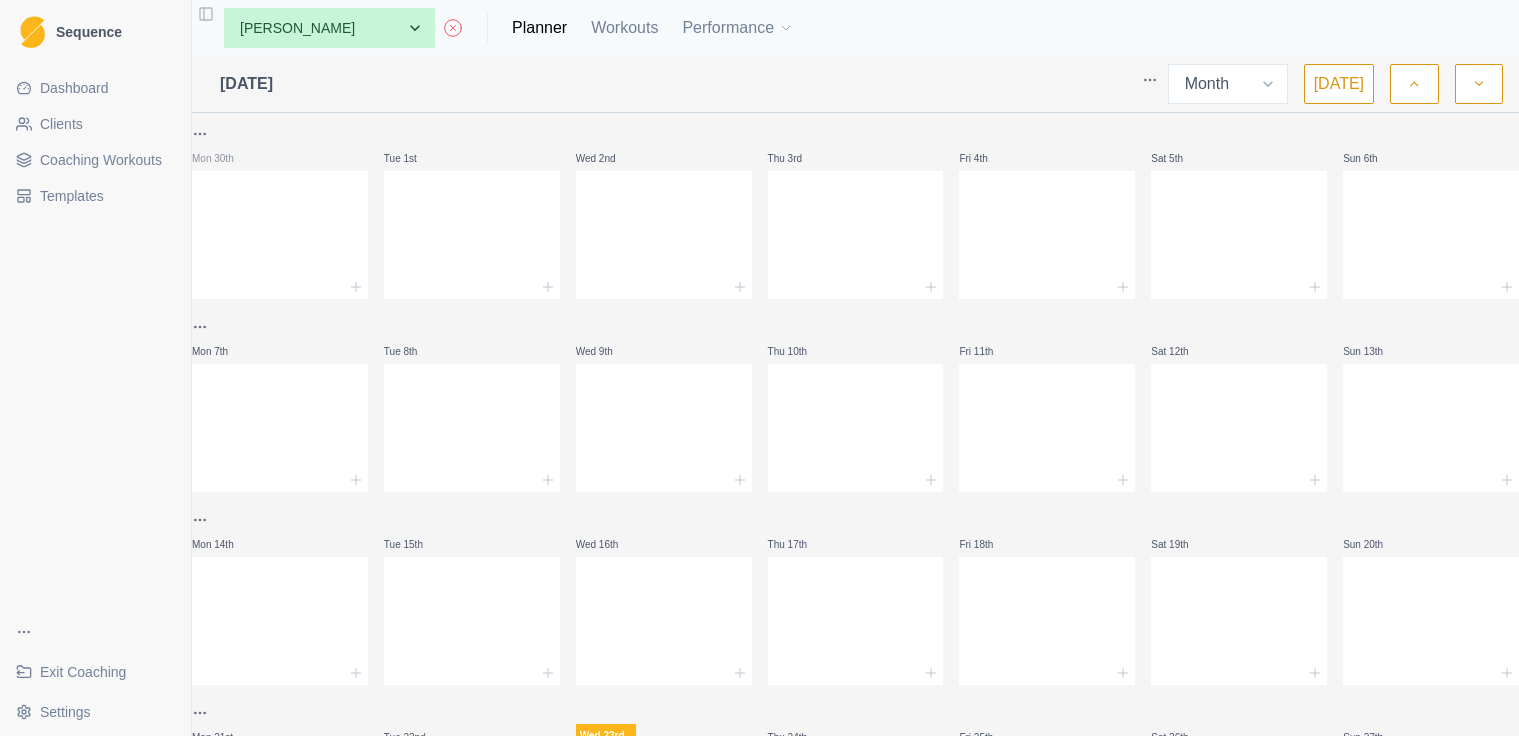 select on "month" 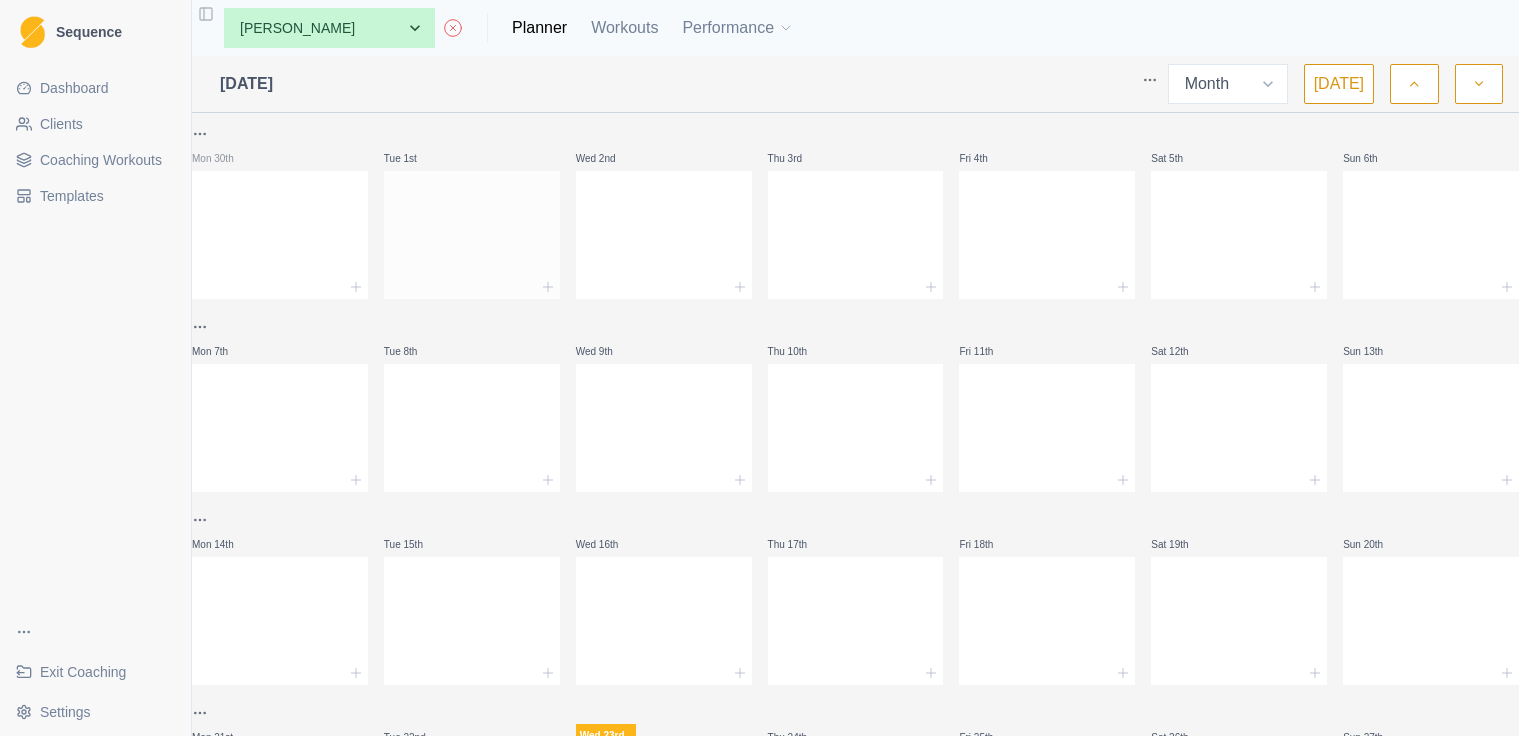 scroll, scrollTop: 0, scrollLeft: 0, axis: both 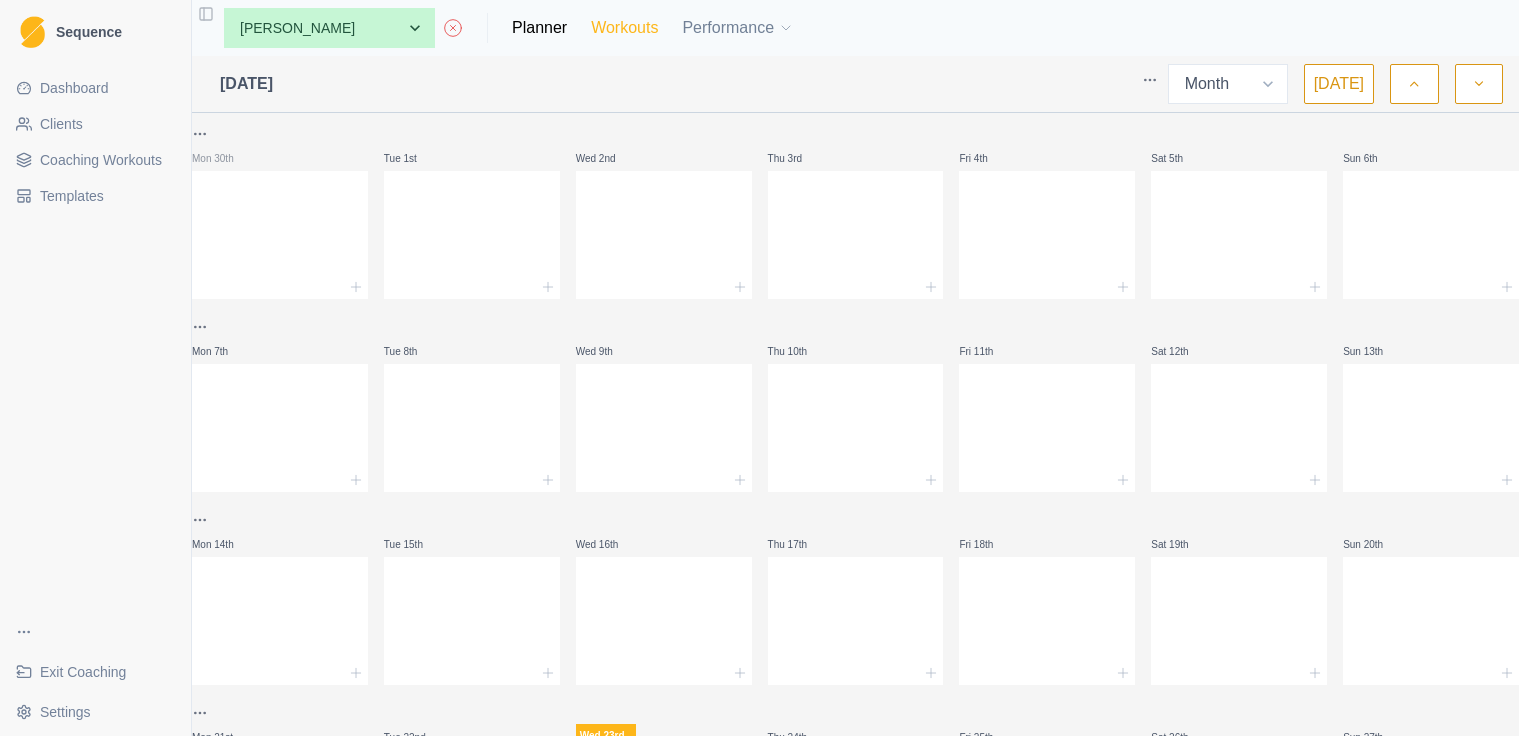 click on "Workouts" at bounding box center (624, 28) 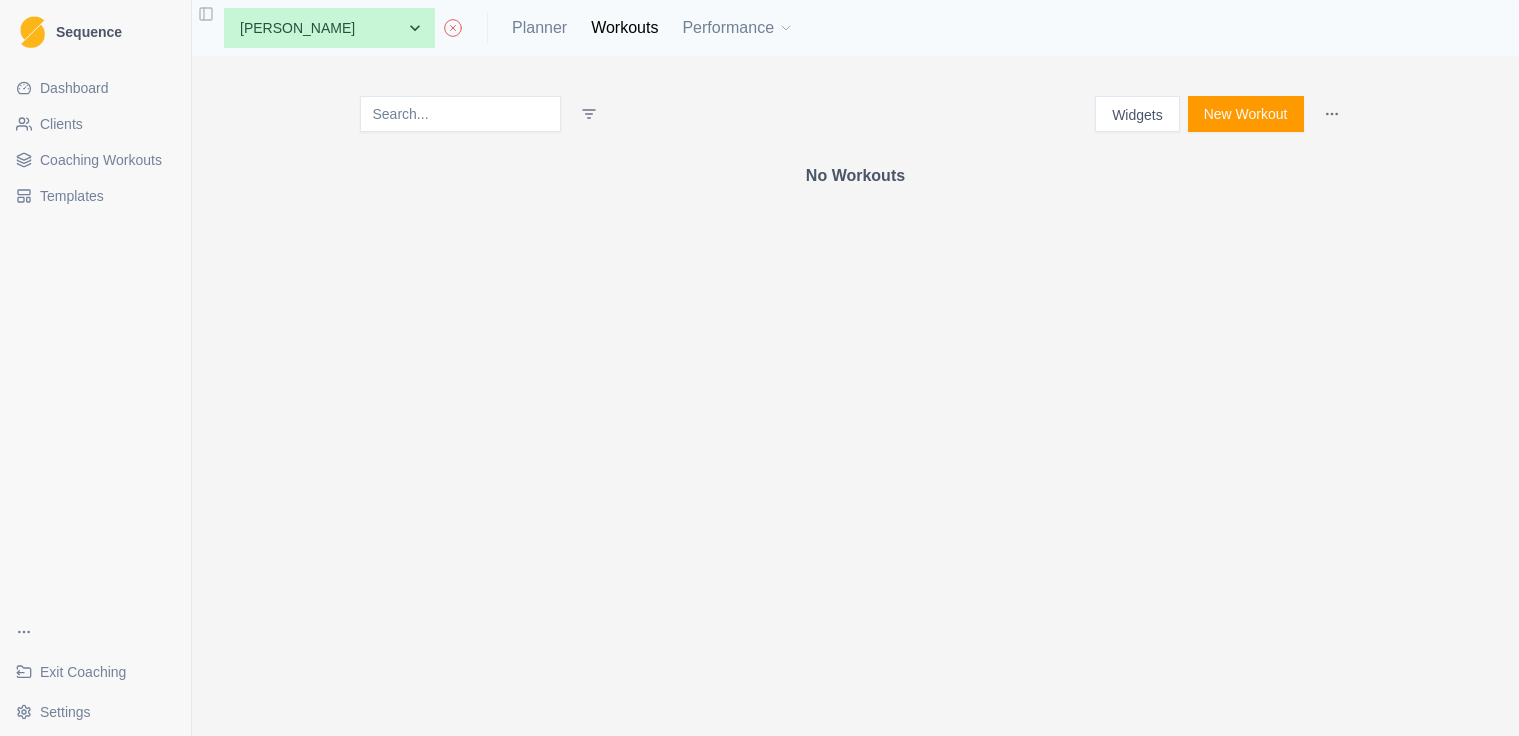 click on "Coaching Workouts" at bounding box center [101, 160] 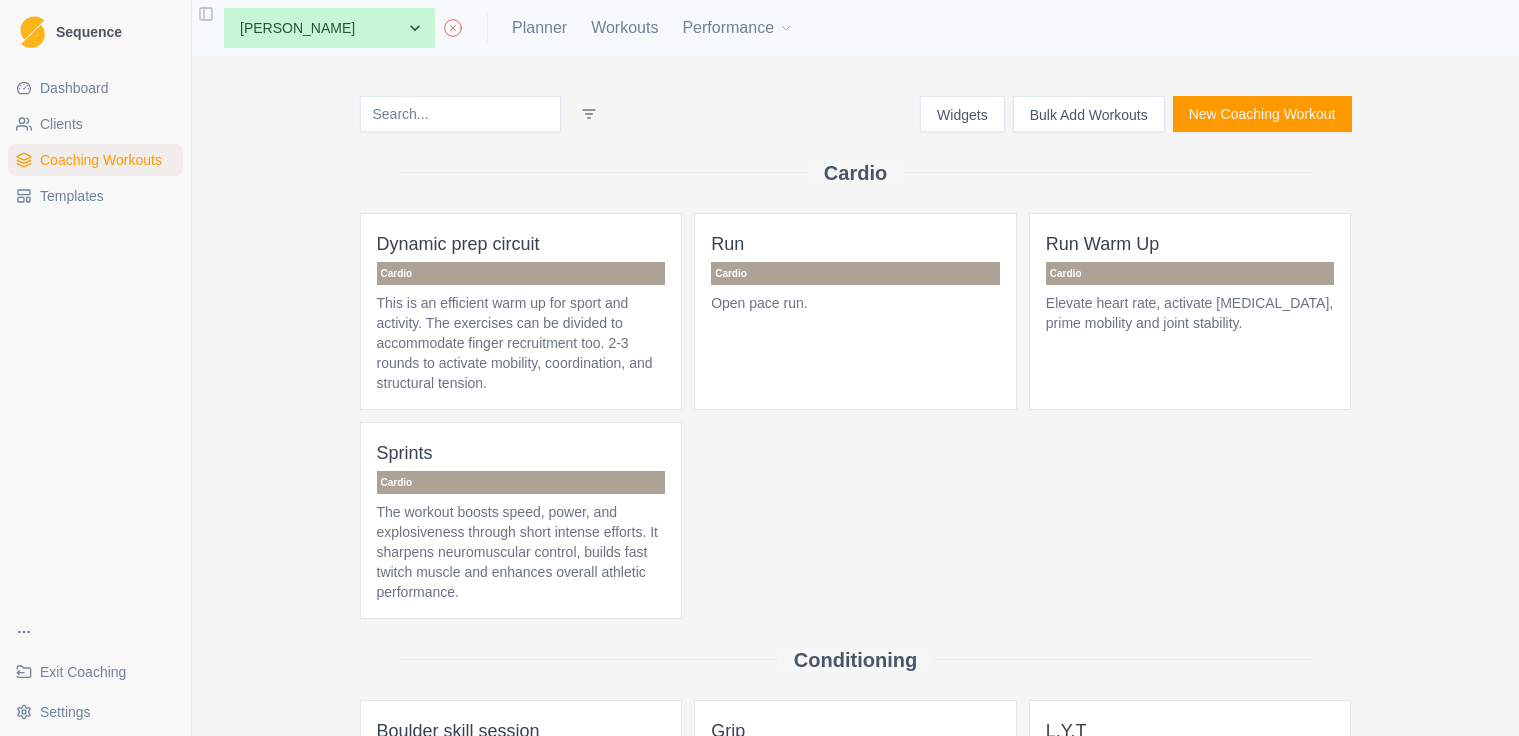 click on "New Coaching Workout" at bounding box center [1262, 114] 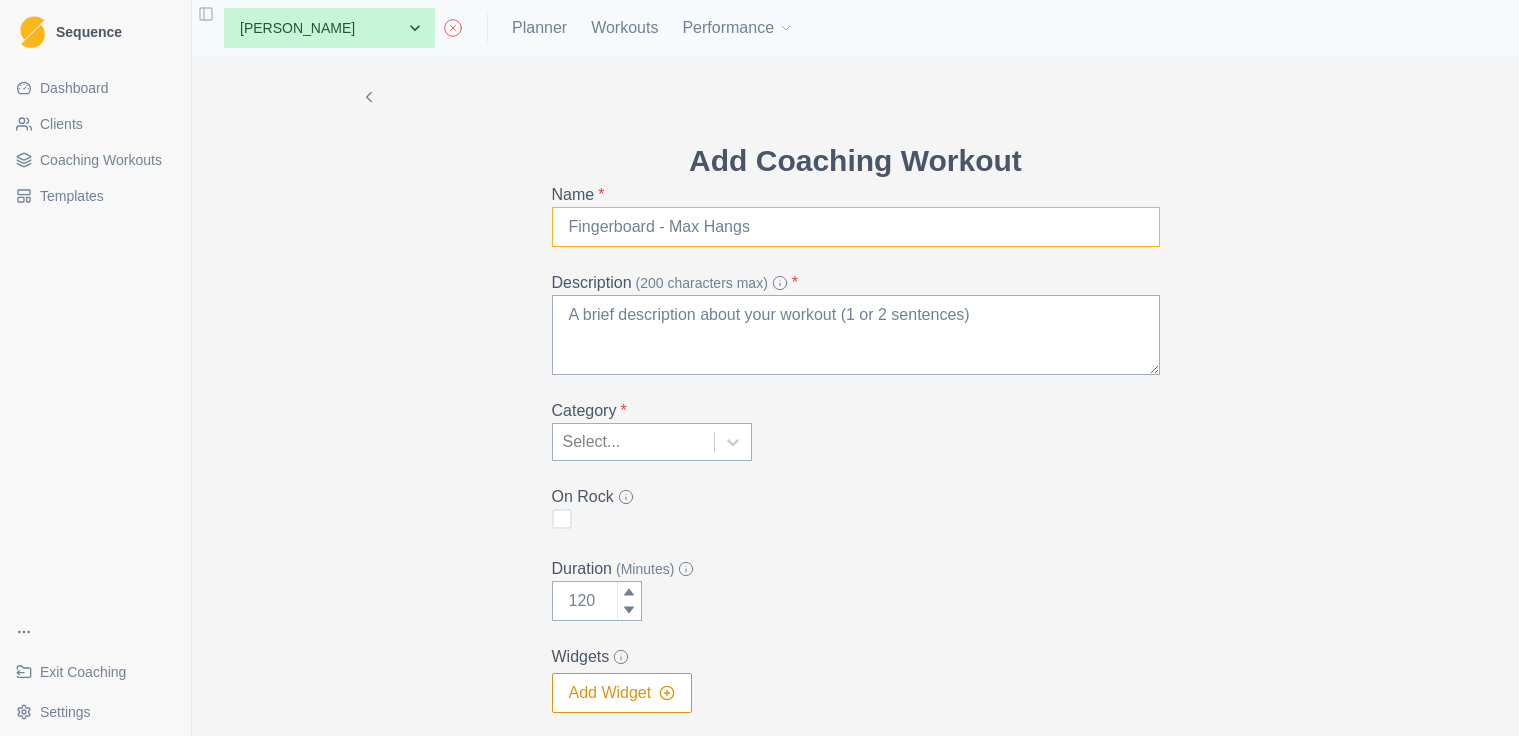 click on "Name *" at bounding box center [856, 227] 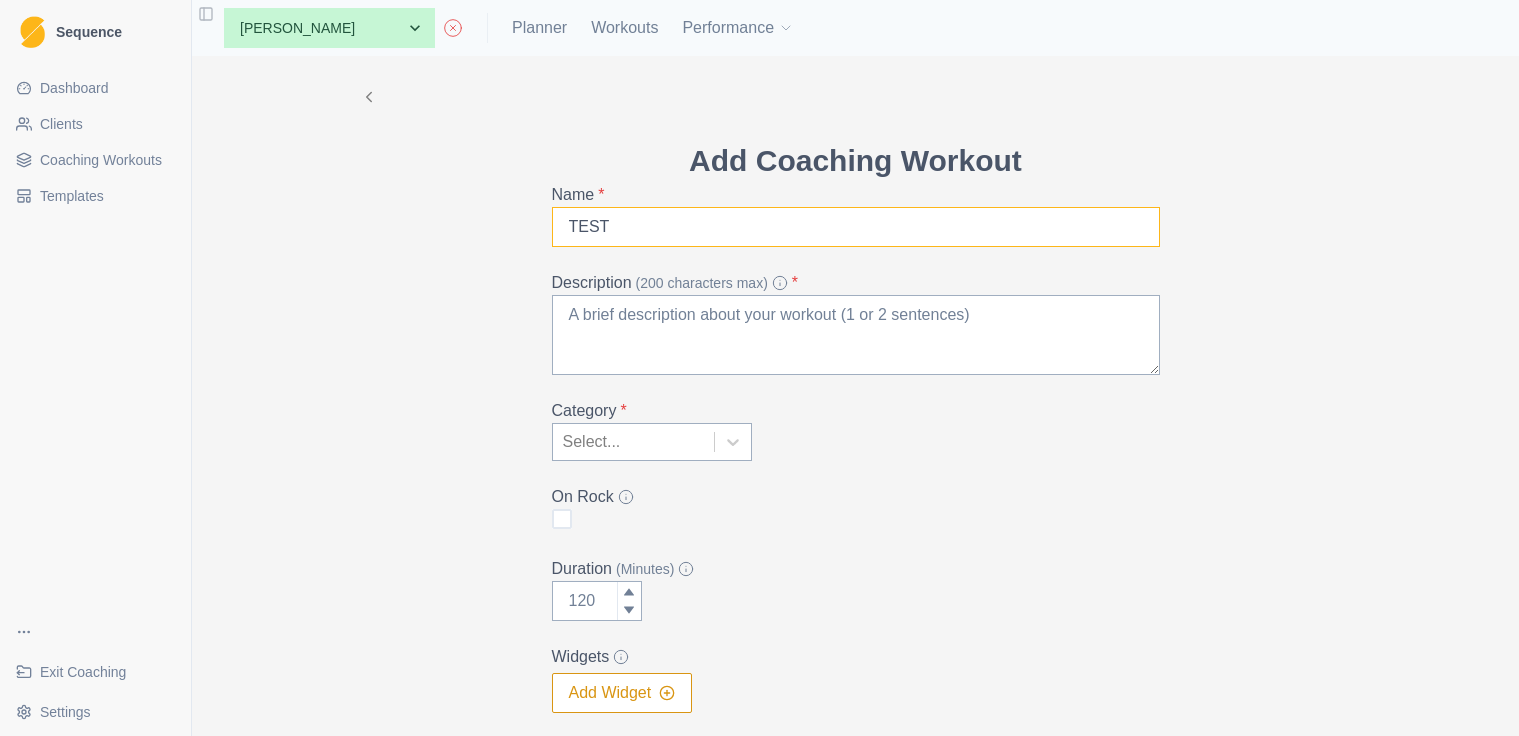 scroll, scrollTop: 0, scrollLeft: 0, axis: both 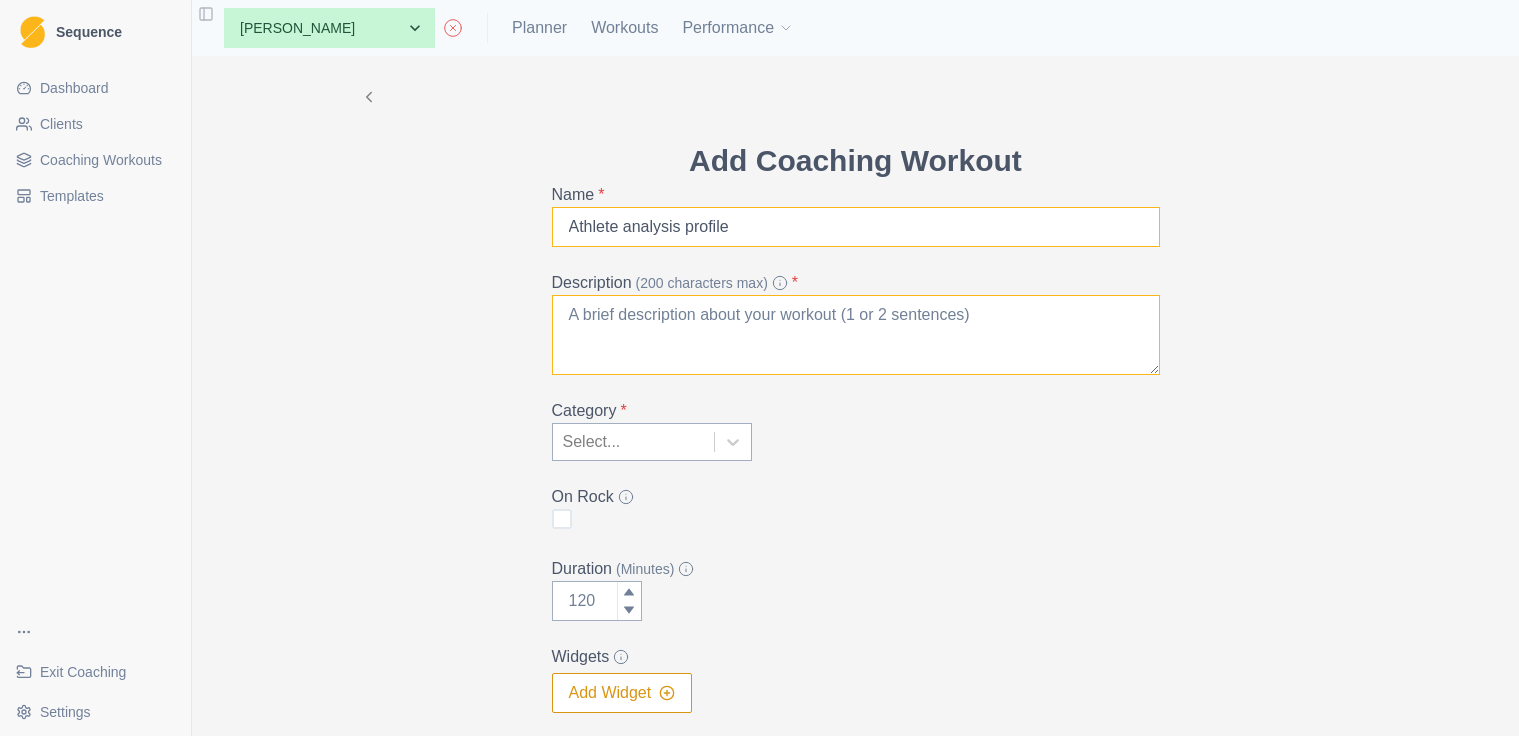 type on "Athlete analysis profile" 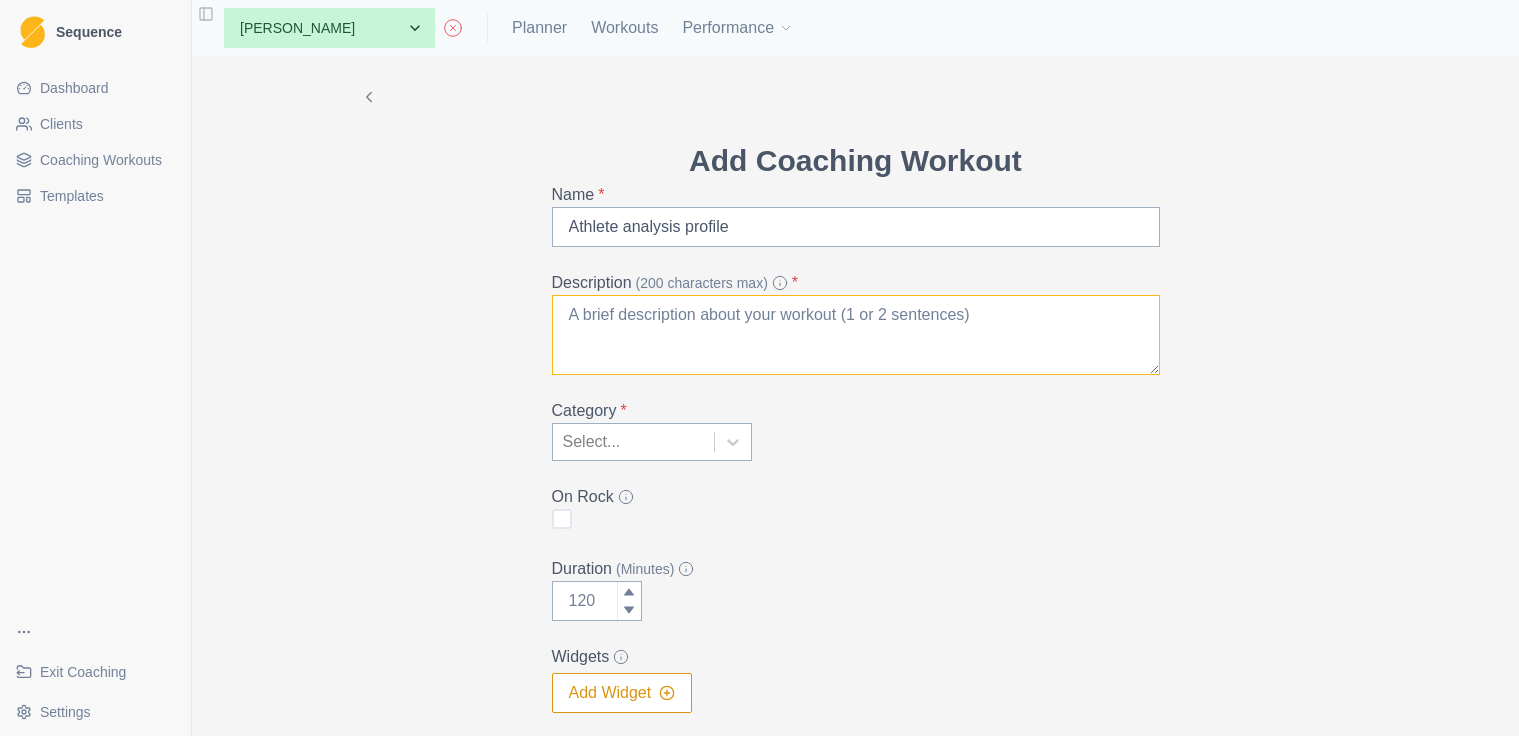 click on "Description   (200 characters max) *" at bounding box center [856, 335] 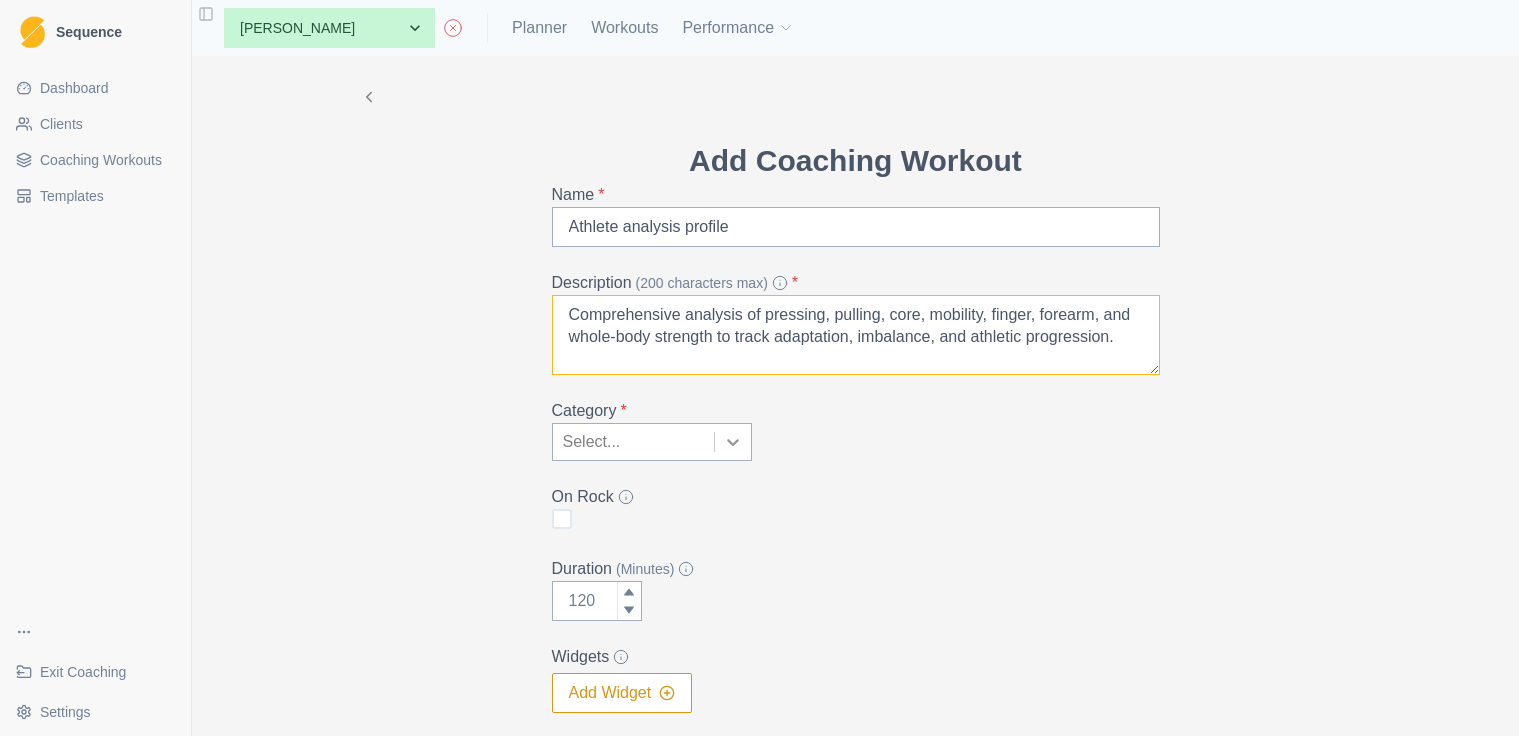 type on "Comprehensive analysis of pressing, pulling, core, mobility, finger, forearm, and whole-body strength to track adaptation, imbalance, and athletic progression." 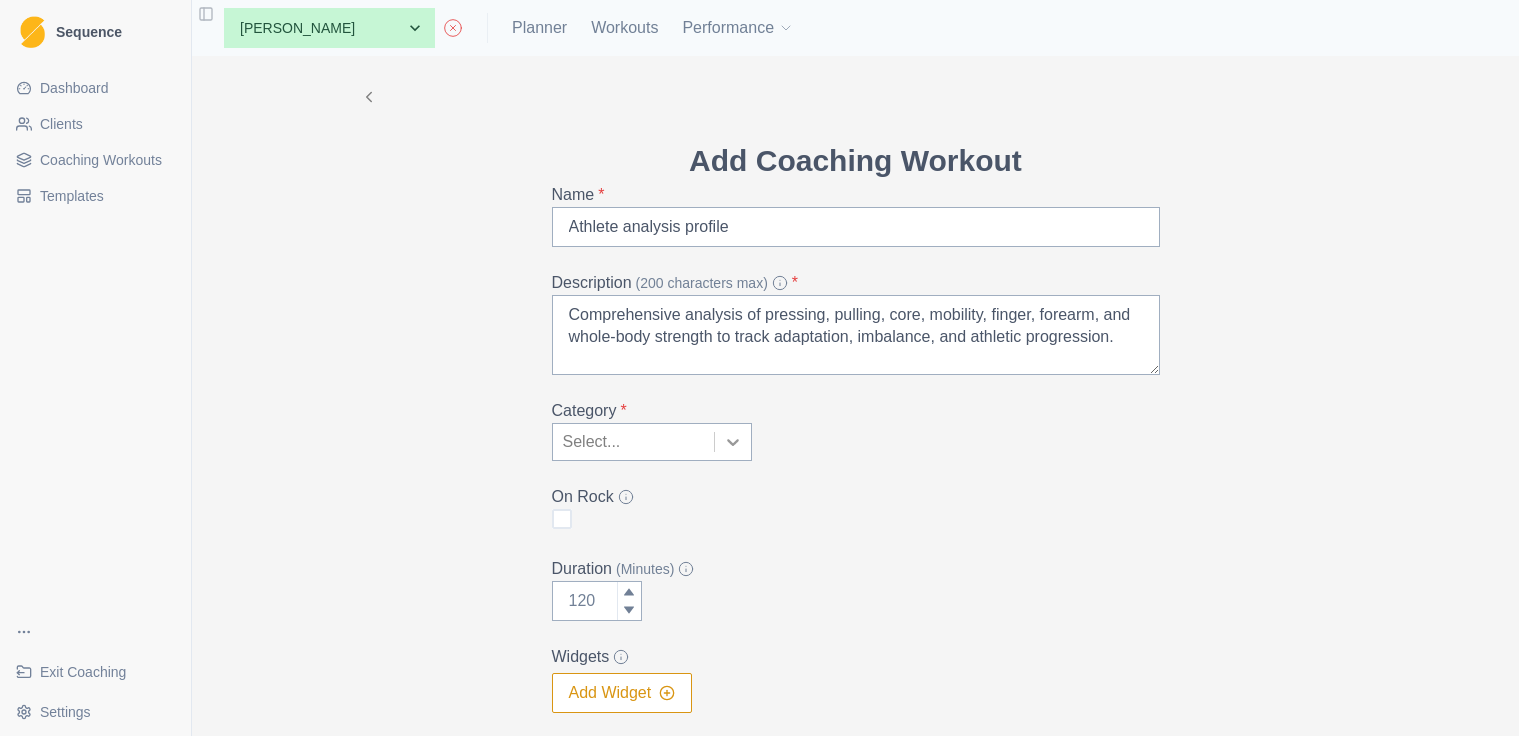 click 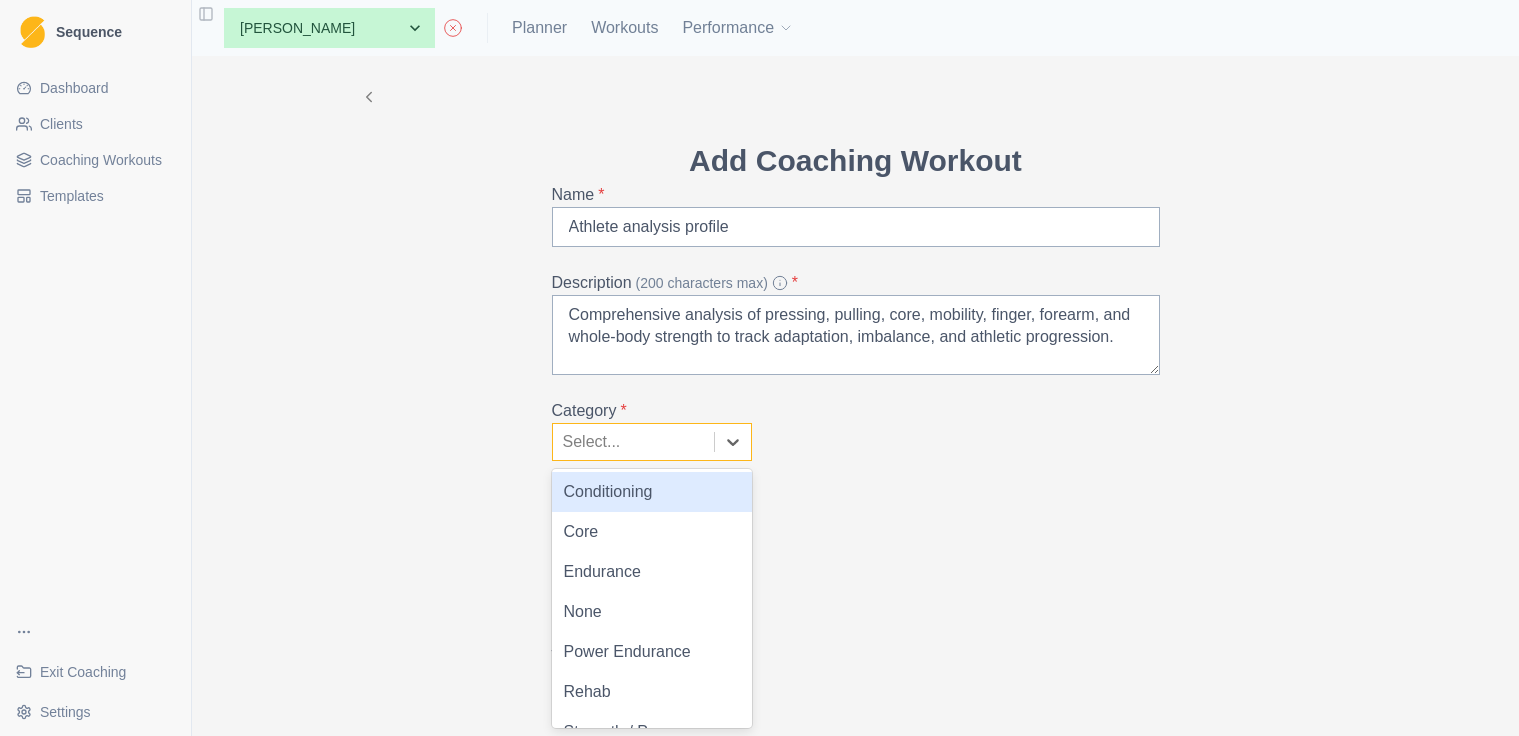 scroll, scrollTop: 69, scrollLeft: 0, axis: vertical 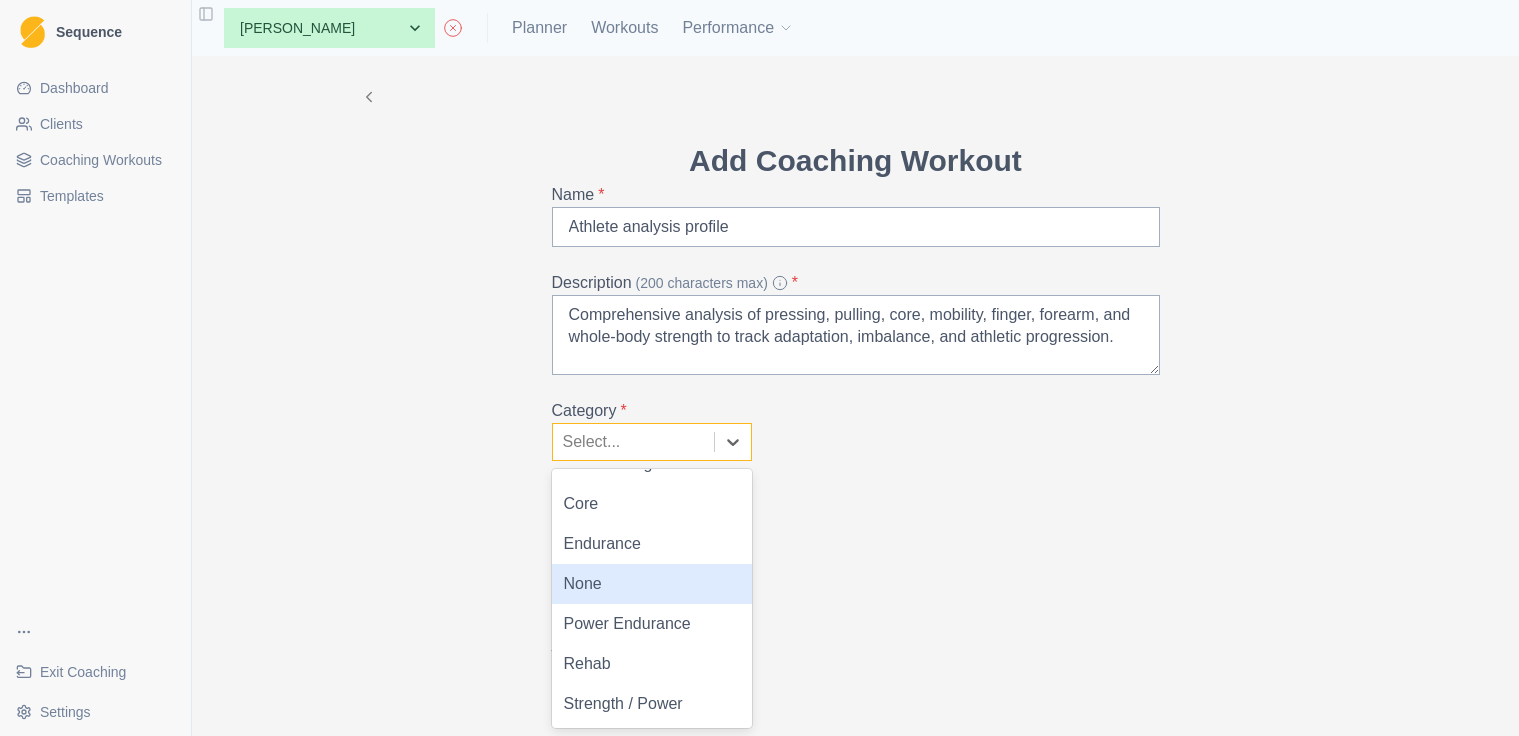 click on "None" at bounding box center (652, 584) 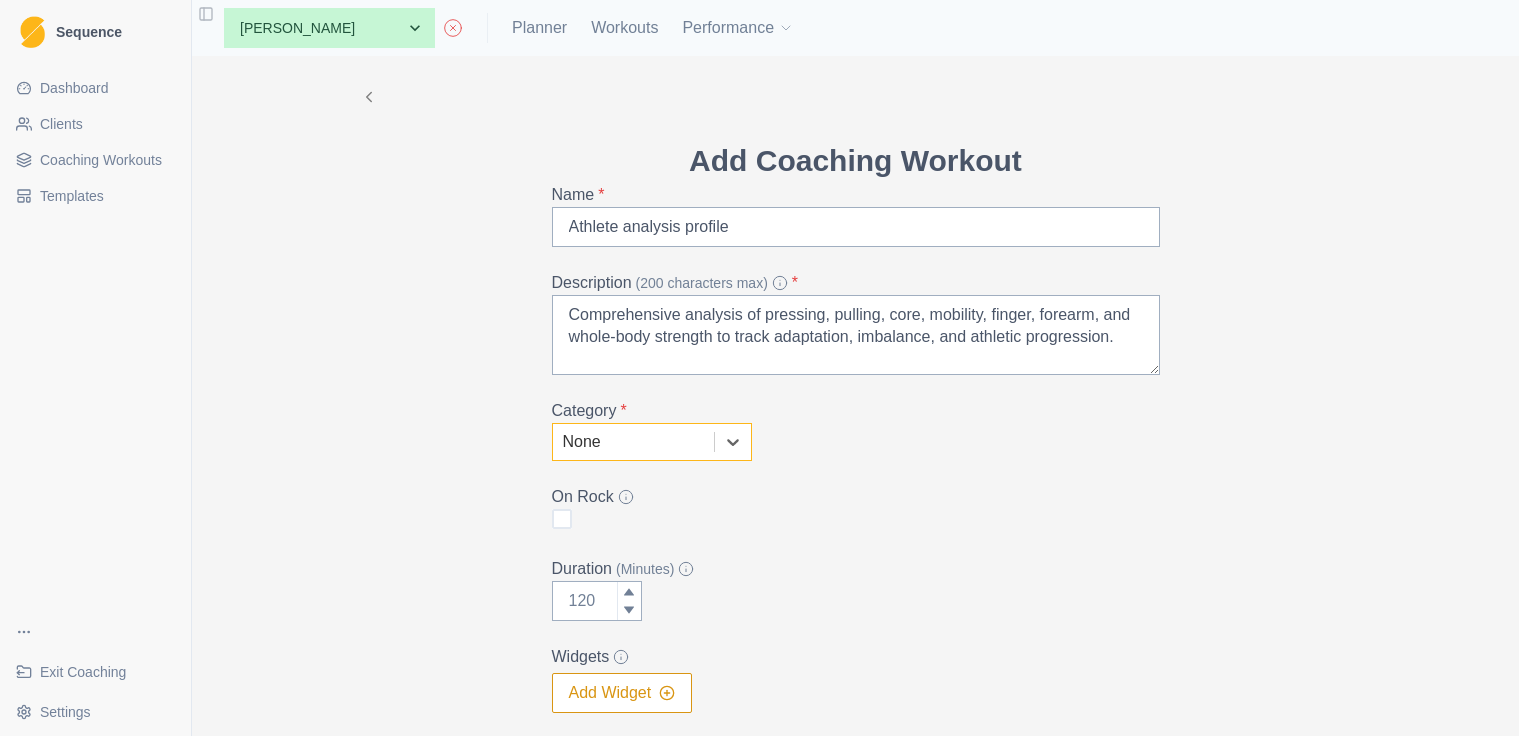 scroll, scrollTop: 217, scrollLeft: 0, axis: vertical 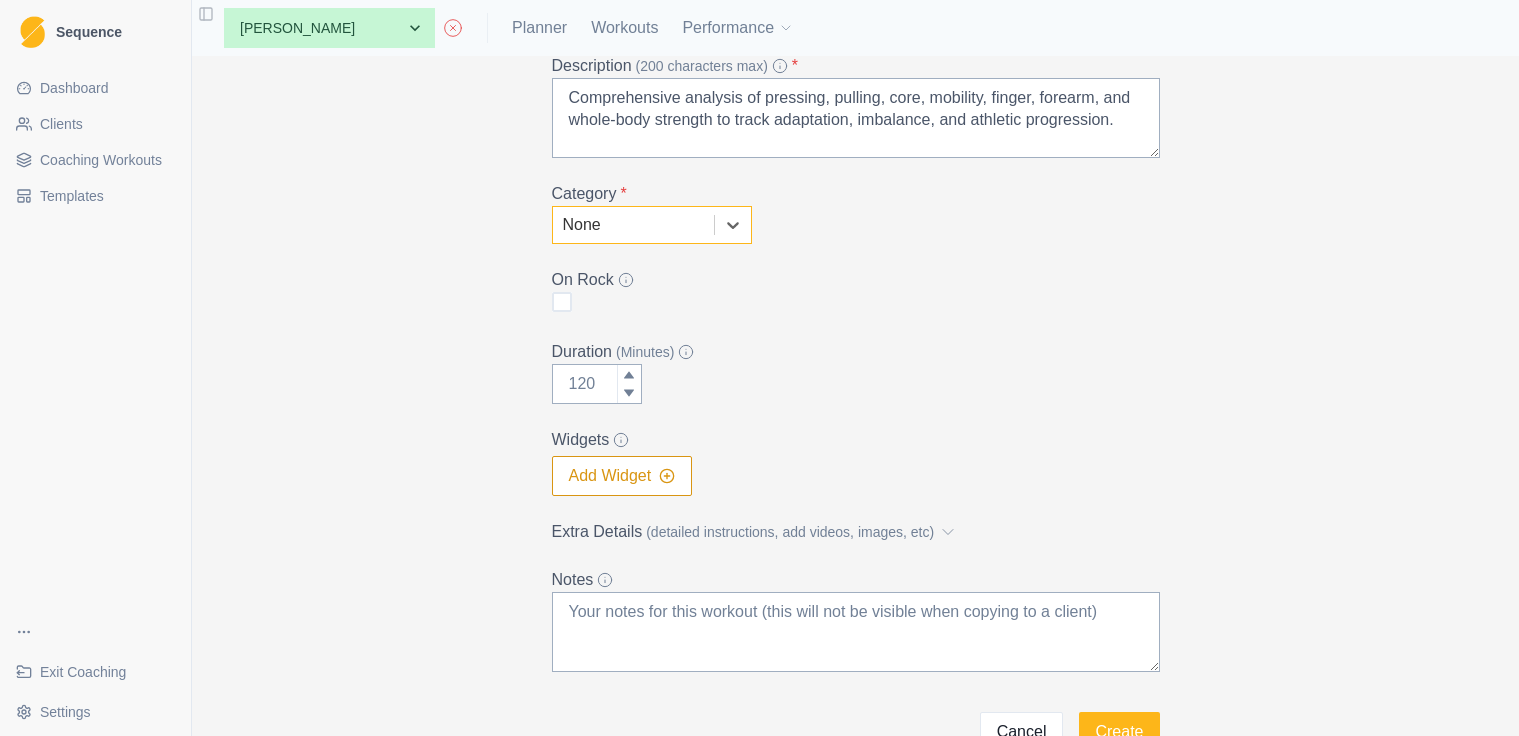 type on "0" 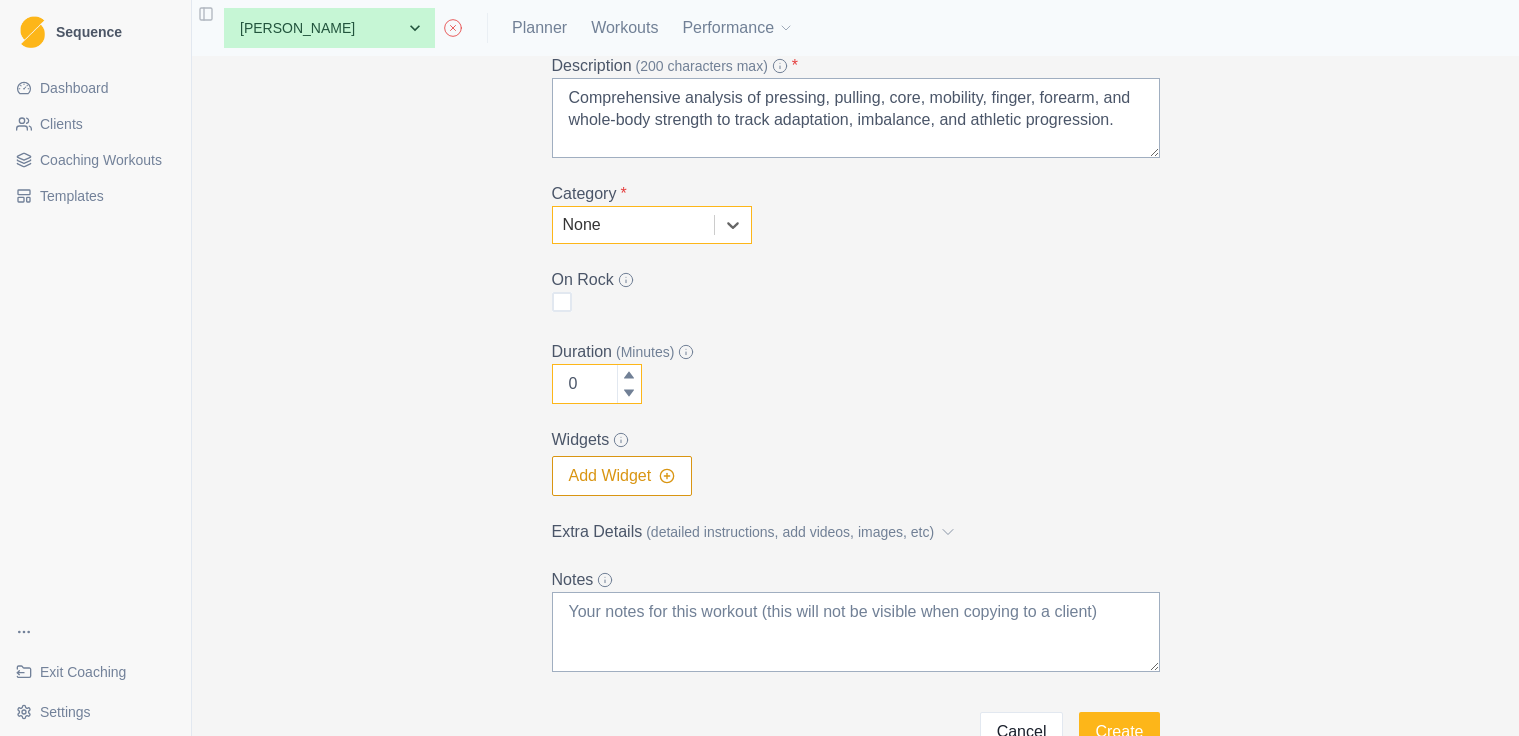 click 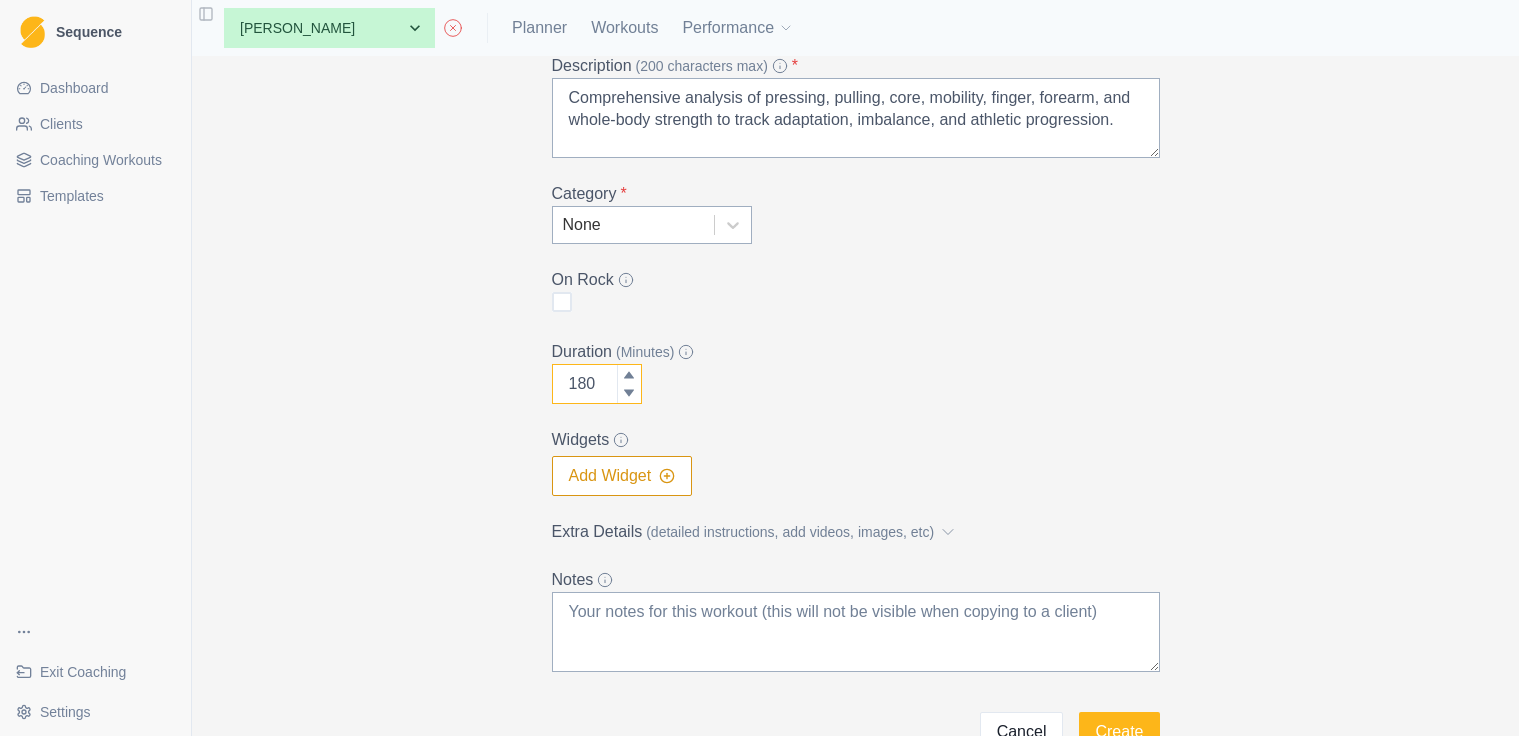 type on "180" 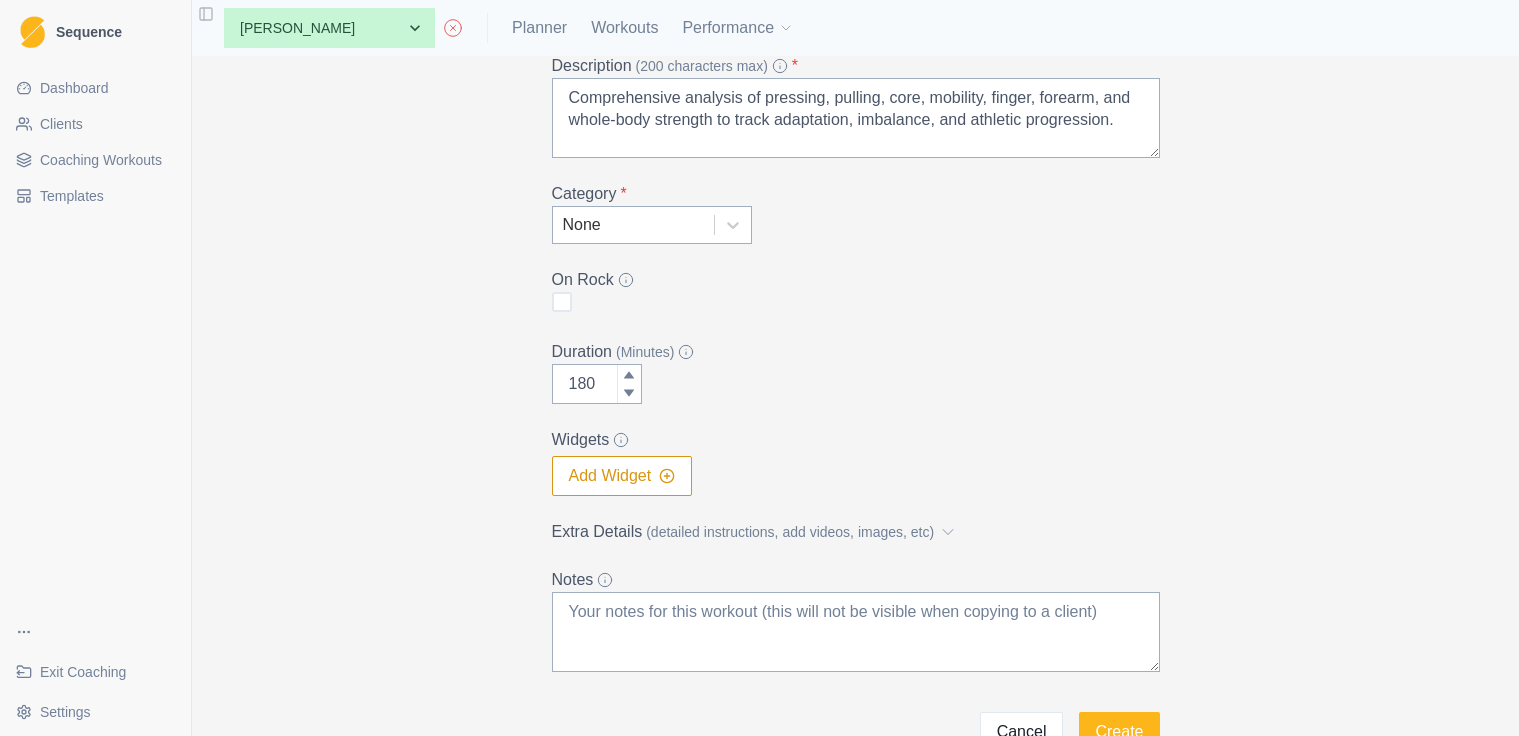 click on "Add Coaching Workout Name * Athlete analysis profile Description   (200 characters max) * Comprehensive analysis of pressing, pulling, core, mobility, finger, forearm, and whole-body strength to track adaptation, imbalance, and athletic progression. Category * None On Rock Duration   (Minutes) 180 Widgets Add Widget Extra Details (detailed instructions, add videos, images, etc) Notes Cancel Create" at bounding box center (856, 336) 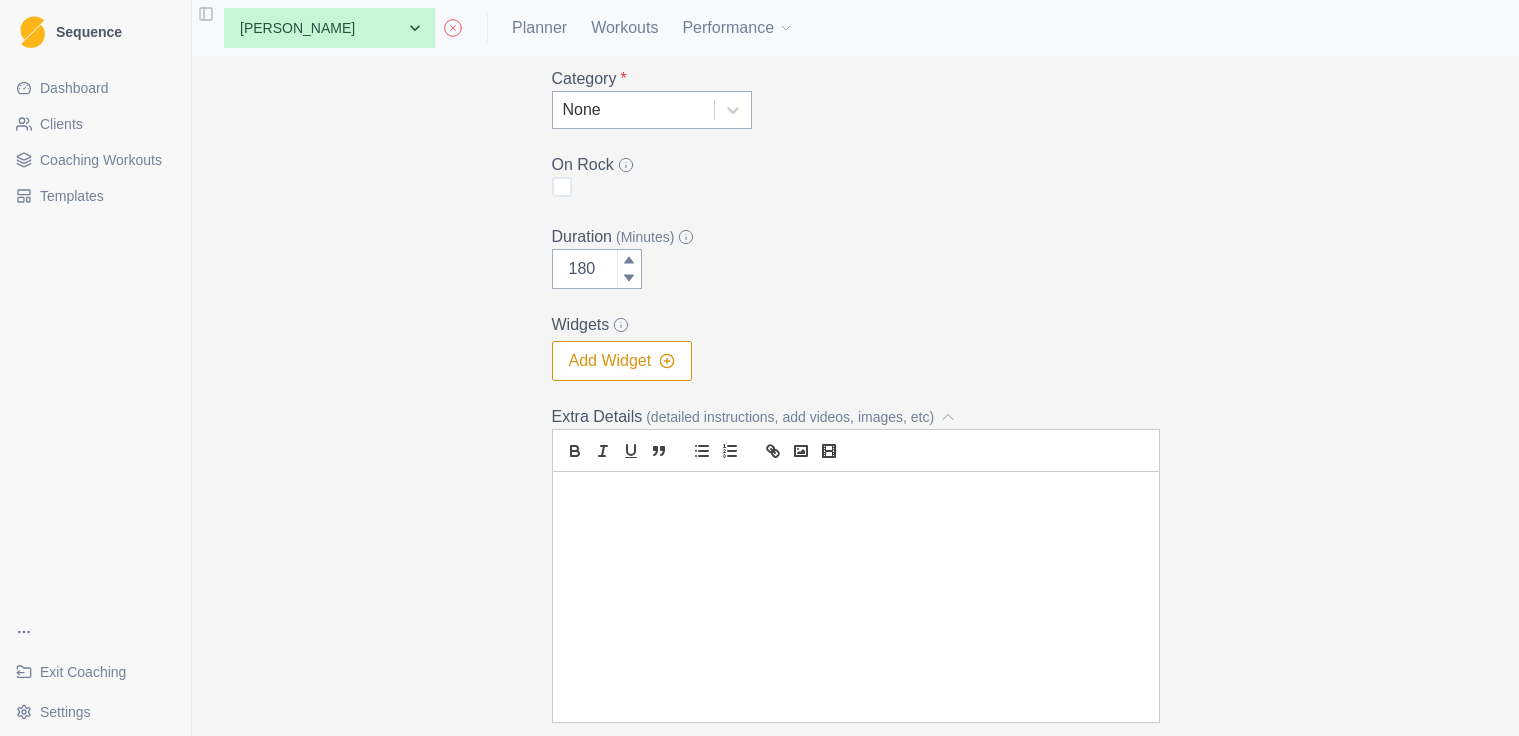 scroll, scrollTop: 413, scrollLeft: 0, axis: vertical 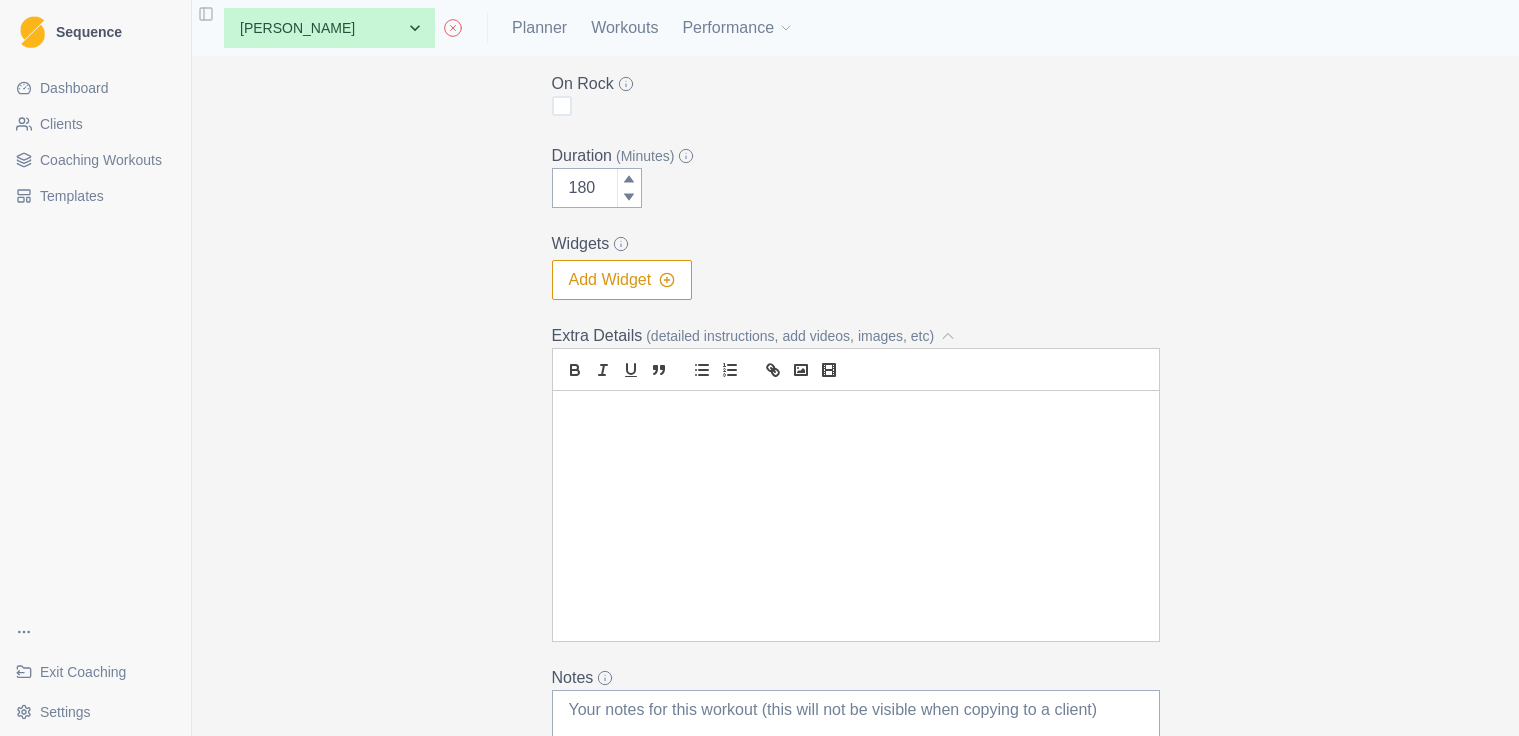 click at bounding box center [856, 414] 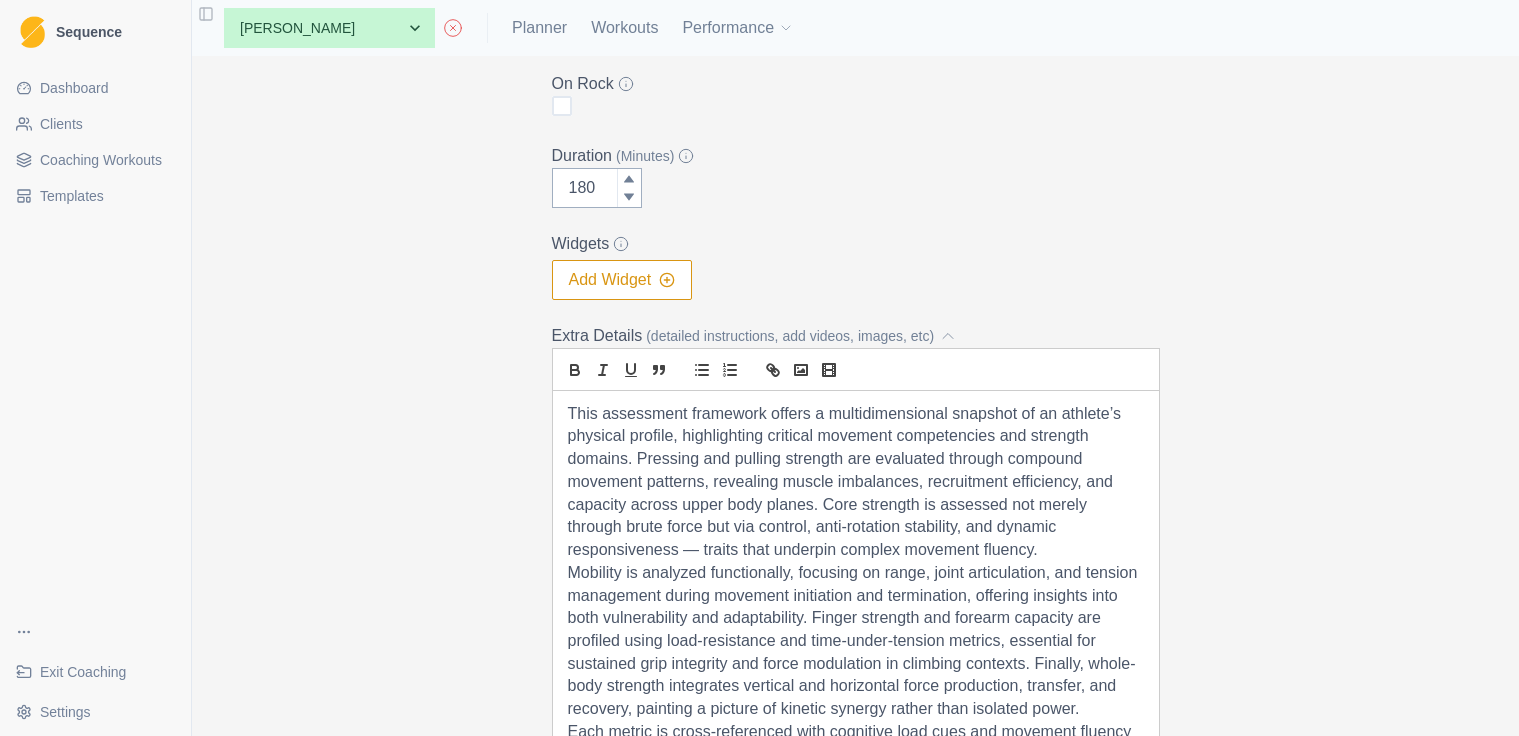 scroll, scrollTop: 474, scrollLeft: 0, axis: vertical 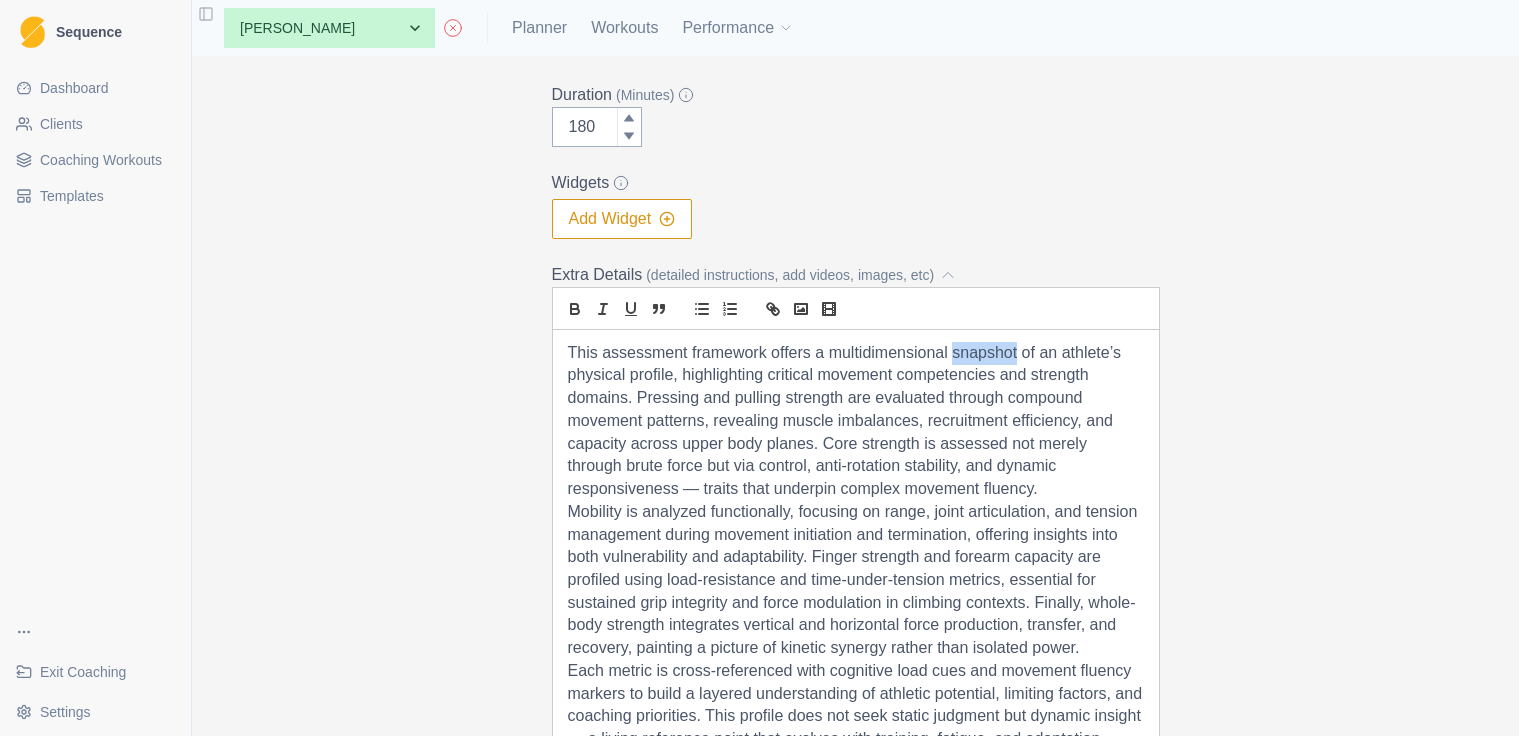 drag, startPoint x: 1017, startPoint y: 353, endPoint x: 955, endPoint y: 350, distance: 62.072536 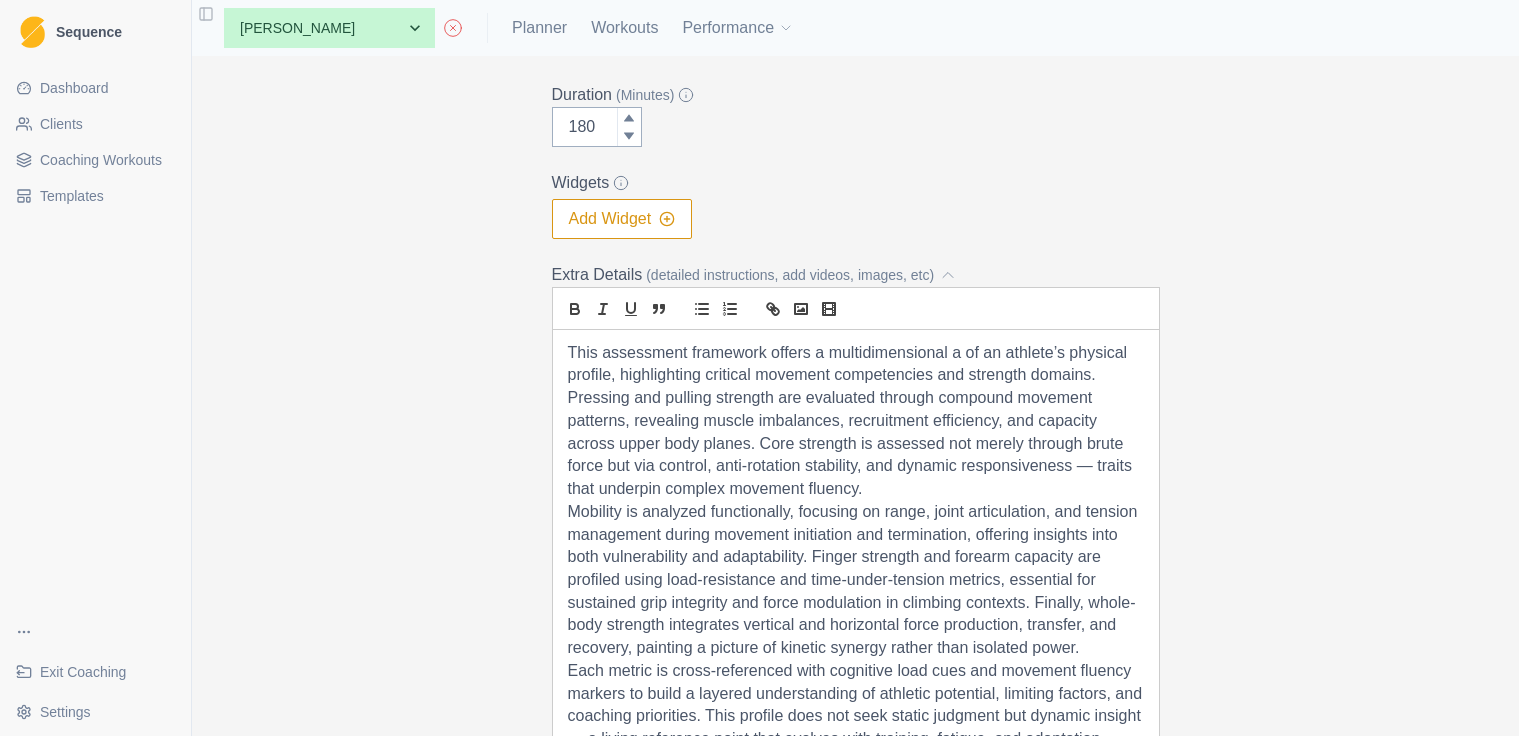 type 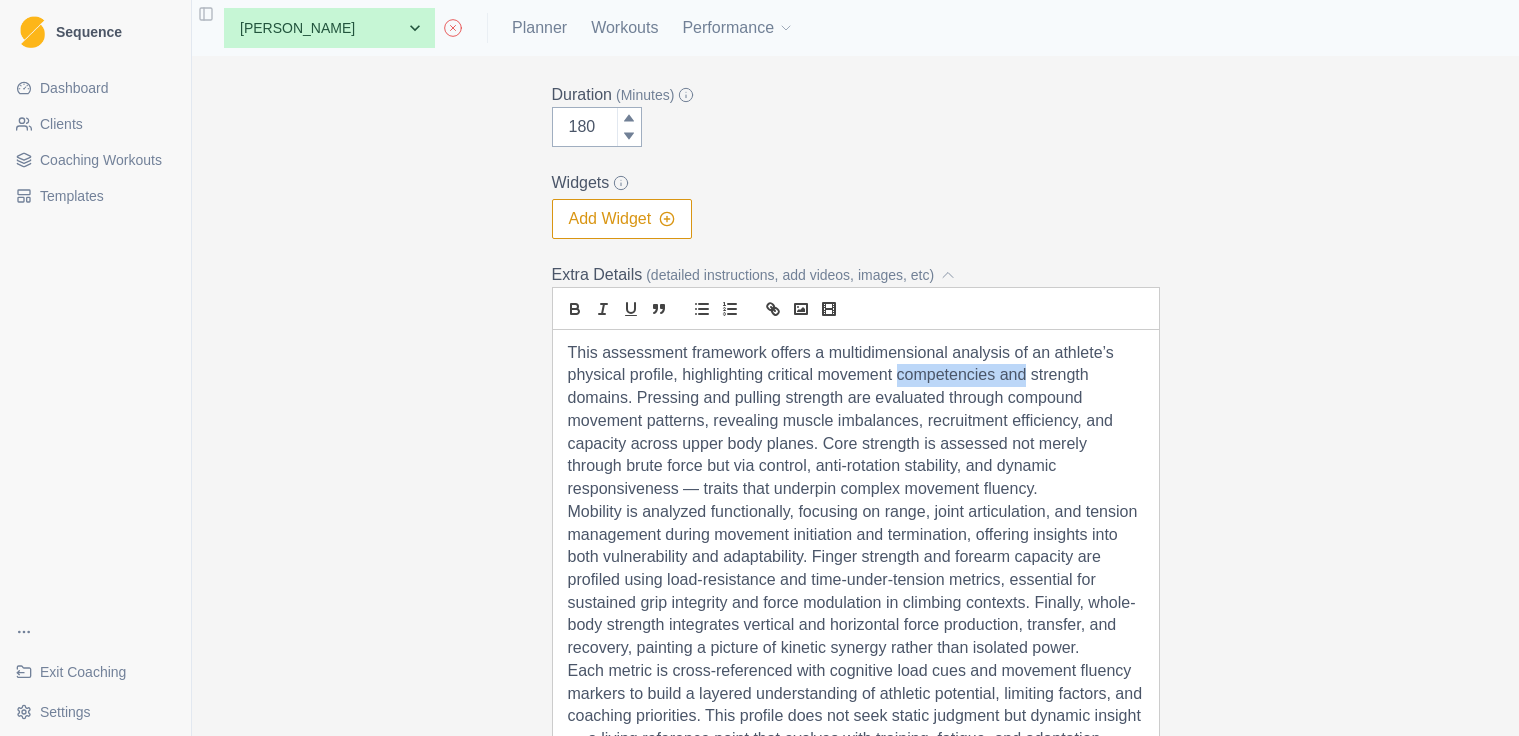 drag, startPoint x: 1023, startPoint y: 374, endPoint x: 898, endPoint y: 369, distance: 125.09996 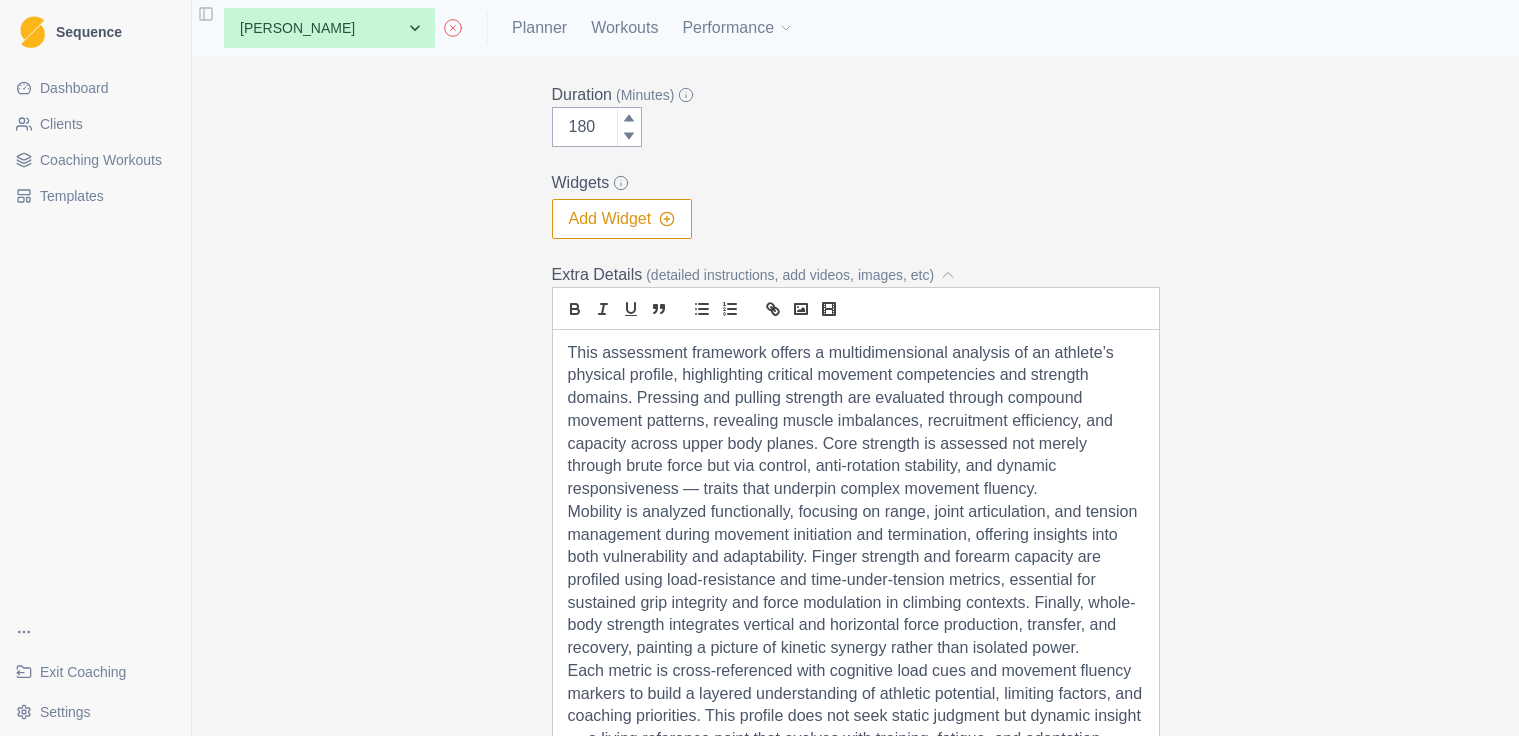 click on "This assessment framework offers a multidimensional analysis of an athlete’s physical profile, highlighting critical movement competencies and strength domains. Pressing and pulling strength are evaluated through compound movement patterns, revealing muscle imbalances, recruitment efficiency, and capacity across upper body planes. Core strength is assessed not merely through brute force but via control, anti-rotation stability, and dynamic responsiveness — traits that underpin complex movement fluency." at bounding box center (856, 421) 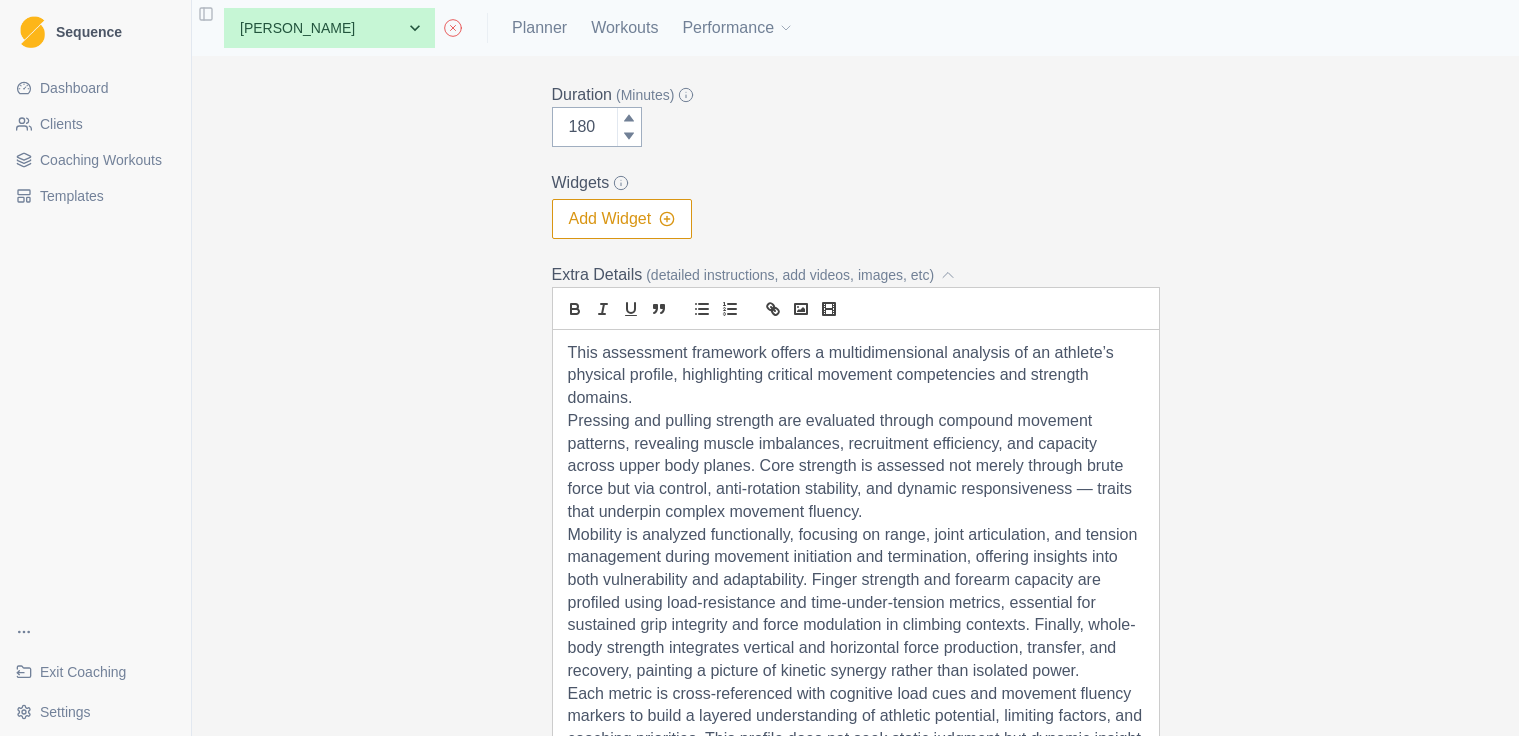 click on "Pressing and pulling strength are evaluated through compound movement patterns, revealing muscle imbalances, recruitment efficiency, and capacity across upper body planes. Core strength is assessed not merely through brute force but via control, anti-rotation stability, and dynamic responsiveness — traits that underpin complex movement fluency." at bounding box center (856, 467) 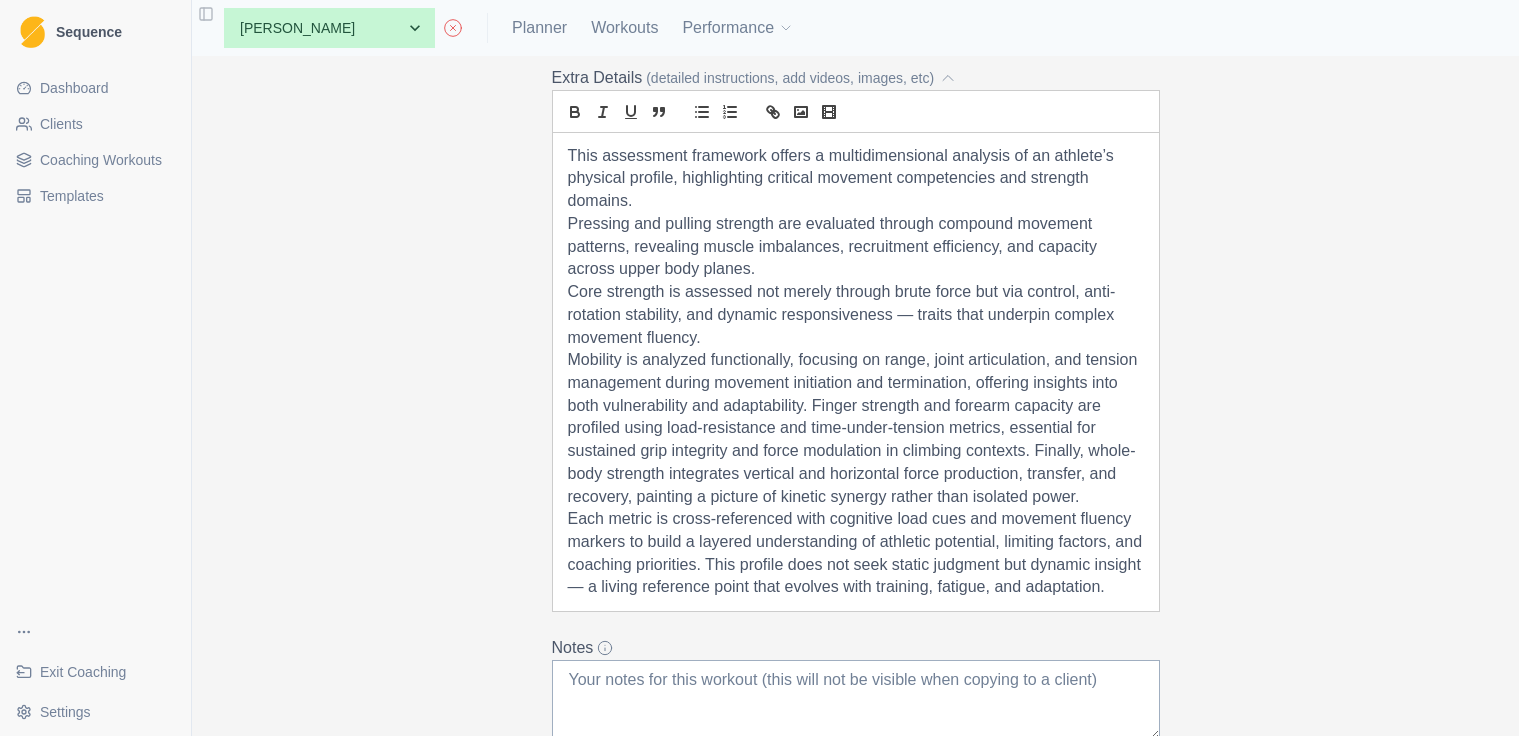 scroll, scrollTop: 674, scrollLeft: 0, axis: vertical 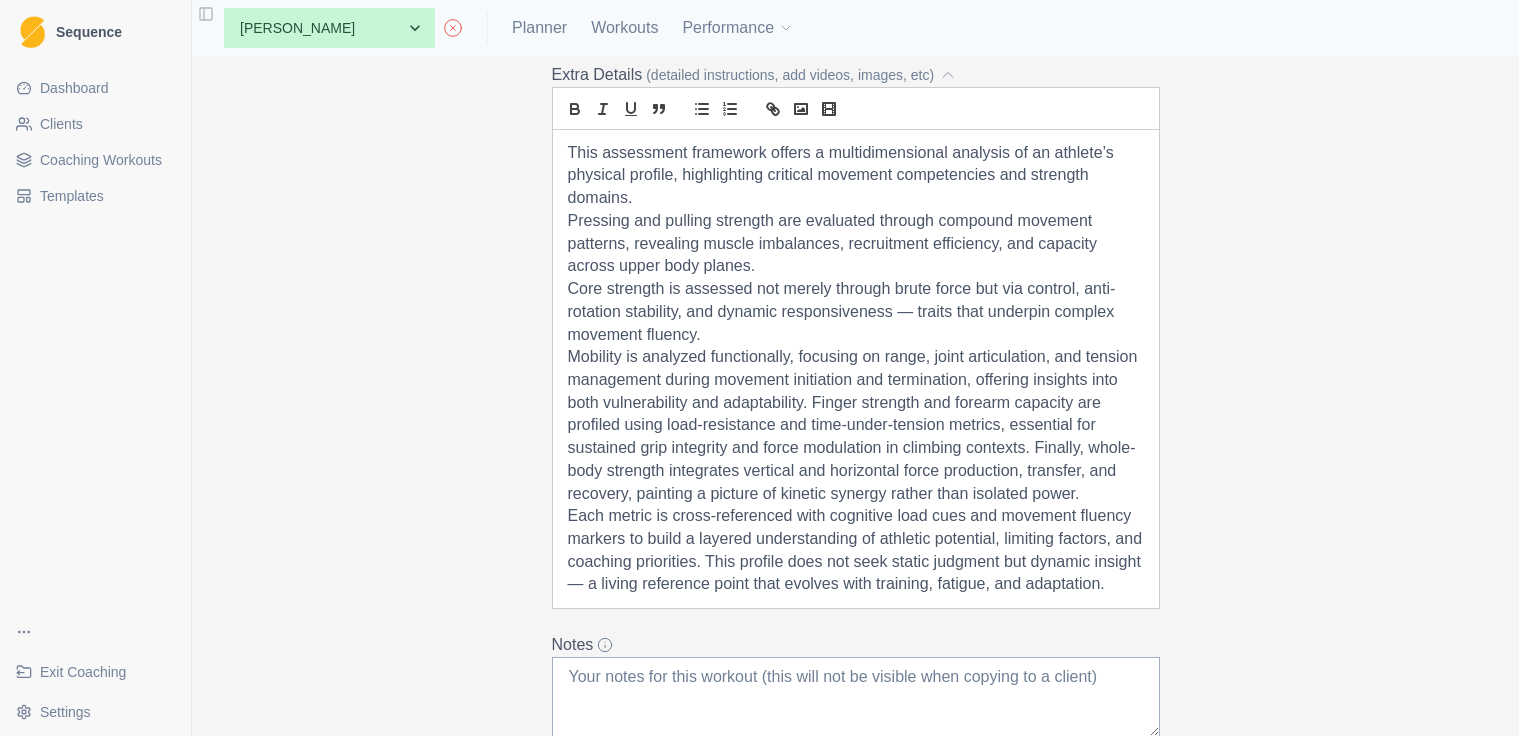 click on "Mobility is analyzed functionally, focusing on range, joint articulation, and tension management during movement initiation and termination, offering insights into both vulnerability and adaptability. Finger strength and forearm capacity are profiled using load-resistance and time-under-tension metrics, essential for sustained grip integrity and force modulation in climbing contexts. Finally, whole-body strength integrates vertical and horizontal force production, transfer, and recovery, painting a picture of kinetic synergy rather than isolated power." at bounding box center [856, 425] 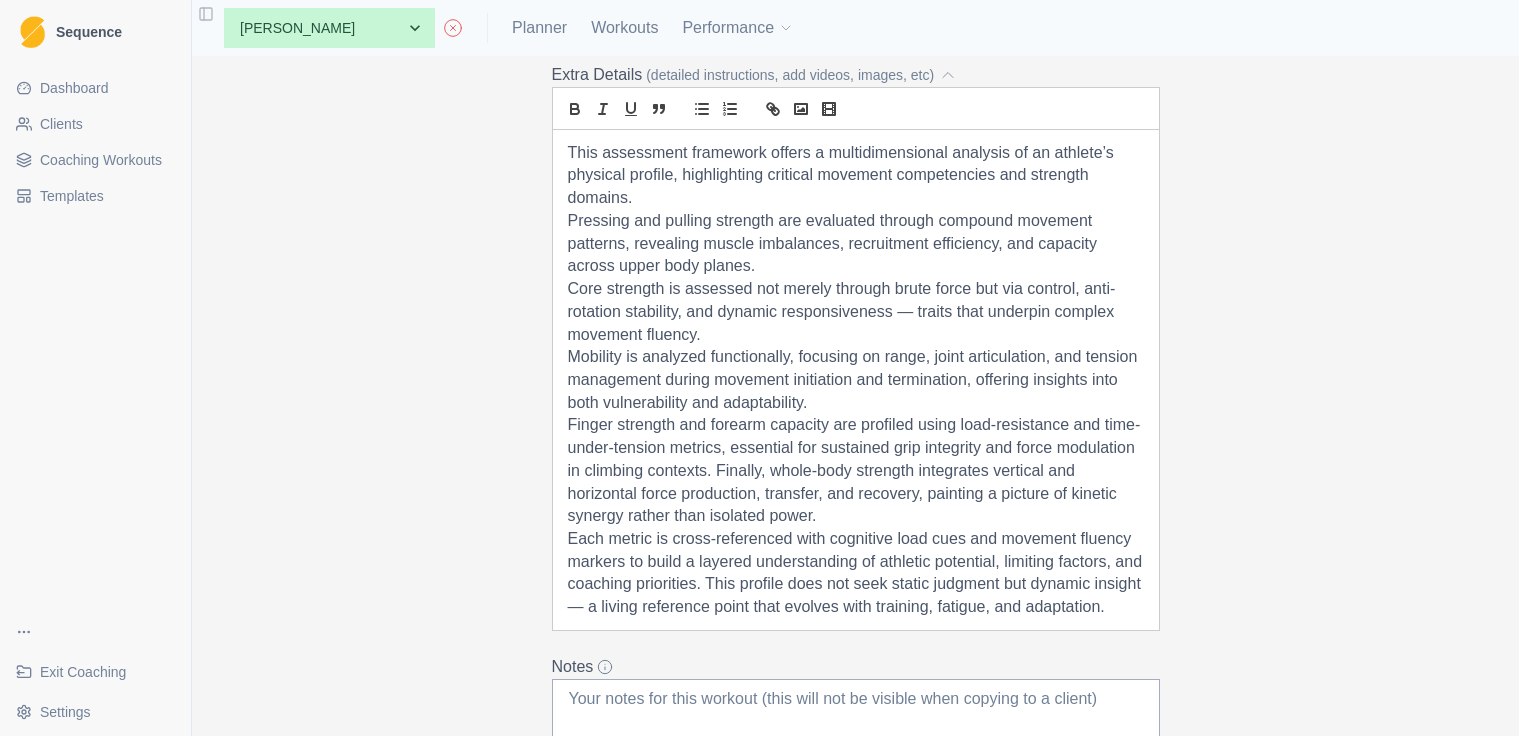 click on "Finger strength and forearm capacity are profiled using load-resistance and time-under-tension metrics, essential for sustained grip integrity and force modulation in climbing contexts. Finally, whole-body strength integrates vertical and horizontal force production, transfer, and recovery, painting a picture of kinetic synergy rather than isolated power." at bounding box center [856, 471] 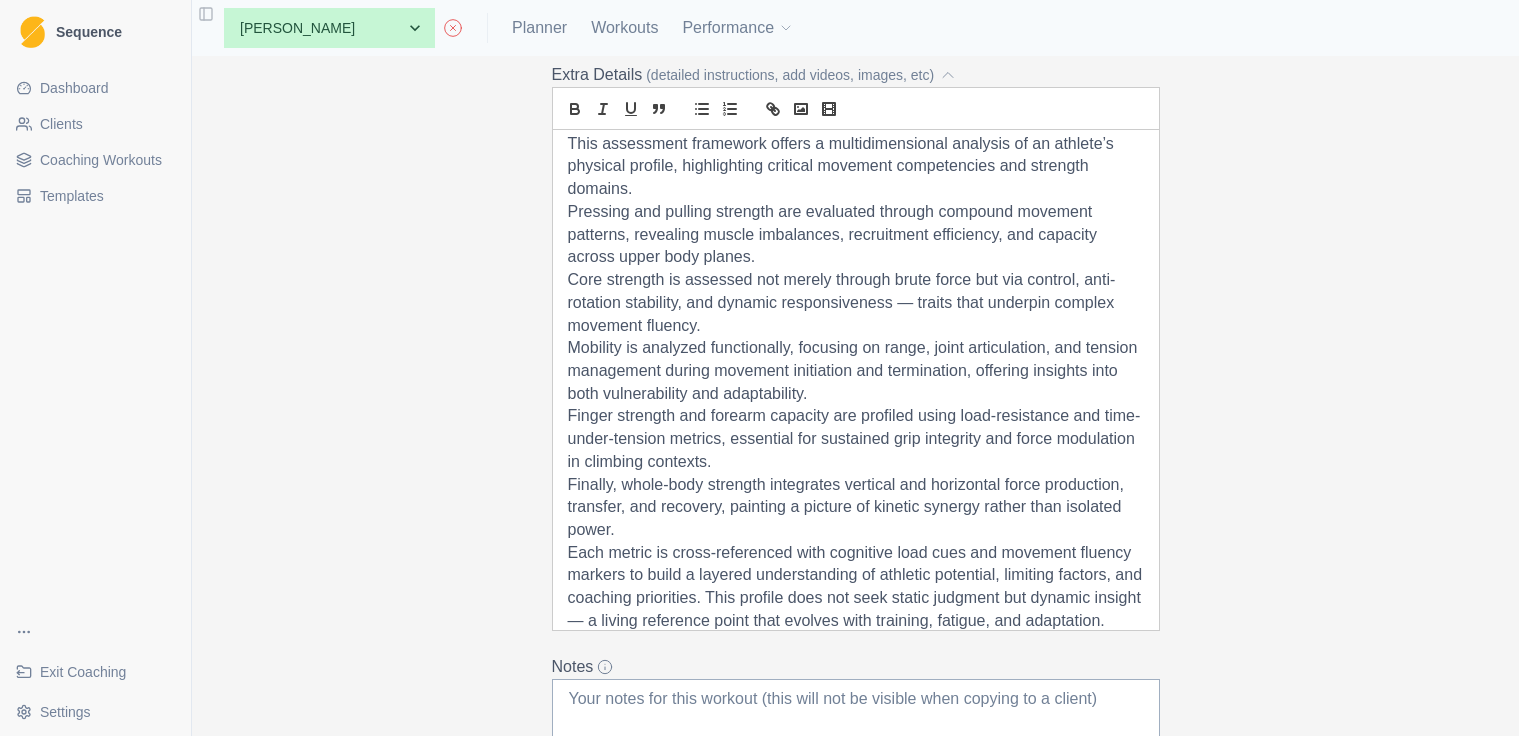 scroll, scrollTop: 8, scrollLeft: 0, axis: vertical 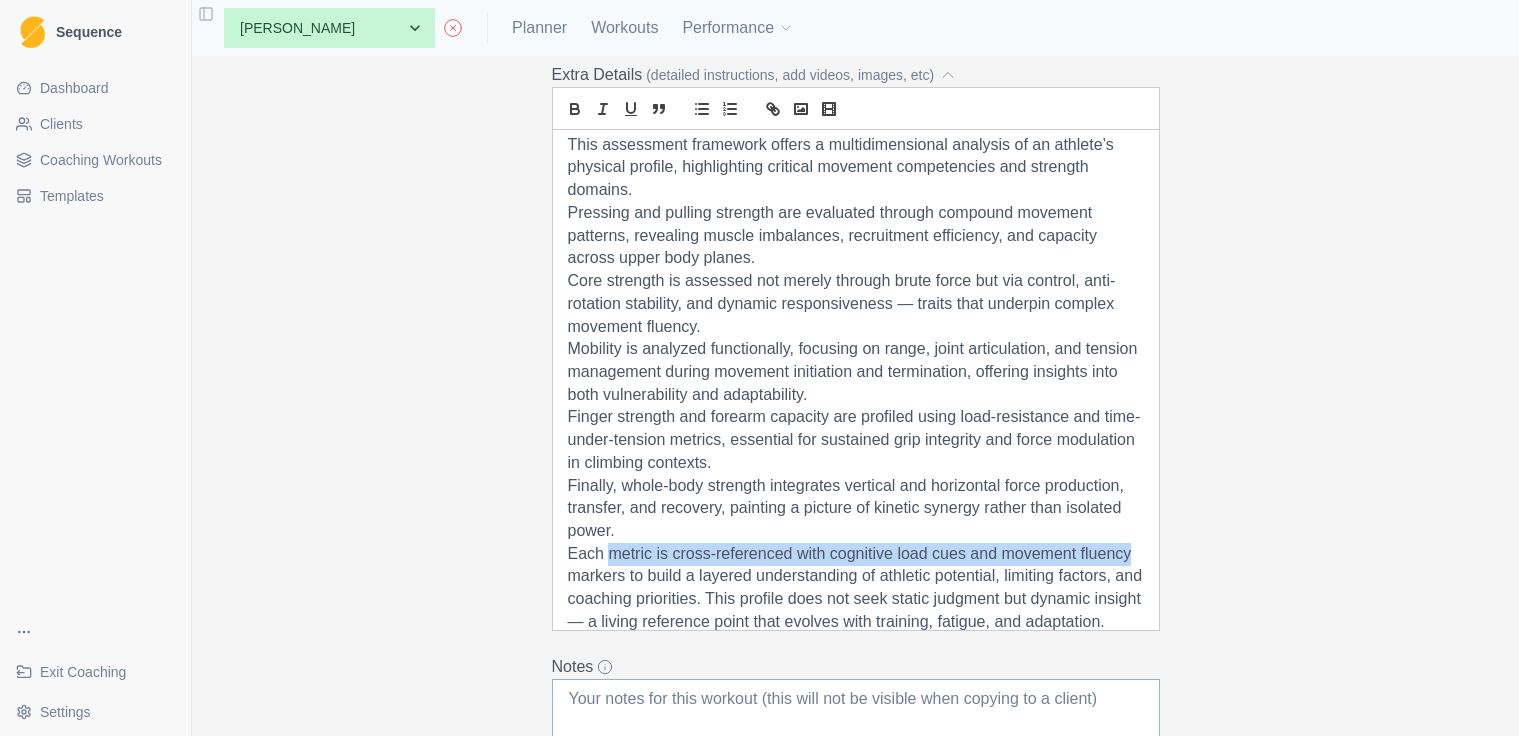 drag, startPoint x: 1131, startPoint y: 541, endPoint x: 613, endPoint y: 537, distance: 518.01544 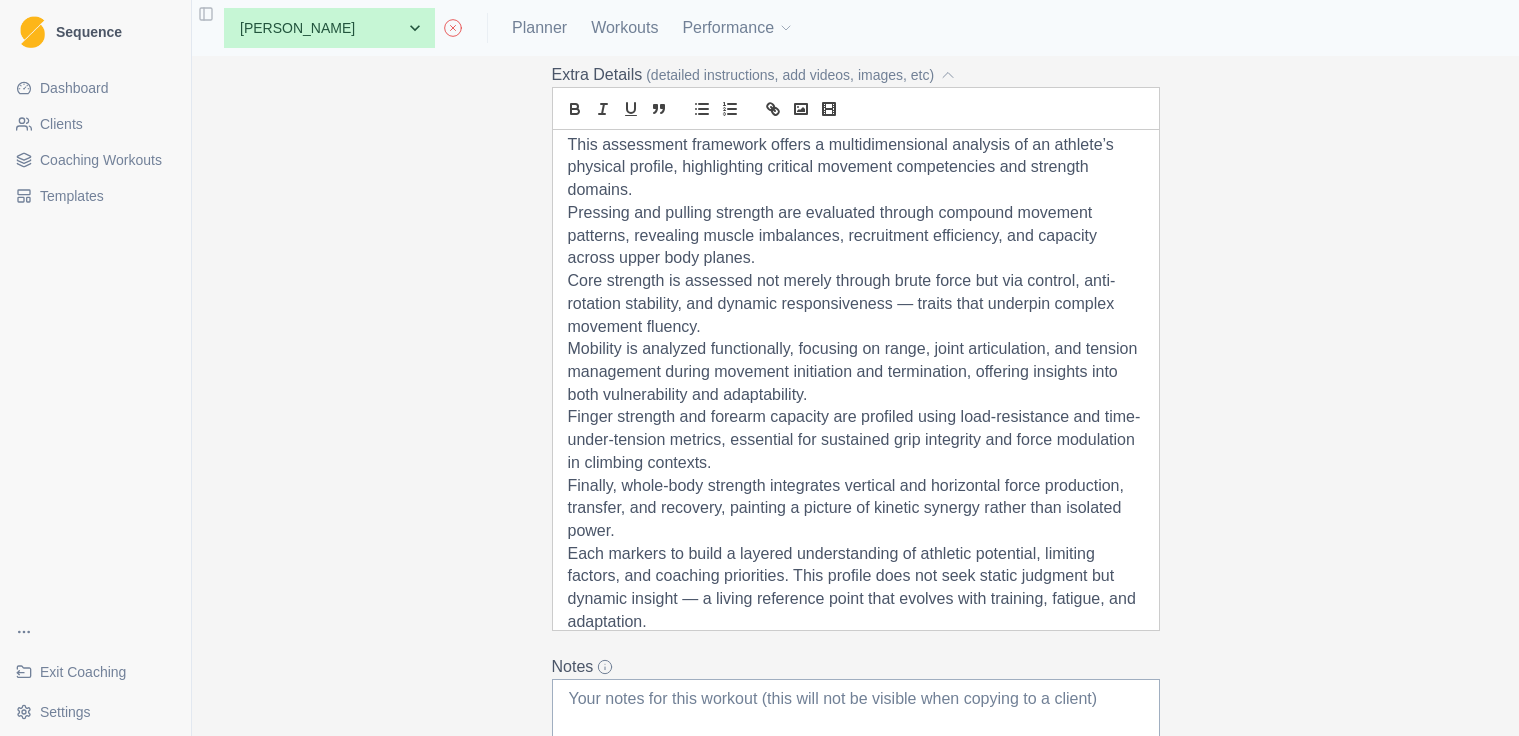 click on "Each markers to build a layered understanding of athletic potential, limiting factors, and coaching priorities. This profile does not seek static judgment but dynamic insight — a living reference point that evolves with training, fatigue, and adaptation." at bounding box center (856, 588) 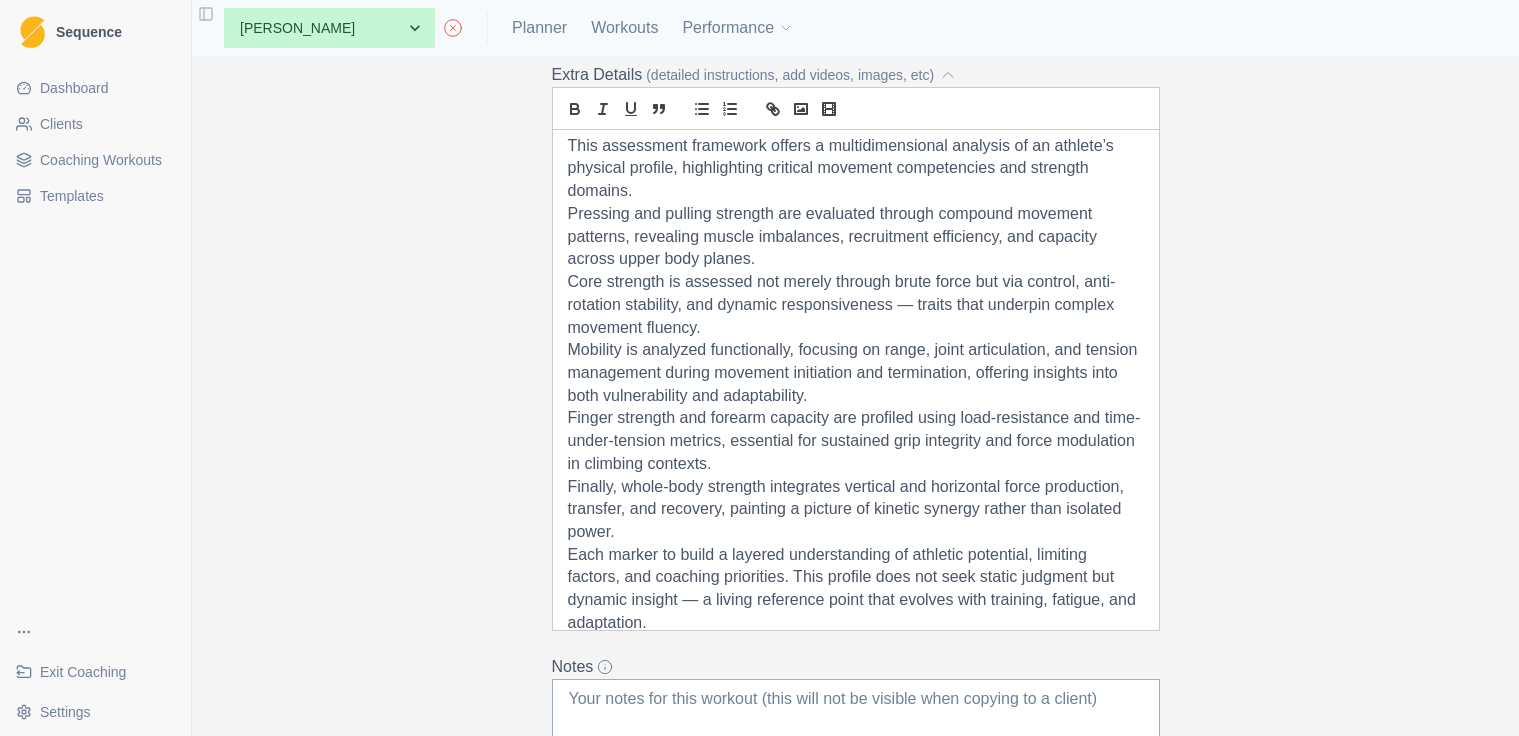 click on "Each marker to build a layered understanding of athletic potential, limiting factors, and coaching priorities. This profile does not seek static judgment but dynamic insight — a living reference point that evolves with training, fatigue, and adaptation." at bounding box center [856, 589] 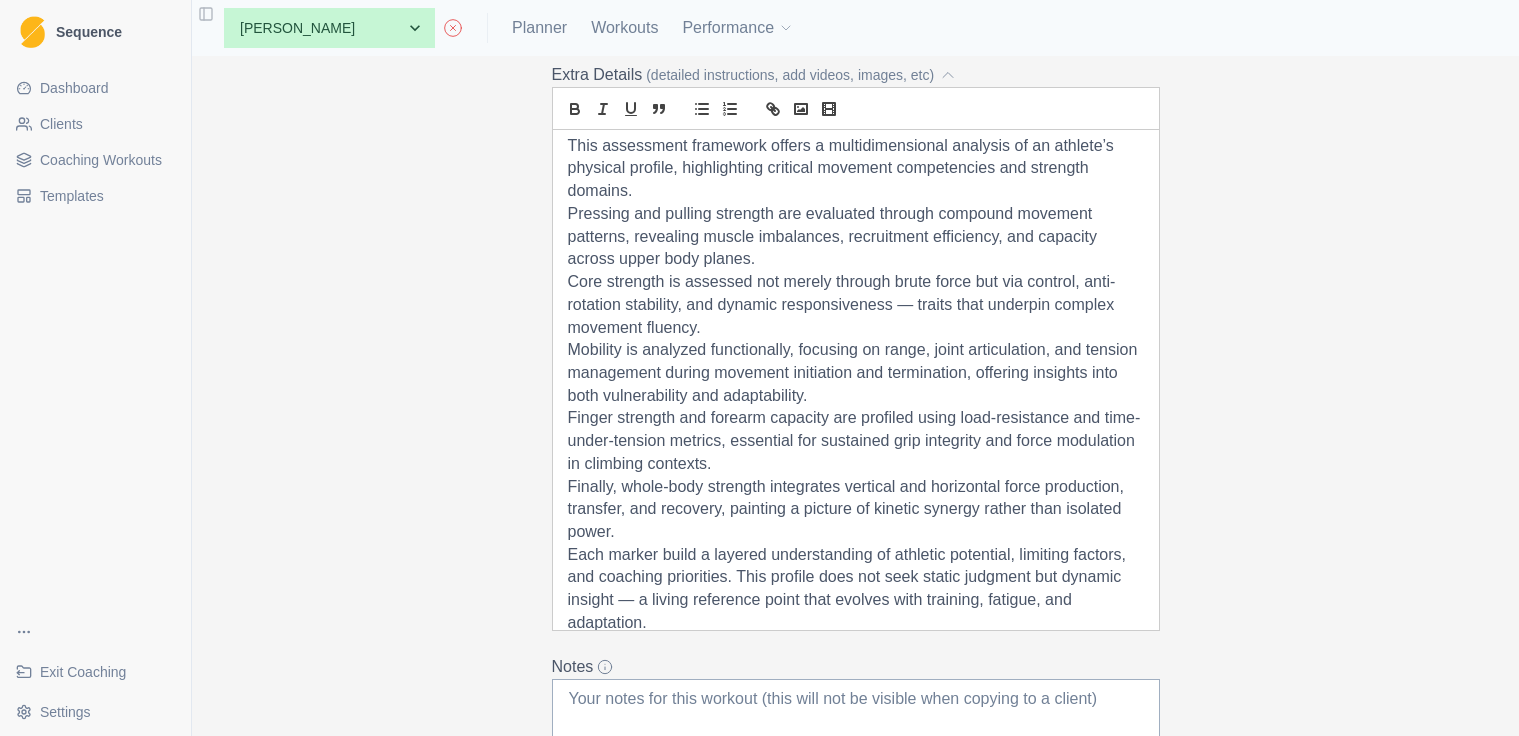 click on "Each marker build a layered understanding of athletic potential, limiting factors, and coaching priorities. This profile does not seek static judgment but dynamic insight — a living reference point that evolves with training, fatigue, and adaptation." at bounding box center [856, 589] 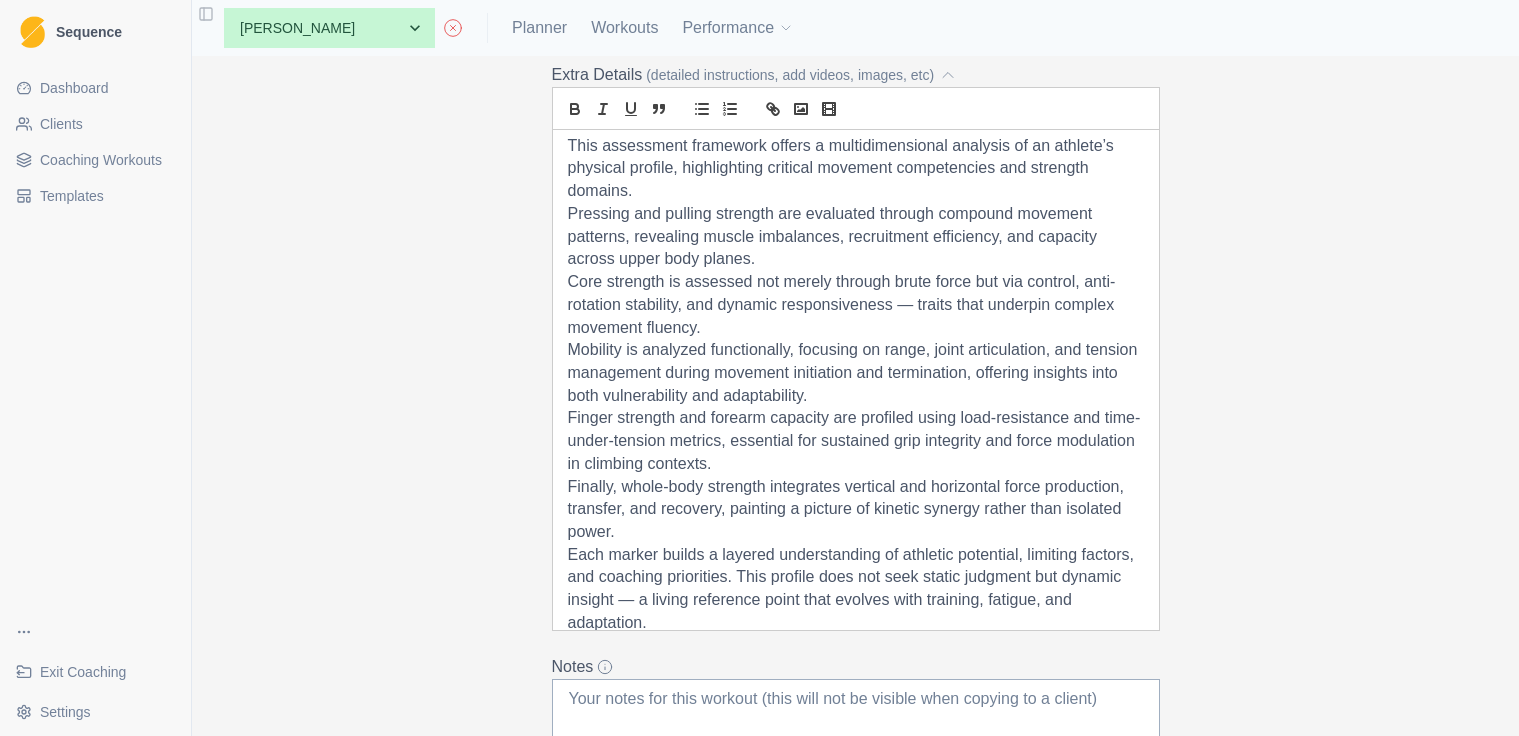 scroll, scrollTop: 0, scrollLeft: 2, axis: horizontal 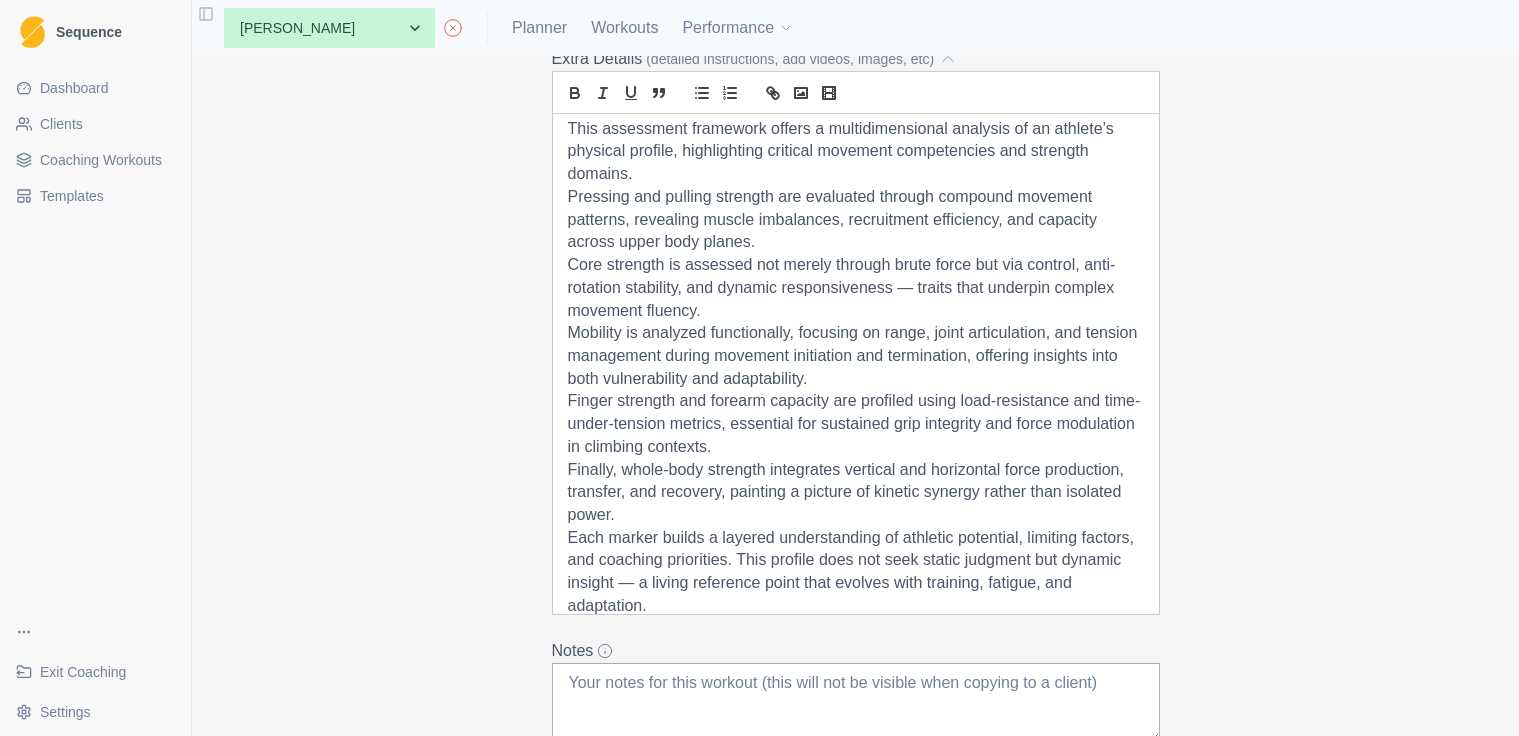 click on "Each marker builds a layered understanding of athletic potential, limiting factors, and coaching priorities. This profile does not seek static judgment but dynamic insight — a living reference point that evolves with training, fatigue, and adaptation." at bounding box center [856, 572] 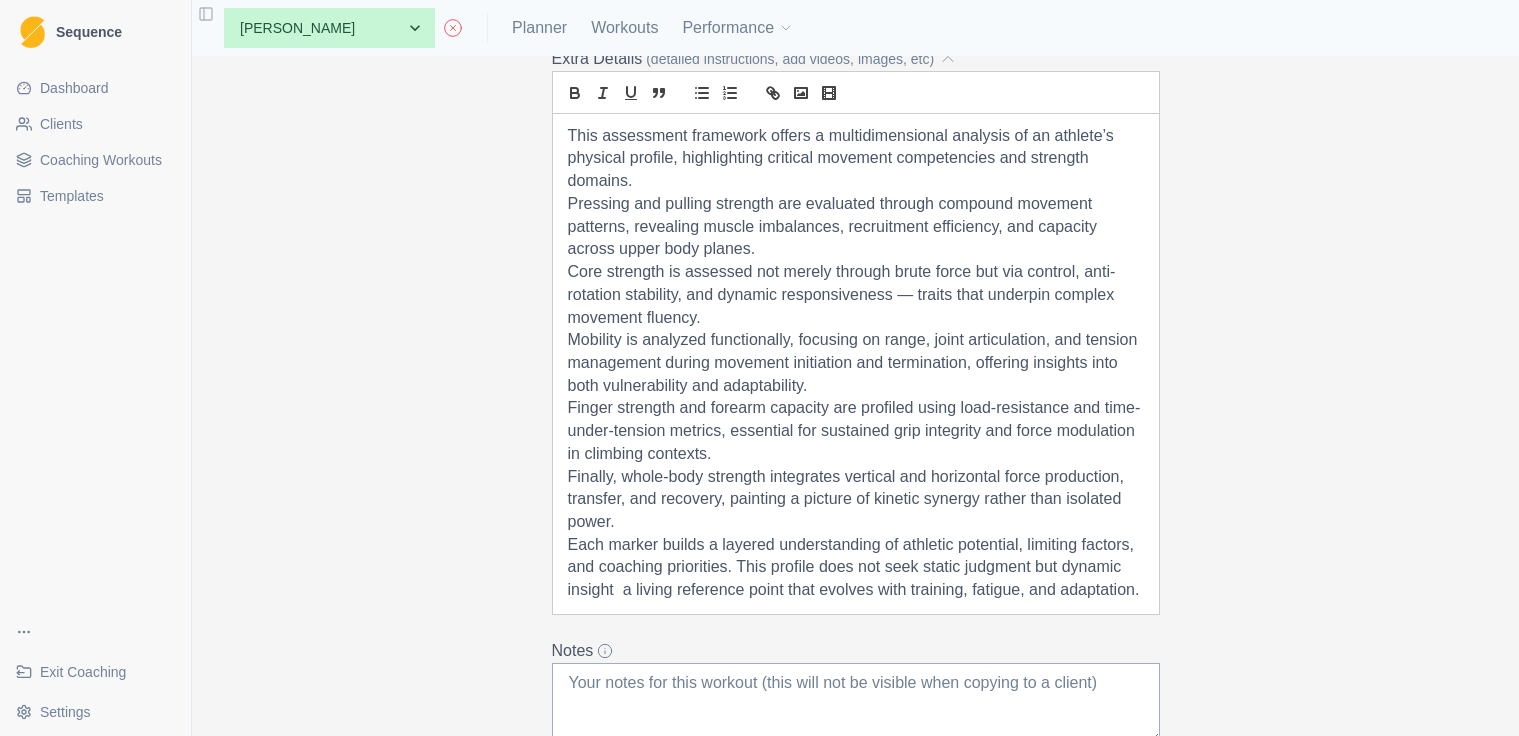 scroll, scrollTop: 0, scrollLeft: 0, axis: both 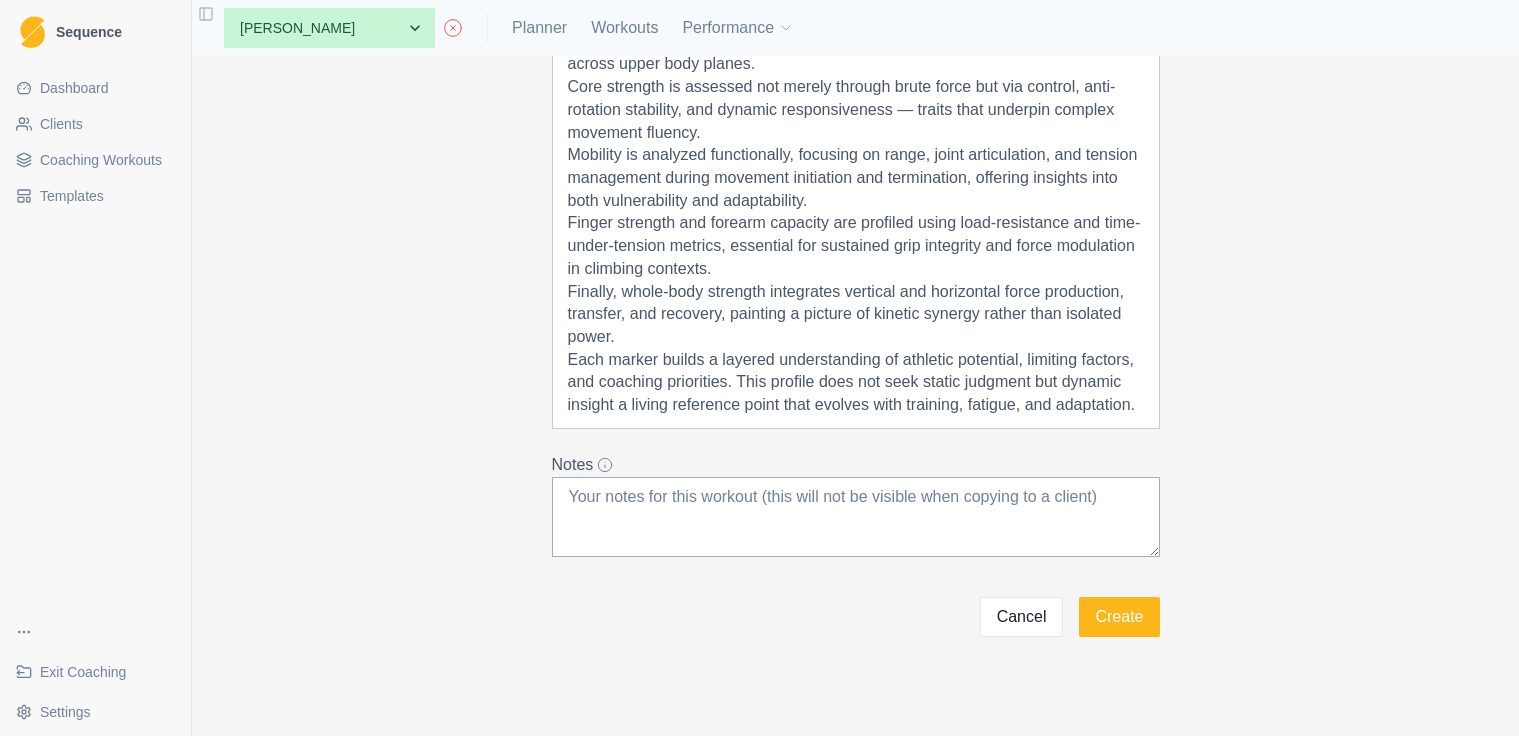 click on "This assessment framework offers a multidimensional analysis of an athlete’s physical profile, highlighting critical movement competencies and strength domains.  Pressing and pulling strength are evaluated through compound movement patterns, revealing muscle imbalances, recruitment efficiency, and capacity across upper body planes.  Core strength is assessed not merely through brute force but via control, anti-rotation stability, and dynamic responsiveness — traits that underpin complex movement fluency. Mobility is analyzed functionally, focusing on range, joint articulation, and tension management during movement initiation and termination, offering insights into both vulnerability and adaptability.  Finger strength and forearm capacity are profiled using load-resistance and time-under-tension metrics, essential for sustained grip integrity and force modulation in climbing contexts." at bounding box center [856, 178] 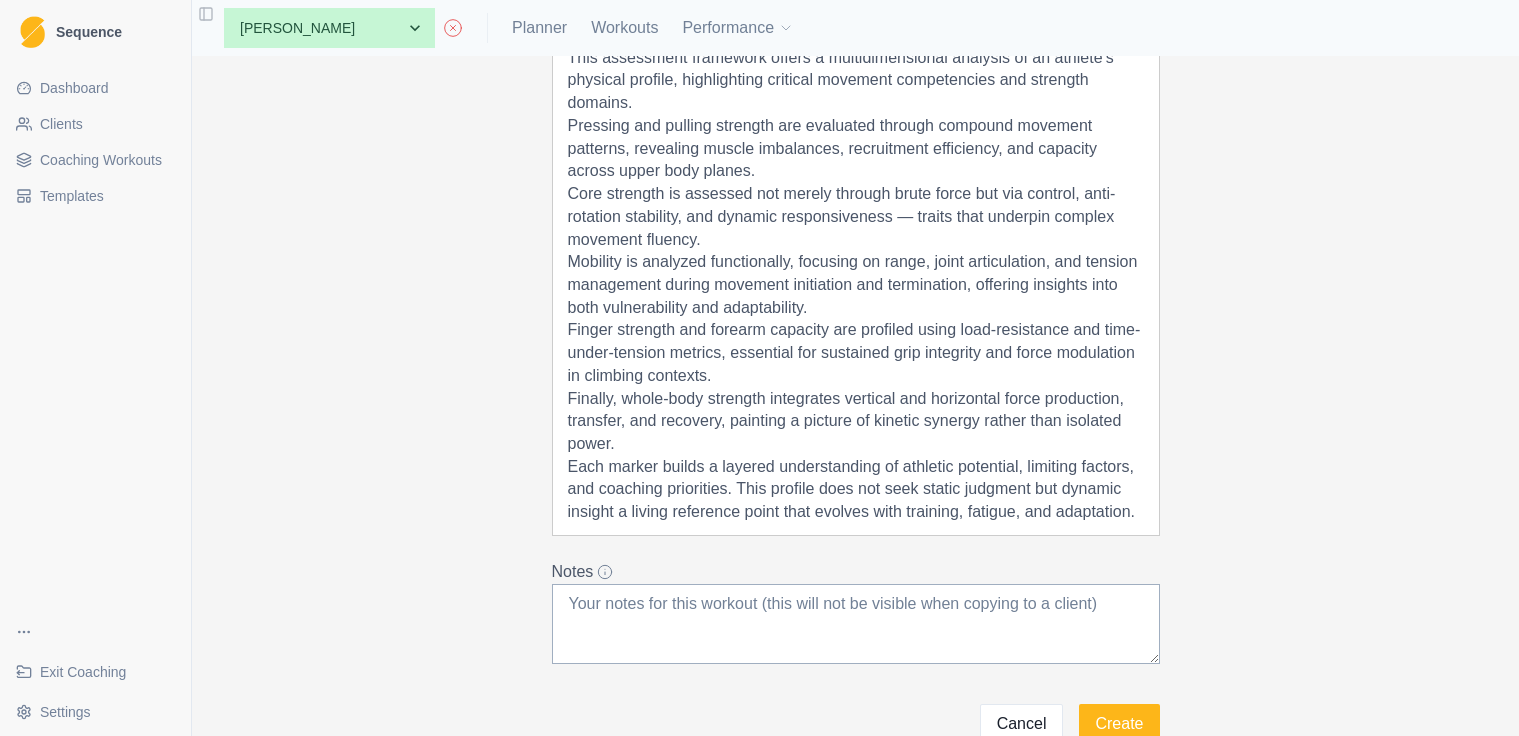 scroll, scrollTop: 876, scrollLeft: 0, axis: vertical 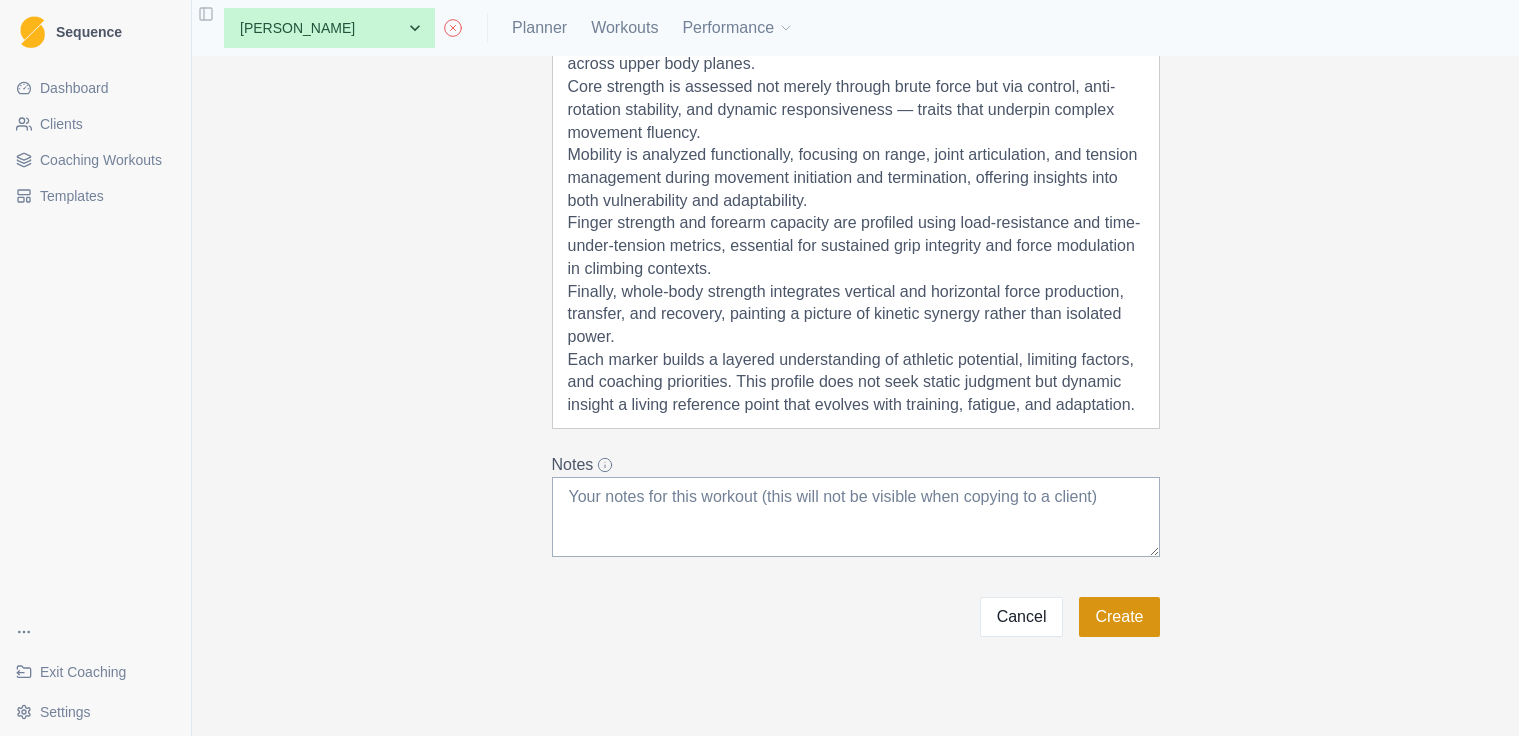 click on "Create" at bounding box center (1119, 617) 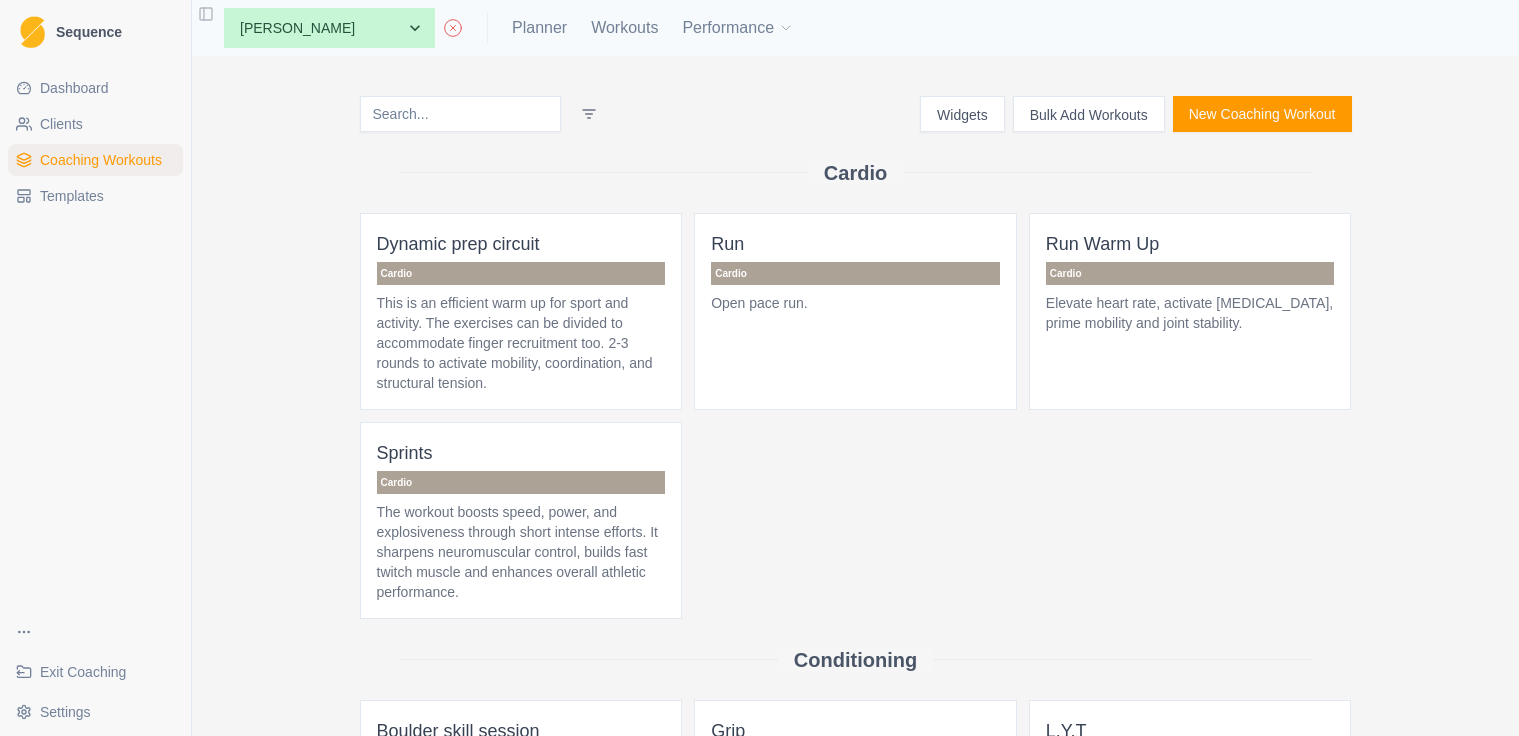 scroll, scrollTop: 0, scrollLeft: 0, axis: both 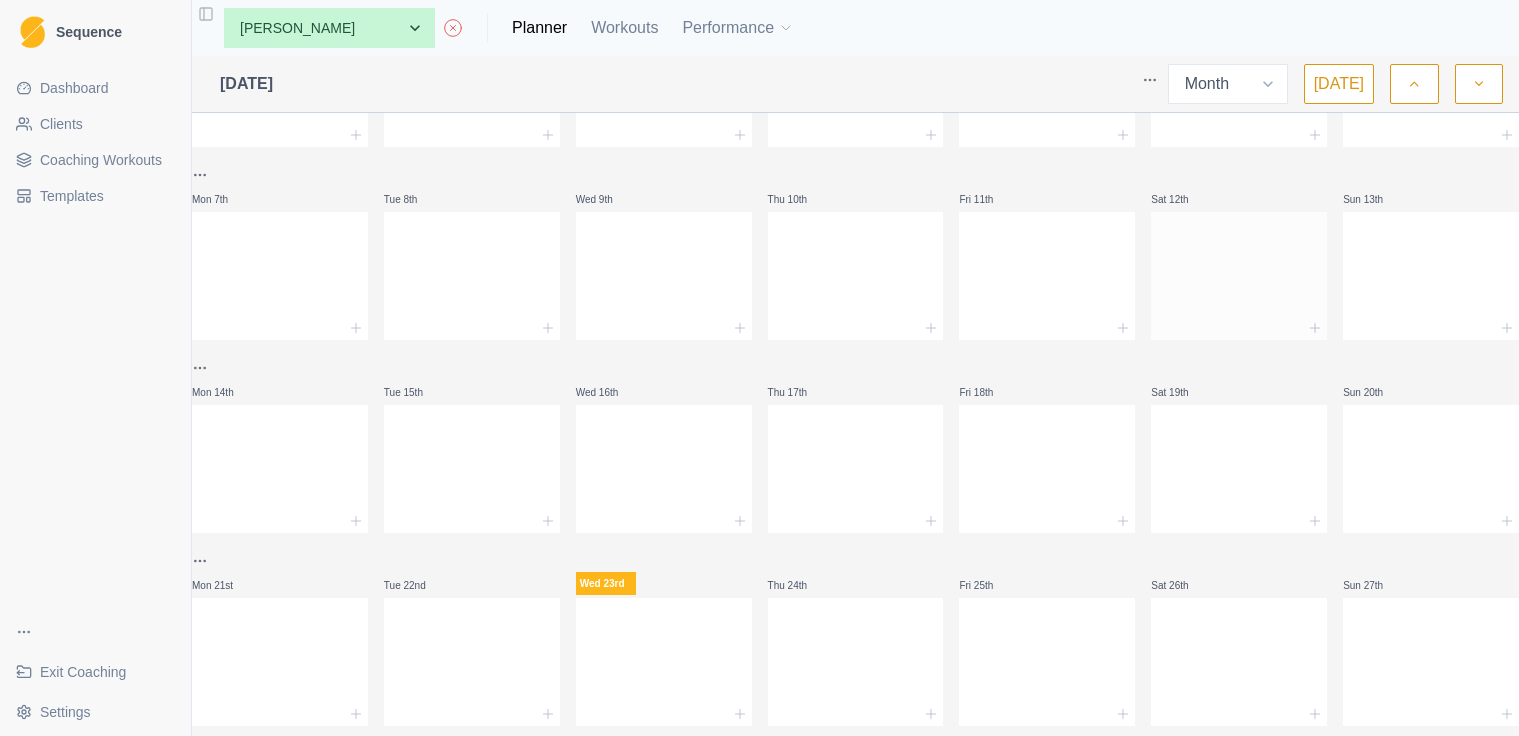 click at bounding box center (1239, 272) 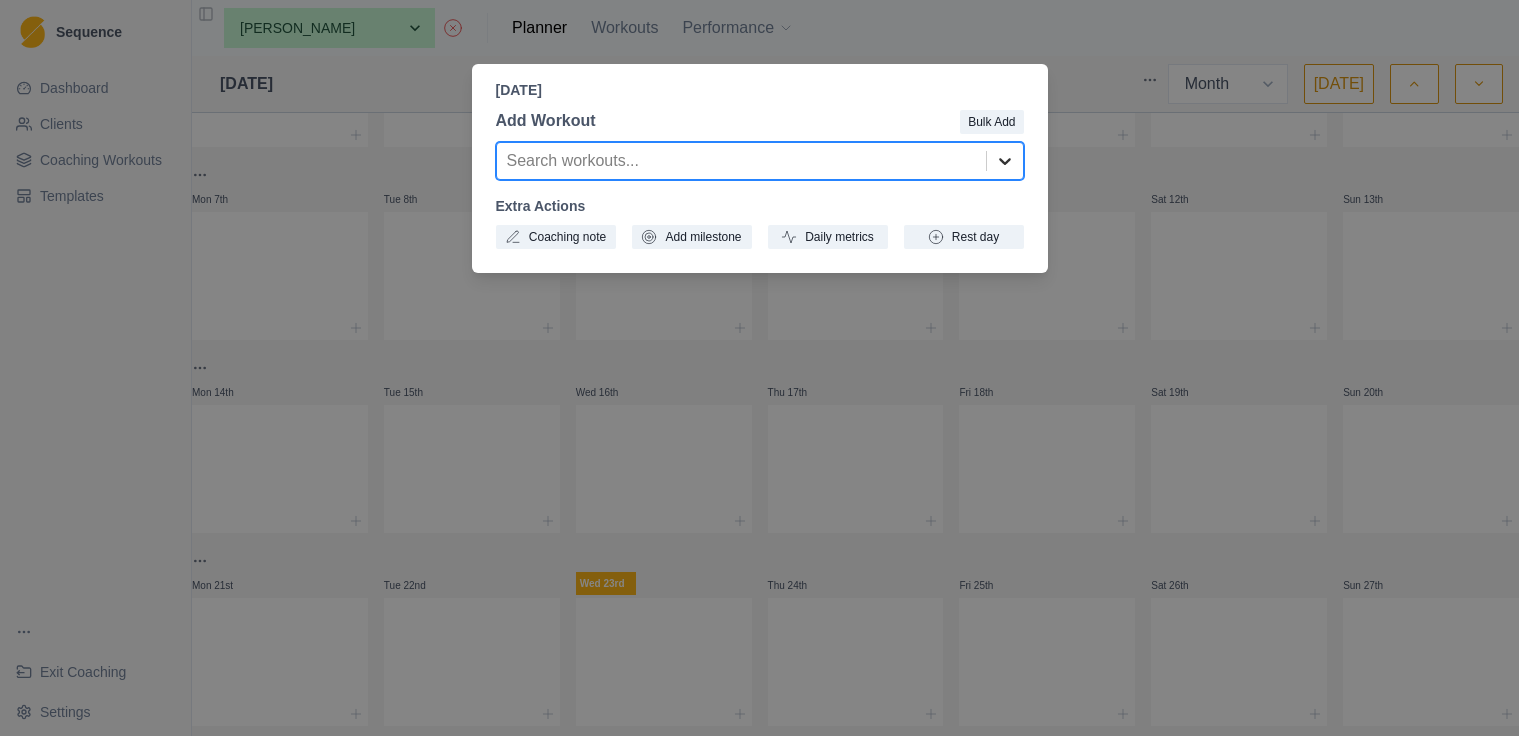 click 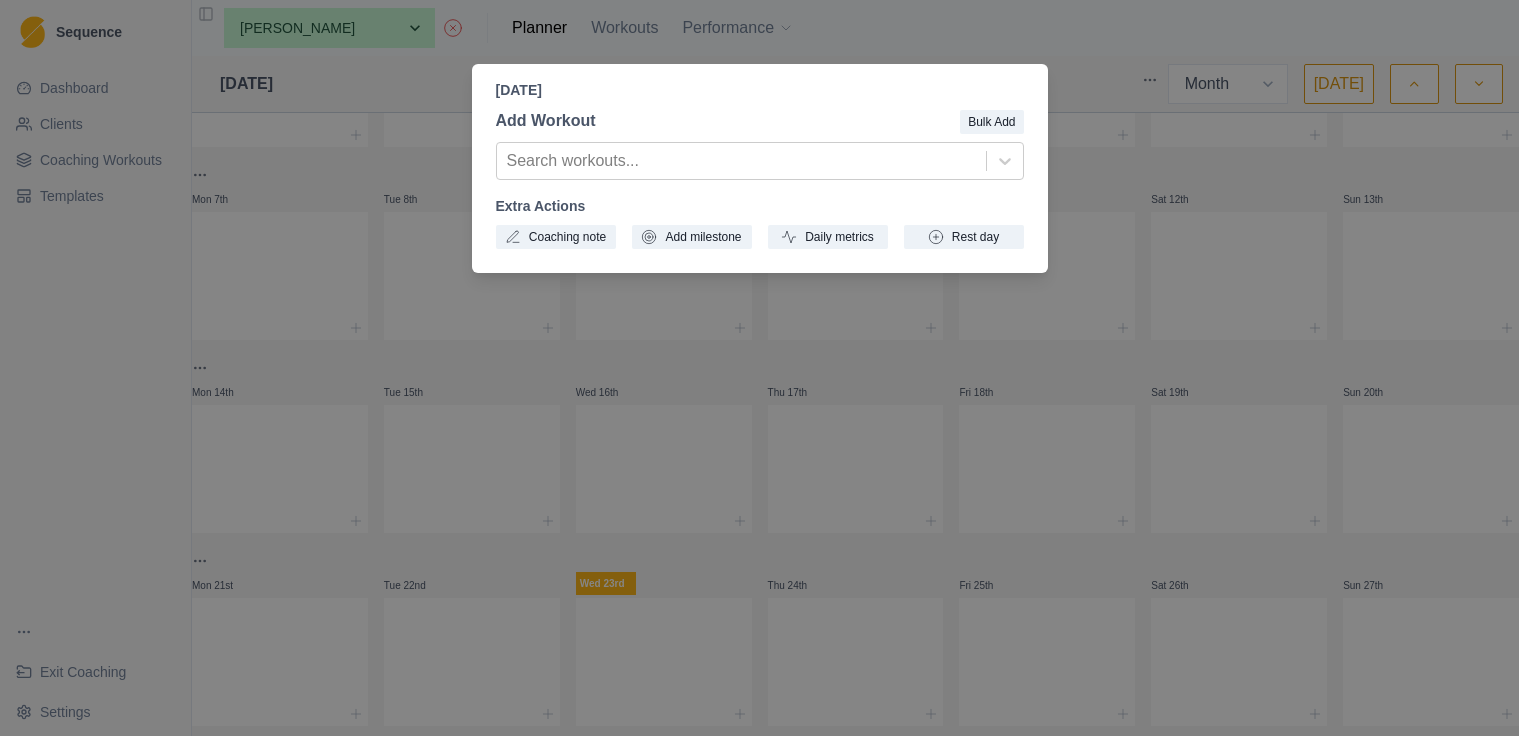 click at bounding box center (778, 121) 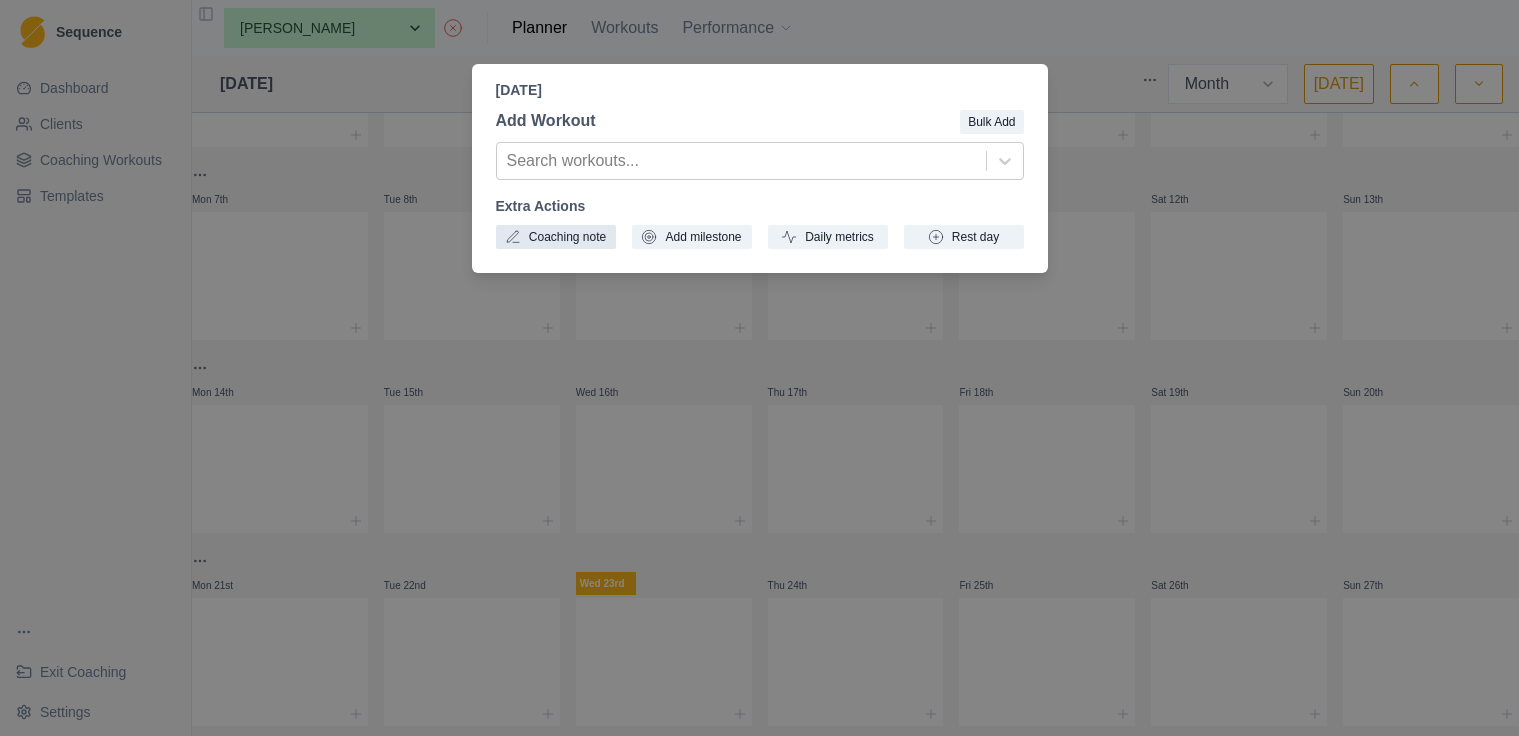 click on "Coaching note" at bounding box center (556, 237) 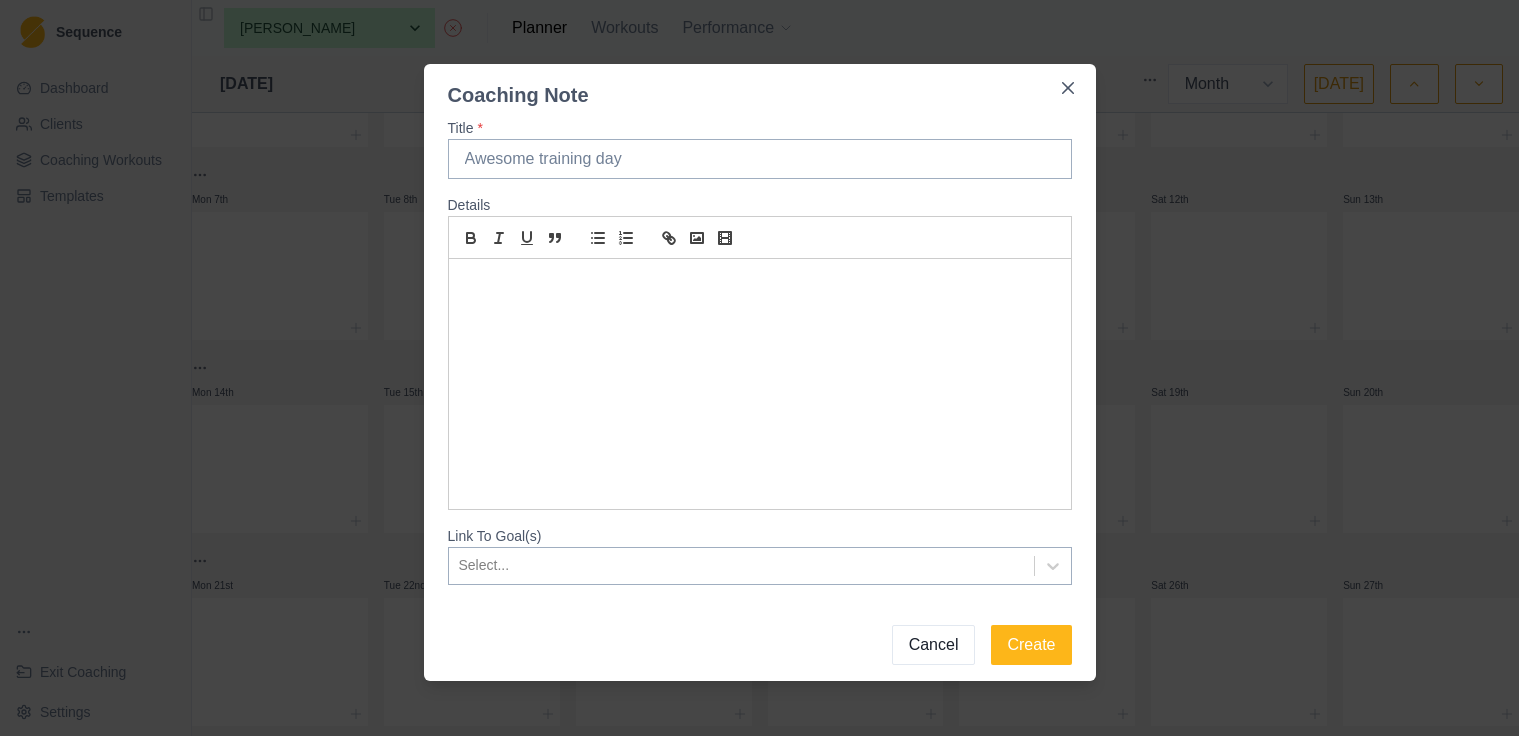 click on "Coaching Note Title * Details Link To Goal(s) Select... Cancel Create" at bounding box center [759, 368] 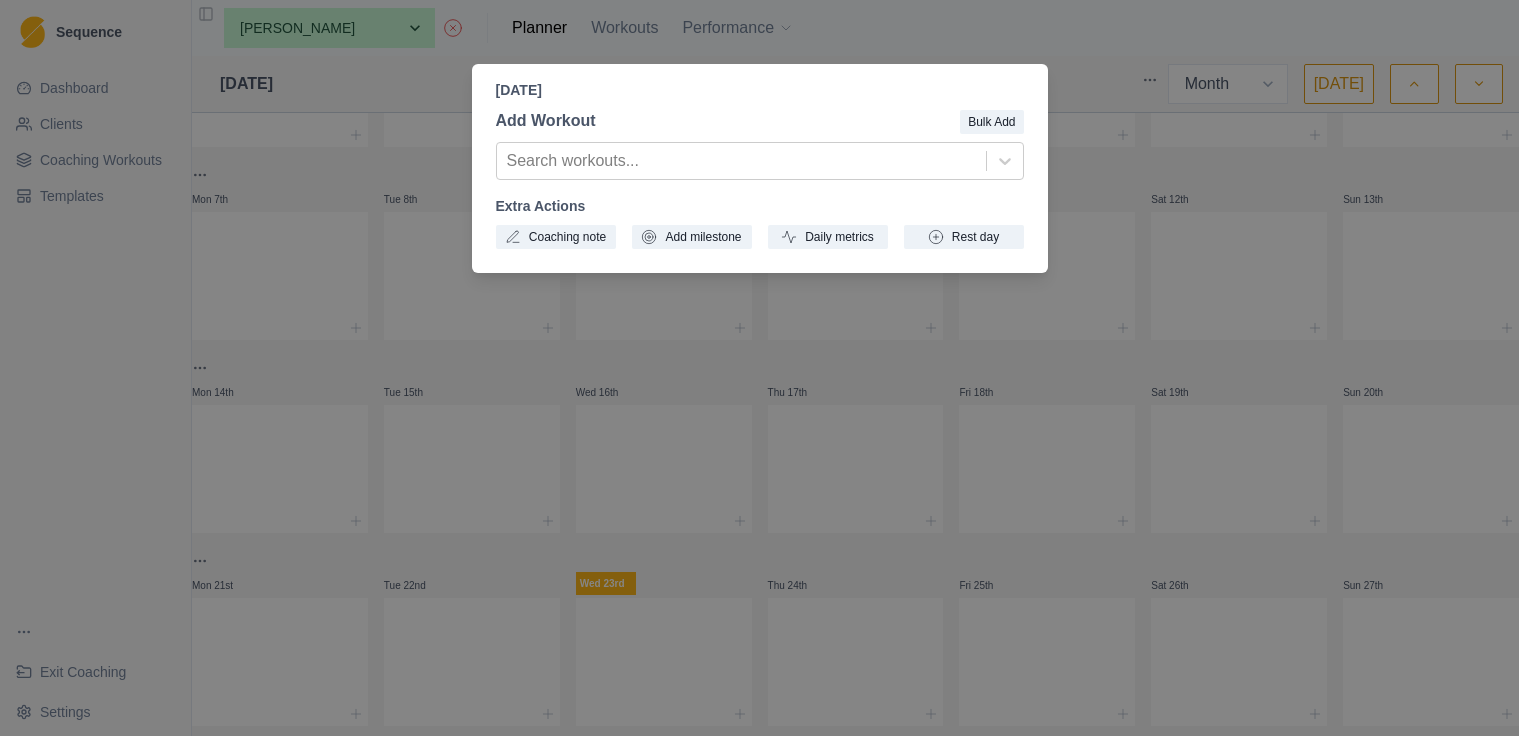 click on "[DATE] Add Workout Bulk Add Search workouts... Extra Actions Coaching note Add milestone Daily metrics Rest day" at bounding box center (759, 368) 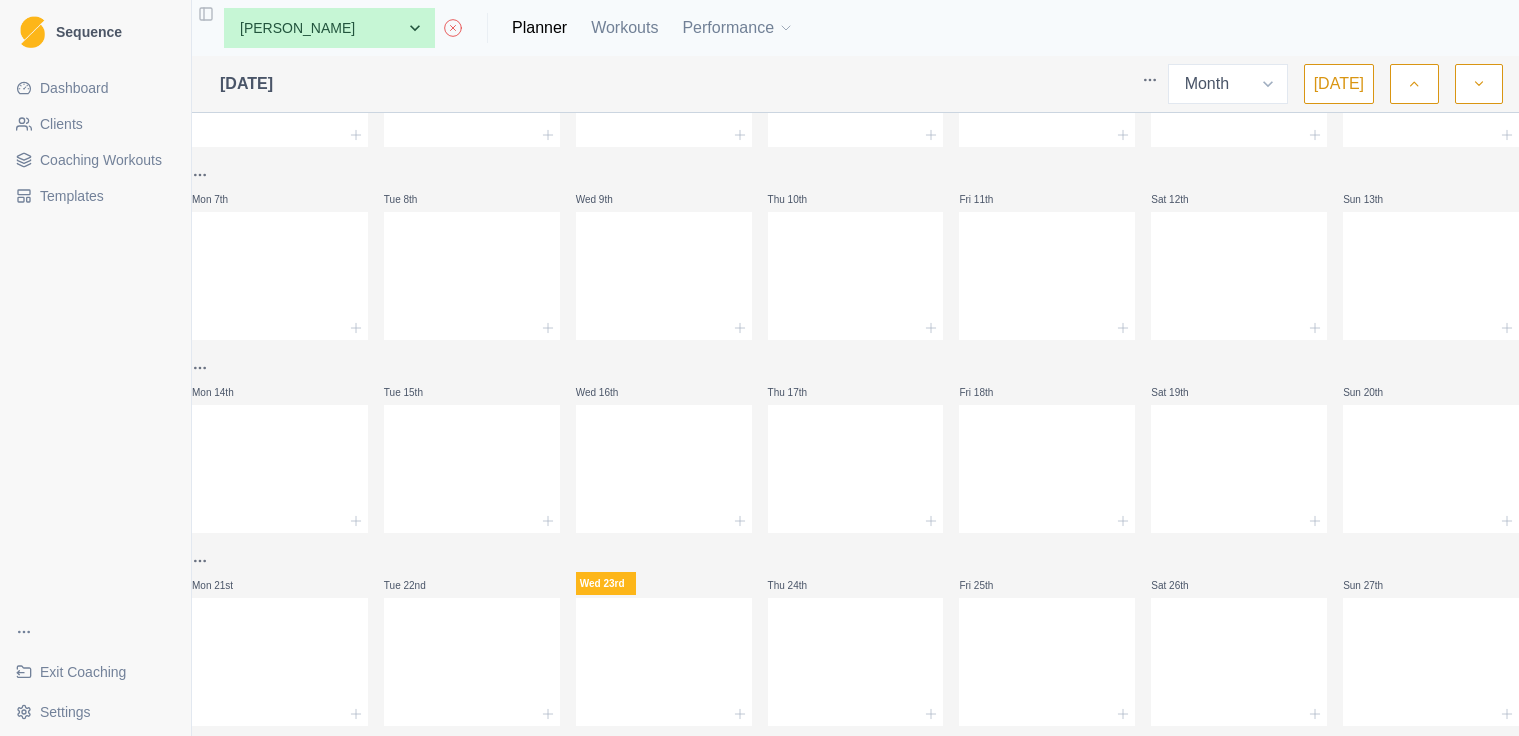 click on "Coaching Workouts" at bounding box center [101, 160] 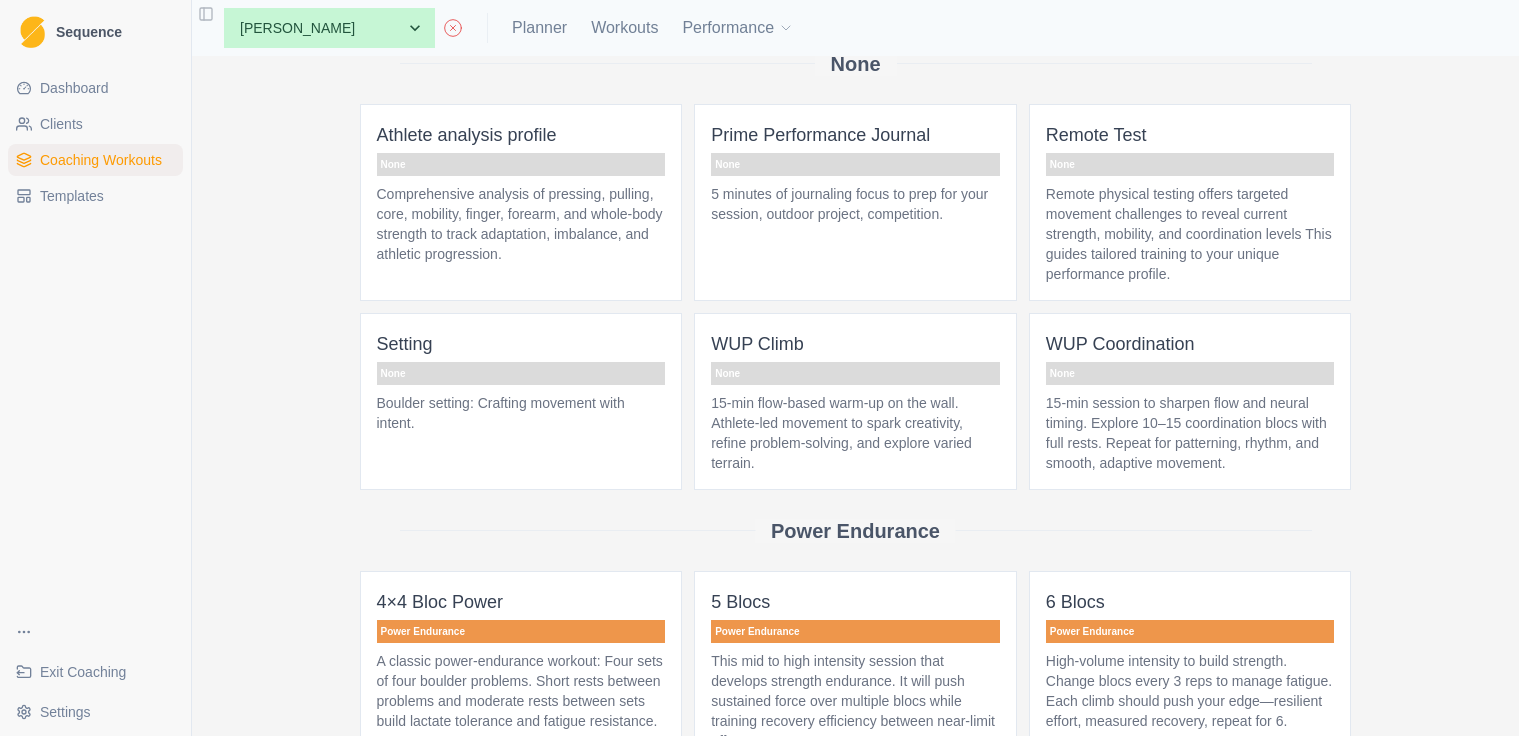 scroll, scrollTop: 3582, scrollLeft: 0, axis: vertical 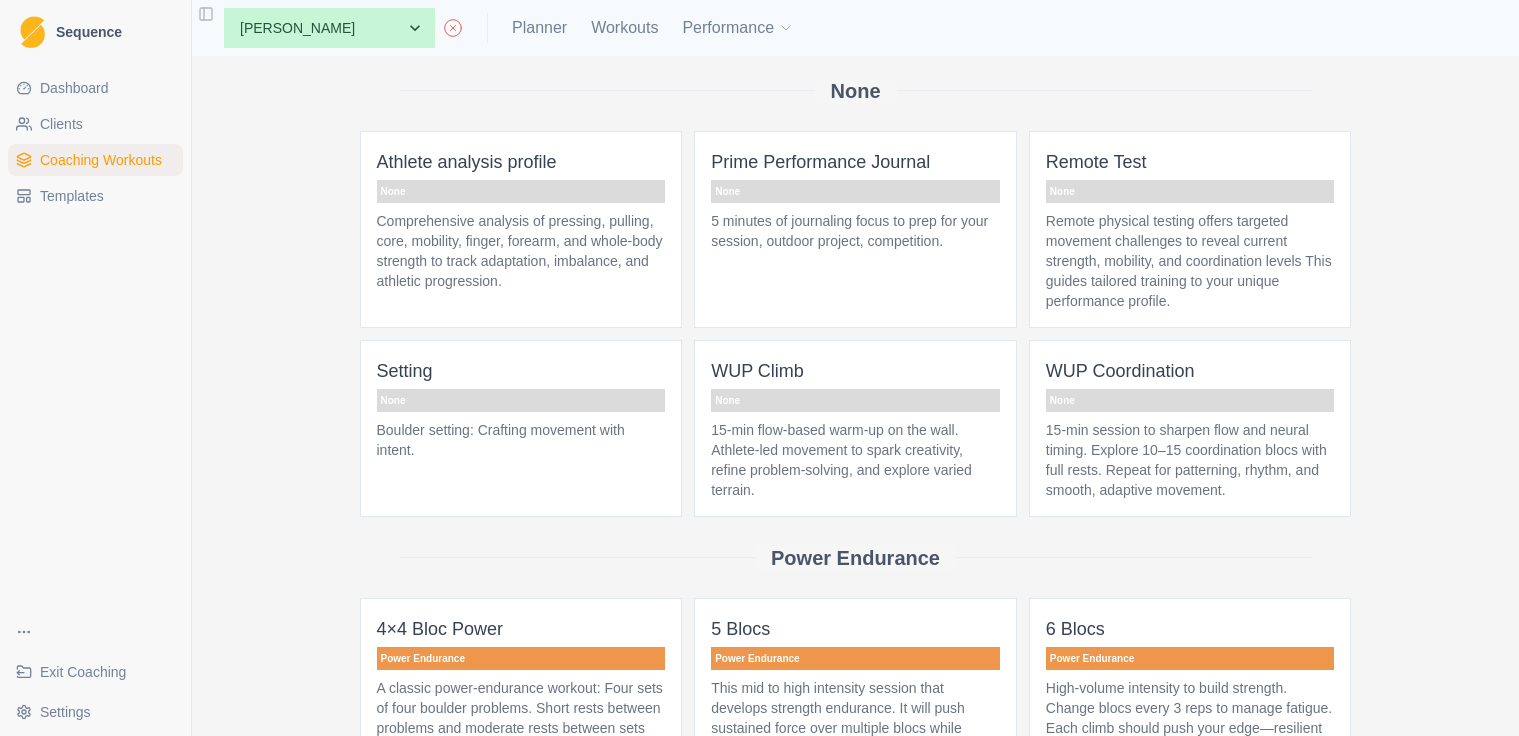 click on "Comprehensive analysis of pressing, pulling, core, mobility, finger, forearm, and whole-body strength to track adaptation, imbalance, and athletic progression." at bounding box center (521, 251) 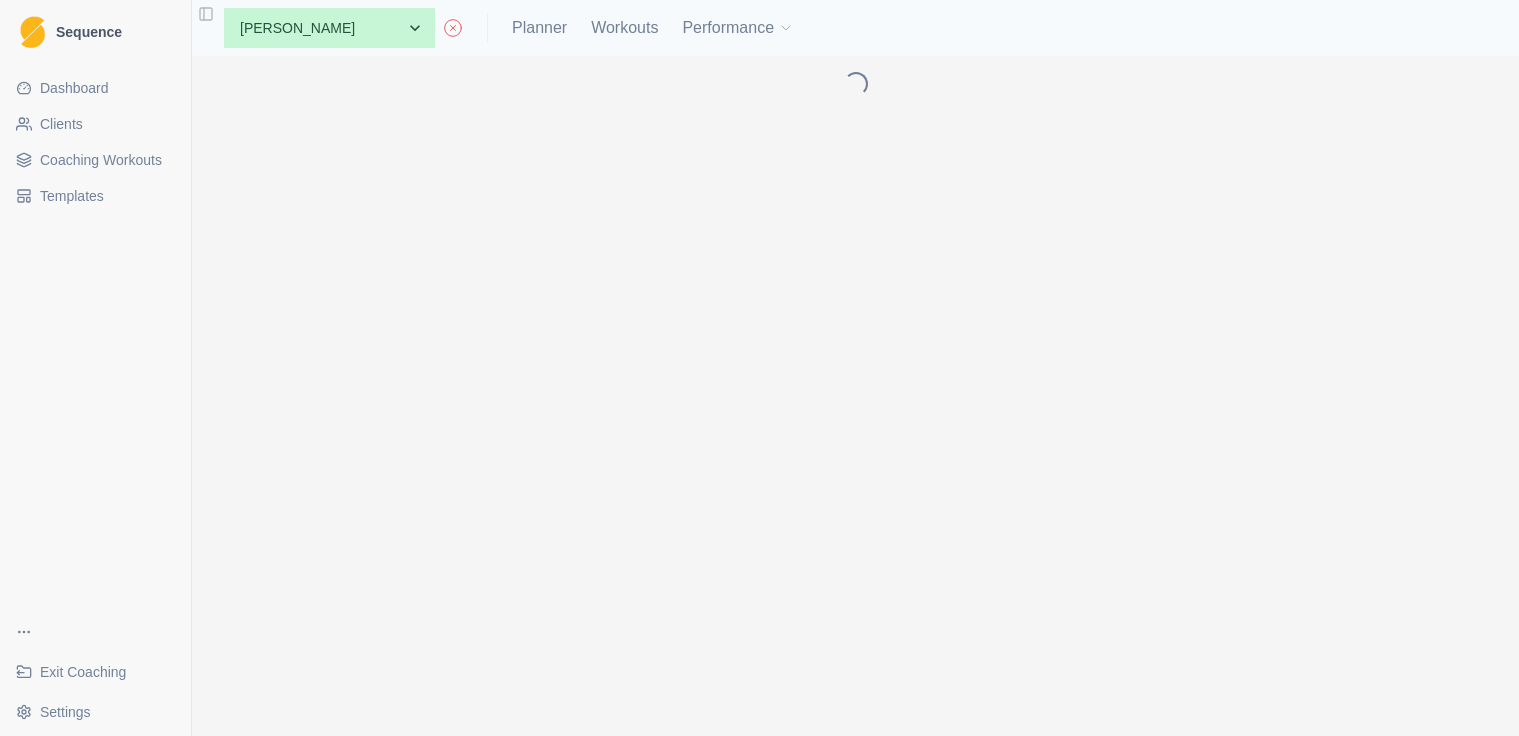 scroll, scrollTop: 0, scrollLeft: 0, axis: both 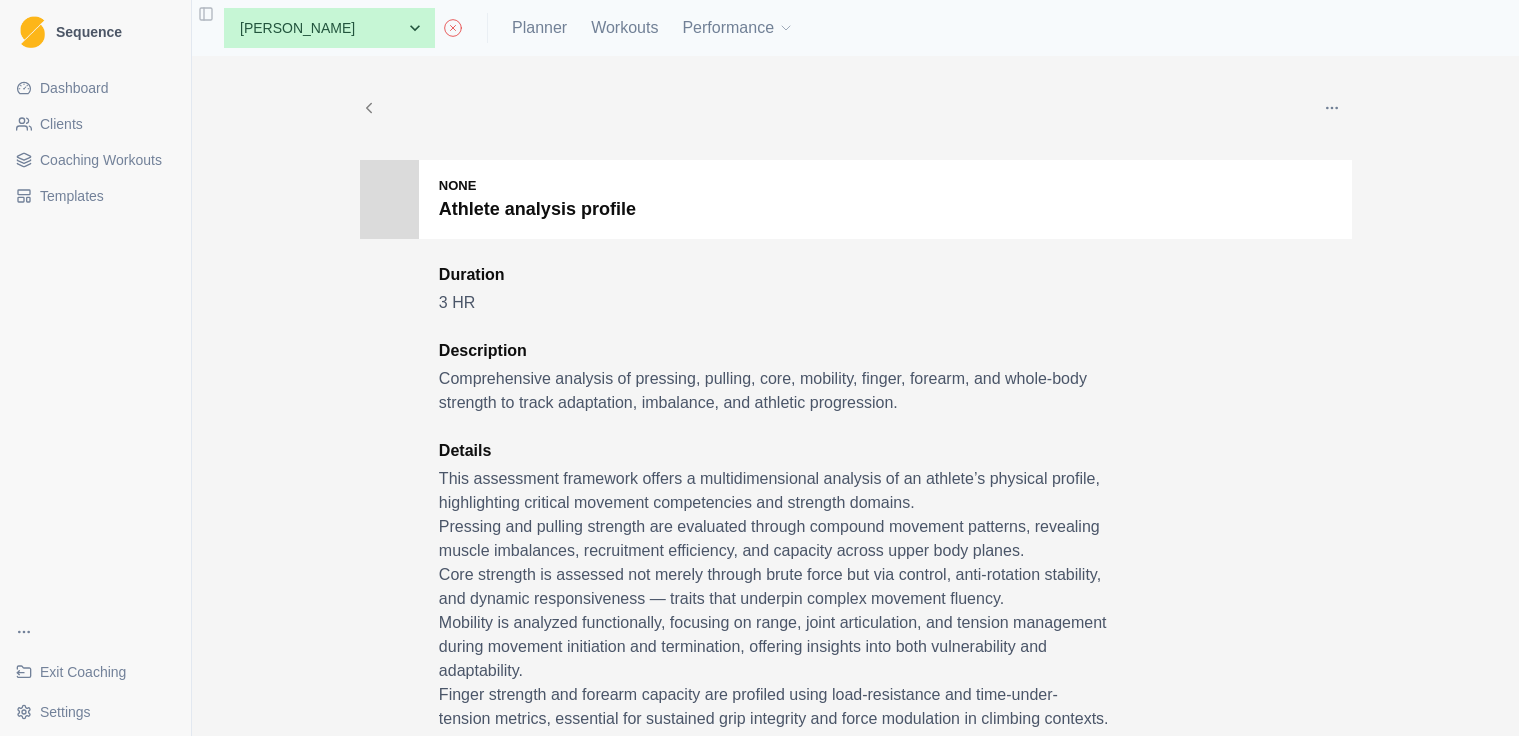 click on "Coaching Workouts" at bounding box center [101, 160] 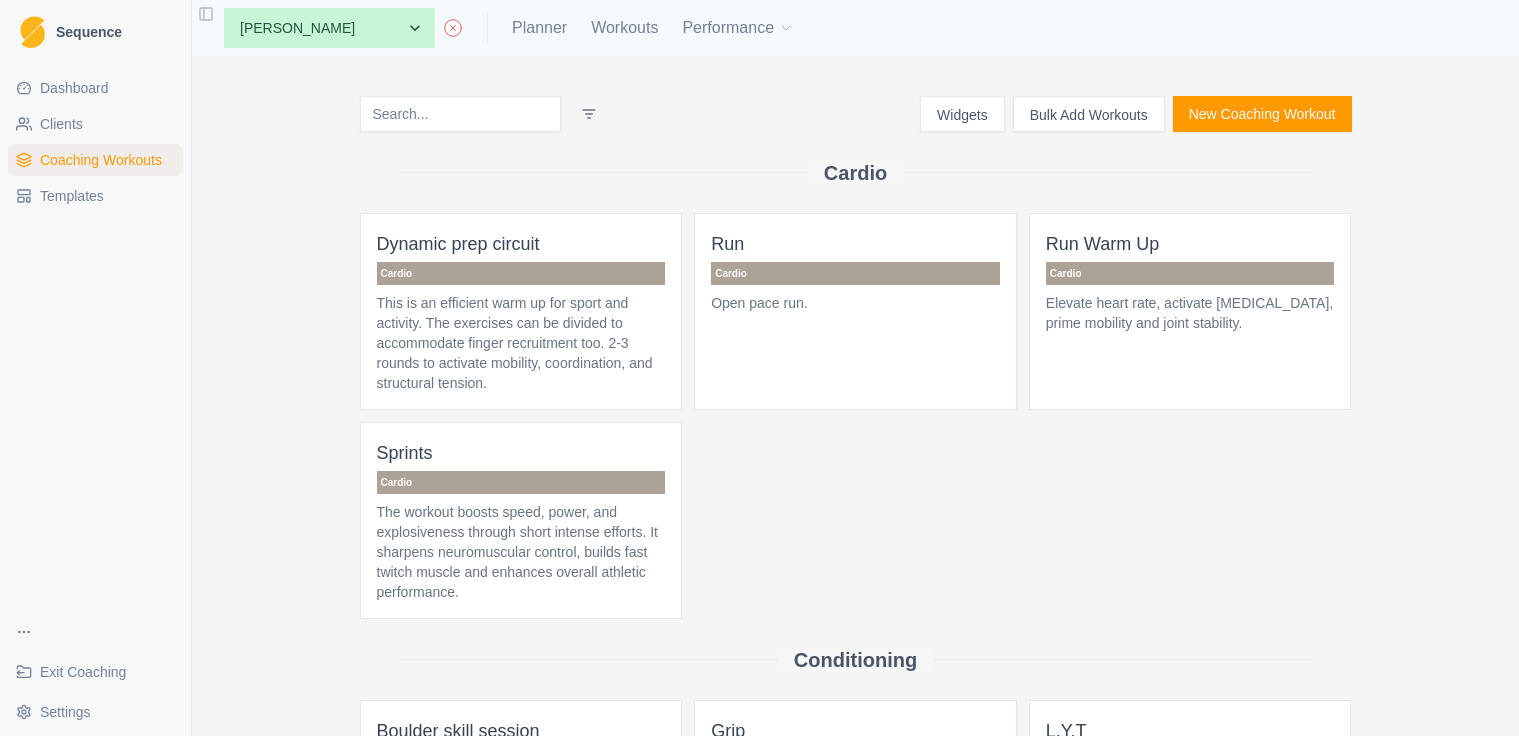 click on "Bulk Add Workouts" at bounding box center [1089, 114] 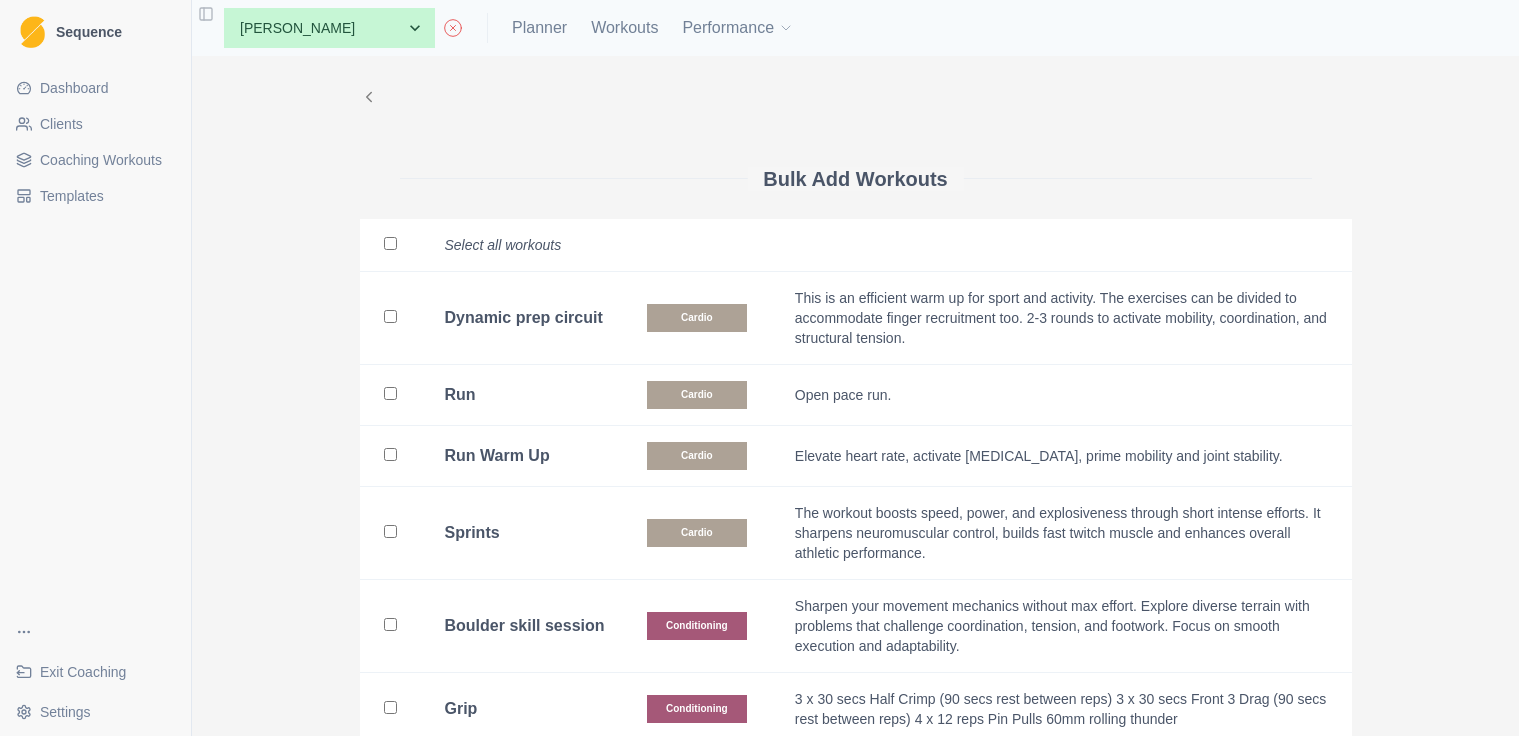 click on "Bulk Add Workouts Select all workouts Dynamic prep circuit Cardio This is an efficient warm up for sport and activity. The exercises can be divided to accommodate finger recruitment too.
2-3 rounds to activate mobility, coordination, and structural tension. Run  Cardio Open pace run.  Run Warm Up Cardio Elevate heart rate, activate [MEDICAL_DATA], prime mobility and joint stability. Sprints  Cardio The workout boosts speed, power, and explosiveness through short intense efforts. It sharpens neuromuscular control, builds fast twitch muscle and enhances overall athletic performance.  Boulder skill session  Conditioning Sharpen your movement mechanics without max effort. Explore diverse terrain with problems that challenge coordination, tension, and footwork. Focus on smooth execution and adaptability. Grip Conditioning 3 x 30 secs Half Crimp (90 secs rest between reps)
3 x 30 secs Front 3 Drag (90 secs rest between reps)
4 x 12 reps Pin Pulls 60mm rolling thunder L.Y.T Conditioning Mobilise & Prime Strength 2" at bounding box center [856, 2970] 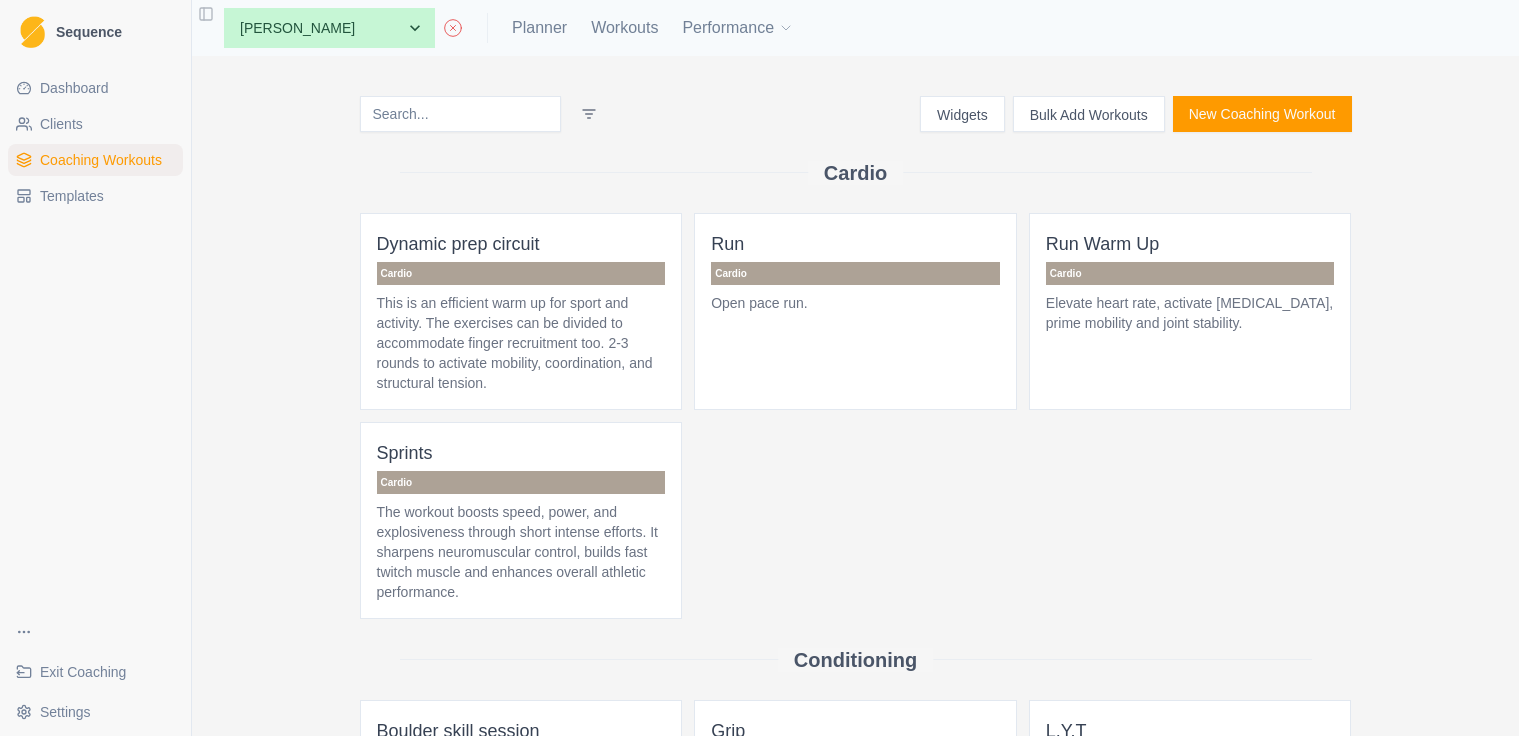 click on "This is an efficient warm up for sport and activity. The exercises can be divided to accommodate finger recruitment too.
2-3 rounds to activate mobility, coordination, and structural tension." at bounding box center (521, 343) 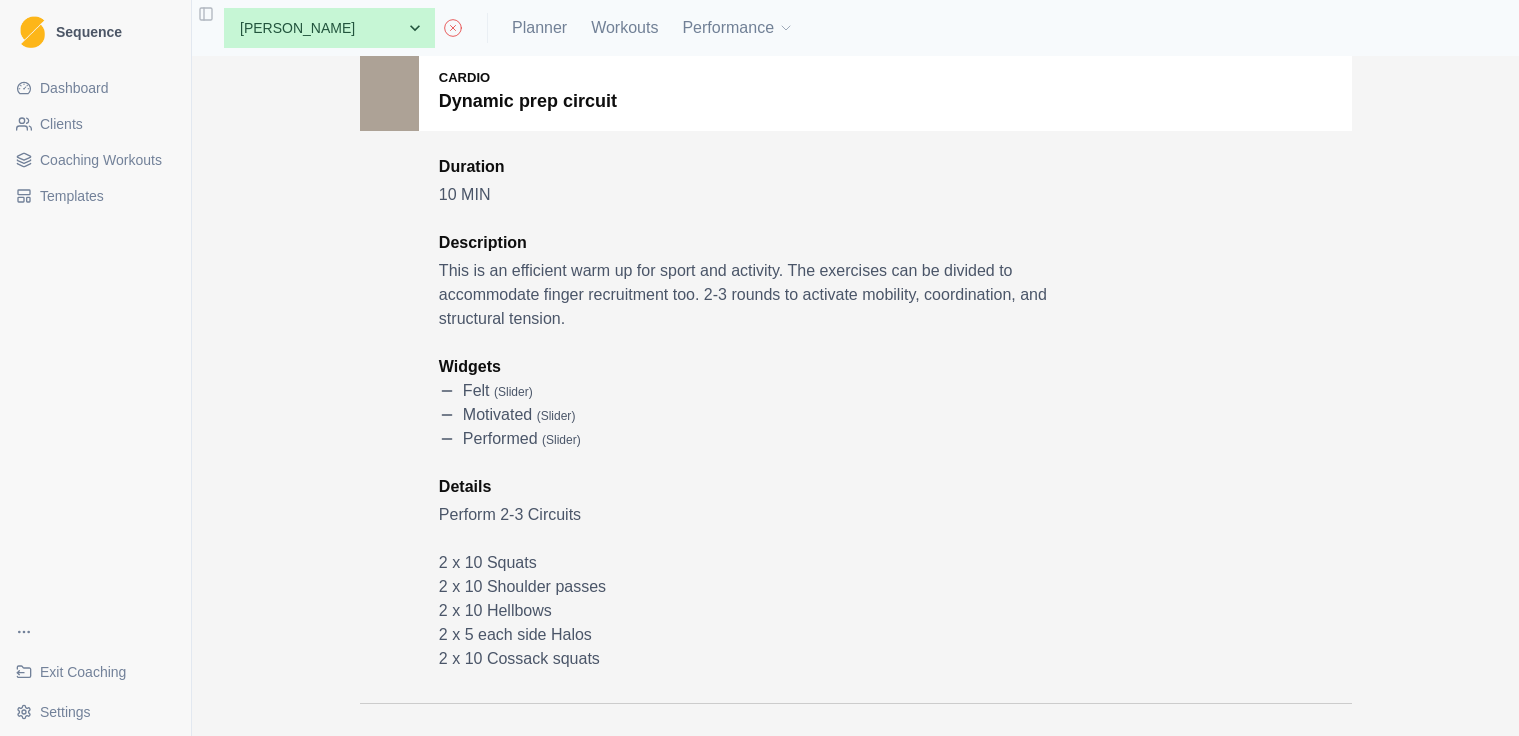 scroll, scrollTop: 107, scrollLeft: 0, axis: vertical 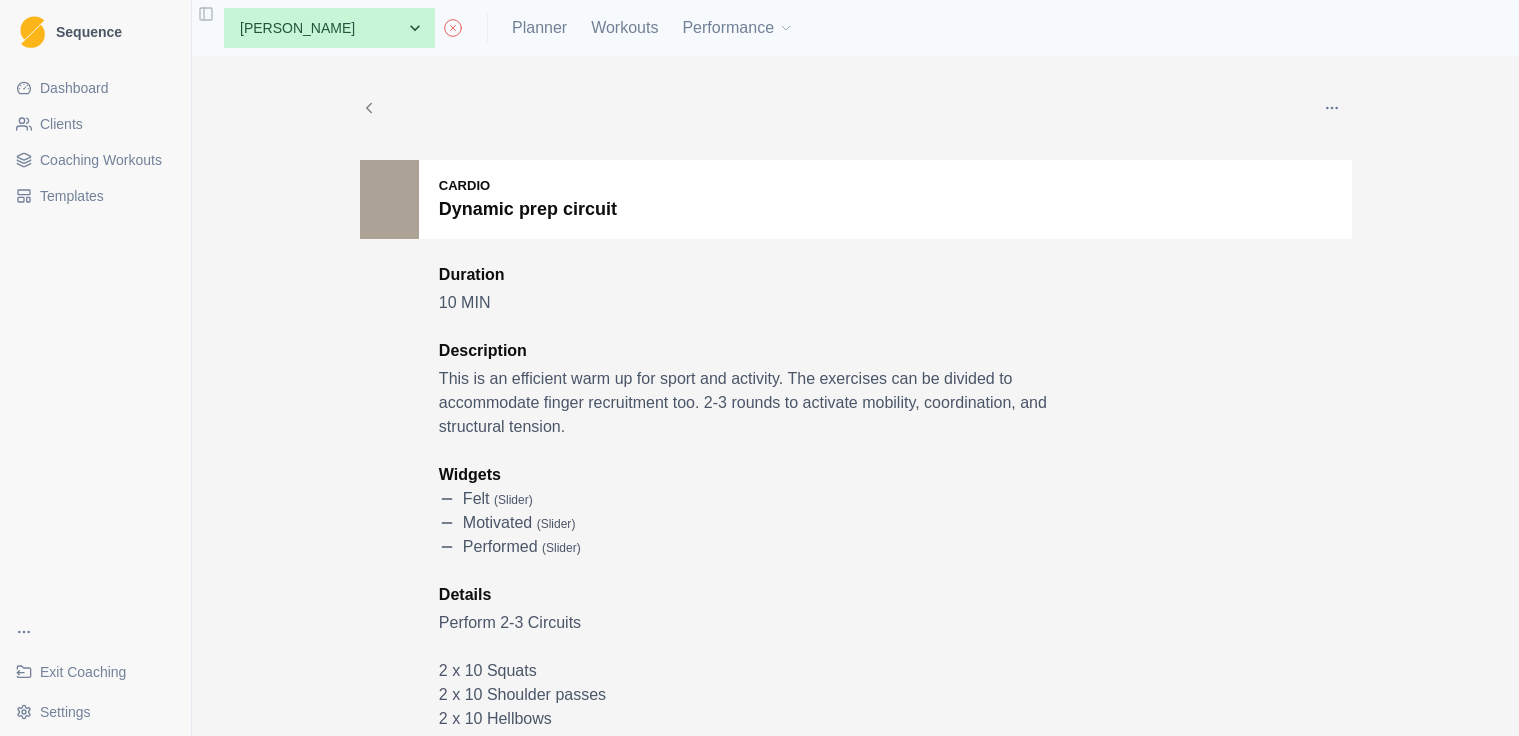 click on "Coaching Workouts" at bounding box center (101, 160) 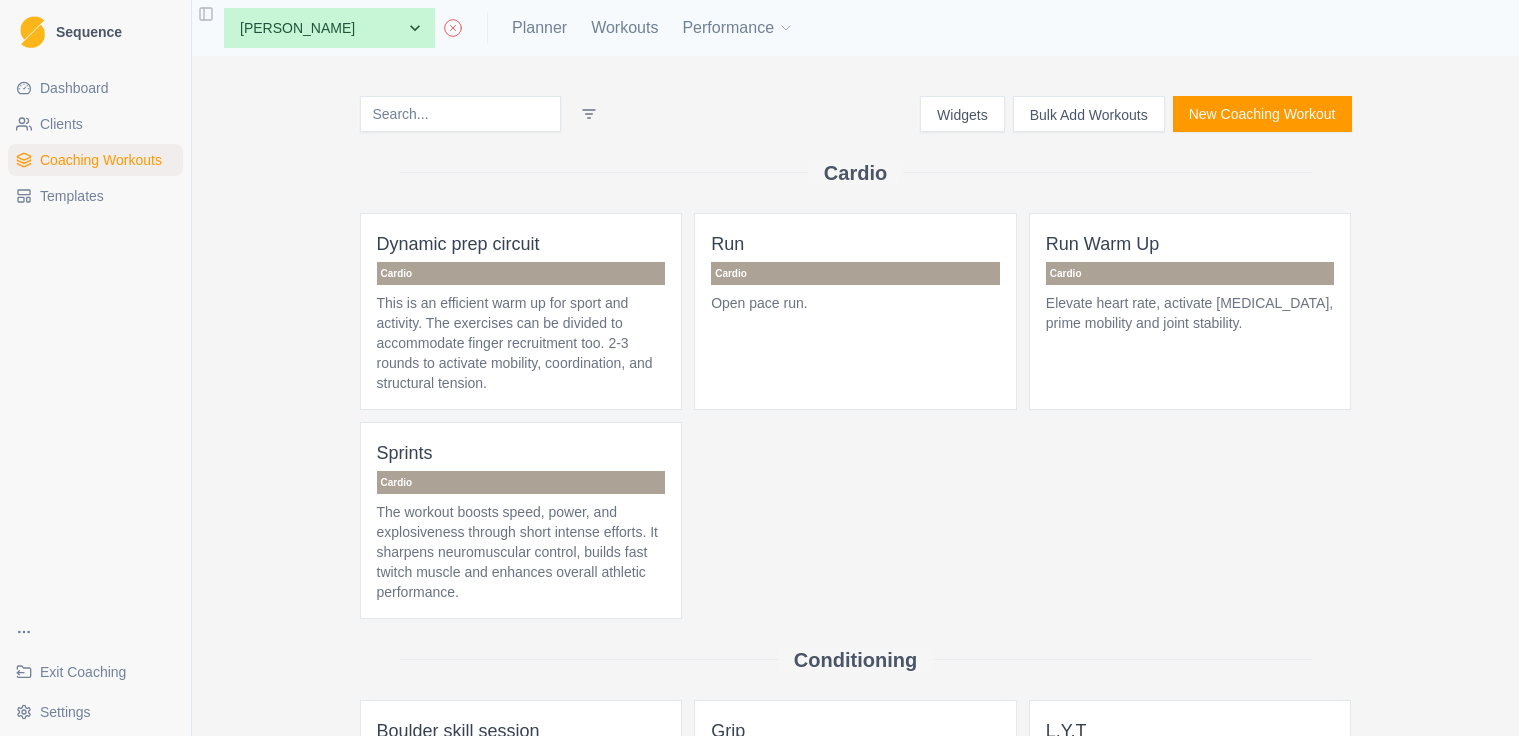 click on "Bulk Add Workouts" at bounding box center [1089, 114] 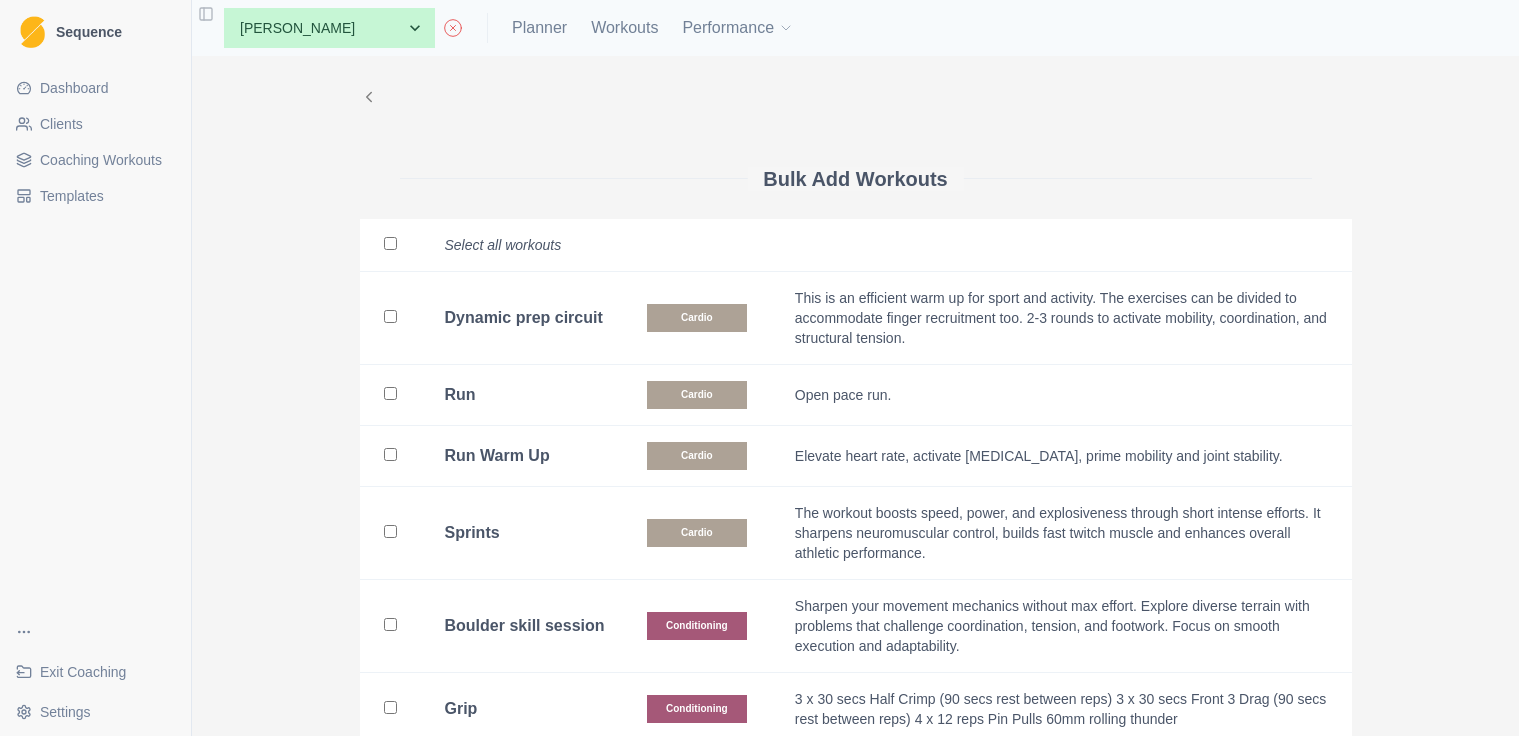 click at bounding box center [390, 316] 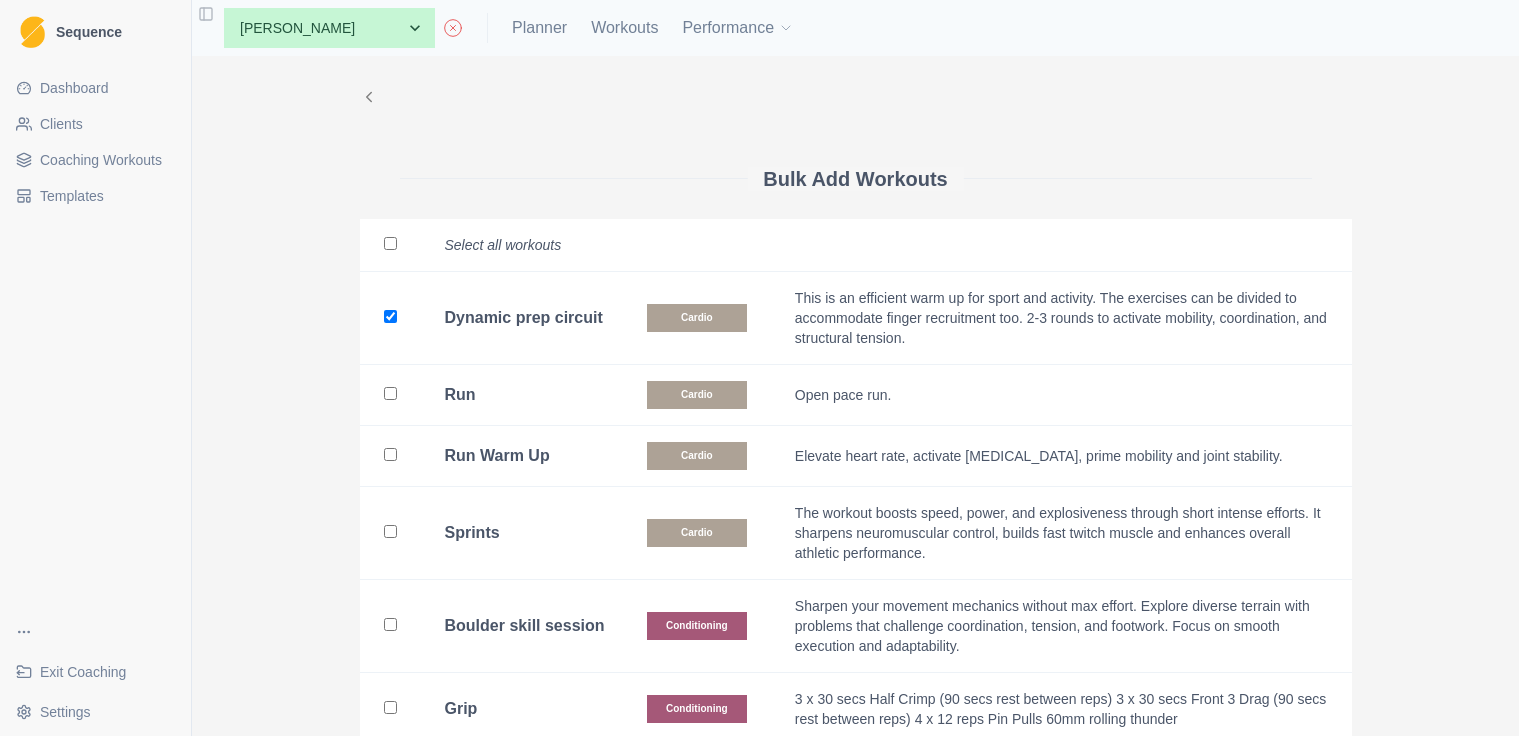 checkbox on "true" 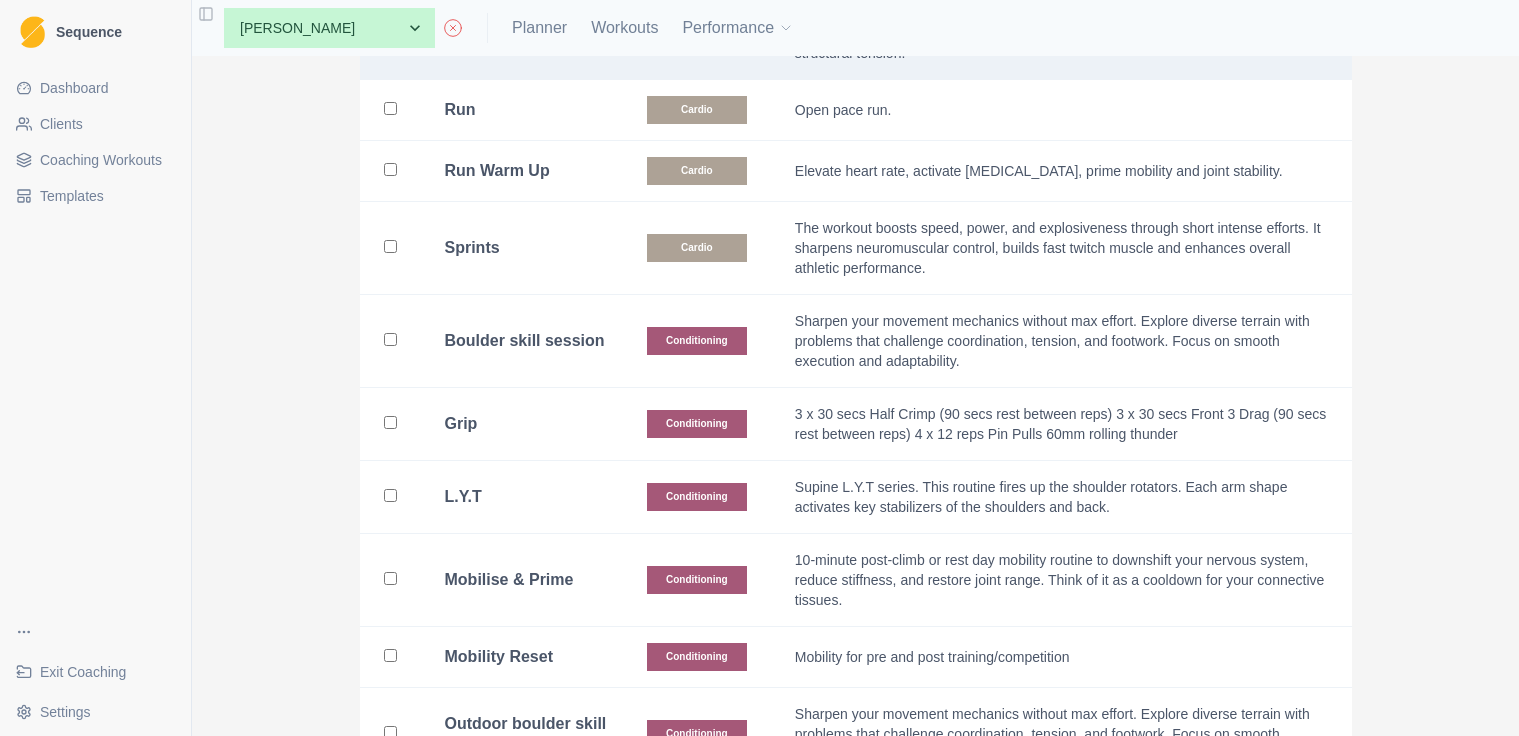 scroll, scrollTop: 287, scrollLeft: 0, axis: vertical 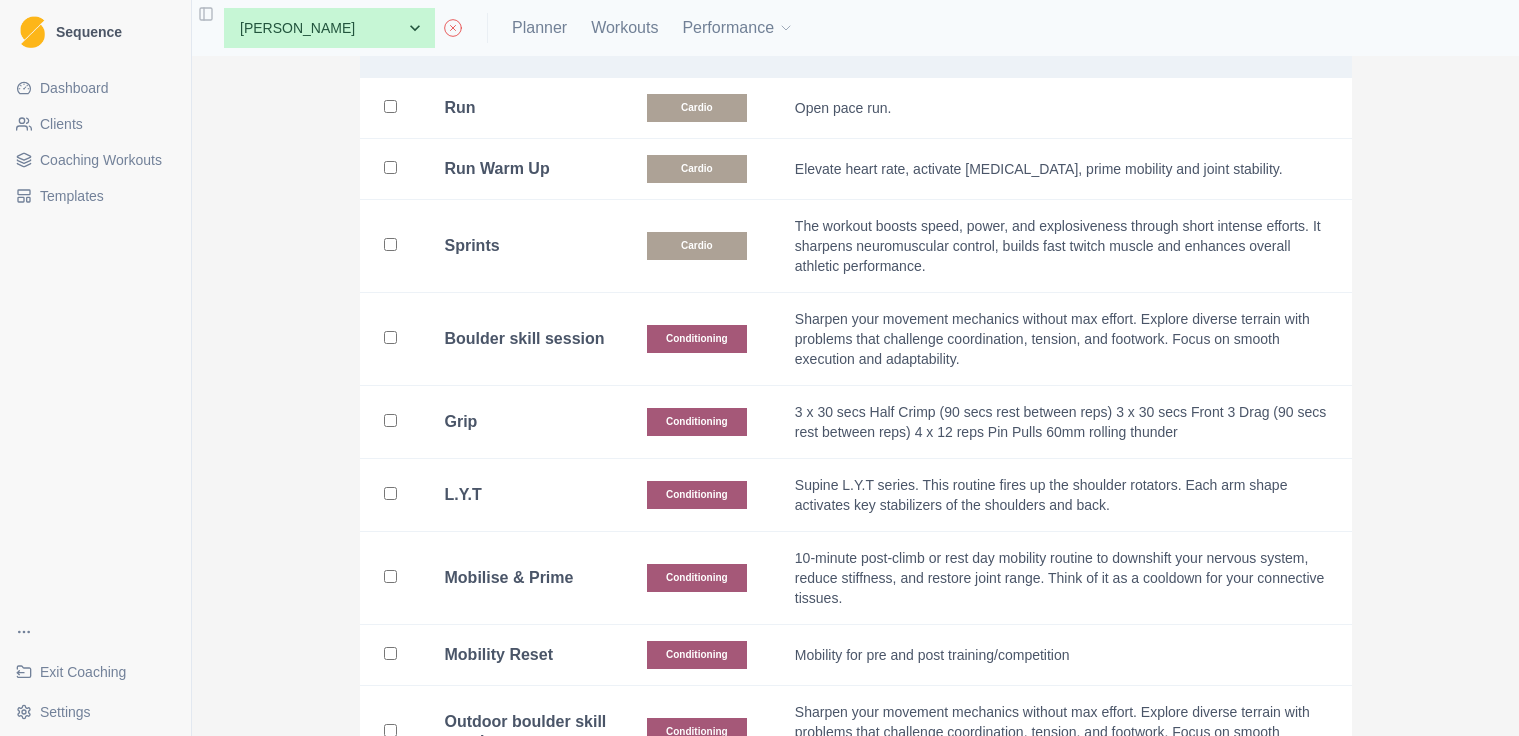 drag, startPoint x: 386, startPoint y: 338, endPoint x: 455, endPoint y: 370, distance: 76.05919 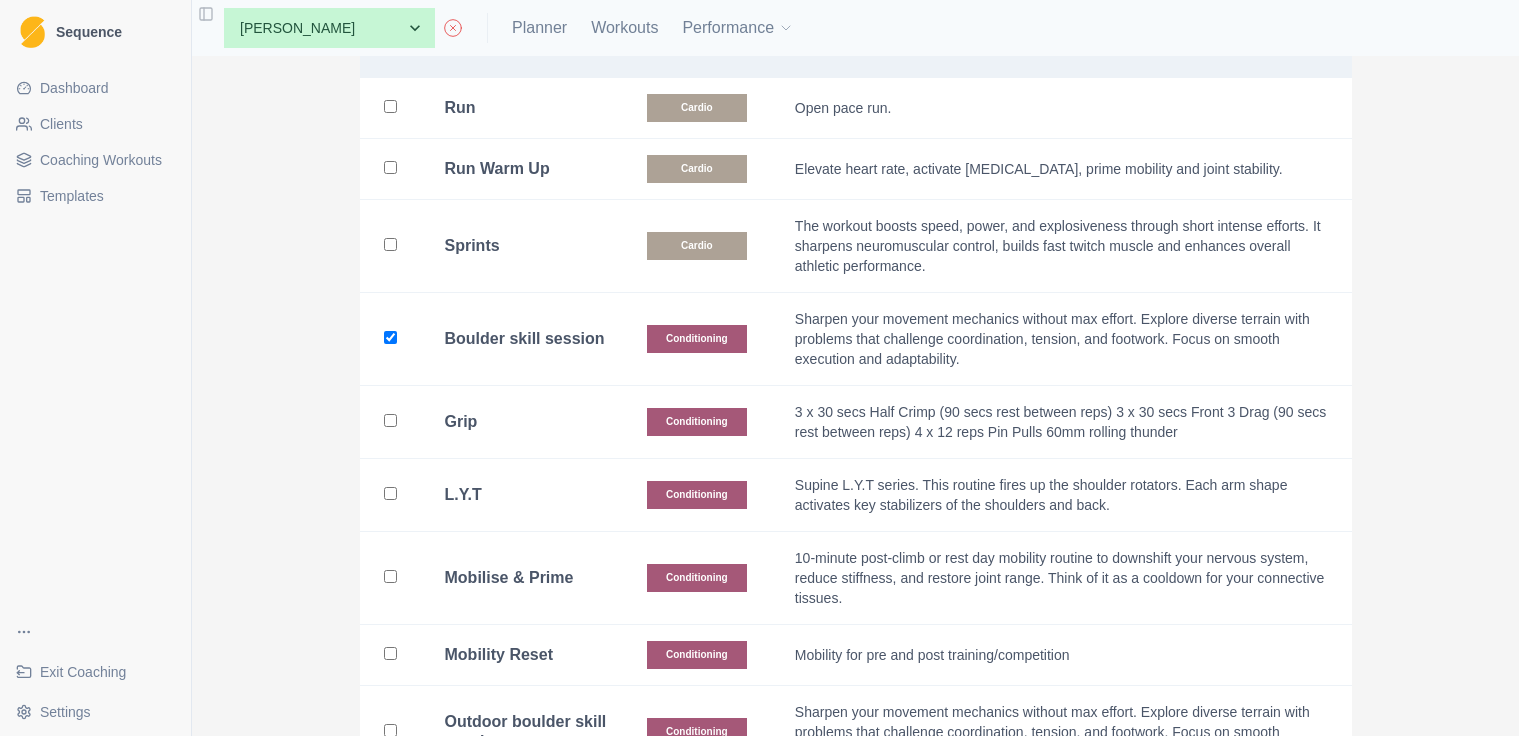 checkbox on "true" 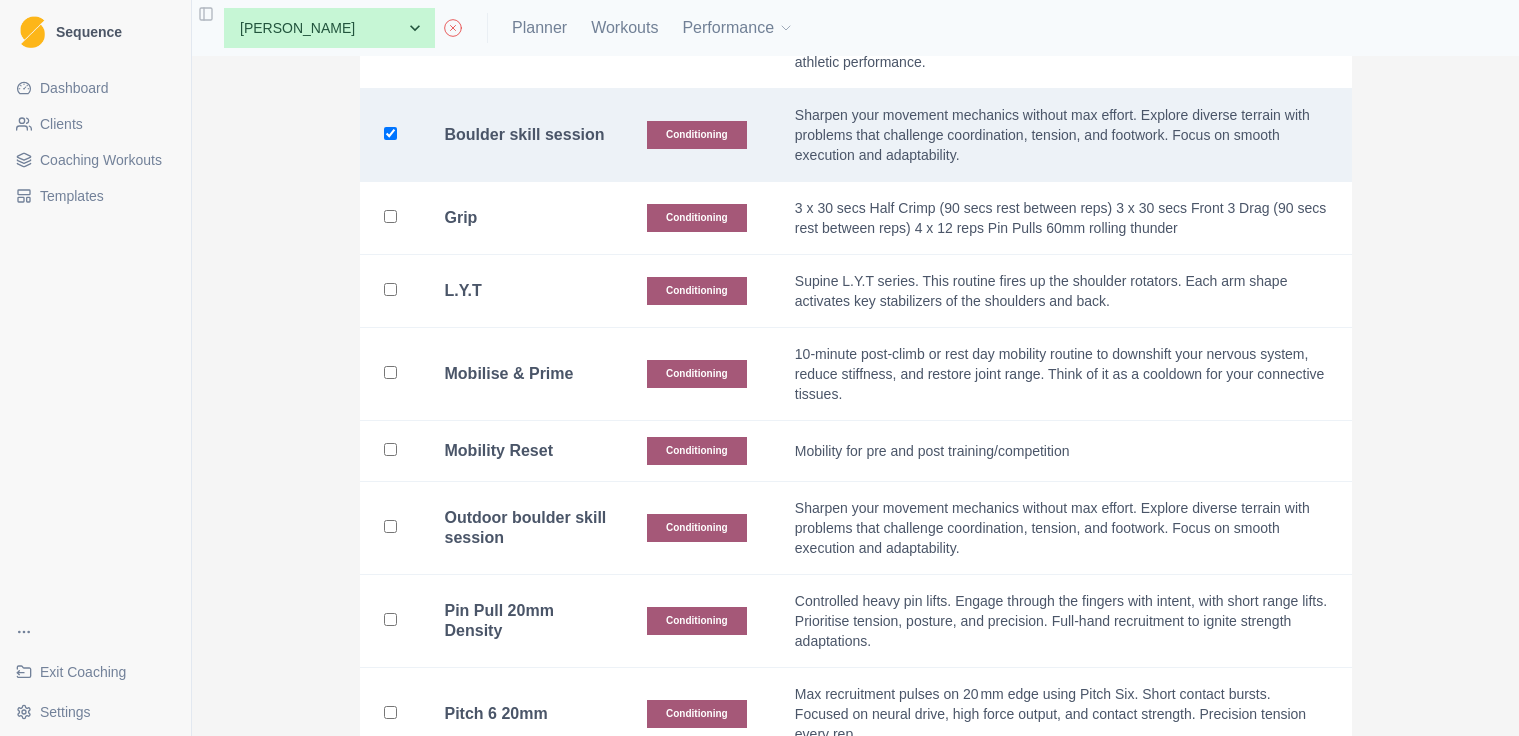 scroll, scrollTop: 520, scrollLeft: 0, axis: vertical 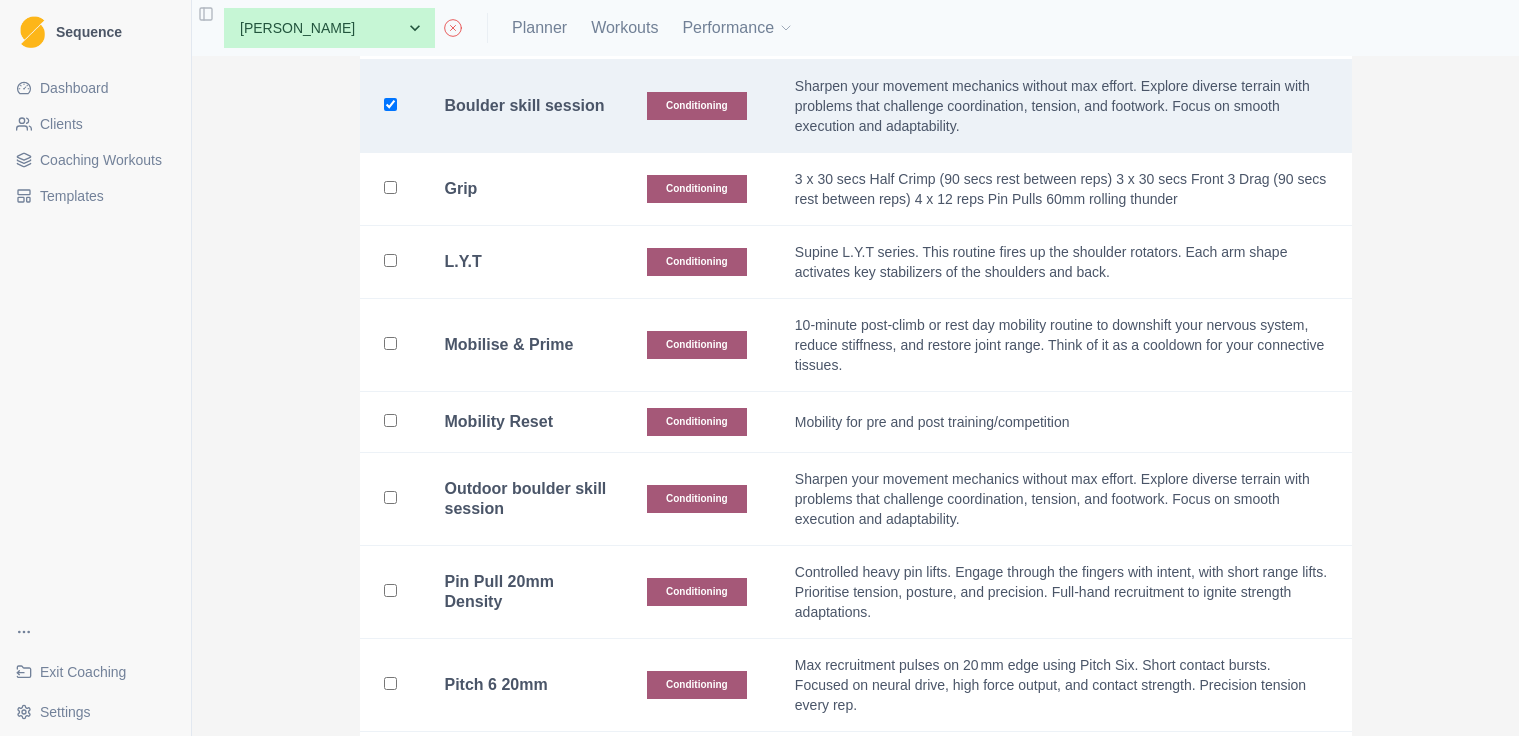 drag, startPoint x: 393, startPoint y: 424, endPoint x: 473, endPoint y: 382, distance: 90.35486 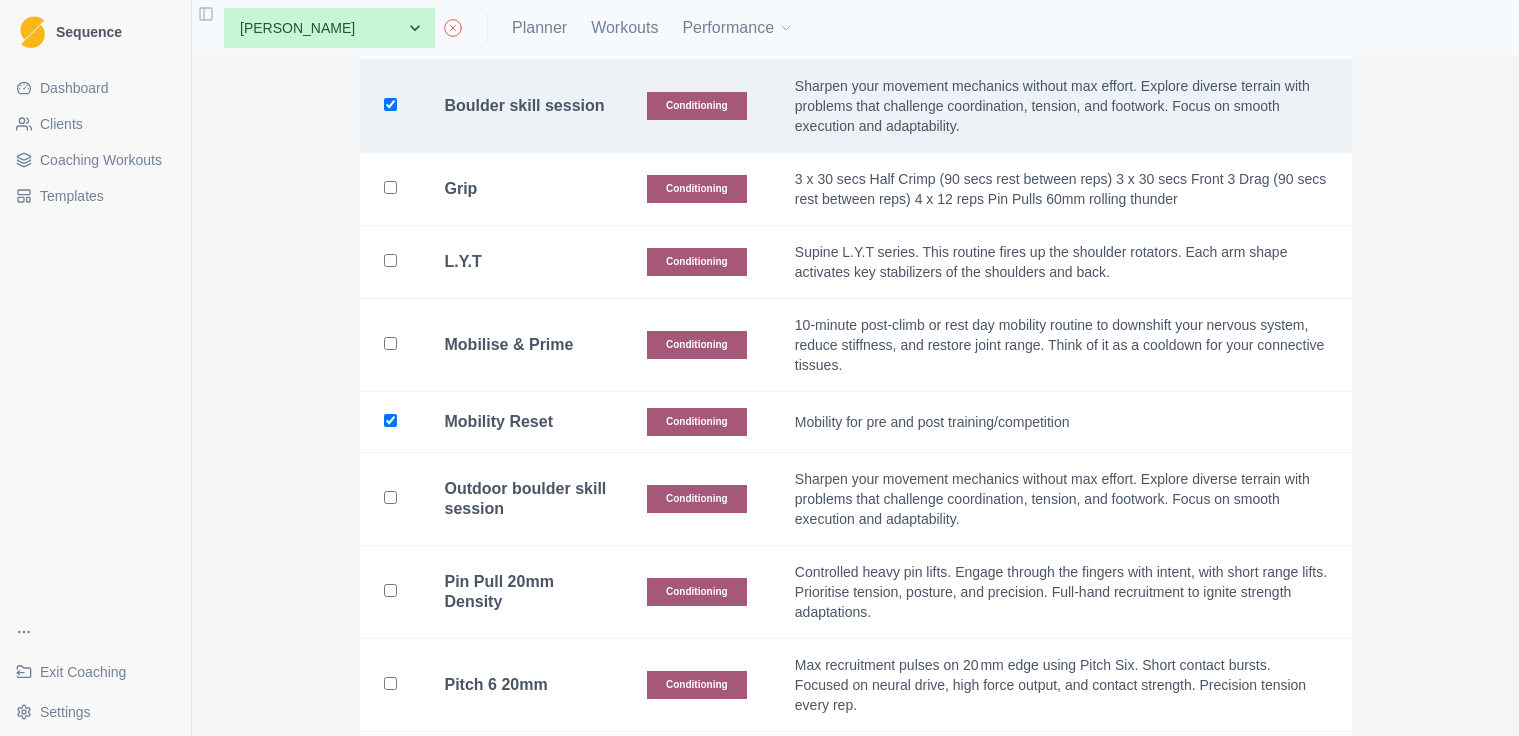 checkbox on "true" 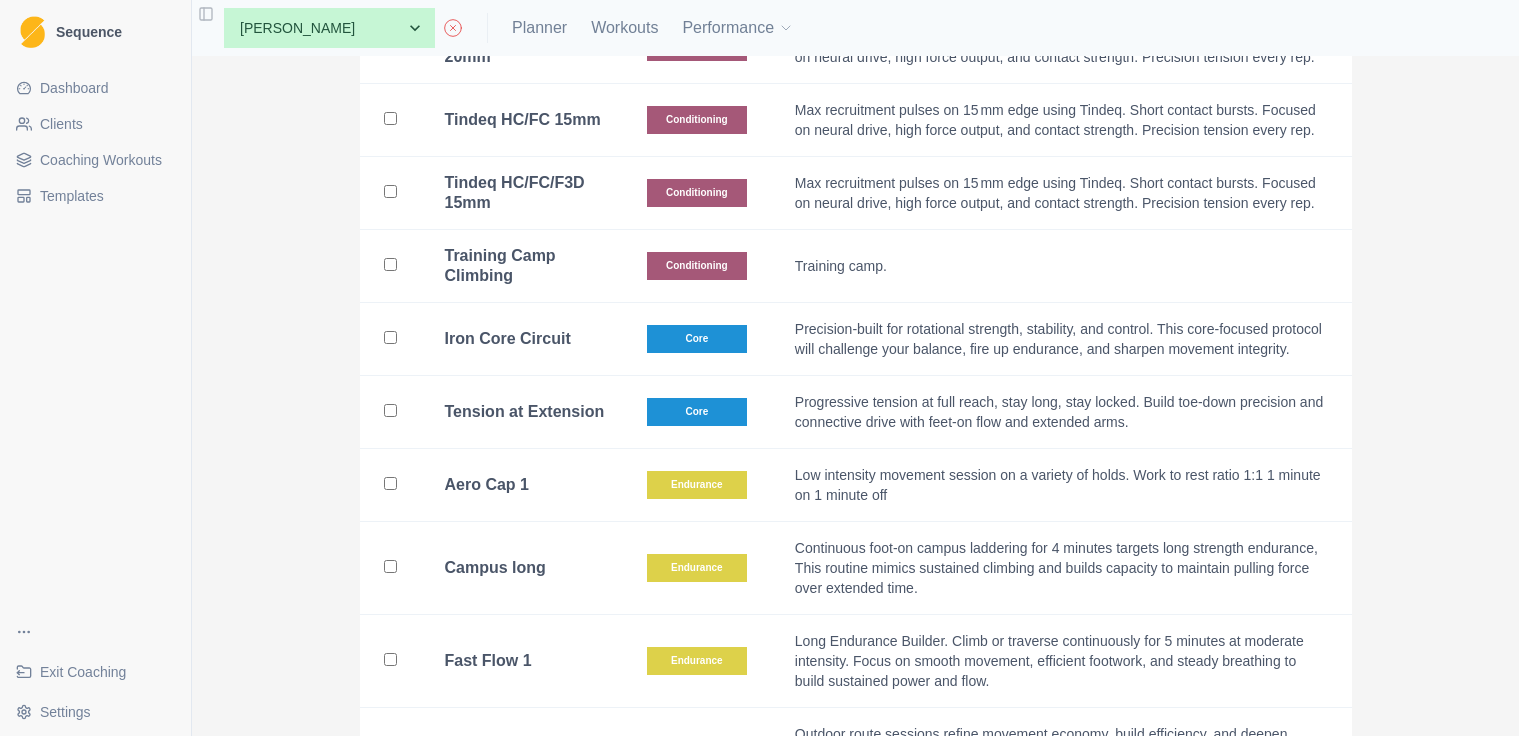 scroll, scrollTop: 2594, scrollLeft: 0, axis: vertical 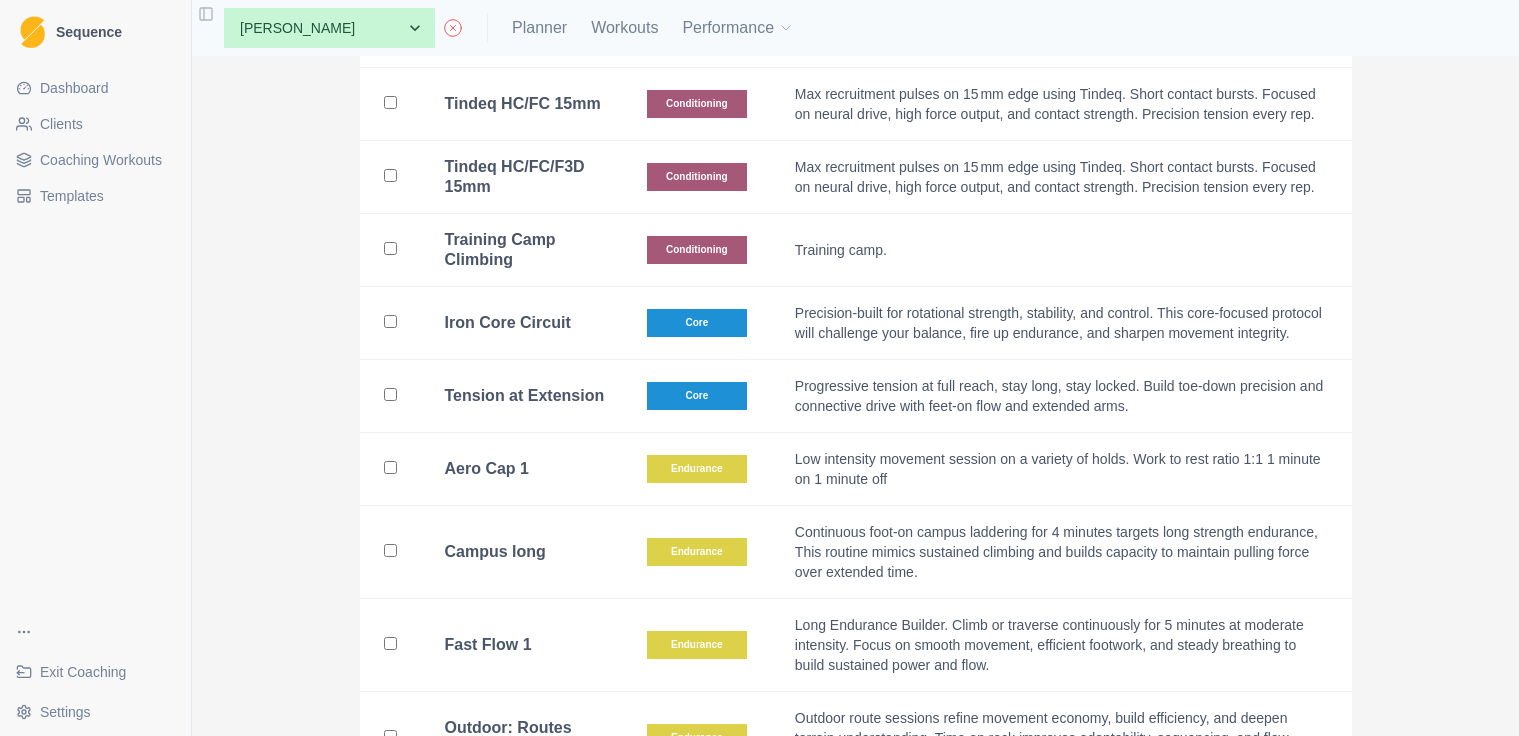 drag, startPoint x: 390, startPoint y: 453, endPoint x: 401, endPoint y: 453, distance: 11 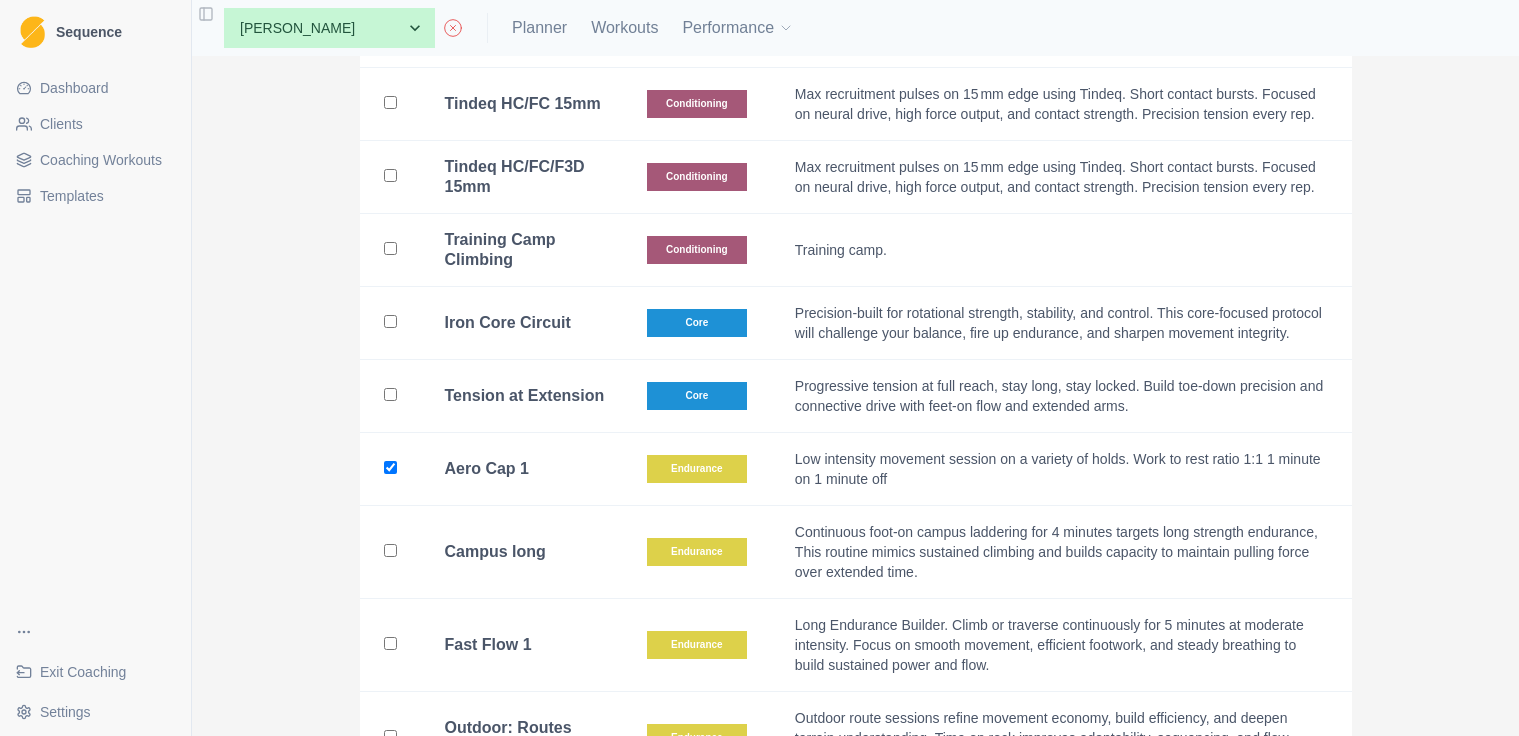 checkbox on "true" 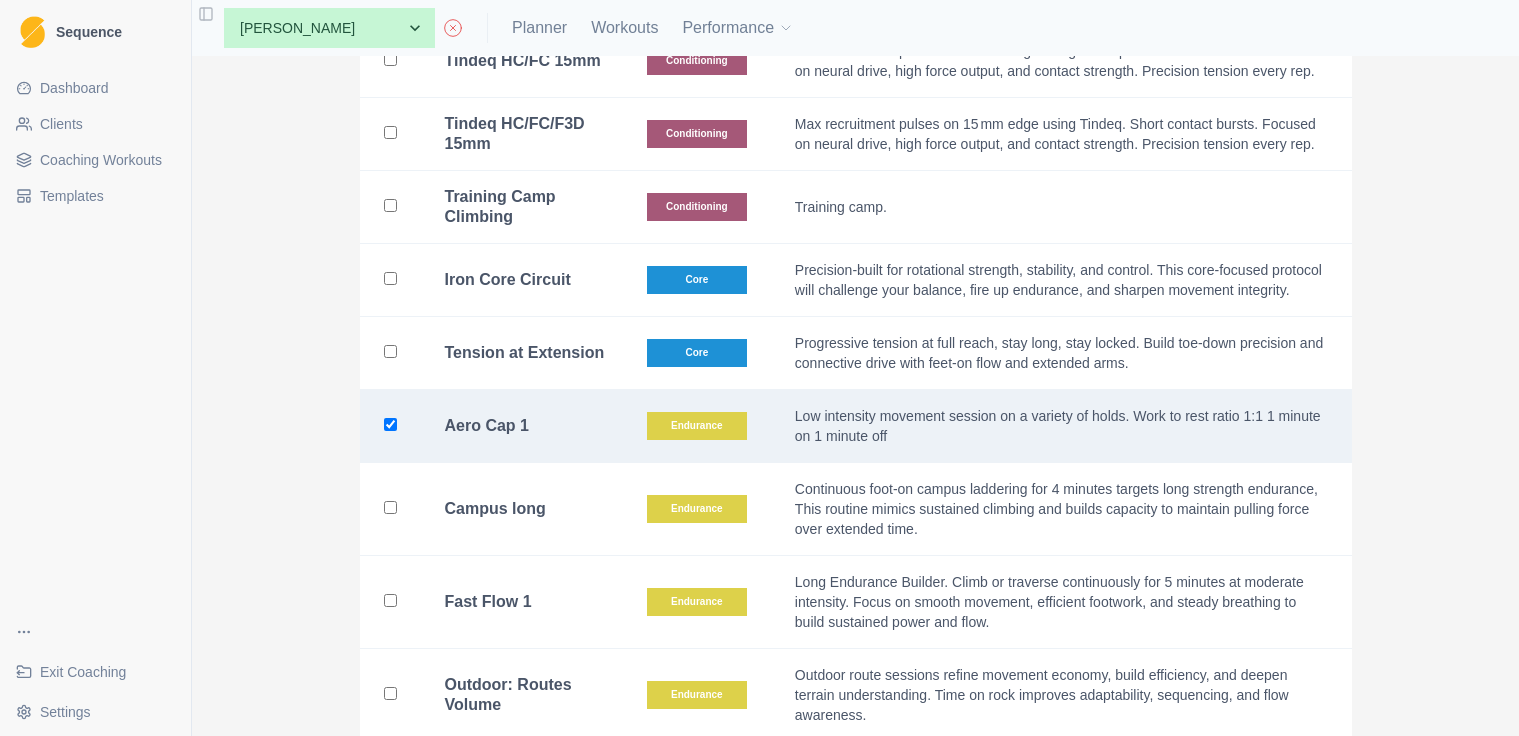 scroll, scrollTop: 2644, scrollLeft: 0, axis: vertical 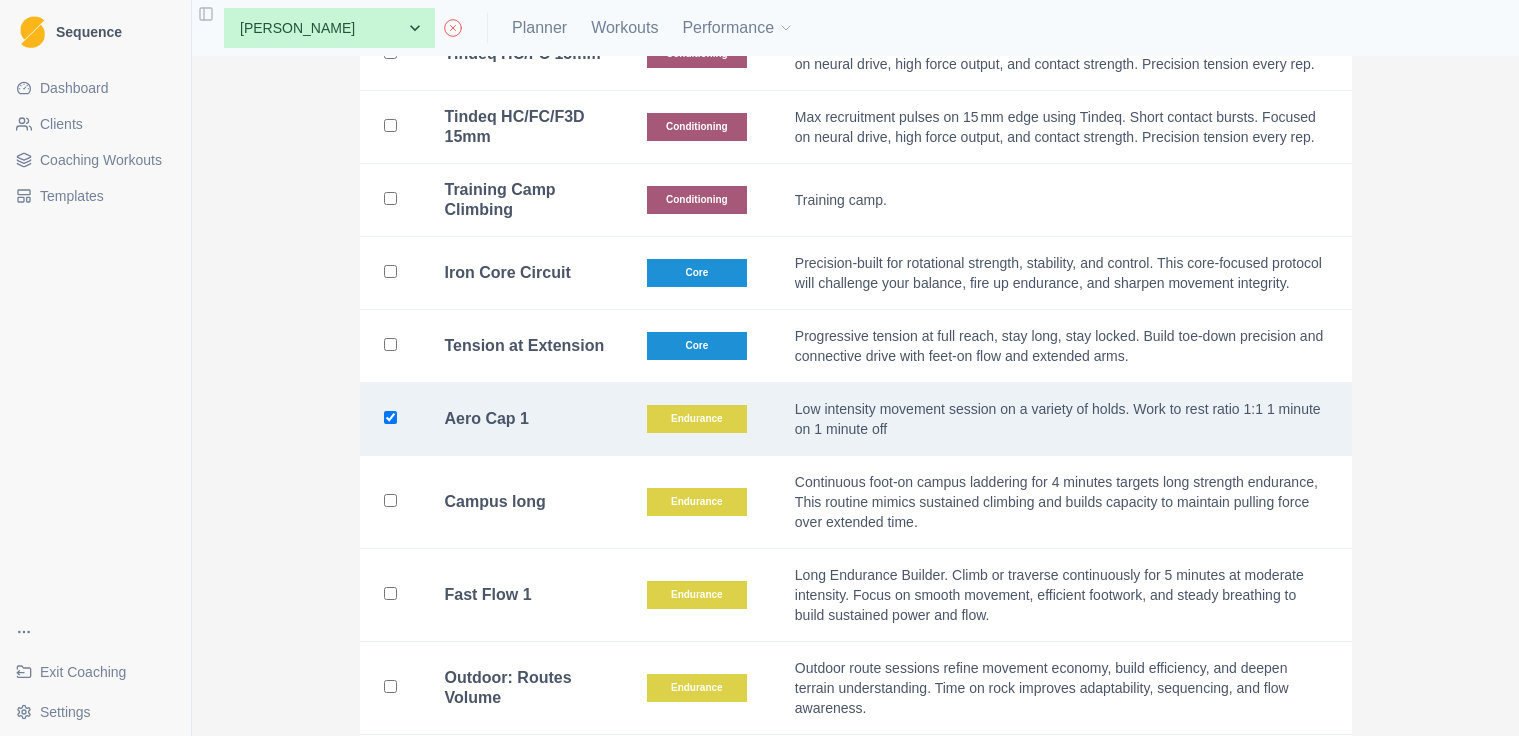 click at bounding box center [390, 593] 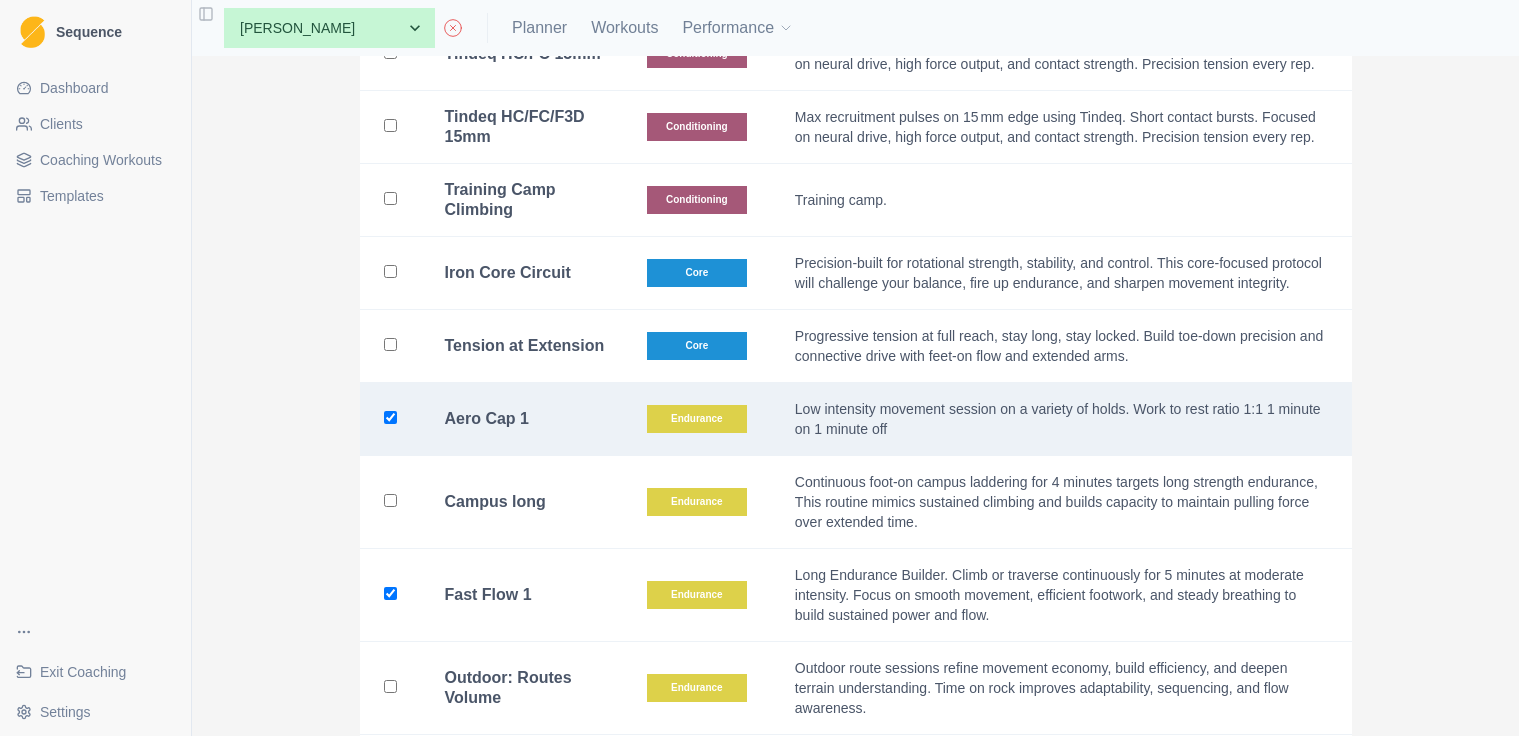 checkbox on "true" 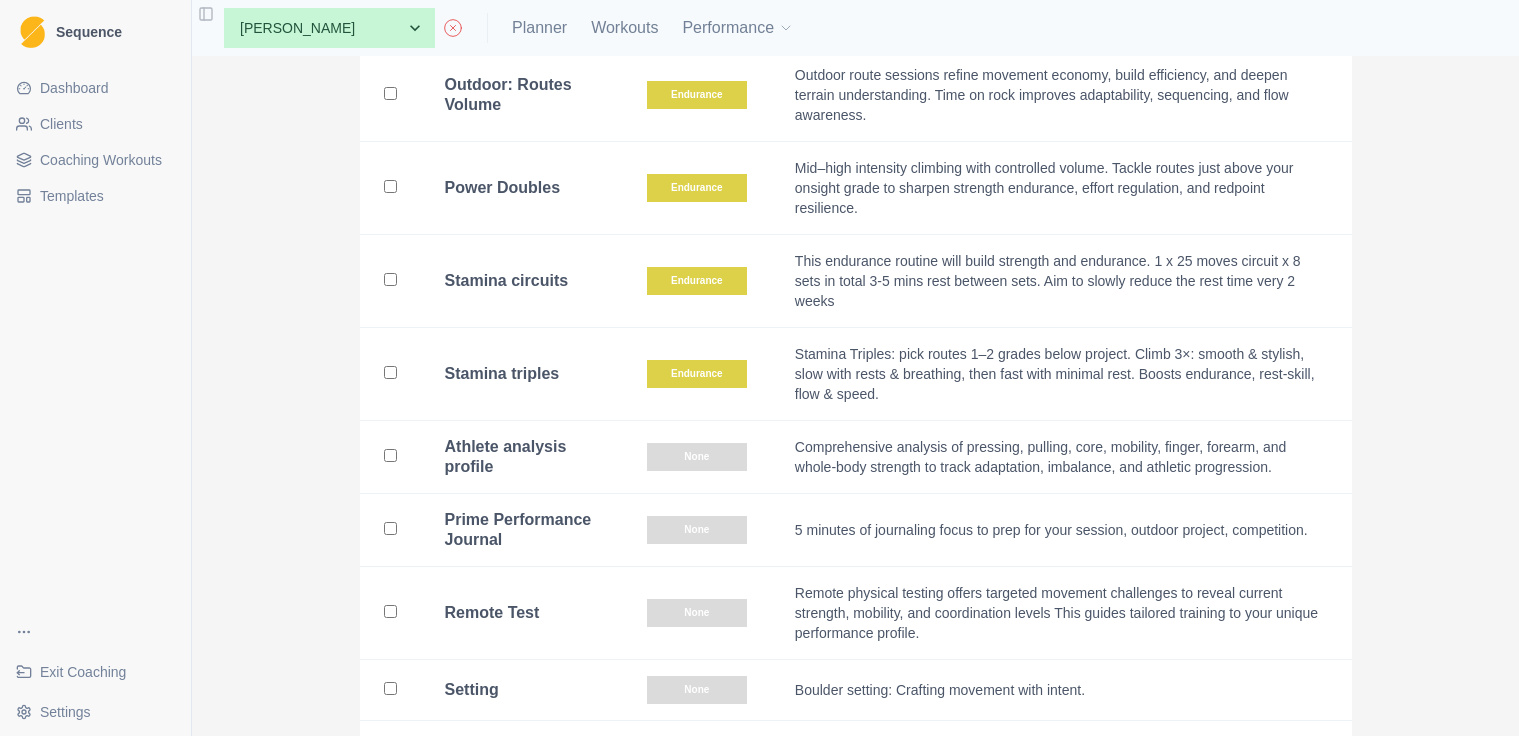 scroll, scrollTop: 3250, scrollLeft: 0, axis: vertical 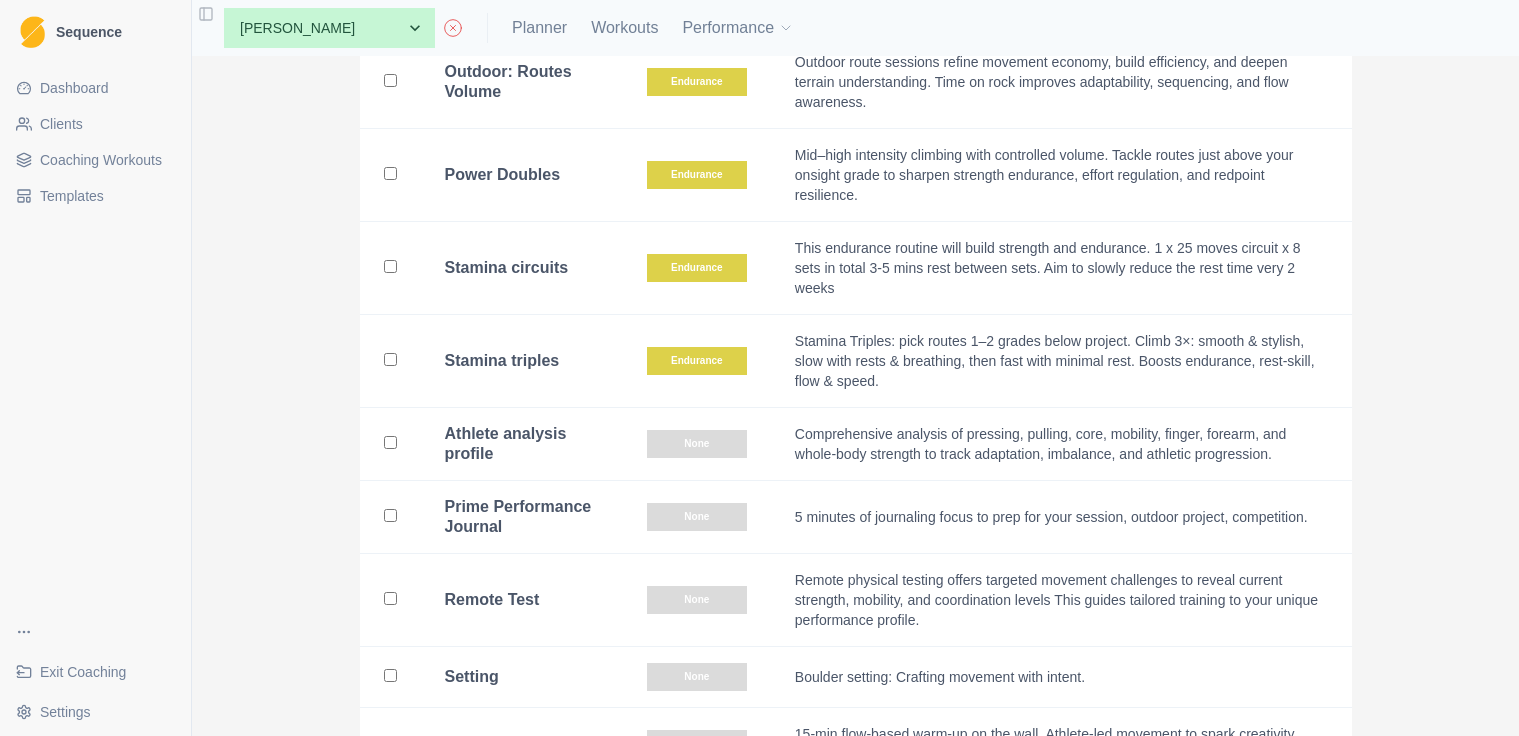 click at bounding box center [390, 442] 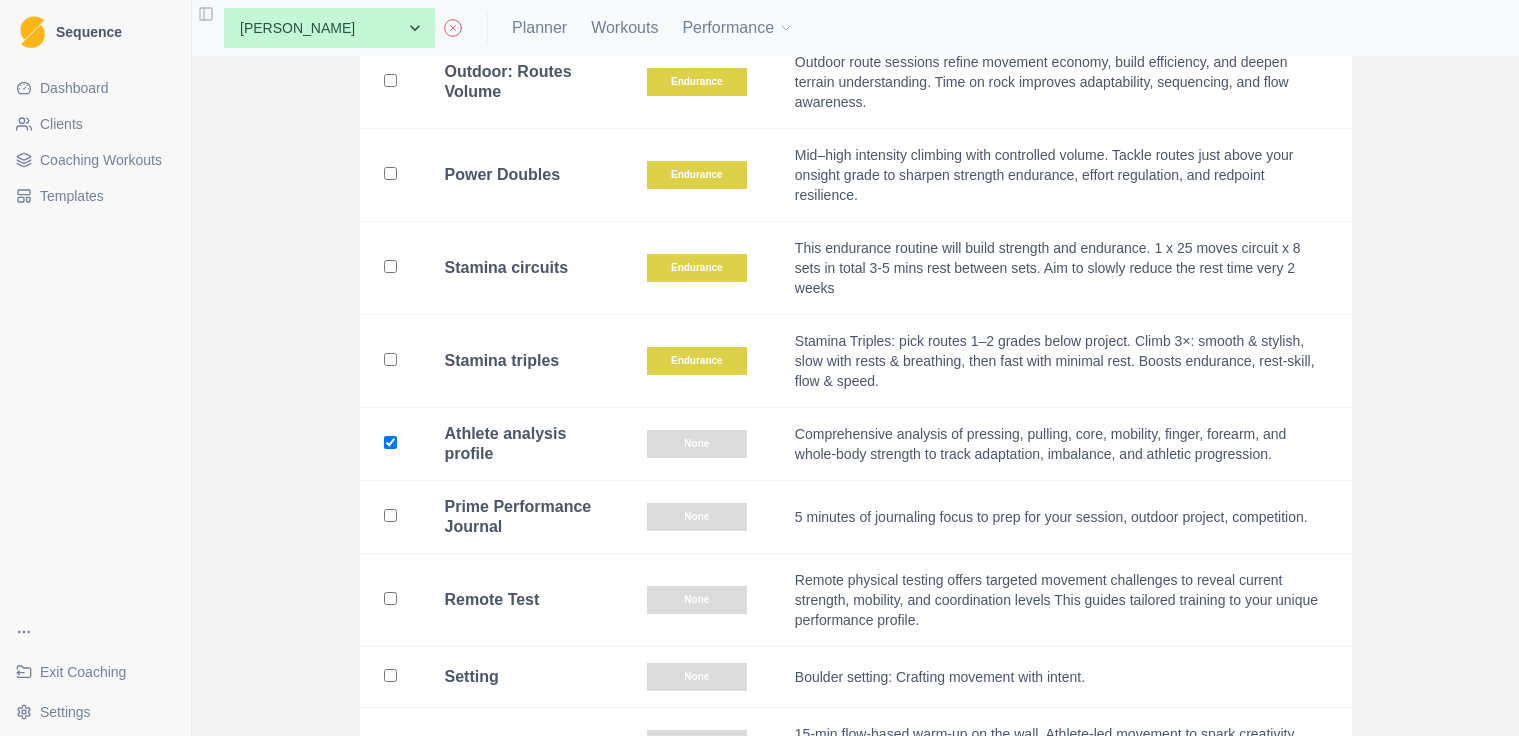 checkbox on "true" 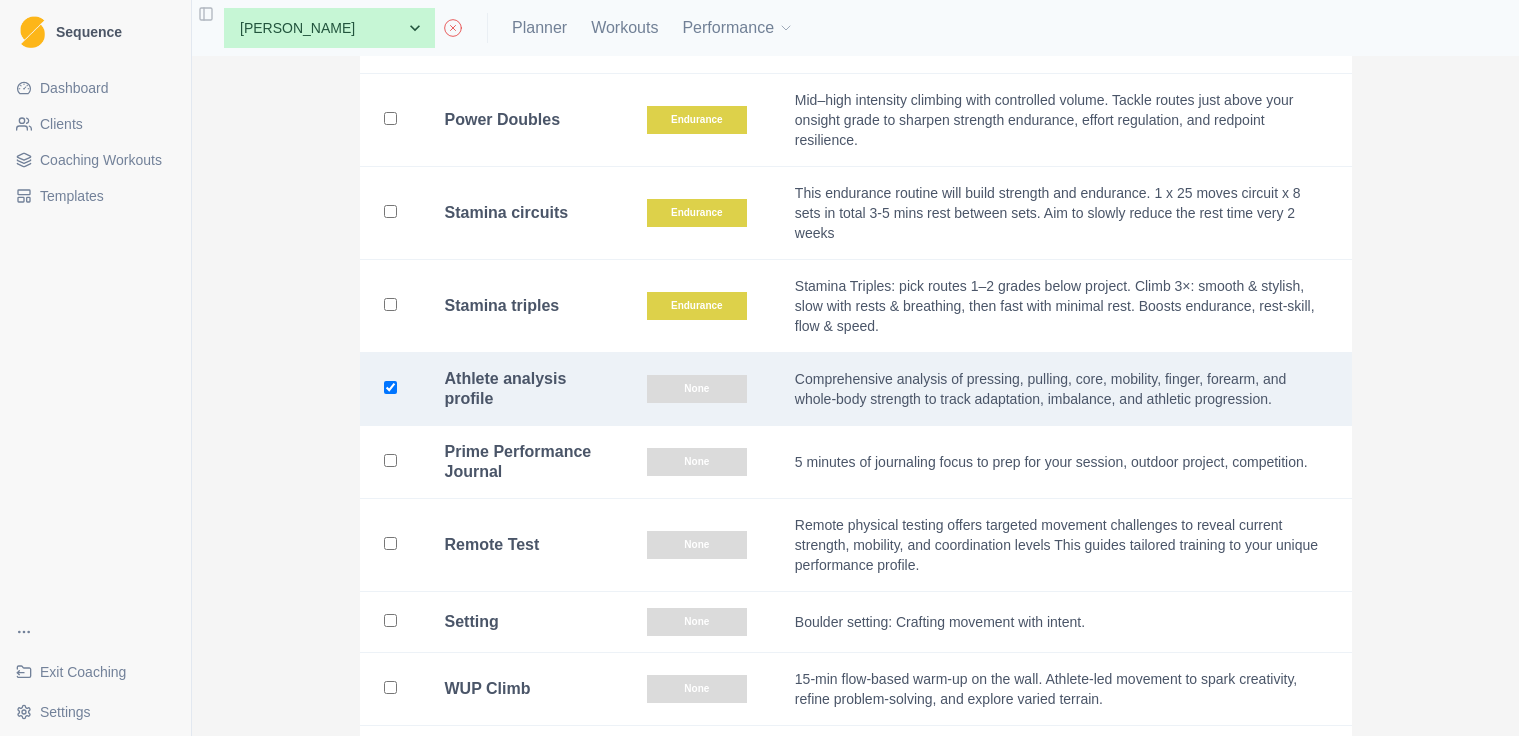 scroll, scrollTop: 3313, scrollLeft: 0, axis: vertical 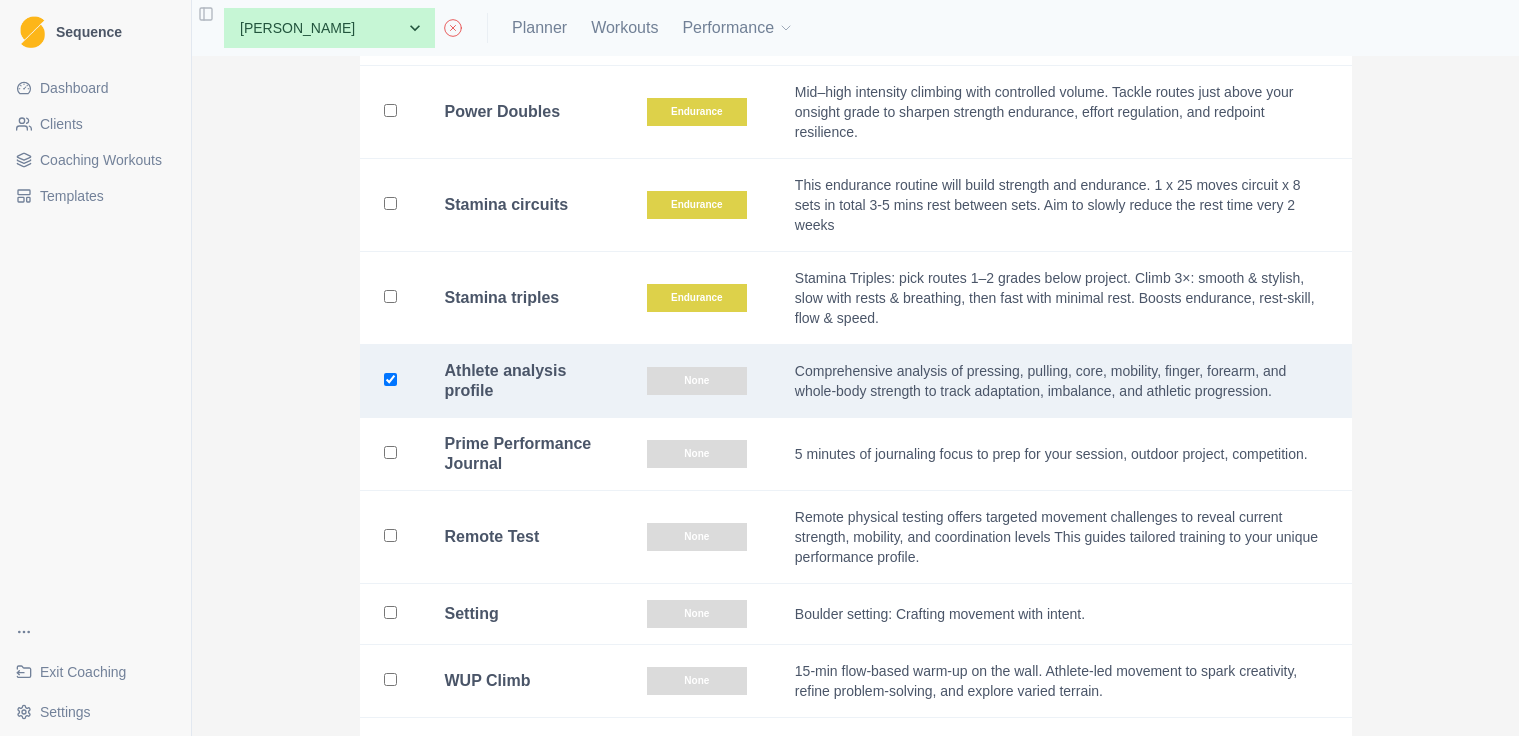 click at bounding box center [390, 452] 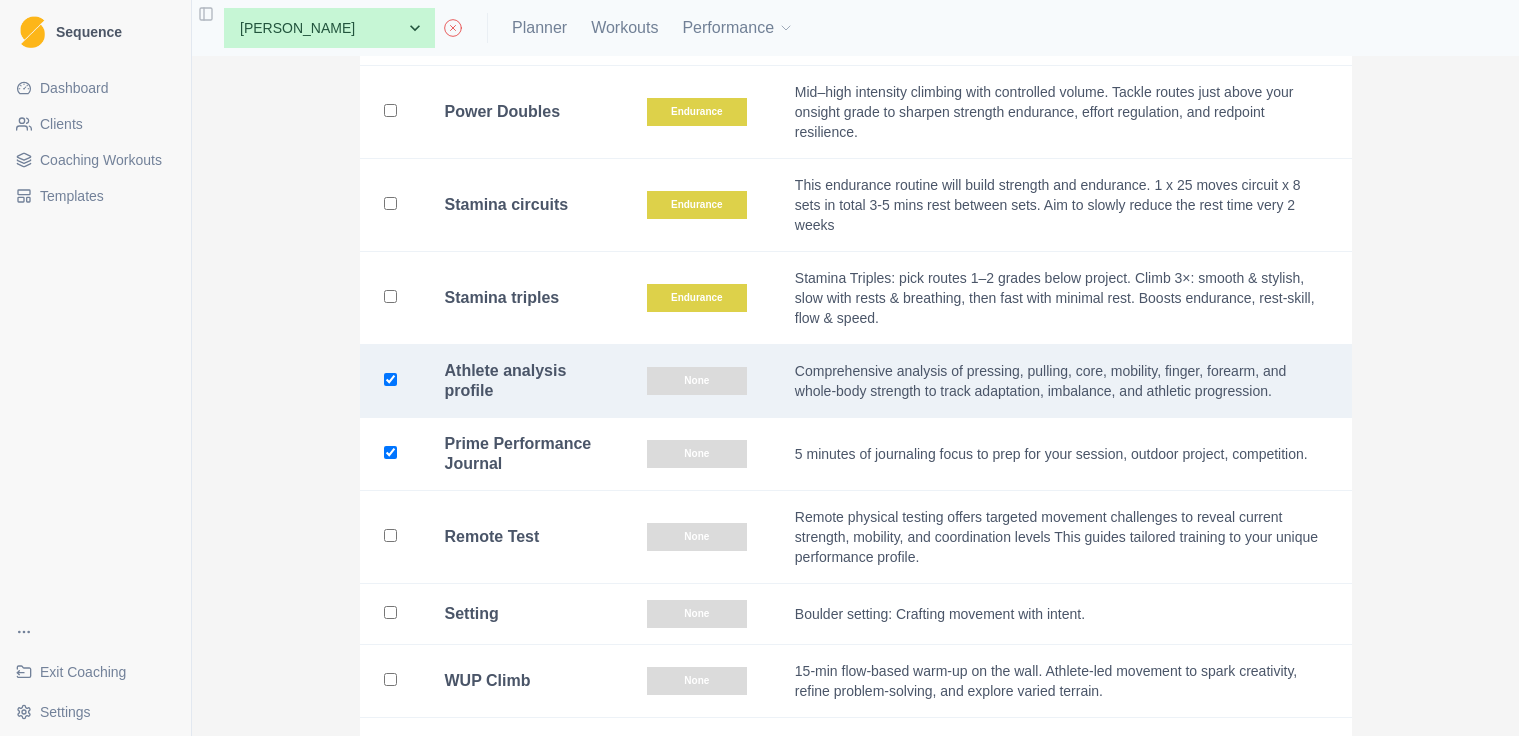 checkbox on "true" 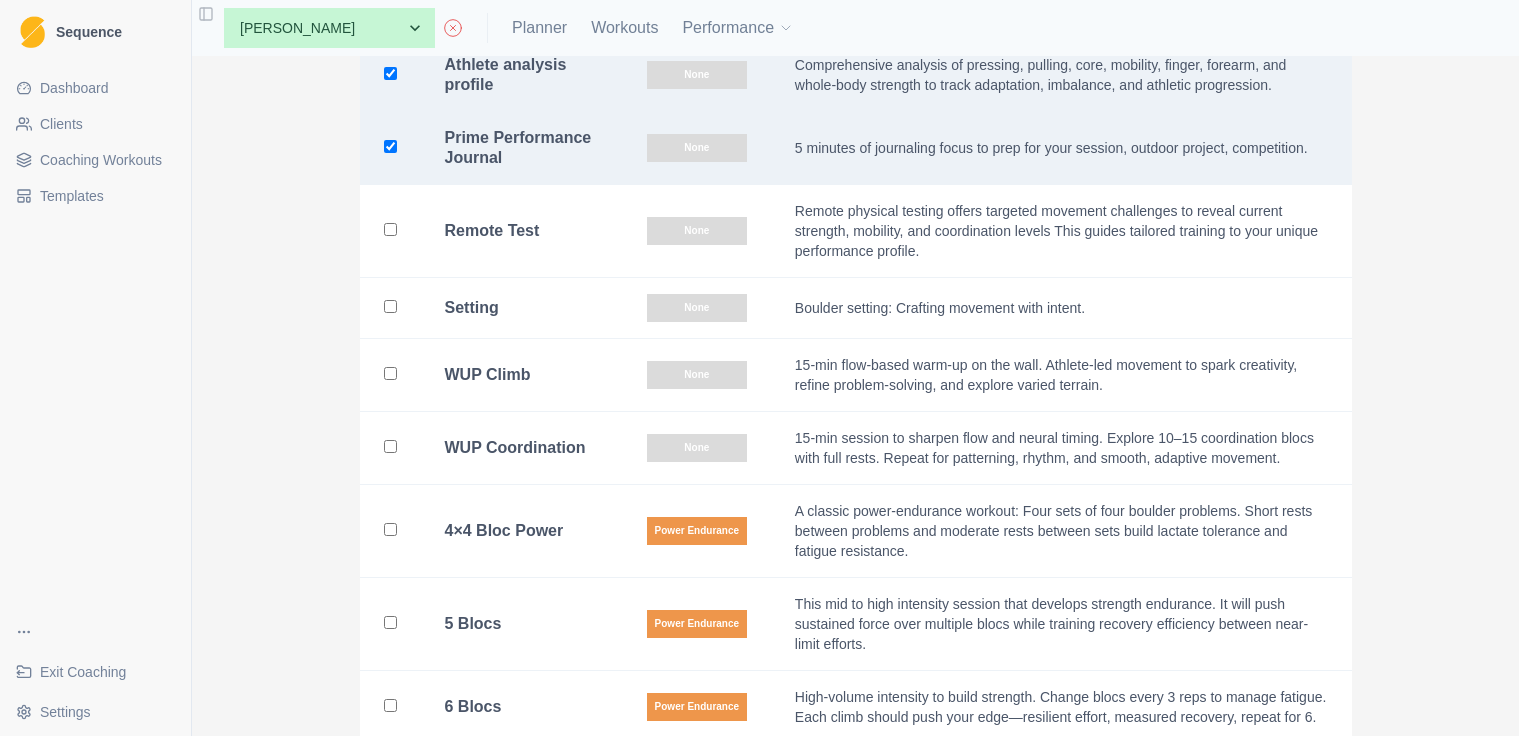scroll, scrollTop: 3620, scrollLeft: 0, axis: vertical 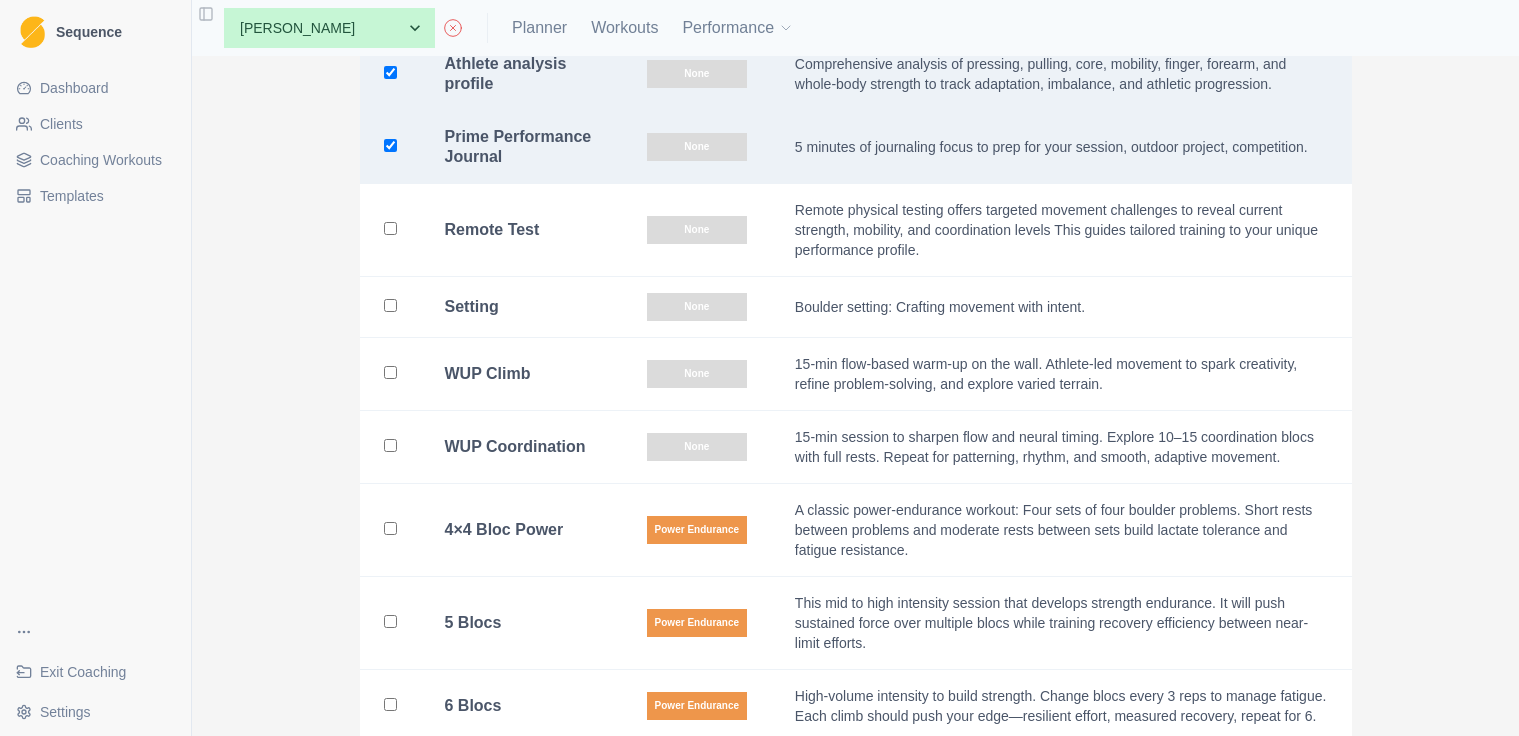 click at bounding box center (390, 372) 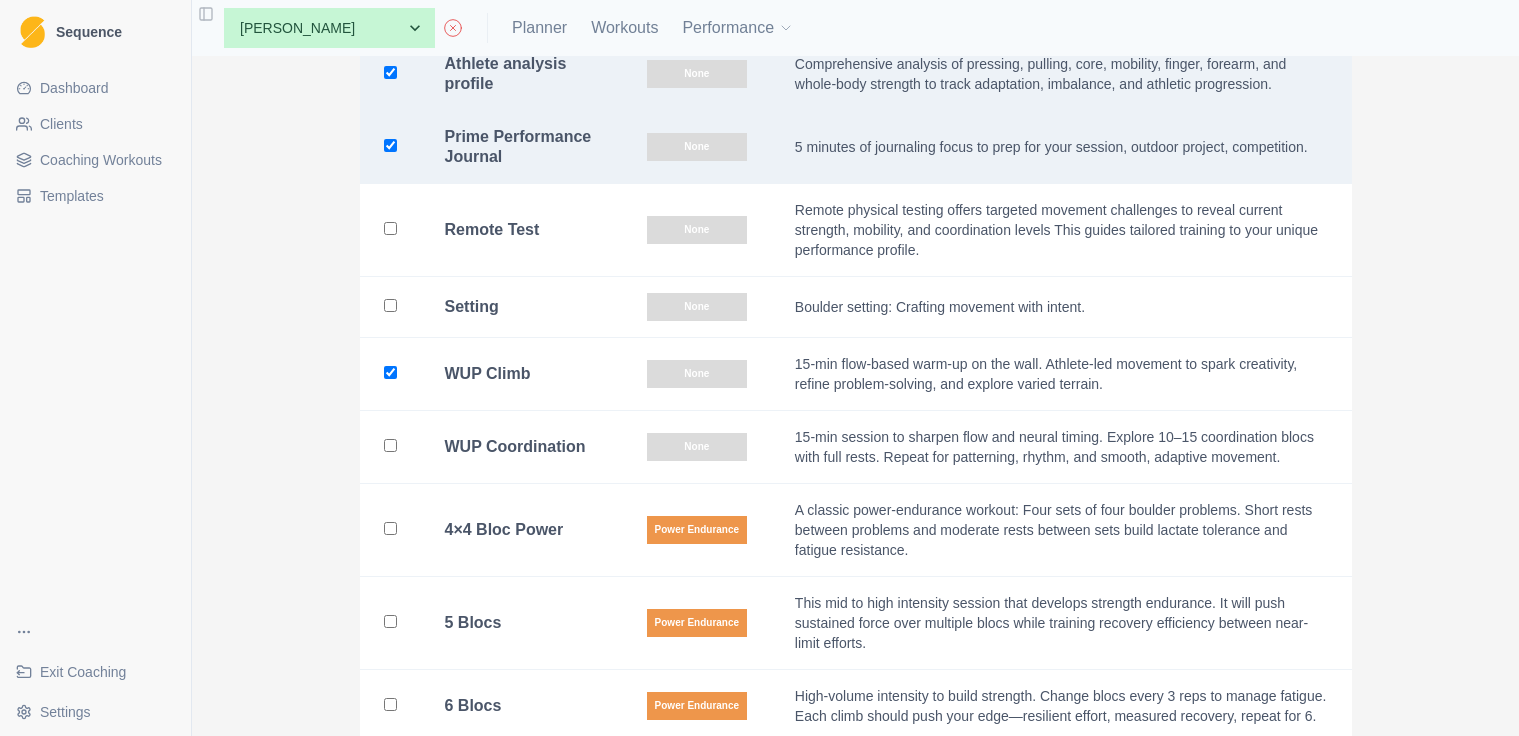 checkbox on "true" 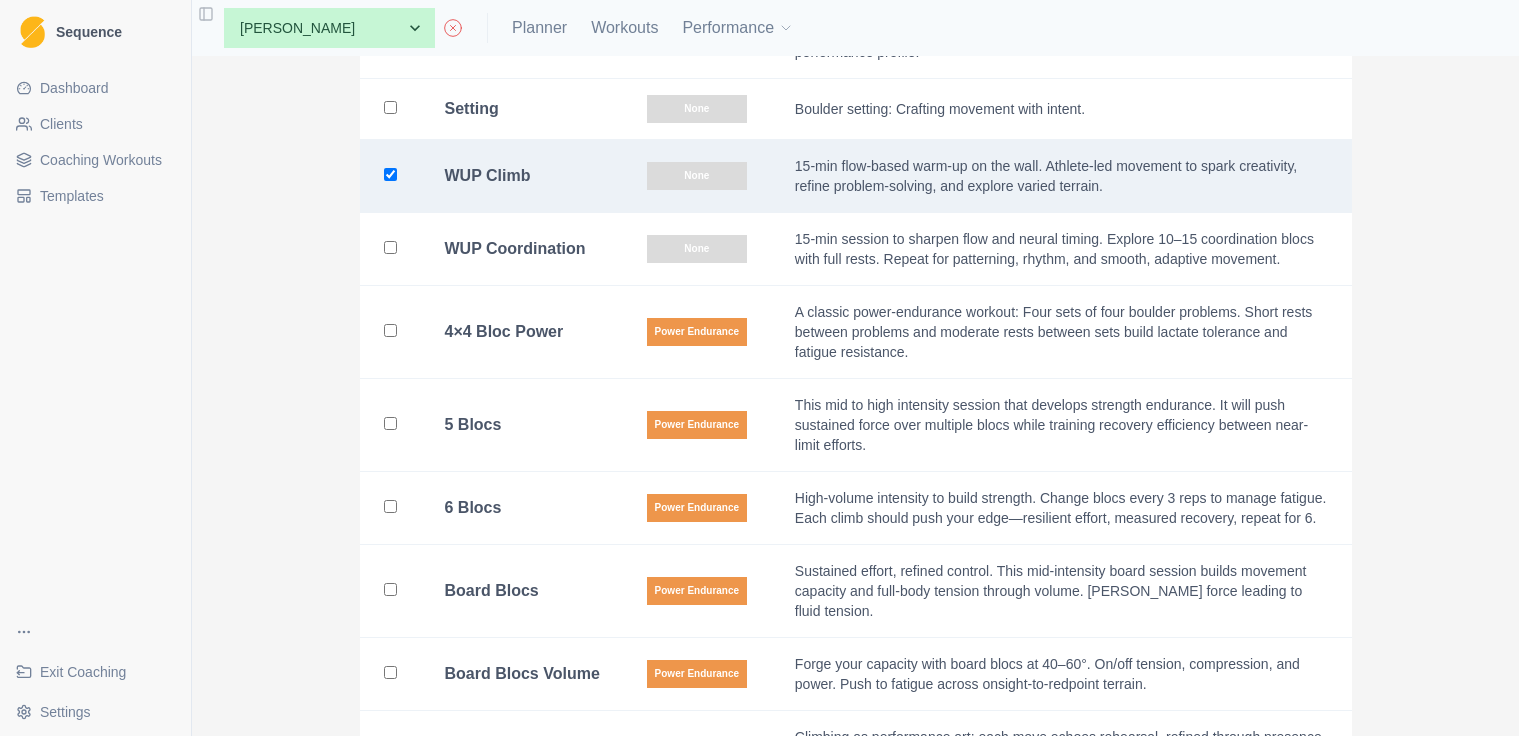 scroll, scrollTop: 3821, scrollLeft: 0, axis: vertical 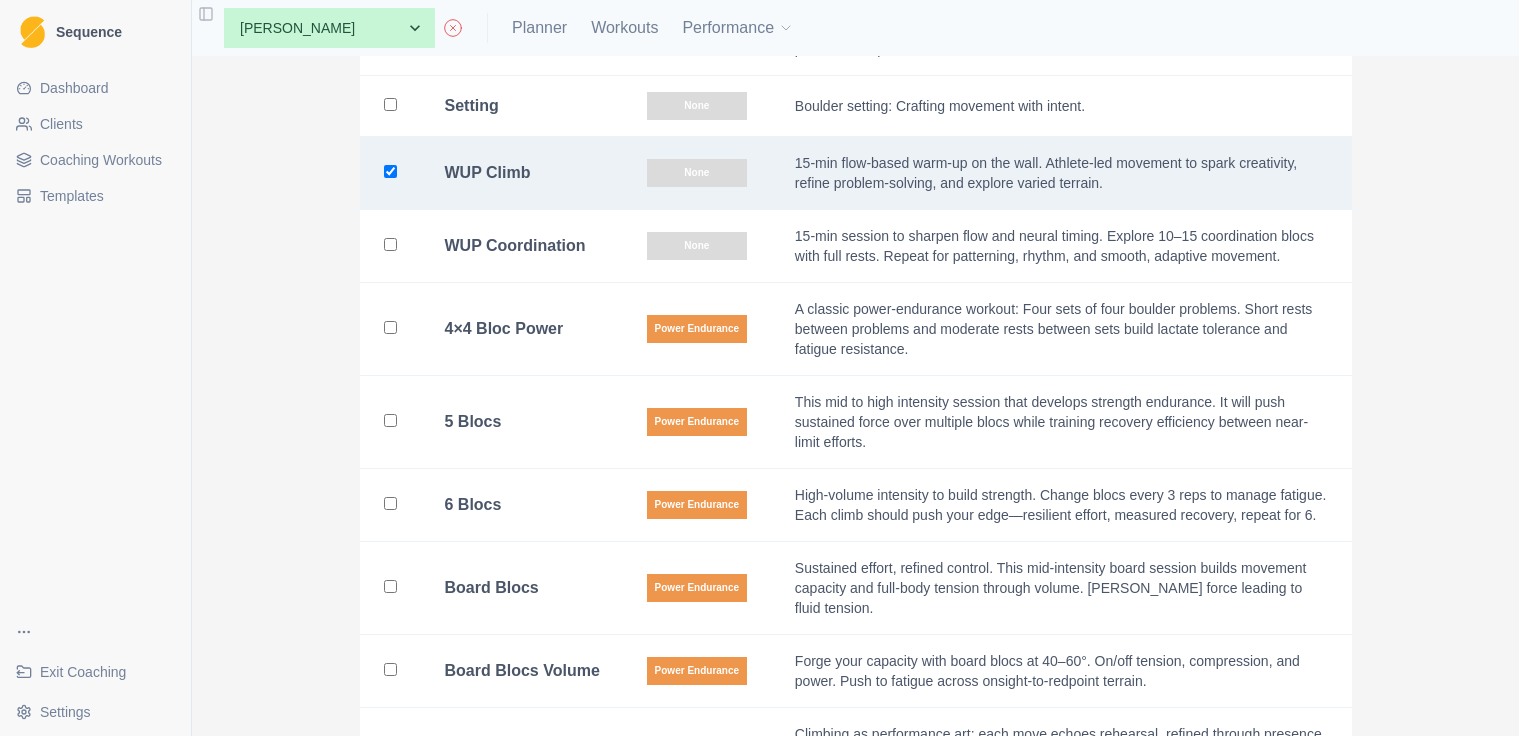 click at bounding box center (390, 503) 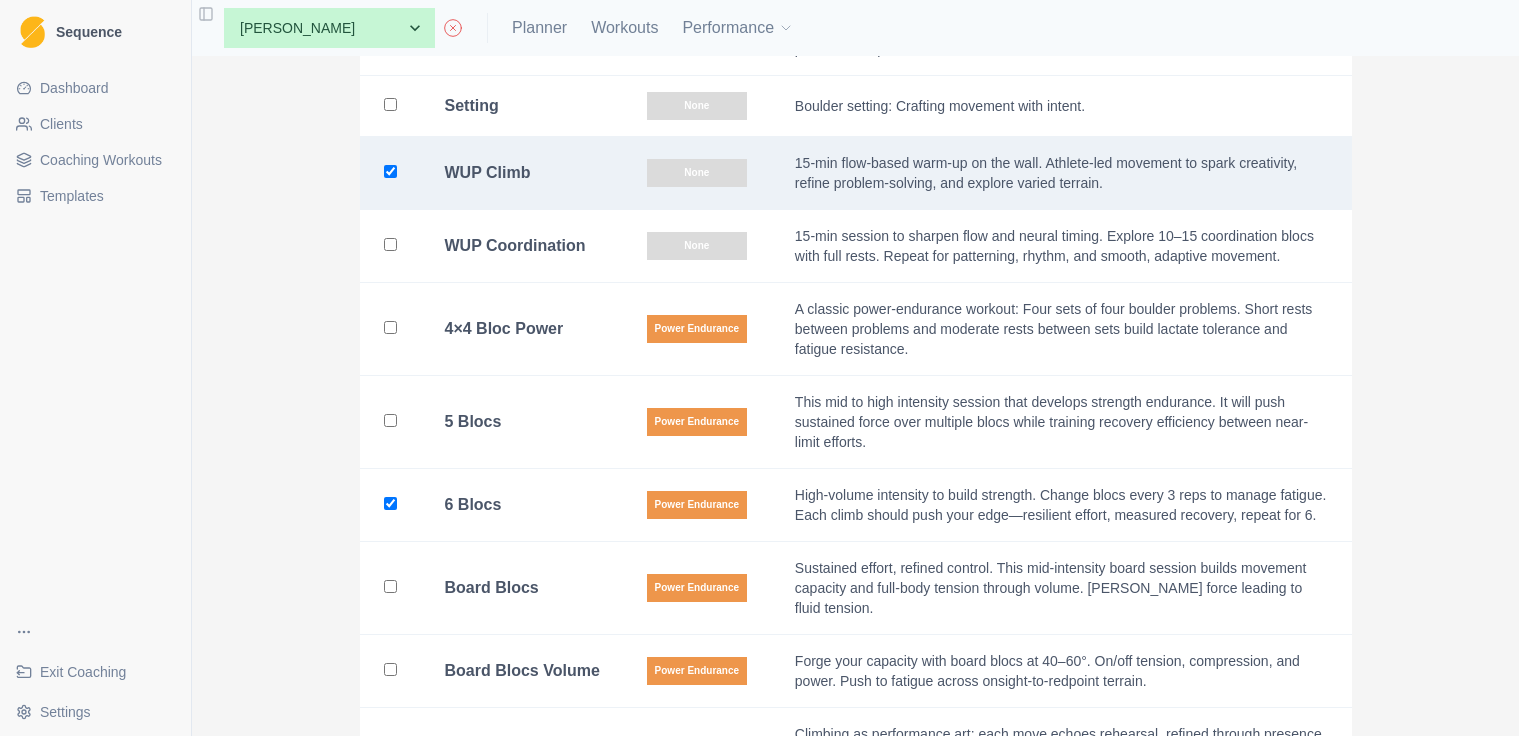 checkbox on "true" 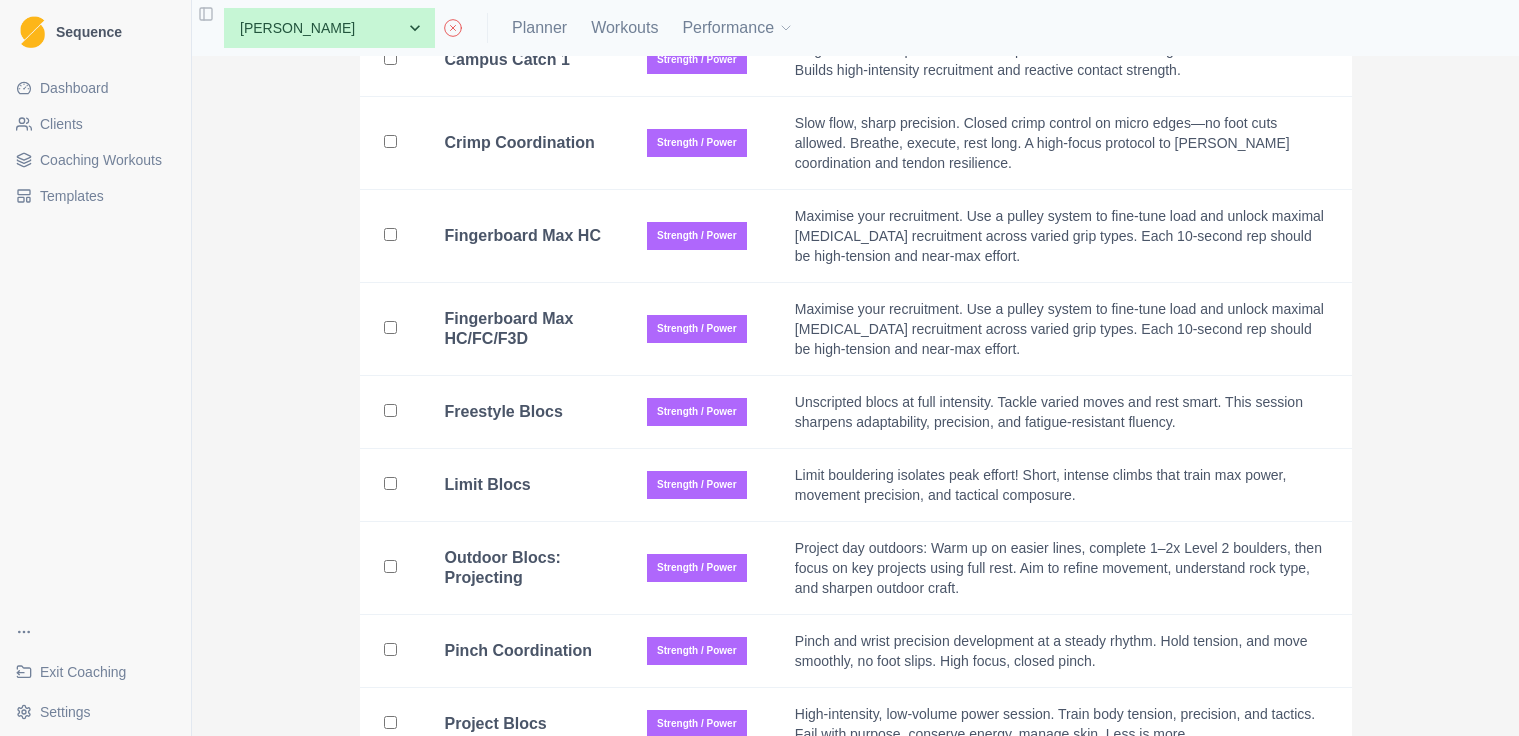 scroll, scrollTop: 4847, scrollLeft: 0, axis: vertical 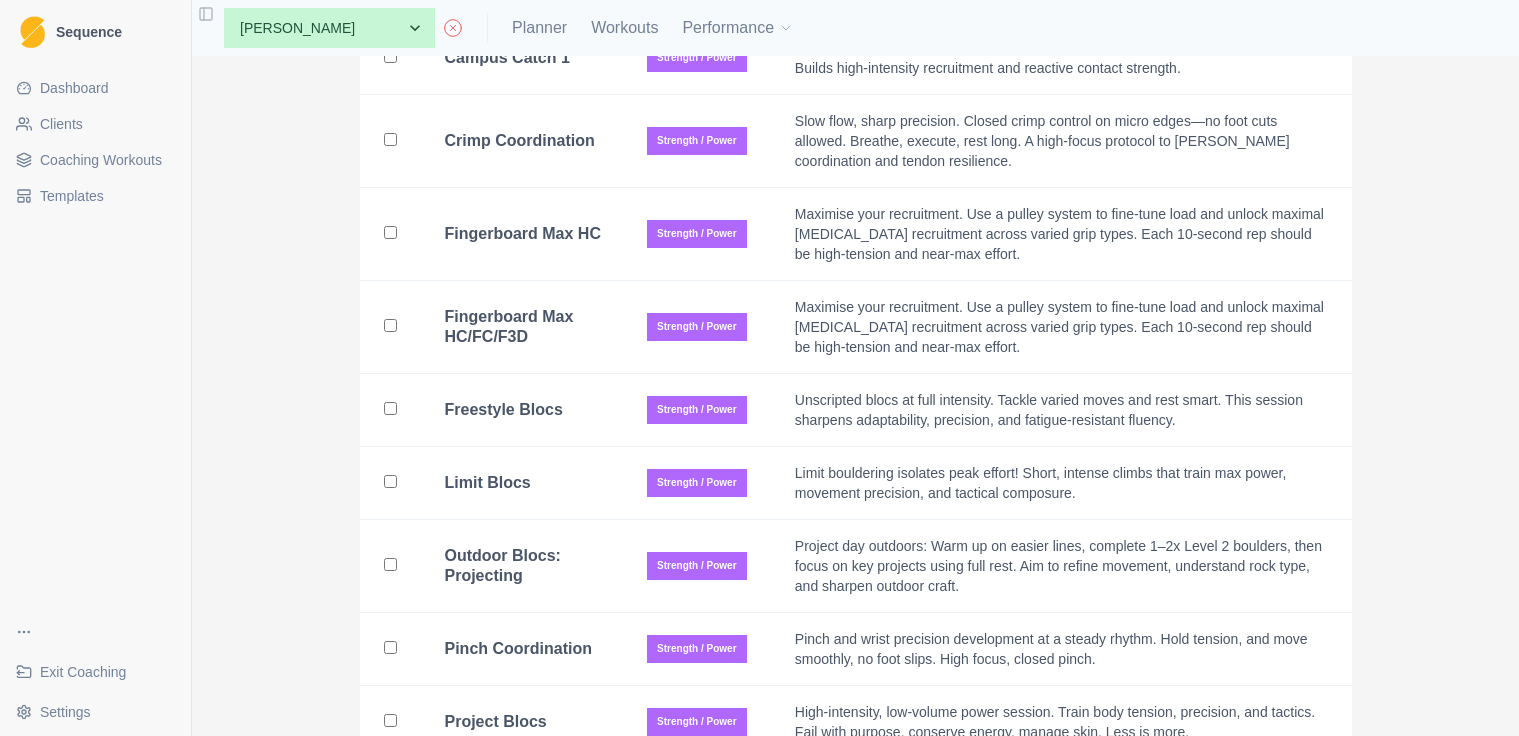click at bounding box center (390, 481) 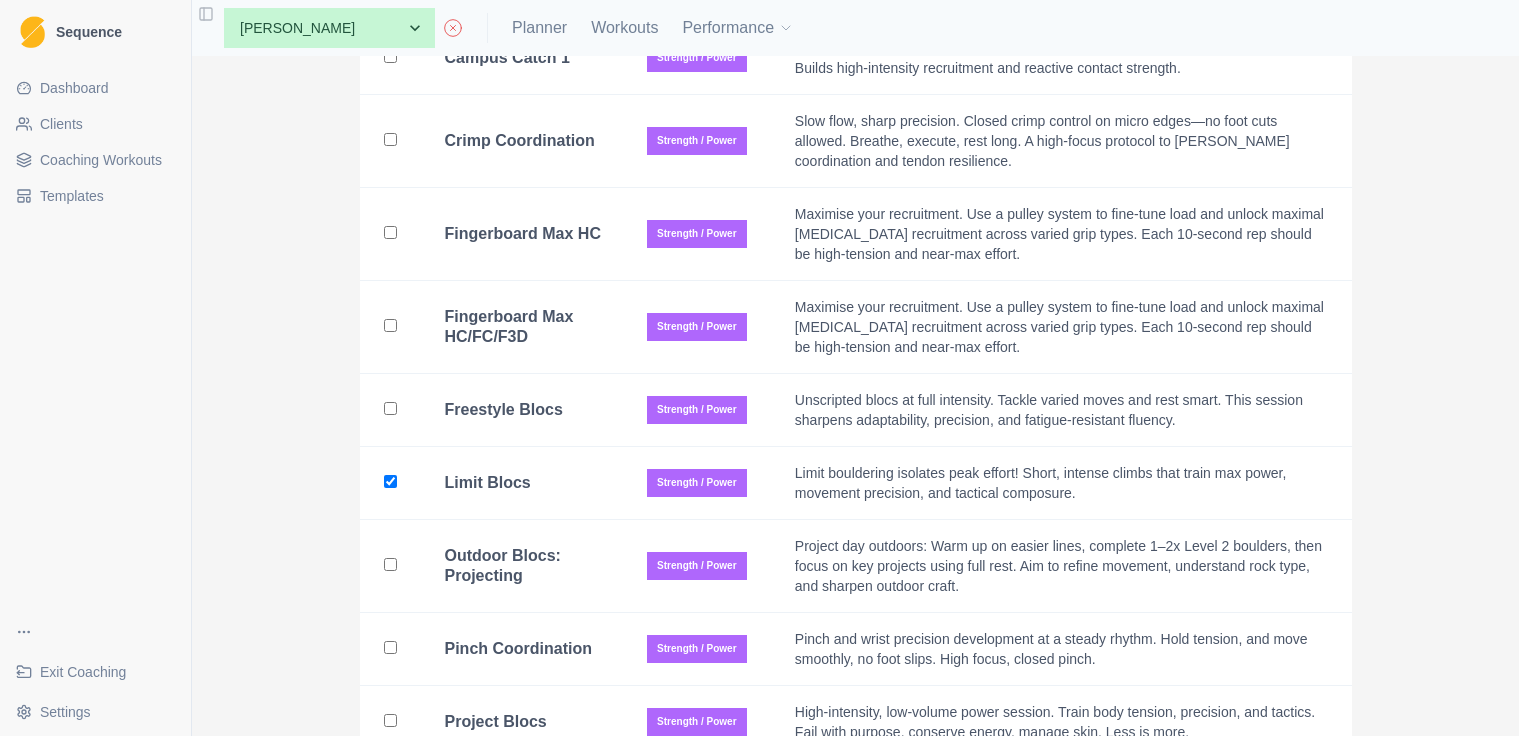 checkbox on "true" 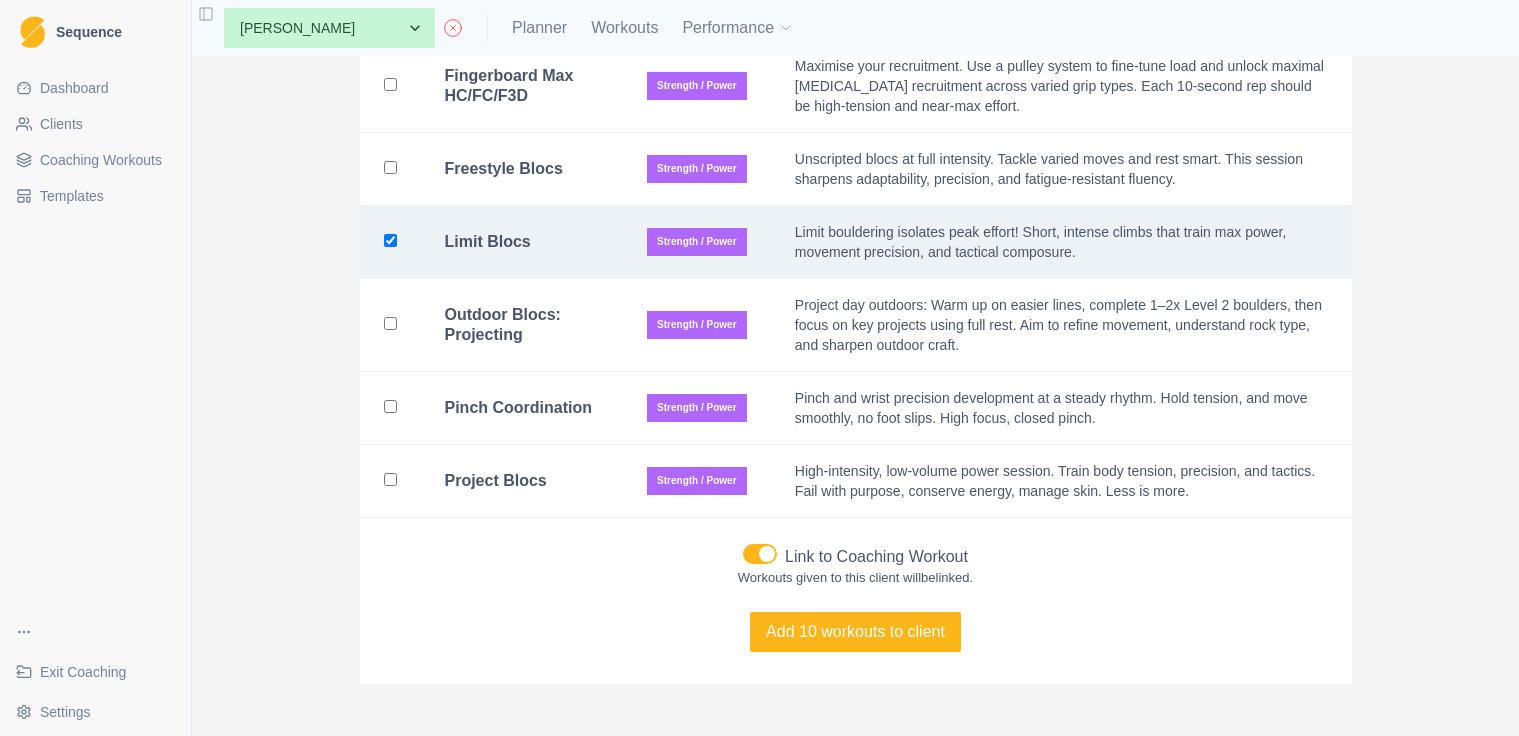 scroll, scrollTop: 5087, scrollLeft: 0, axis: vertical 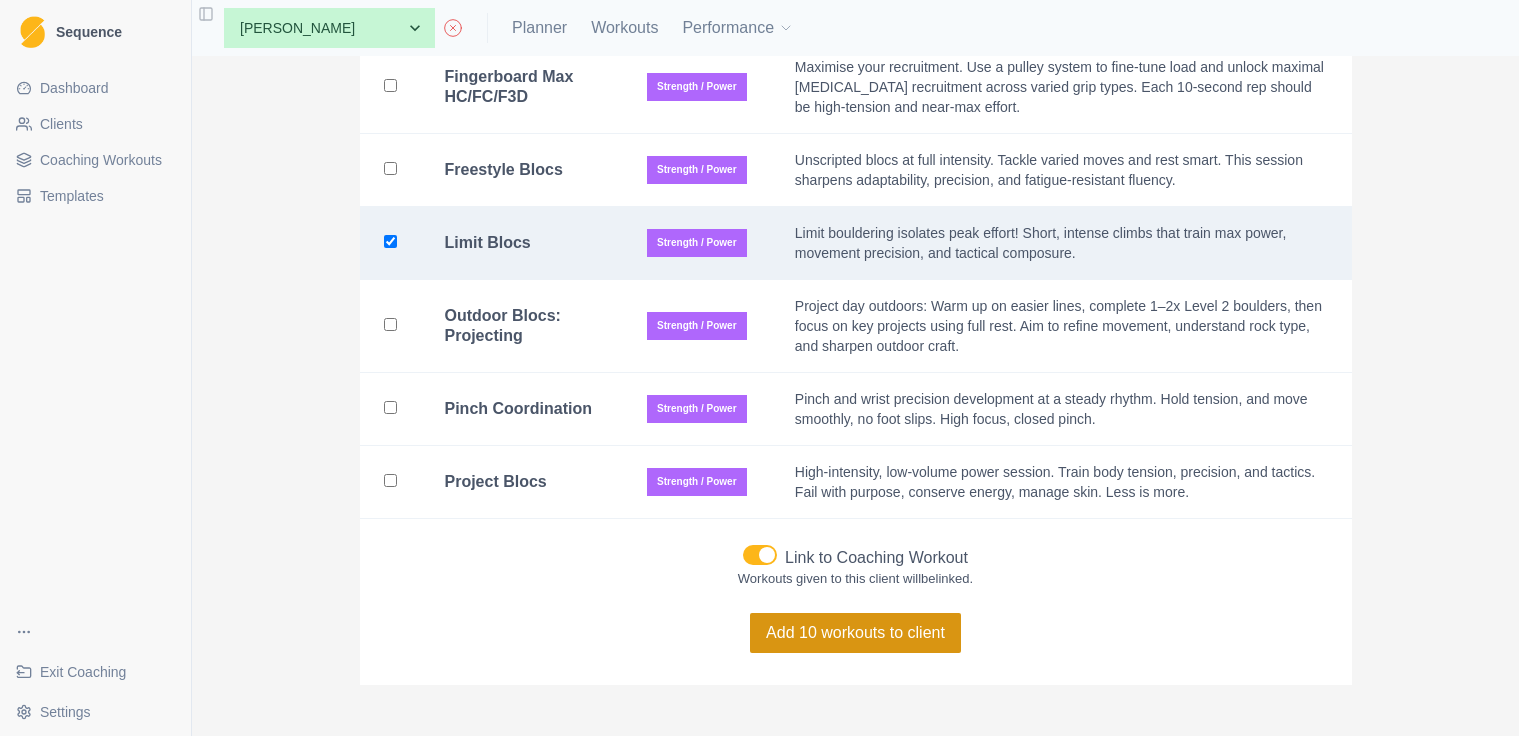 click on "Add 10 workouts to client" at bounding box center (855, 633) 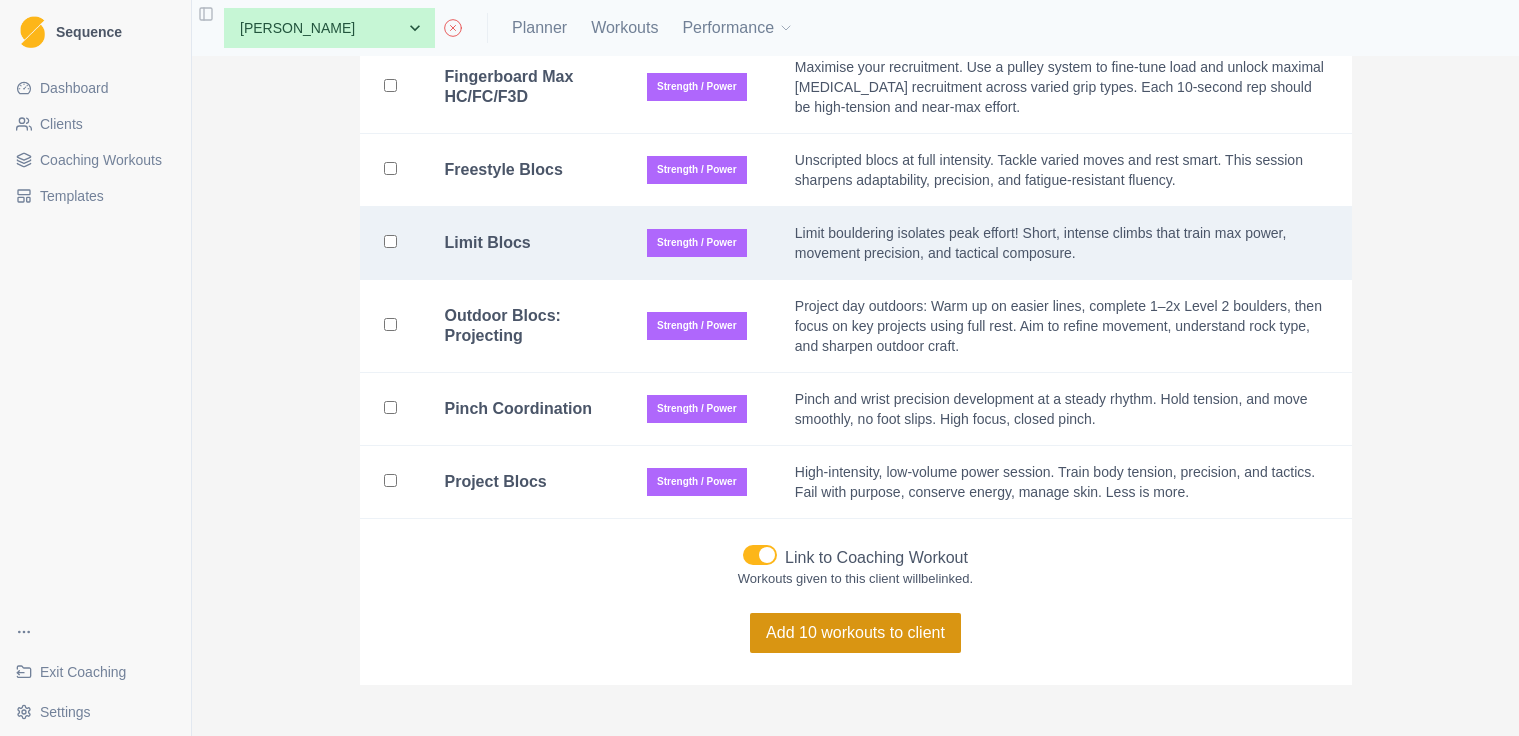 checkbox on "false" 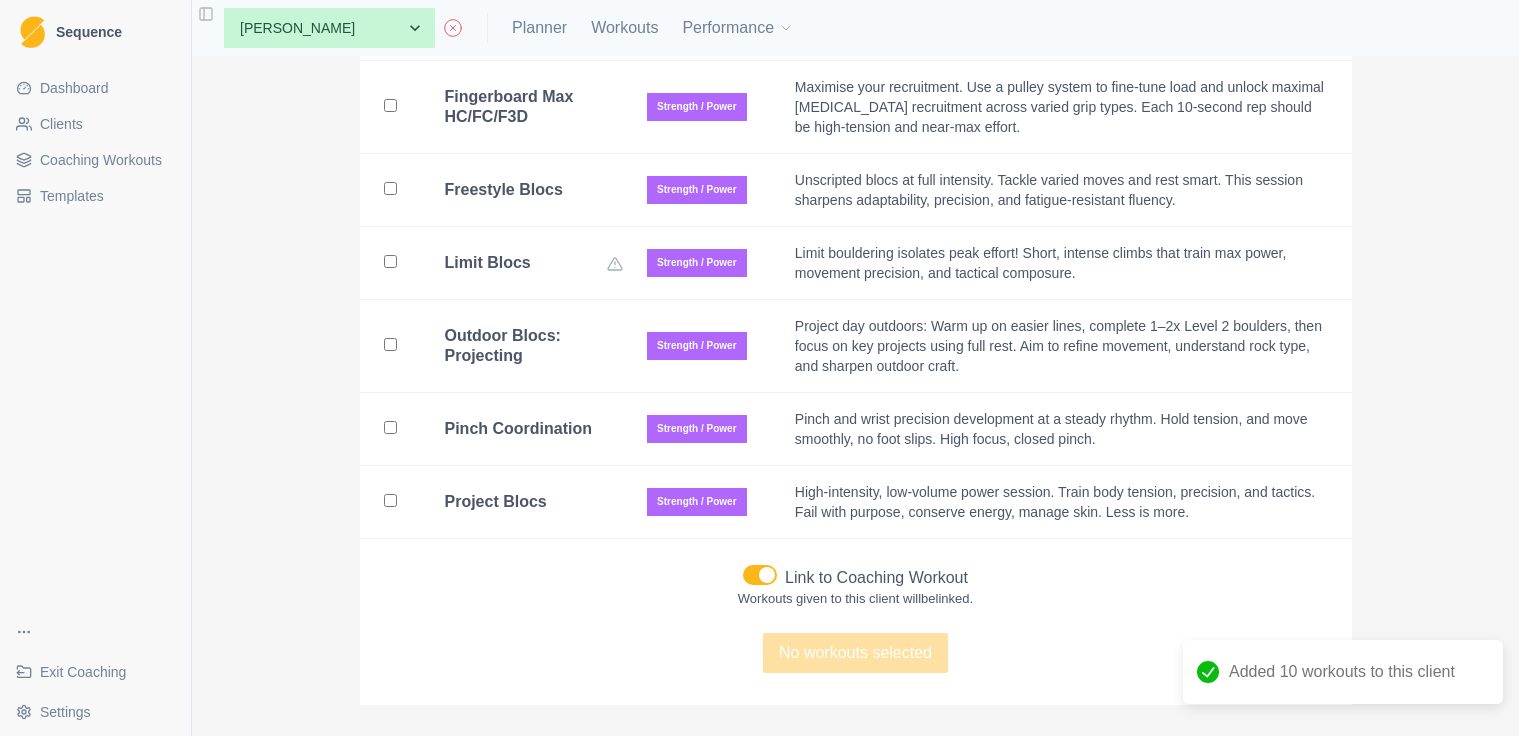 scroll, scrollTop: 0, scrollLeft: 0, axis: both 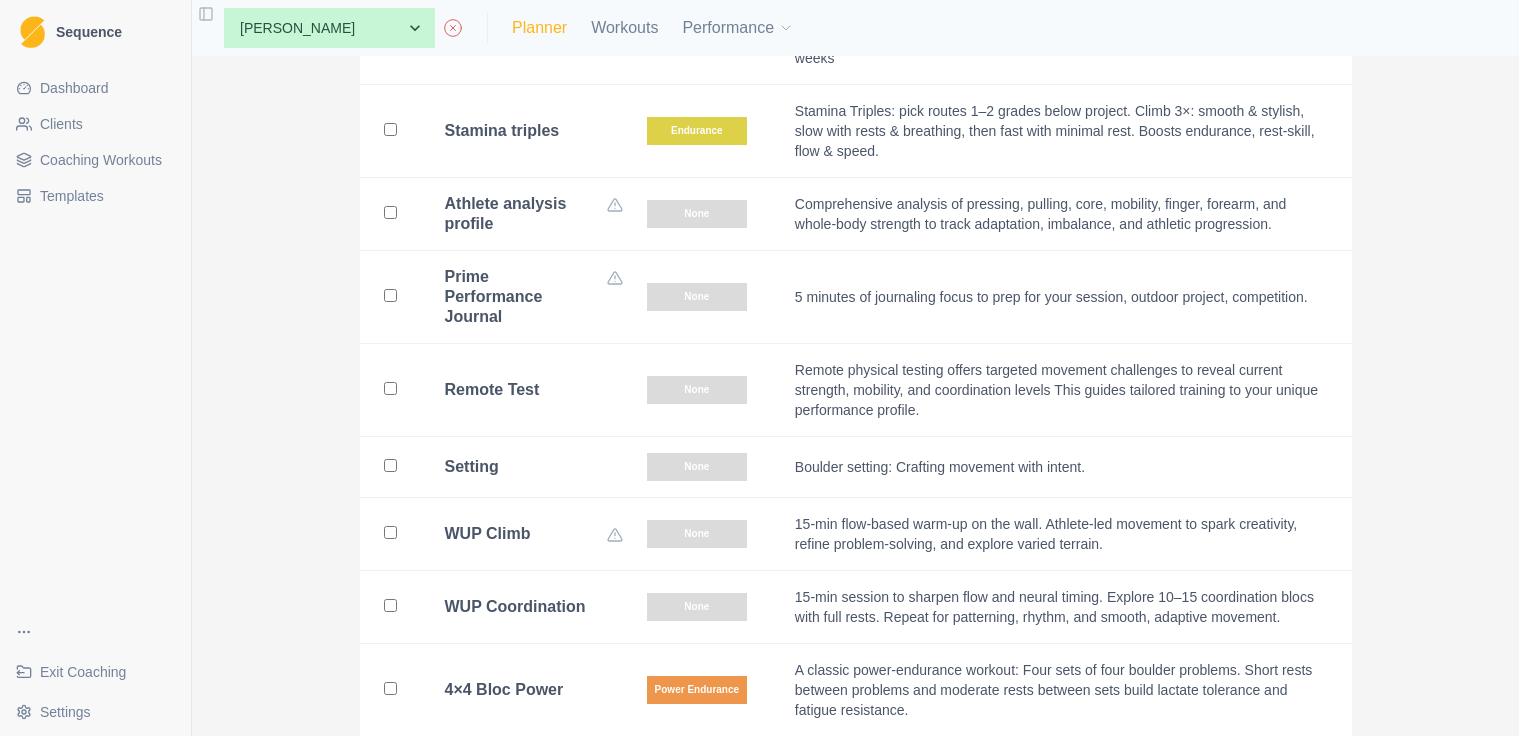 click on "Planner" at bounding box center (539, 28) 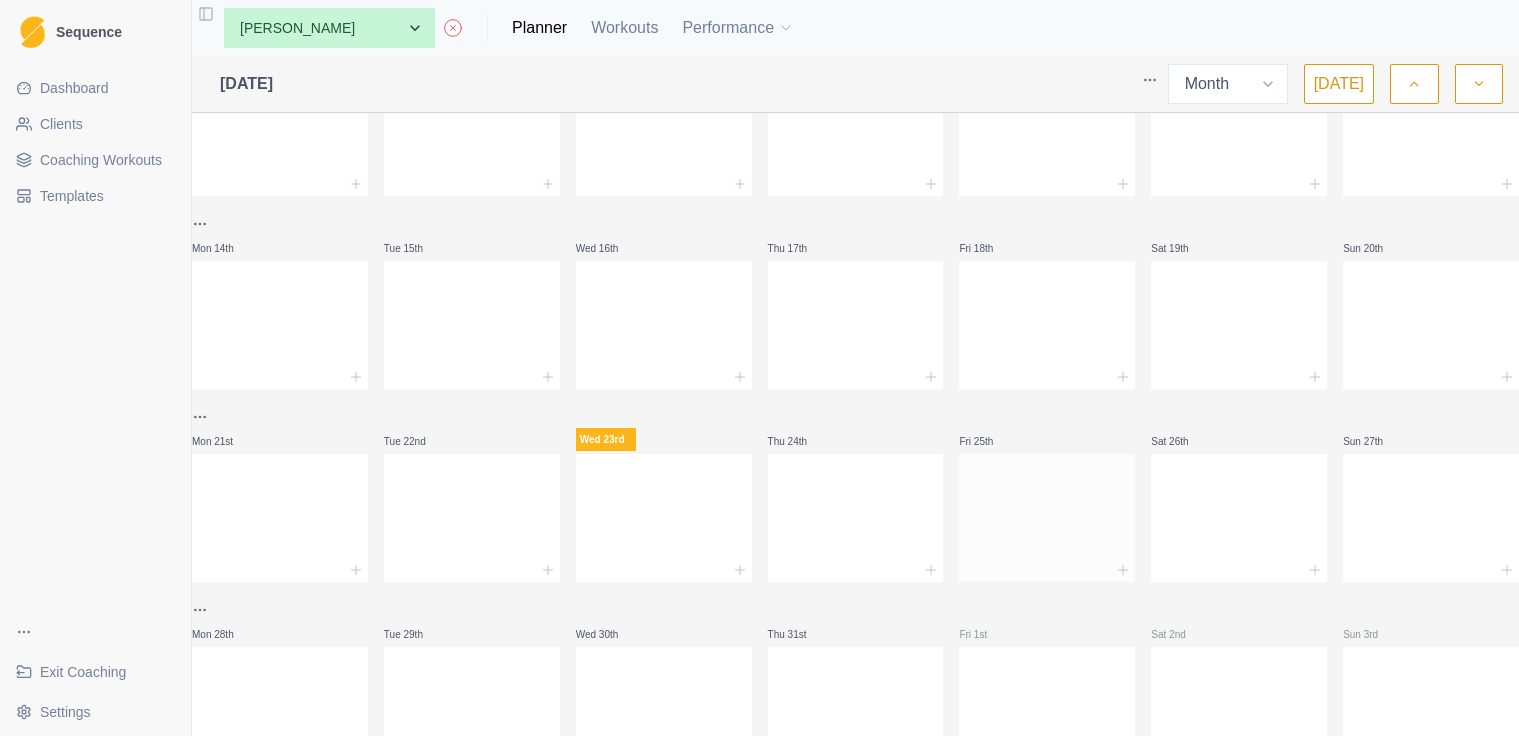 scroll, scrollTop: 178, scrollLeft: 0, axis: vertical 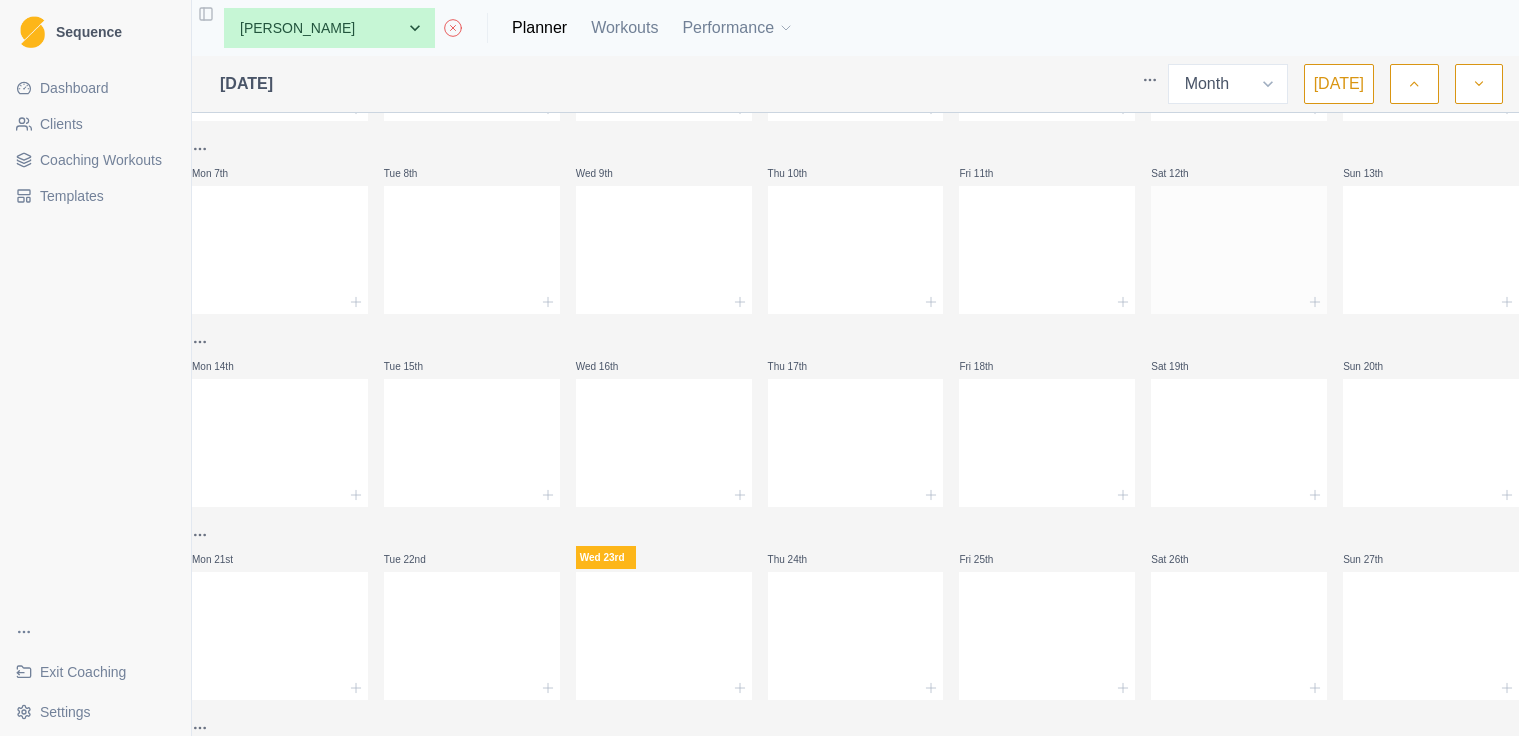 click at bounding box center [1239, 246] 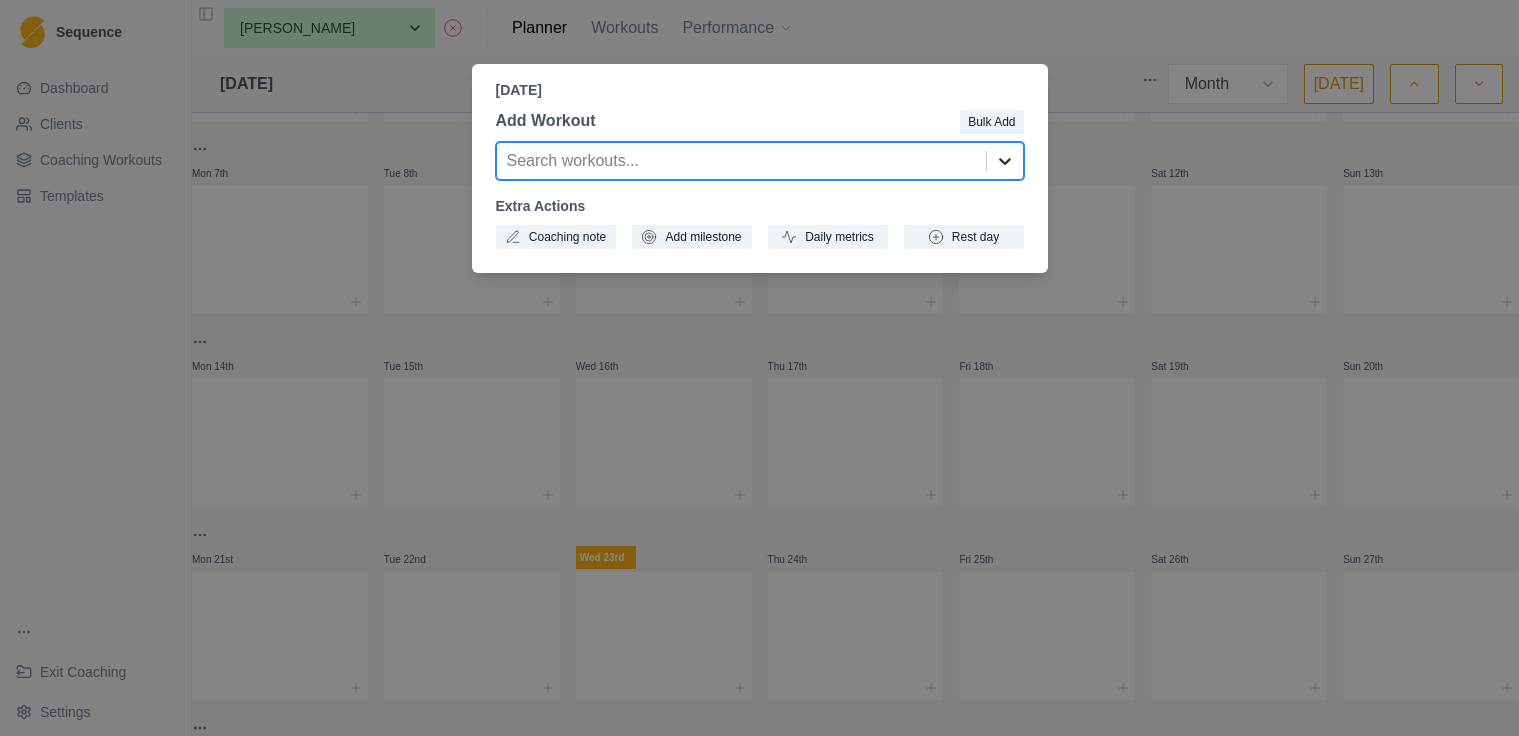 click 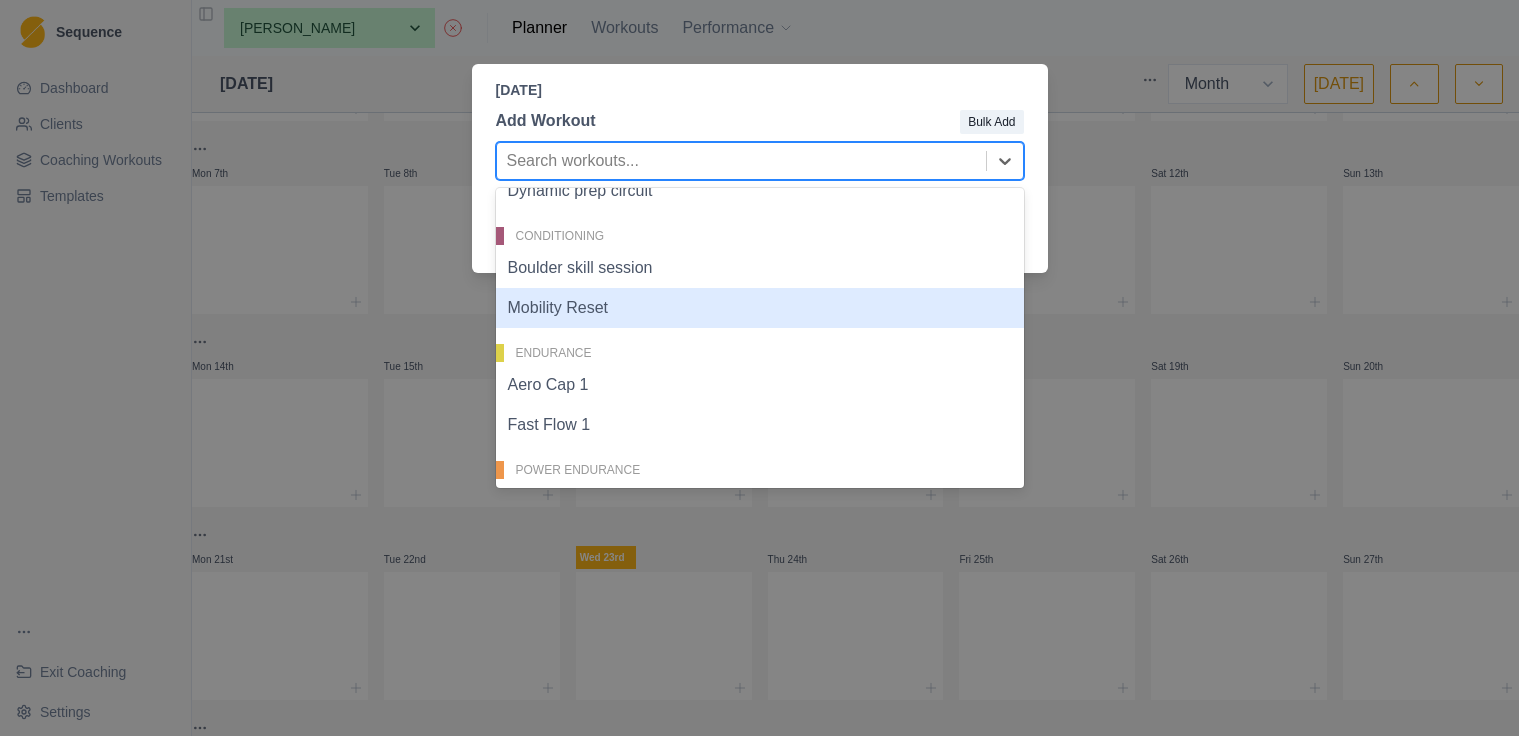 scroll, scrollTop: 330, scrollLeft: 0, axis: vertical 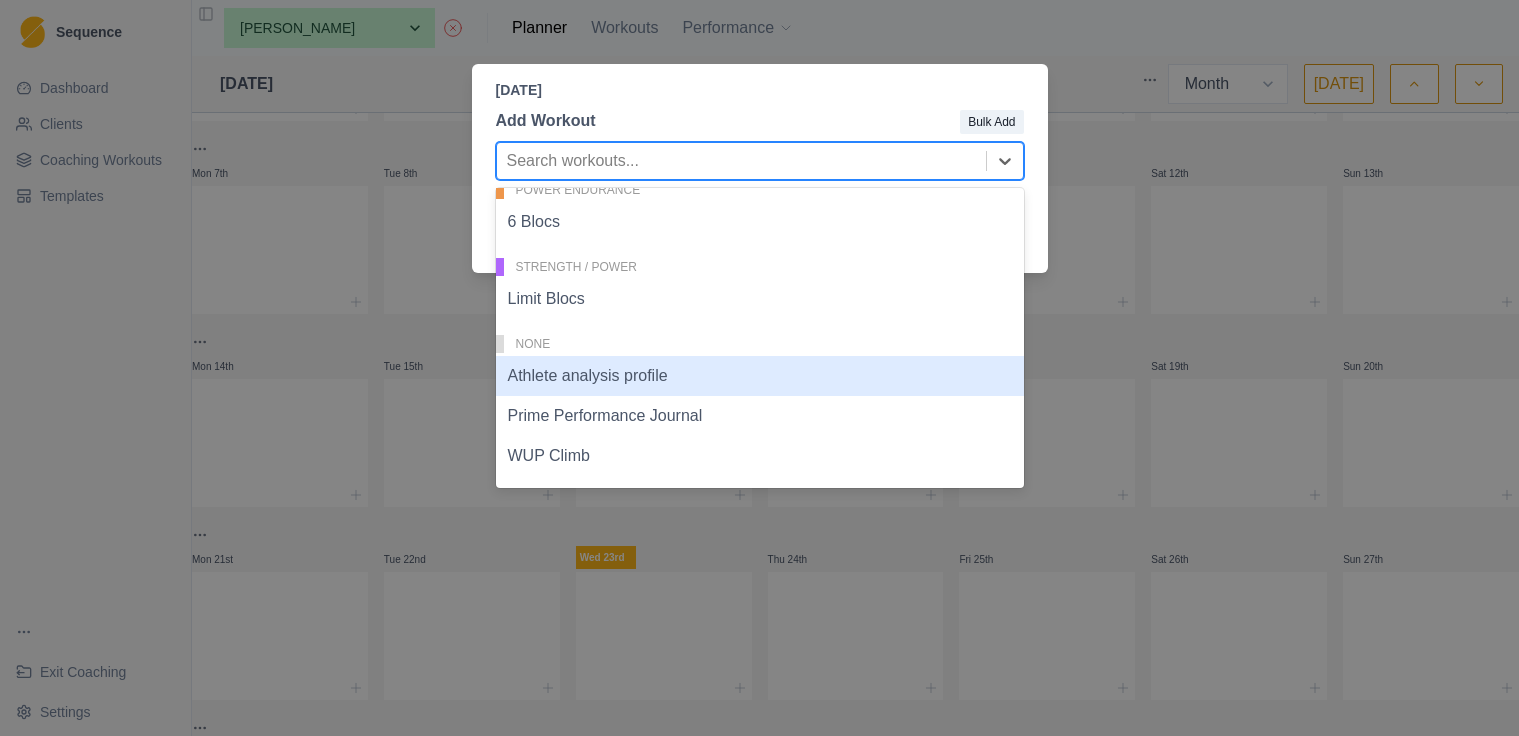 click on "Athlete analysis profile" at bounding box center (760, 376) 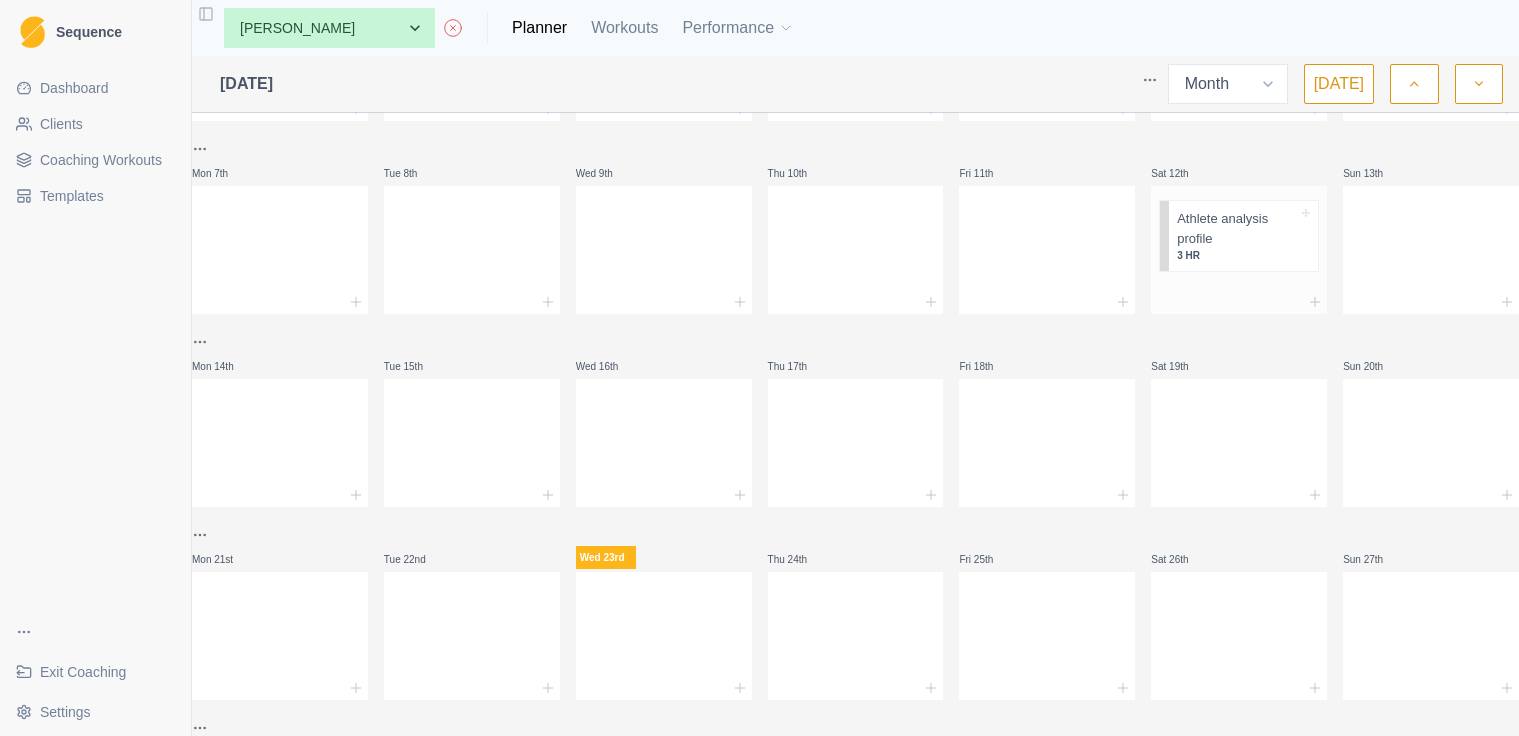 click at bounding box center (1239, 302) 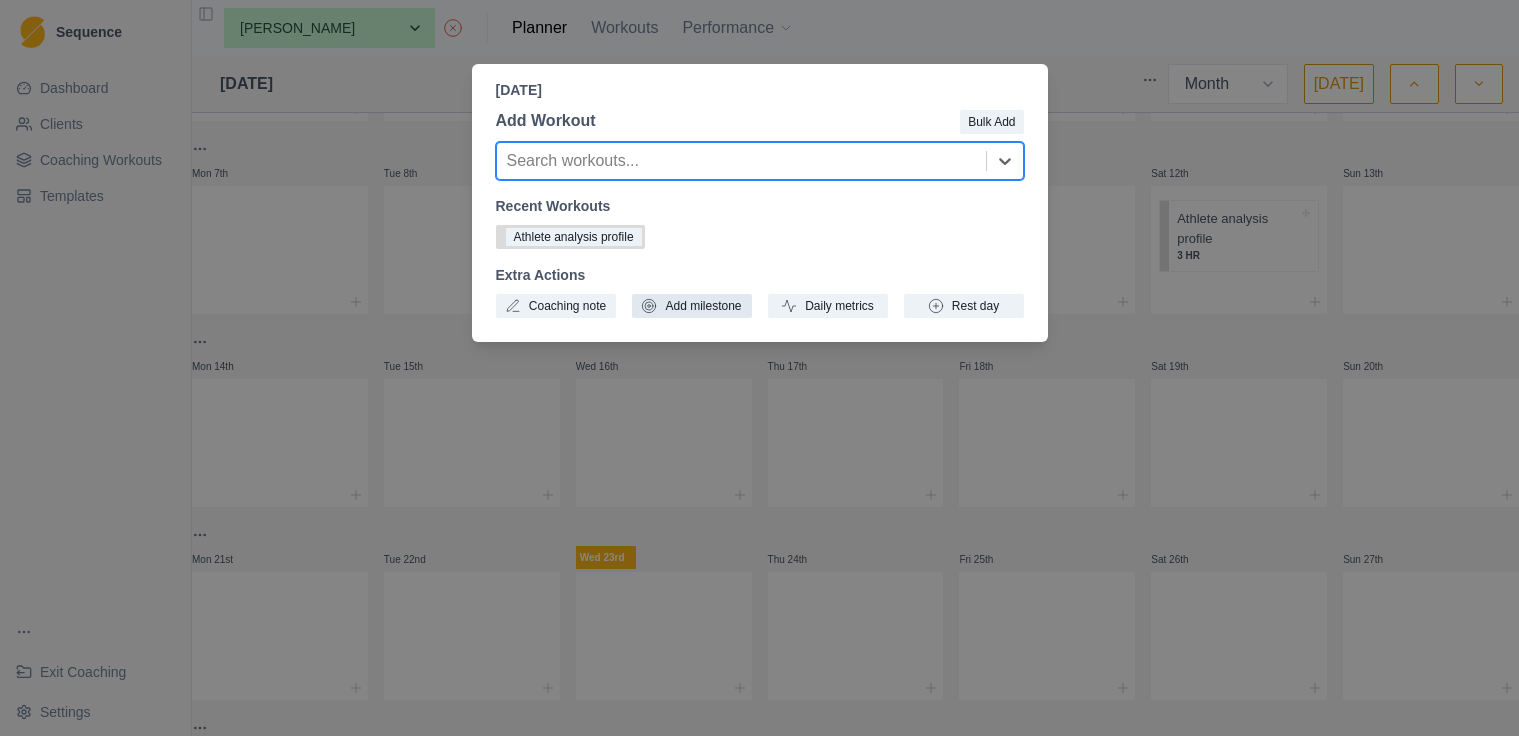 click on "Add milestone" at bounding box center (692, 306) 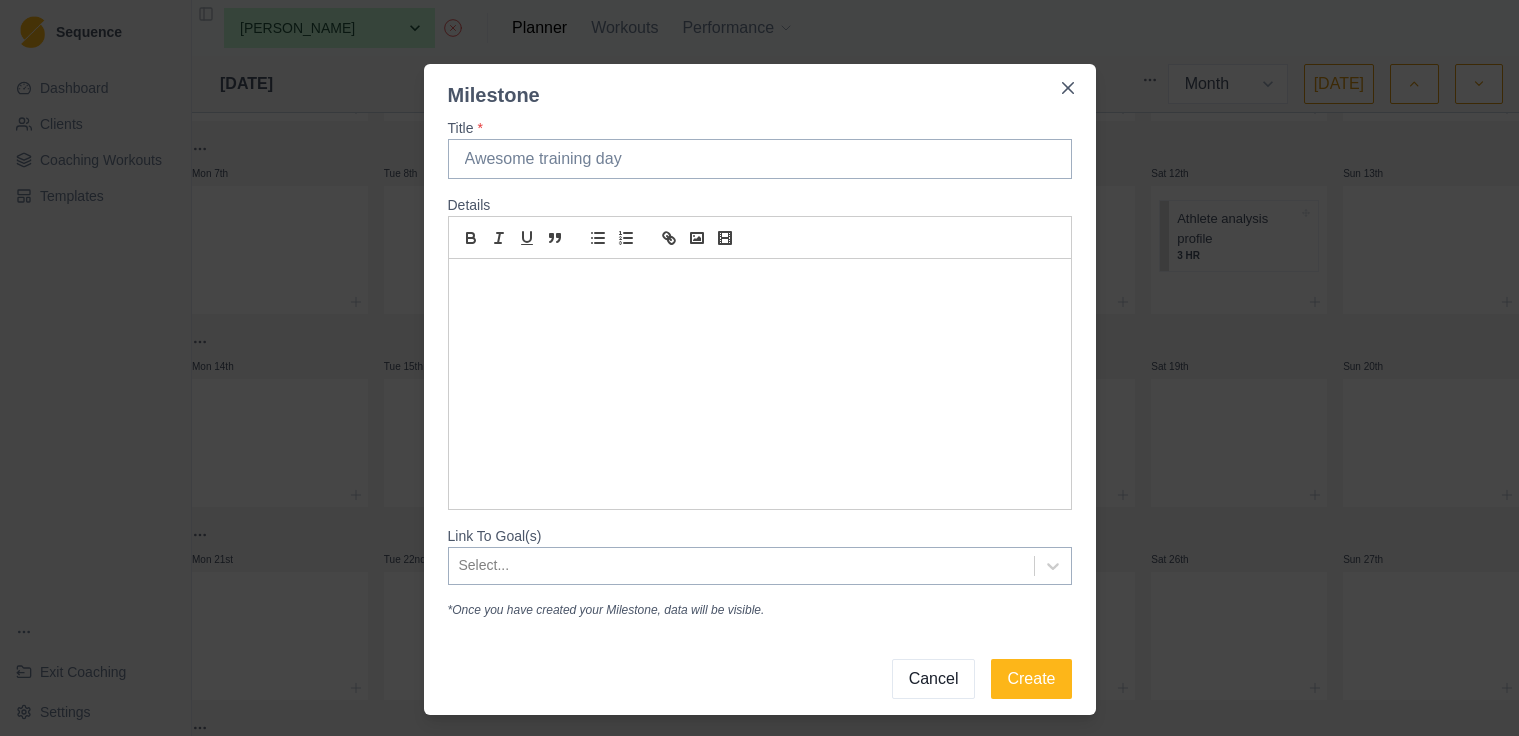 type on "T" 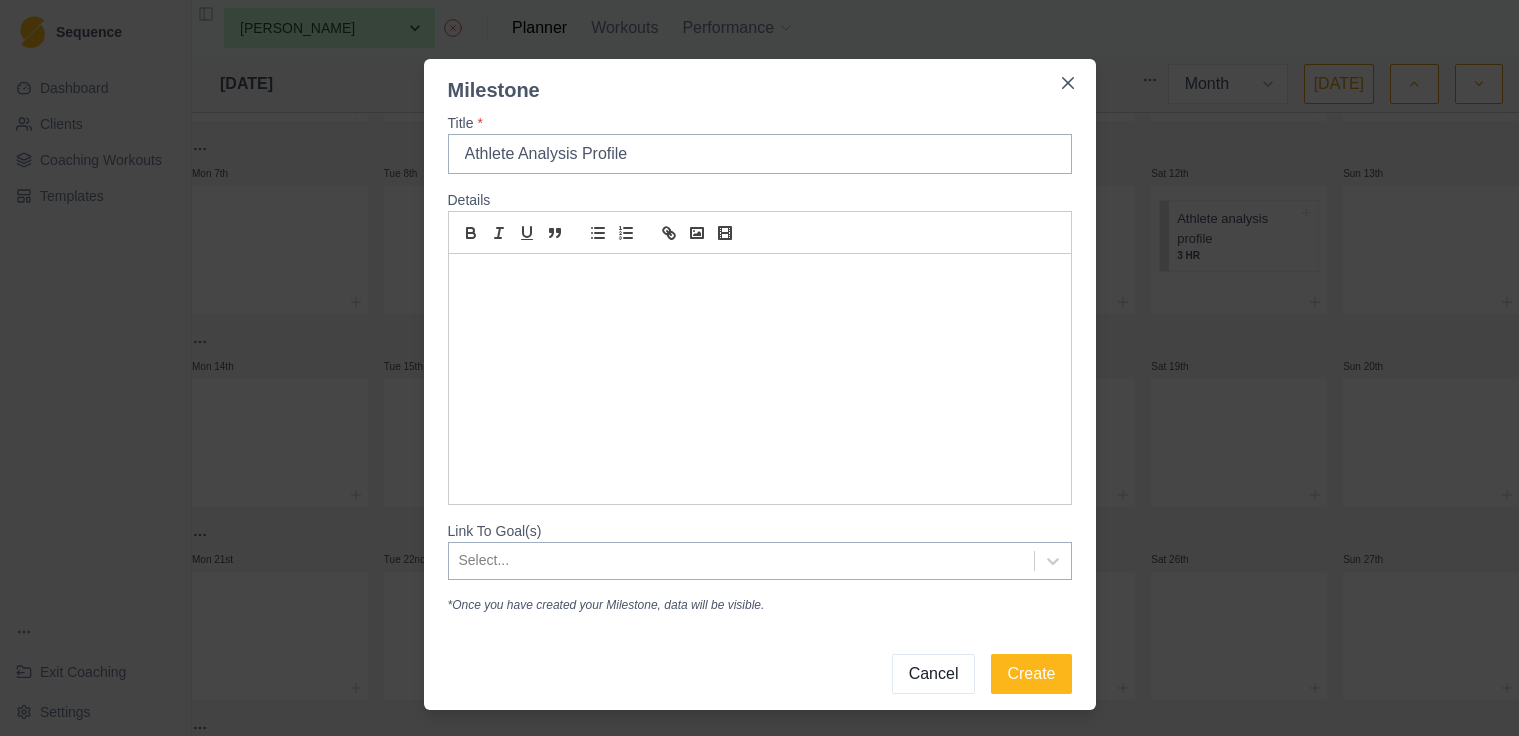 type on "Athlete Analysis Profile" 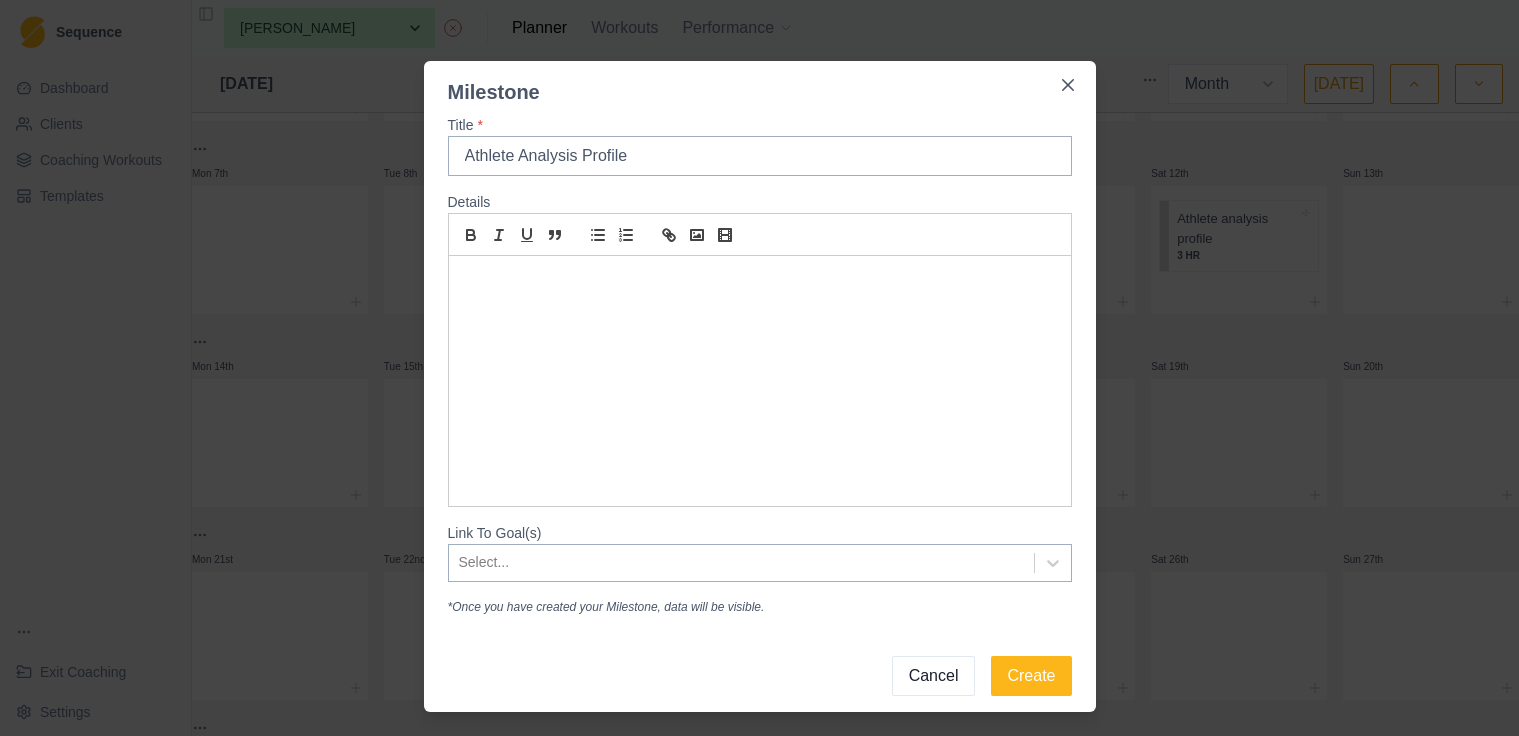 type 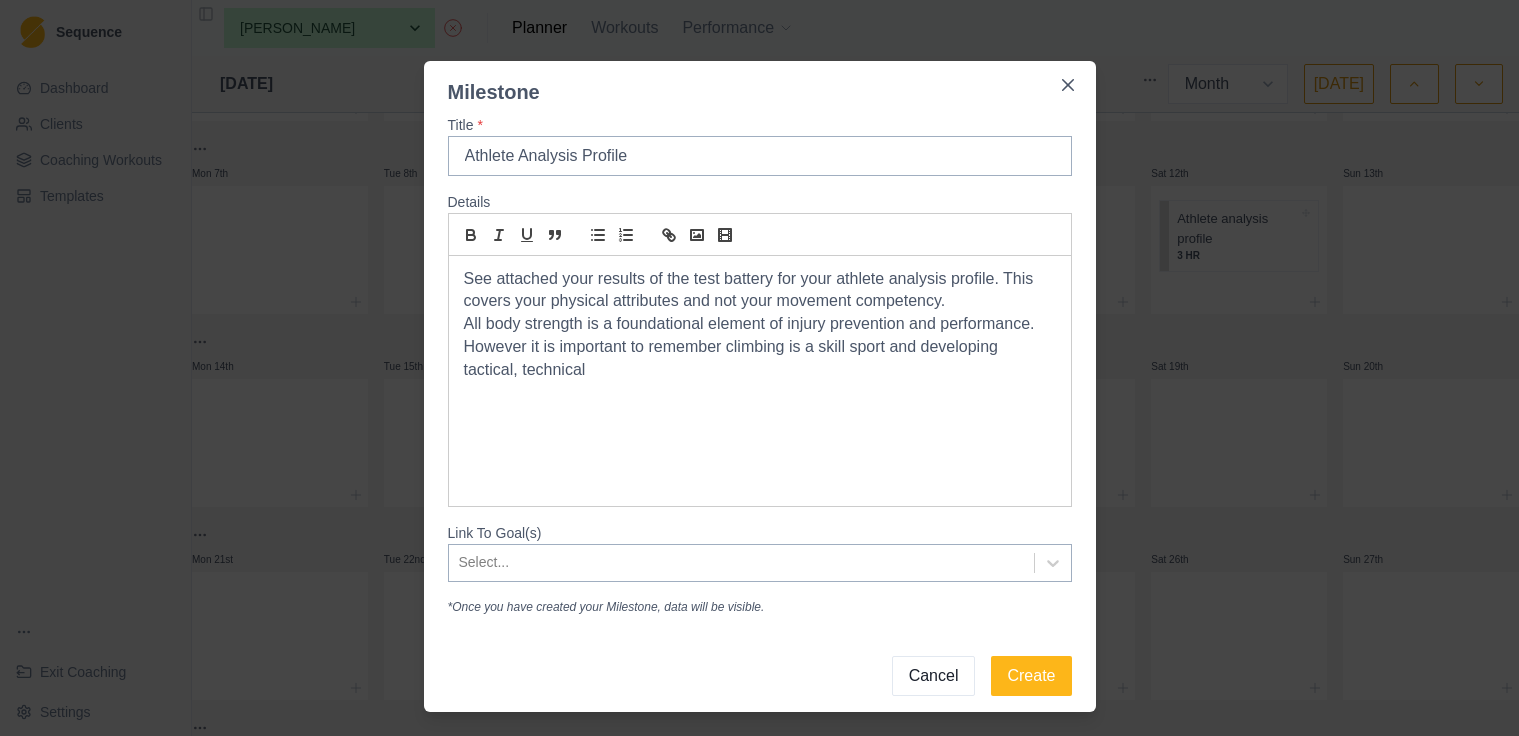 click on "All body strength is a foundational element of injury prevention and performance. However it is important to remember climbing is a skill sport and developing tactical, technical" at bounding box center (760, 347) 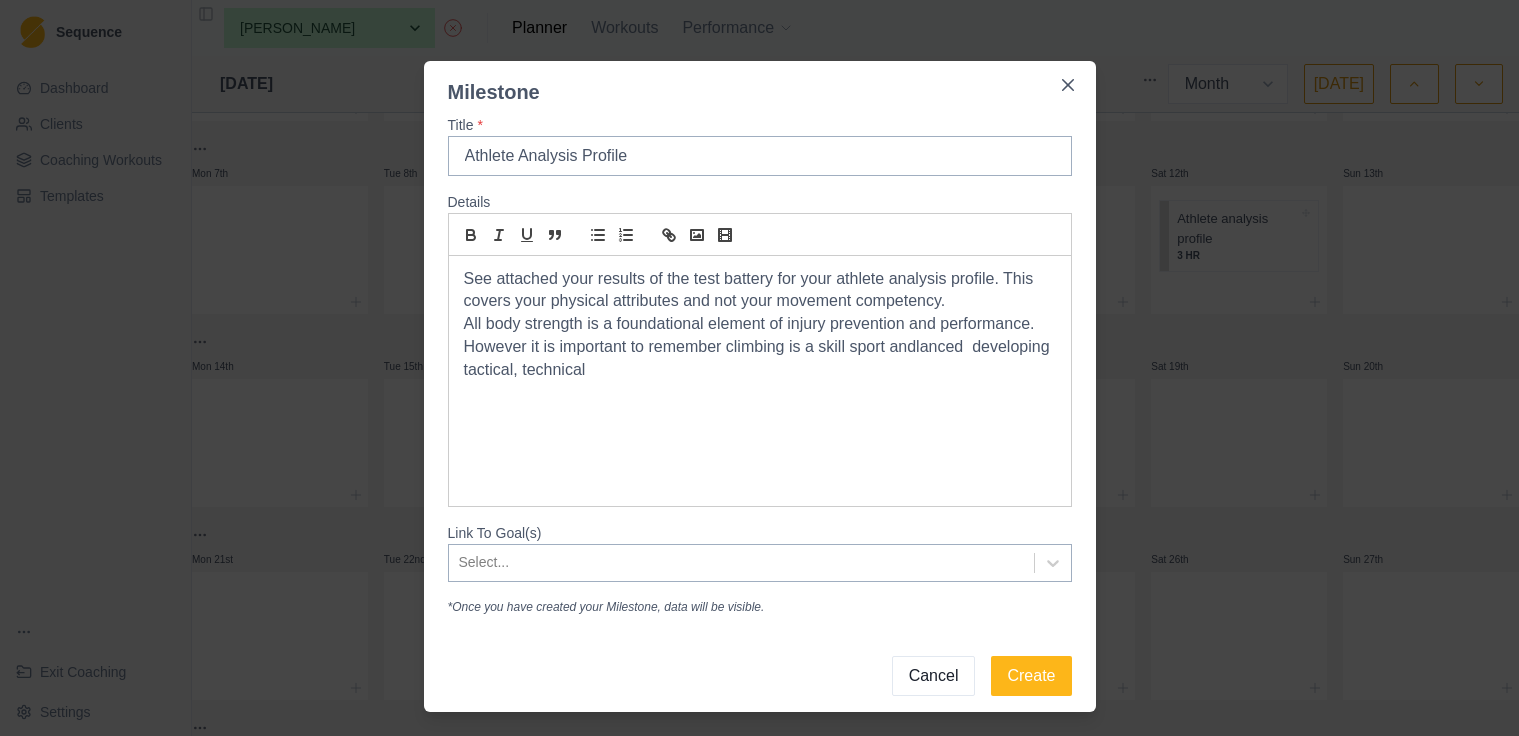 click on "All body strength is a foundational element of injury prevention and performance. However it is important to remember climbing is a skill sport andlanced  developing tactical, technical" at bounding box center [760, 347] 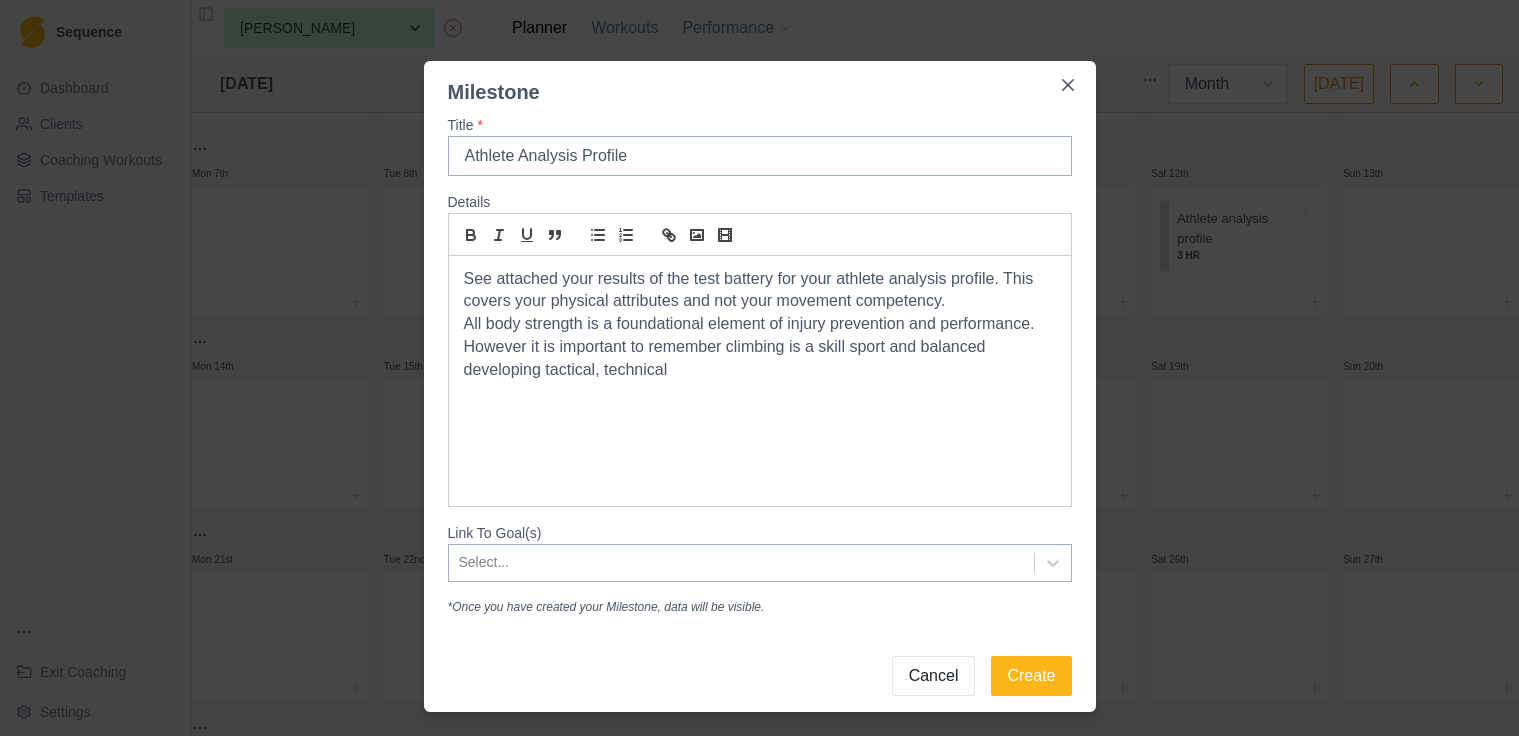 click on "All body strength is a foundational element of injury prevention and performance. However it is important to remember climbing is a skill sport and balanced  developing tactical, technical" at bounding box center (760, 347) 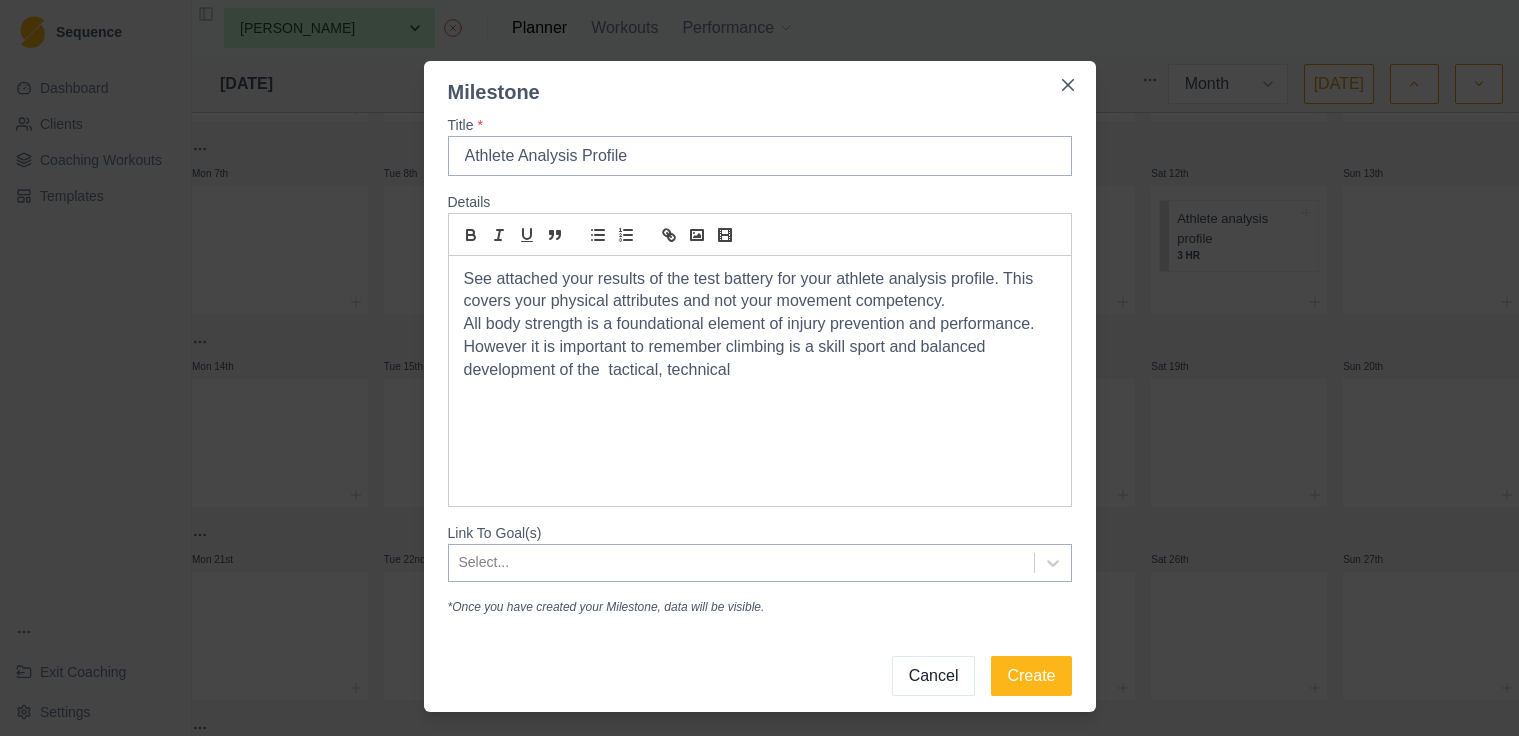 click on "All body strength is a foundational element of injury prevention and performance. However it is important to remember climbing is a skill sport and balanced  development of the  tactical, technical" at bounding box center (760, 347) 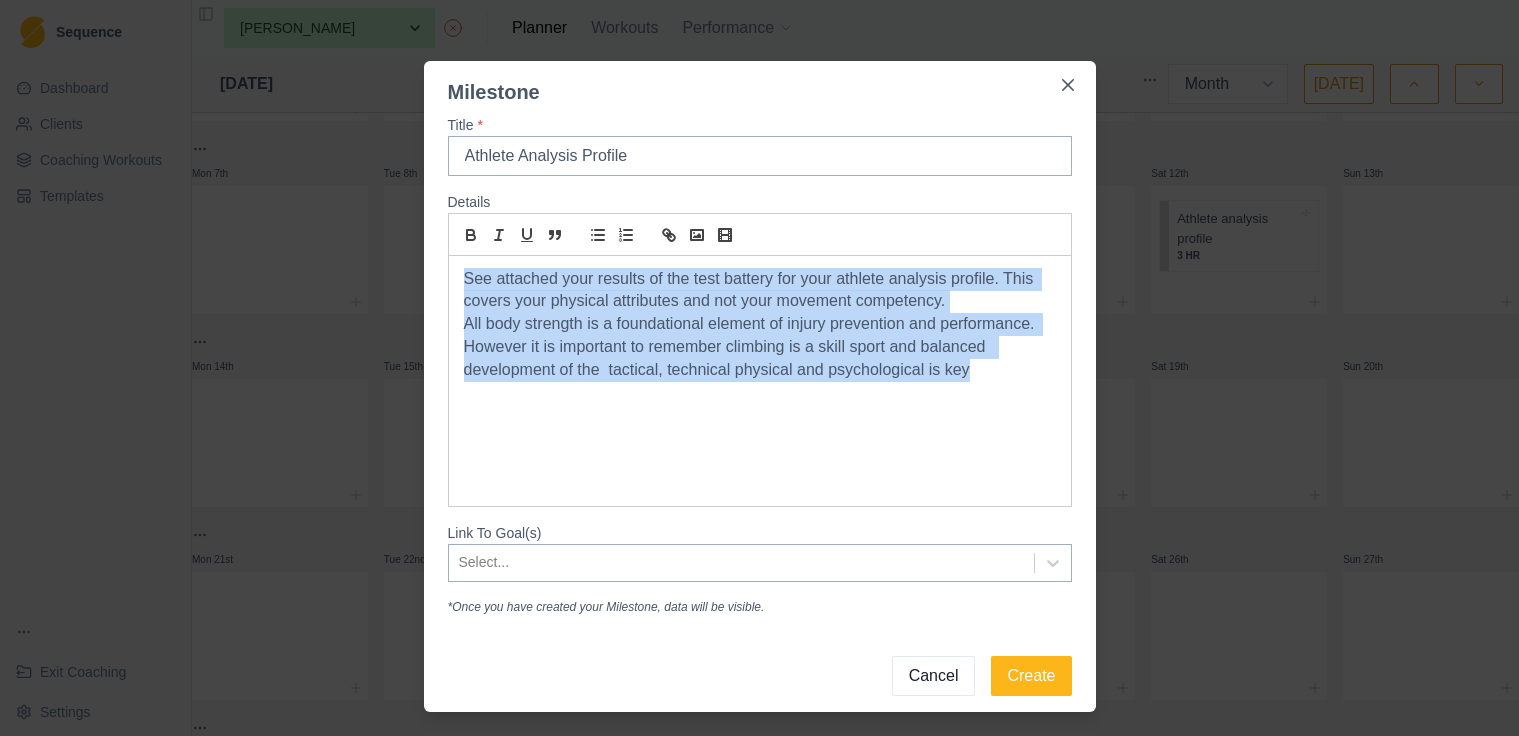 drag, startPoint x: 1000, startPoint y: 372, endPoint x: 519, endPoint y: 293, distance: 487.44437 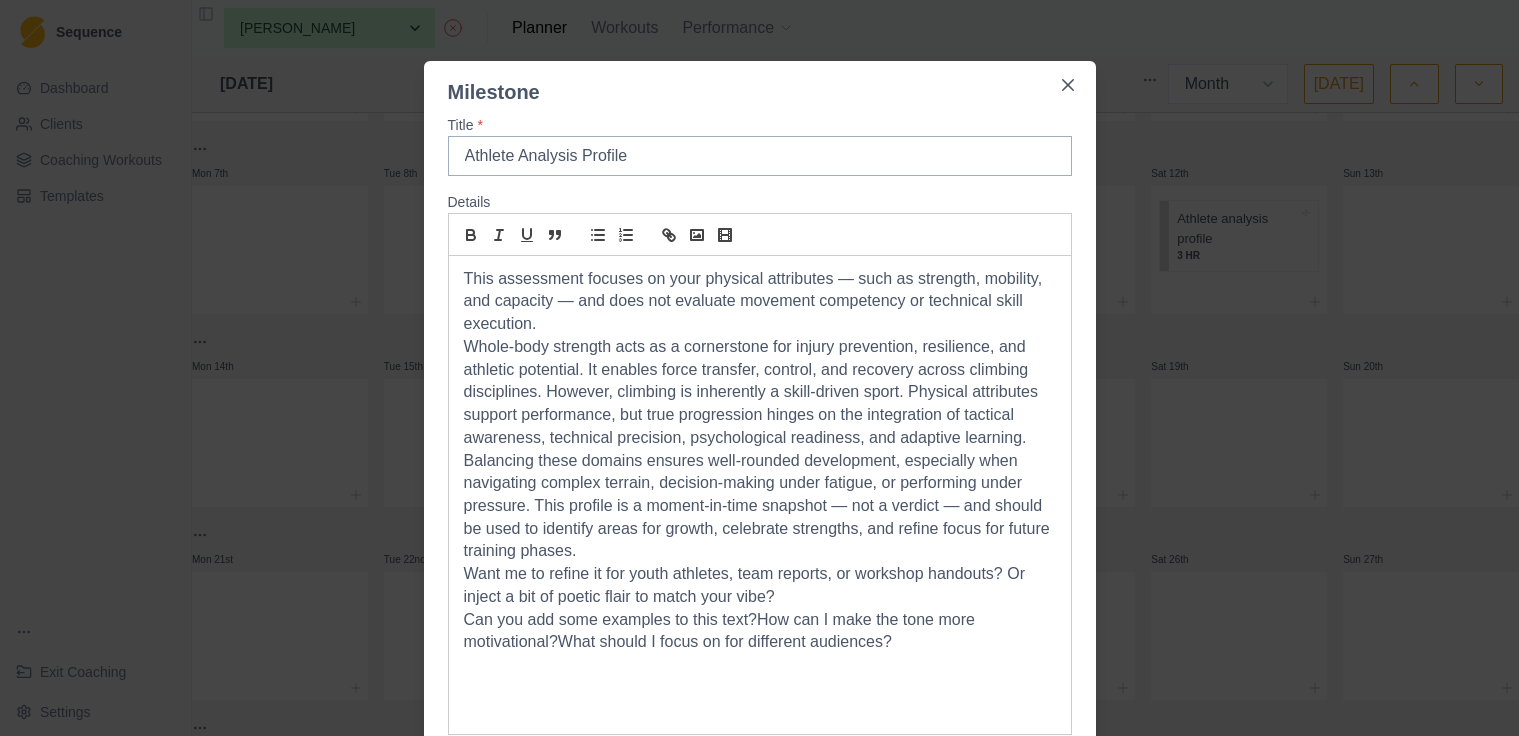 click on "This assessment focuses on your physical attributes — such as strength, mobility, and capacity — and does not evaluate movement competency or technical skill execution." at bounding box center (760, 302) 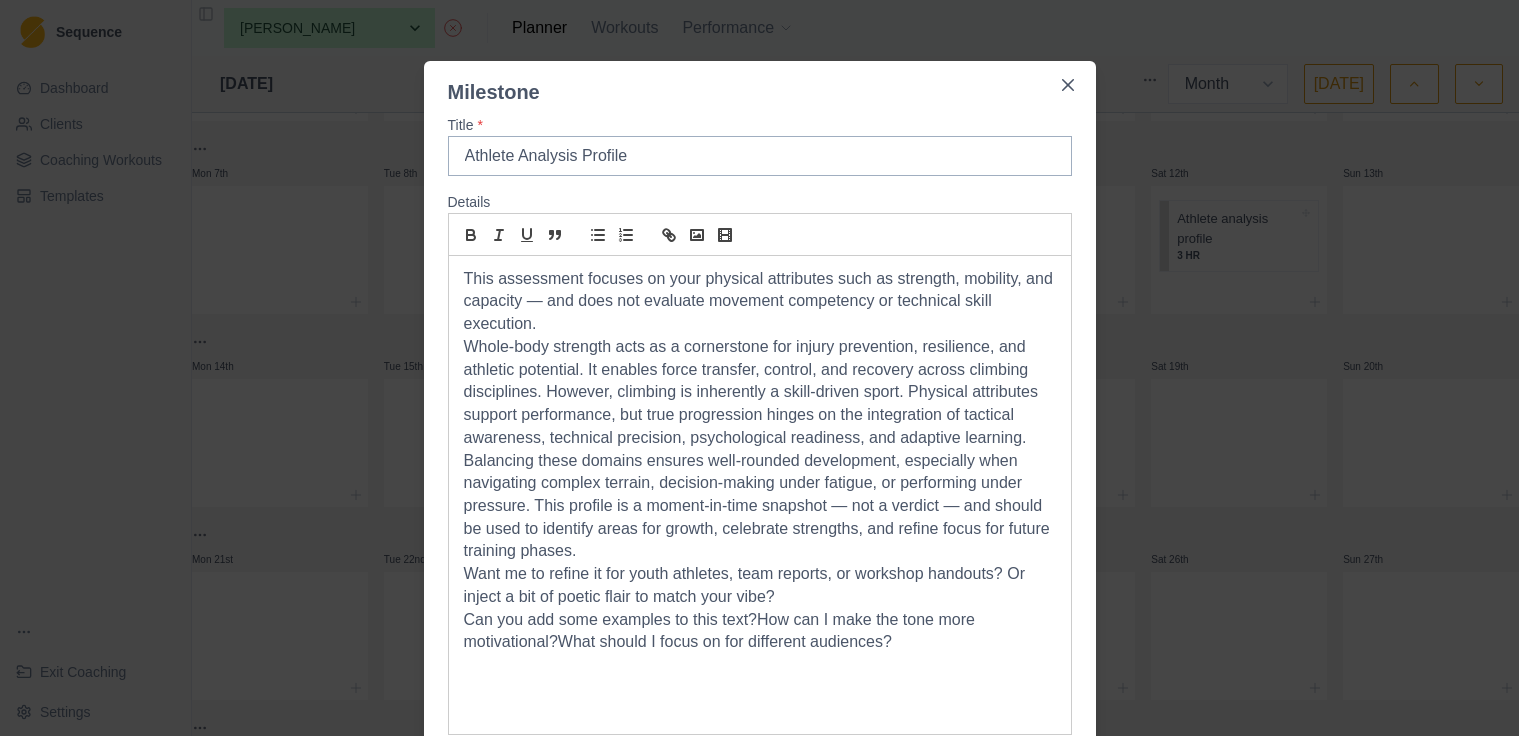 click on "This assessment focuses on your physical attributes such as strength, mobility, and capacity — and does not evaluate movement competency or technical skill execution." at bounding box center (760, 302) 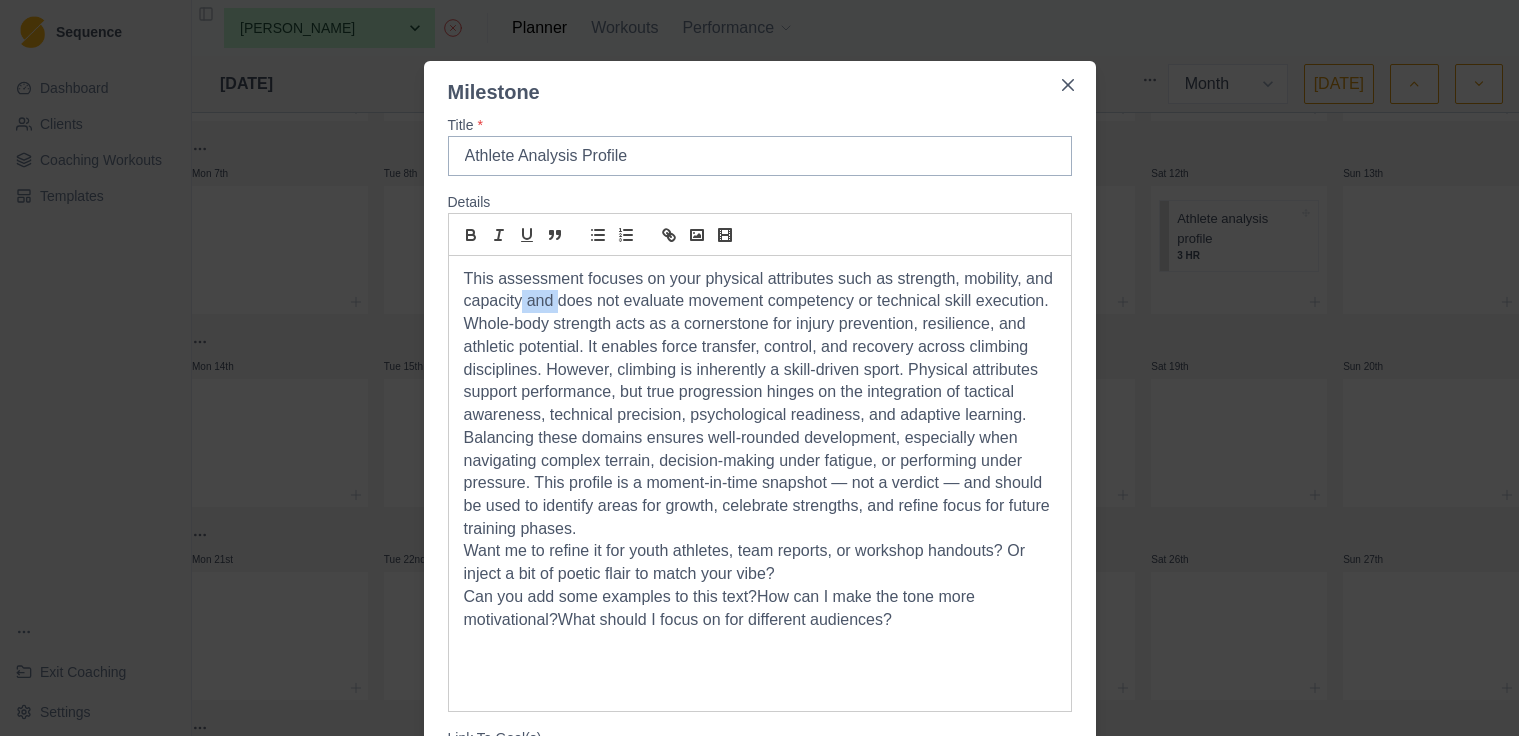 drag, startPoint x: 558, startPoint y: 299, endPoint x: 520, endPoint y: 299, distance: 38 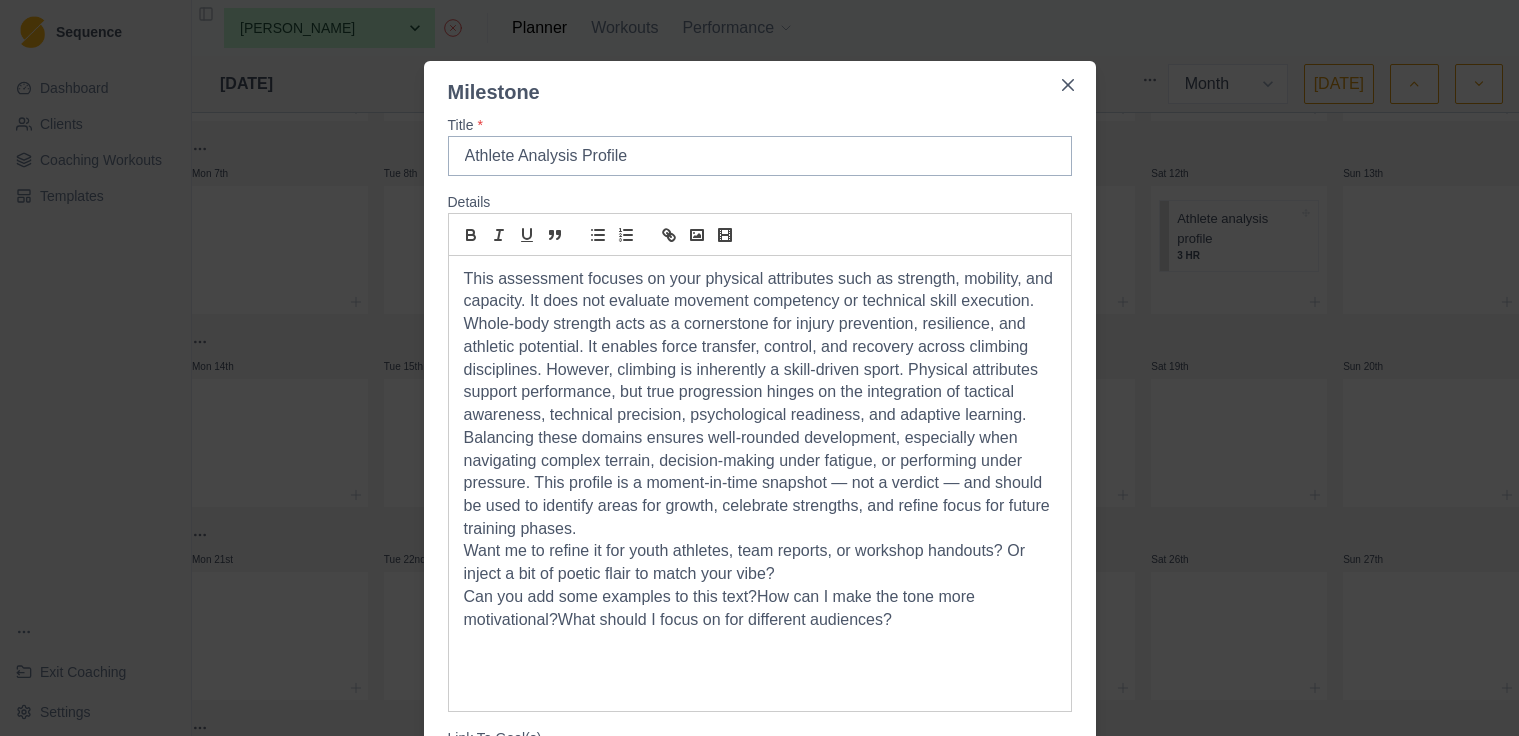 click on "Balancing these domains ensures well-rounded development, especially when navigating complex terrain, decision-making under fatigue, or performing under pressure. This profile is a moment-in-time snapshot — not a verdict — and should be used to identify areas for growth, celebrate strengths, and refine focus for future training phases." at bounding box center (760, 484) 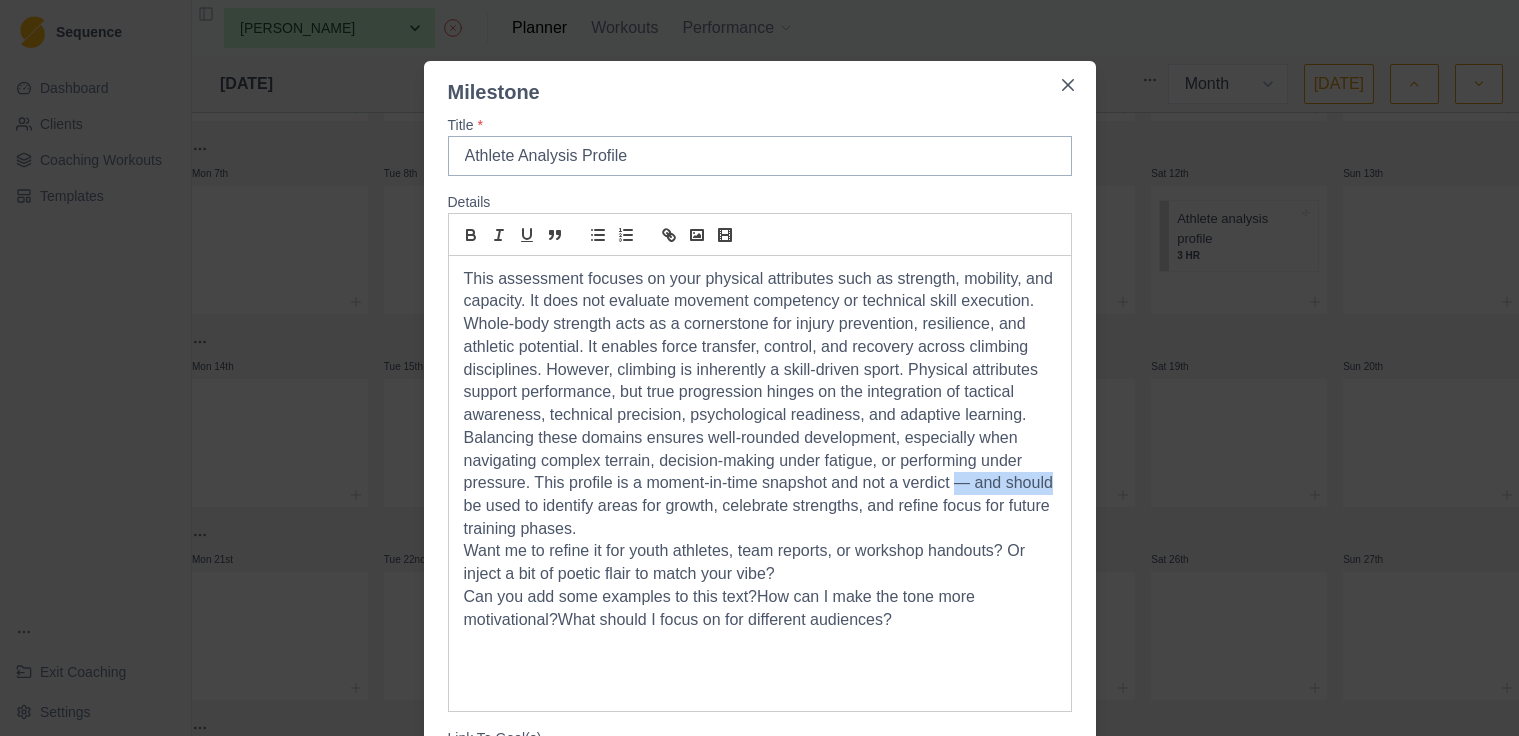 drag, startPoint x: 1054, startPoint y: 477, endPoint x: 959, endPoint y: 477, distance: 95 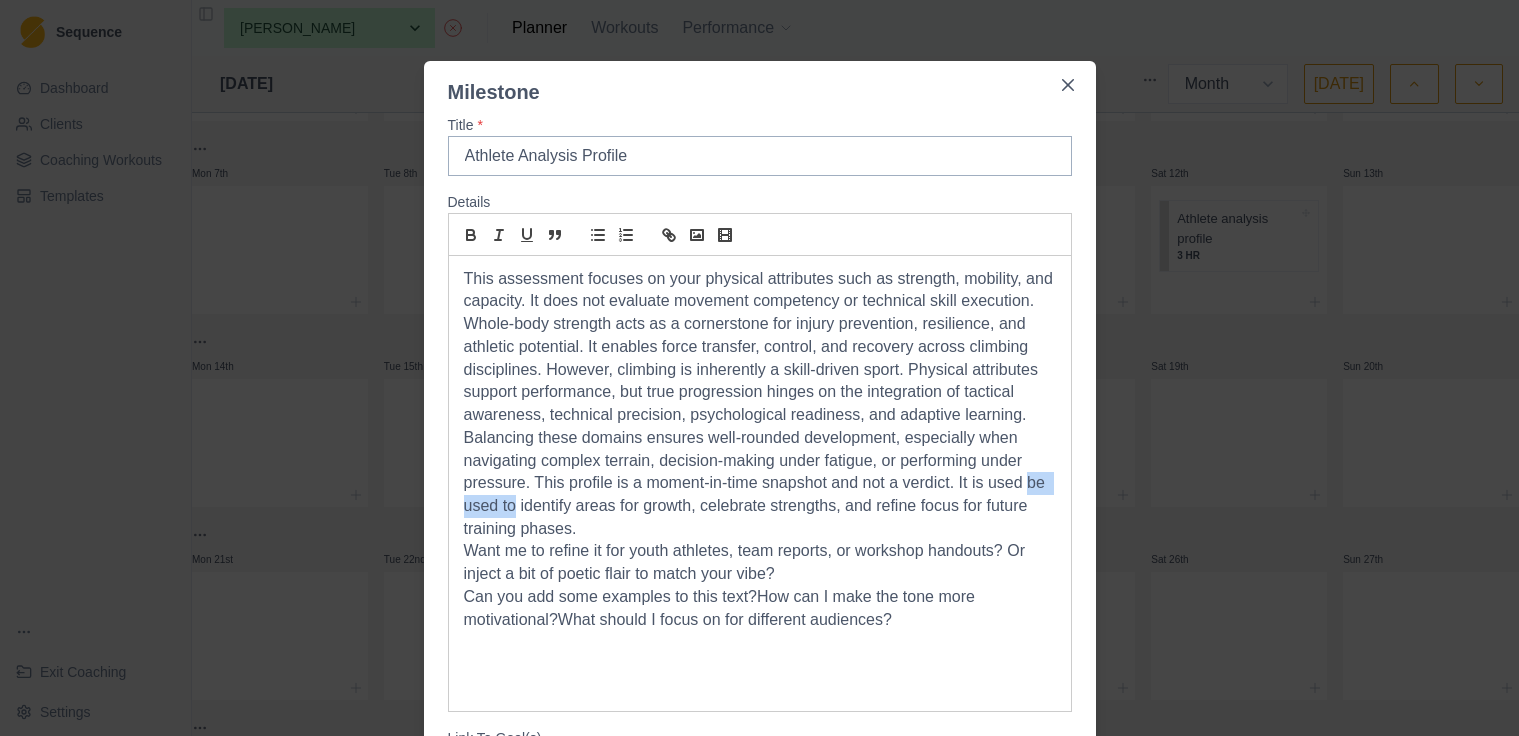 drag, startPoint x: 512, startPoint y: 497, endPoint x: 1041, endPoint y: 459, distance: 530.3631 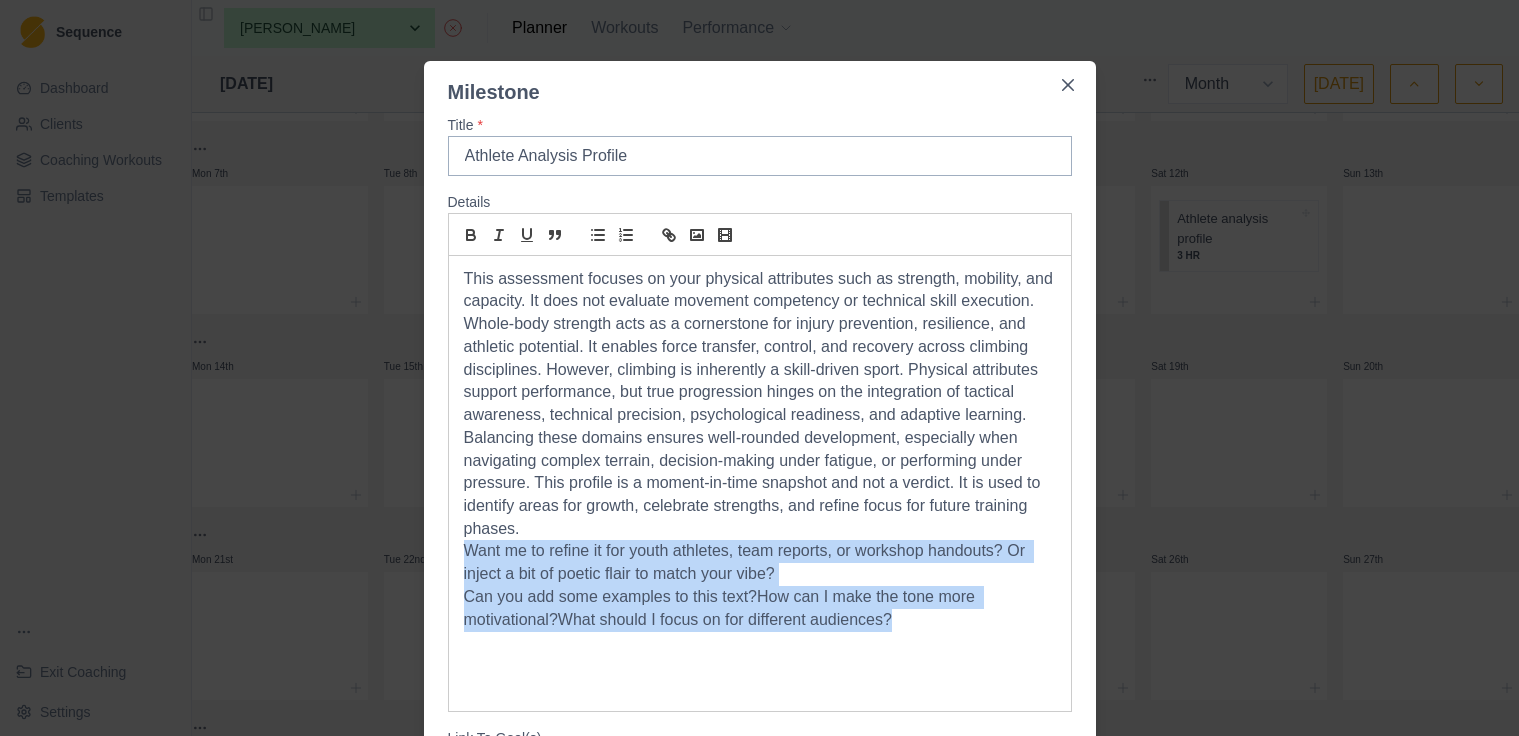 drag, startPoint x: 908, startPoint y: 610, endPoint x: 460, endPoint y: 546, distance: 452.54834 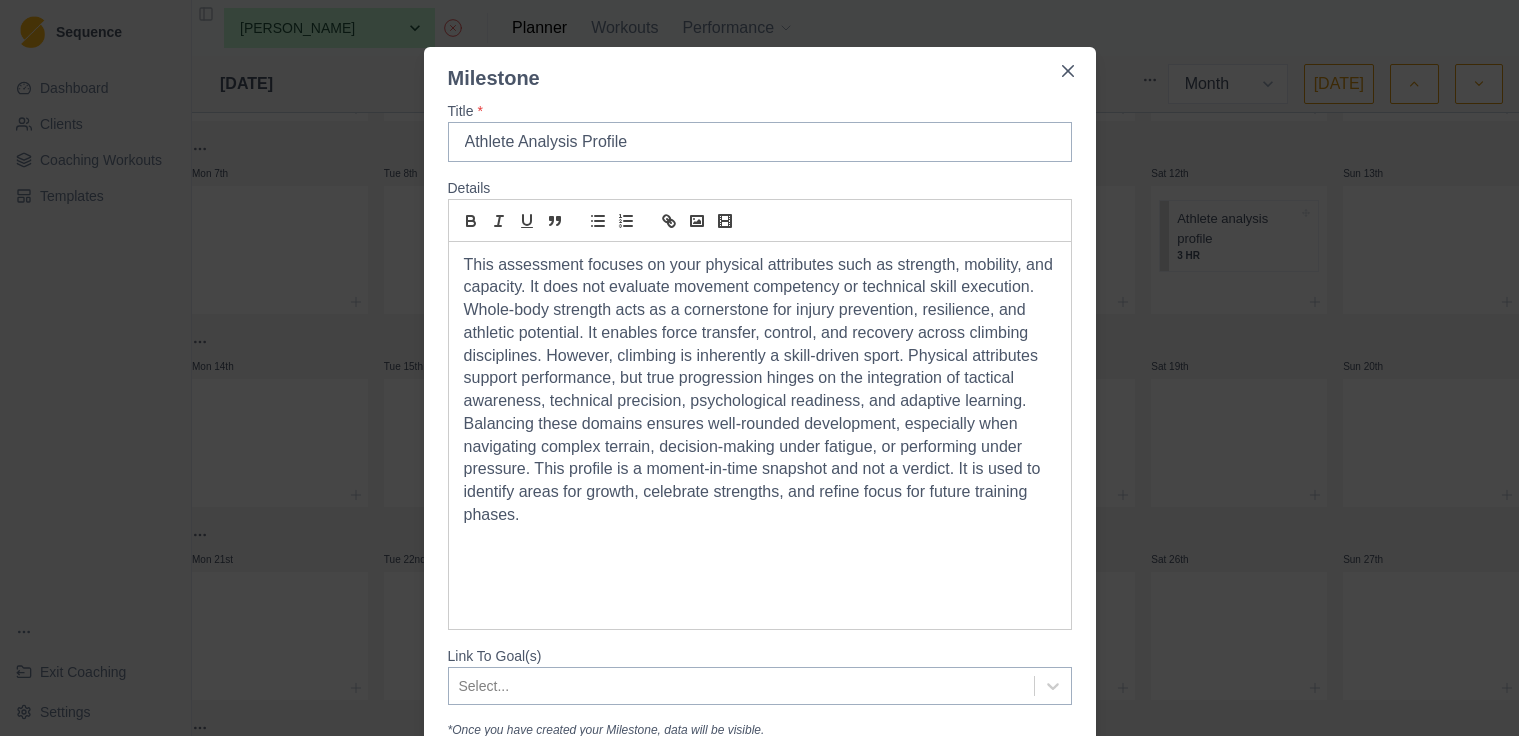 scroll, scrollTop: 19, scrollLeft: 0, axis: vertical 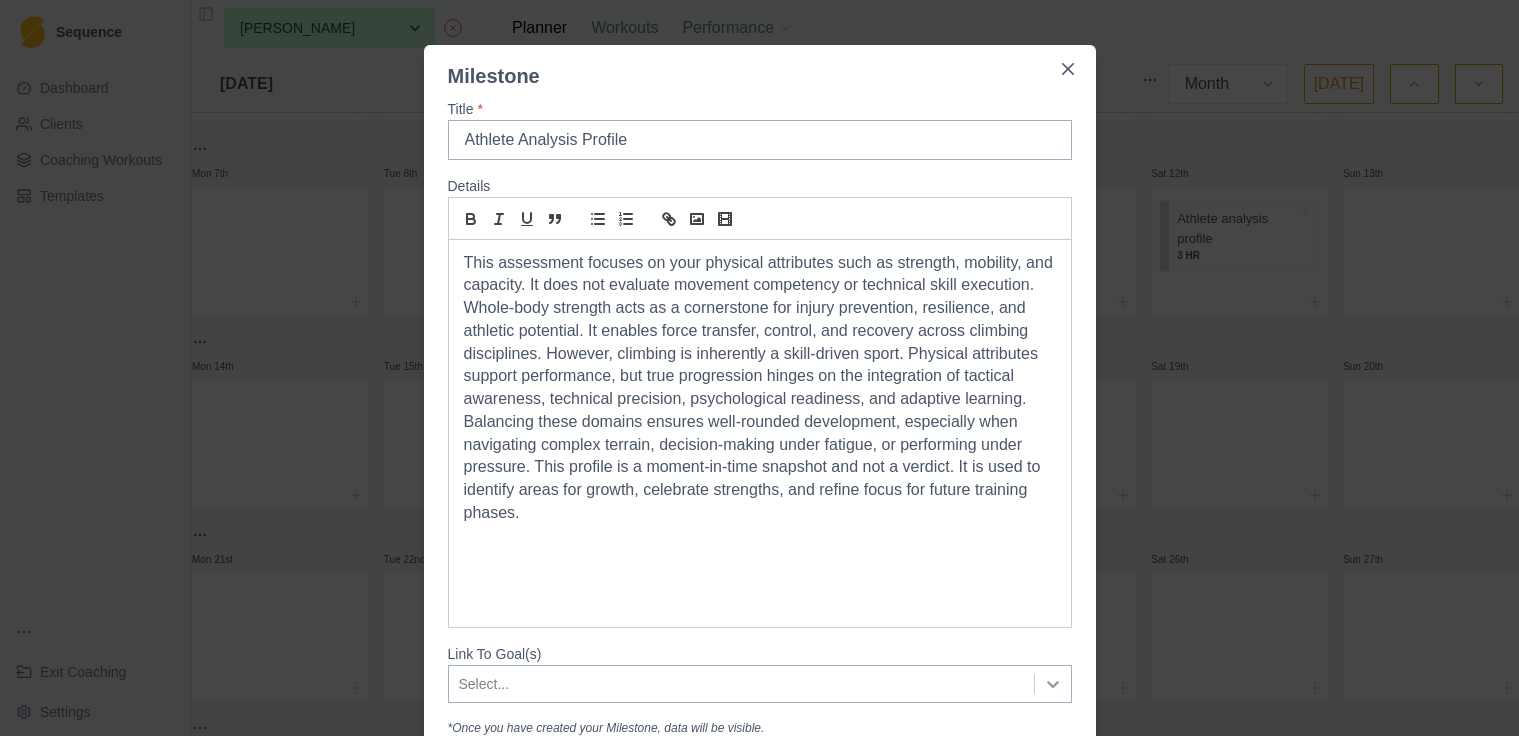 click on "Select..." at bounding box center (760, 684) 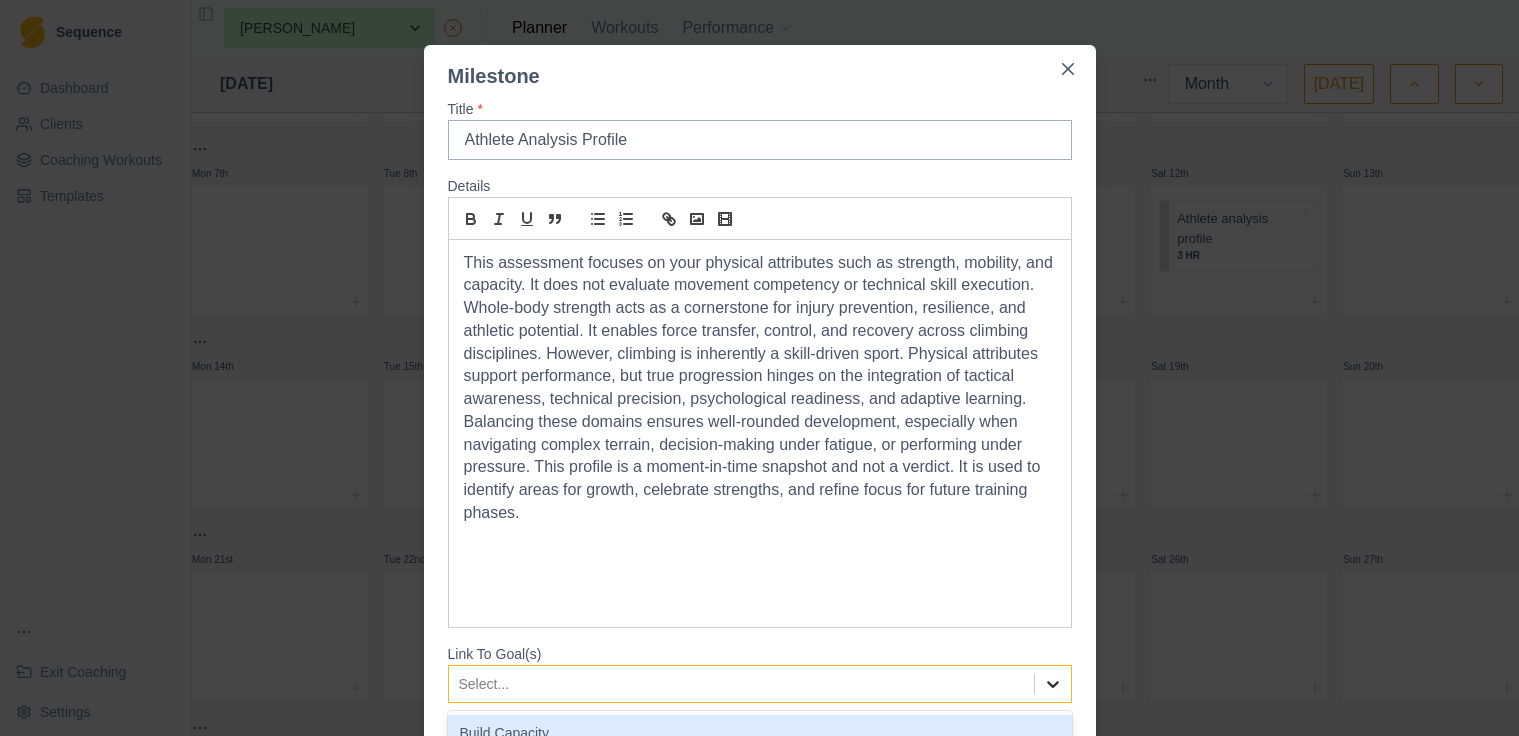 scroll, scrollTop: 110, scrollLeft: 0, axis: vertical 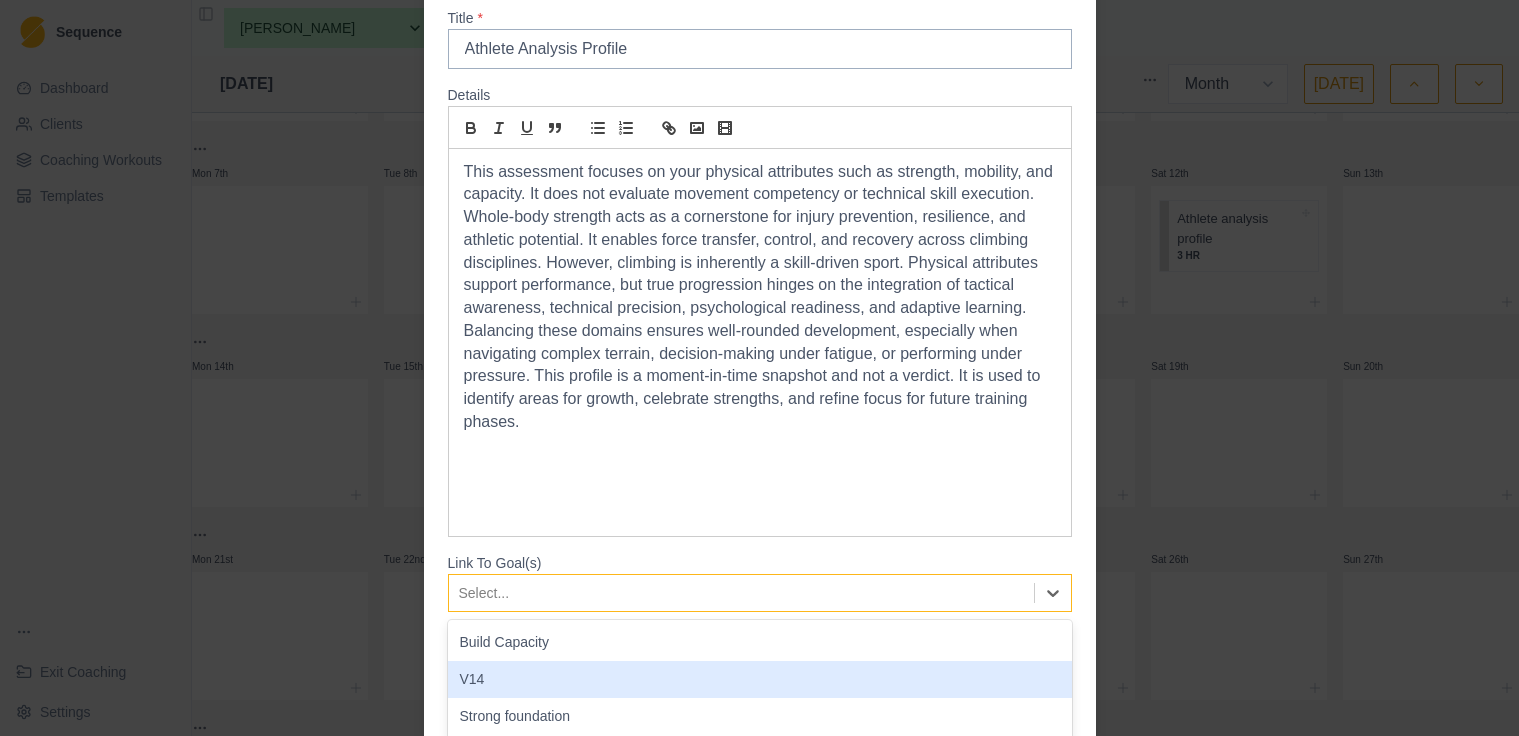 click on "V14" at bounding box center (760, 679) 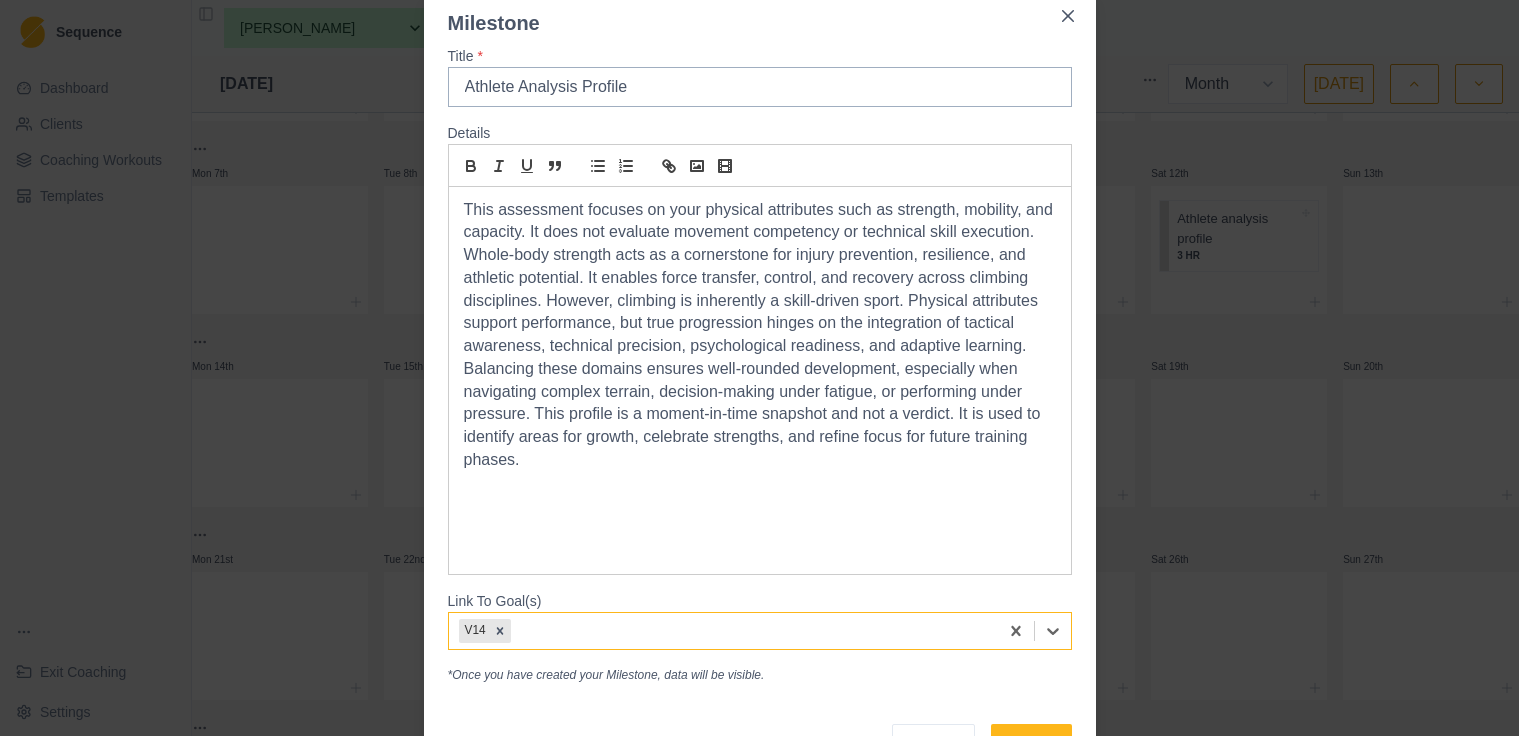 scroll, scrollTop: 98, scrollLeft: 0, axis: vertical 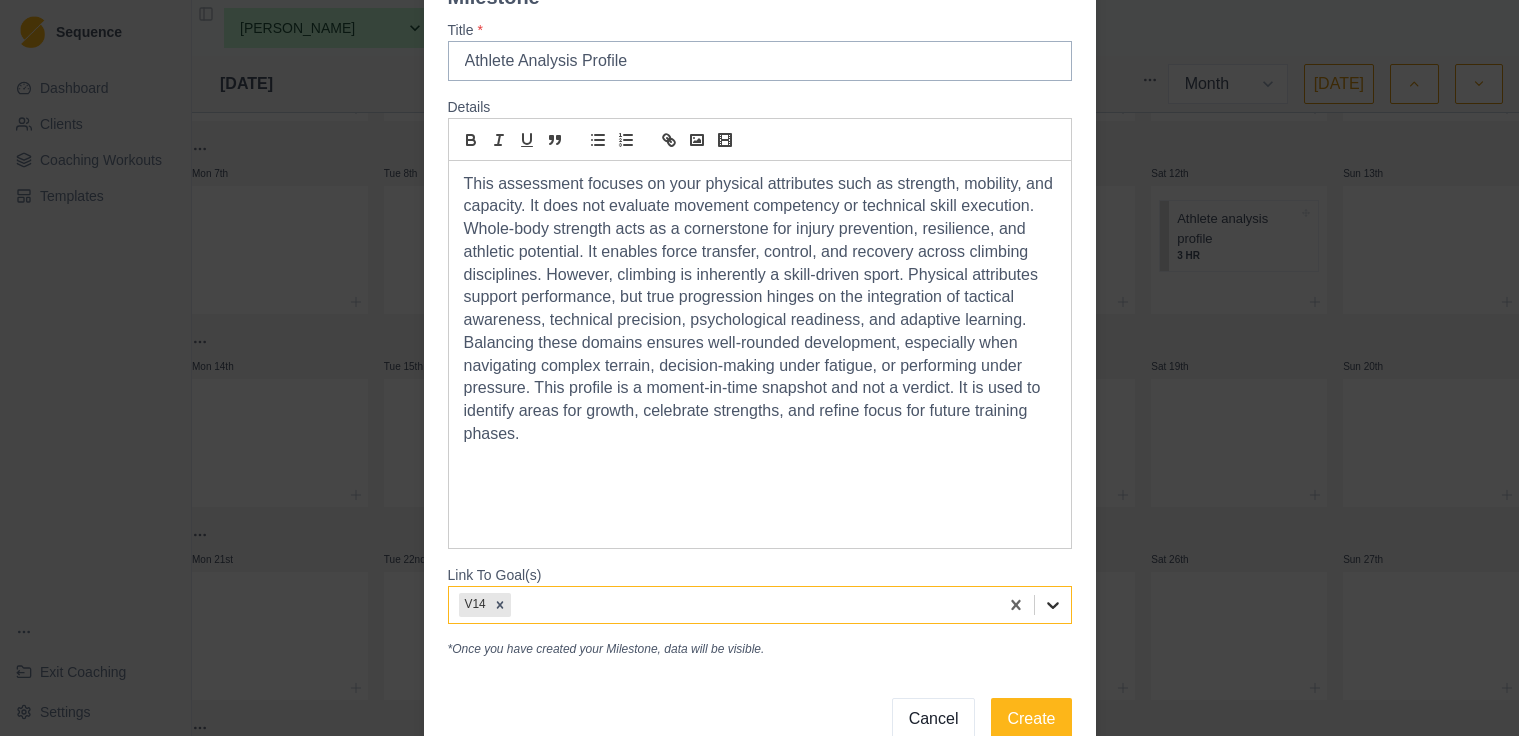 click 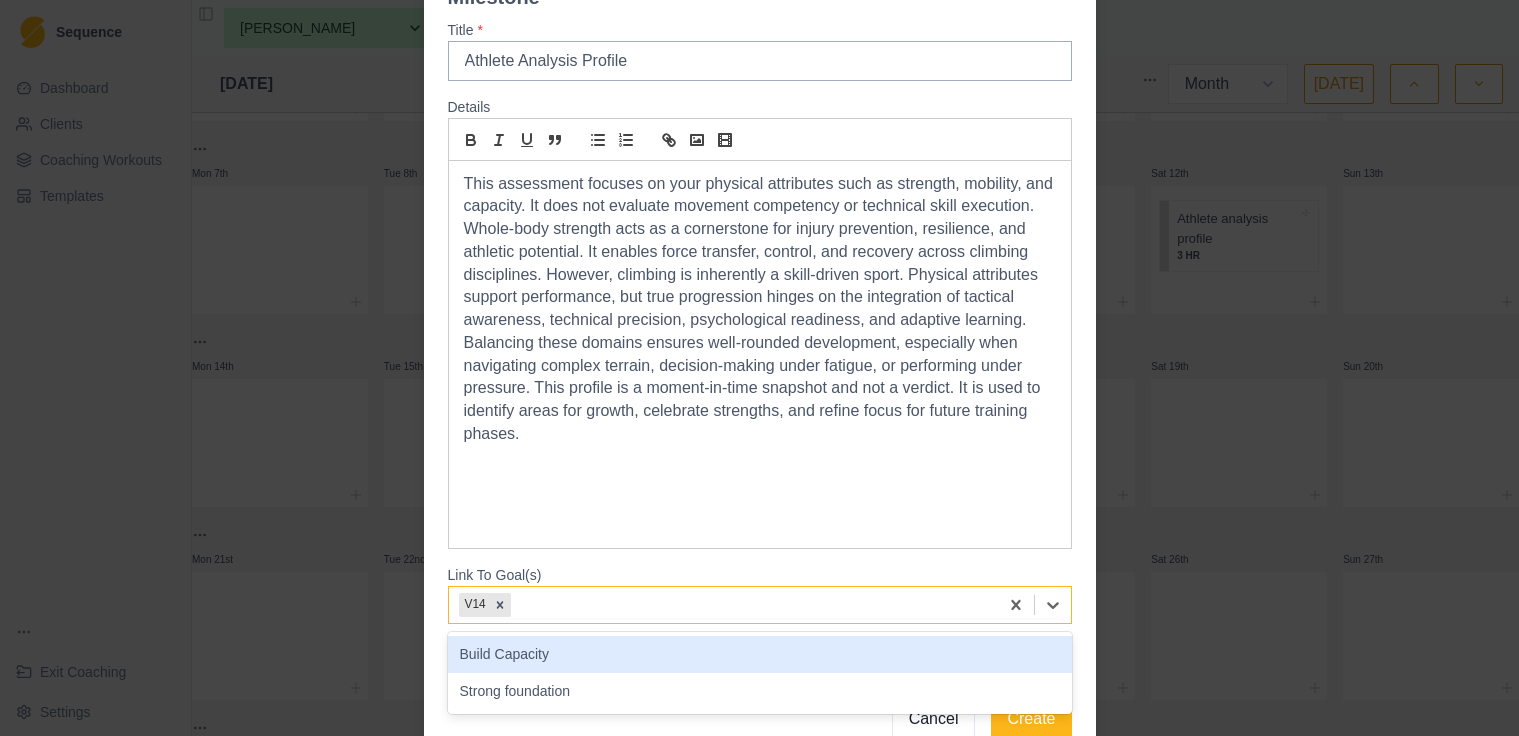 click on "Build Capacity" at bounding box center [760, 654] 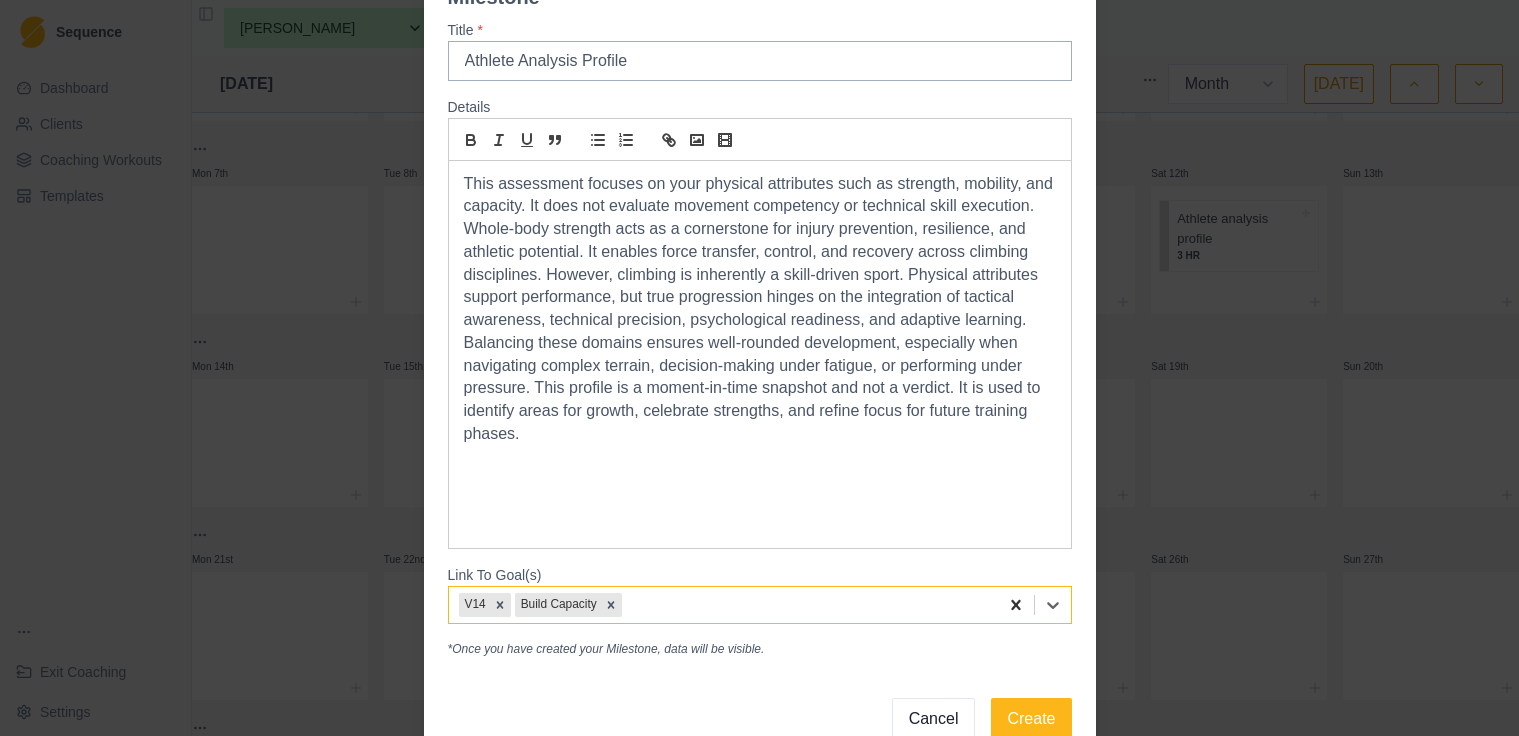 drag, startPoint x: 1047, startPoint y: 599, endPoint x: 1032, endPoint y: 610, distance: 18.601076 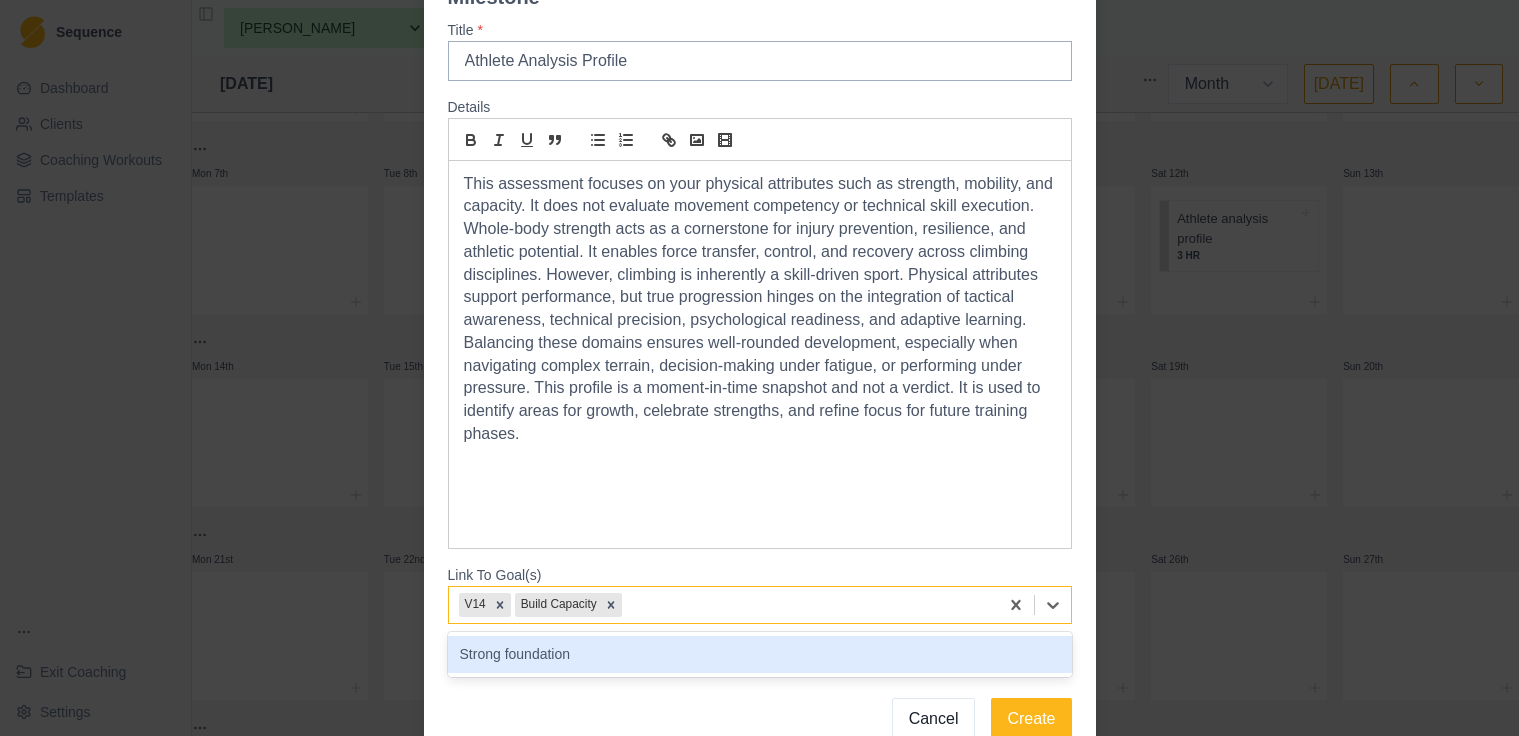 click on "Strong foundation" at bounding box center [760, 654] 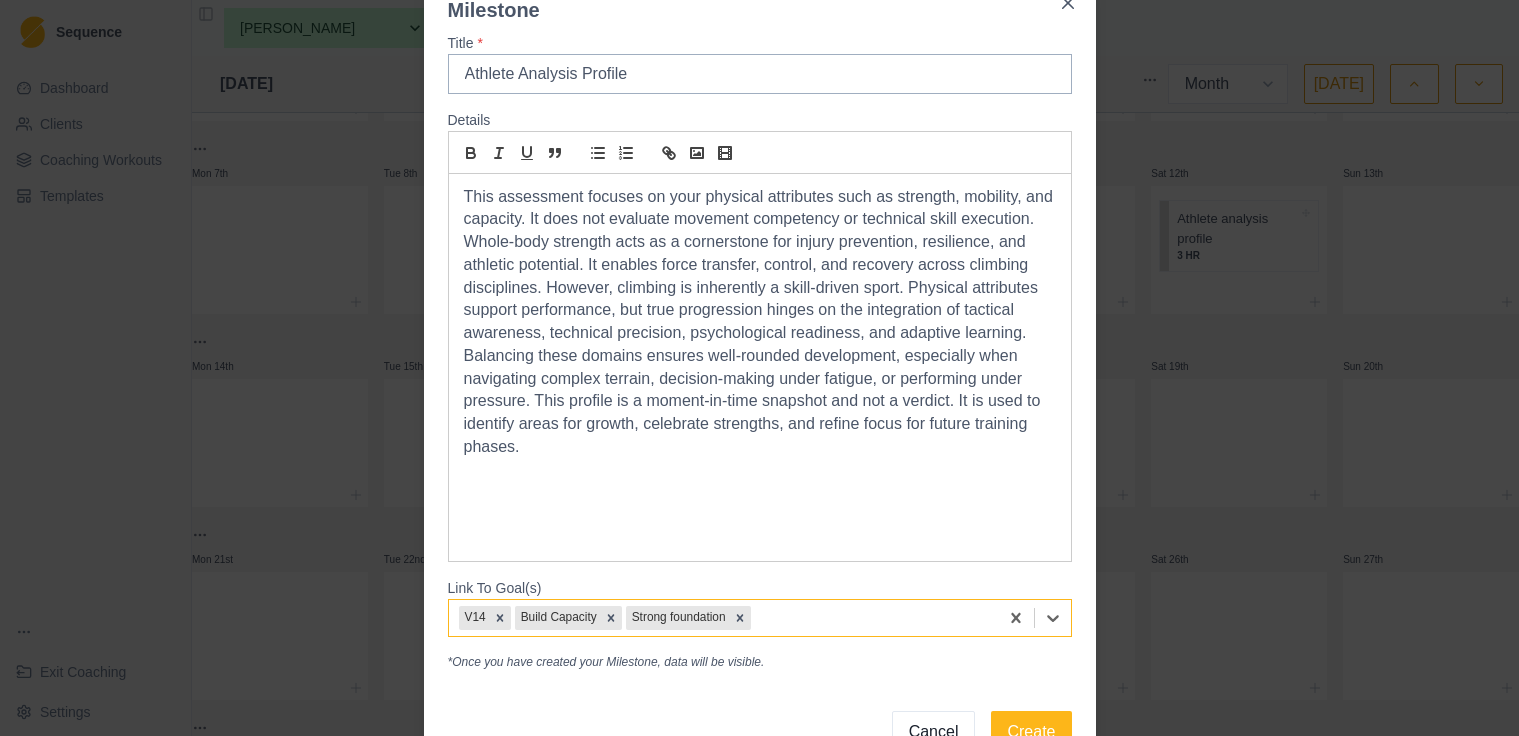 scroll, scrollTop: 84, scrollLeft: 0, axis: vertical 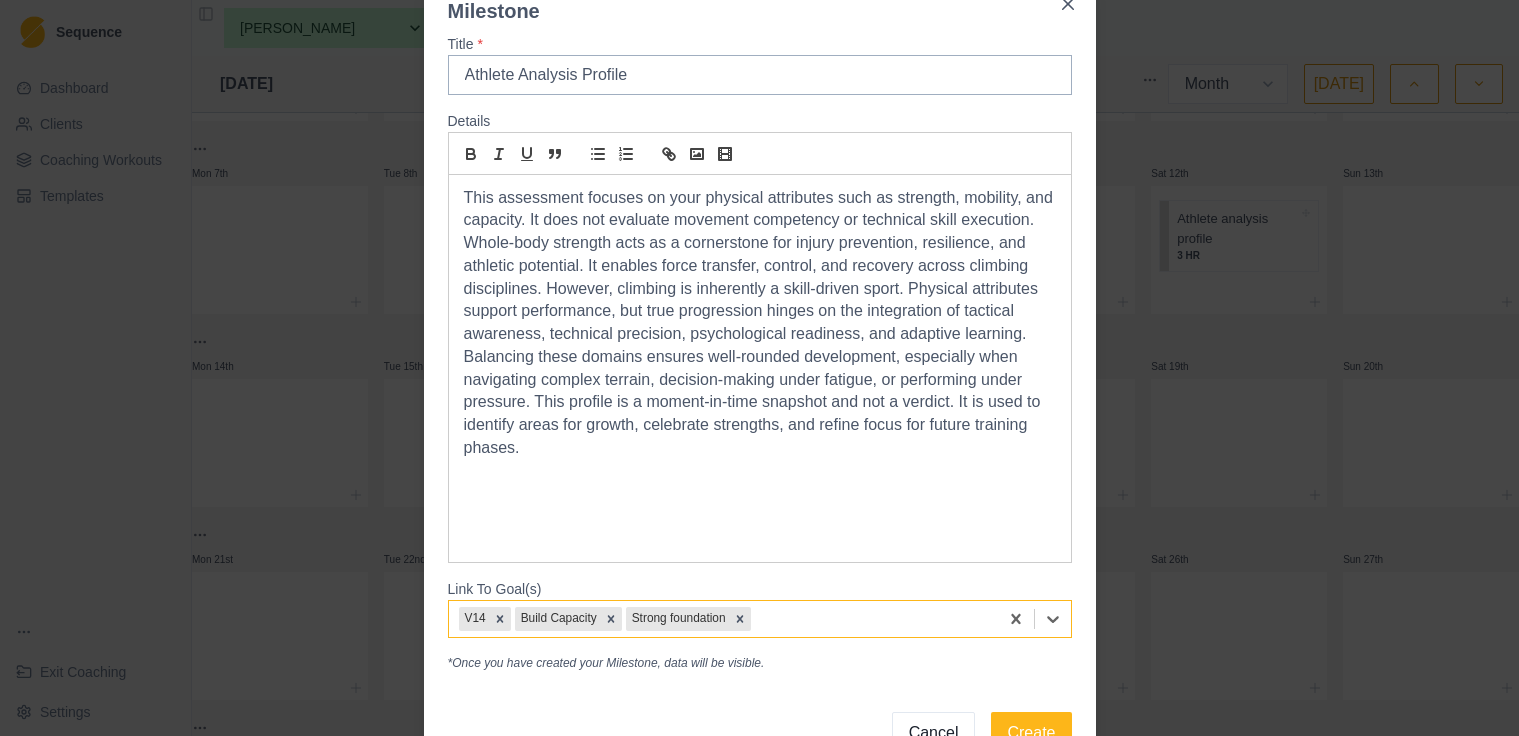 click at bounding box center (760, 493) 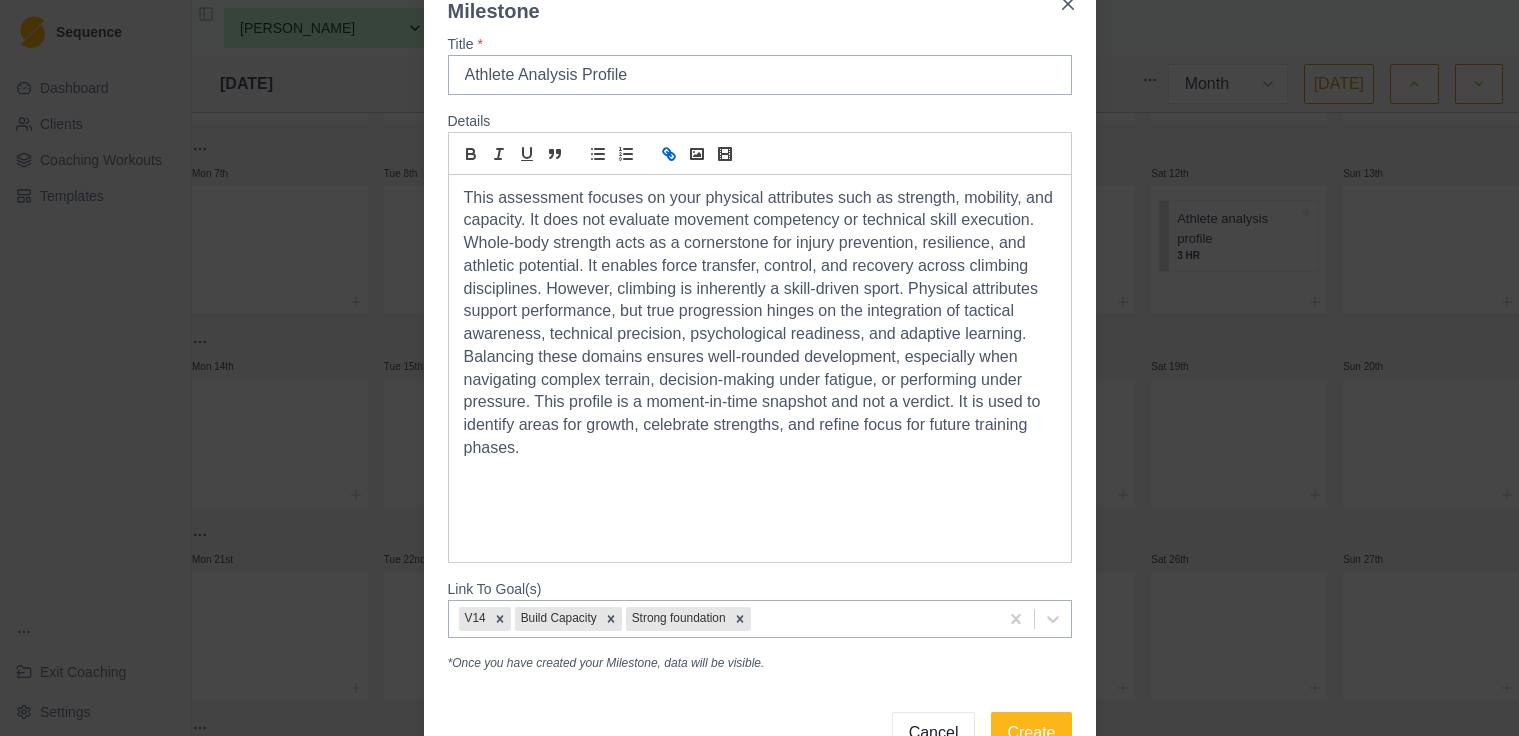 click 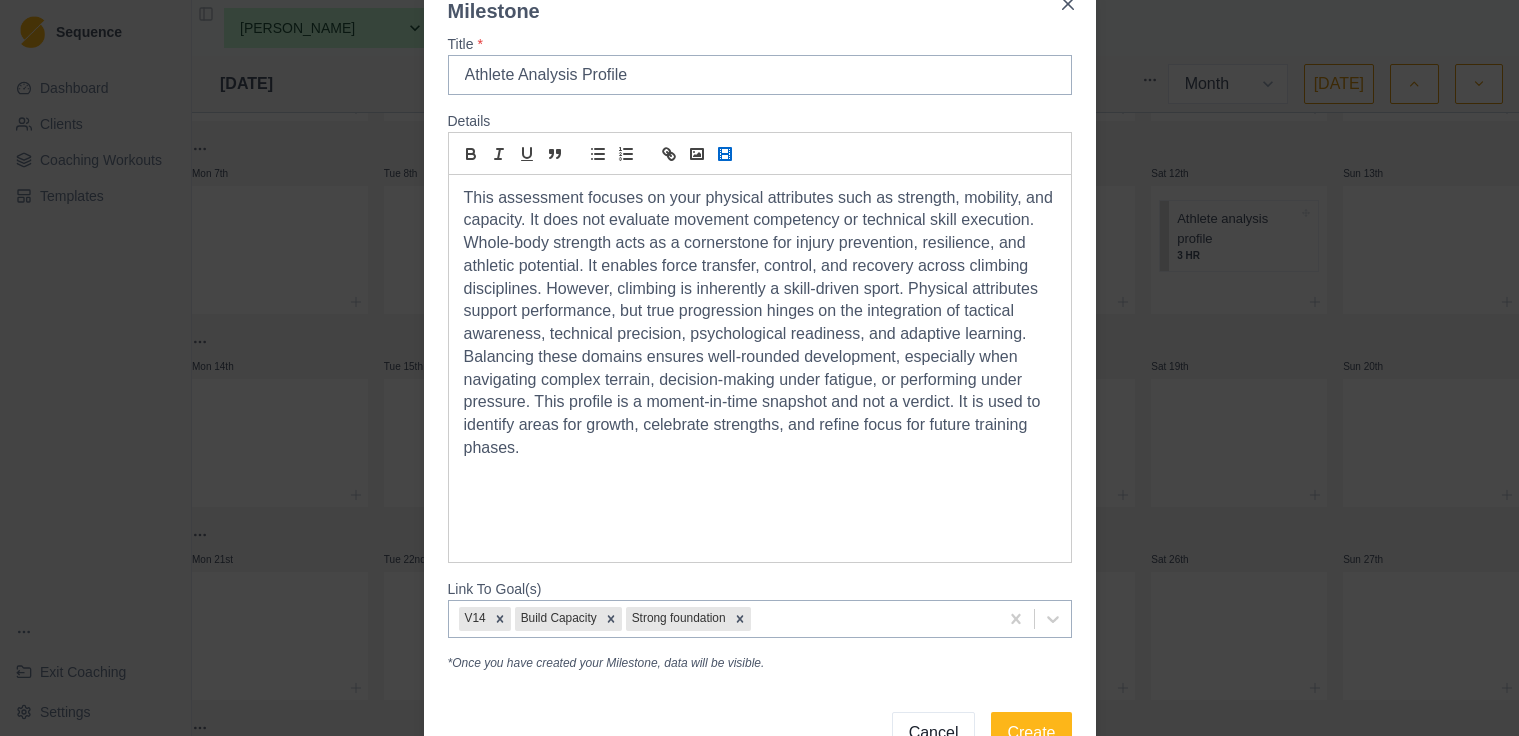 click 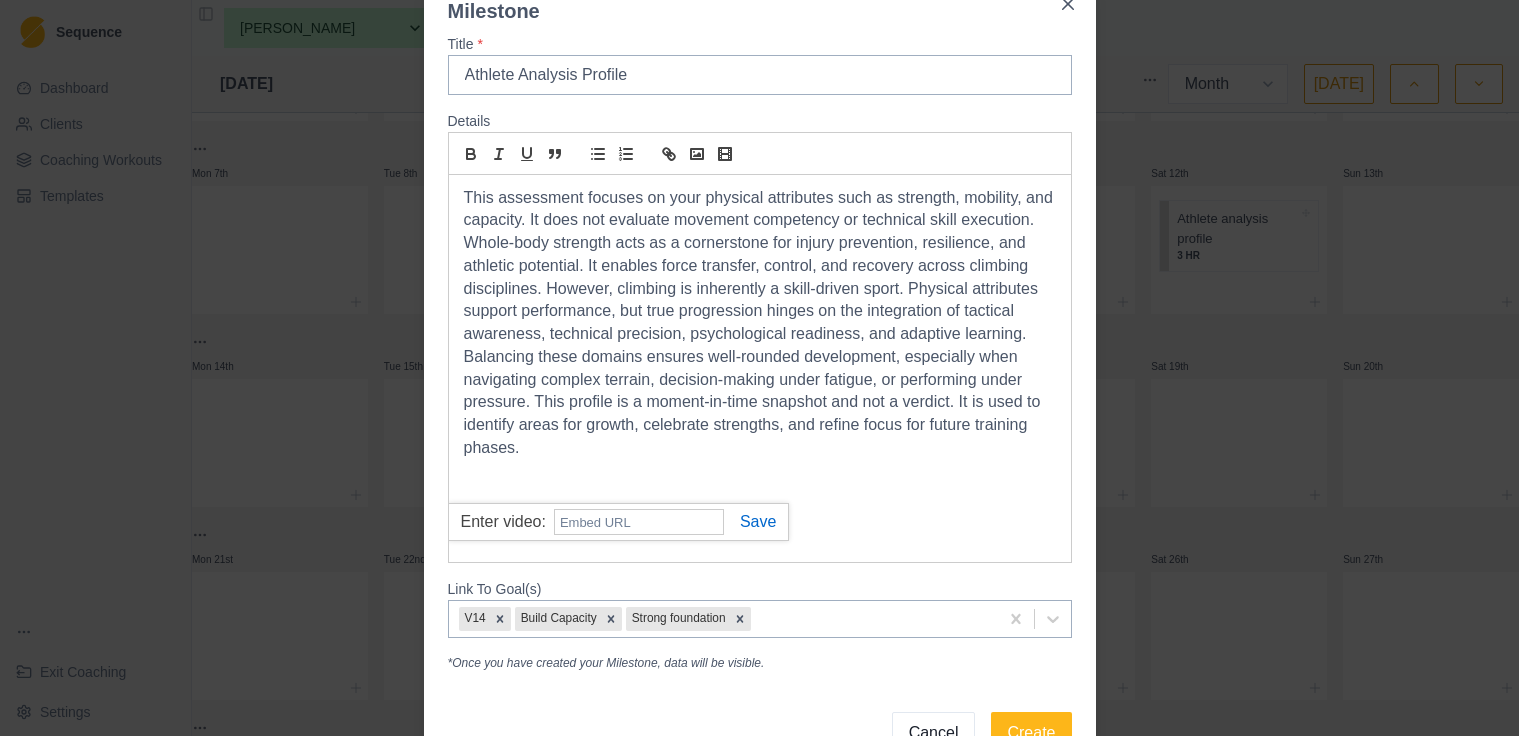 click at bounding box center [760, 153] 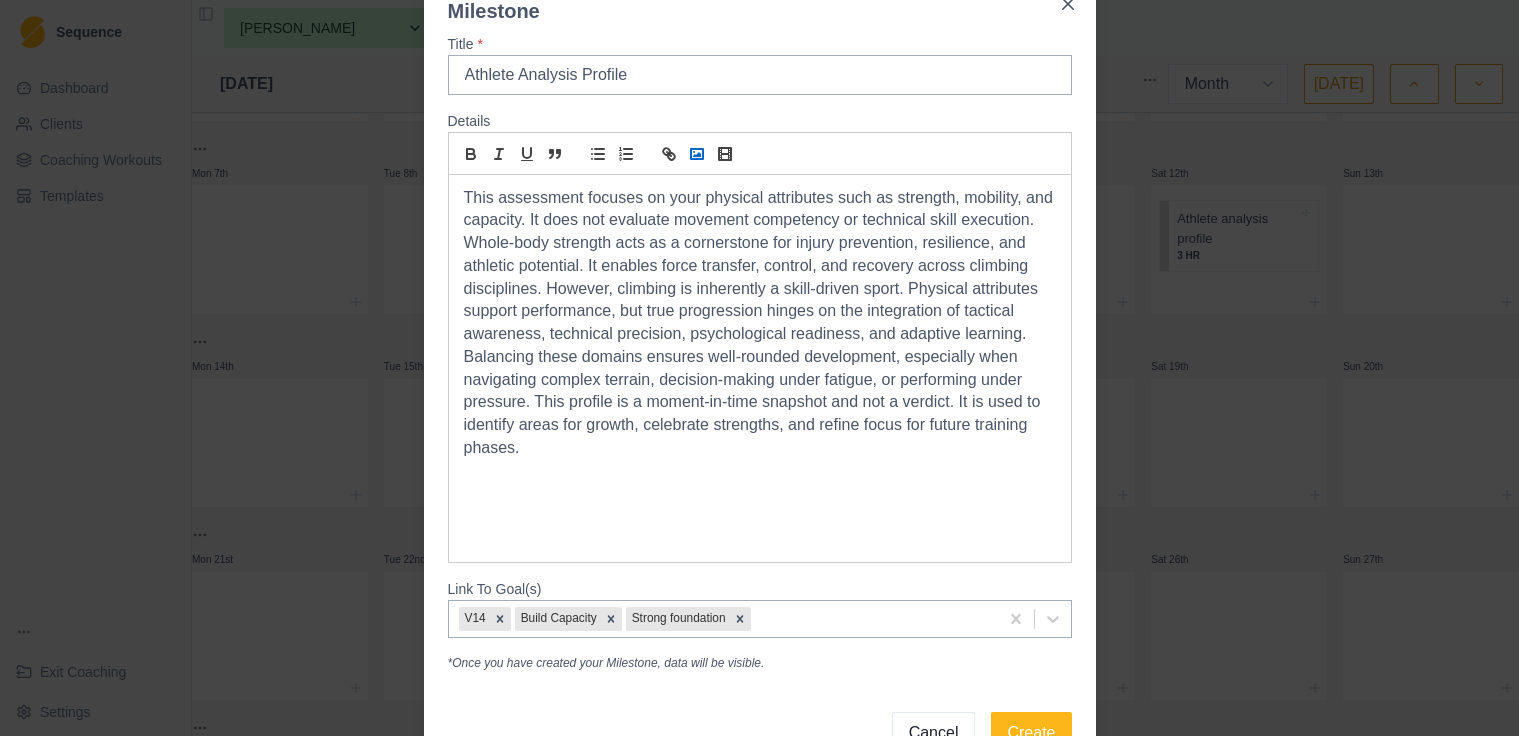 click 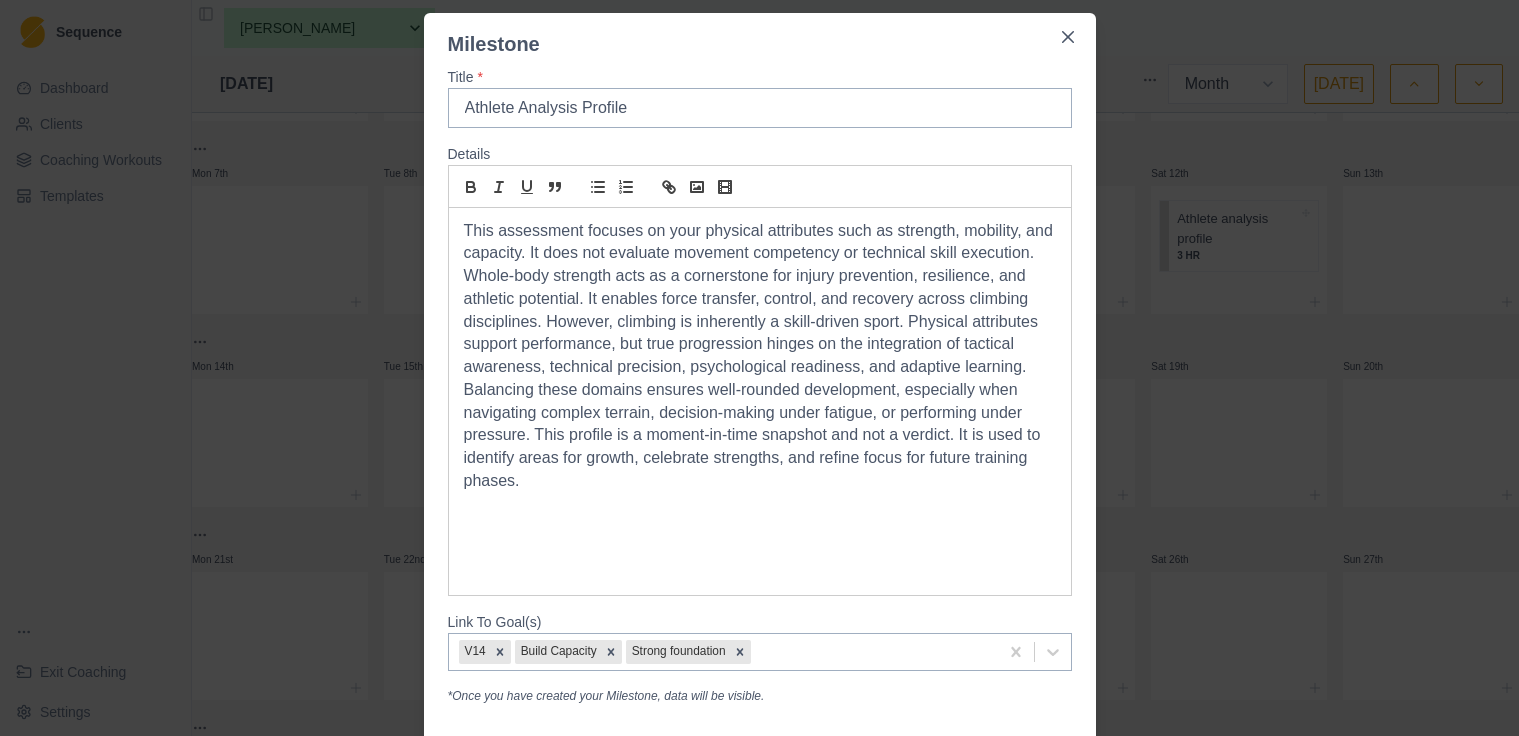 scroll, scrollTop: 66, scrollLeft: 0, axis: vertical 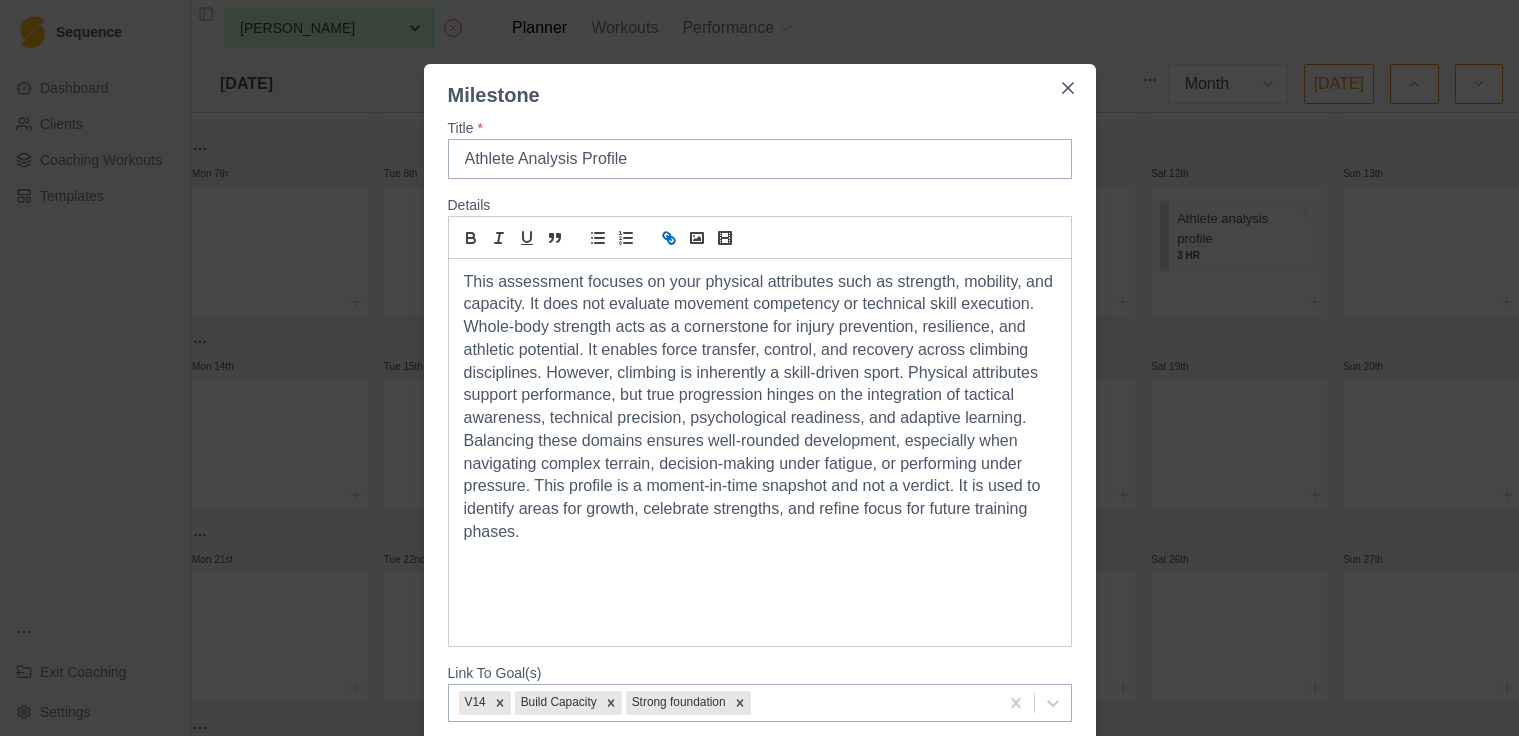 click 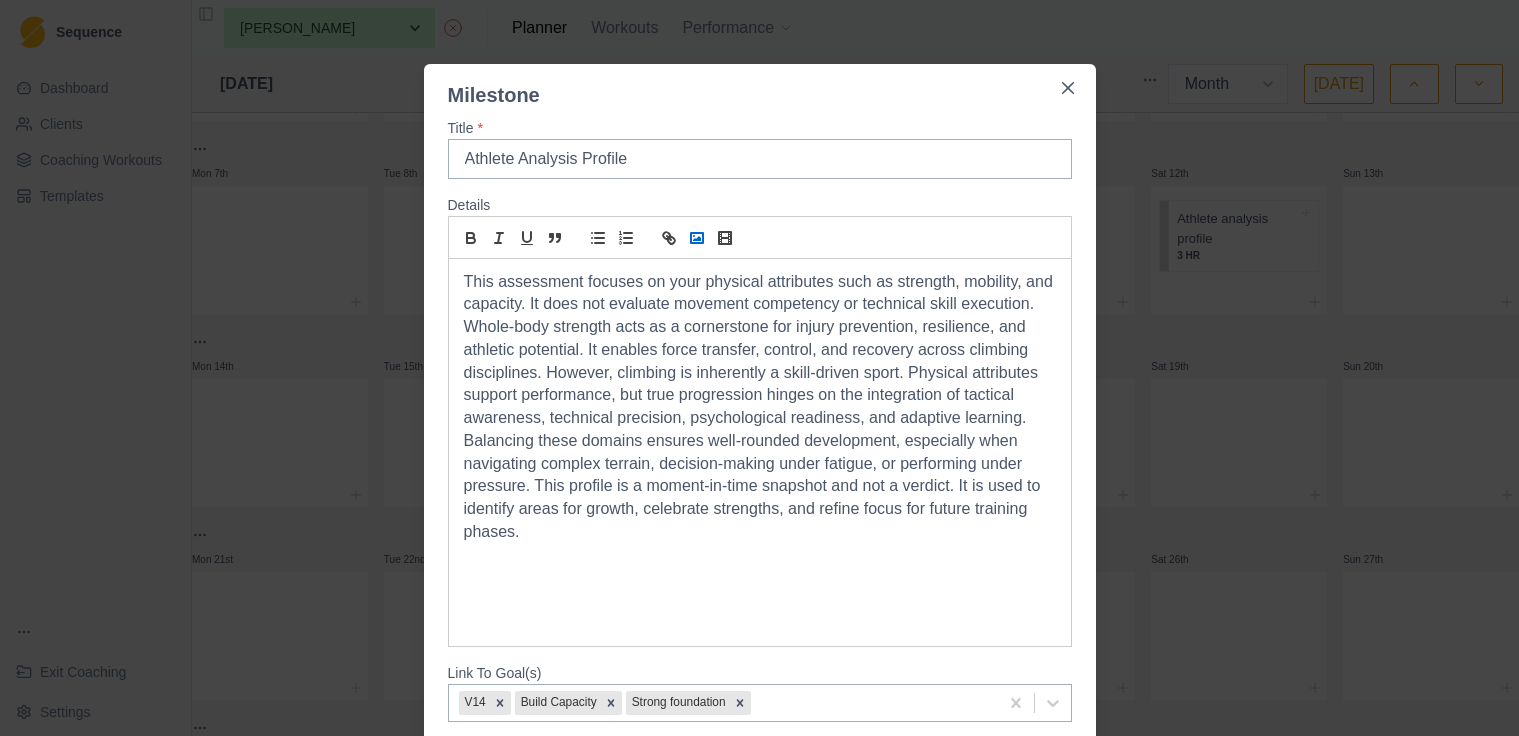 click 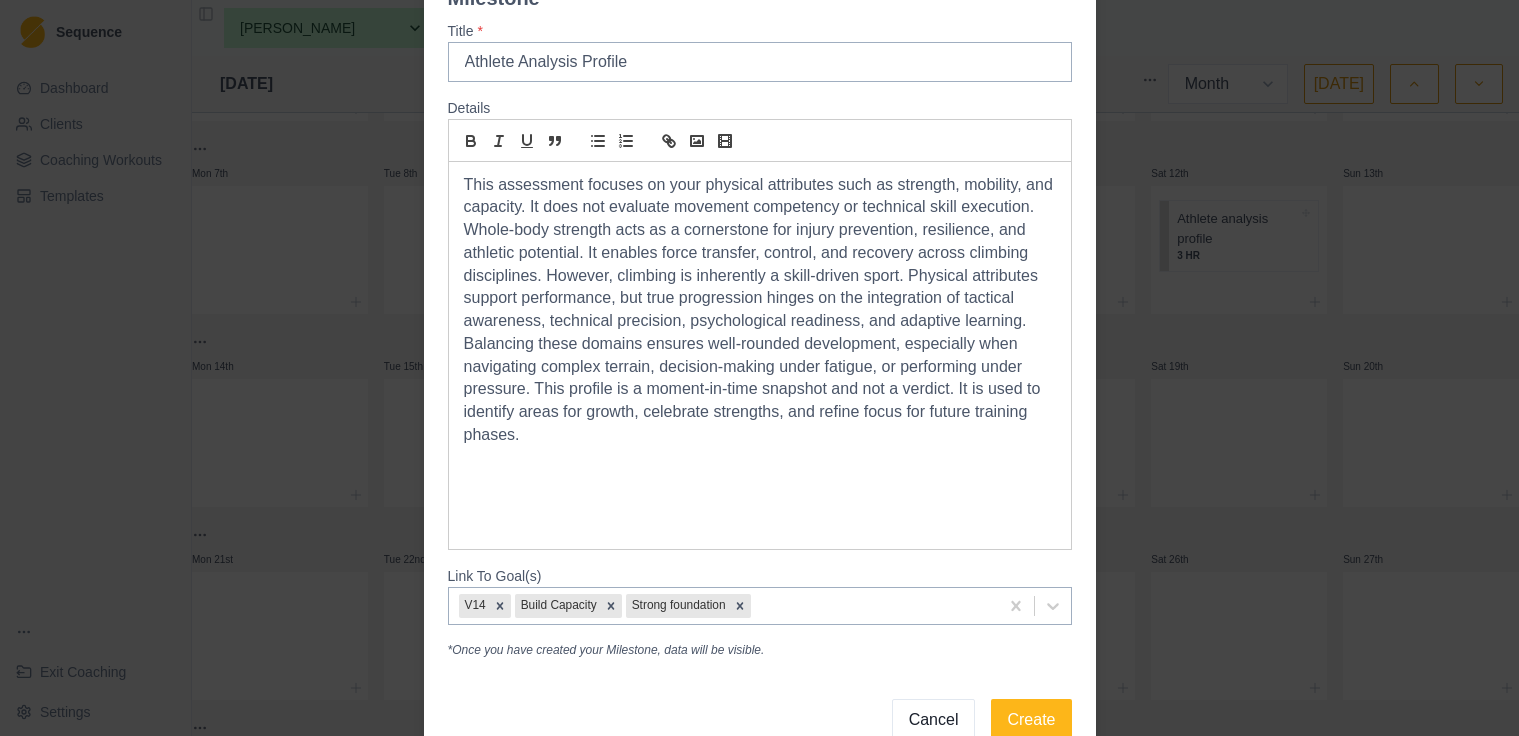 scroll, scrollTop: 170, scrollLeft: 0, axis: vertical 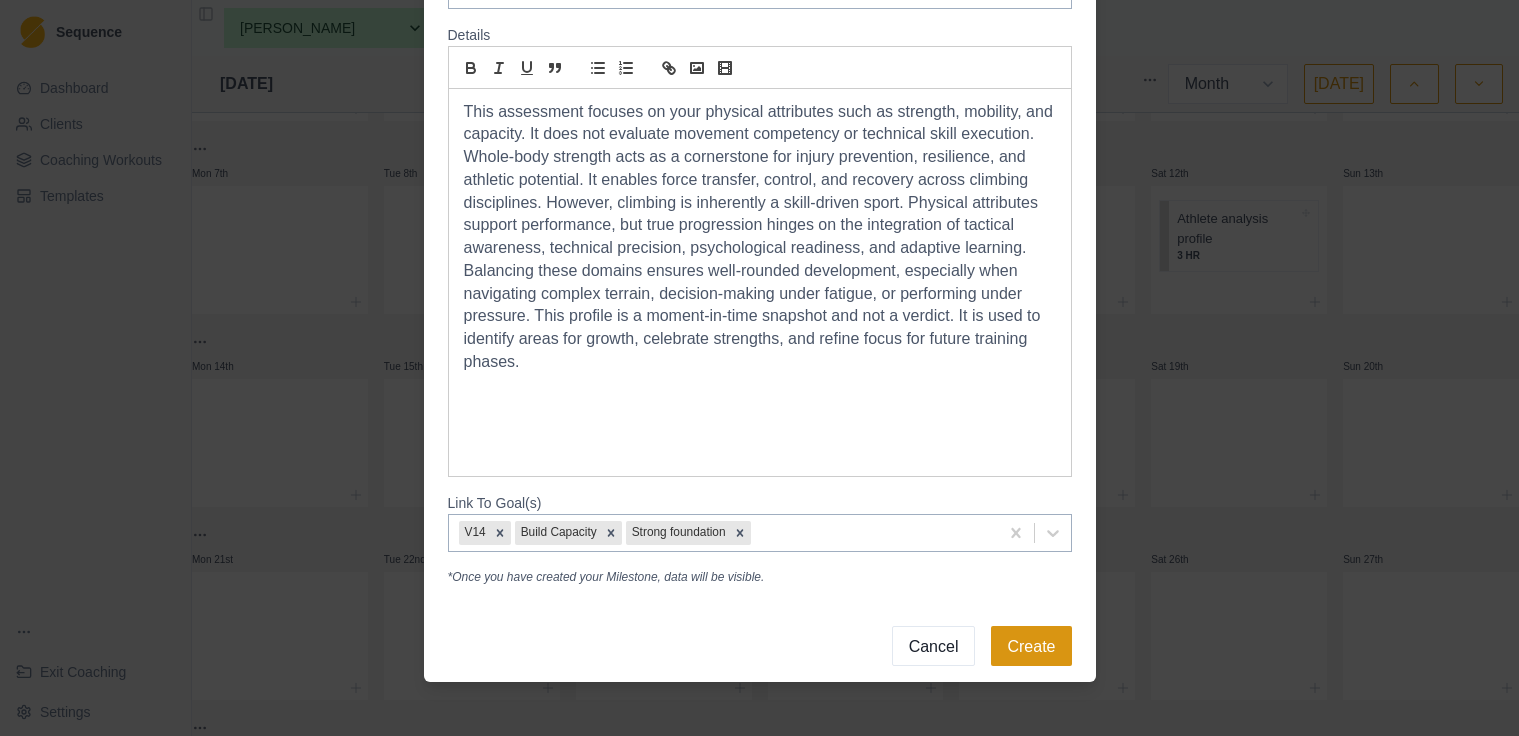 click on "Create" at bounding box center [1031, 646] 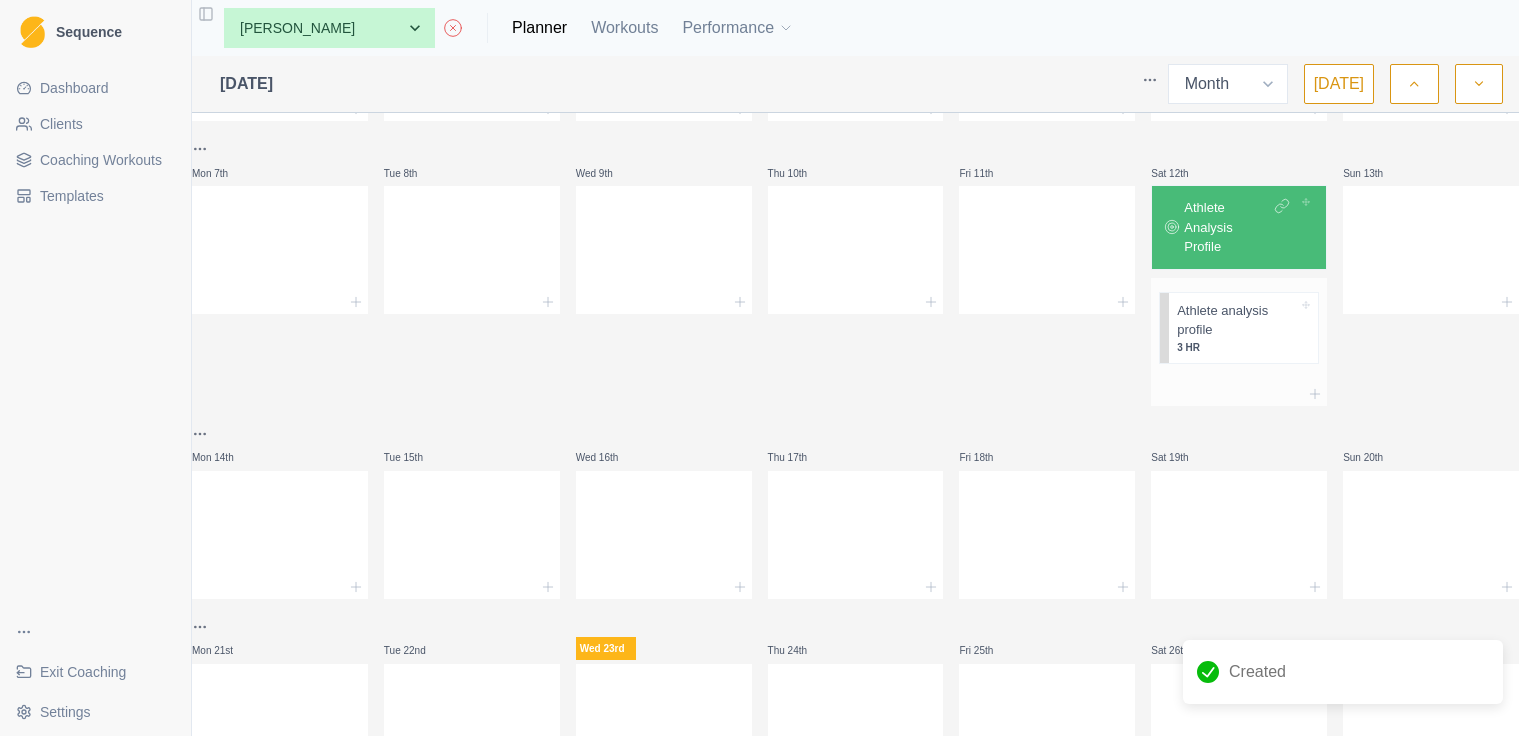 click on "3 HR" at bounding box center [1237, 347] 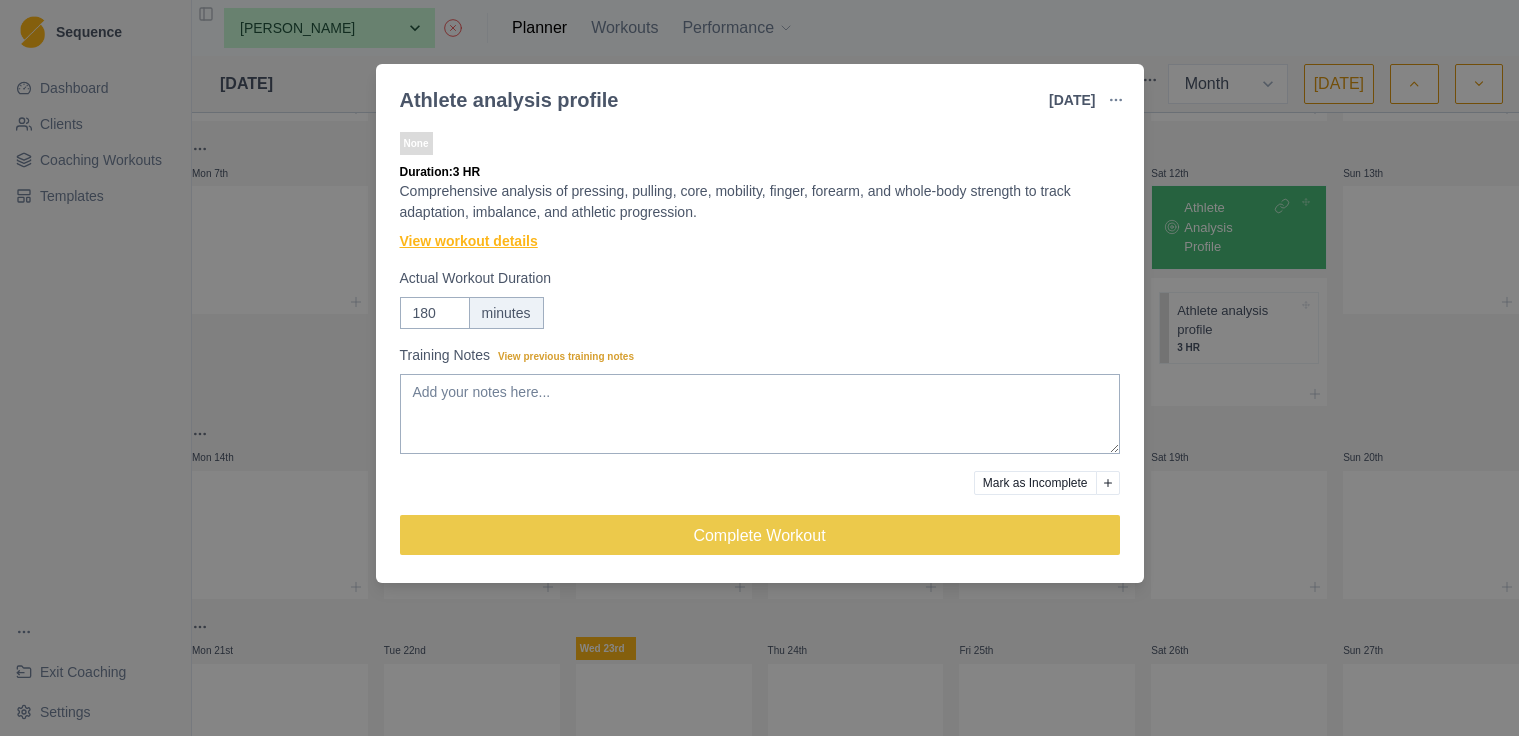 click on "View workout details" at bounding box center (469, 241) 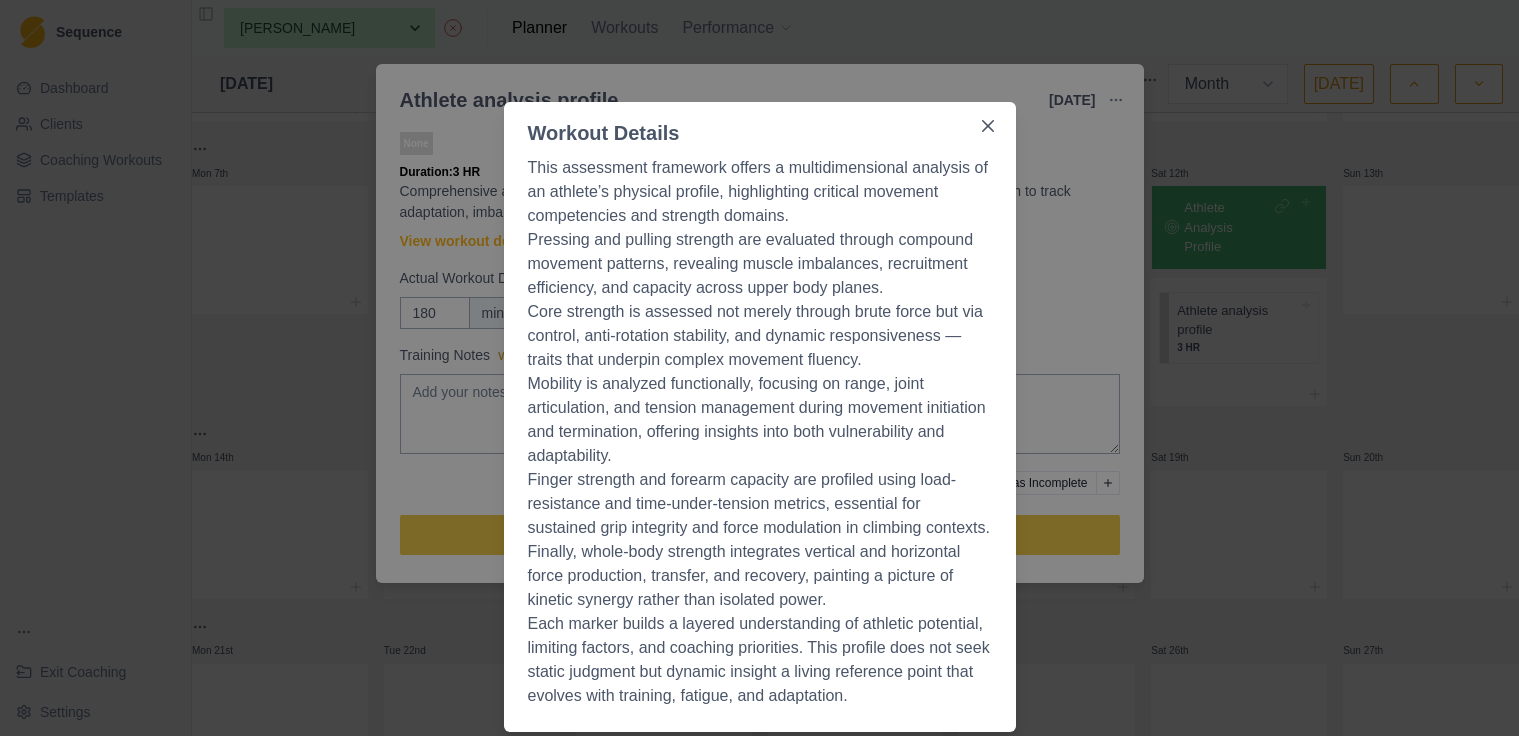 scroll, scrollTop: 70, scrollLeft: 0, axis: vertical 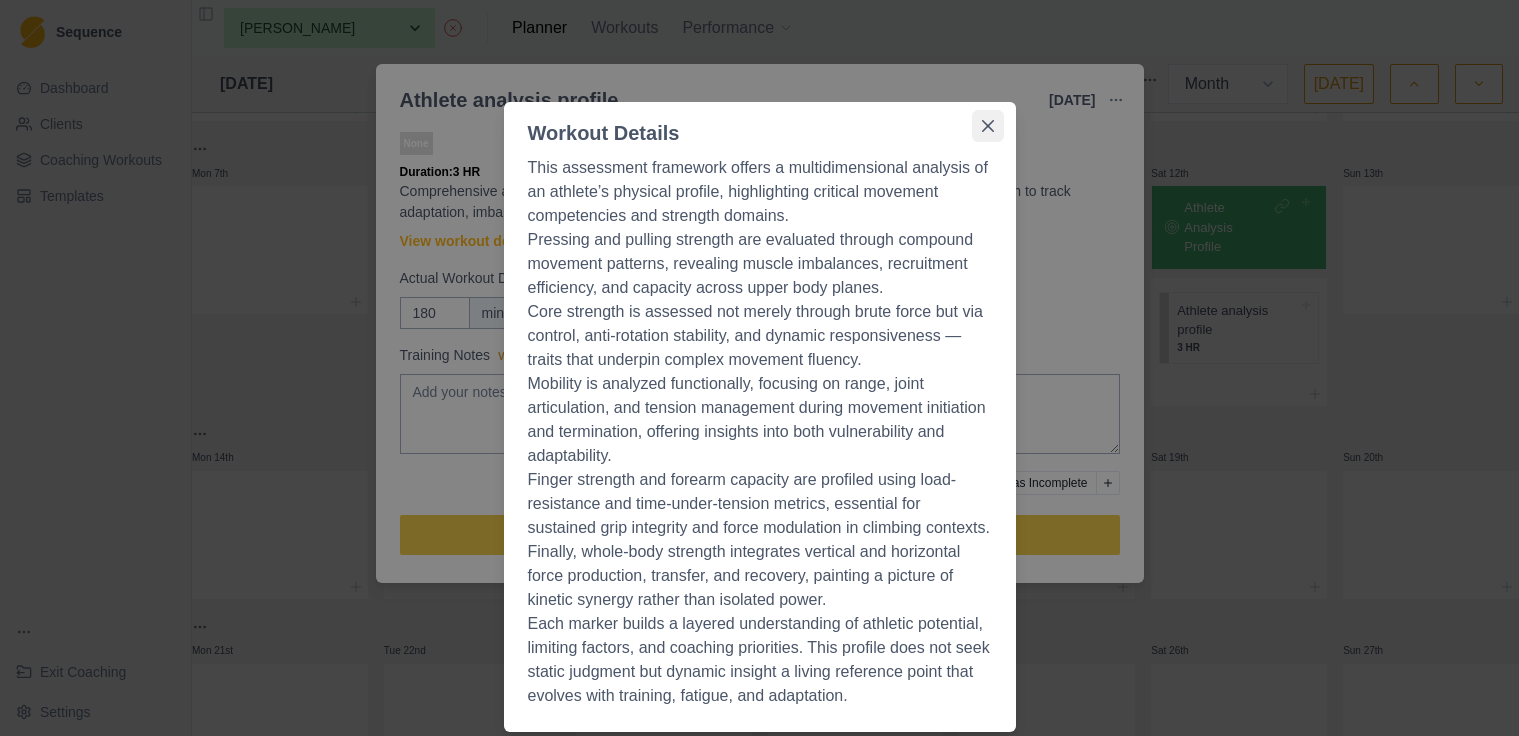 click 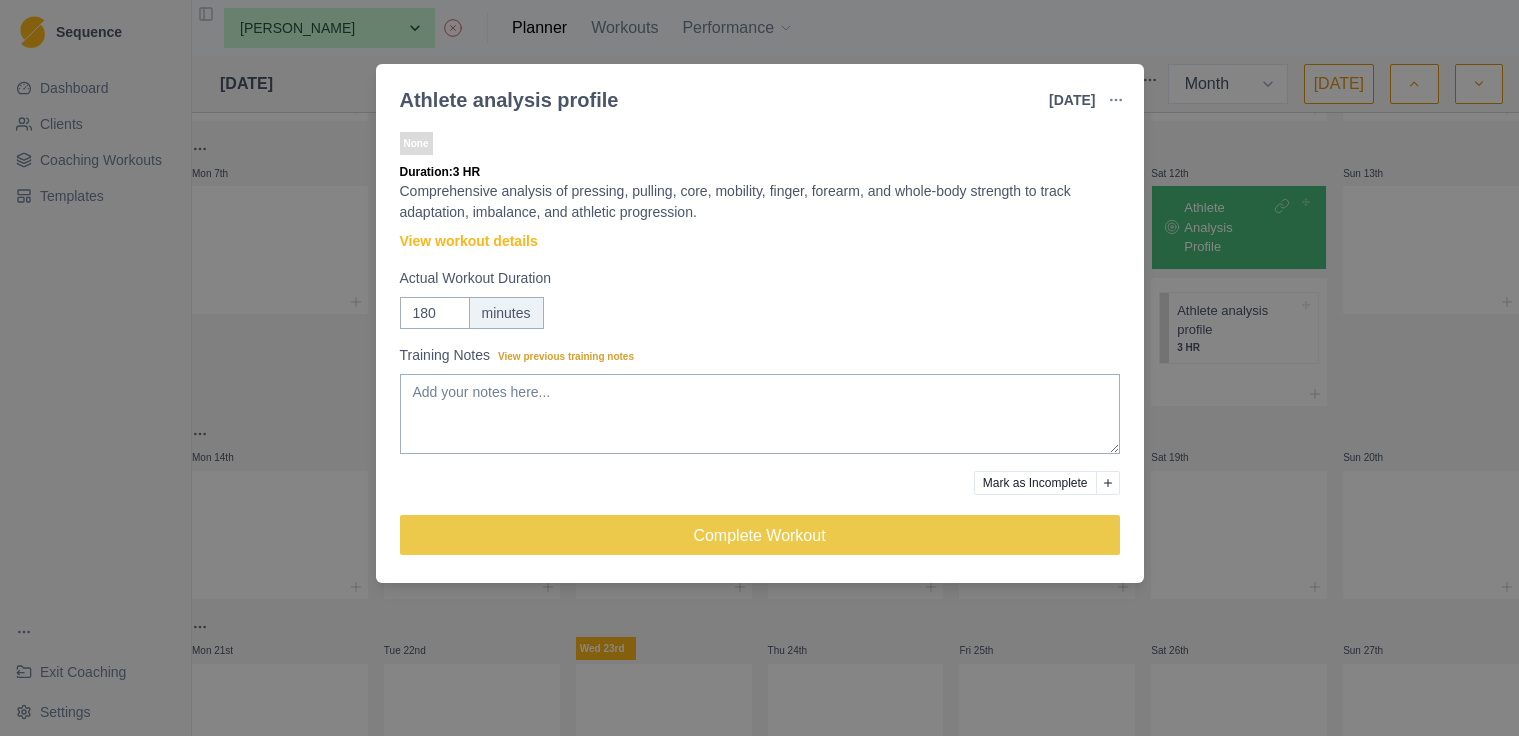 click on "Athlete analysis profile [DATE] Link To Goal View Workout Metrics Edit Original Workout Reschedule Workout Remove From Schedule None Duration:  3 HR Comprehensive analysis of pressing, pulling, core, mobility, finger, forearm, and whole-body strength to track adaptation, imbalance, and athletic progression. View workout details Actual Workout Duration 180 minutes Training Notes View previous training notes Mark as Incomplete Complete Workout" at bounding box center [759, 368] 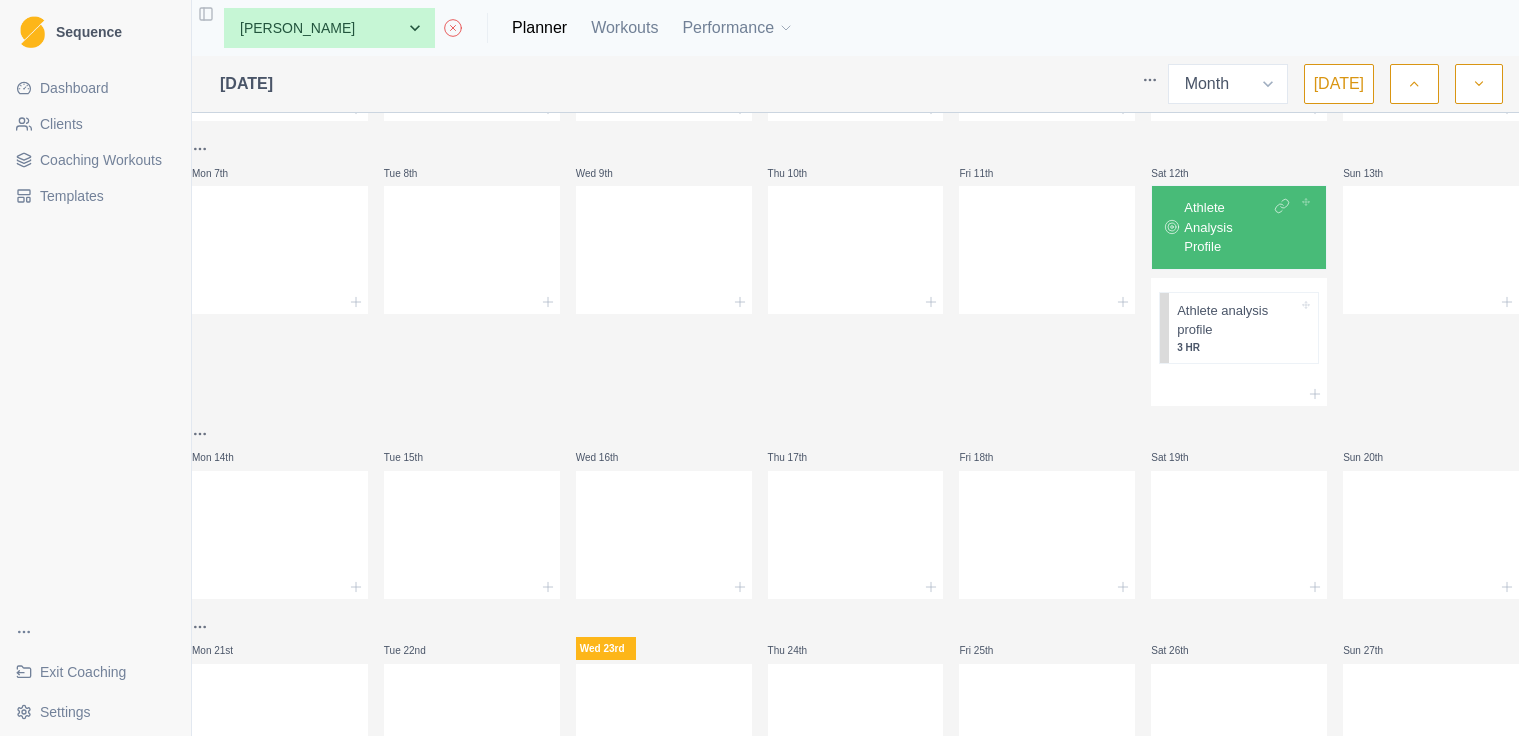 click on "Athlete Analysis Profile" at bounding box center [1227, 227] 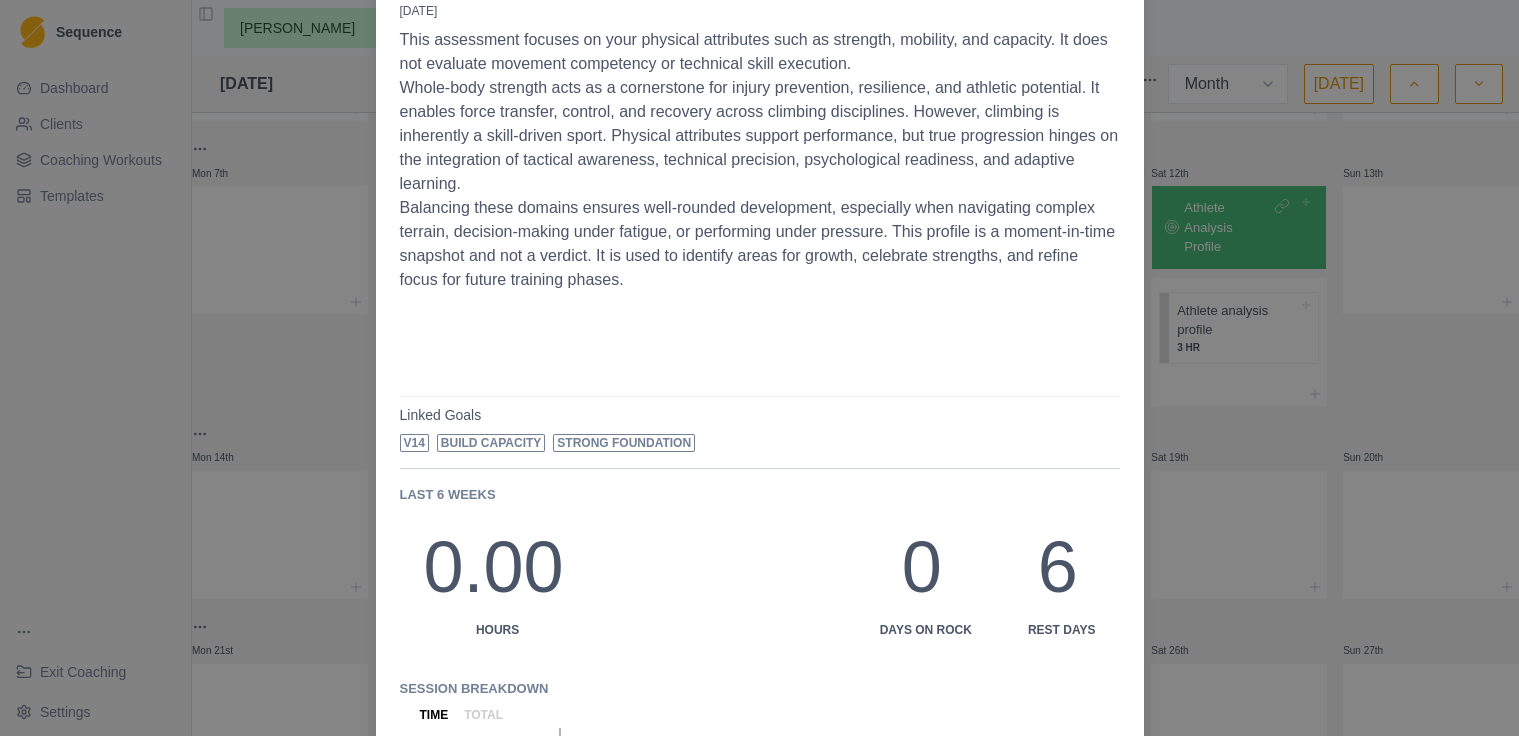 scroll, scrollTop: 0, scrollLeft: 0, axis: both 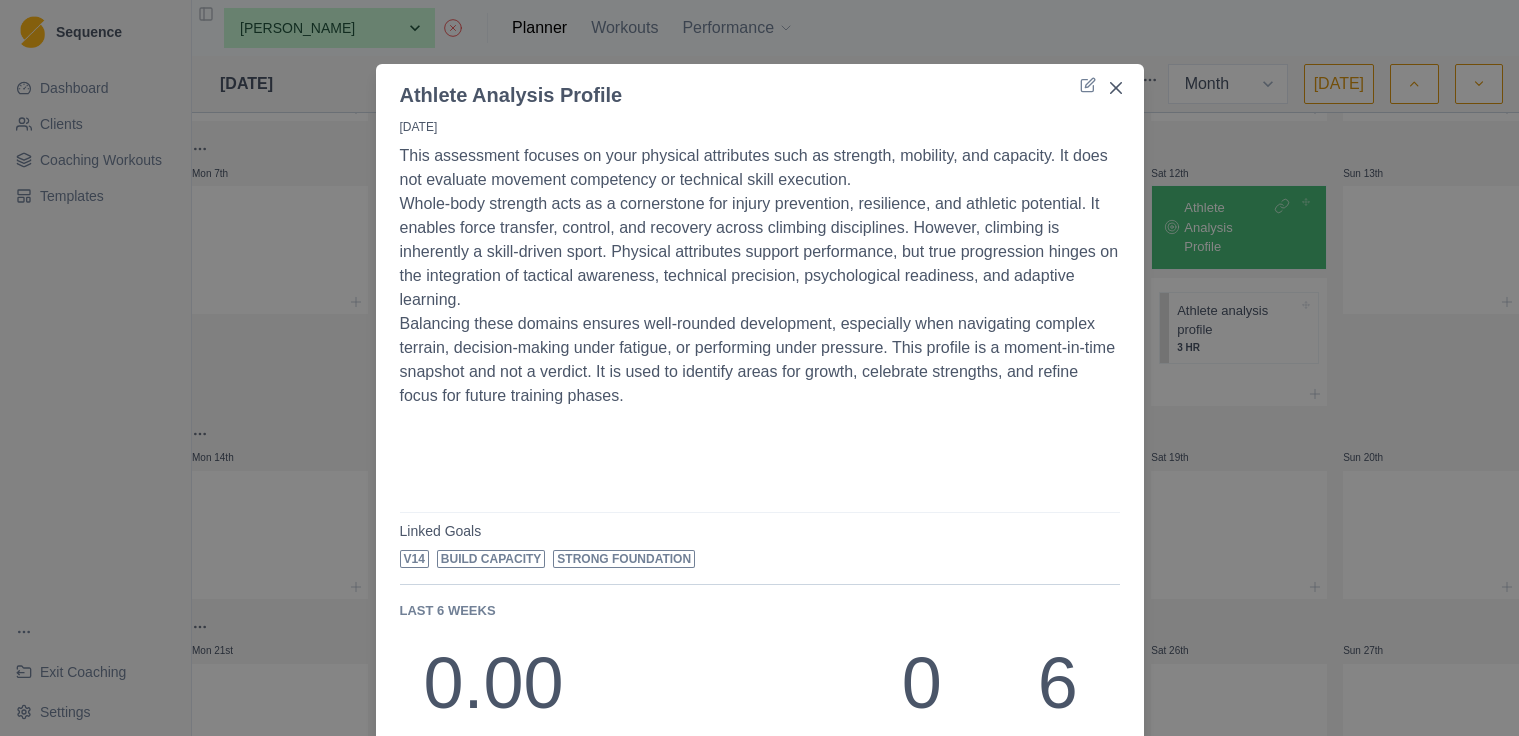 click on "Athlete Analysis Profile [DATE] This assessment focuses on your physical attributes such as strength, mobility, and capacity. It does not evaluate movement competency or technical skill execution. Whole-body strength acts as a cornerstone for injury prevention, resilience, and athletic potential. It enables force transfer, control, and recovery across climbing disciplines. However, climbing is inherently a skill-driven sport. Physical attributes support performance, but true progression hinges on the integration of tactical awareness, technical precision, psychological readiness, and adaptive learning. Balancing these domains ensures well-rounded development, especially when navigating complex terrain, decision-making under fatigue, or performing under pressure. This profile is a moment-in-time snapshot and not a verdict. It is used to identify areas for growth, celebrate strengths, and refine focus for future training phases. Linked Goals V14 Build Capacity  Strong foundation Last 6 weeks 0.00 Hours 0 6 0 1" at bounding box center [759, 368] 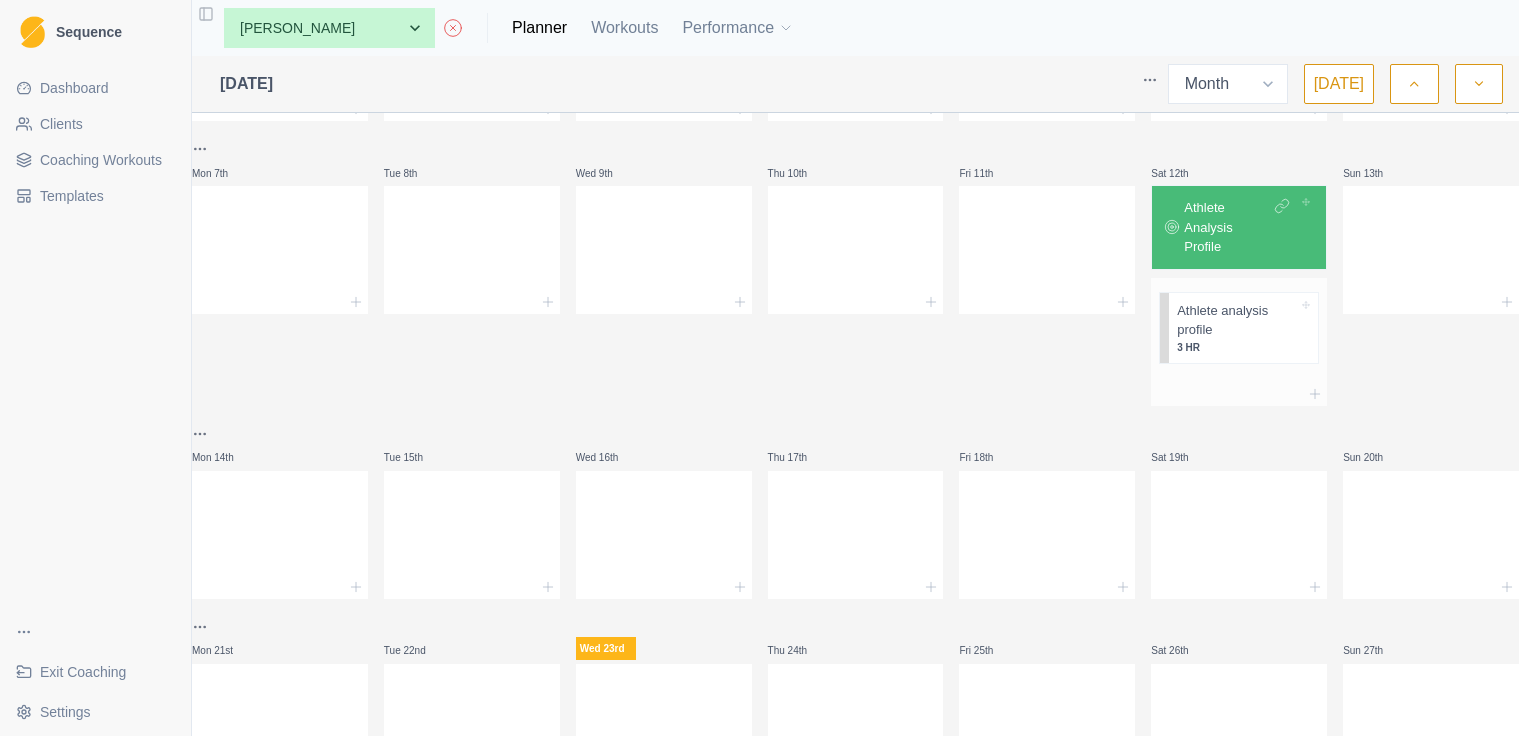 click at bounding box center (1239, 394) 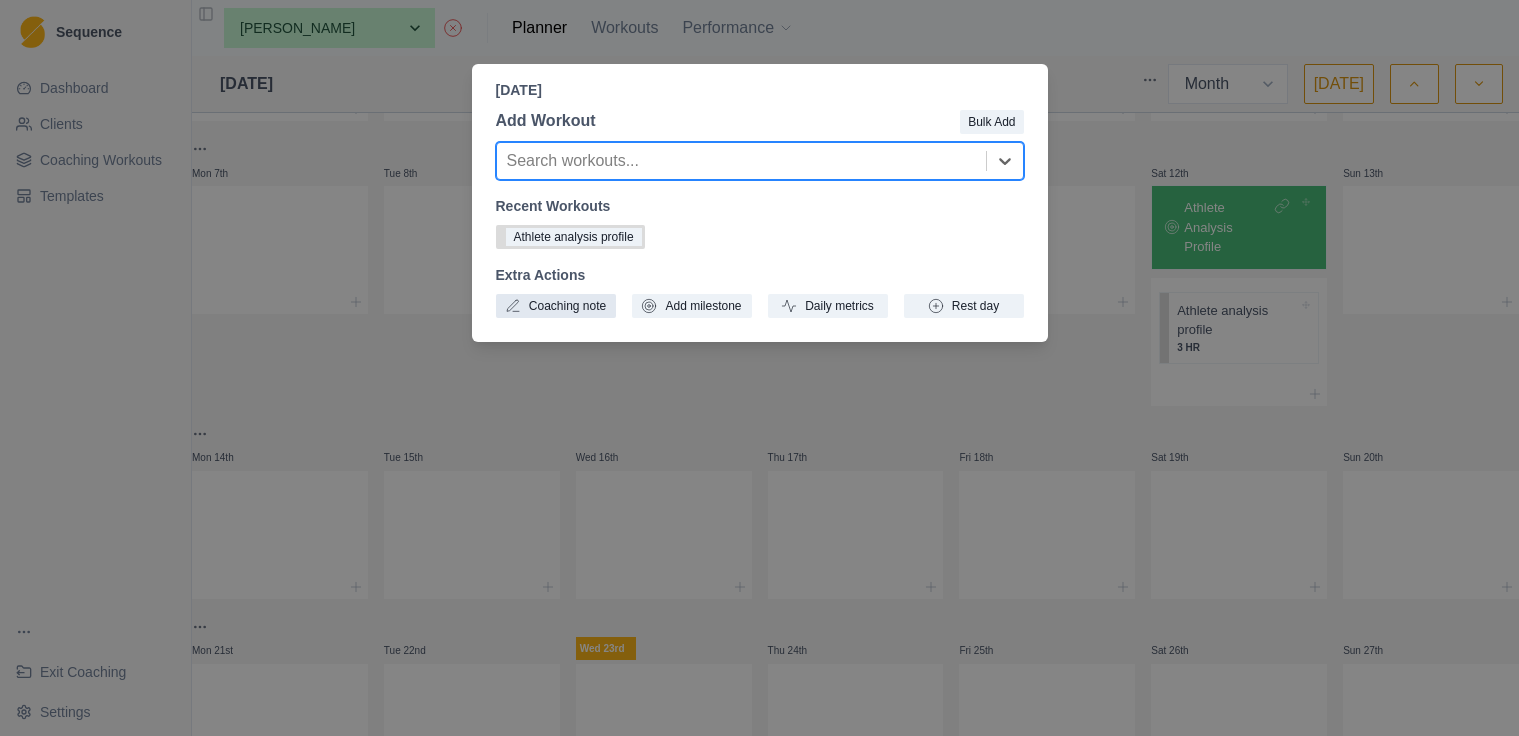 click on "Coaching note" at bounding box center [556, 306] 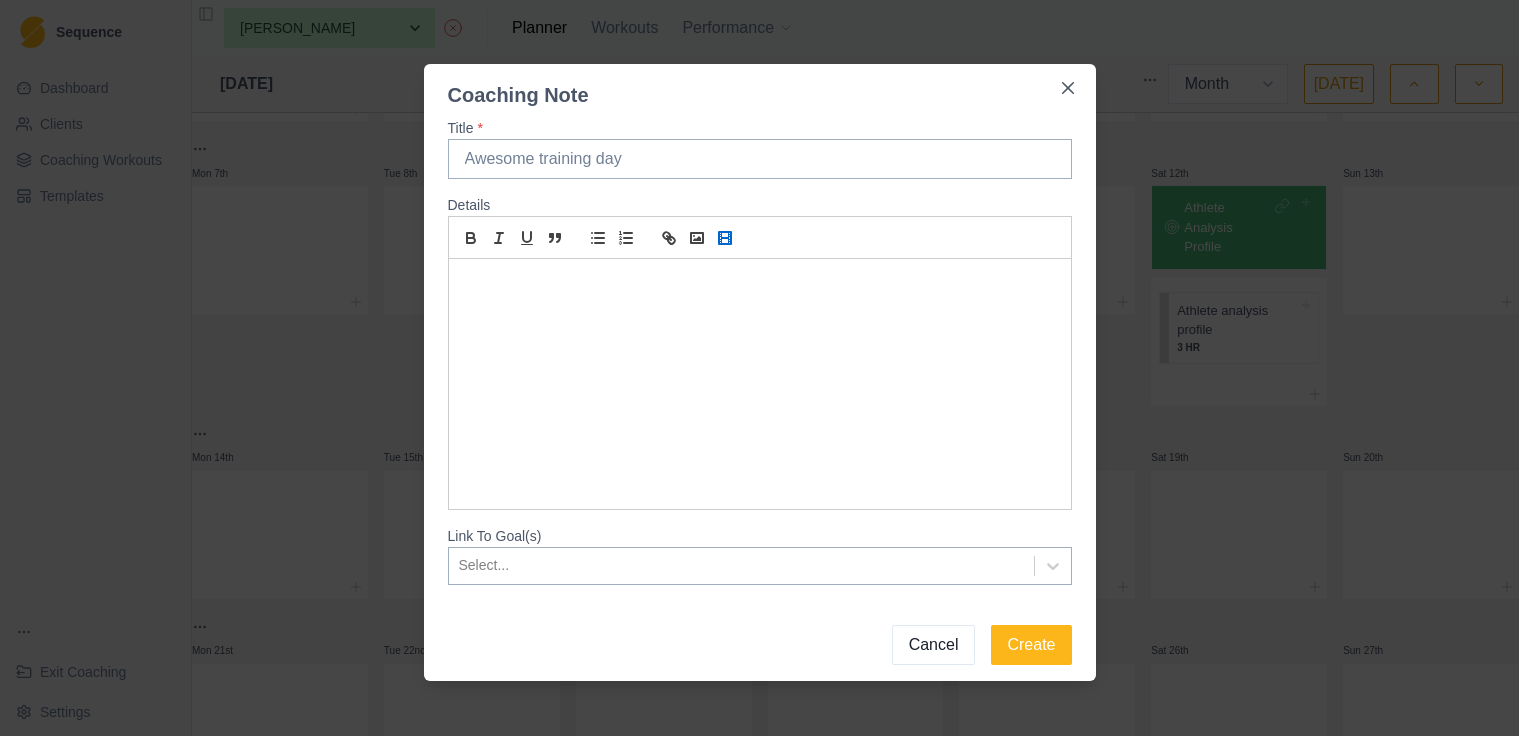 click at bounding box center (725, 238) 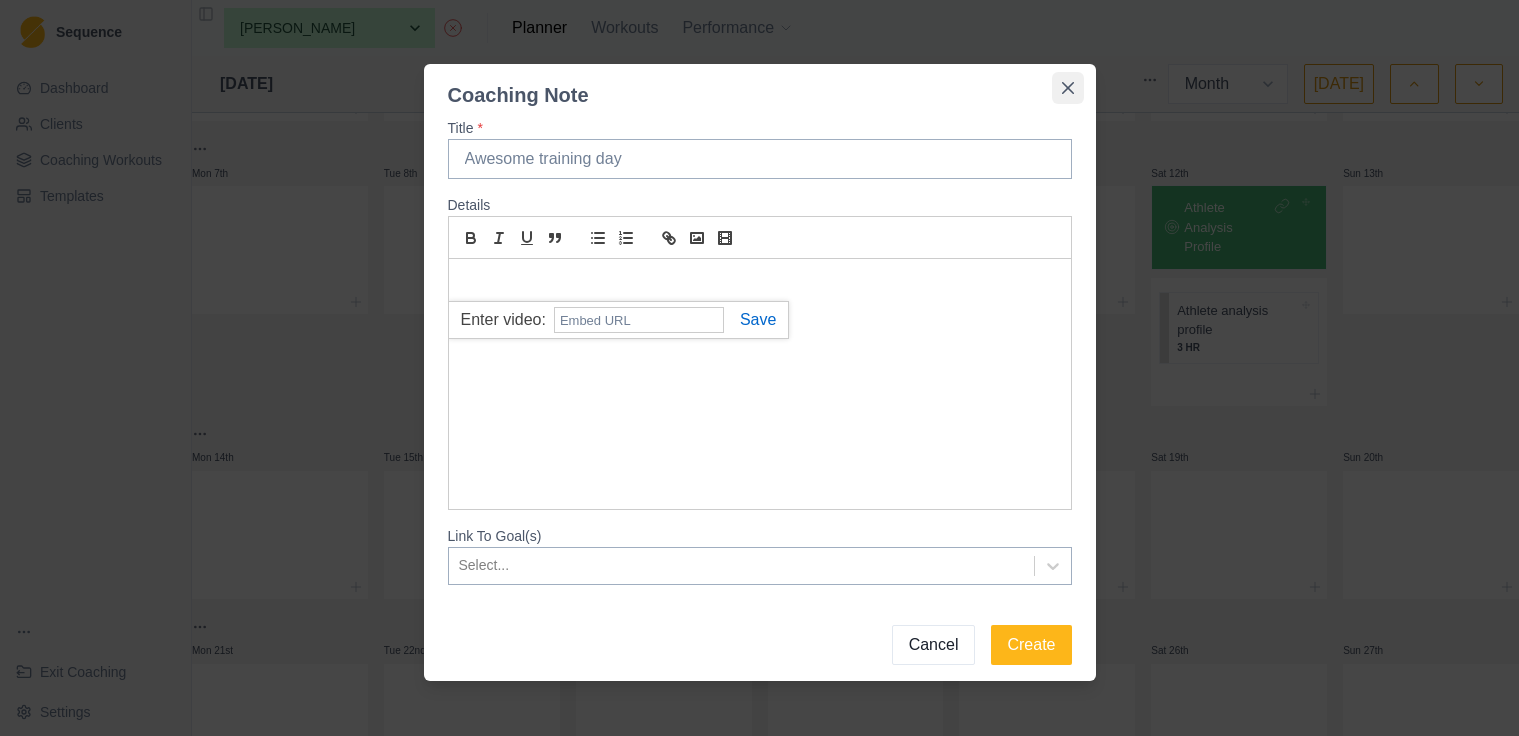 click 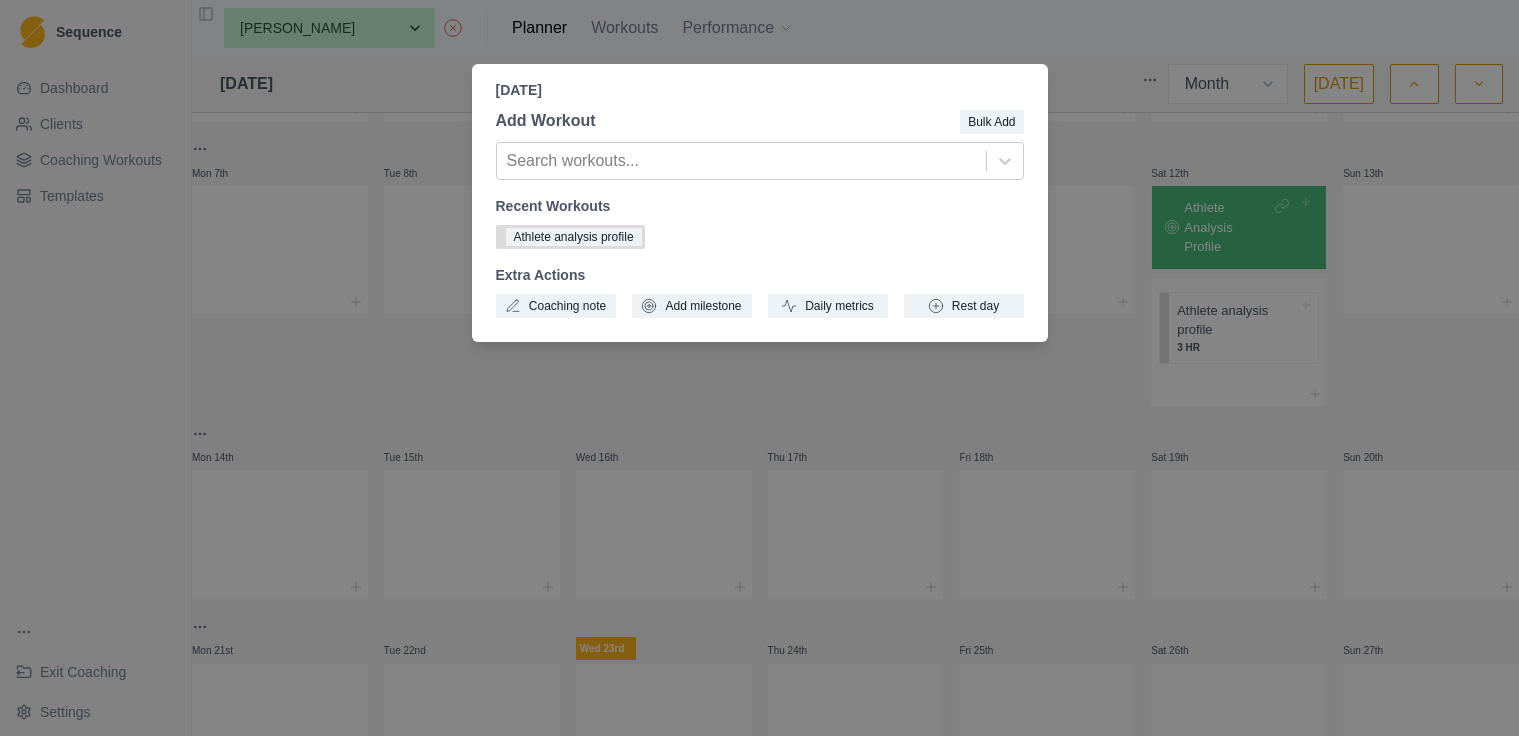 click on "[DATE] Add Workout Bulk Add Search workouts... Recent Workouts Athlete analysis profile Extra Actions Coaching note Add milestone Daily metrics Rest day" at bounding box center (759, 368) 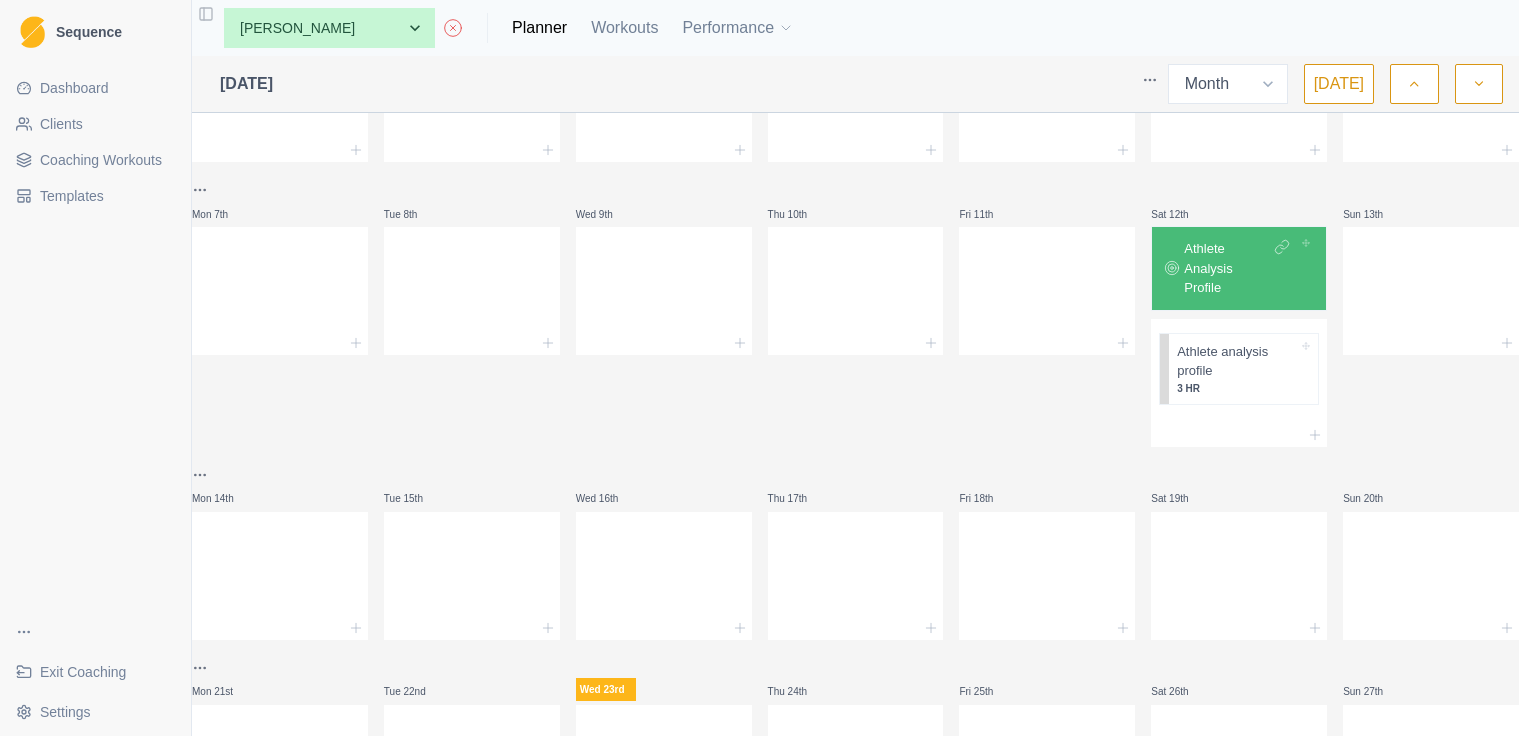scroll, scrollTop: 134, scrollLeft: 0, axis: vertical 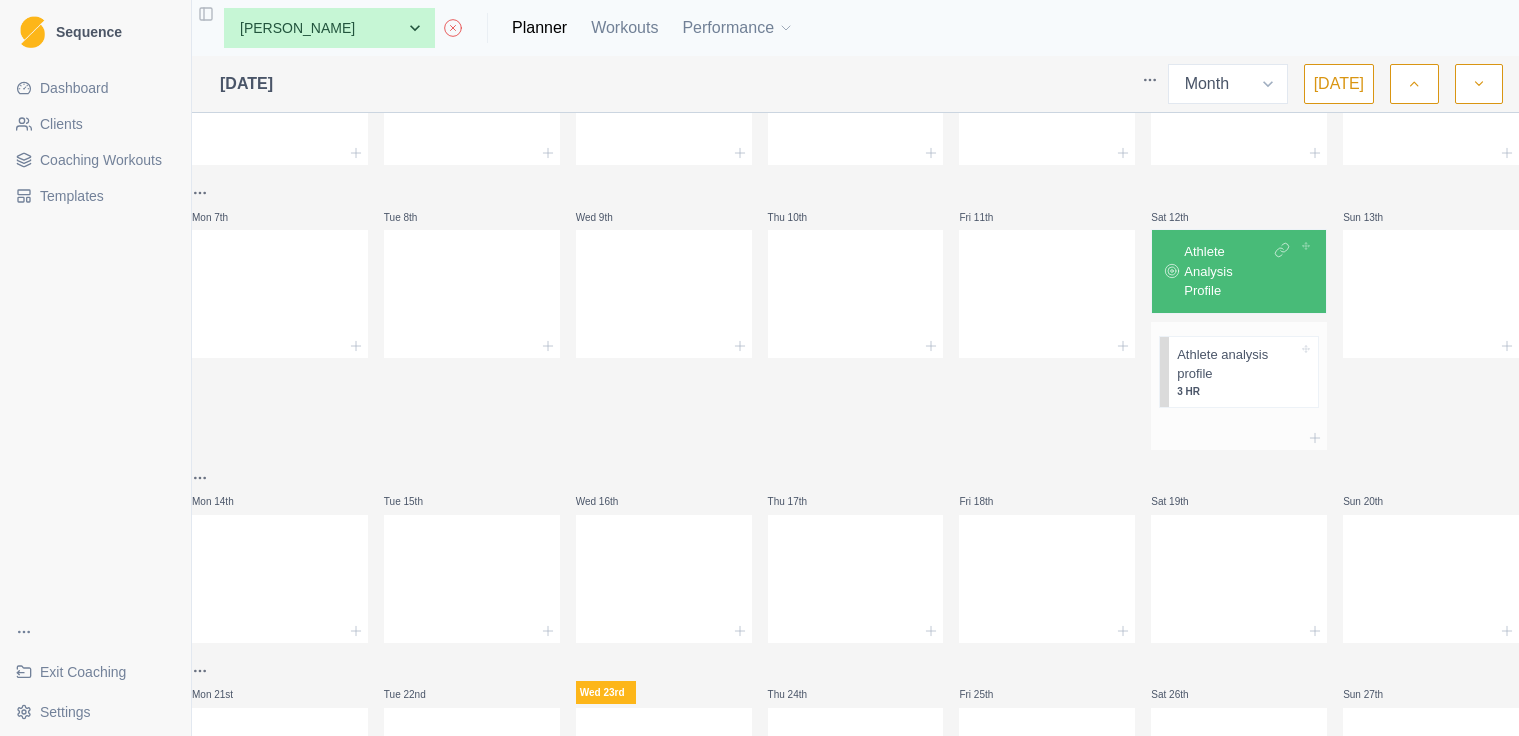 click on "Athlete analysis profile" at bounding box center (1237, 364) 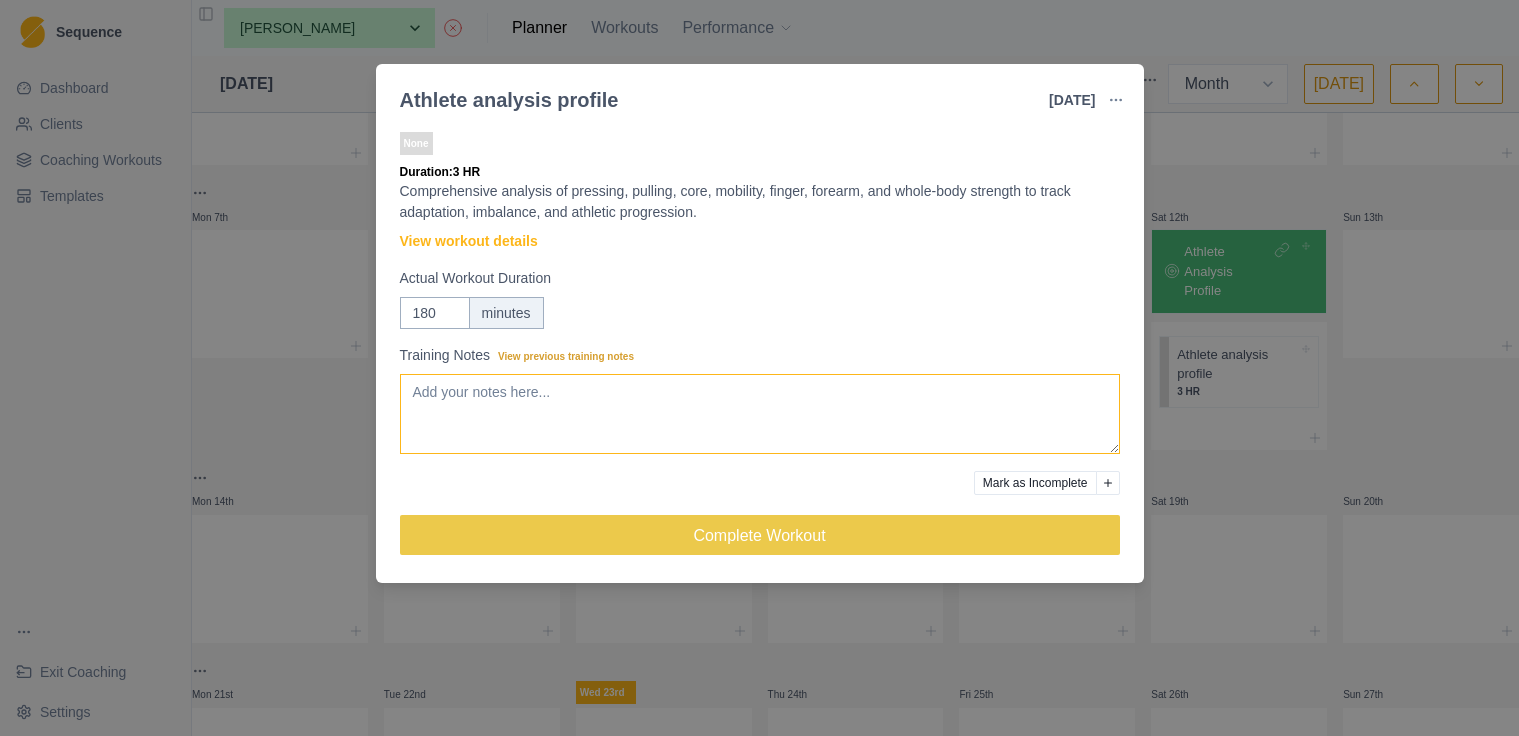 click on "Training Notes View previous training notes" at bounding box center (760, 414) 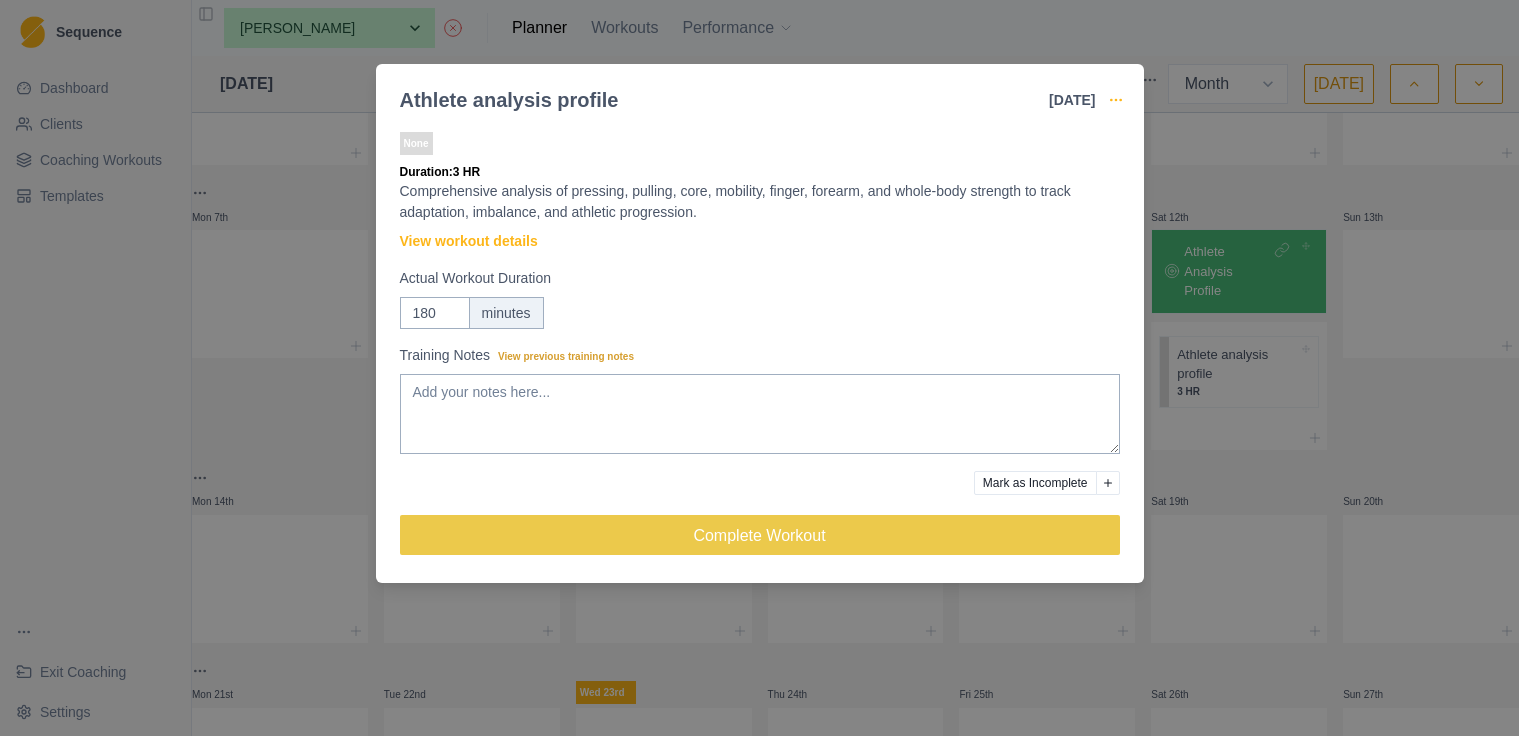 click 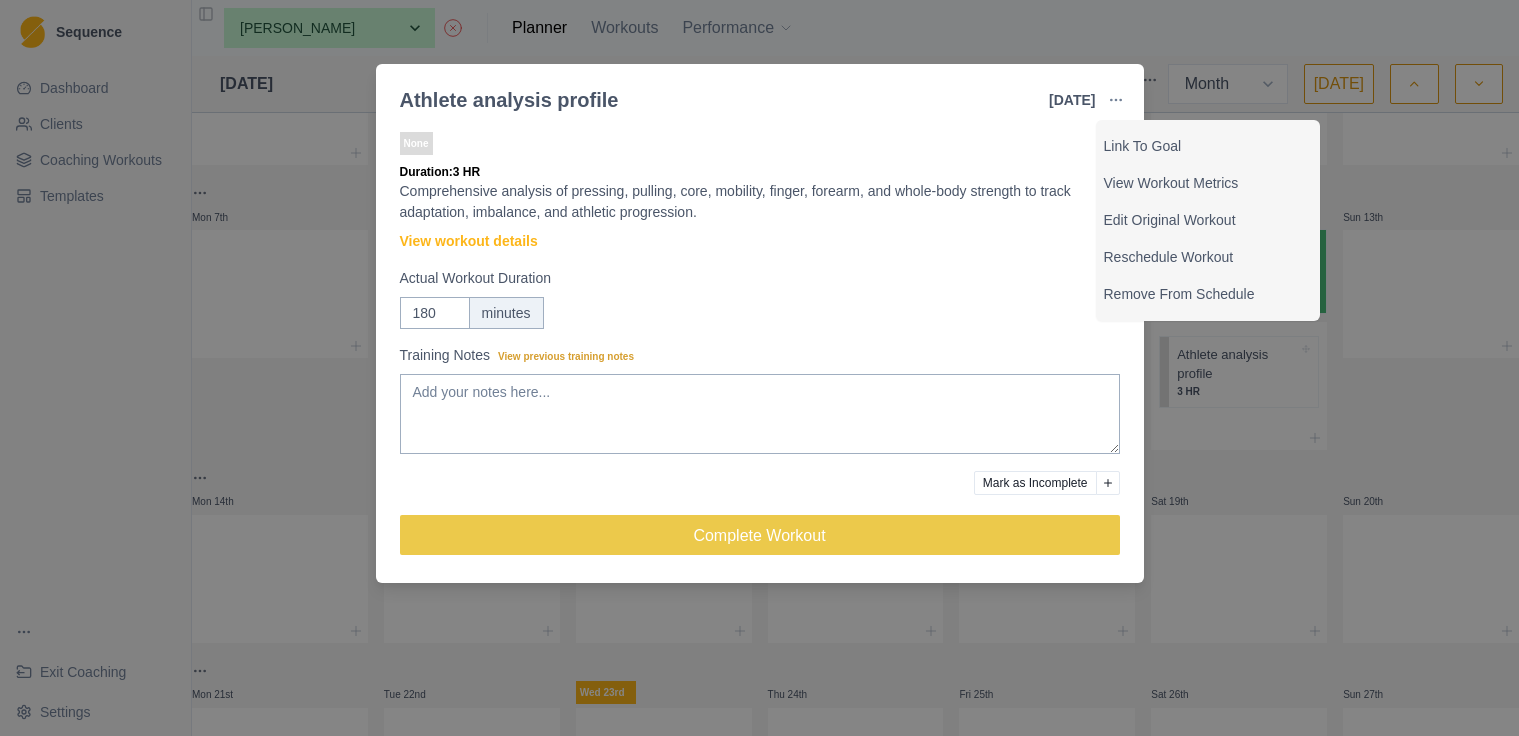 click on "Training Notes View previous training notes" at bounding box center [754, 355] 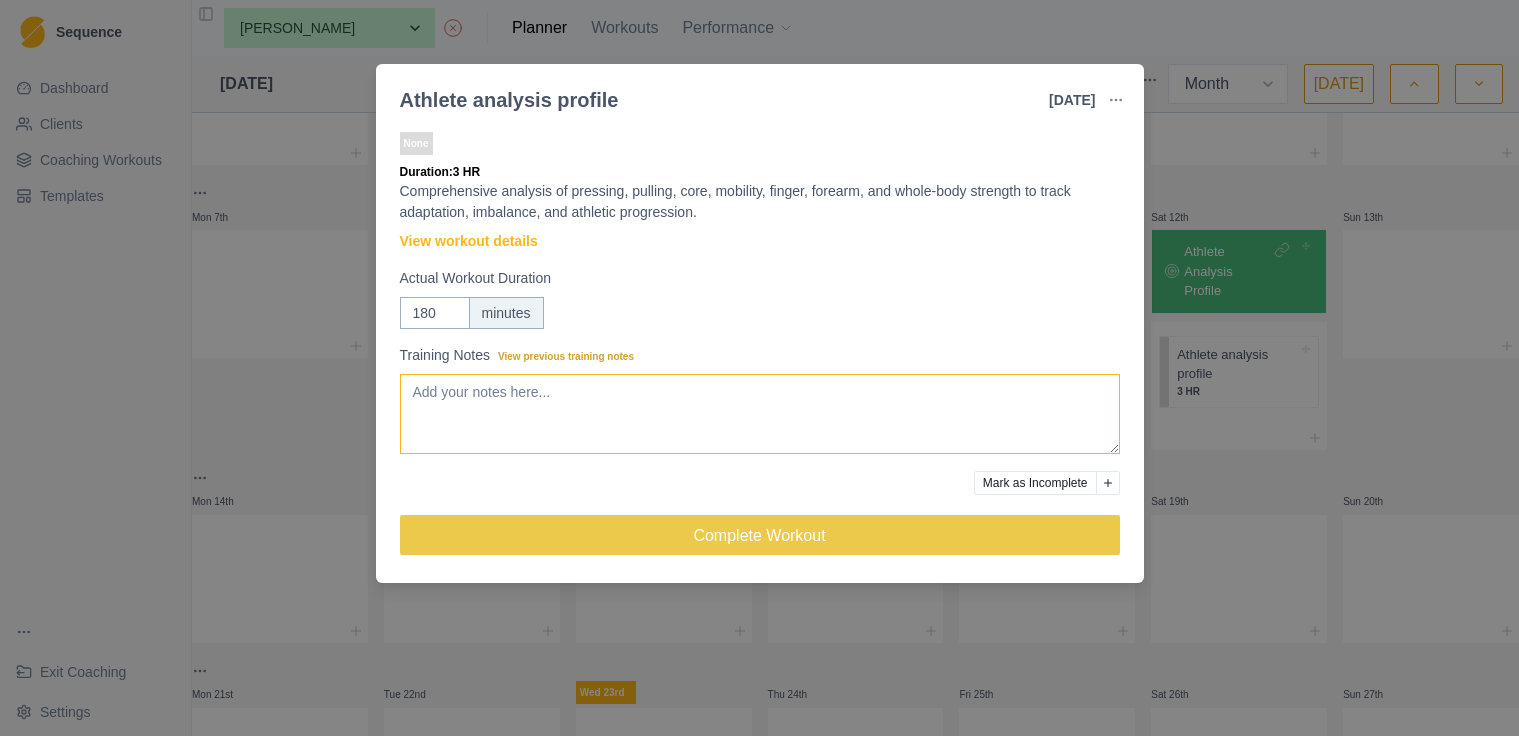 click on "Training Notes View previous training notes" at bounding box center (760, 414) 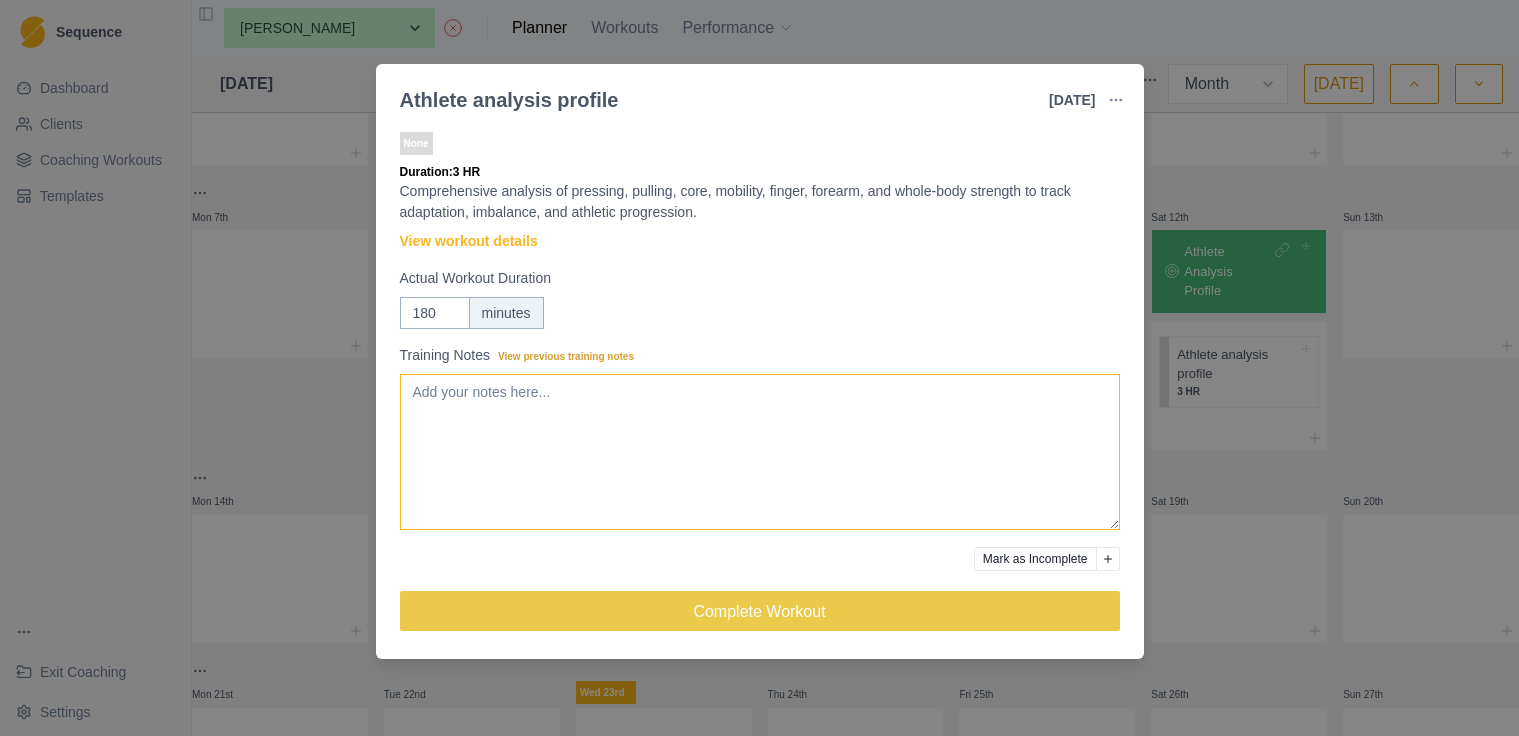 click on "Training Notes View previous training notes" at bounding box center [760, 452] 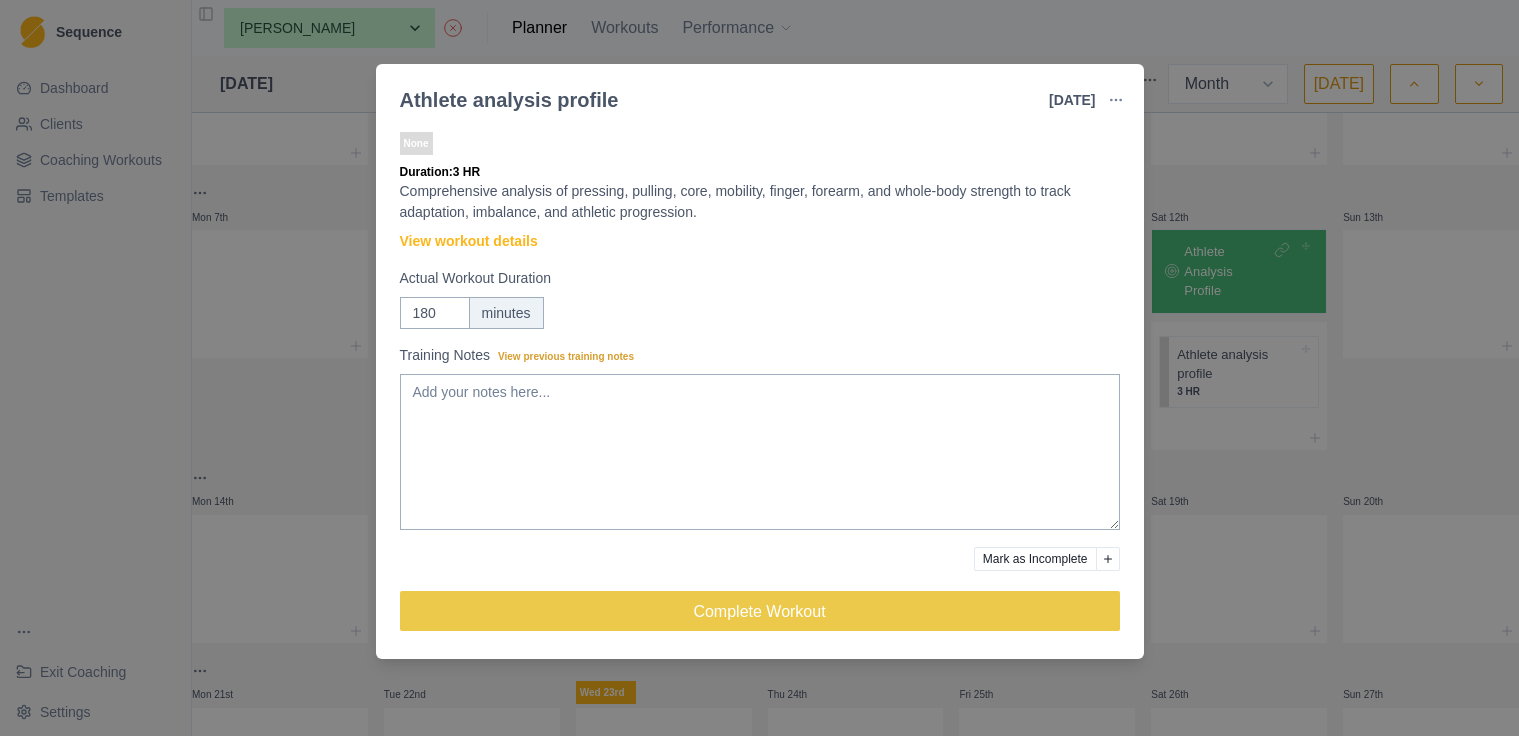 click on "Athlete analysis profile [DATE] Link To Goal View Workout Metrics Edit Original Workout Reschedule Workout Remove From Schedule None Duration:  3 HR Comprehensive analysis of pressing, pulling, core, mobility, finger, forearm, and whole-body strength to track adaptation, imbalance, and athletic progression. View workout details Actual Workout Duration 180 minutes Training Notes View previous training notes Mark as Incomplete Complete Workout" at bounding box center (759, 368) 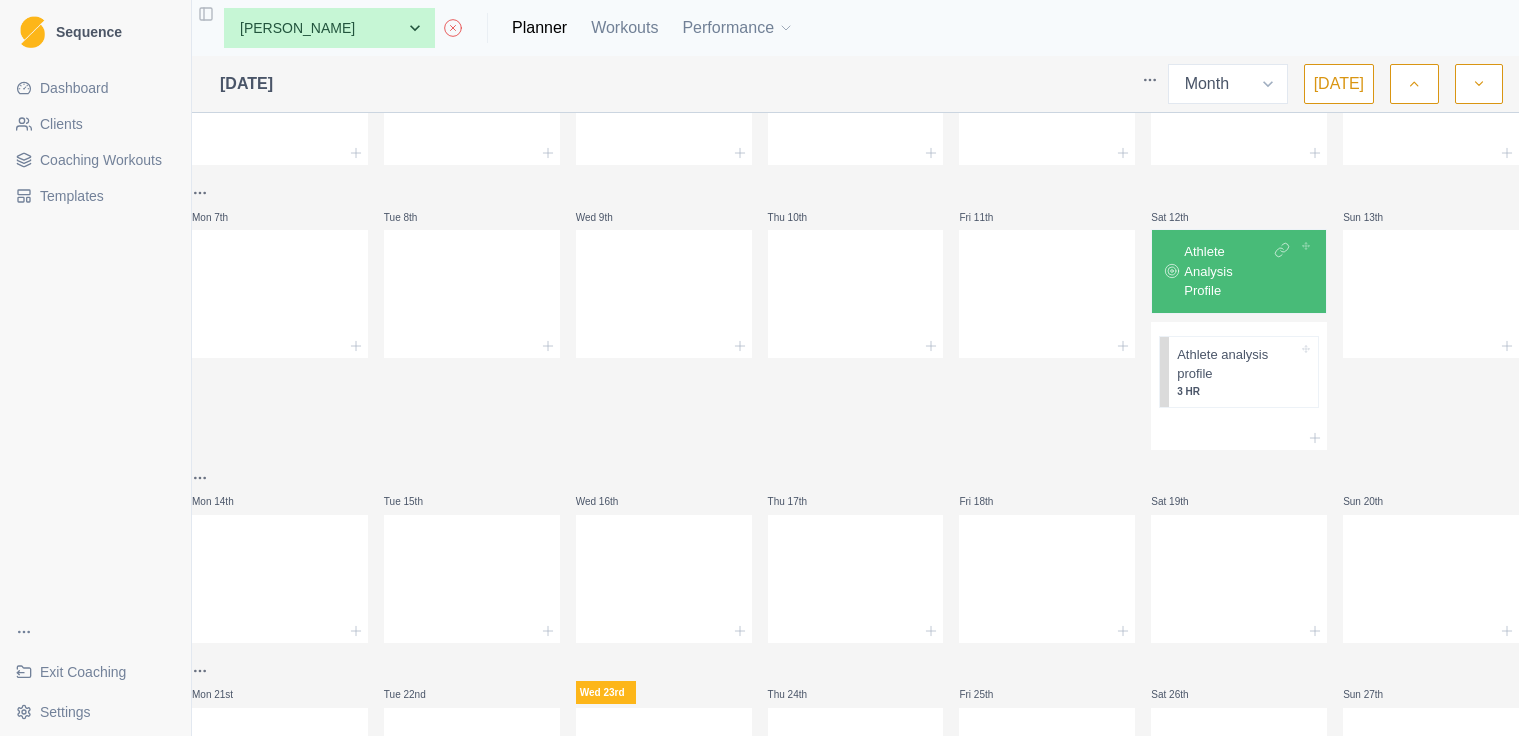 click on "Athlete Analysis Profile" at bounding box center (1227, 271) 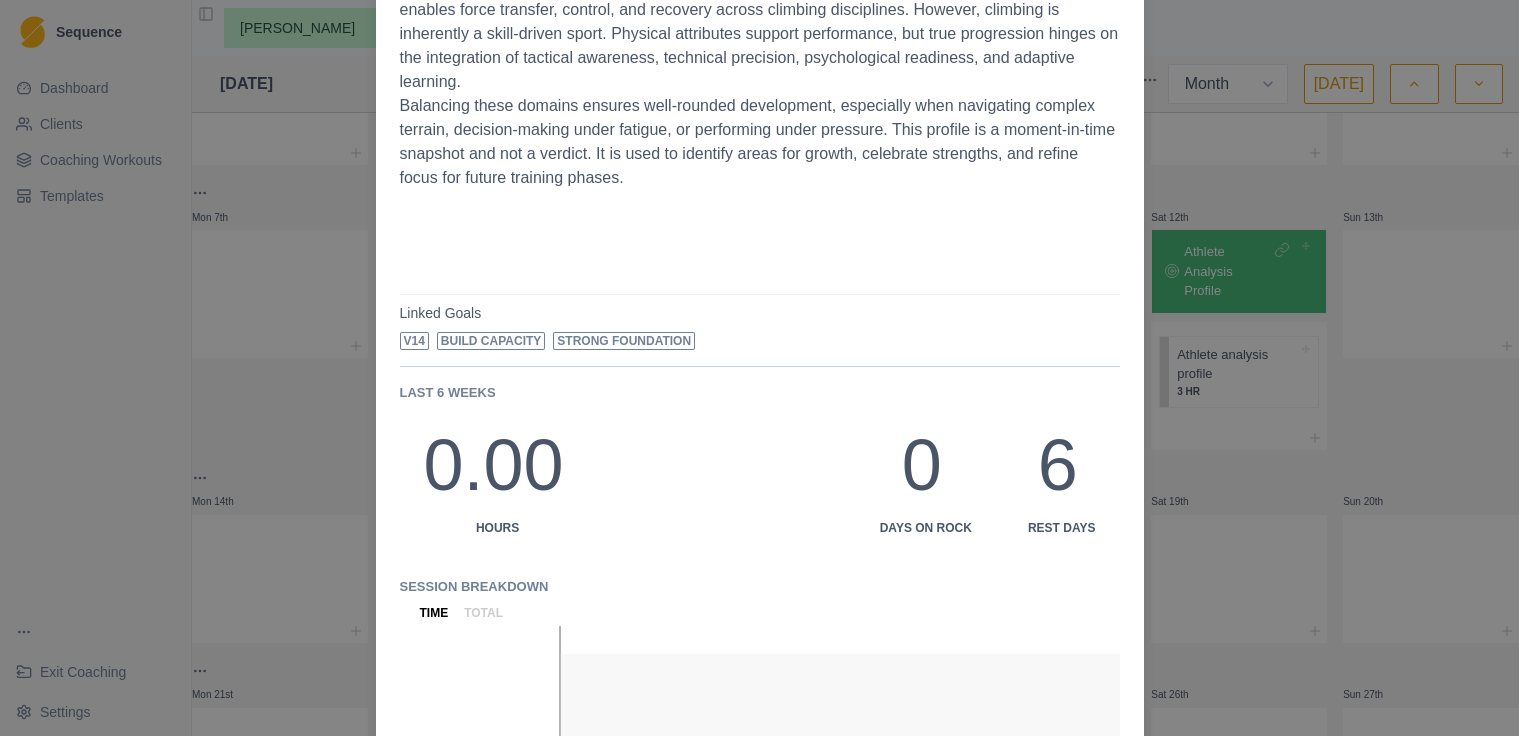 scroll, scrollTop: 682, scrollLeft: 0, axis: vertical 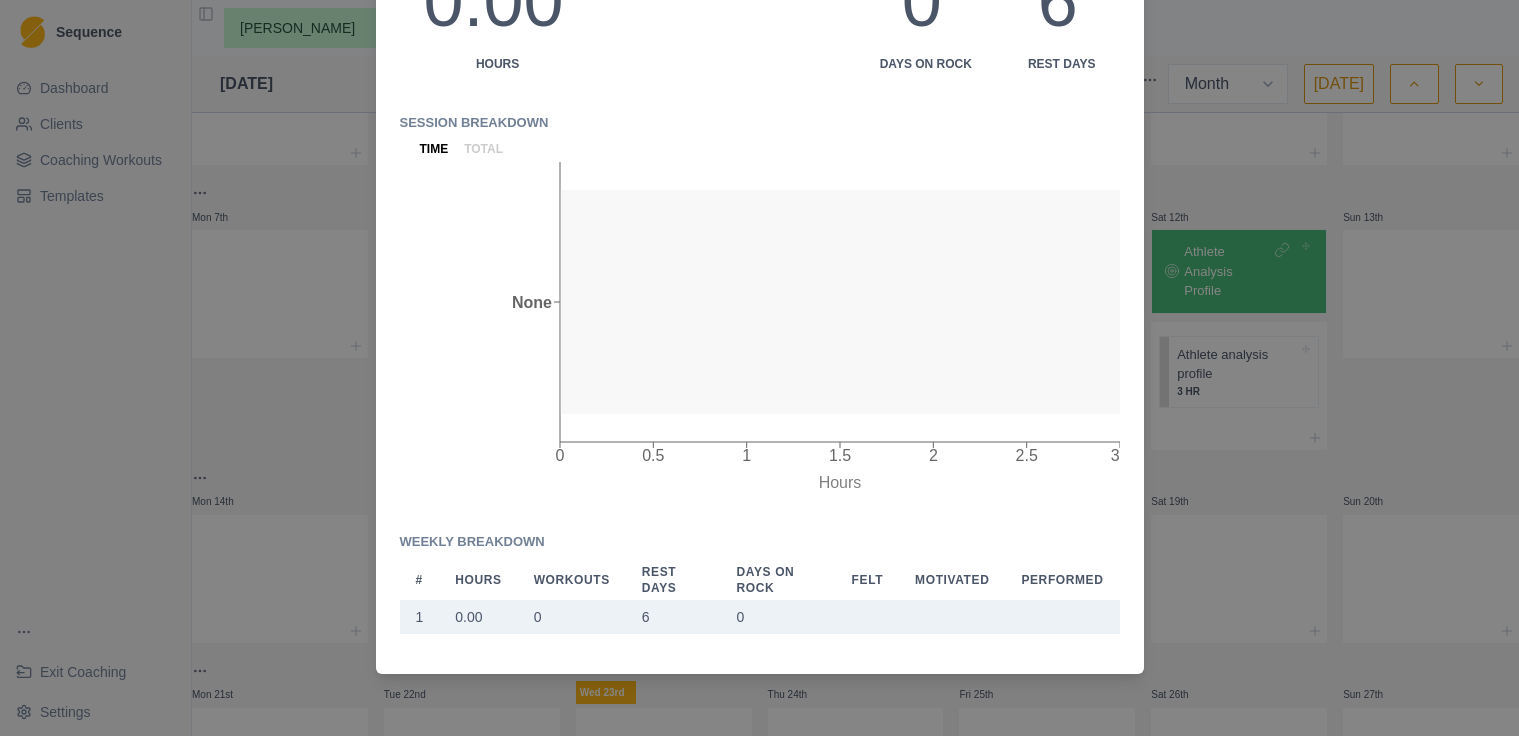 click on "Athlete Analysis Profile [DATE] This assessment focuses on your physical attributes such as strength, mobility, and capacity. It does not evaluate movement competency or technical skill execution. Whole-body strength acts as a cornerstone for injury prevention, resilience, and athletic potential. It enables force transfer, control, and recovery across climbing disciplines. However, climbing is inherently a skill-driven sport. Physical attributes support performance, but true progression hinges on the integration of tactical awareness, technical precision, psychological readiness, and adaptive learning. Balancing these domains ensures well-rounded development, especially when navigating complex terrain, decision-making under fatigue, or performing under pressure. This profile is a moment-in-time snapshot and not a verdict. It is used to identify areas for growth, celebrate strengths, and refine focus for future training phases. Linked Goals V14 Build Capacity  Strong foundation Last 6 weeks 0.00 Hours 0 6 0 1" at bounding box center (759, 368) 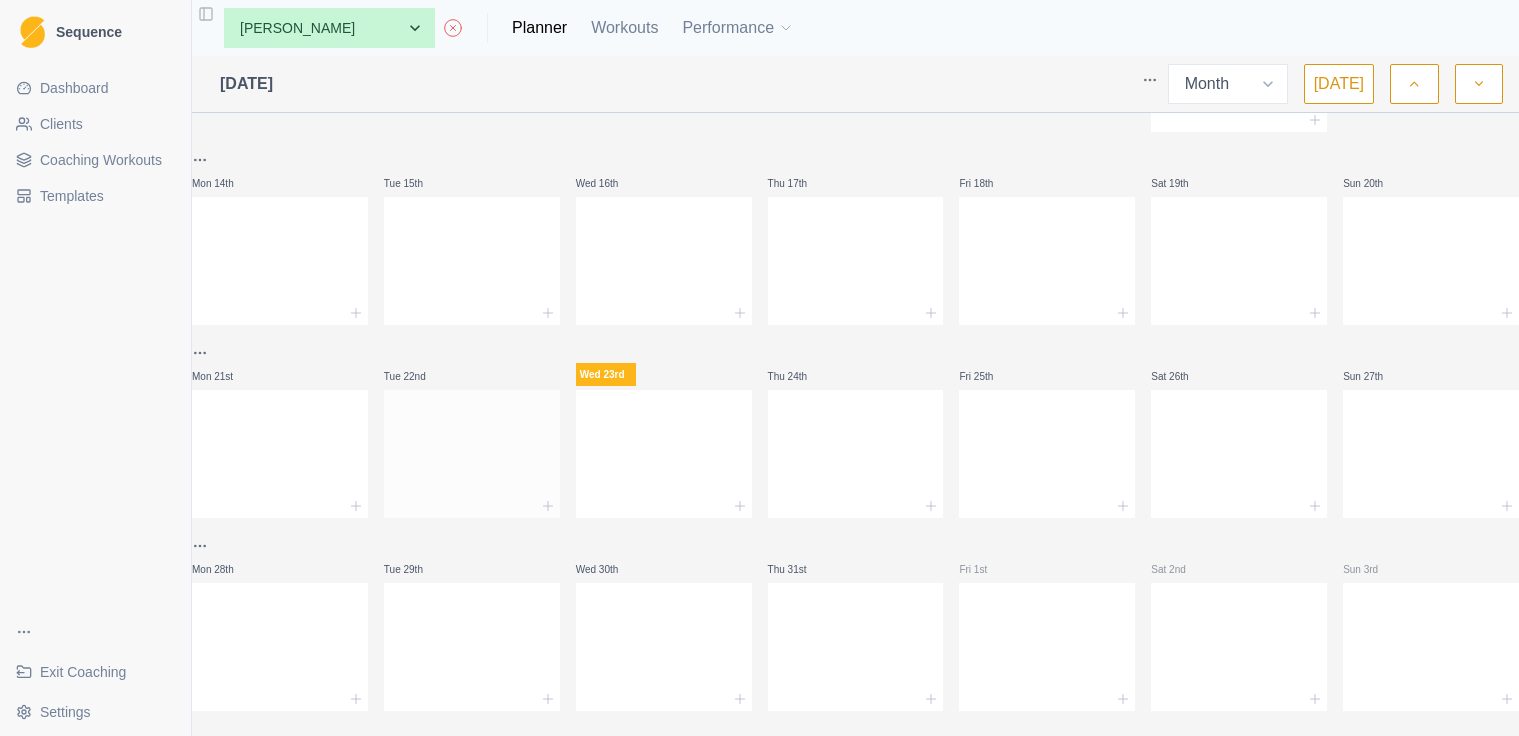 scroll, scrollTop: 446, scrollLeft: 0, axis: vertical 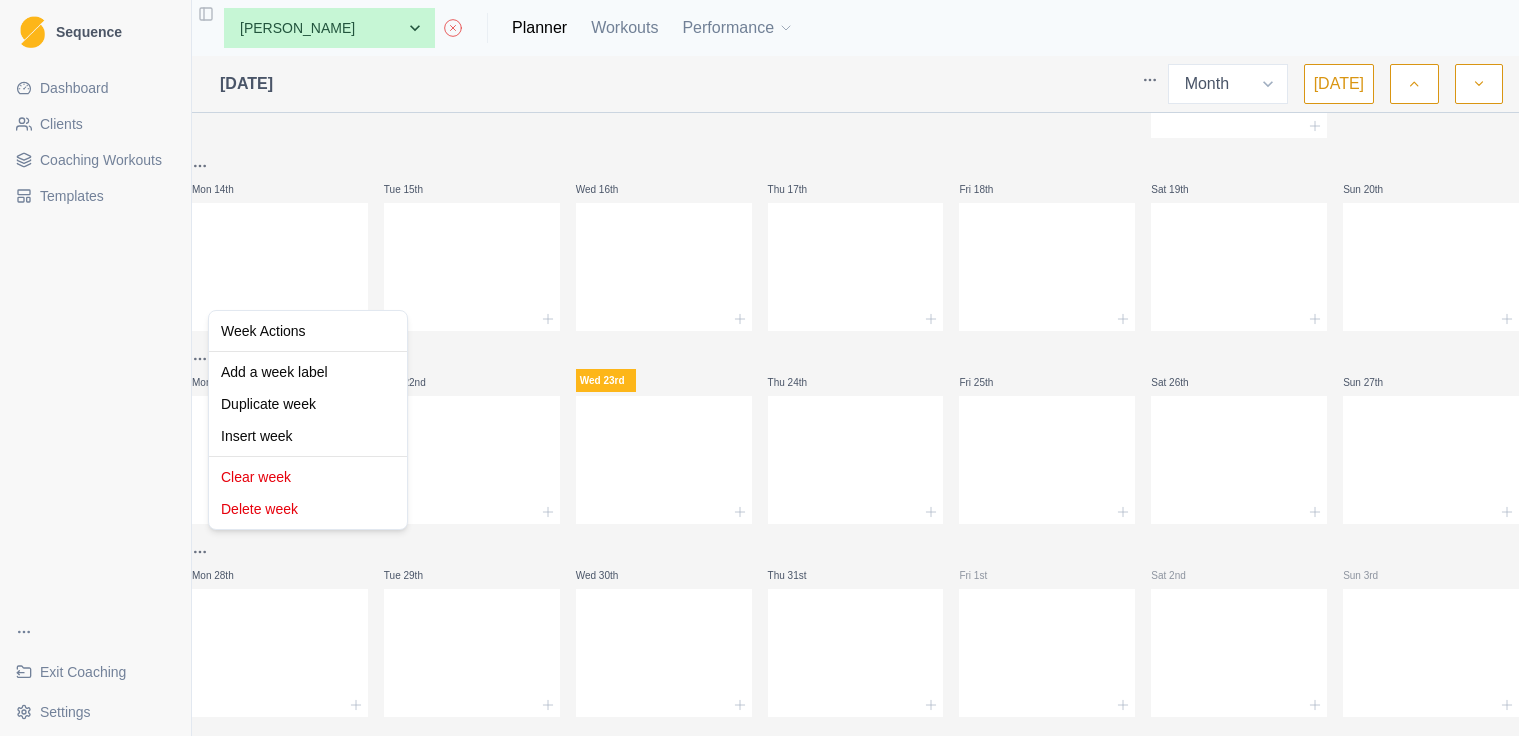 click on "Sequence Dashboard Clients Coaching Workouts Templates Exit Coaching Settings Toggle Sidebar None [PERSON_NAME] [PERSON_NAME] A. York [PERSON_NAME] [PERSON_NAME] I. [PERSON_NAME] [PERSON_NAME] [PERSON_NAME] [PERSON_NAME] [PERSON_NAME] [PERSON_NAME] [PERSON_NAME] [PERSON_NAME] Workouts Performance [DATE] Week Month [DATE] Mon 30th Tue 1st Wed 2nd Thu 3rd Fri 4th Sat 5th Sun 6th Mon 7th Tue 8th Wed 9th Thu 10th Fri 11th Sat 12th Athlete Analysis Profile Athlete analysis profile 3 HR Sun 13th Mon 14th Tue 15th Wed 16th Thu 17th Fri 18th Sat 19th Sun 20th Mon 21st Tue 22nd Wed 23rd Thu 24th Fri 25th Sat 26th Sun 27th Mon 28th Tue 29th Wed 30th Thu 31st Fri 1st Sat 2nd Sun 3rd
Metrics Goals Tests
Press space bar to start a drag.
When dragging you can use the arrow keys to move the item around and escape to cancel.
Some screen readers may require you to be in focus mode or to use your pass through key
None Week Actions Add a week label Duplicate week Insert week Clear week Delete week" at bounding box center (759, 368) 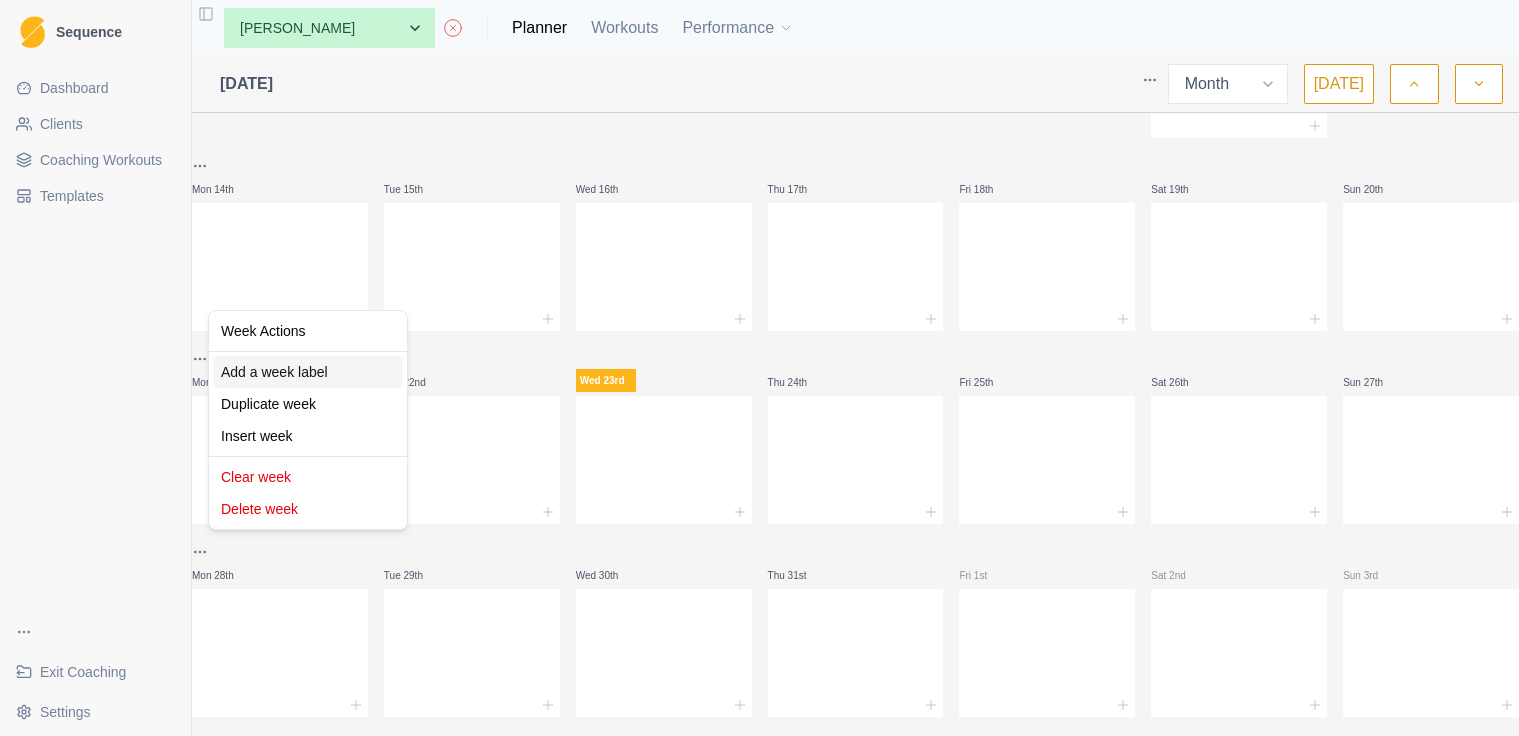 click on "Add a week label" at bounding box center [308, 372] 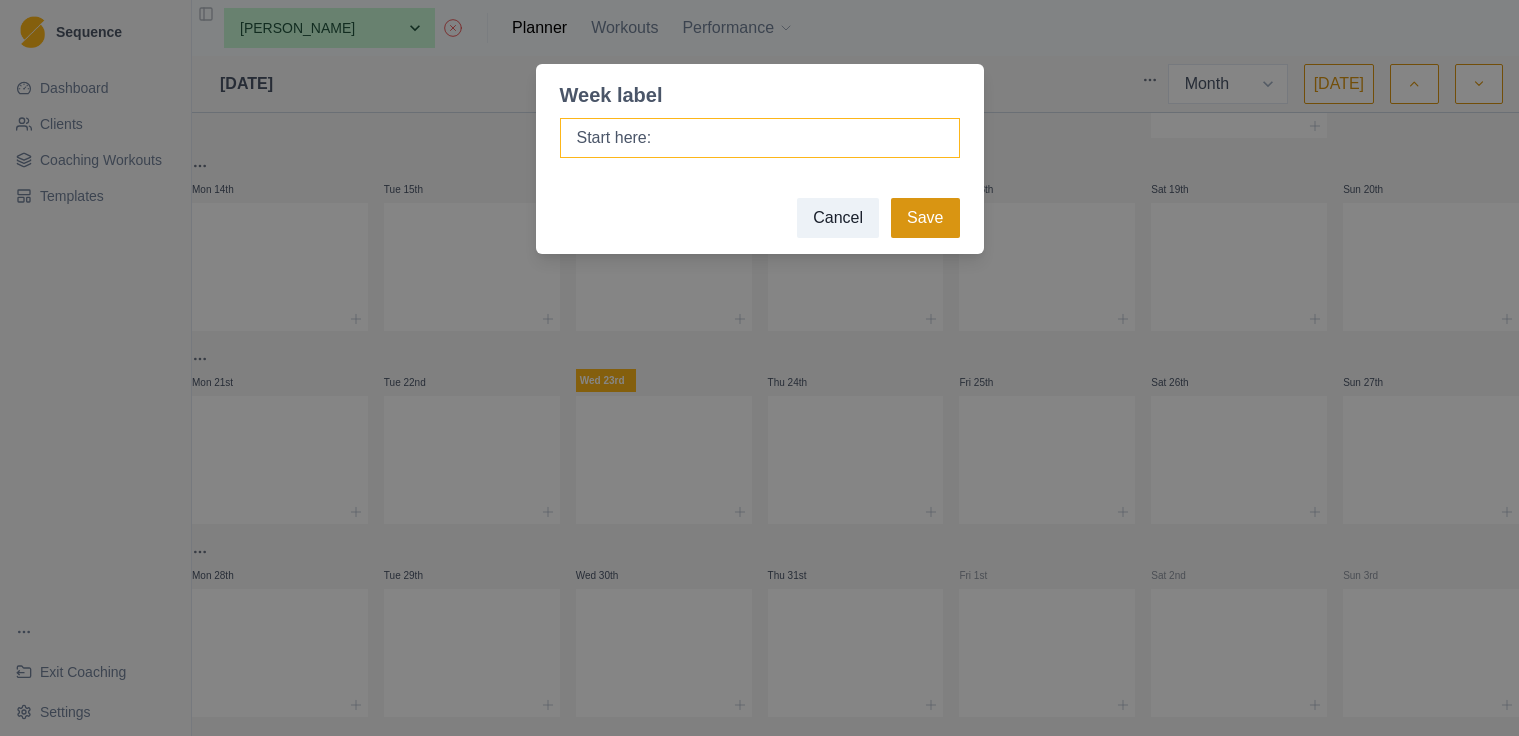 type on "Start here:" 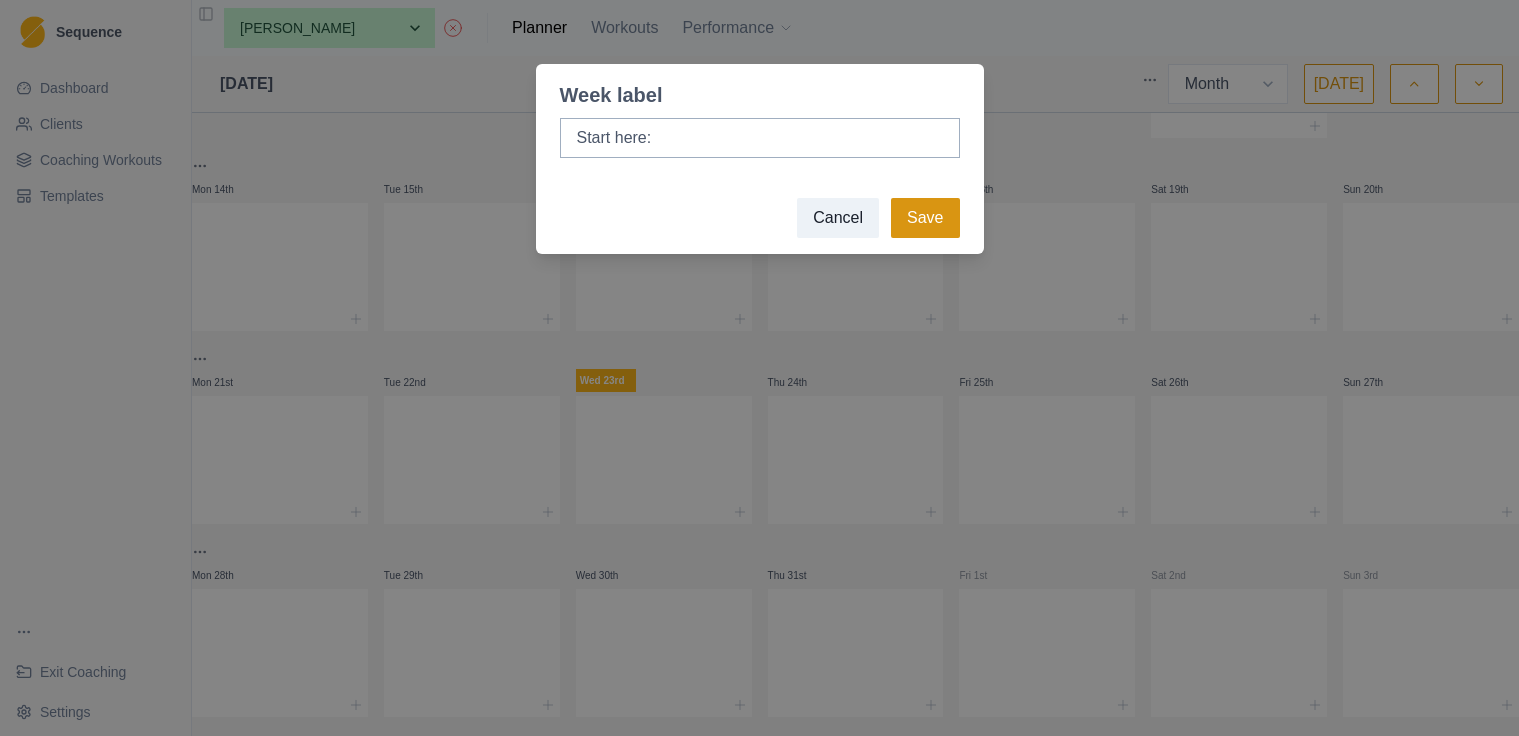 click on "Save" at bounding box center [925, 218] 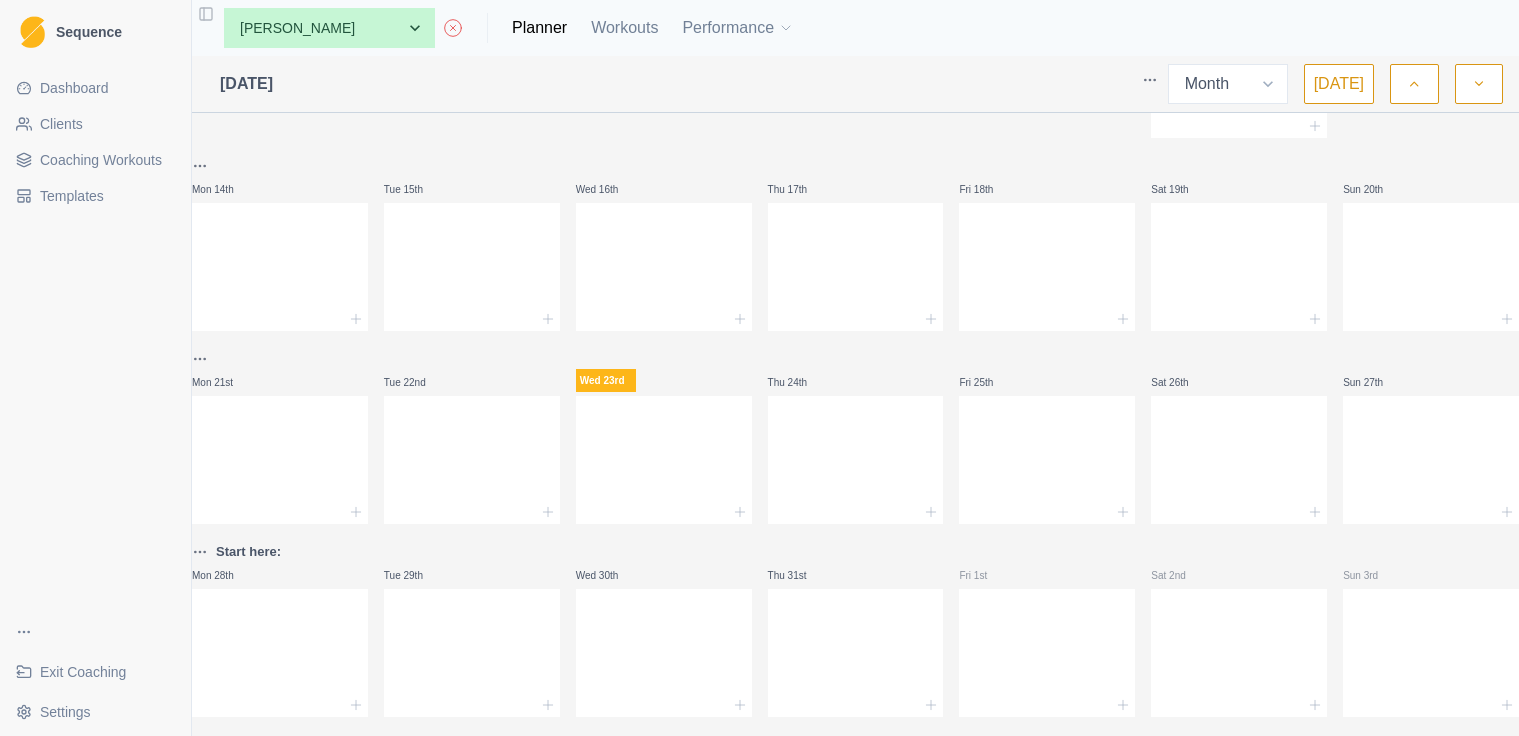 click on "[DATE] Week Month [DATE] Mon 30th Tue 1st Wed 2nd Thu 3rd Fri 4th Sat 5th Sun 6th Mon 7th Tue 8th Wed 9th Thu 10th Fri 11th Sat 12th Athlete Analysis Profile Athlete analysis profile 3 HR Sun 13th Mon 14th Tue 15th Wed 16th Thu 17th Fri 18th Sat 19th Sun 20th Mon 21st Tue 22nd Wed 23rd Thu 24th Fri 25th Sat 26th Sun 27th Start here:  Mon 28th Tue 29th Wed 30th Thu 31st Fri 1st Sat 2nd Sun 3rd" at bounding box center [855, 396] 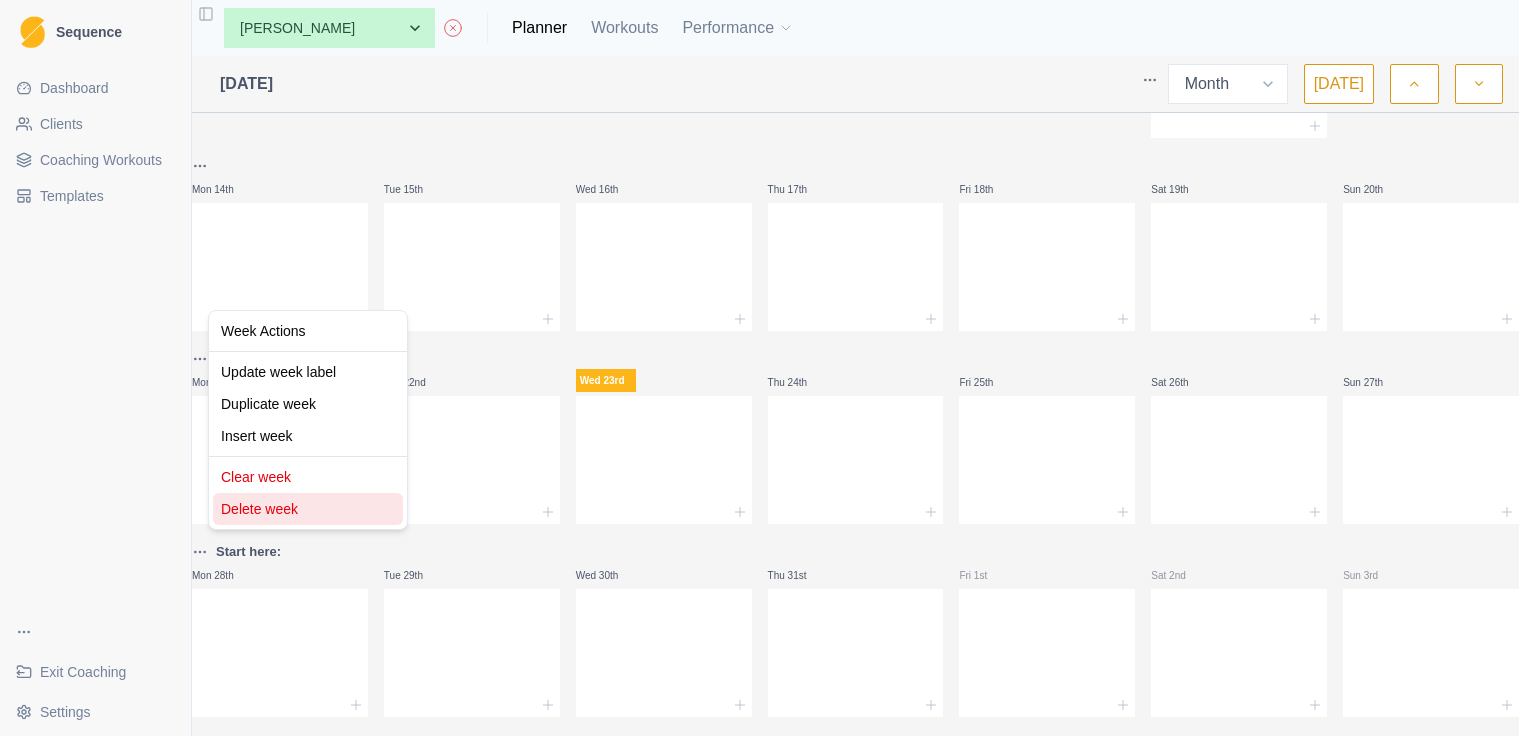 click on "Delete week" at bounding box center (308, 509) 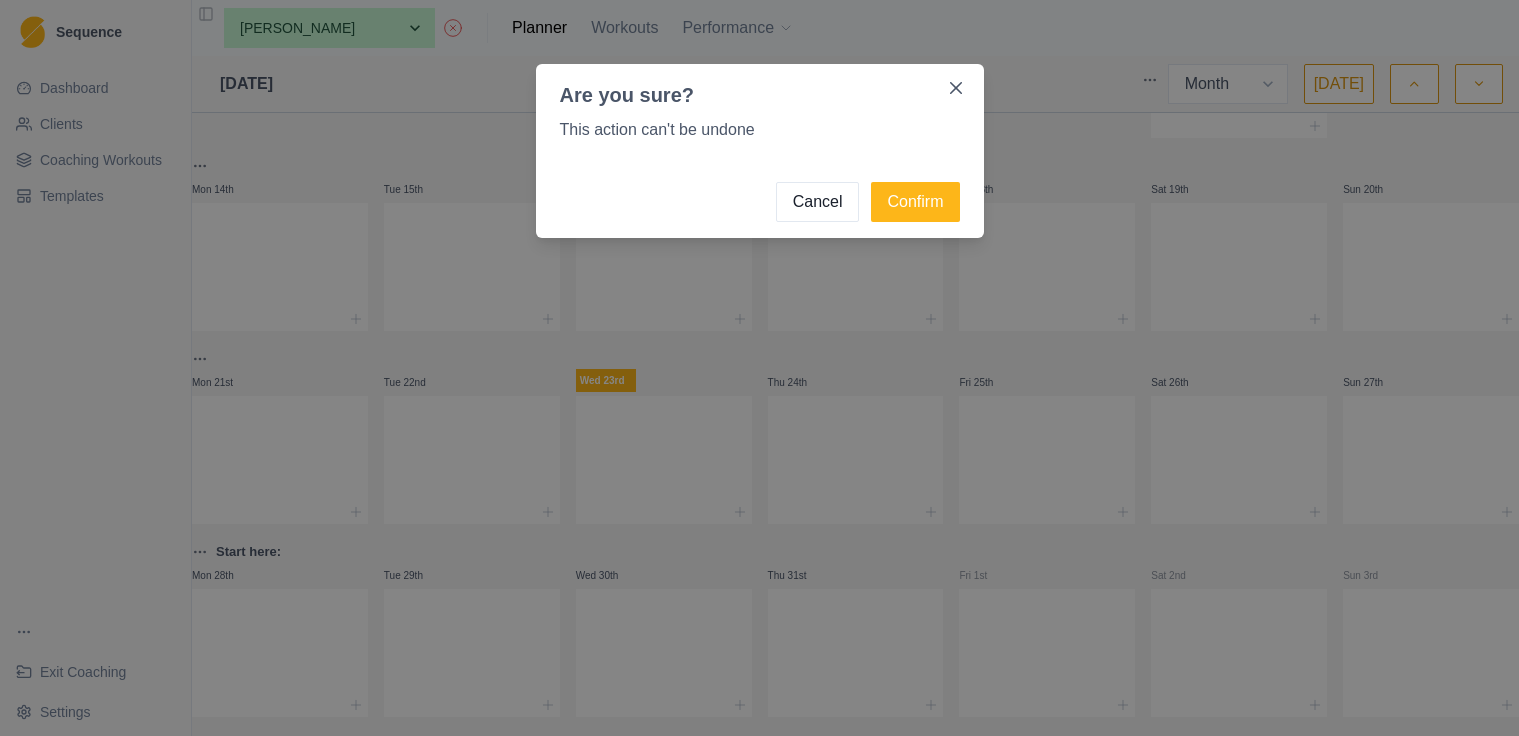 click on "Cancel" at bounding box center [818, 202] 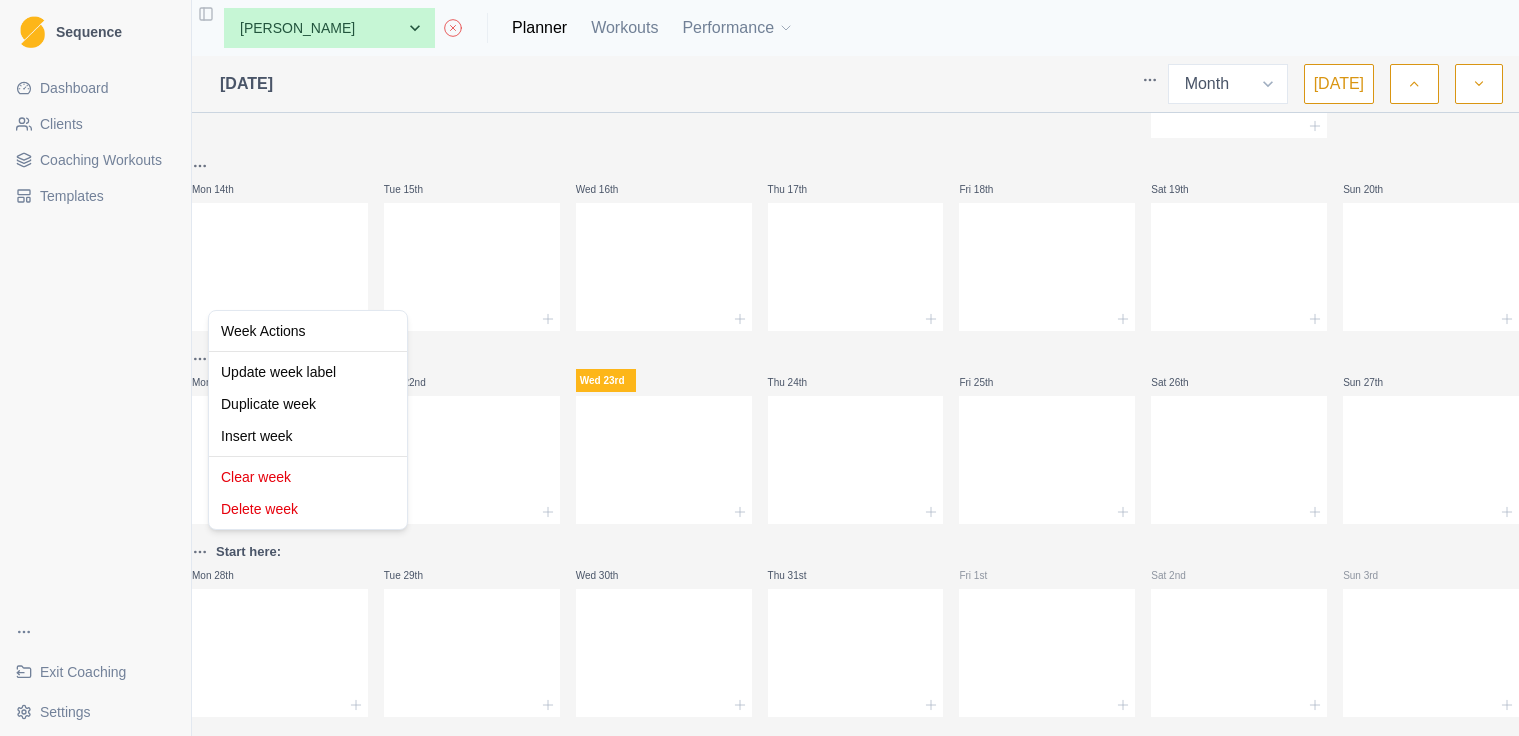 click on "Sequence Dashboard Clients Coaching Workouts Templates Exit Coaching Settings Toggle Sidebar None [PERSON_NAME] [PERSON_NAME] A. York [PERSON_NAME] [PERSON_NAME] I. [PERSON_NAME] [PERSON_NAME] [PERSON_NAME] [PERSON_NAME] [PERSON_NAME] [PERSON_NAME] [PERSON_NAME] [PERSON_NAME] Workouts Performance [DATE] Week Month [DATE] Mon 30th Tue 1st Wed 2nd Thu 3rd Fri 4th Sat 5th Sun 6th Mon 7th Tue 8th Wed 9th Thu 10th Fri 11th Sat 12th Athlete Analysis Profile Athlete analysis profile 3 HR Sun 13th Mon 14th Tue 15th Wed 16th Thu 17th Fri 18th Sat 19th Sun 20th Mon 21st Tue 22nd Wed 23rd Thu 24th Fri 25th Sat 26th Sun 27th Start here:  Mon 28th Tue 29th Wed 30th Thu 31st Fri 1st Sat 2nd Sun 3rd
Metrics Goals Tests
Press space bar to start a drag.
When dragging you can use the arrow keys to move the item around and escape to cancel.
Some screen readers may require you to be in focus mode or to use your pass through key
None Week Actions Update week label  Duplicate week Insert week Clear week Delete week" at bounding box center (759, 368) 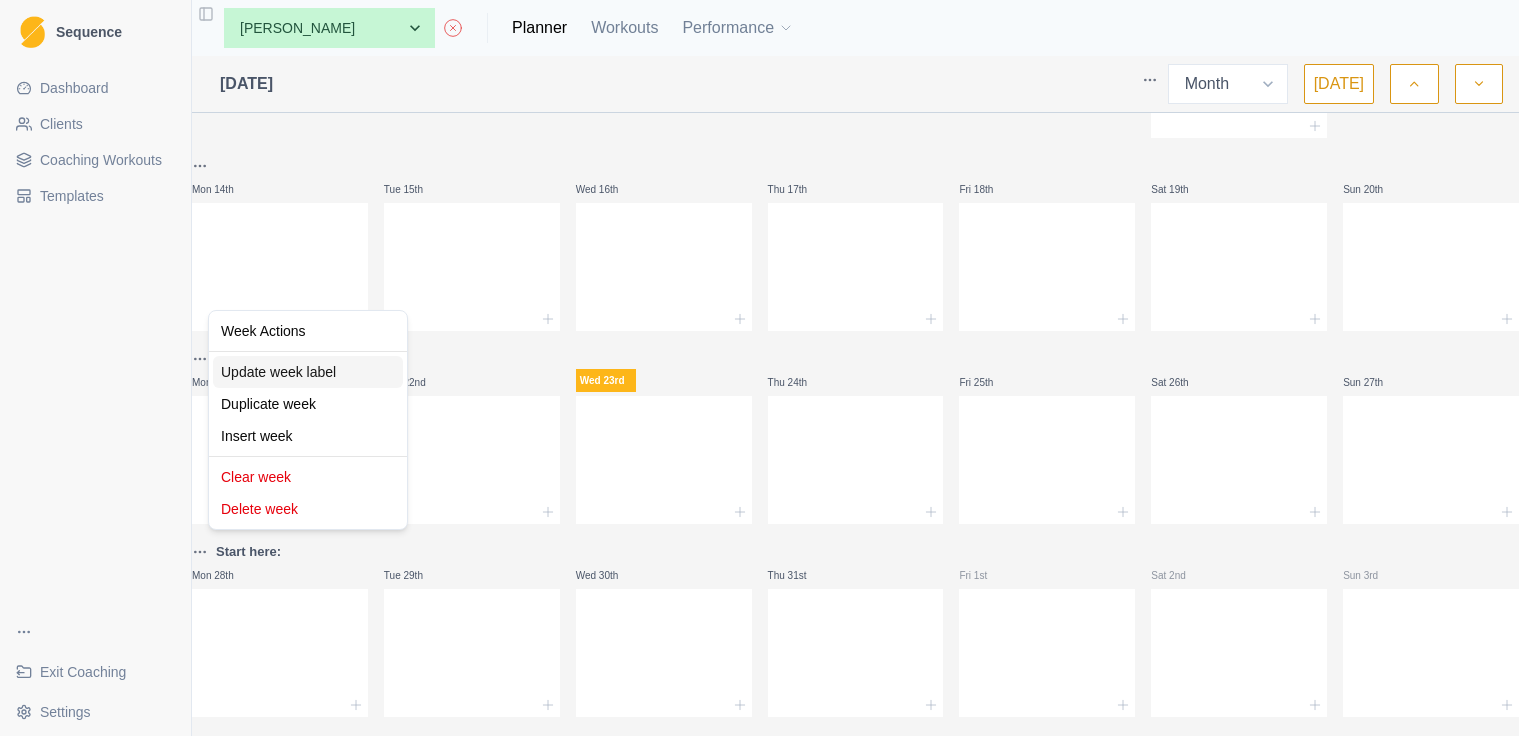 click on "Update week label" at bounding box center [308, 372] 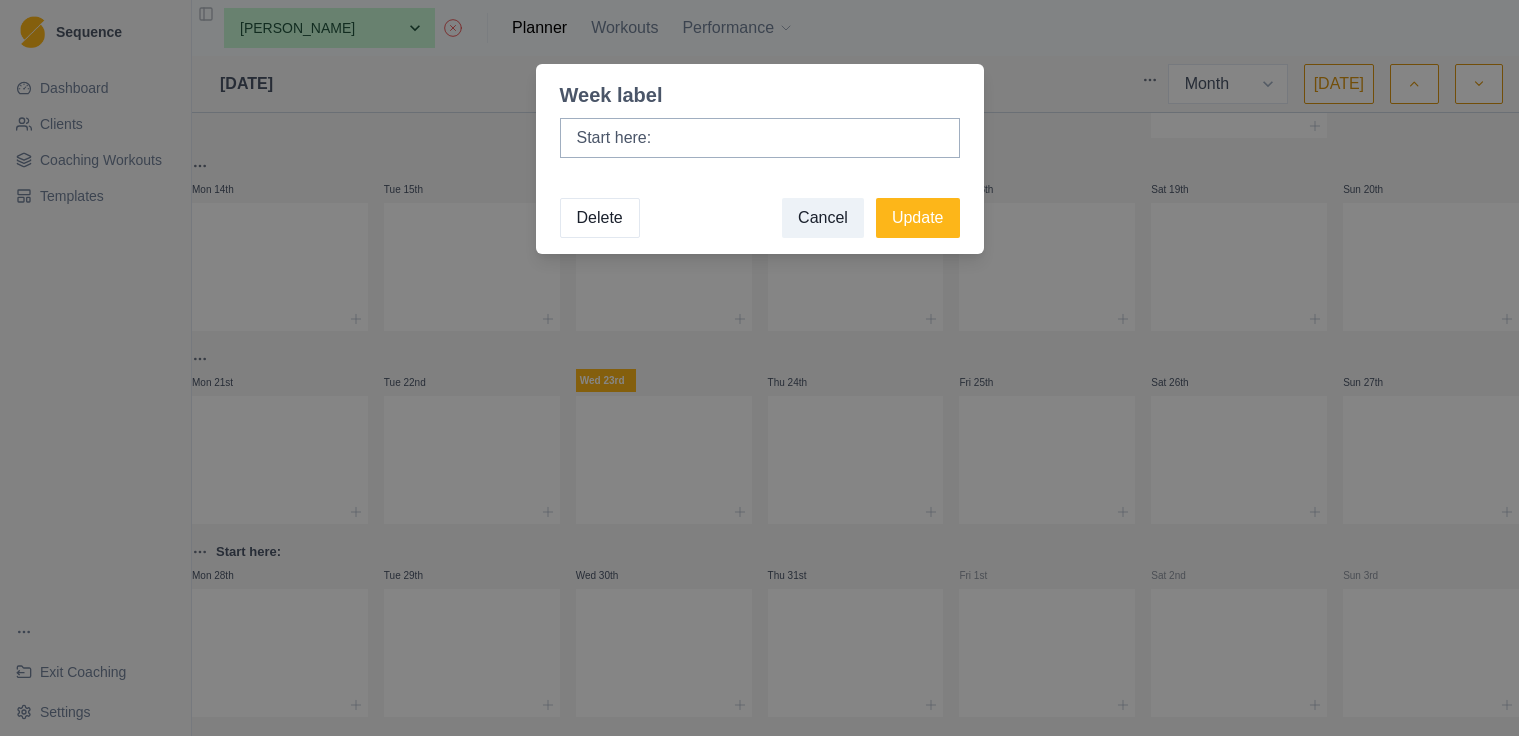 click on "Delete" at bounding box center [600, 218] 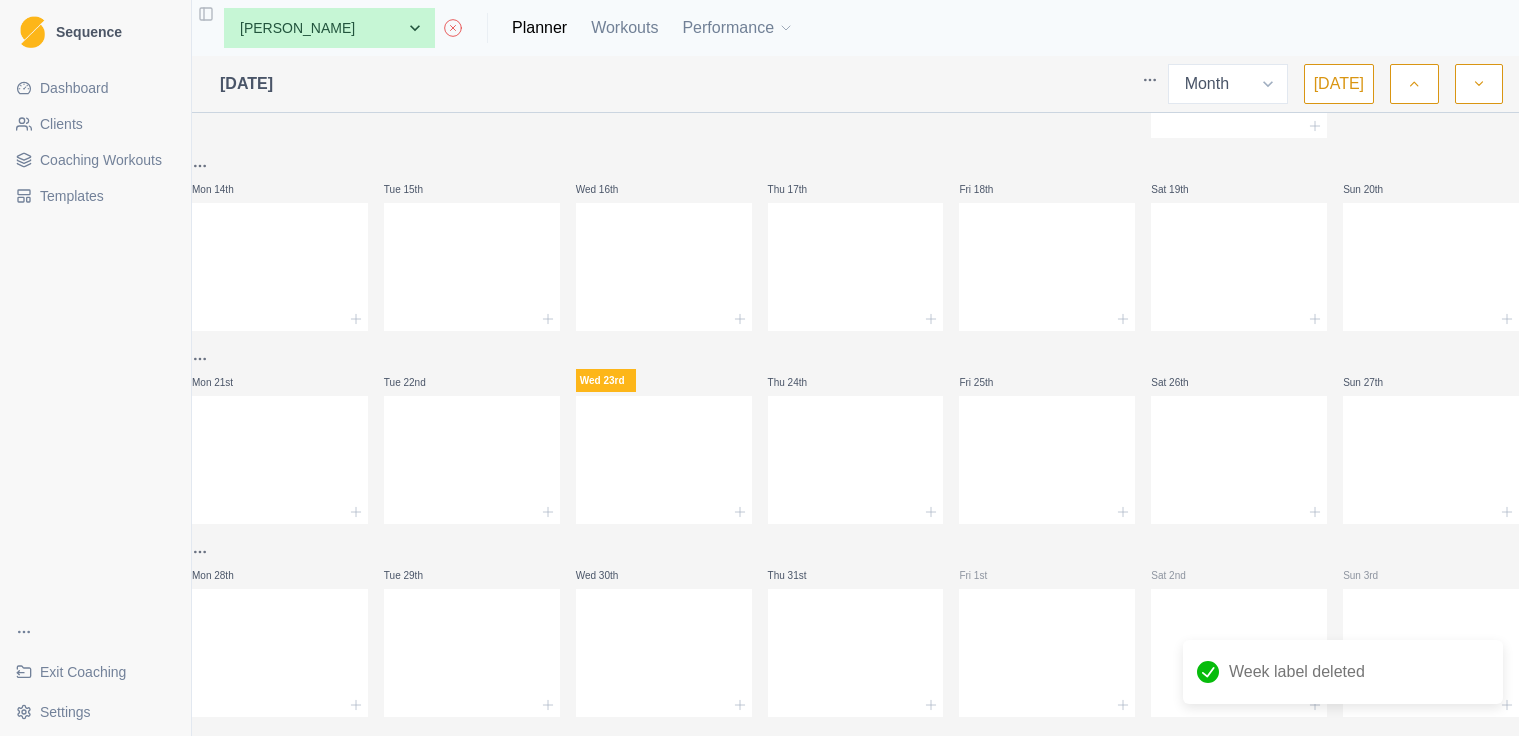 click on "Wed 23rd" at bounding box center (664, 383) 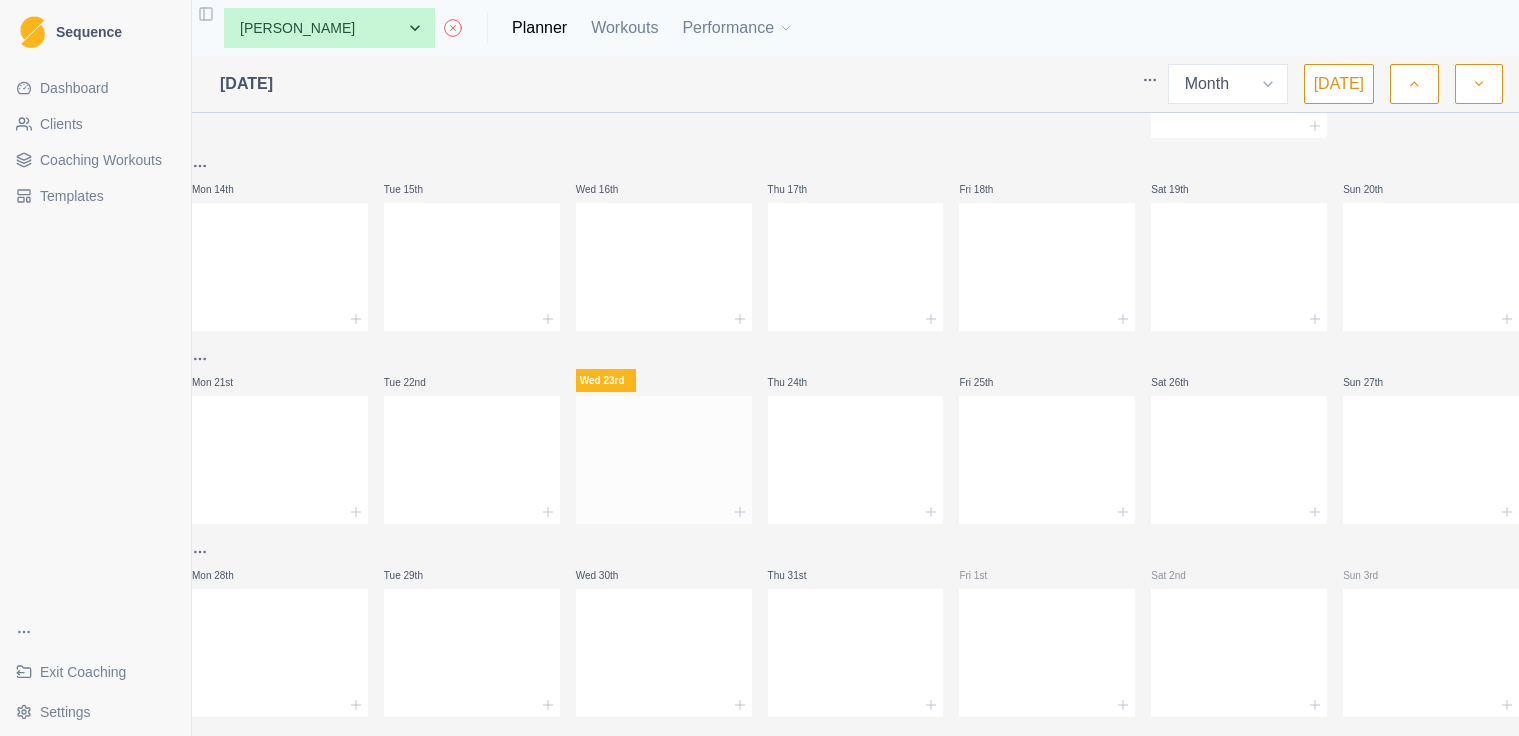 click at bounding box center [664, 456] 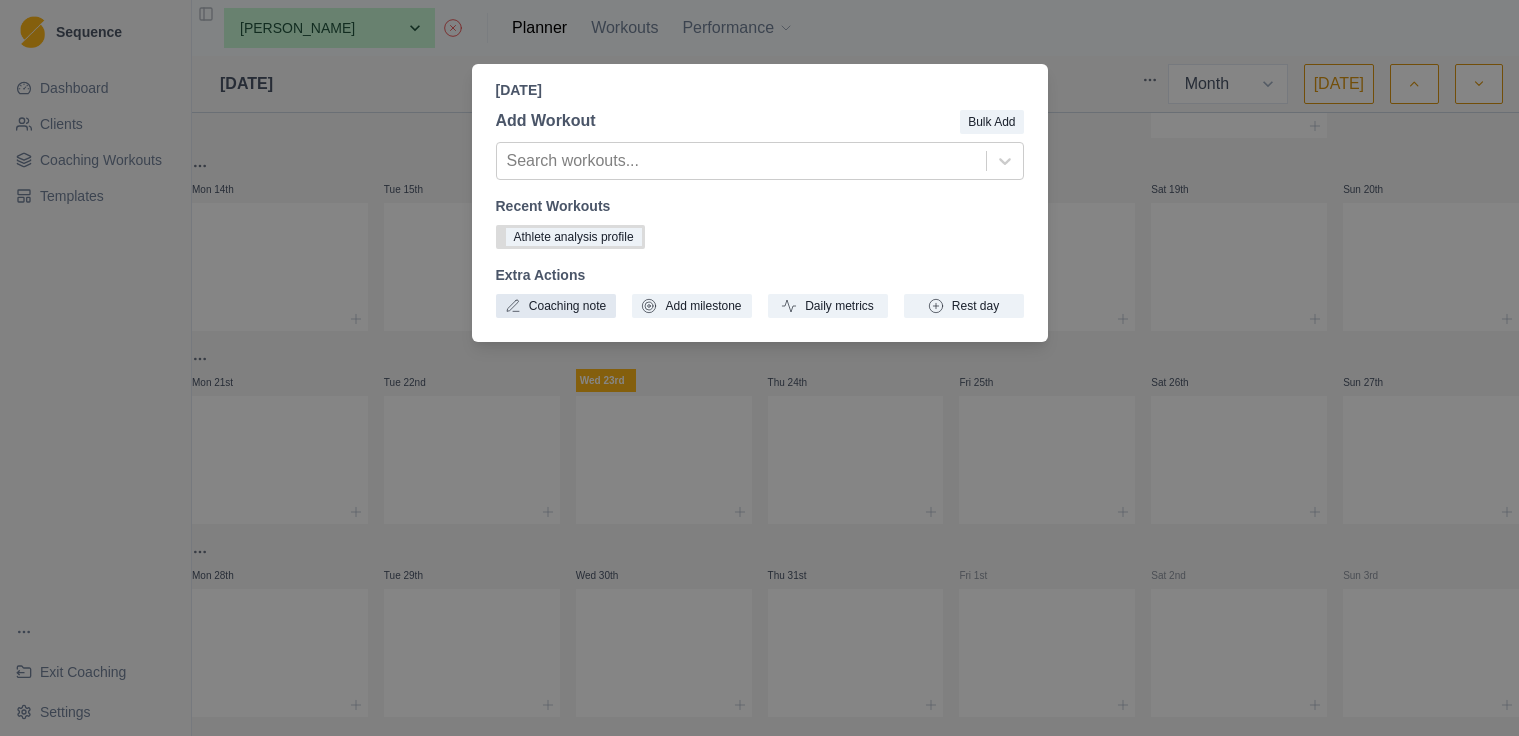 click on "Coaching note" at bounding box center [556, 306] 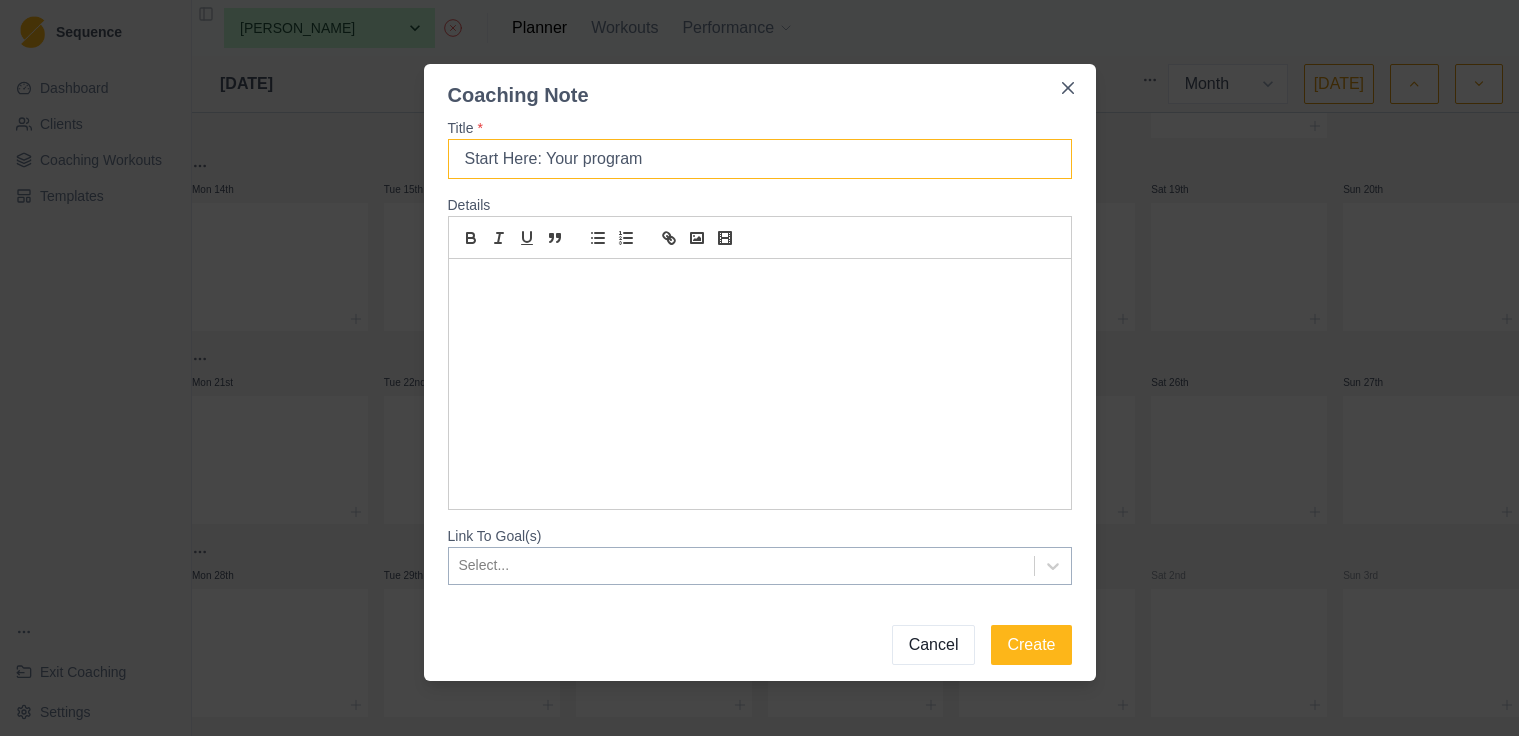 type on "Start Here: Your program" 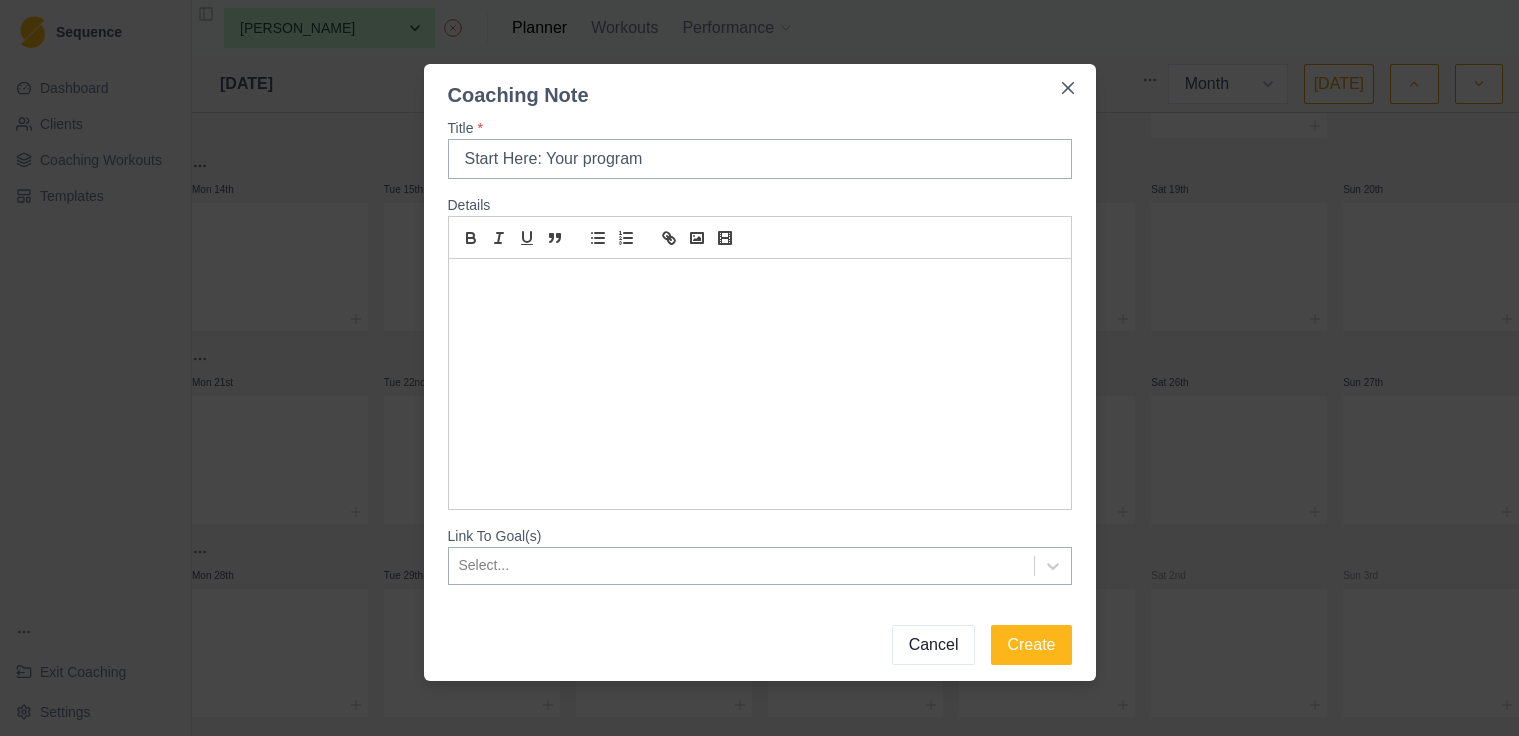 click at bounding box center [760, 282] 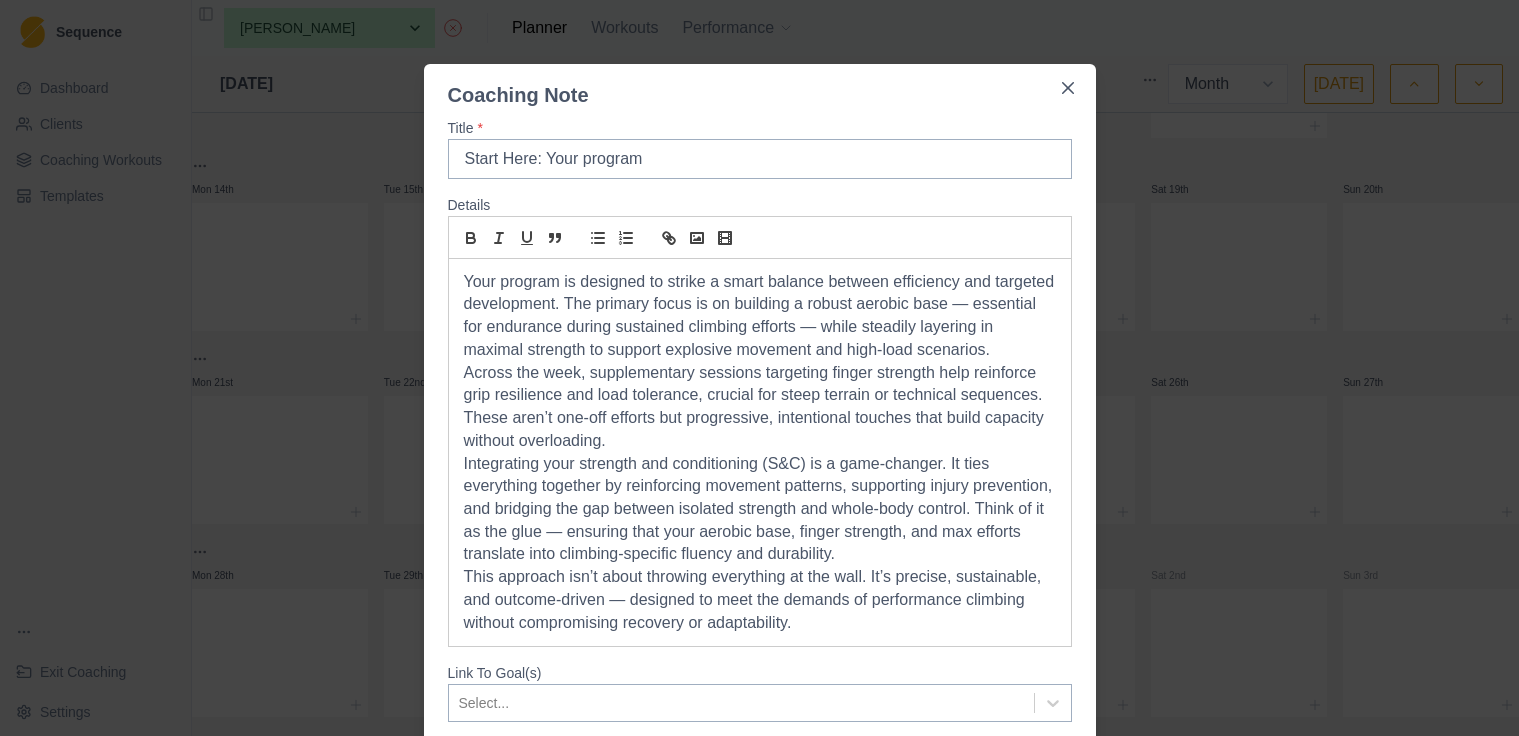 click on "Select..." at bounding box center [760, 703] 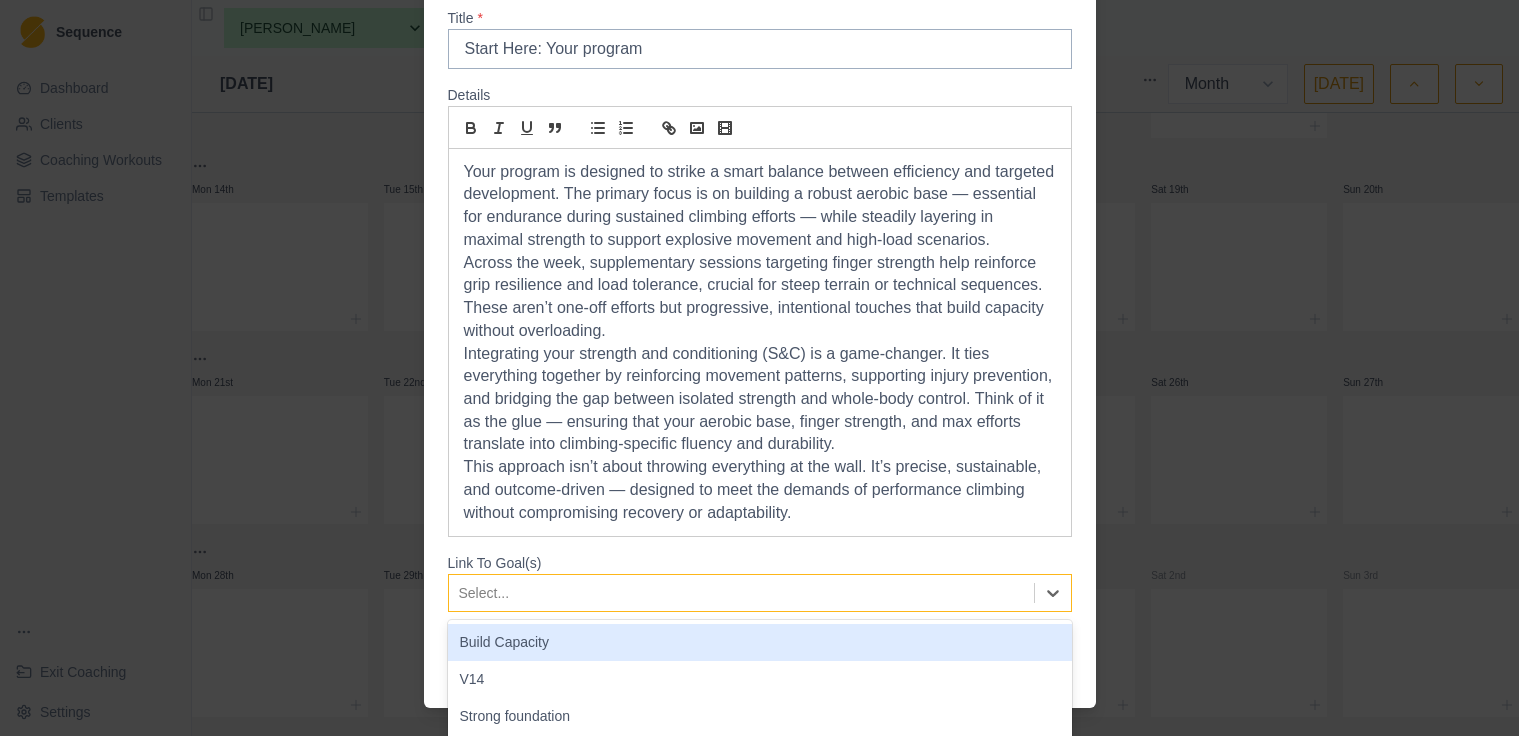 scroll, scrollTop: 136, scrollLeft: 0, axis: vertical 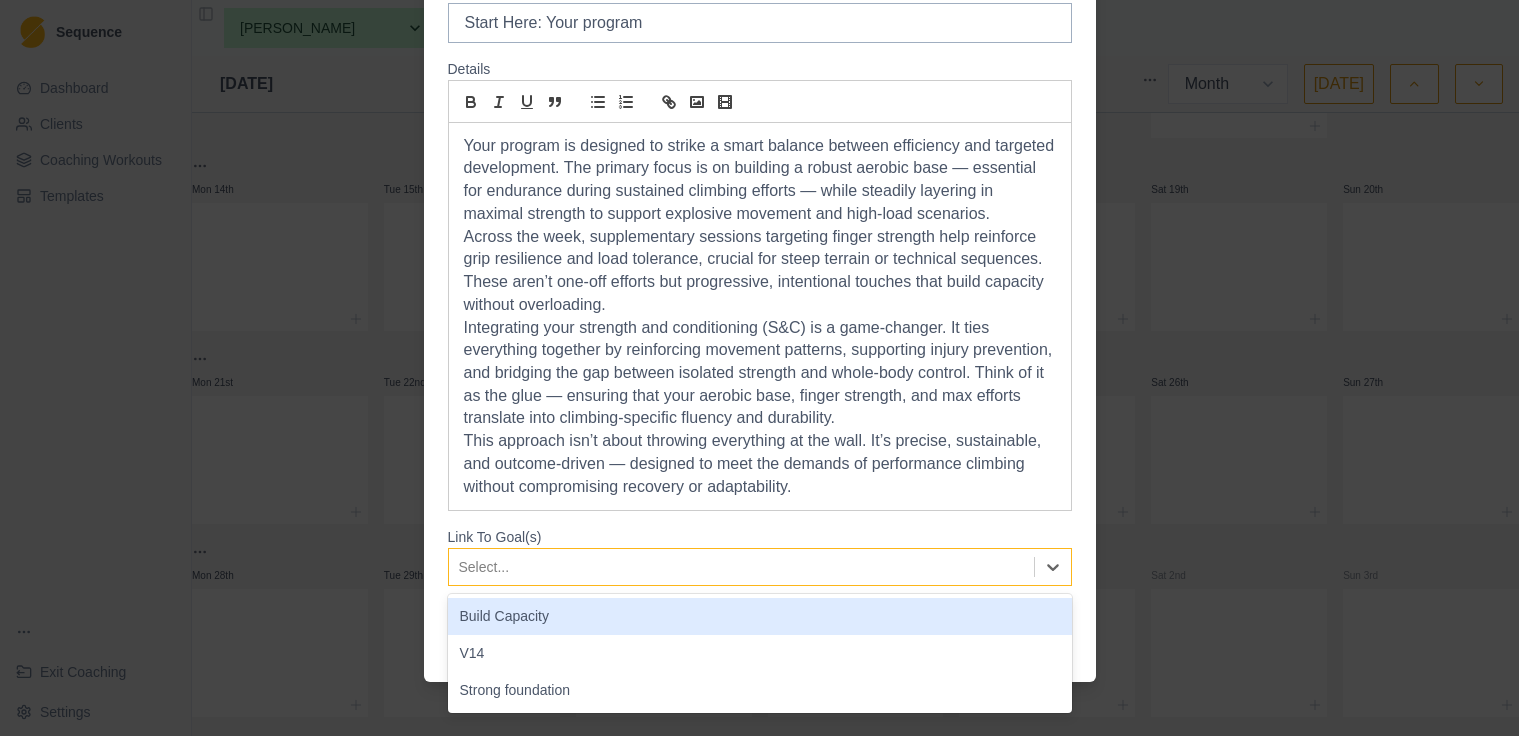 click on "Build Capacity" at bounding box center [760, 616] 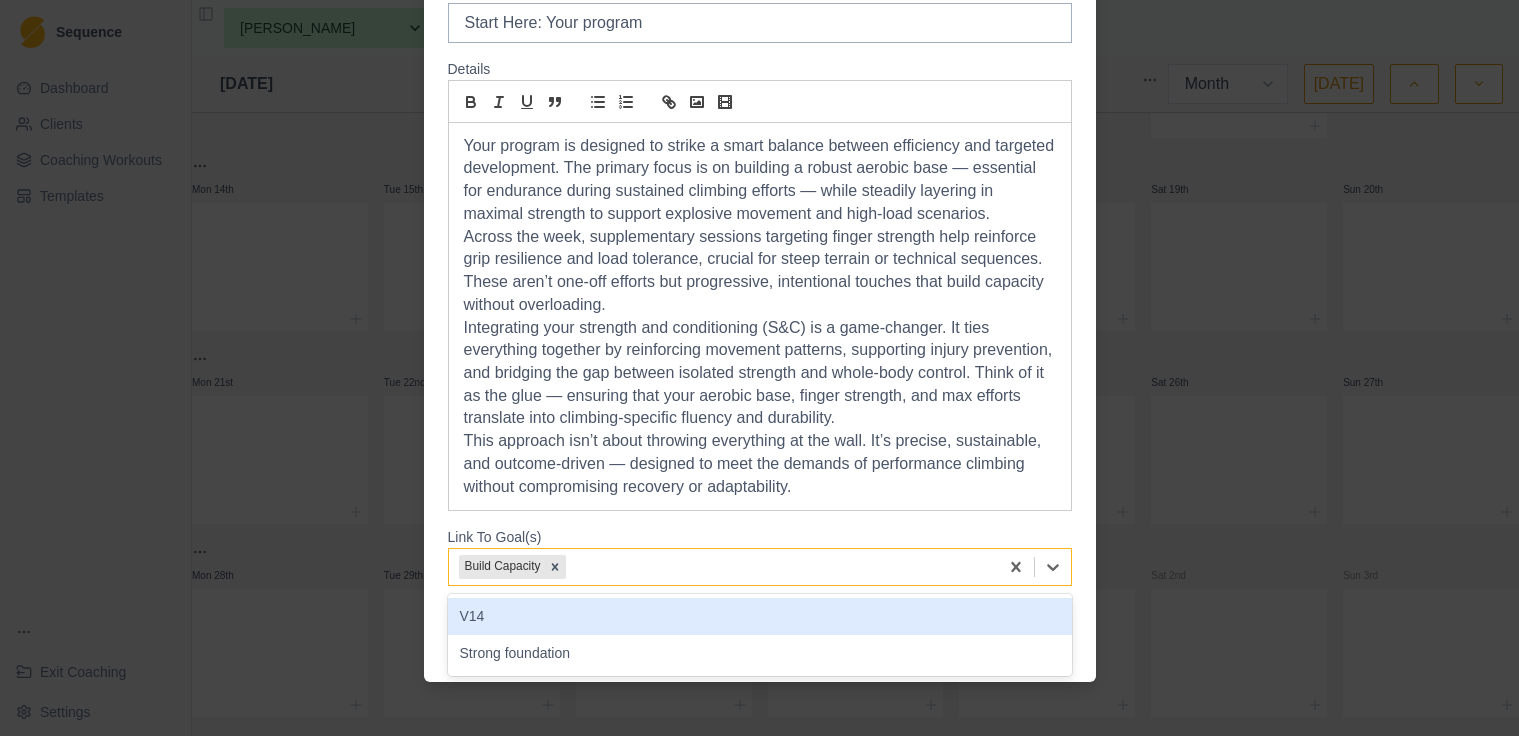 drag, startPoint x: 902, startPoint y: 551, endPoint x: 866, endPoint y: 562, distance: 37.64306 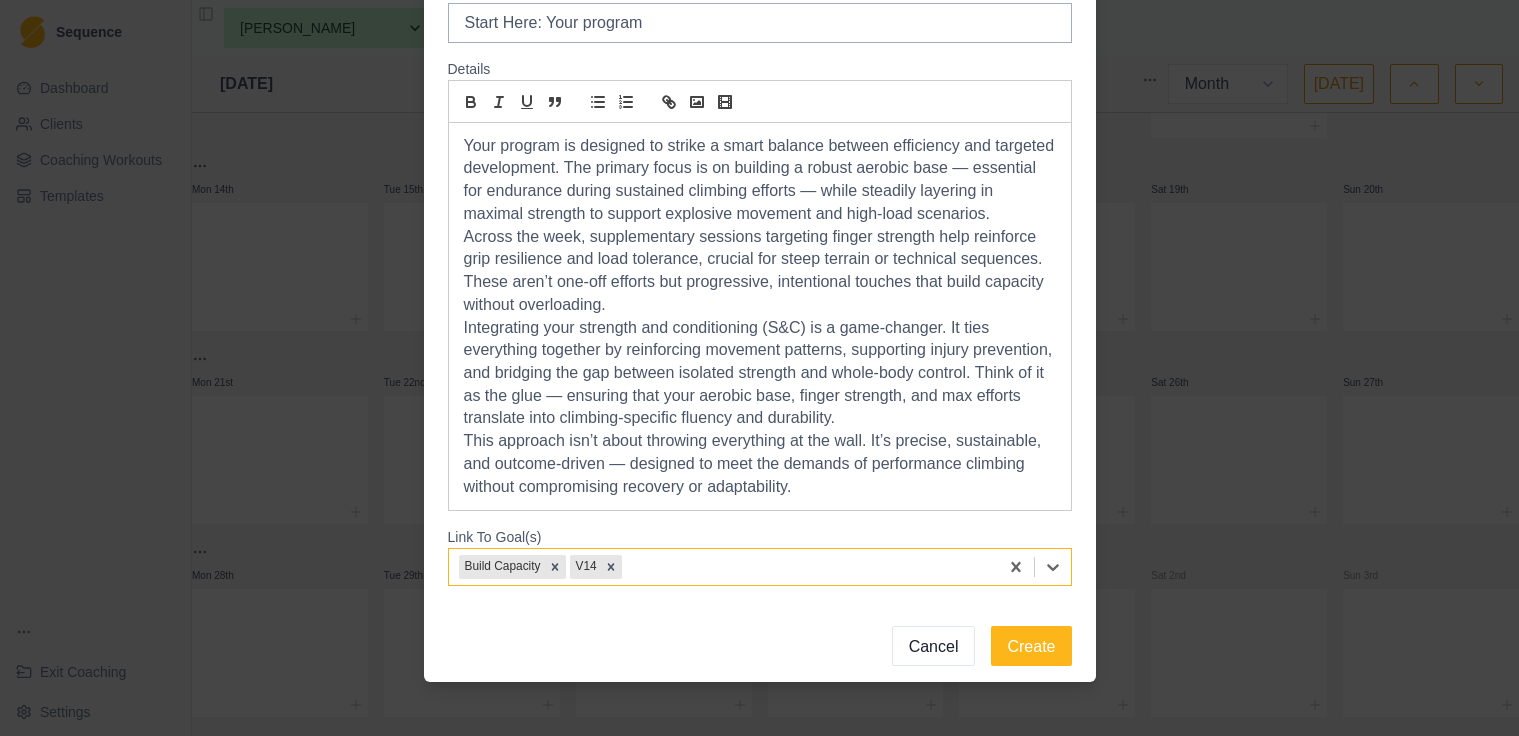 click at bounding box center [807, 567] 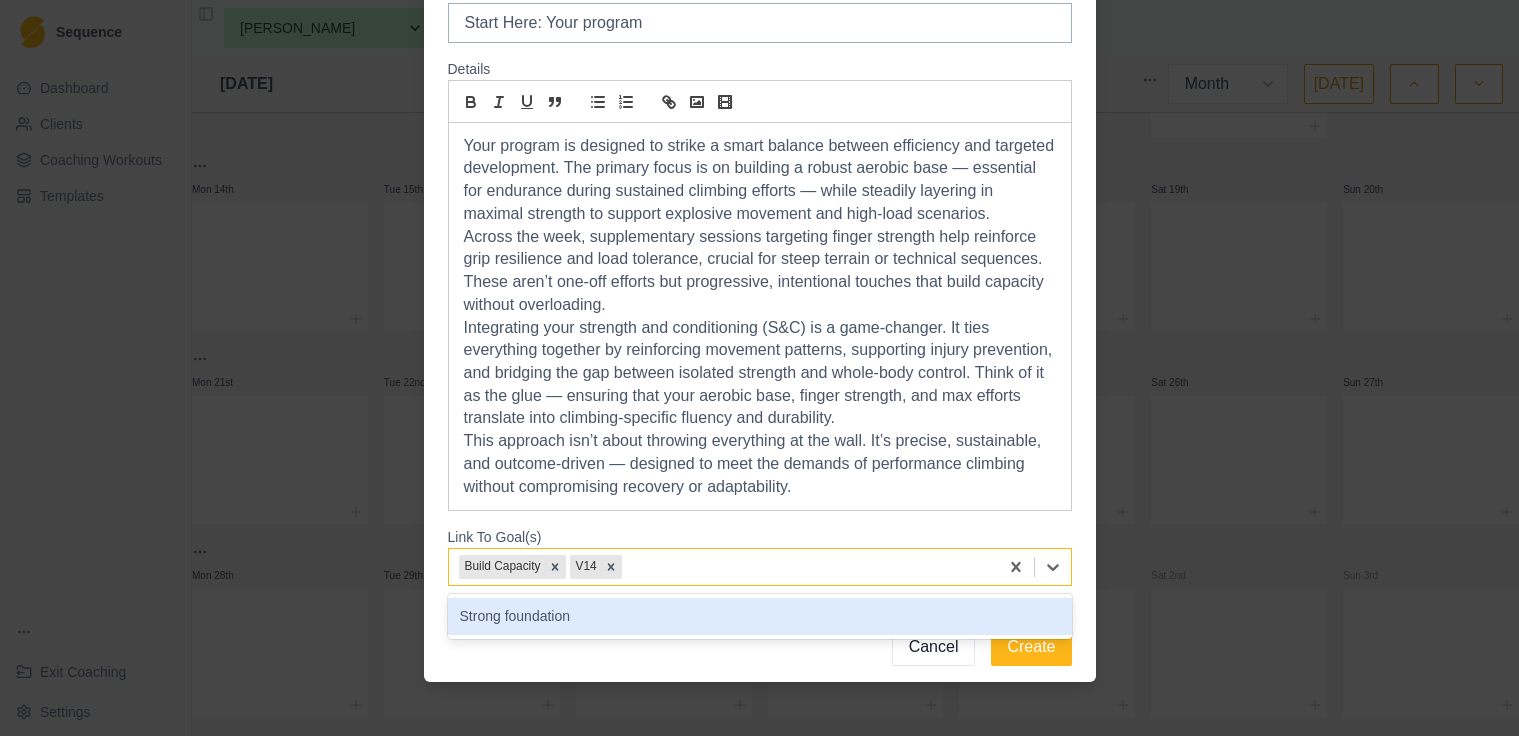click on "Strong foundation" at bounding box center (760, 616) 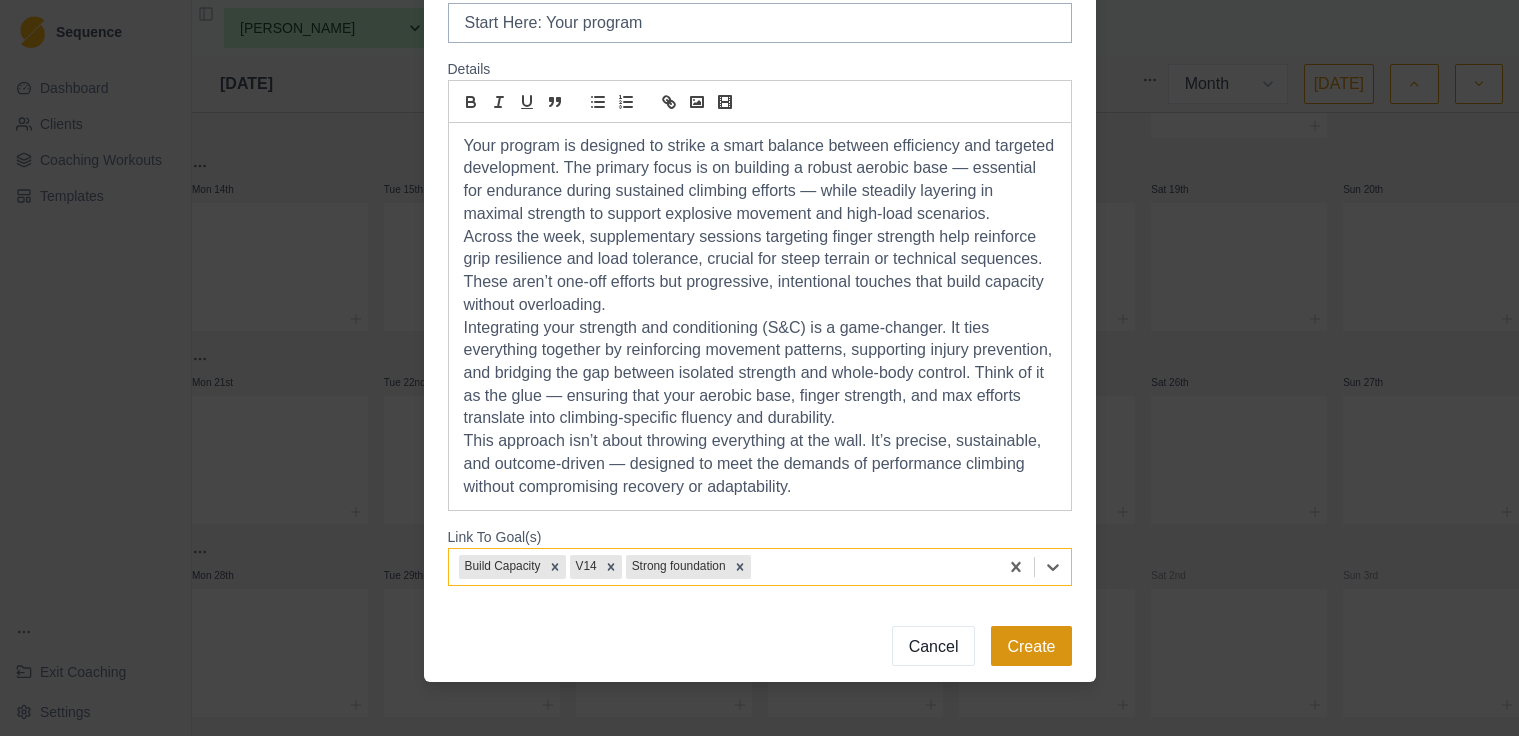 click on "Create" at bounding box center (1031, 646) 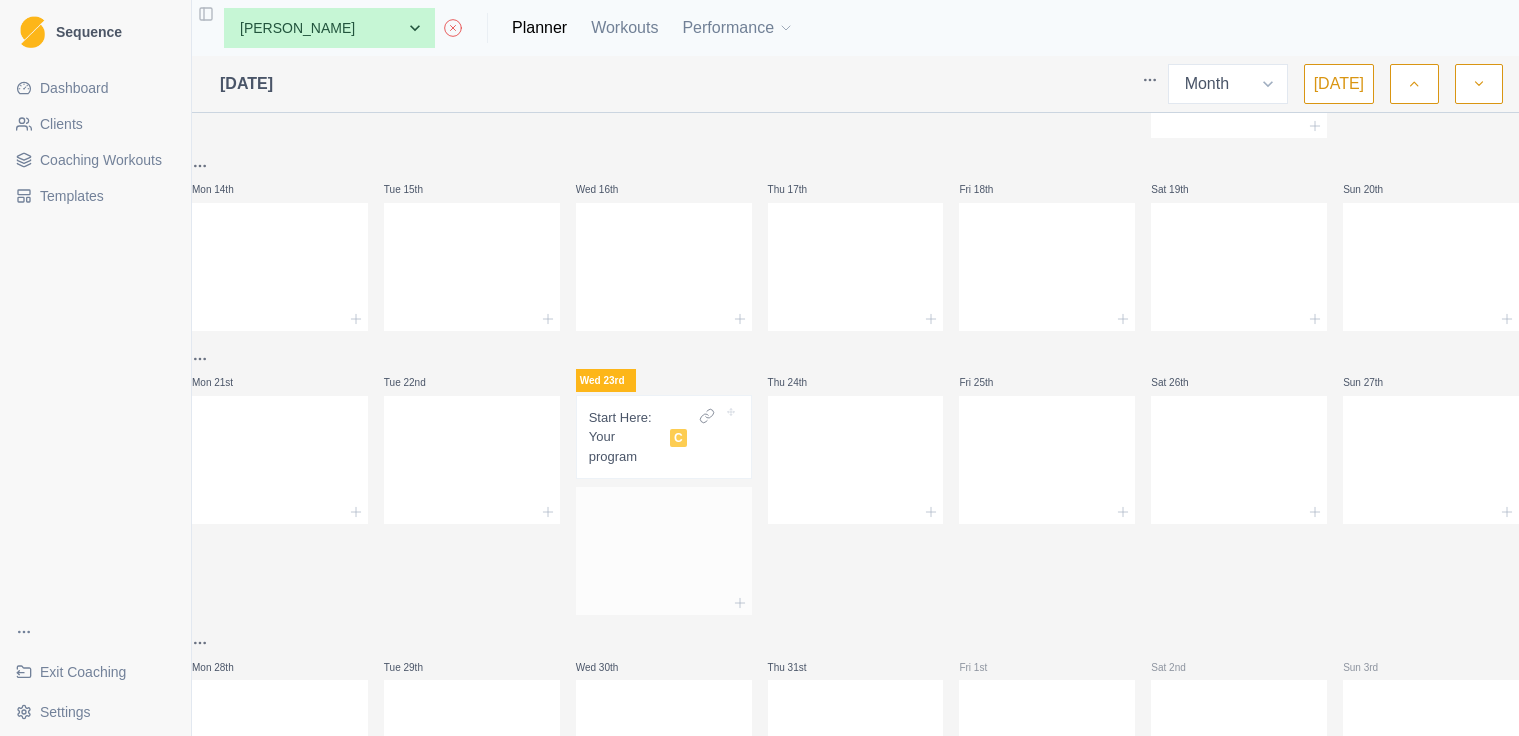 click at bounding box center [664, 547] 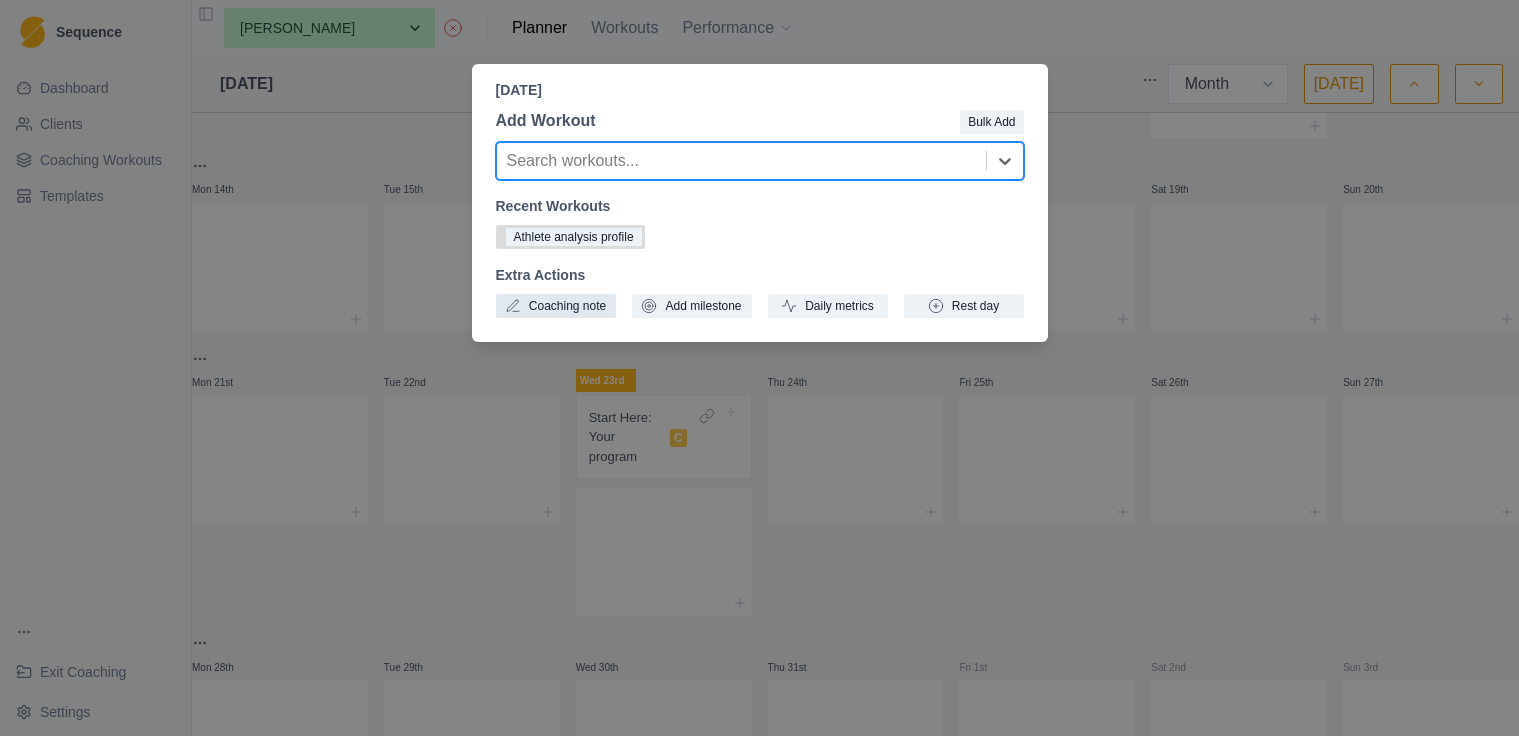click on "Coaching note" at bounding box center [556, 306] 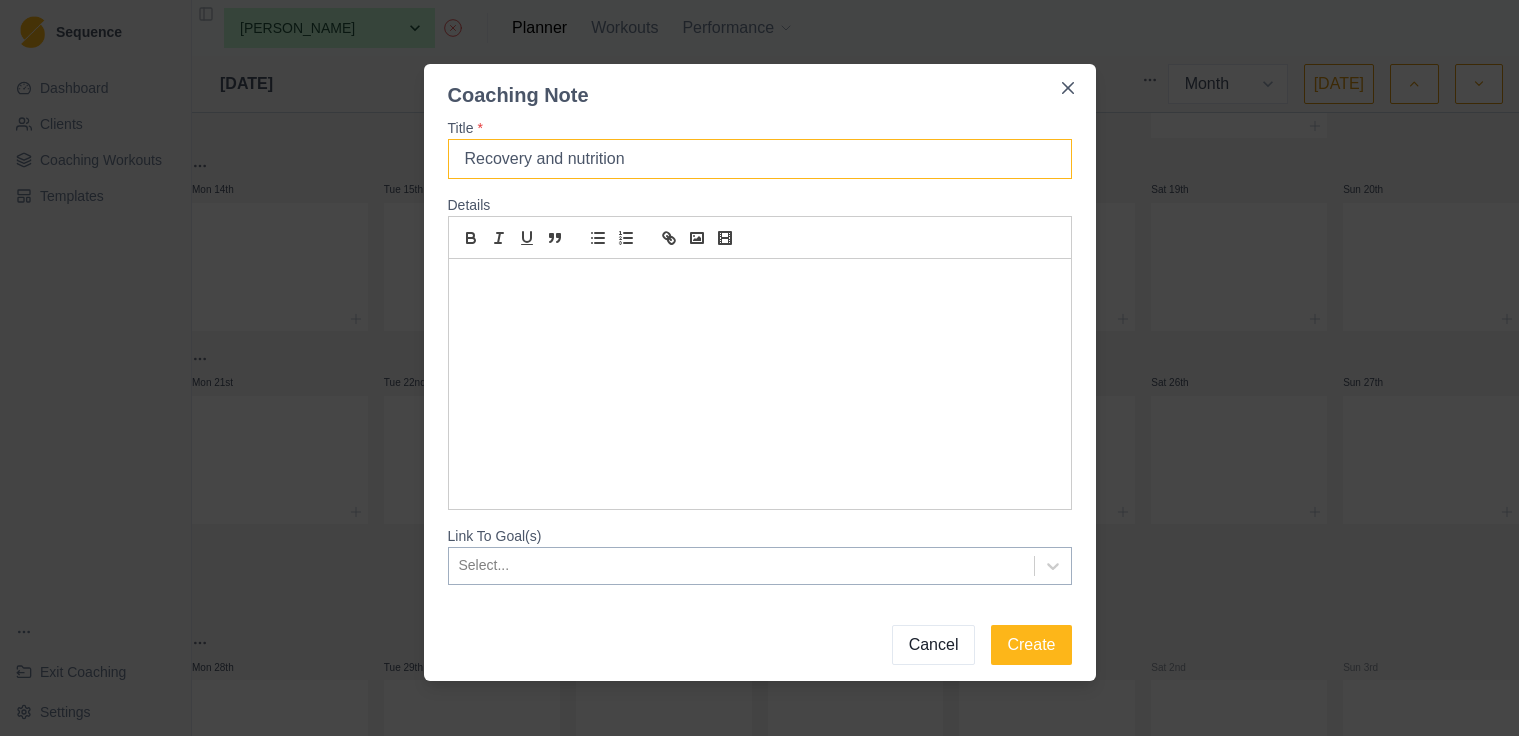 drag, startPoint x: 699, startPoint y: 156, endPoint x: 460, endPoint y: 158, distance: 239.00836 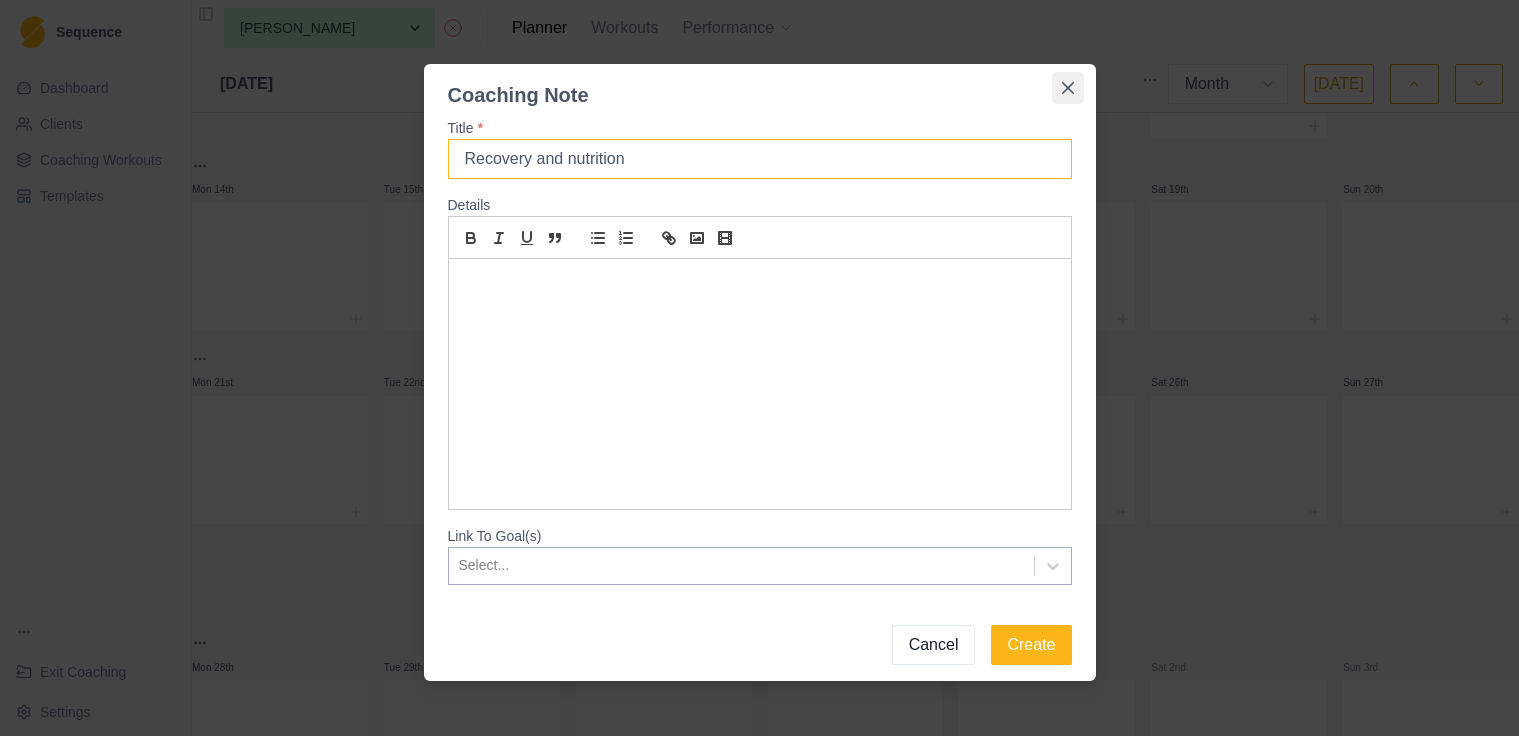 type on "Recovery and nutrition" 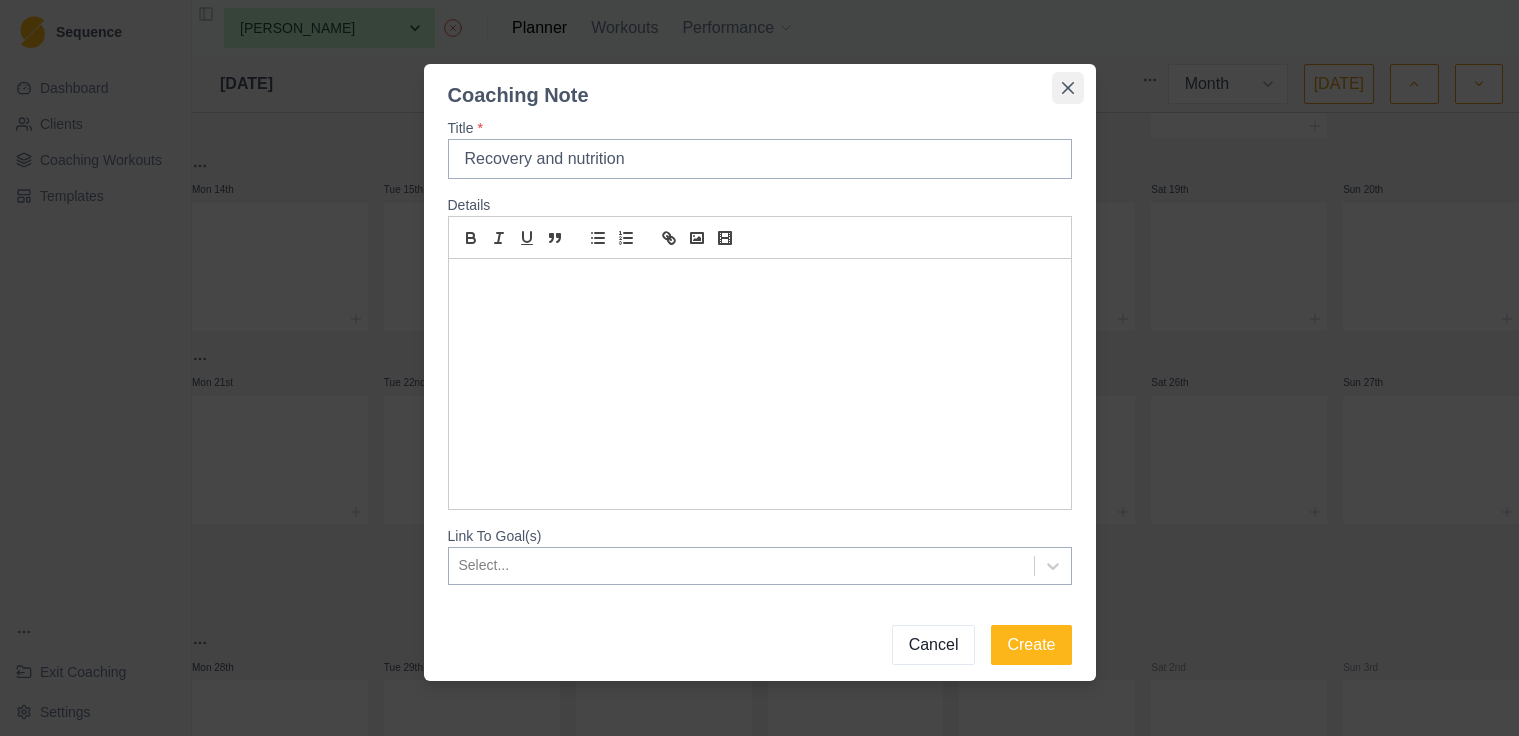 click at bounding box center [1068, 88] 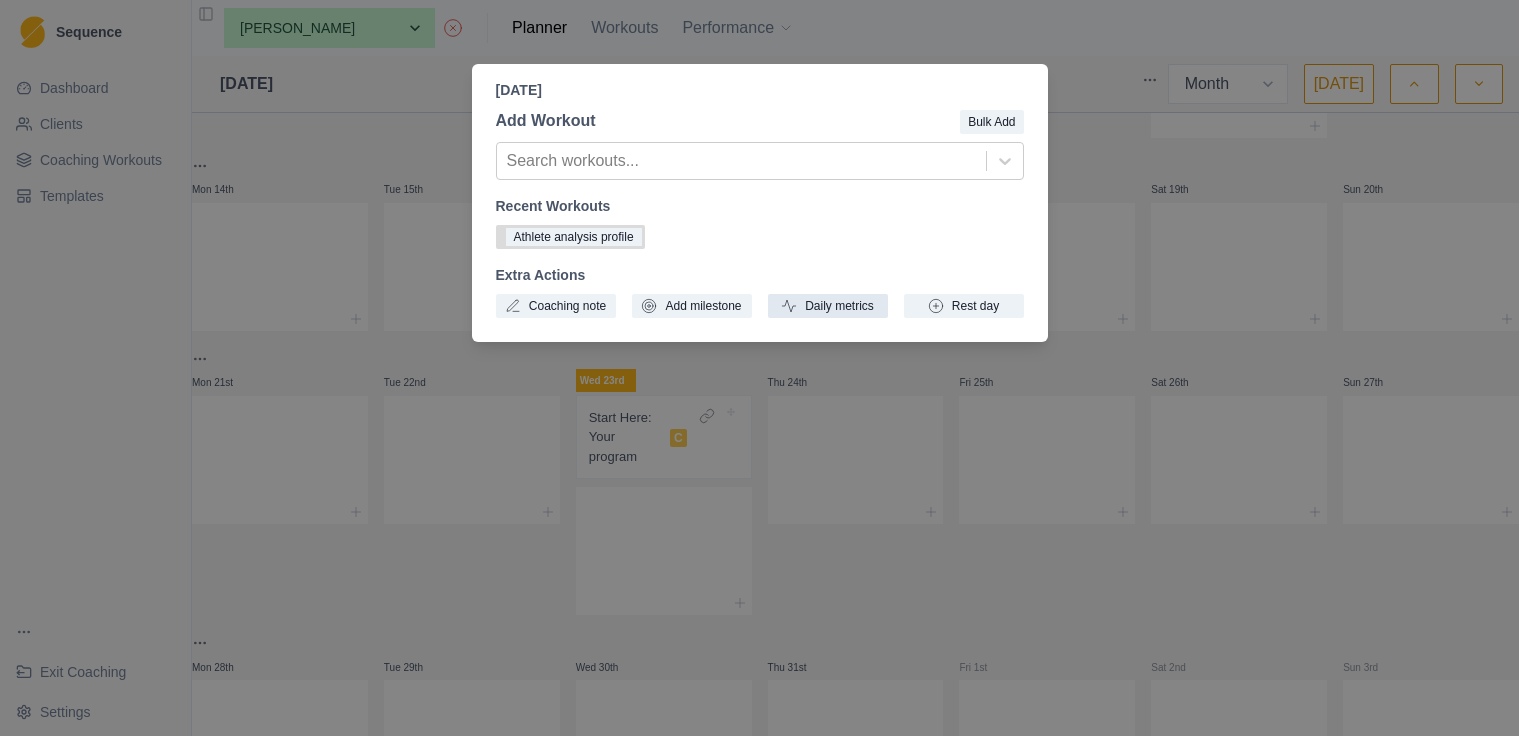 click on "Daily metrics" at bounding box center [828, 306] 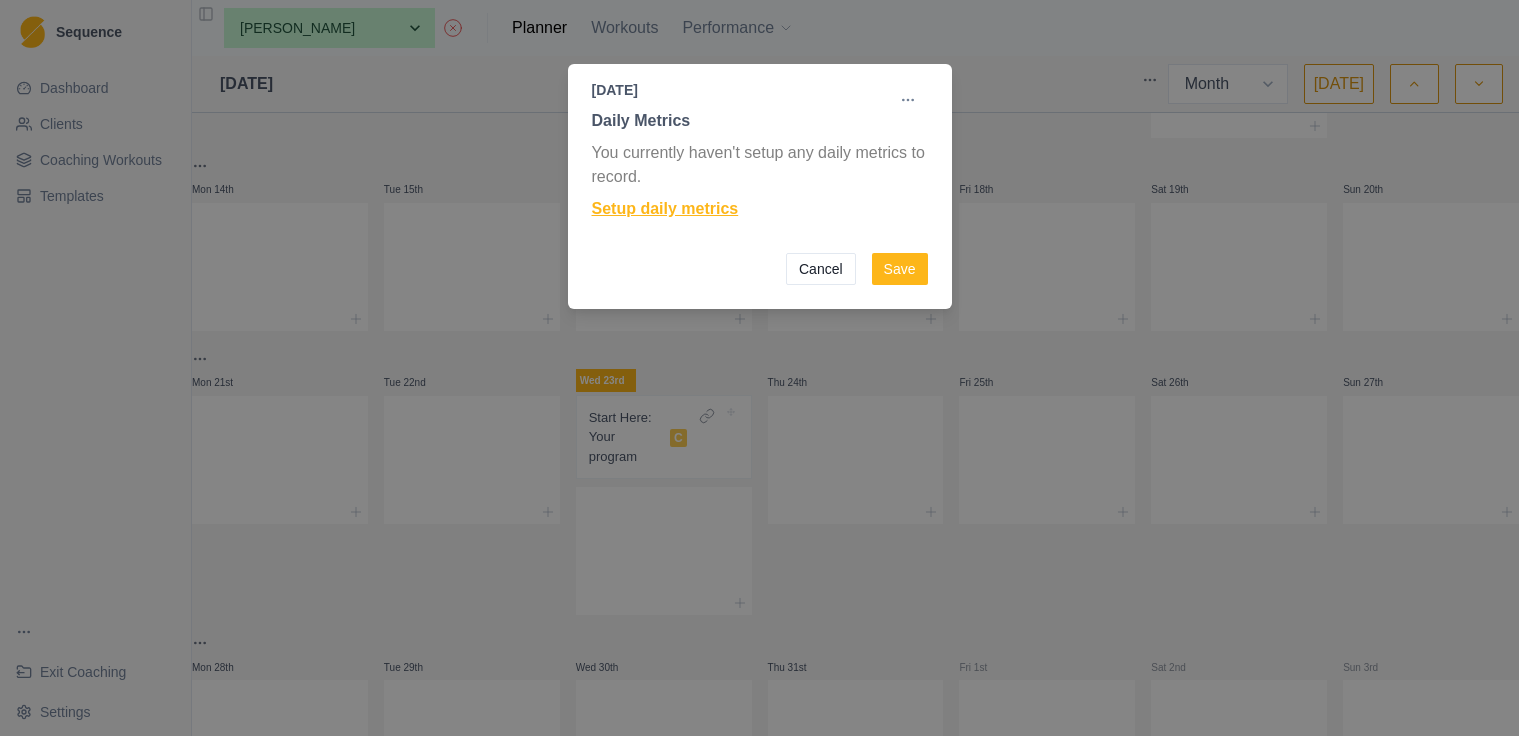 click on "Setup daily metrics" at bounding box center (760, 209) 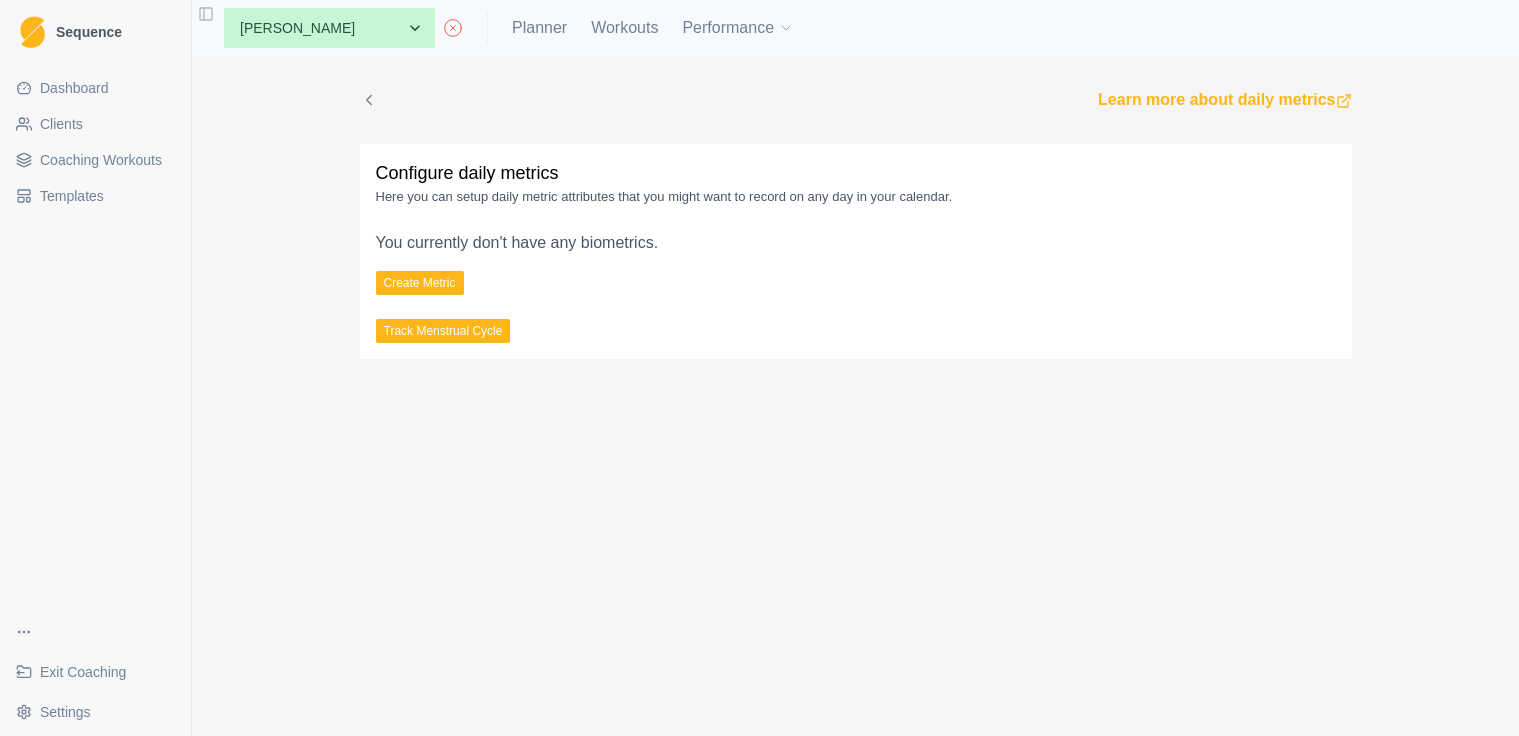 scroll, scrollTop: 0, scrollLeft: 0, axis: both 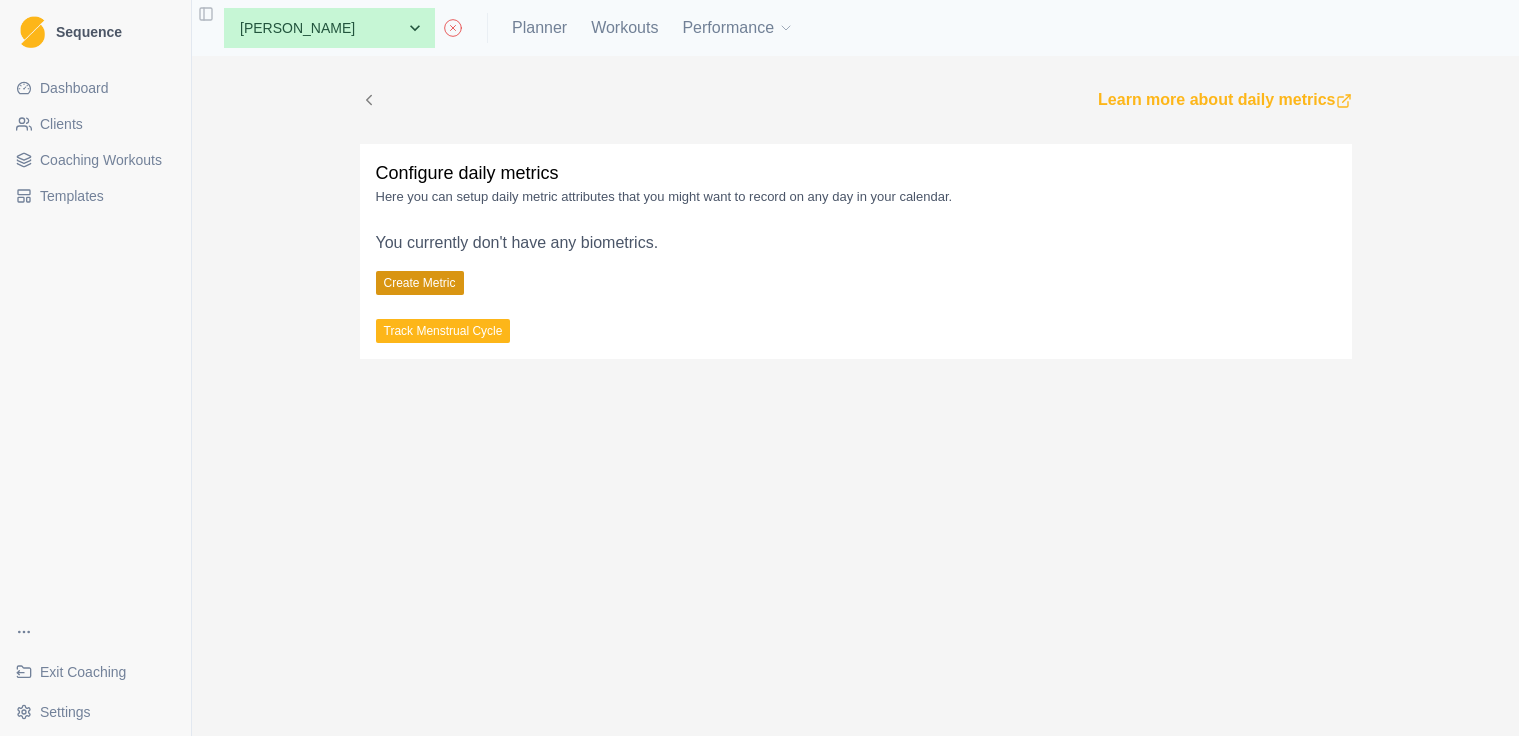 click on "Create Metric" at bounding box center (420, 283) 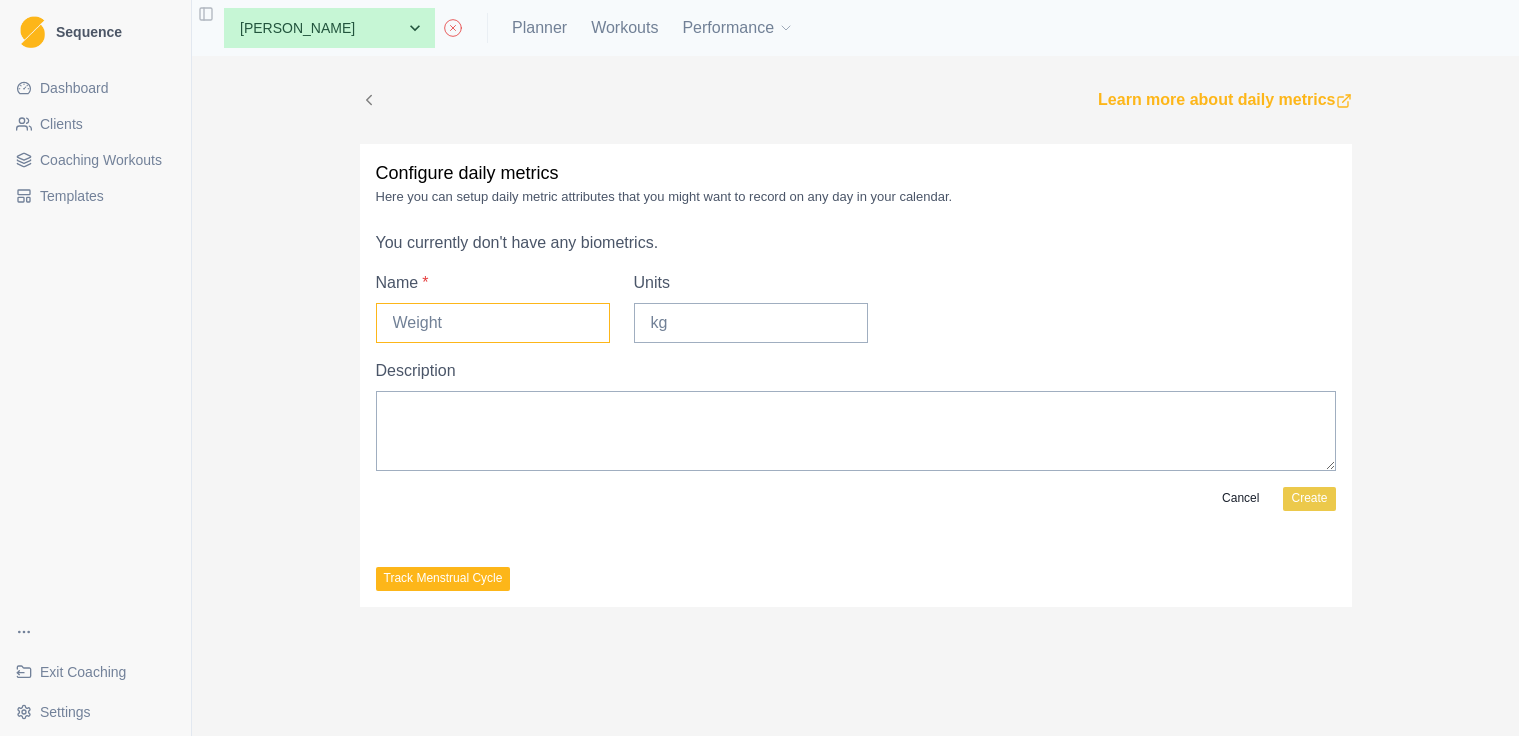 click on "Name *" at bounding box center (493, 323) 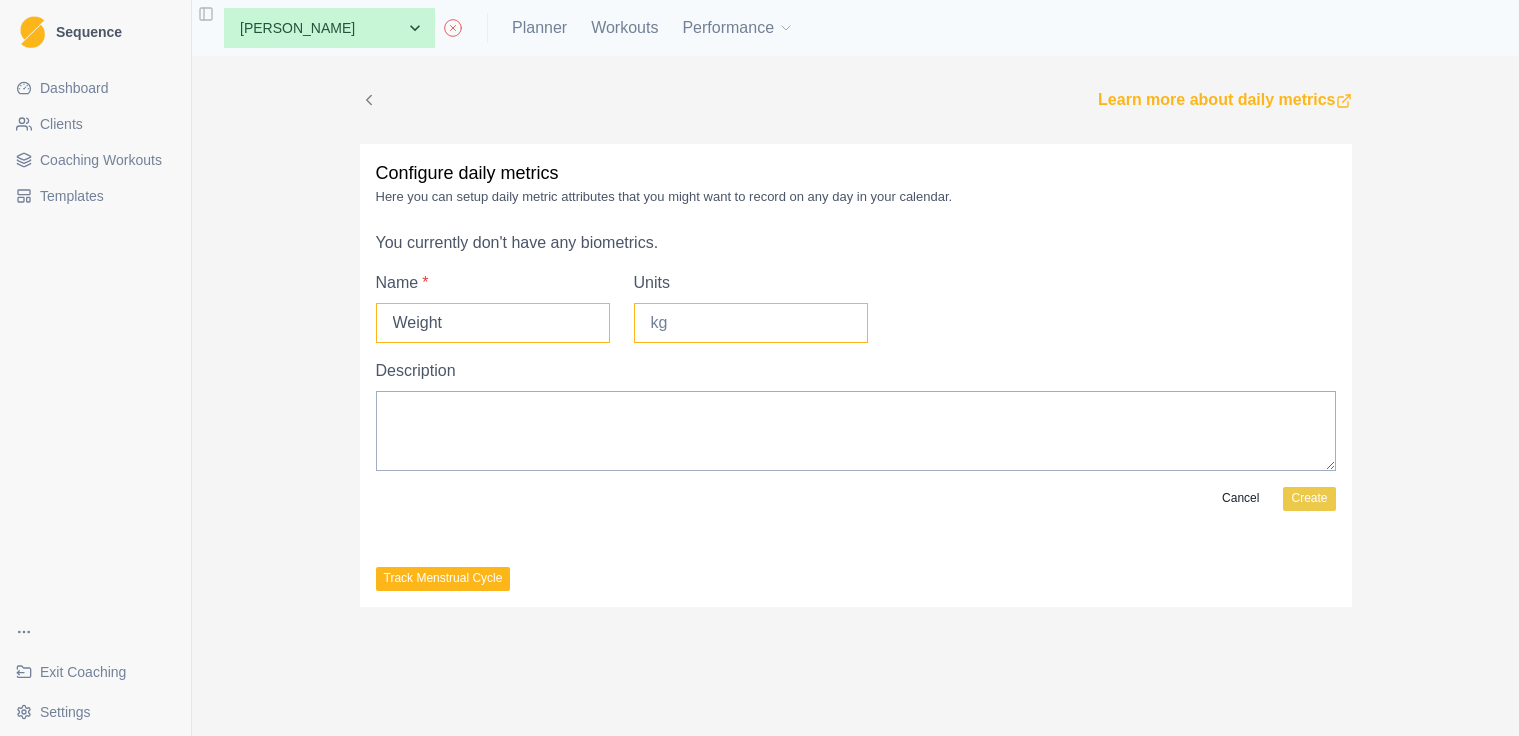 type on "Weight" 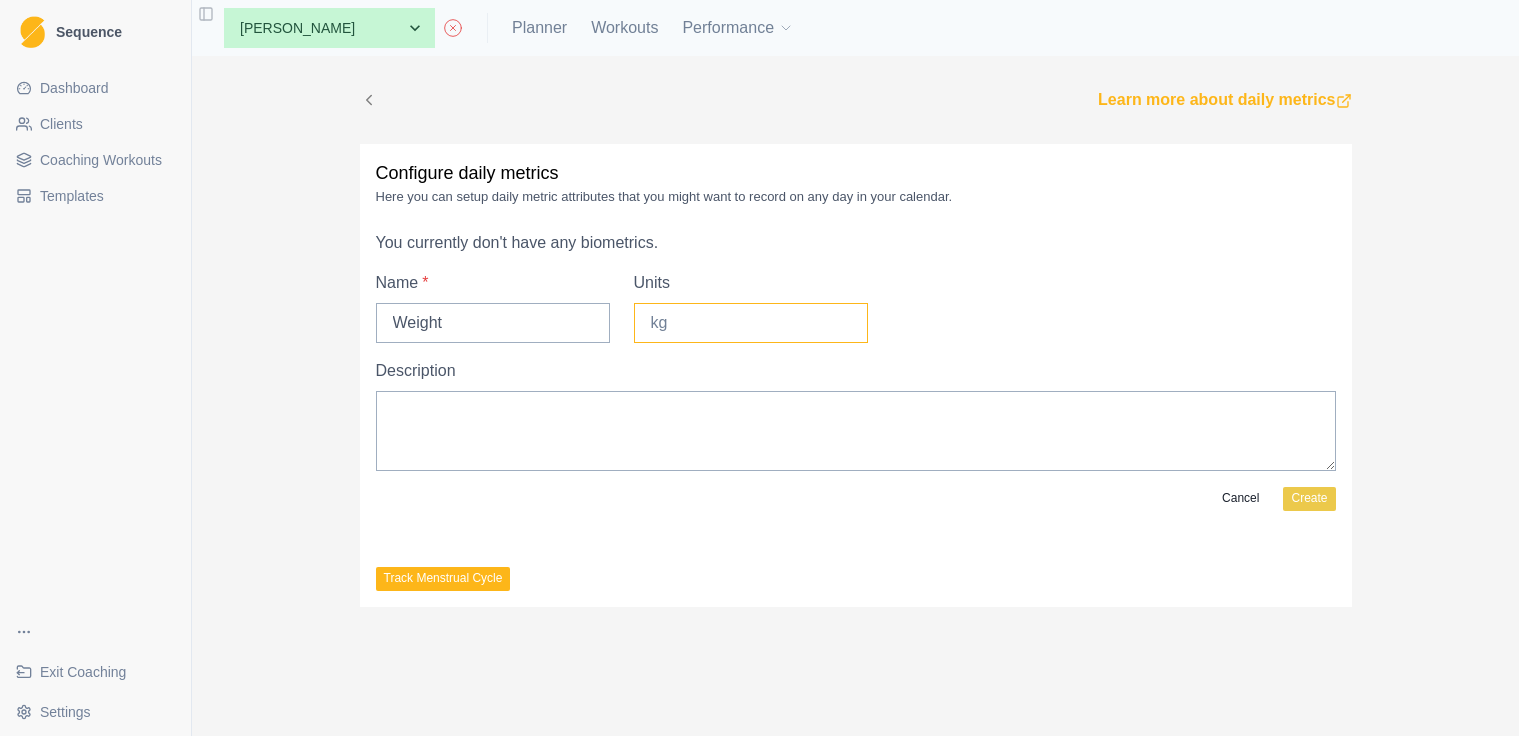 click on "Units" at bounding box center [751, 323] 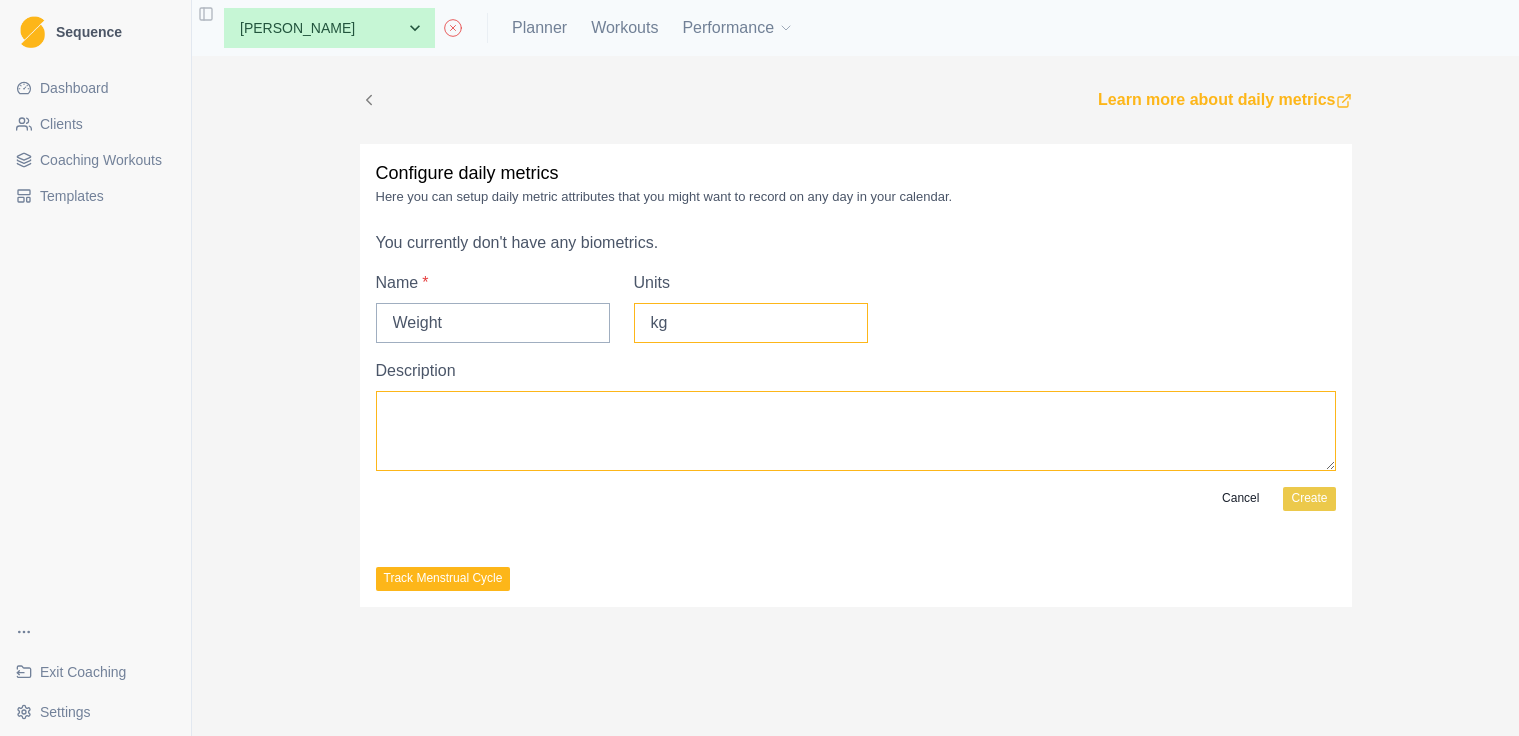type on "kg" 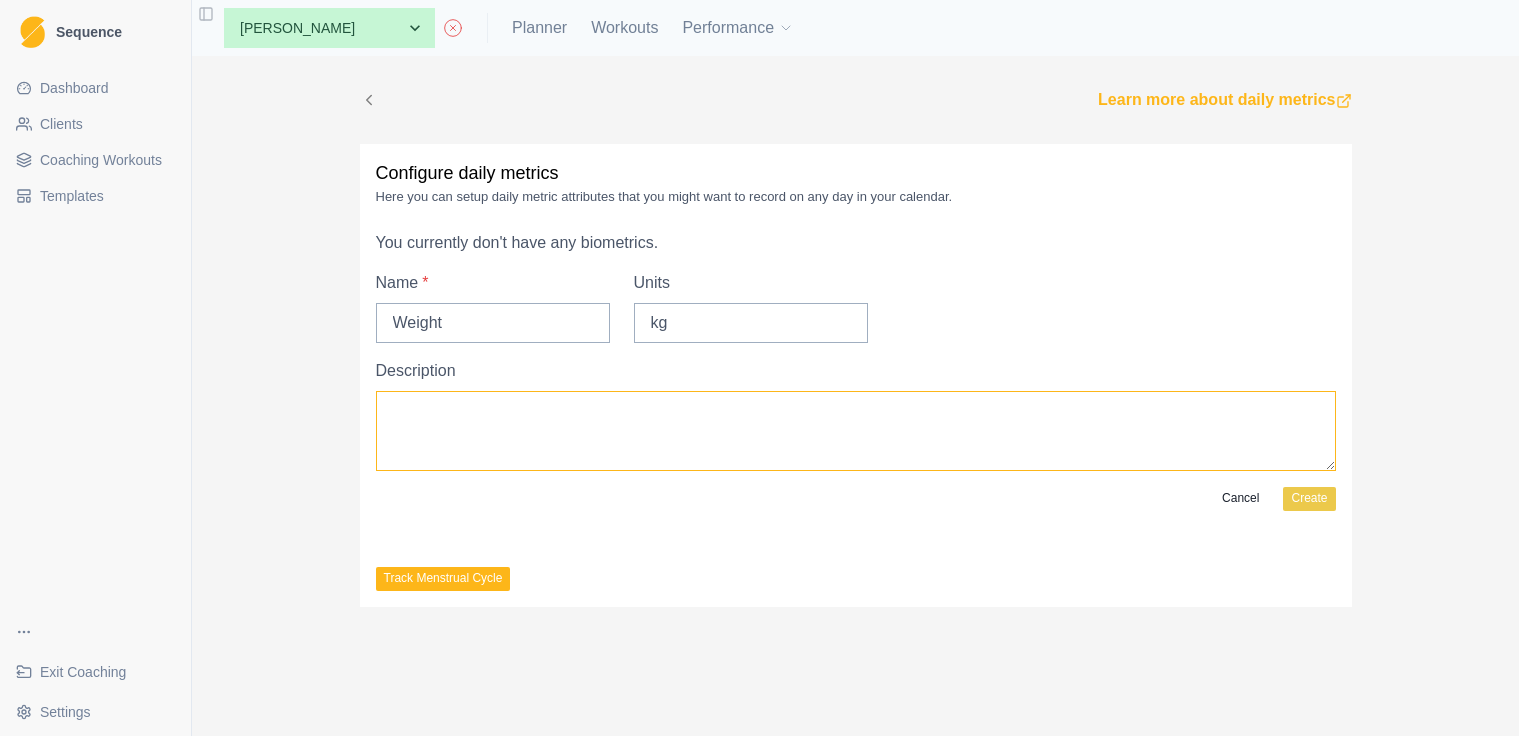 click on "Description" at bounding box center (856, 431) 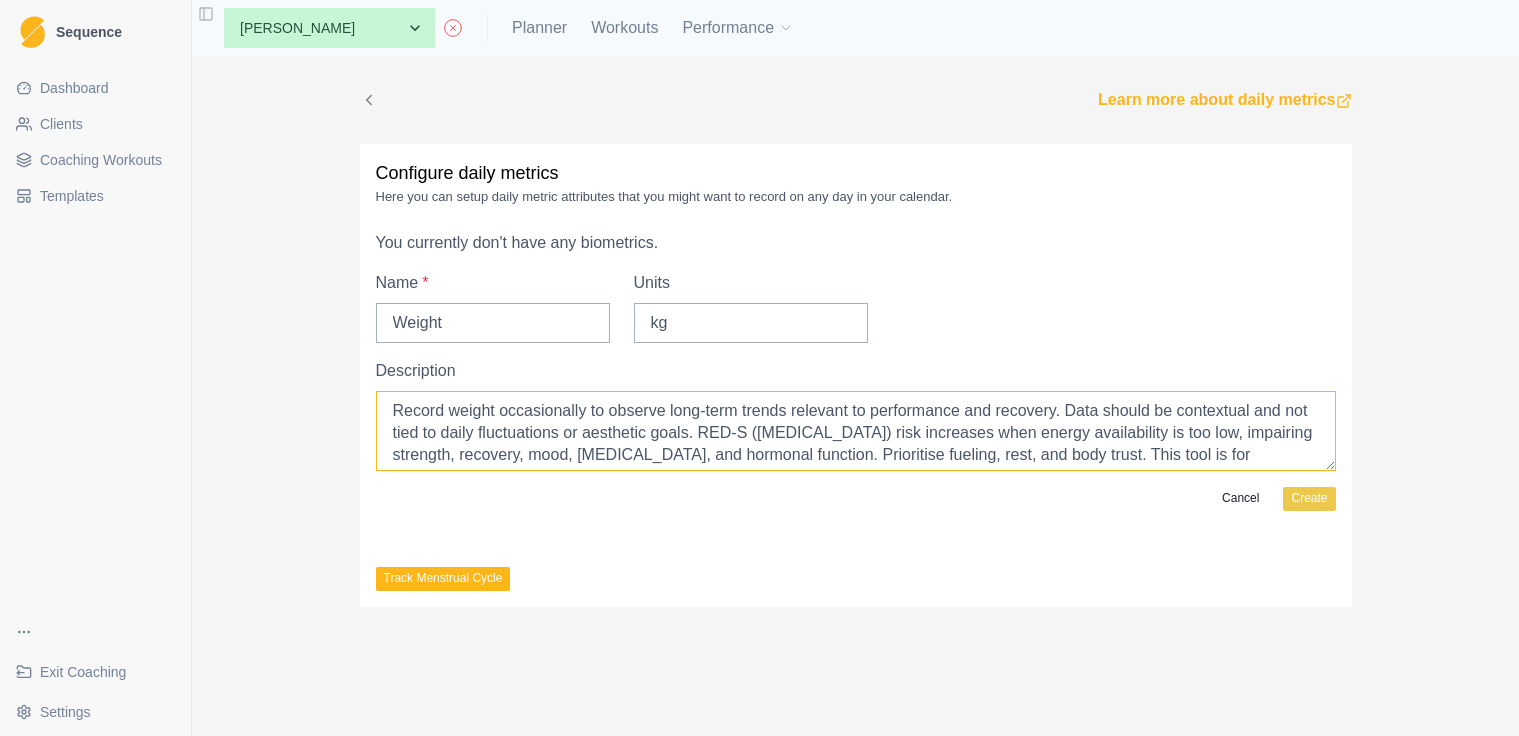 scroll, scrollTop: 16, scrollLeft: 0, axis: vertical 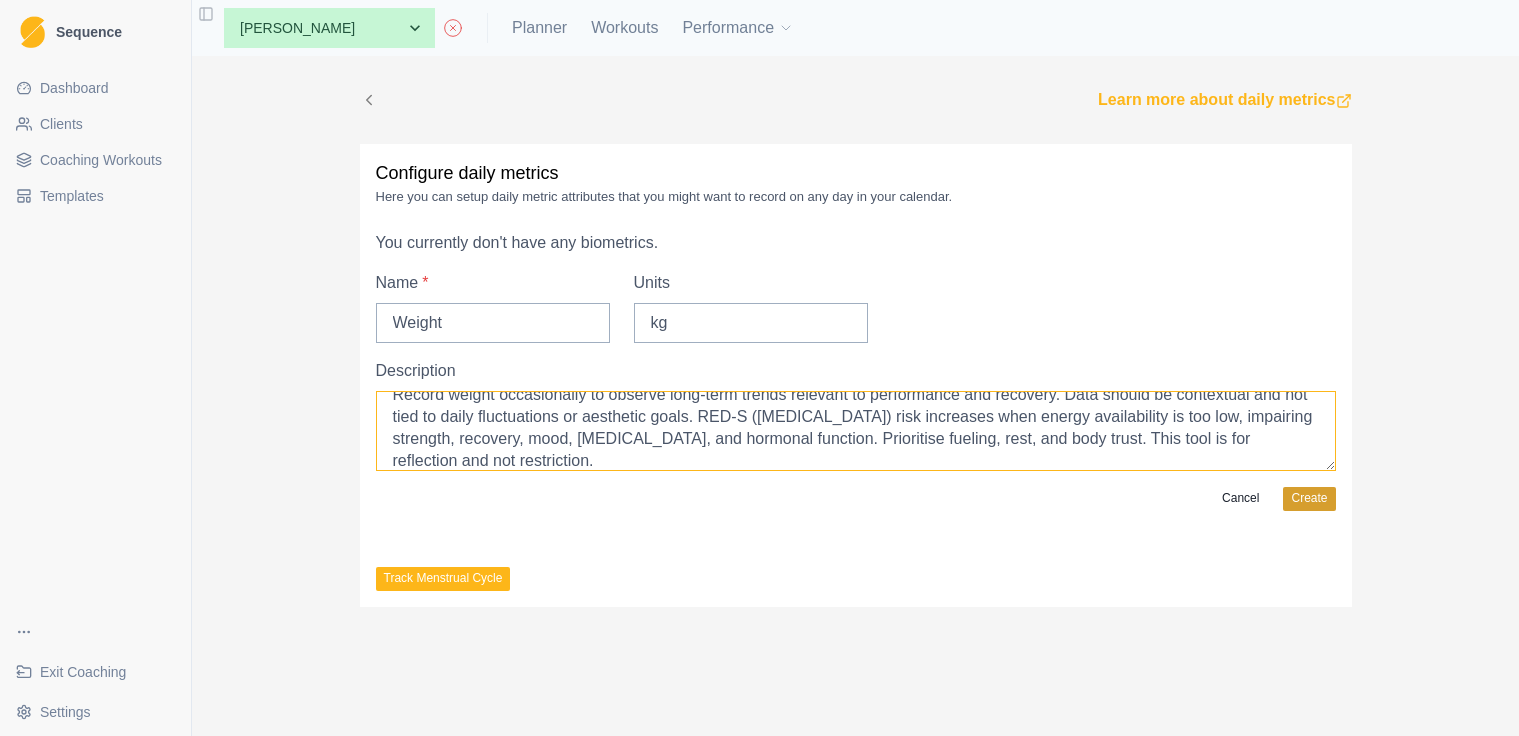 type on "Record weight occasionally to observe long-term trends relevant to performance and recovery. Data should be contextual and not tied to daily fluctuations or aesthetic goals. RED-S ([MEDICAL_DATA]) risk increases when energy availability is too low, impairing strength, recovery, mood, [MEDICAL_DATA], and hormonal function. Prioritise fueling, rest, and body trust. This tool is for reflection and not restriction." 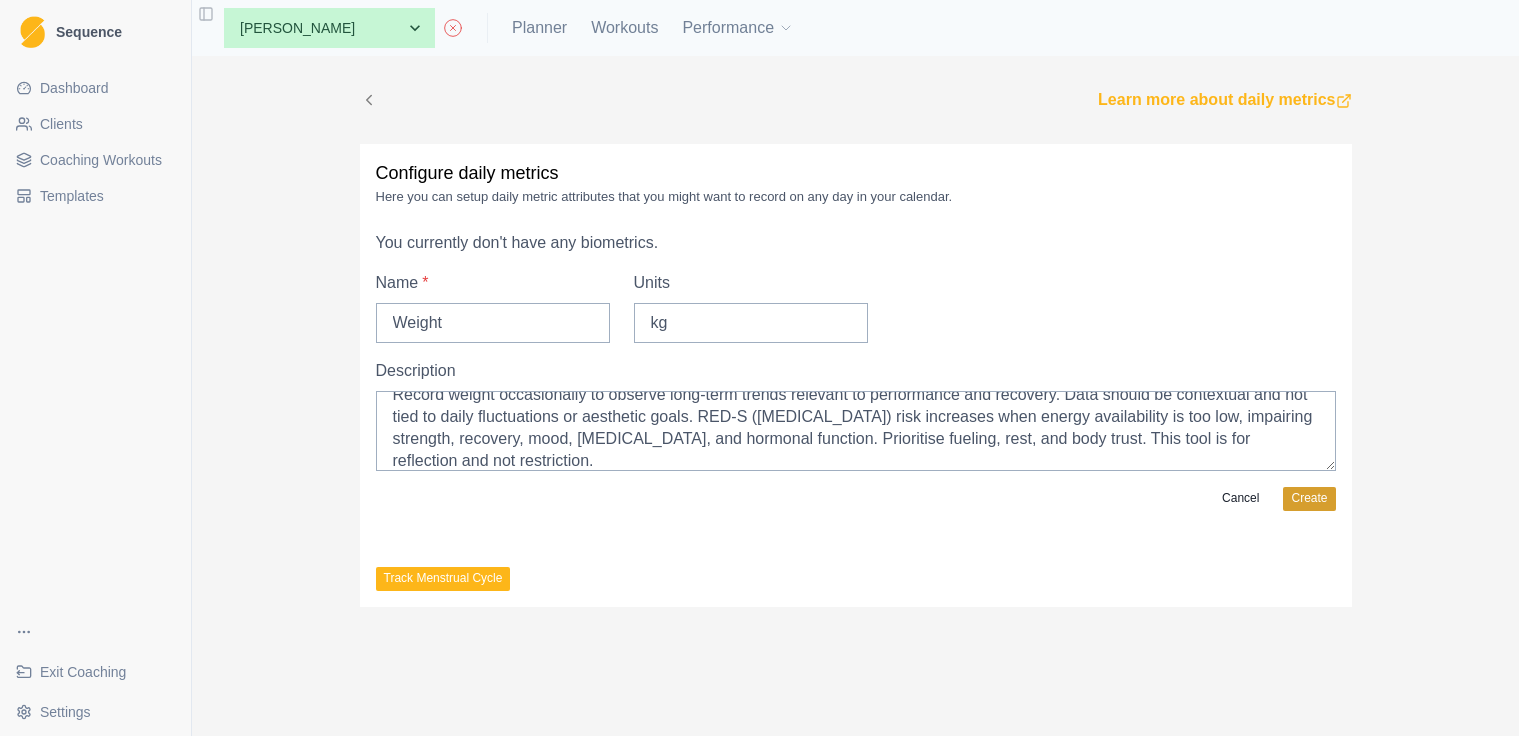 click on "Create" at bounding box center (1309, 499) 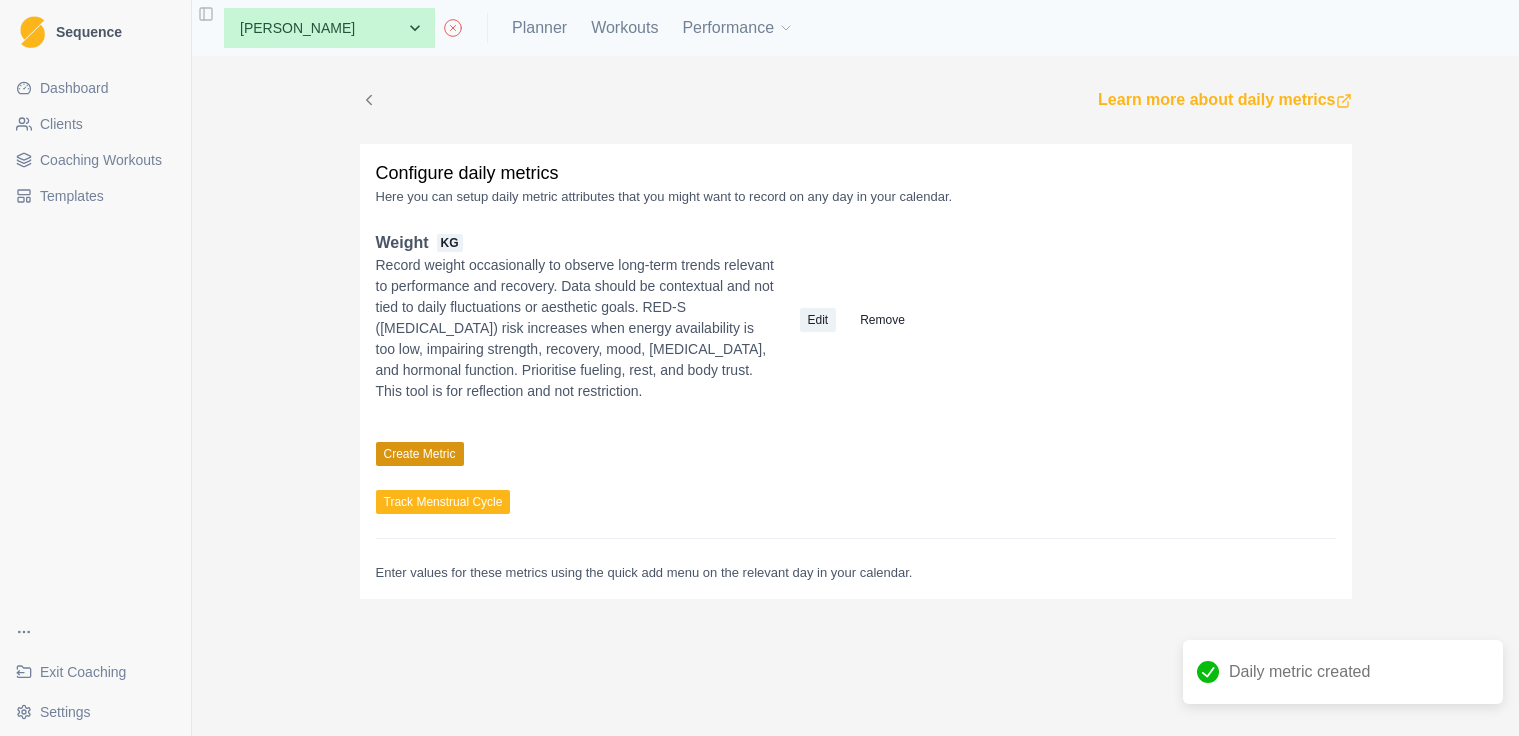 click on "Create Metric" at bounding box center [420, 454] 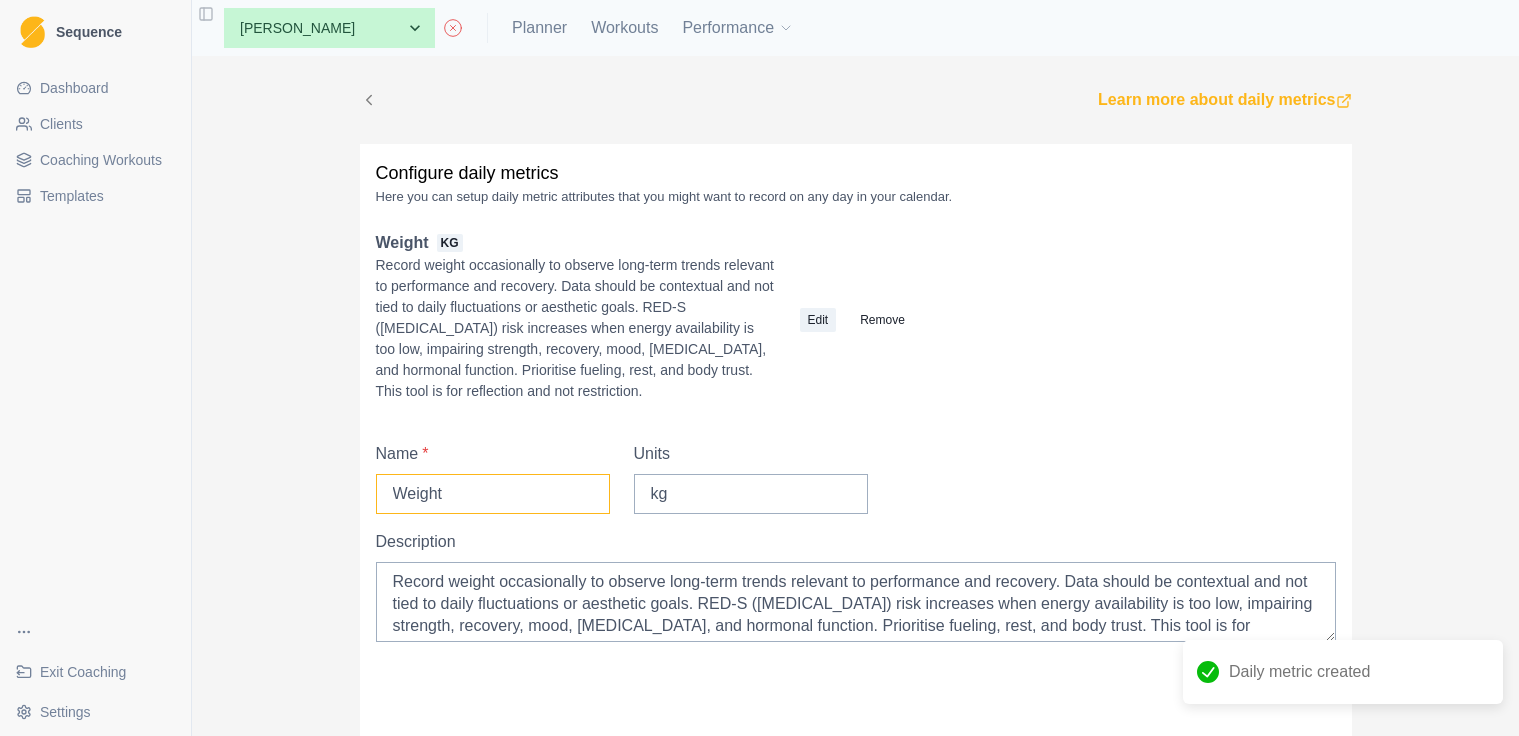 drag, startPoint x: 466, startPoint y: 515, endPoint x: 335, endPoint y: 506, distance: 131.30879 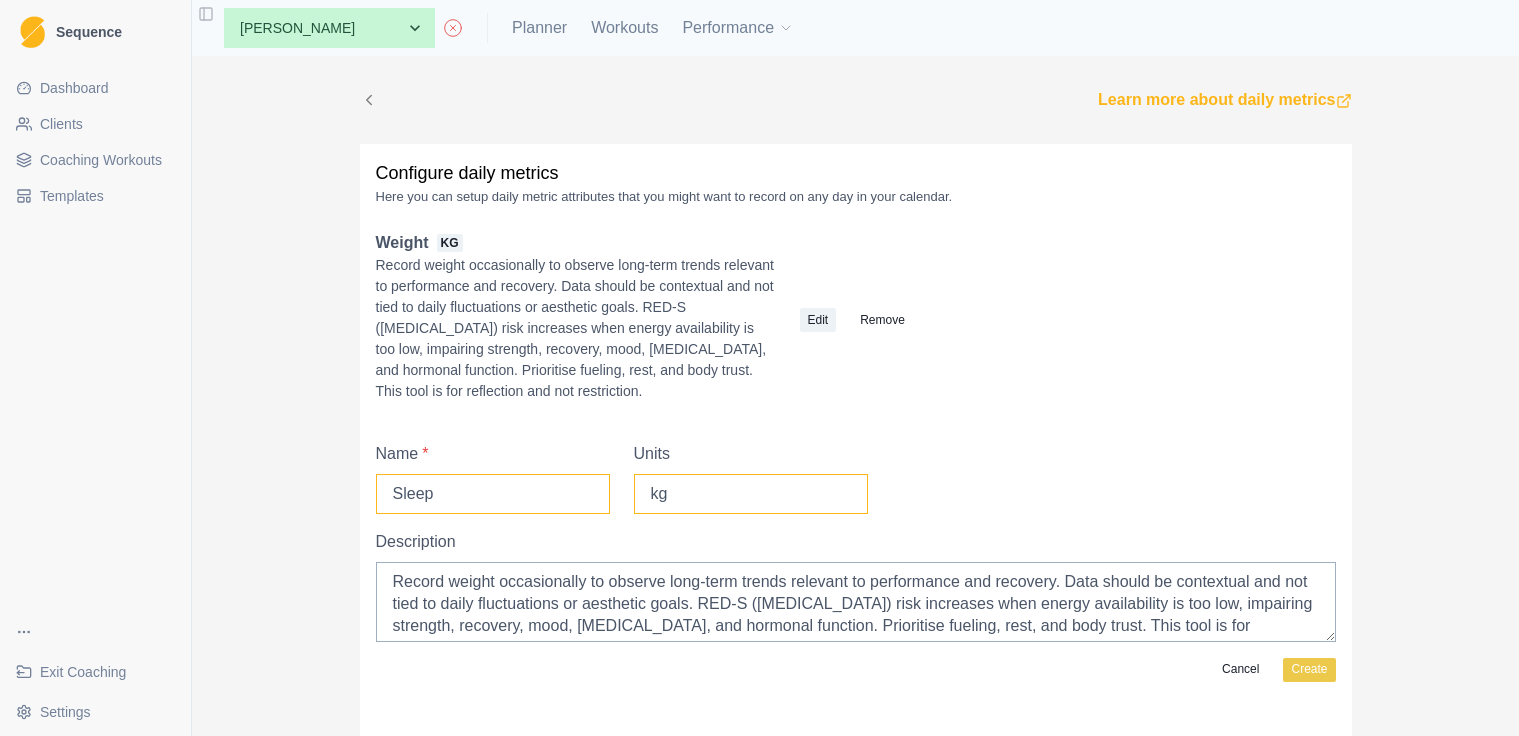 type on "Sleep" 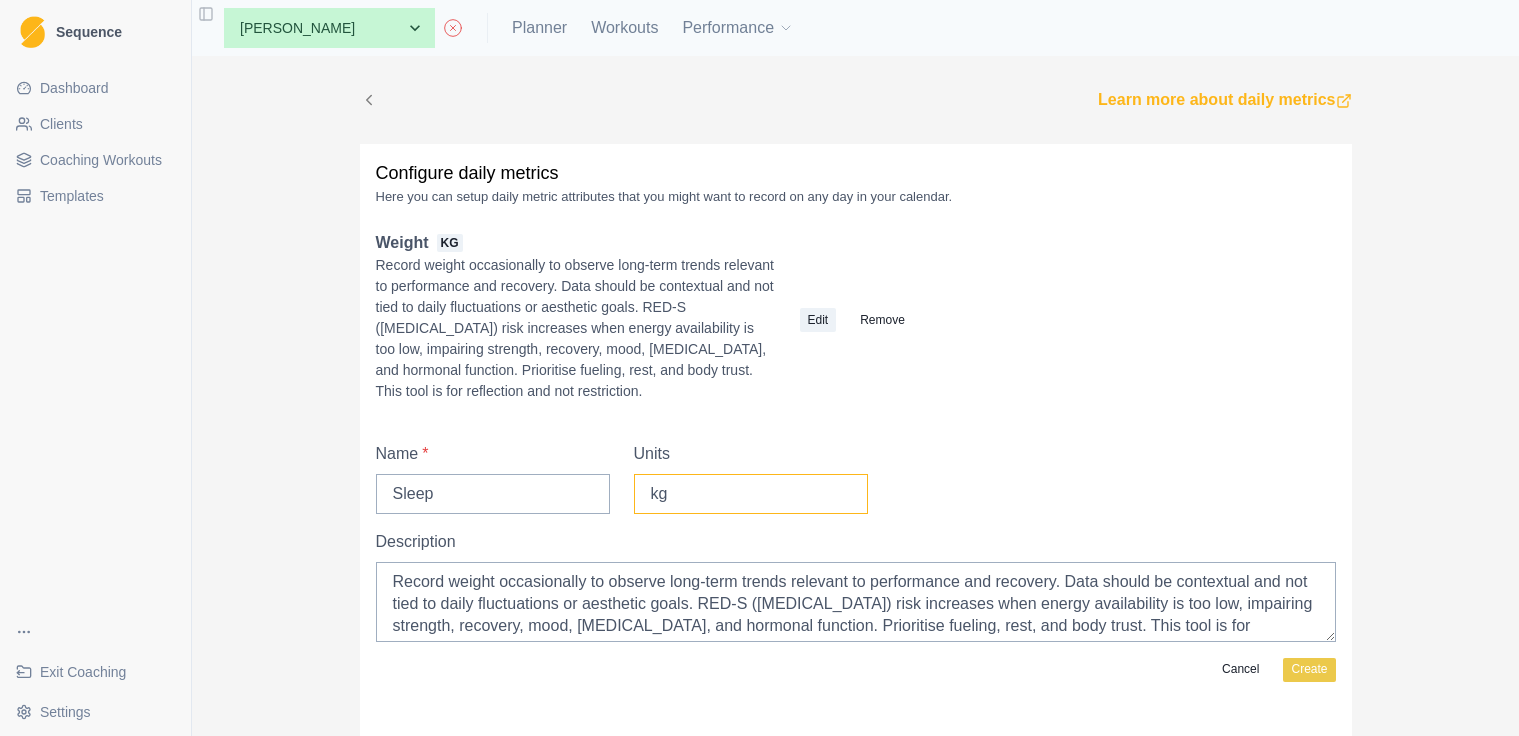 drag, startPoint x: 684, startPoint y: 517, endPoint x: 619, endPoint y: 516, distance: 65.00769 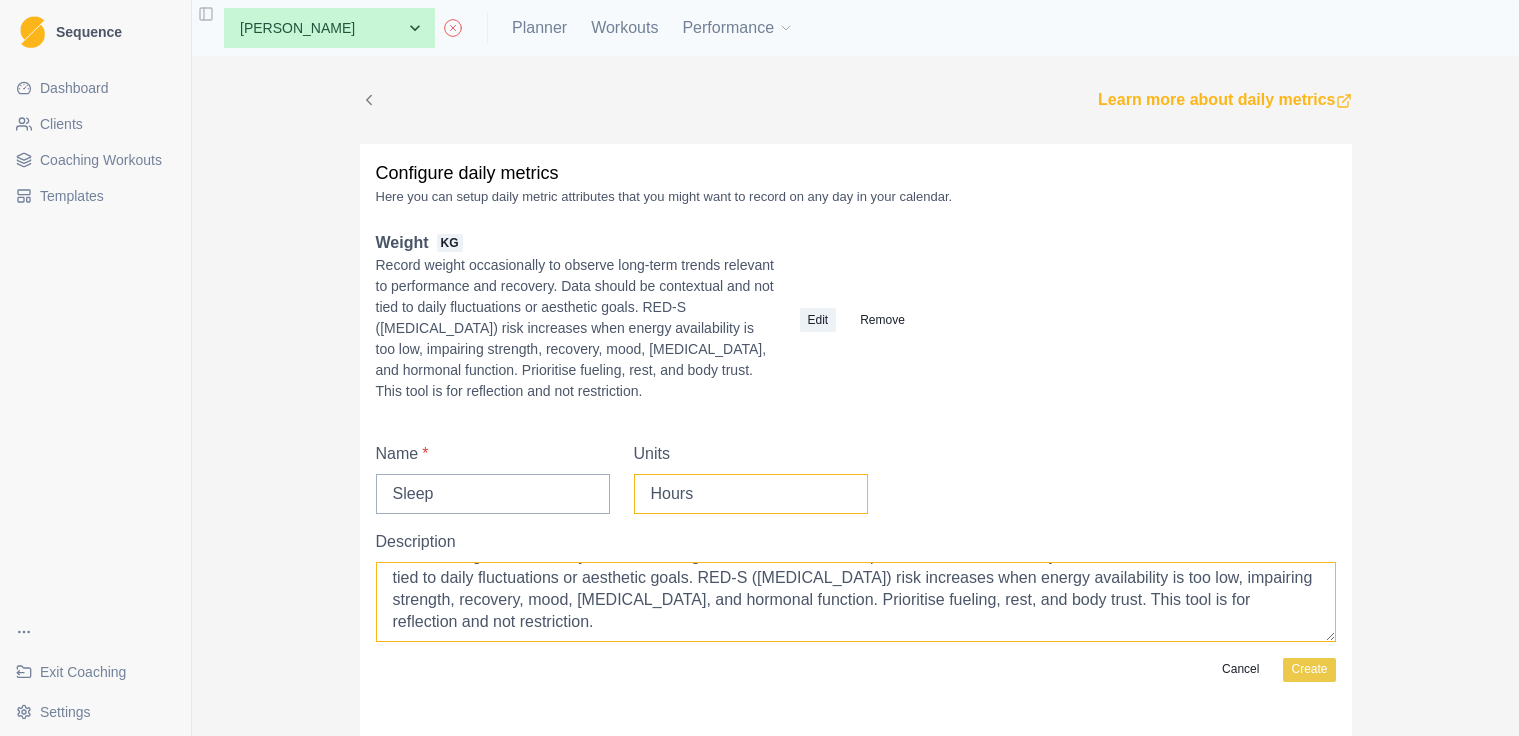 type on "Hours" 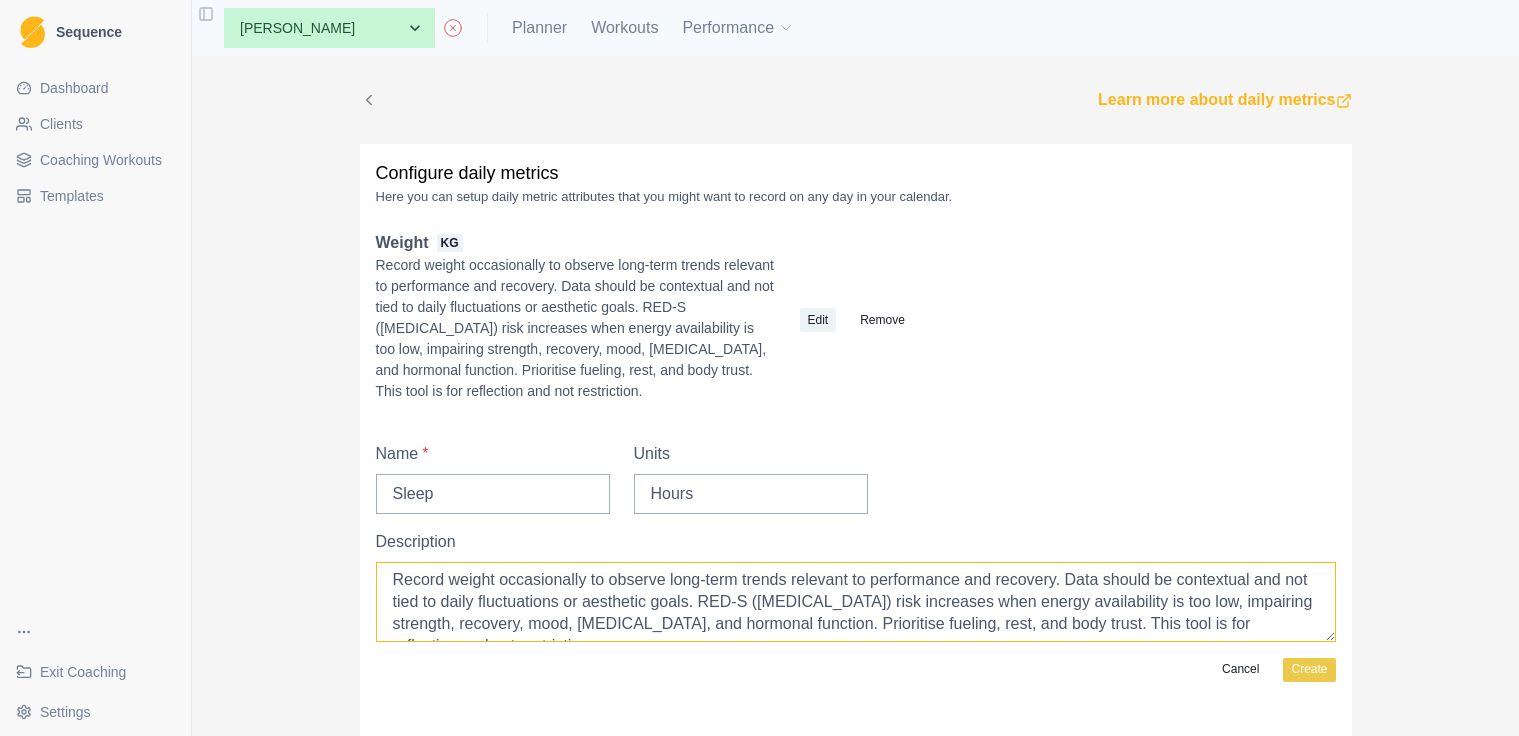 scroll, scrollTop: 0, scrollLeft: 0, axis: both 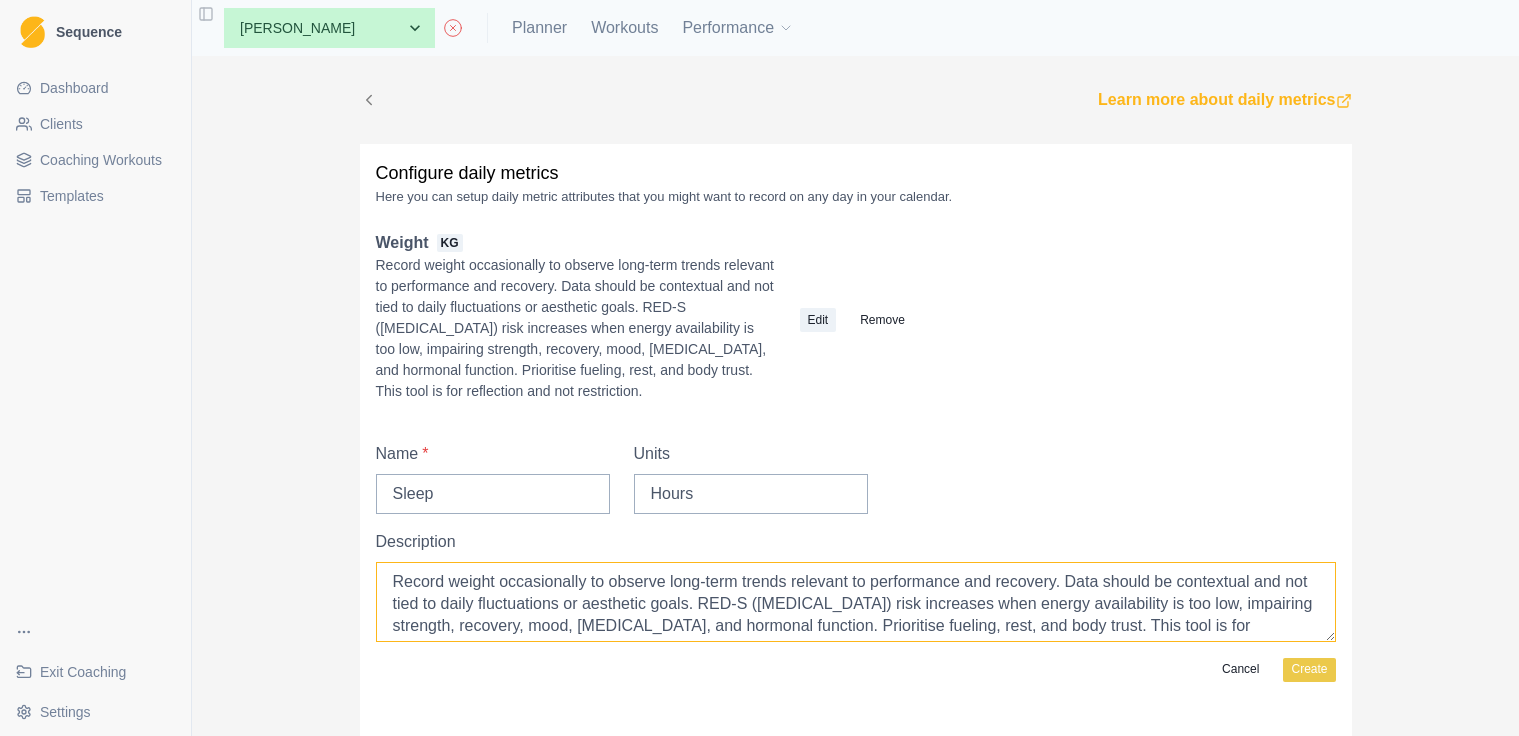 drag, startPoint x: 537, startPoint y: 603, endPoint x: 1010, endPoint y: 602, distance: 473.00107 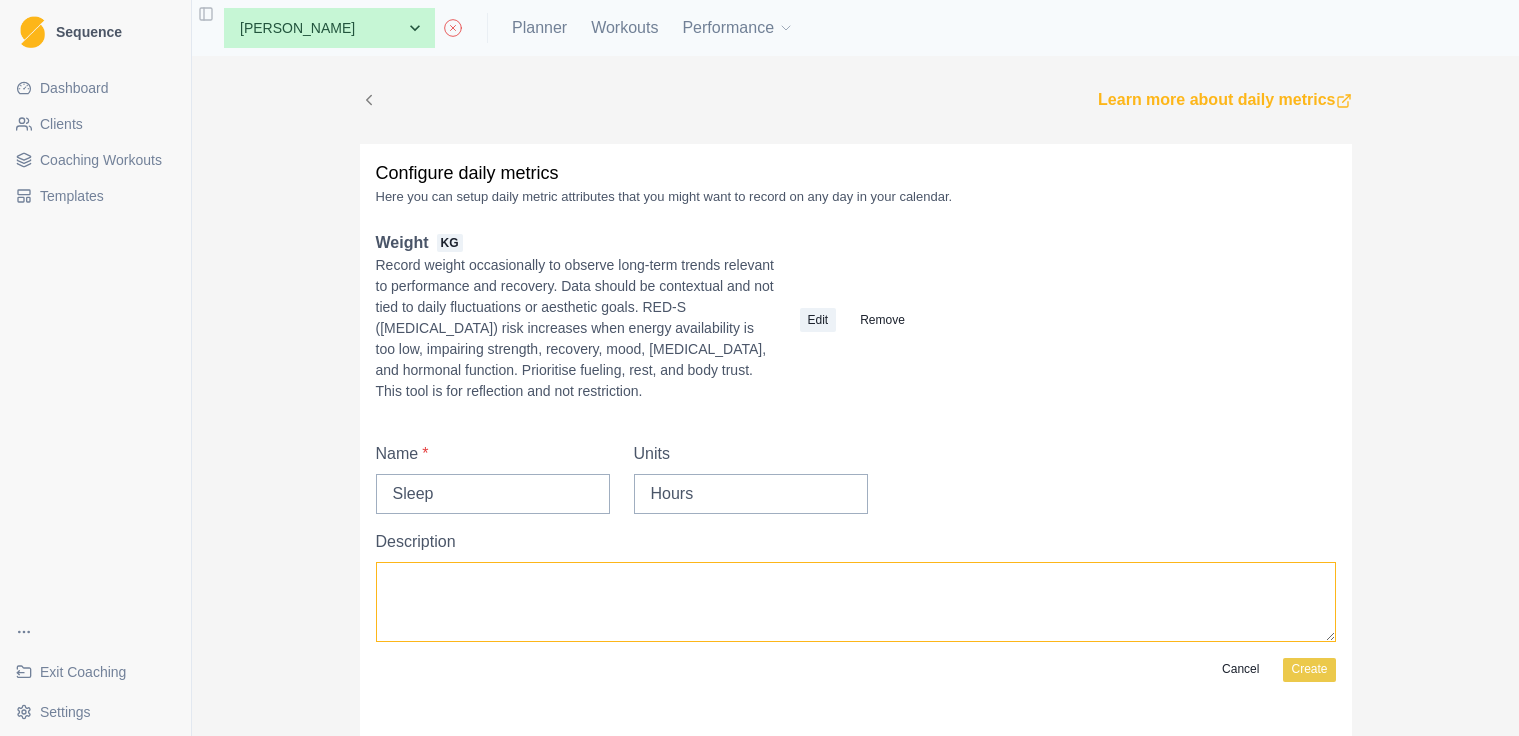 paste on "Log total sleep time to monitor recovery and rhythm. Aim for consistency. Tracking helps you recognise patterns, improve energy levels, and support physical and cognitive wellbeing. Use weekly averages to spot trends and adjust training." 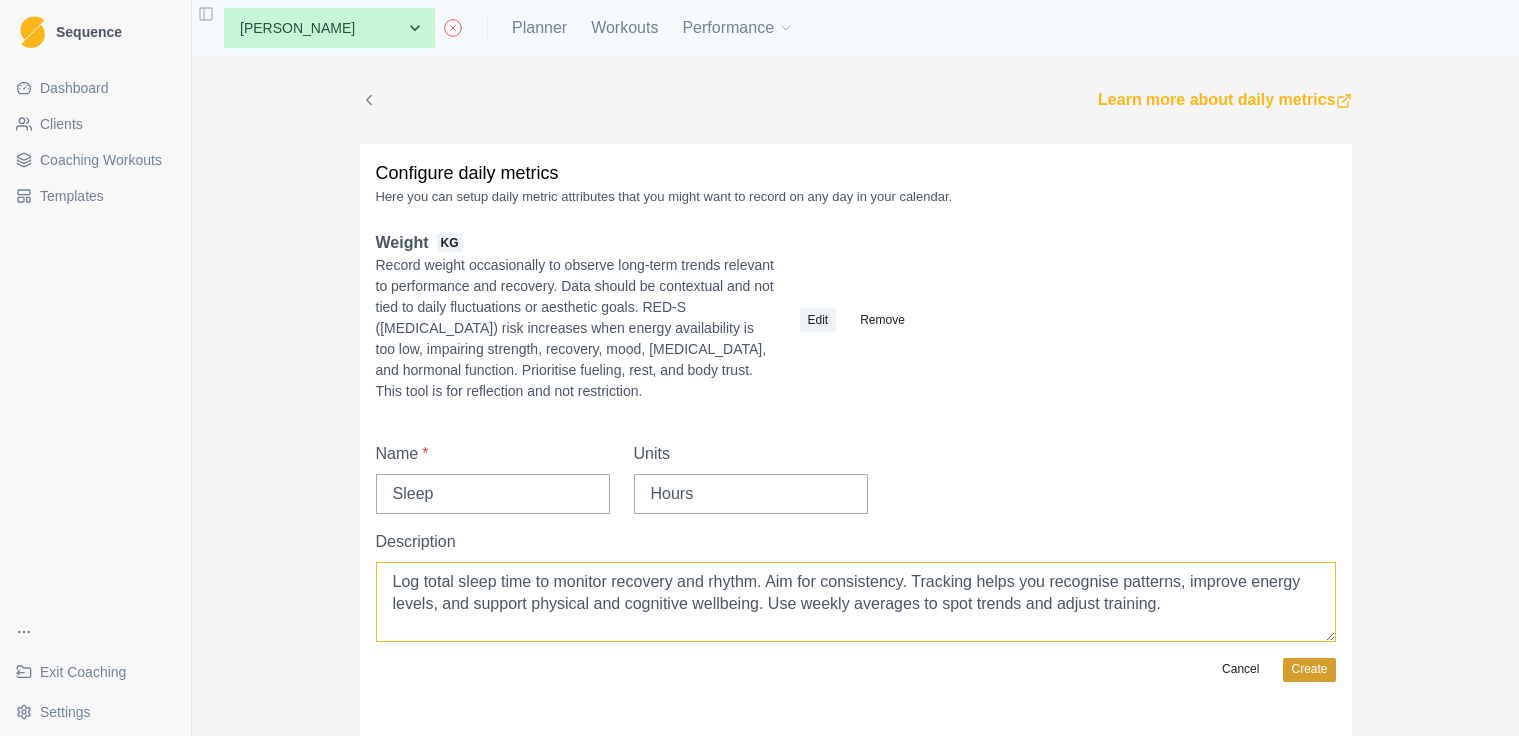 type on "Log total sleep time to monitor recovery and rhythm. Aim for consistency. Tracking helps you recognise patterns, improve energy levels, and support physical and cognitive wellbeing. Use weekly averages to spot trends and adjust training." 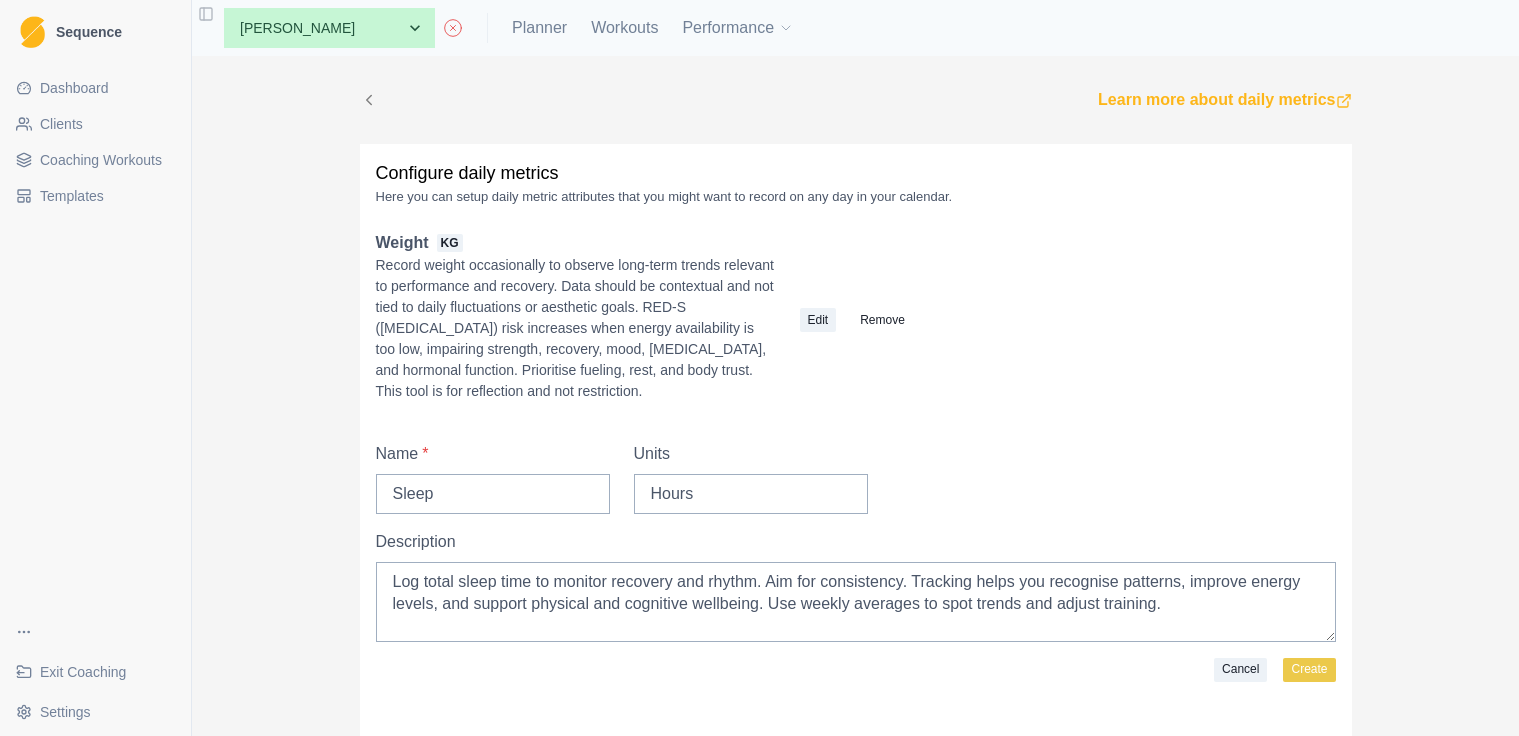 drag, startPoint x: 1312, startPoint y: 693, endPoint x: 1229, endPoint y: 692, distance: 83.00603 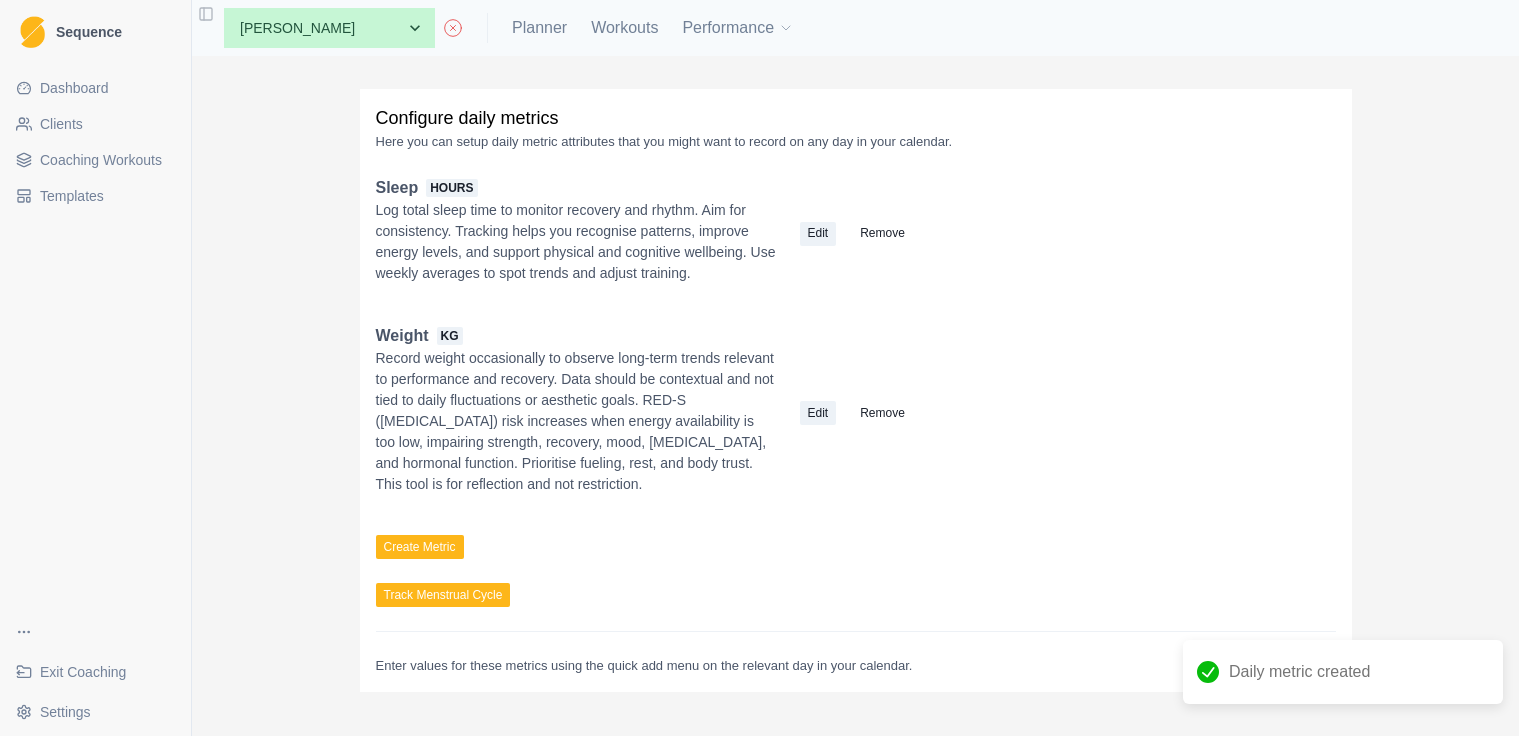 scroll, scrollTop: 67, scrollLeft: 0, axis: vertical 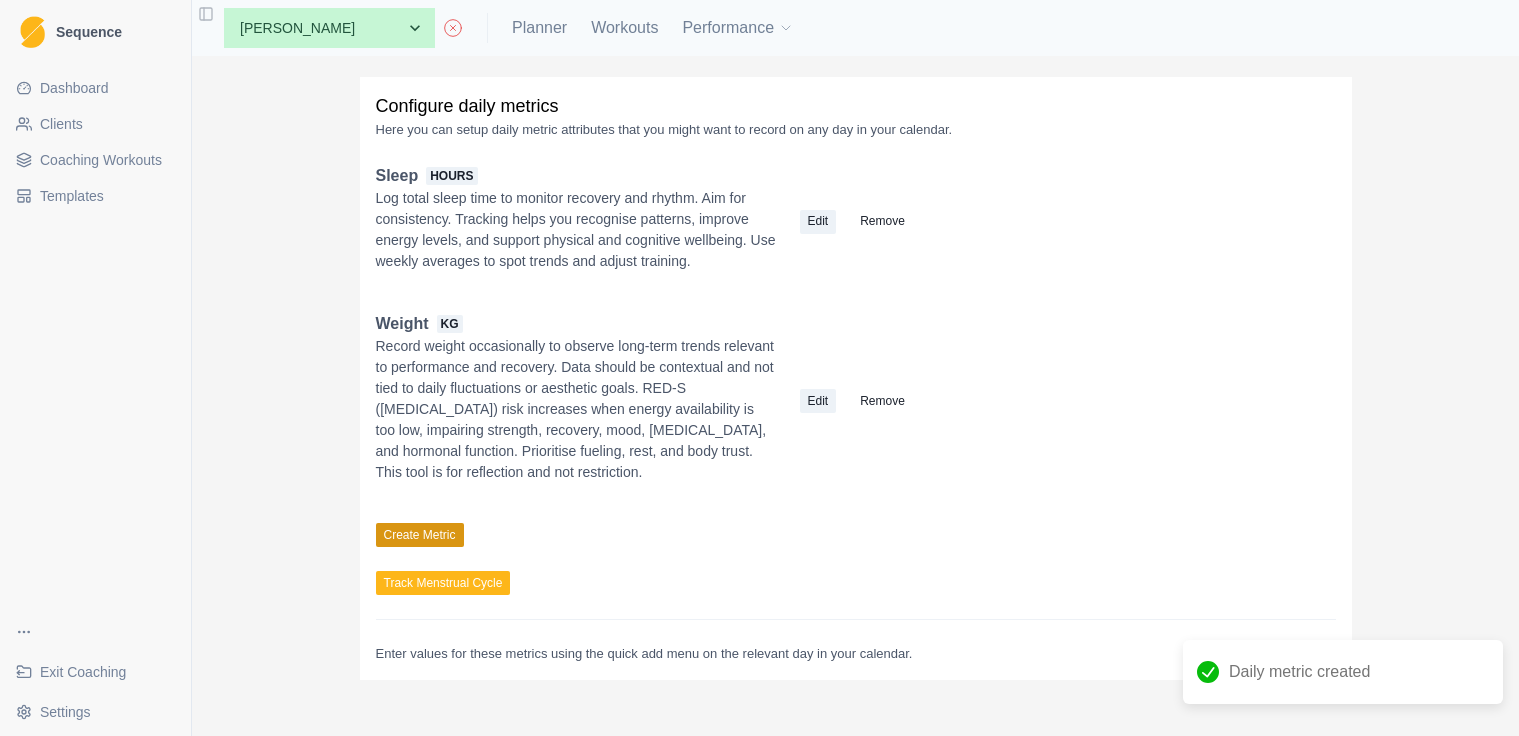 click on "Create Metric" at bounding box center [420, 535] 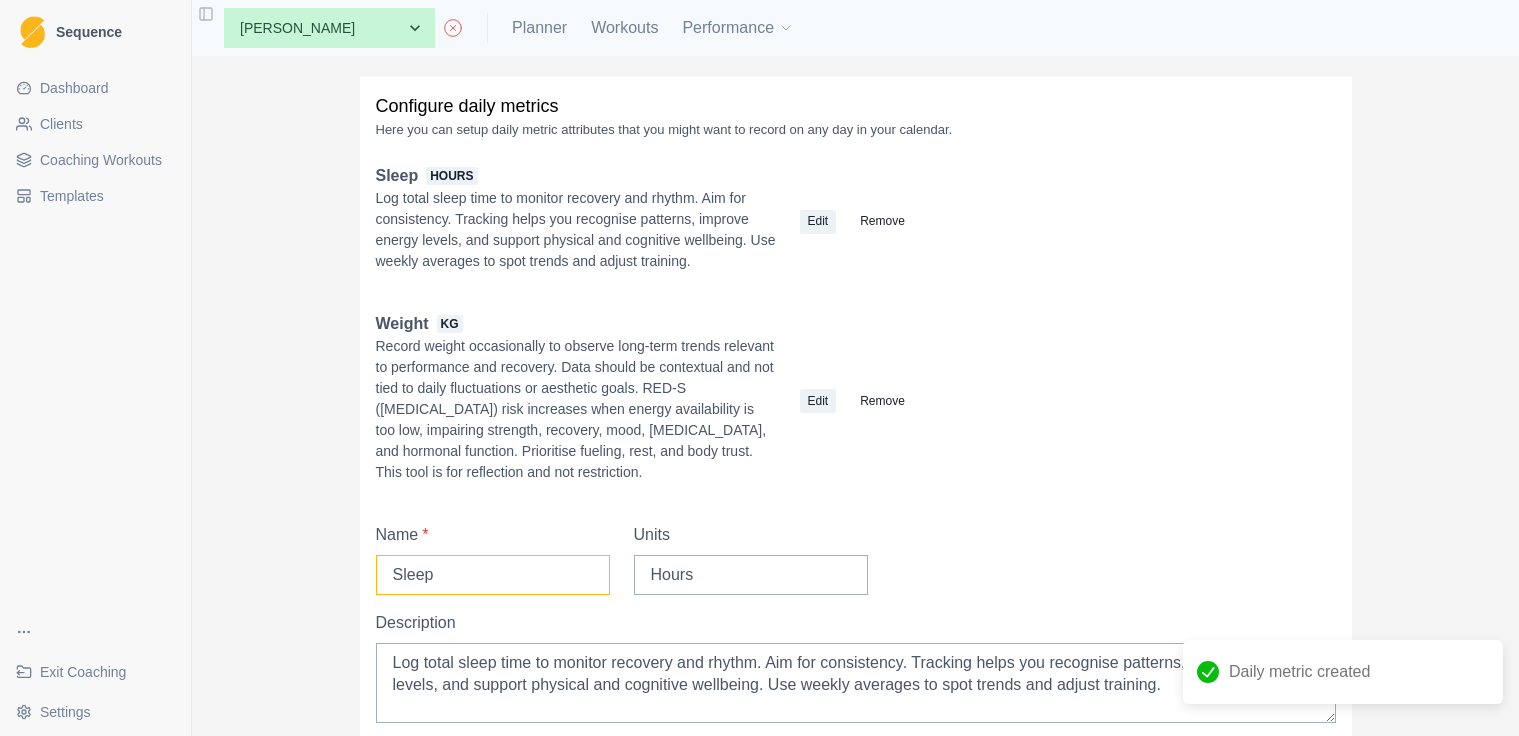 drag, startPoint x: 395, startPoint y: 593, endPoint x: 343, endPoint y: 591, distance: 52.03845 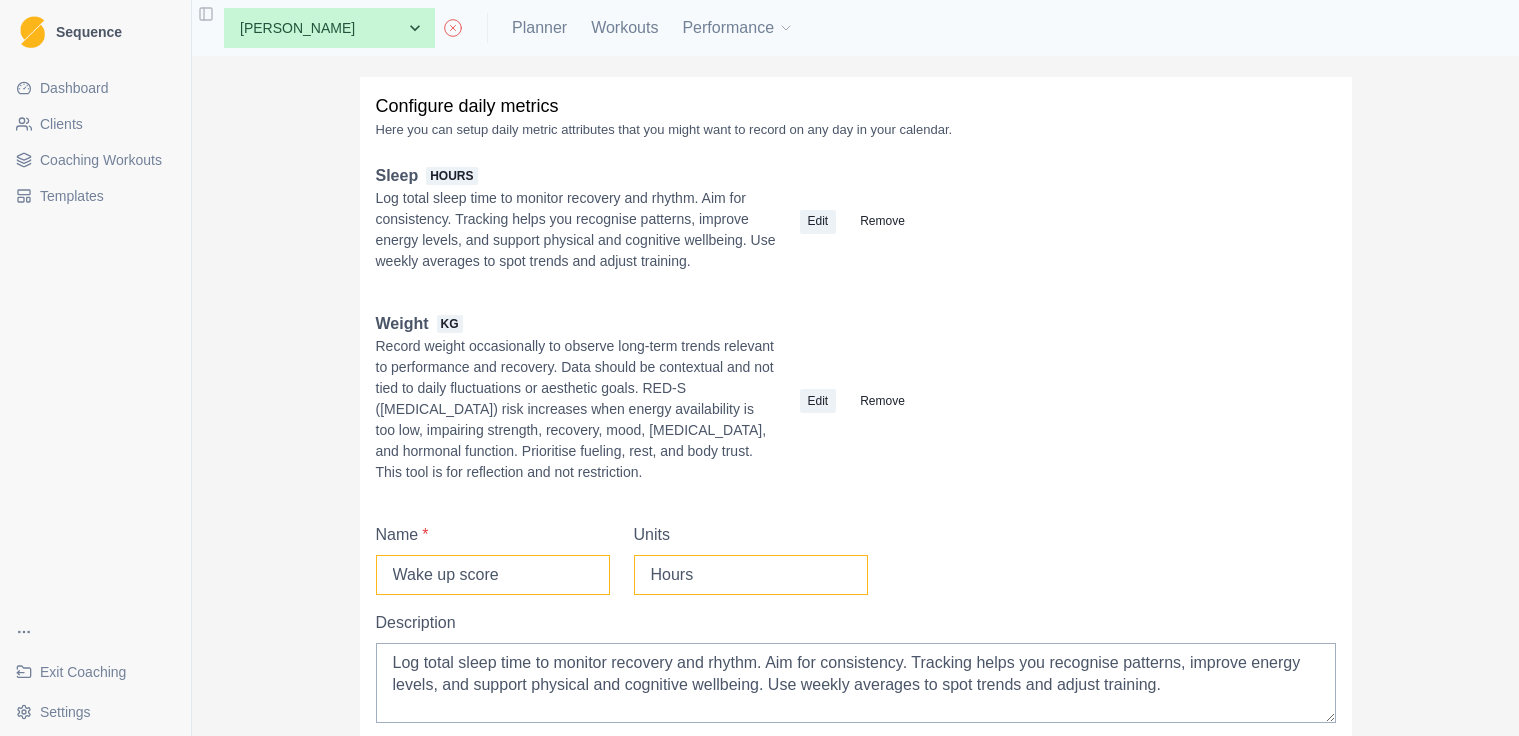 type on "Wake up score" 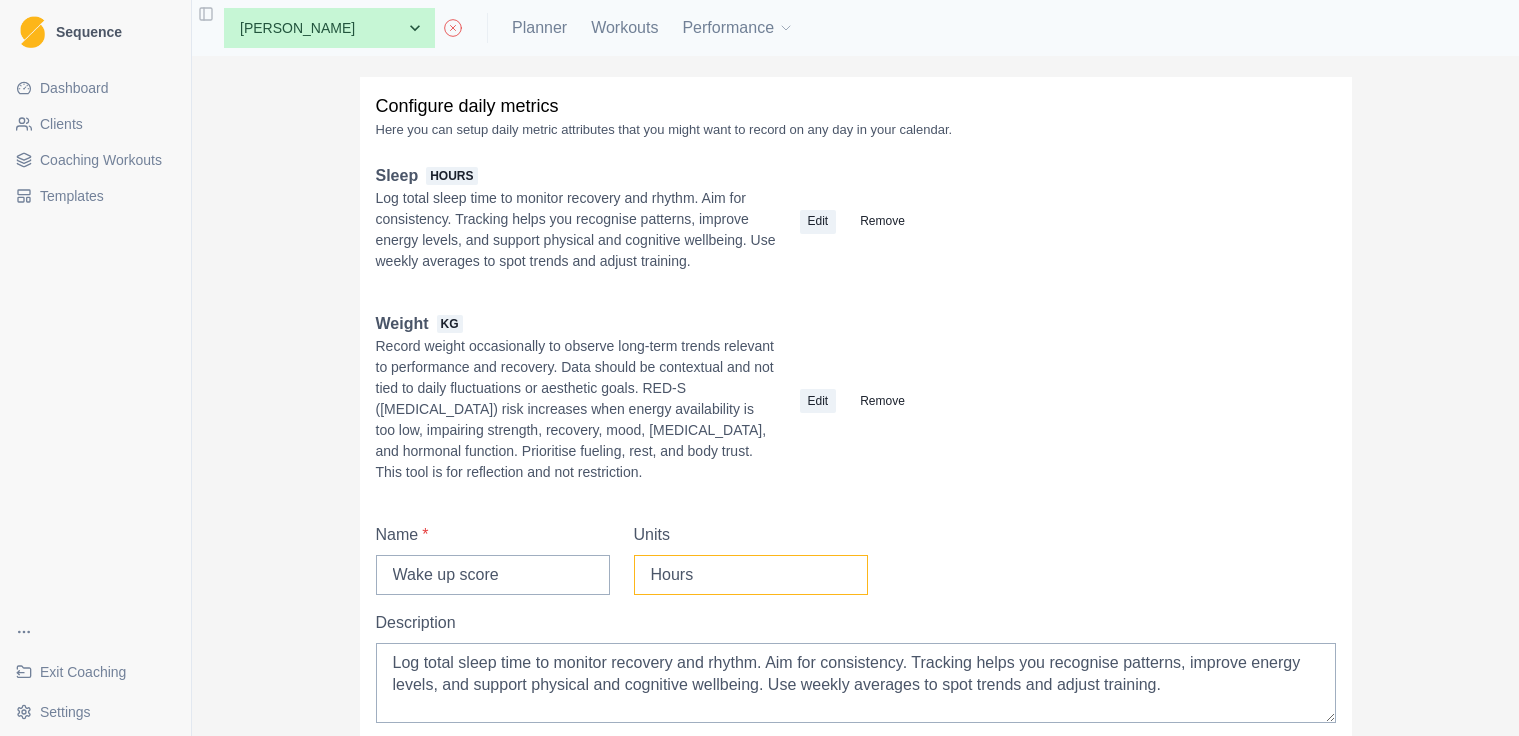 click on "Hours" at bounding box center (751, 575) 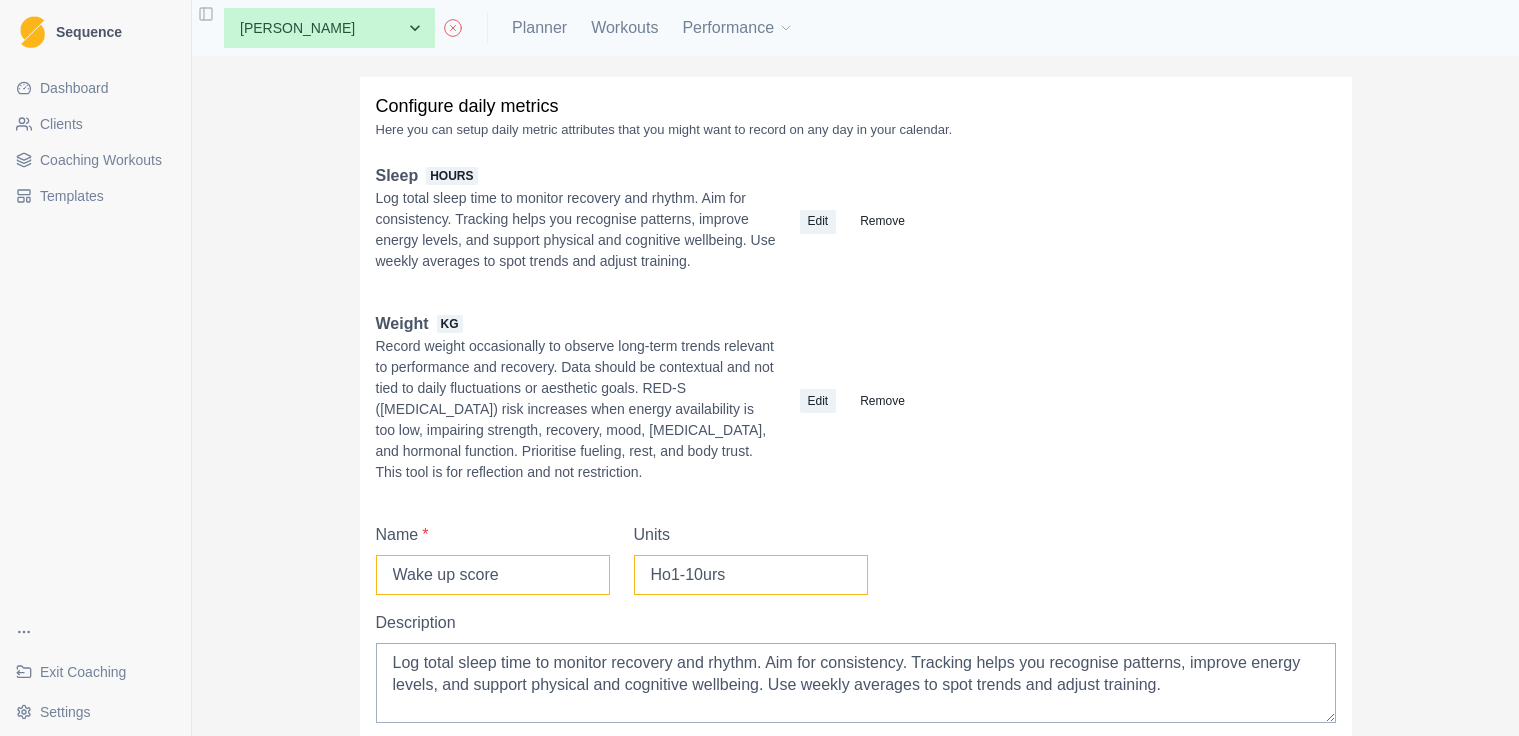 drag, startPoint x: 733, startPoint y: 595, endPoint x: 601, endPoint y: 593, distance: 132.01515 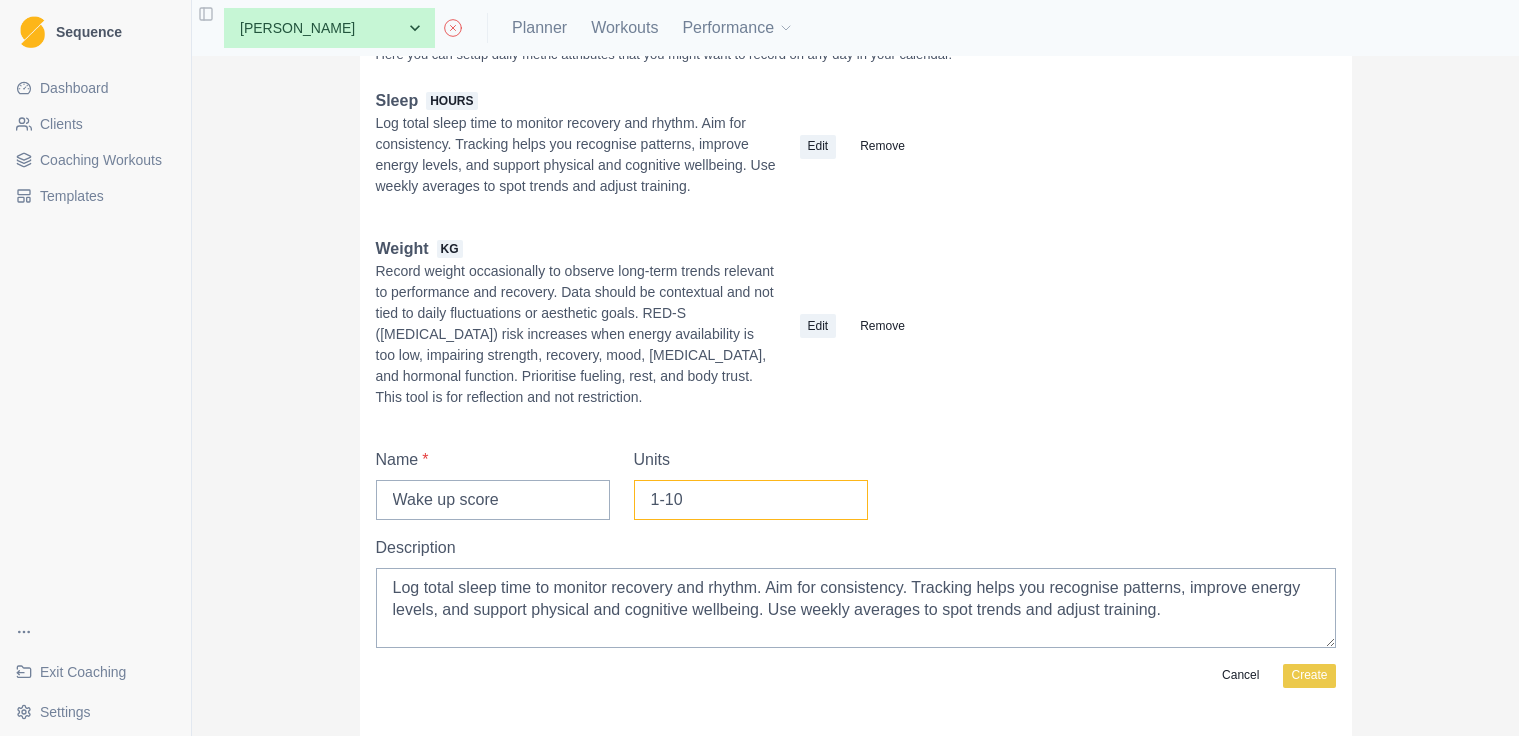 scroll, scrollTop: 143, scrollLeft: 0, axis: vertical 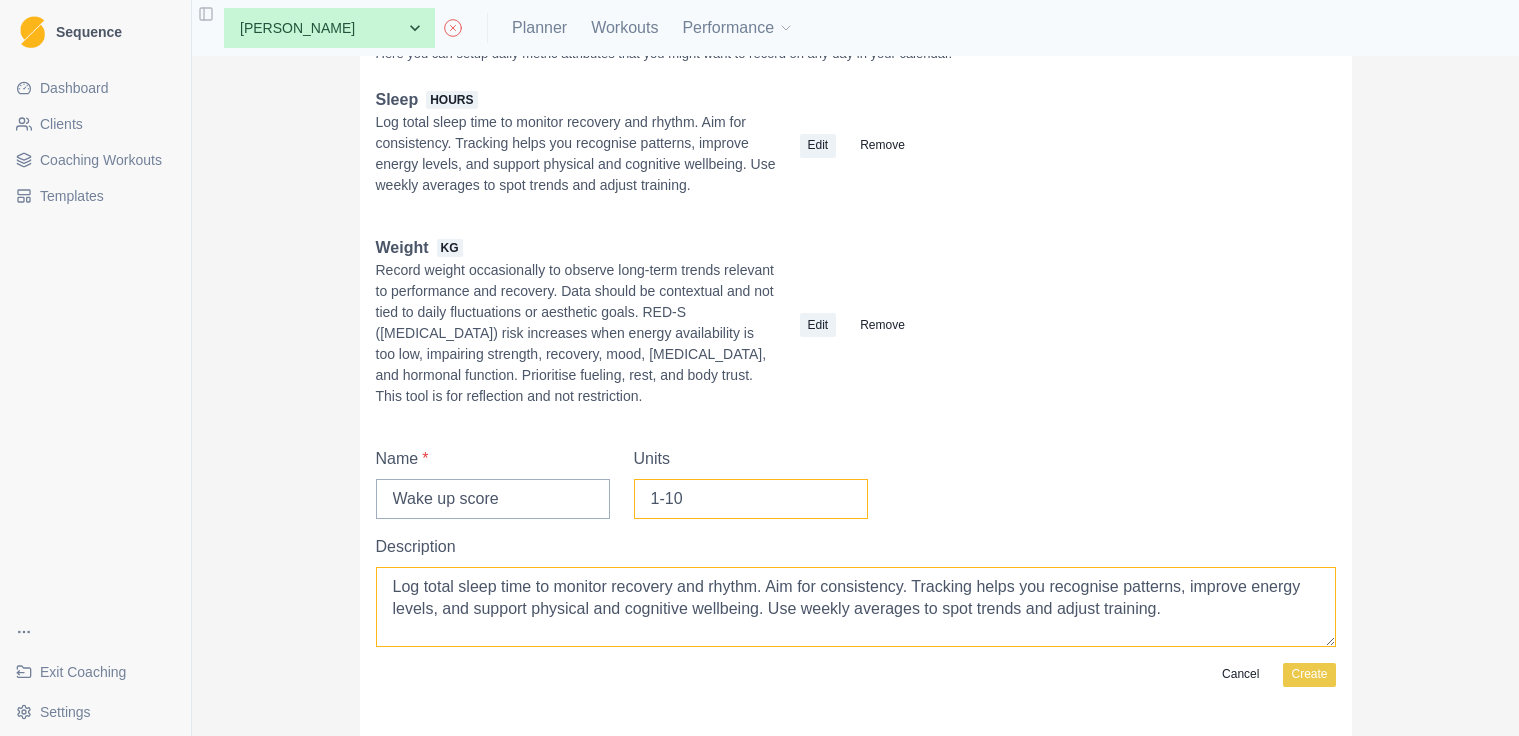 type on "1-10" 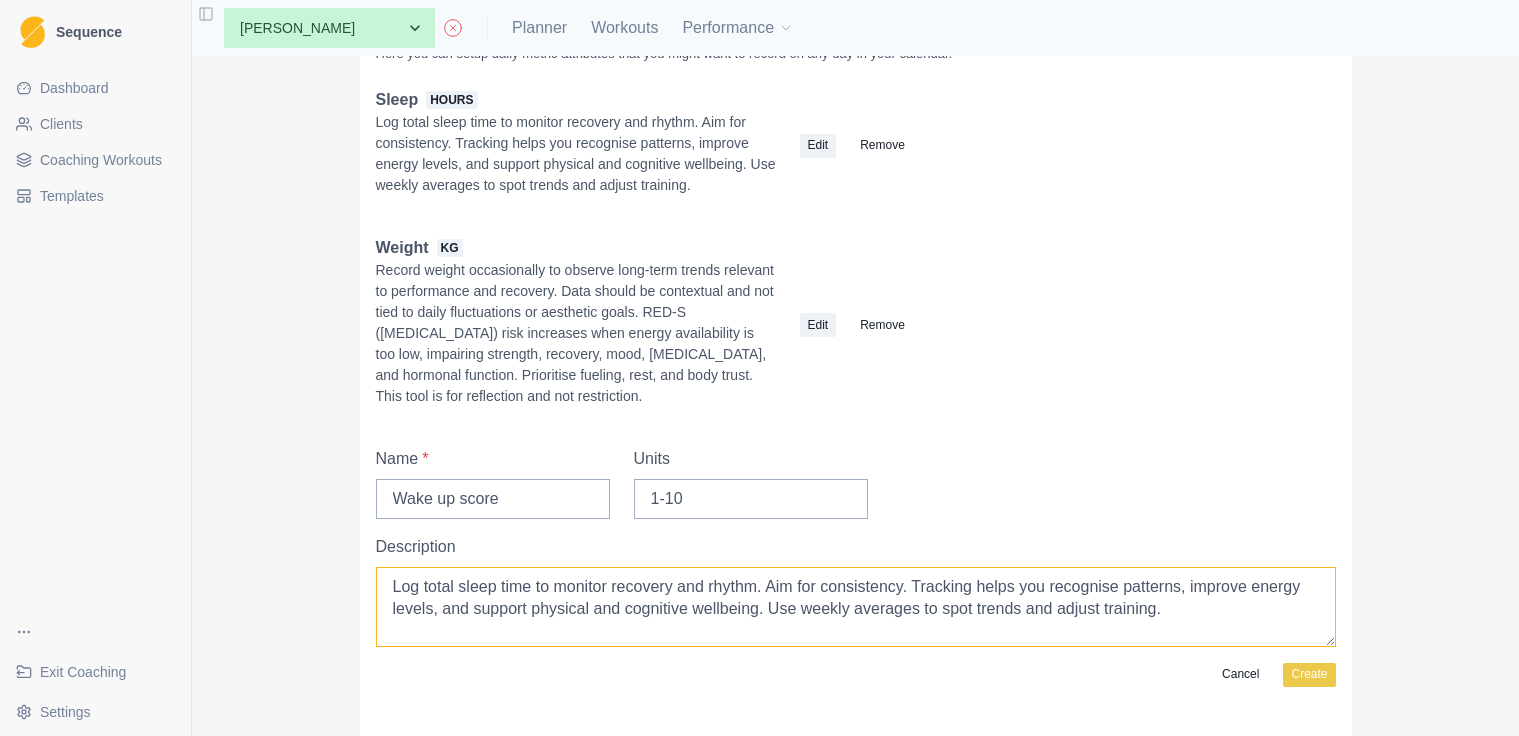 drag, startPoint x: 1212, startPoint y: 629, endPoint x: 211, endPoint y: 590, distance: 1001.75946 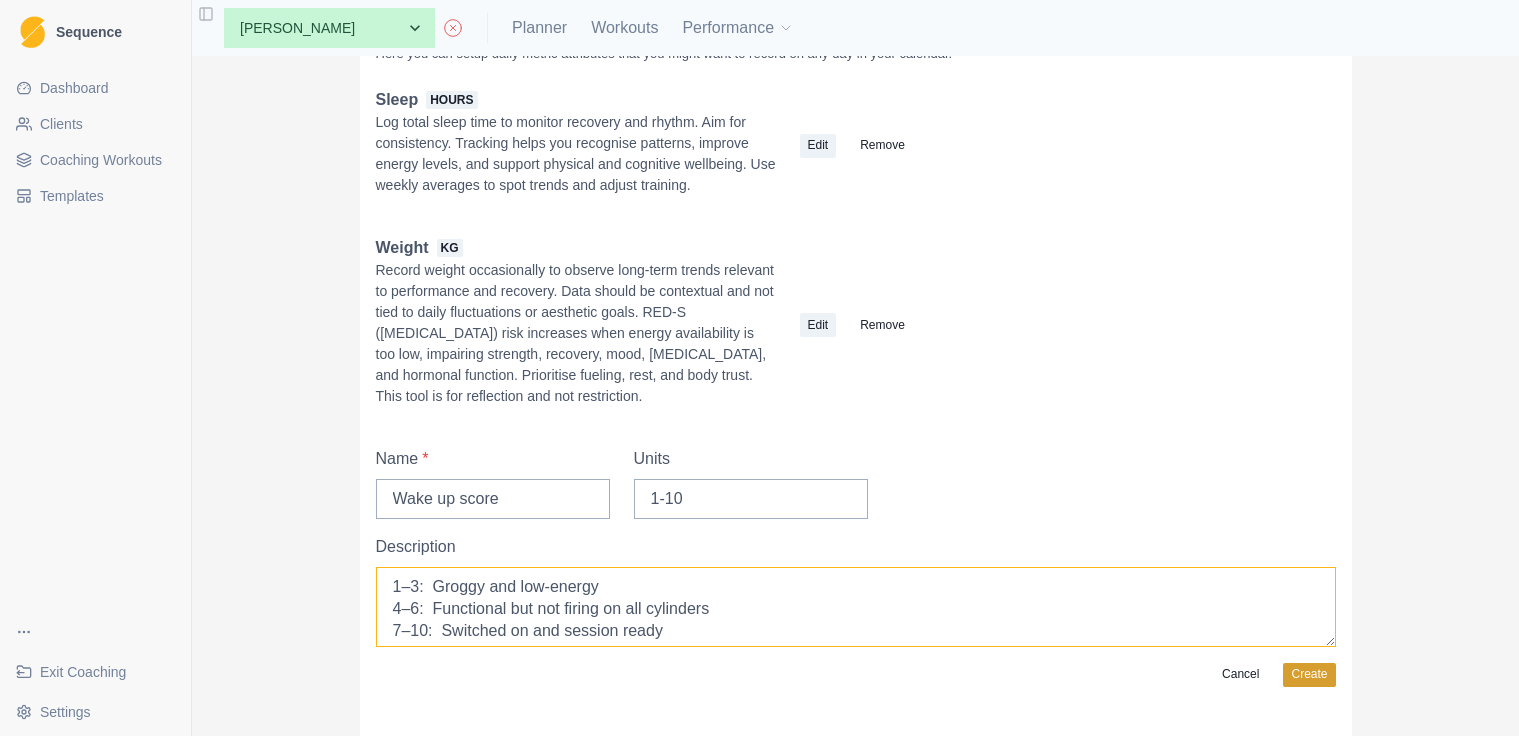 type on "1–3:  Groggy and low-energy
4–6:  Functional but not firing on all cylinders
7–10:  Switched on and session ready" 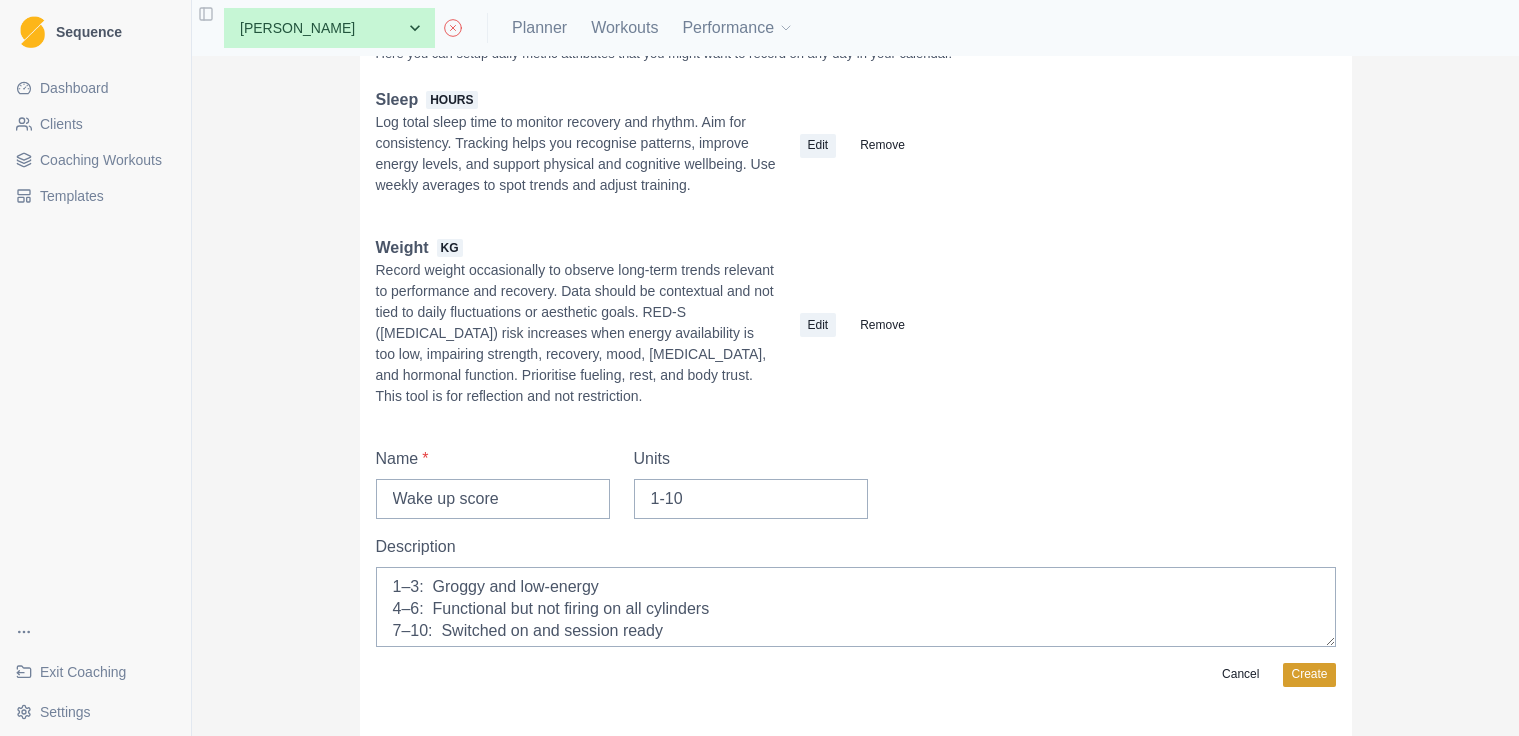 click on "Create" at bounding box center (1309, 675) 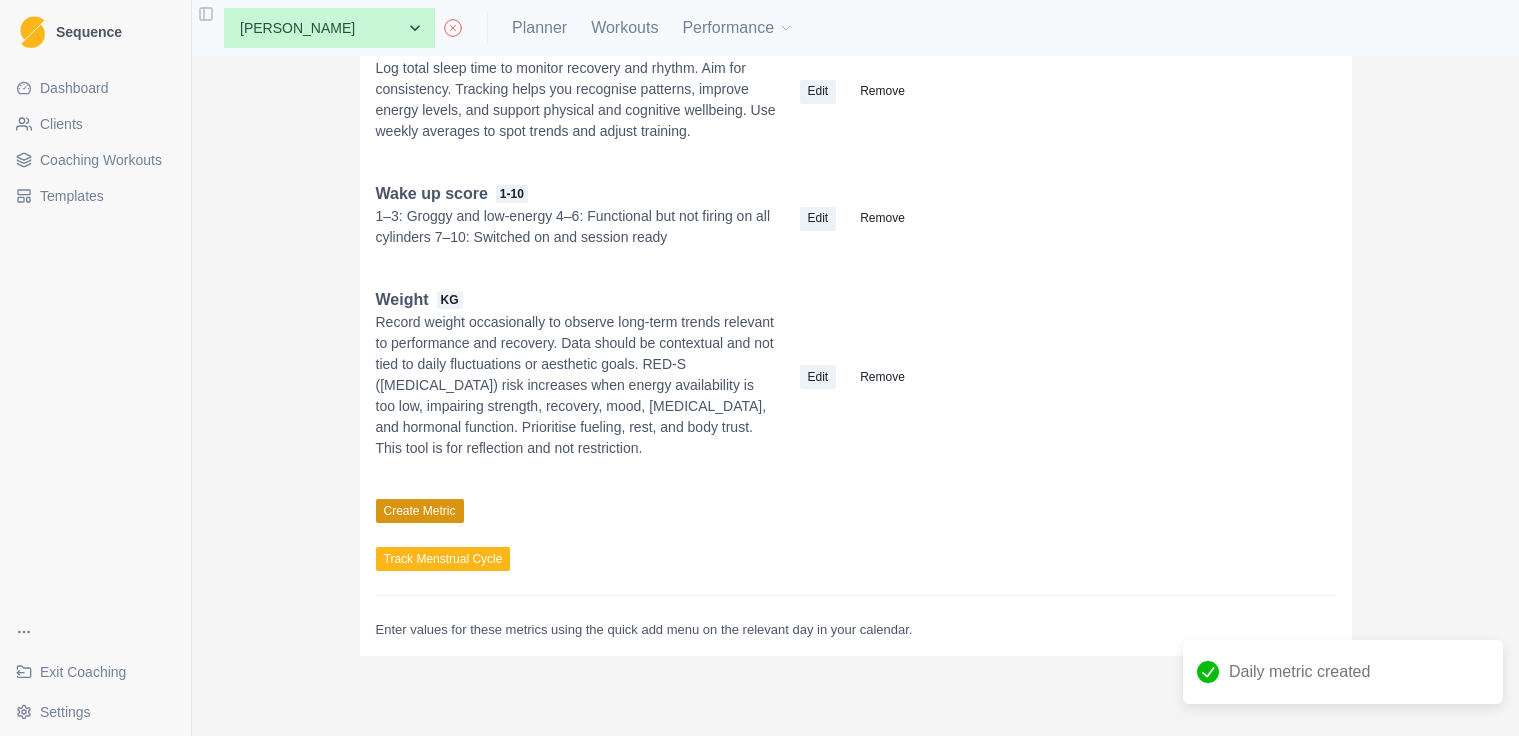 scroll, scrollTop: 218, scrollLeft: 0, axis: vertical 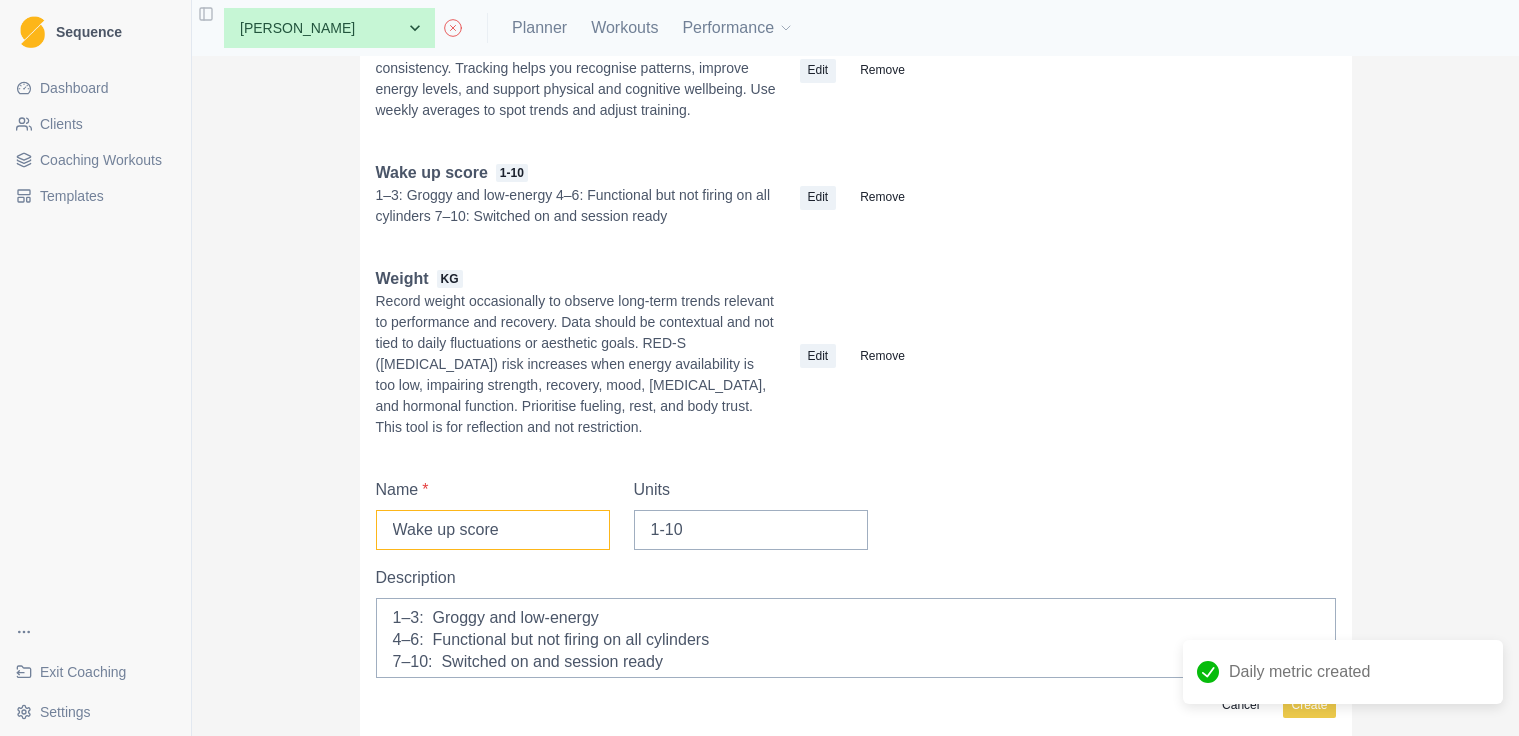 drag, startPoint x: 400, startPoint y: 542, endPoint x: 254, endPoint y: 539, distance: 146.03082 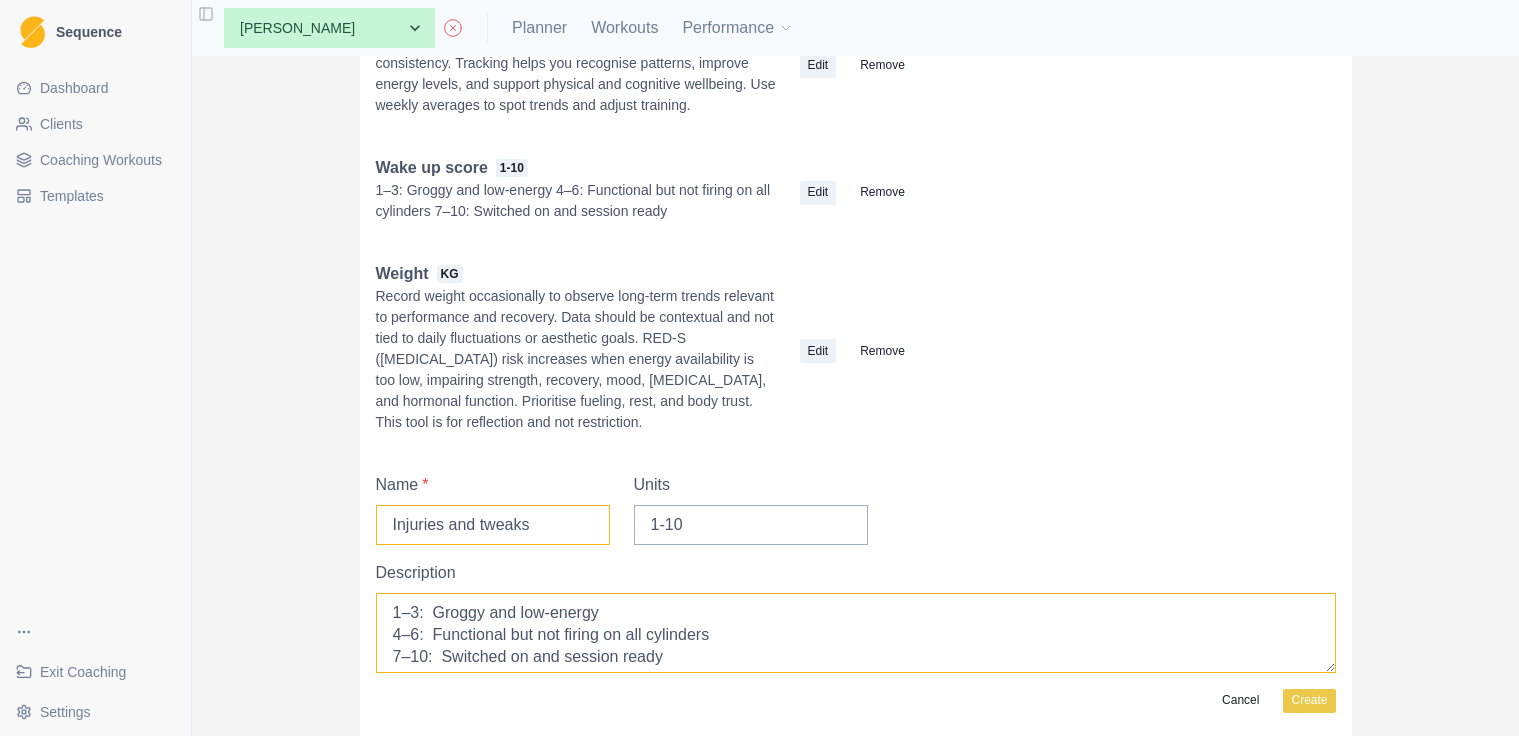 type on "Injuries and tweaks" 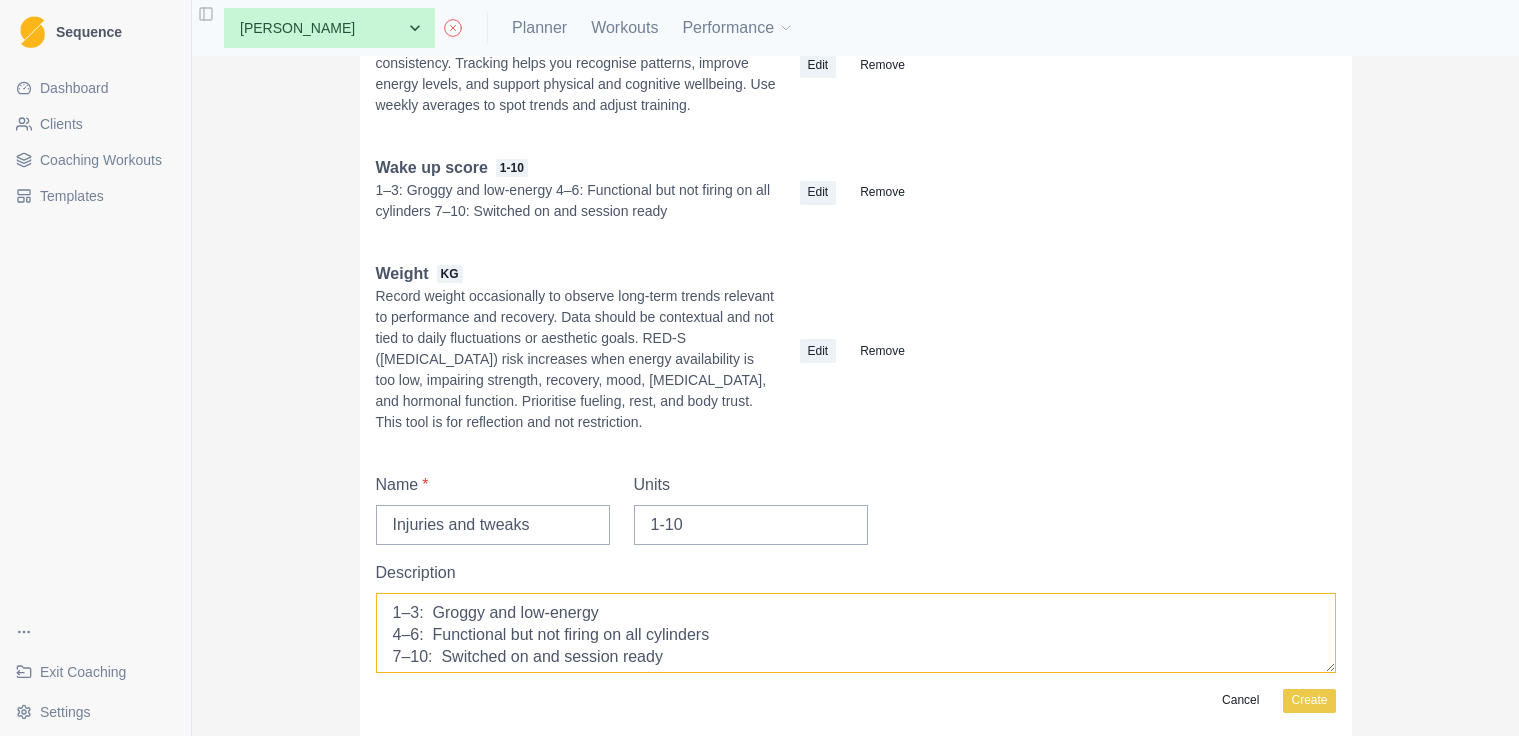 drag, startPoint x: 727, startPoint y: 681, endPoint x: 303, endPoint y: 627, distance: 427.42484 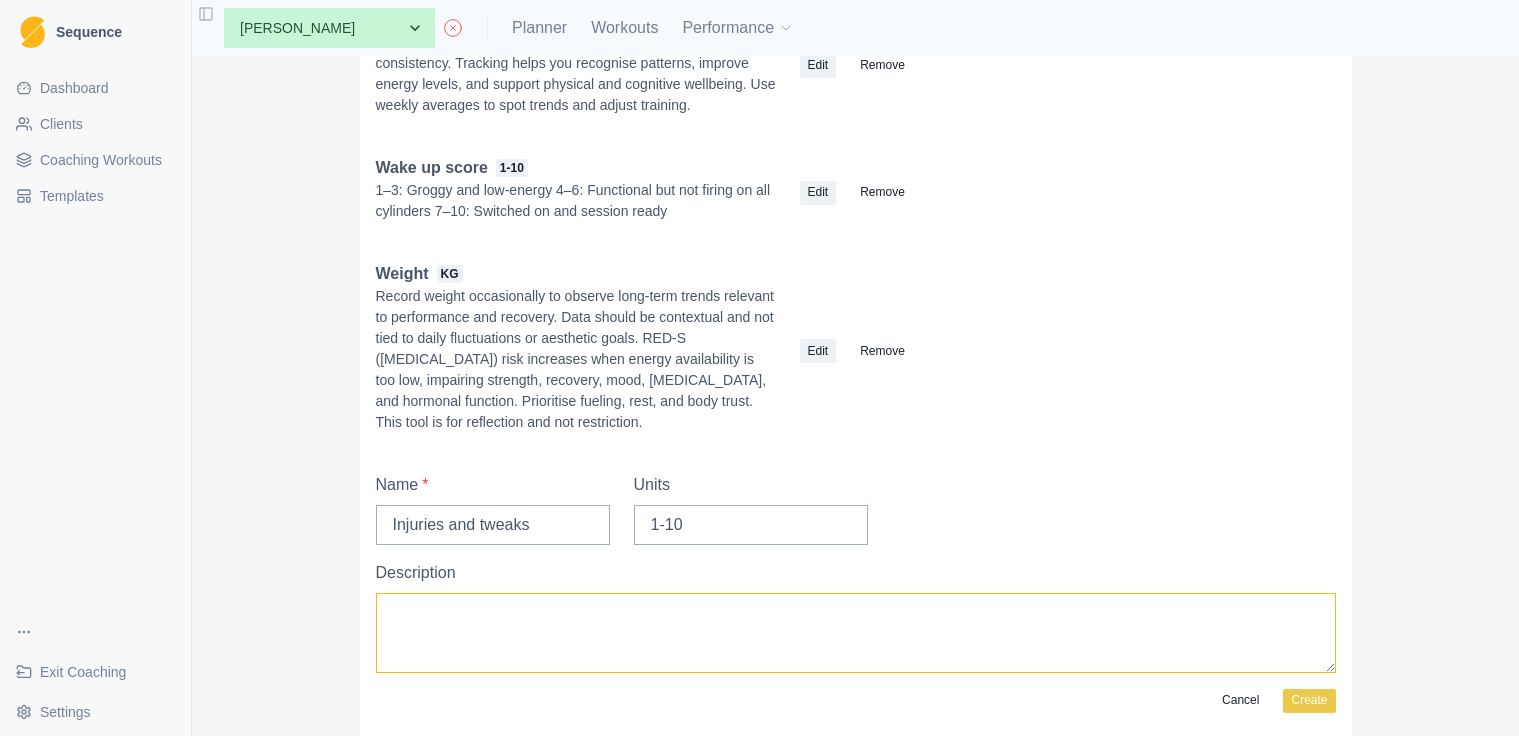 paste on "In any instance contact your coach!
This monitoring tool is designed to identify and log physical discomforts before they escalate. Encourages mindful awareness, based on real-time feedback.
Level 1–3: Mild Awareness
Level 4–6: Moderate Discomfort
Level 7–10: High Pain" 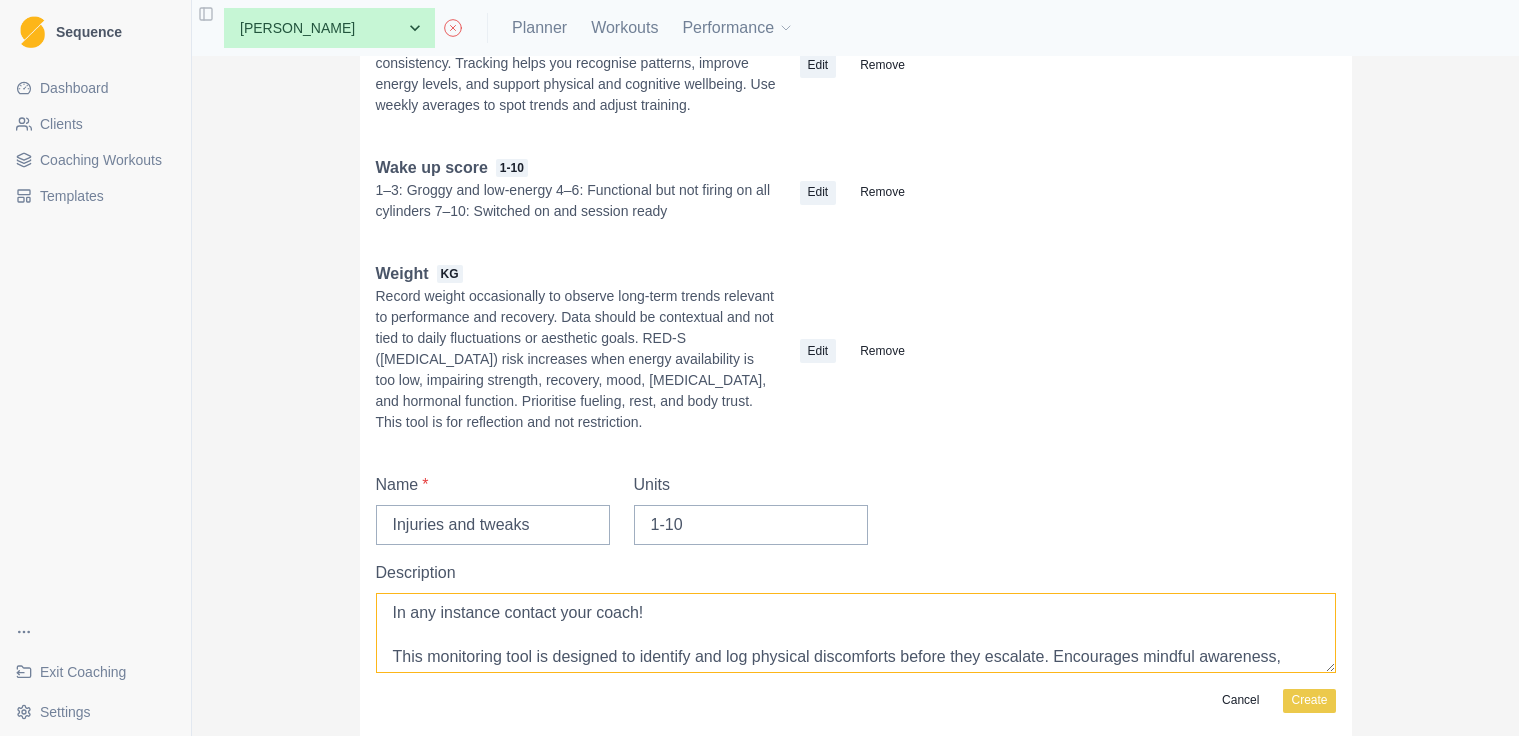 scroll, scrollTop: 0, scrollLeft: 0, axis: both 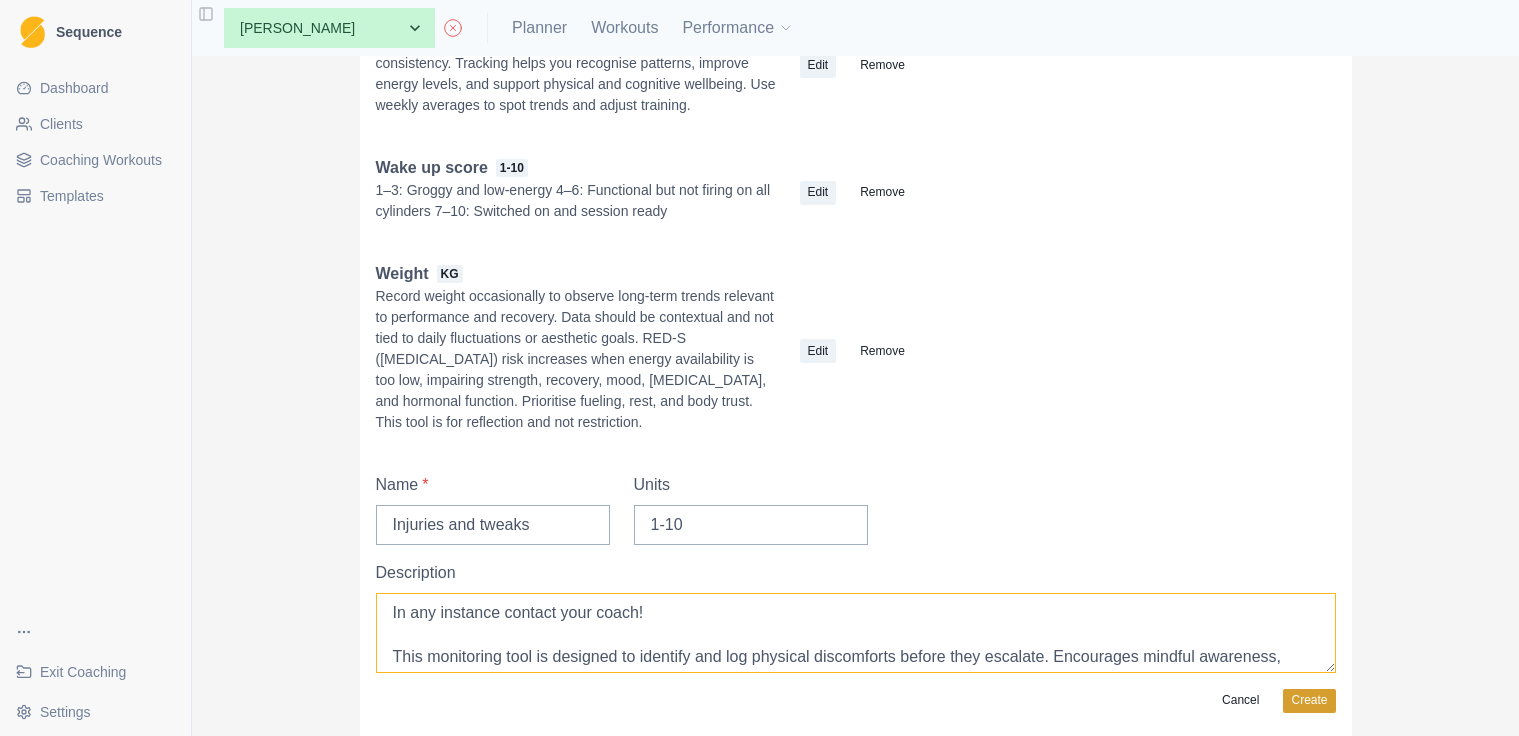 type on "In any instance contact your coach!
This monitoring tool is designed to identify and log physical discomforts before they escalate. Encourages mindful awareness, based on real-time feedback.
Level 1–3: Mild Awareness
Level 4–6: Moderate Discomfort
Level 7–10: High Pain" 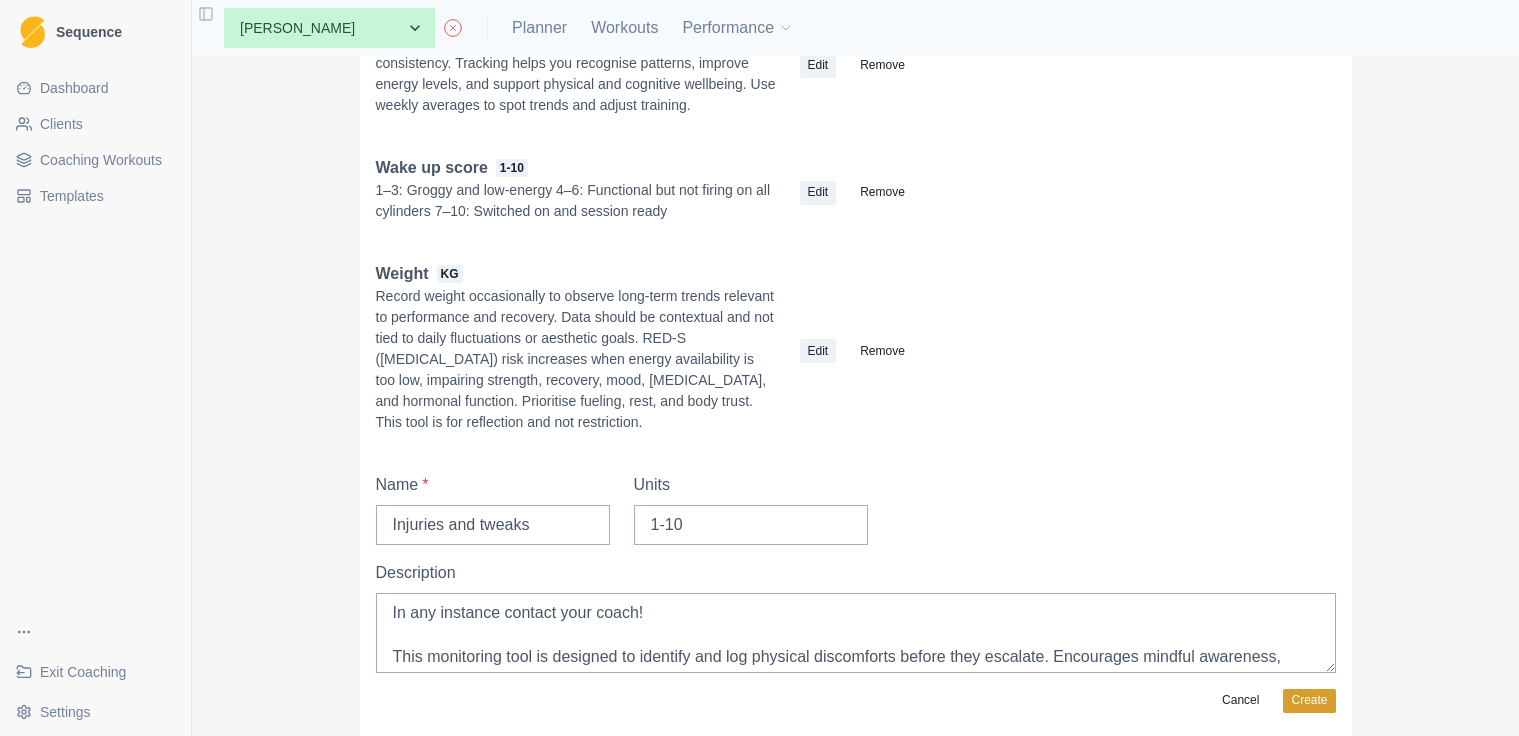 click on "Create" at bounding box center (1309, 701) 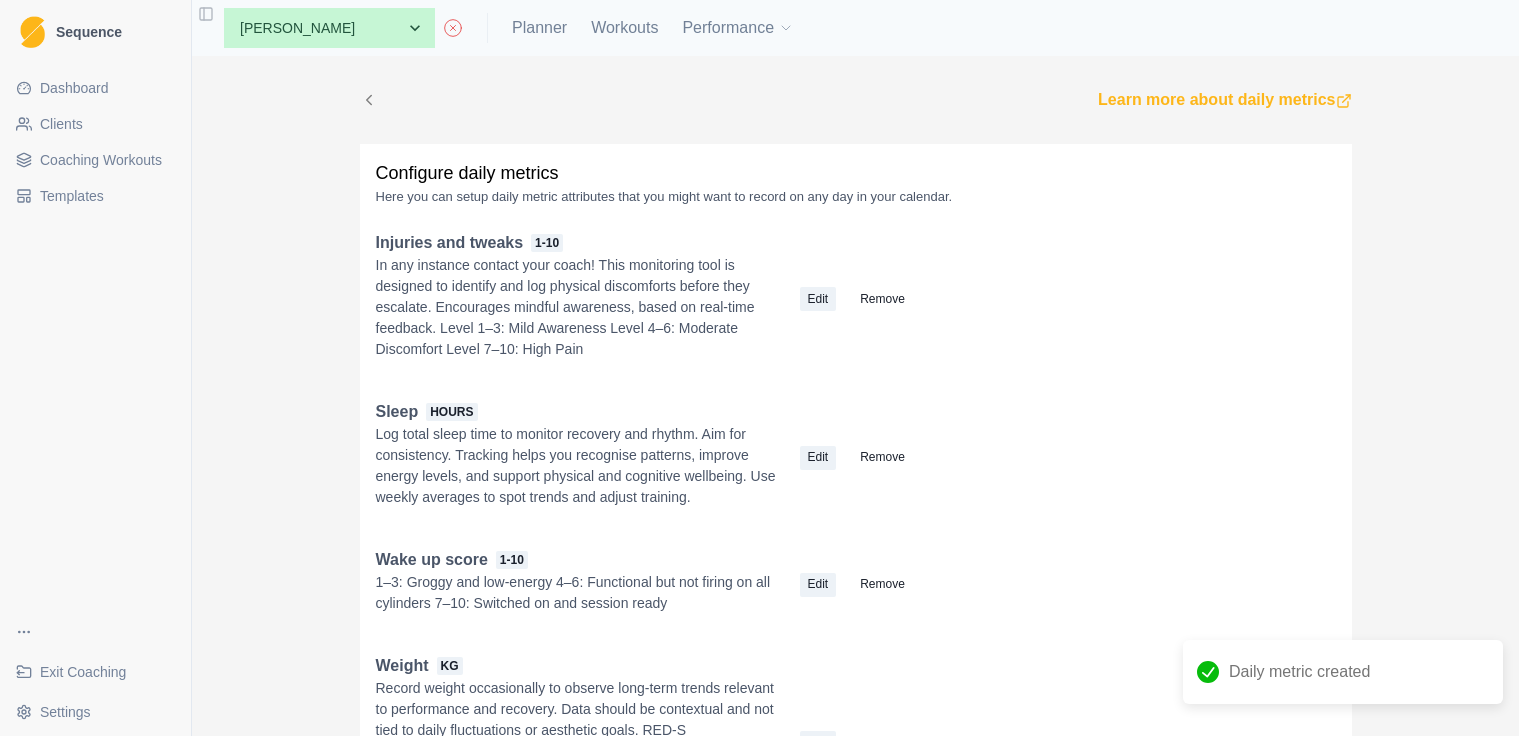 scroll, scrollTop: 0, scrollLeft: 0, axis: both 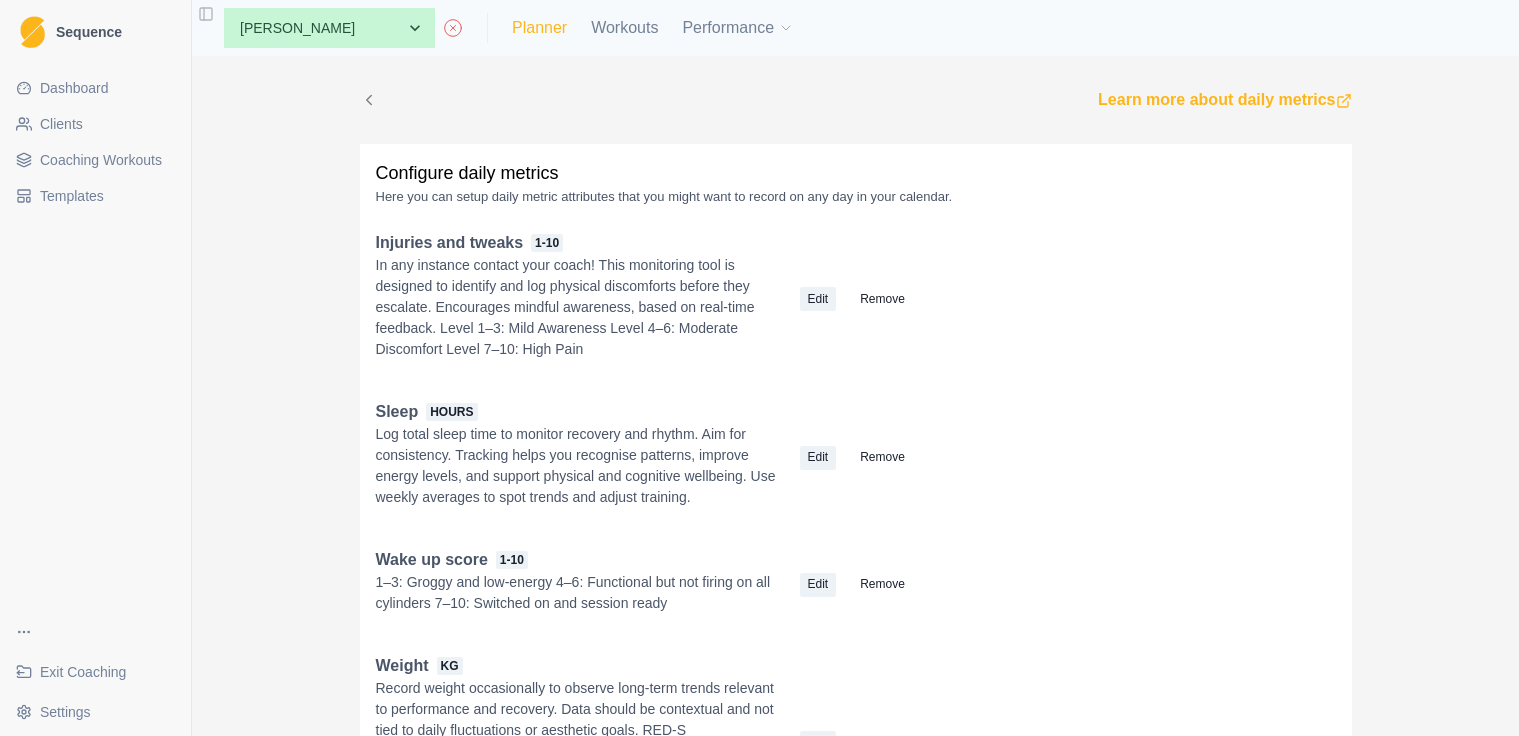 click on "Planner" at bounding box center (539, 28) 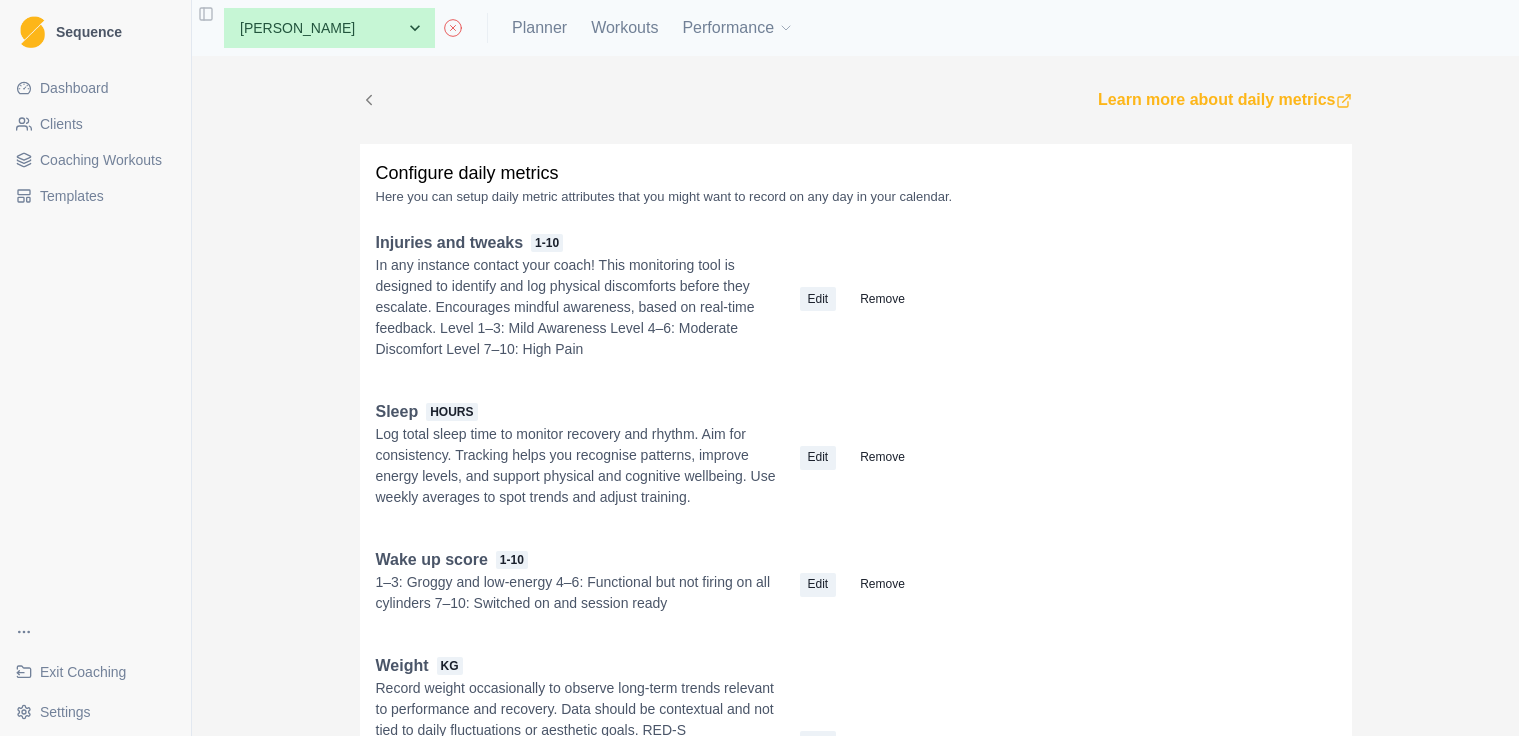 select on "month" 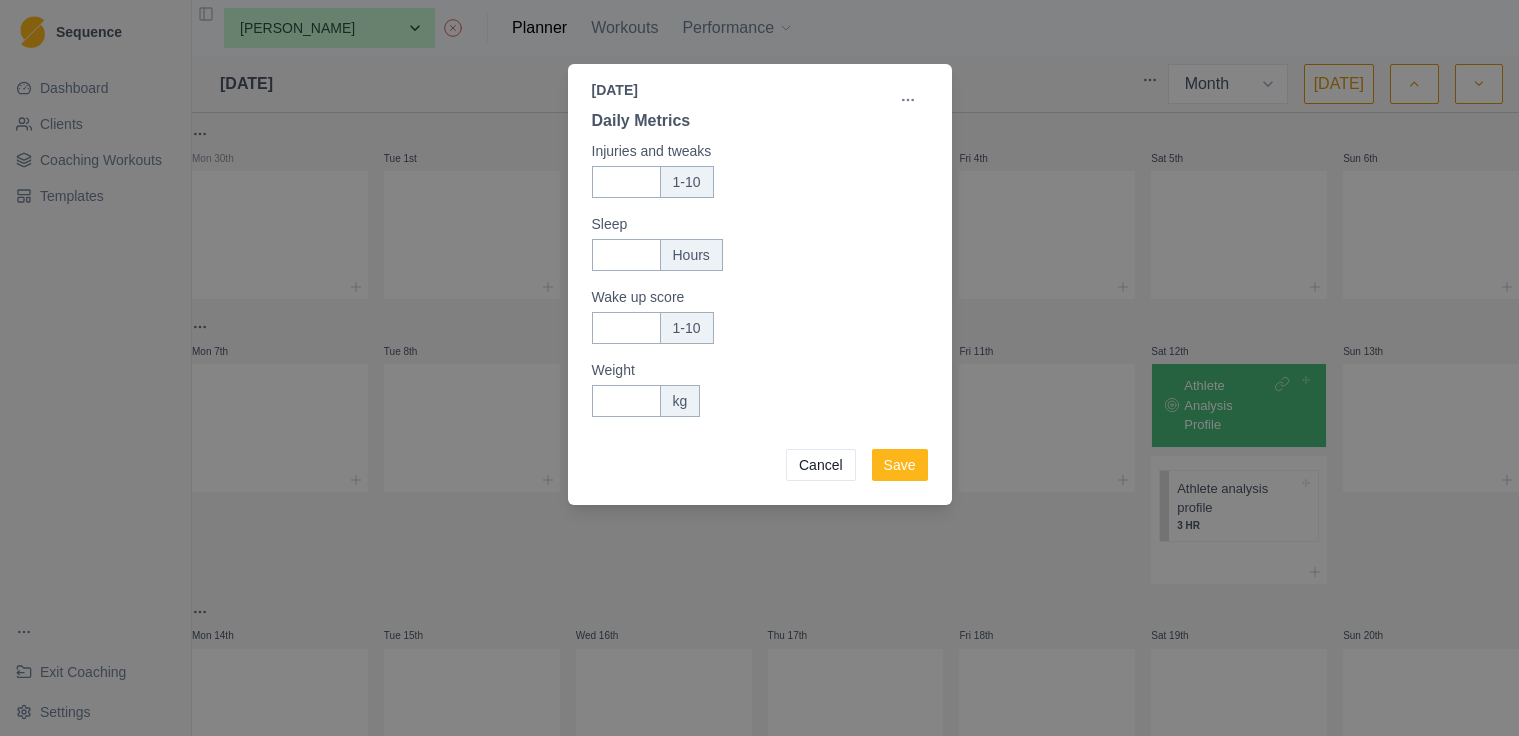 click on "[DATE] Daily Metrics Edit Injuries and tweaks 1-10 Sleep  Hours Wake up score 1-10 Weight kg Cancel Save" at bounding box center [759, 368] 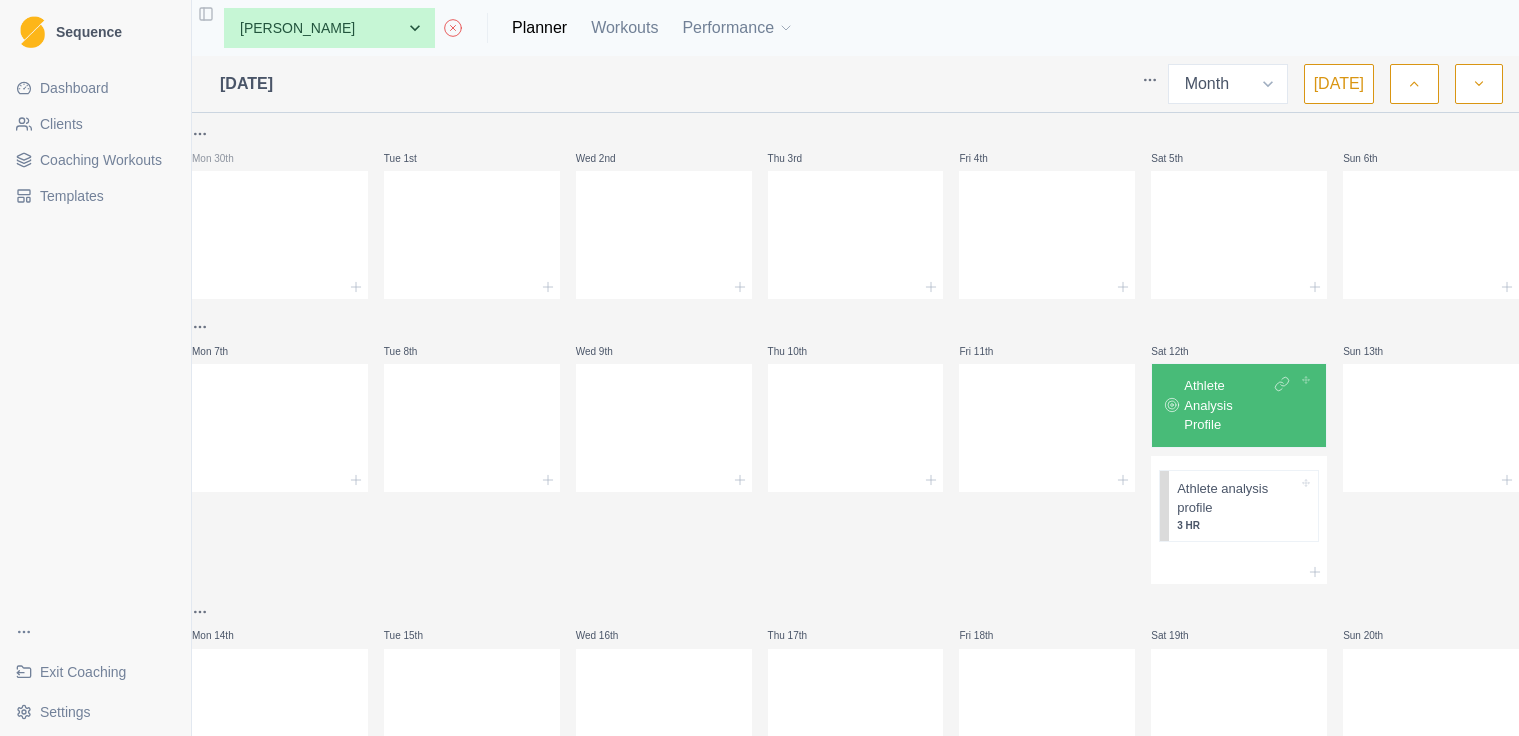 click at bounding box center (1239, 555) 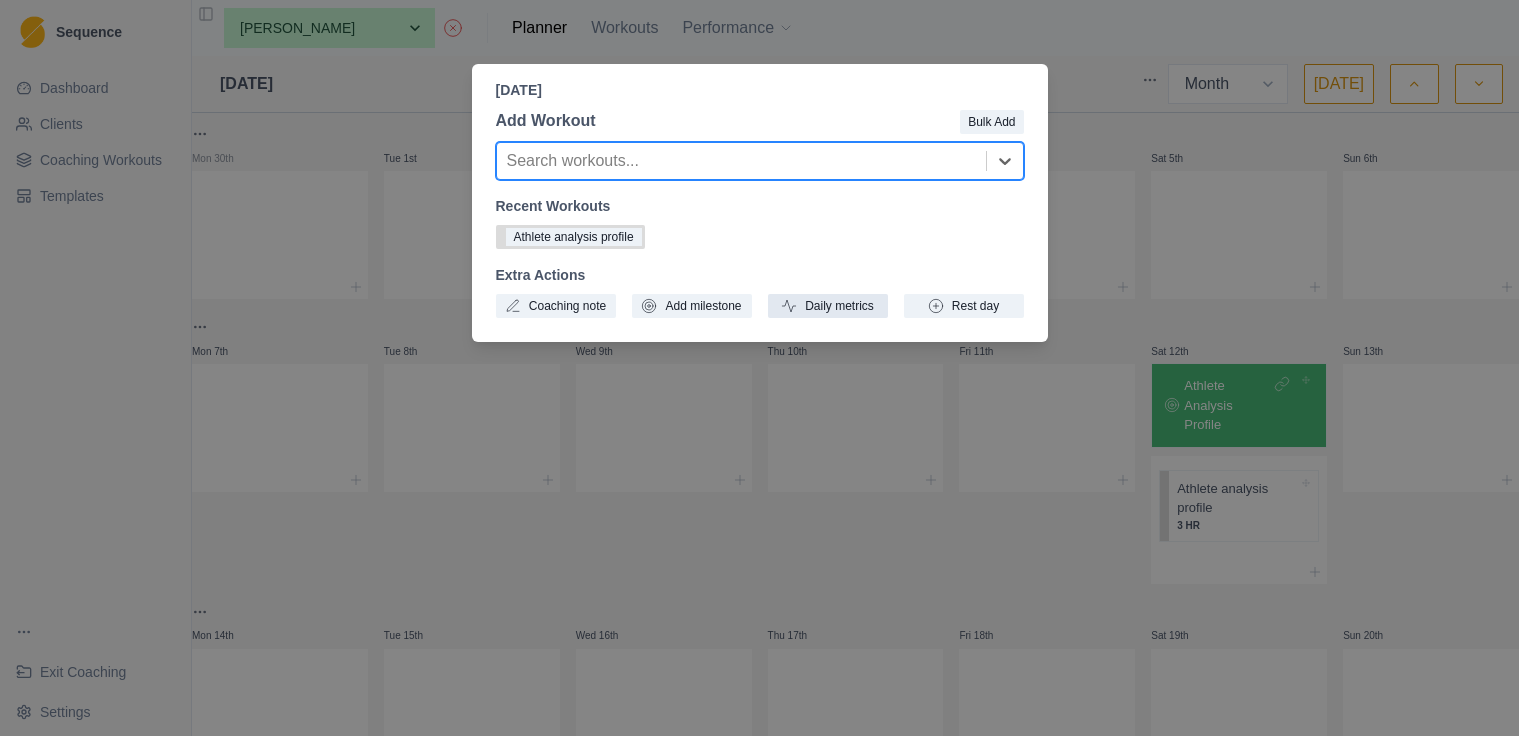click on "Daily metrics" at bounding box center (828, 306) 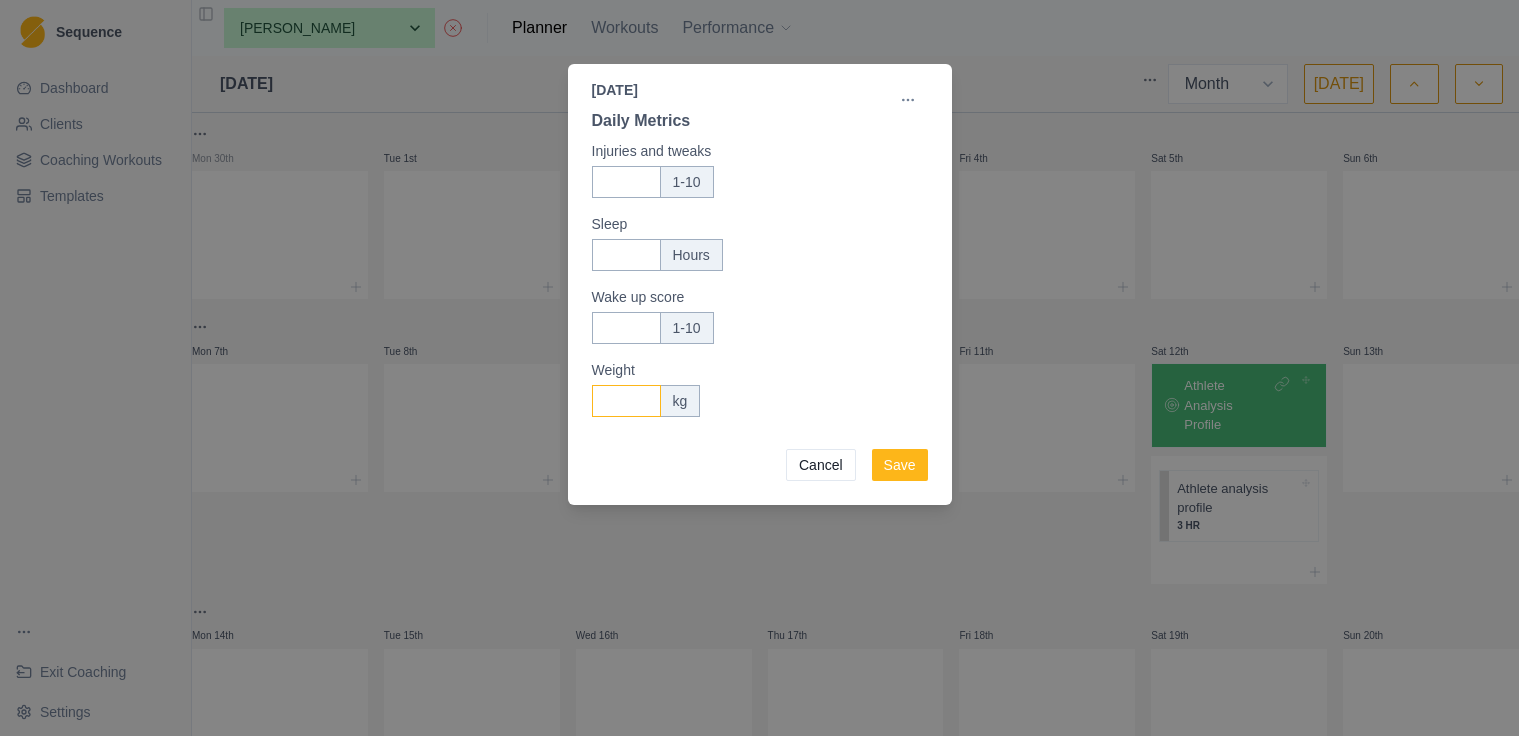 click on "Weight" at bounding box center [626, 401] 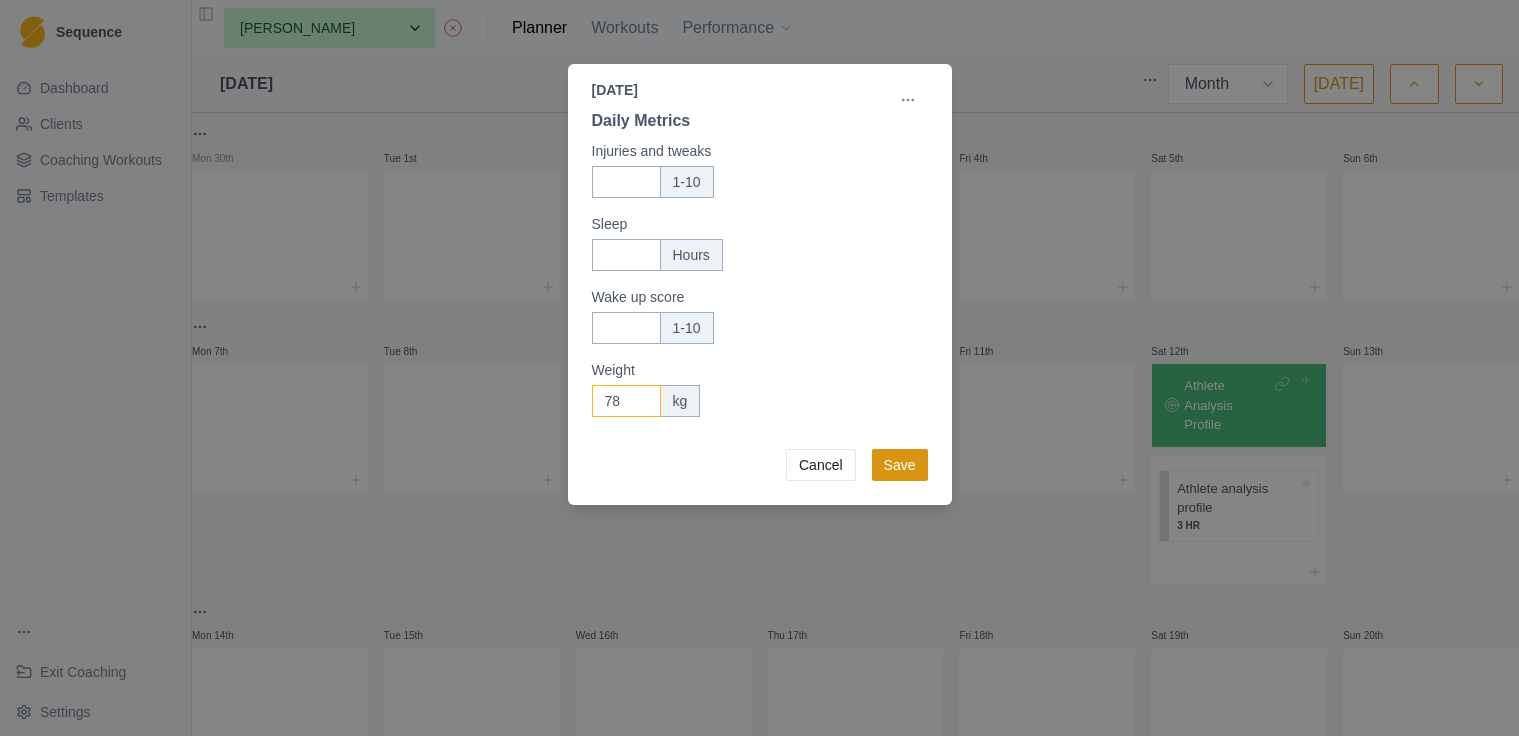 type on "78" 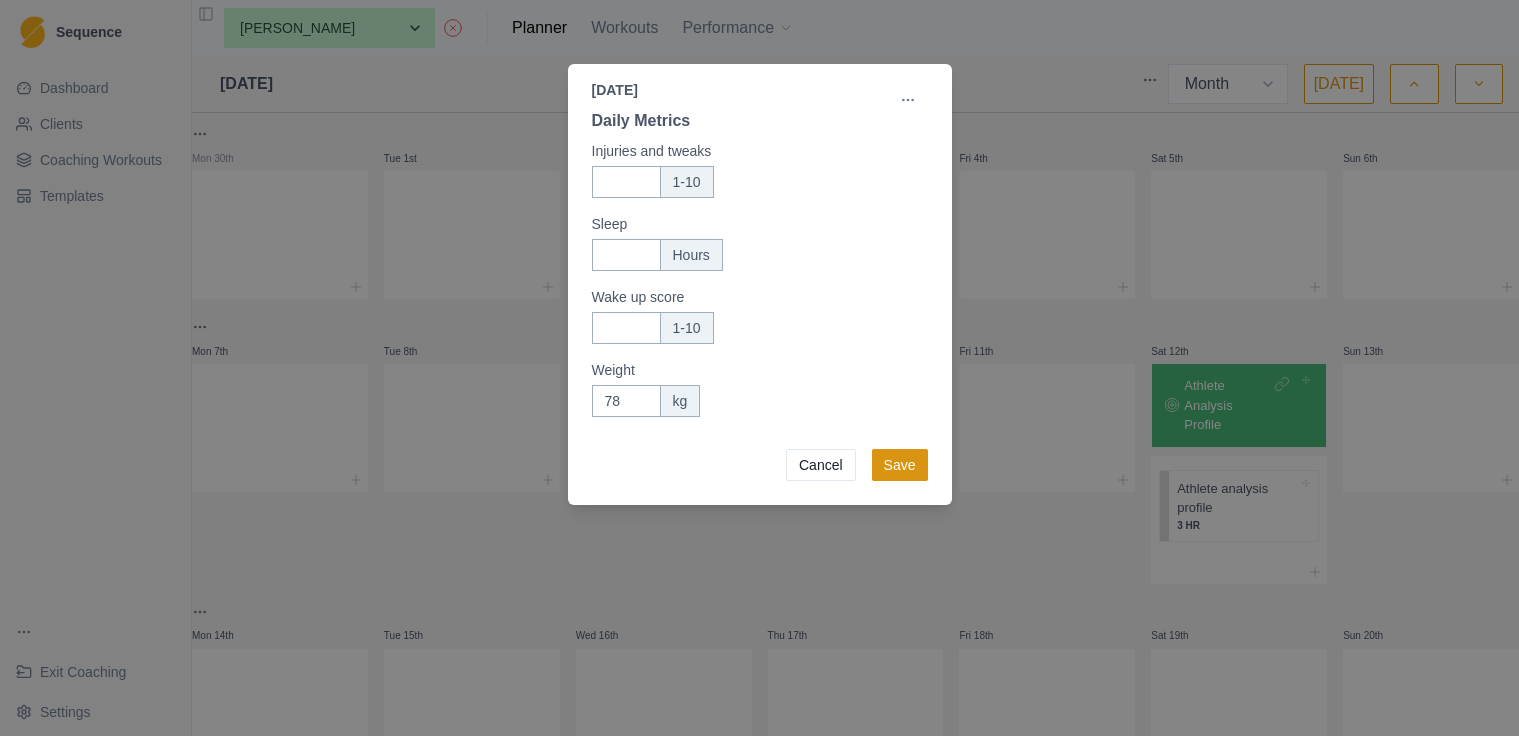 click on "Save" at bounding box center (900, 465) 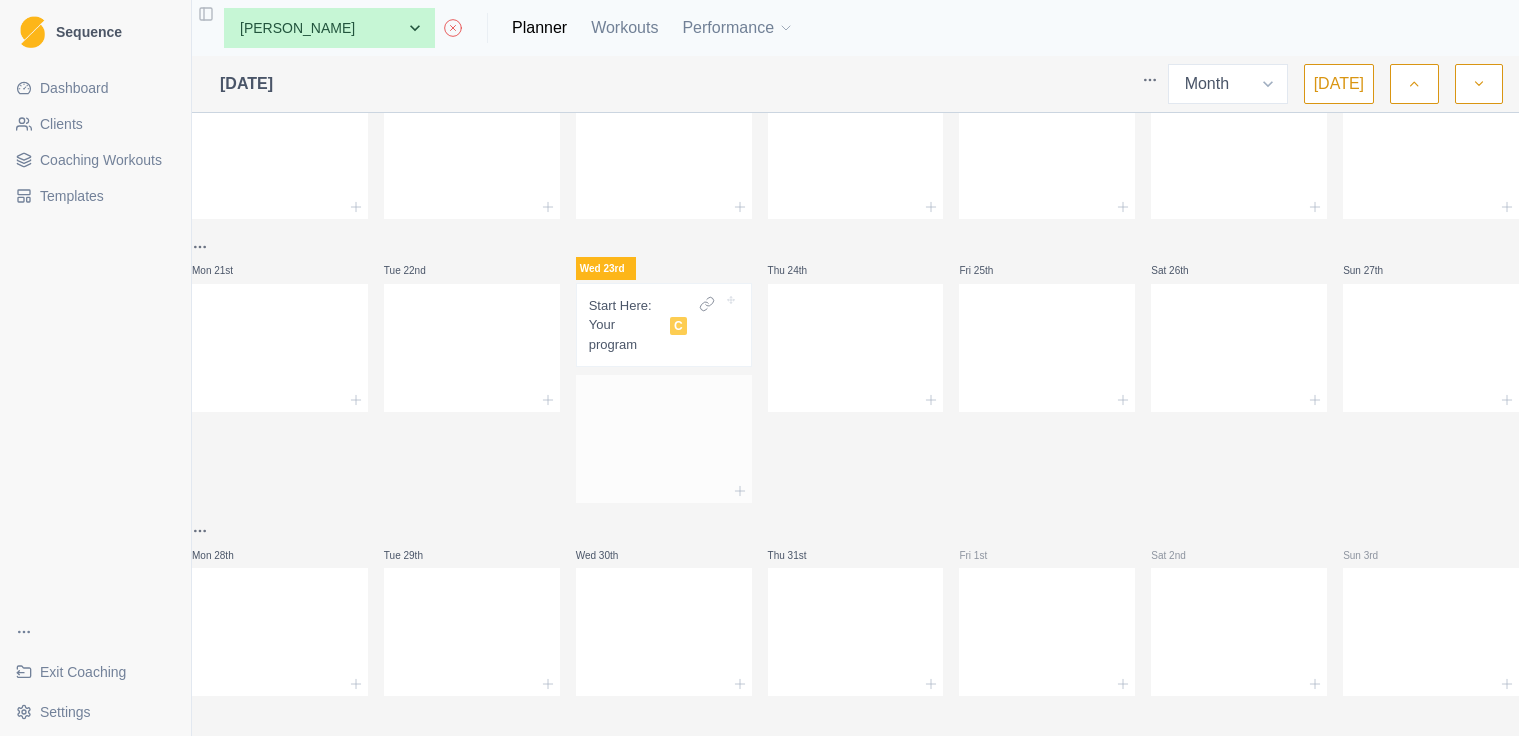 scroll, scrollTop: 571, scrollLeft: 0, axis: vertical 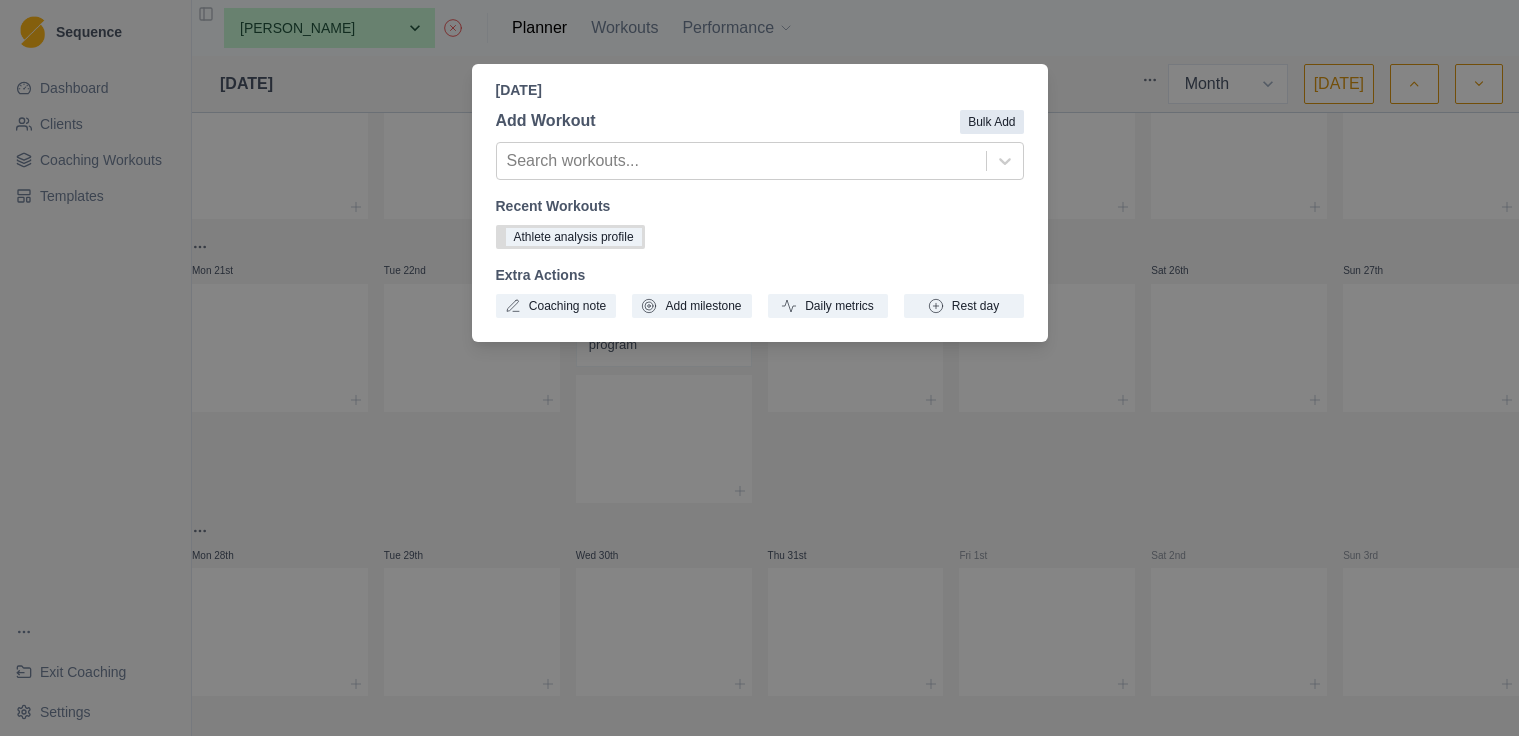 click on "Bulk Add" at bounding box center [991, 122] 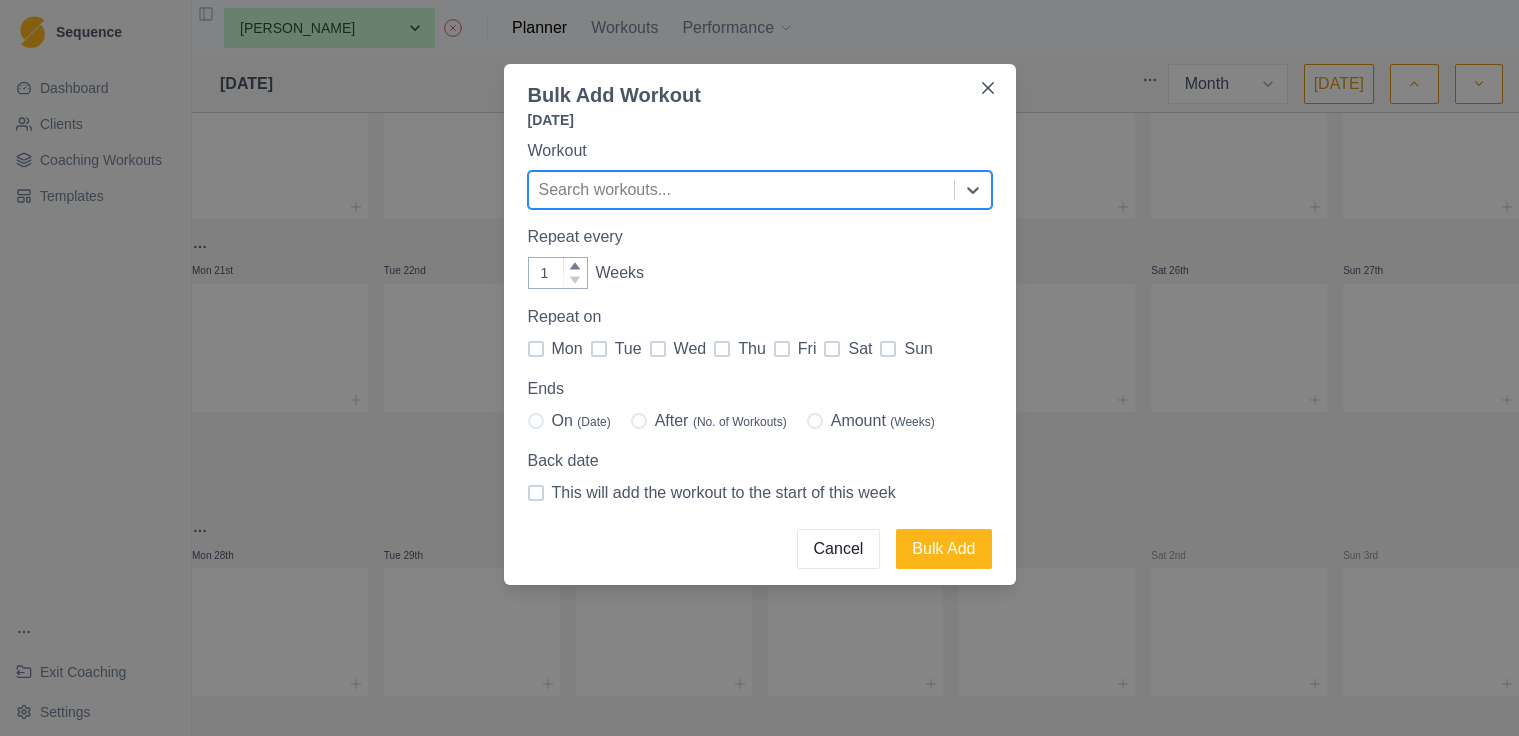click at bounding box center (658, 349) 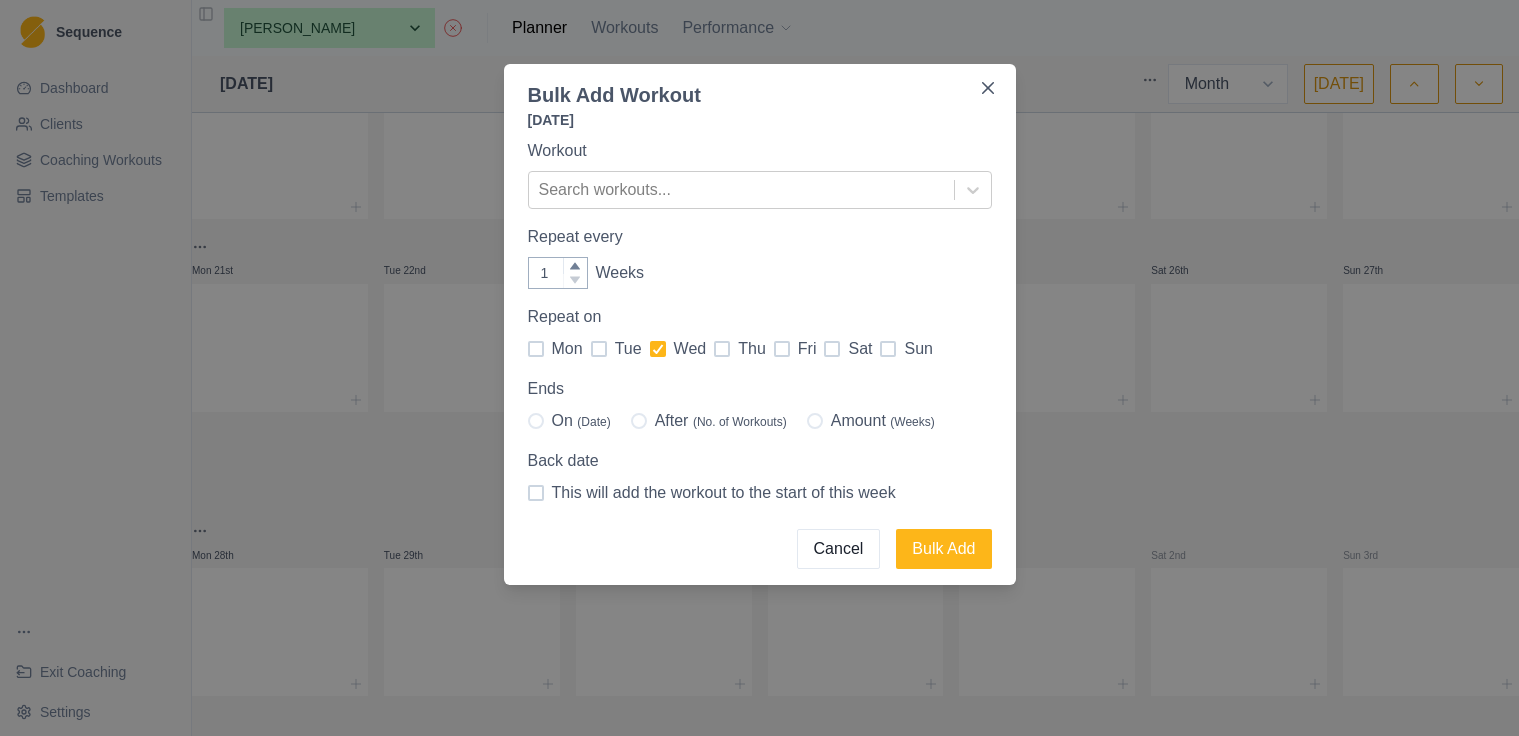 click at bounding box center (815, 421) 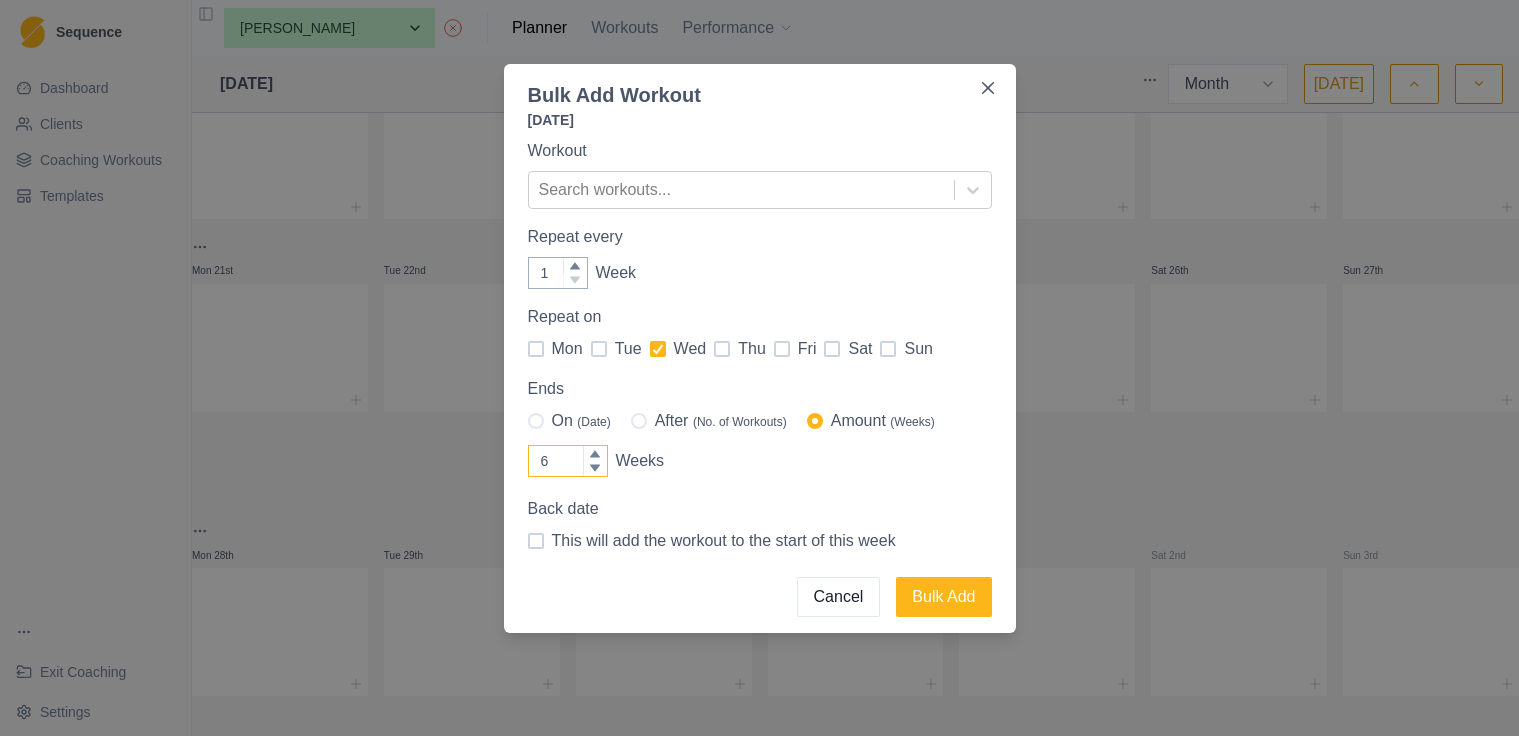 click 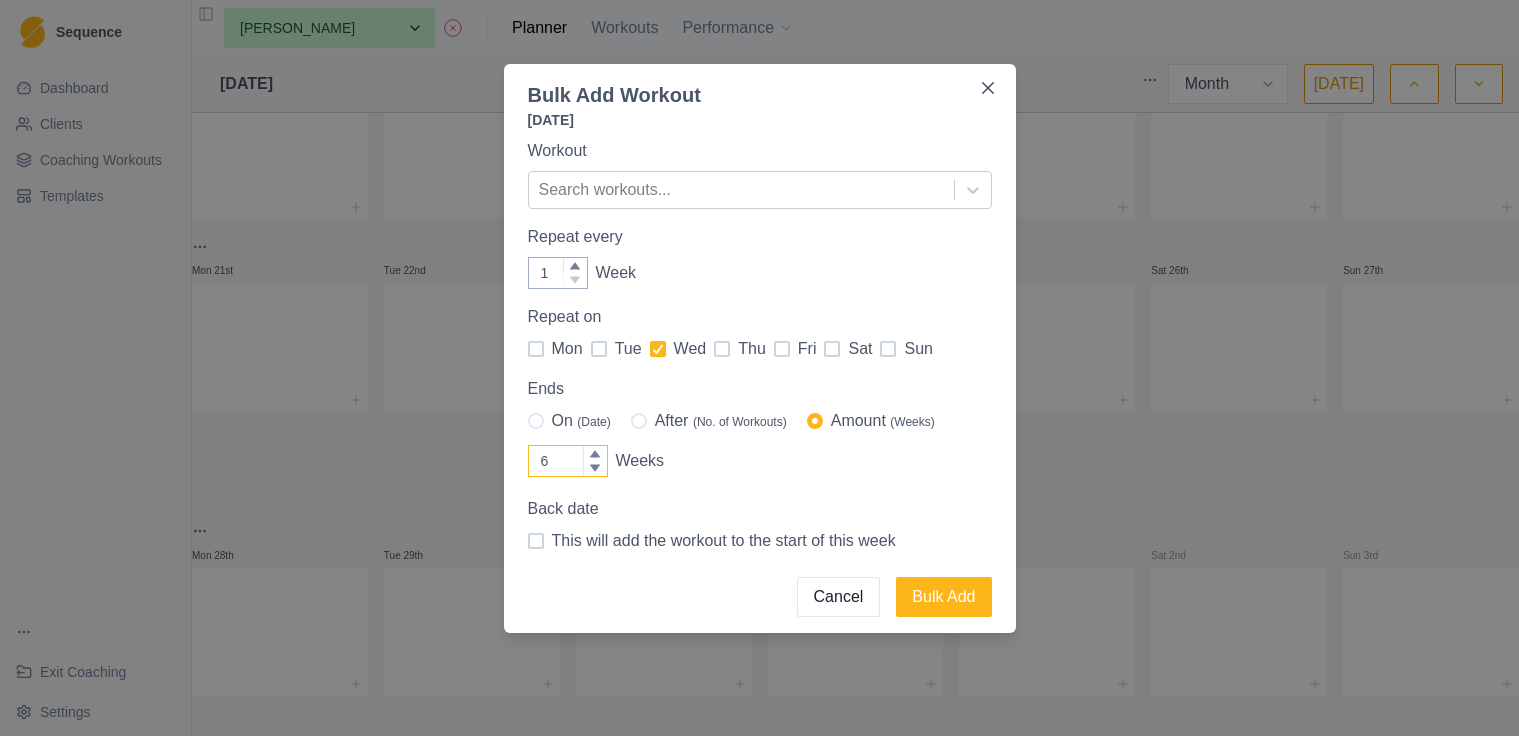 click on "6" at bounding box center (568, 461) 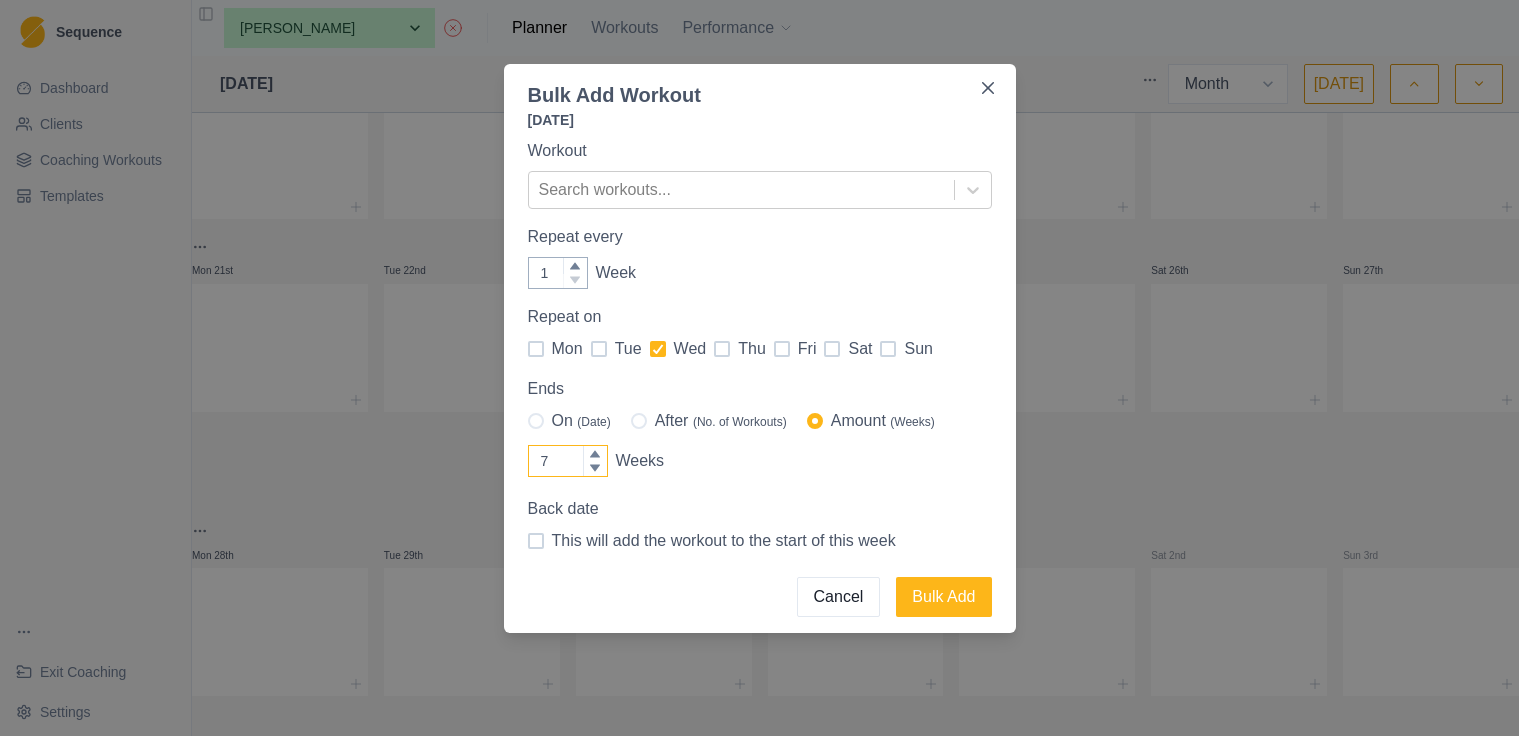 click 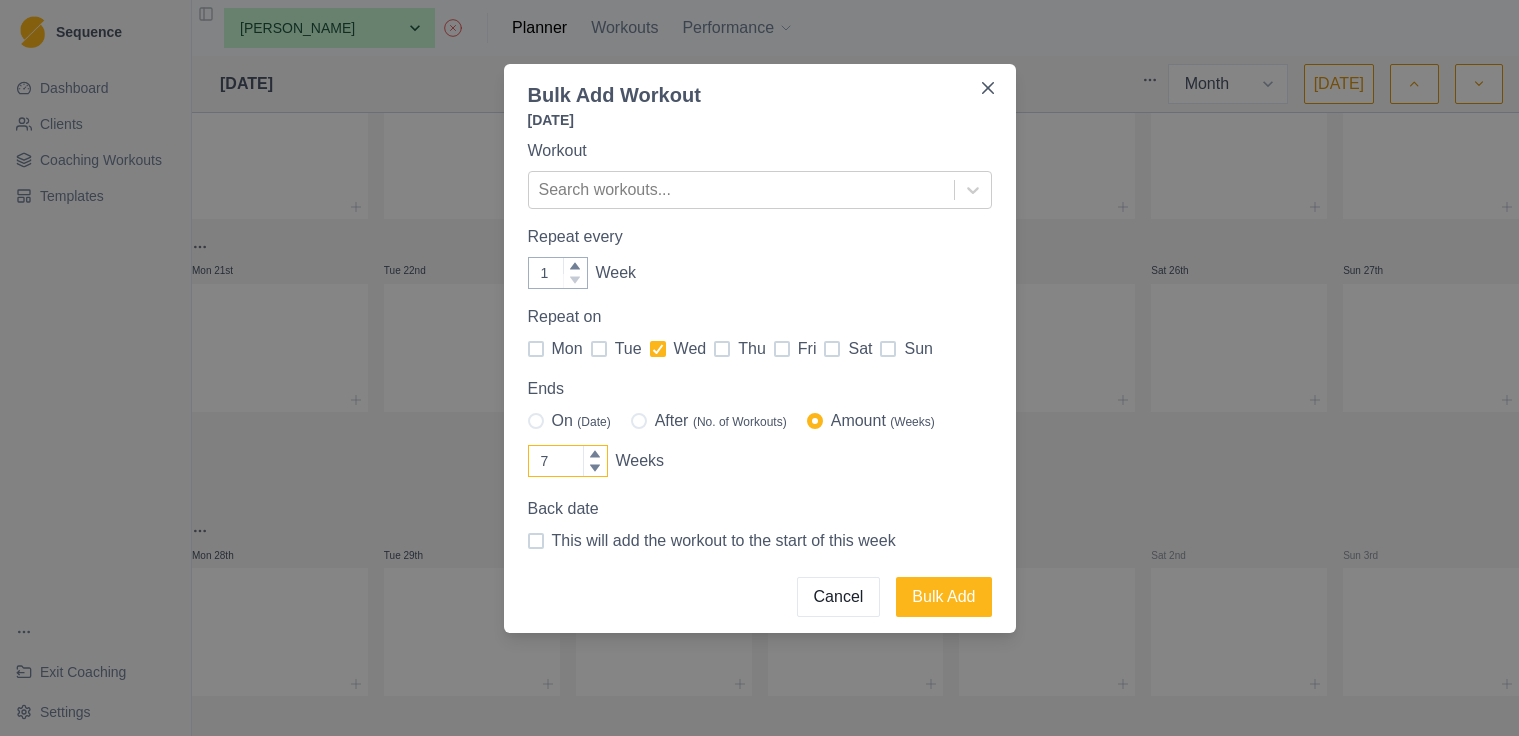click on "7" at bounding box center (568, 461) 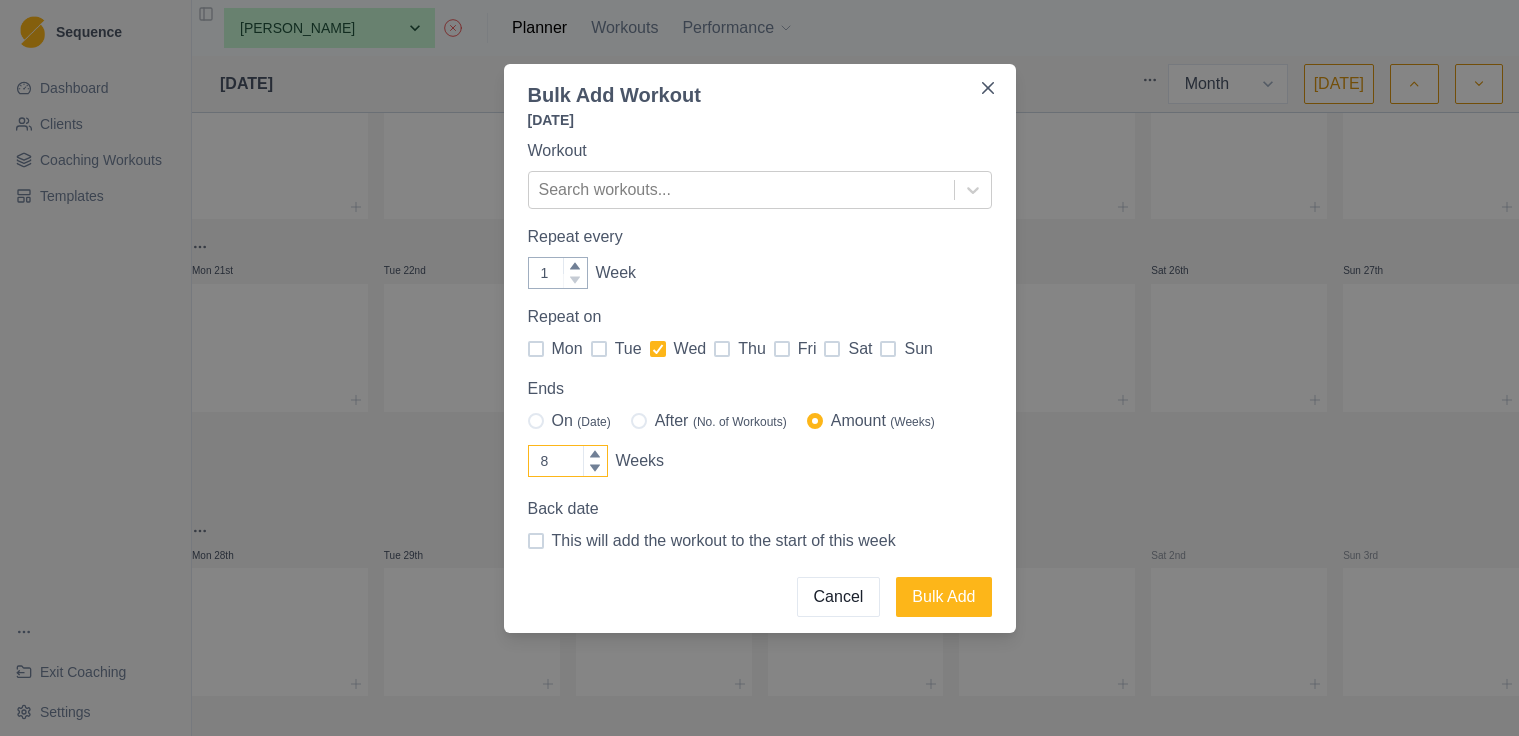 click 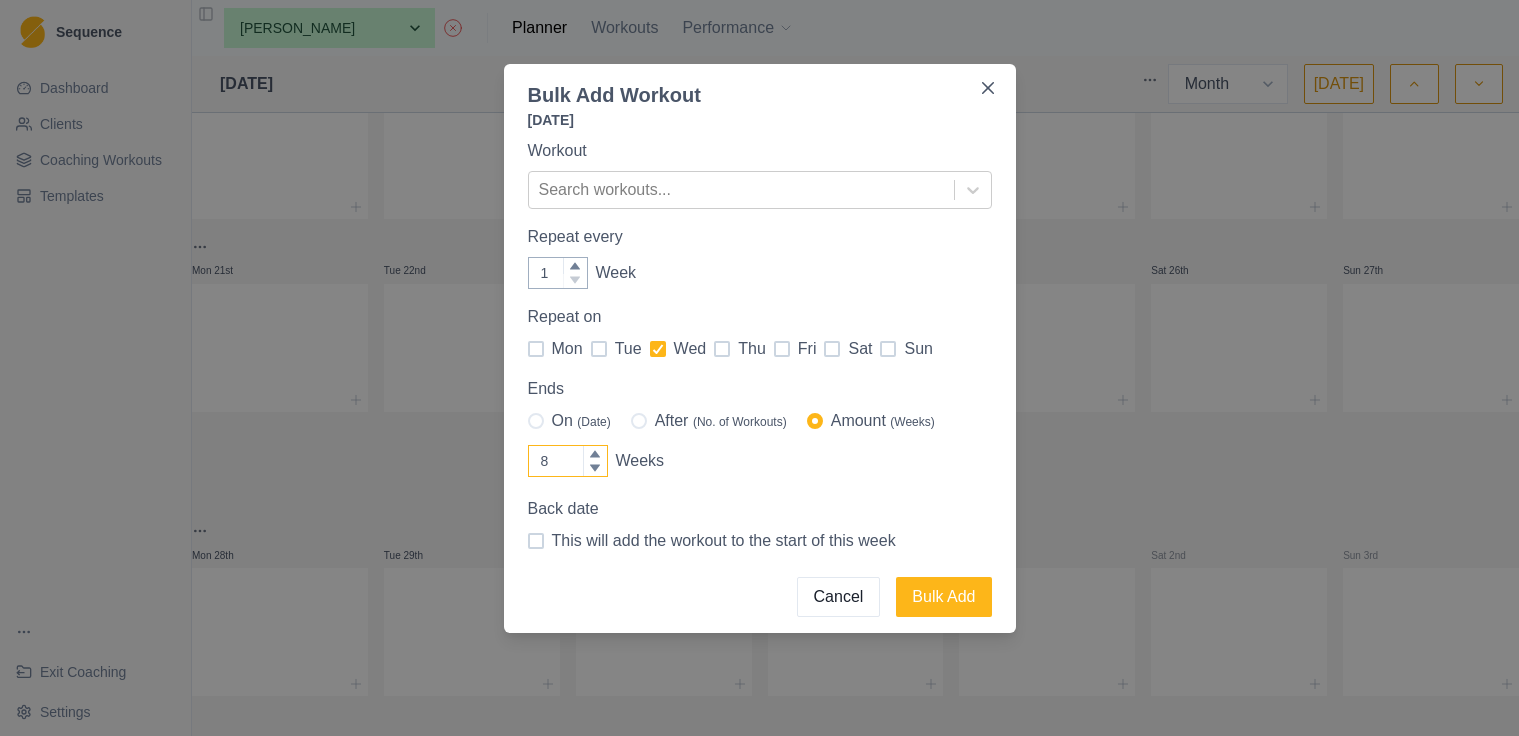 click on "8" at bounding box center (568, 461) 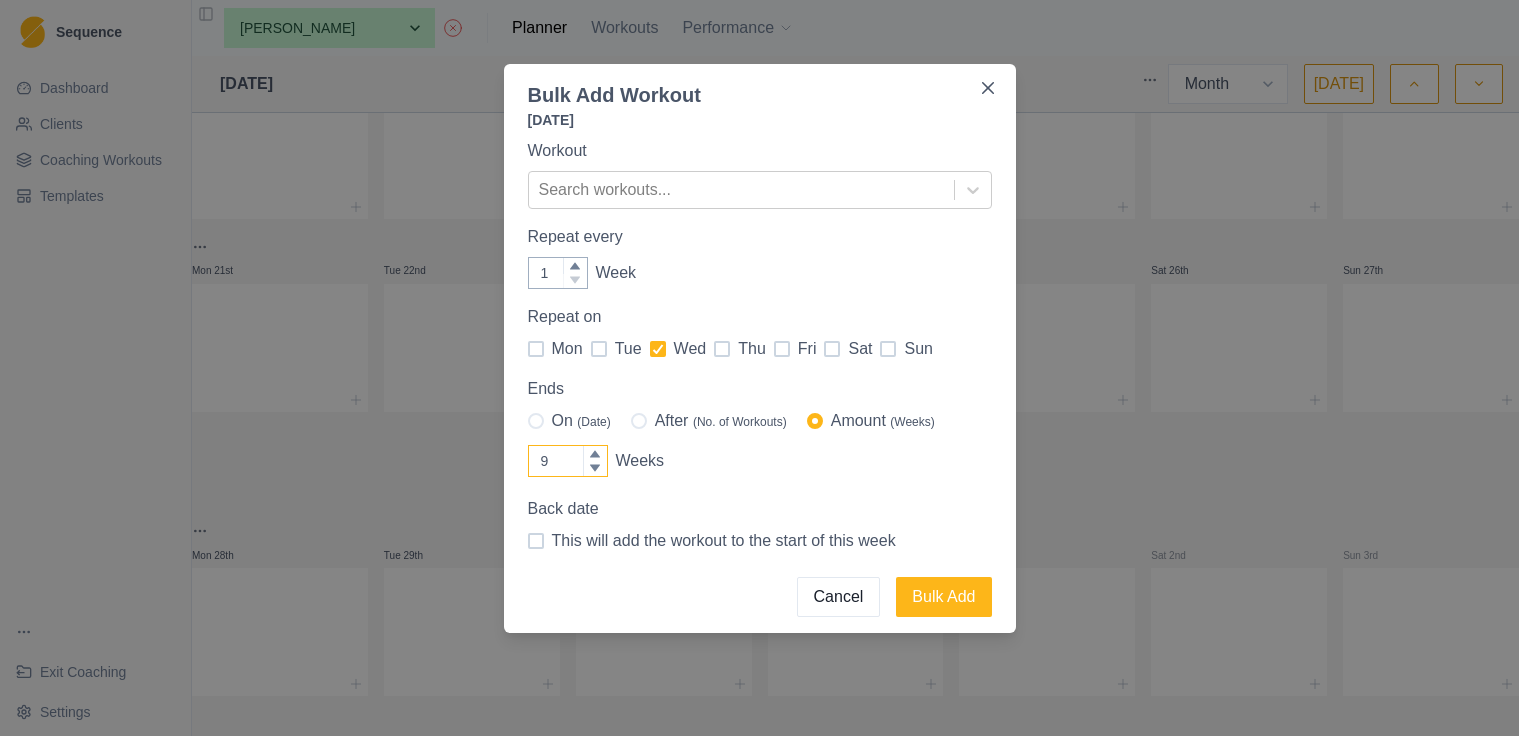 click 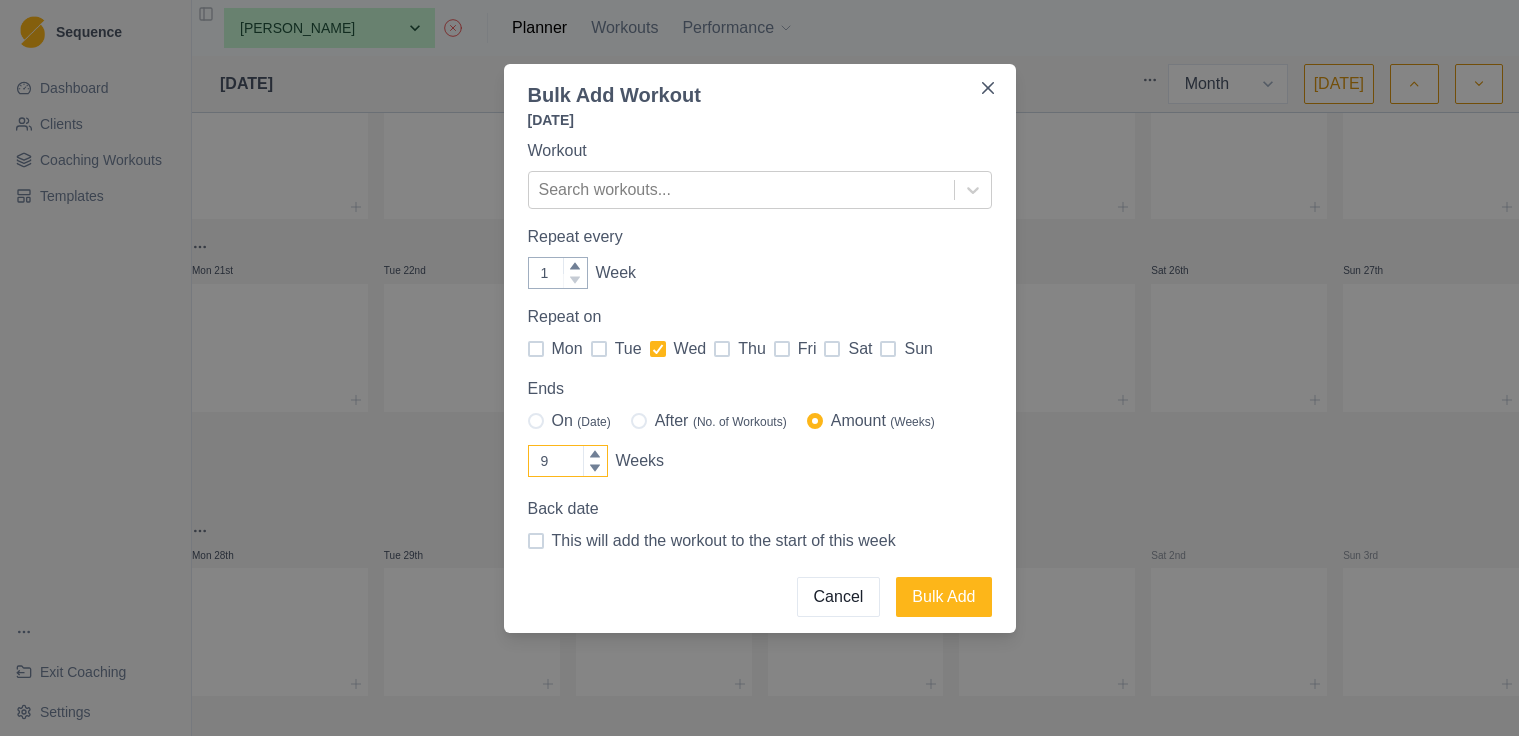 click on "9" at bounding box center (568, 461) 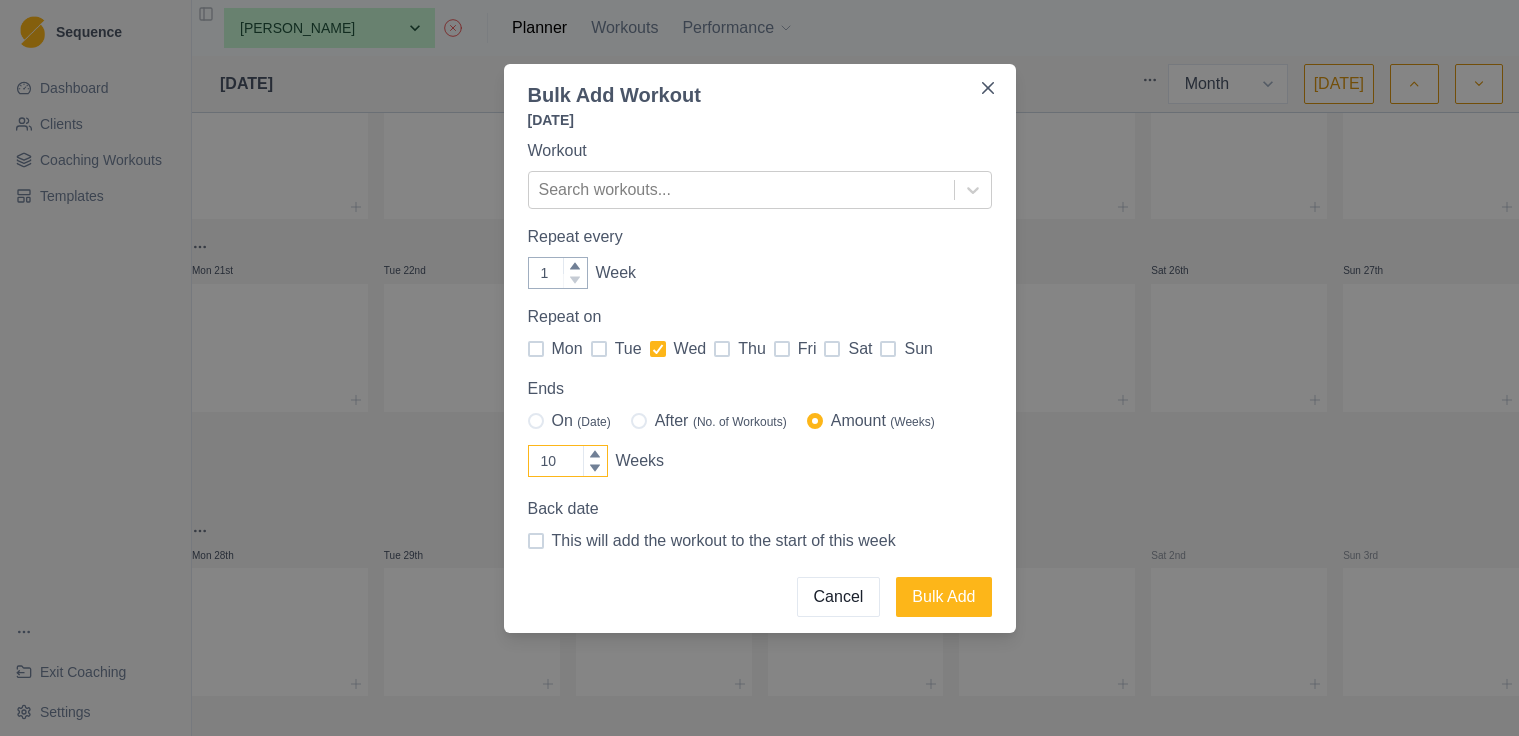 click 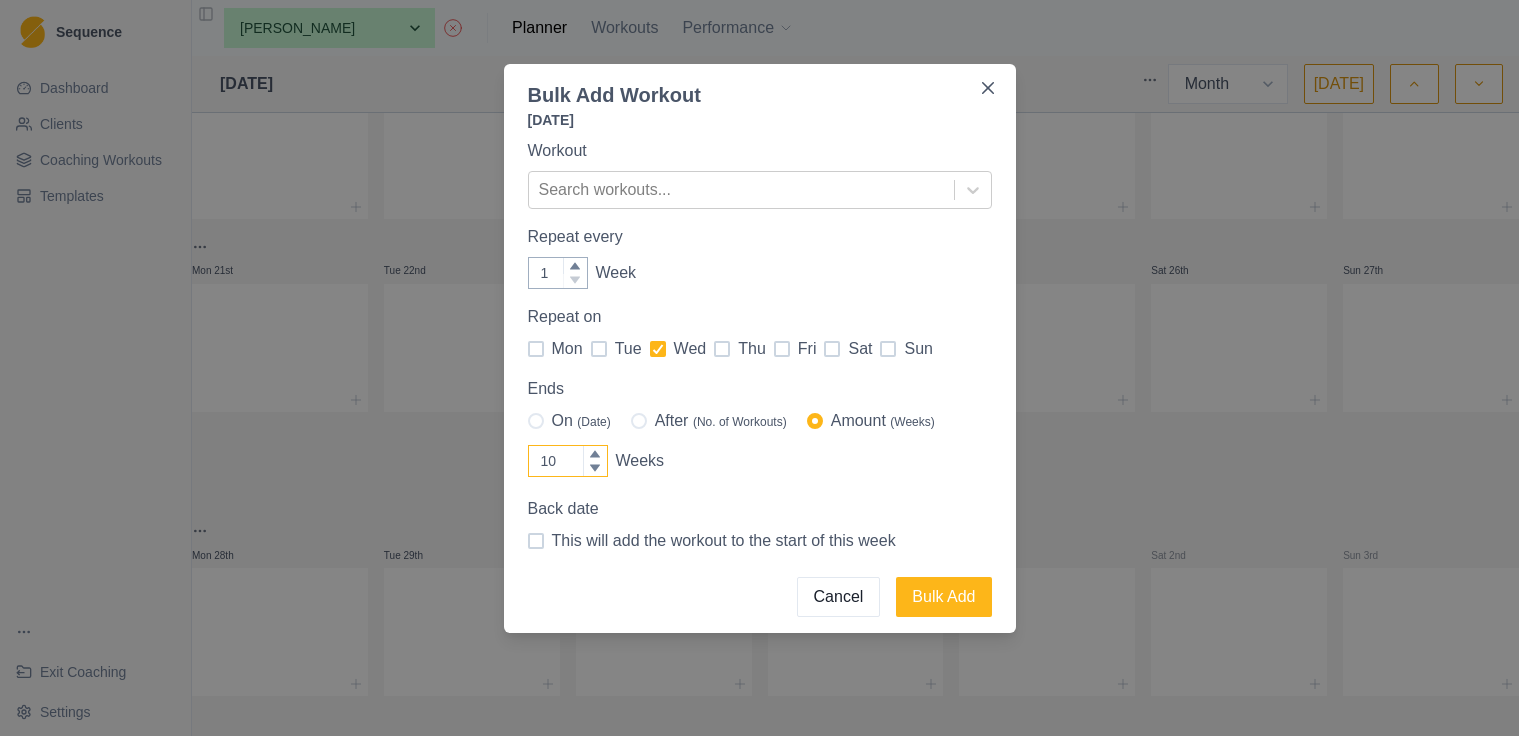 click on "10" at bounding box center [568, 461] 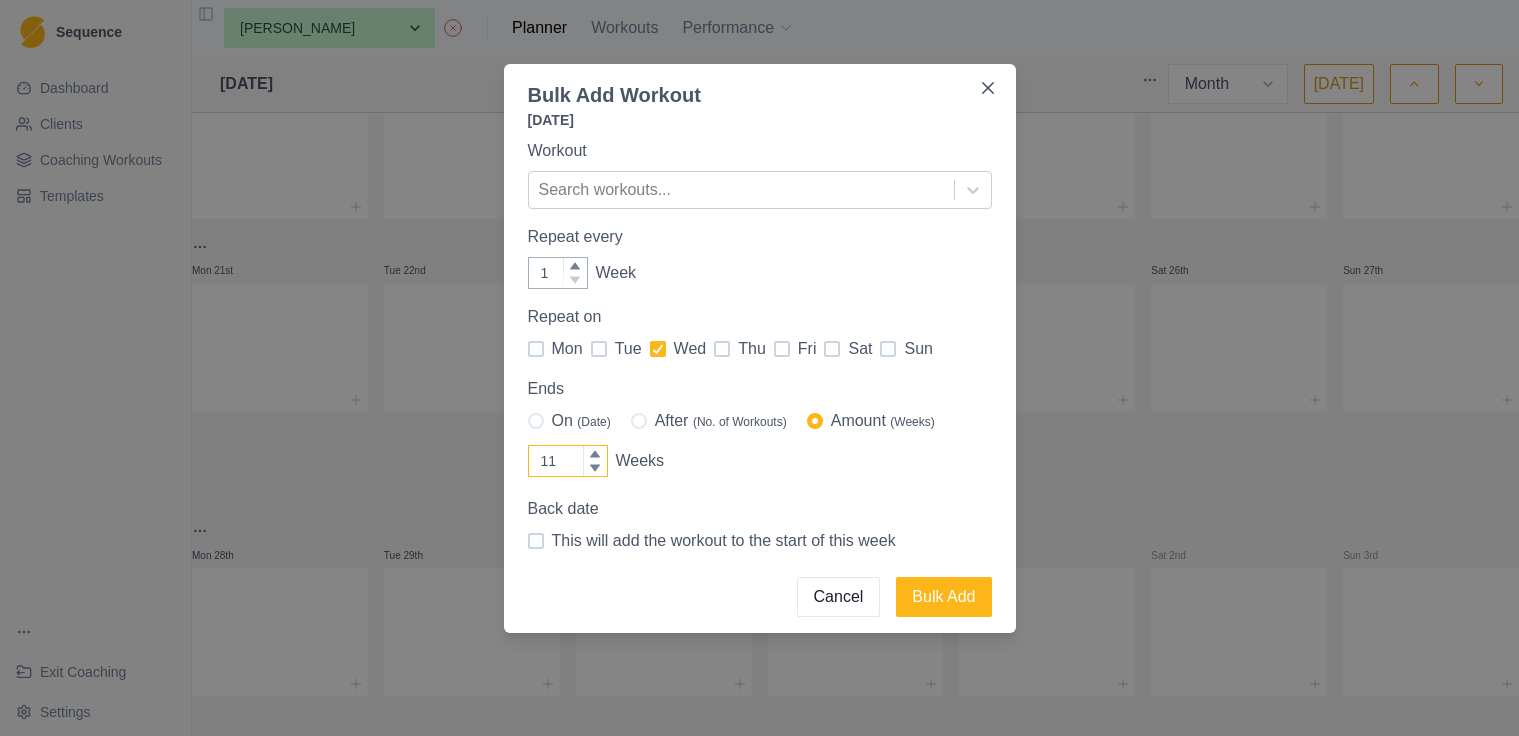 click 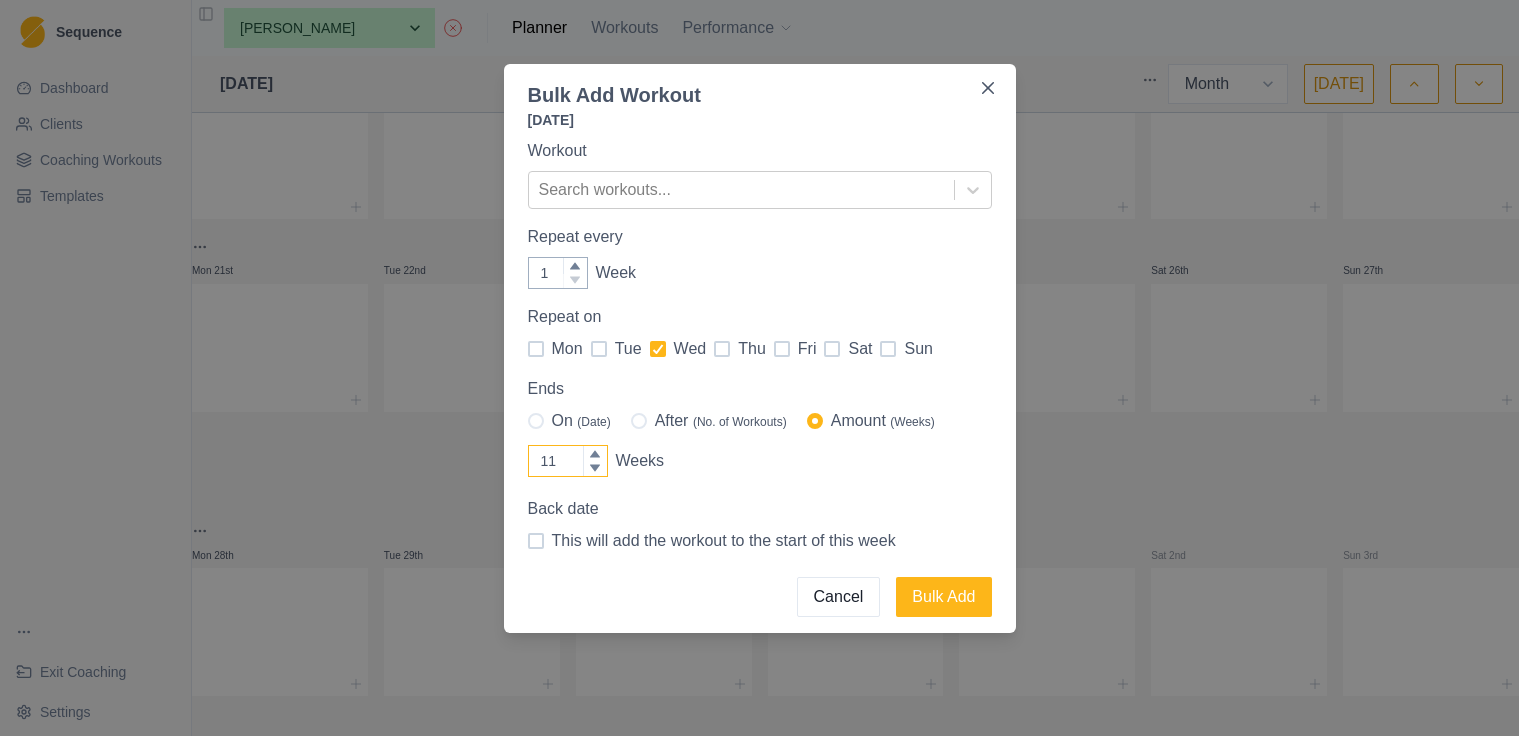 click on "11" at bounding box center [568, 461] 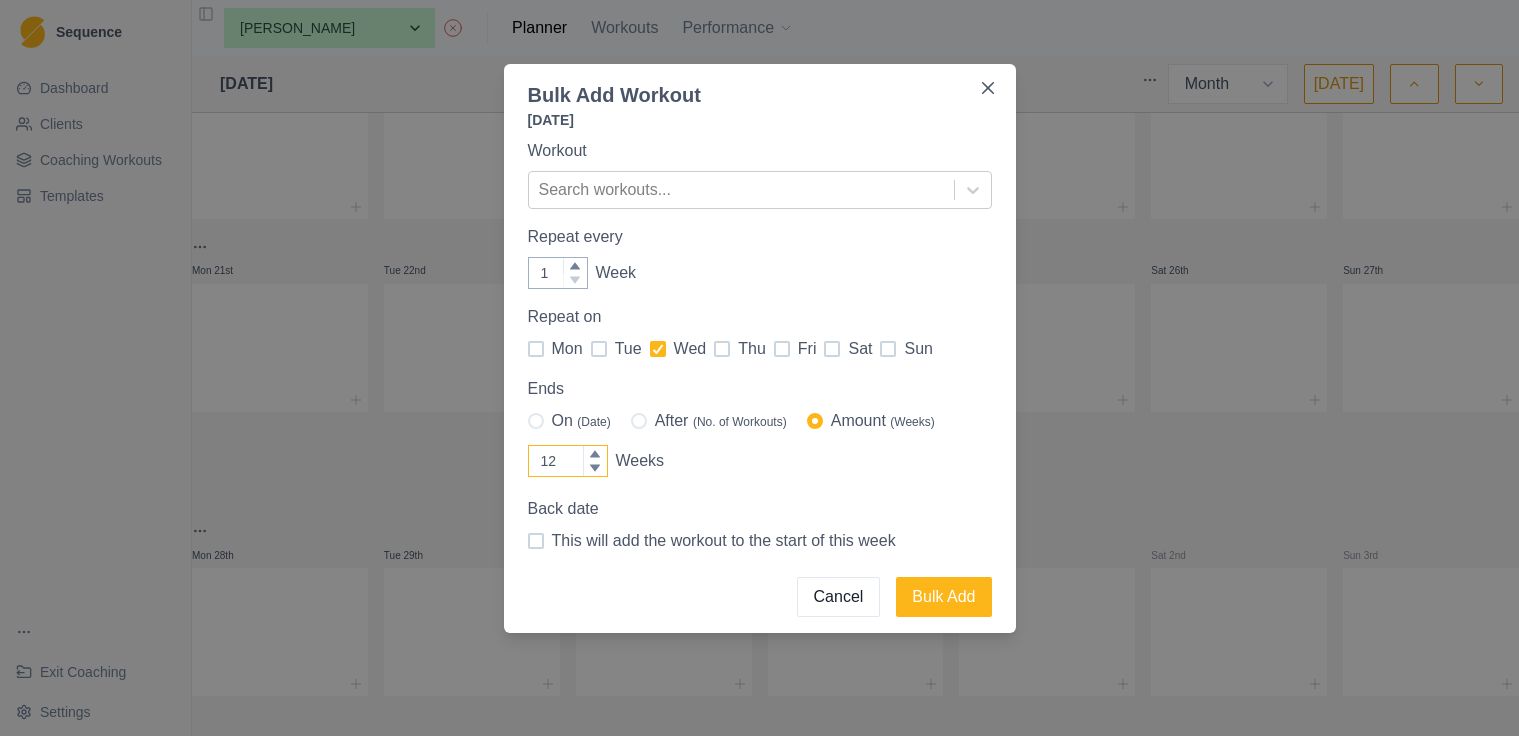 click 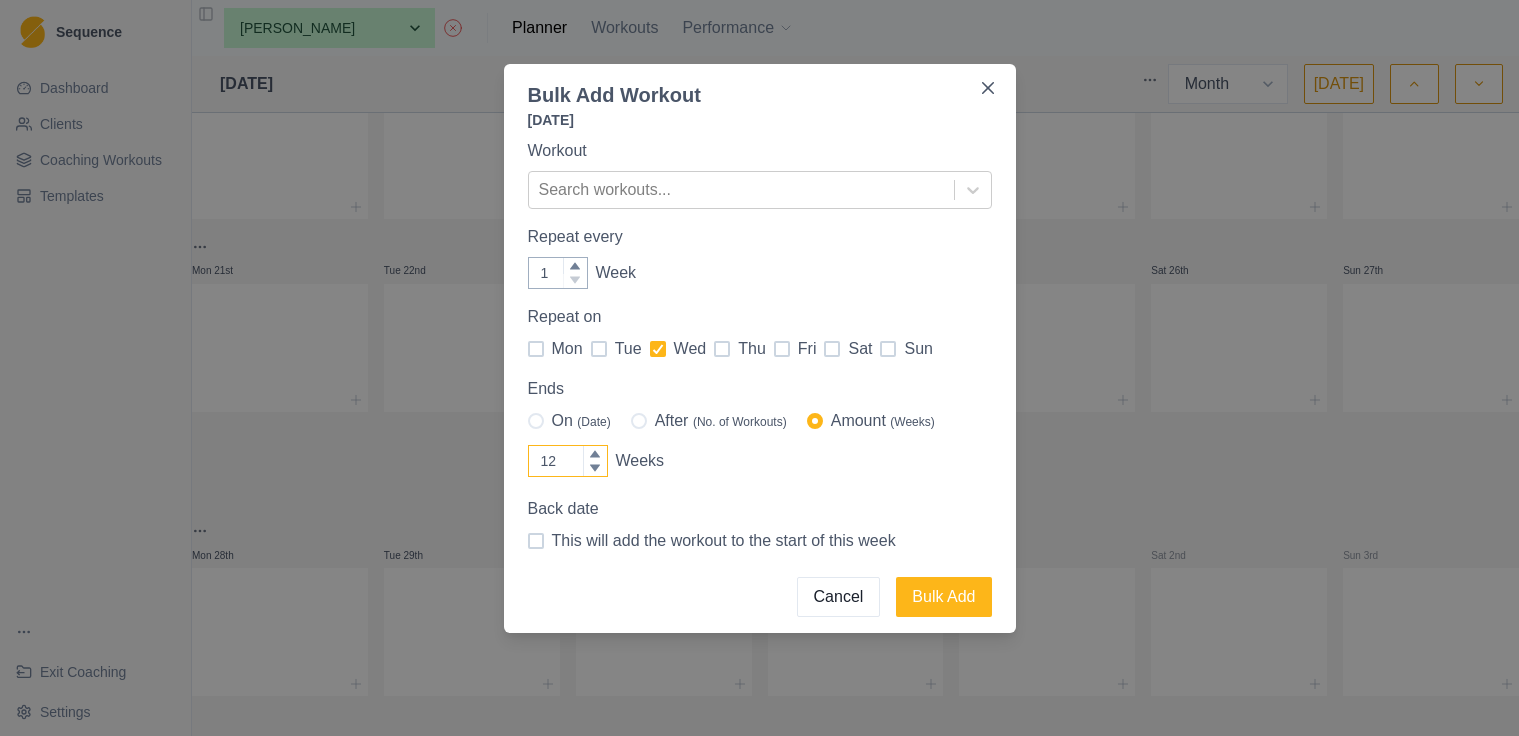 click on "12" at bounding box center (568, 461) 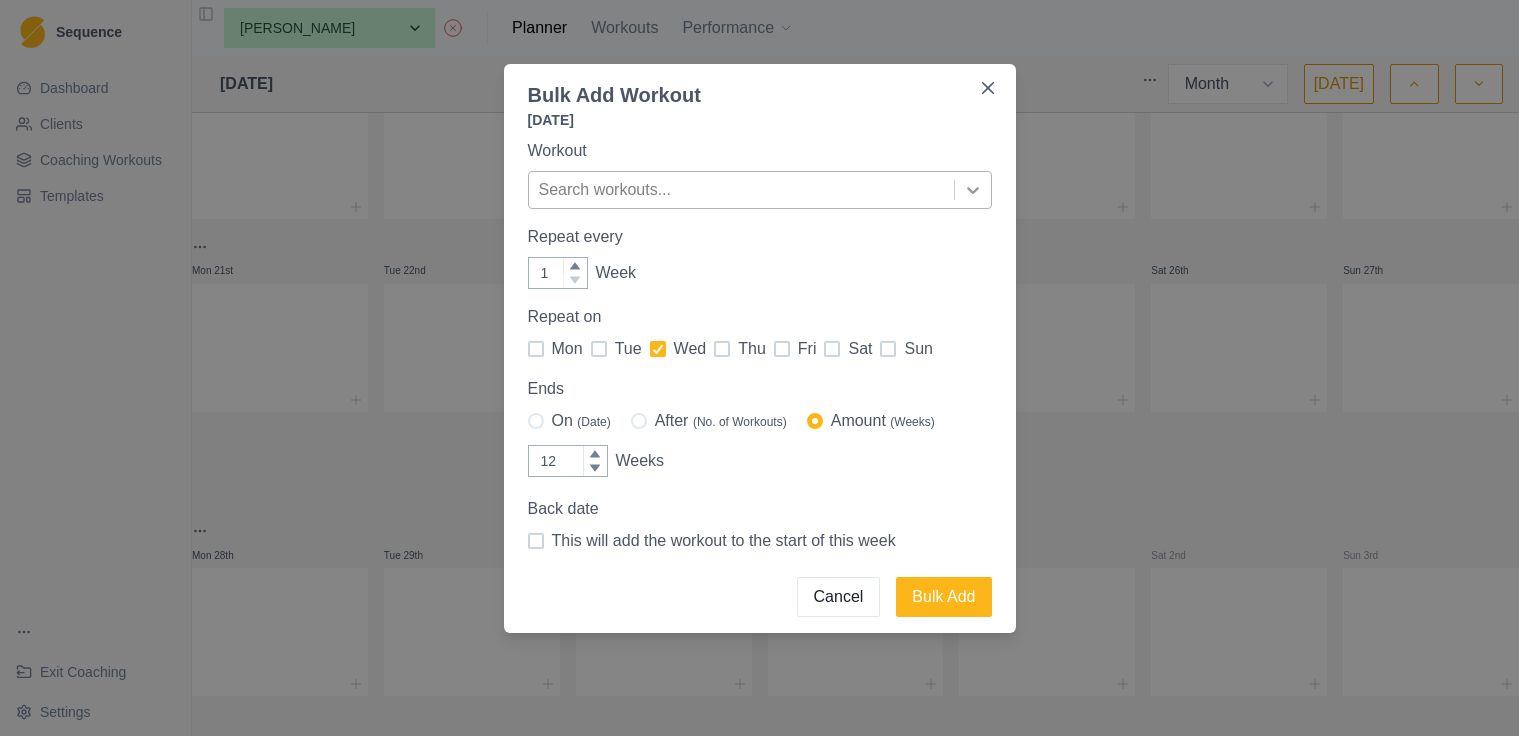 click 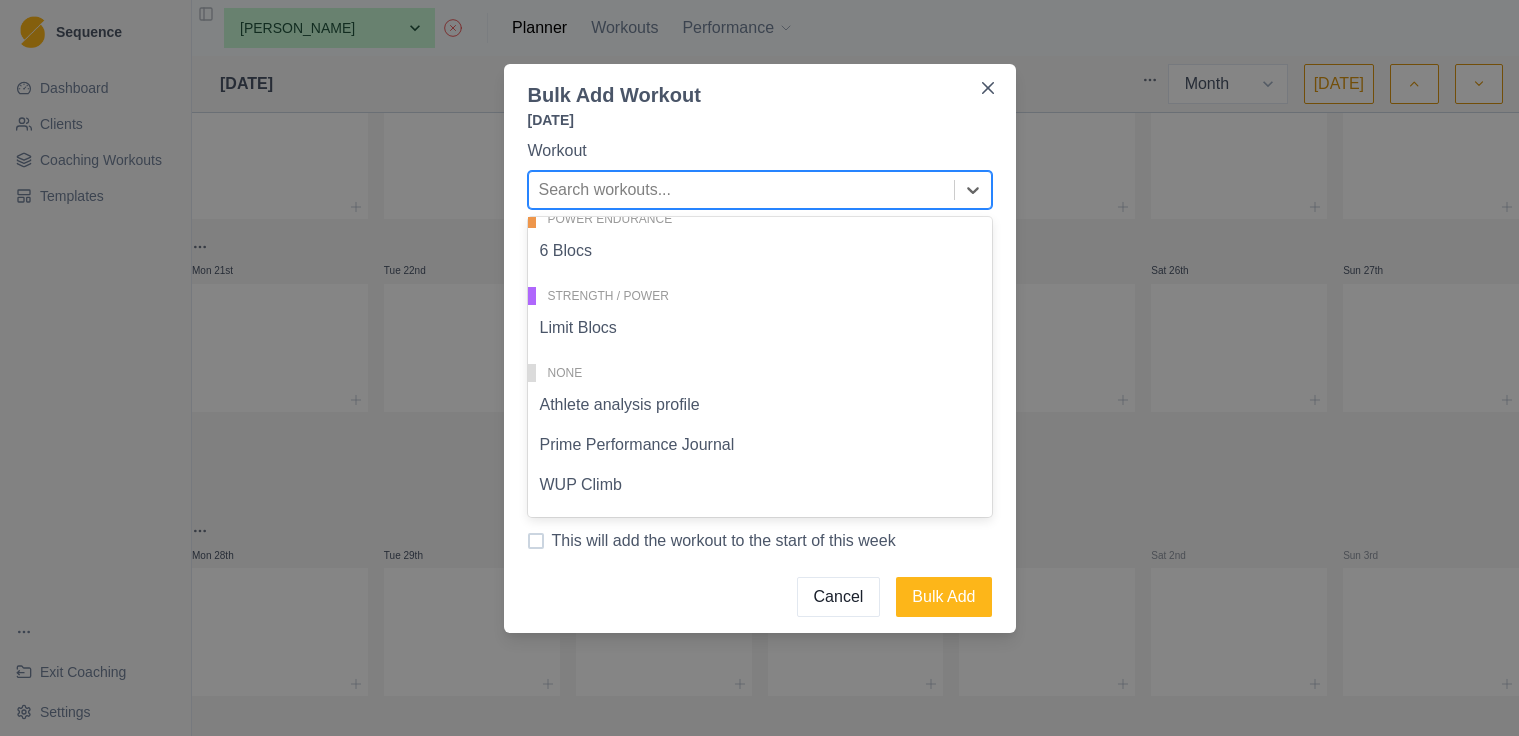 scroll, scrollTop: 330, scrollLeft: 0, axis: vertical 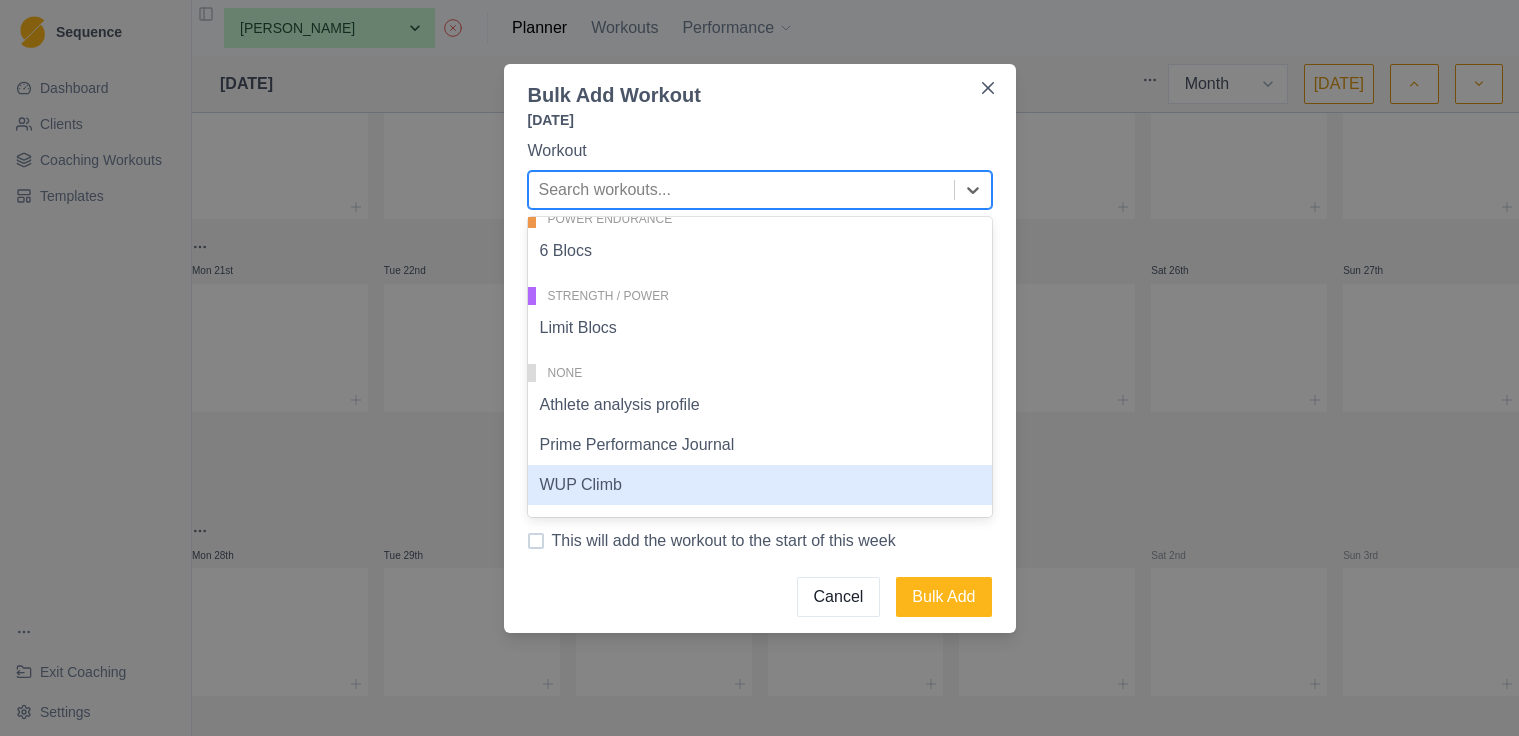 click on "WUP Climb" at bounding box center (760, 485) 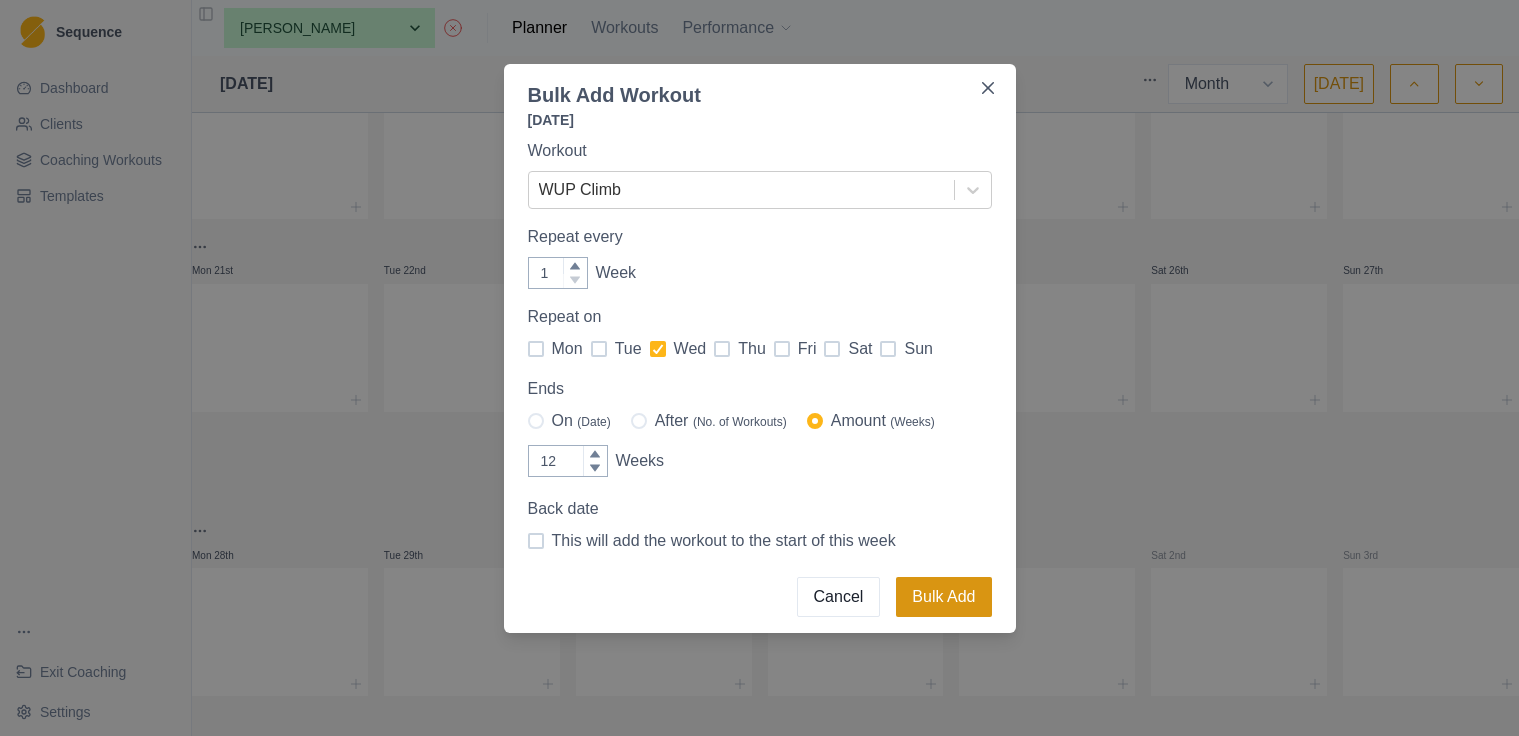 click on "Bulk Add" at bounding box center (943, 597) 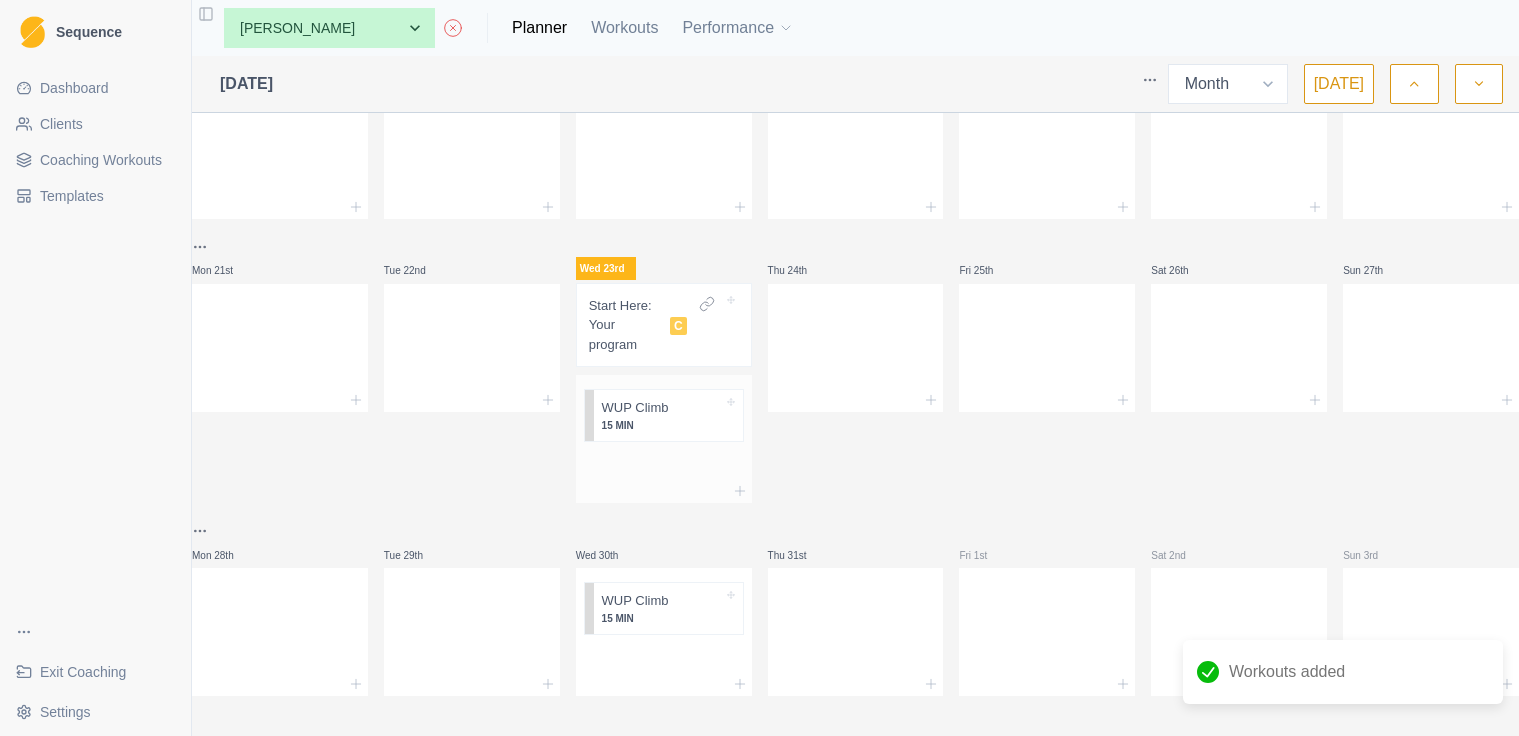 click at bounding box center [664, 465] 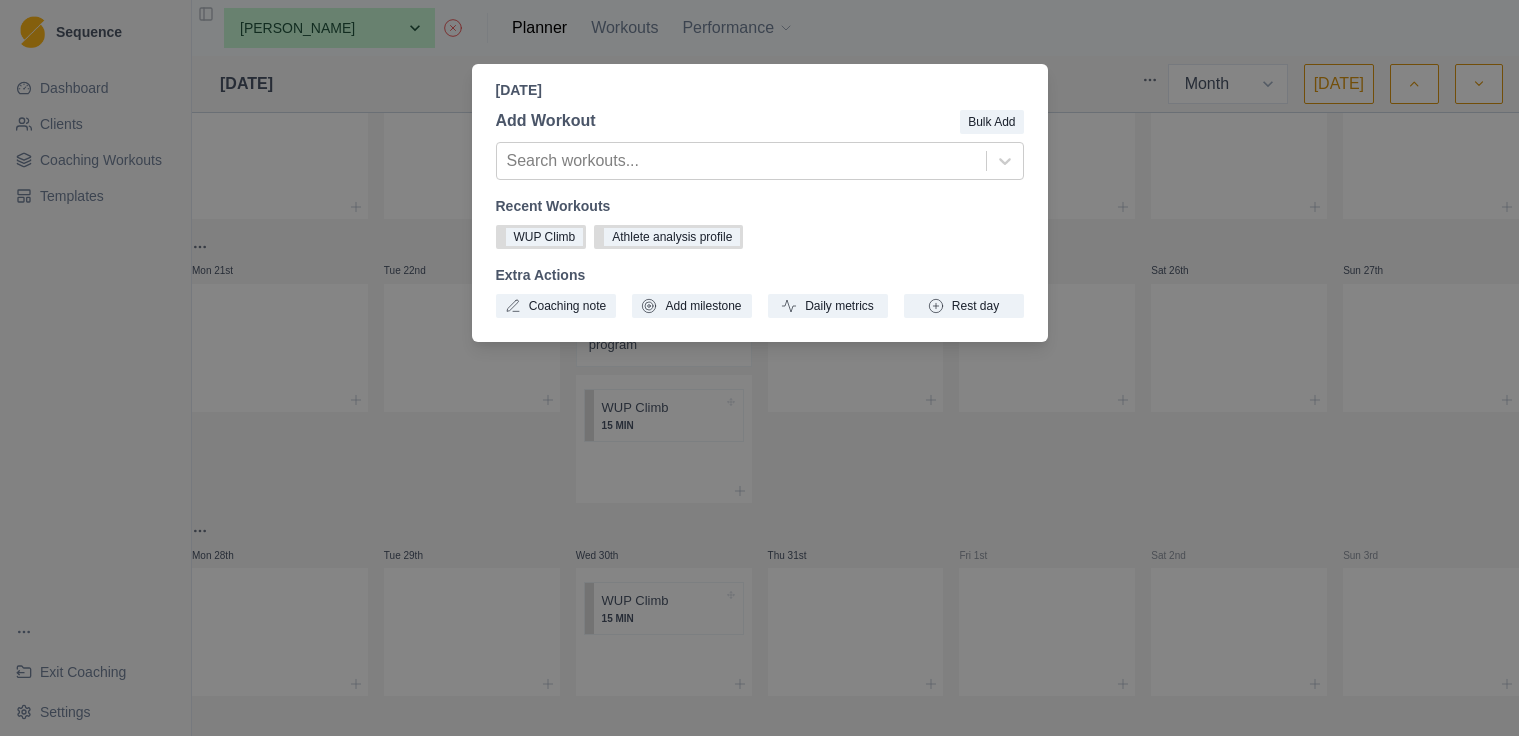 click on "[DATE] Add Workout Bulk Add Search workouts... Recent Workouts WUP Climb Athlete analysis profile Extra Actions Coaching note Add milestone Daily metrics Rest day" at bounding box center (759, 368) 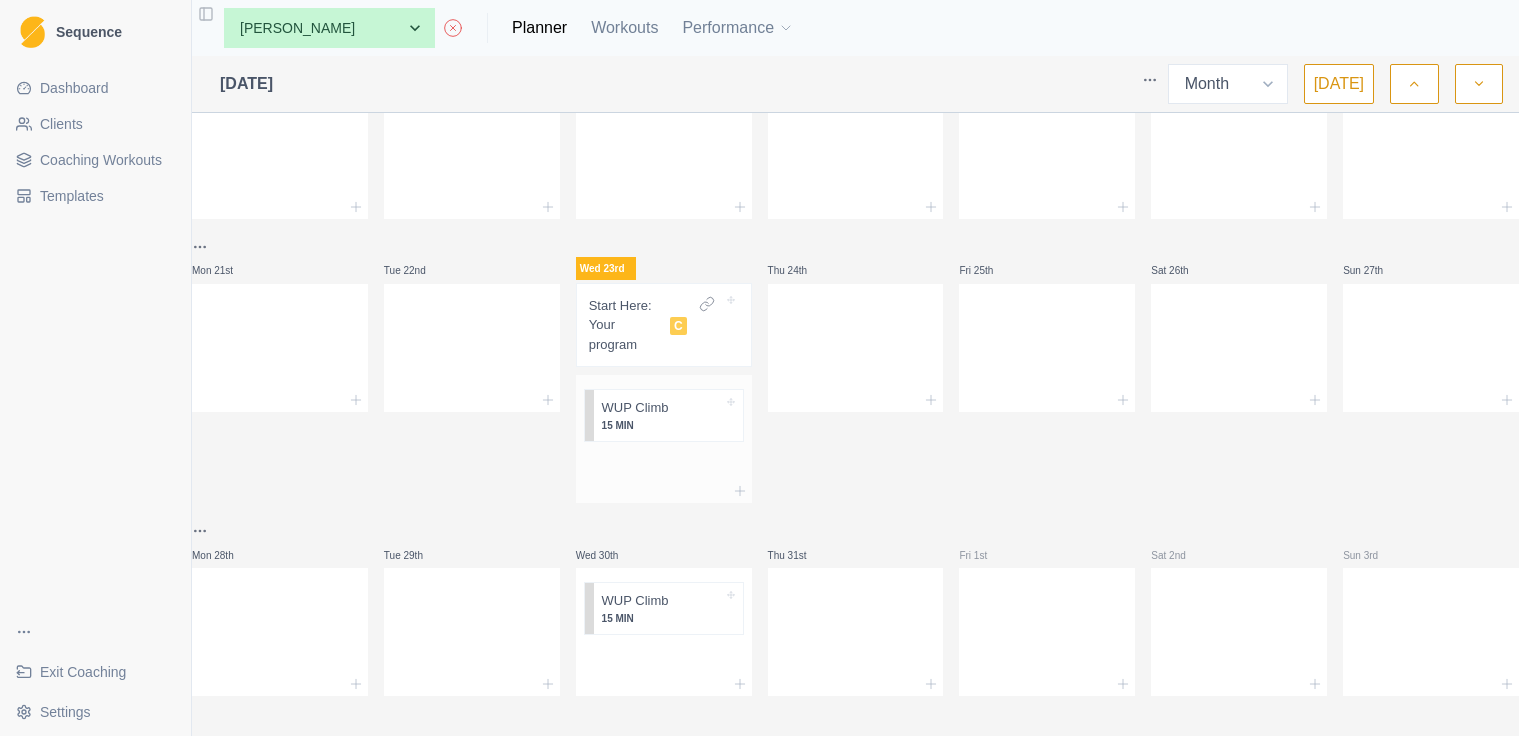 click at bounding box center (664, 465) 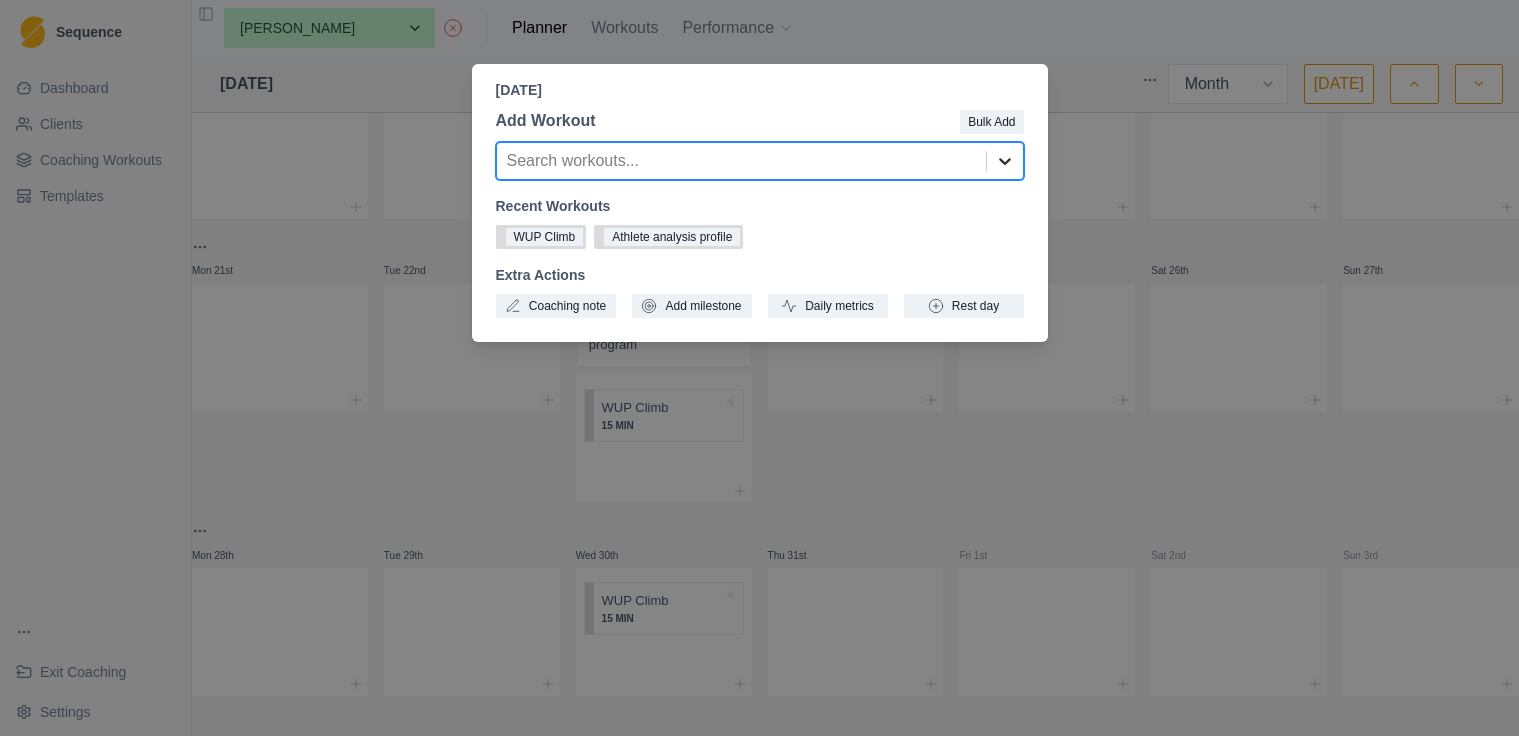 click 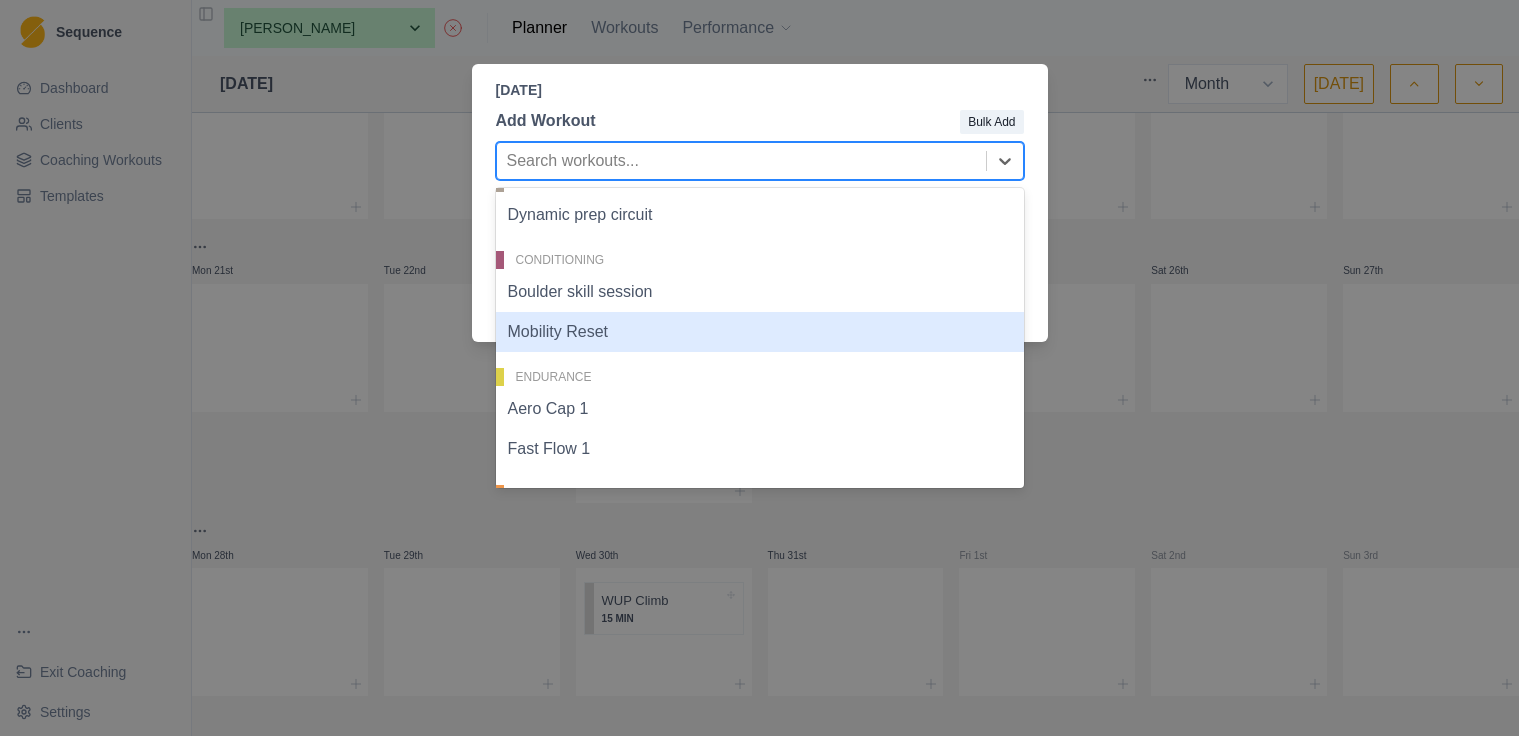 scroll, scrollTop: 0, scrollLeft: 0, axis: both 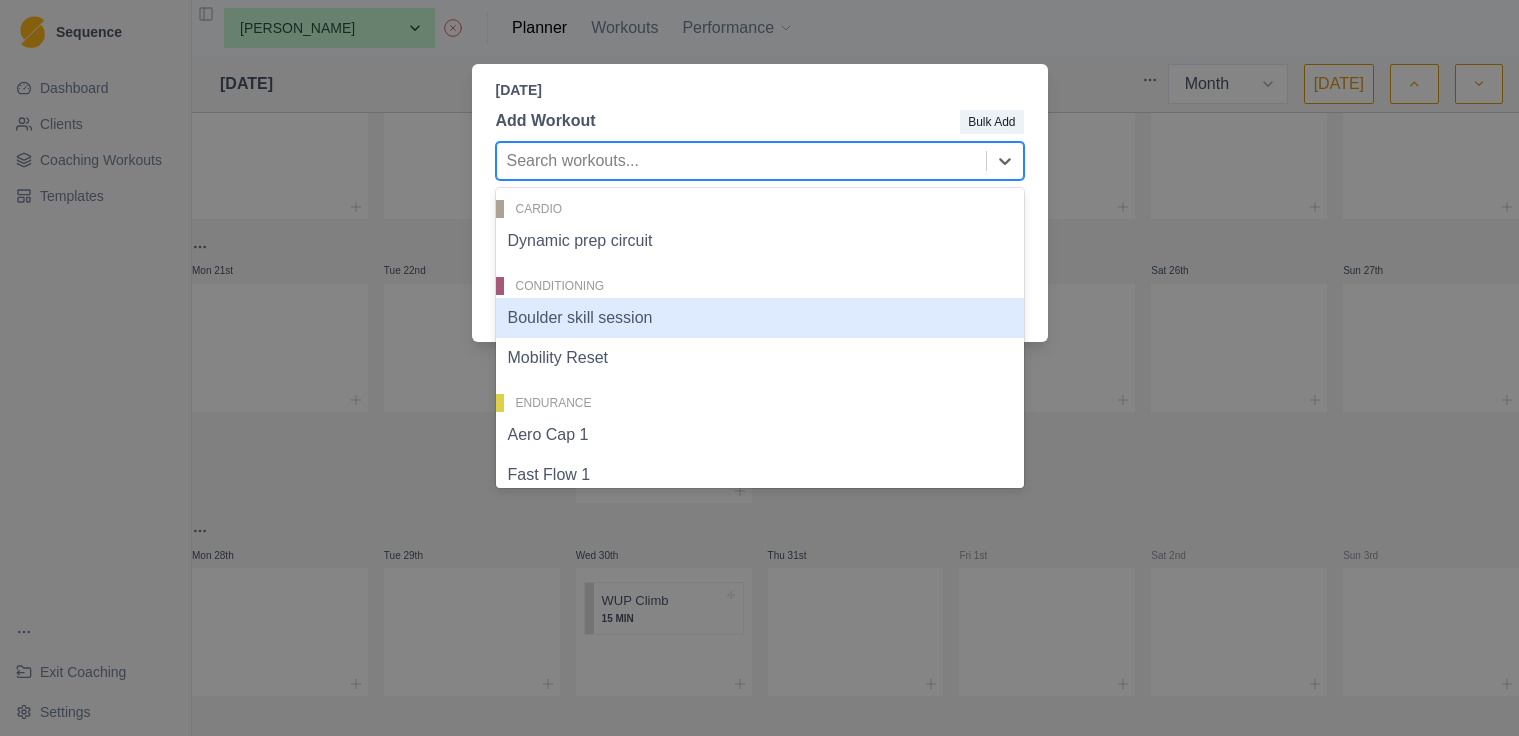 click on "Boulder skill session" at bounding box center (760, 318) 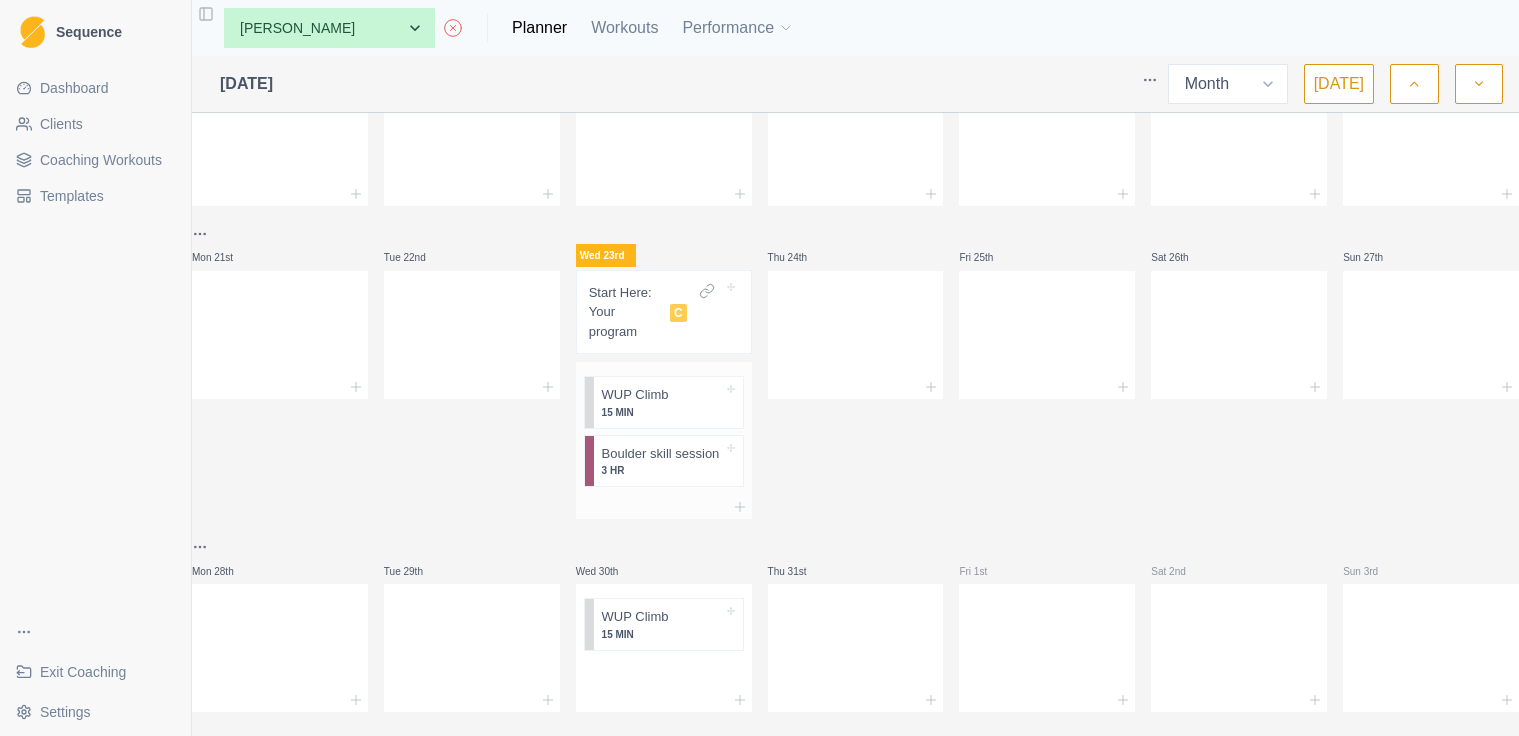 click on "Boulder skill session" at bounding box center (661, 454) 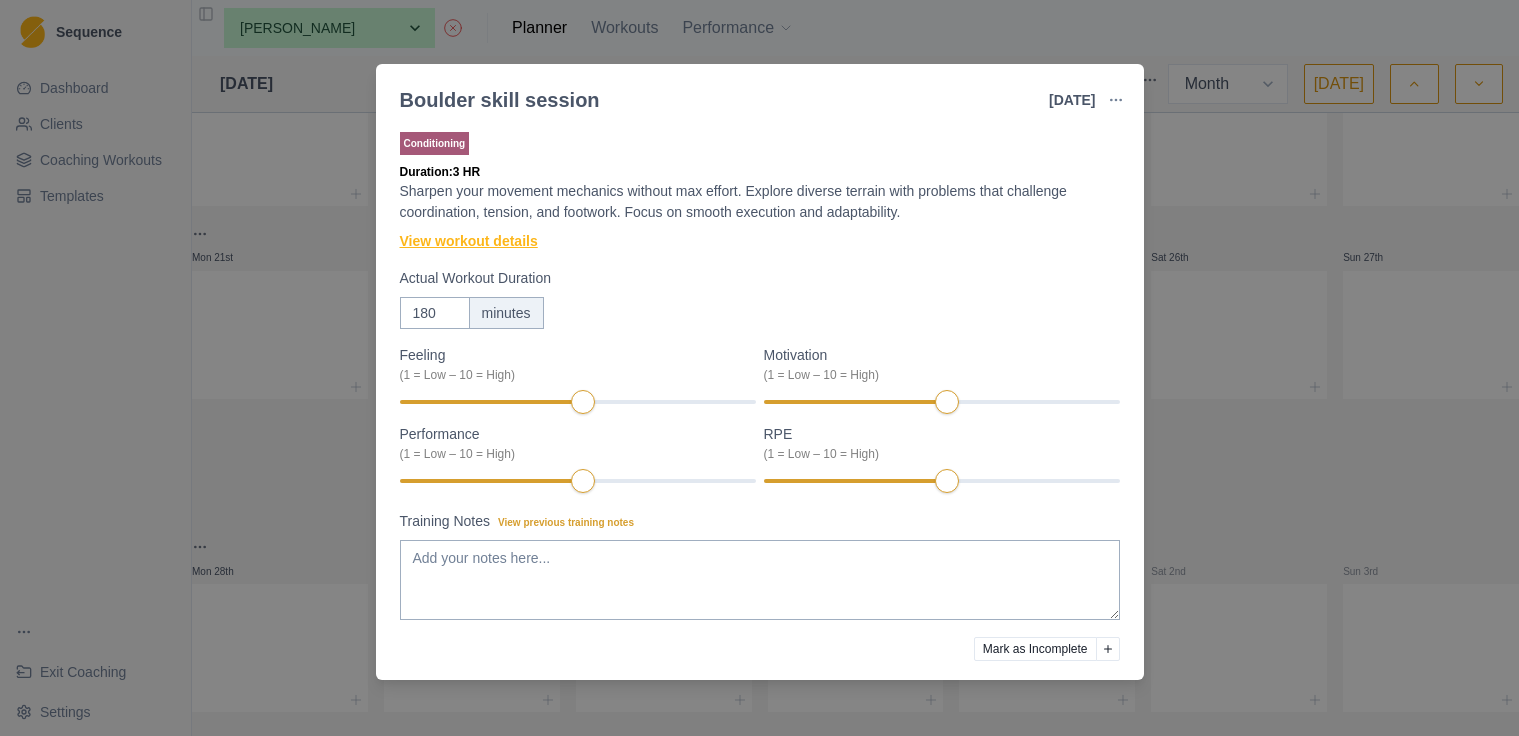 click on "View workout details" at bounding box center [469, 241] 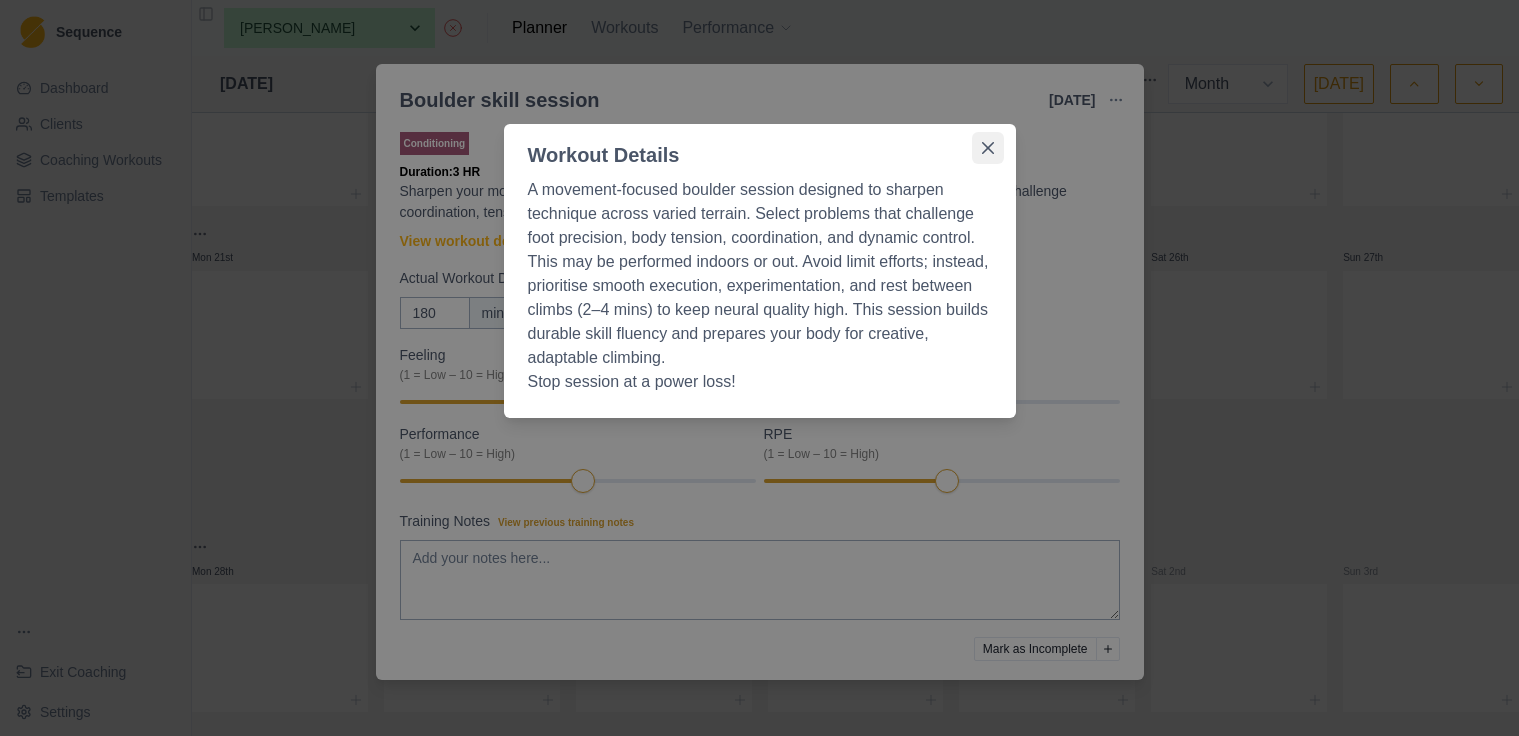 click 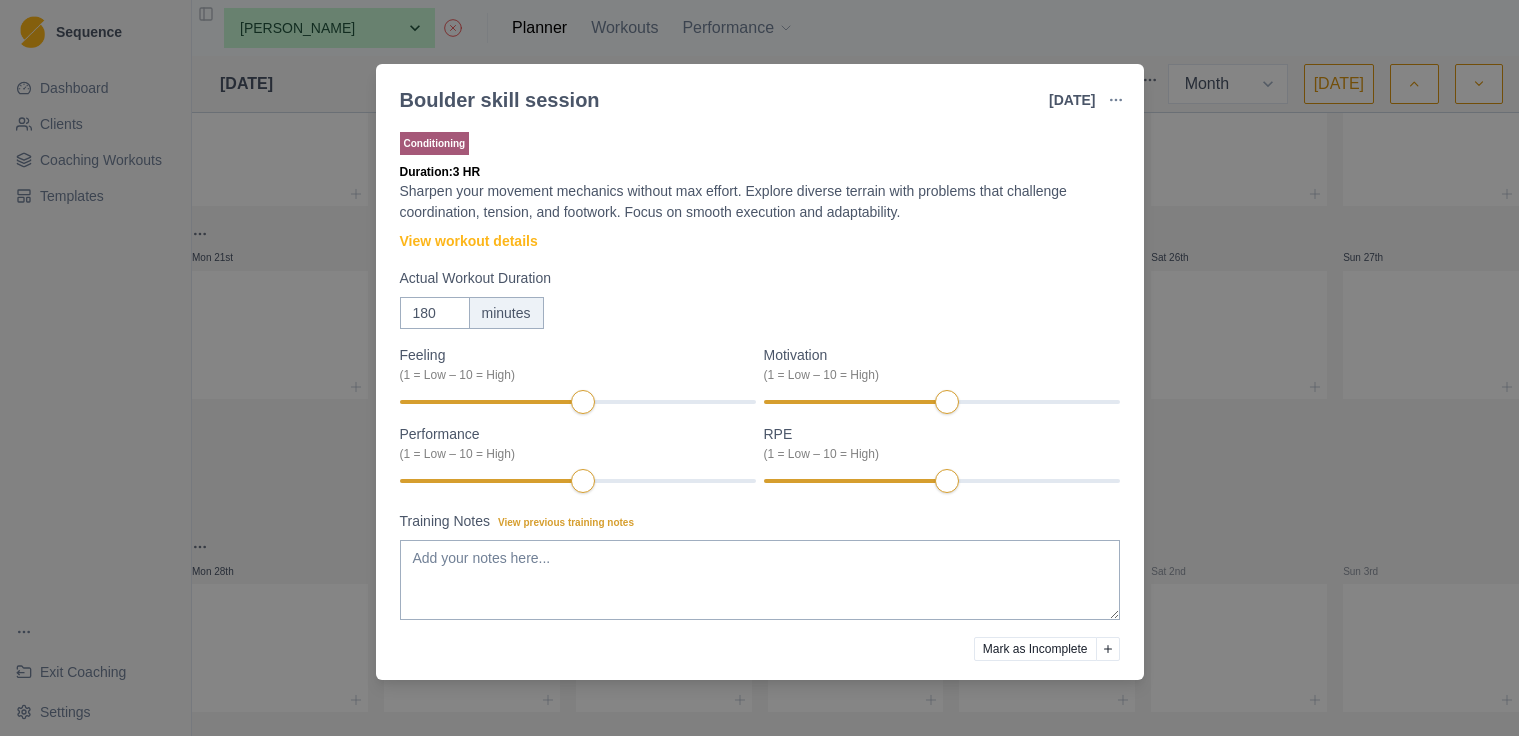 click on "Boulder skill session  [DATE] Link To Goal View Workout Metrics Edit Original Workout Reschedule Workout Remove From Schedule Conditioning Duration:  3 HR Sharpen your movement mechanics without max effort. Explore diverse terrain with problems that challenge coordination, tension, and footwork. Focus on smooth execution and adaptability. View workout details Actual Workout Duration 180 minutes Feeling (1 = Low – 10 = High) Motivation (1 = Low – 10 = High) Performance (1 = Low – 10 = High) RPE (1 = Low – 10 = High) Training Notes View previous training notes Mark as Incomplete Complete Workout" at bounding box center [759, 368] 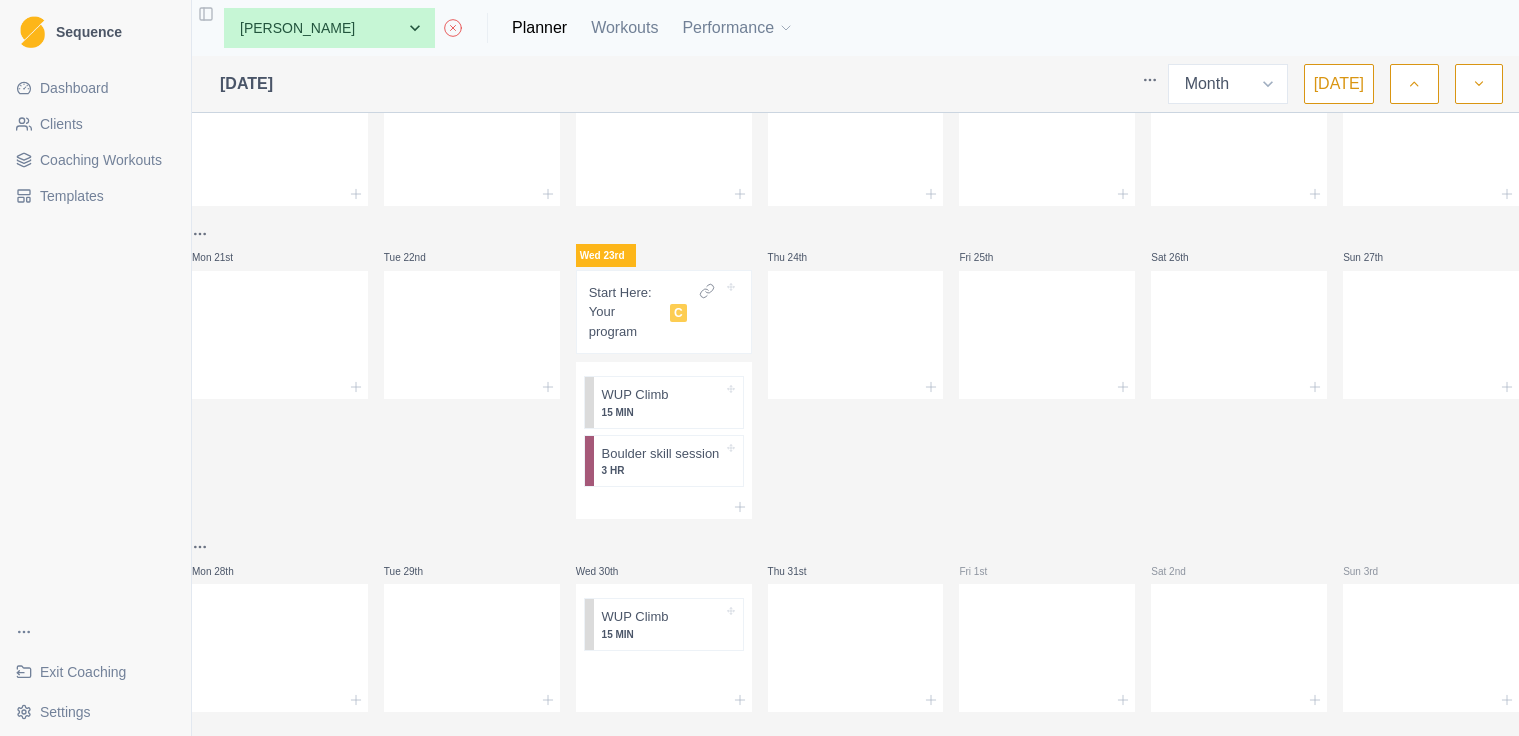 click on "Coaching Workouts" at bounding box center (101, 160) 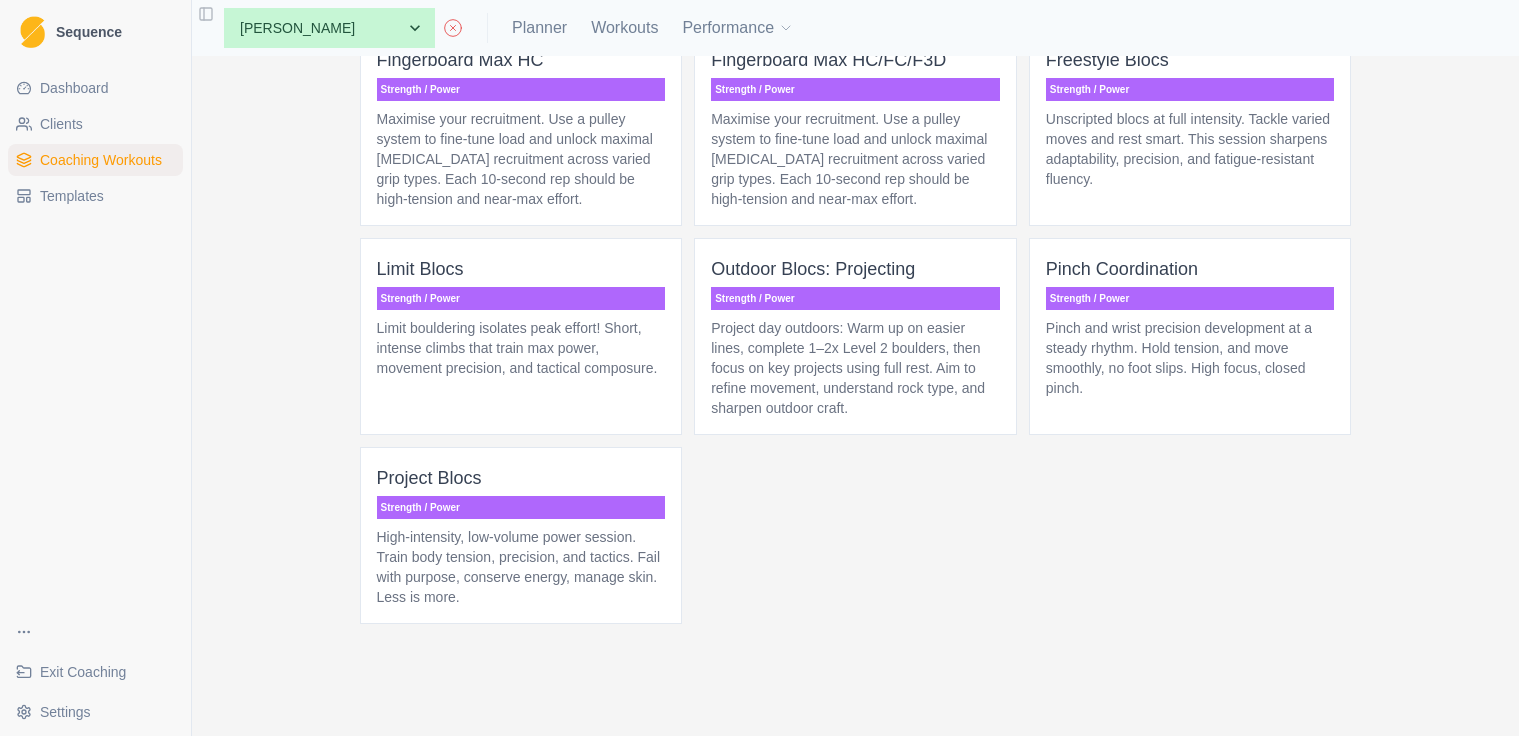scroll, scrollTop: 5314, scrollLeft: 0, axis: vertical 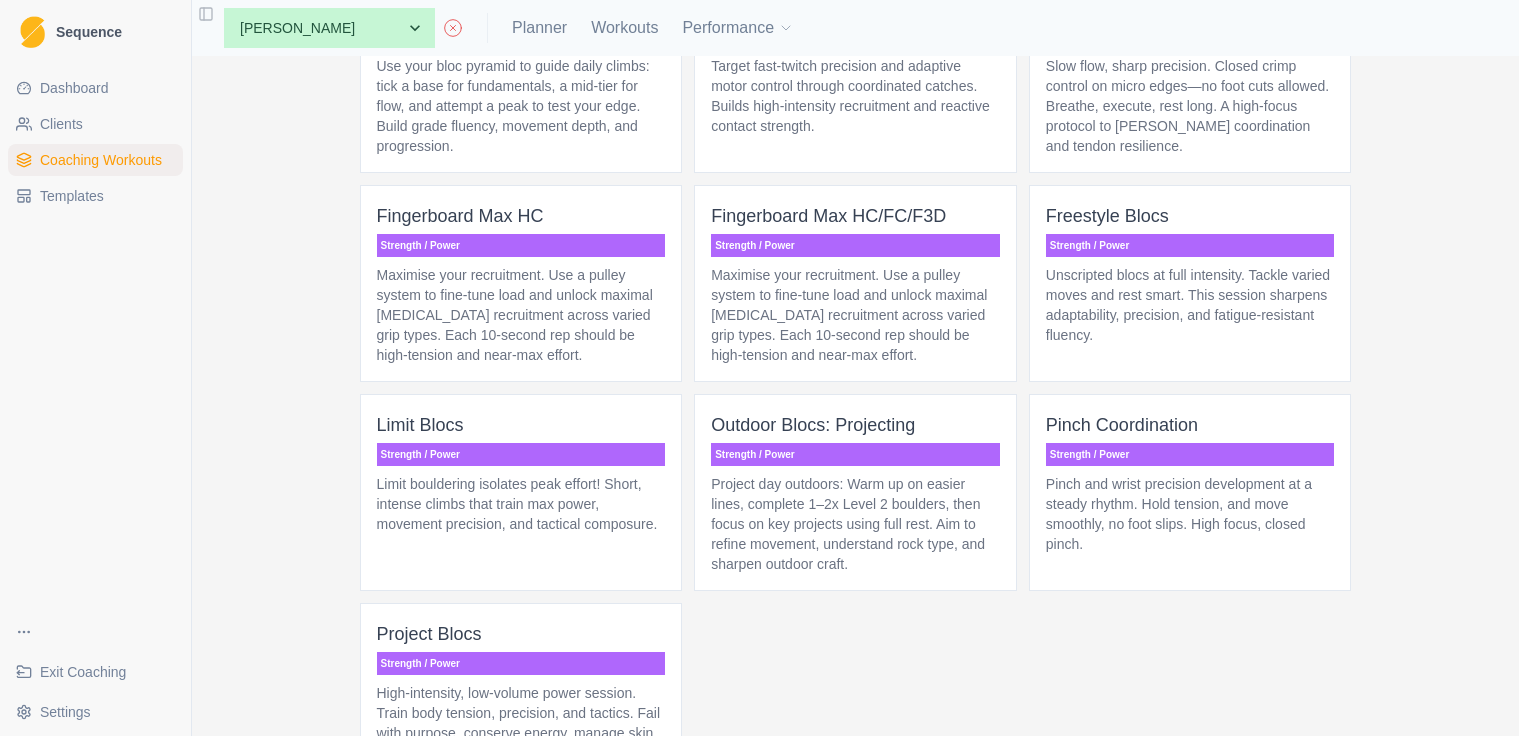click on "Unscripted blocs at full intensity. Tackle varied moves and rest smart. This session sharpens adaptability, precision, and fatigue-resistant fluency." at bounding box center (1190, 305) 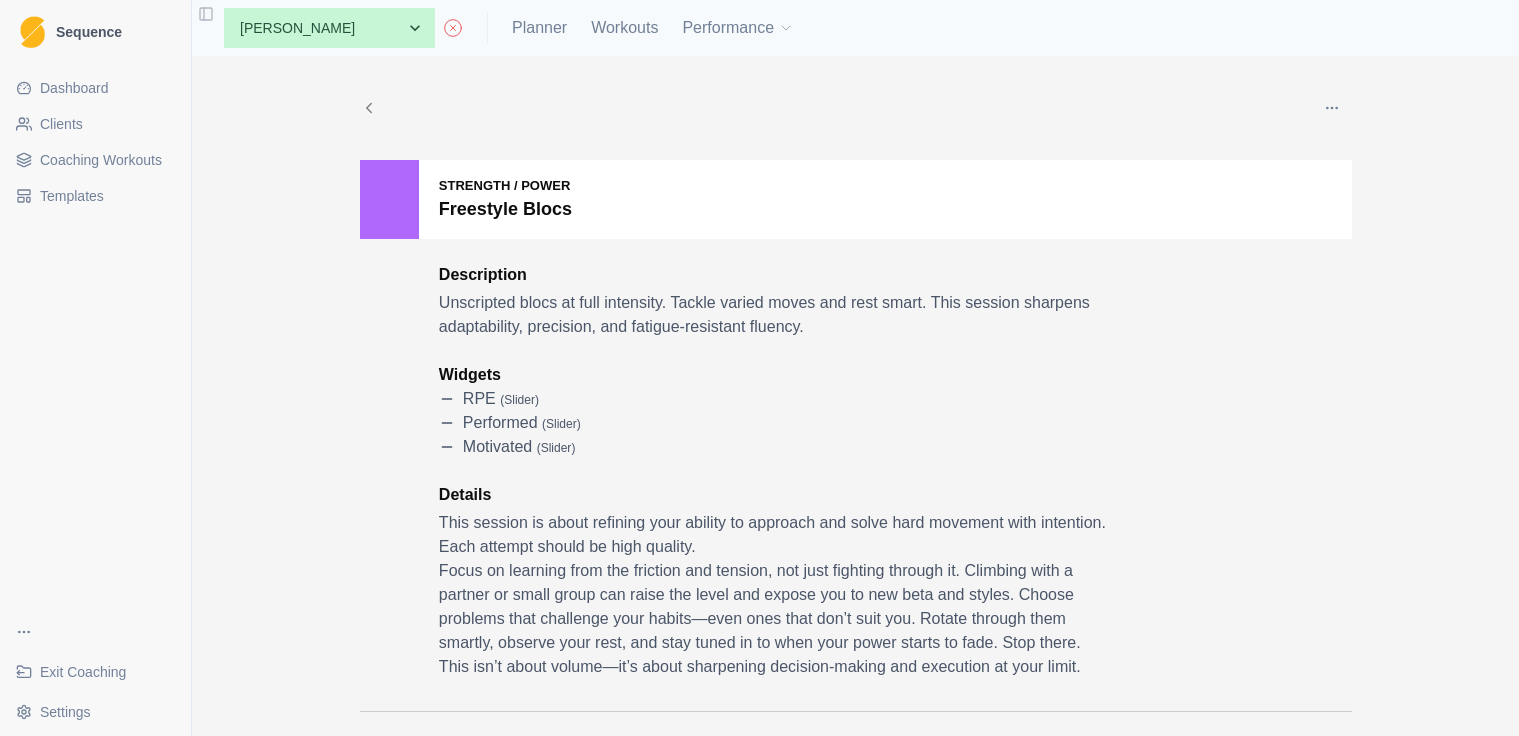 scroll, scrollTop: 0, scrollLeft: 0, axis: both 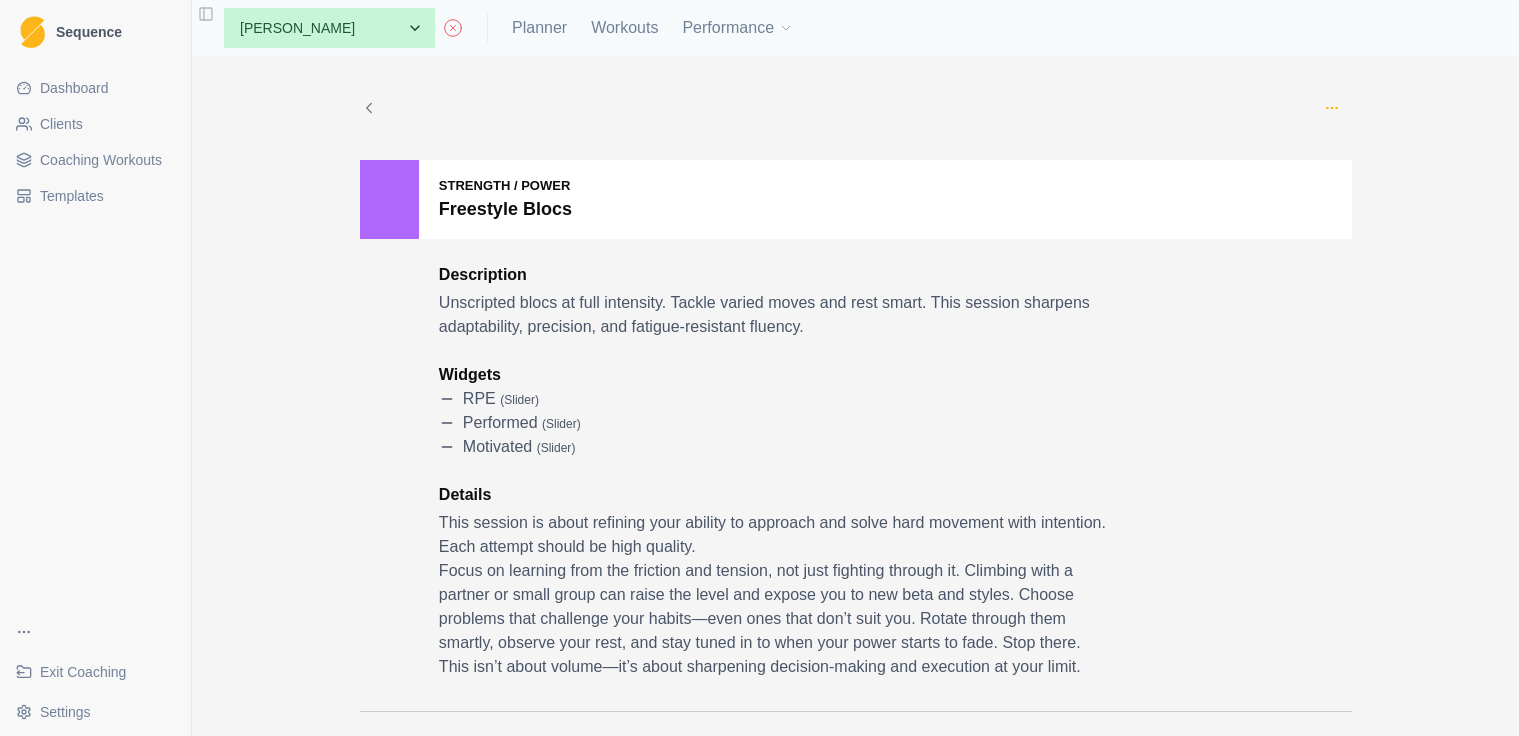 click 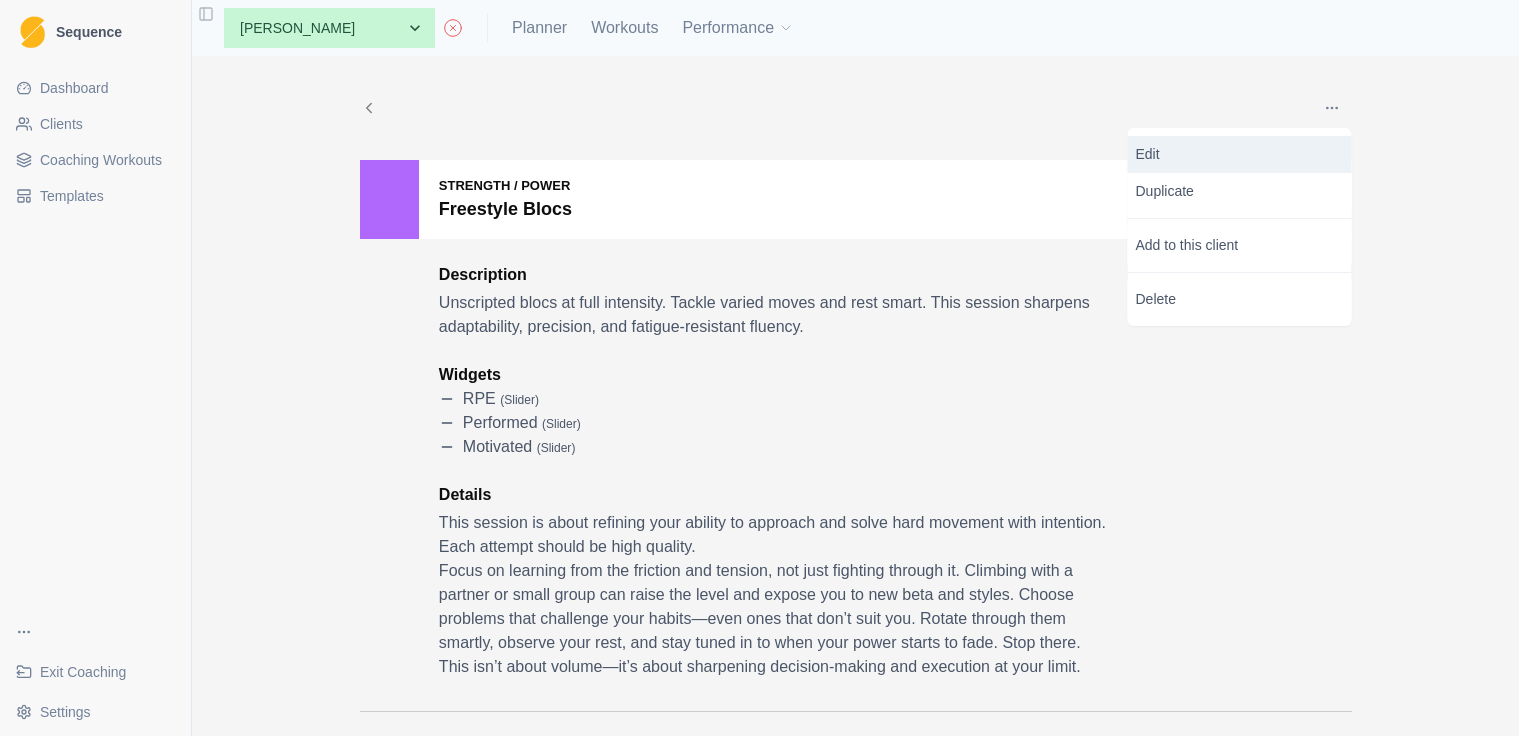 click on "Edit" at bounding box center (1240, 154) 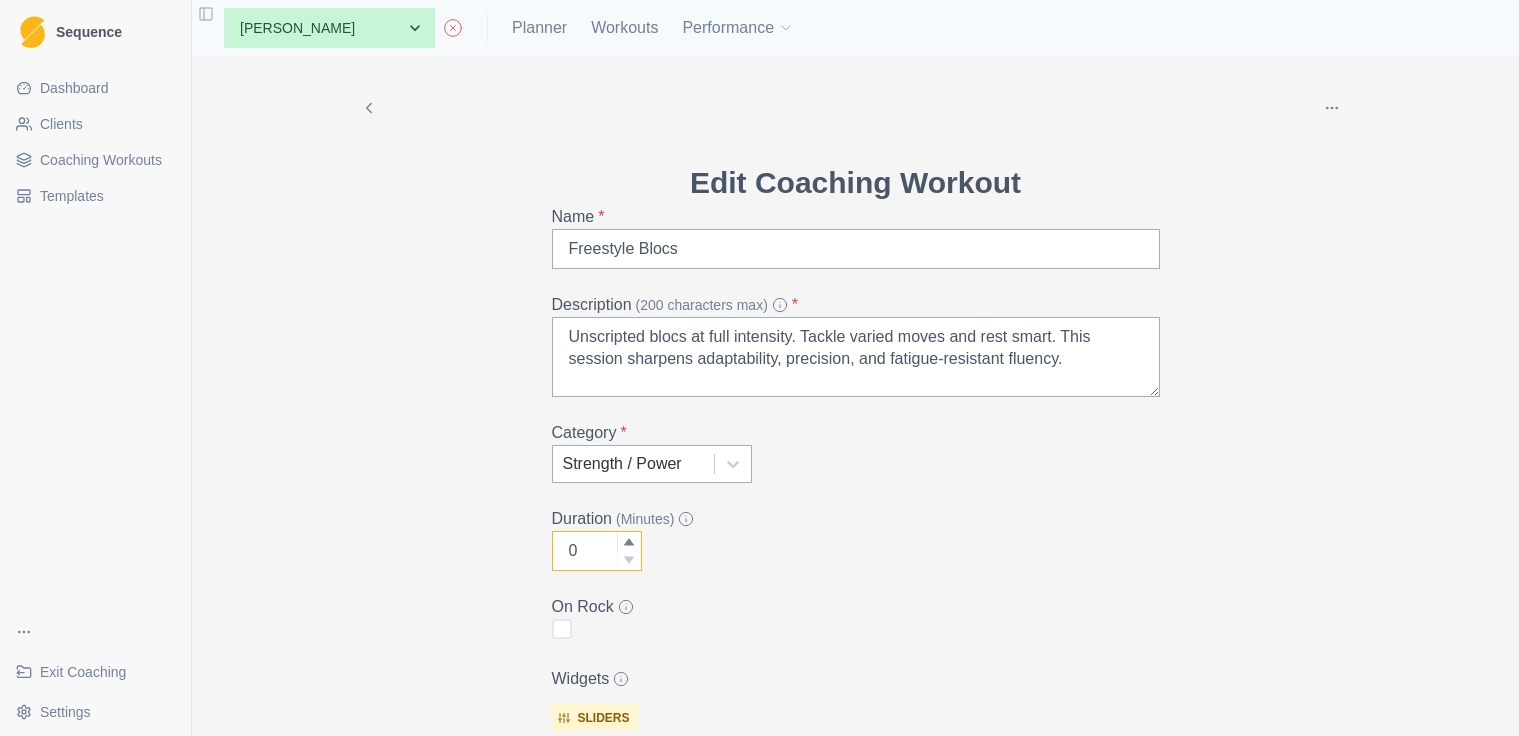 click on "0" at bounding box center [597, 551] 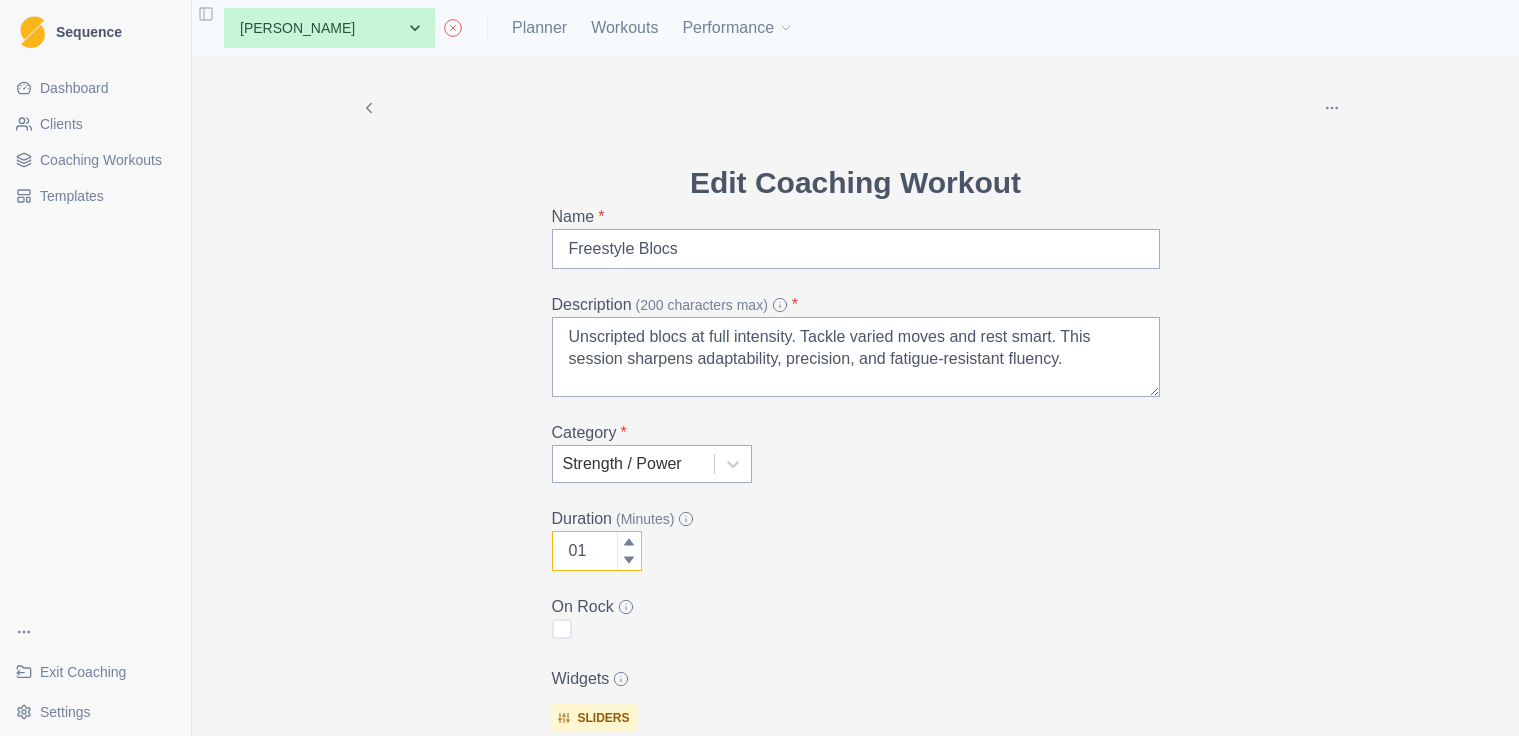 type on "0" 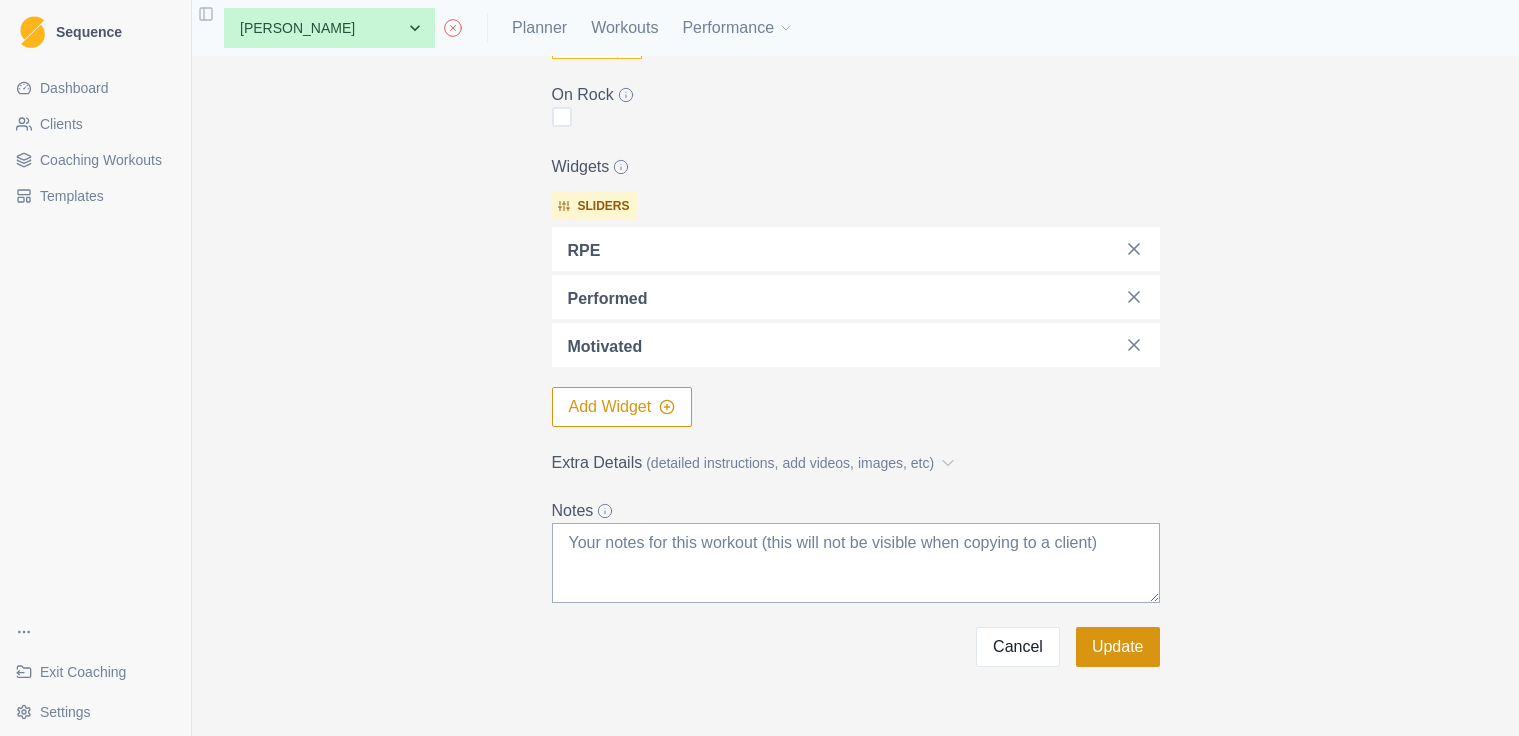 scroll, scrollTop: 514, scrollLeft: 0, axis: vertical 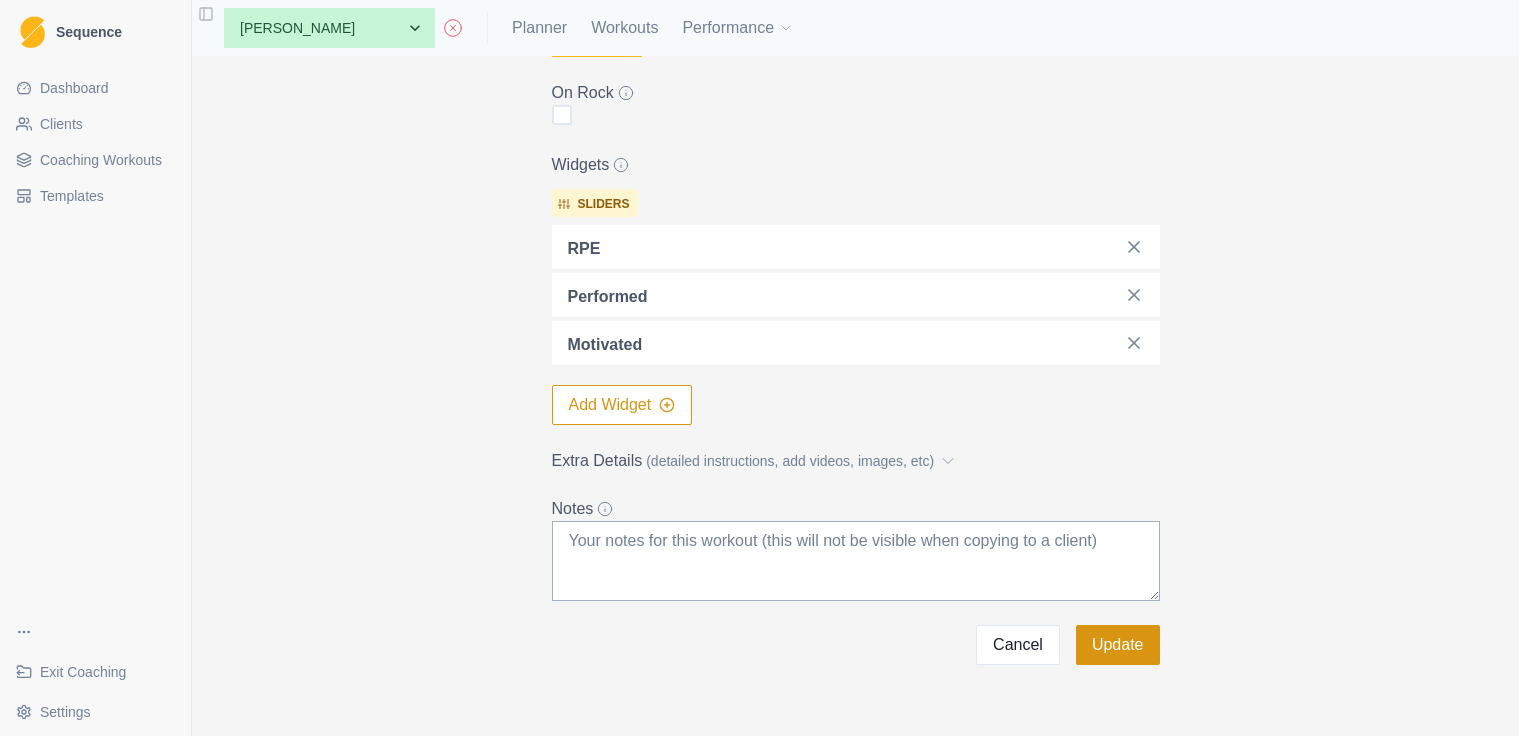type on "120" 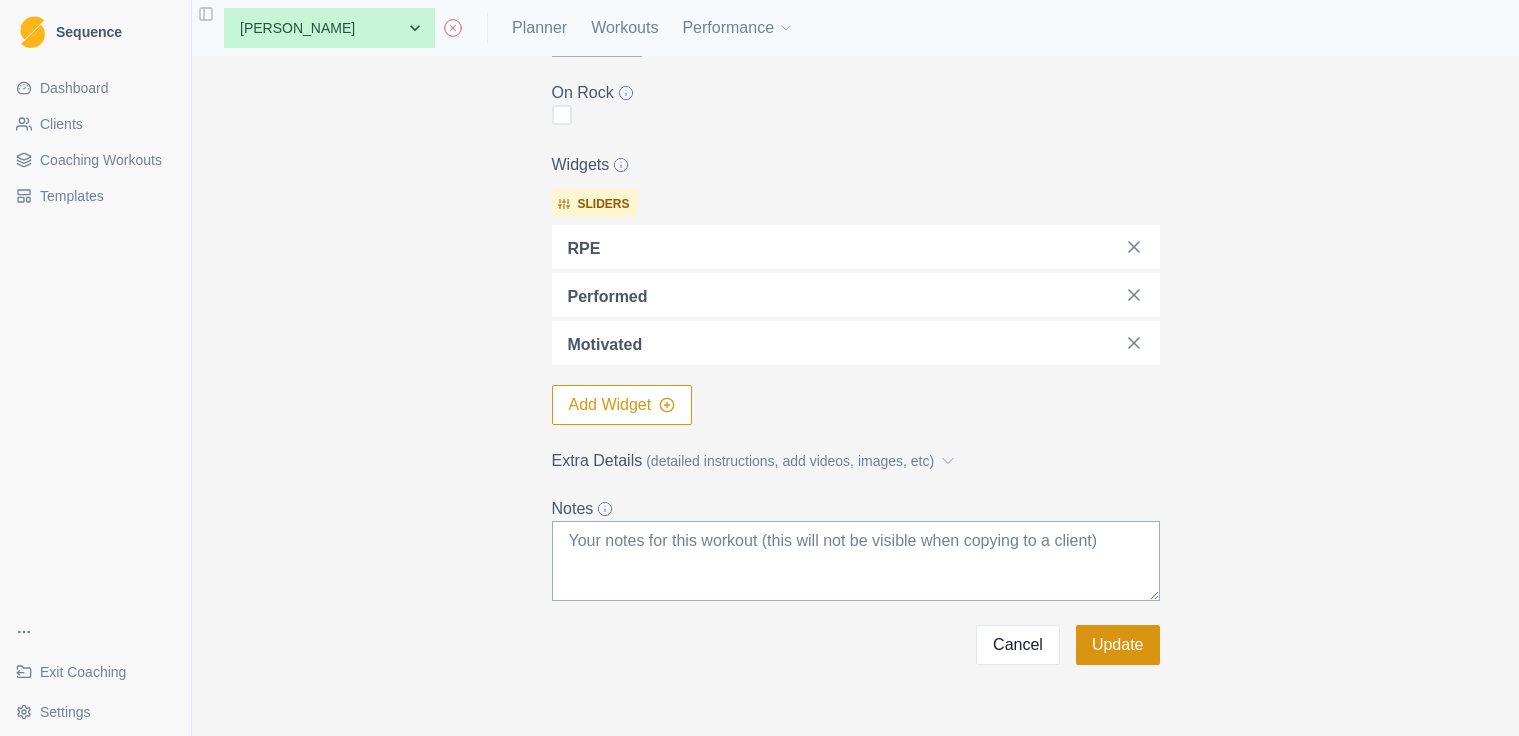 click on "Update" at bounding box center [1118, 645] 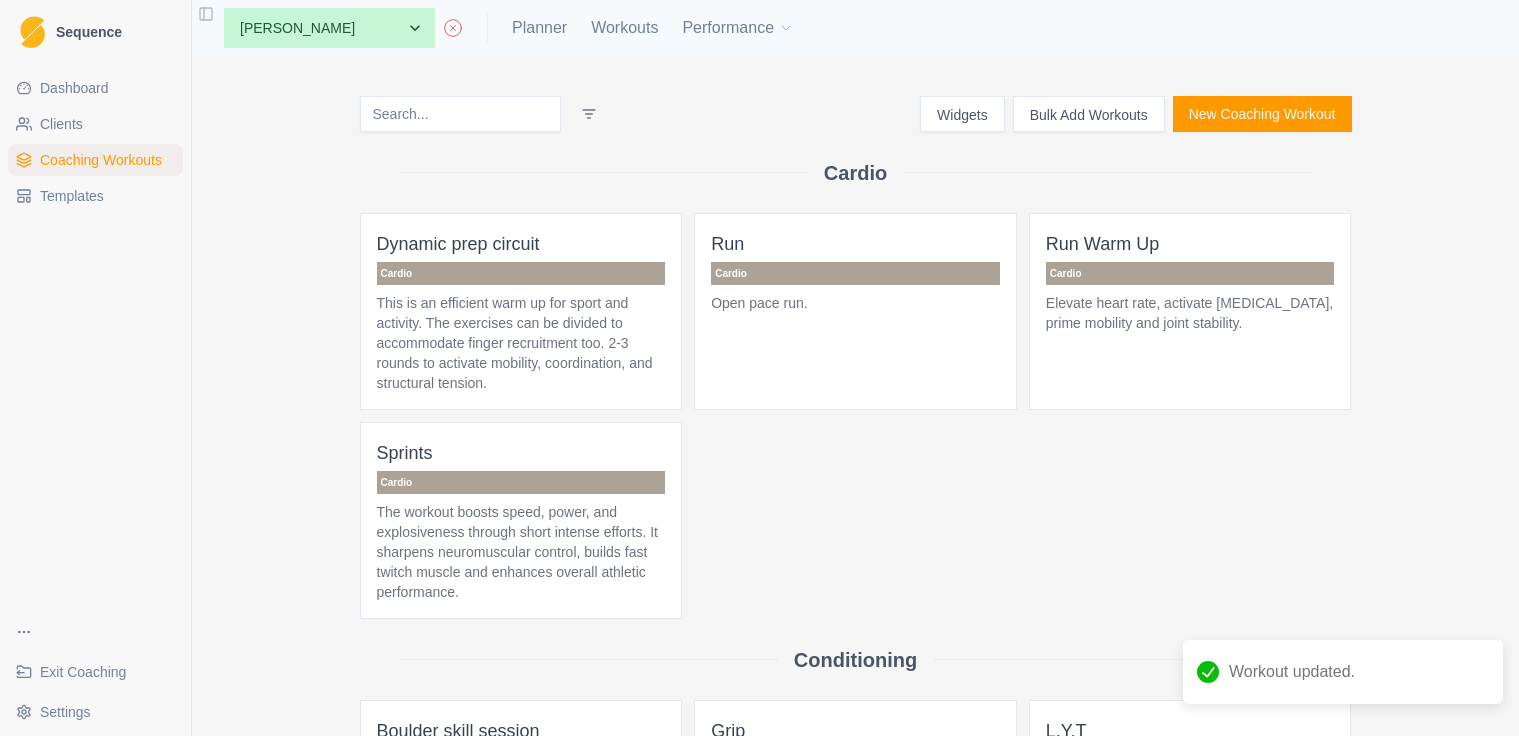 scroll, scrollTop: 0, scrollLeft: 0, axis: both 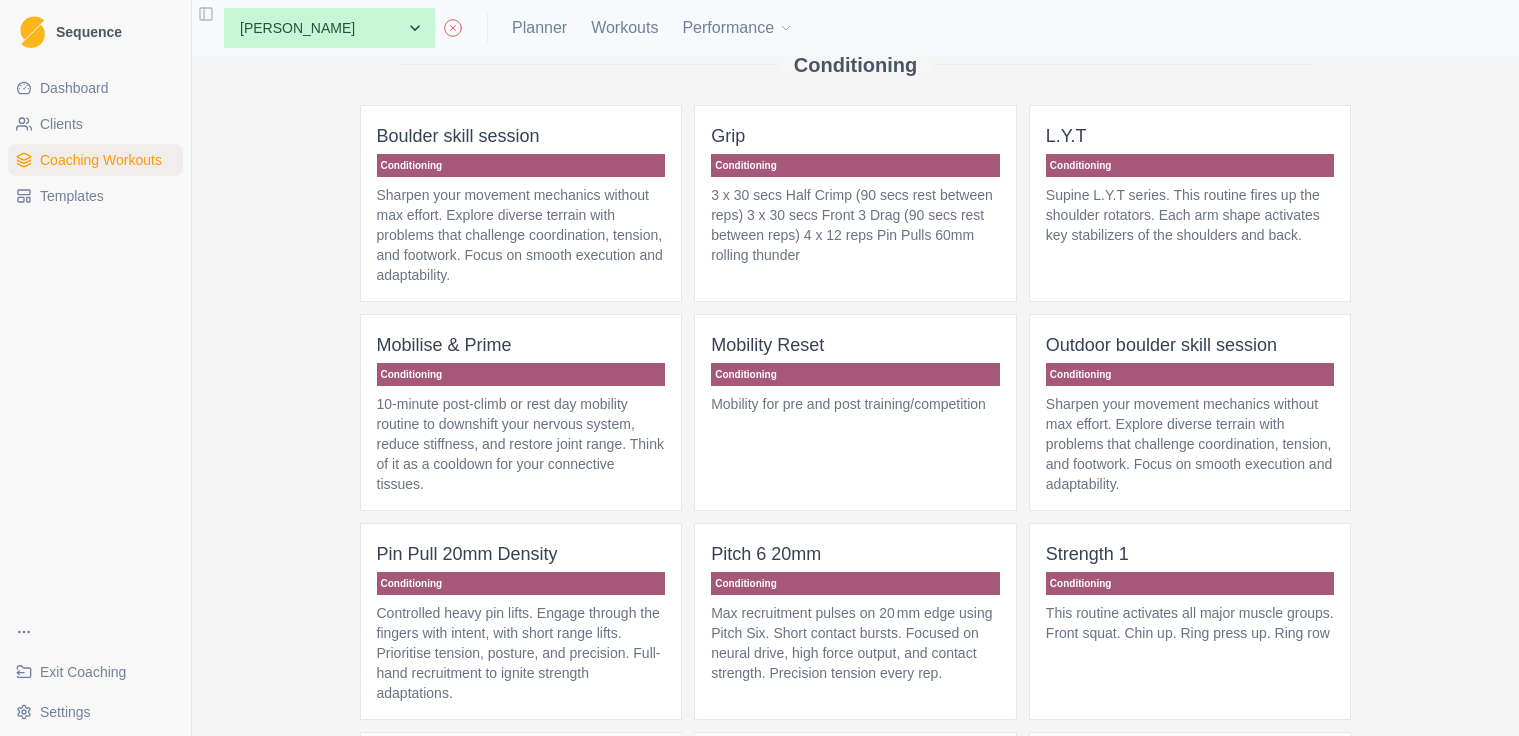 click on "Sharpen your movement mechanics without max effort. Explore diverse terrain with problems that challenge coordination, tension, and footwork. Focus on smooth execution and adaptability." at bounding box center [521, 235] 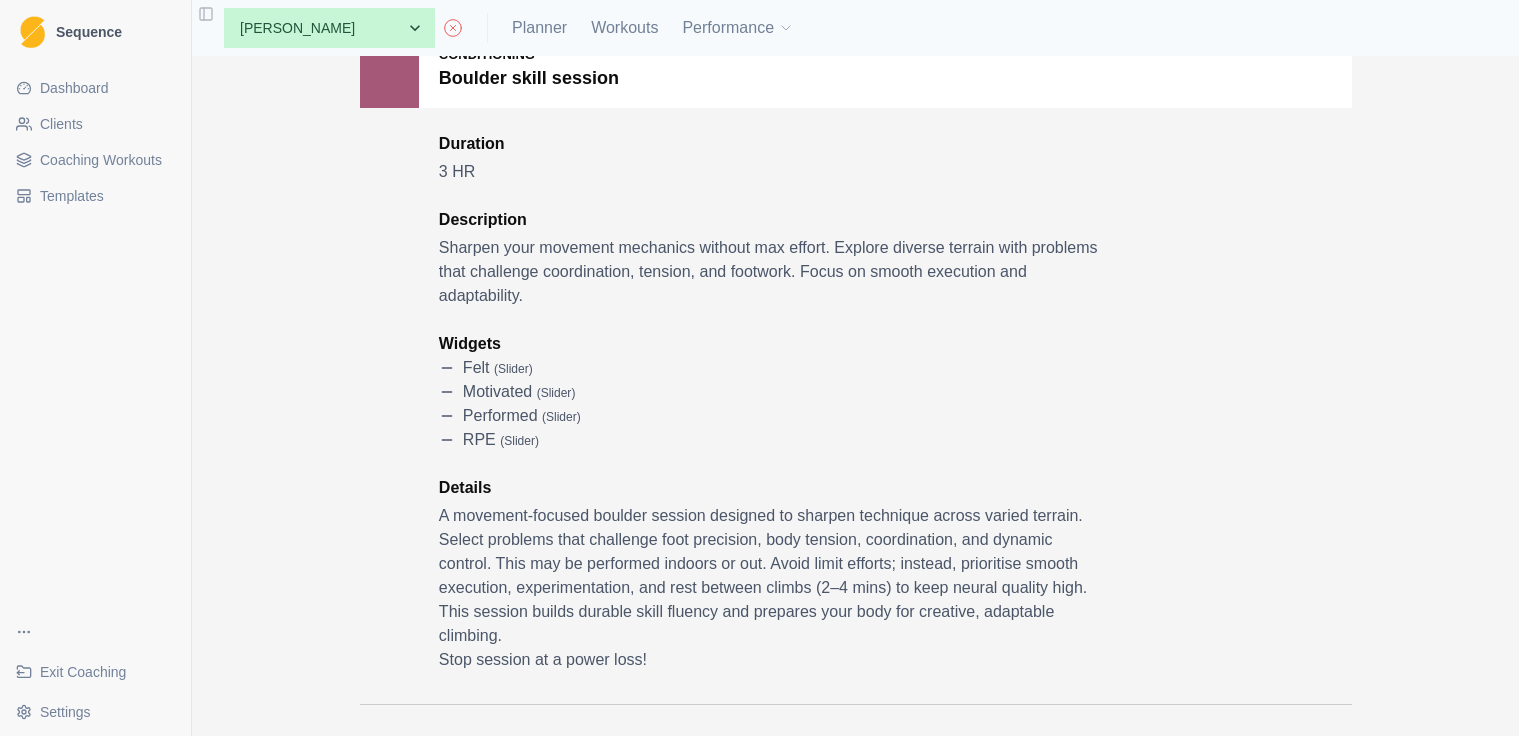 scroll, scrollTop: 22, scrollLeft: 0, axis: vertical 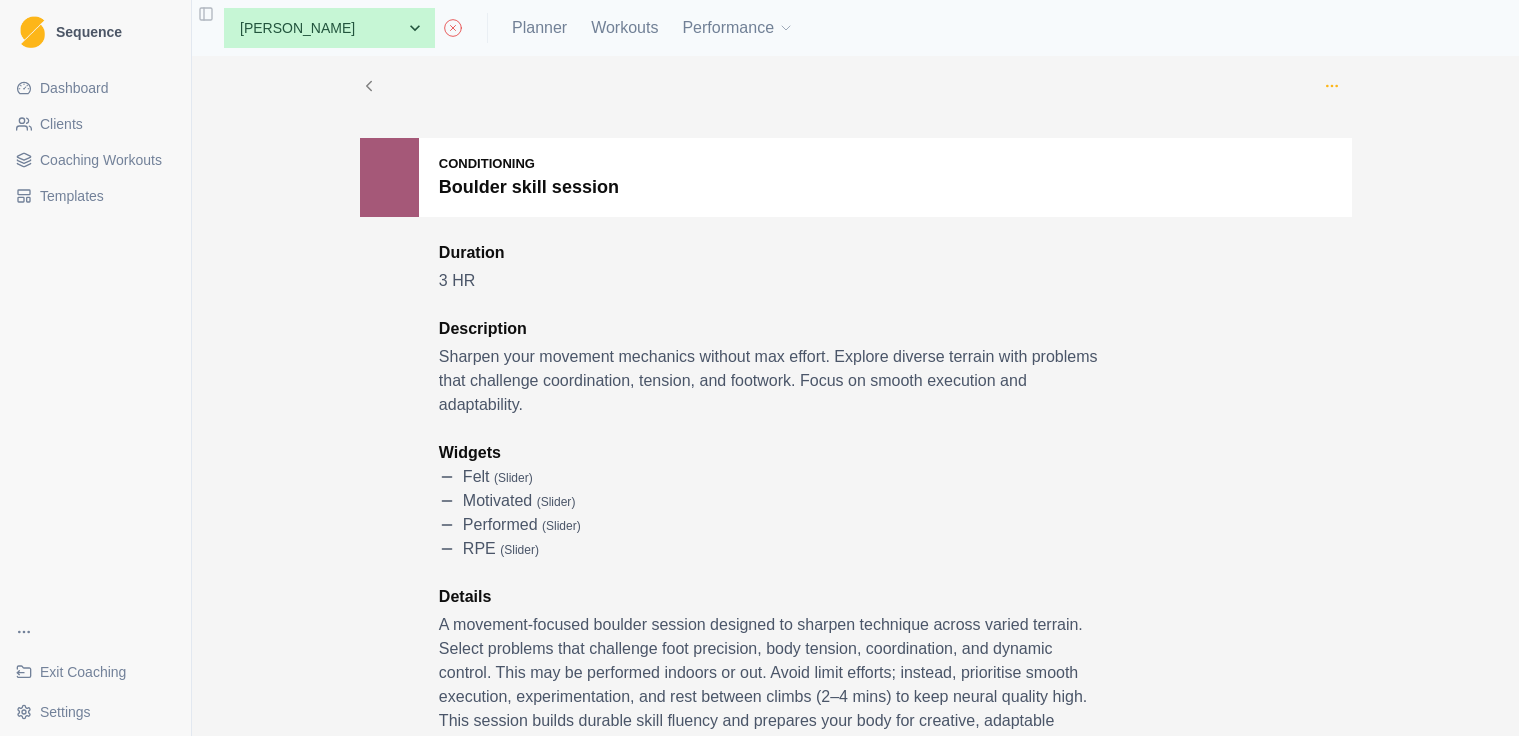 click 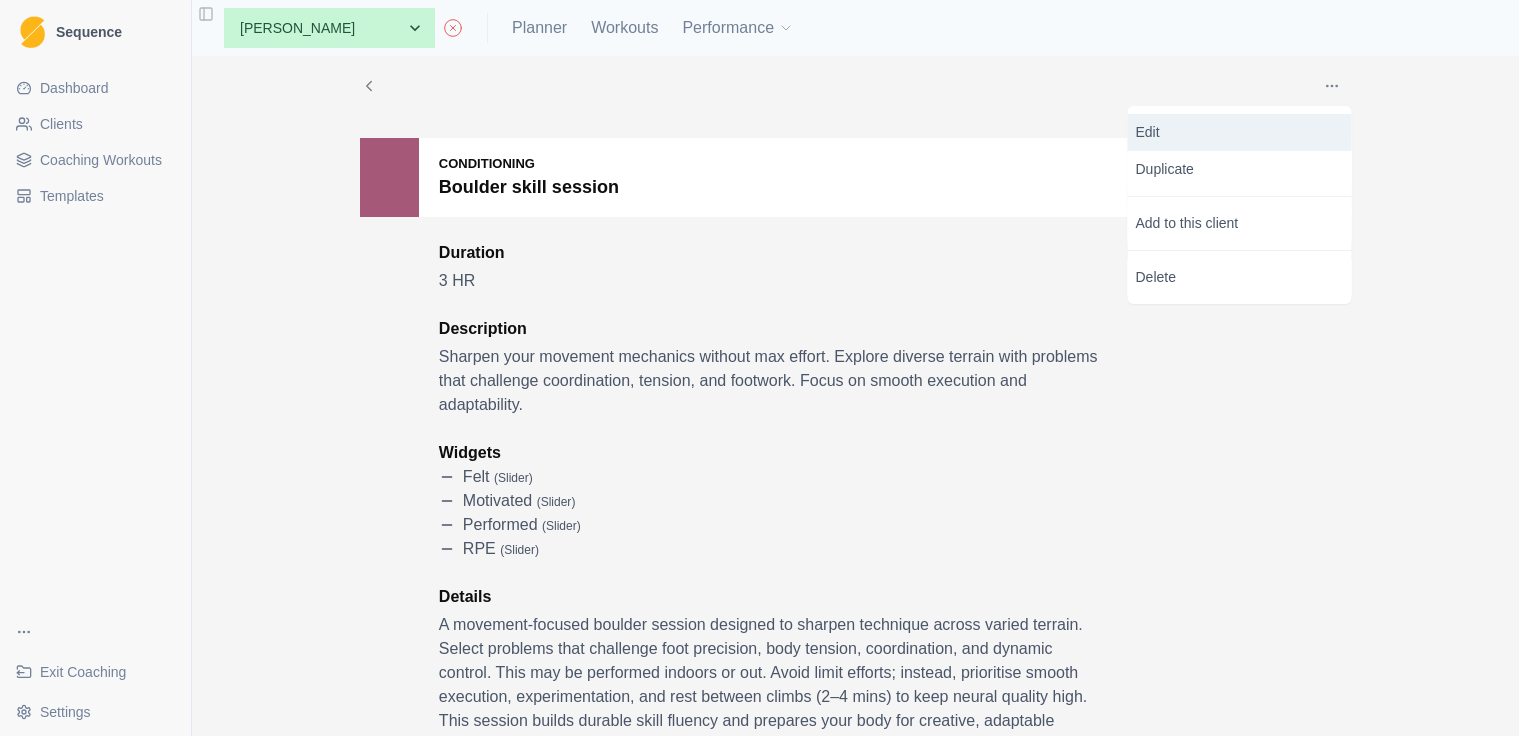 click on "Edit" at bounding box center (1240, 132) 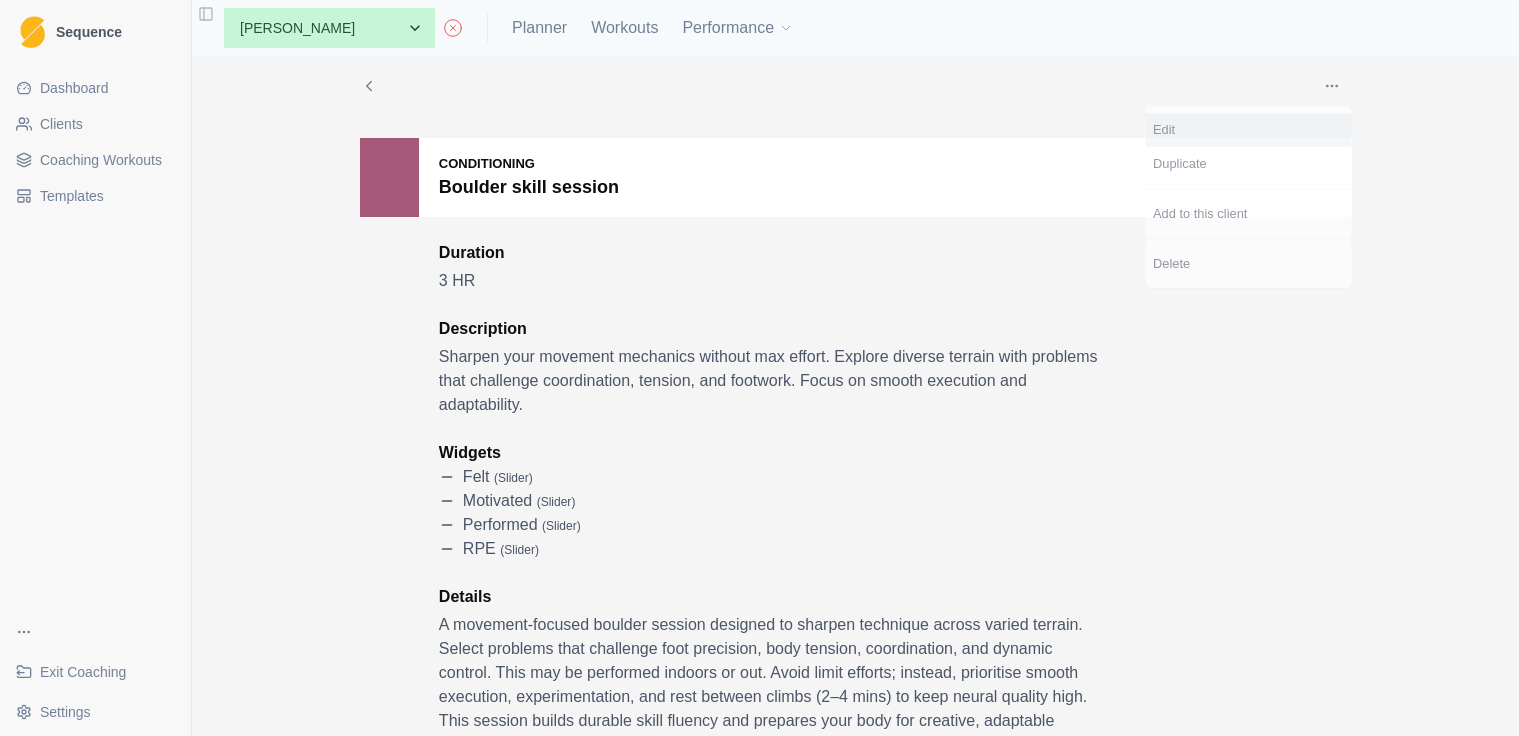 scroll, scrollTop: 0, scrollLeft: 0, axis: both 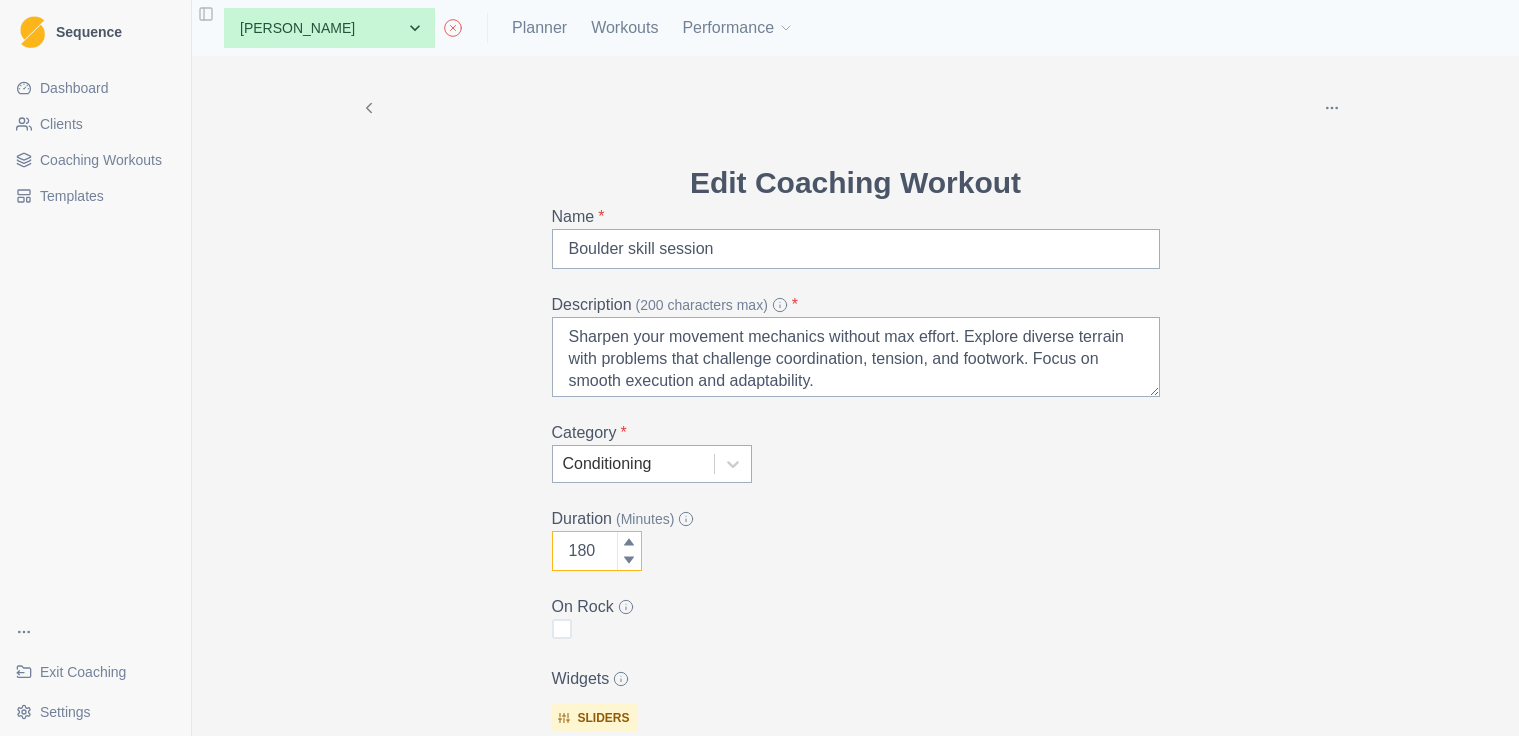 click on "180" at bounding box center (597, 551) 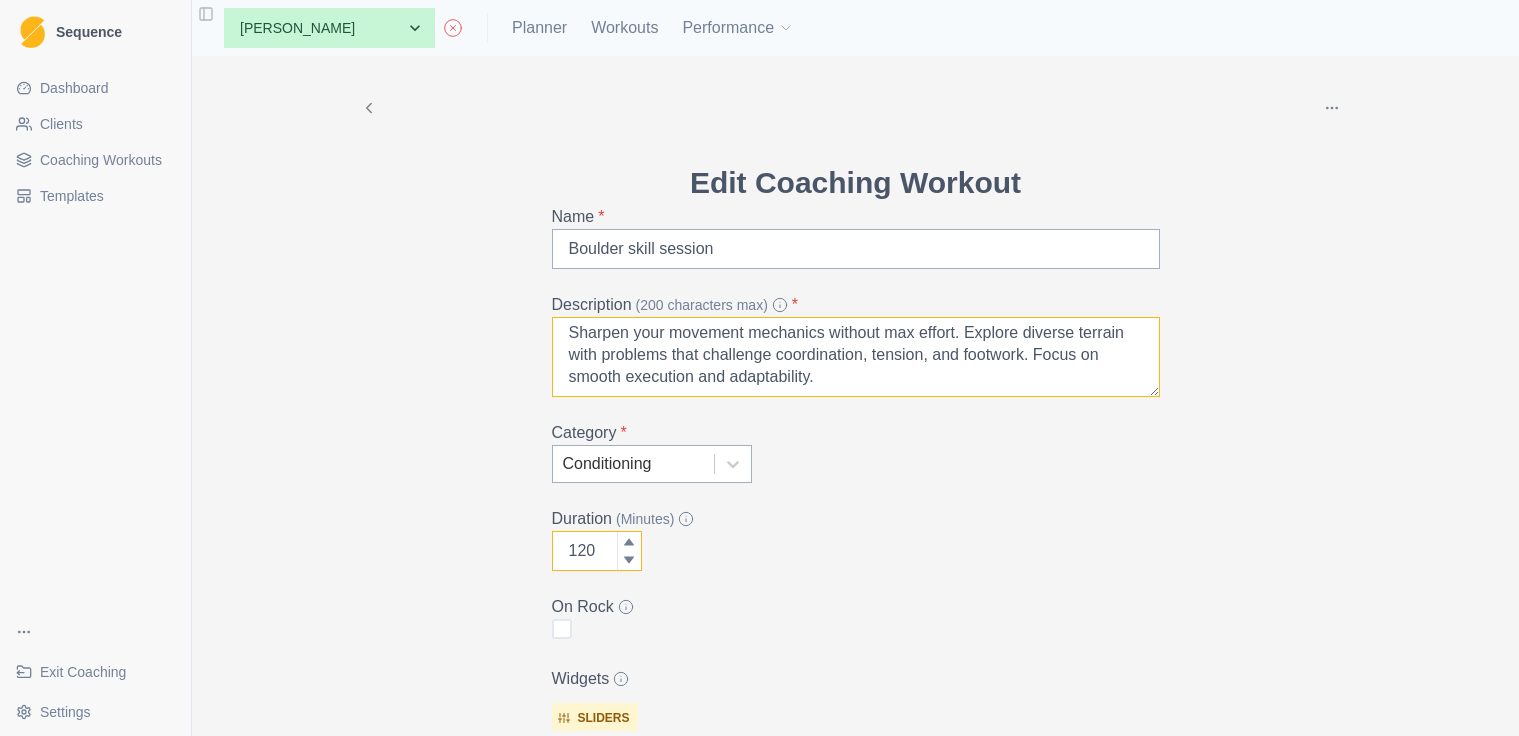 scroll, scrollTop: 4, scrollLeft: 0, axis: vertical 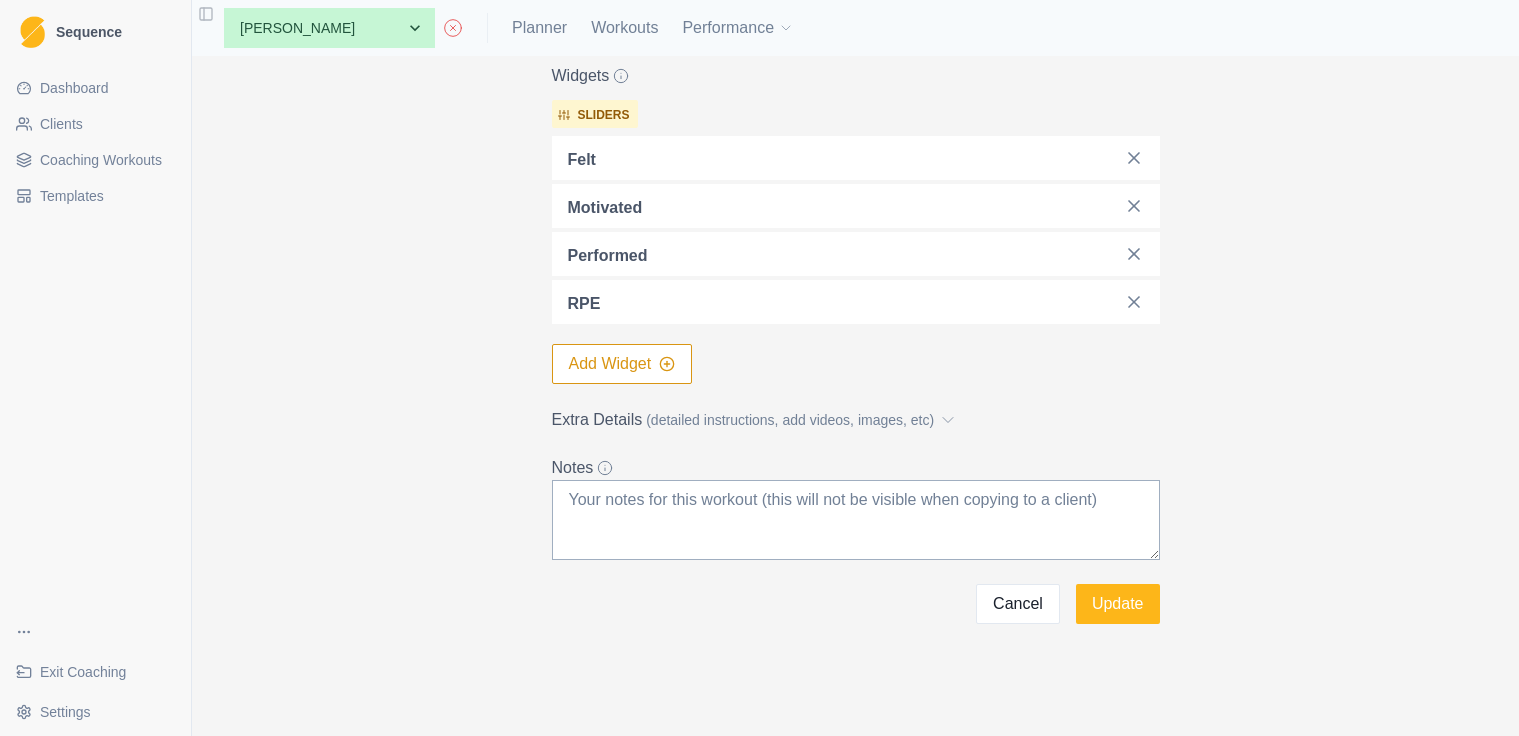 type on "120" 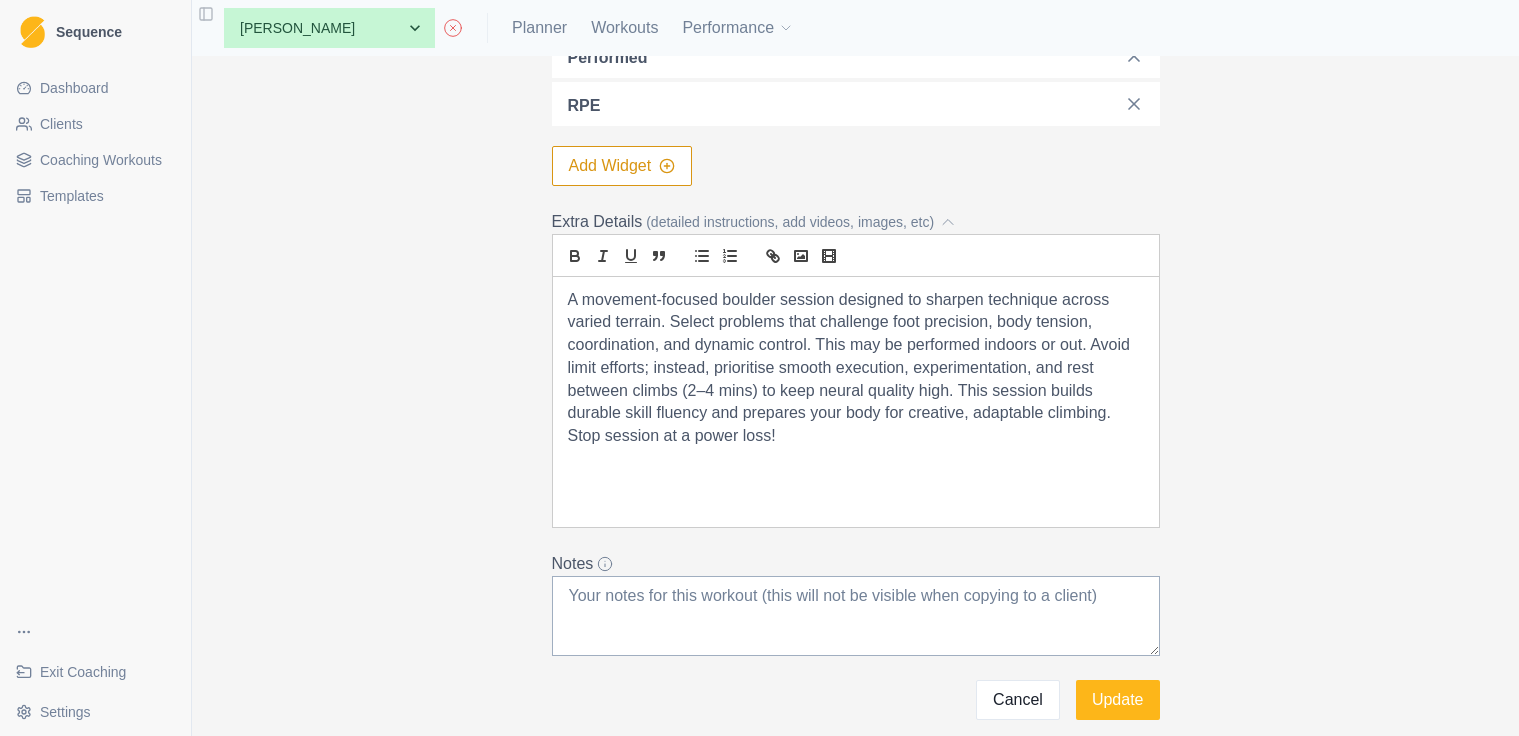 scroll, scrollTop: 804, scrollLeft: 0, axis: vertical 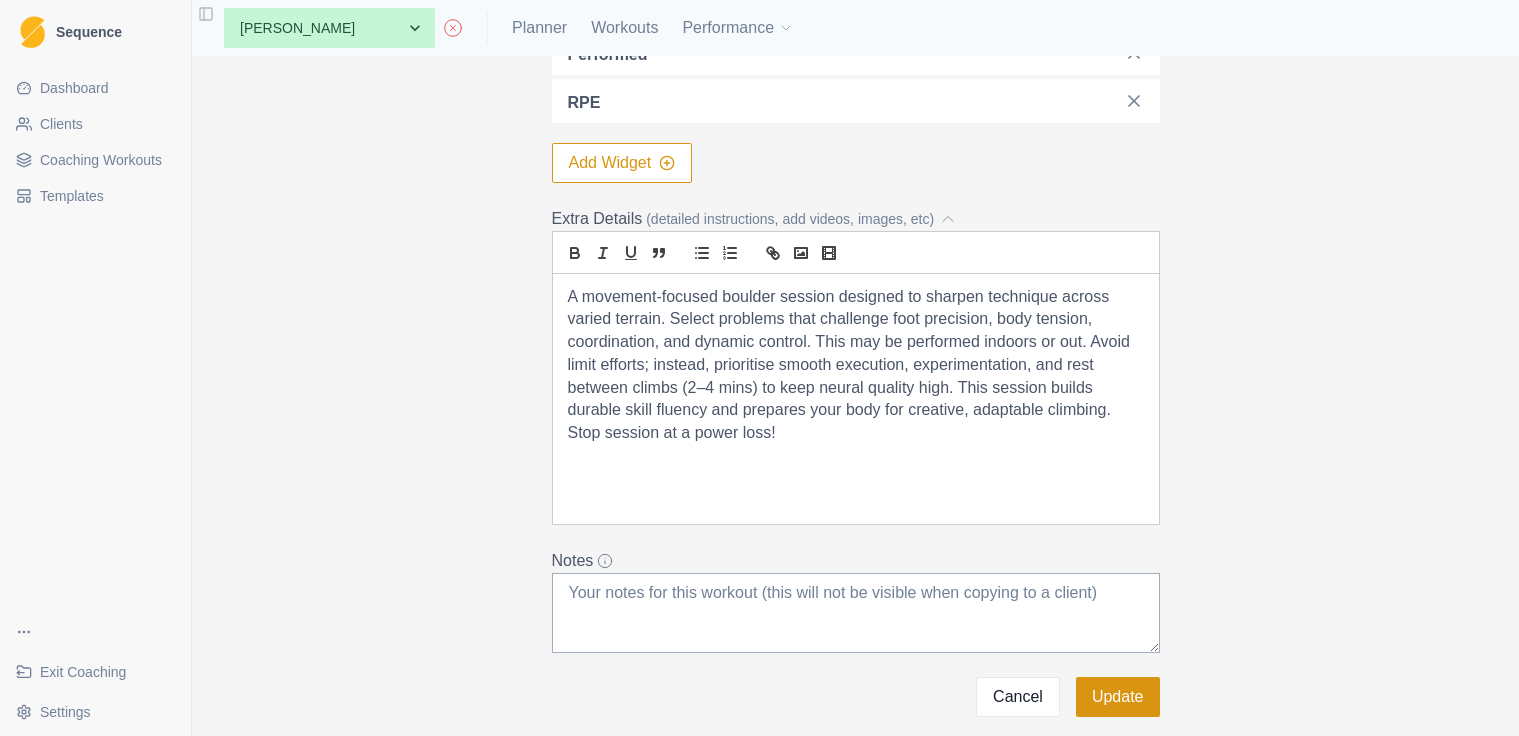 click on "Update" at bounding box center (1118, 697) 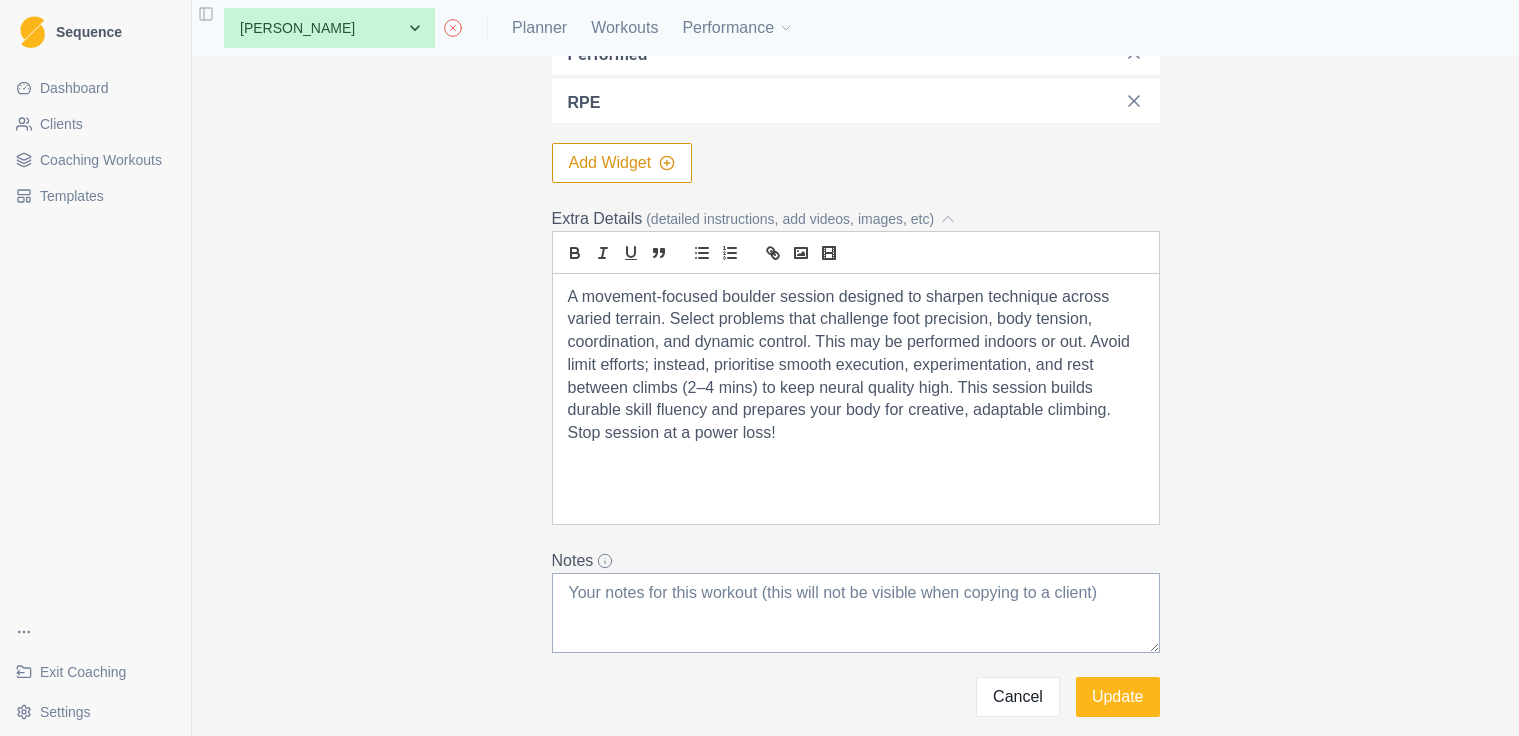 scroll, scrollTop: 0, scrollLeft: 0, axis: both 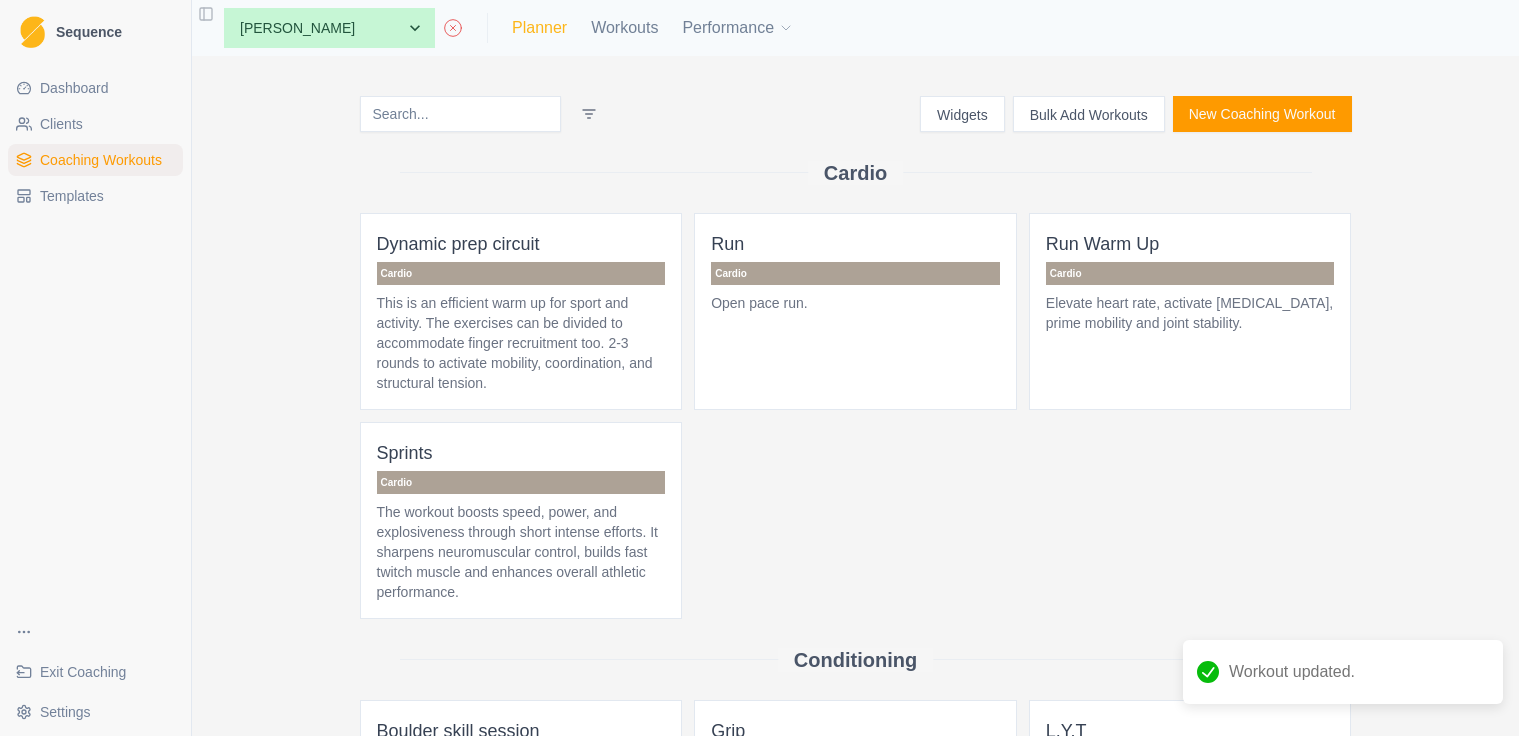 click on "Planner" at bounding box center (539, 28) 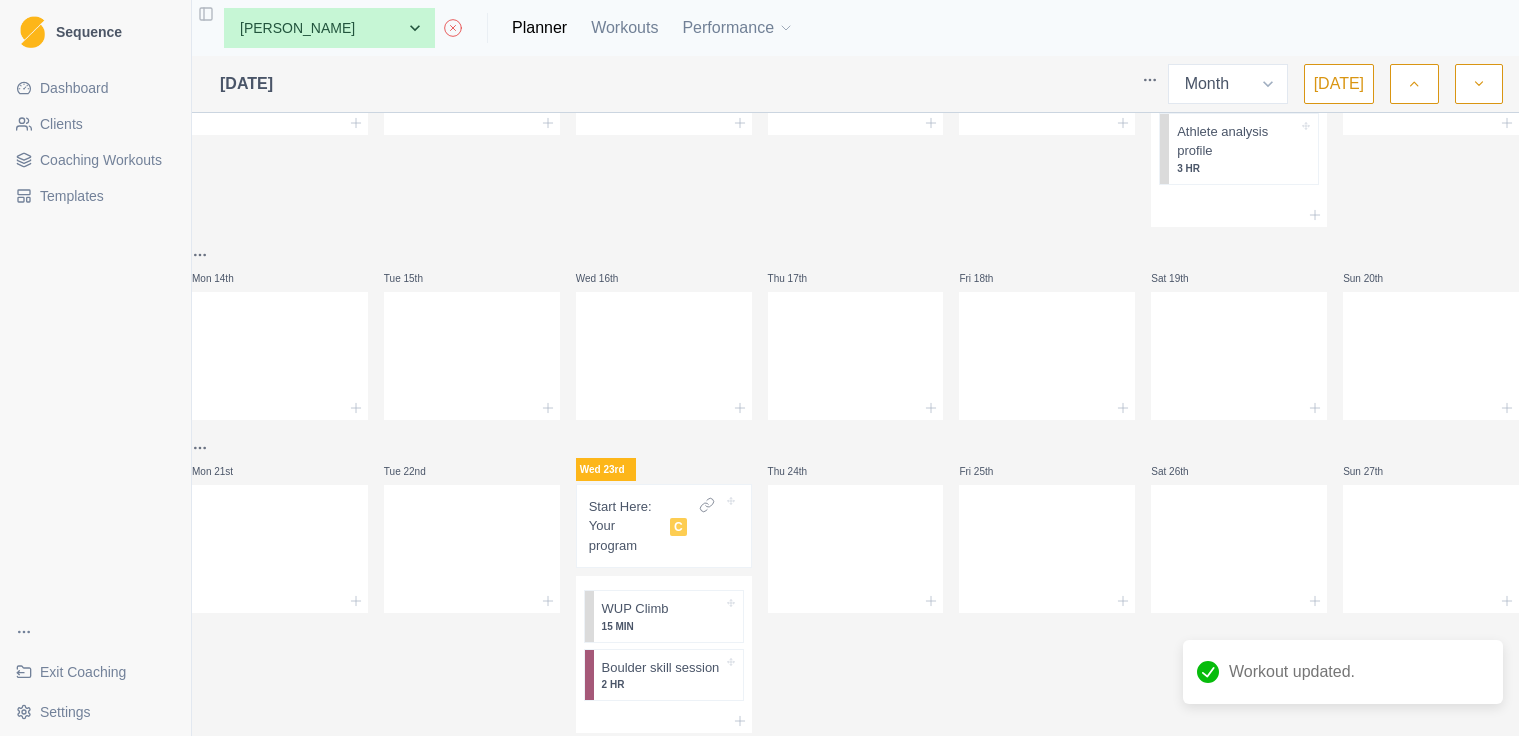 scroll, scrollTop: 545, scrollLeft: 0, axis: vertical 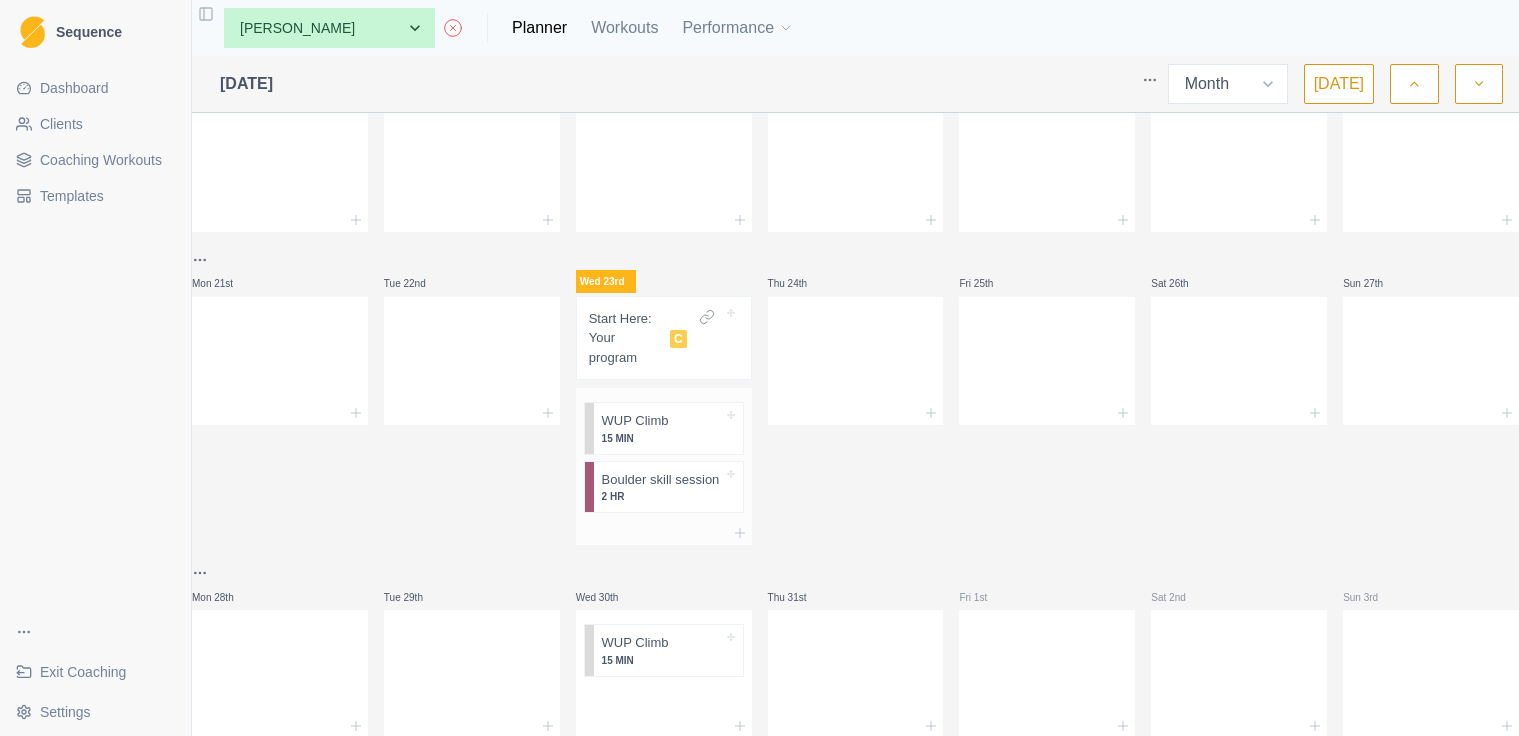 click at bounding box center (664, 533) 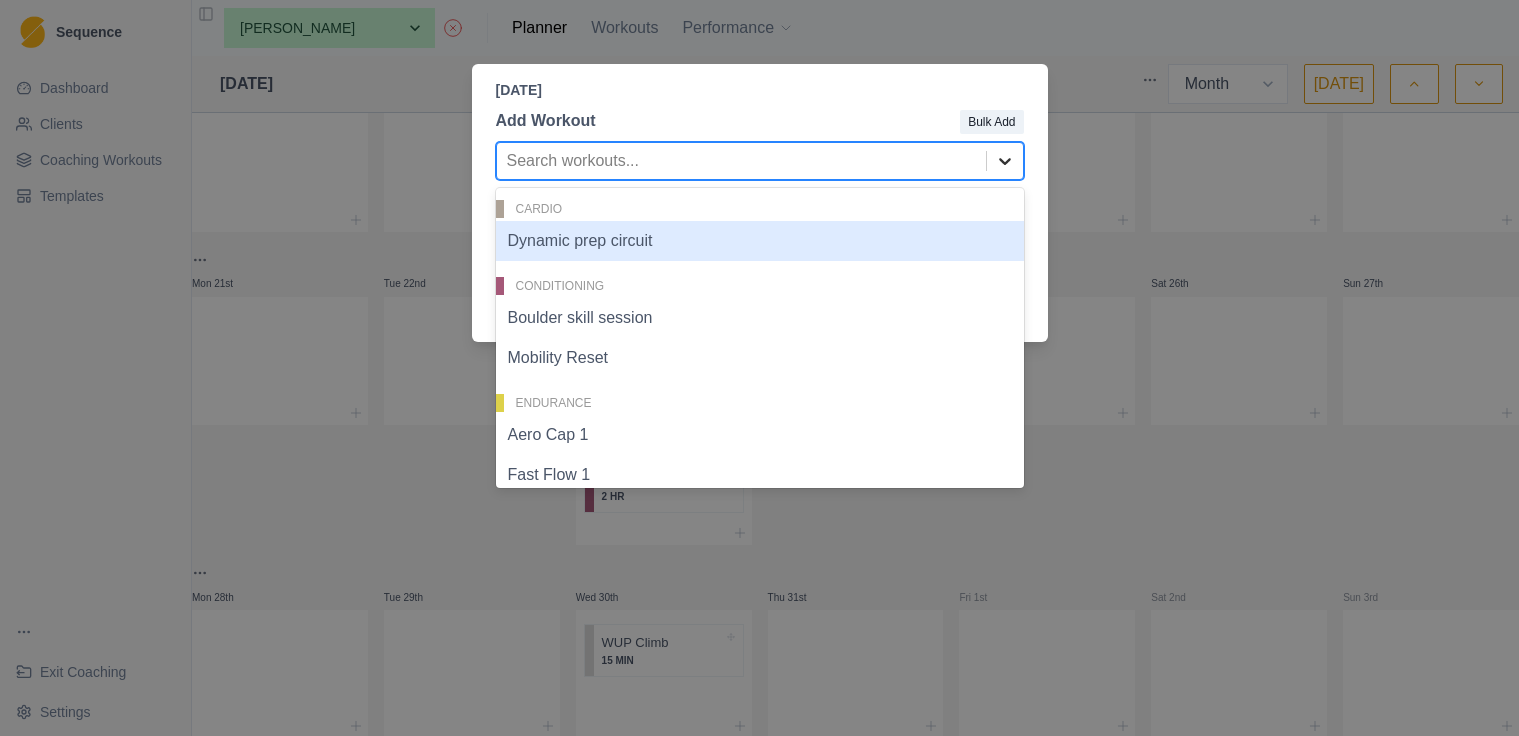 click 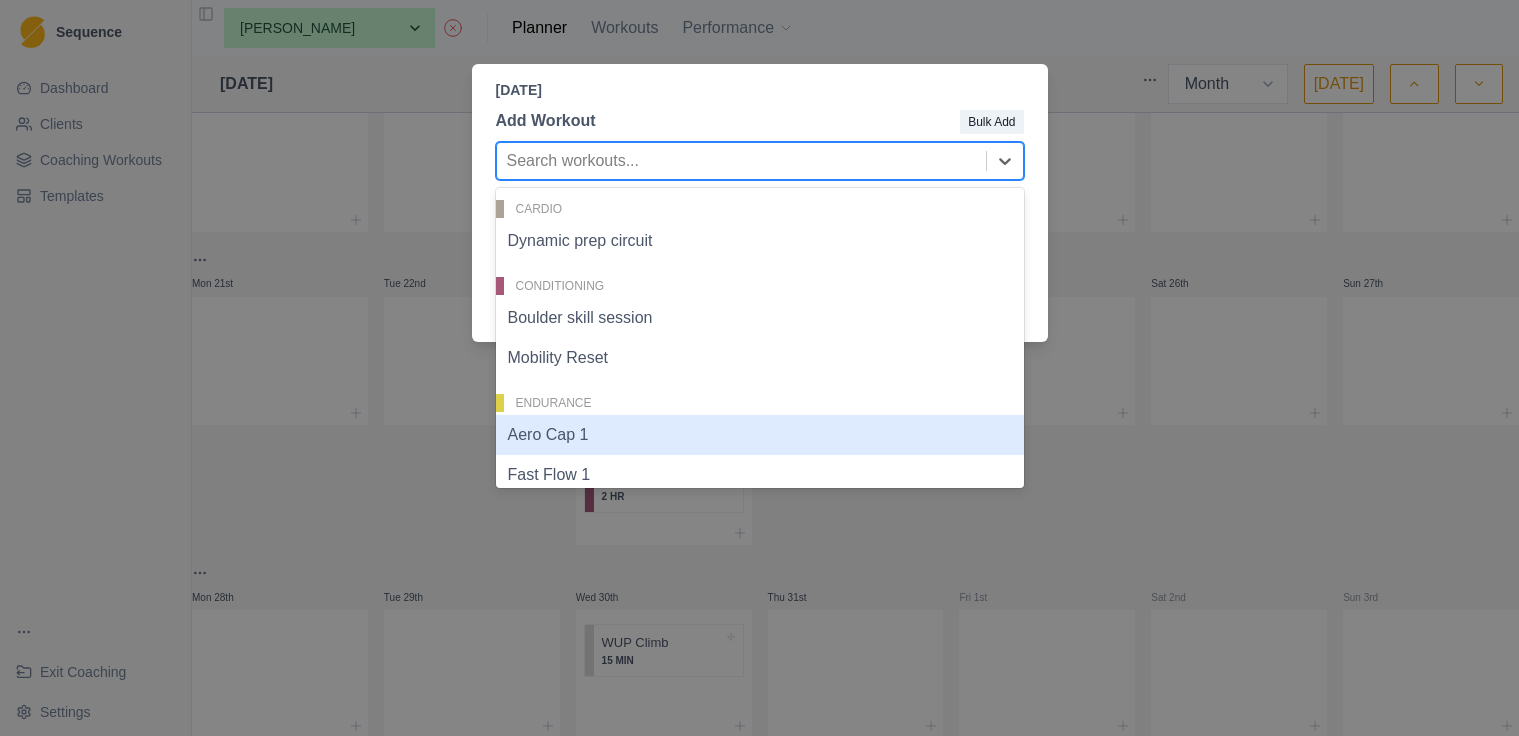 click on "Aero Cap 1" at bounding box center [760, 435] 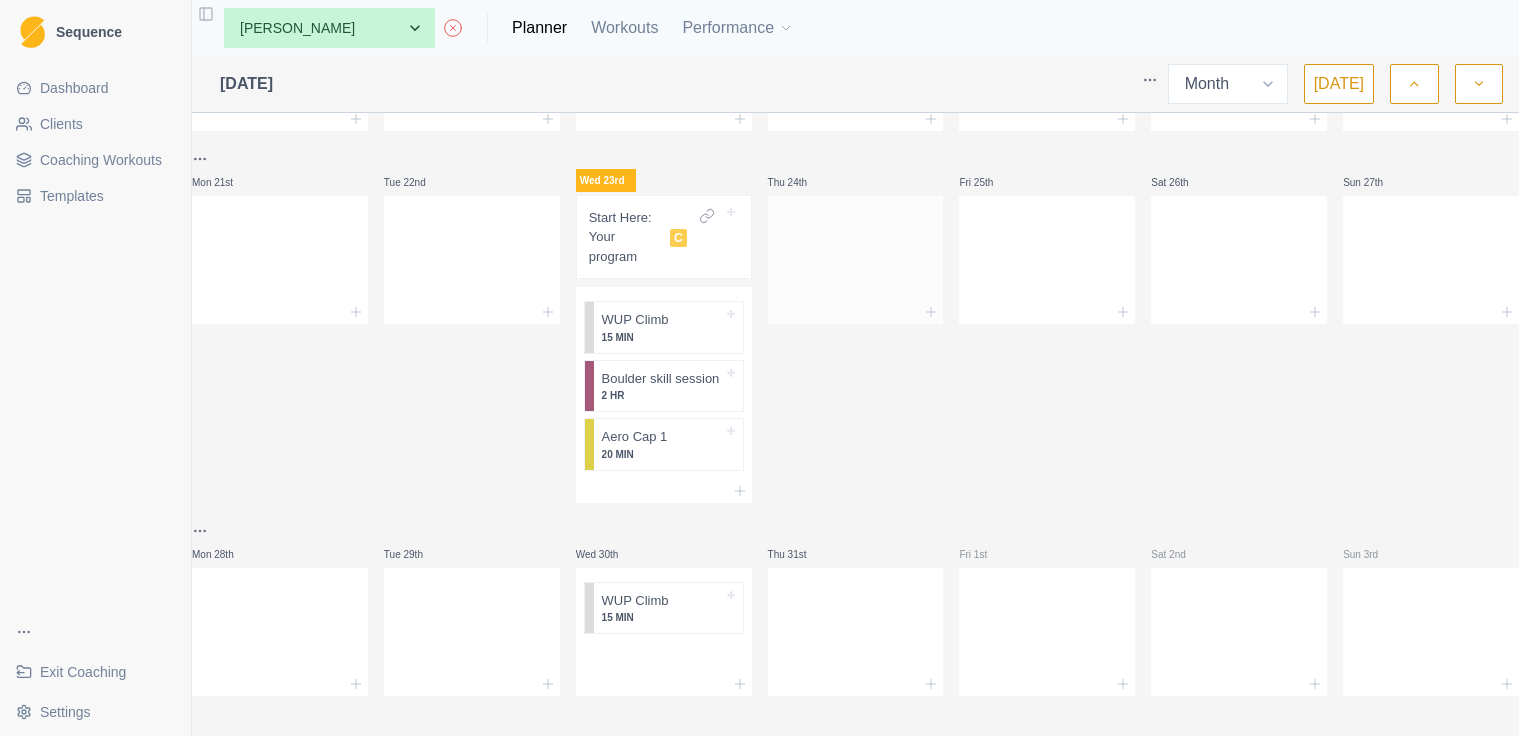 scroll, scrollTop: 592, scrollLeft: 0, axis: vertical 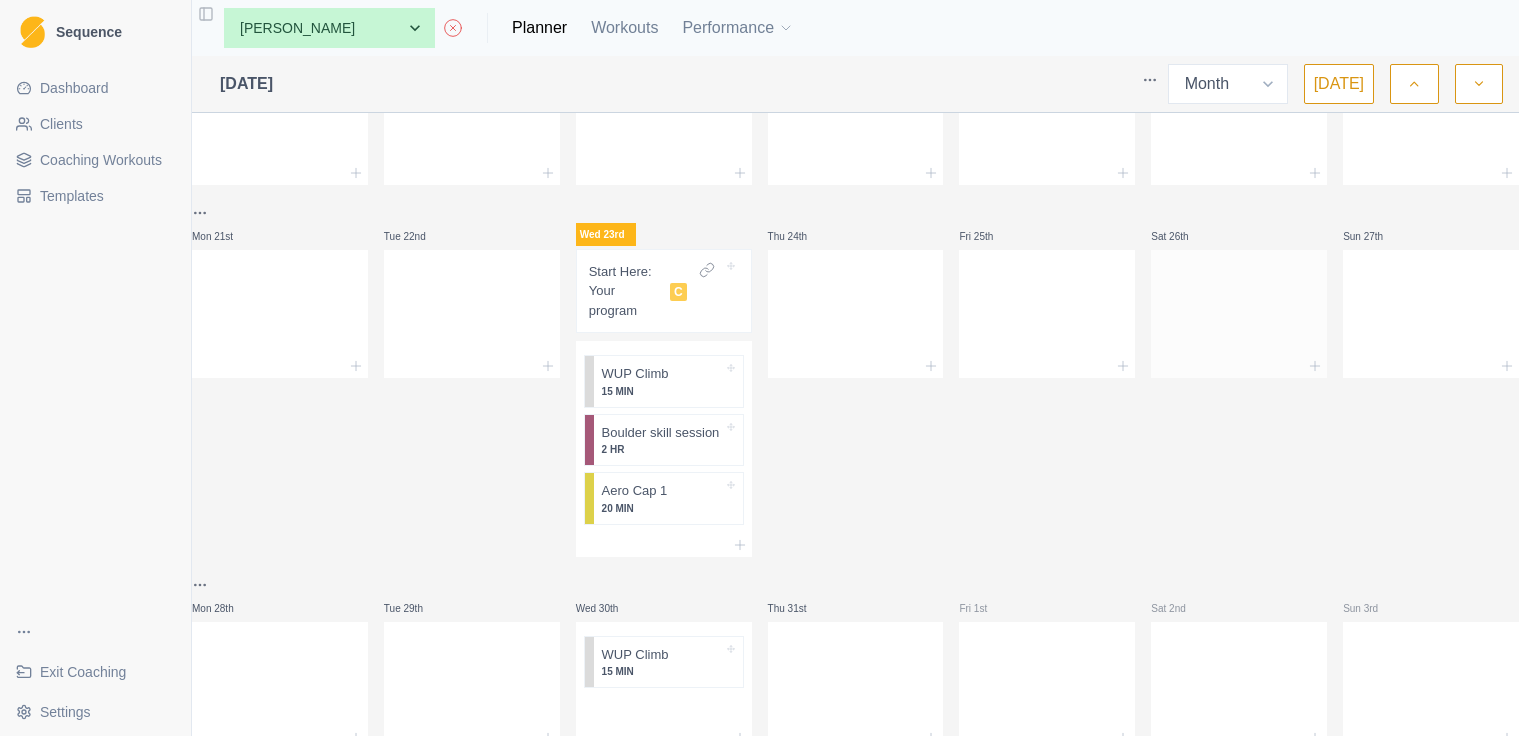 click at bounding box center [1239, 310] 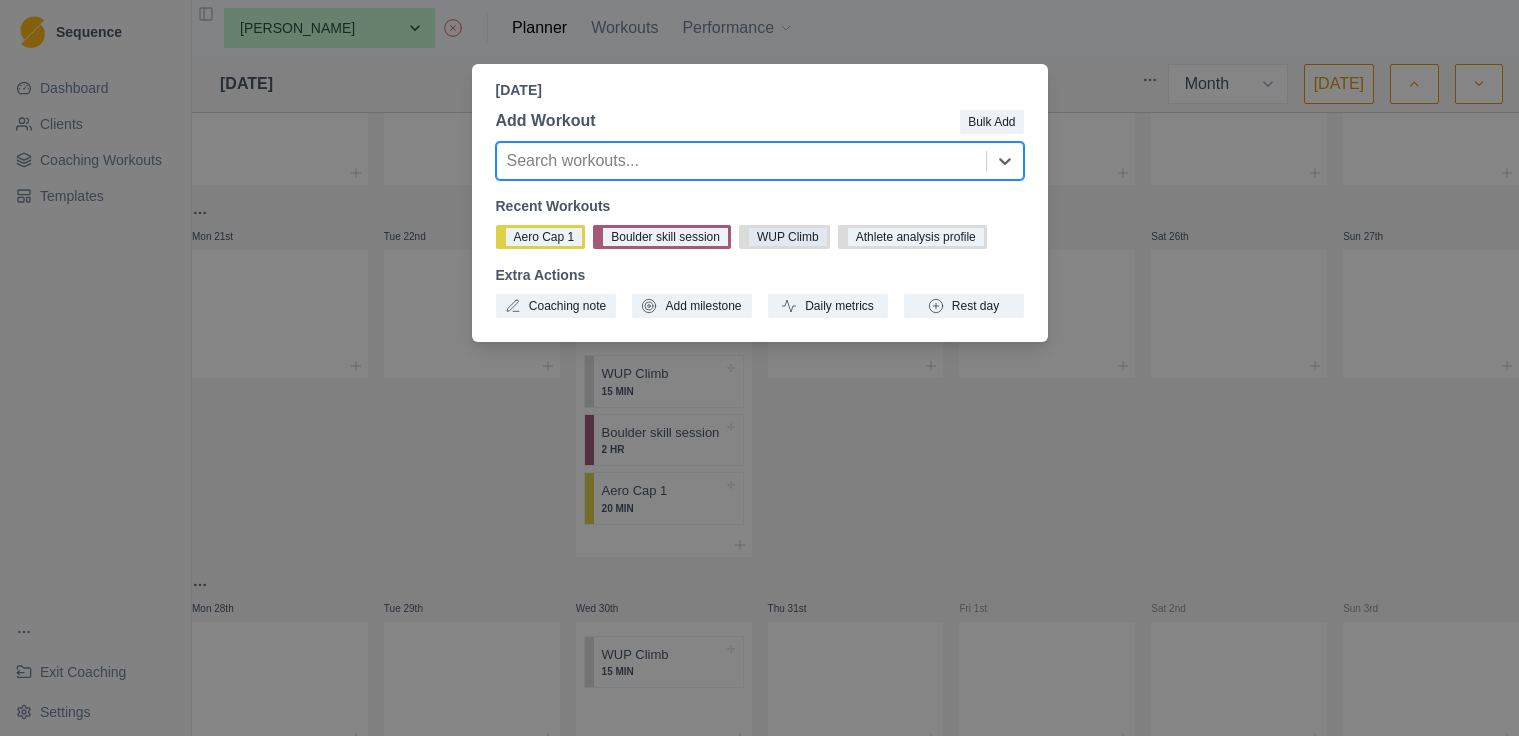 click on "WUP Climb" at bounding box center [784, 237] 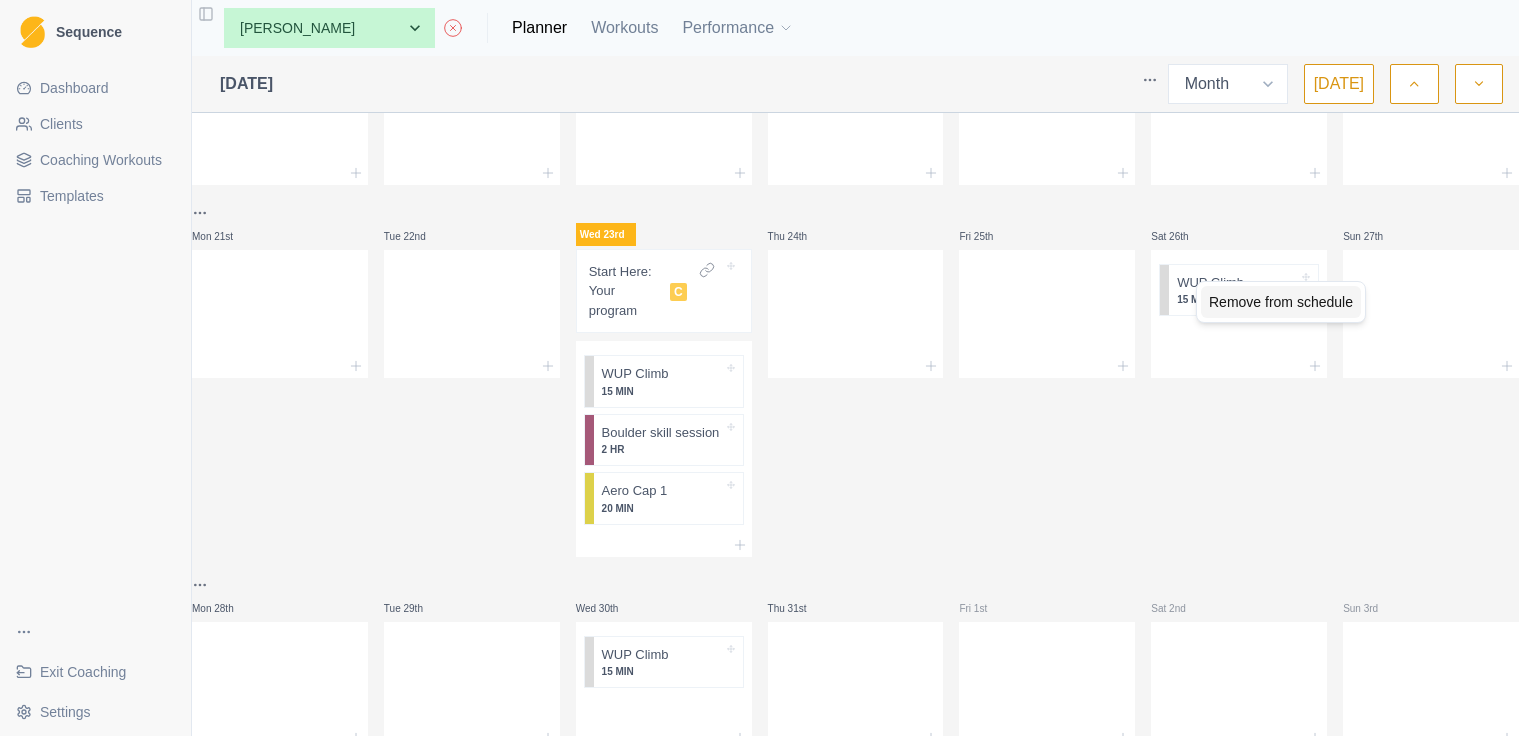 click on "Remove from schedule" at bounding box center [1281, 302] 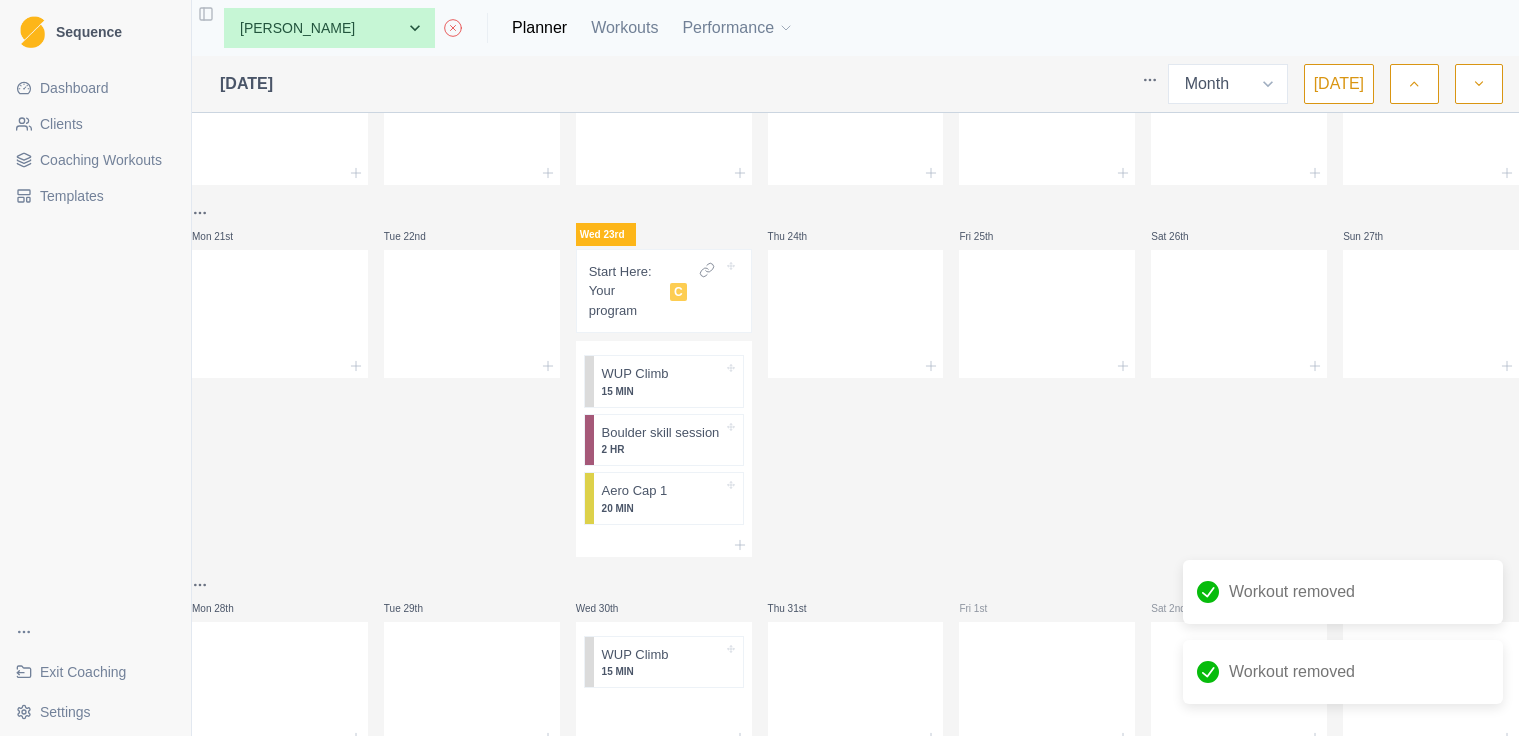 click at bounding box center [1239, 310] 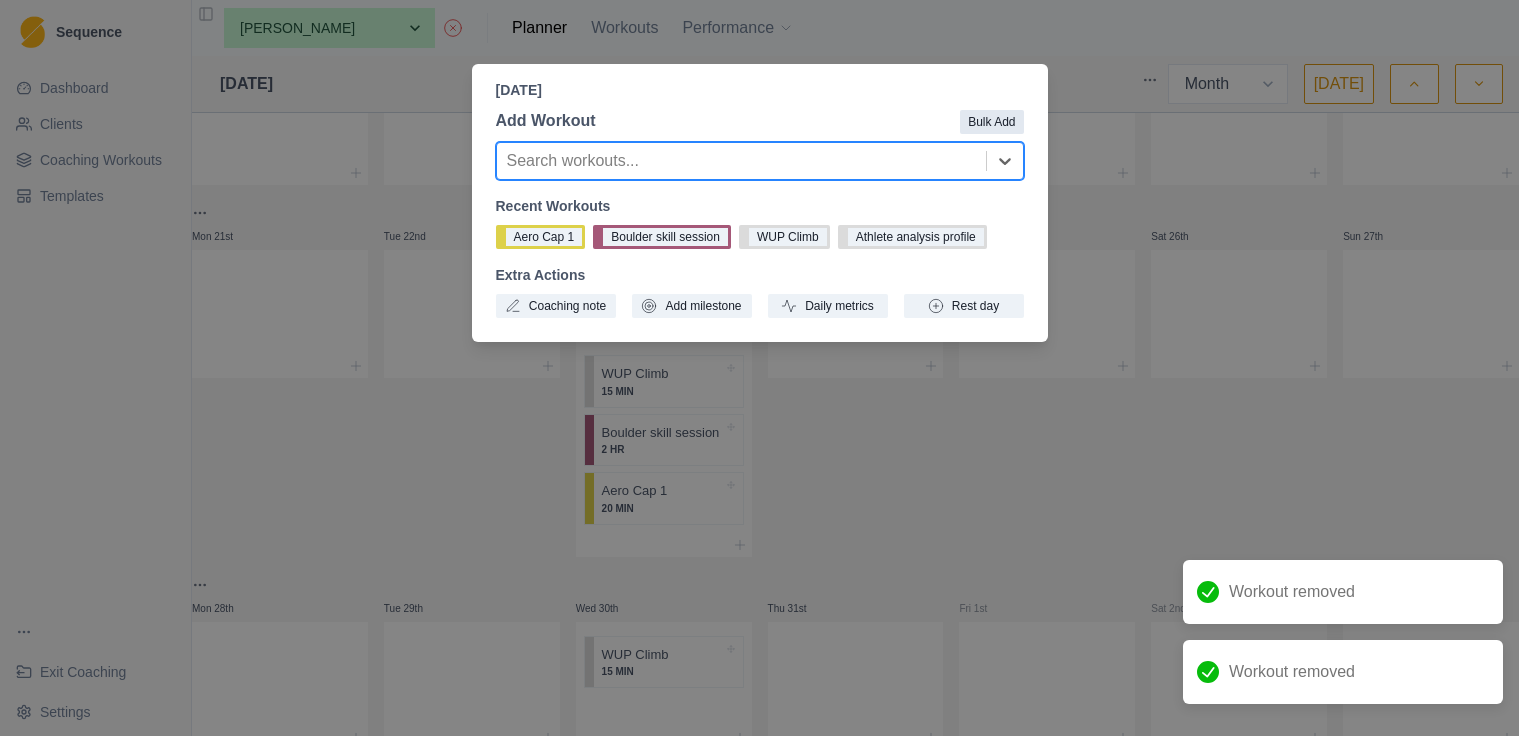 click on "Bulk Add" at bounding box center [991, 122] 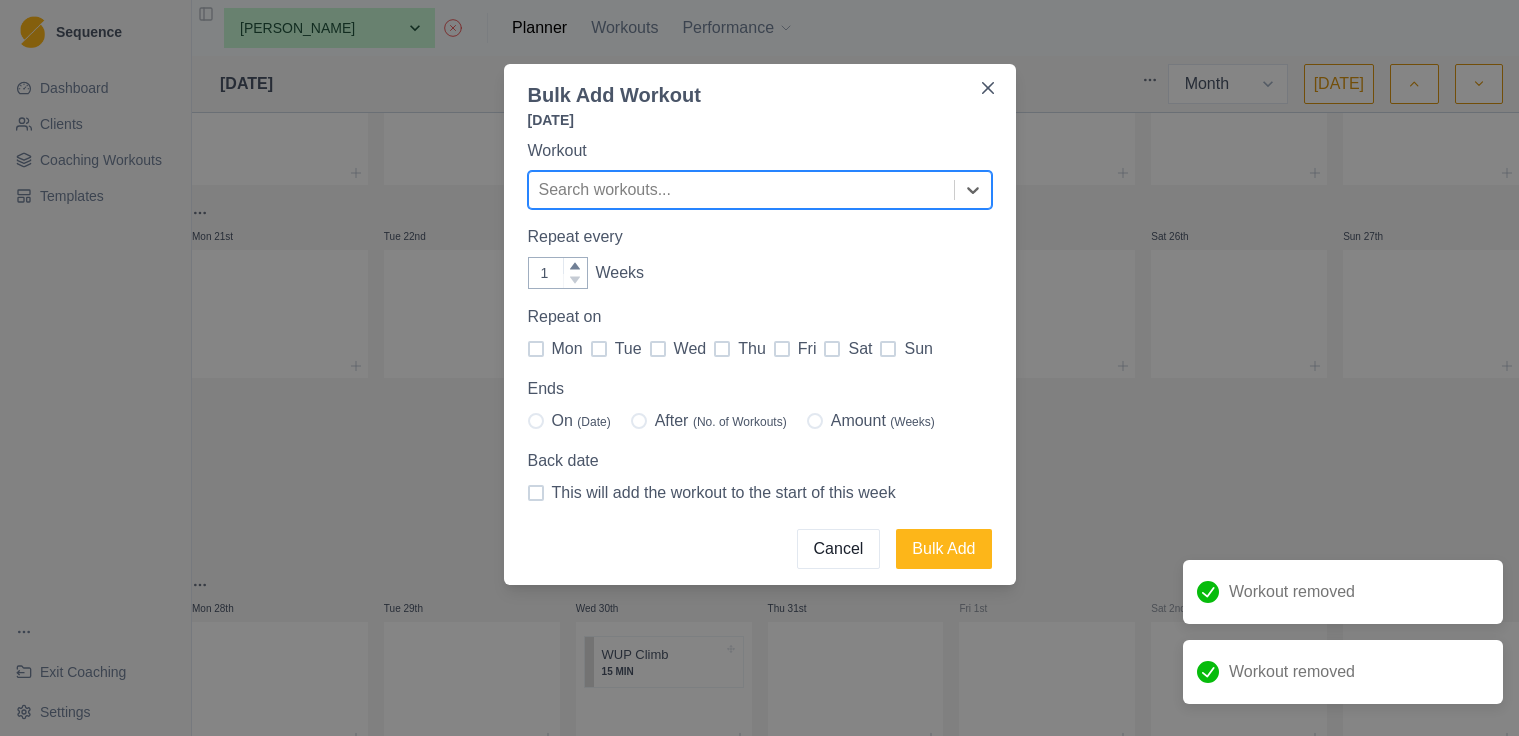 click at bounding box center (741, 190) 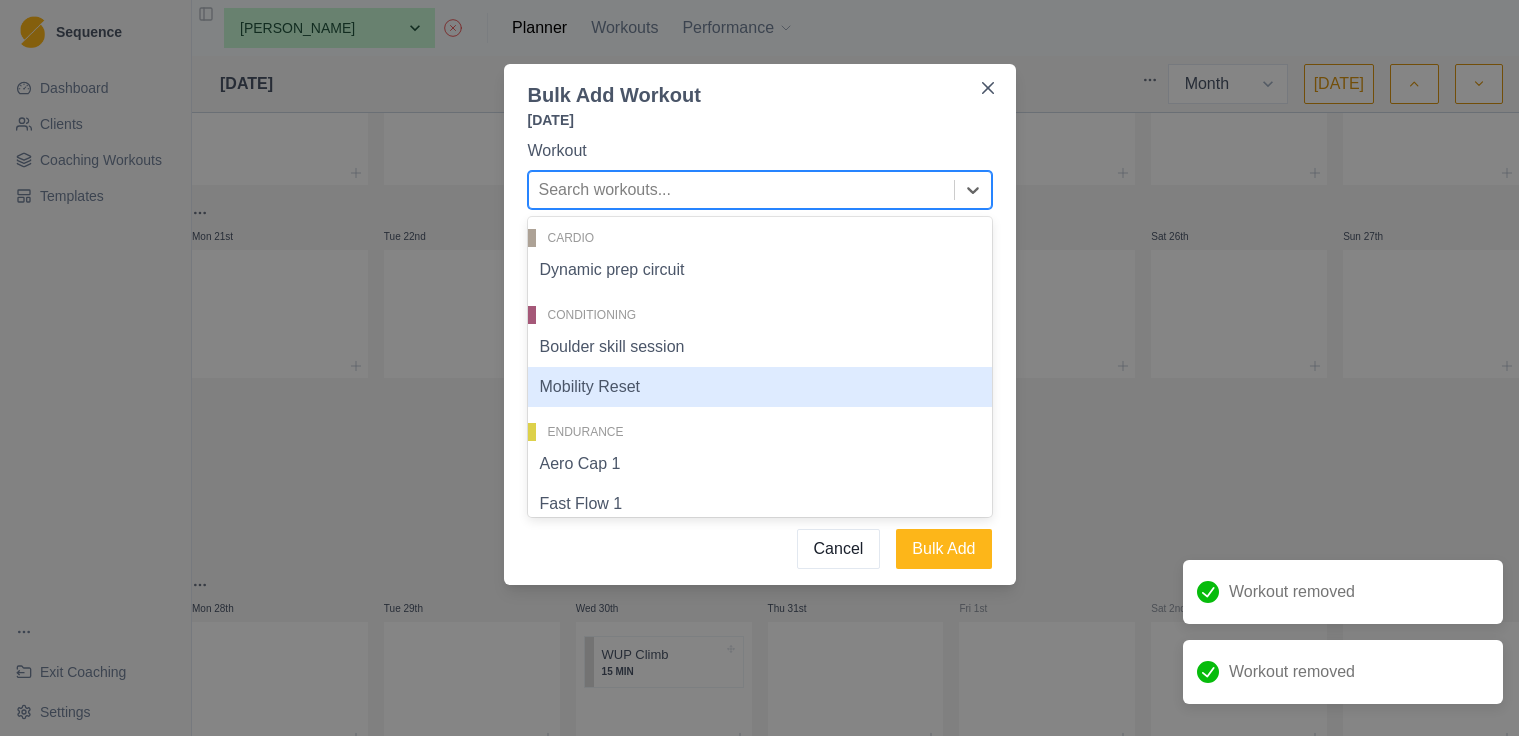 scroll, scrollTop: 330, scrollLeft: 0, axis: vertical 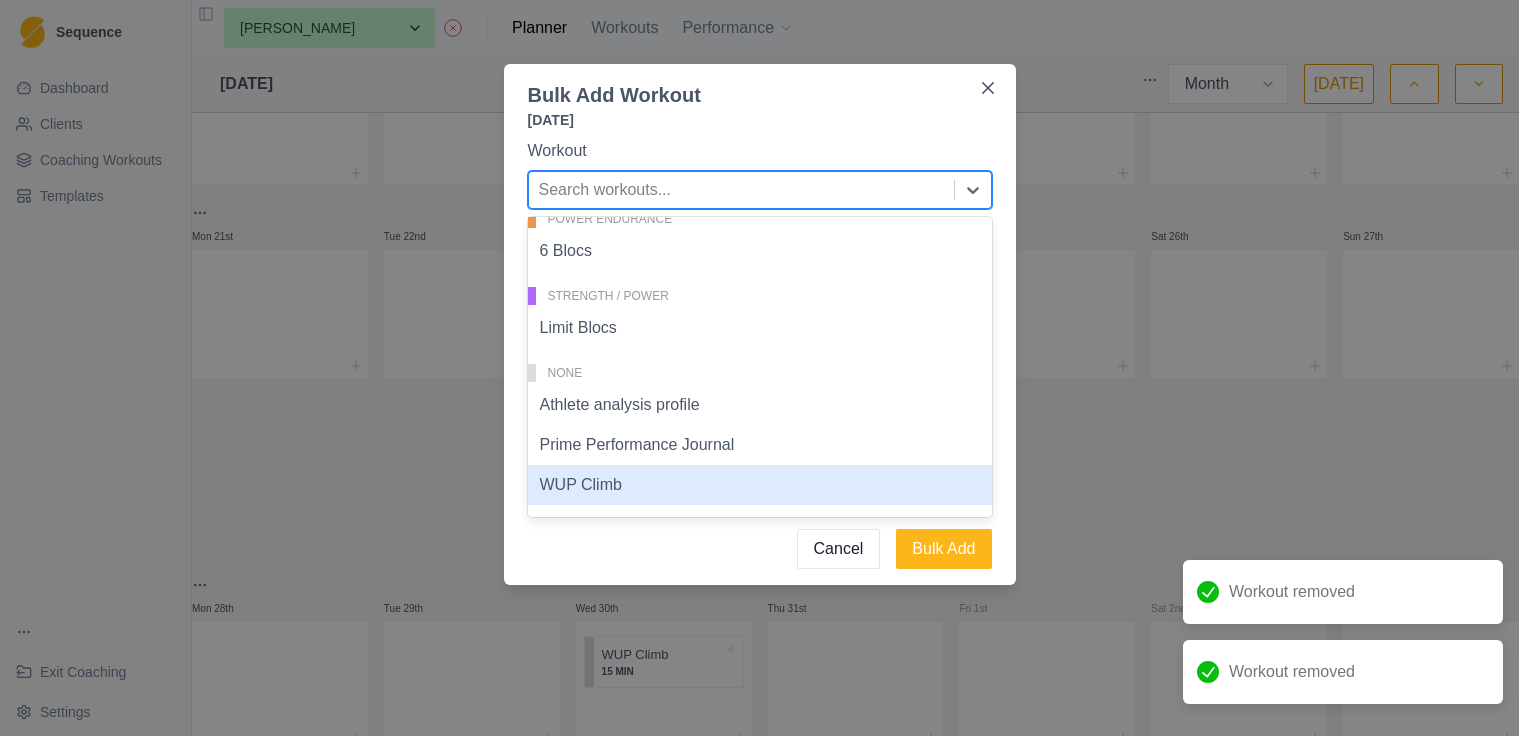 click on "WUP Climb" at bounding box center [760, 485] 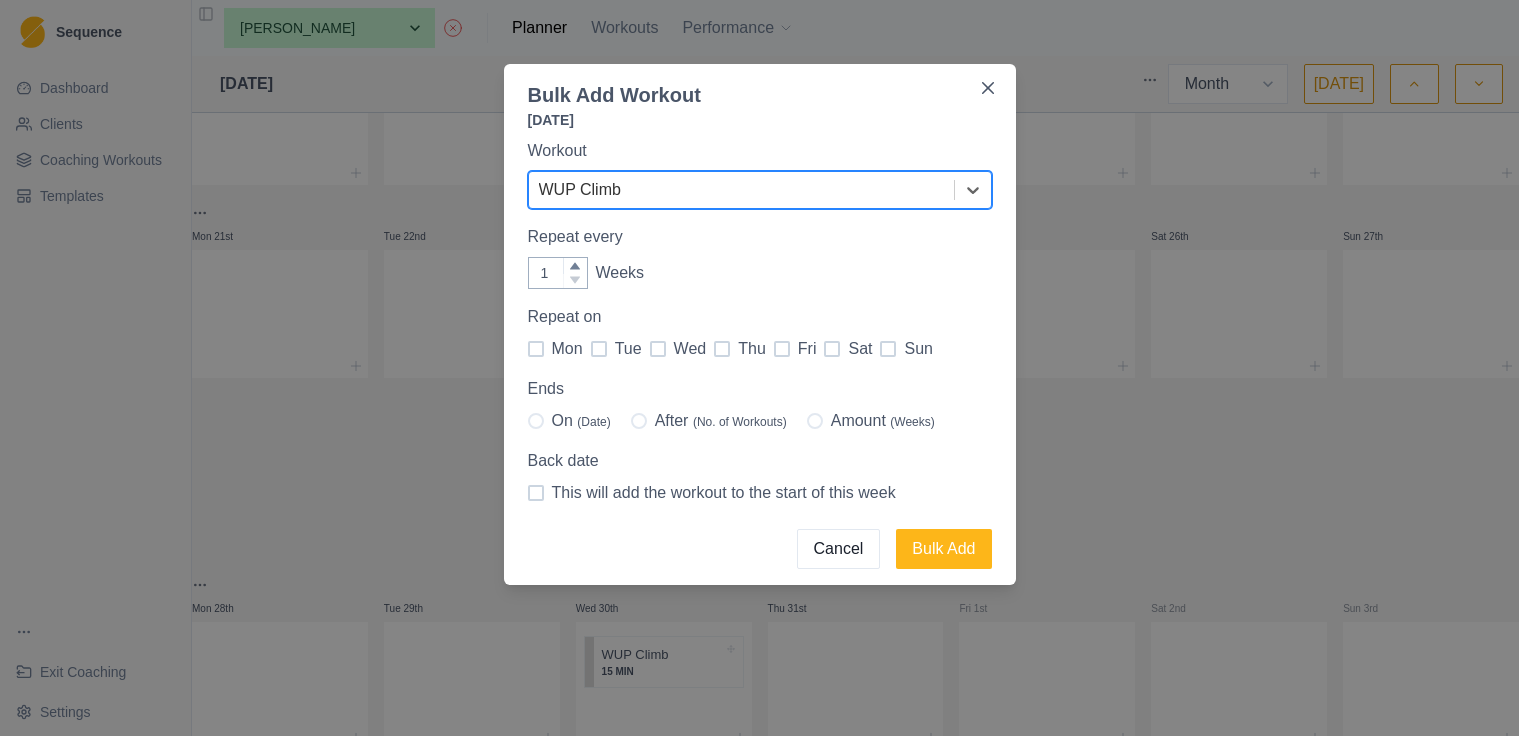 click at bounding box center (832, 349) 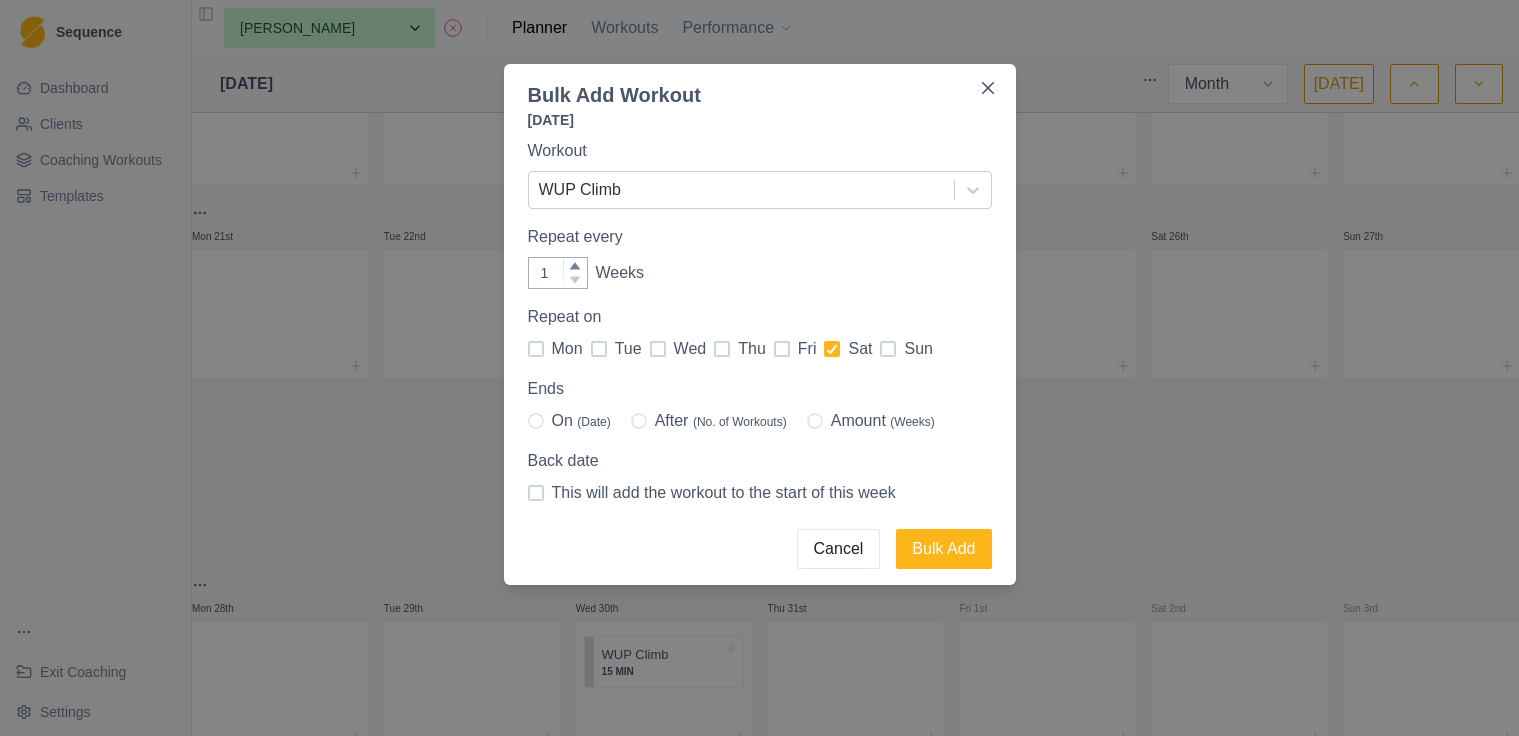 click at bounding box center (815, 421) 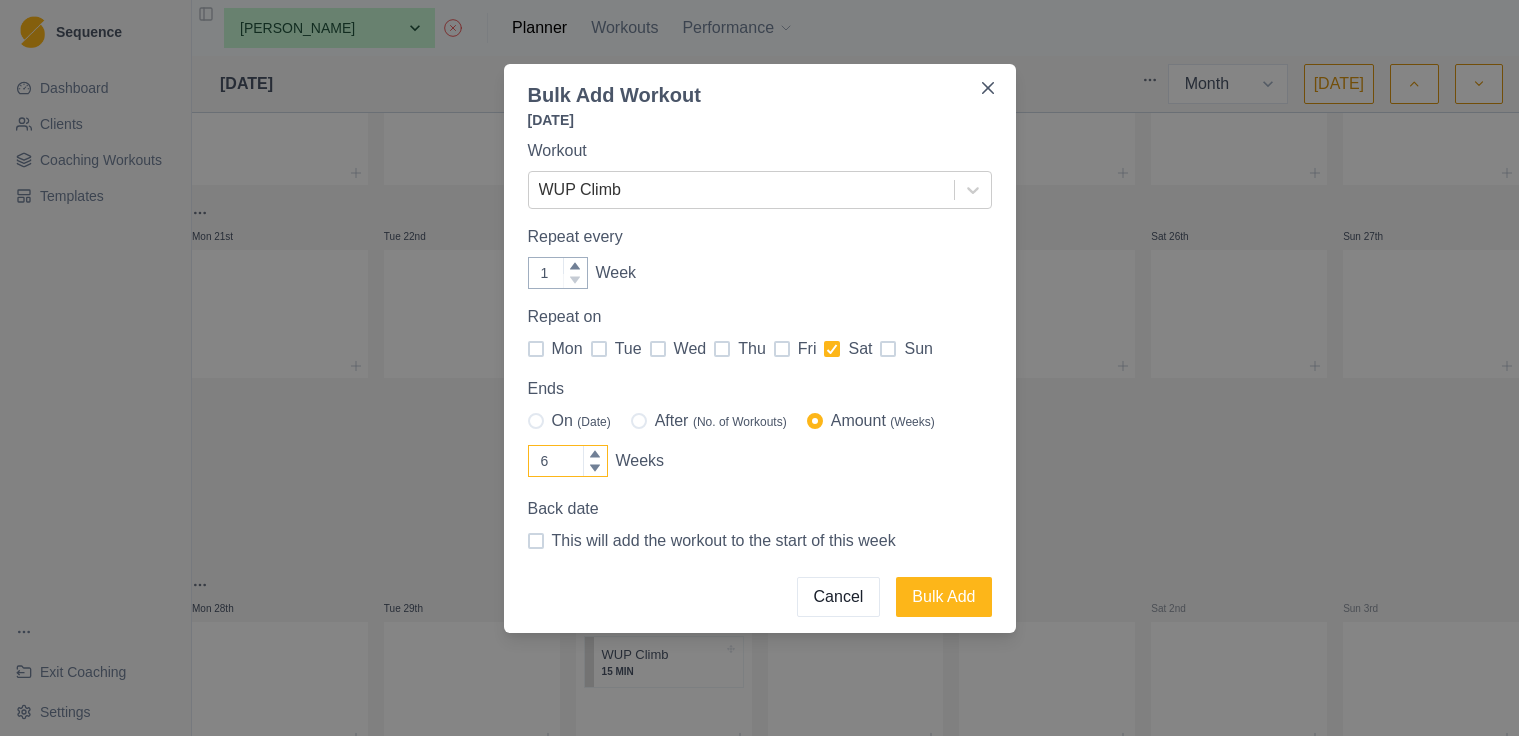 click 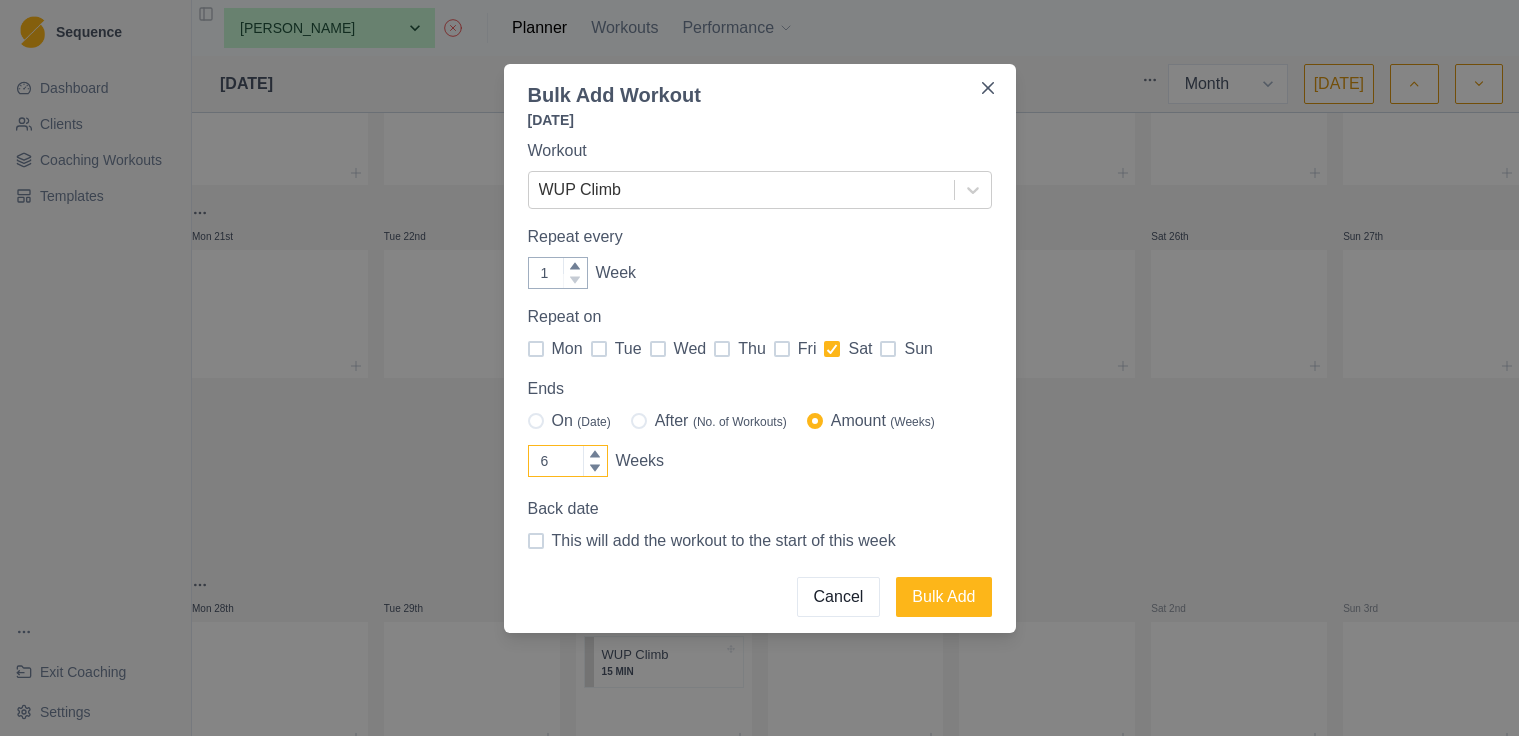 click on "6" at bounding box center [568, 461] 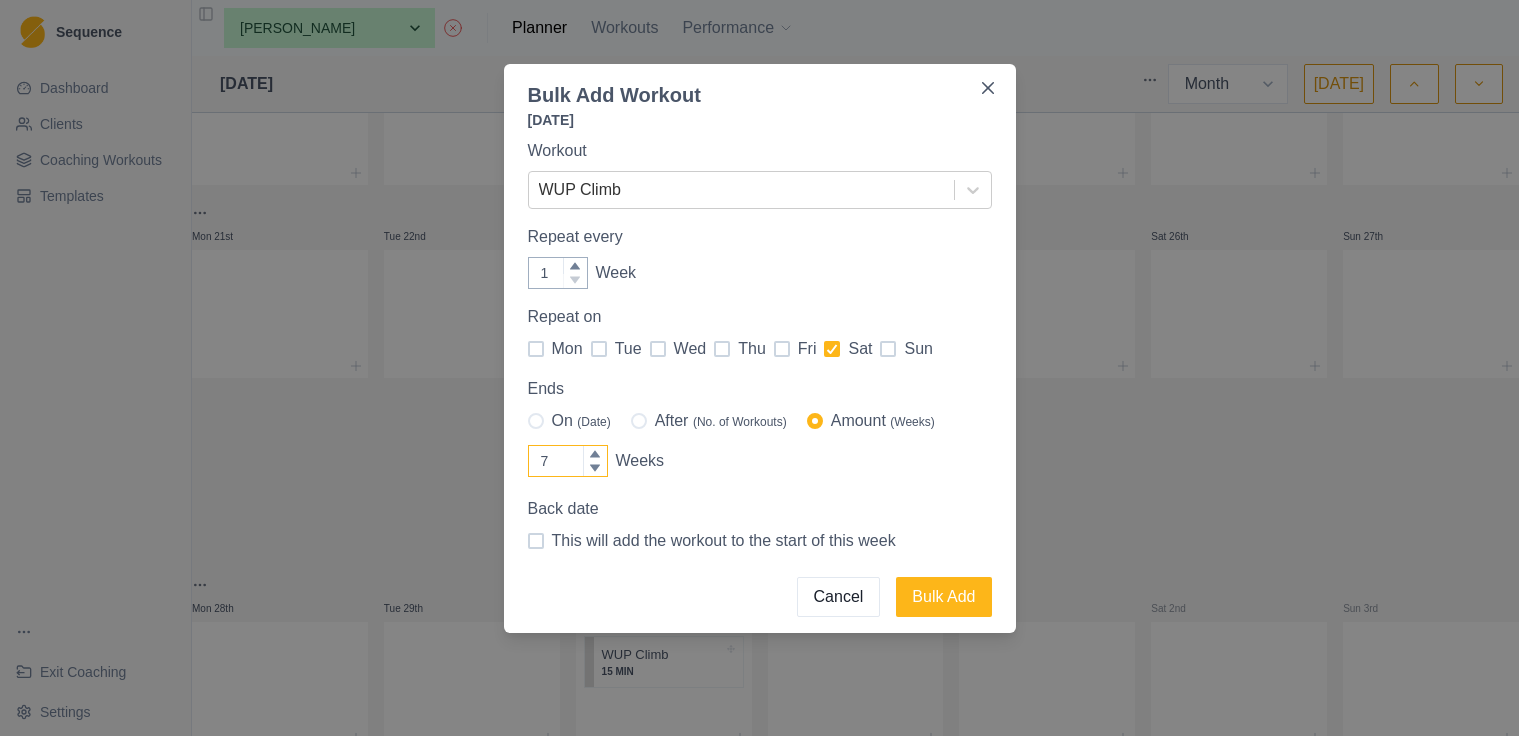 click 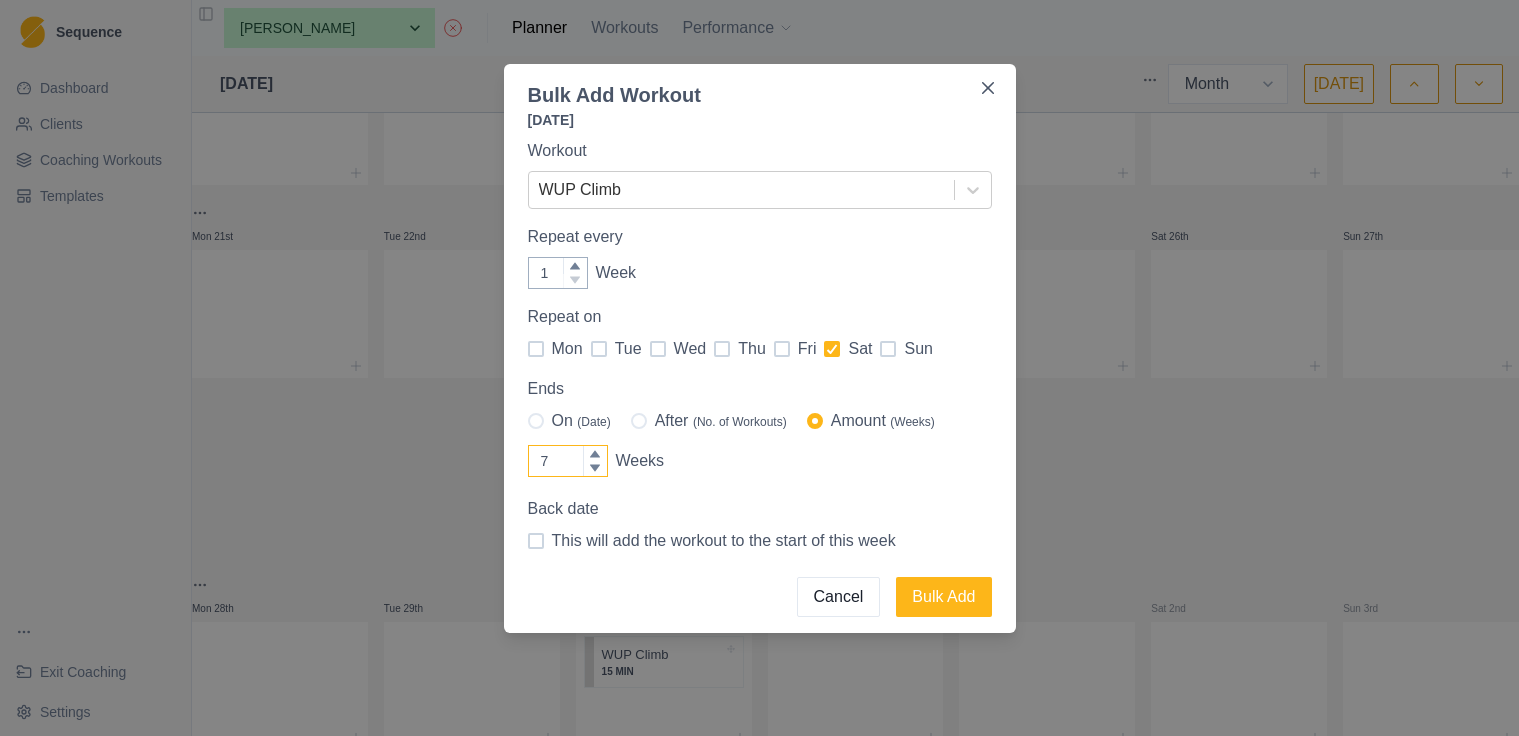 click on "7" at bounding box center [568, 461] 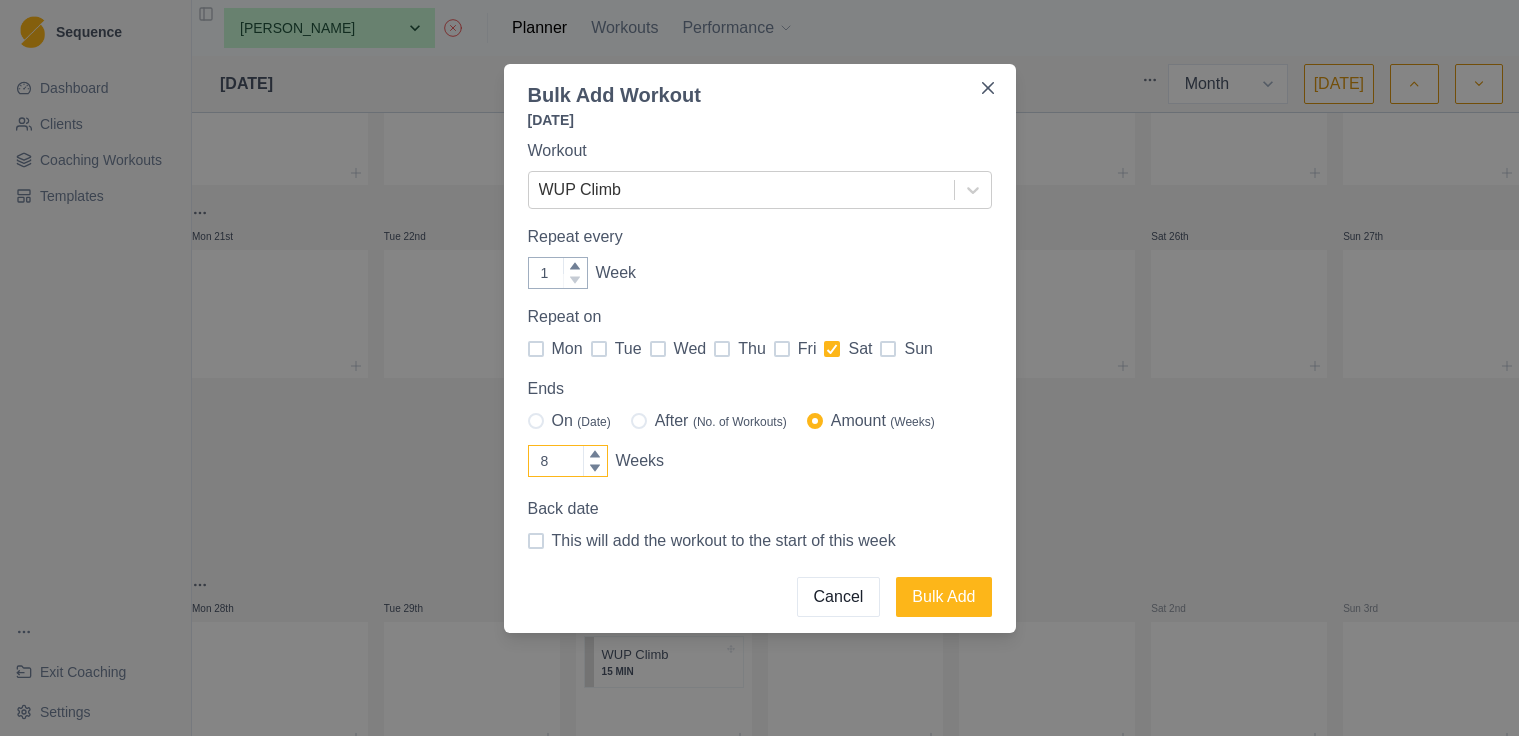 click 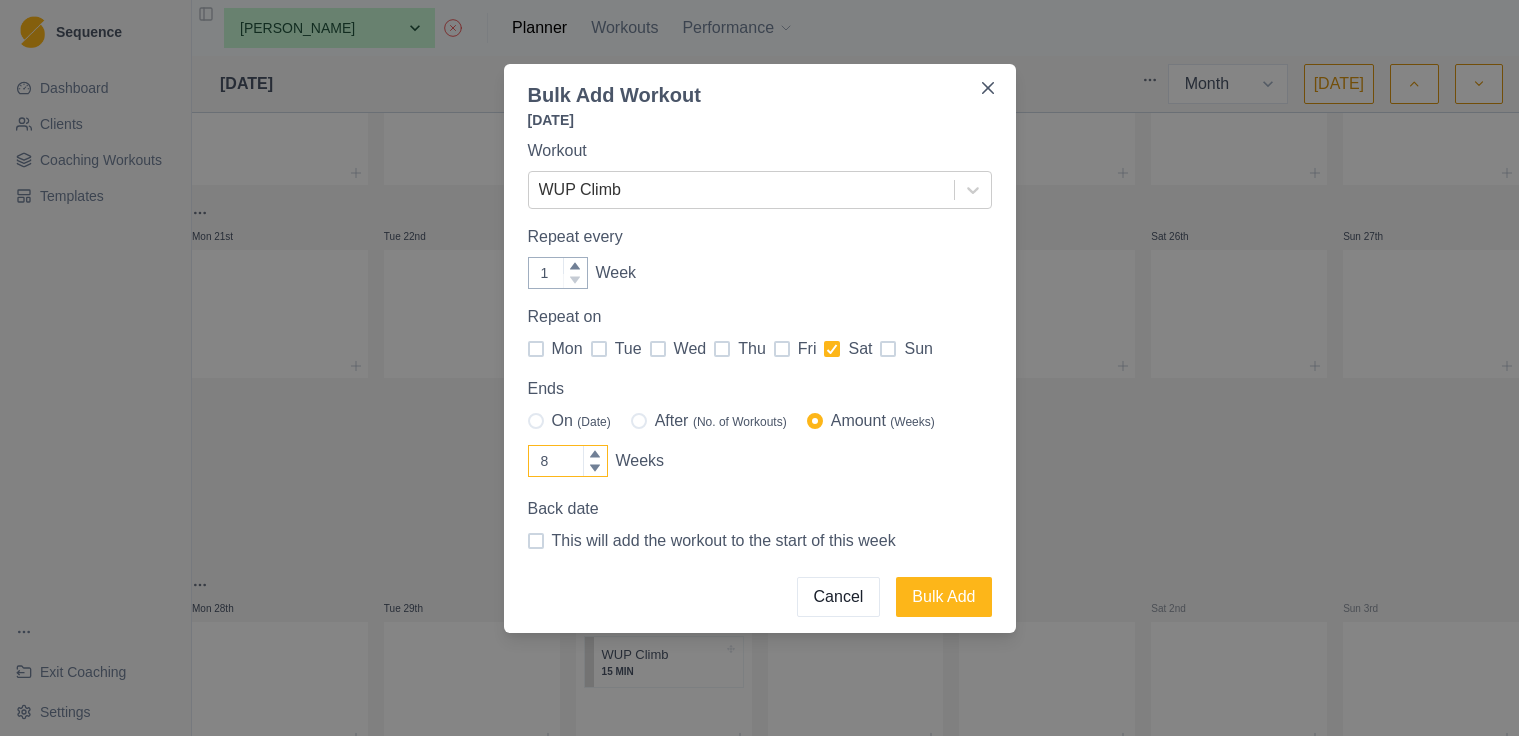 click on "8" at bounding box center [568, 461] 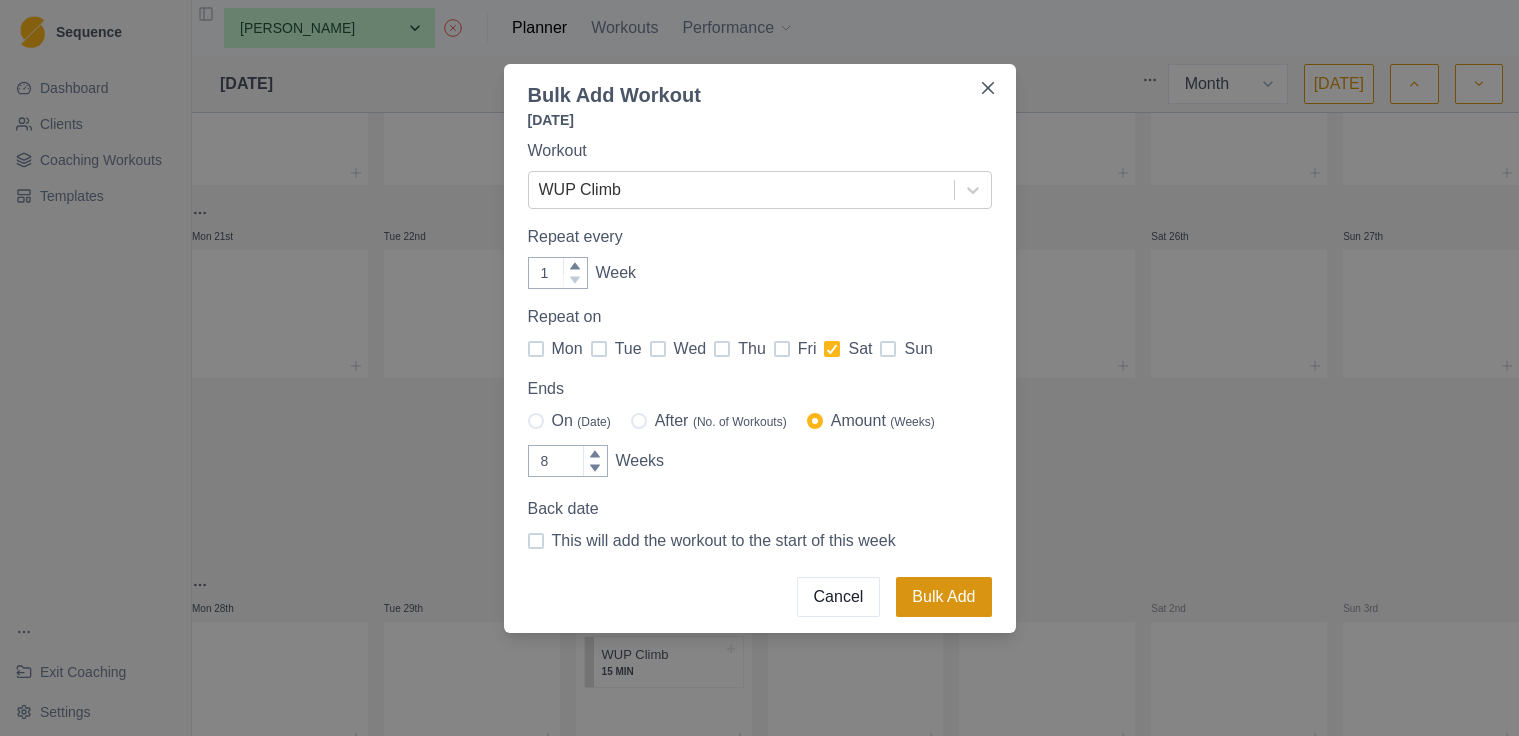 click on "Bulk Add" at bounding box center (943, 597) 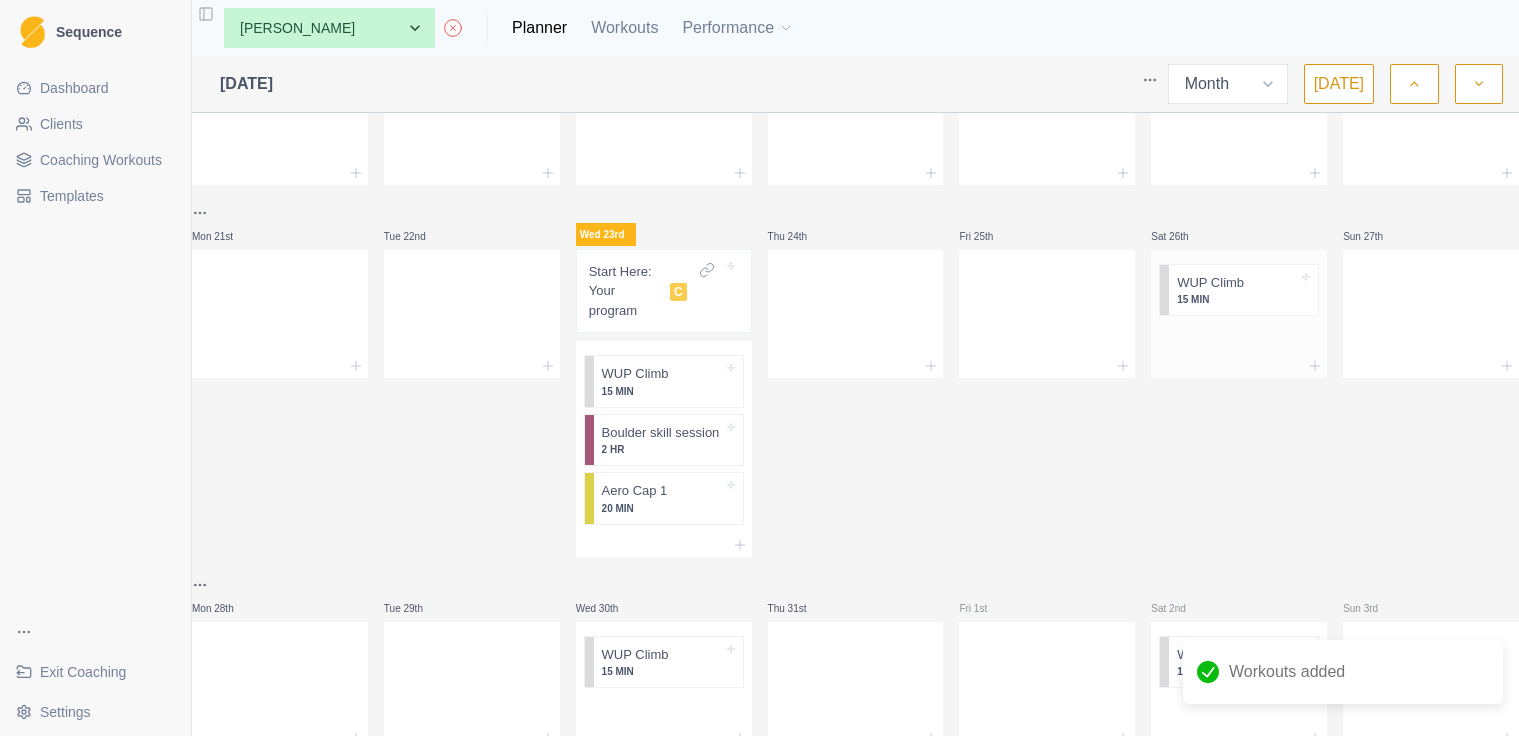 scroll, scrollTop: 0, scrollLeft: 1, axis: horizontal 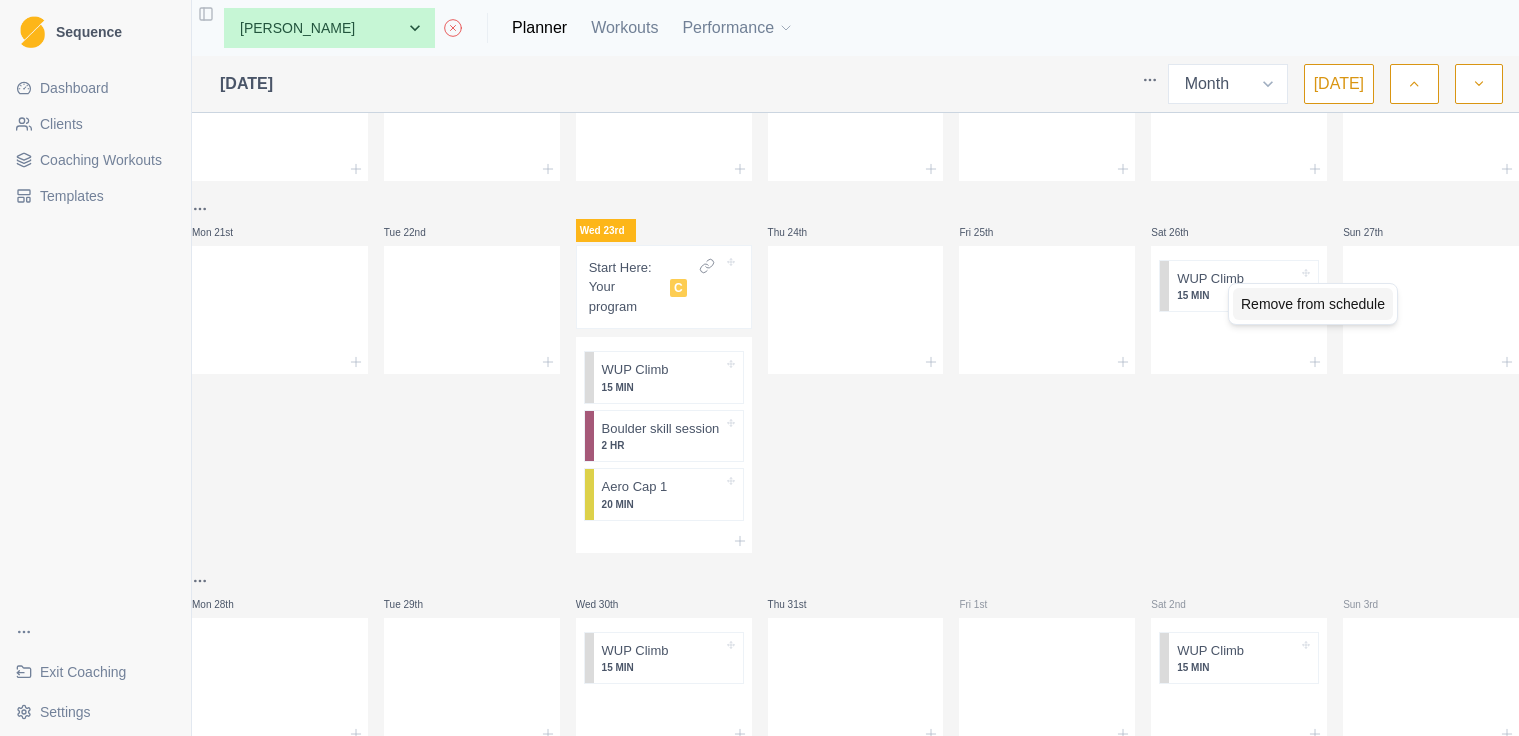 click on "Remove from schedule" at bounding box center [1313, 304] 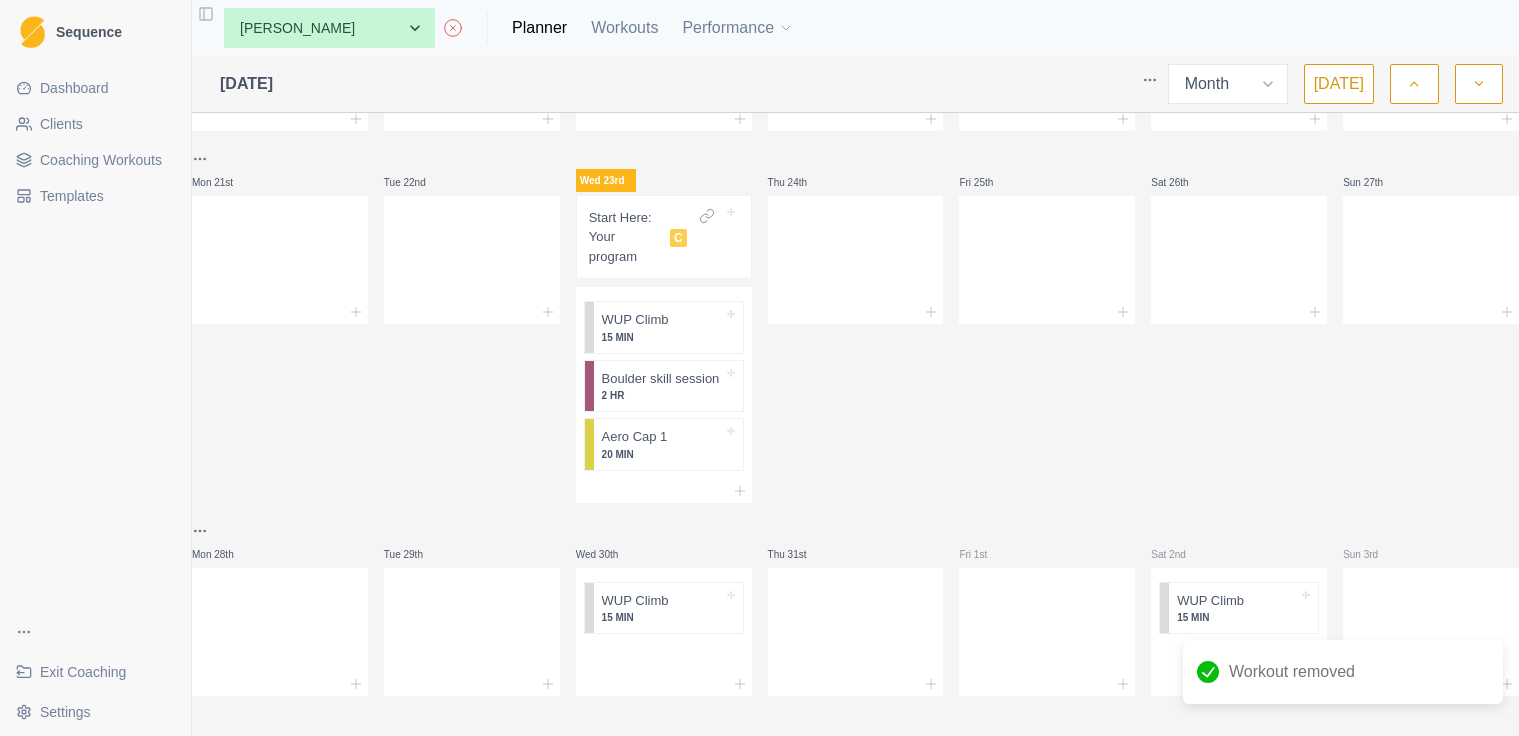 scroll, scrollTop: 676, scrollLeft: 0, axis: vertical 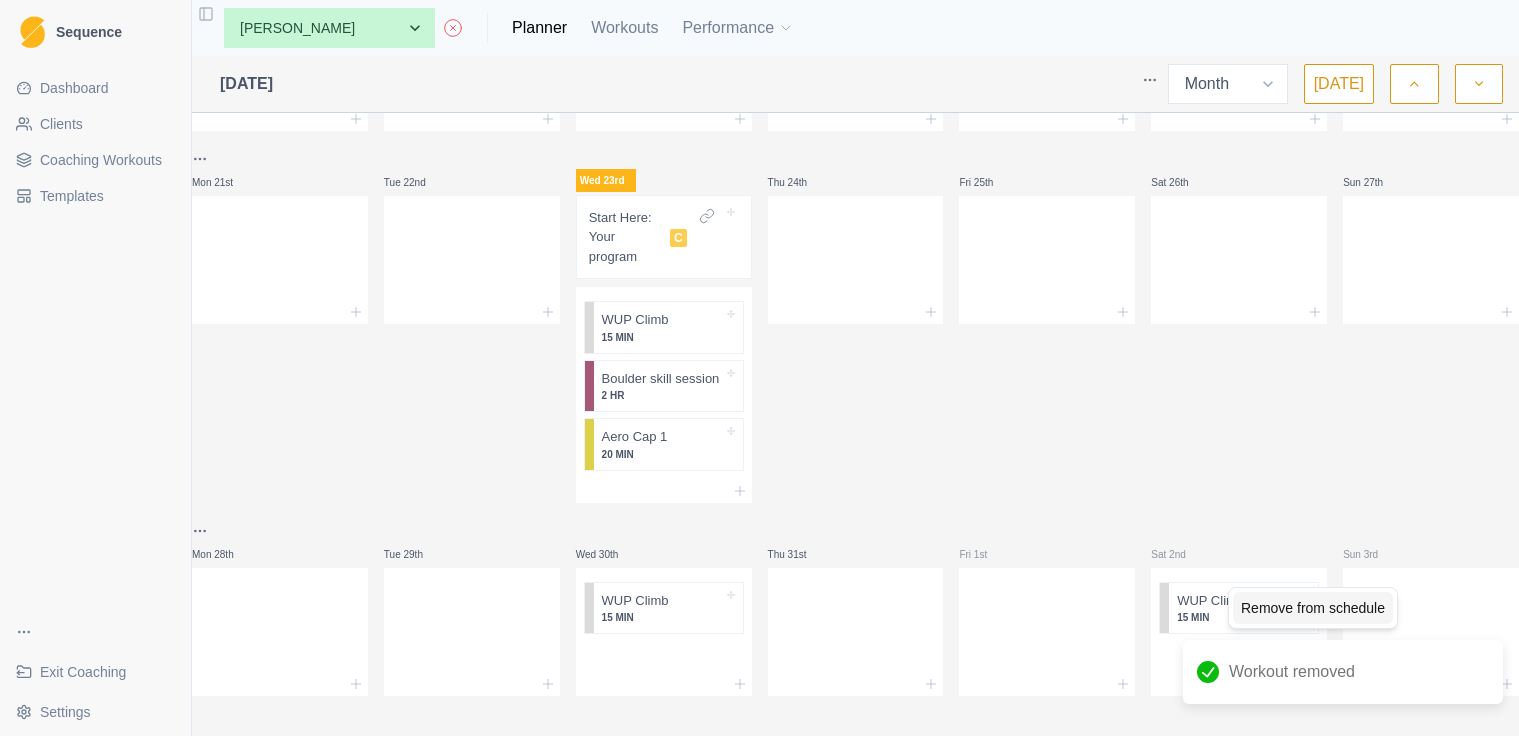 drag, startPoint x: 1260, startPoint y: 607, endPoint x: 1270, endPoint y: 600, distance: 12.206555 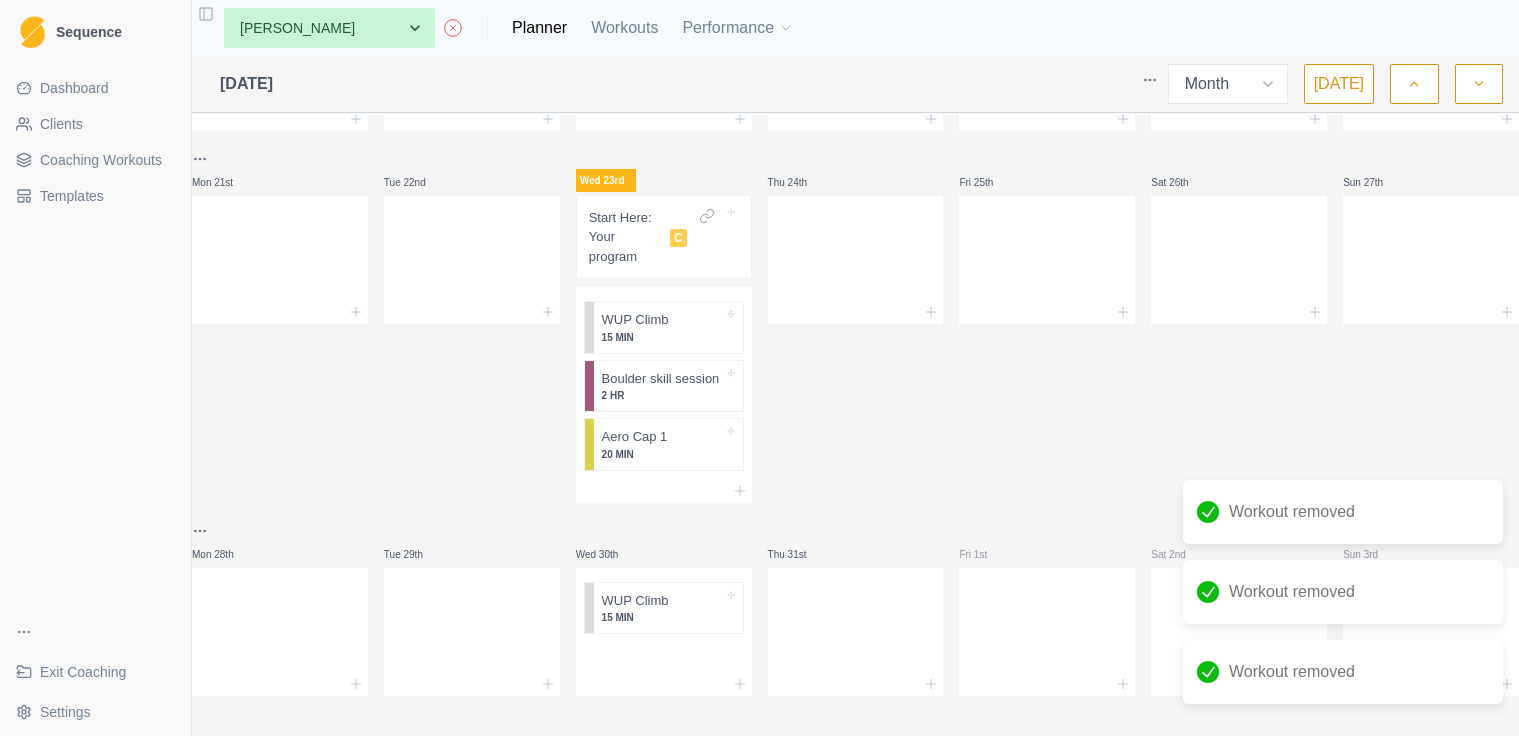click 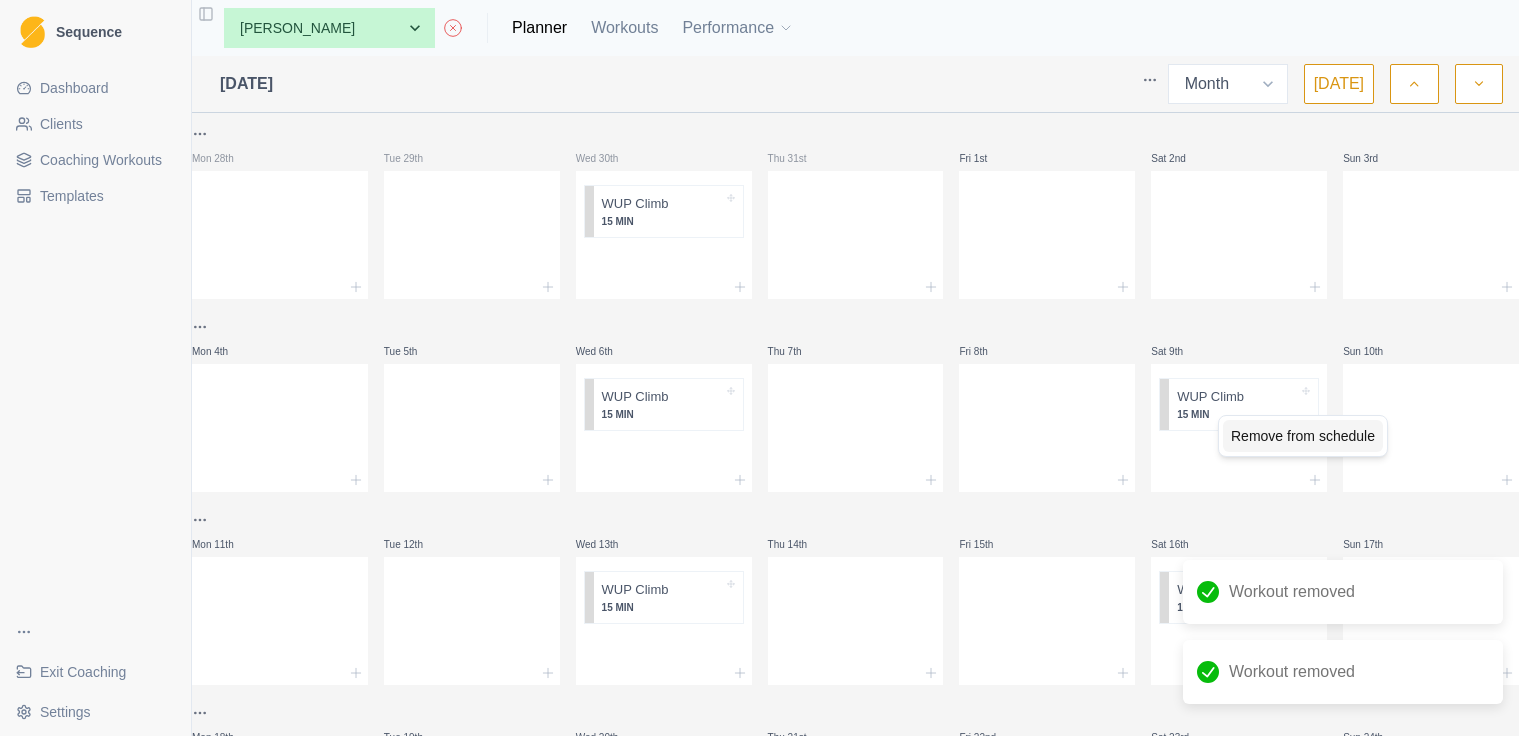 drag, startPoint x: 1253, startPoint y: 443, endPoint x: 1236, endPoint y: 450, distance: 18.384777 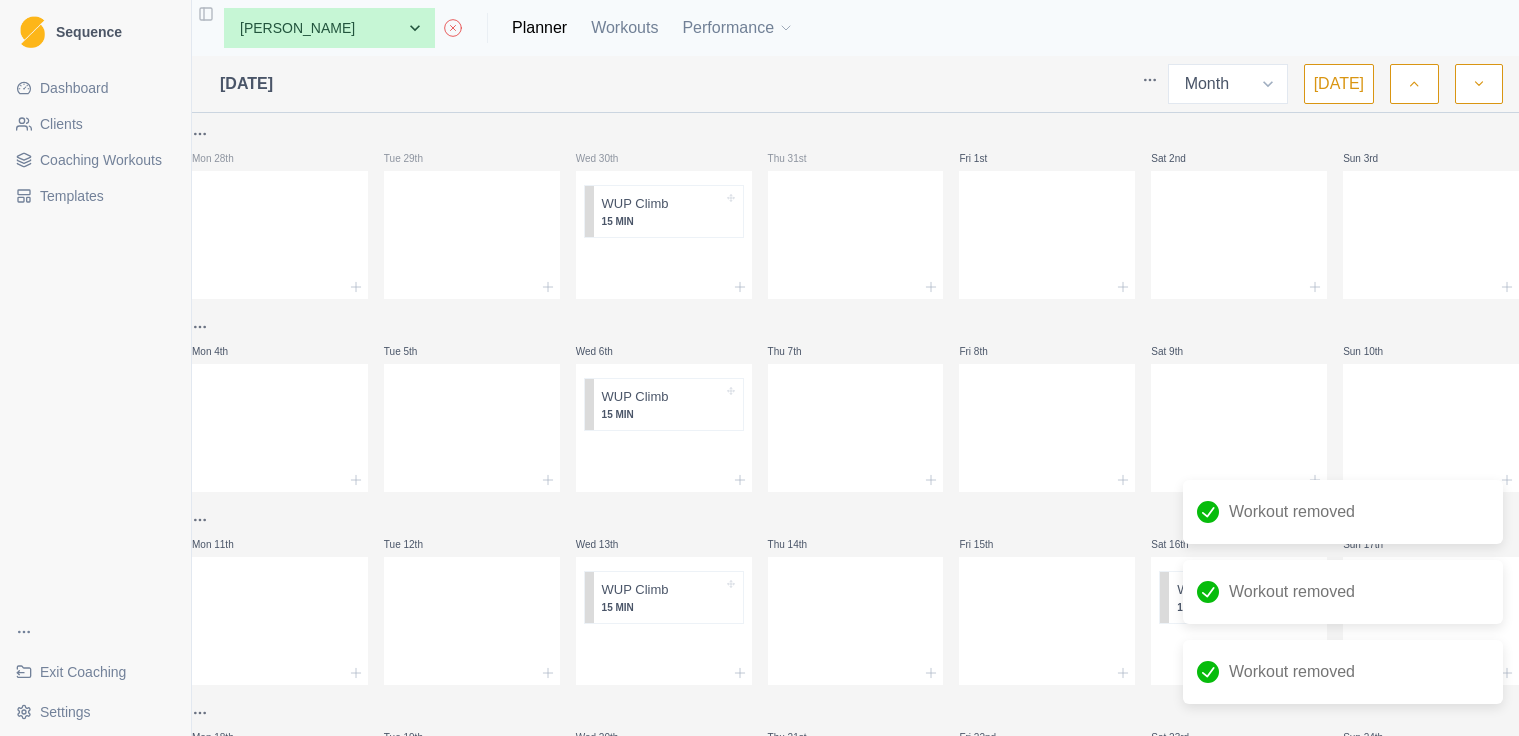 scroll, scrollTop: 0, scrollLeft: 0, axis: both 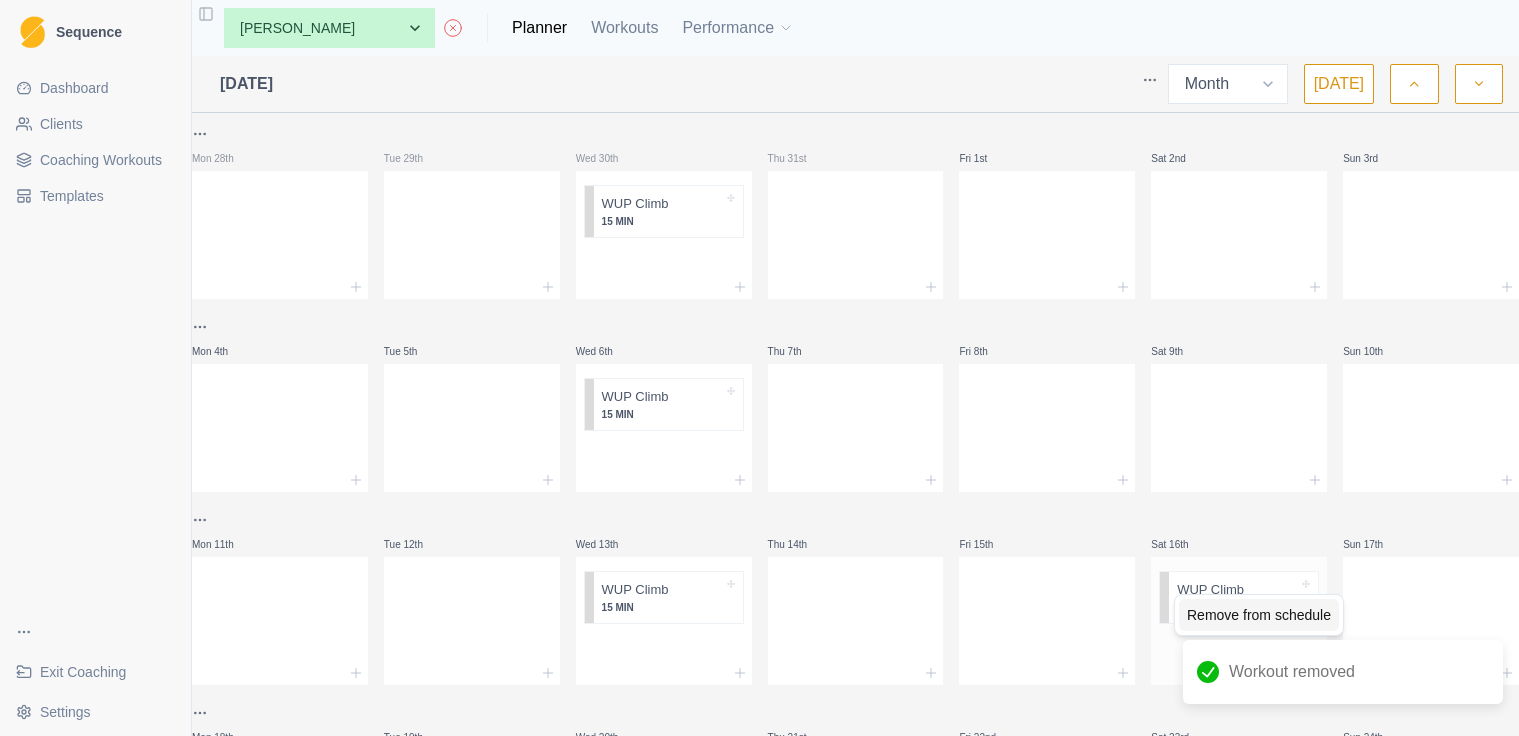 drag, startPoint x: 1181, startPoint y: 619, endPoint x: 1211, endPoint y: 583, distance: 46.8615 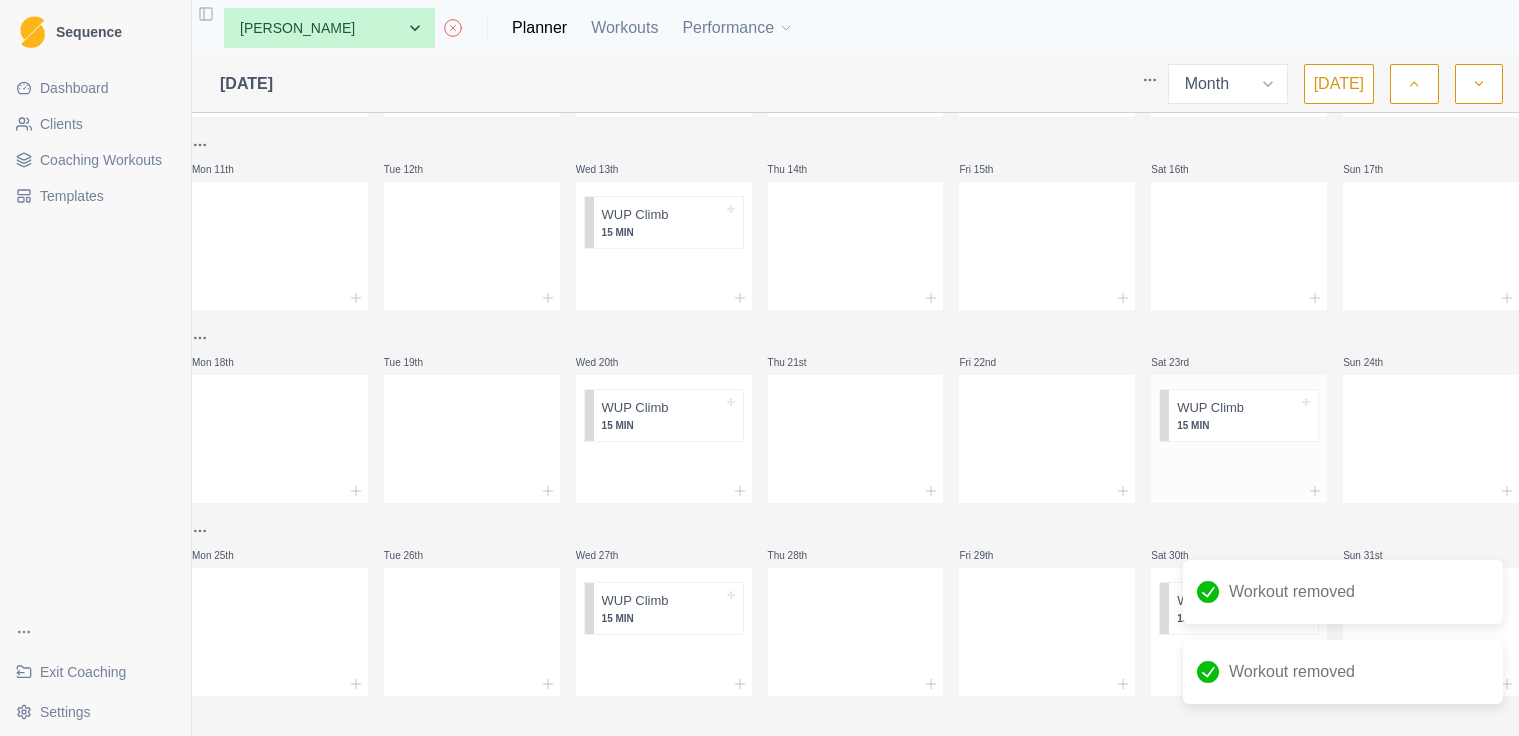 scroll, scrollTop: 391, scrollLeft: 0, axis: vertical 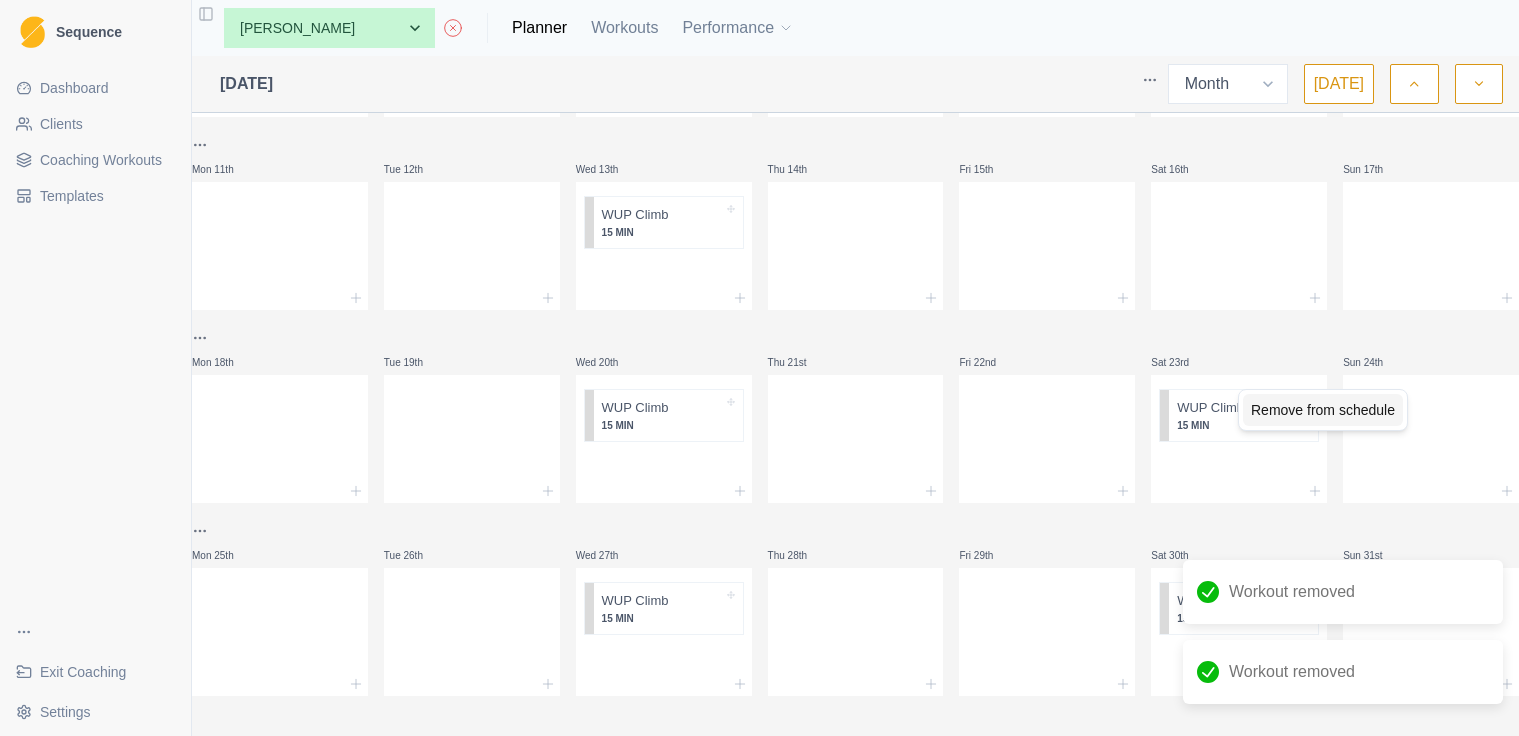 drag, startPoint x: 1265, startPoint y: 409, endPoint x: 1254, endPoint y: 418, distance: 14.21267 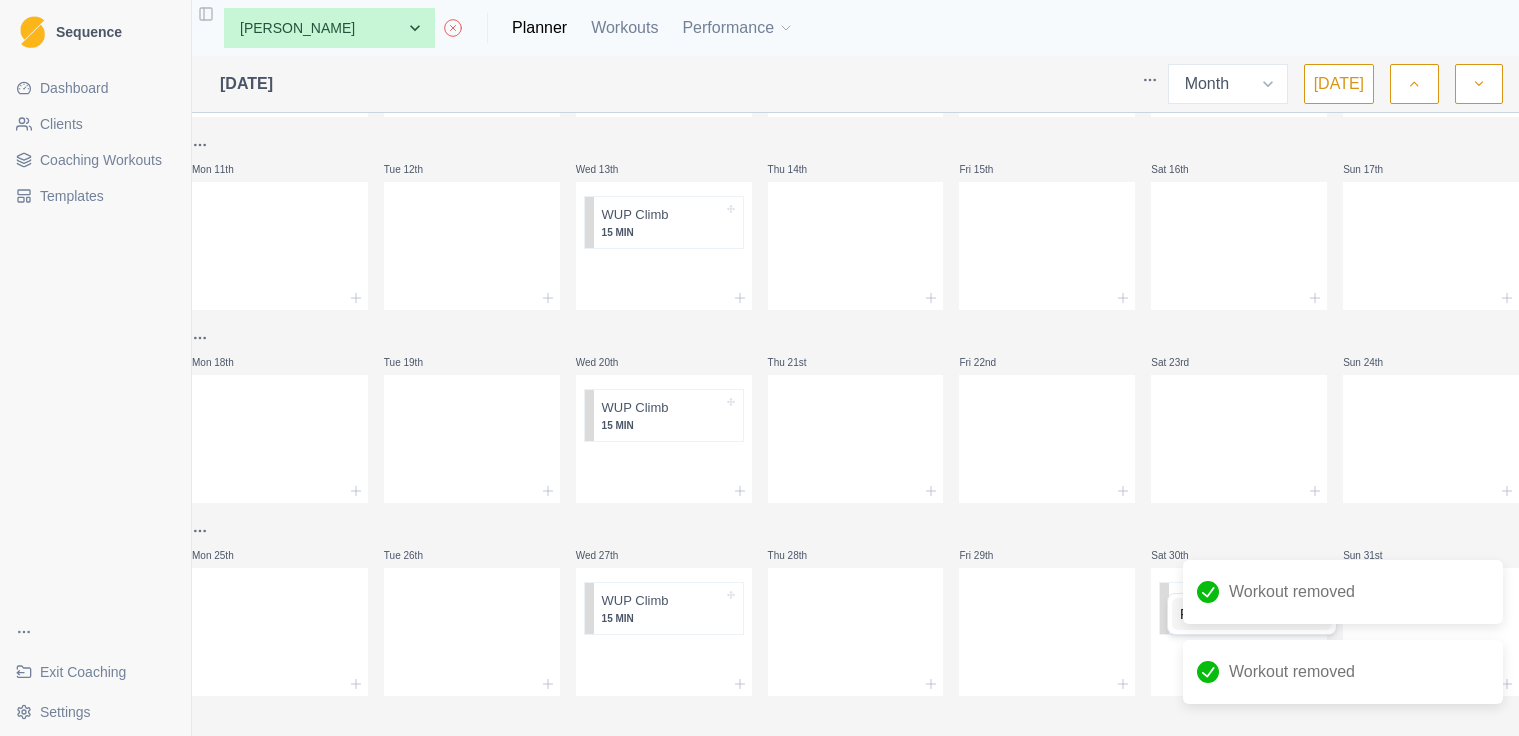 click on "Remove from schedule" at bounding box center (1252, 614) 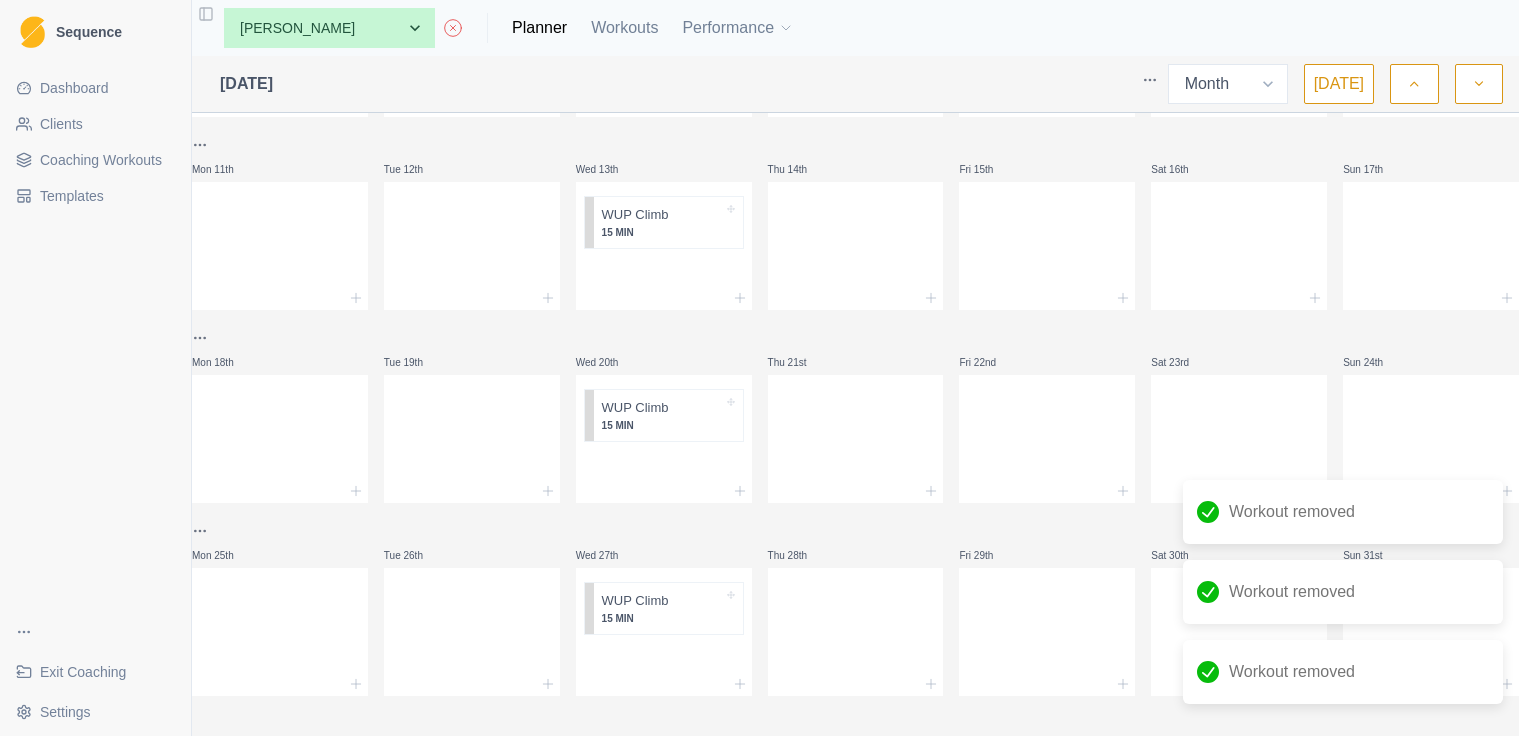 scroll, scrollTop: 0, scrollLeft: 0, axis: both 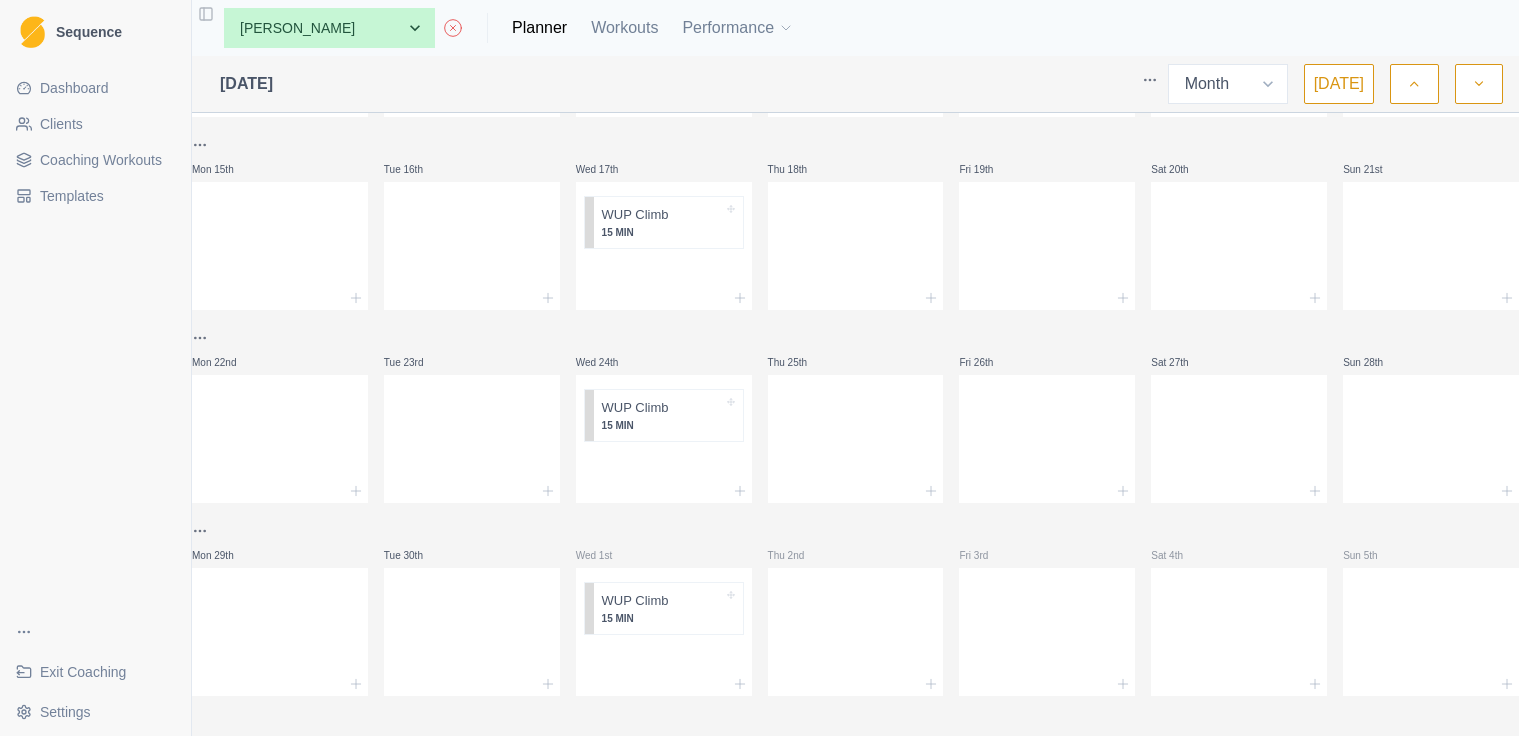 click 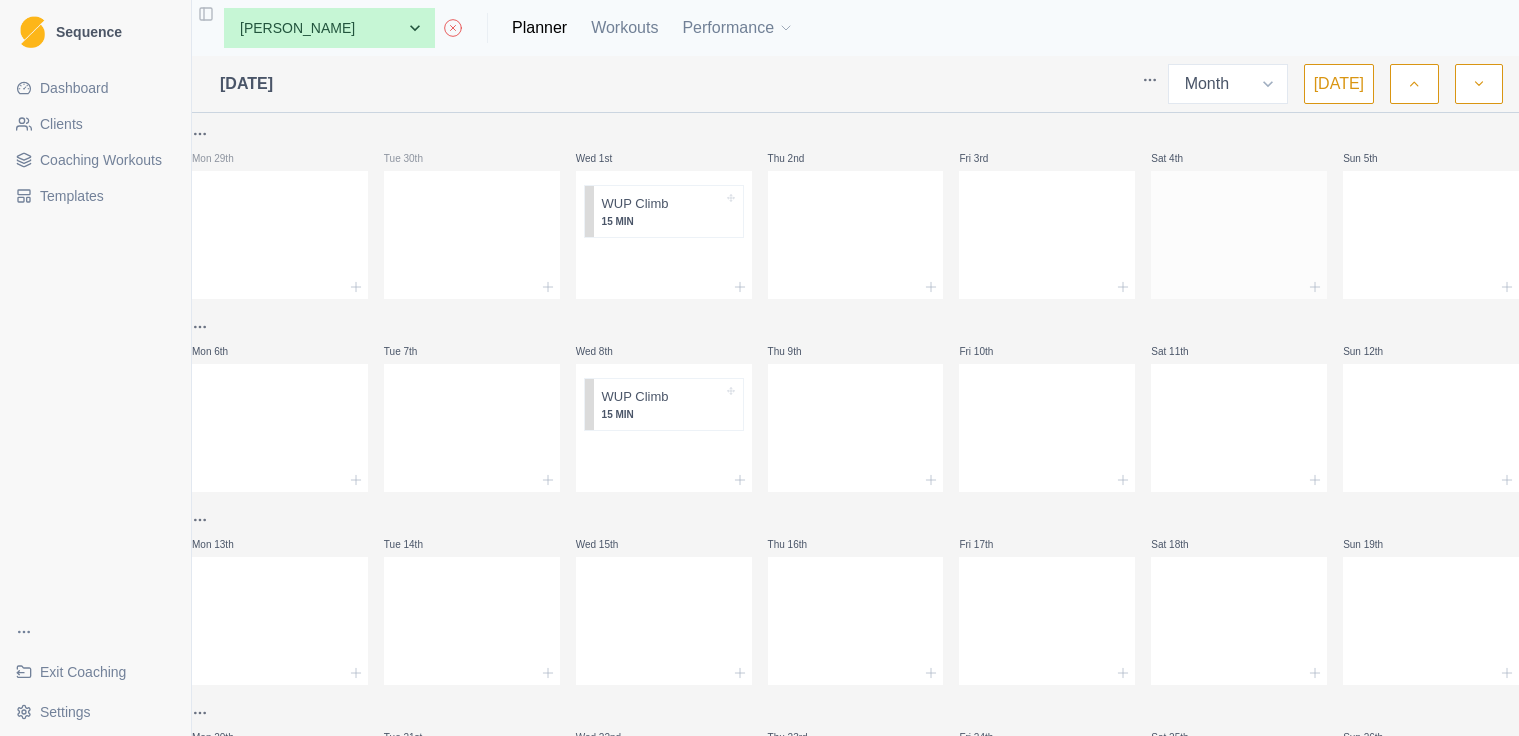 scroll, scrollTop: 0, scrollLeft: 0, axis: both 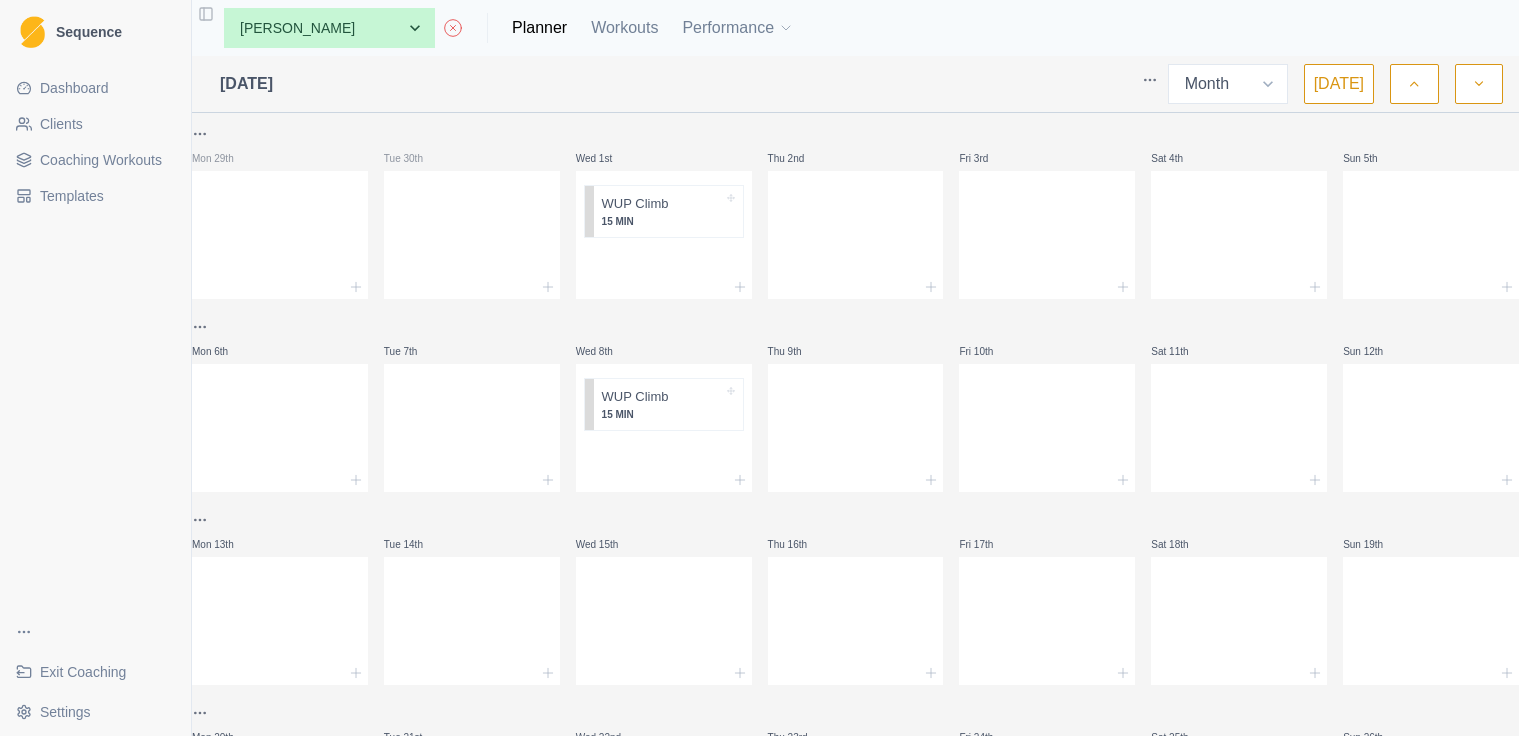 click 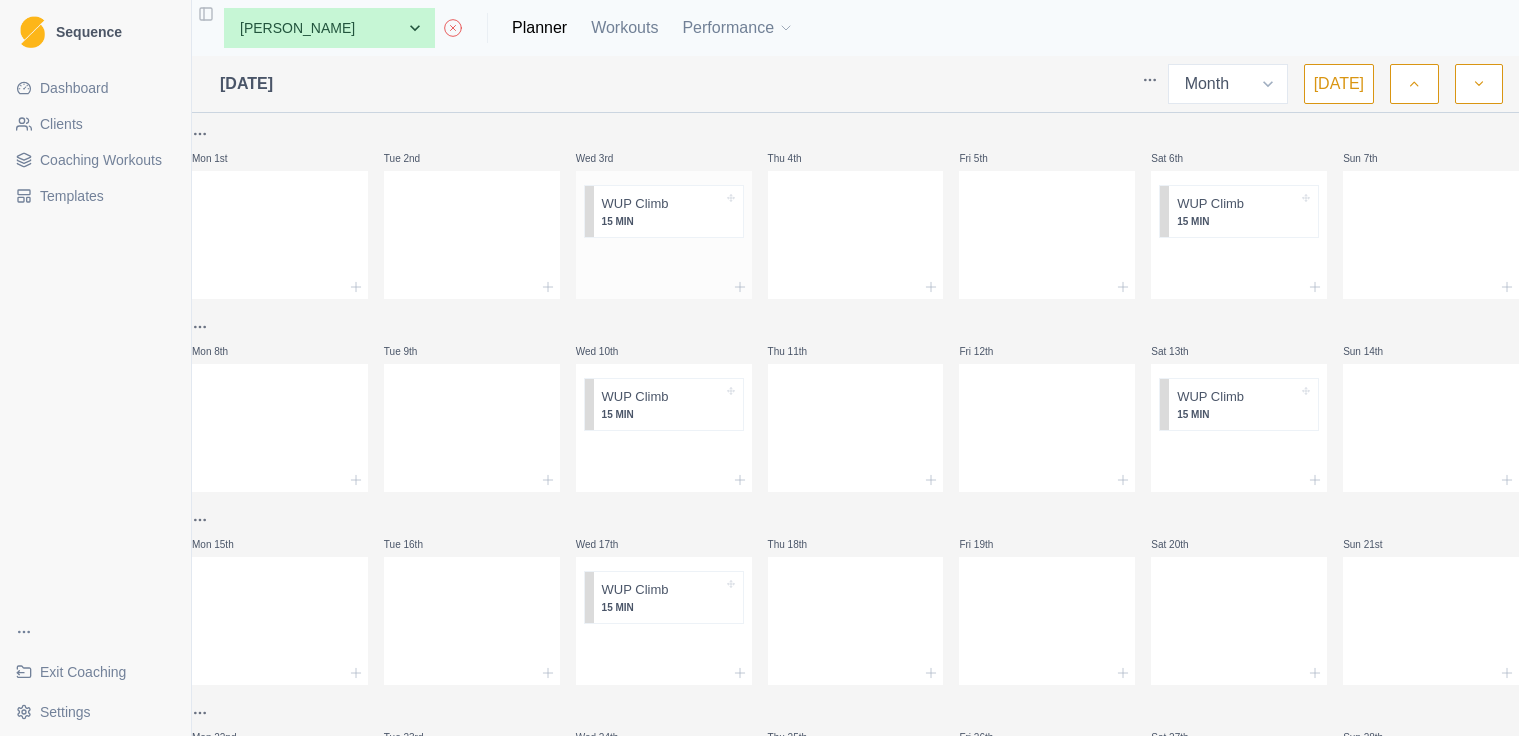 scroll, scrollTop: 0, scrollLeft: 0, axis: both 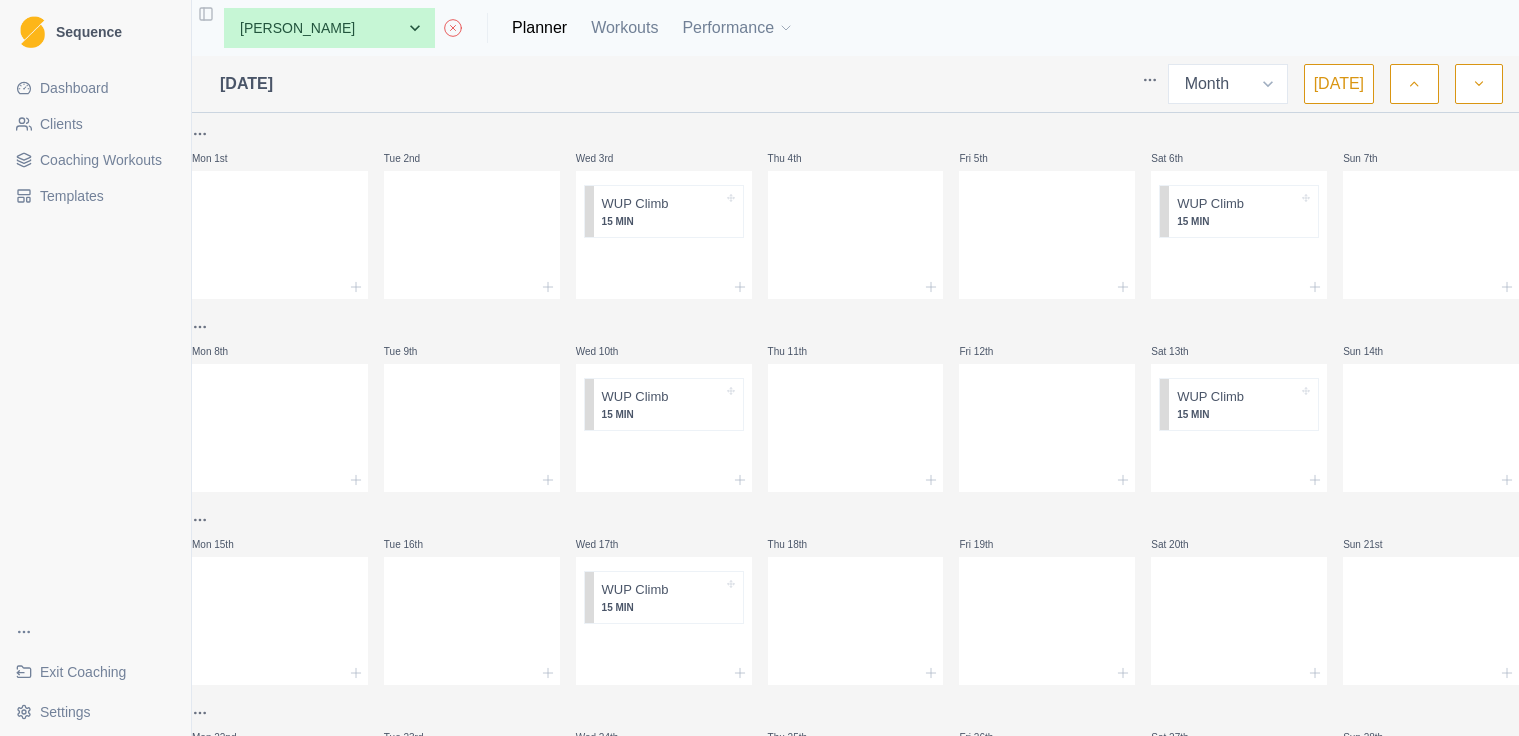 click at bounding box center (1414, 84) 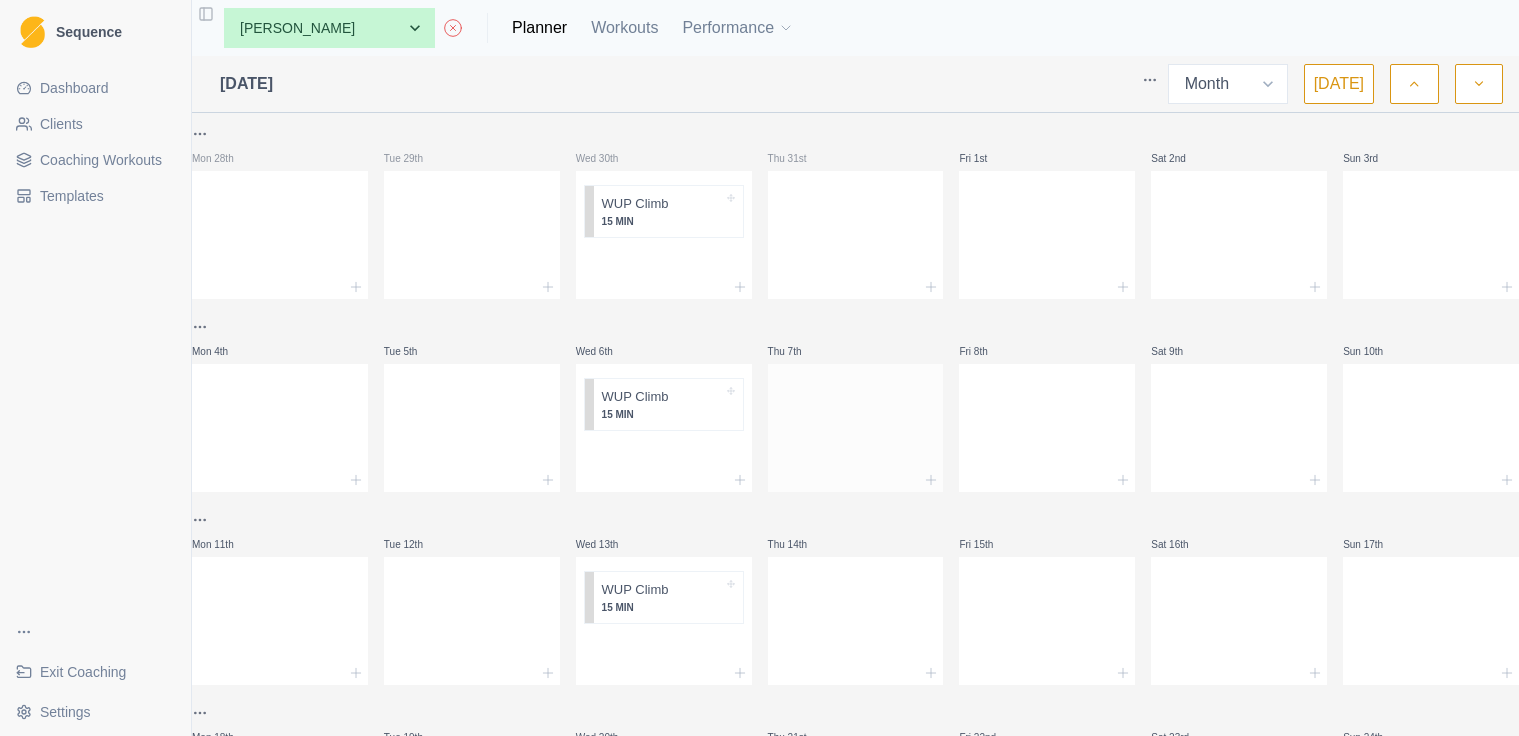 scroll, scrollTop: 0, scrollLeft: 0, axis: both 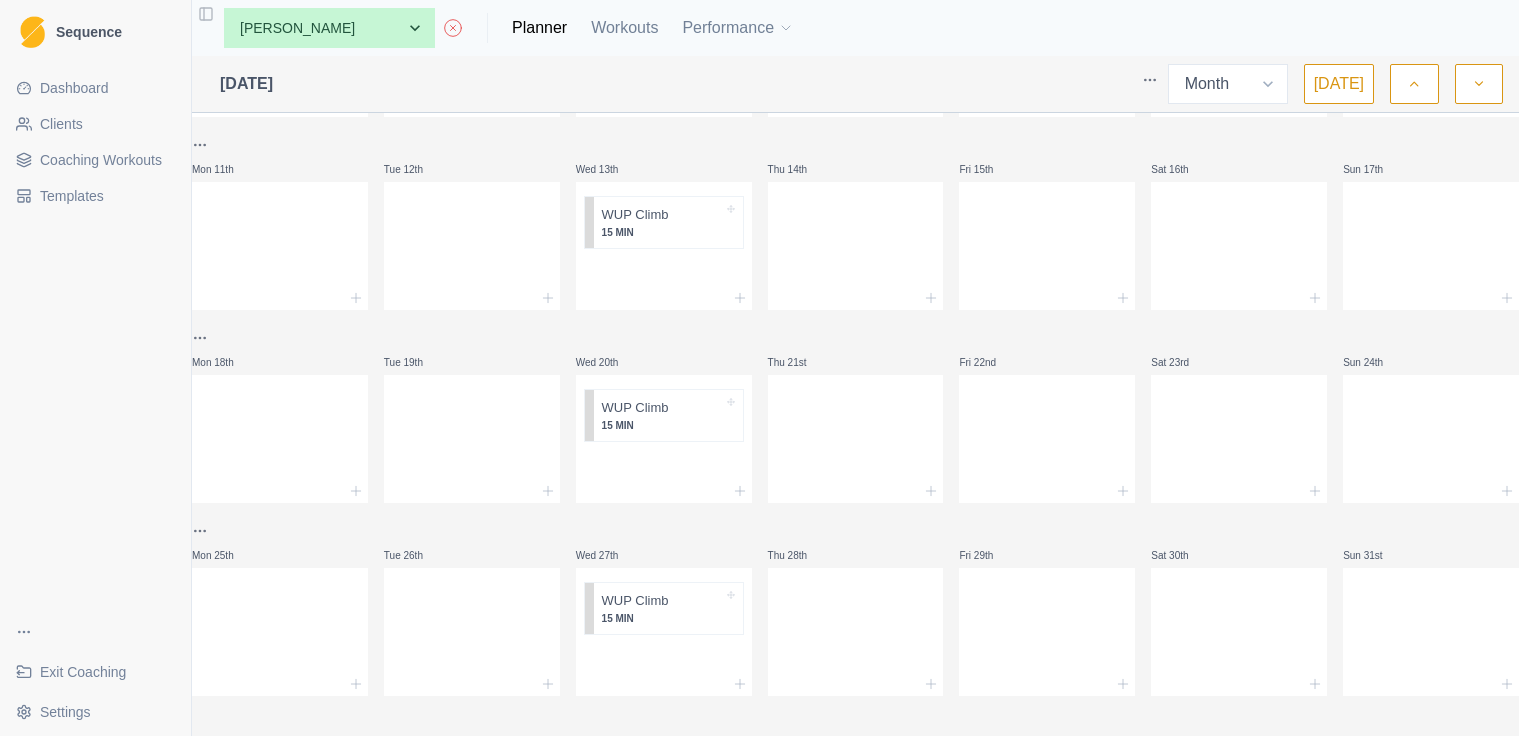 click 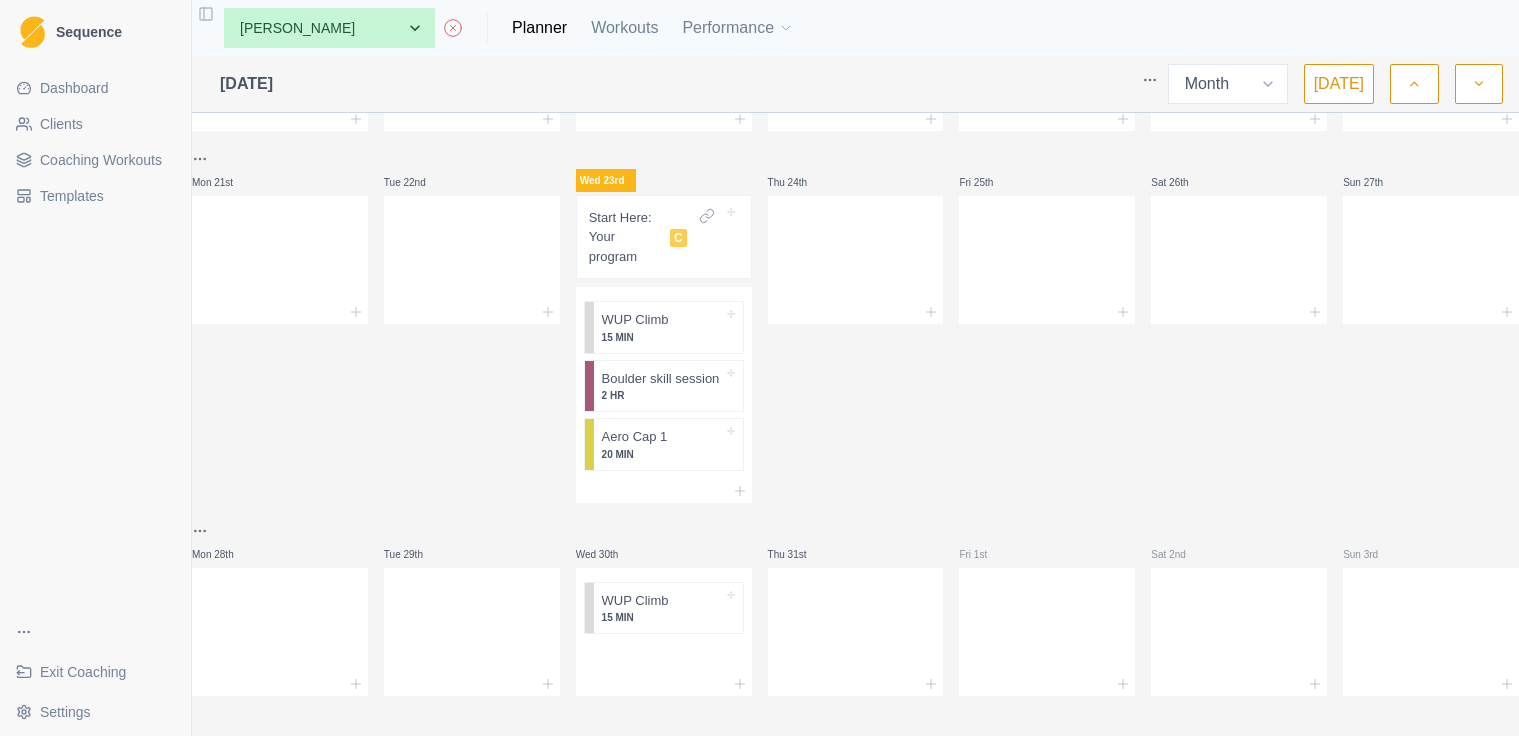 click at bounding box center (1479, 84) 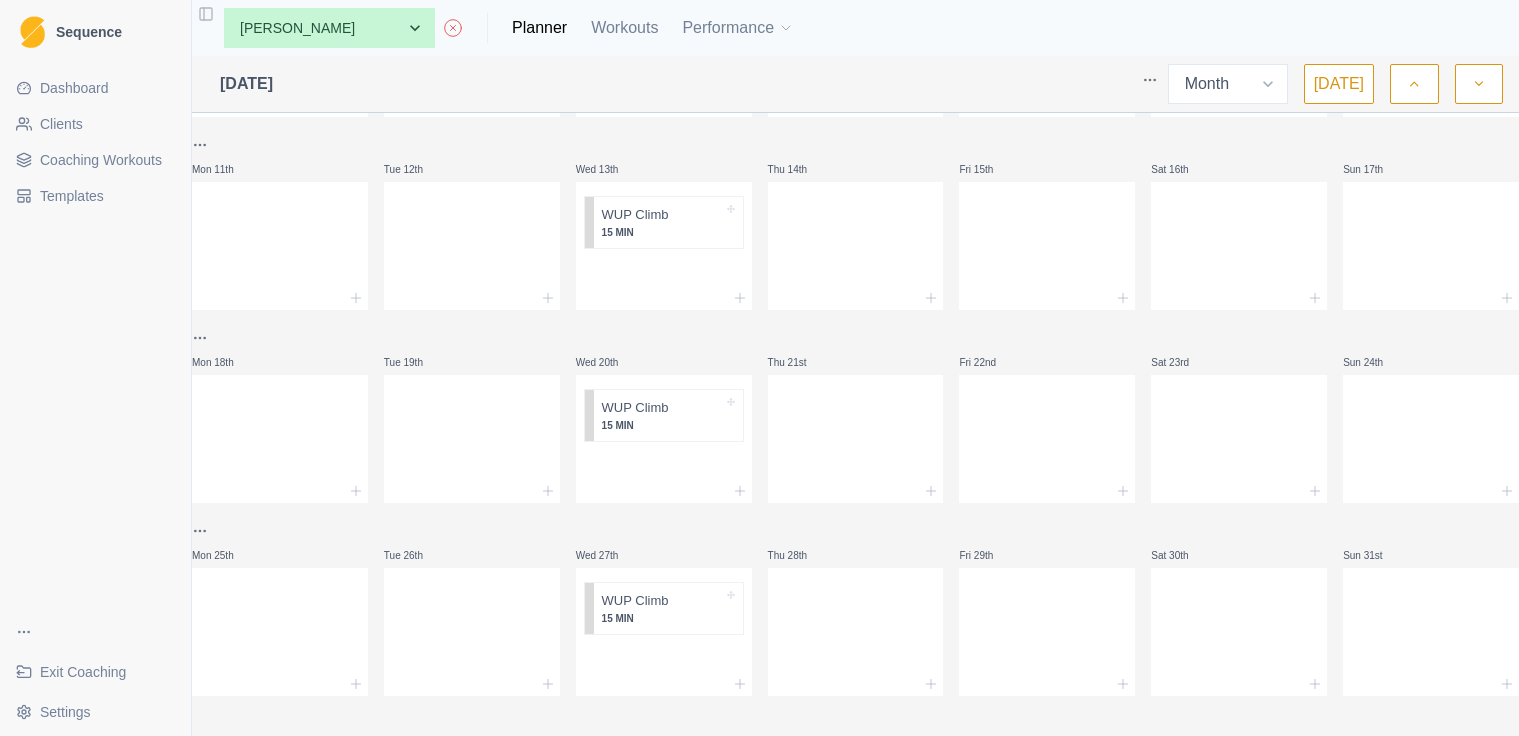 click at bounding box center (1479, 84) 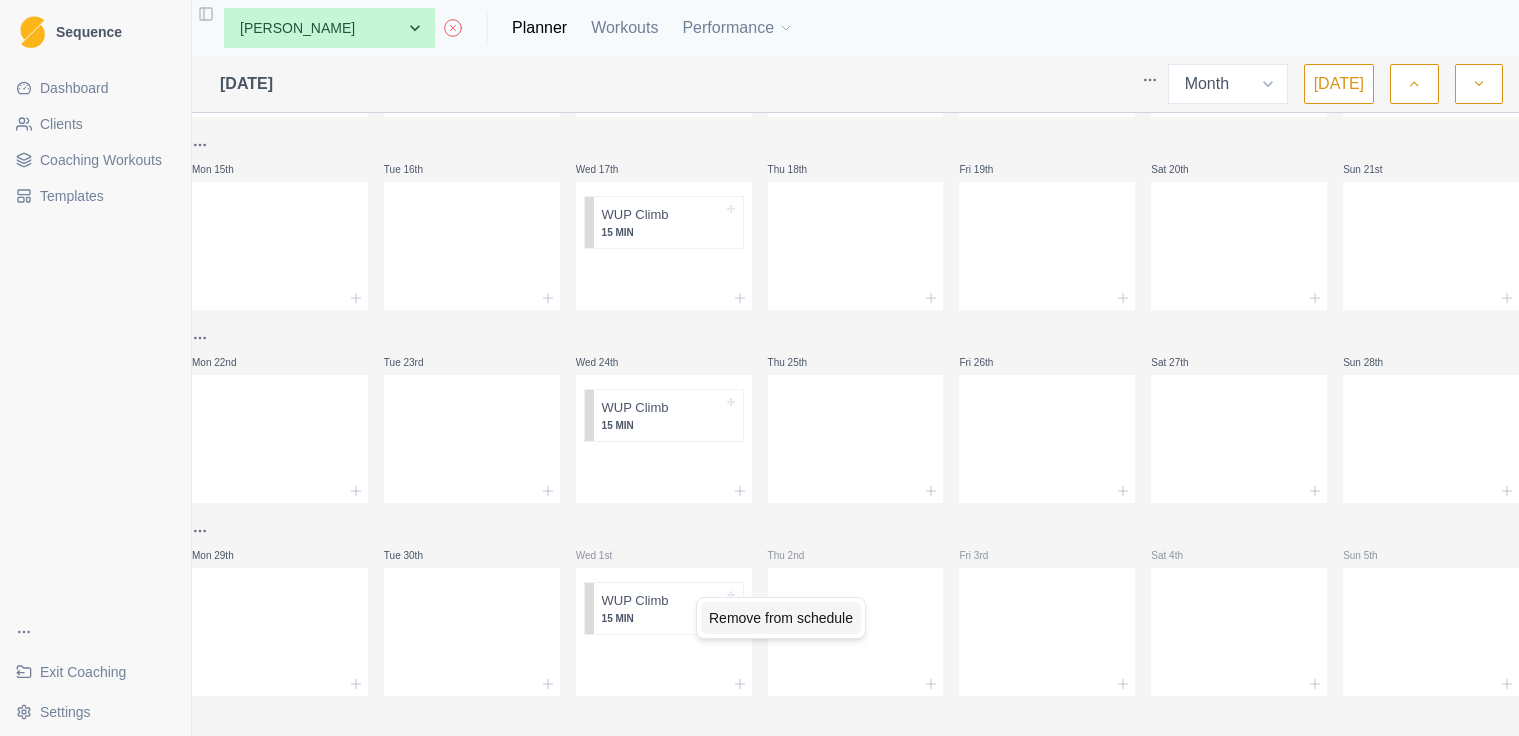 click on "Remove from schedule" at bounding box center [781, 618] 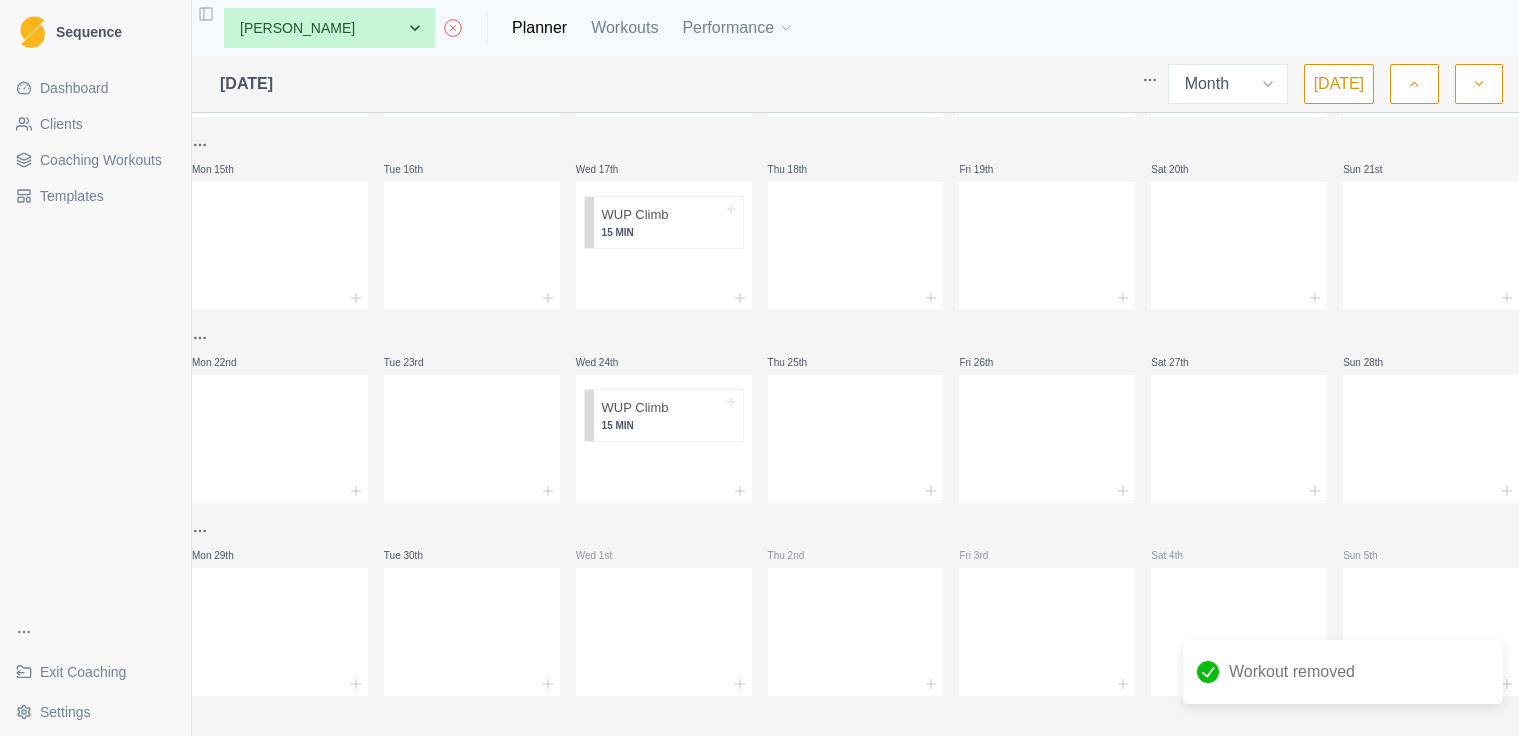 click at bounding box center (1479, 84) 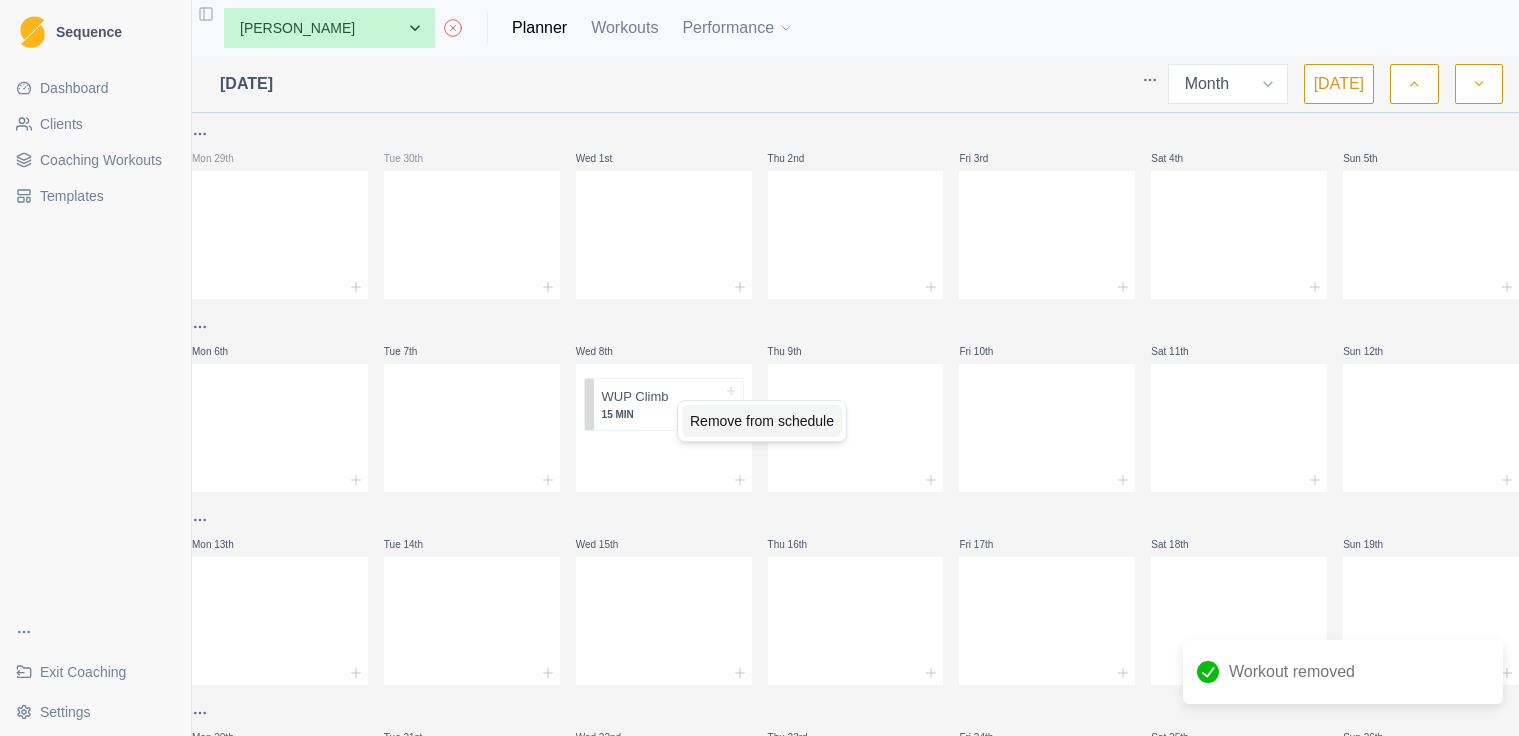 click on "Remove from schedule" at bounding box center (762, 421) 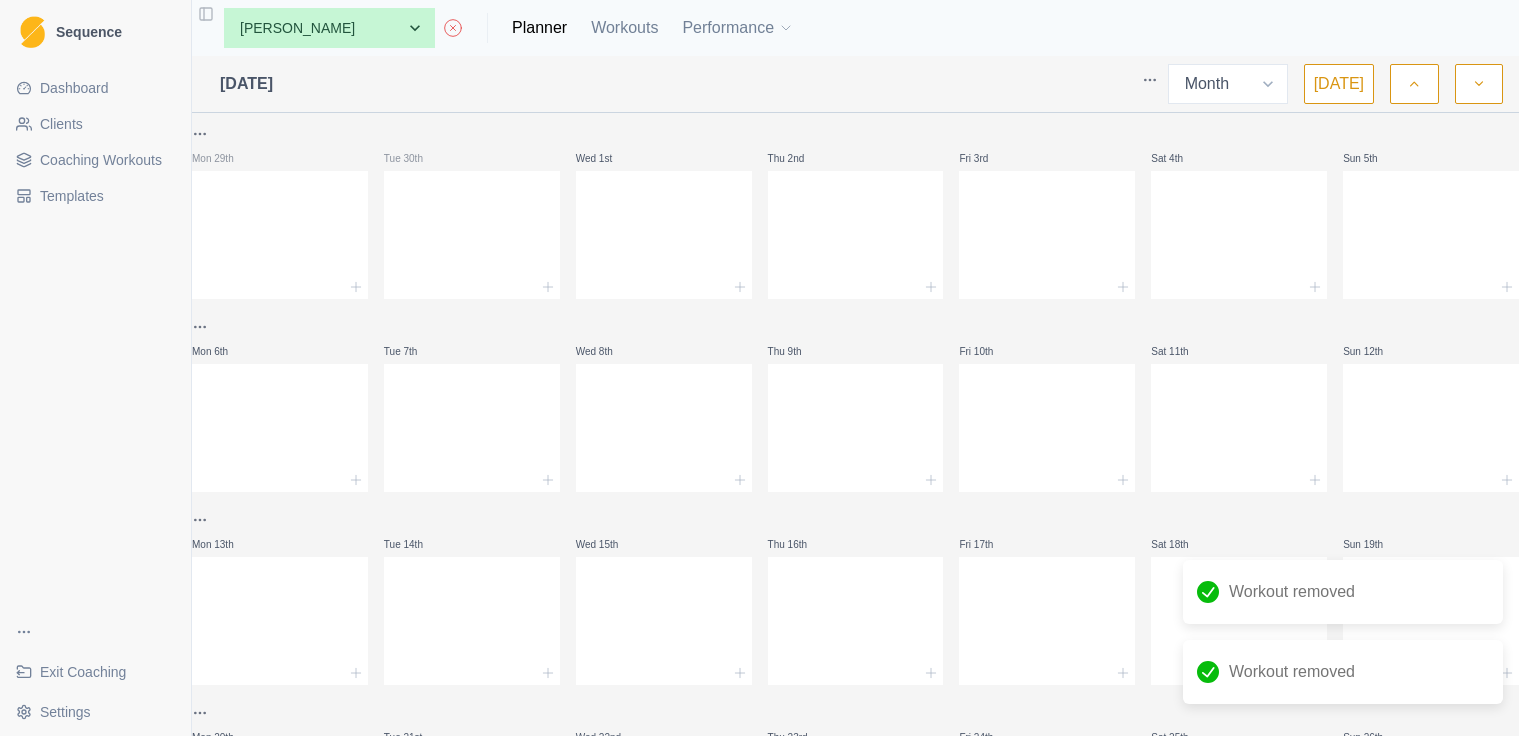 click 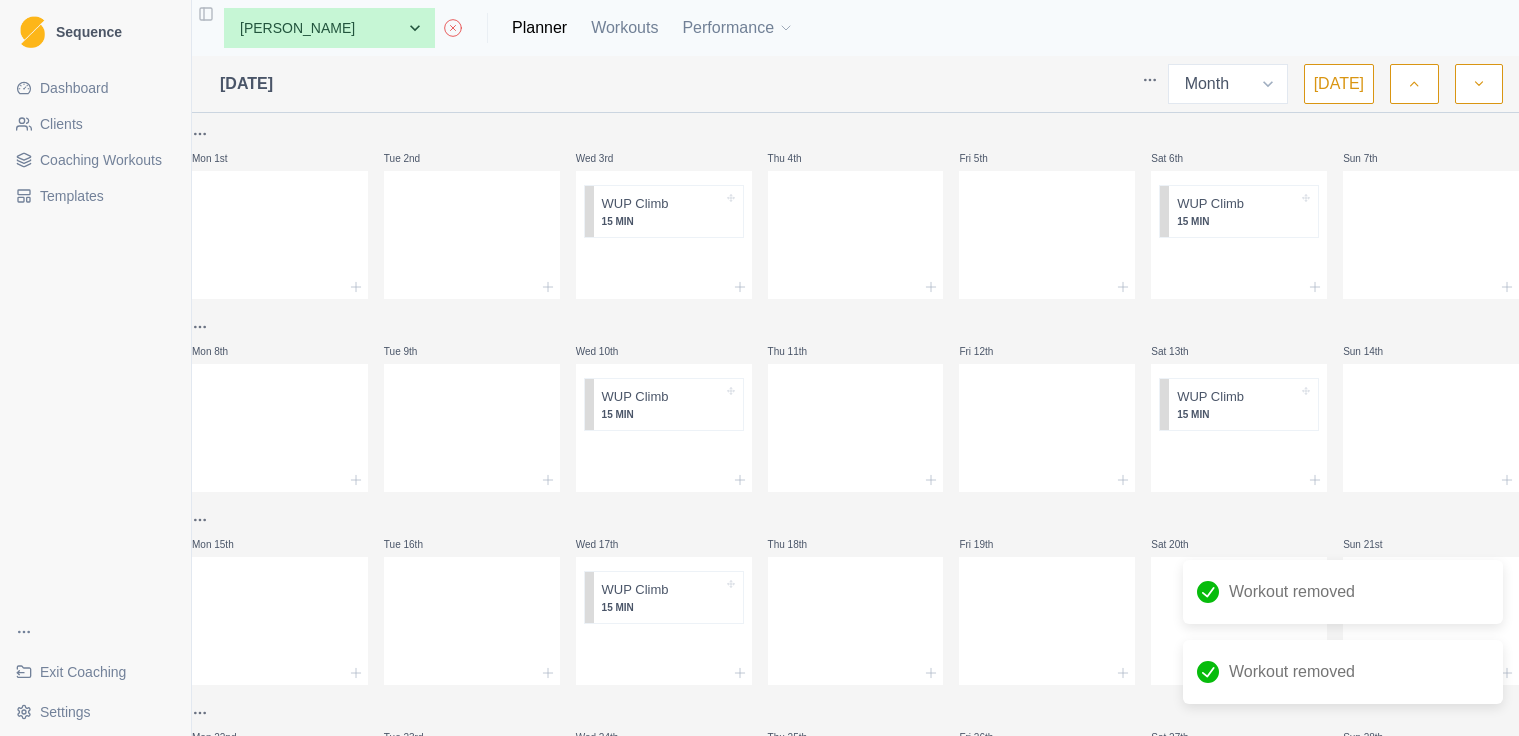 click 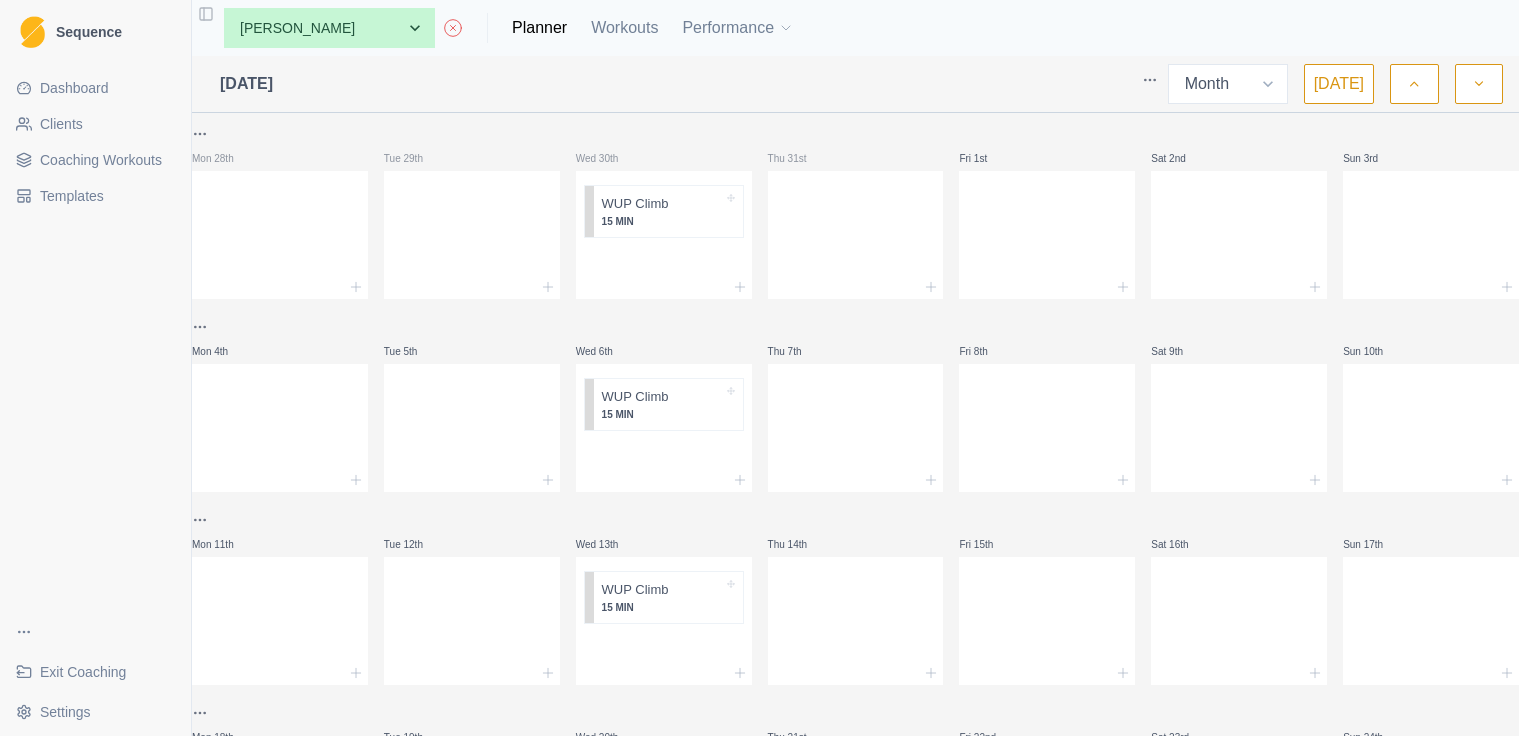 click 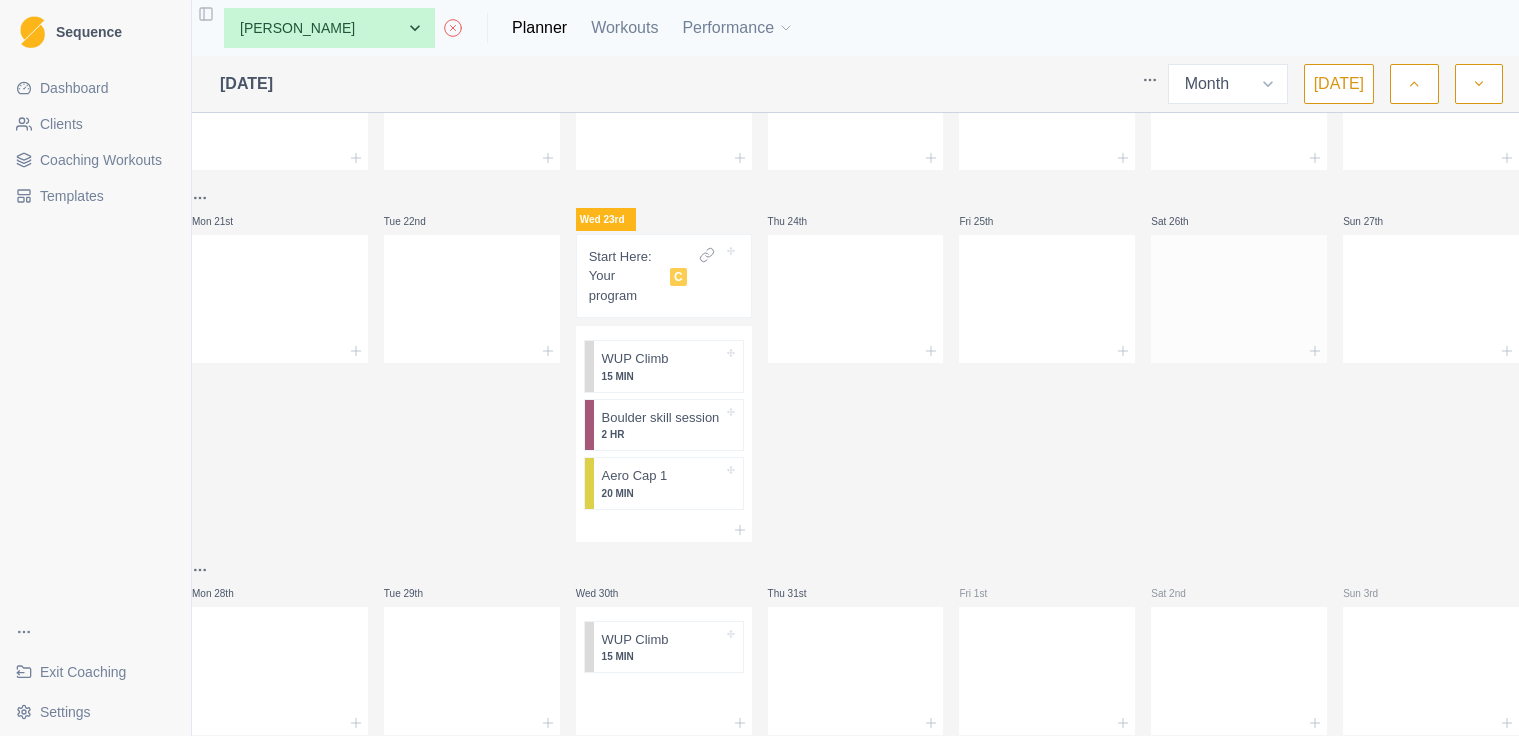 click at bounding box center (1239, 295) 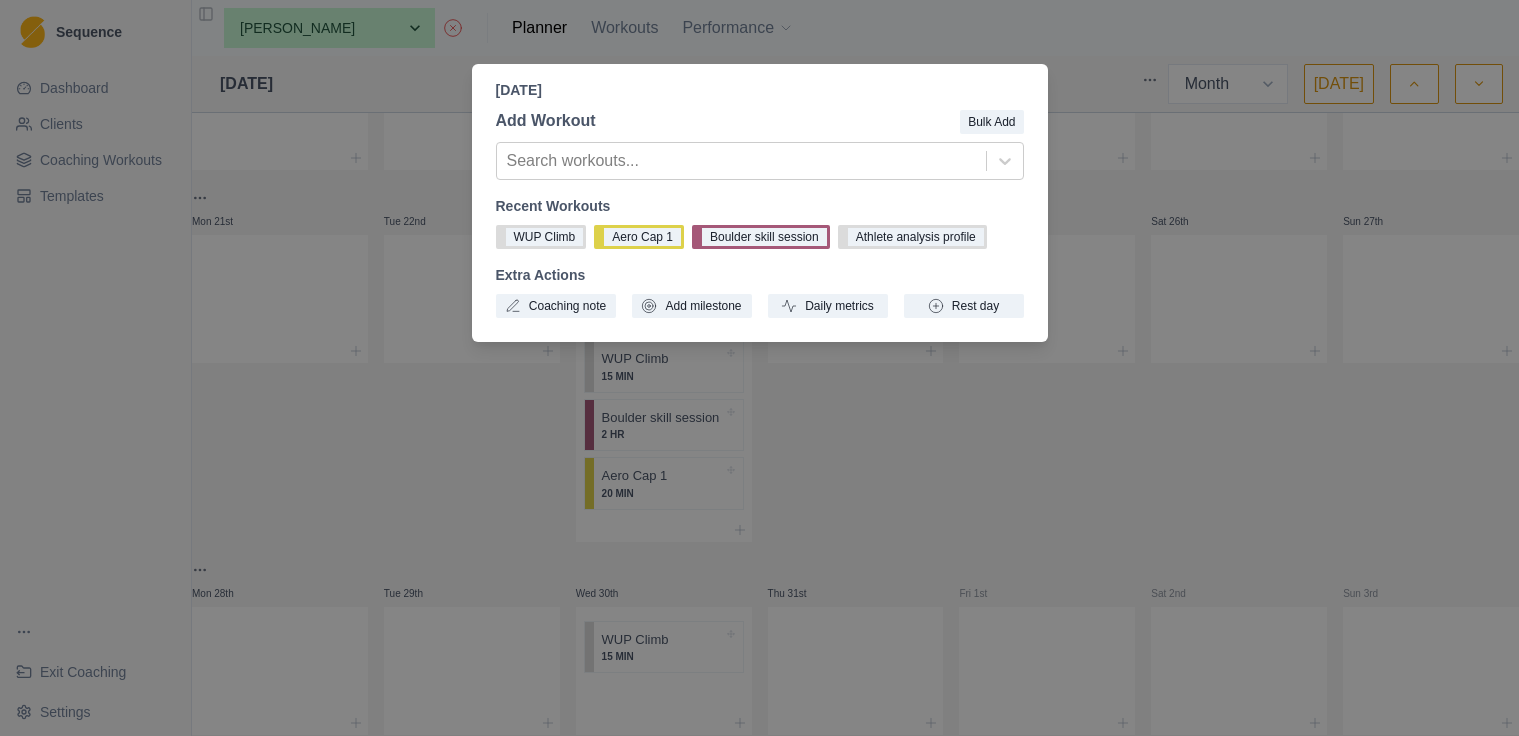 drag, startPoint x: 383, startPoint y: 438, endPoint x: 396, endPoint y: 432, distance: 14.3178215 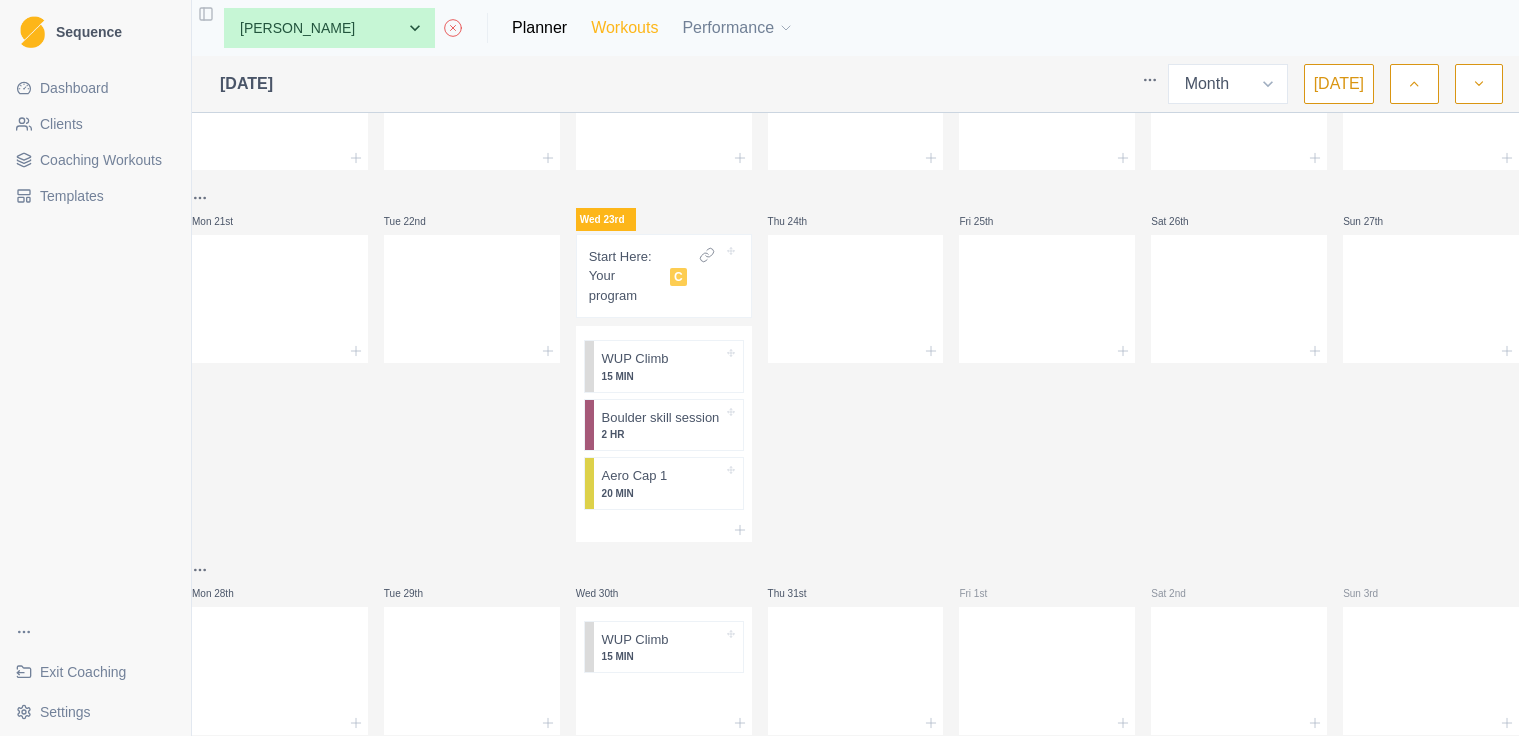 click on "Workouts" at bounding box center [624, 28] 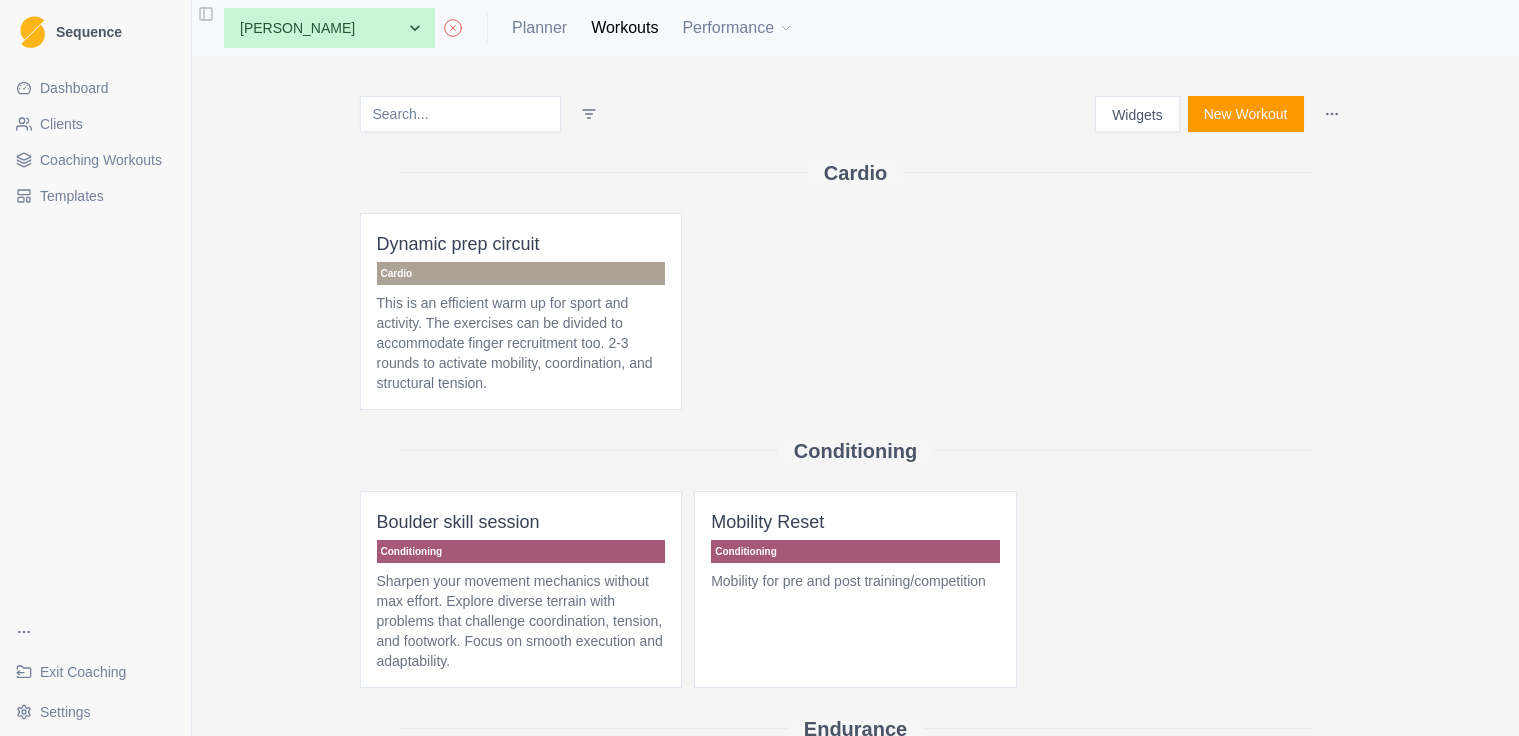 click on "Coaching Workouts" at bounding box center (101, 160) 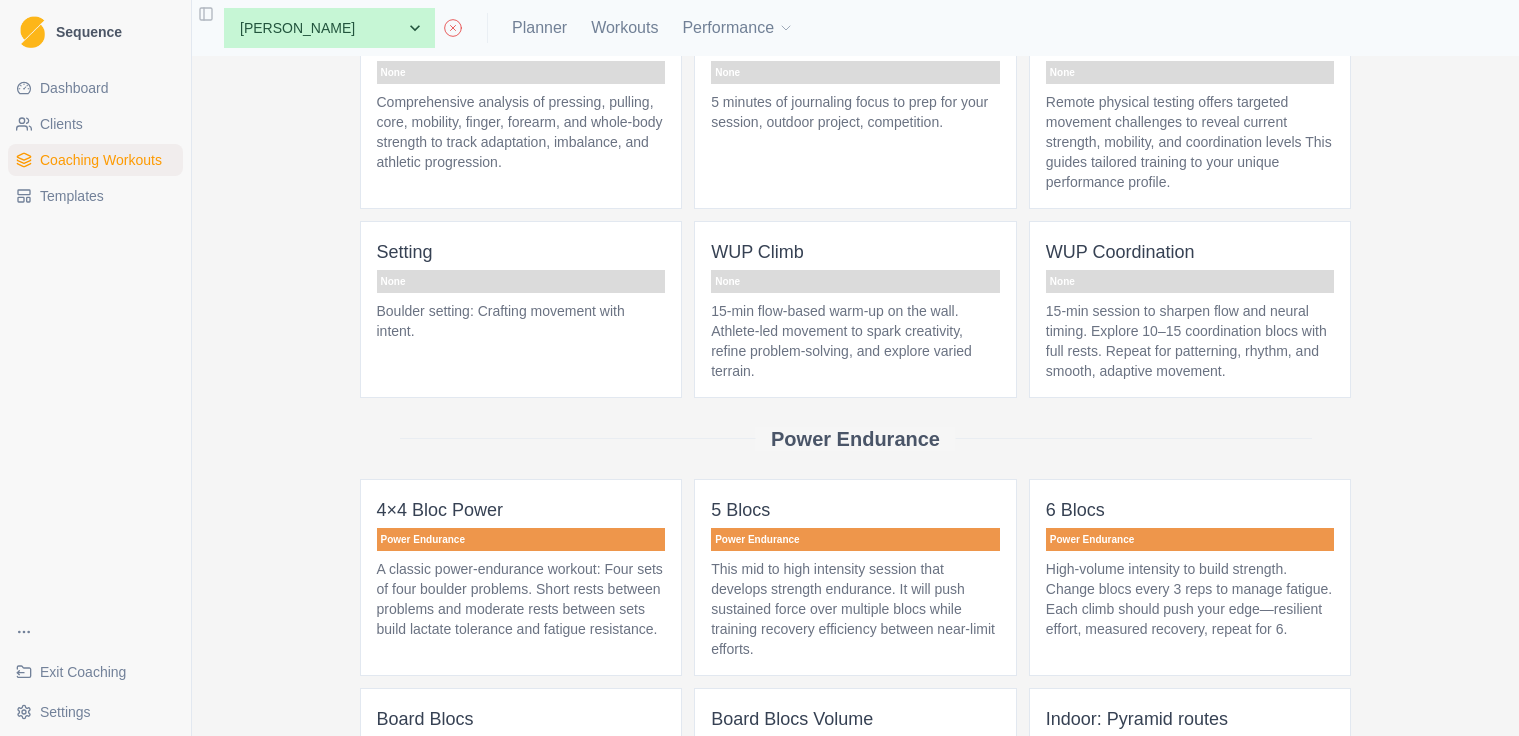 click on "None" at bounding box center (1190, 281) 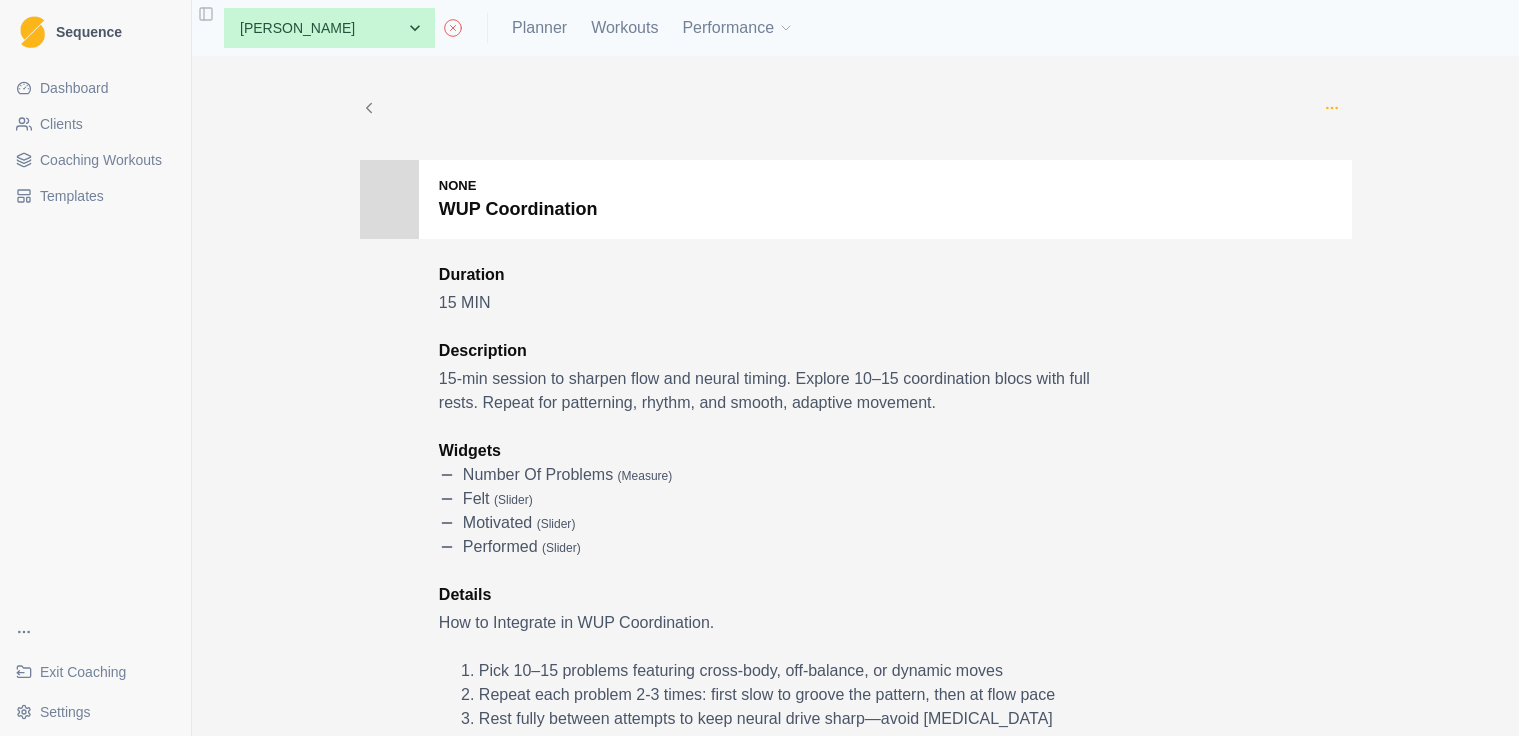 click 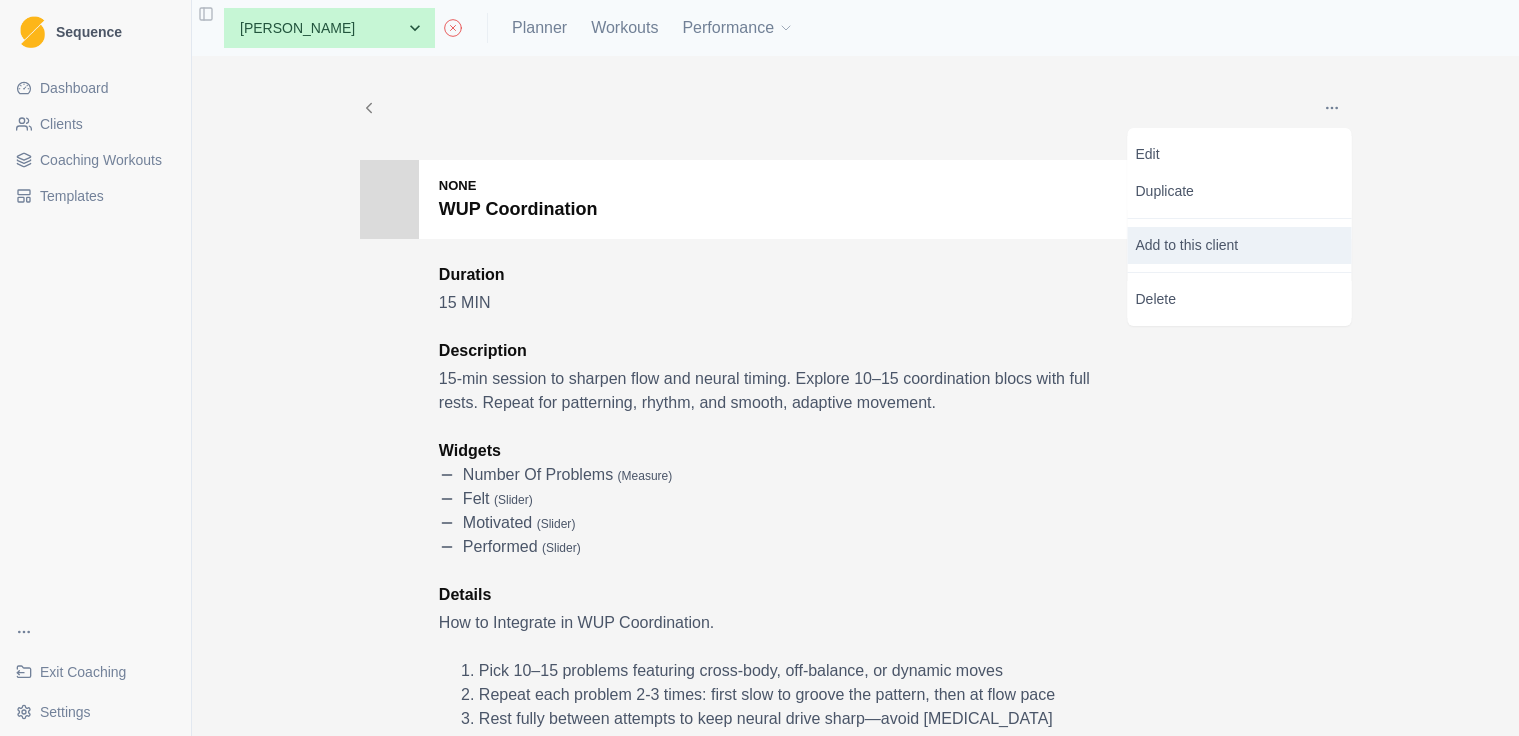 click on "Add to this client" at bounding box center [1240, 245] 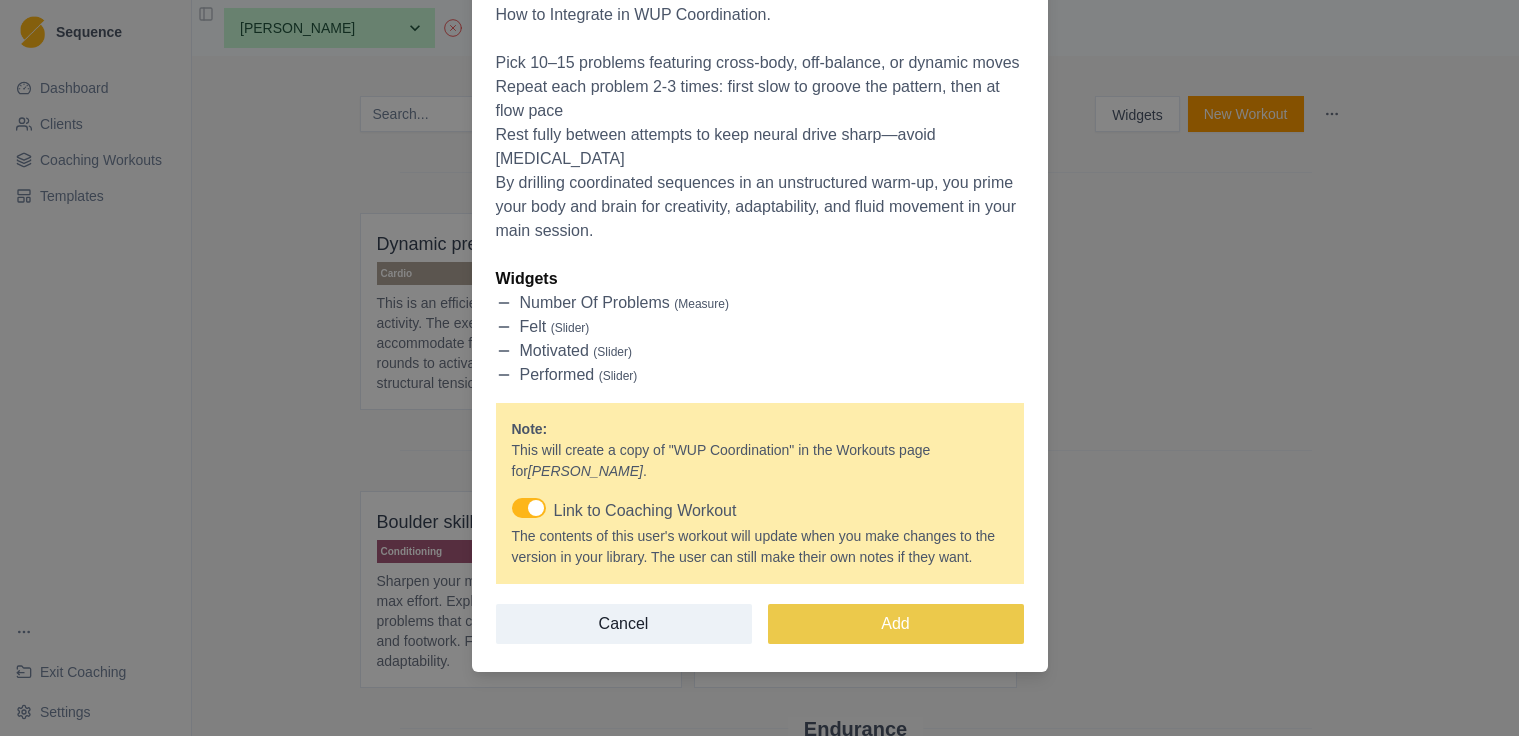 scroll, scrollTop: 321, scrollLeft: 0, axis: vertical 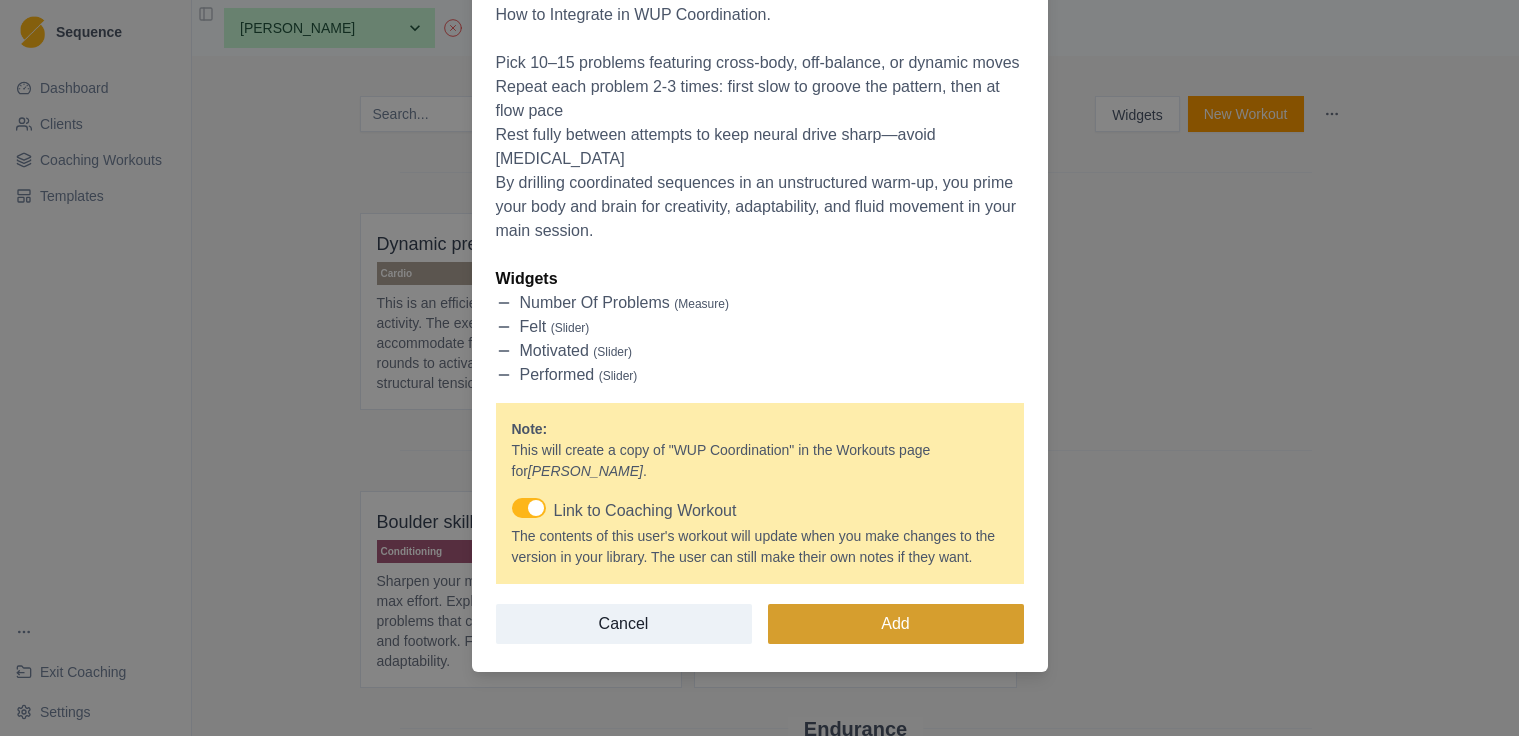 click on "Add" at bounding box center (896, 624) 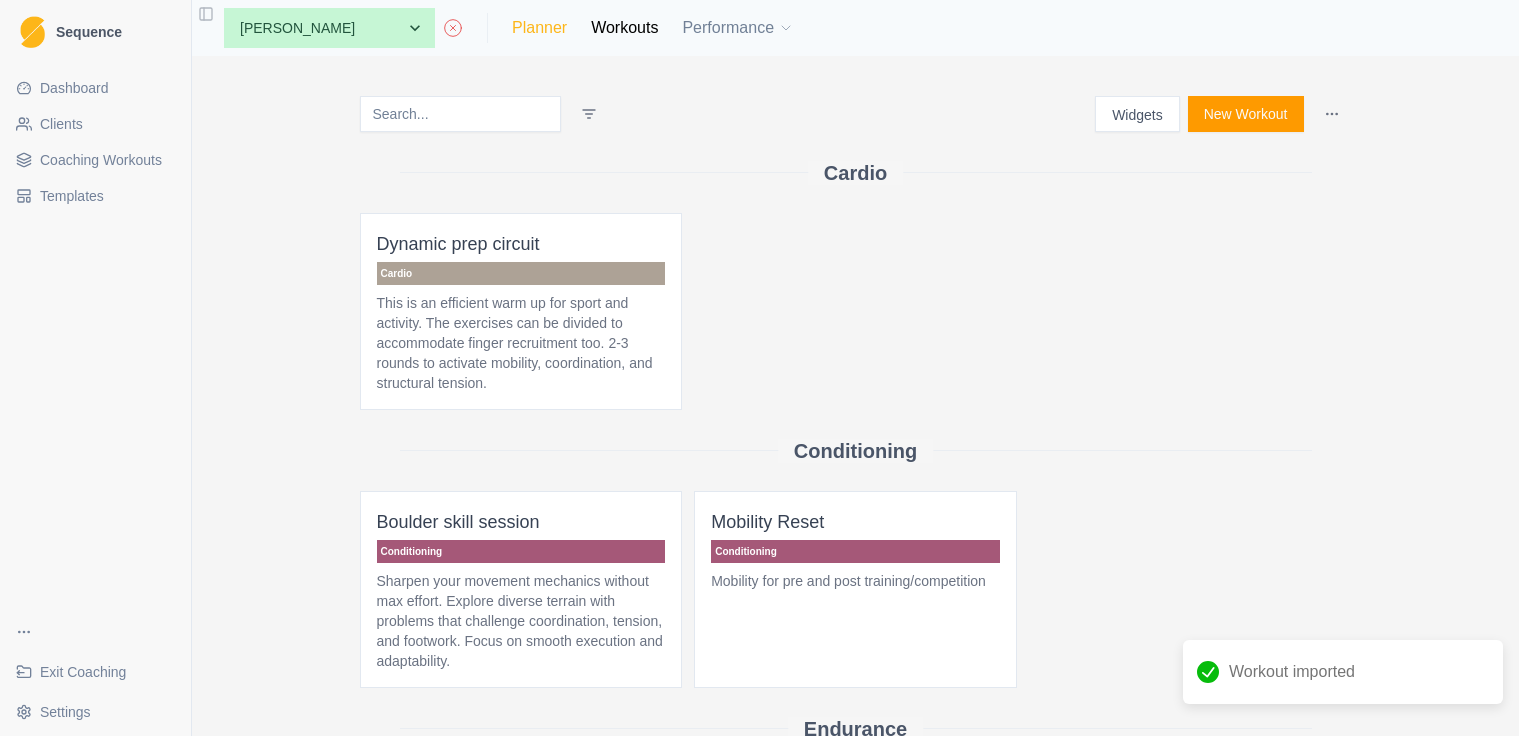 click on "Planner" at bounding box center [539, 28] 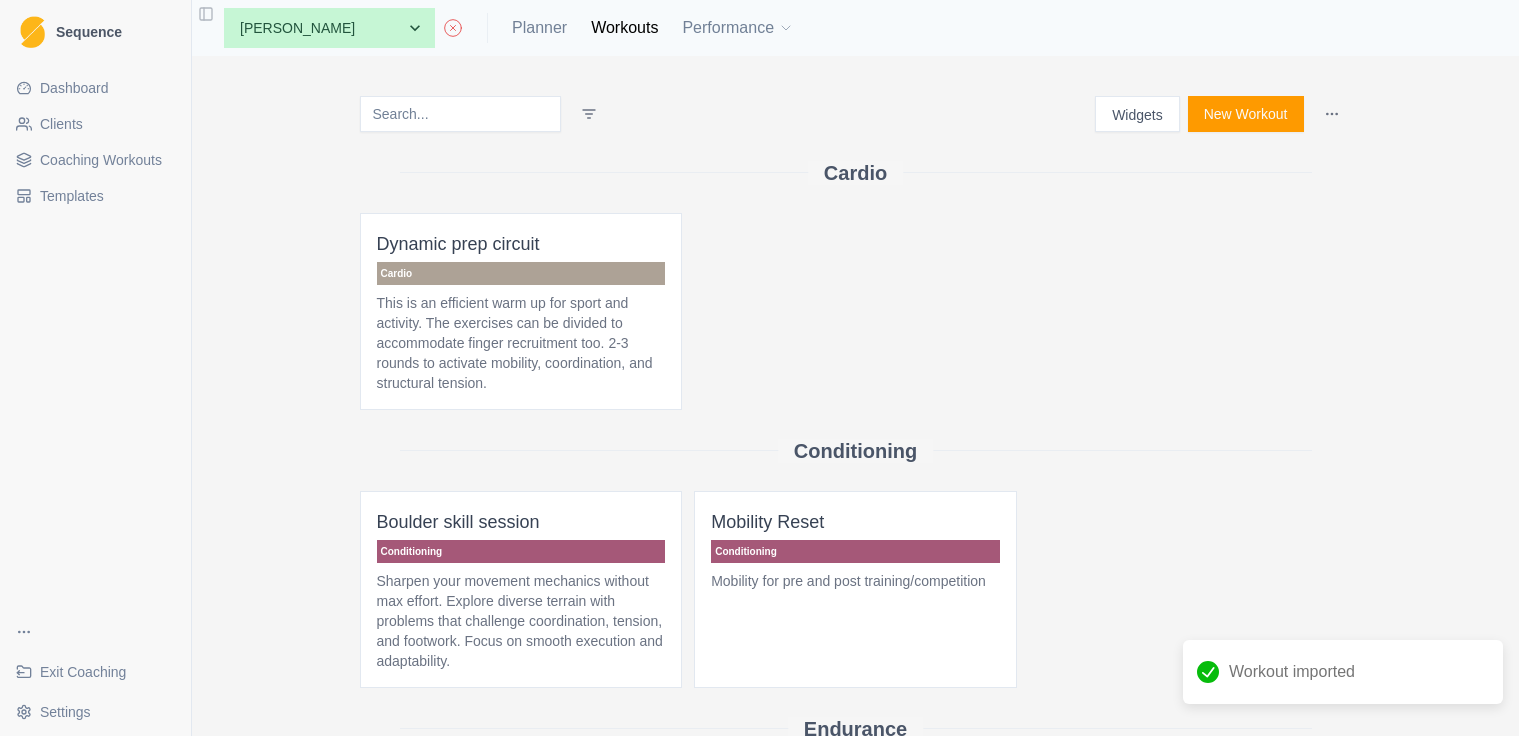 select on "month" 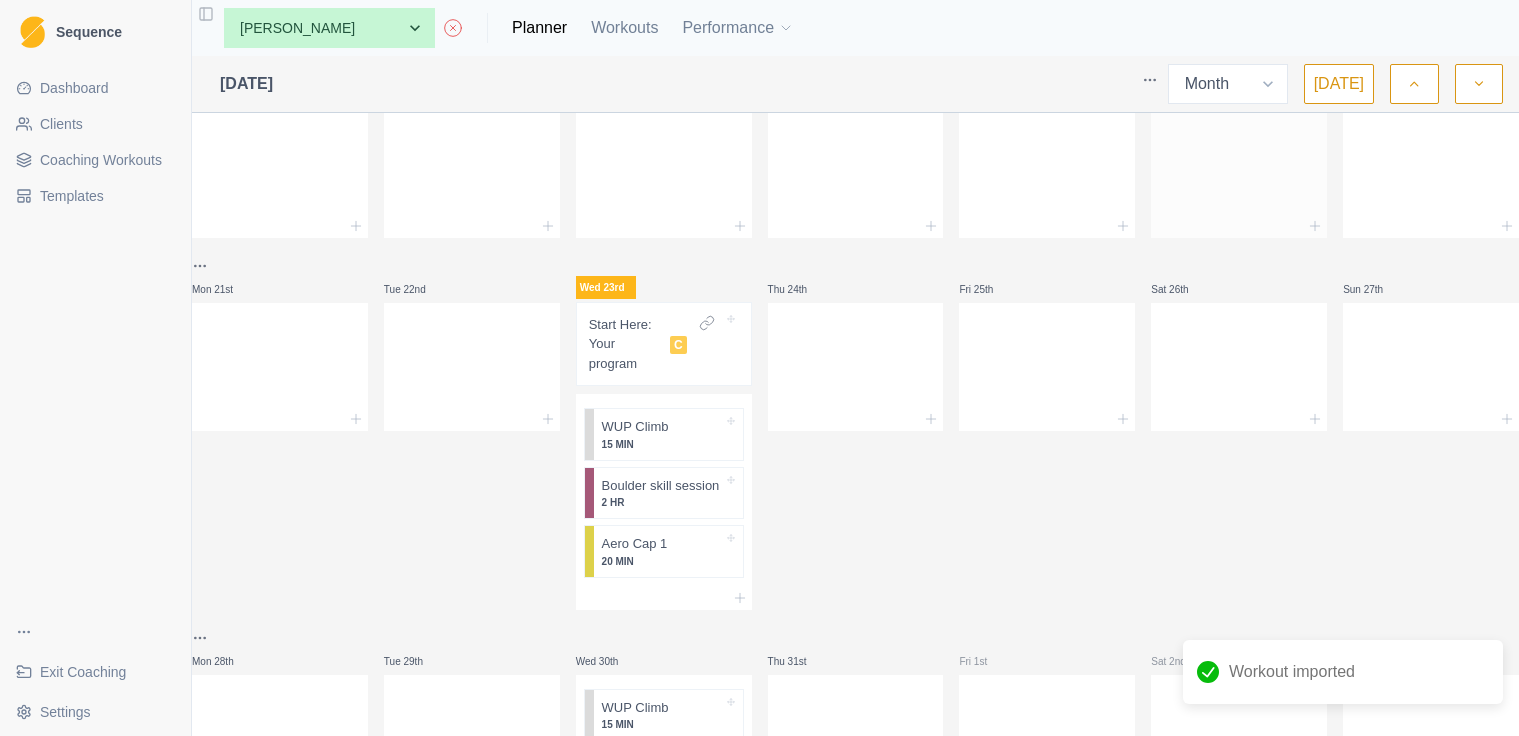 scroll, scrollTop: 635, scrollLeft: 0, axis: vertical 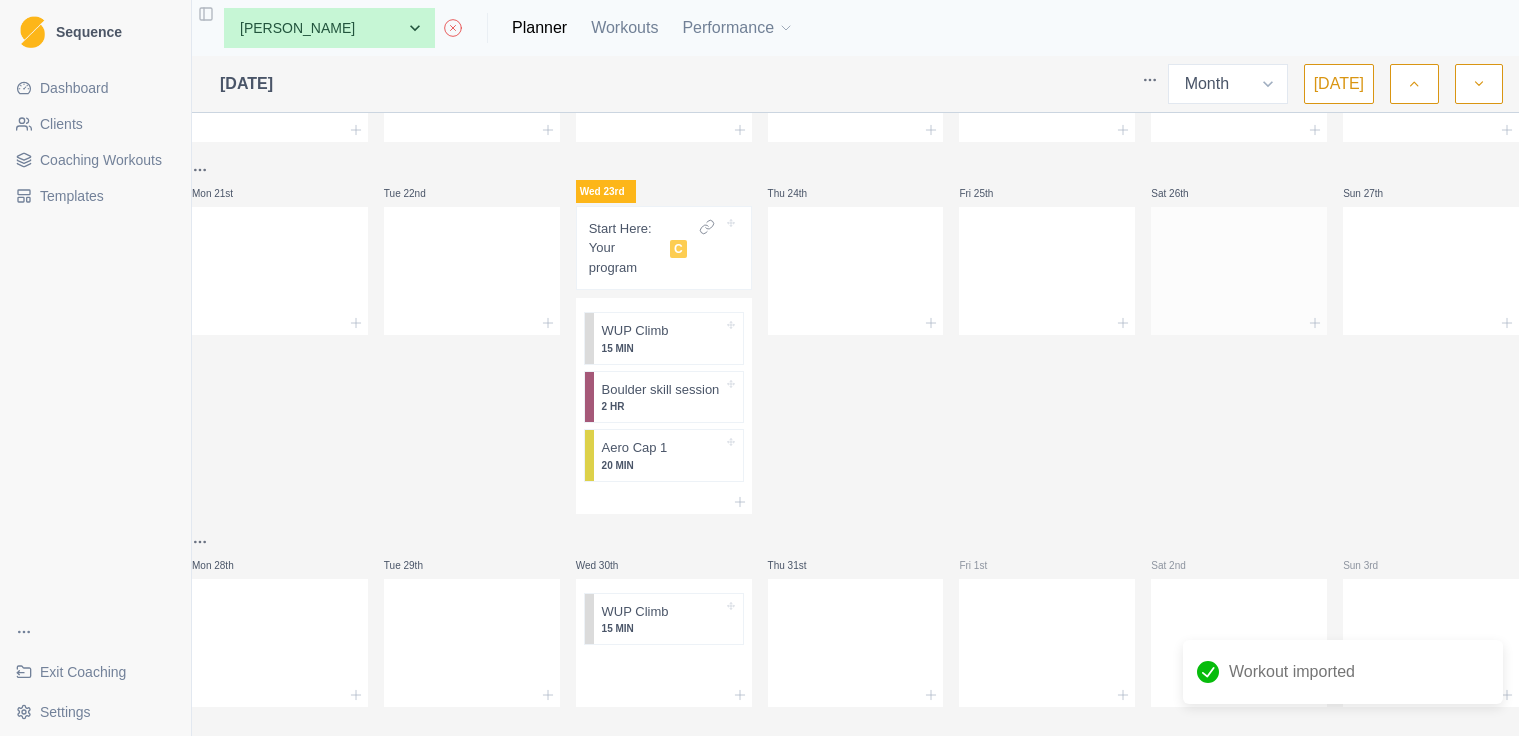 click at bounding box center [1239, 267] 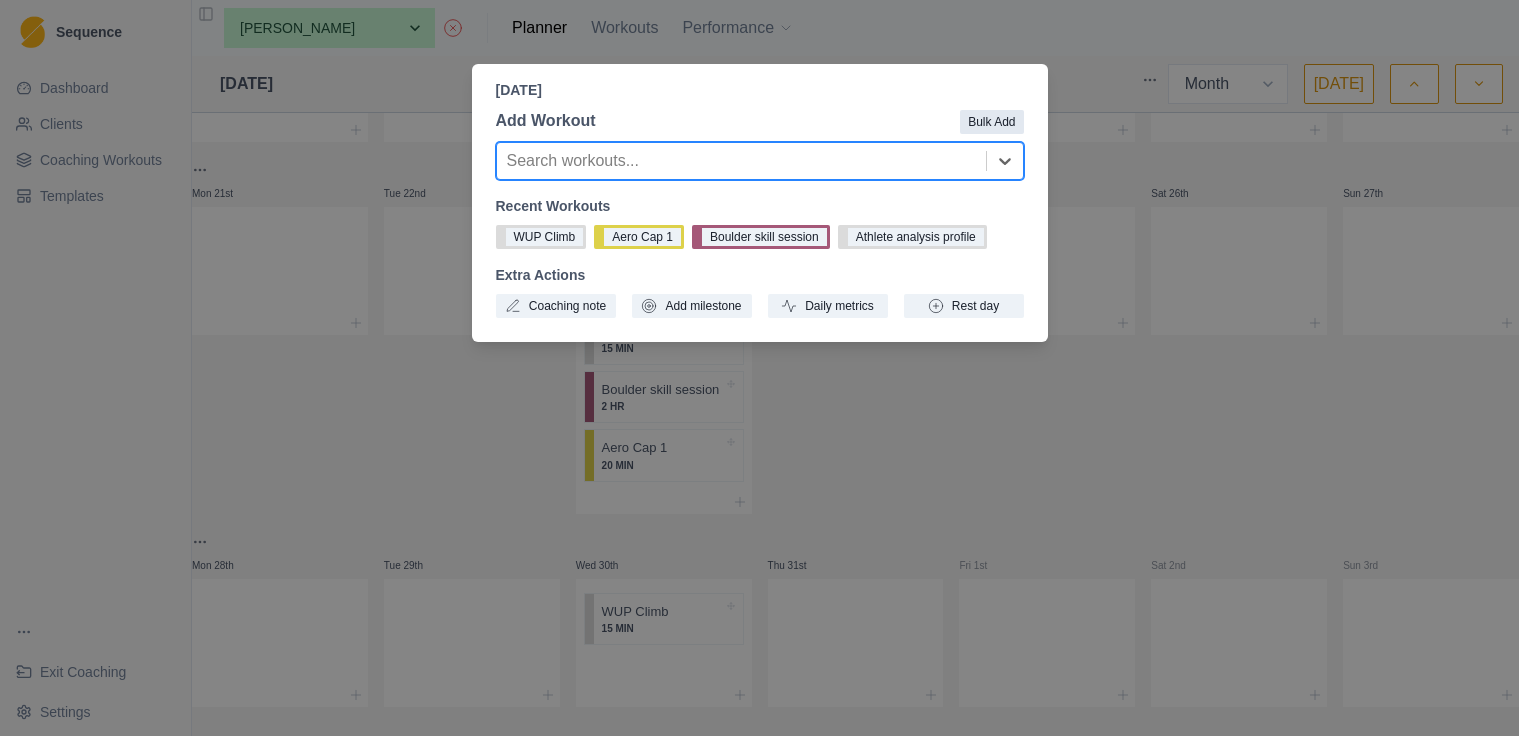 click on "Bulk Add" at bounding box center (991, 122) 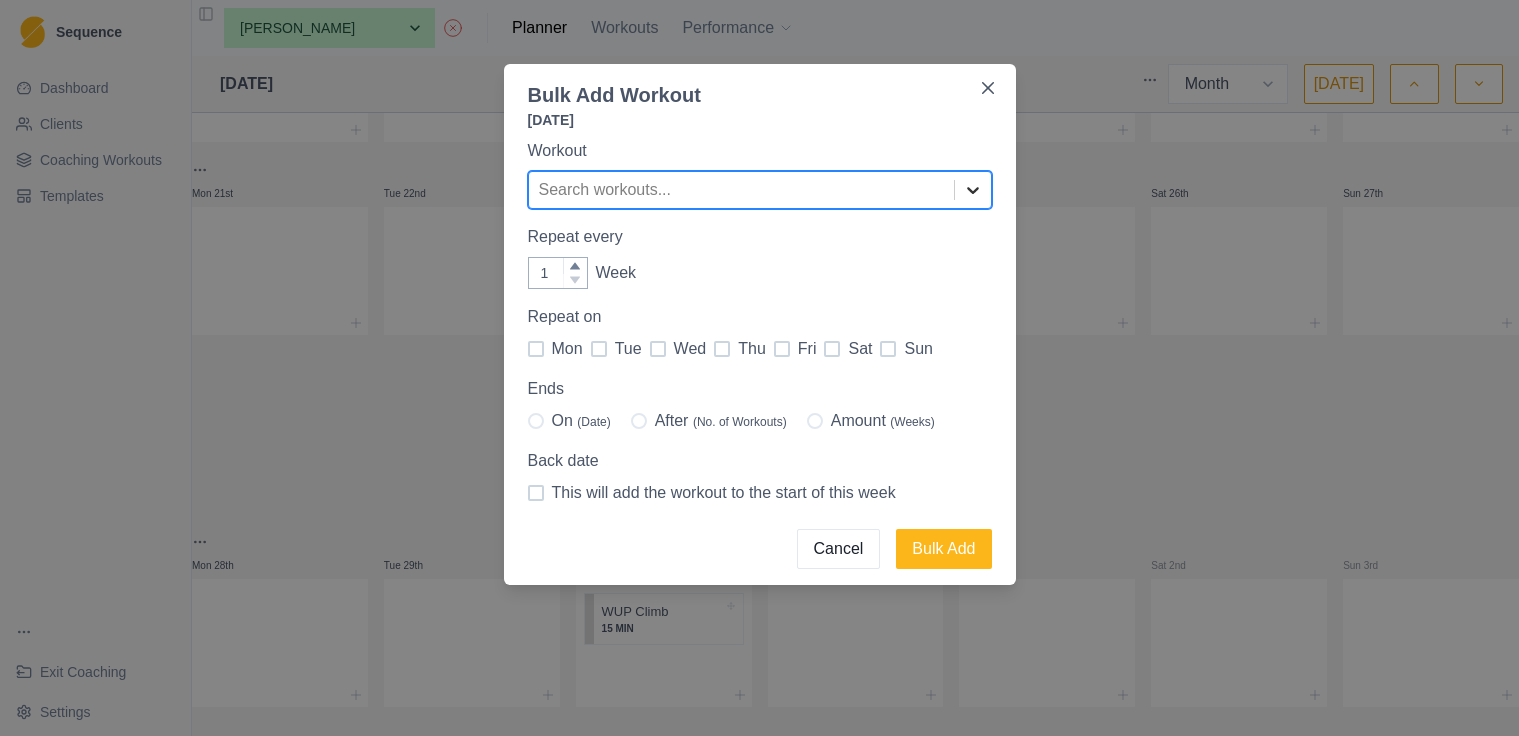 click 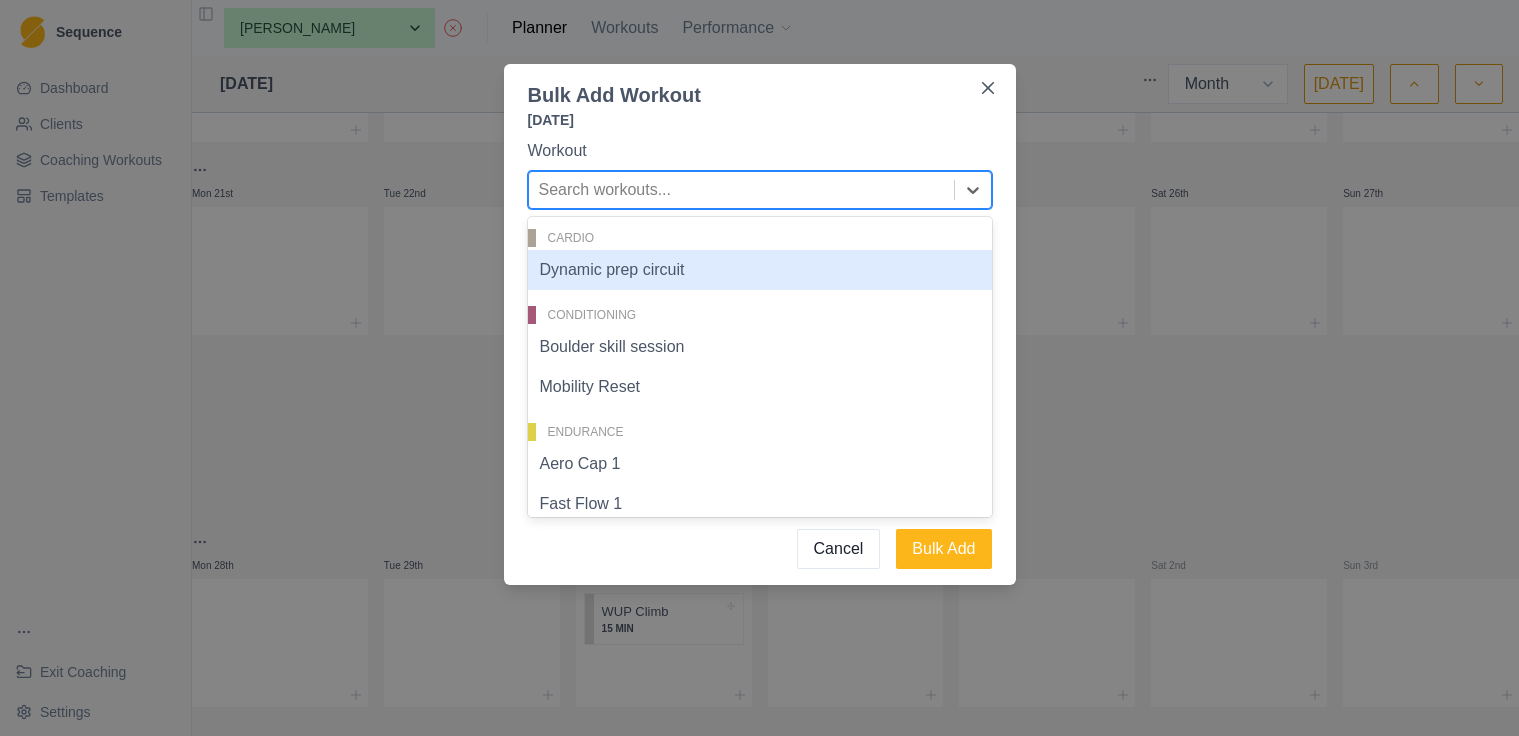 scroll, scrollTop: 370, scrollLeft: 0, axis: vertical 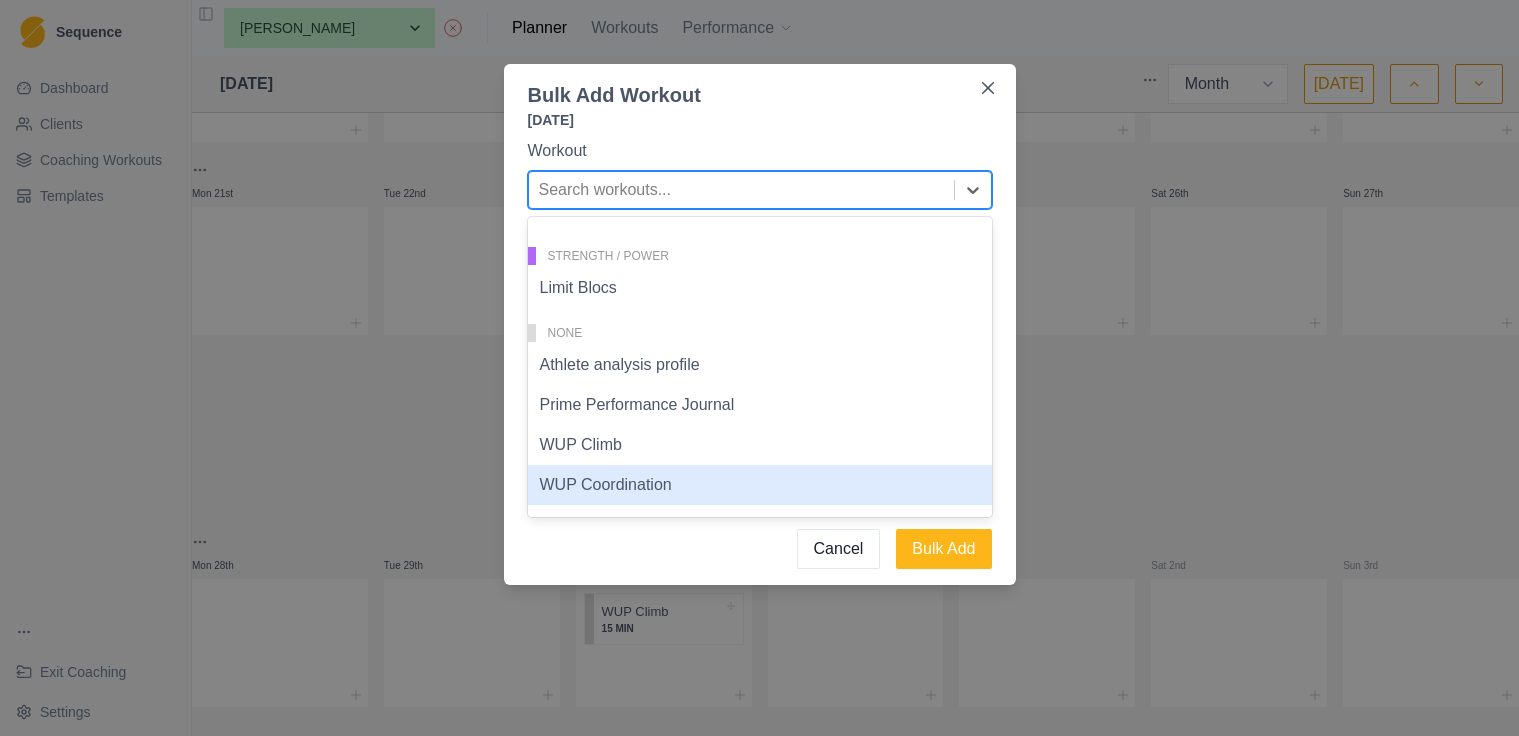 click on "WUP Coordination" at bounding box center [760, 485] 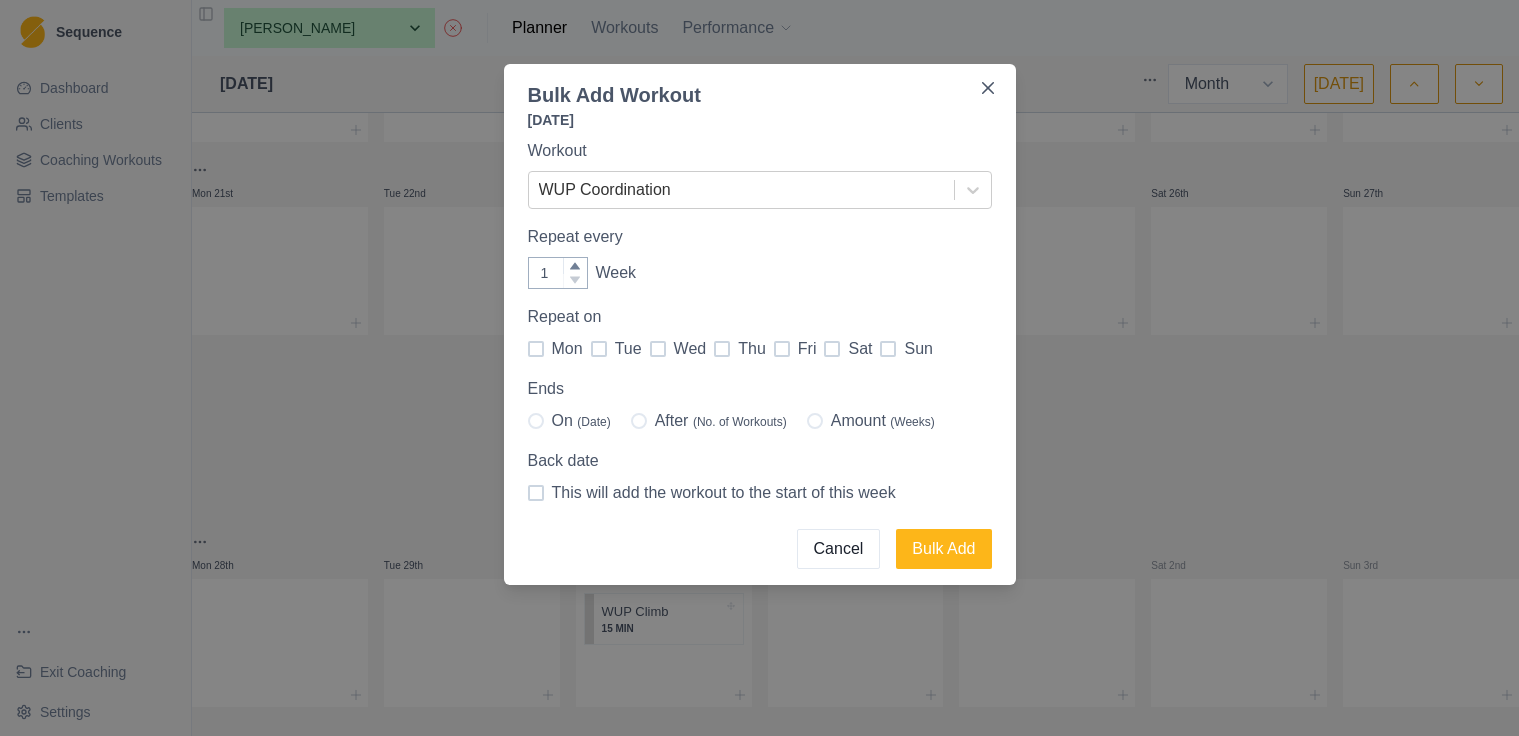 click at bounding box center [815, 421] 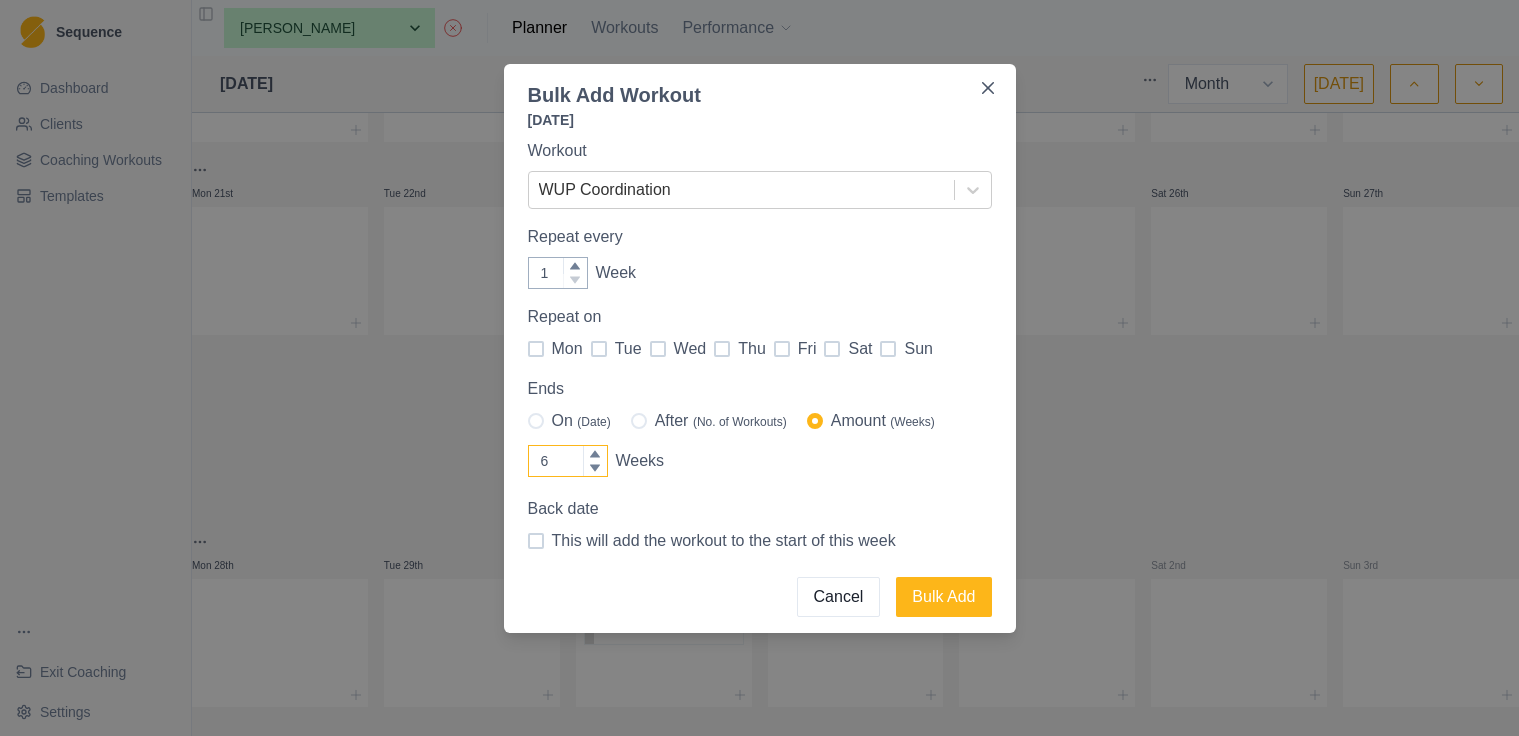 click 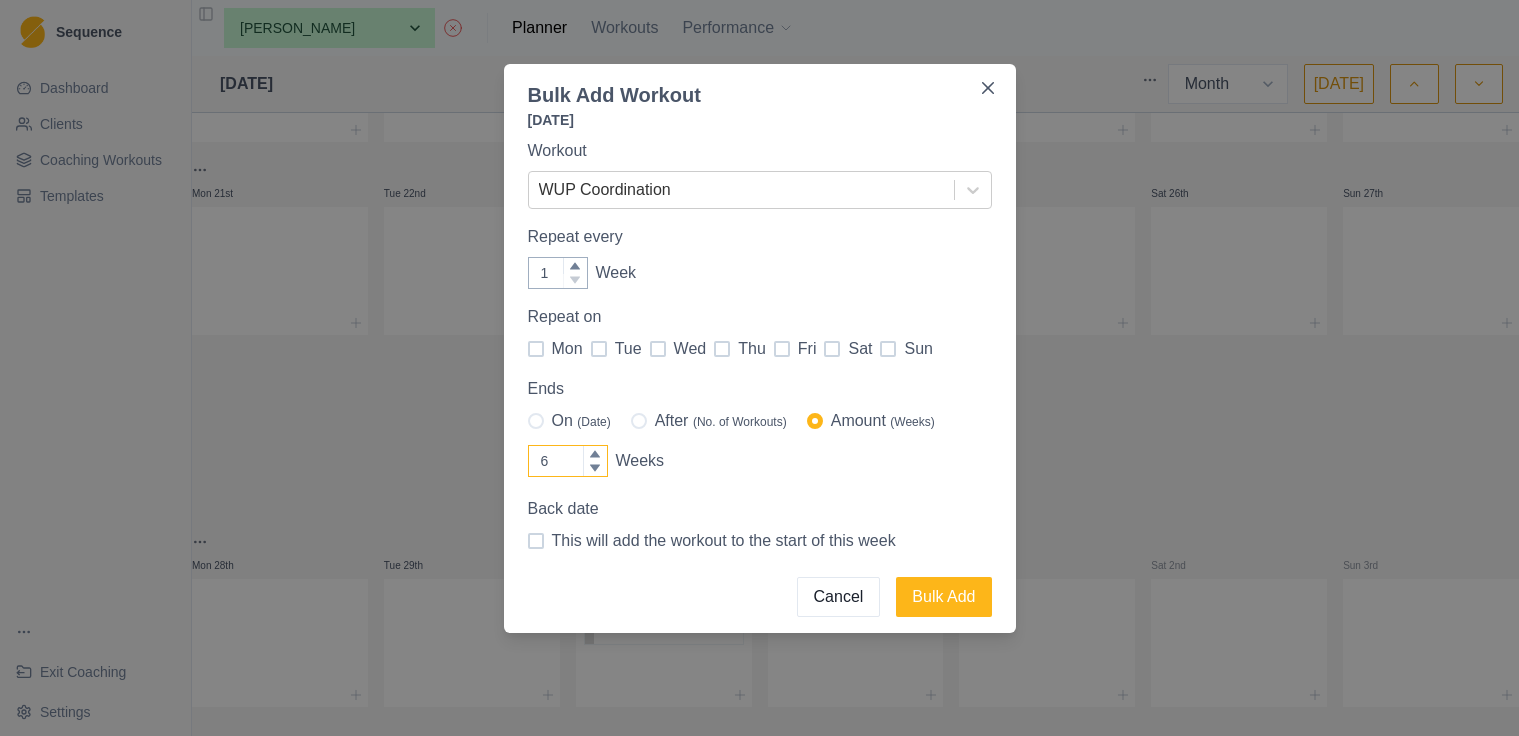 click on "6" at bounding box center [568, 461] 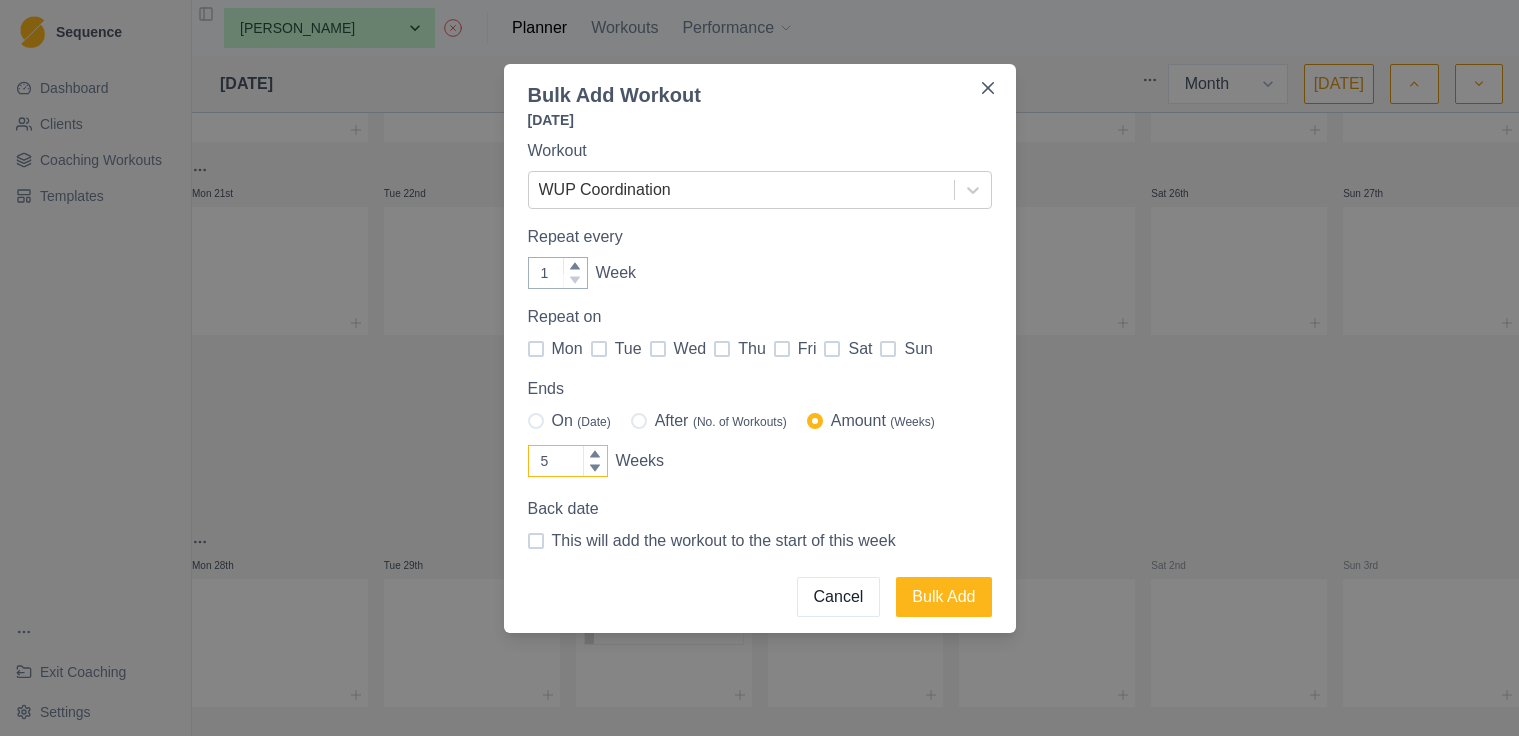 click 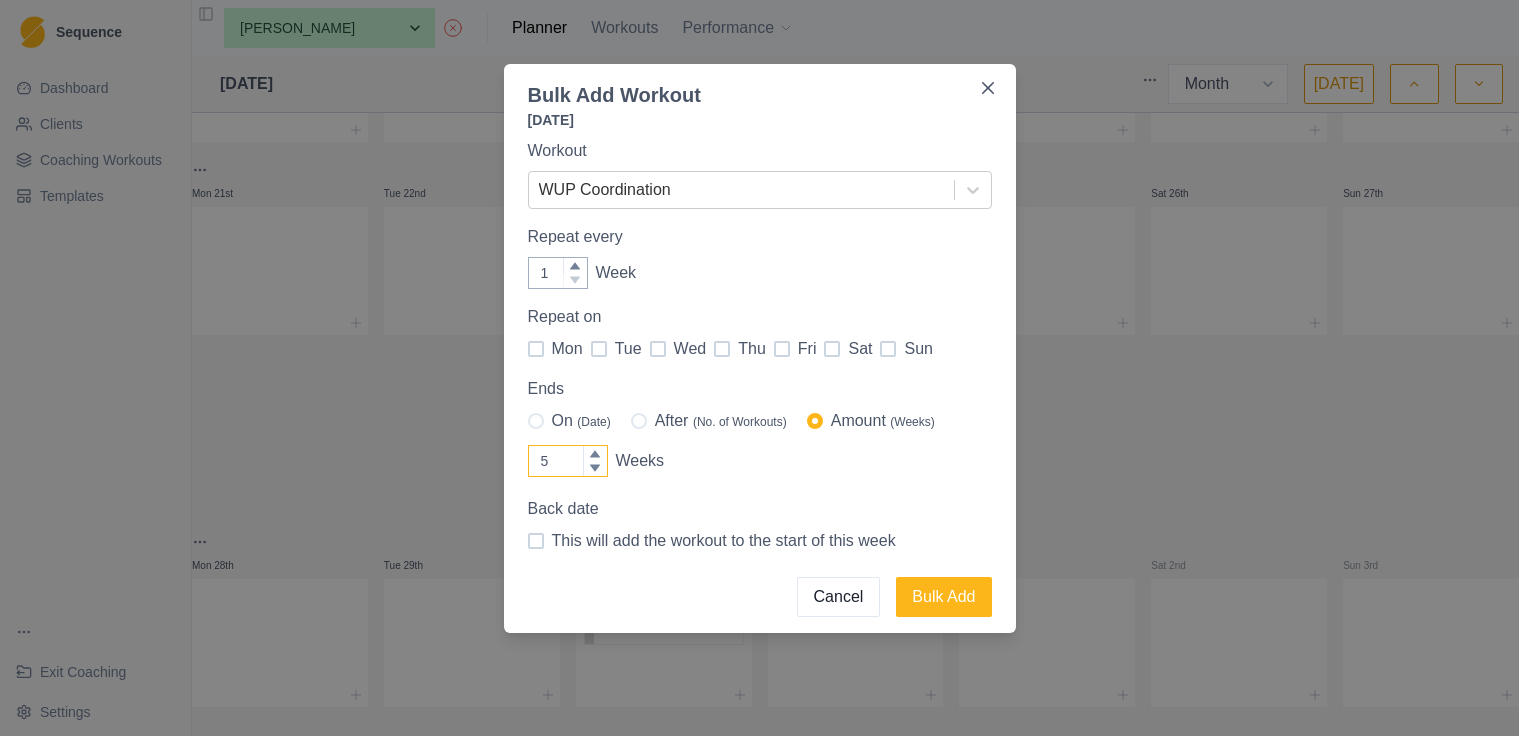 click on "5" at bounding box center [568, 461] 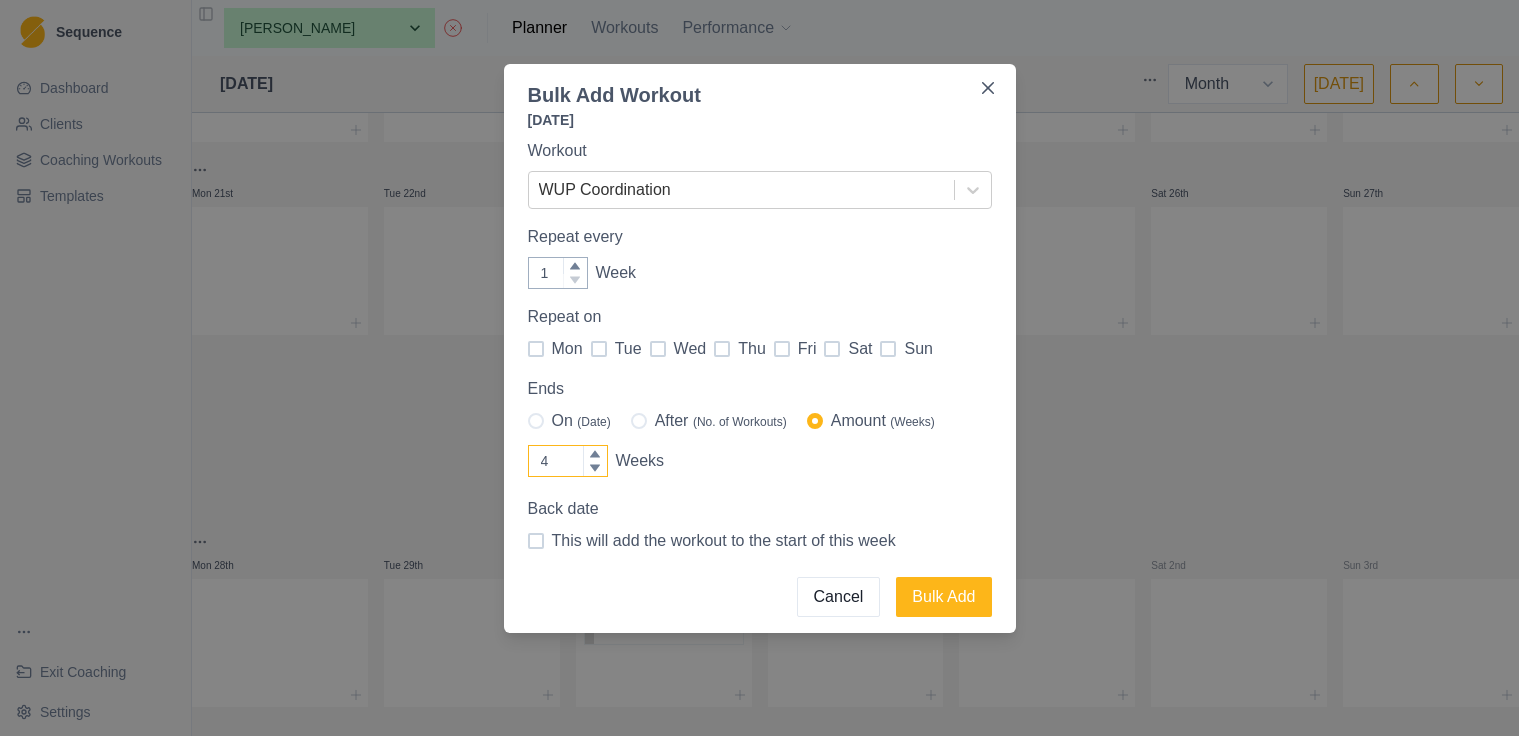 click 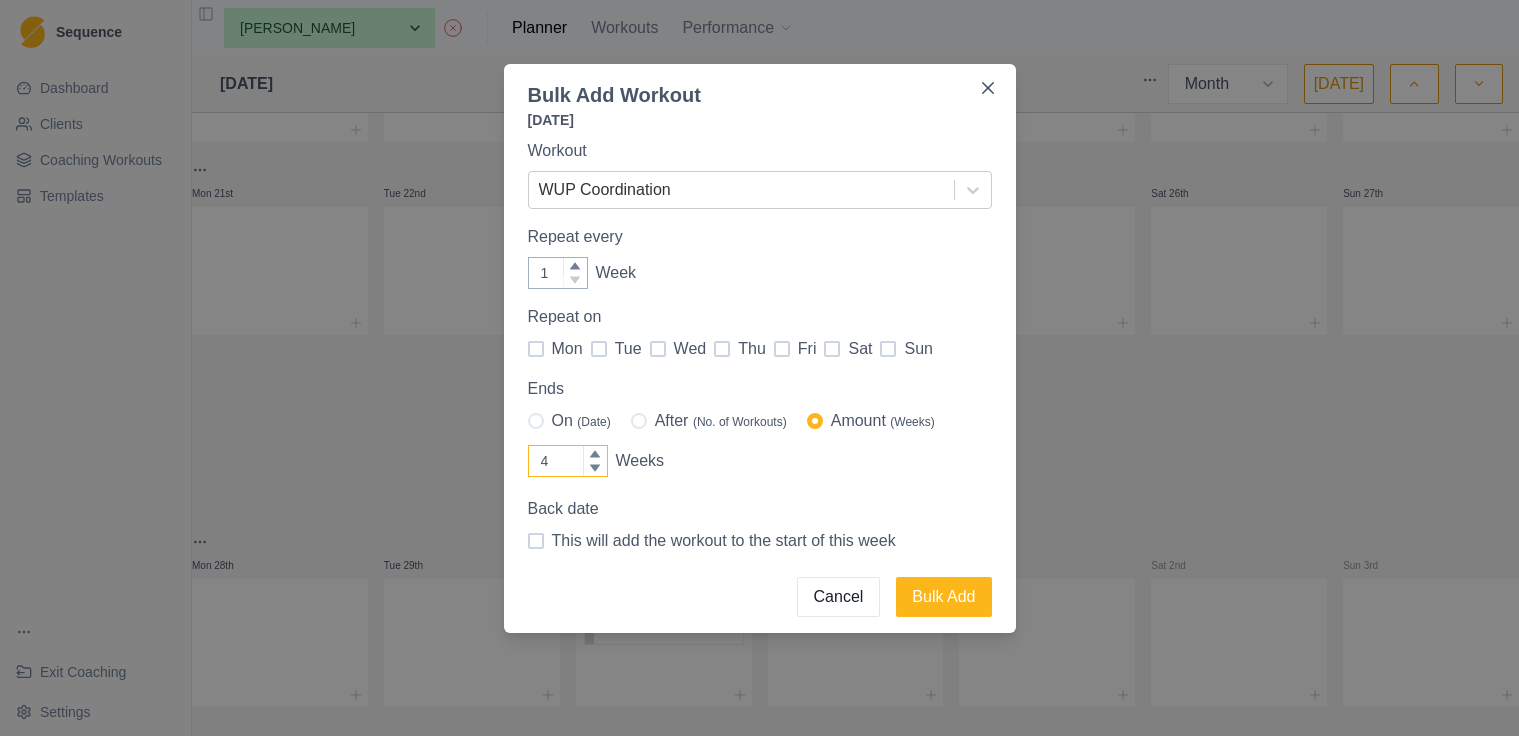 click on "4" at bounding box center [568, 461] 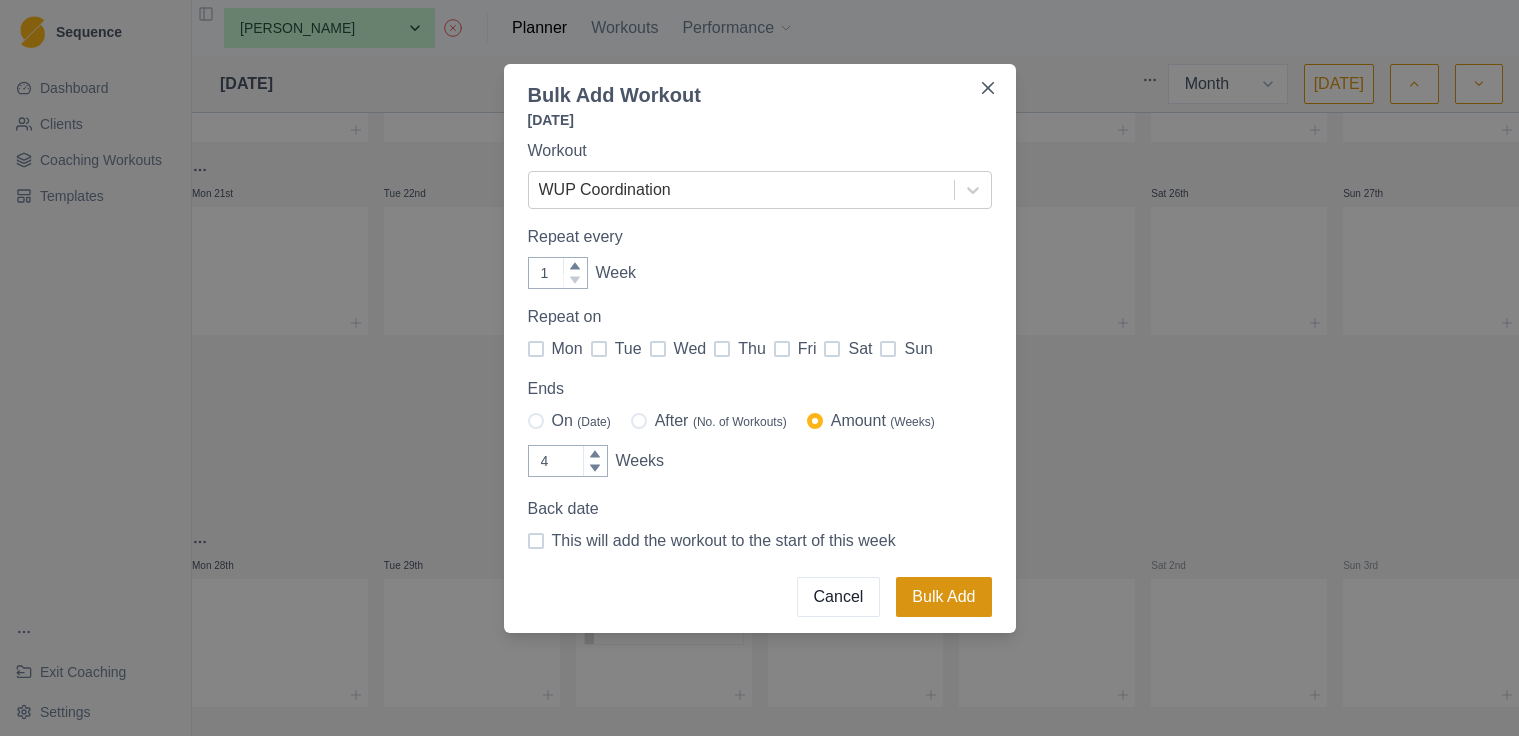 click on "Bulk Add" at bounding box center (943, 597) 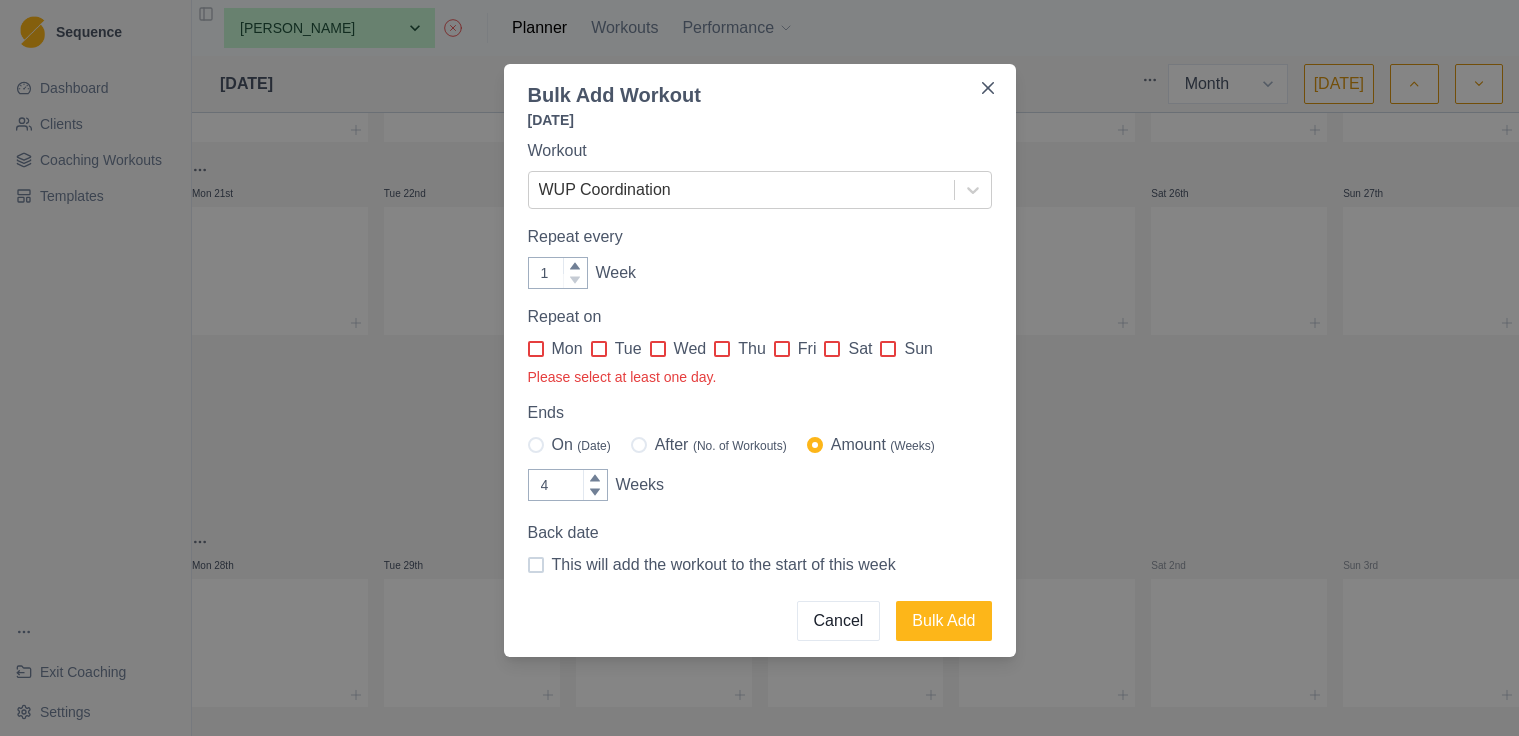 click at bounding box center (832, 349) 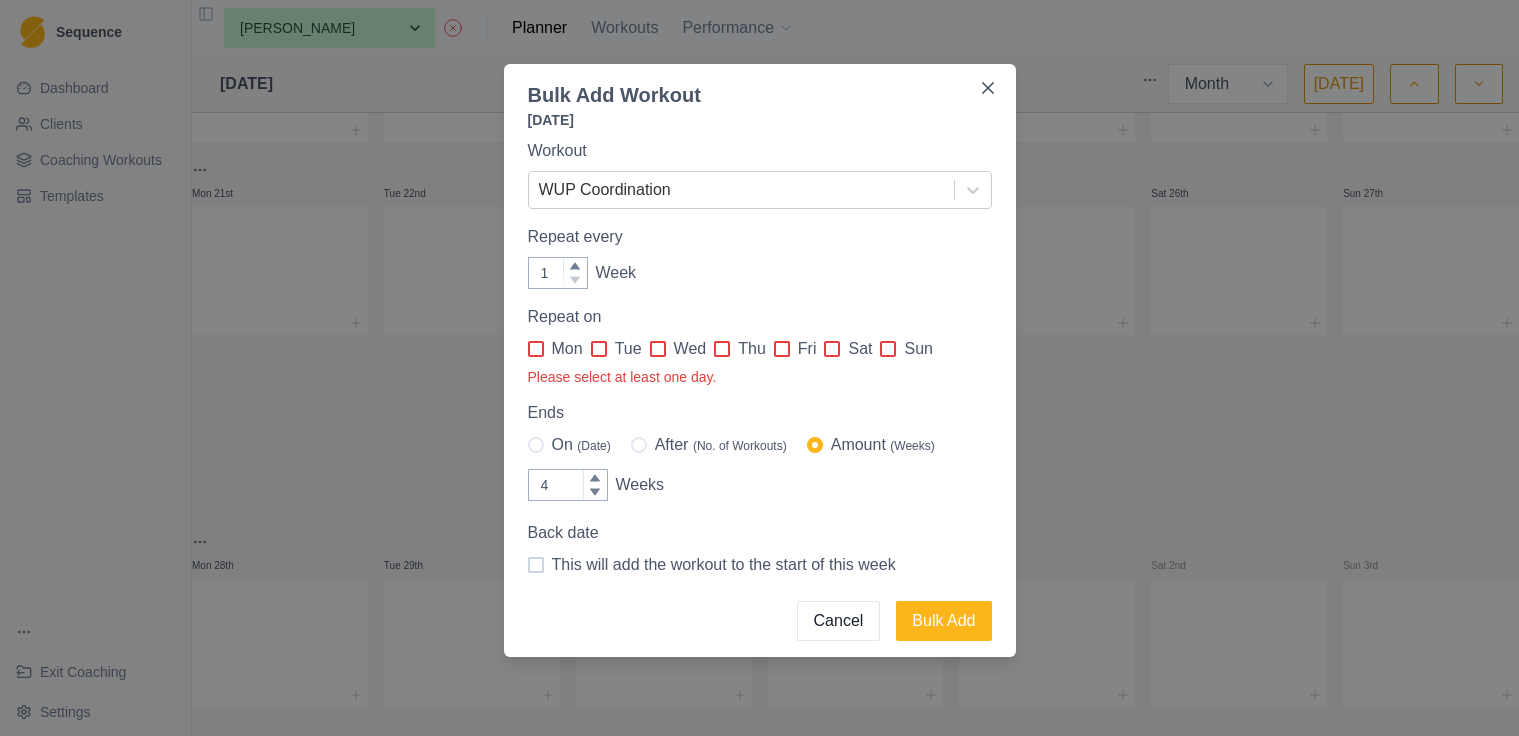 click on "sat" at bounding box center (823, 349) 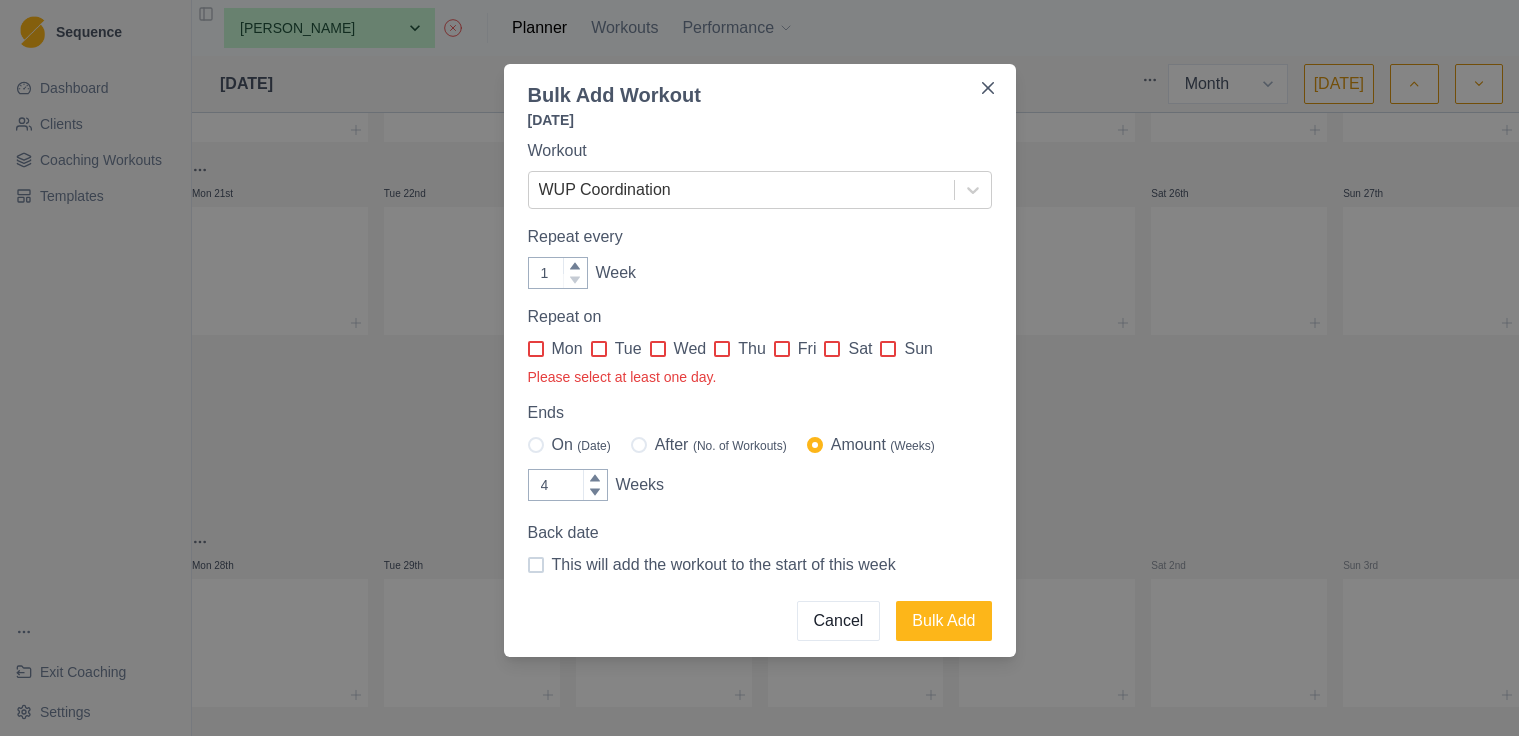 checkbox on "true" 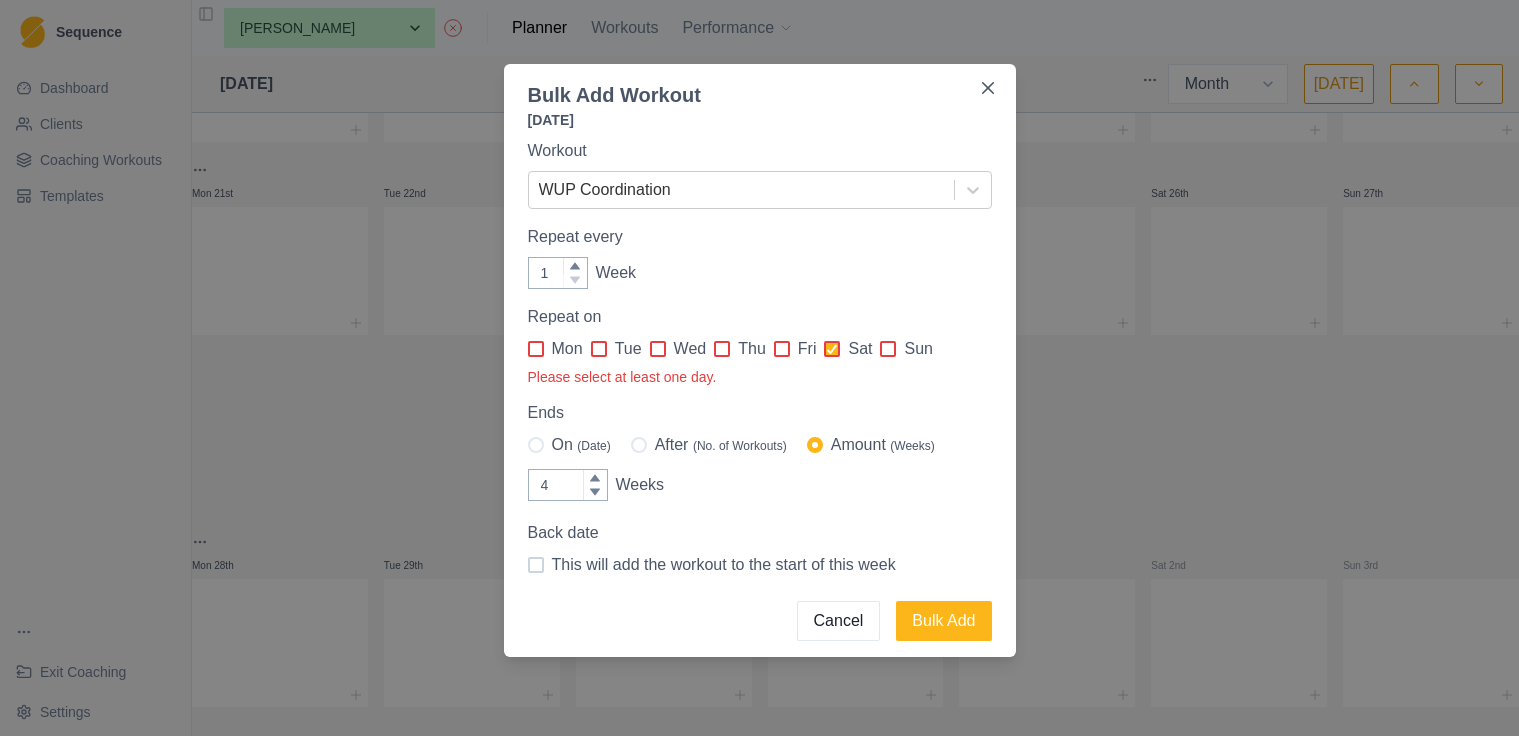 click on "Bulk Add" at bounding box center [943, 621] 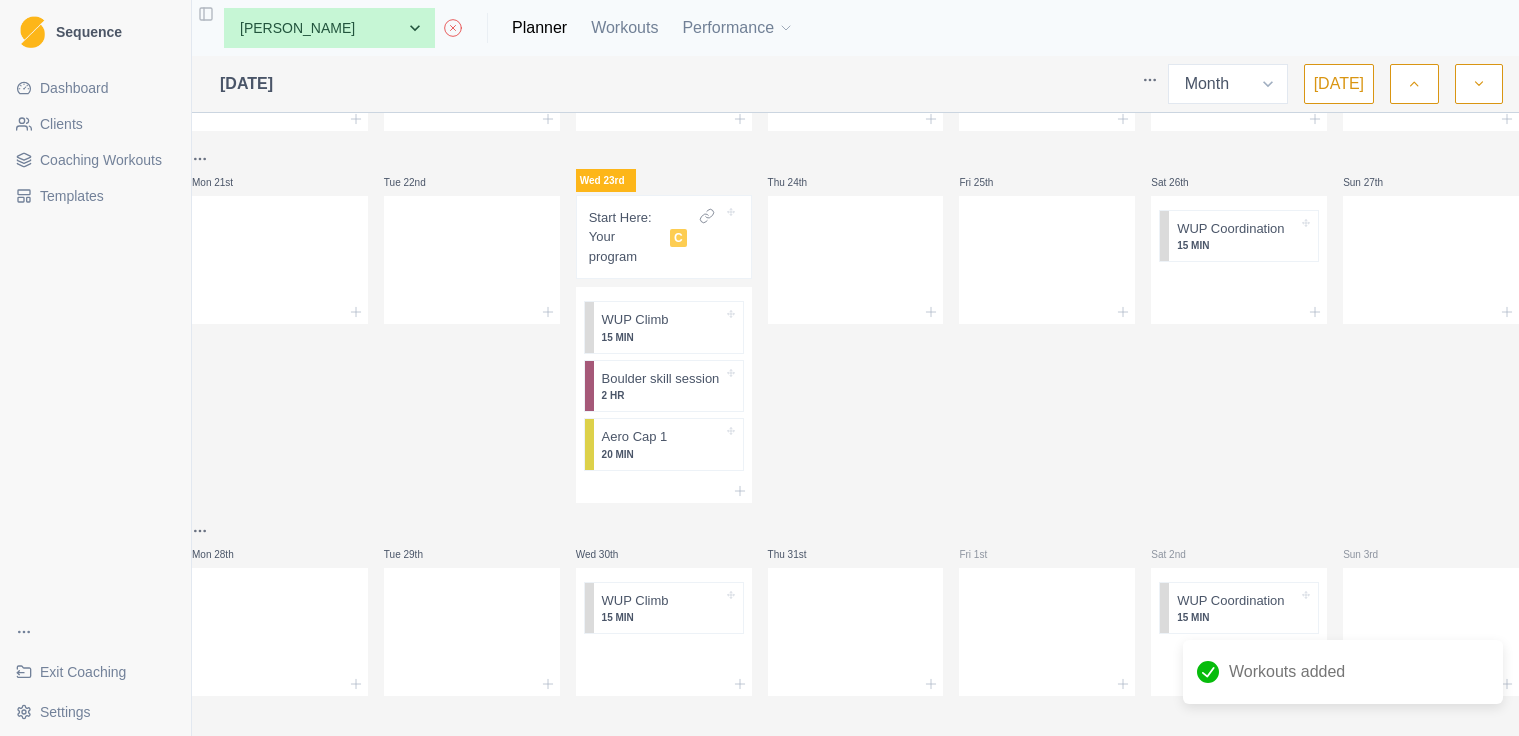 scroll, scrollTop: 680, scrollLeft: 0, axis: vertical 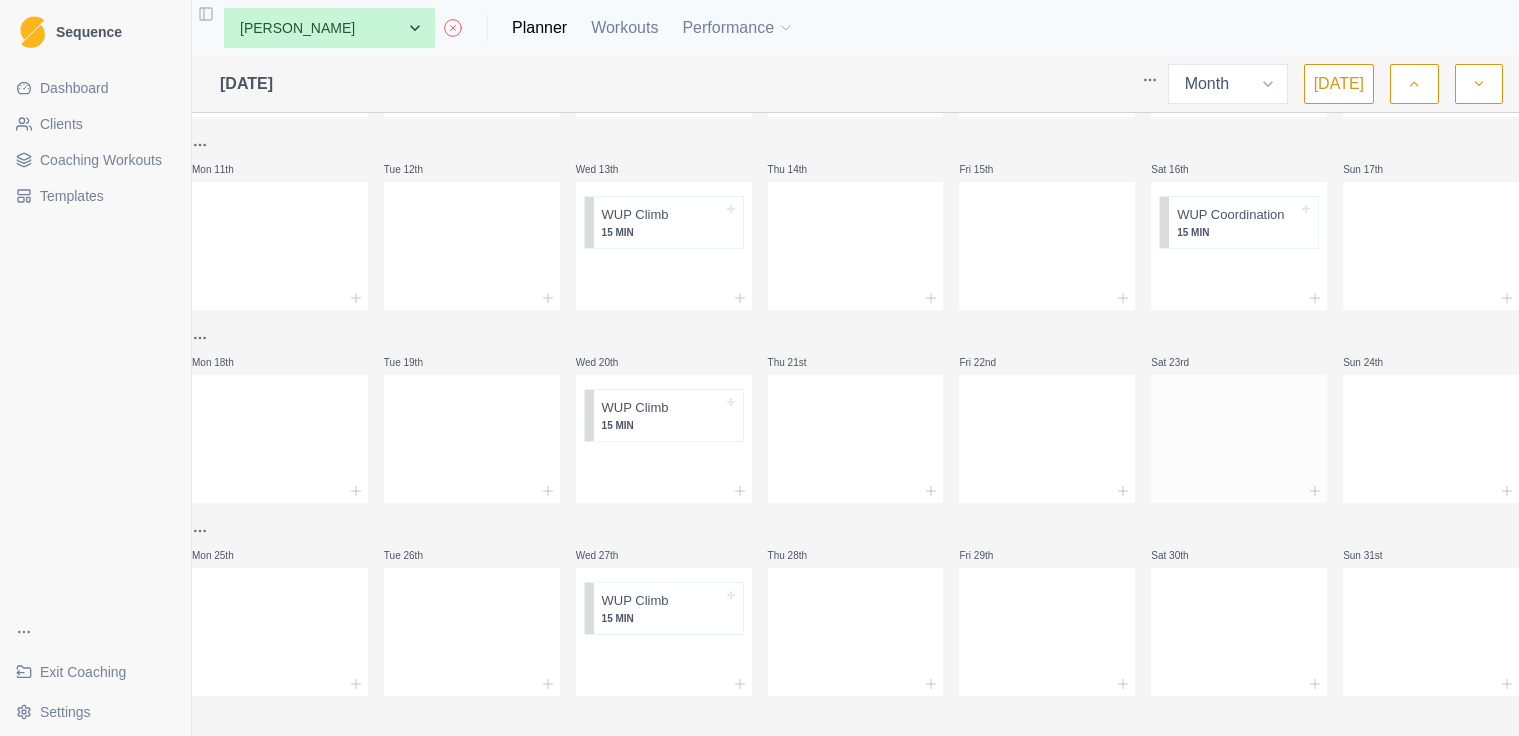 click at bounding box center [1239, 435] 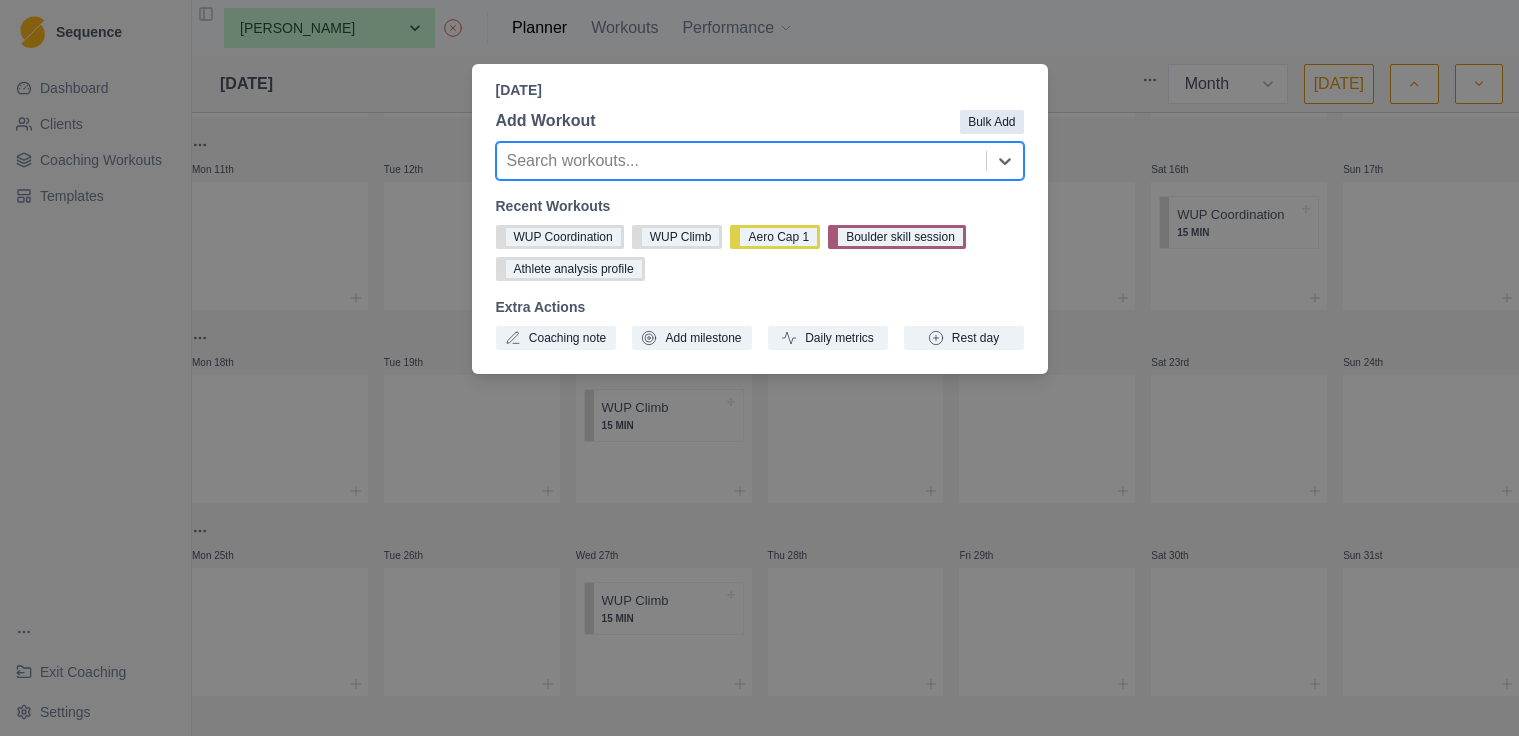 click on "Bulk Add" at bounding box center [991, 122] 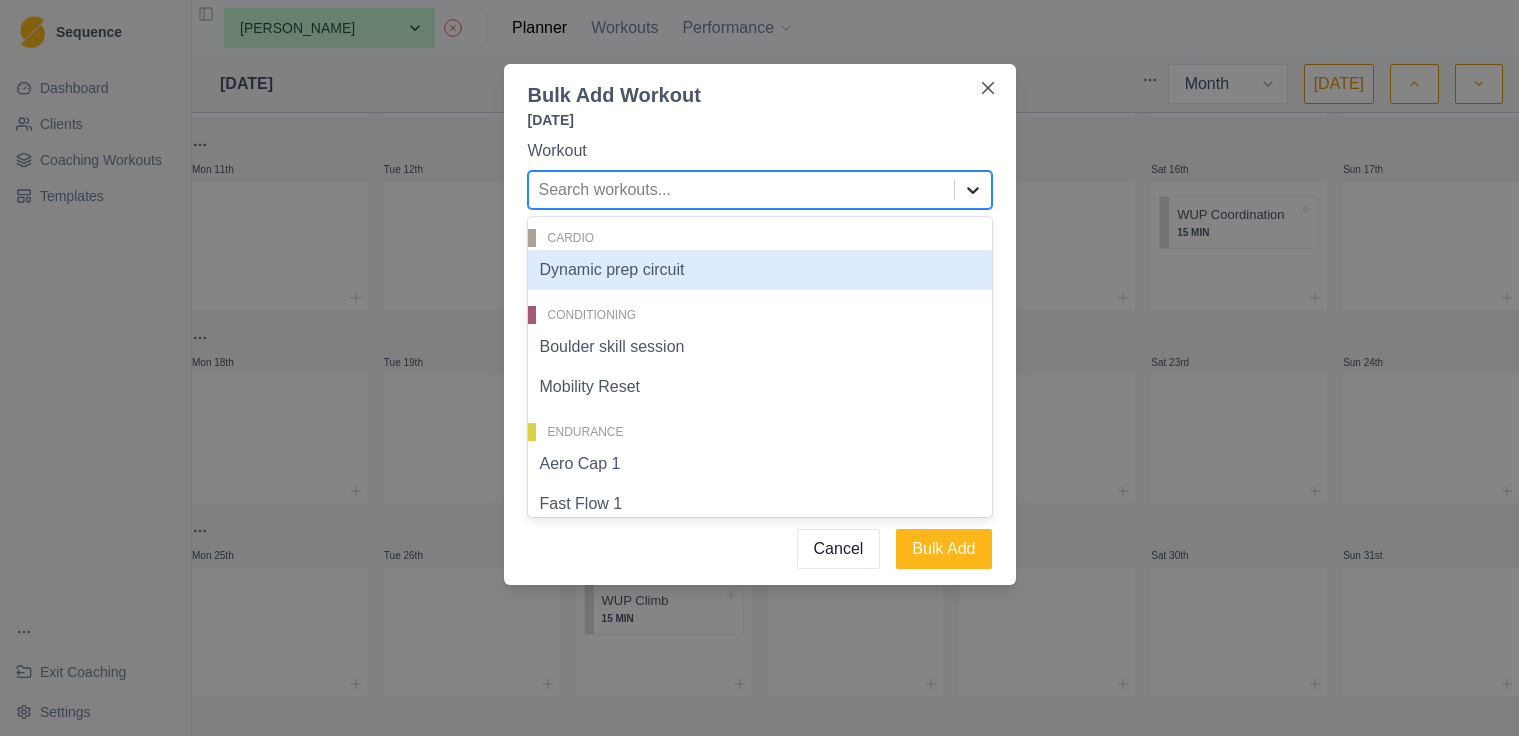 click 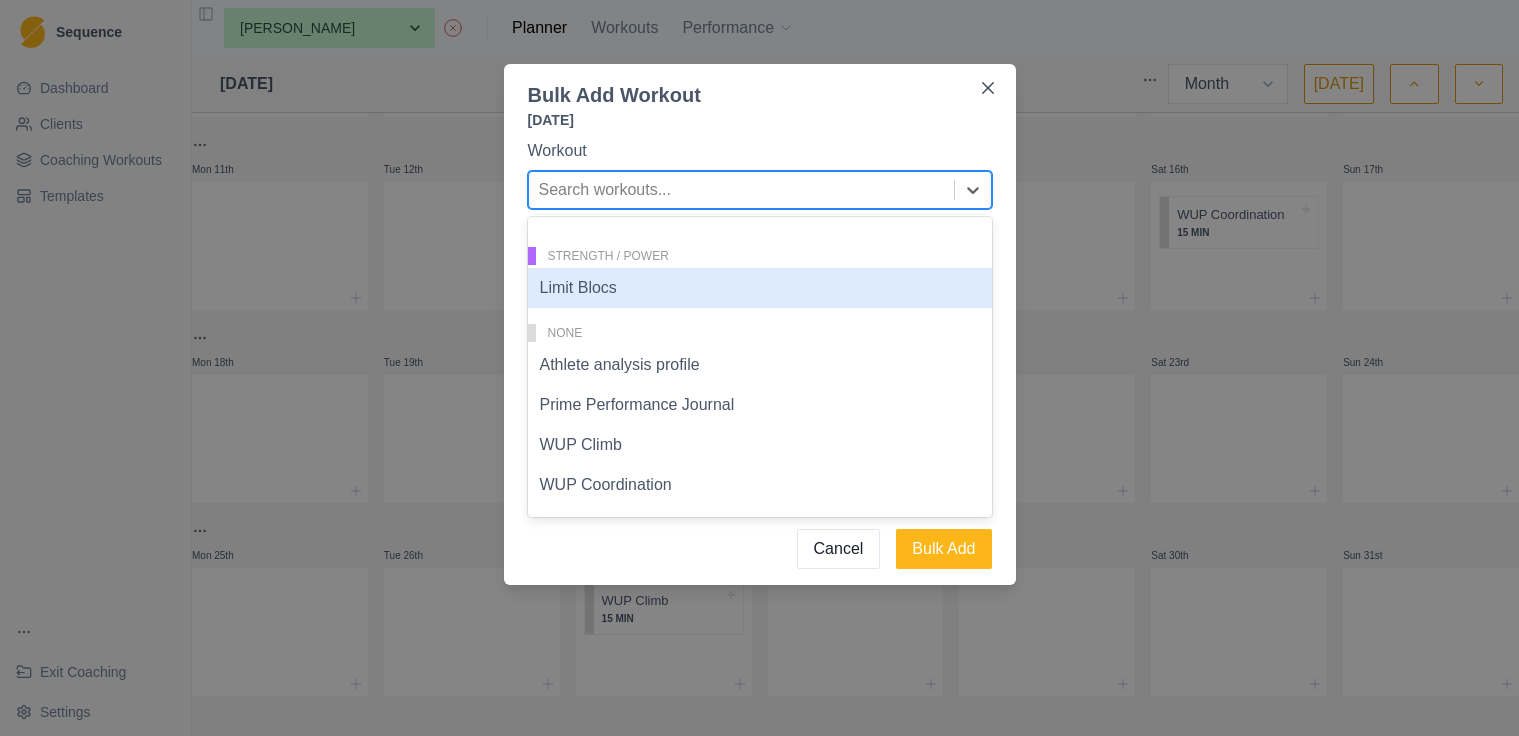 scroll, scrollTop: 370, scrollLeft: 0, axis: vertical 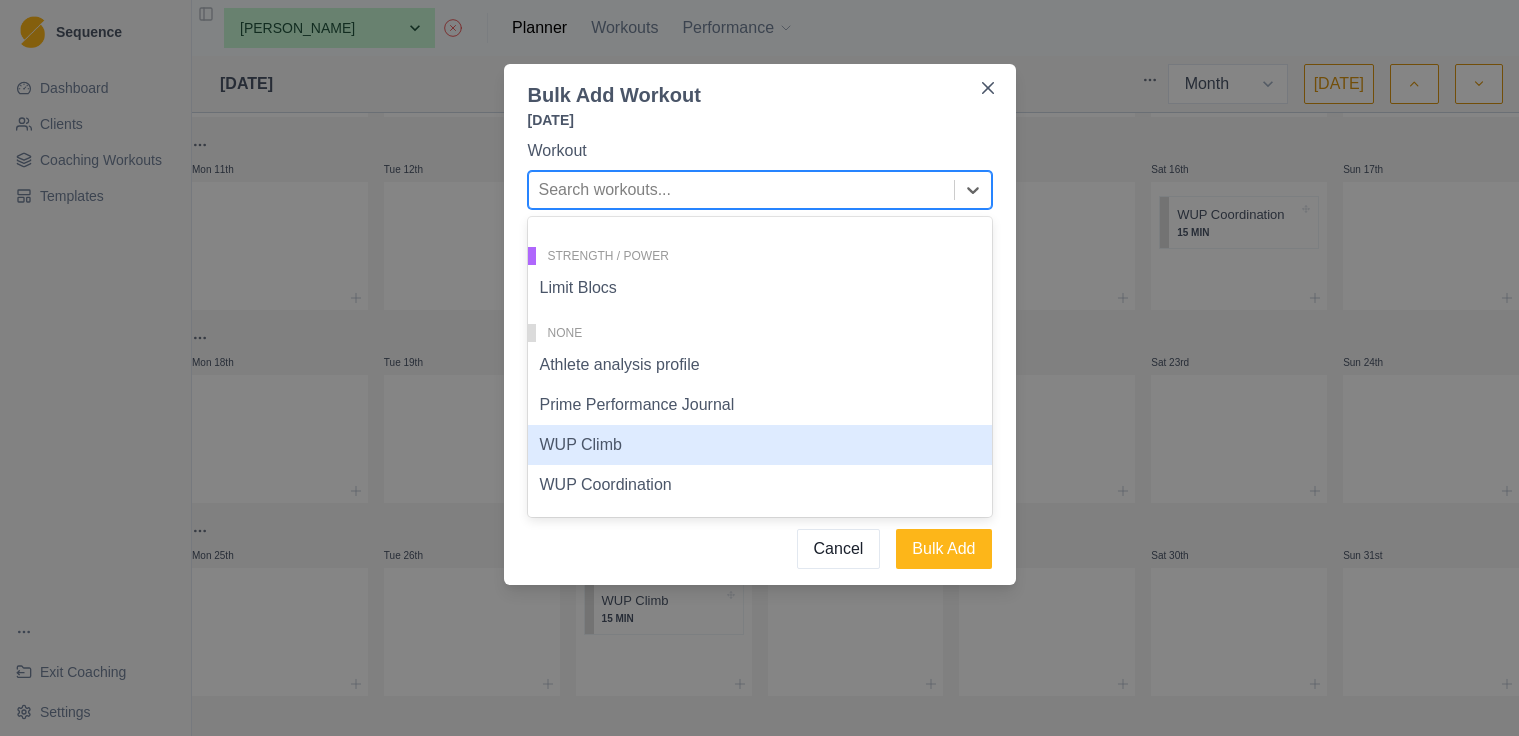 click on "WUP Climb" at bounding box center [760, 445] 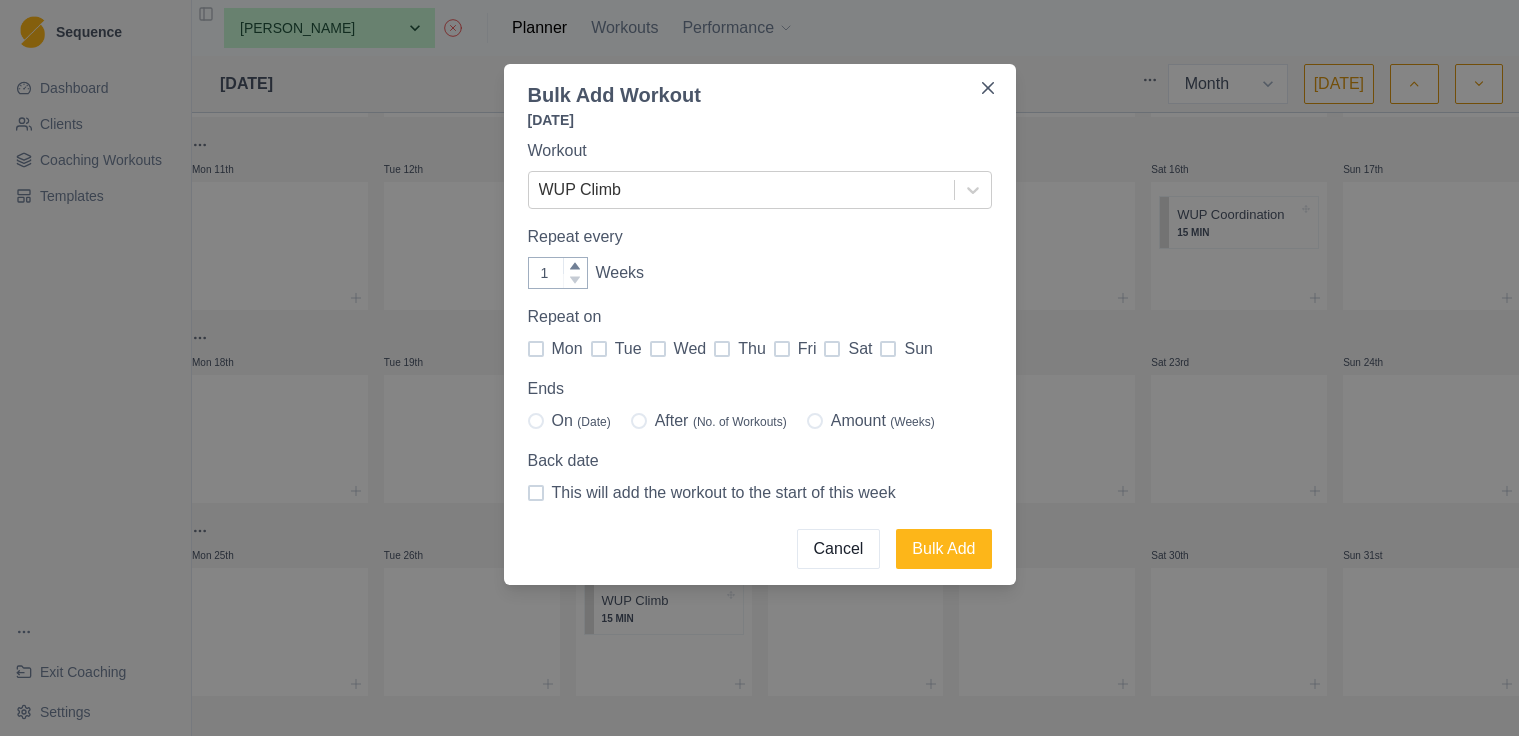 click at bounding box center [832, 349] 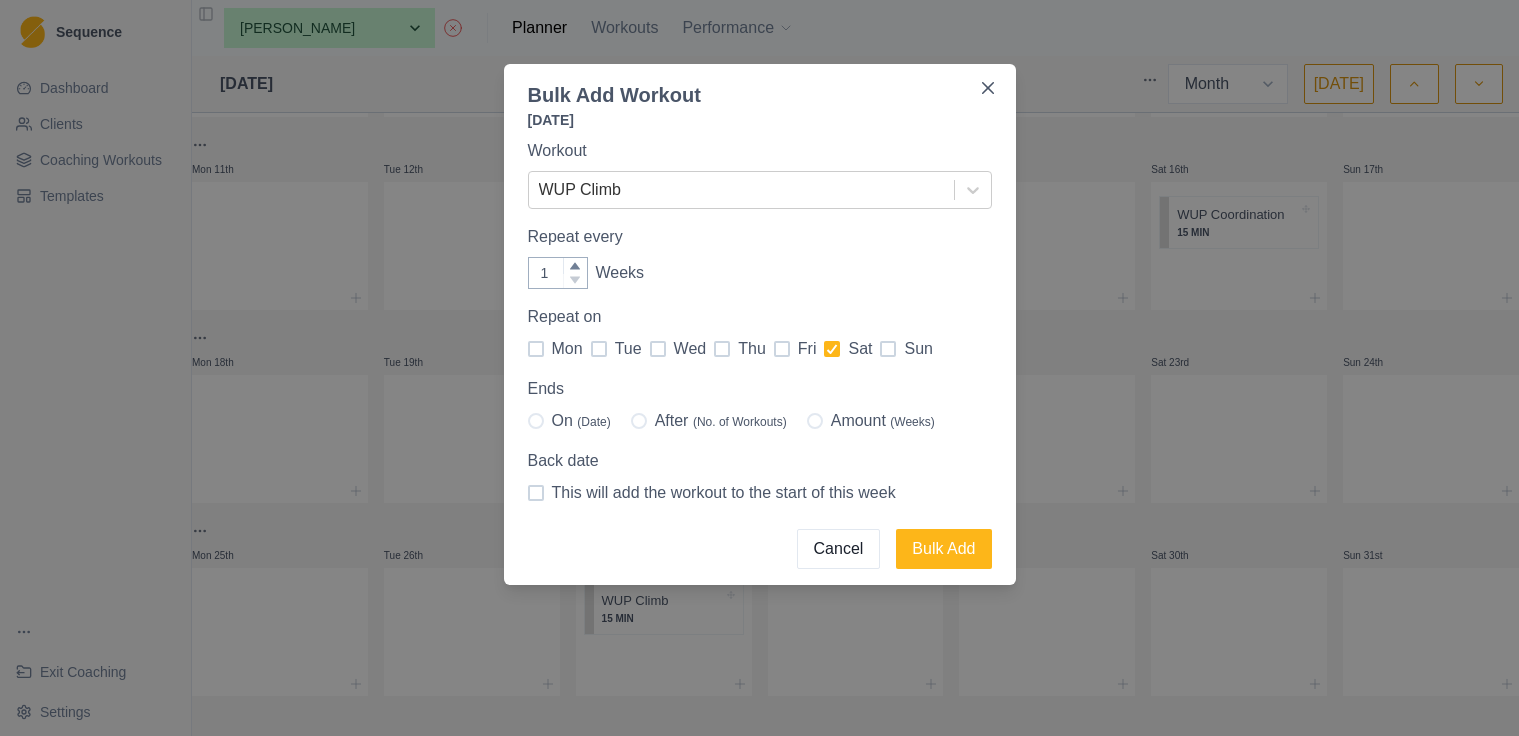 click on "Amount   (Weeks)" at bounding box center (871, 421) 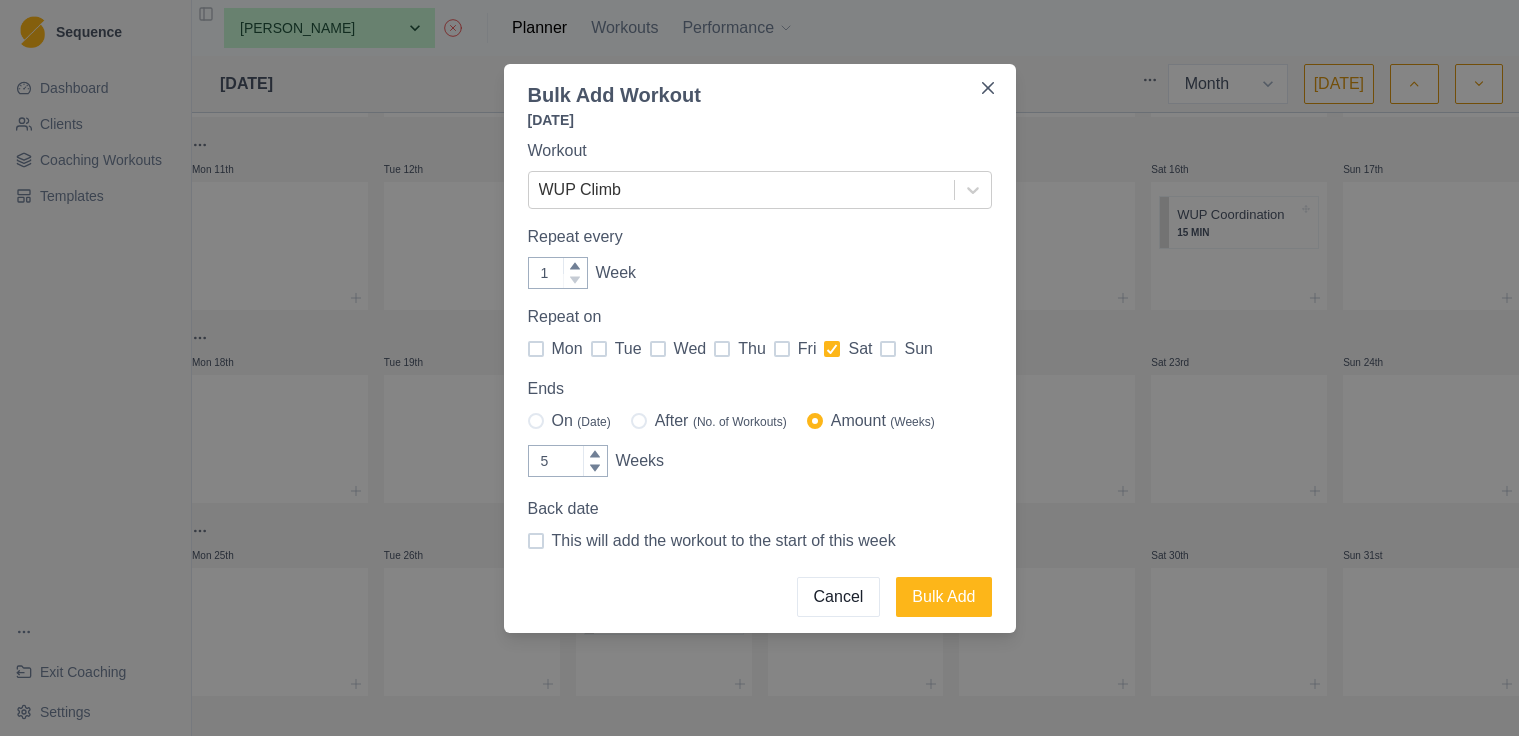 type on "4" 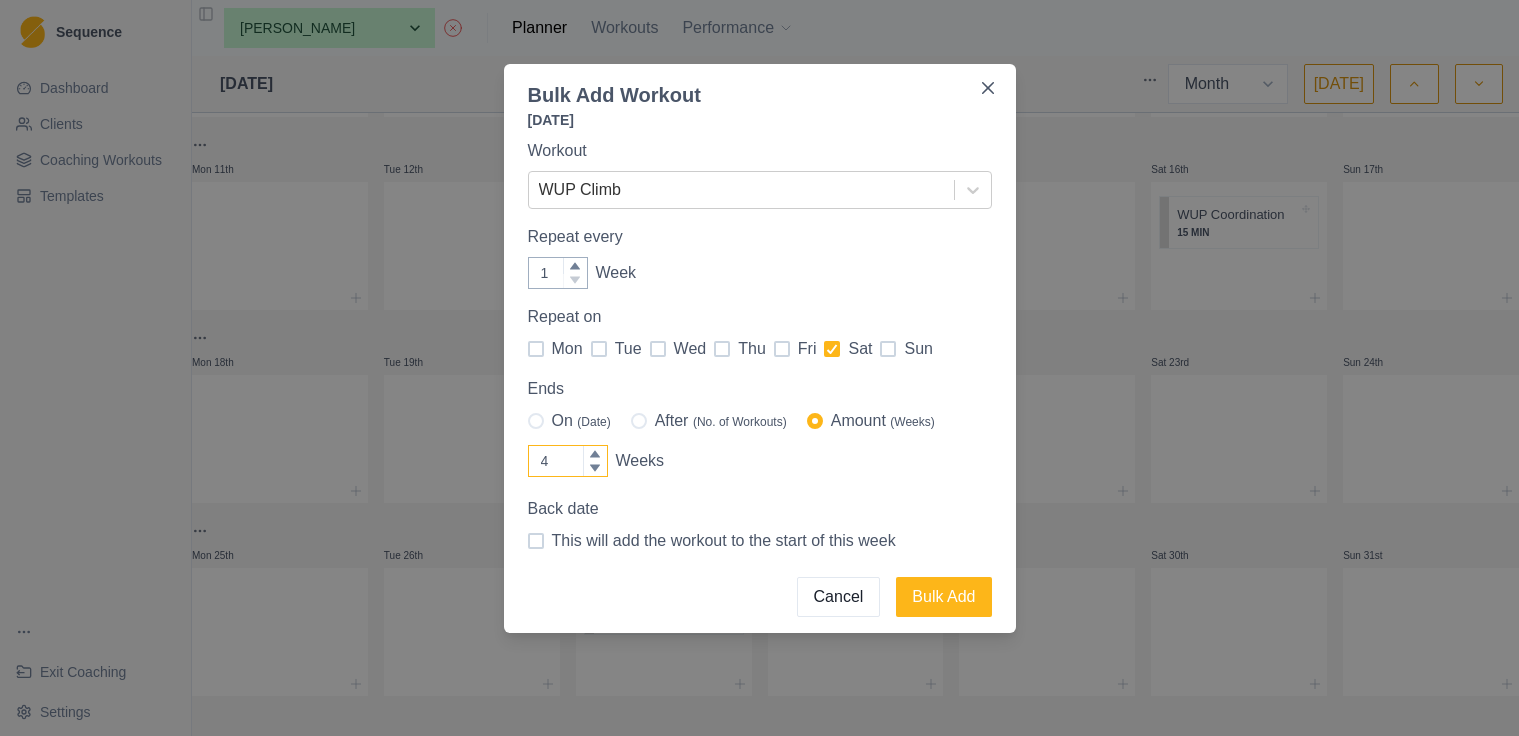 click at bounding box center [595, 469] 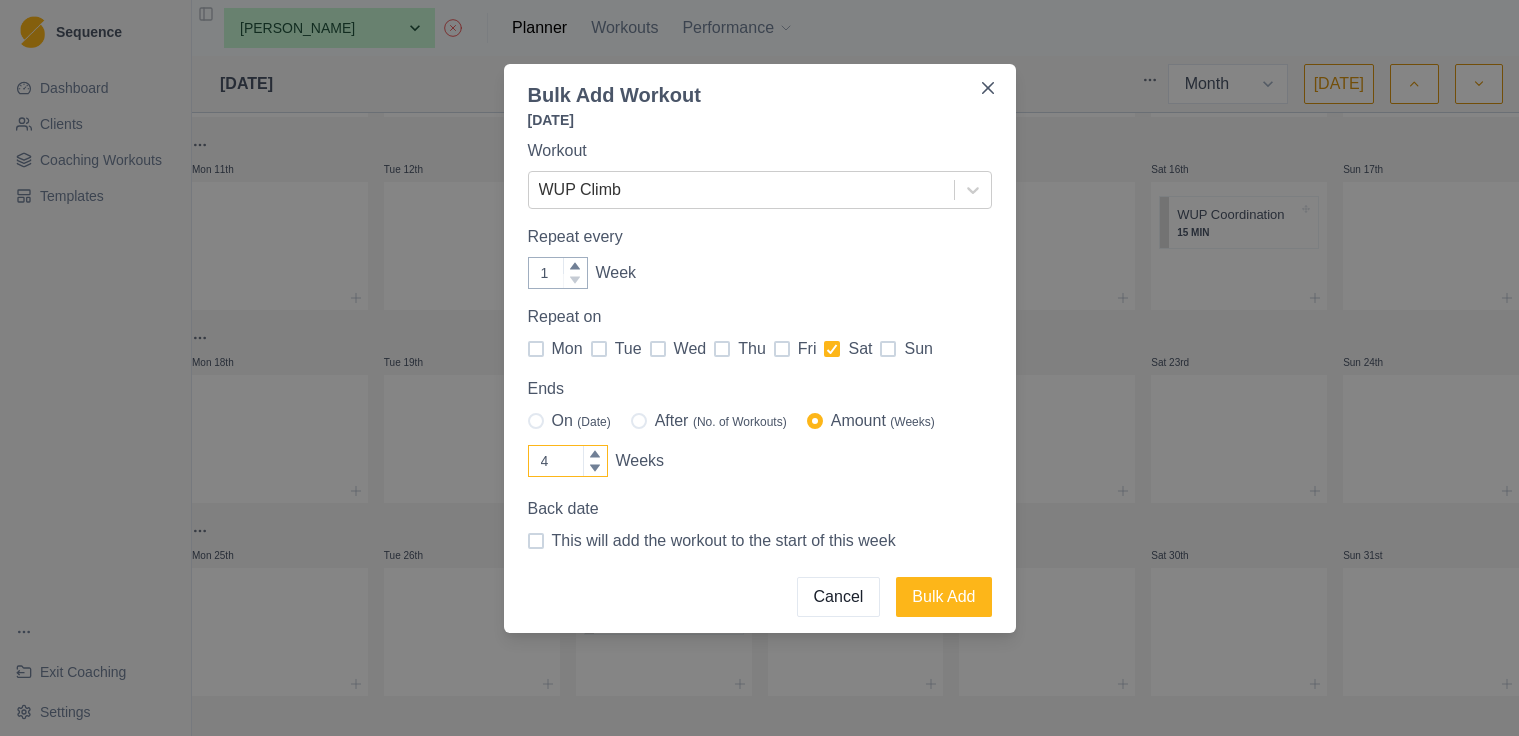click on "4" at bounding box center [568, 461] 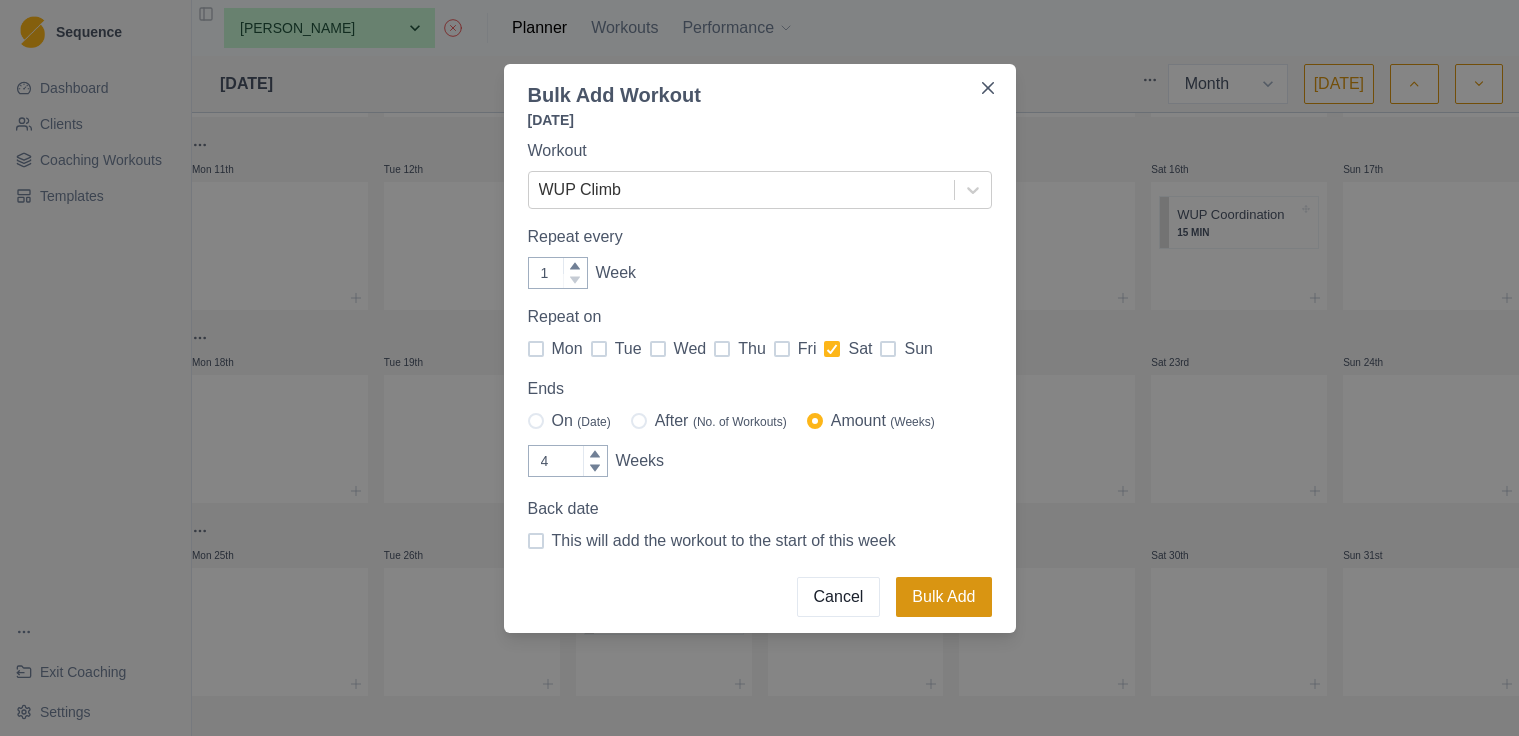 click on "Bulk Add" at bounding box center (943, 597) 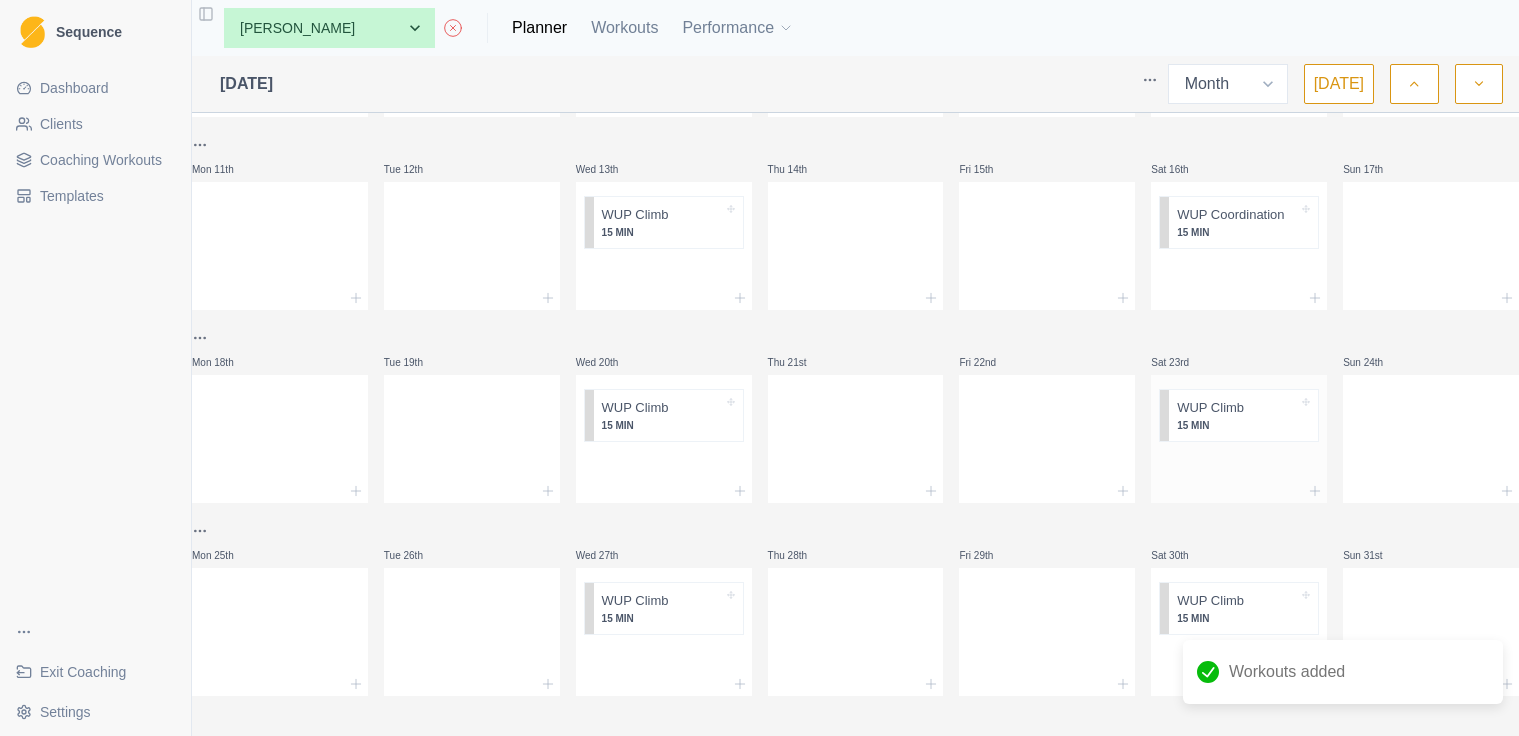 scroll, scrollTop: 0, scrollLeft: 0, axis: both 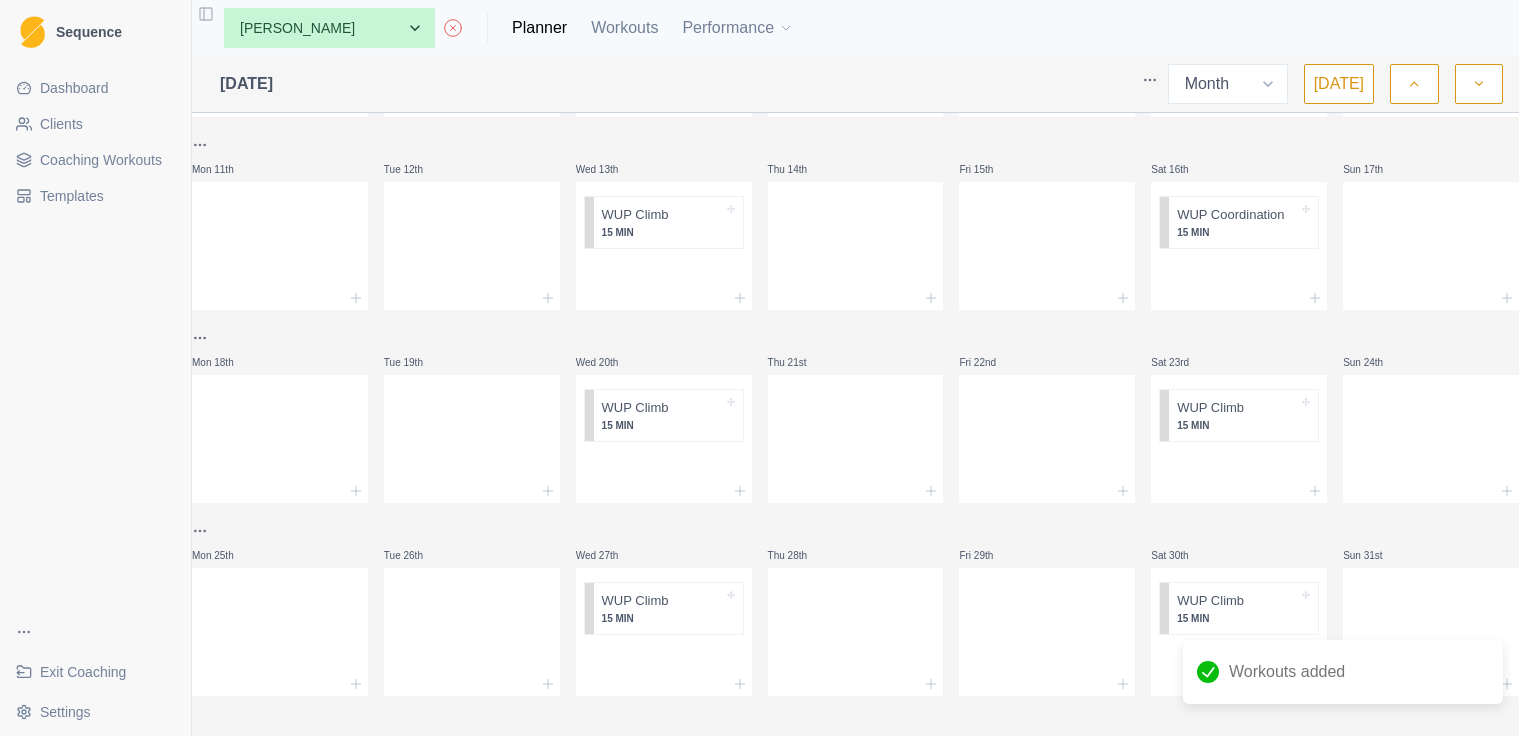 click 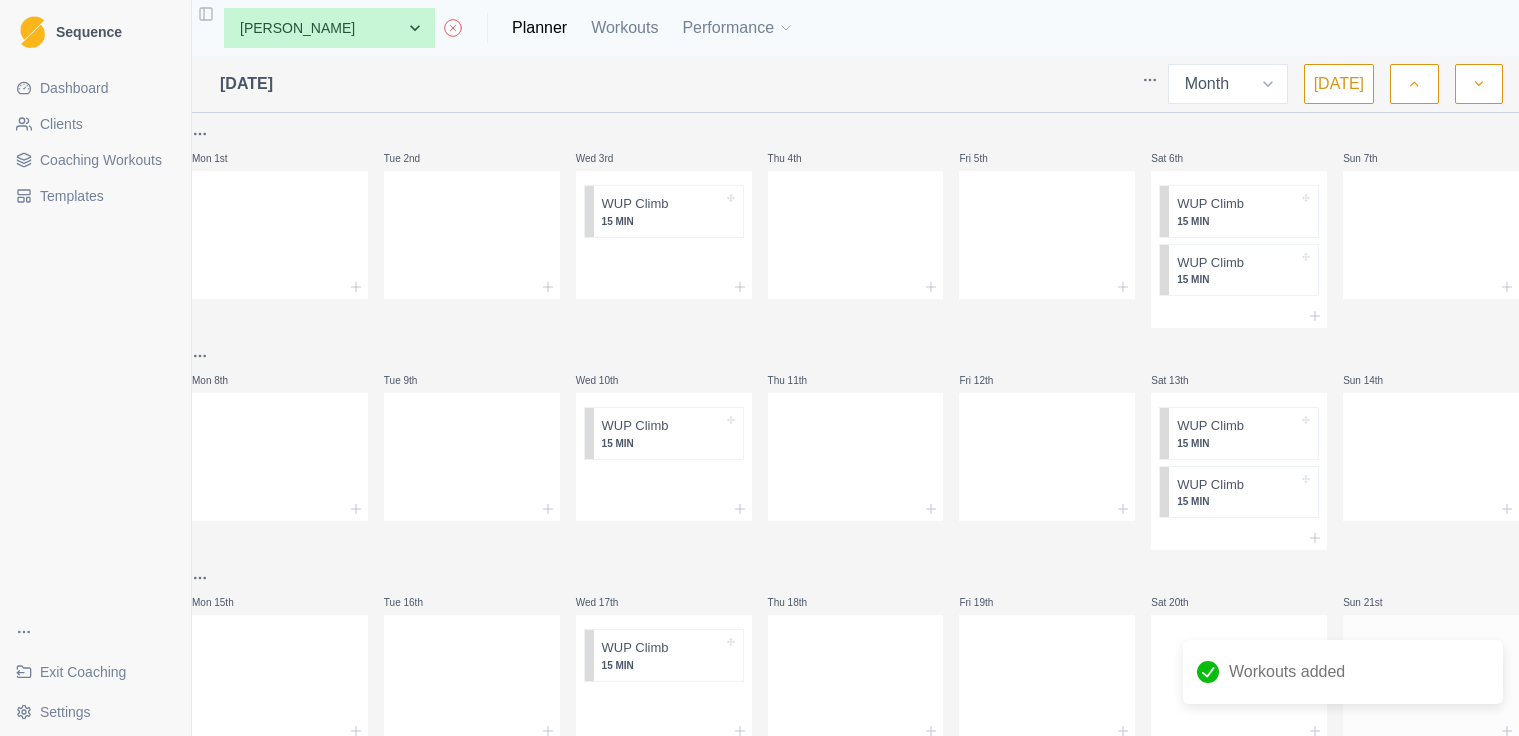 scroll, scrollTop: 0, scrollLeft: 0, axis: both 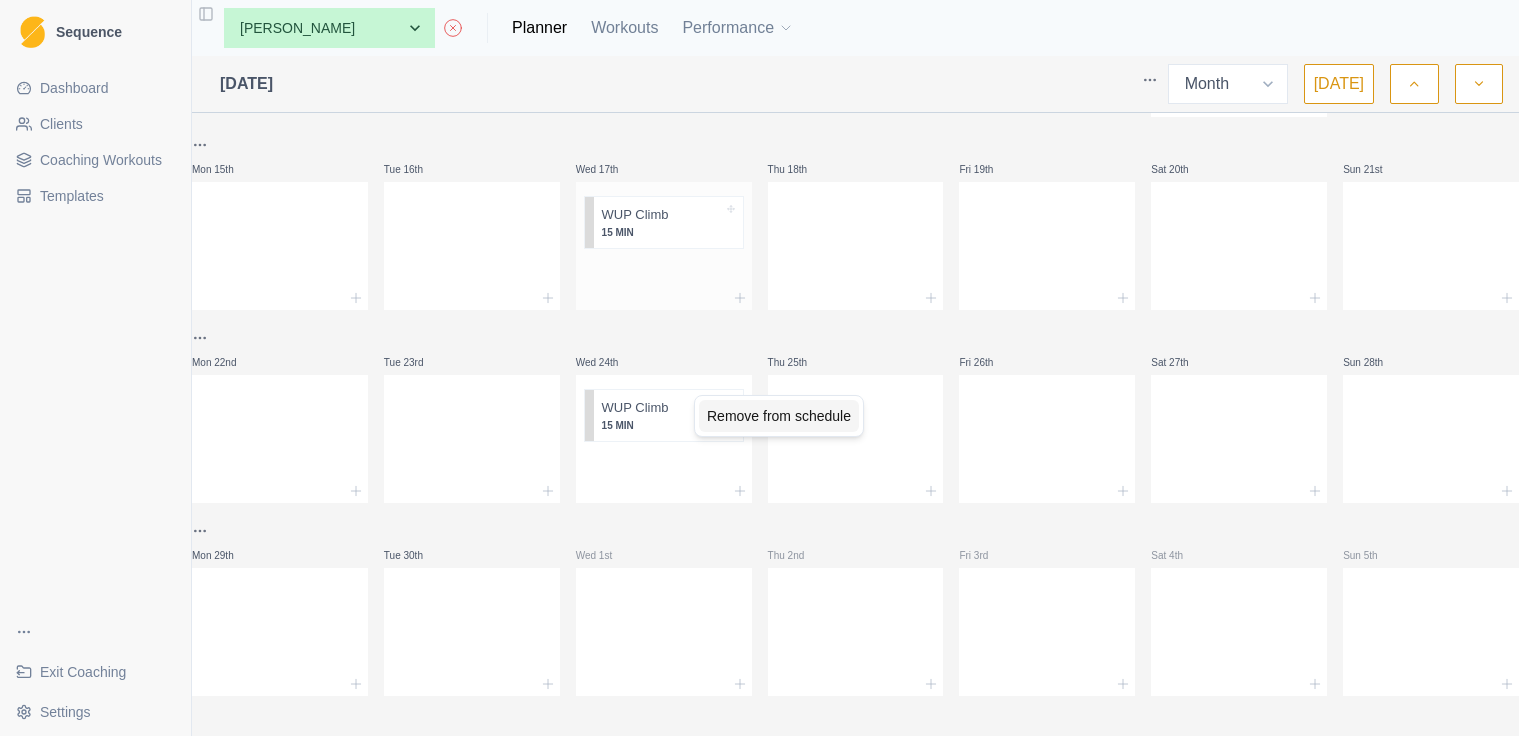 drag, startPoint x: 724, startPoint y: 412, endPoint x: 699, endPoint y: 289, distance: 125.51494 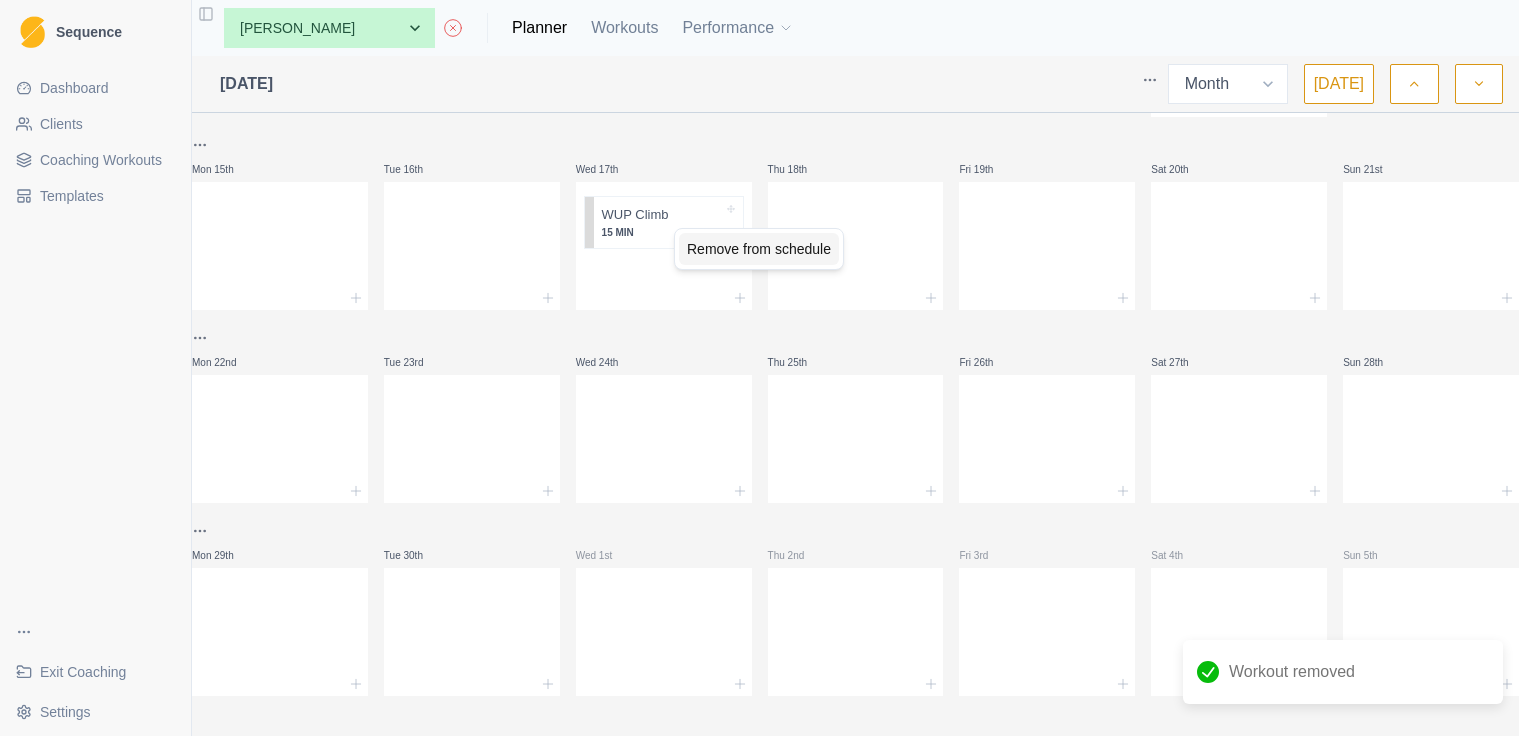 click on "Remove from schedule" at bounding box center [759, 249] 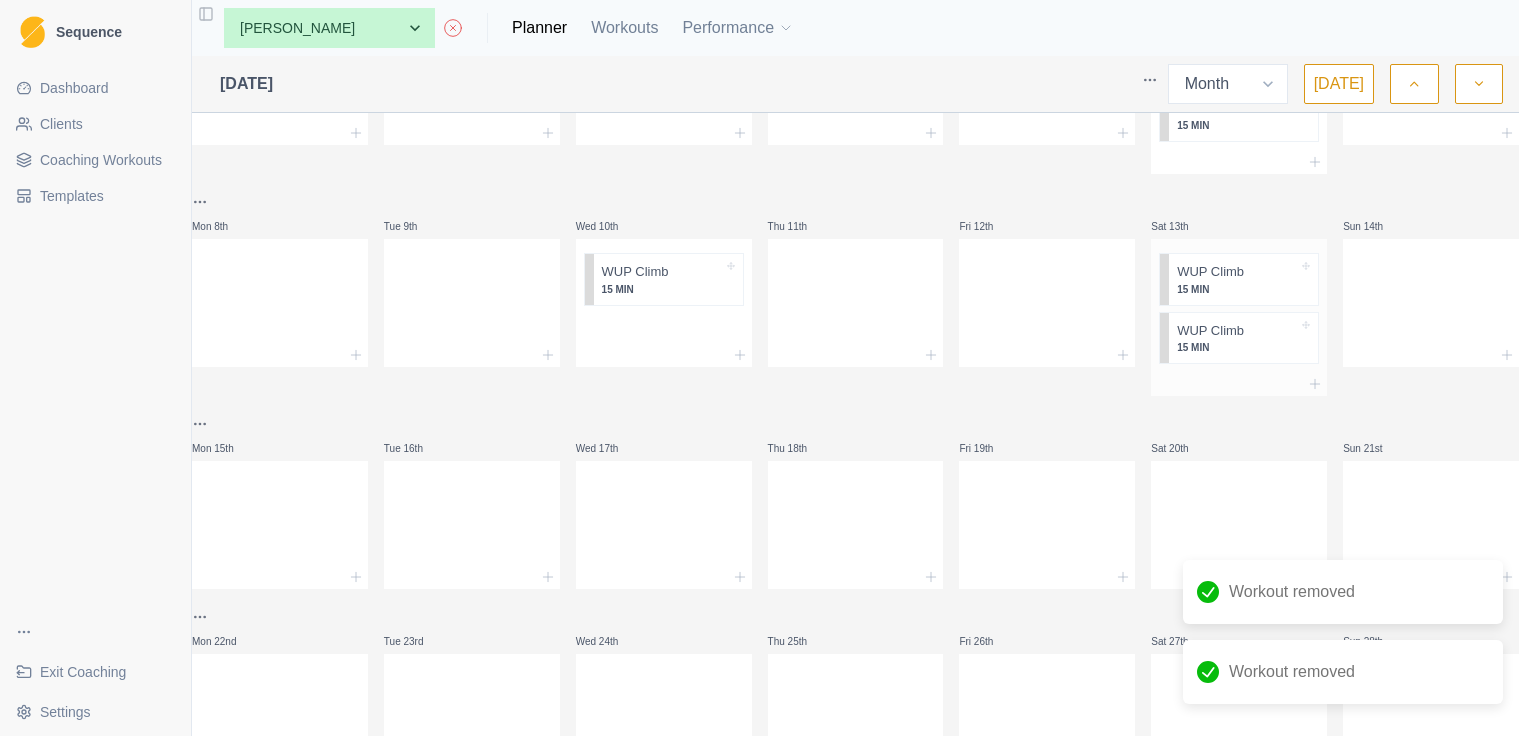 scroll, scrollTop: 151, scrollLeft: 0, axis: vertical 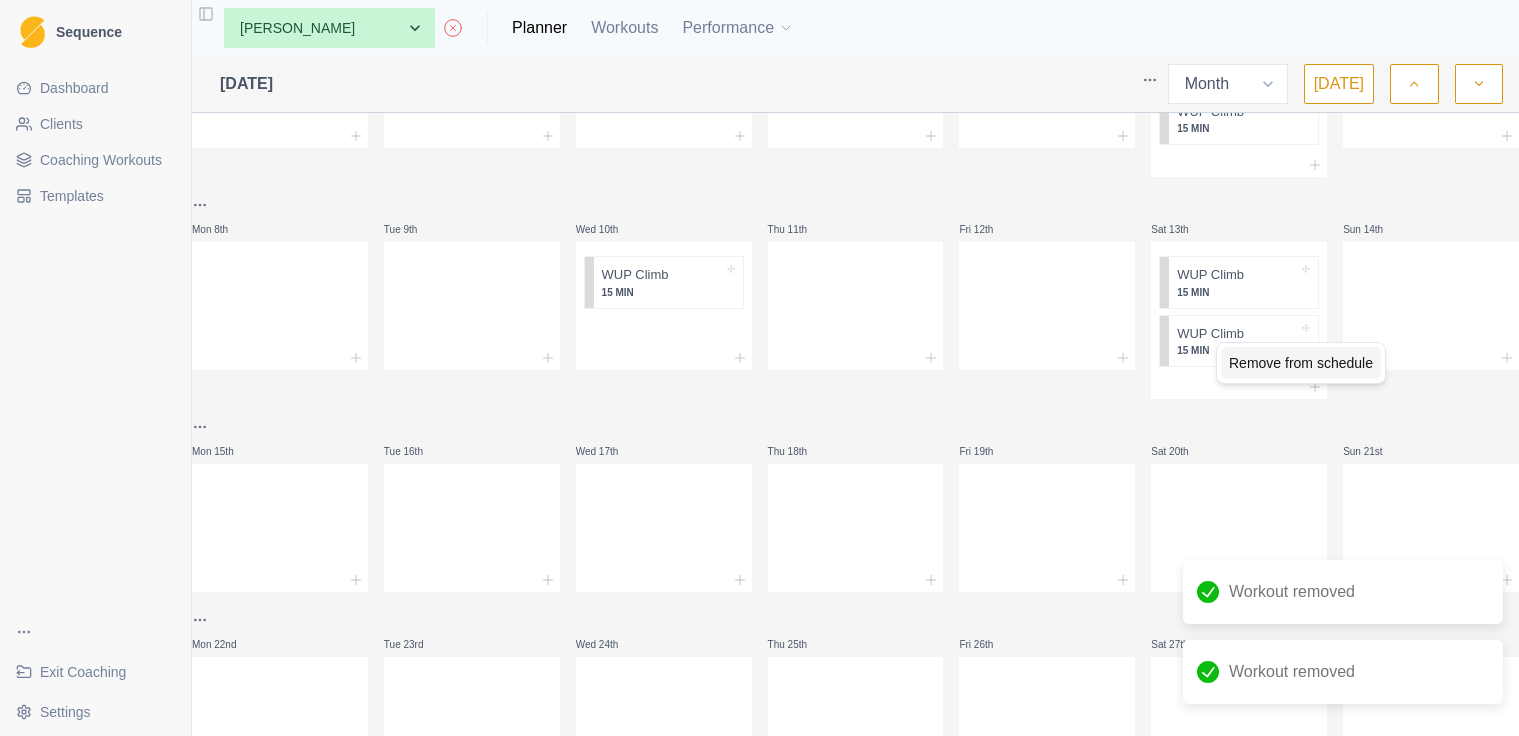 click on "Remove from schedule" at bounding box center (1301, 363) 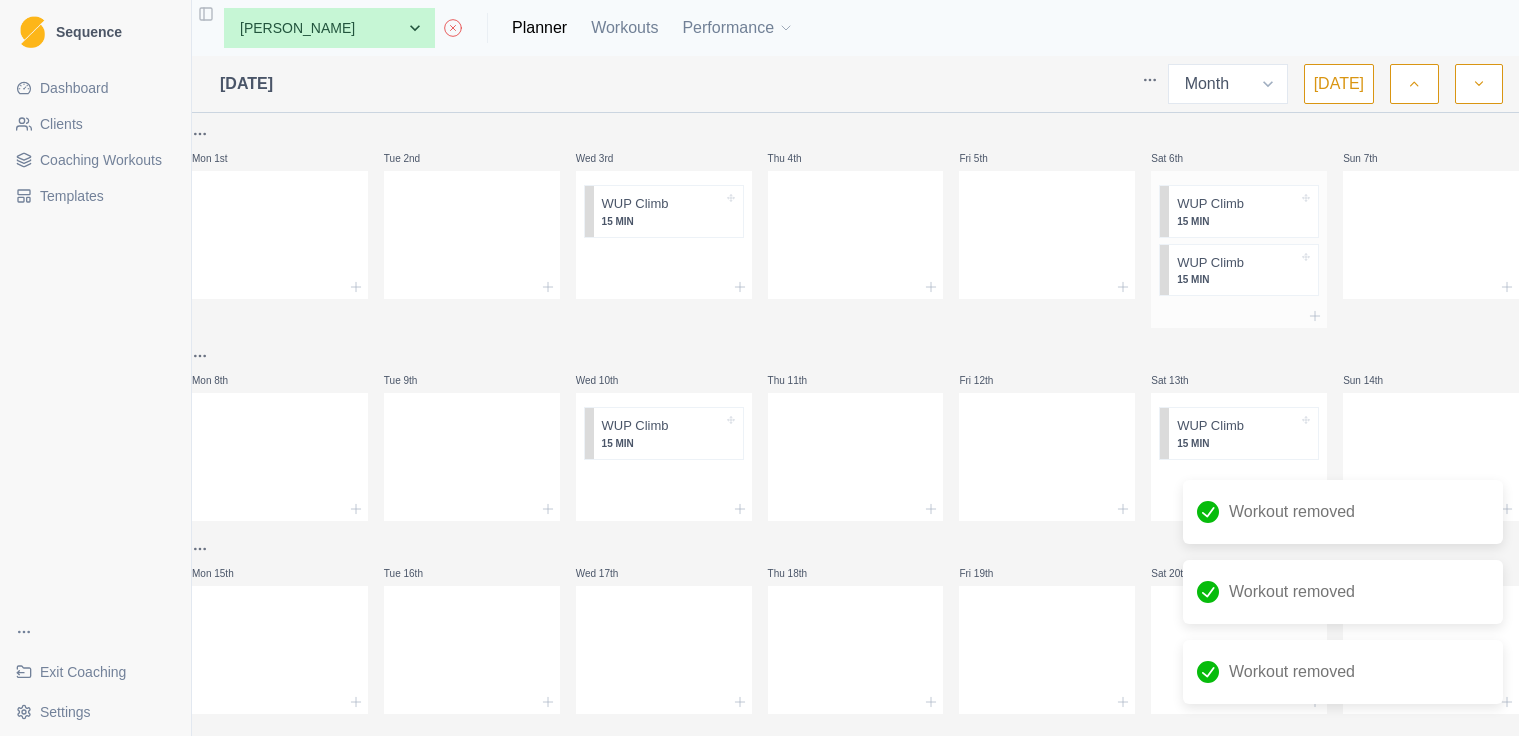 scroll, scrollTop: 0, scrollLeft: 0, axis: both 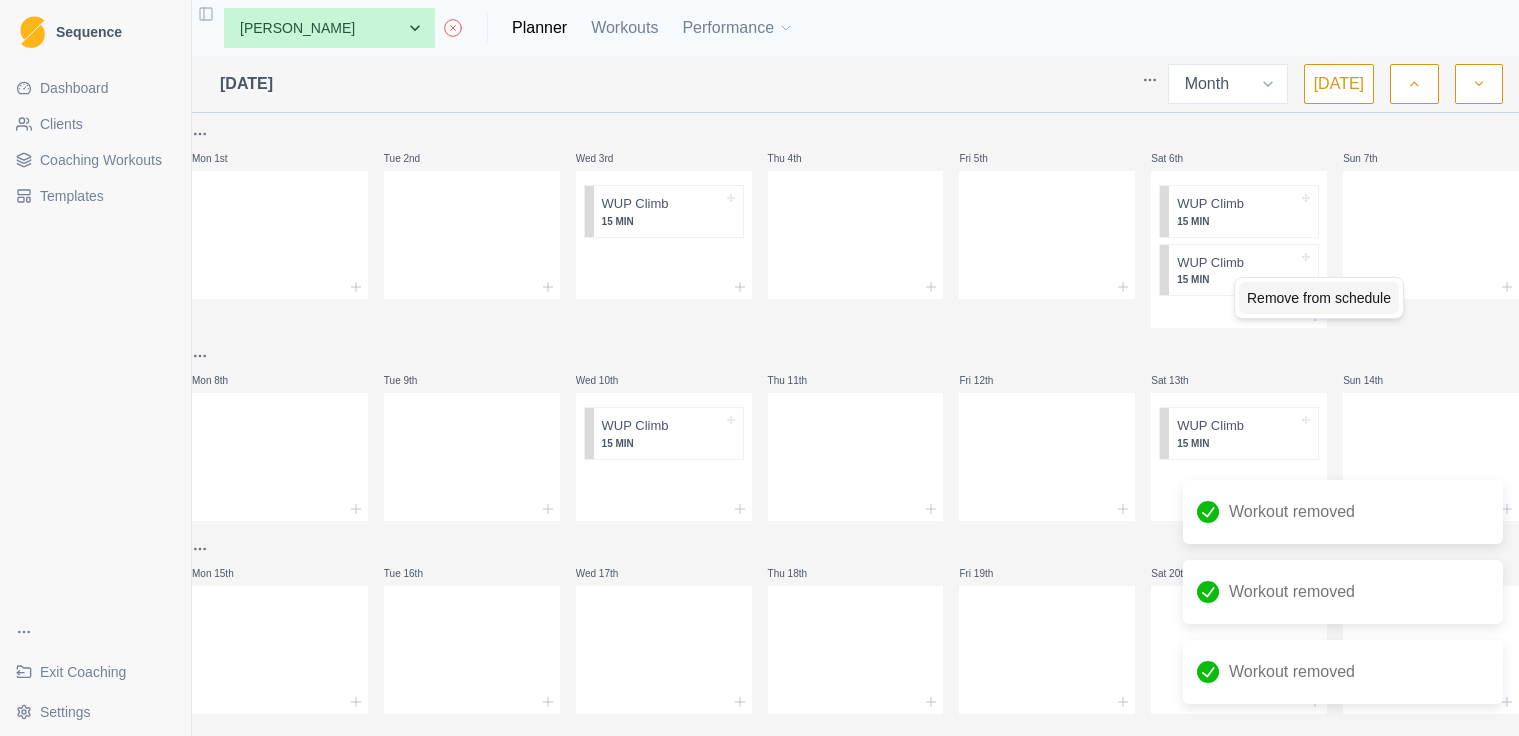 drag, startPoint x: 1275, startPoint y: 298, endPoint x: 1263, endPoint y: 309, distance: 16.27882 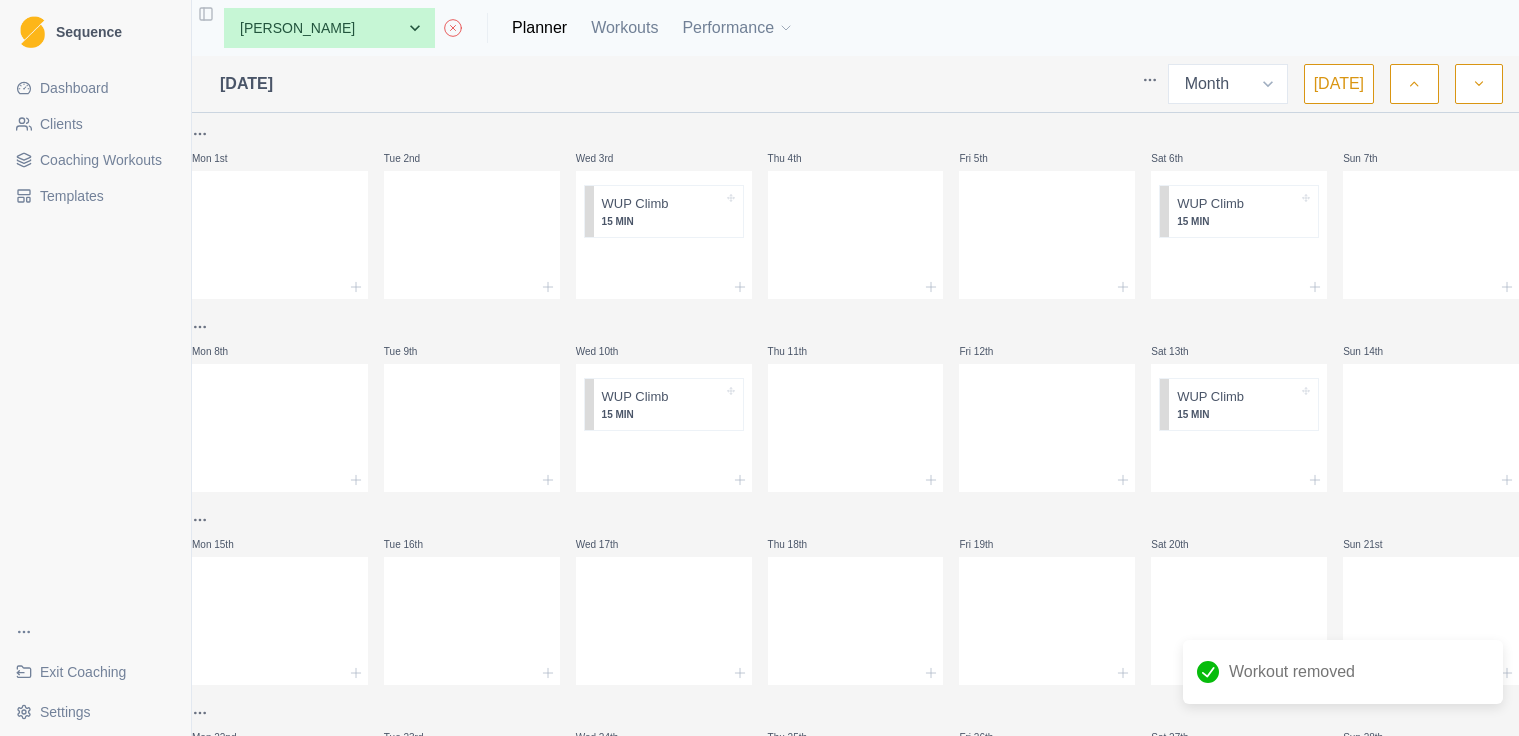 click at bounding box center (1479, 84) 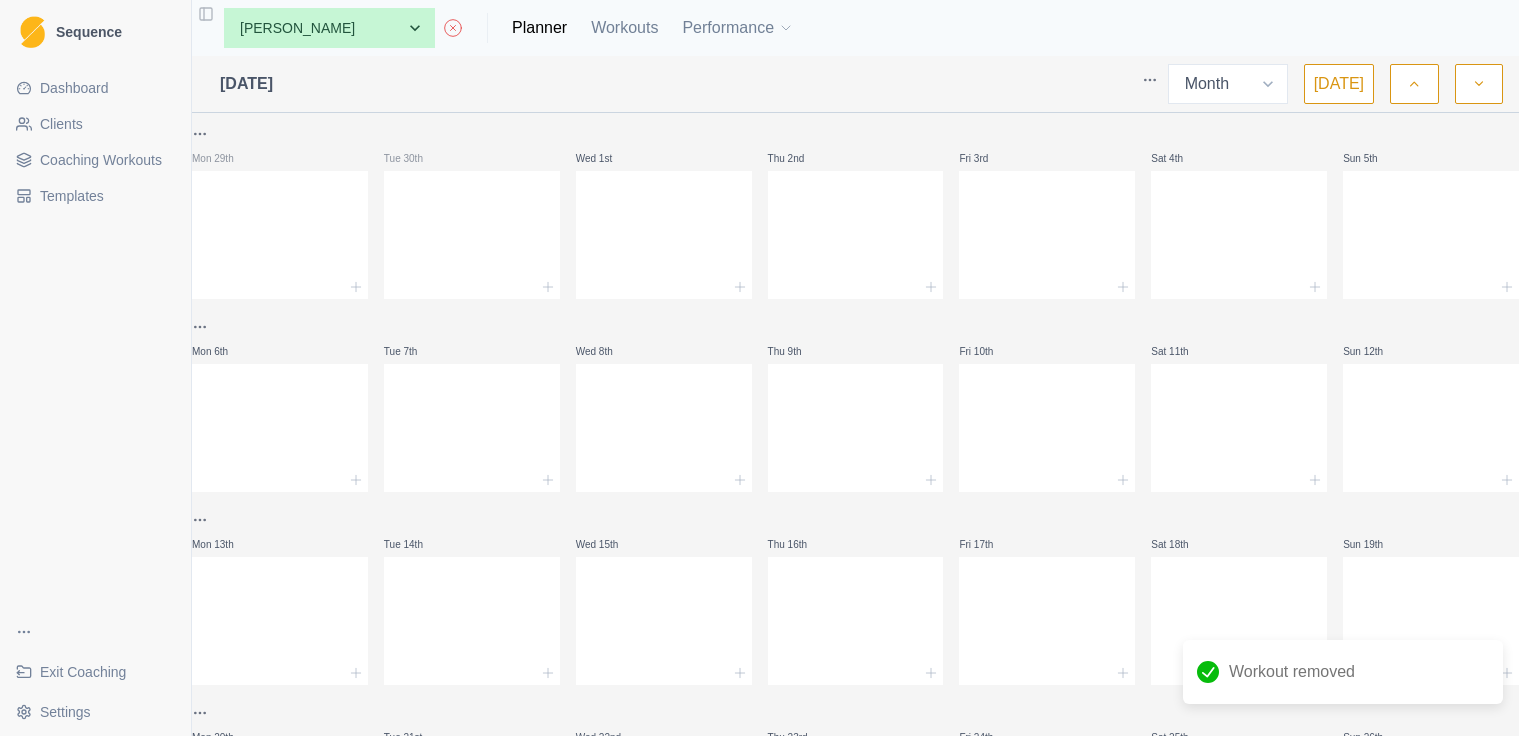 click 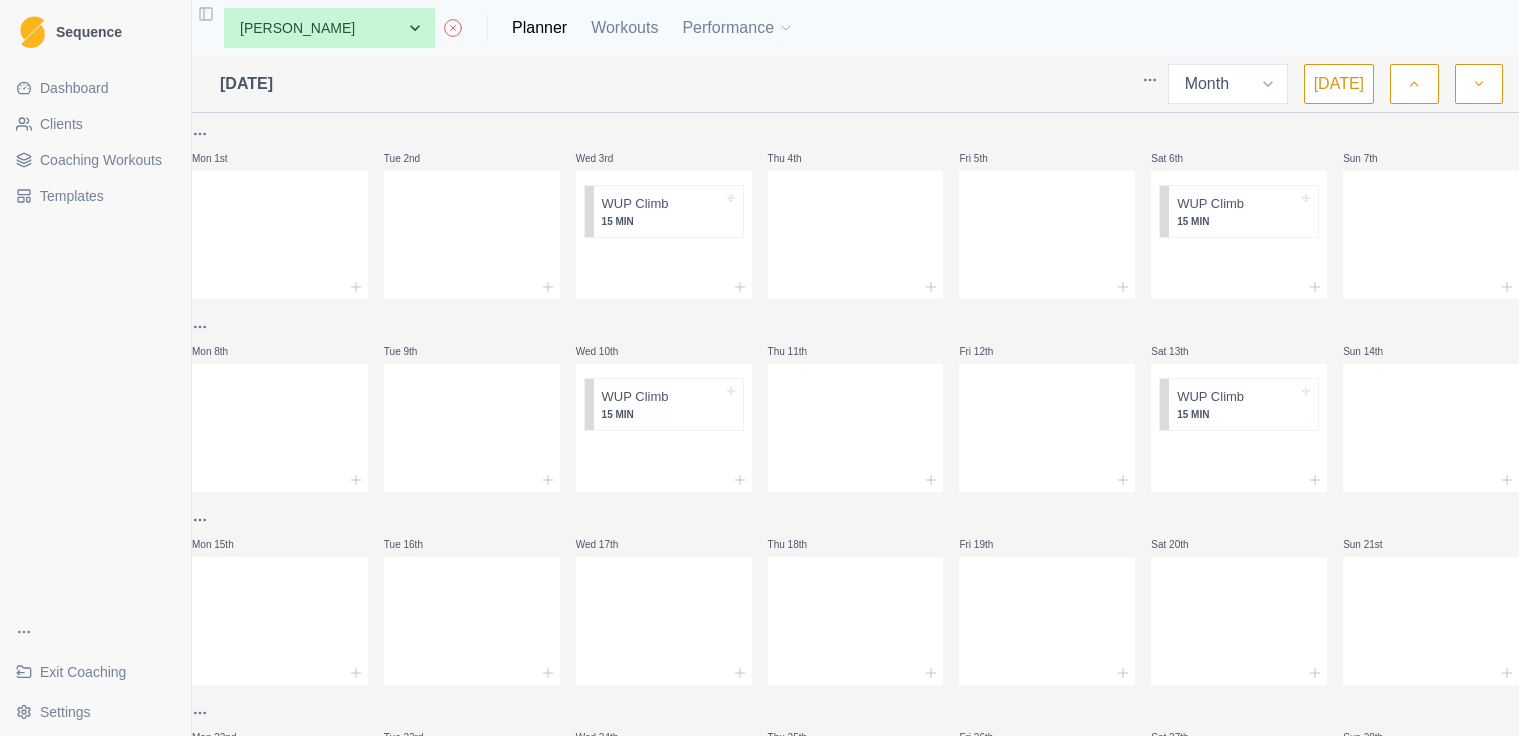 click 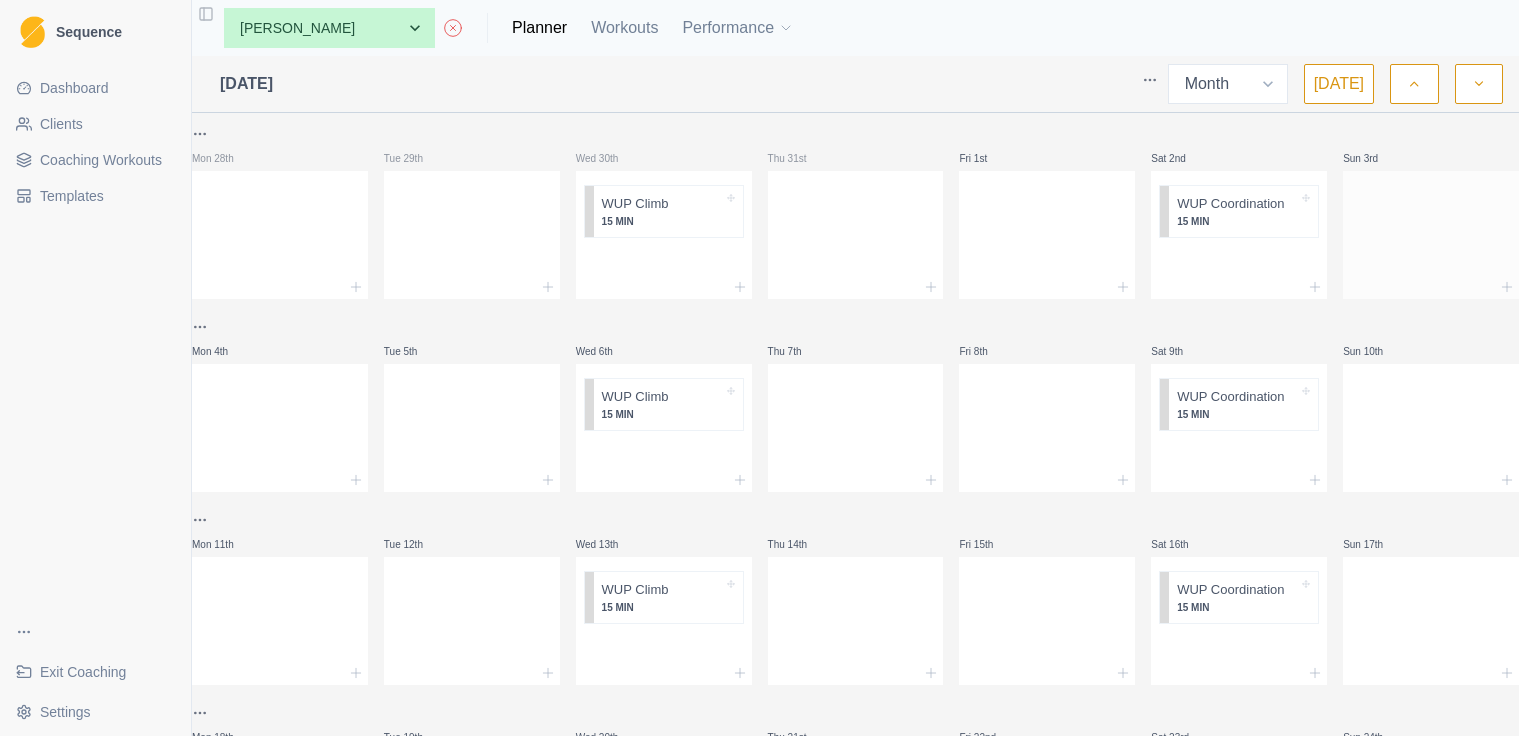 scroll, scrollTop: 0, scrollLeft: 0, axis: both 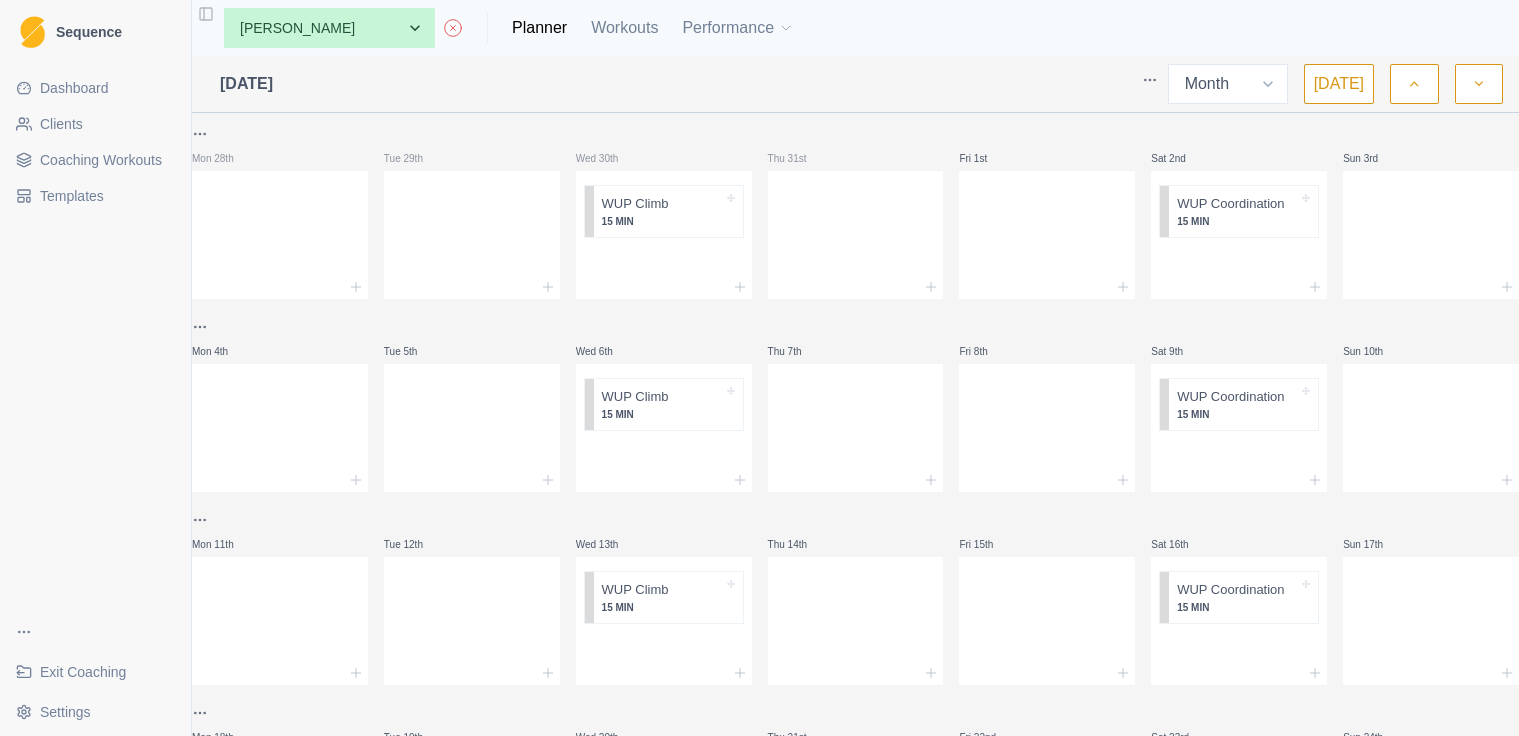 click at bounding box center (1414, 84) 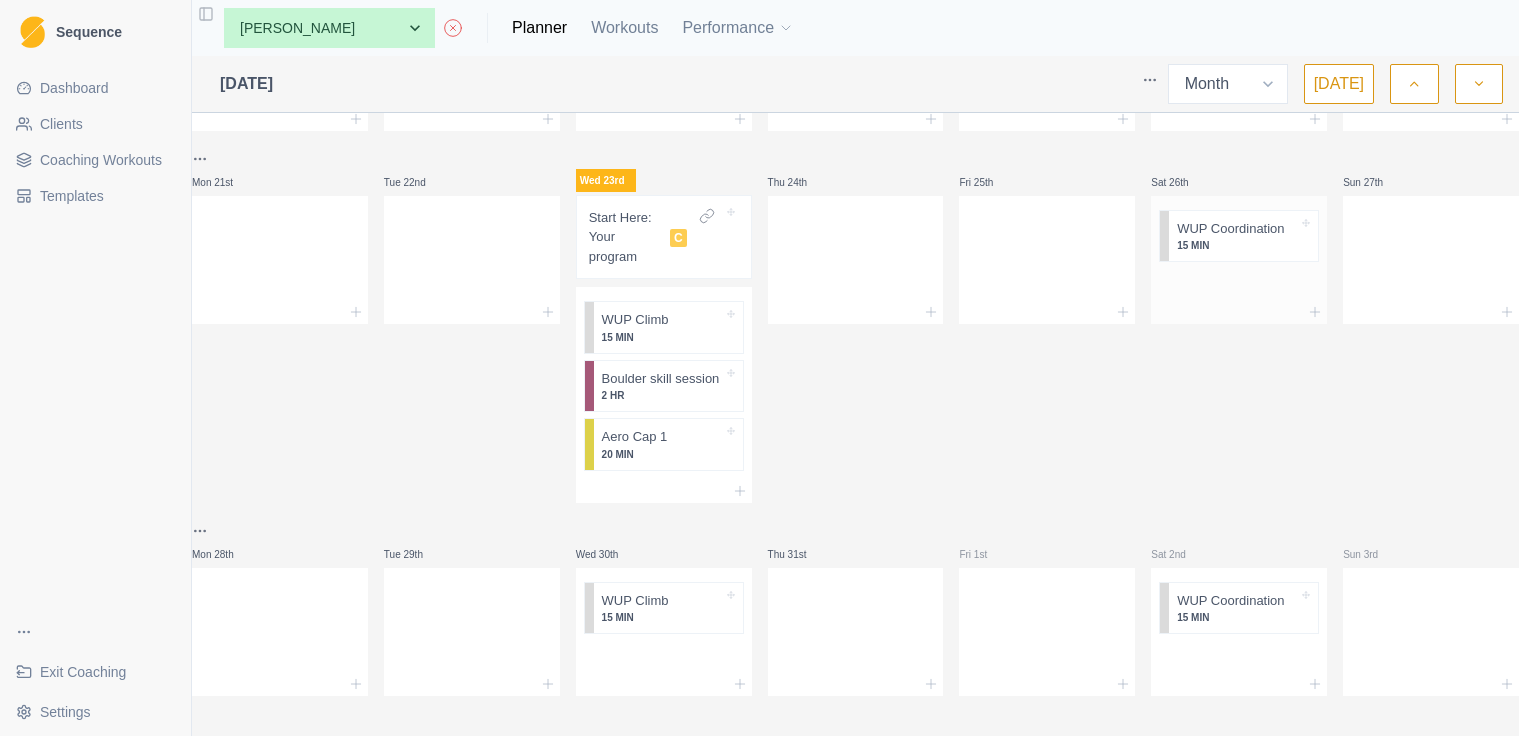 click at bounding box center [1239, 312] 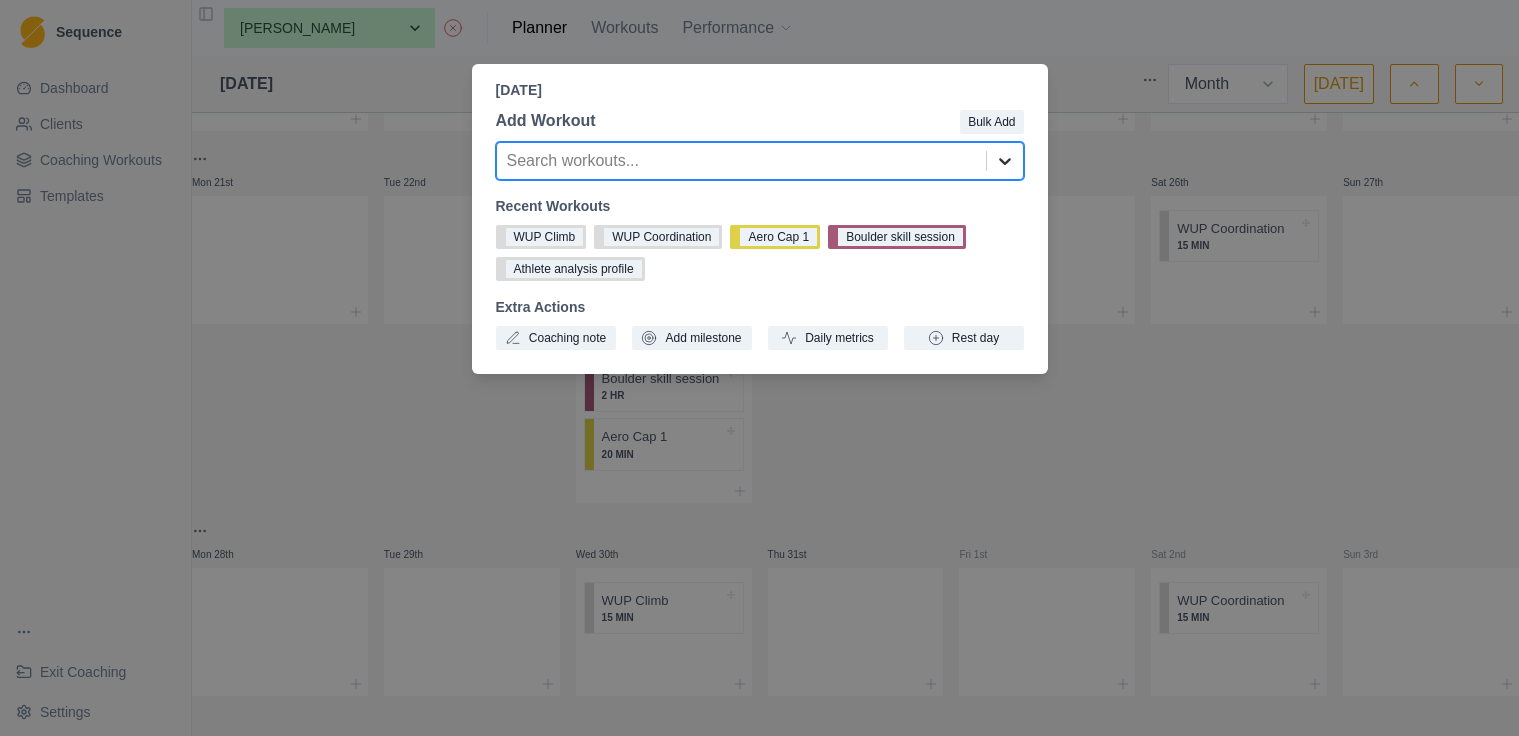 click 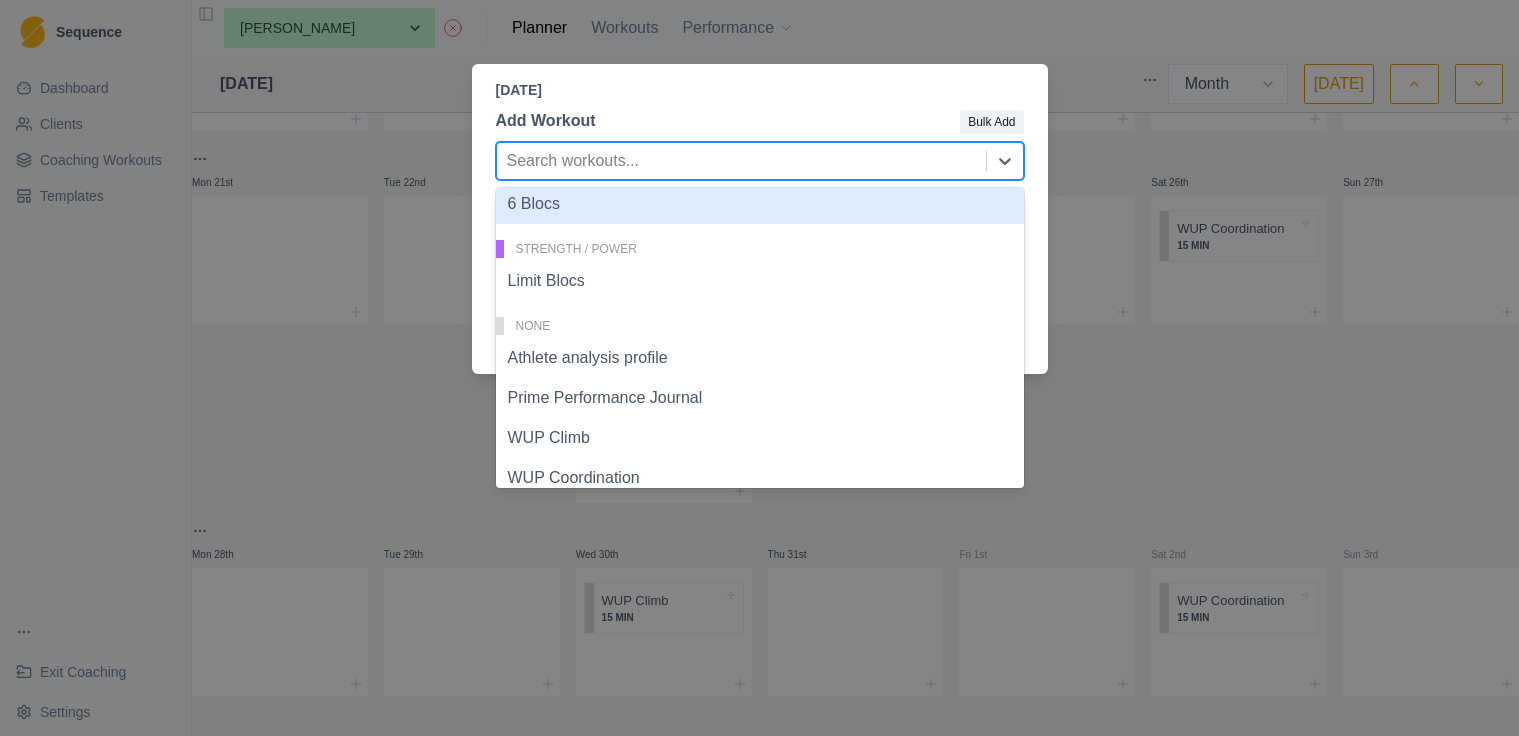 scroll, scrollTop: 349, scrollLeft: 0, axis: vertical 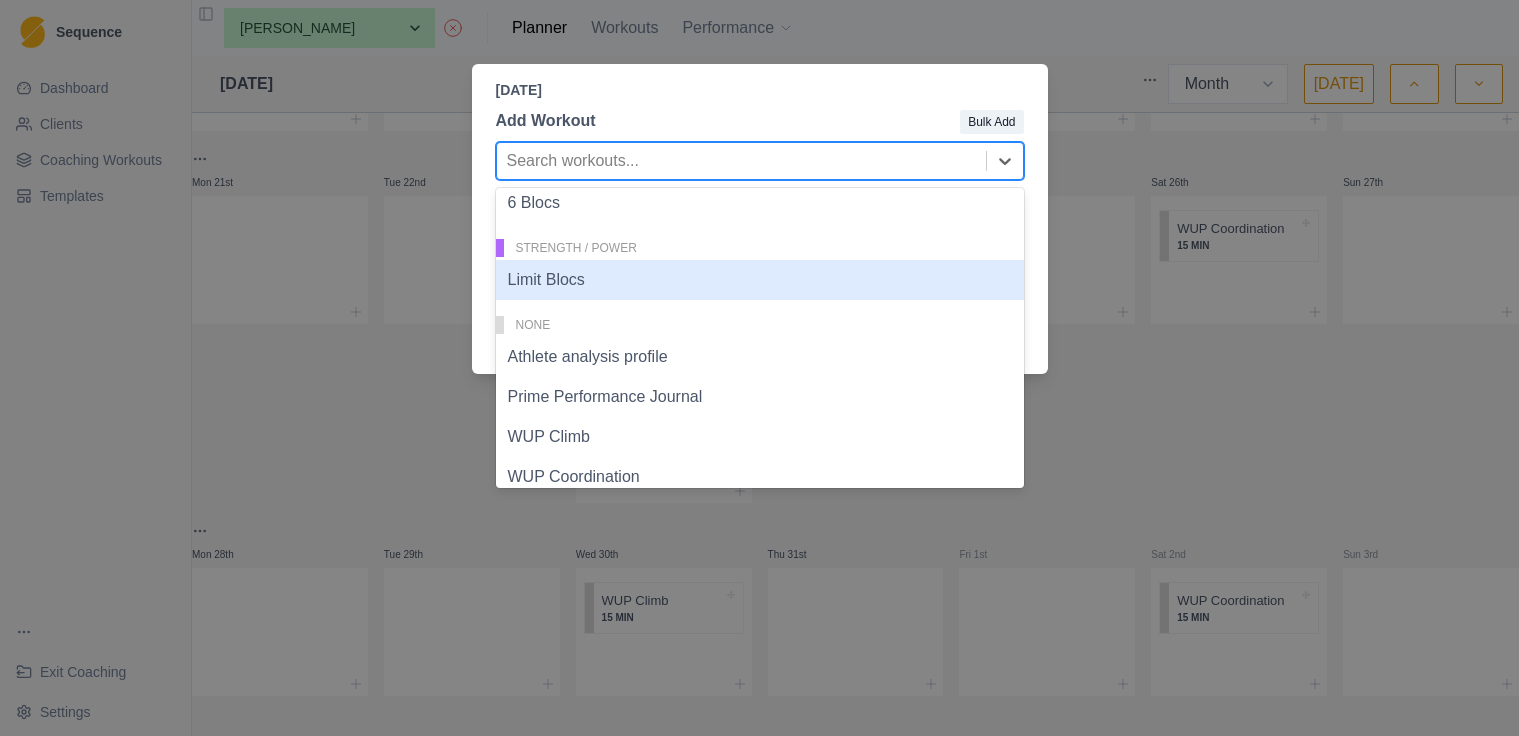 click on "Limit Blocs" at bounding box center [760, 280] 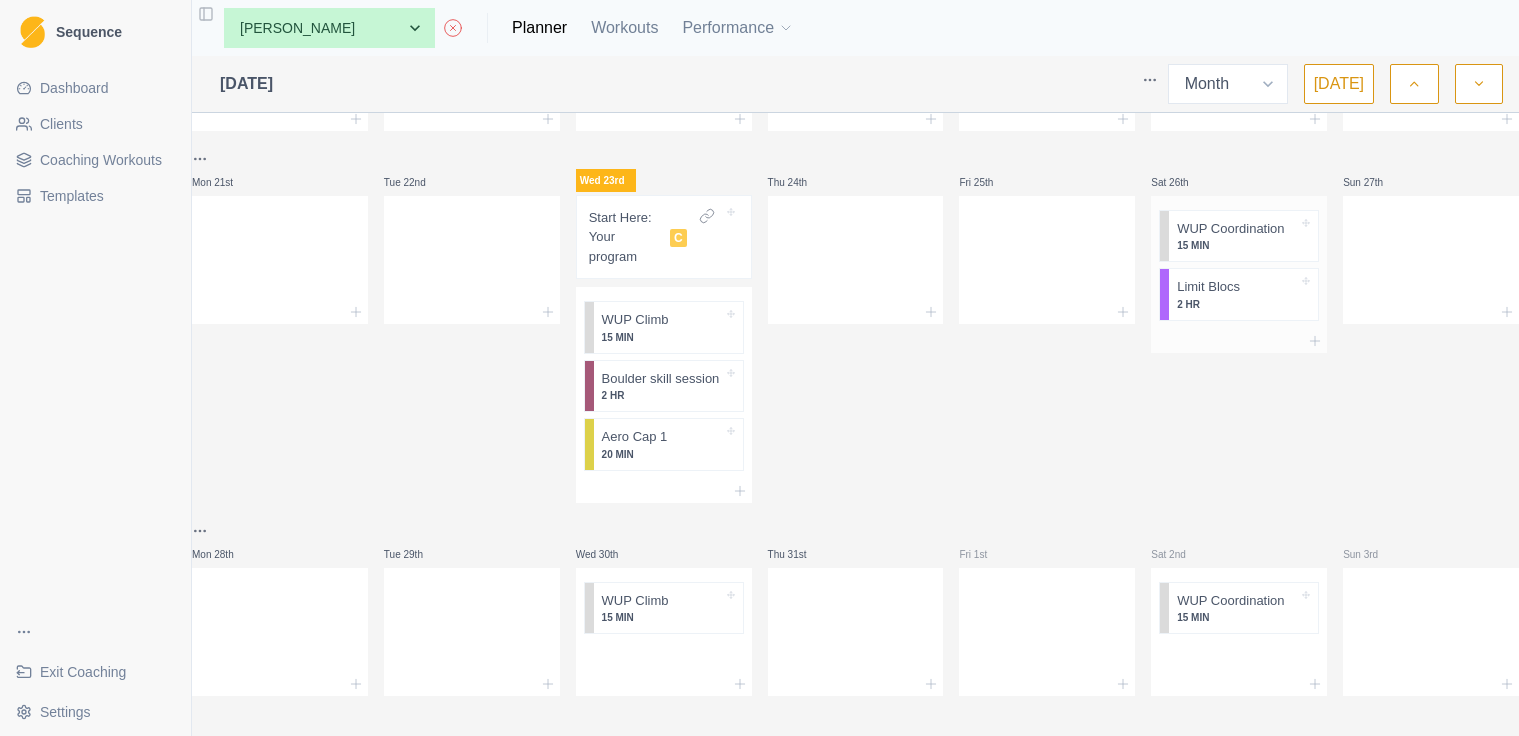 click at bounding box center (1239, 341) 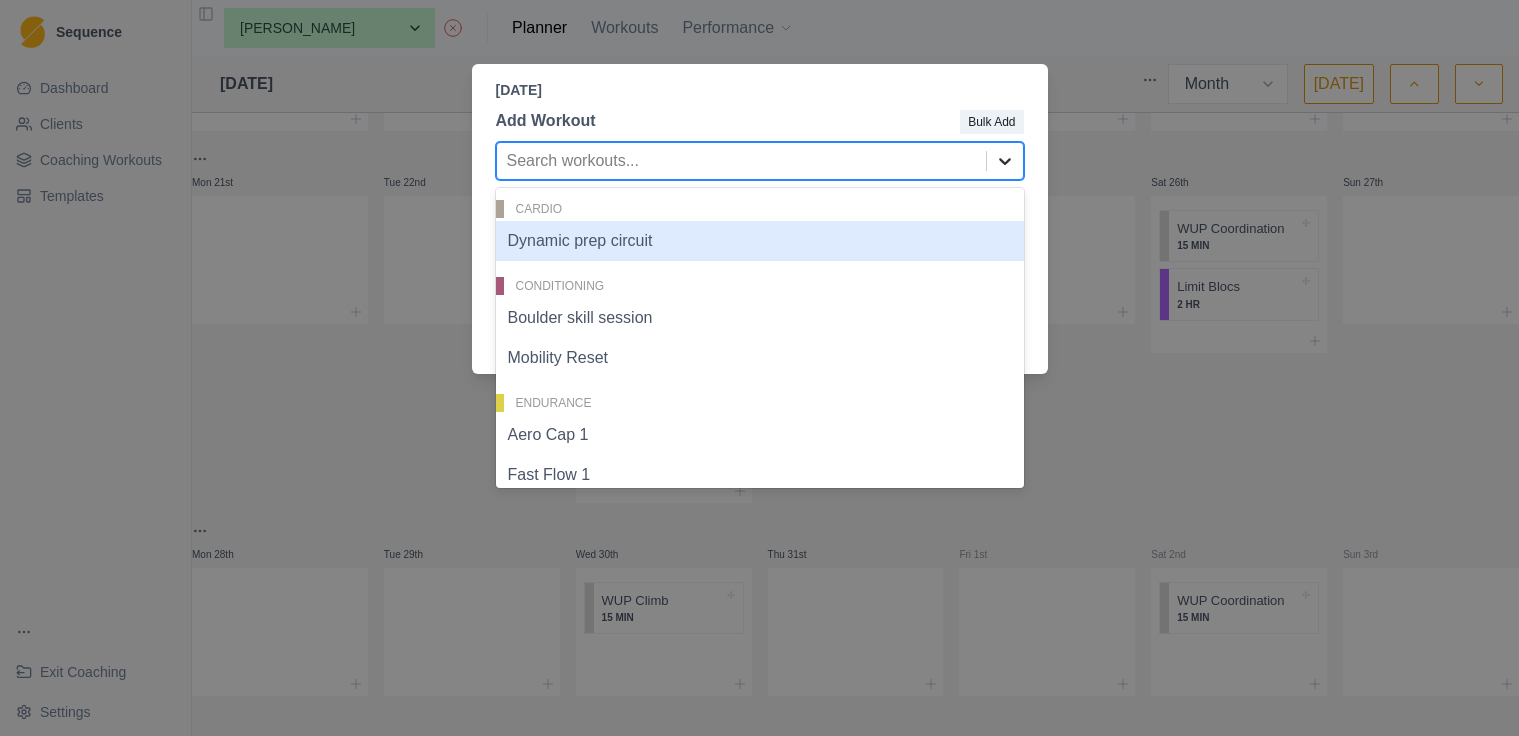 click 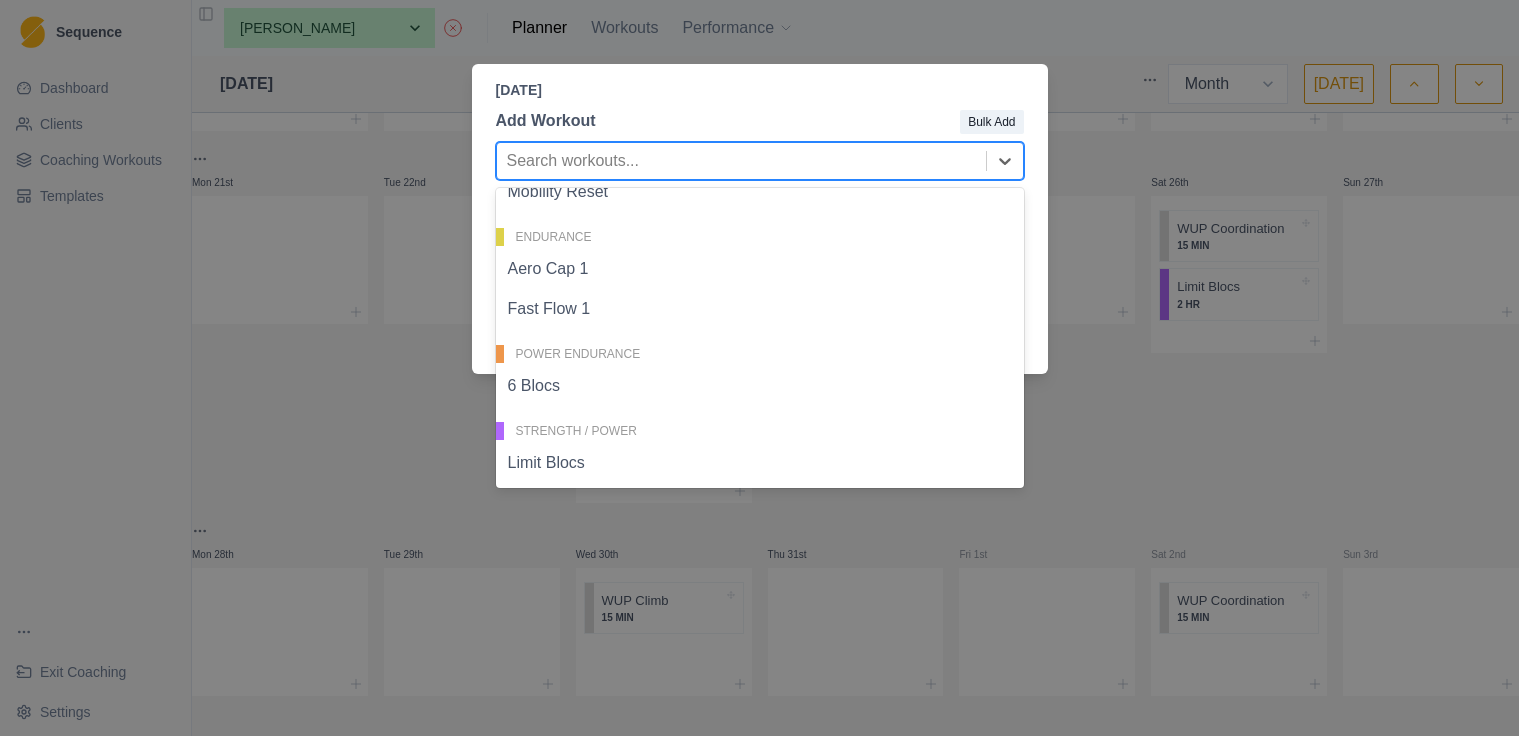 scroll, scrollTop: 165, scrollLeft: 0, axis: vertical 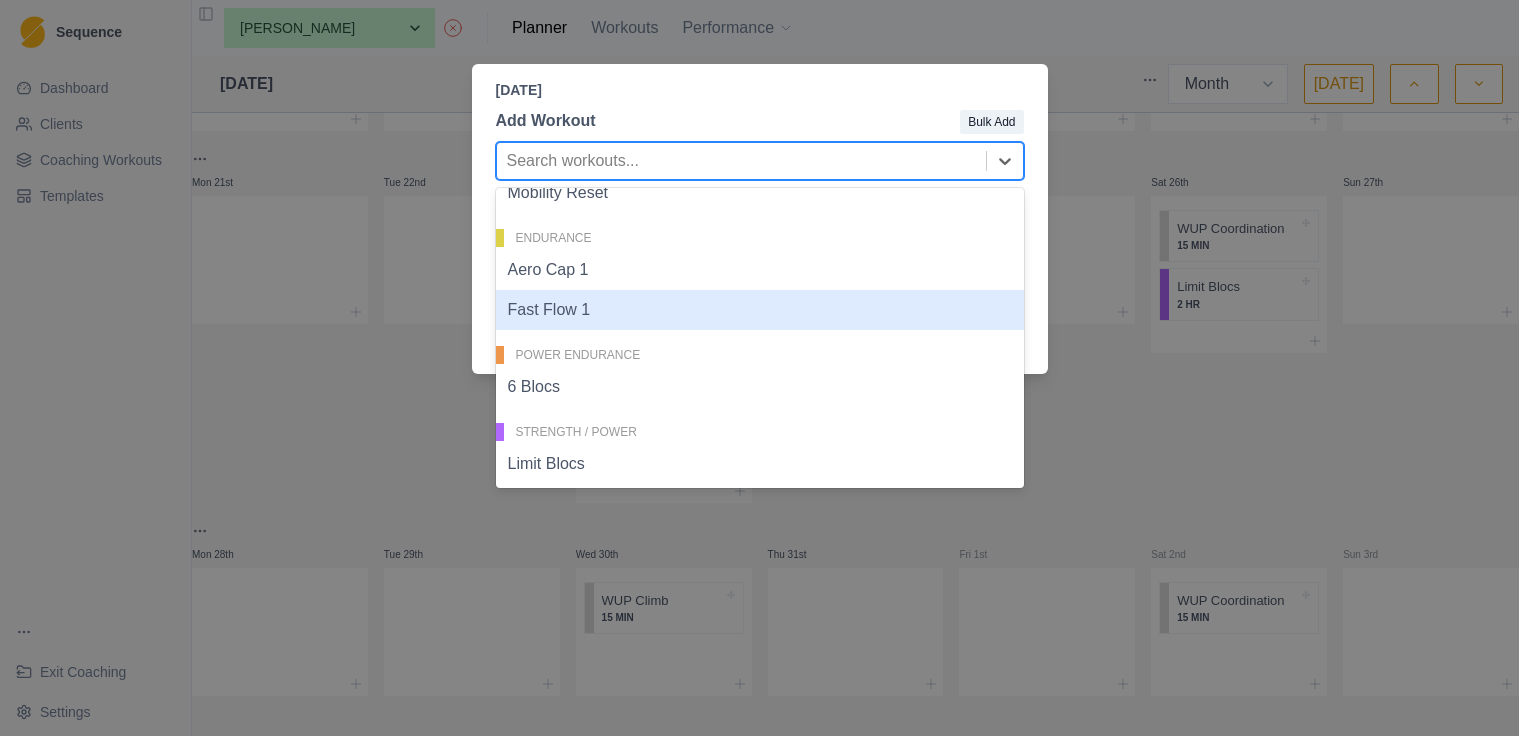 click on "Fast Flow 1" at bounding box center (760, 310) 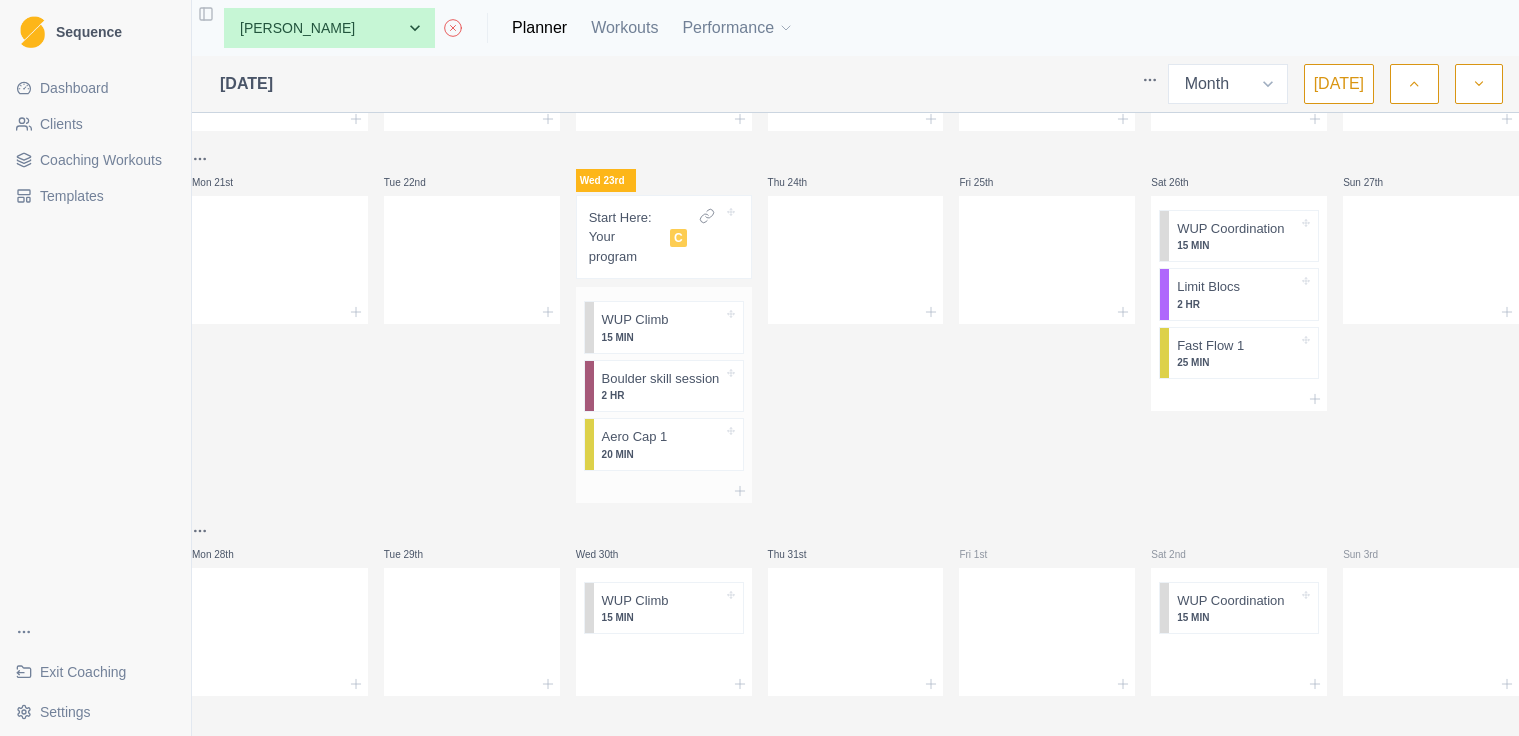 scroll, scrollTop: 4, scrollLeft: 0, axis: vertical 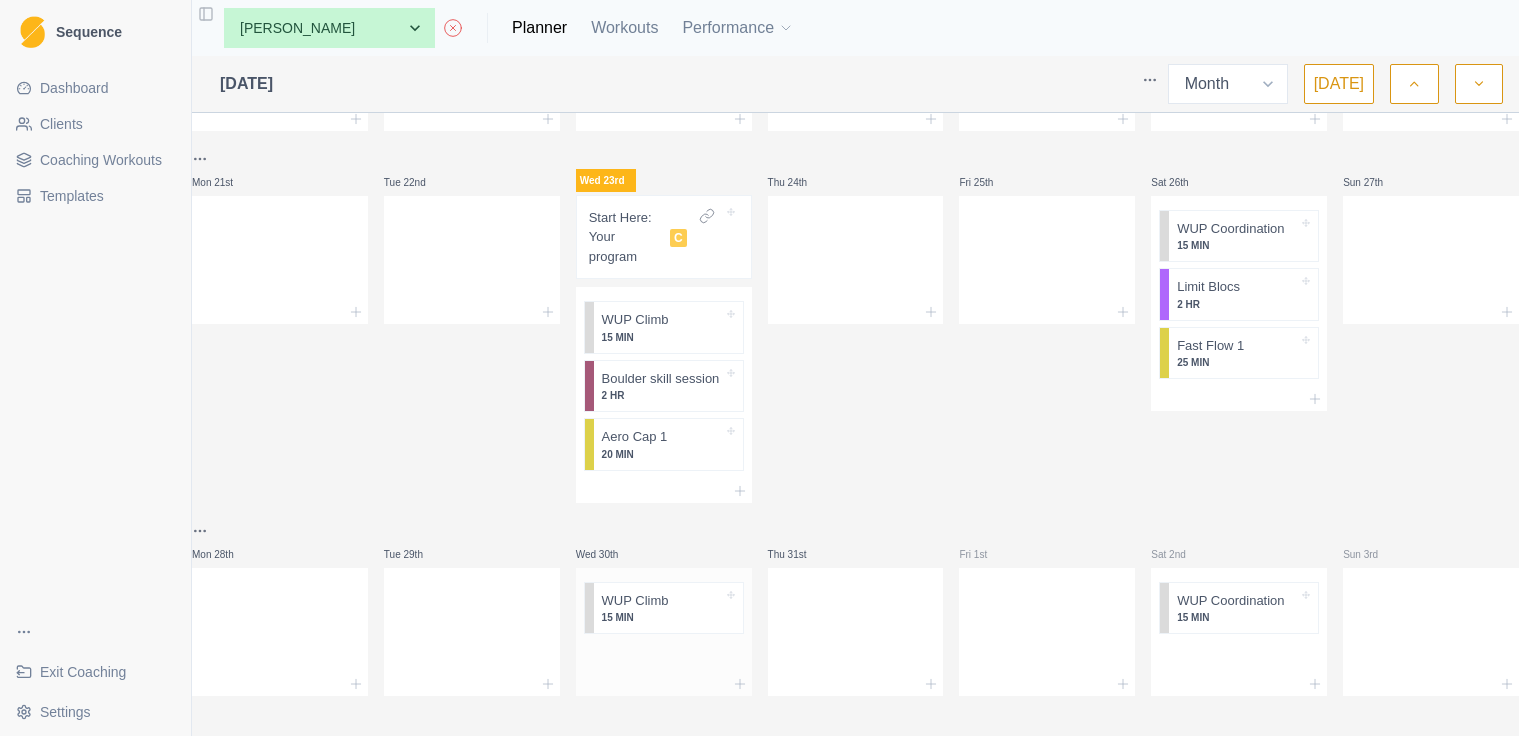 click at bounding box center (664, 657) 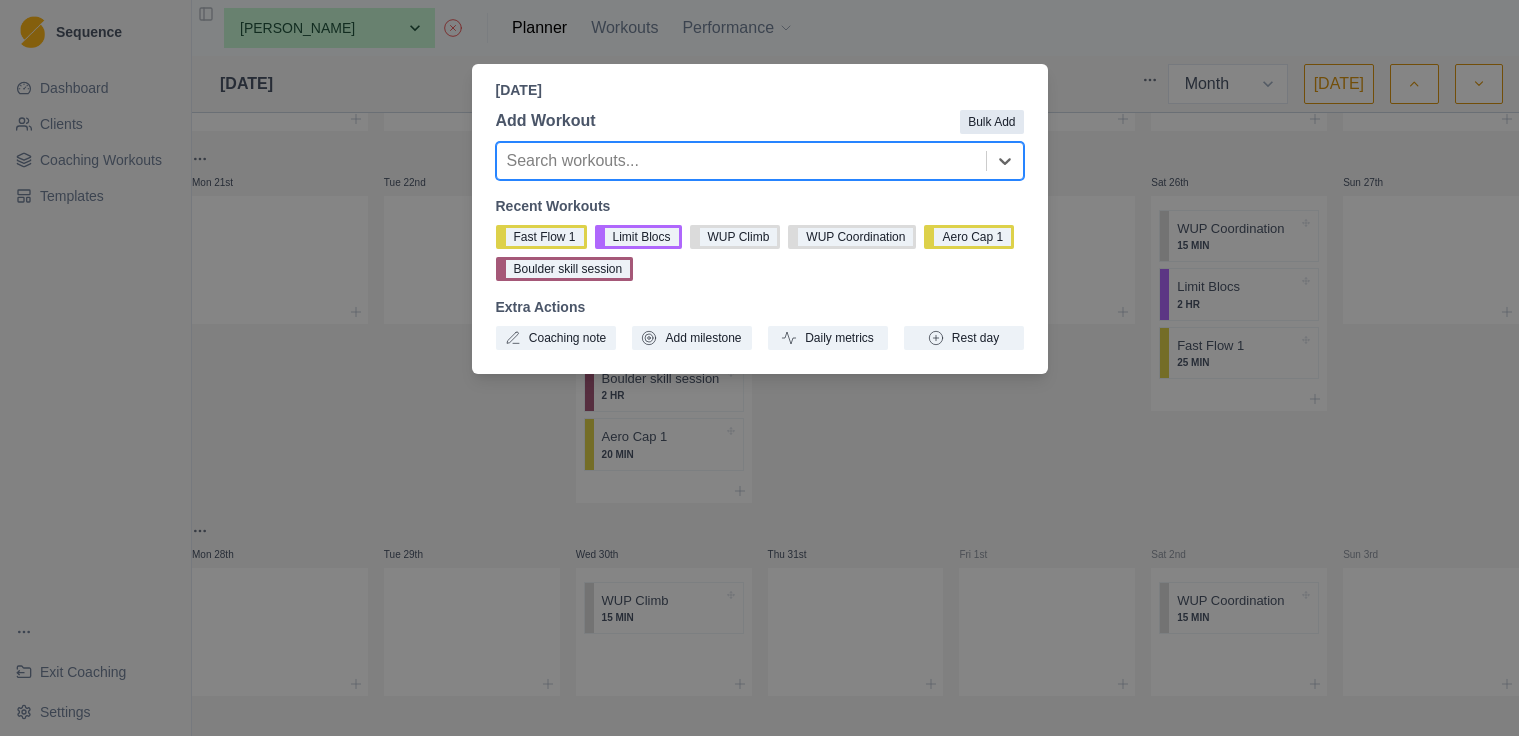 click on "Bulk Add" at bounding box center (991, 122) 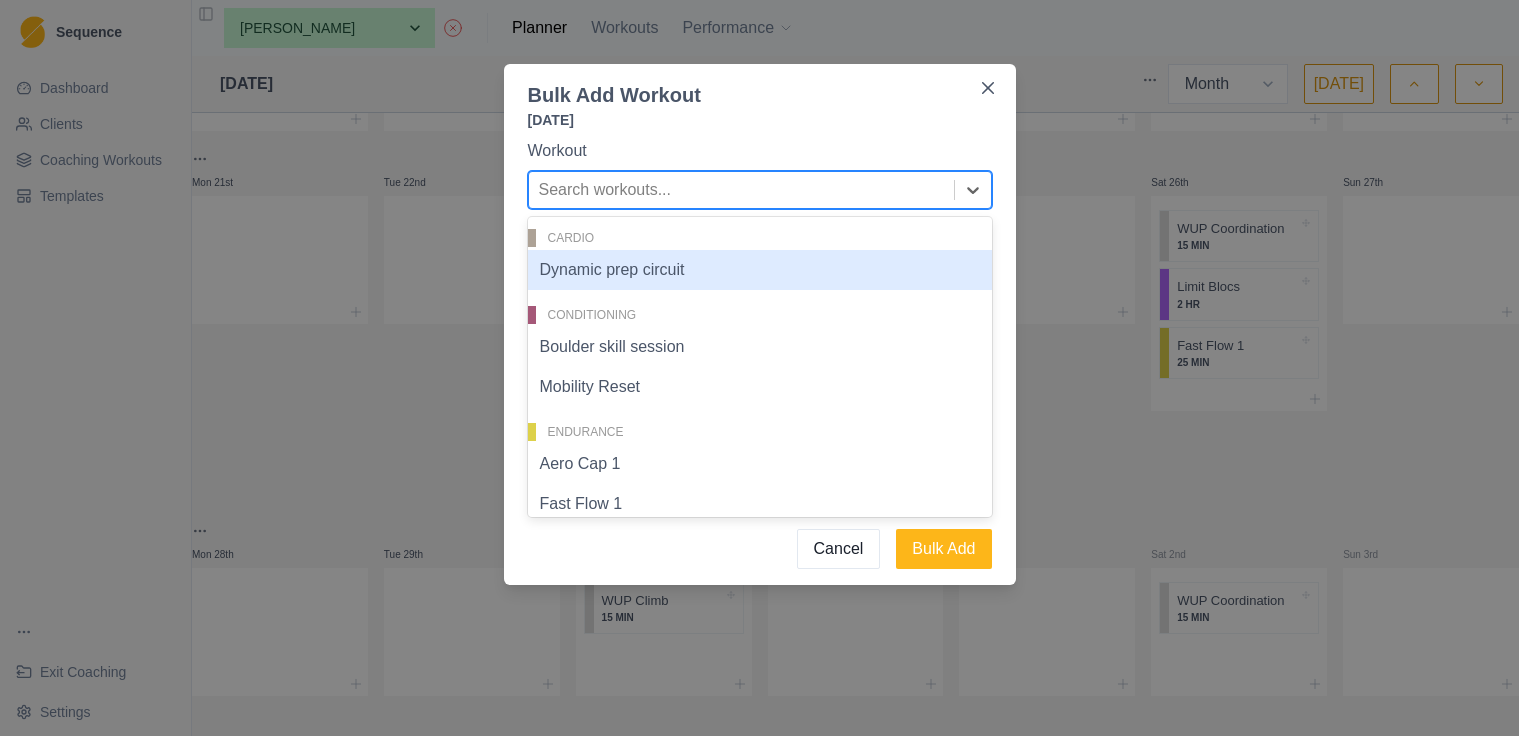 drag, startPoint x: 970, startPoint y: 187, endPoint x: 926, endPoint y: 209, distance: 49.193497 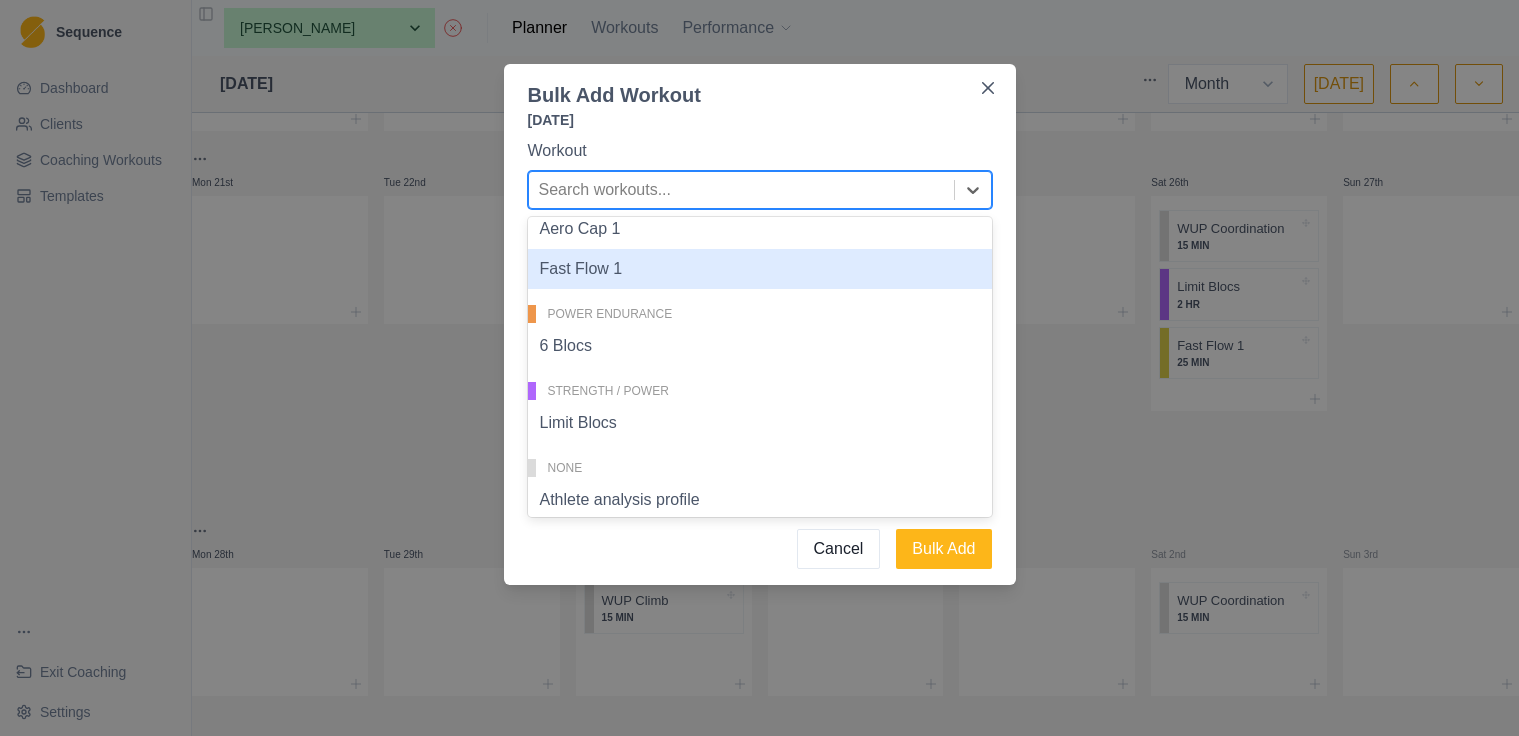 scroll, scrollTop: 282, scrollLeft: 0, axis: vertical 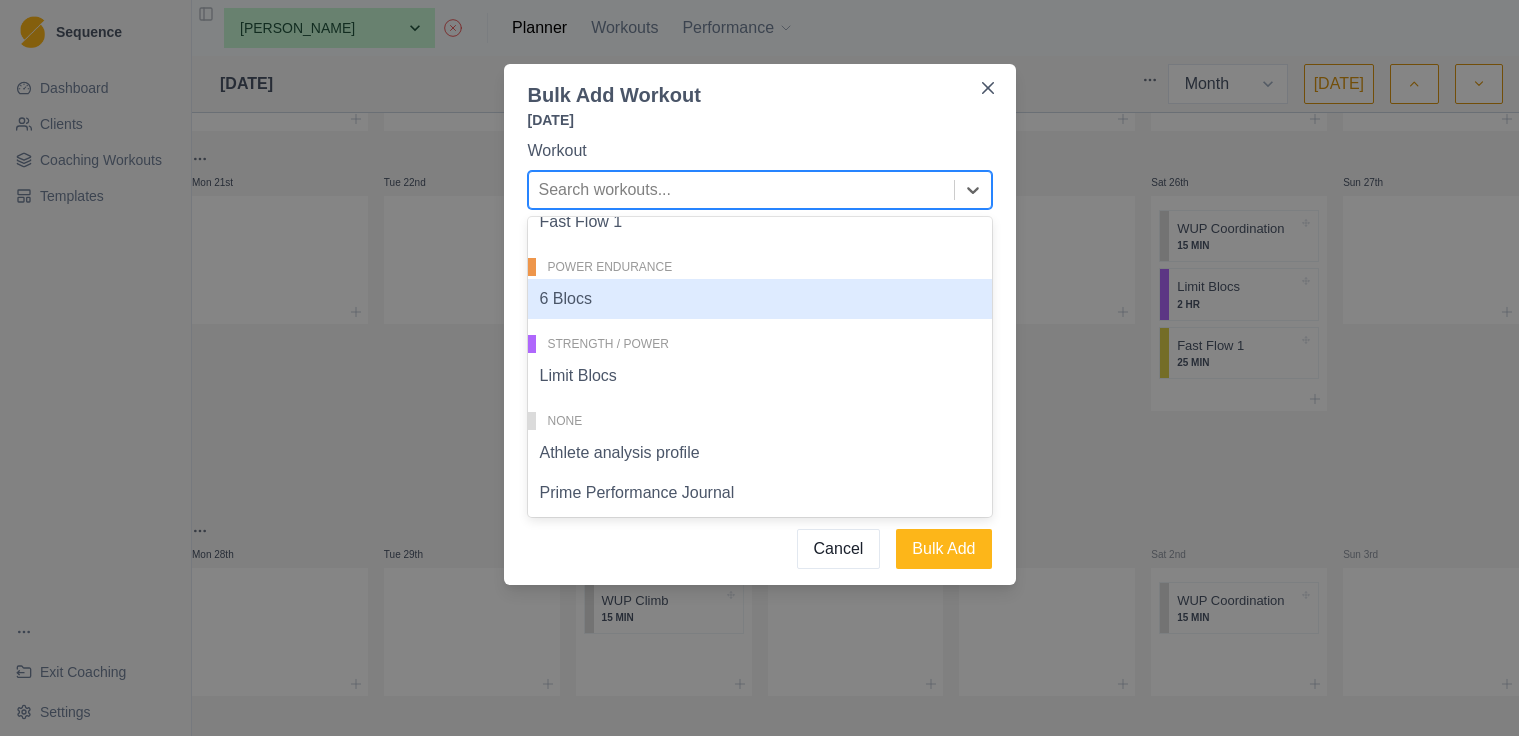 click on "6 Blocs" at bounding box center (760, 299) 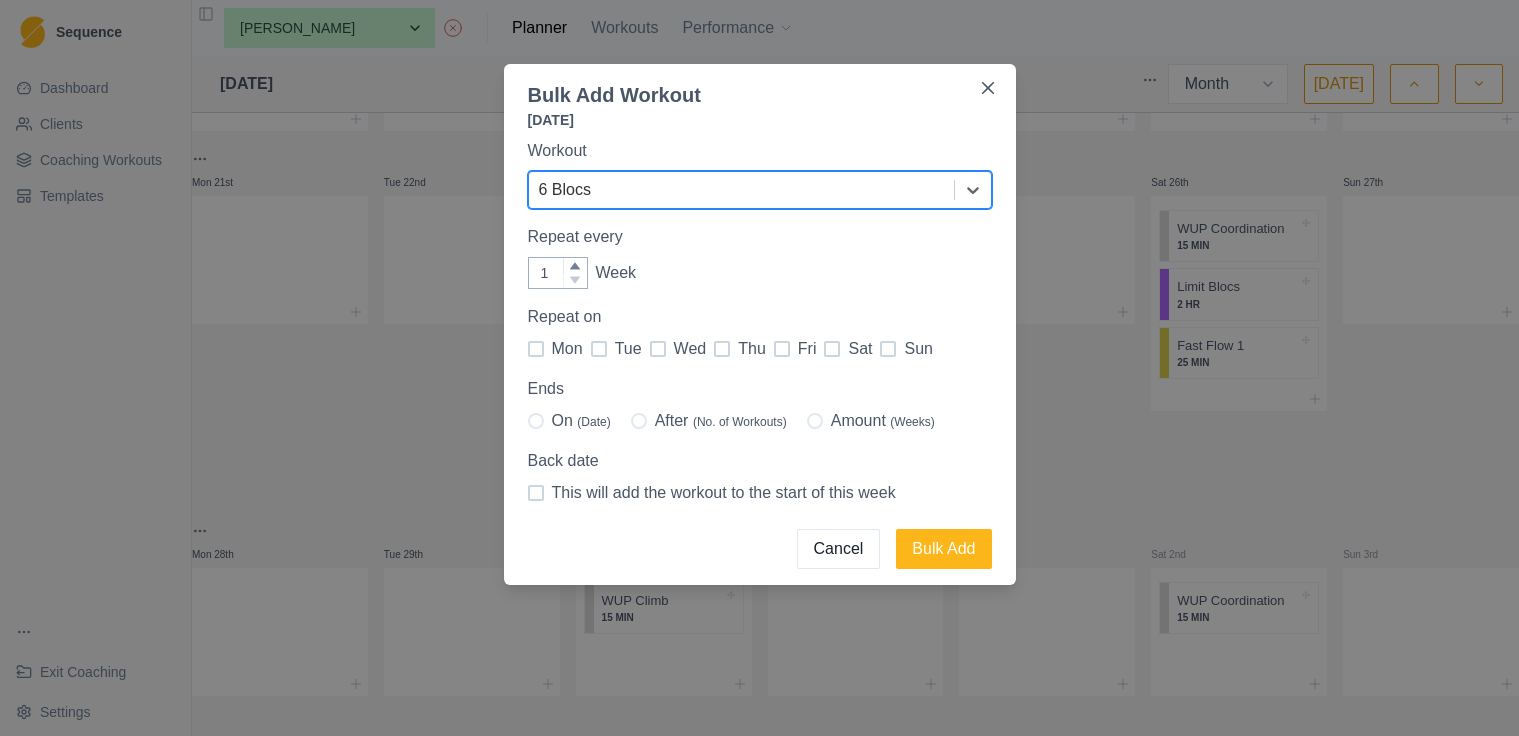 click on "wed" at bounding box center (678, 349) 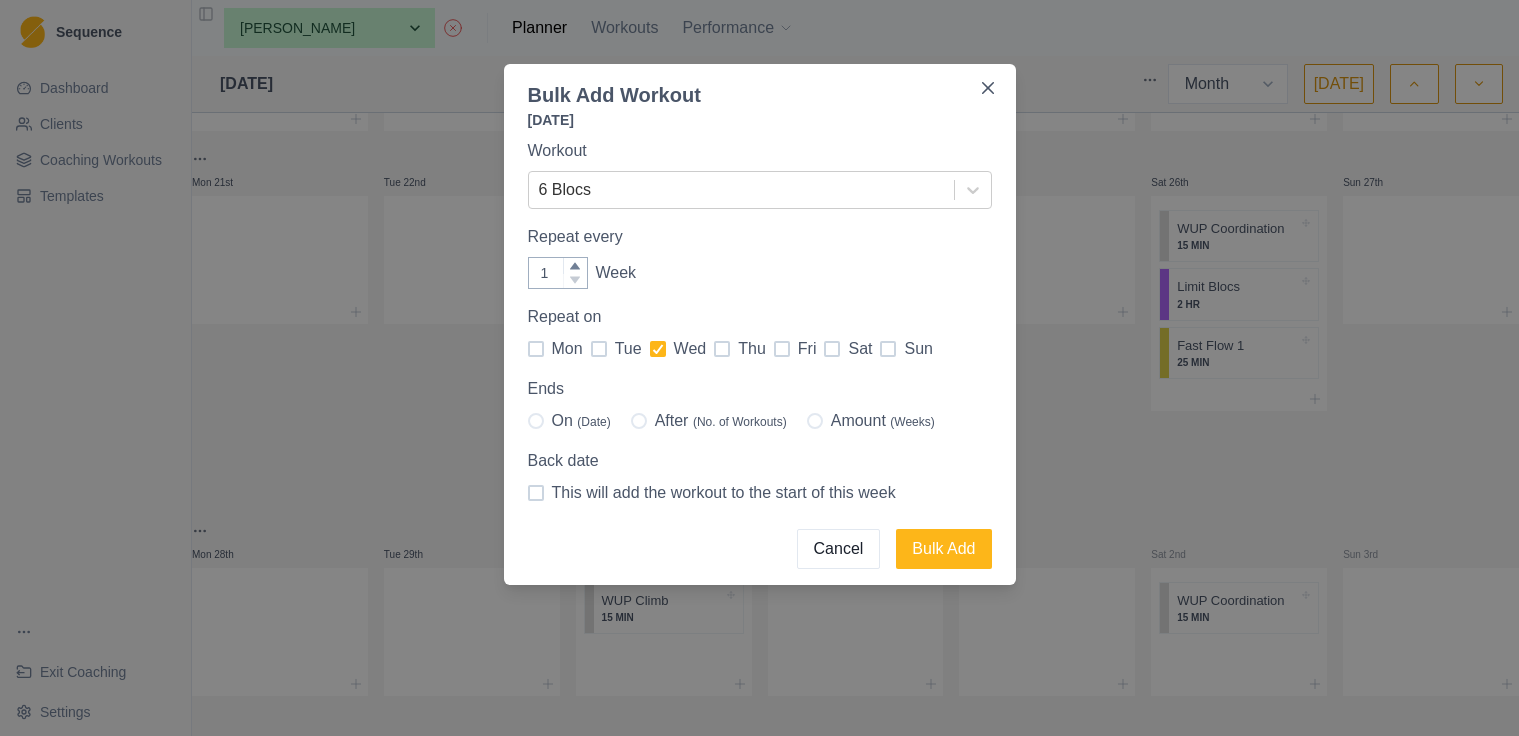 click at bounding box center [815, 421] 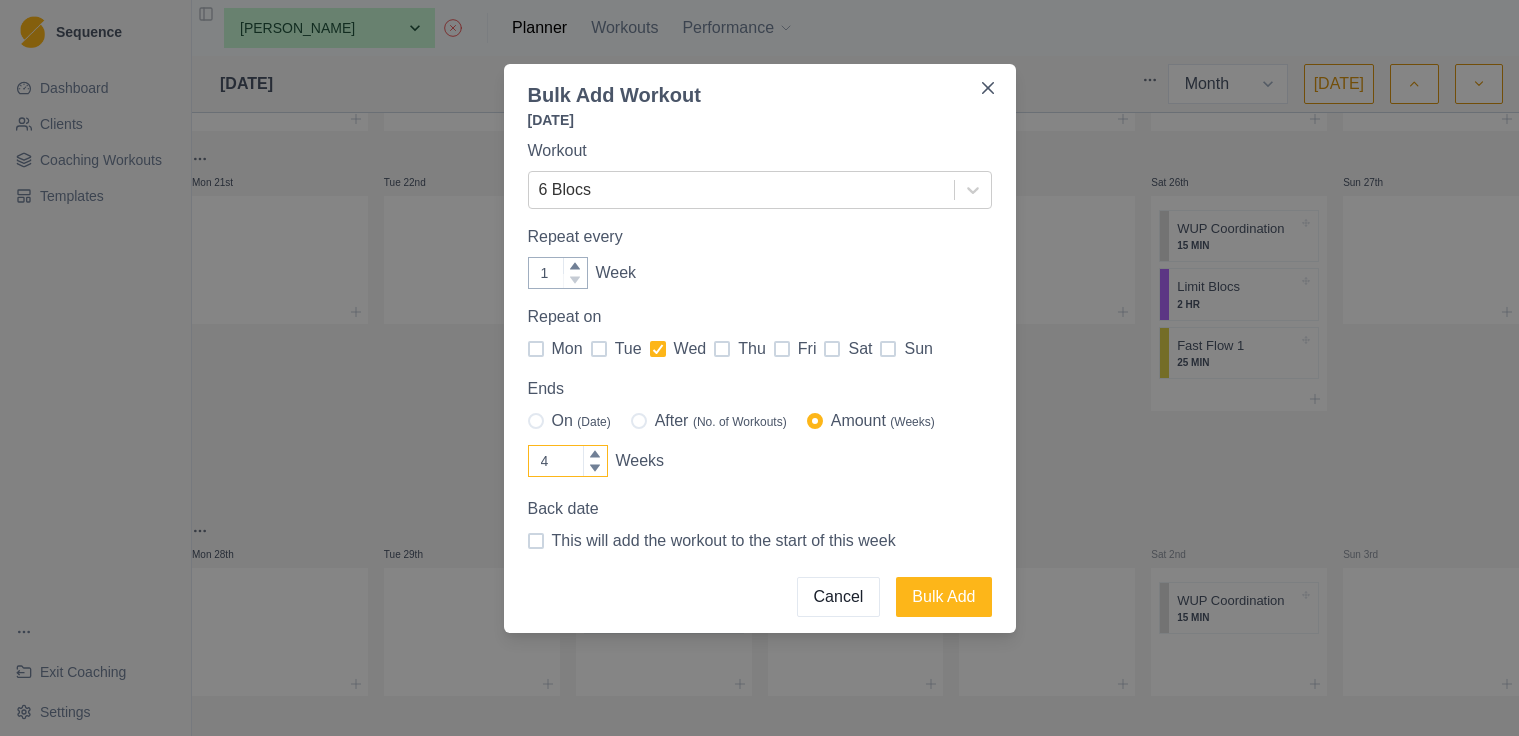 click 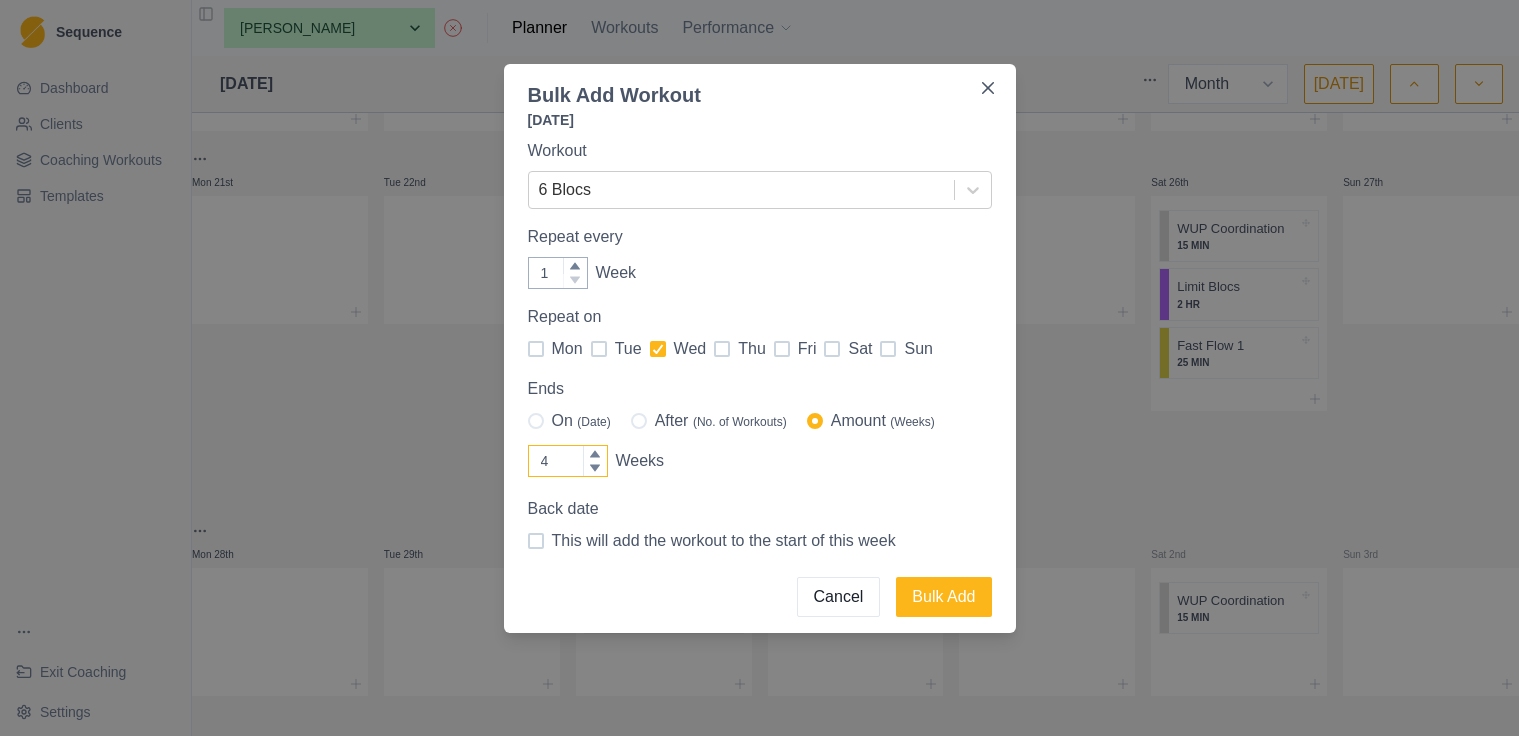 click on "4" at bounding box center [568, 461] 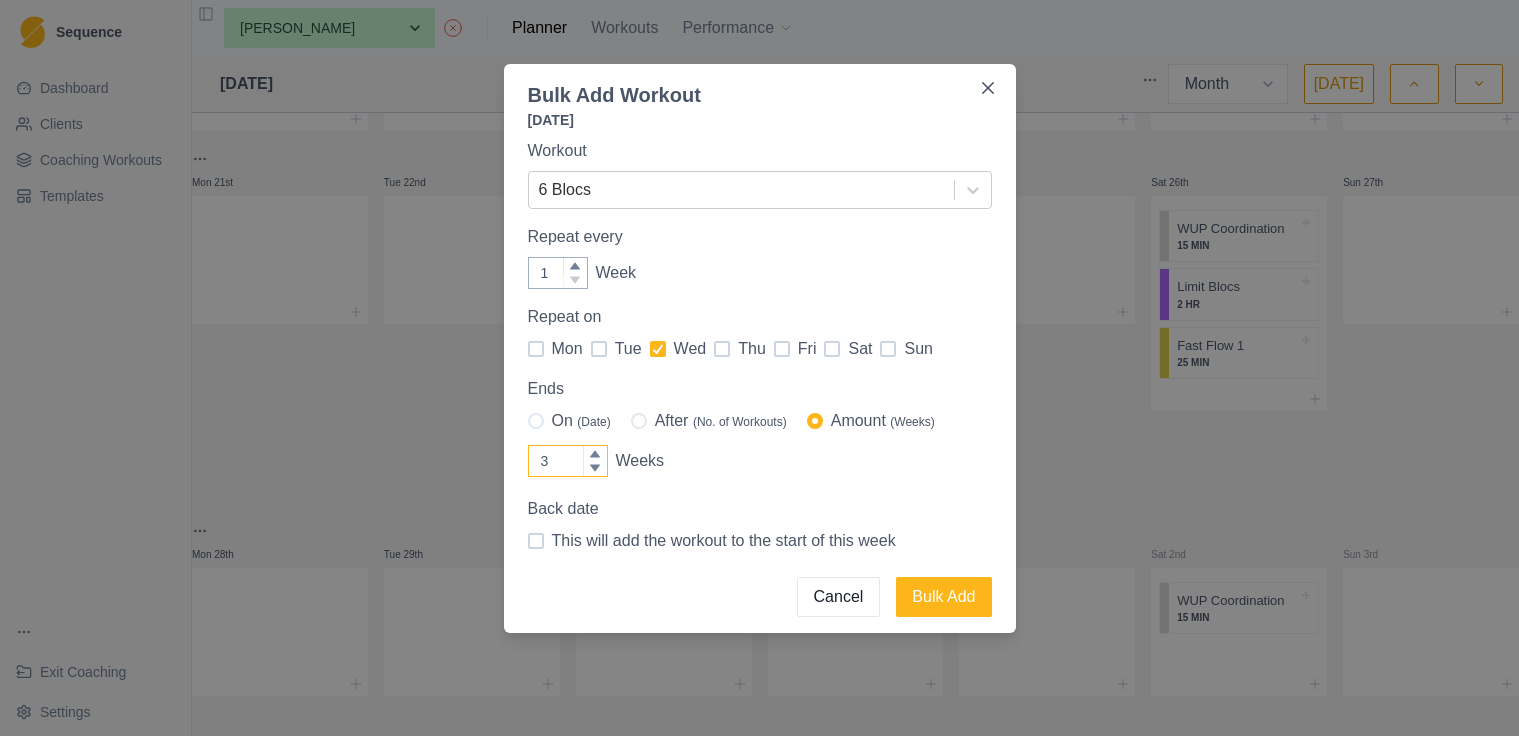 click 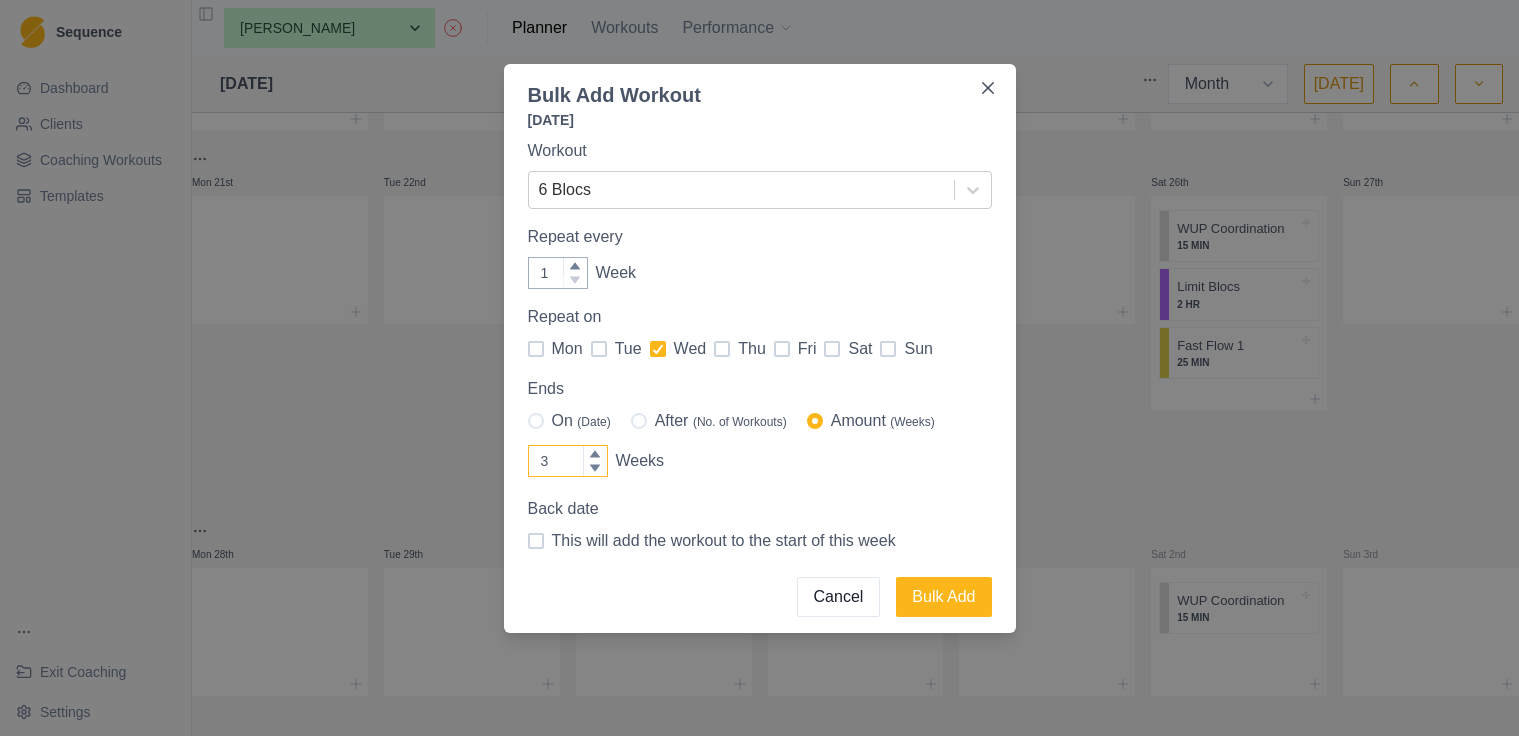 click on "3" at bounding box center [568, 461] 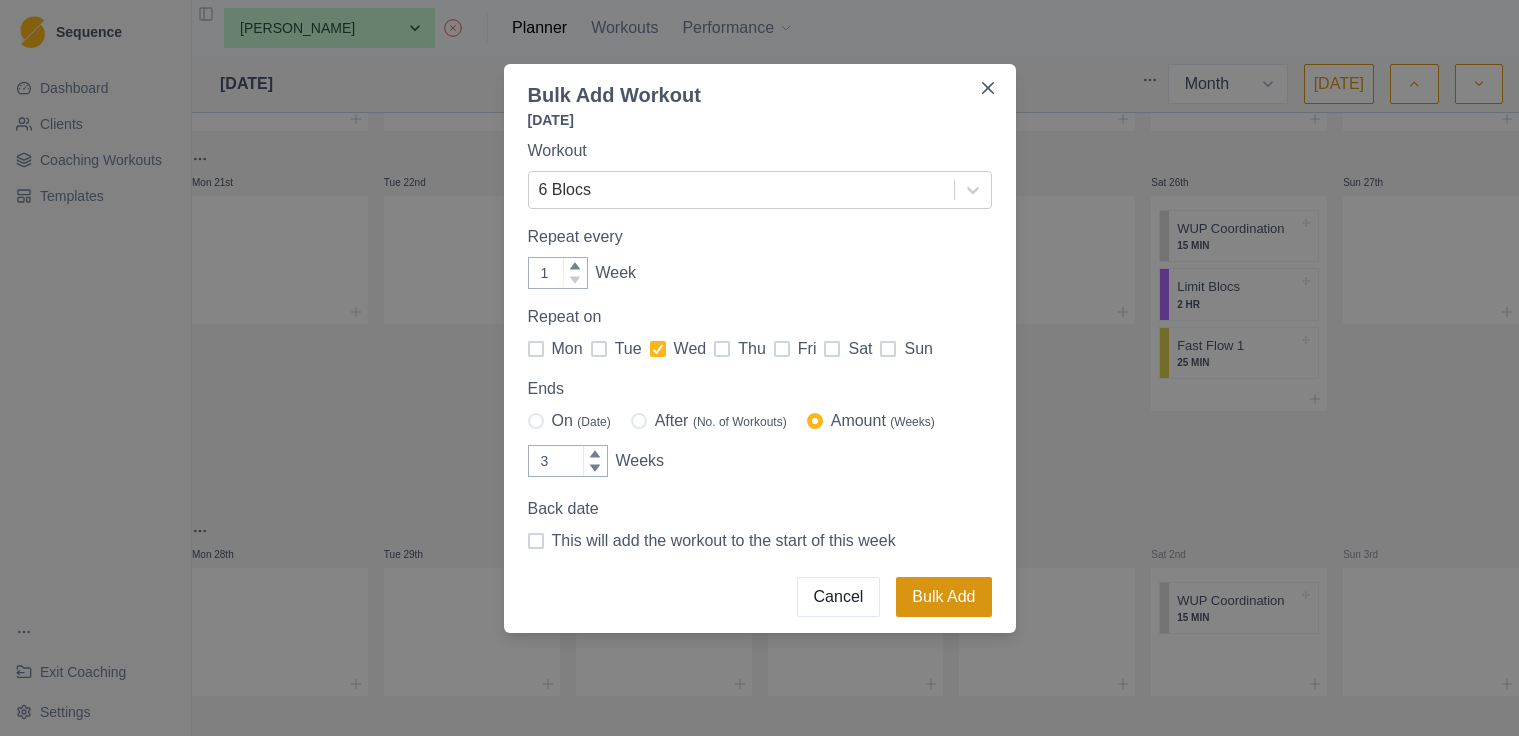 click on "Bulk Add" at bounding box center [943, 597] 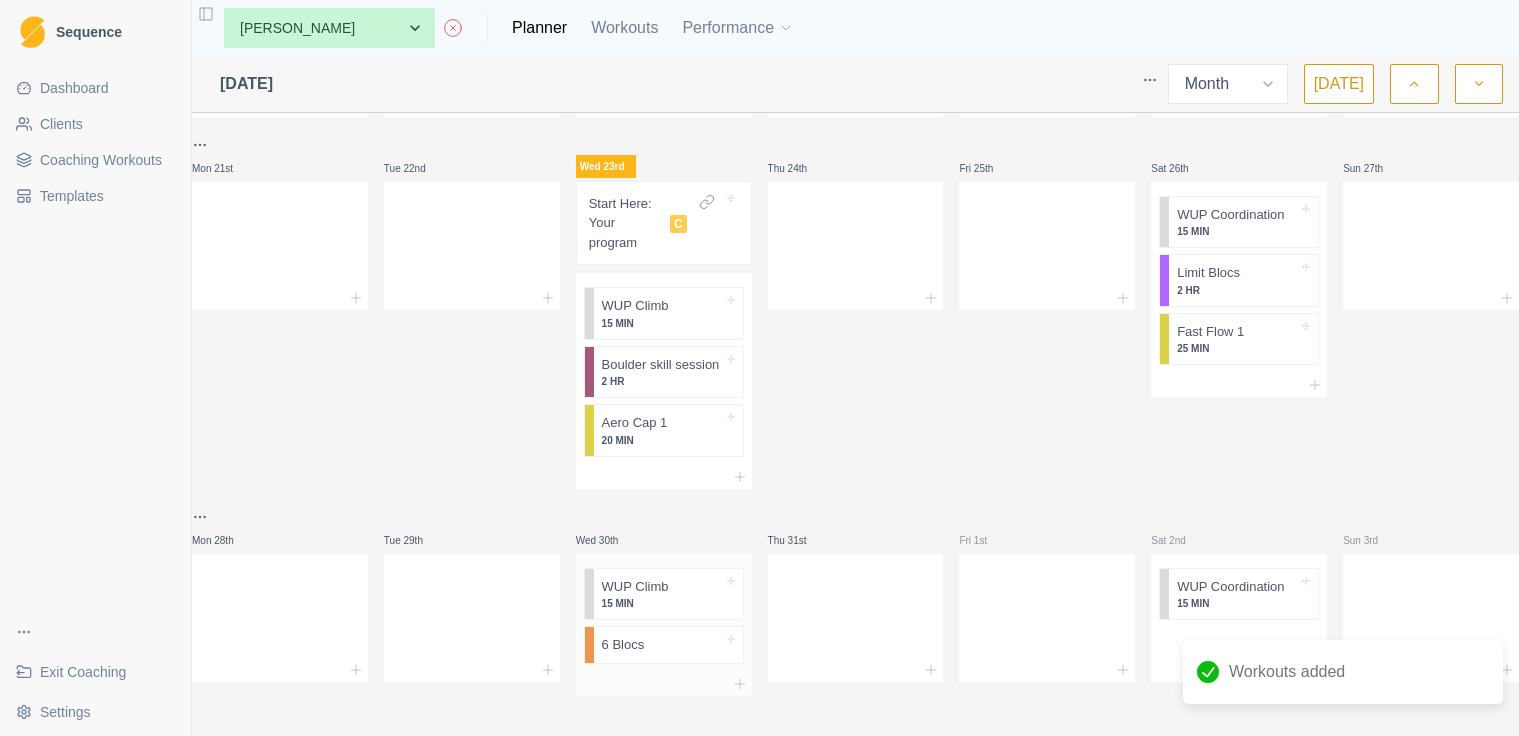 scroll, scrollTop: 689, scrollLeft: 0, axis: vertical 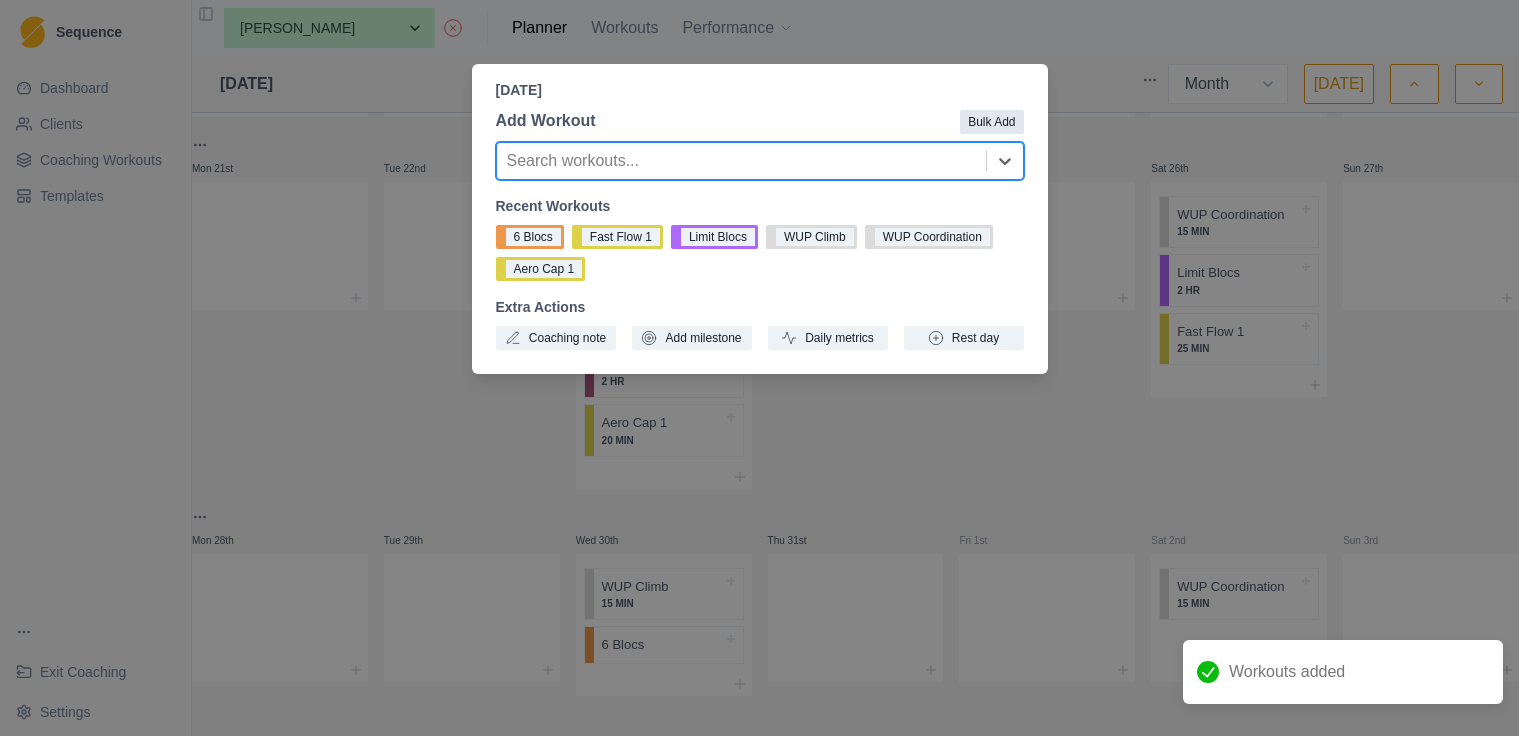 click on "Bulk Add" at bounding box center (991, 122) 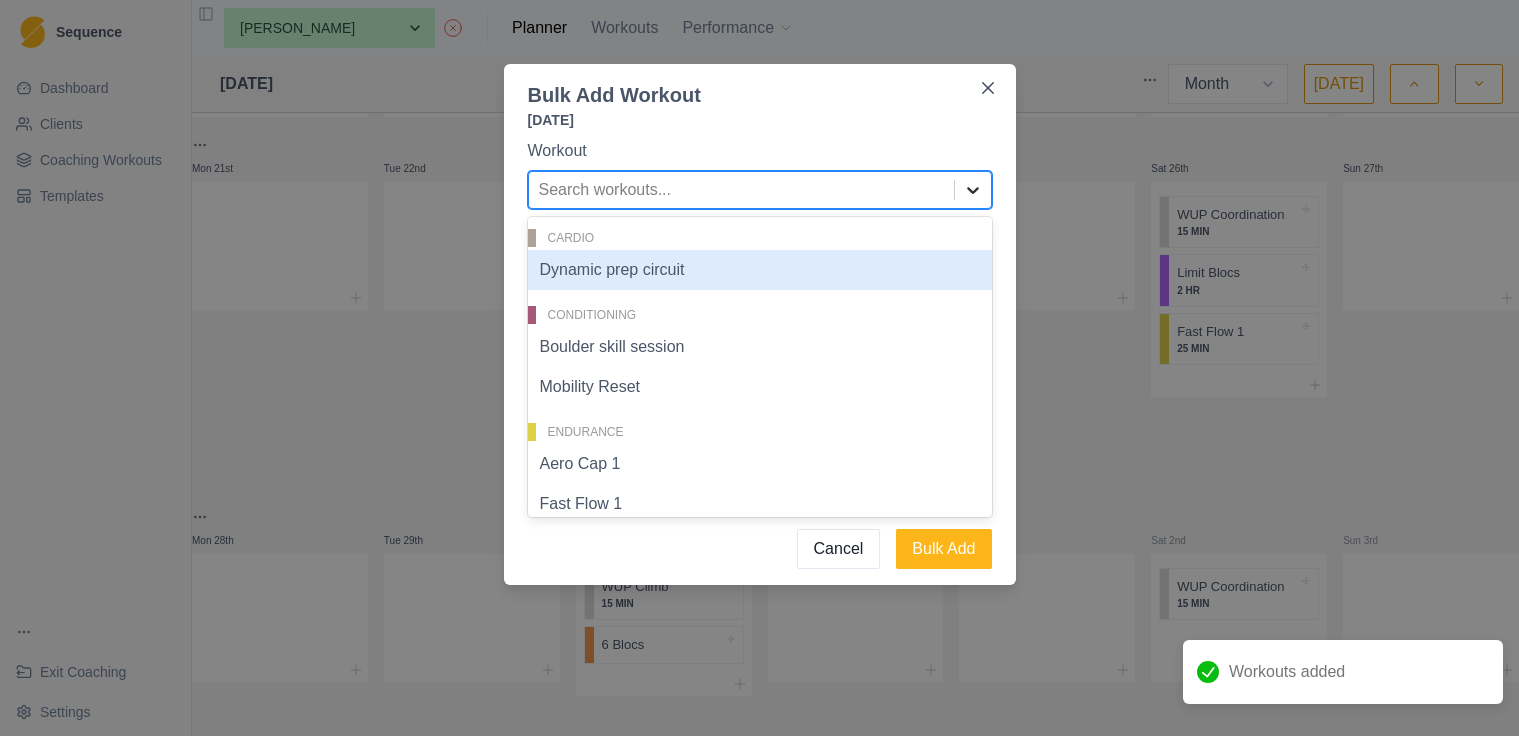 click 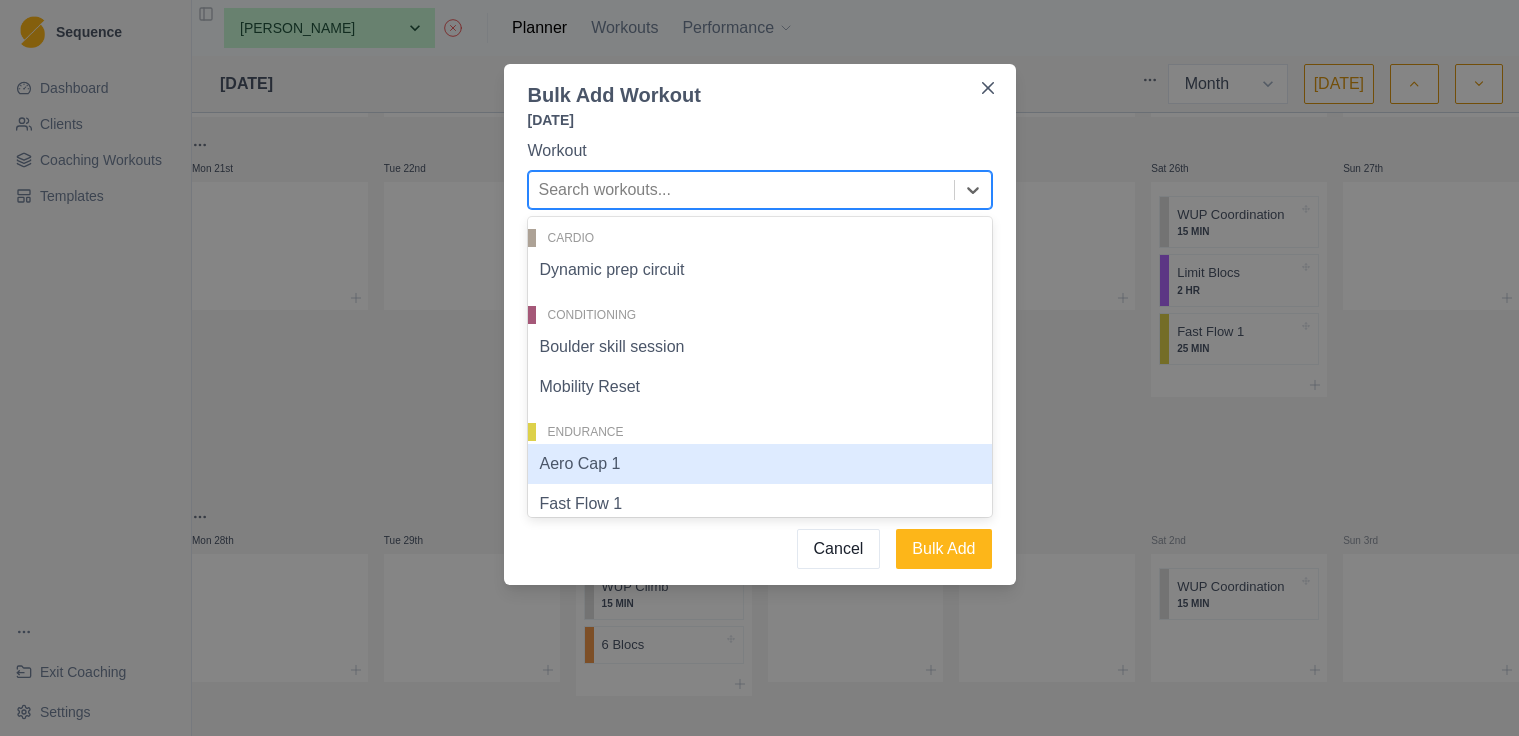 click on "Aero Cap 1" at bounding box center [760, 464] 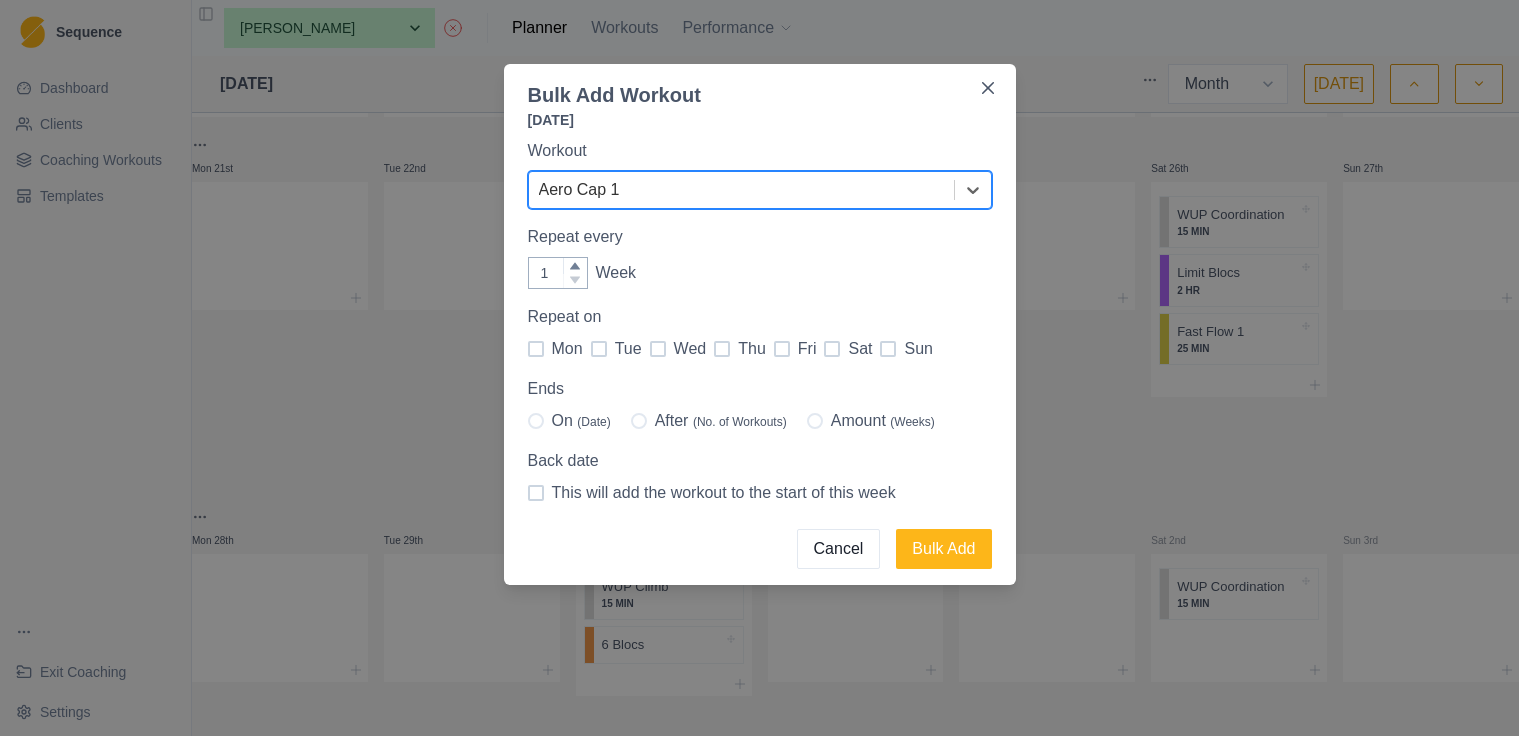 click at bounding box center (658, 349) 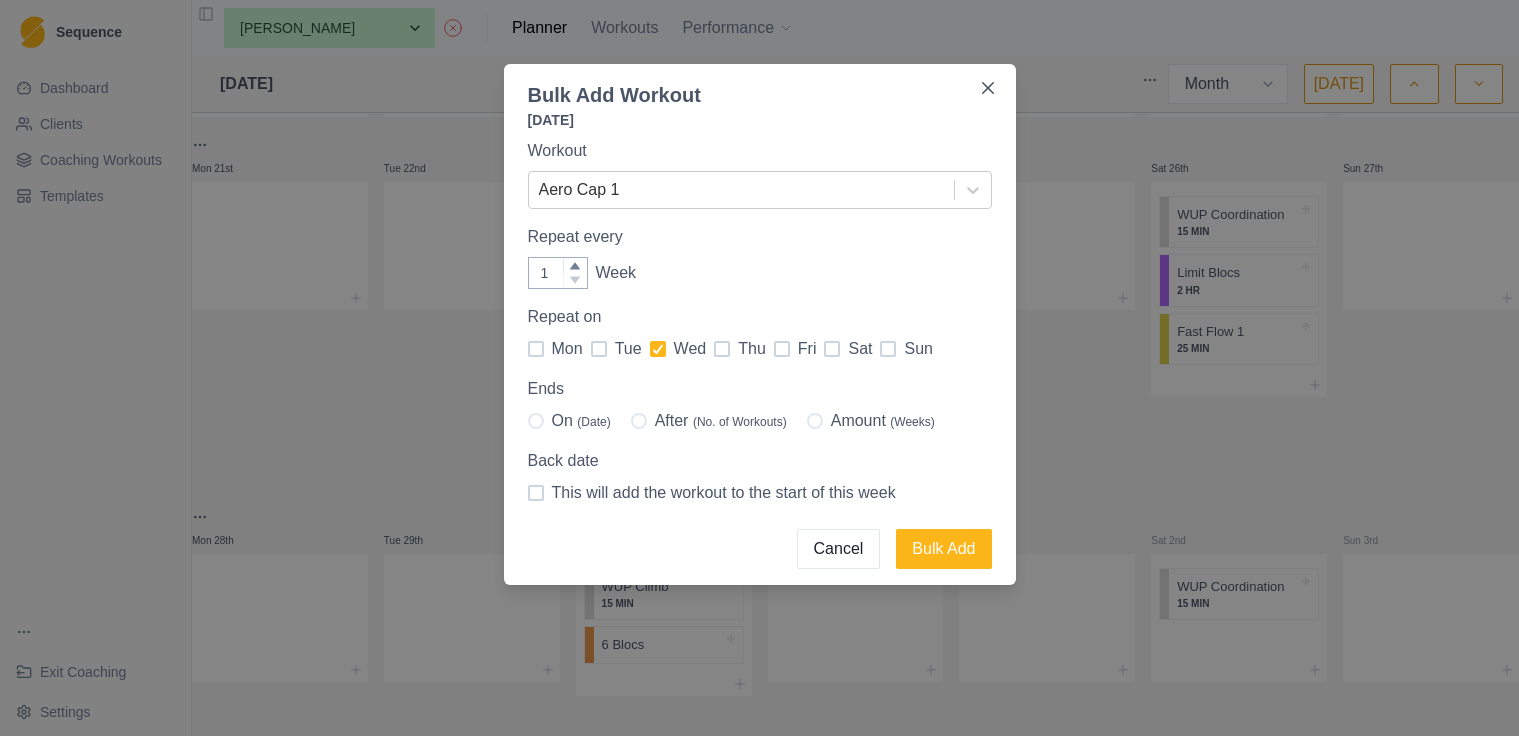 click at bounding box center [815, 421] 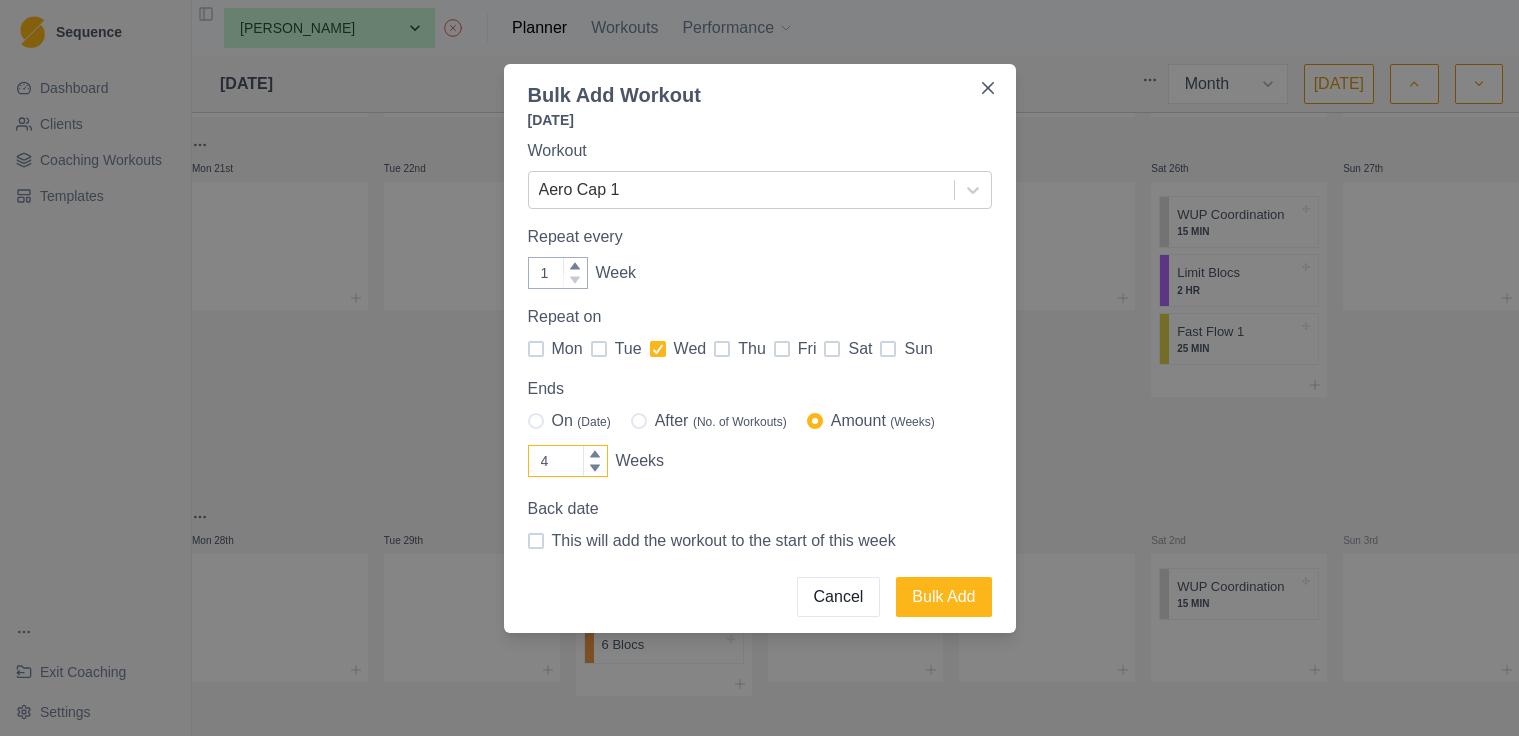 click 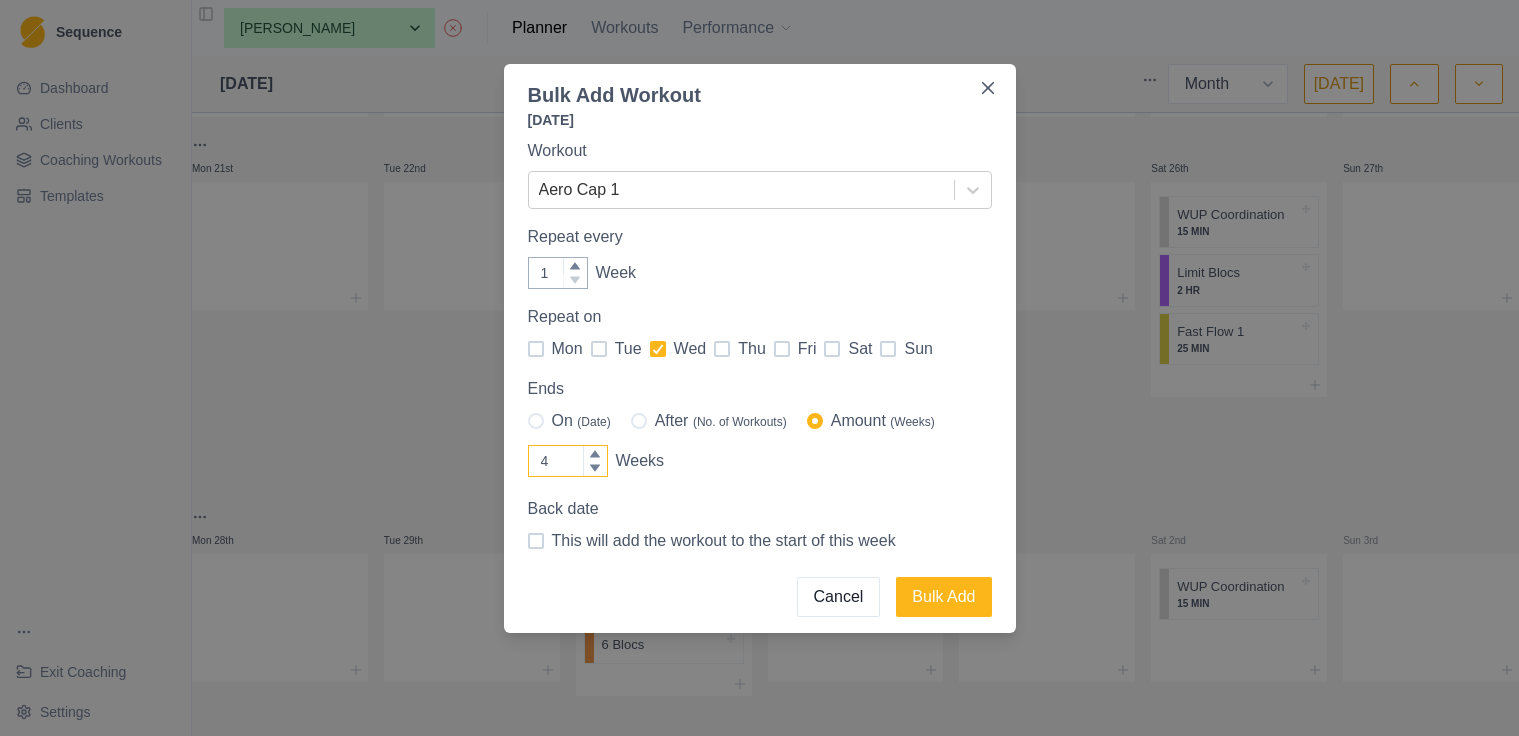 click on "4" at bounding box center (568, 461) 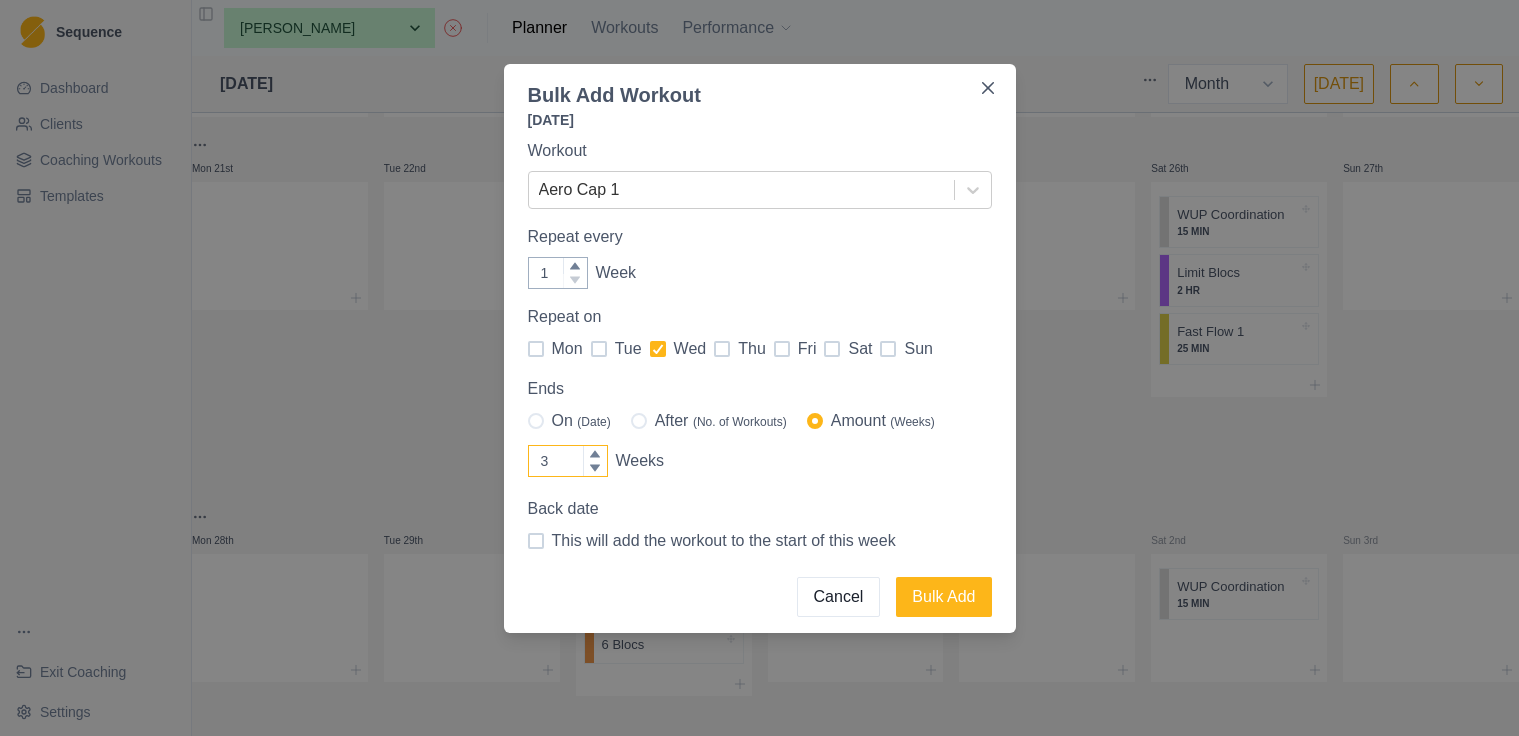 click 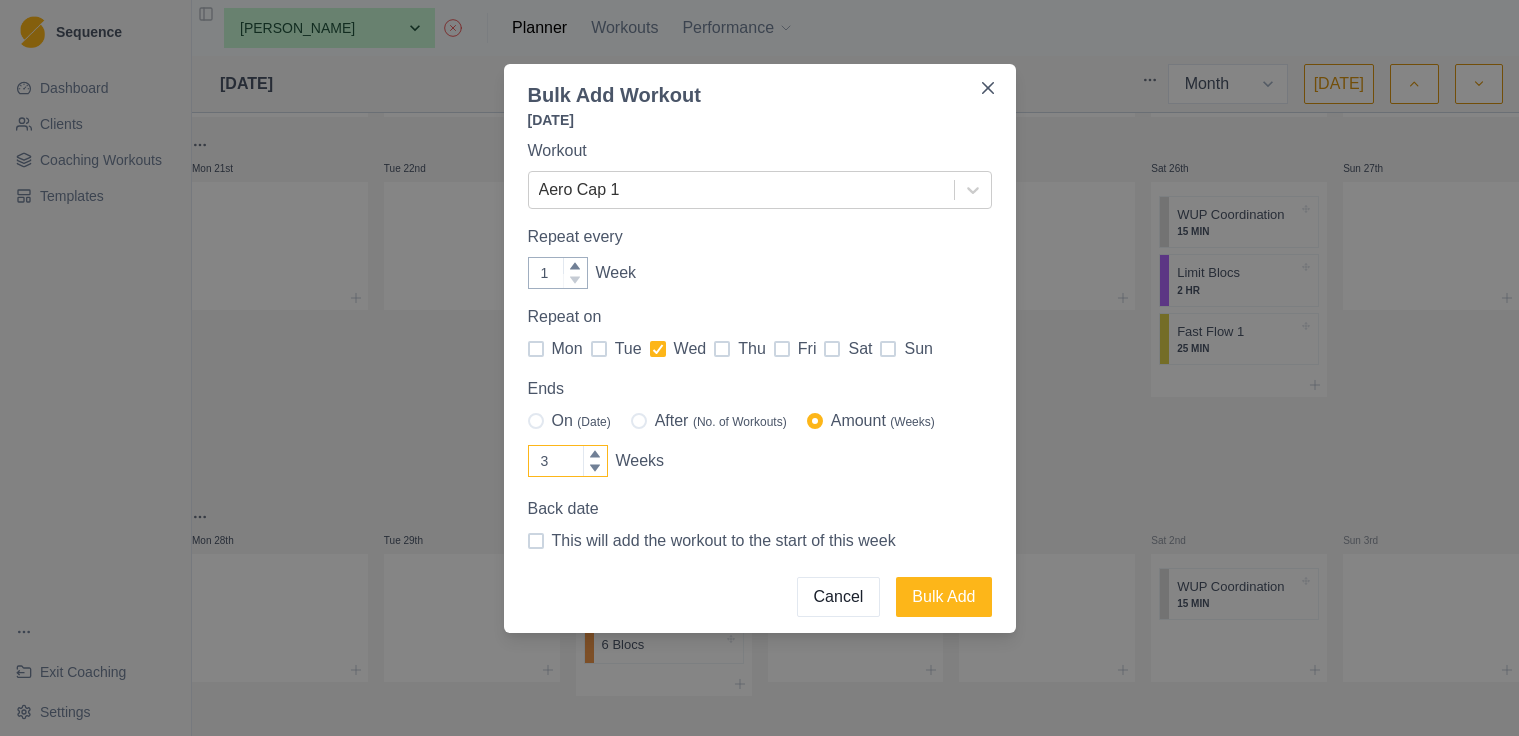 click on "3" at bounding box center (568, 461) 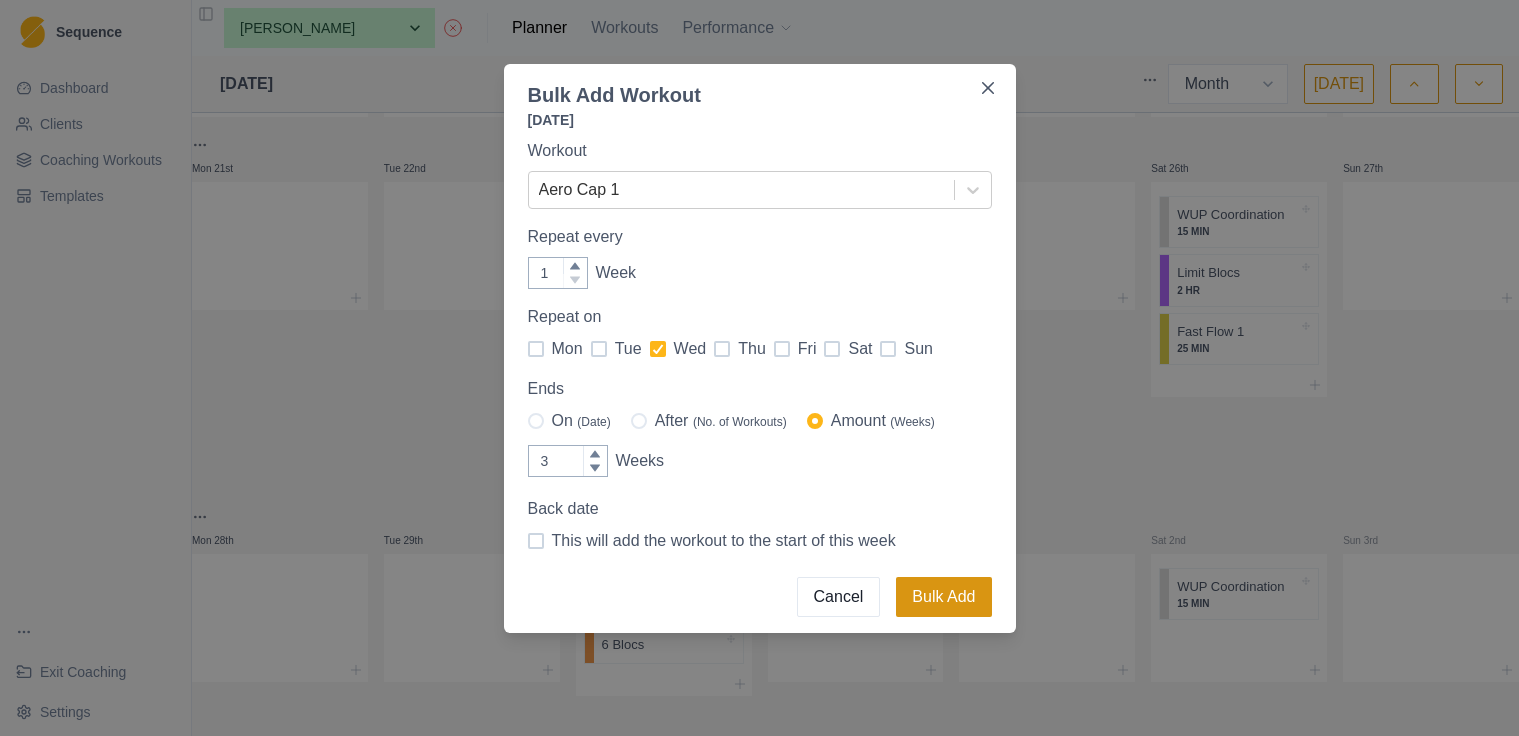 click on "Bulk Add" at bounding box center [943, 597] 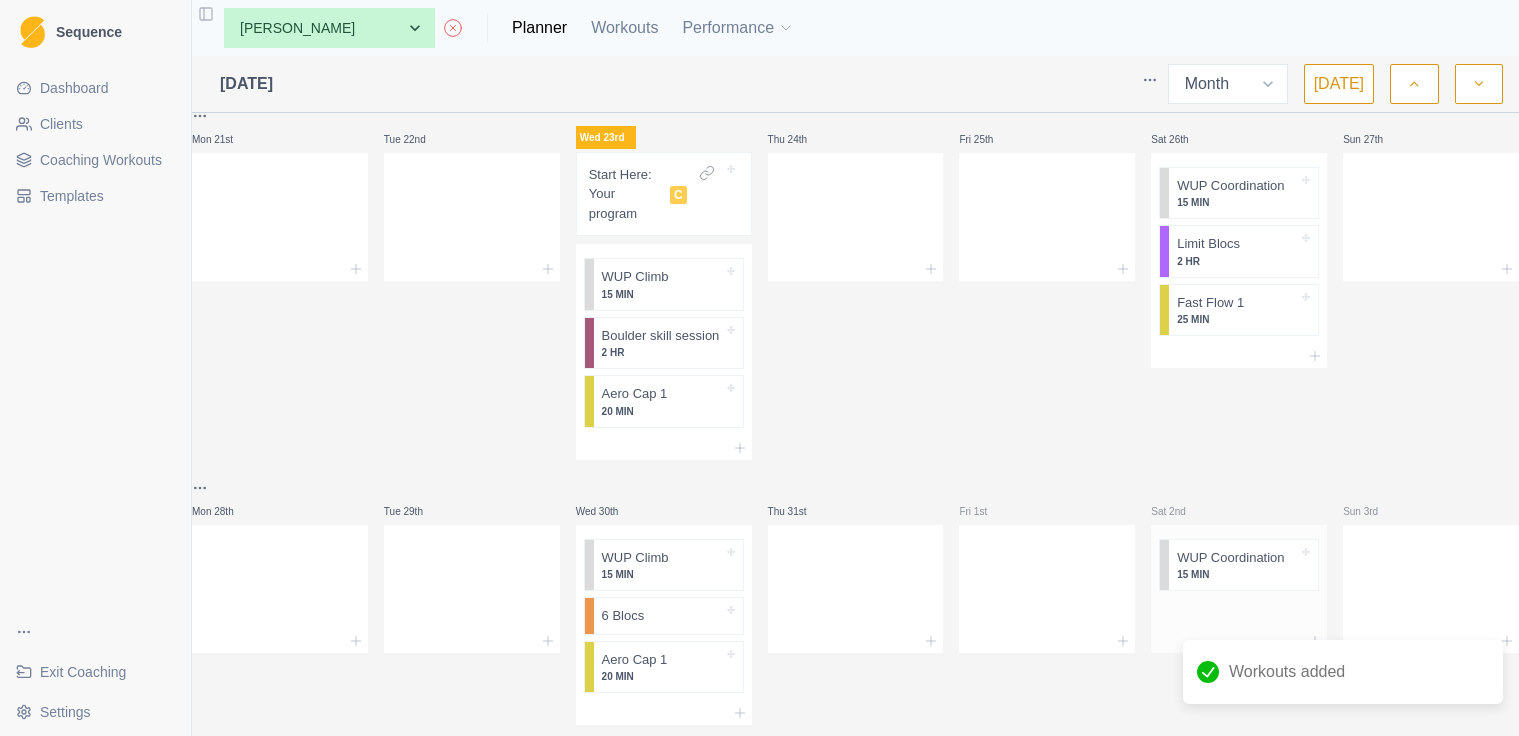 click at bounding box center [1239, 614] 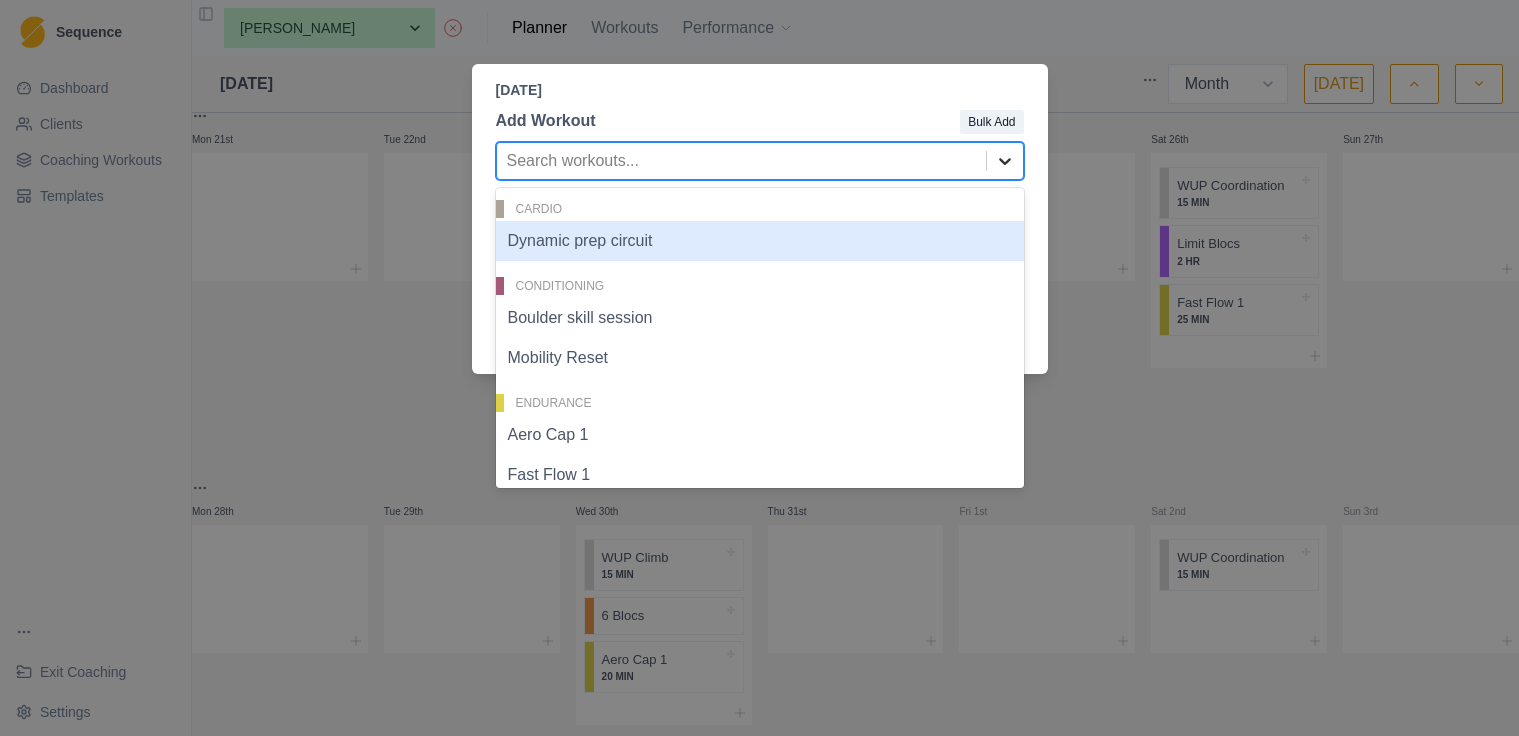 click 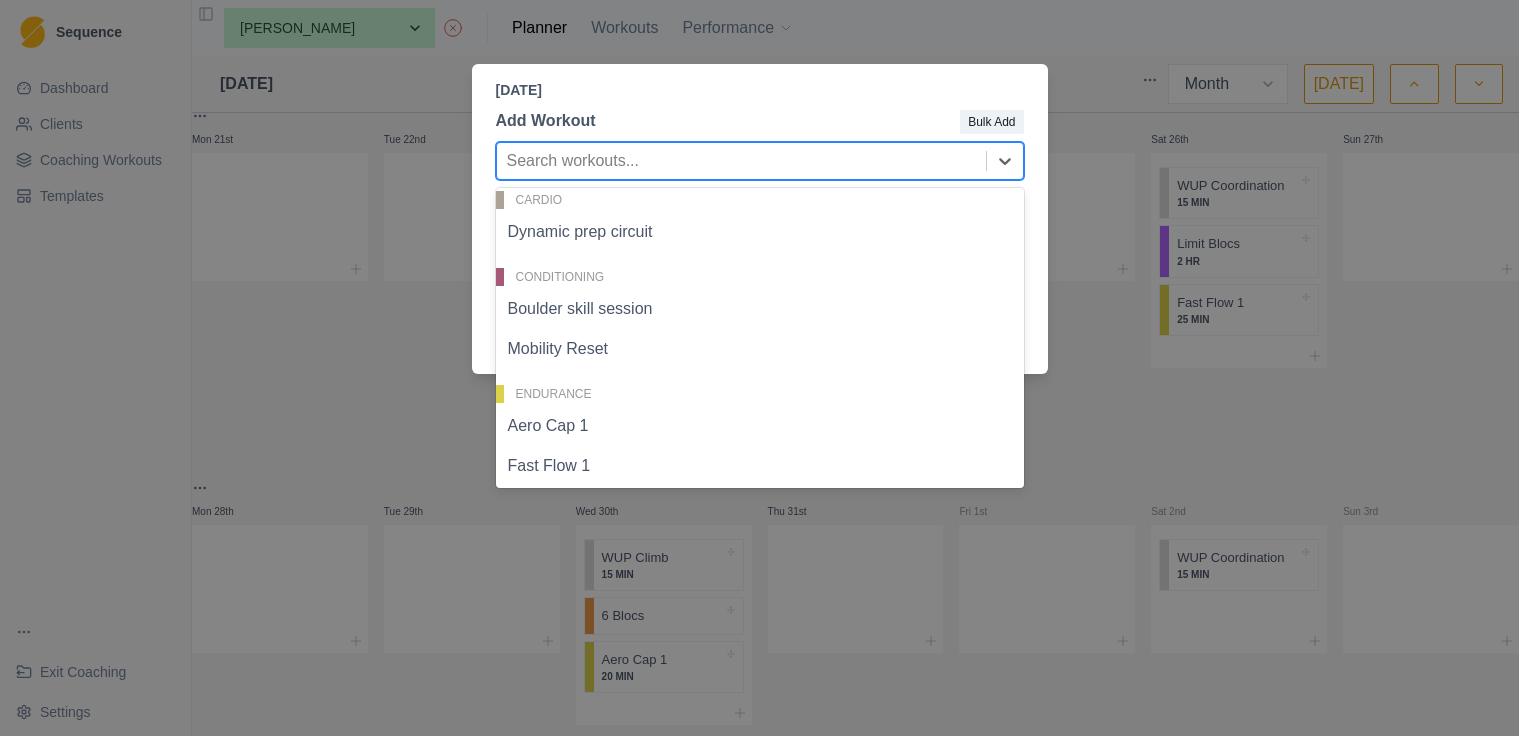 scroll, scrollTop: 0, scrollLeft: 0, axis: both 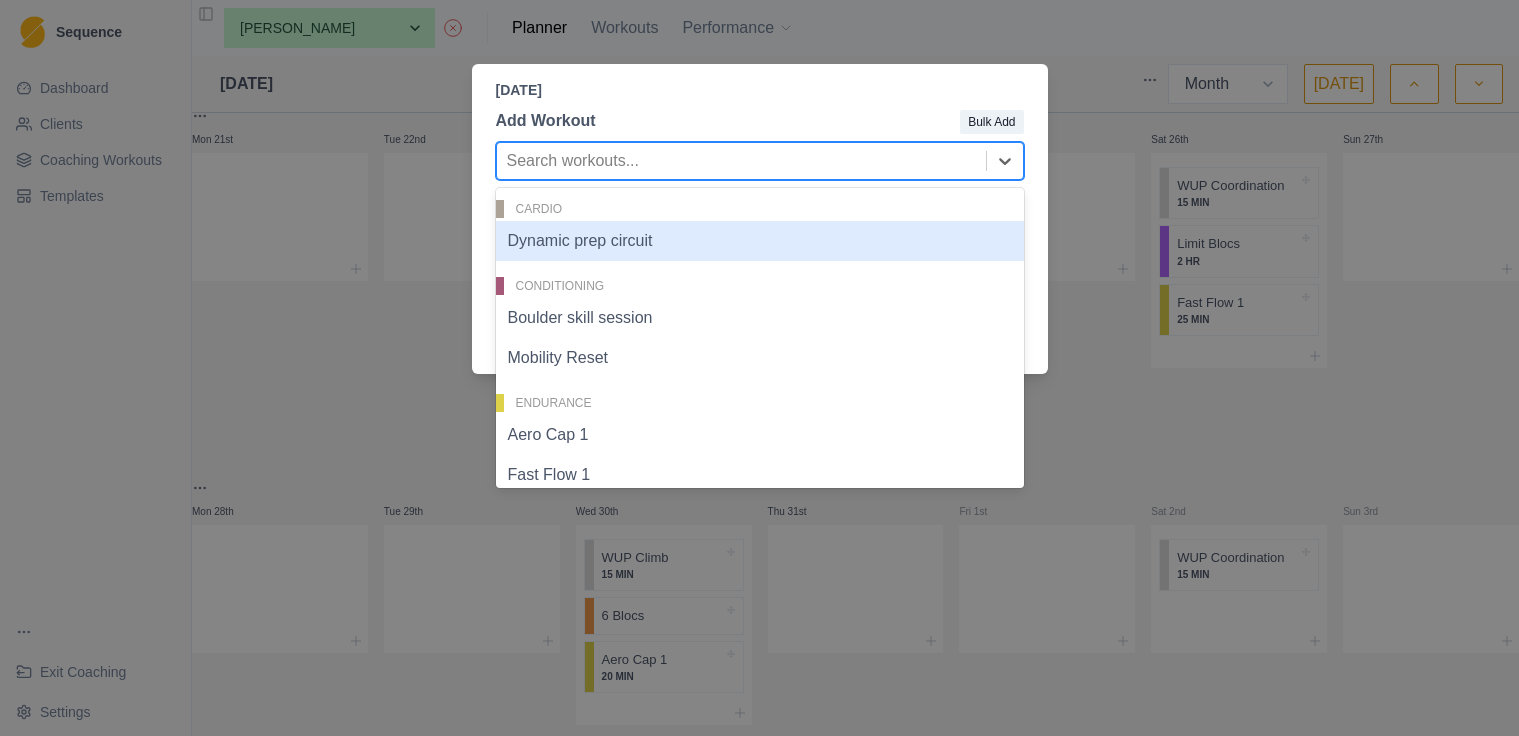 click on "[DATE]" at bounding box center [760, 90] 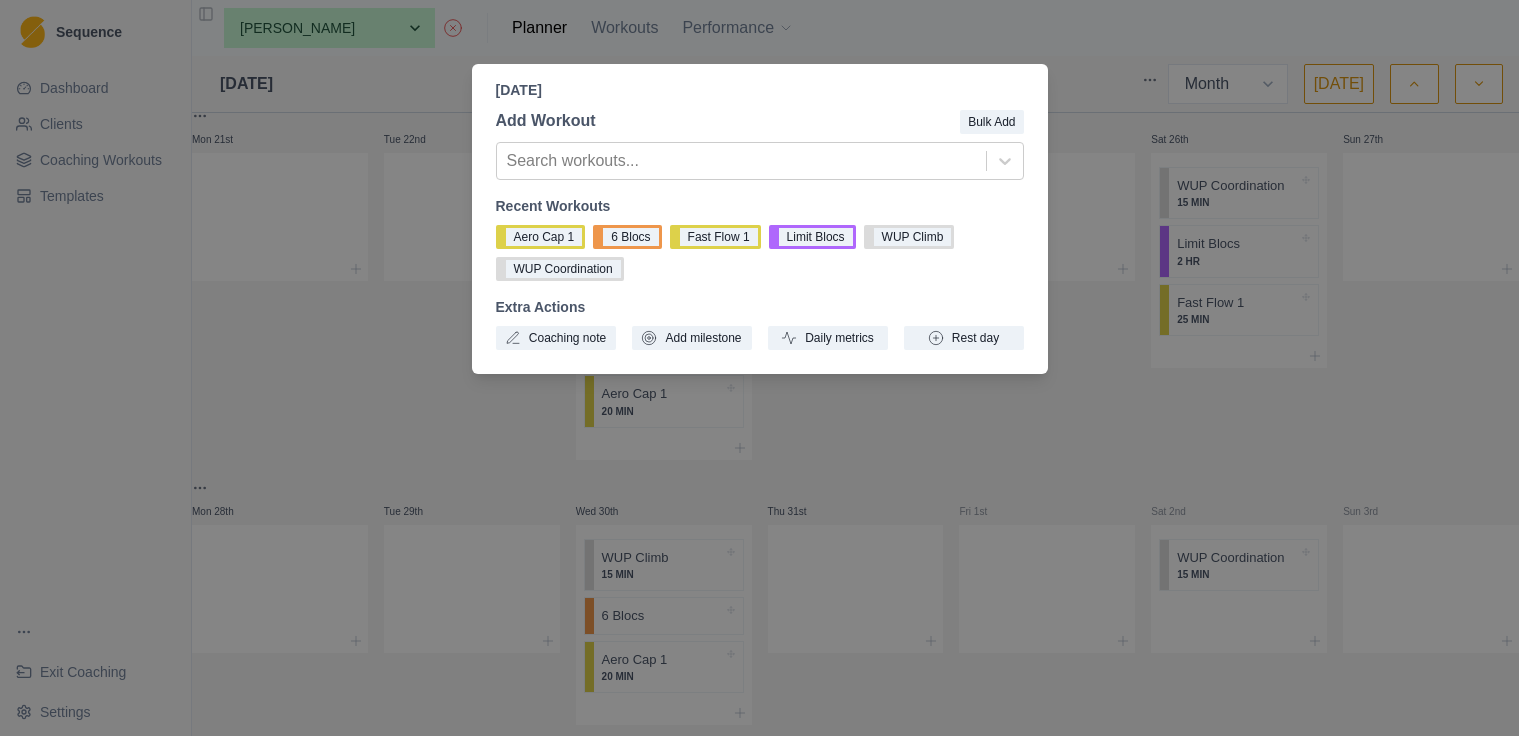 click on "[DATE] Add Workout Bulk Add Search workouts... Recent Workouts Aero Cap 1 6 Blocs Fast Flow 1 Limit Blocs WUP Climb WUP Coordination Extra Actions Coaching note Add milestone Daily metrics Rest day" at bounding box center (759, 368) 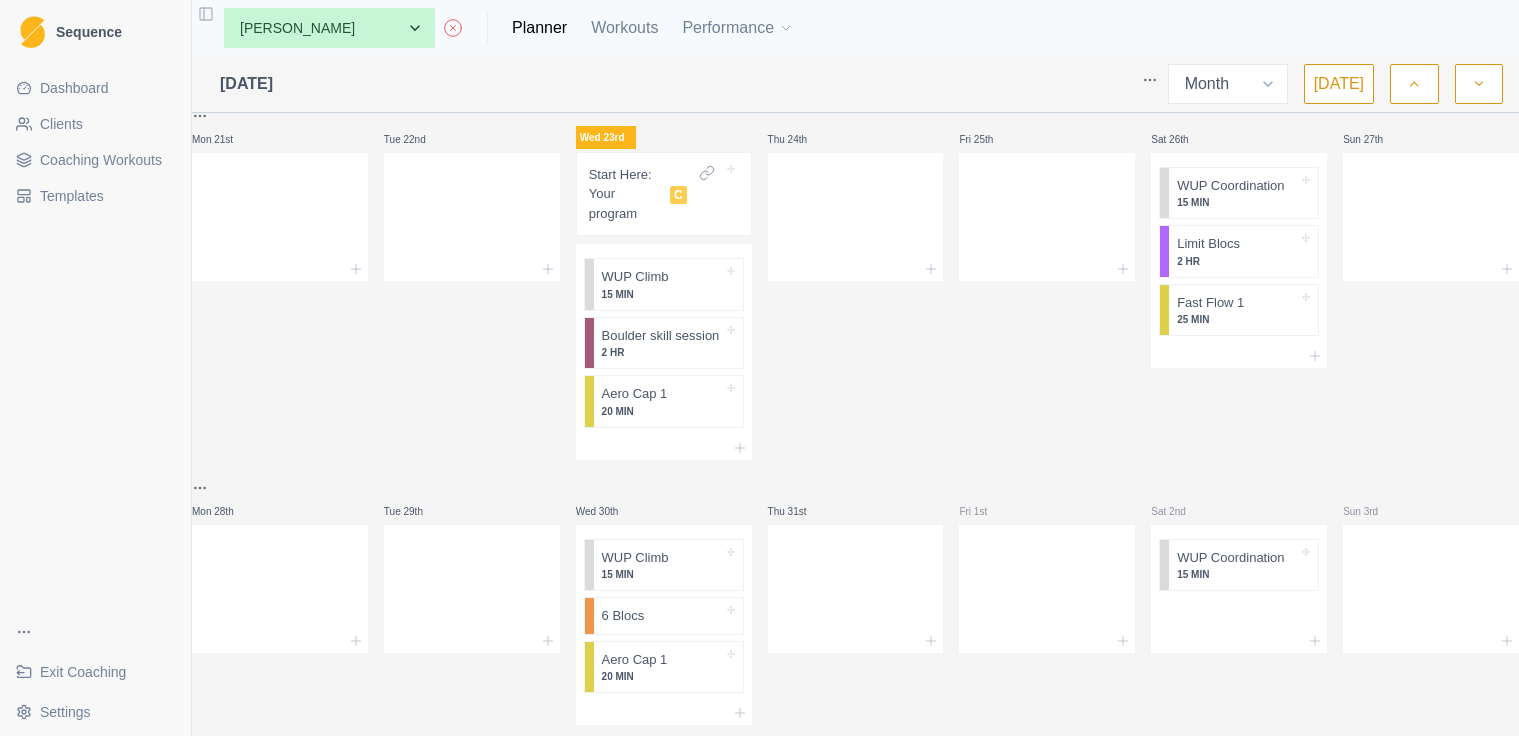drag, startPoint x: 97, startPoint y: 158, endPoint x: 114, endPoint y: 174, distance: 23.345236 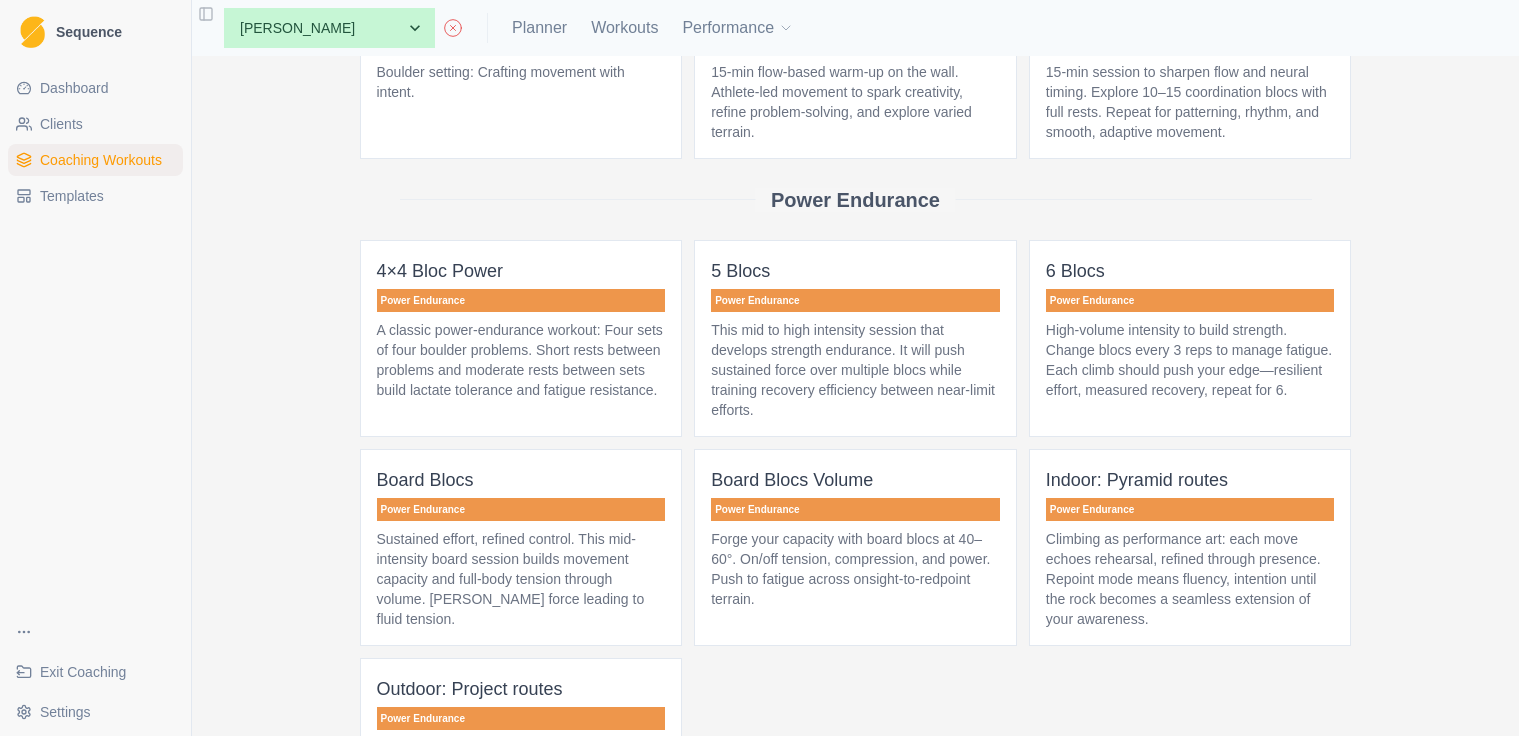 scroll, scrollTop: 3944, scrollLeft: 0, axis: vertical 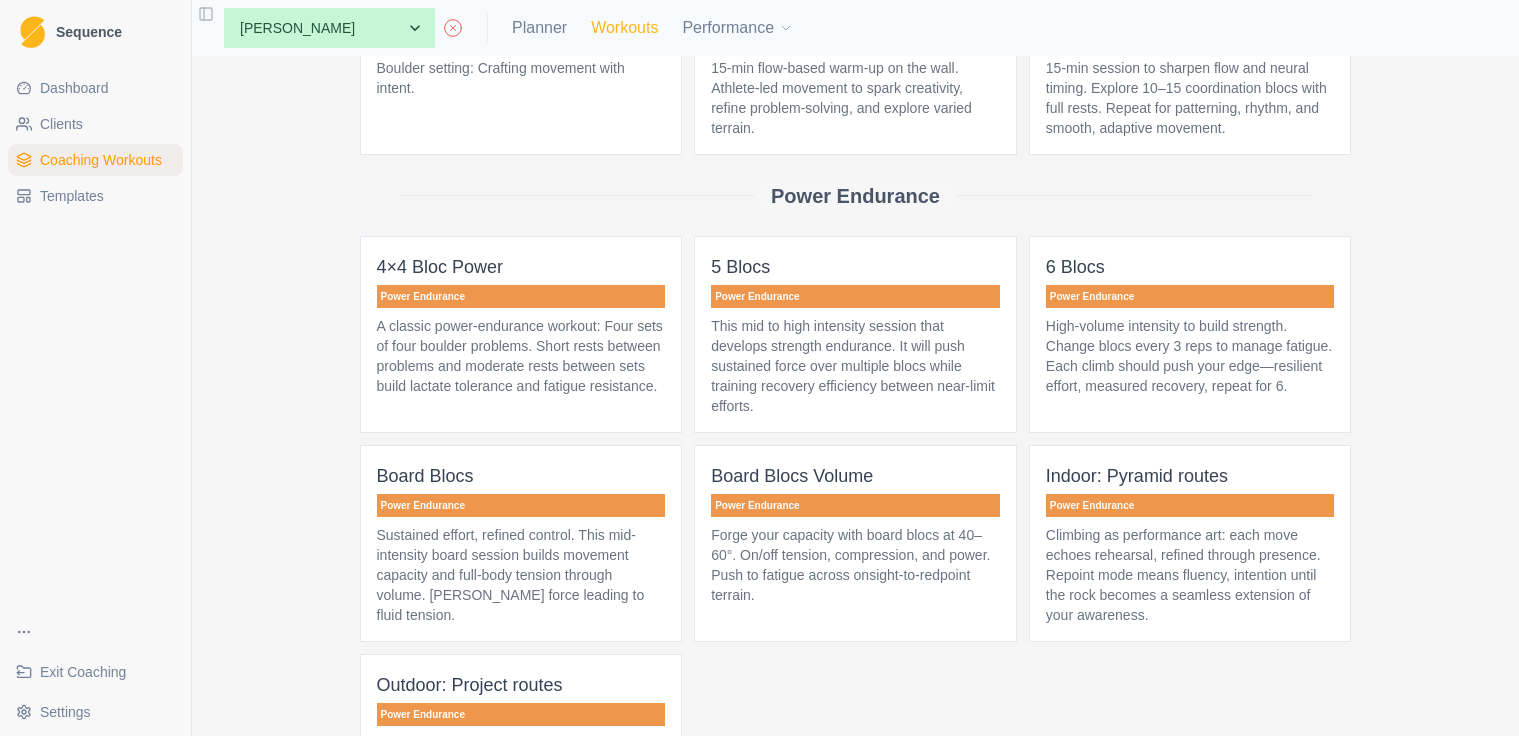 click on "Workouts" at bounding box center (624, 28) 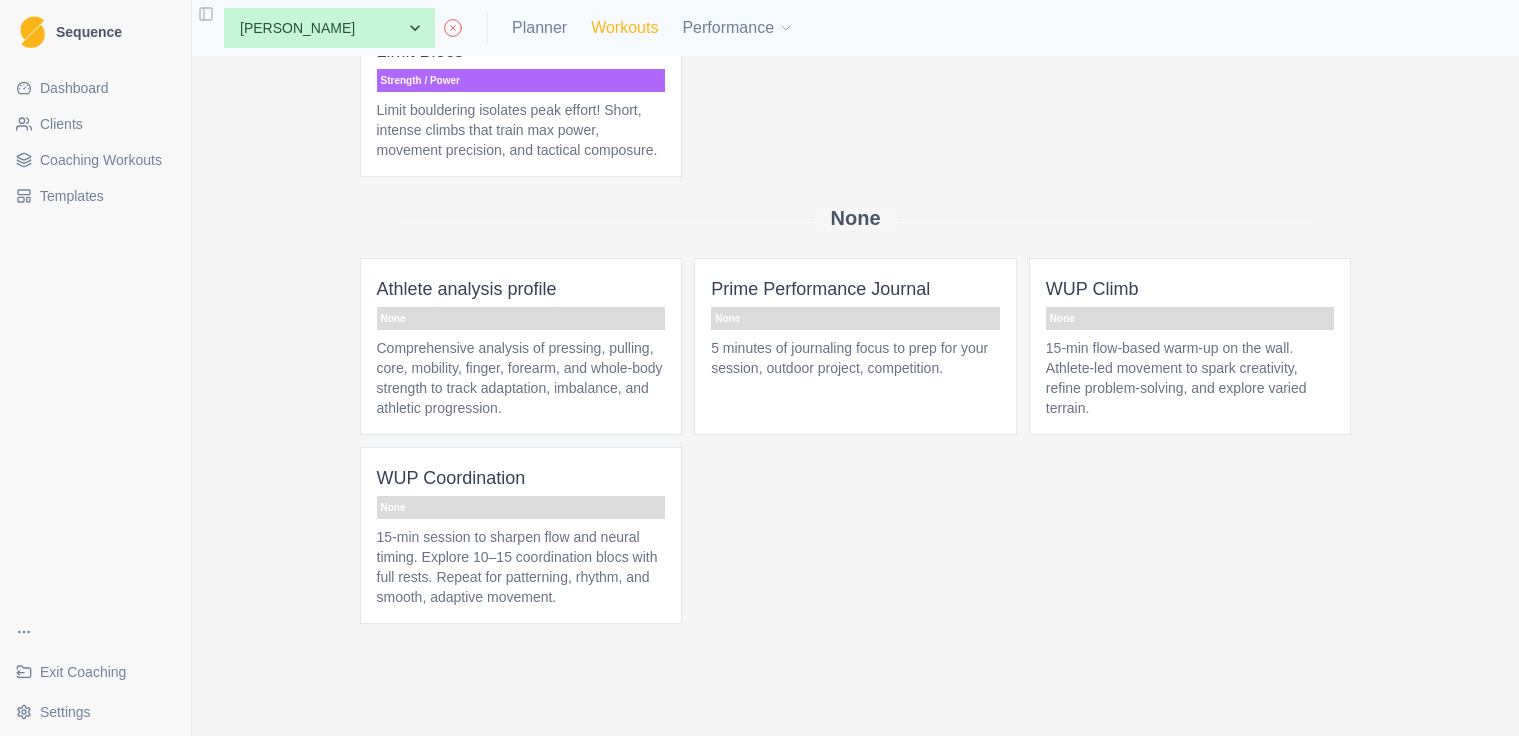scroll, scrollTop: 0, scrollLeft: 0, axis: both 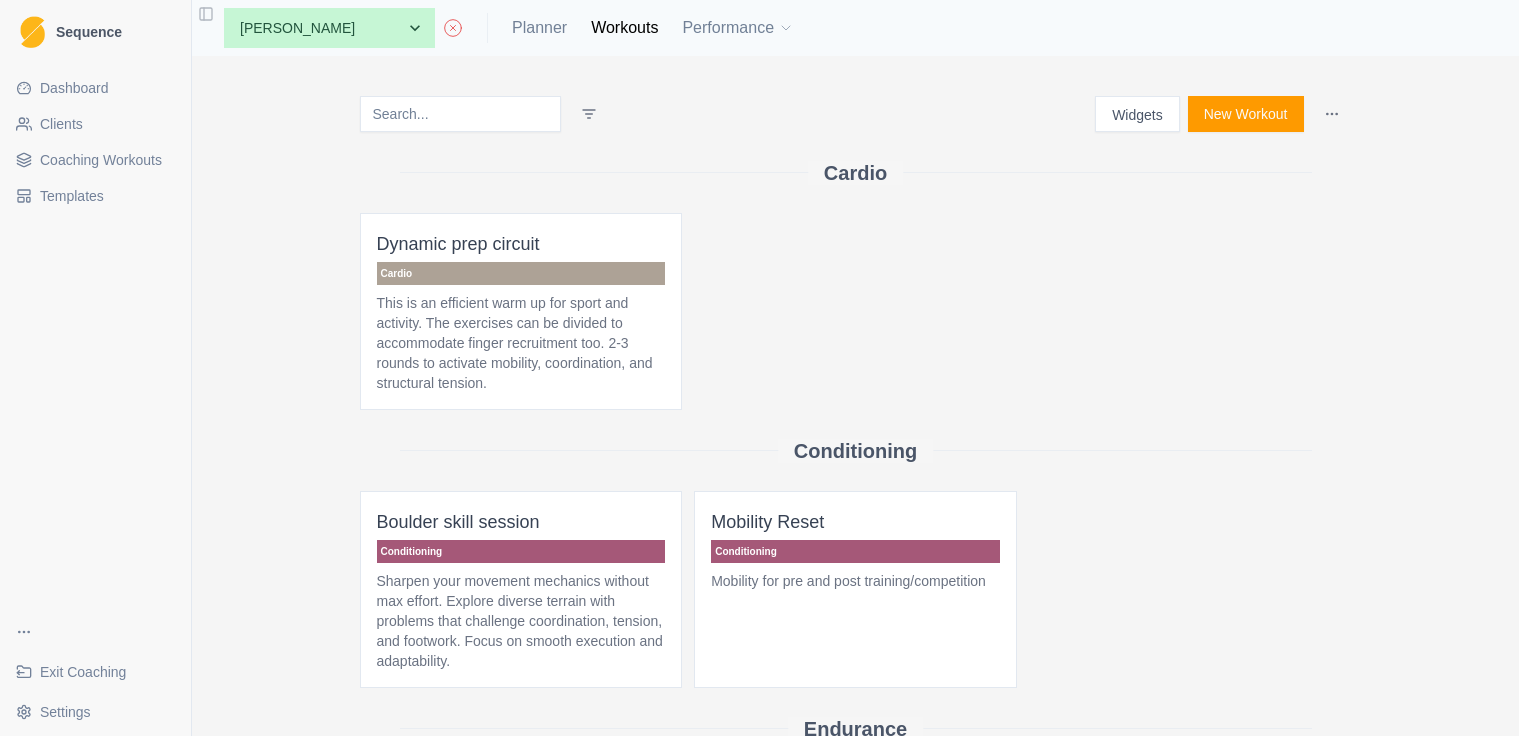 click on "Coaching Workouts" at bounding box center (101, 160) 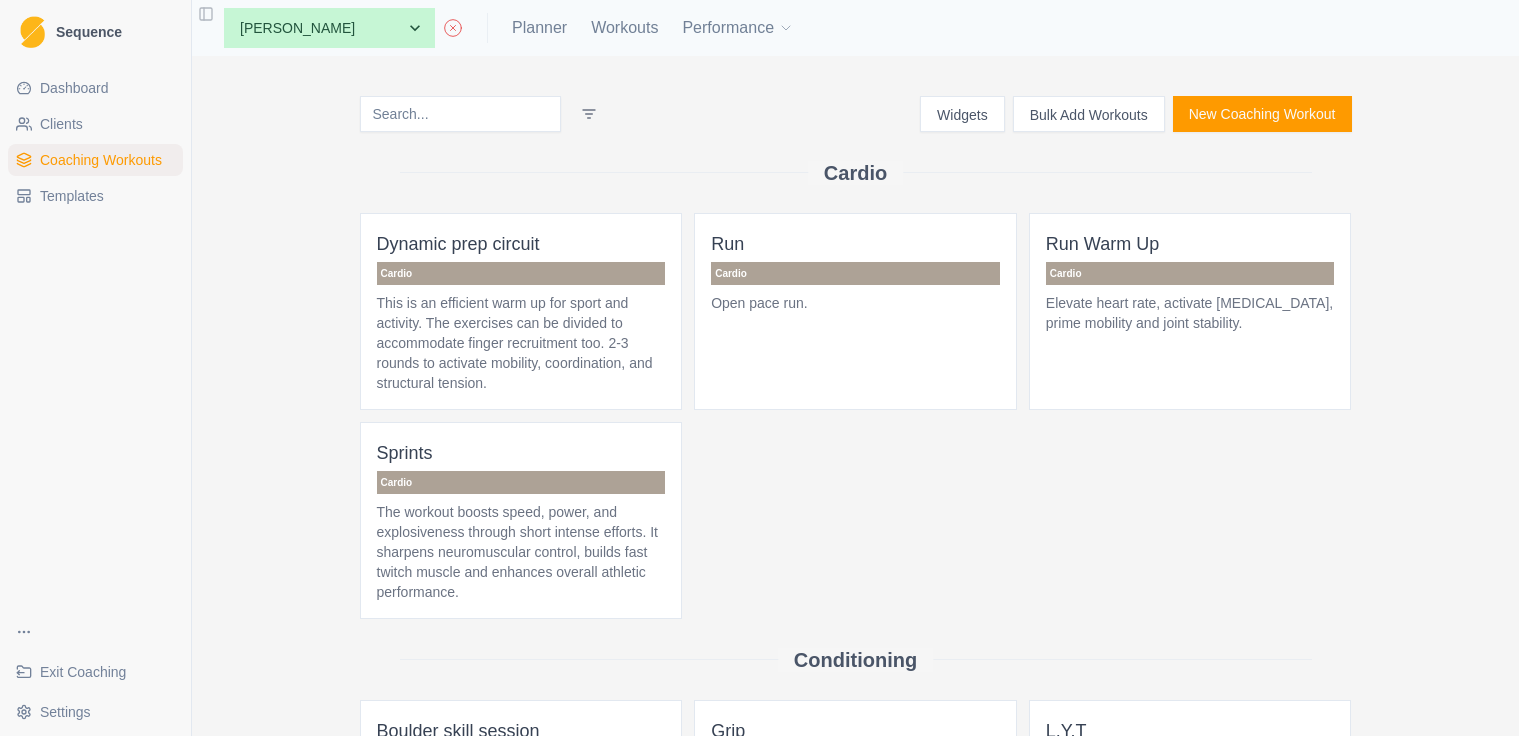 click on "Bulk Add Workouts" at bounding box center [1089, 114] 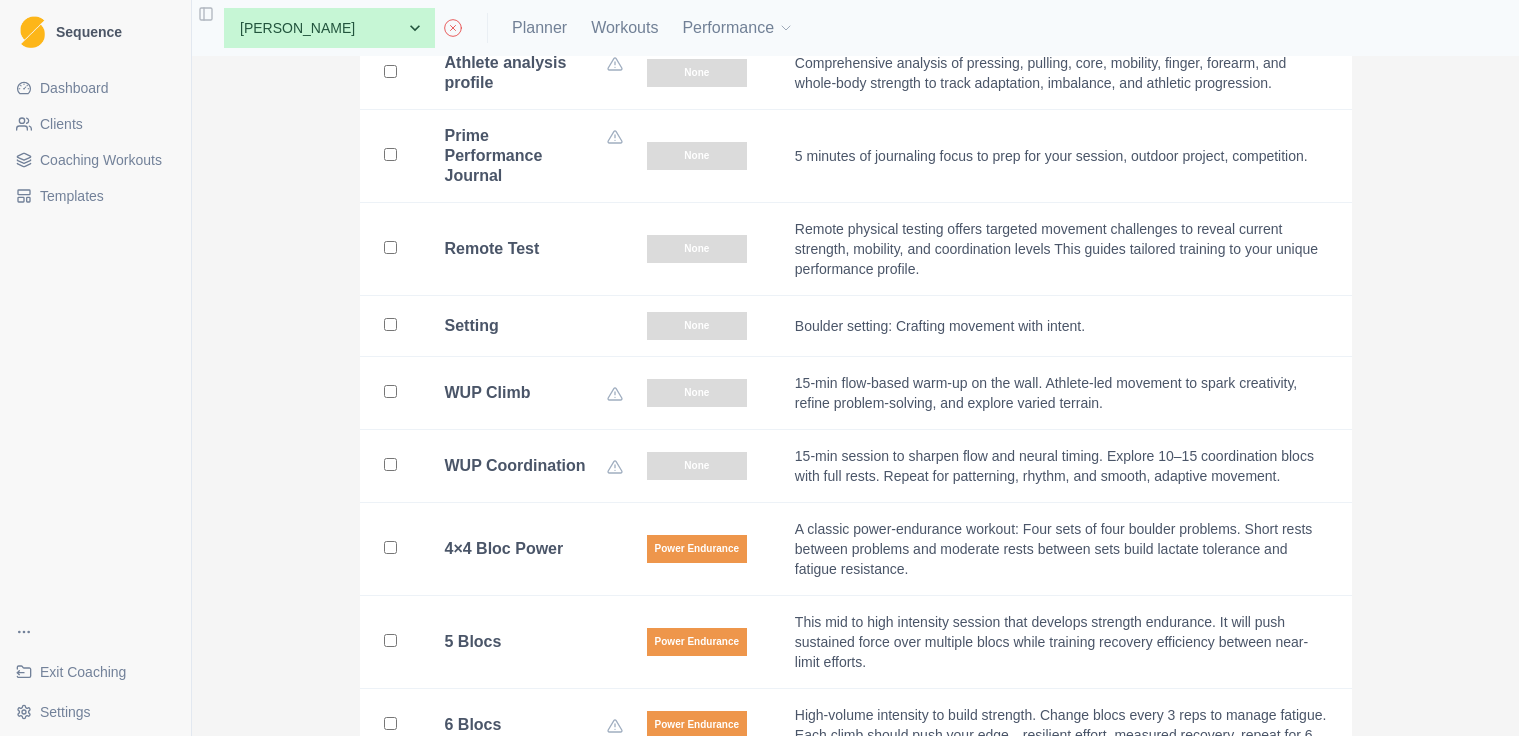 scroll, scrollTop: 3623, scrollLeft: 0, axis: vertical 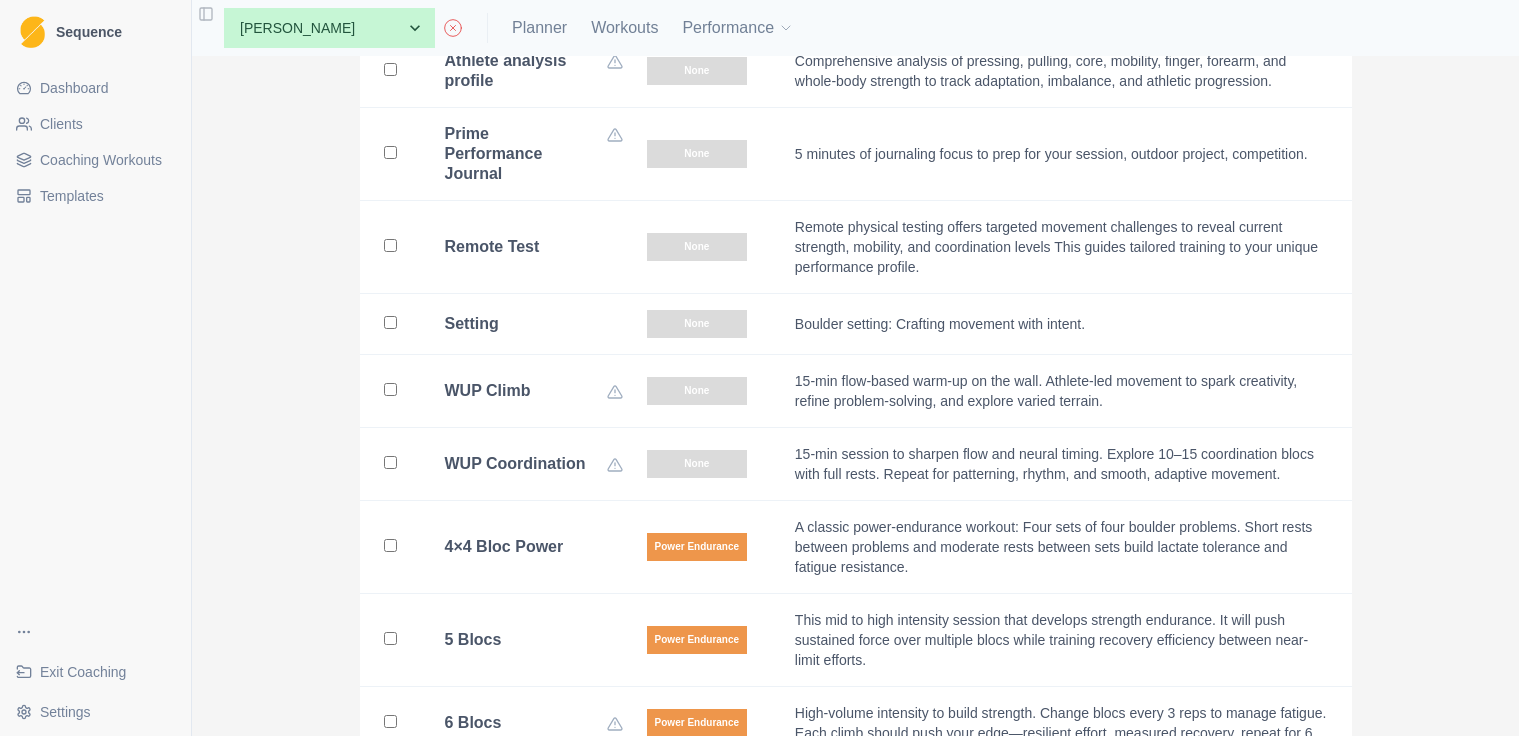 click at bounding box center (390, 545) 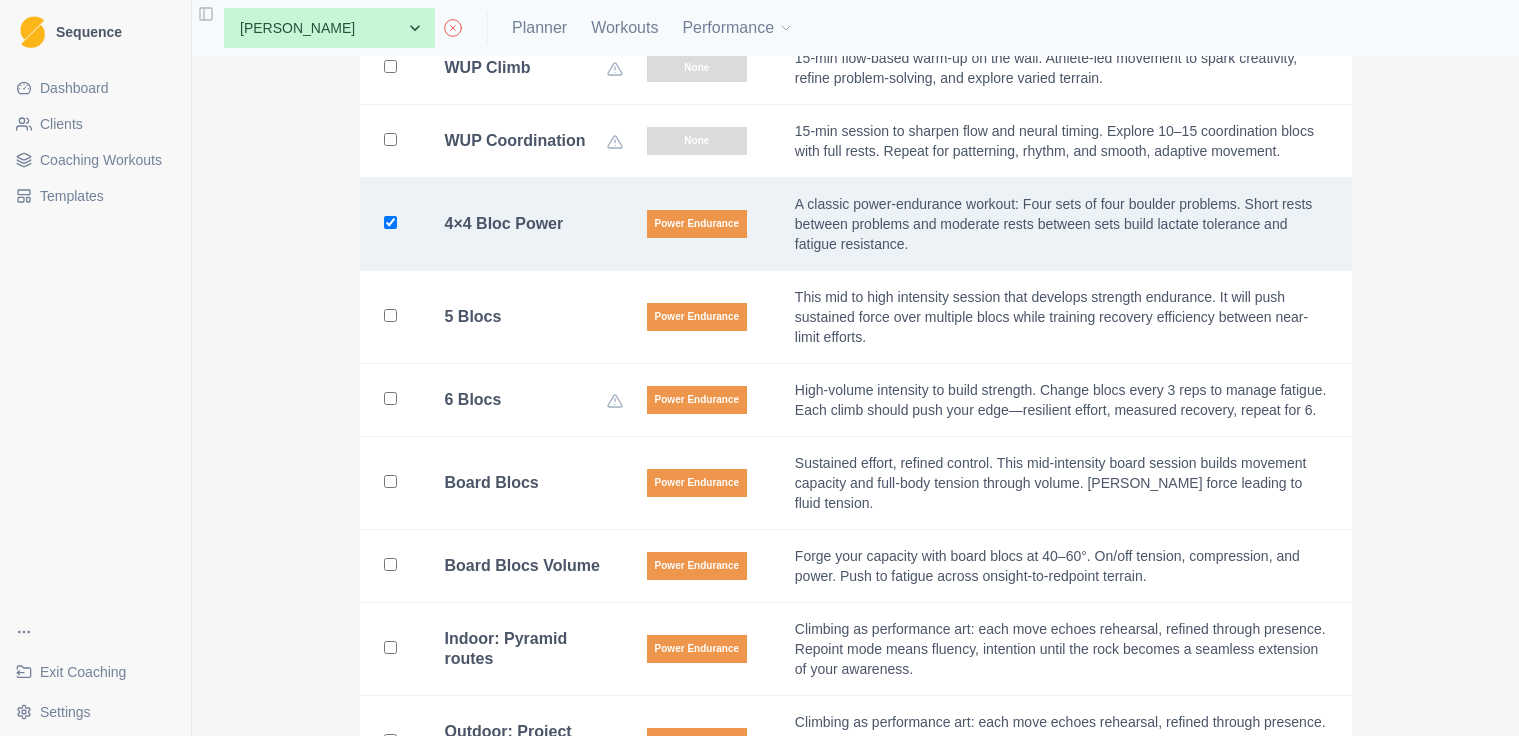 scroll, scrollTop: 3950, scrollLeft: 0, axis: vertical 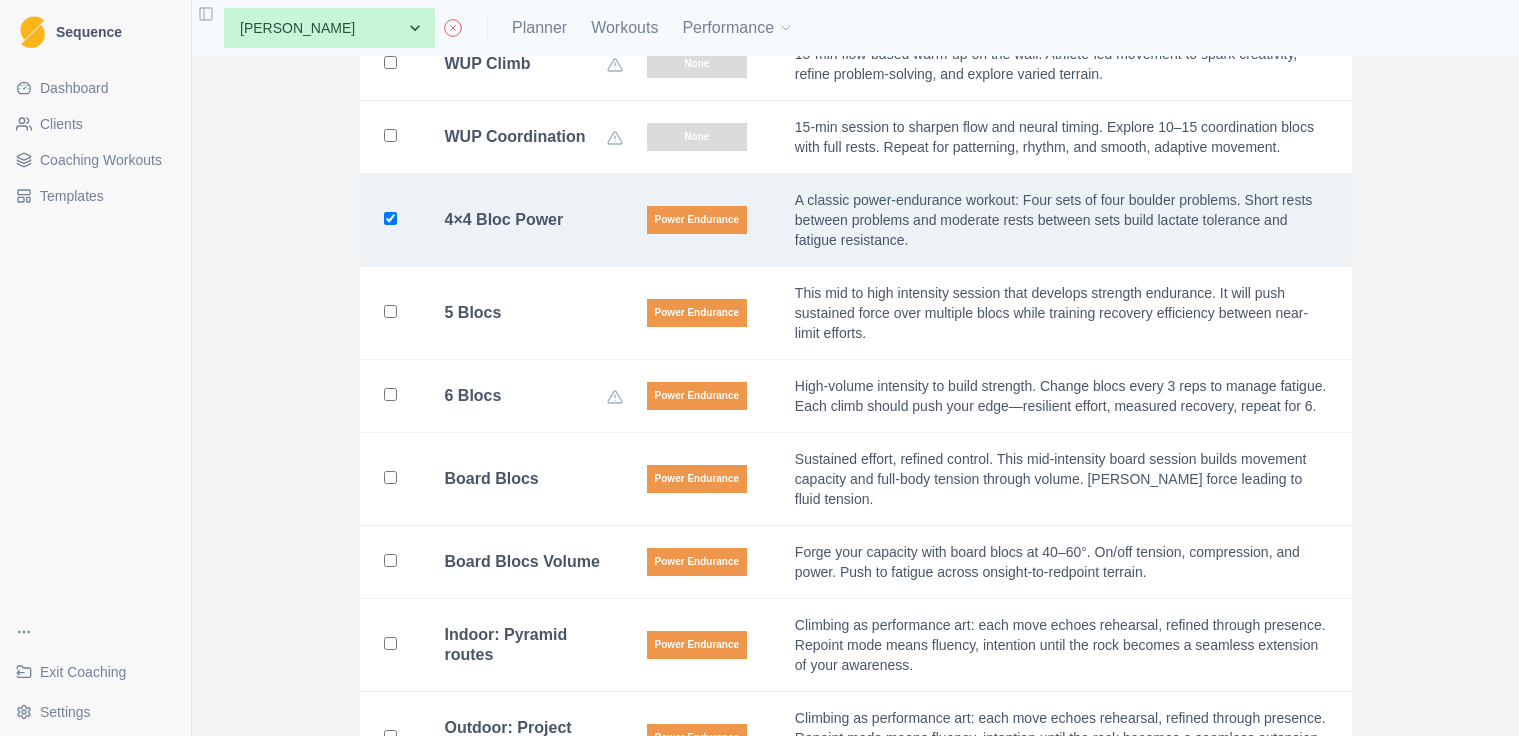 click at bounding box center (390, 218) 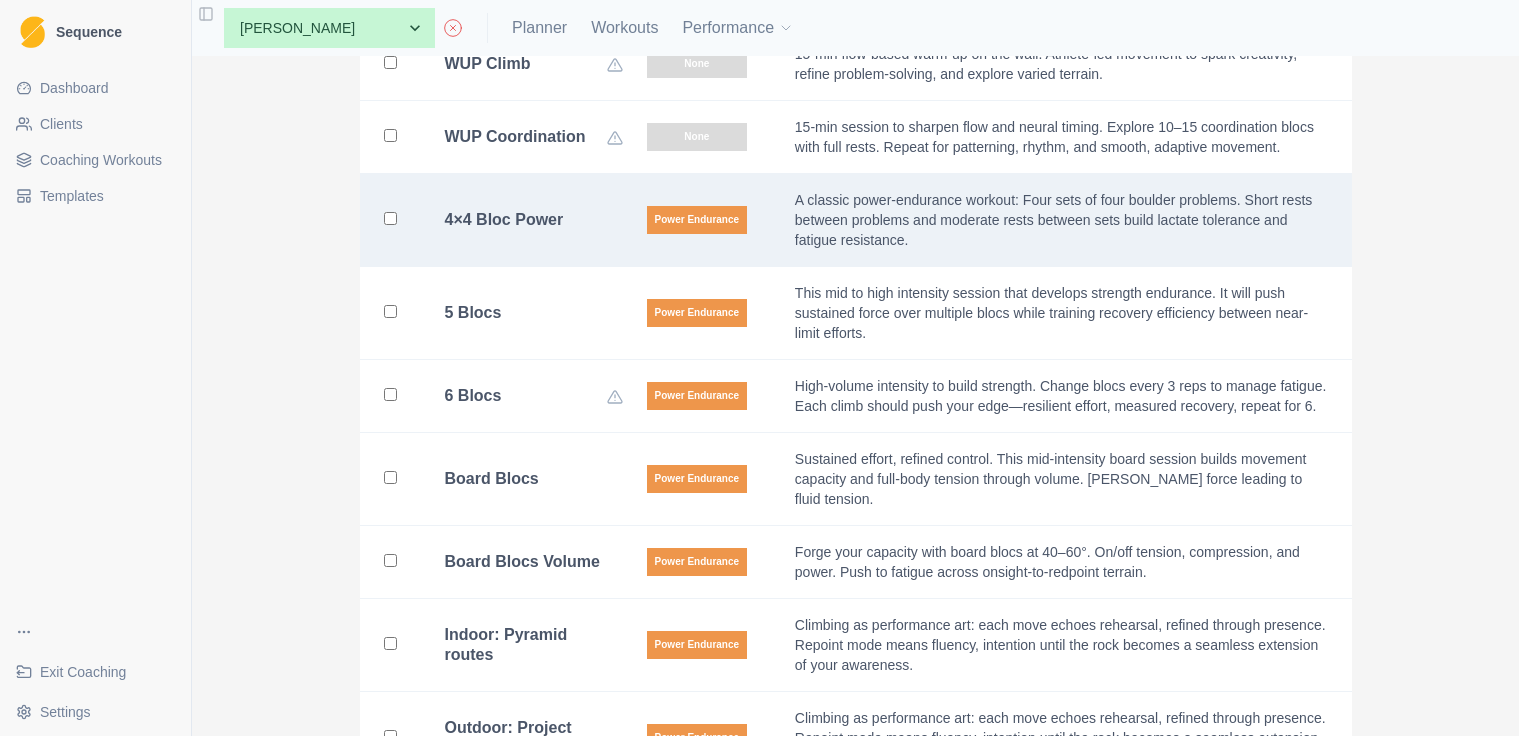 checkbox on "false" 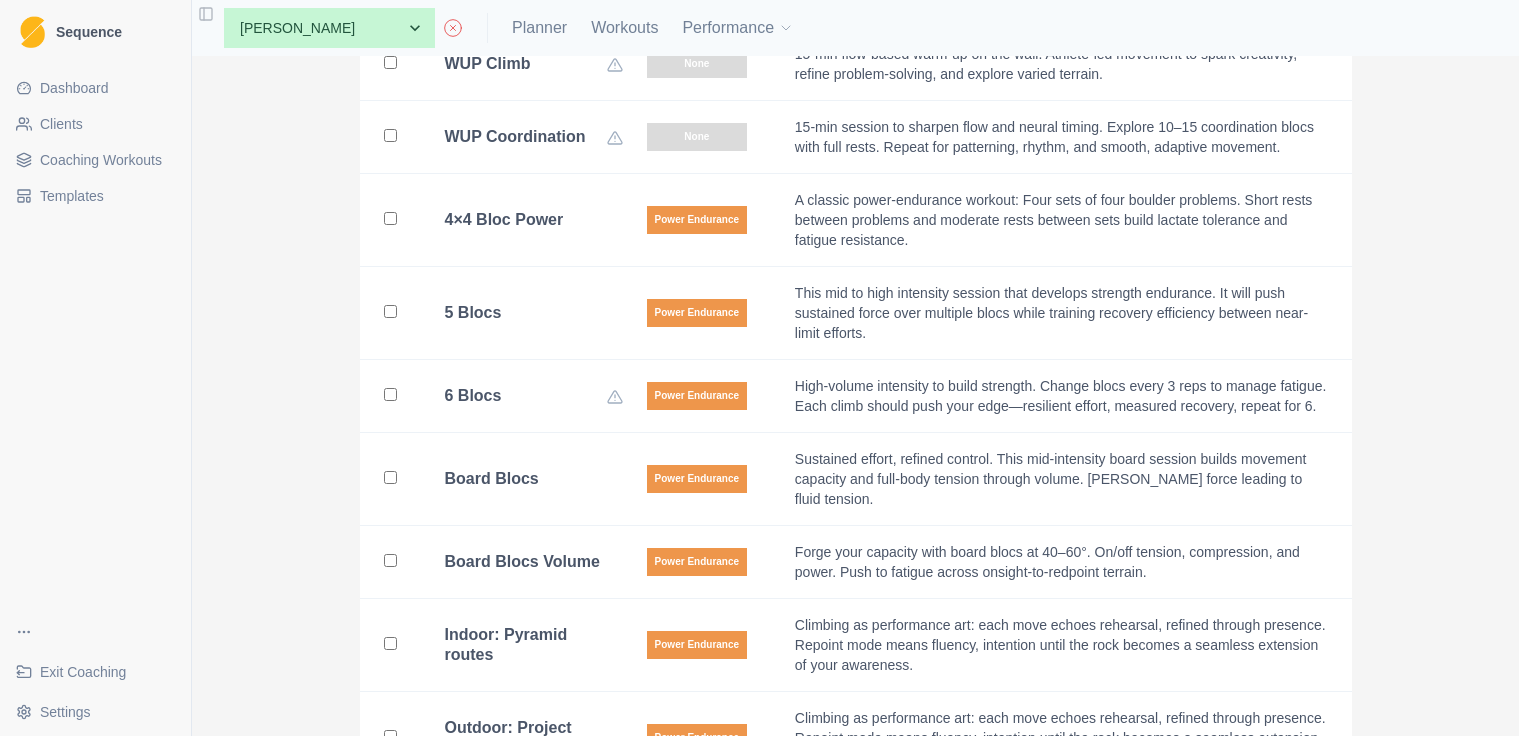 click at bounding box center (390, 477) 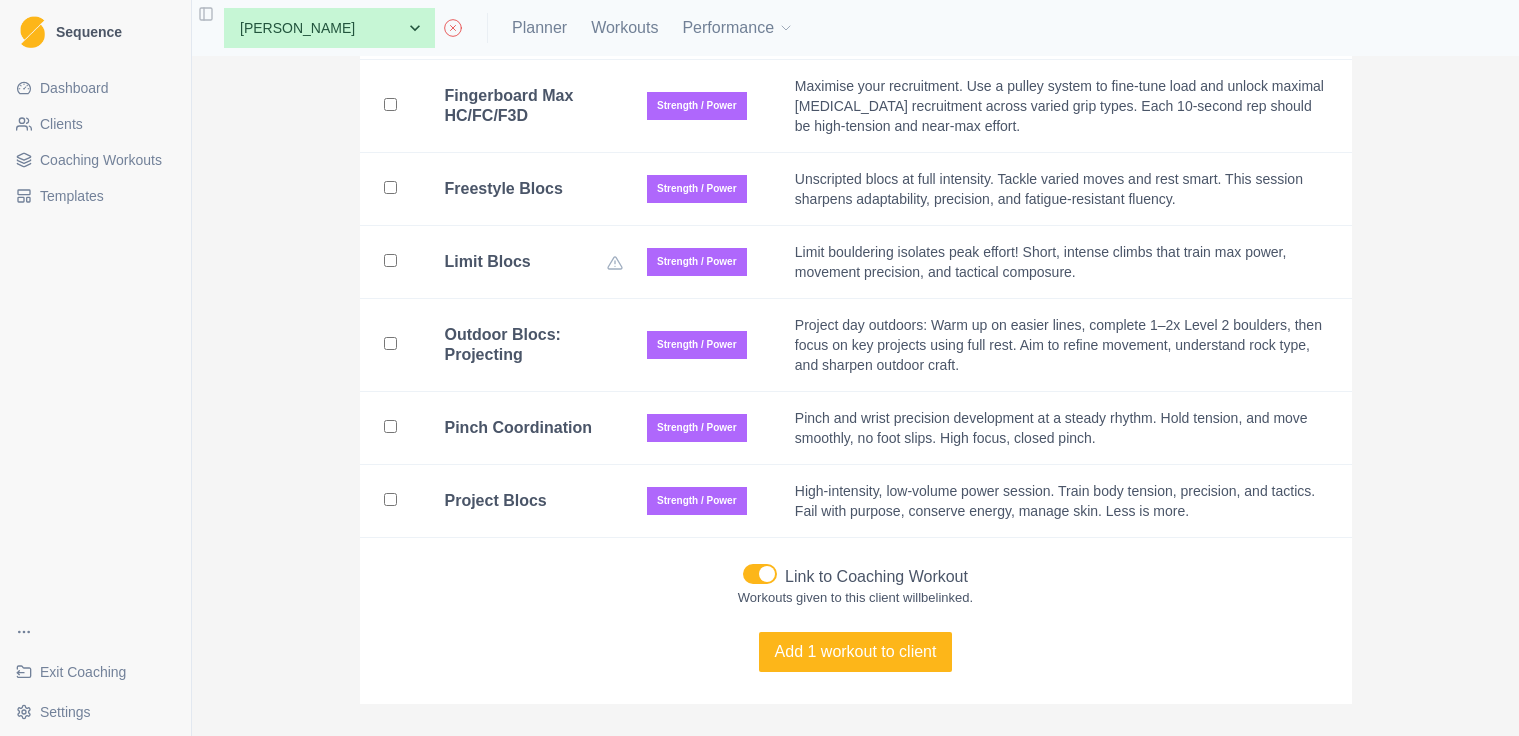 scroll, scrollTop: 5087, scrollLeft: 0, axis: vertical 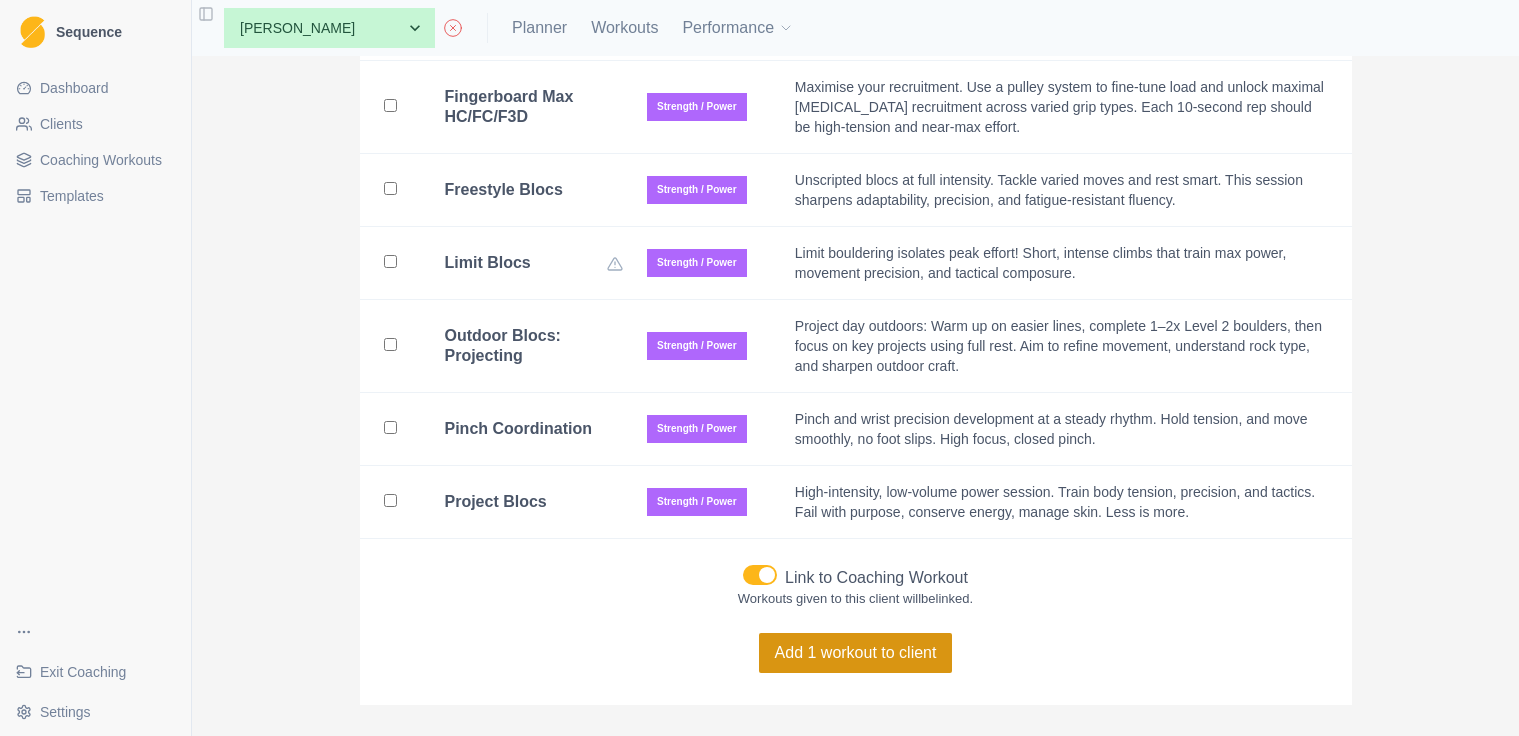 click on "Add 1 workout to client" at bounding box center (856, 653) 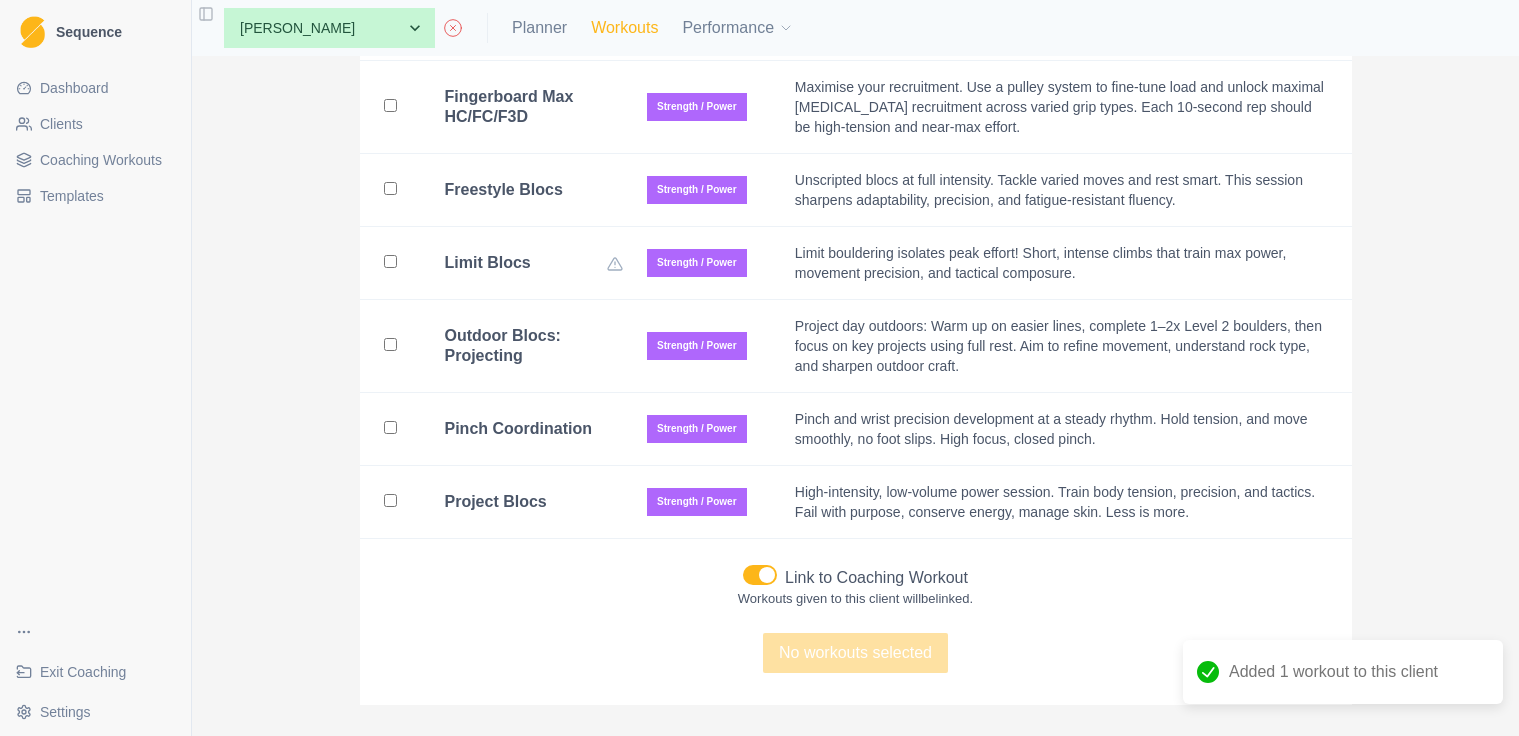 scroll, scrollTop: 0, scrollLeft: 0, axis: both 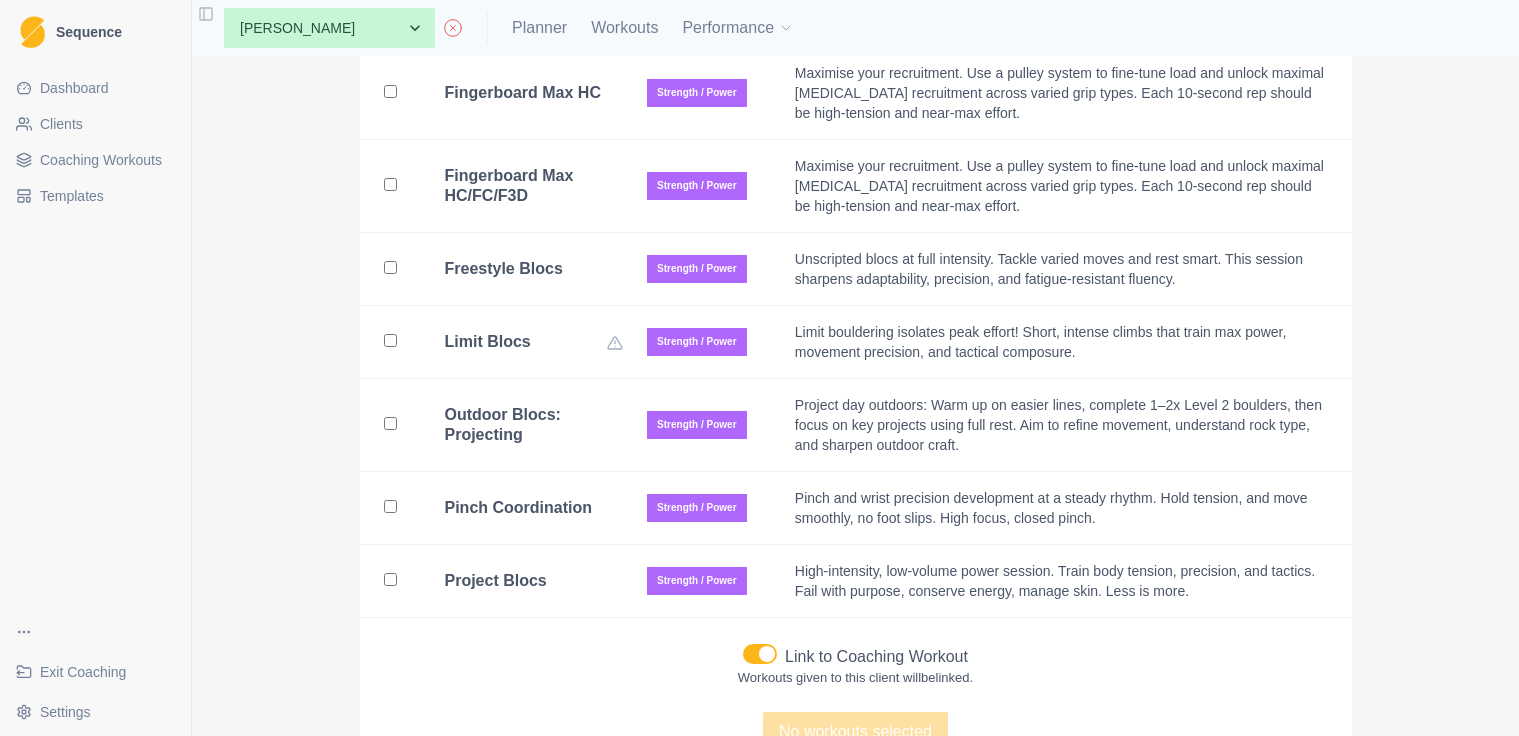 drag, startPoint x: 394, startPoint y: 343, endPoint x: 419, endPoint y: 375, distance: 40.60788 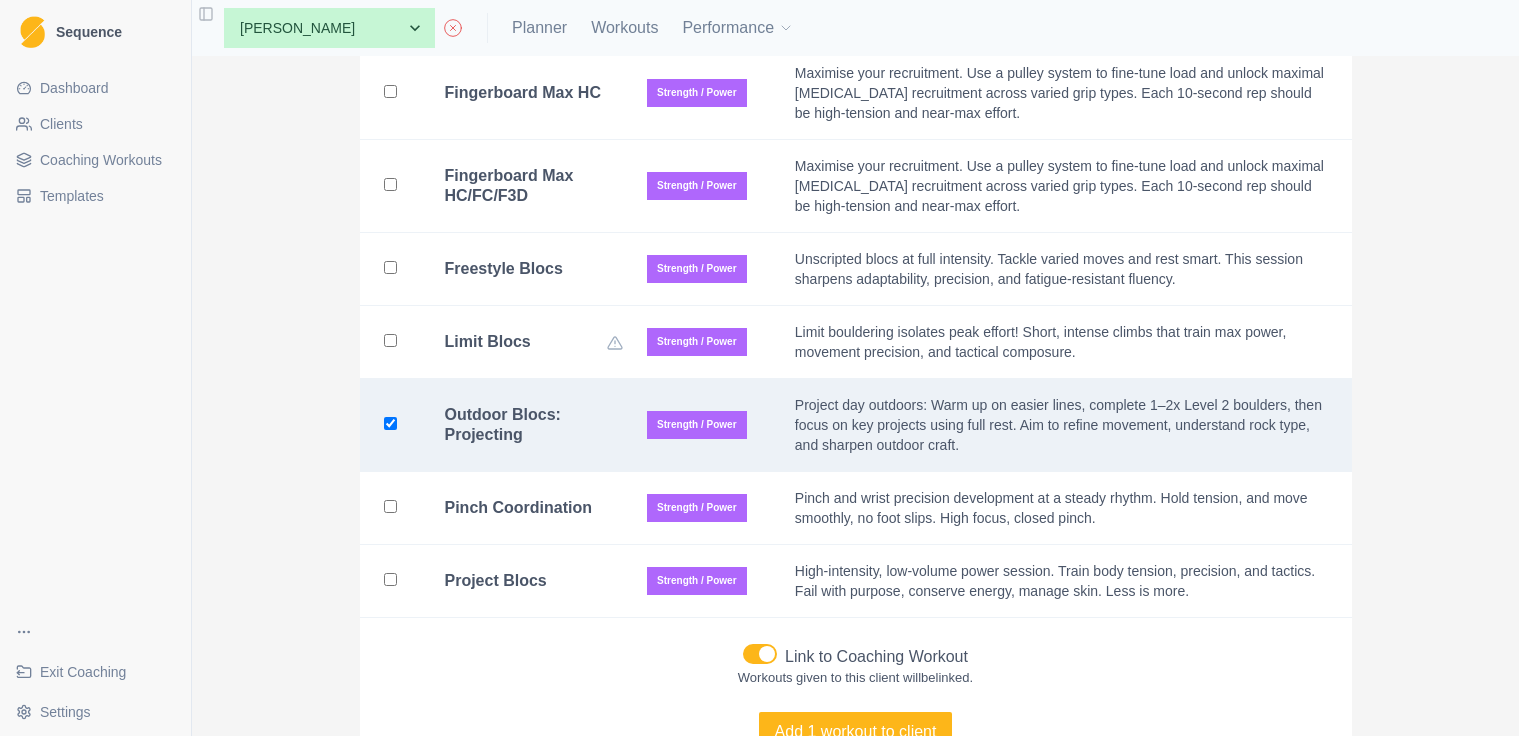 click at bounding box center (390, 423) 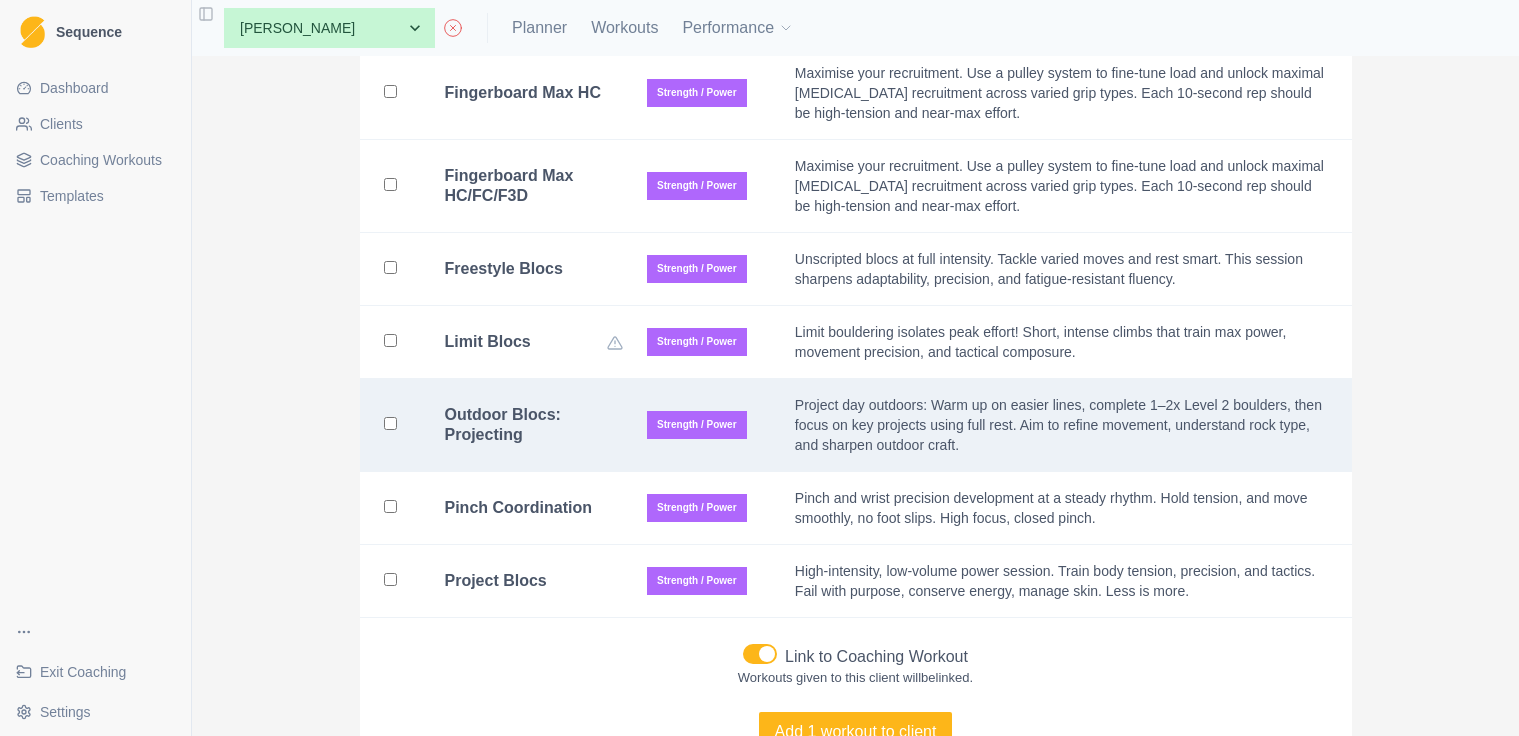 checkbox on "false" 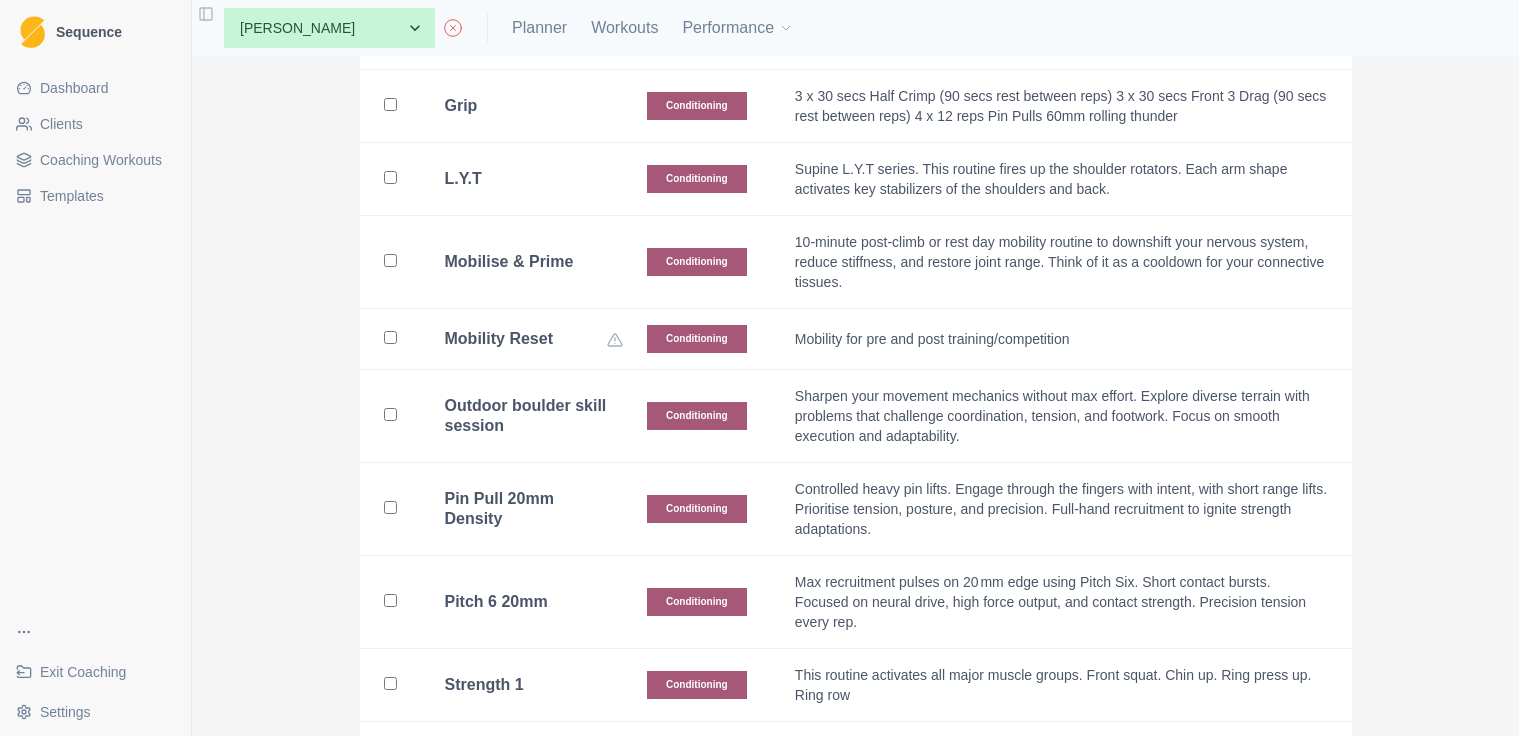 scroll, scrollTop: 593, scrollLeft: 0, axis: vertical 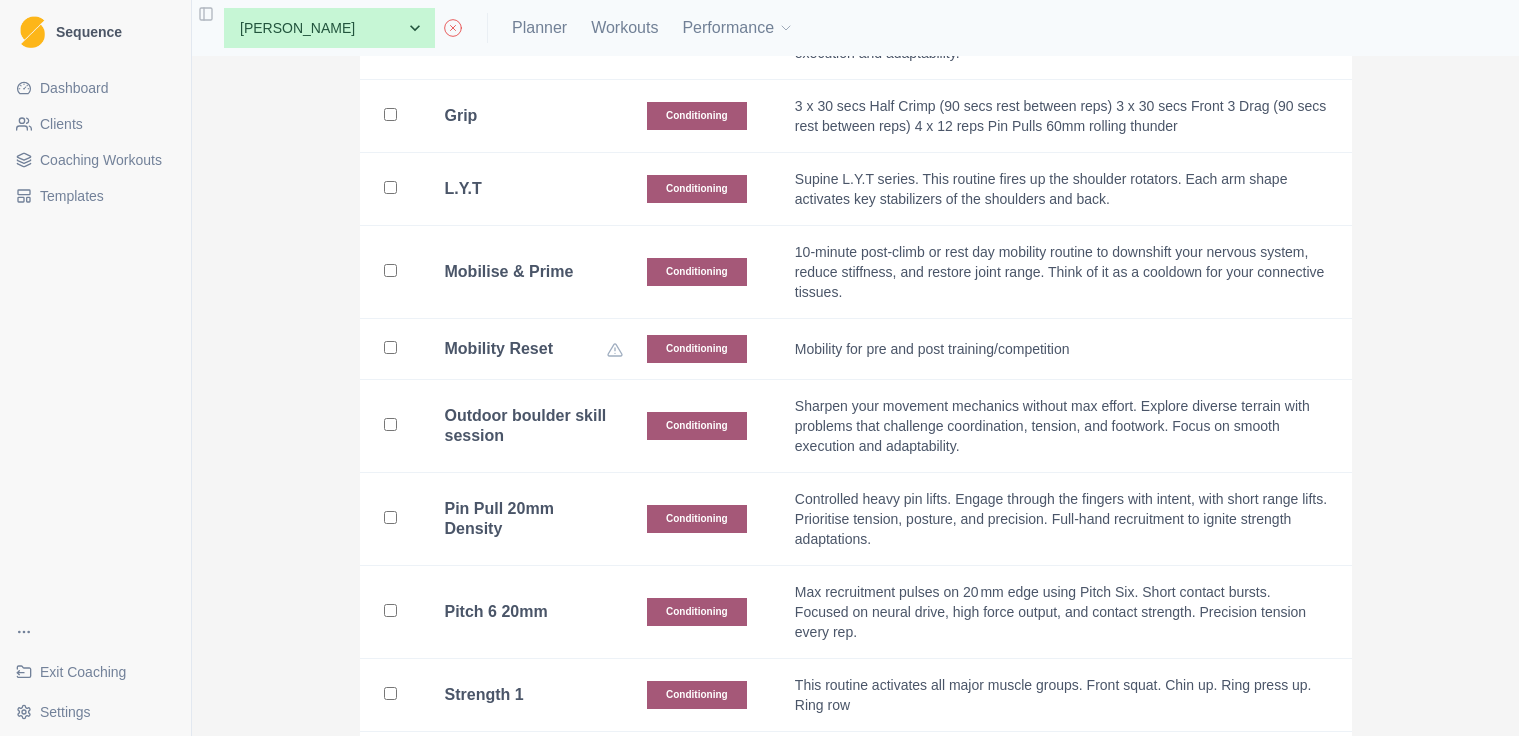 click at bounding box center (390, 424) 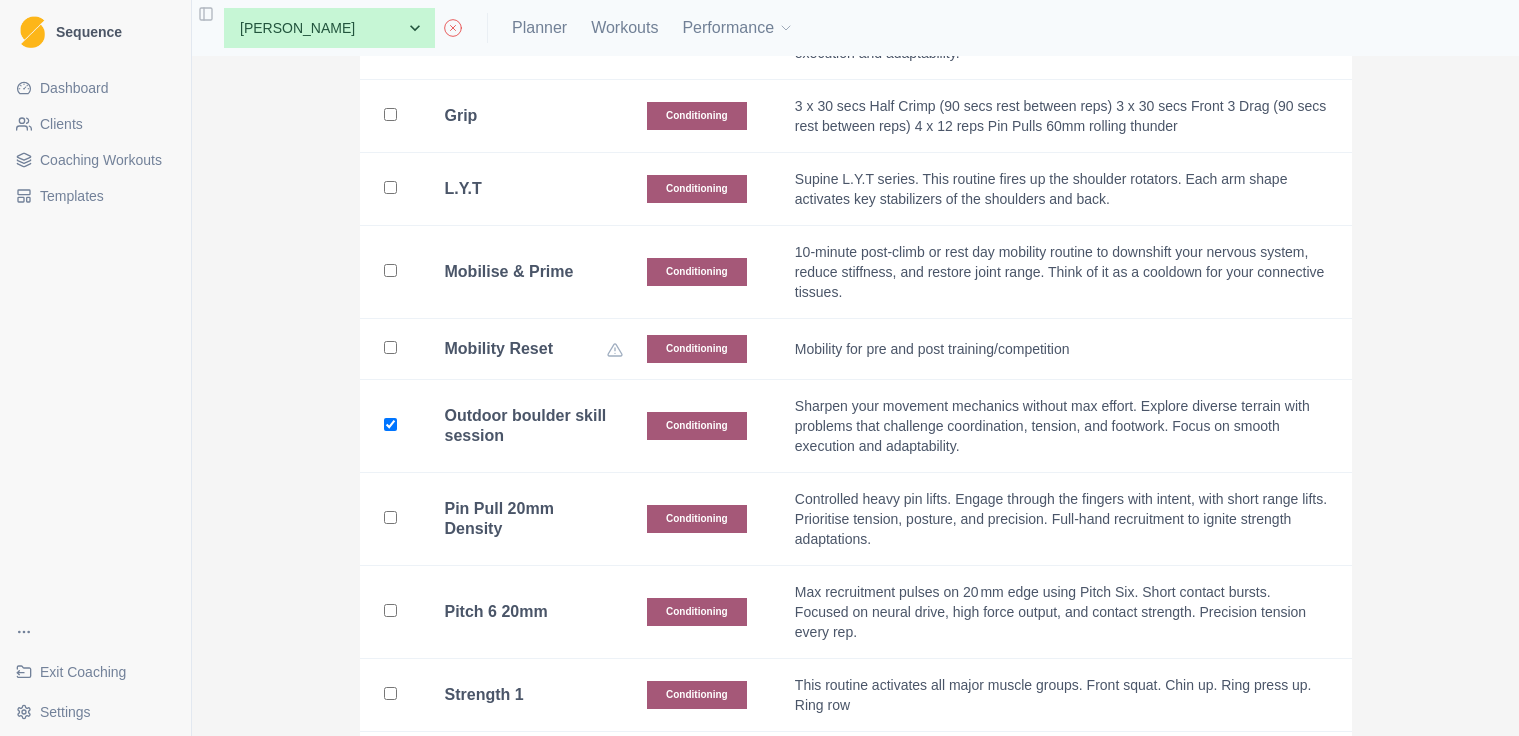 checkbox on "true" 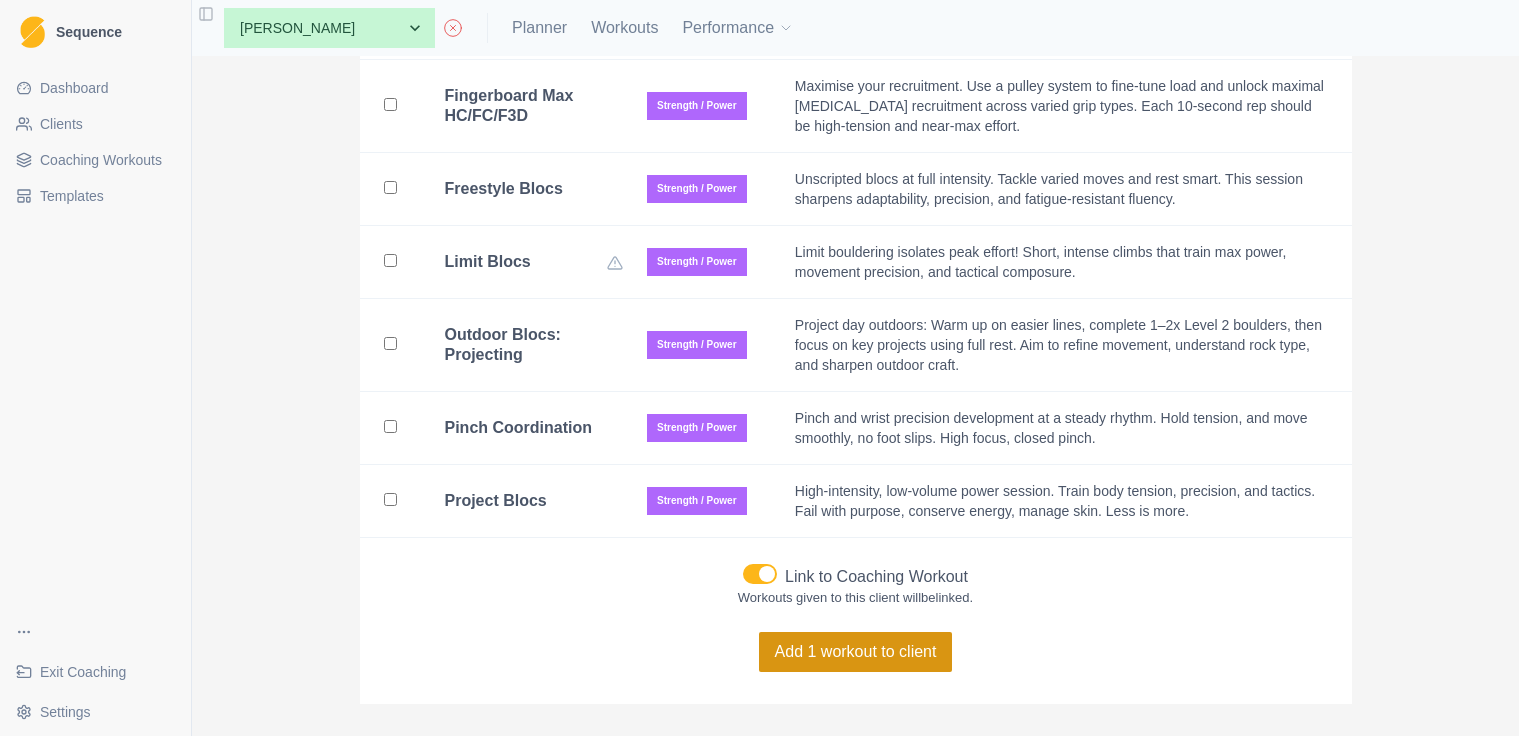 scroll, scrollTop: 5087, scrollLeft: 0, axis: vertical 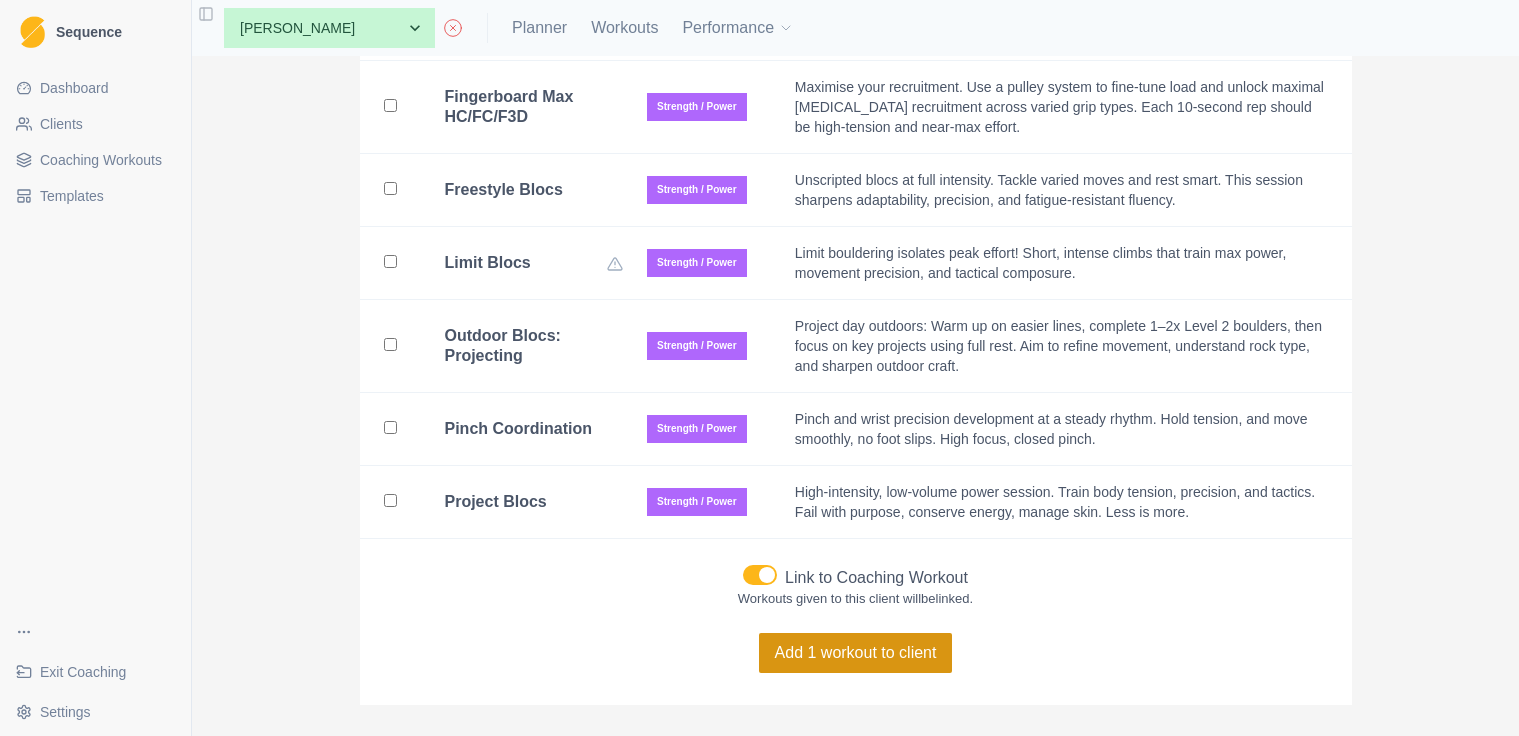 click on "Add 1 workout to client" at bounding box center (856, 653) 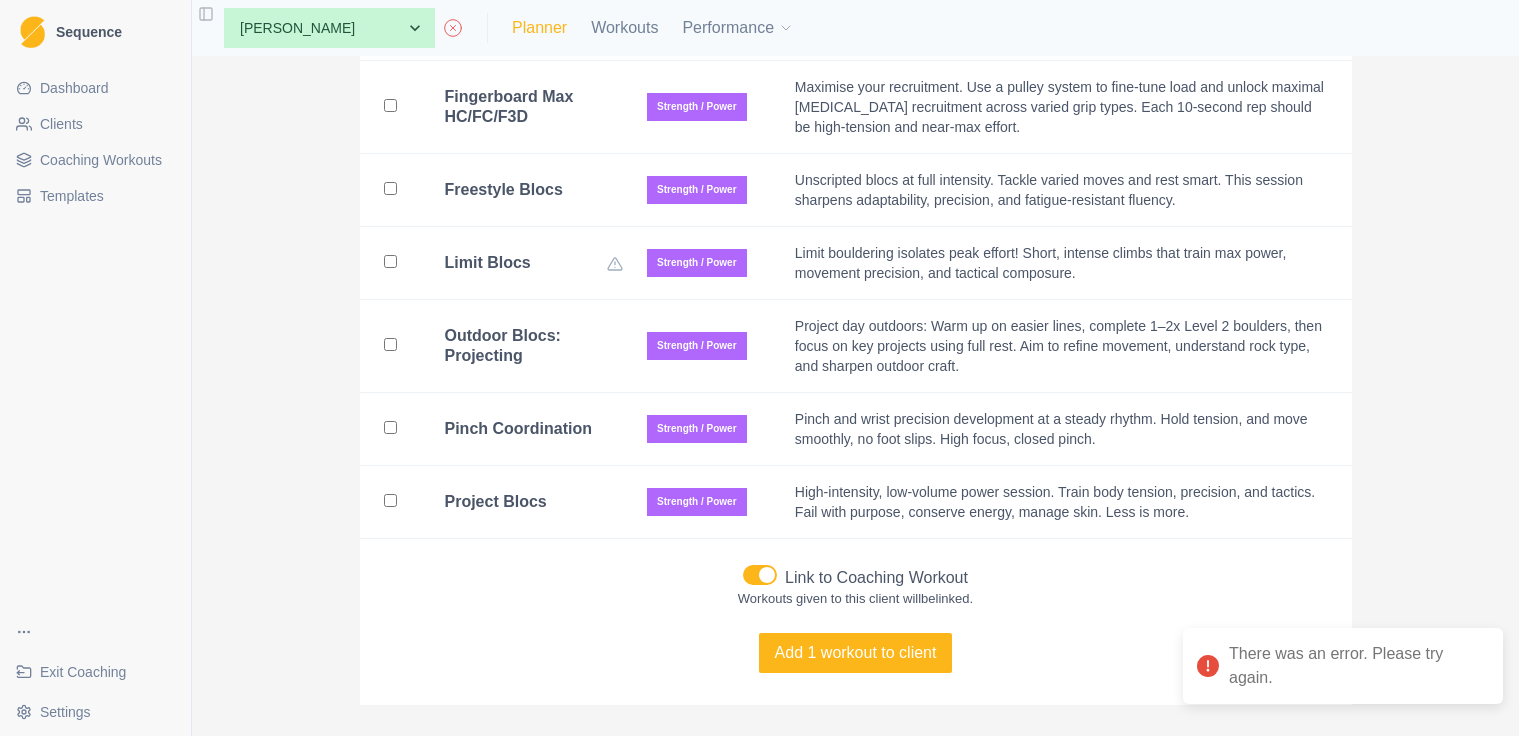 click on "Planner" at bounding box center [539, 28] 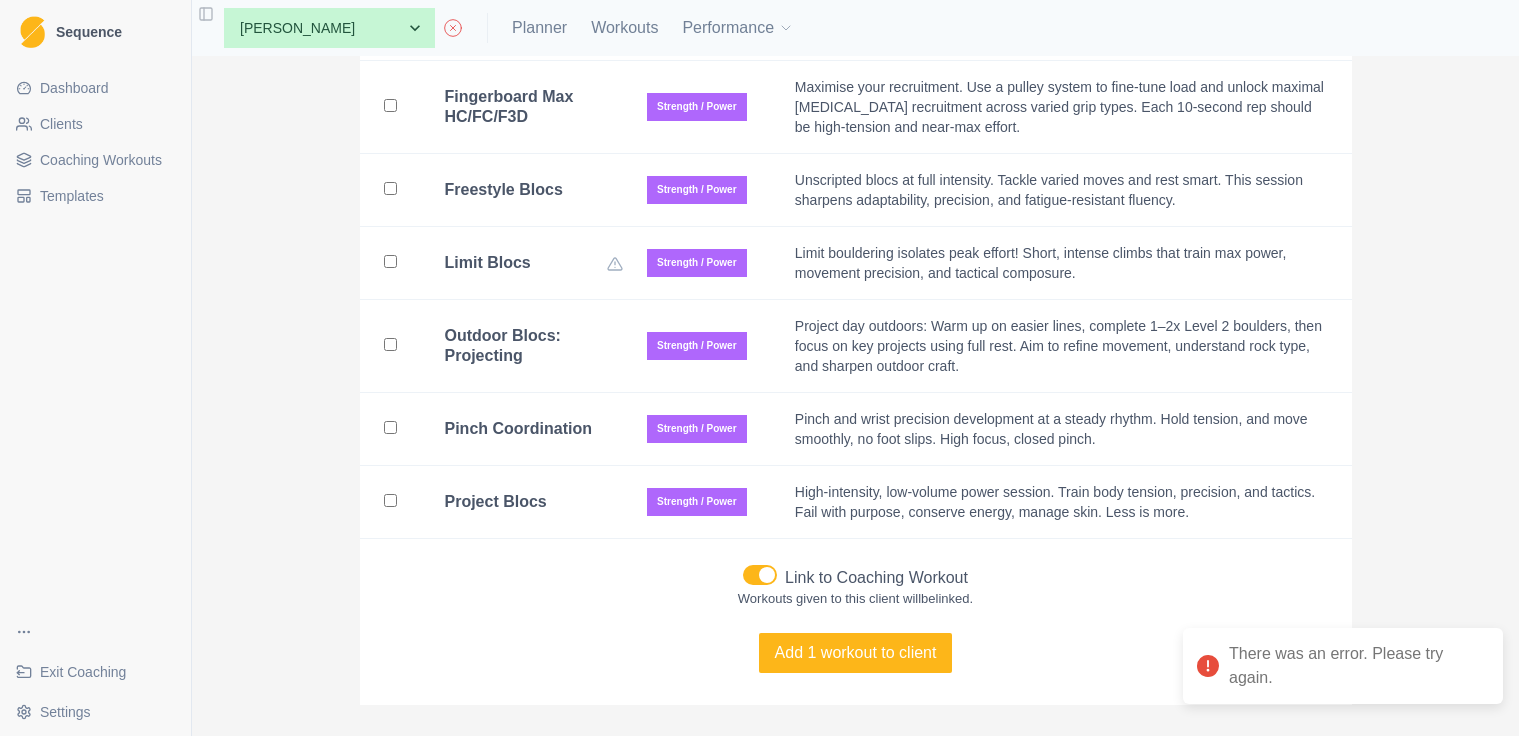 select on "month" 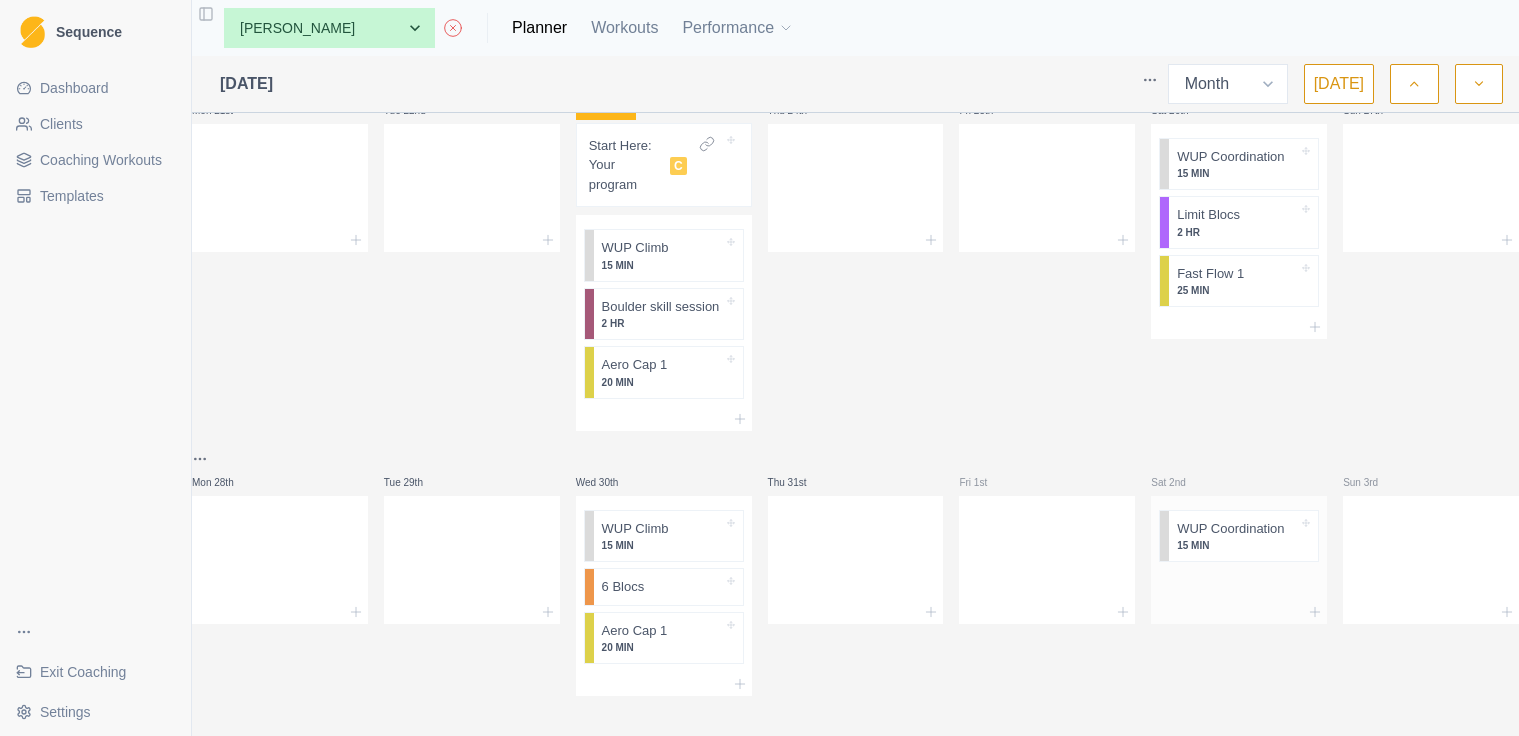 scroll, scrollTop: 747, scrollLeft: 0, axis: vertical 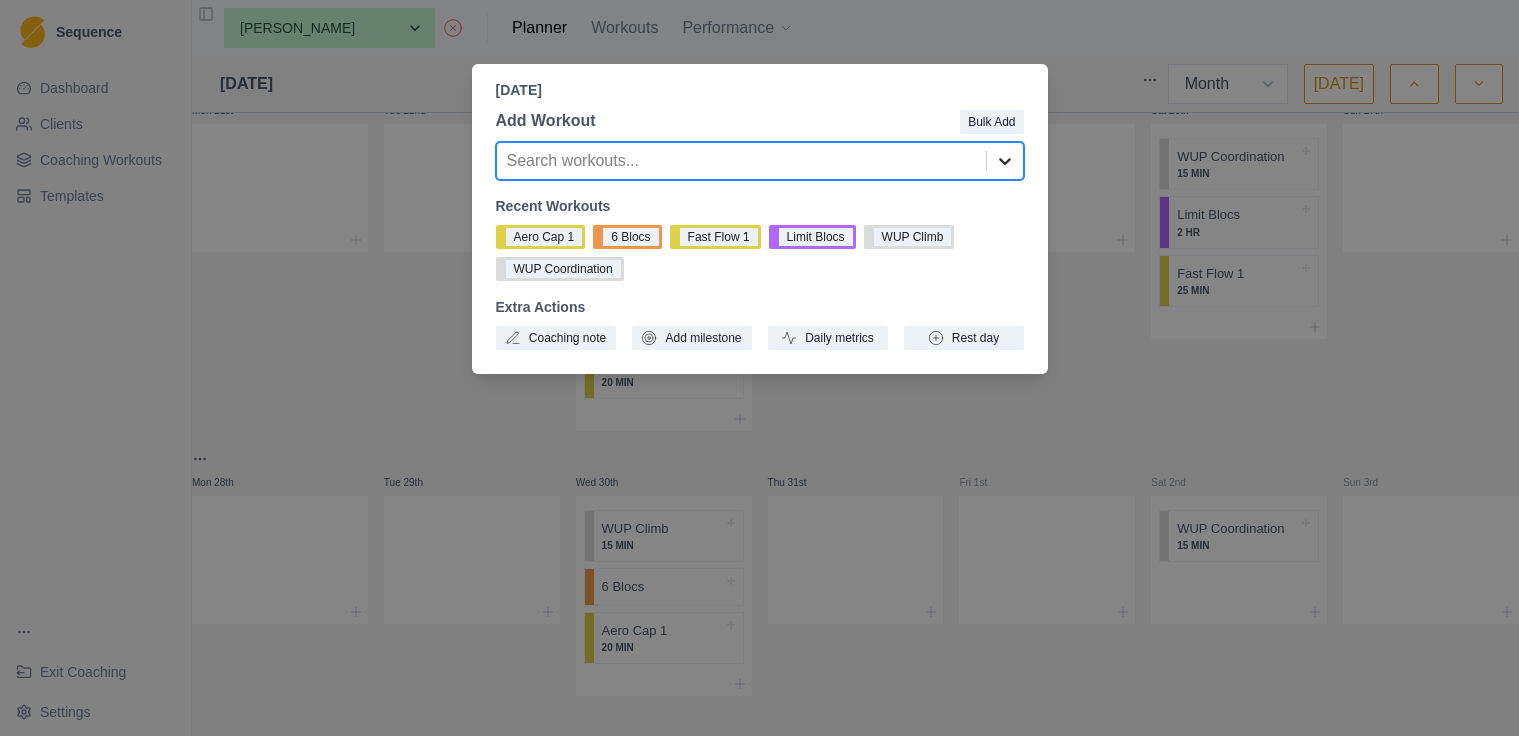 click 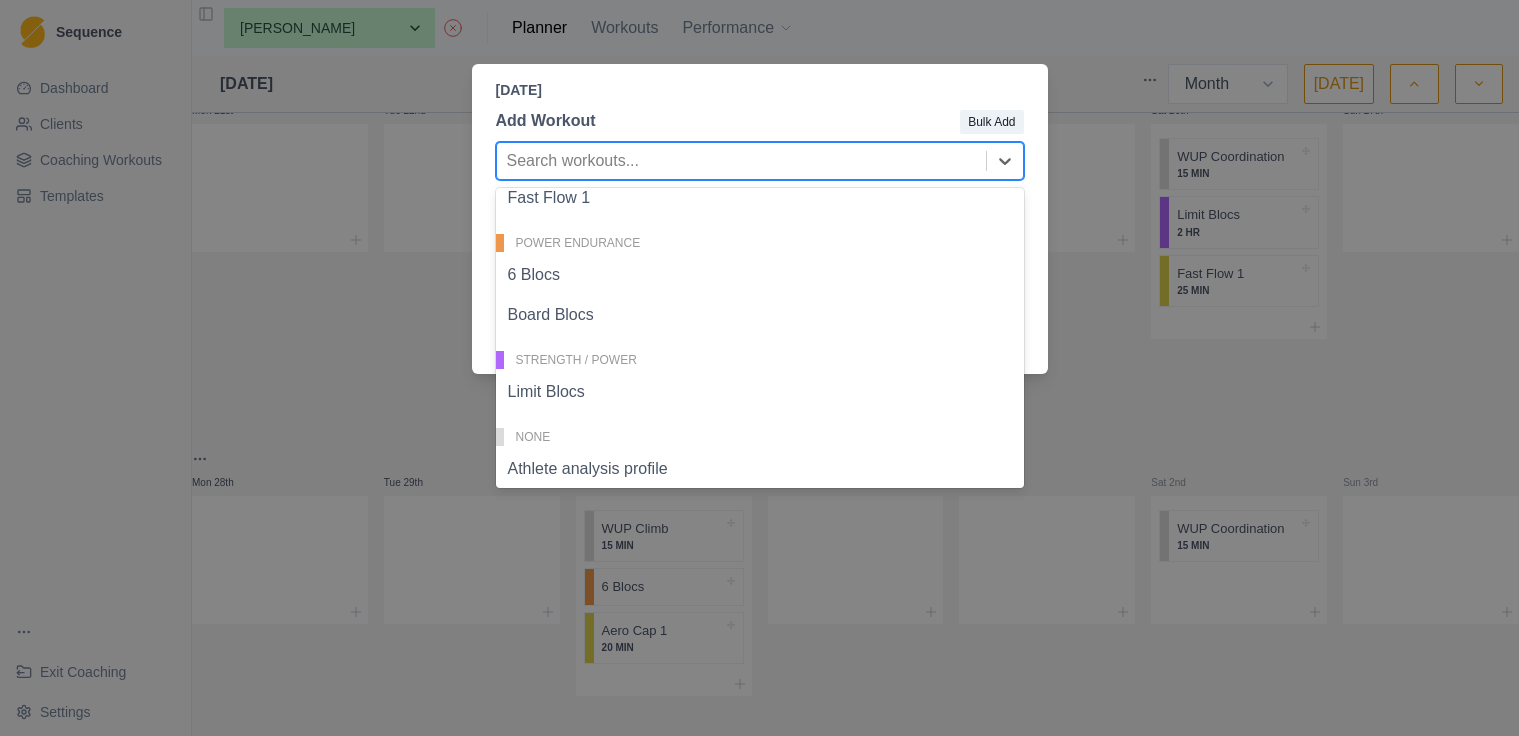 scroll, scrollTop: 309, scrollLeft: 0, axis: vertical 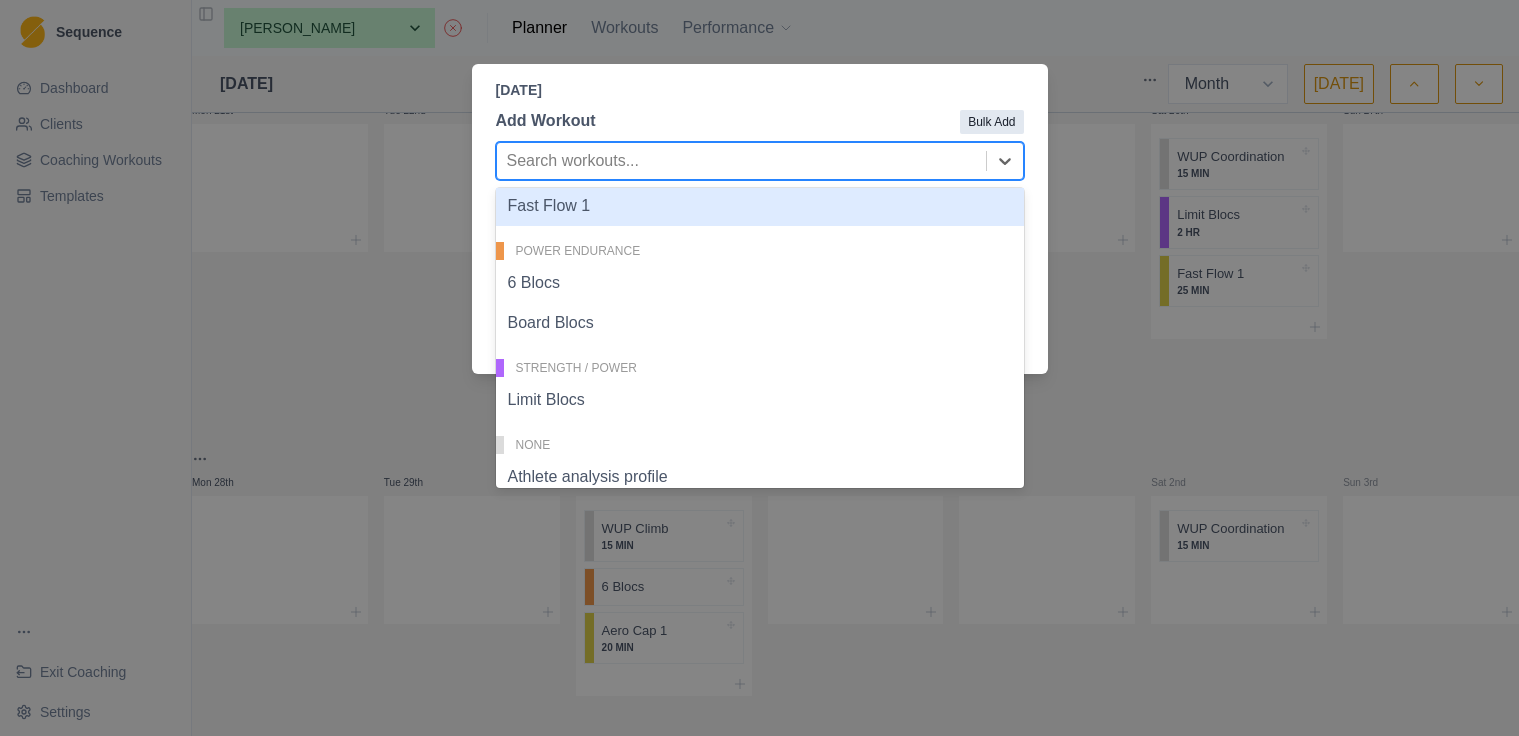 click on "Bulk Add" at bounding box center (991, 122) 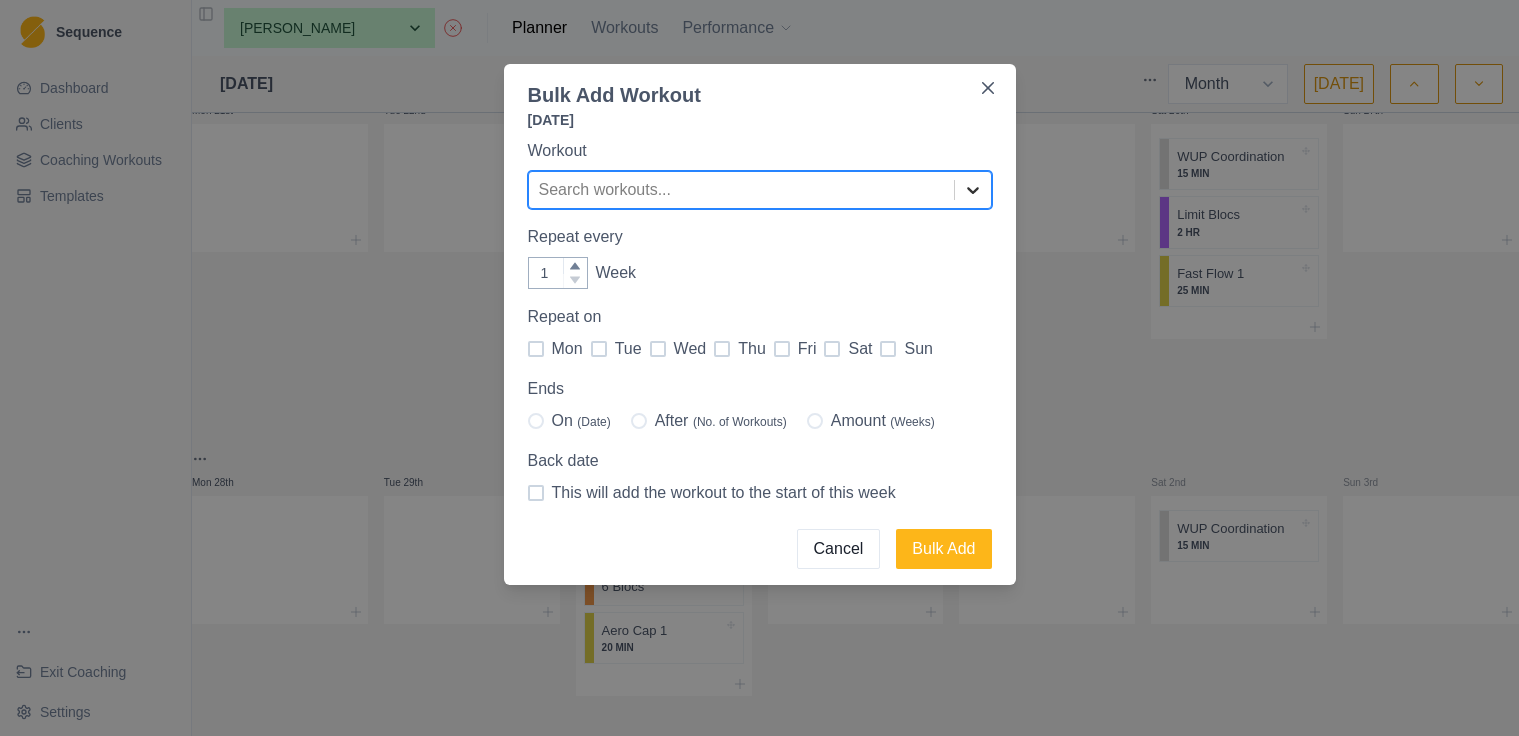 click 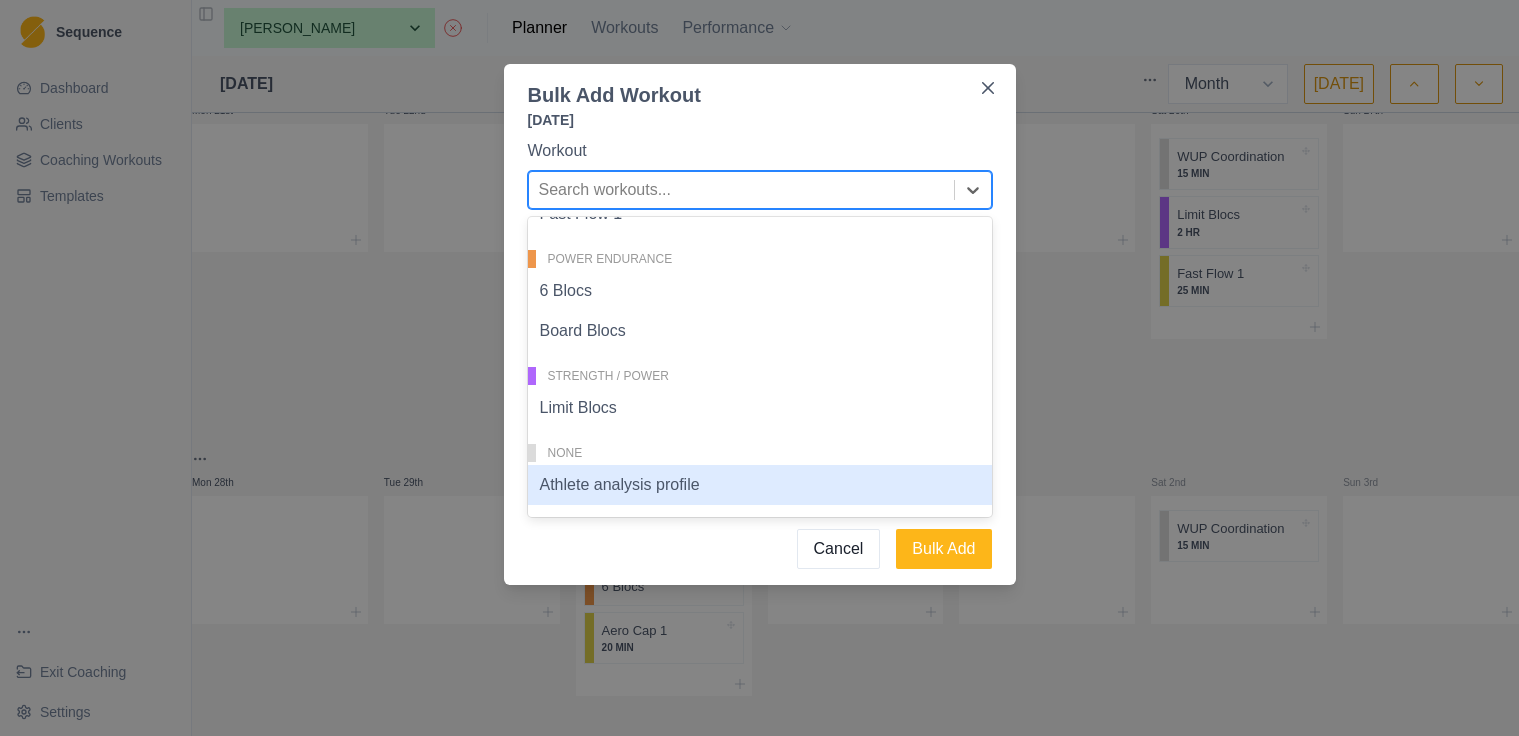 scroll, scrollTop: 264, scrollLeft: 0, axis: vertical 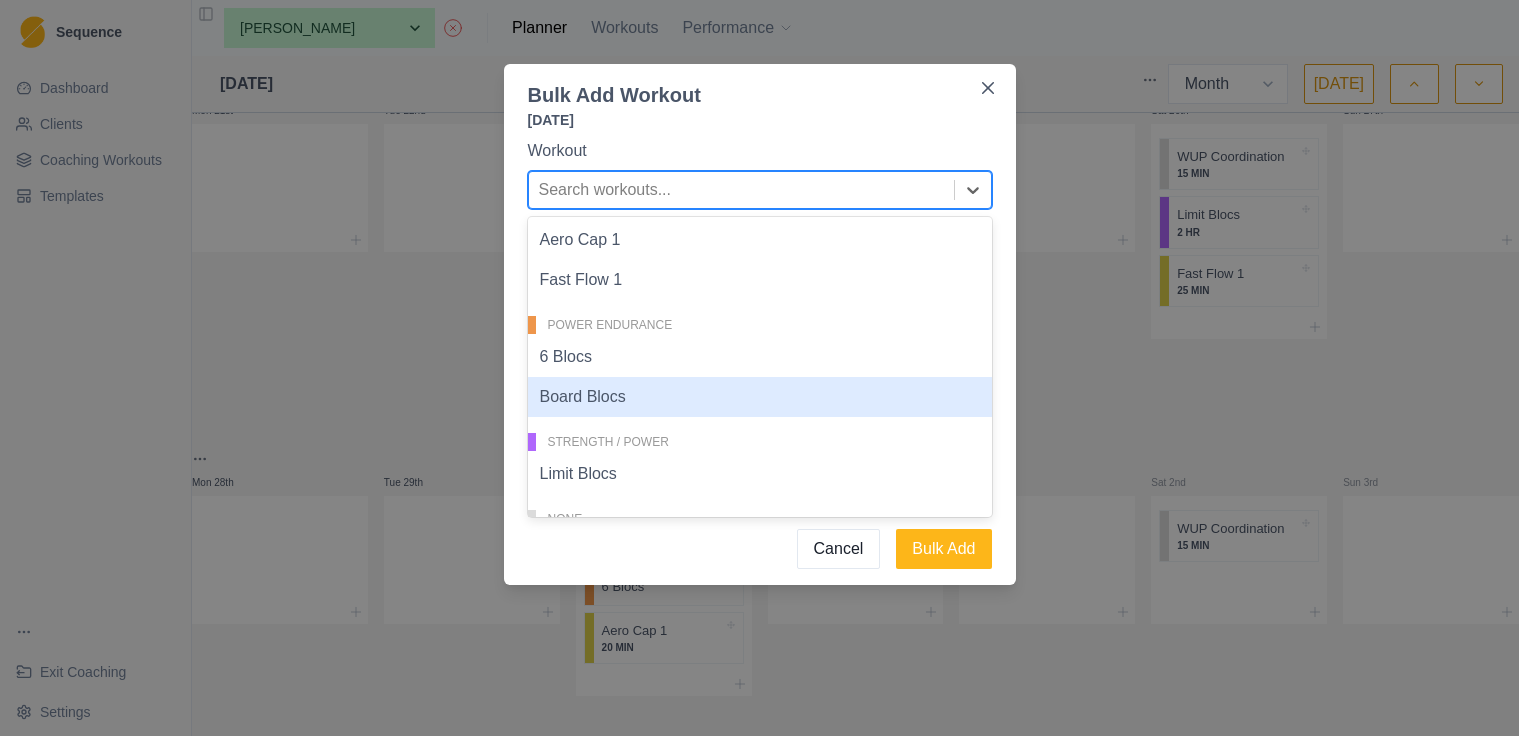 click on "Board Blocs" at bounding box center [760, 397] 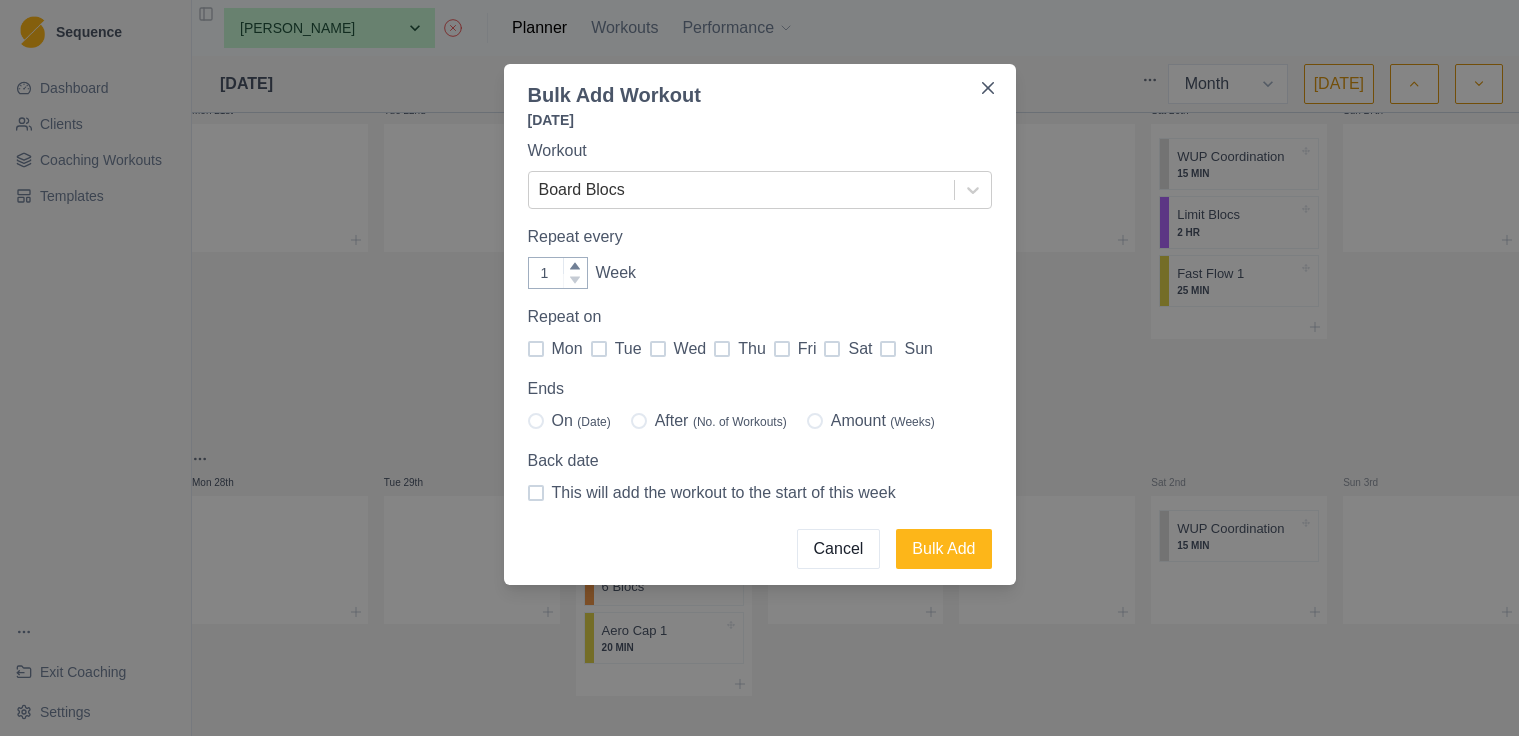 click at bounding box center [832, 349] 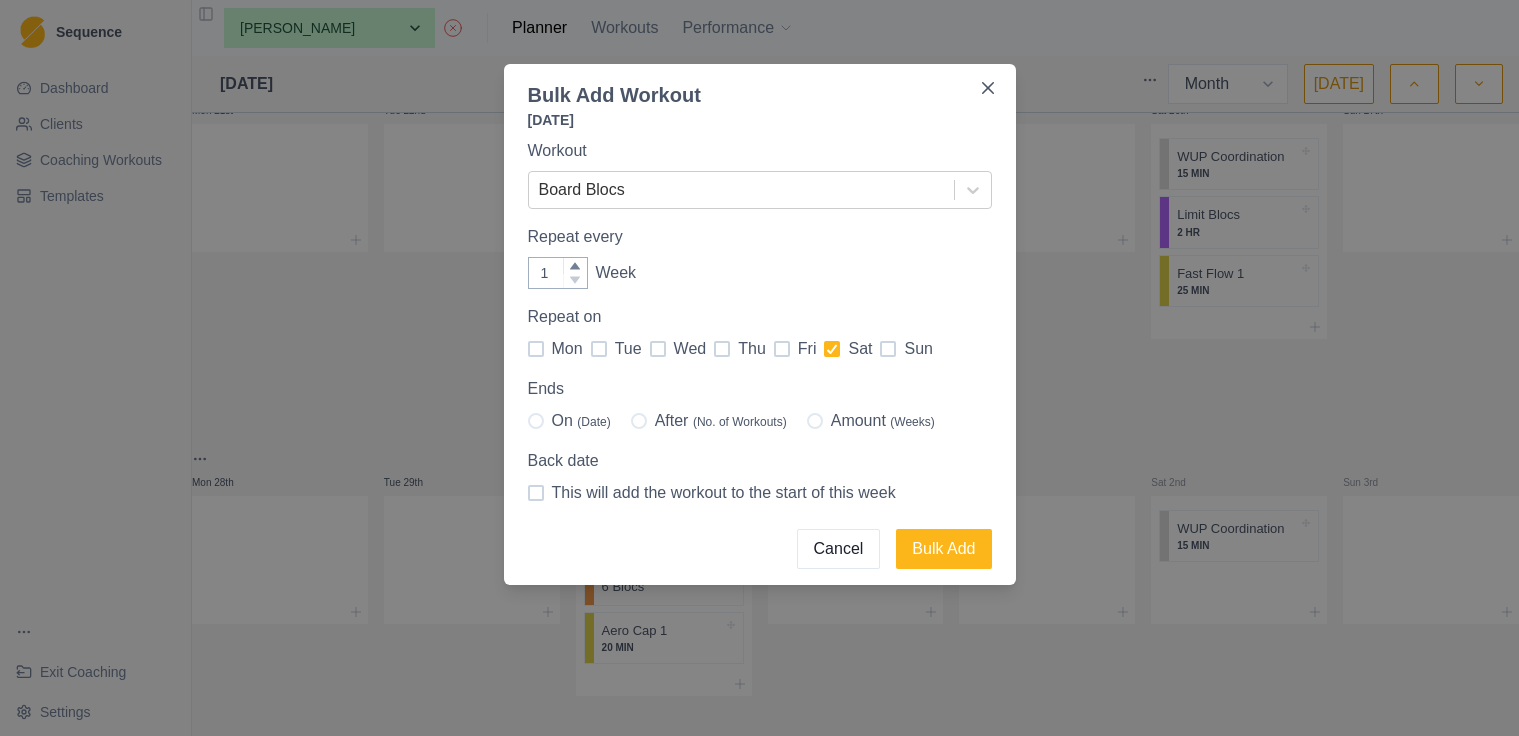 click at bounding box center (815, 421) 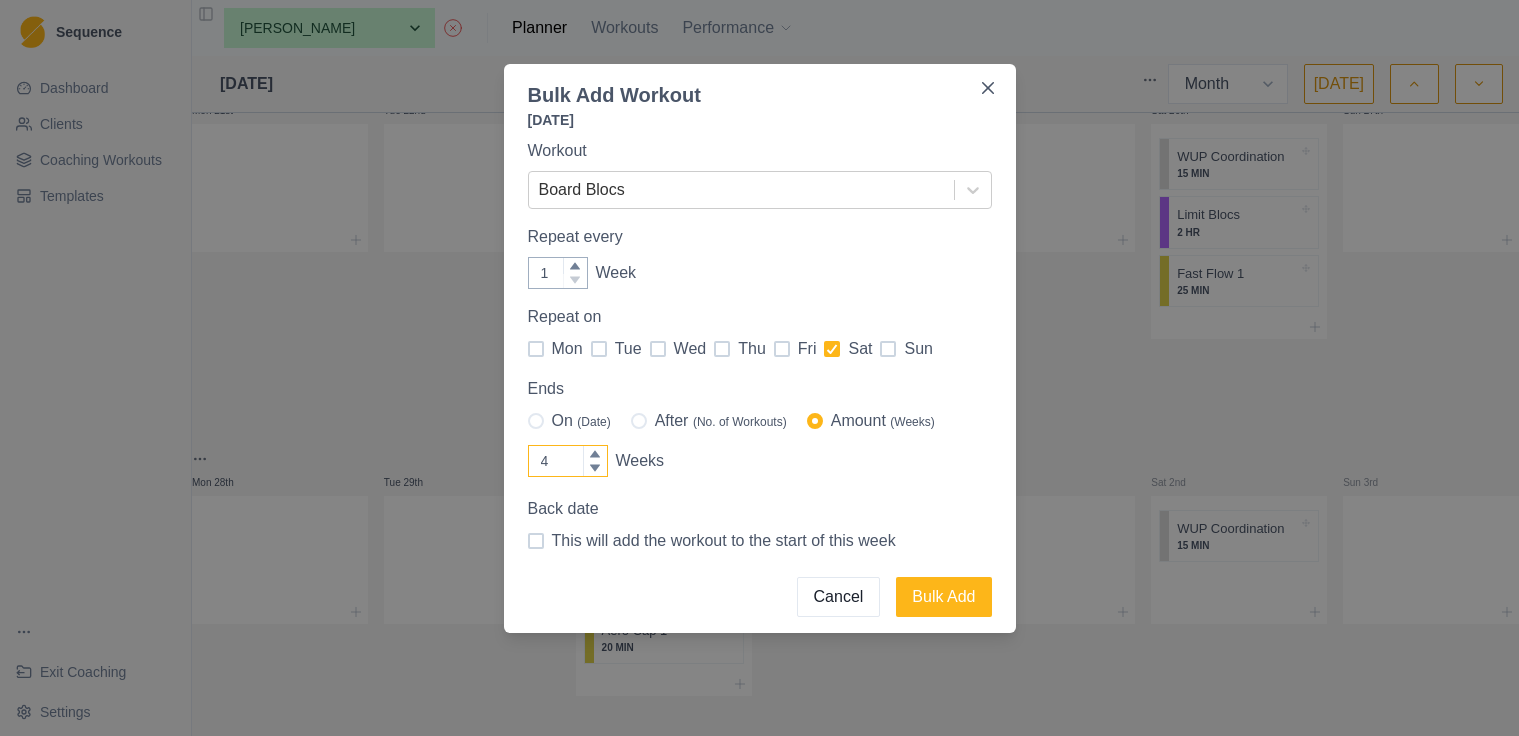 click 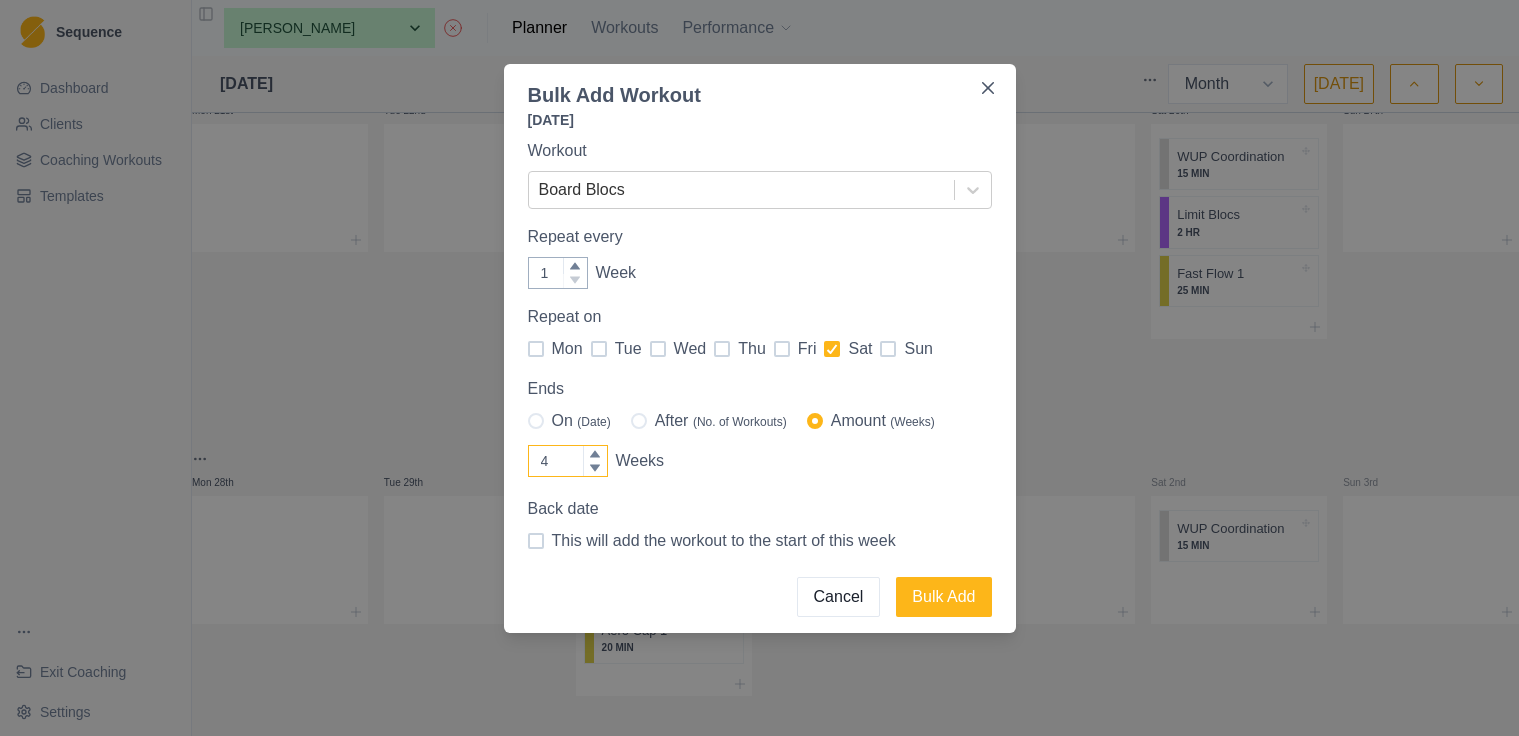 click on "4" at bounding box center [568, 461] 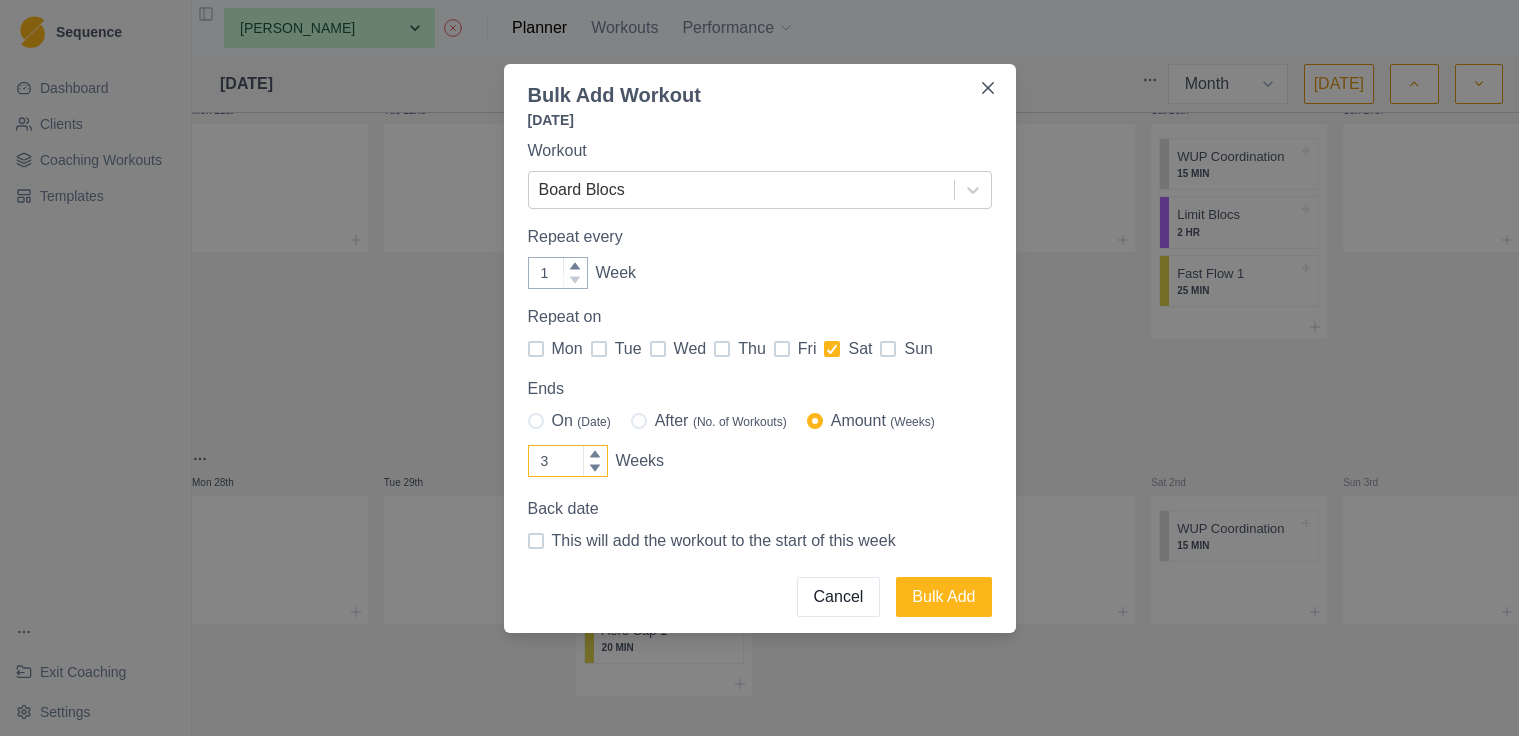 click 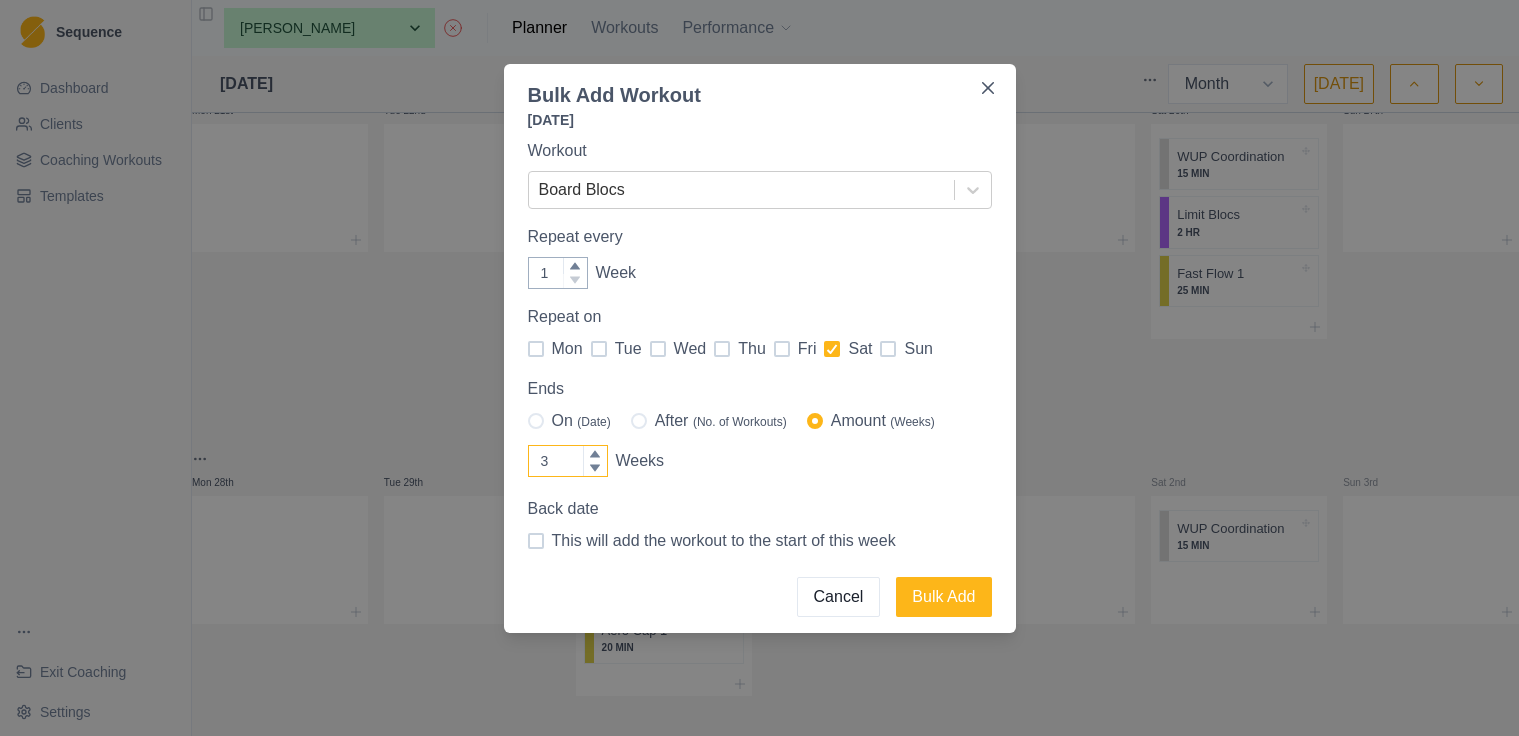 click on "3" at bounding box center [568, 461] 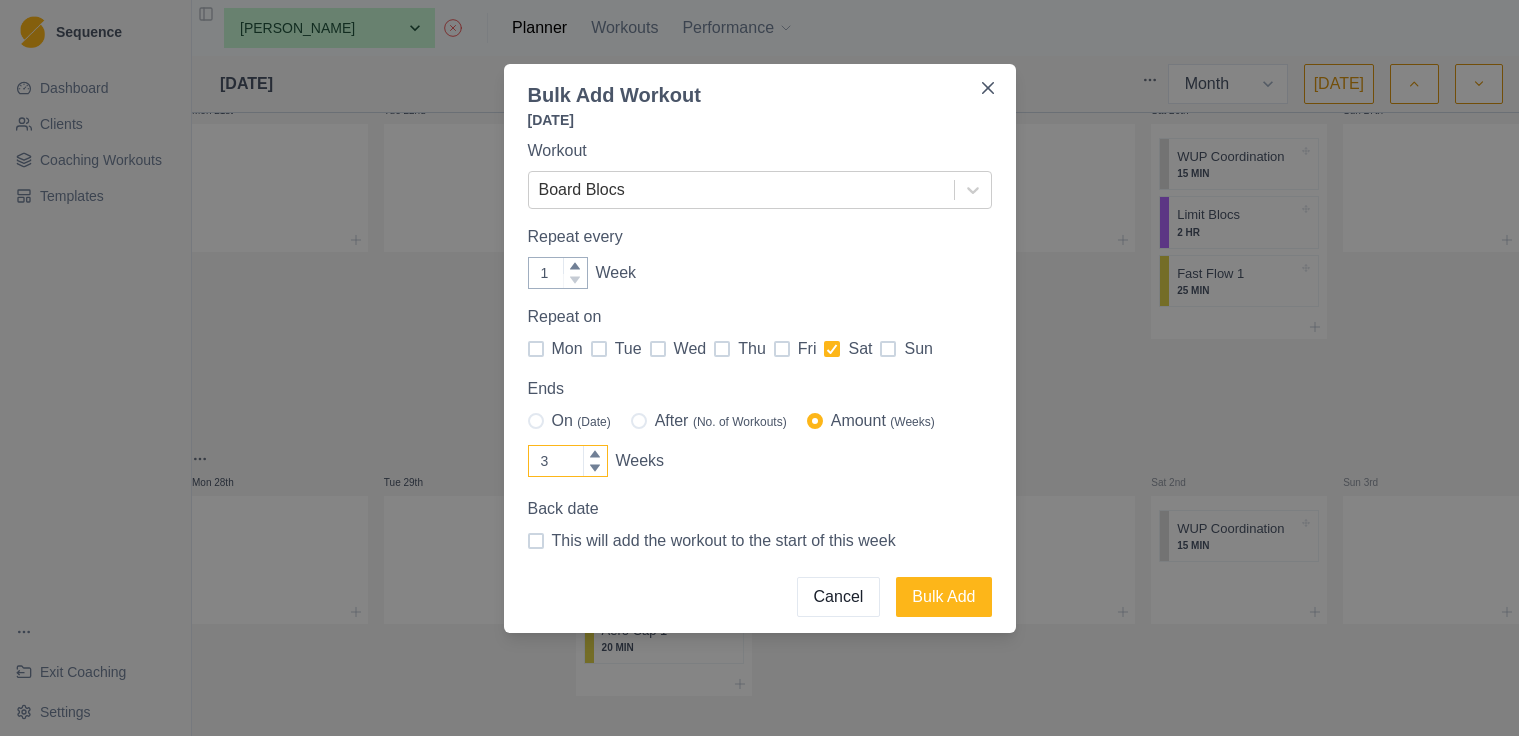 type on "2" 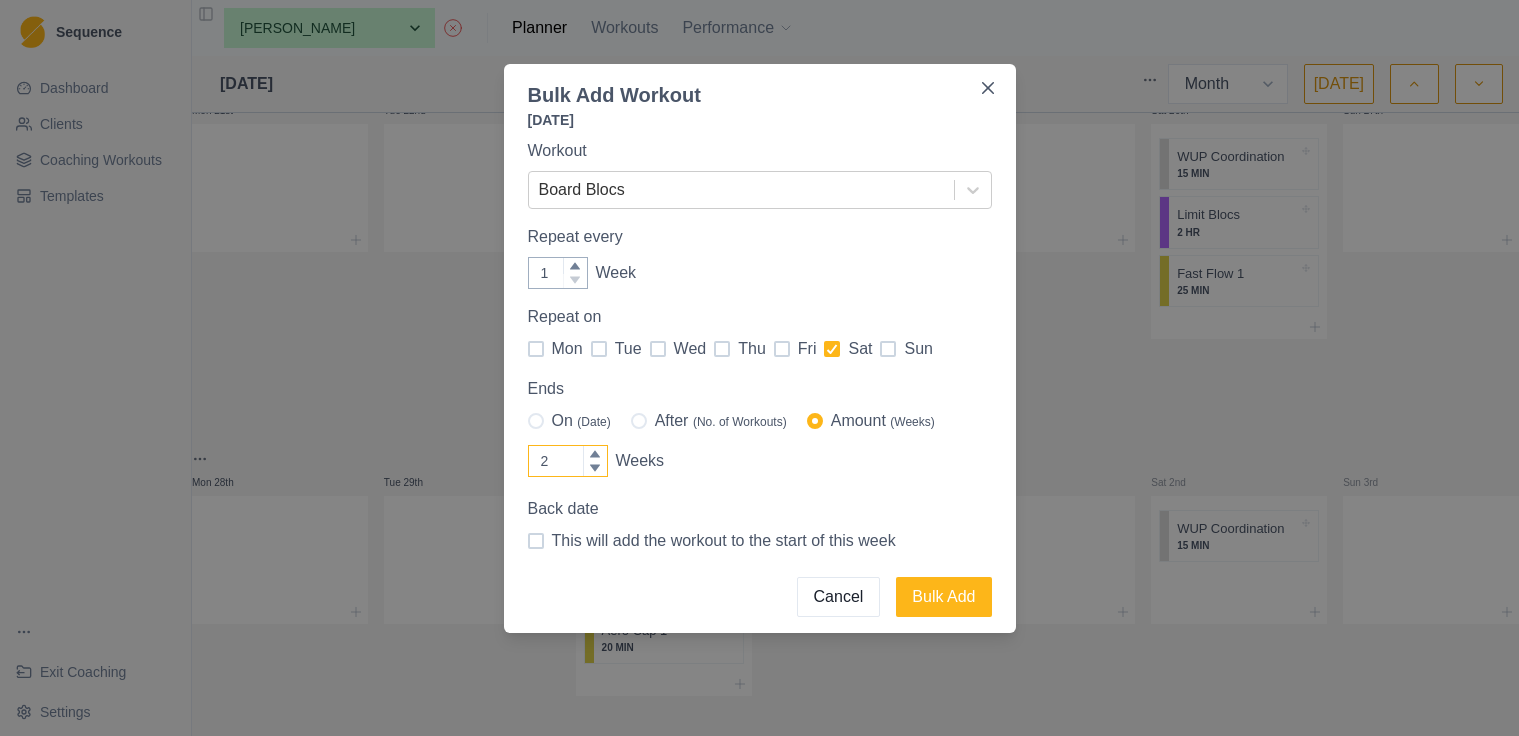 click 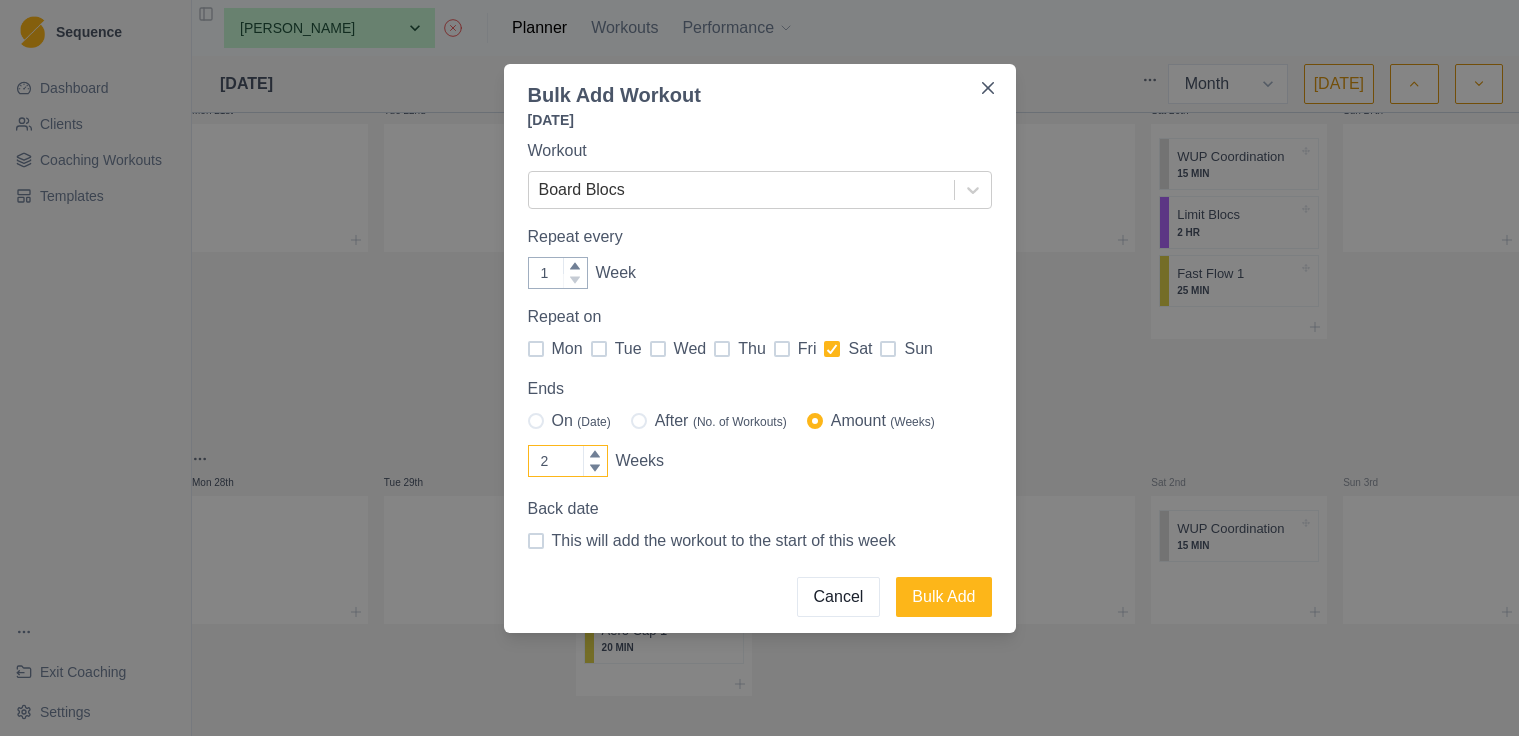 click on "2" at bounding box center [568, 461] 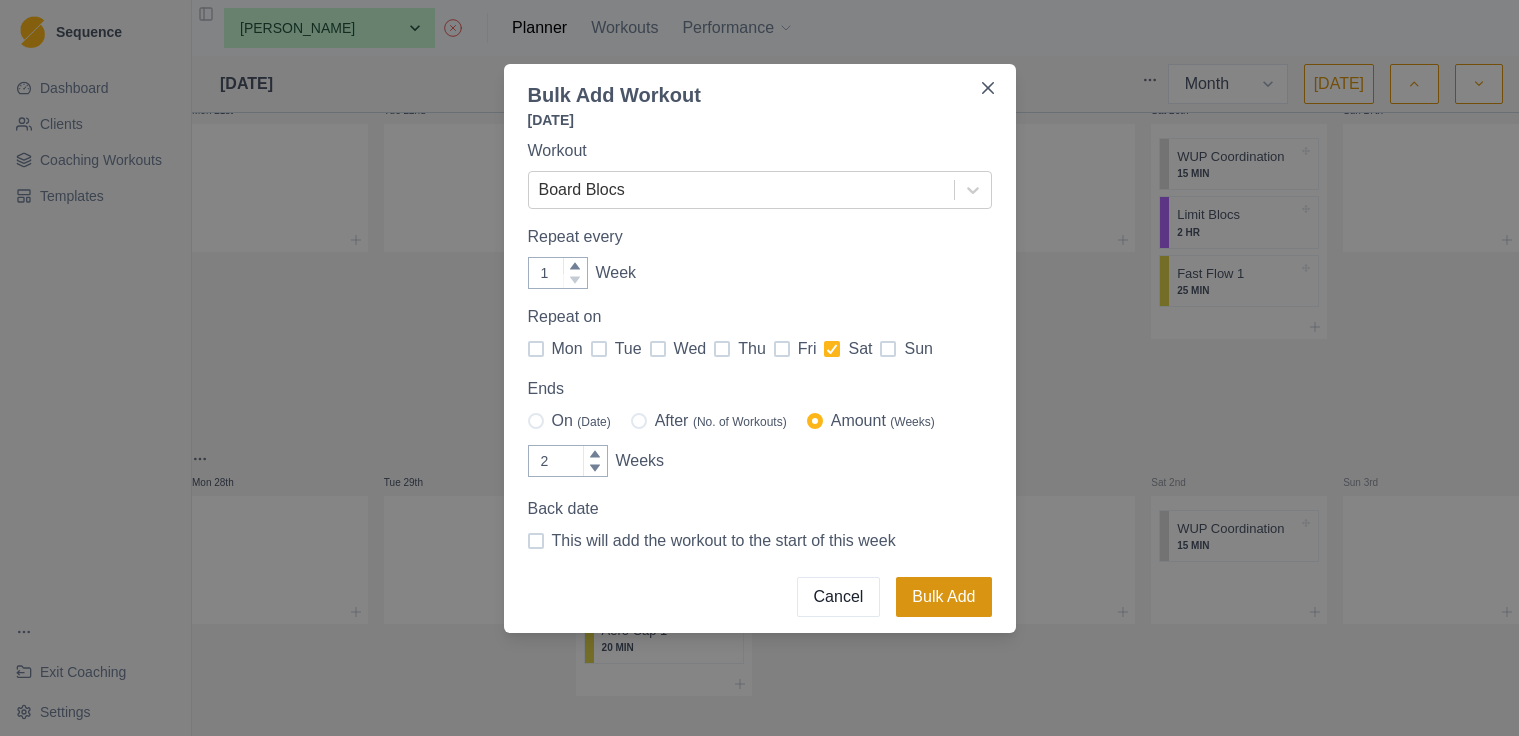 click on "Bulk Add" at bounding box center [943, 597] 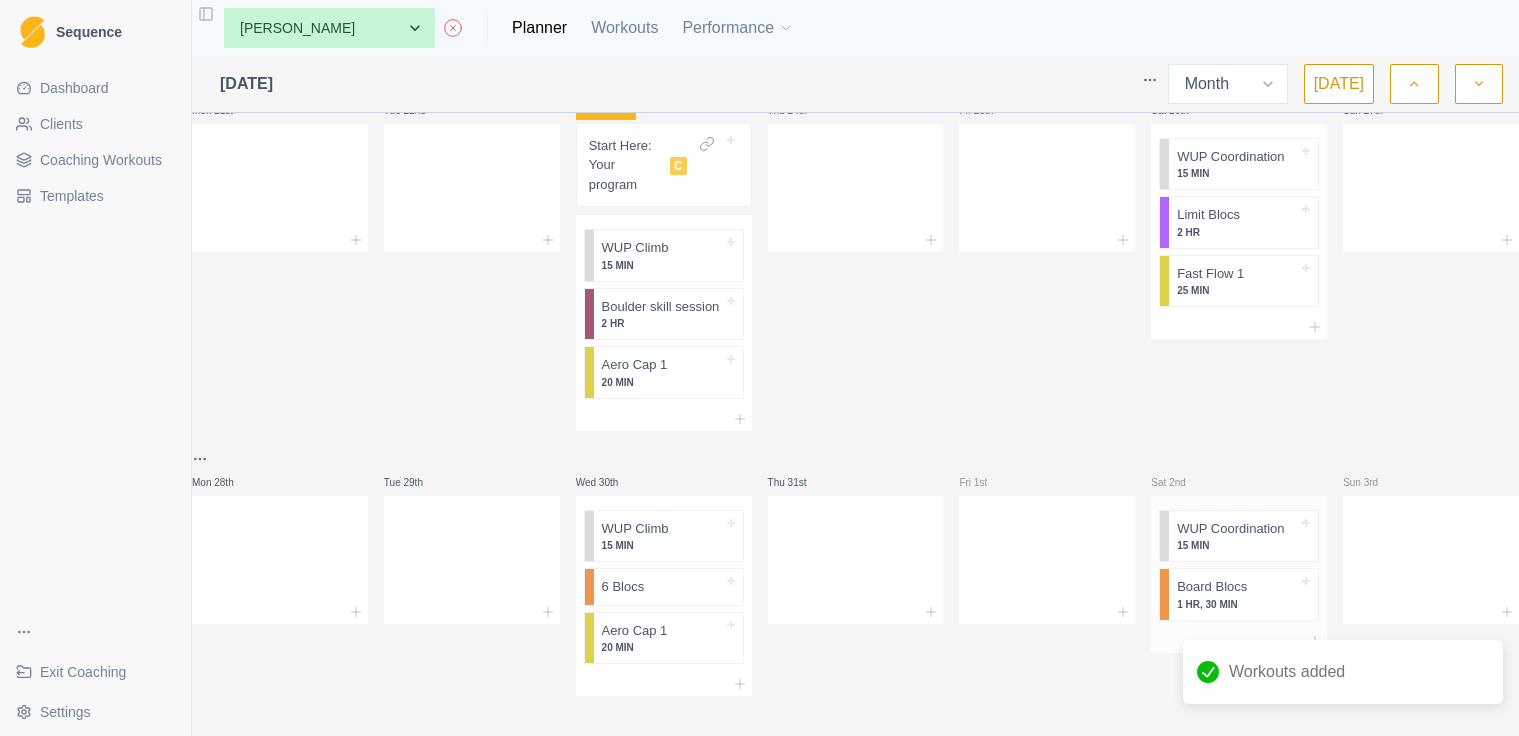 scroll, scrollTop: 0, scrollLeft: 0, axis: both 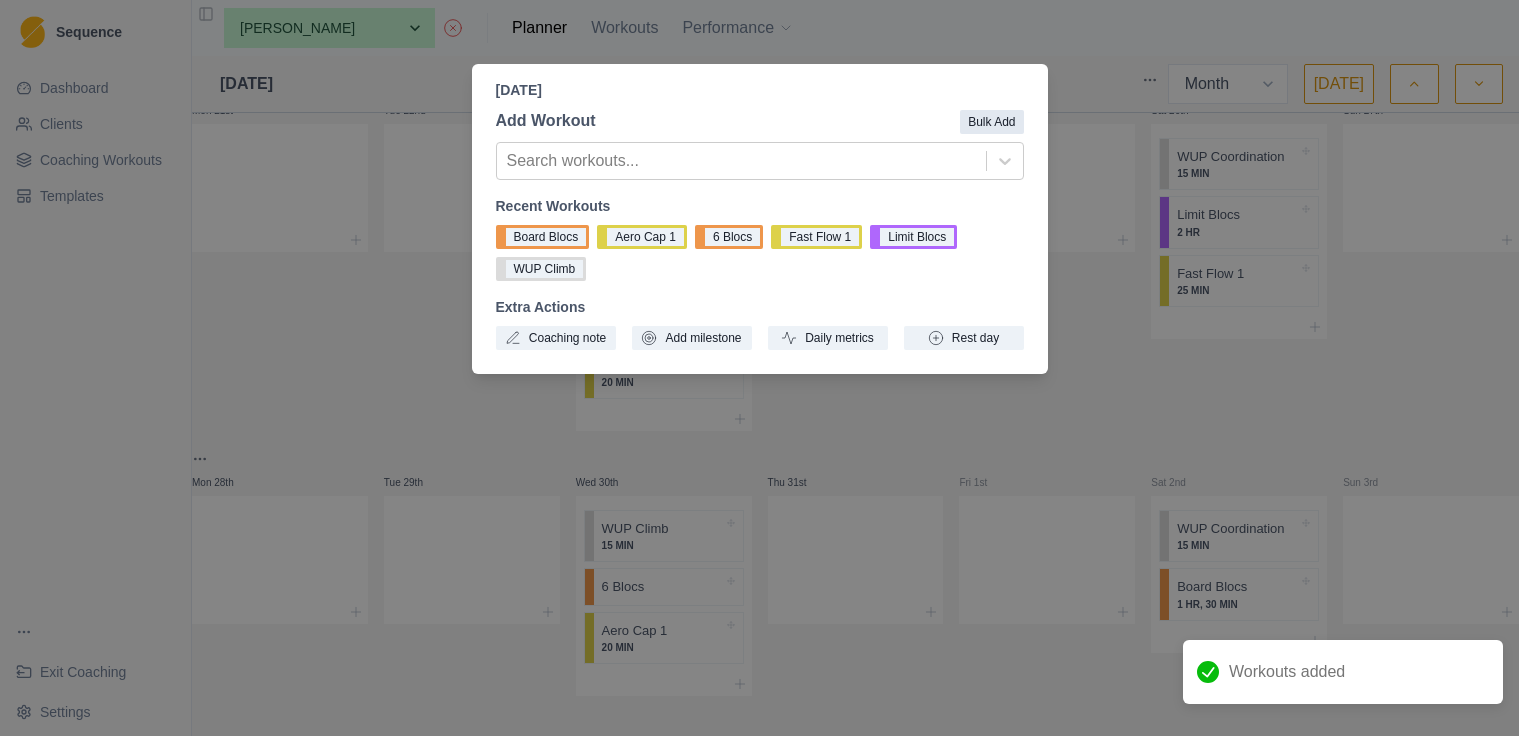 click on "Bulk Add" at bounding box center (991, 122) 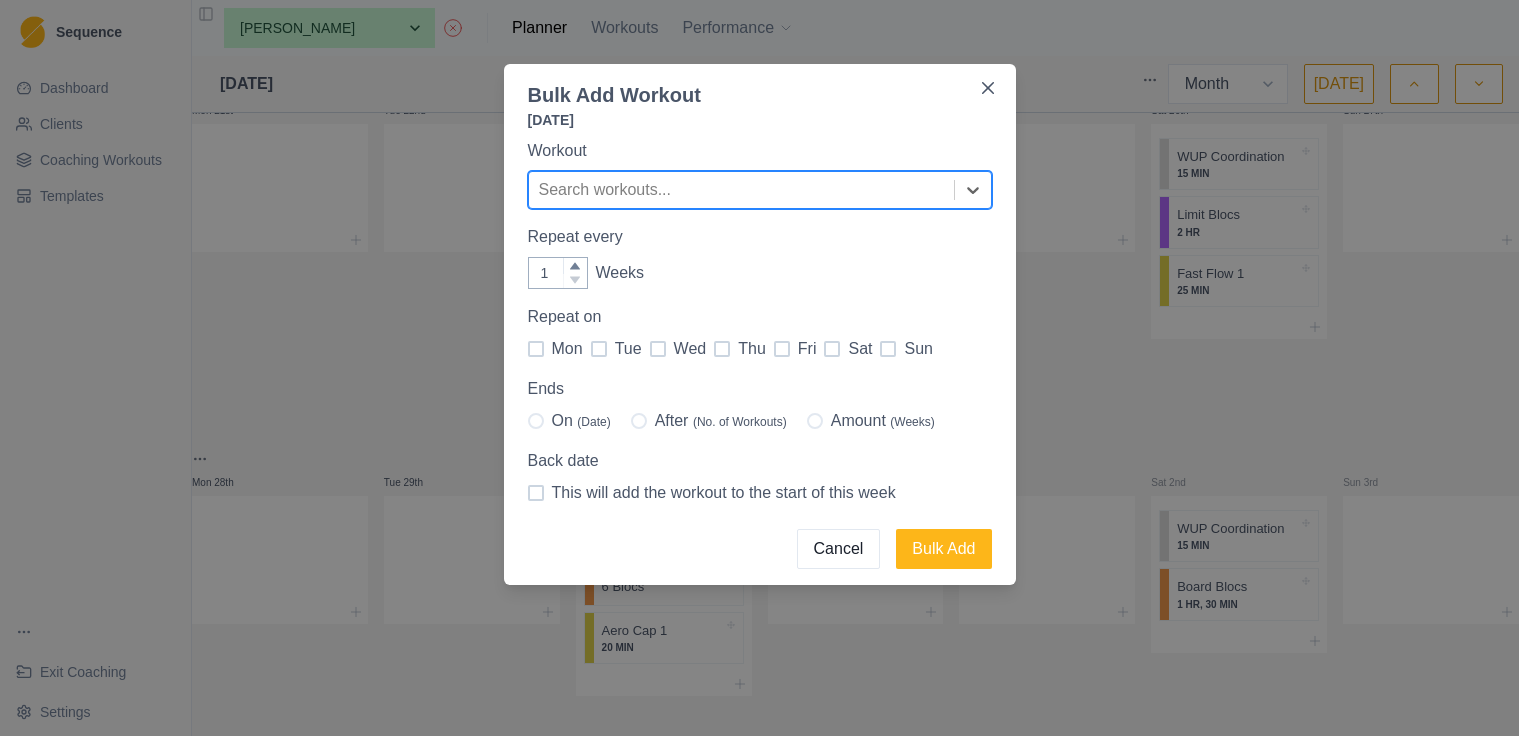 click at bounding box center [741, 190] 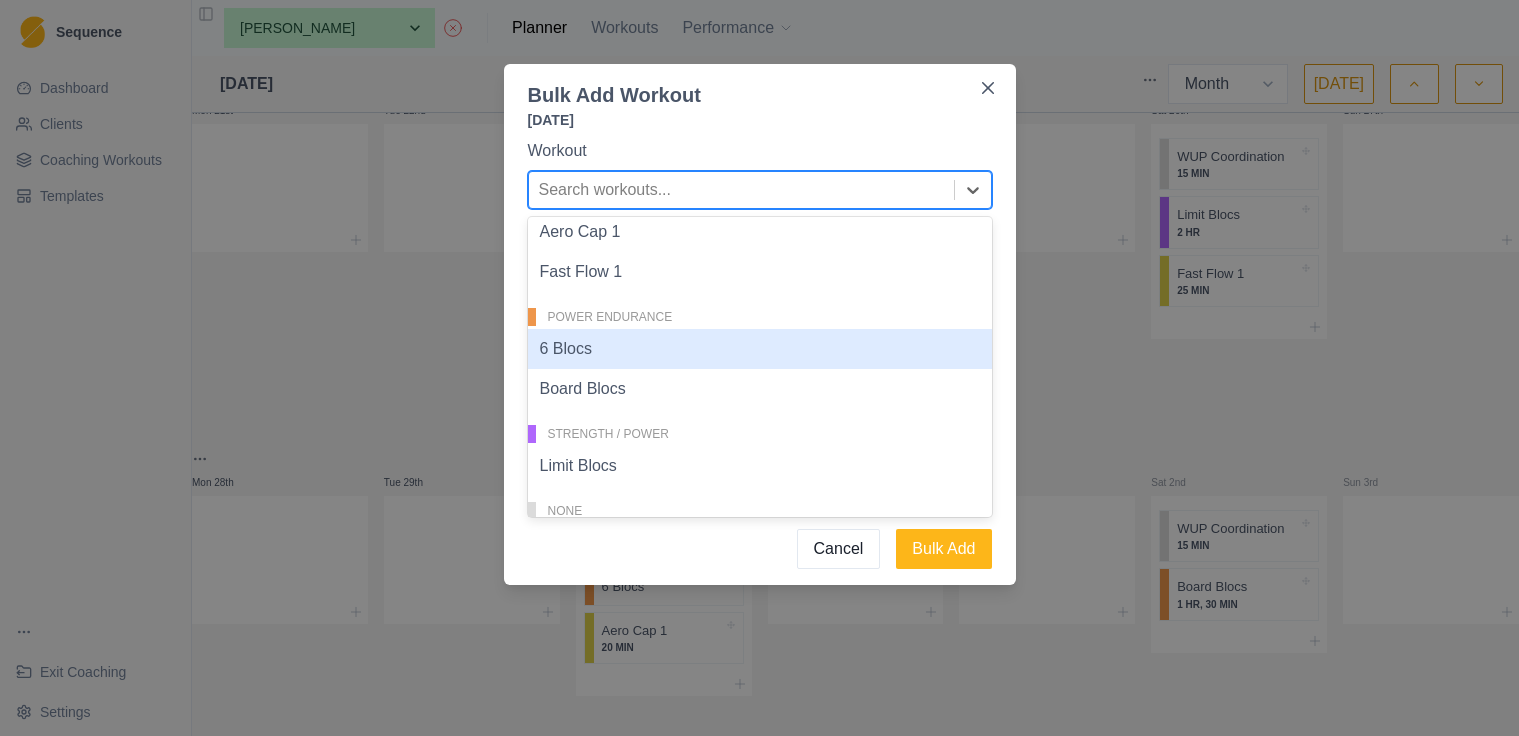 scroll, scrollTop: 271, scrollLeft: 0, axis: vertical 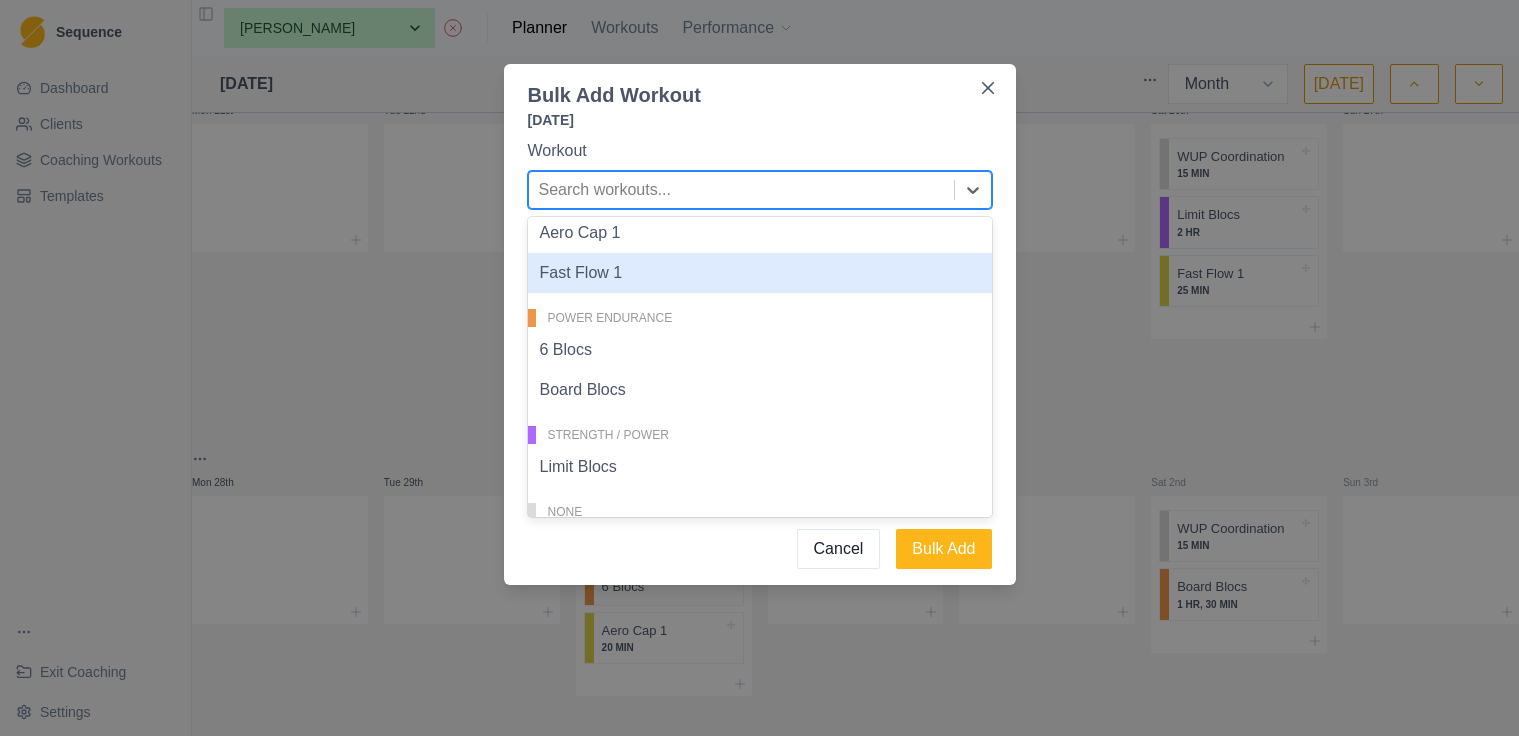 click on "Fast Flow 1" at bounding box center (760, 273) 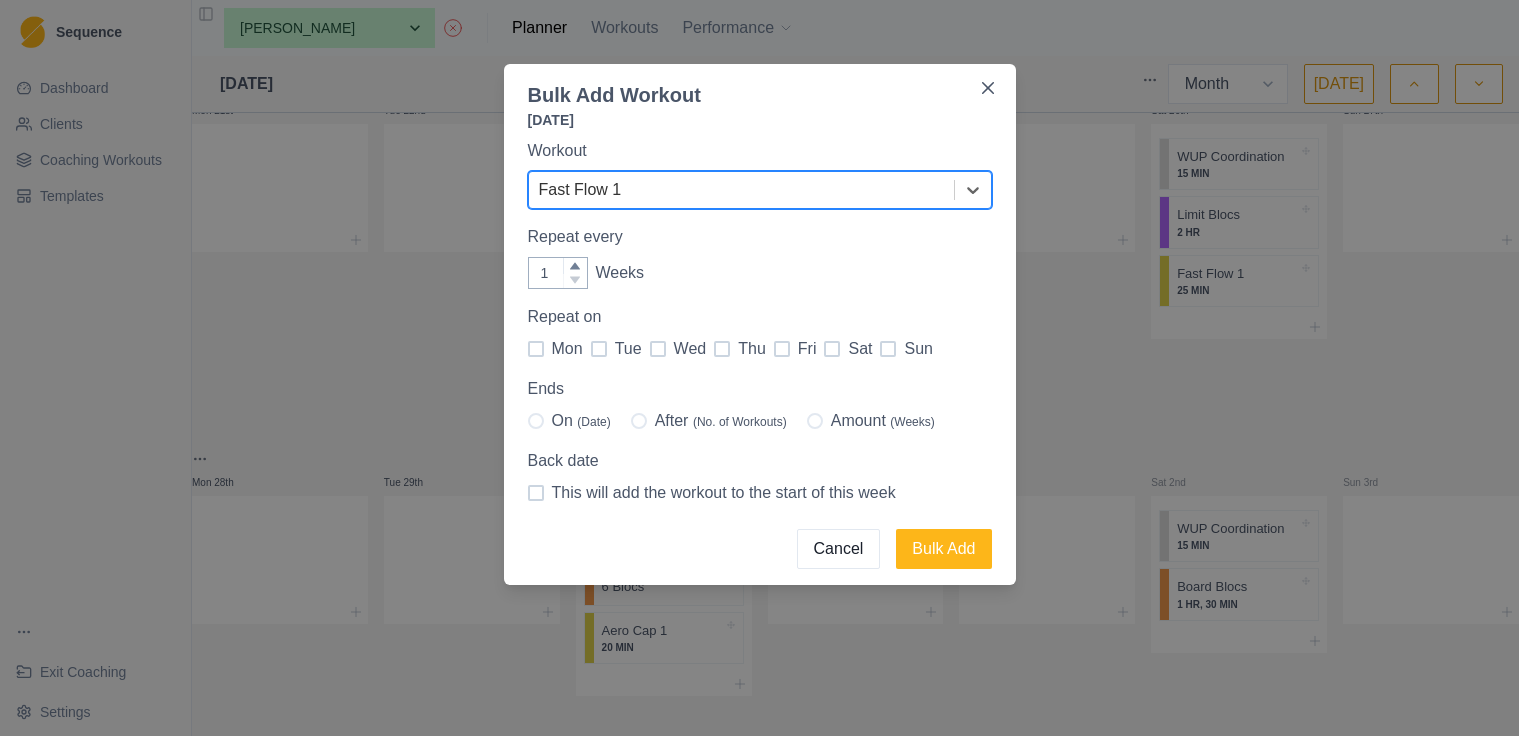 click at bounding box center [832, 349] 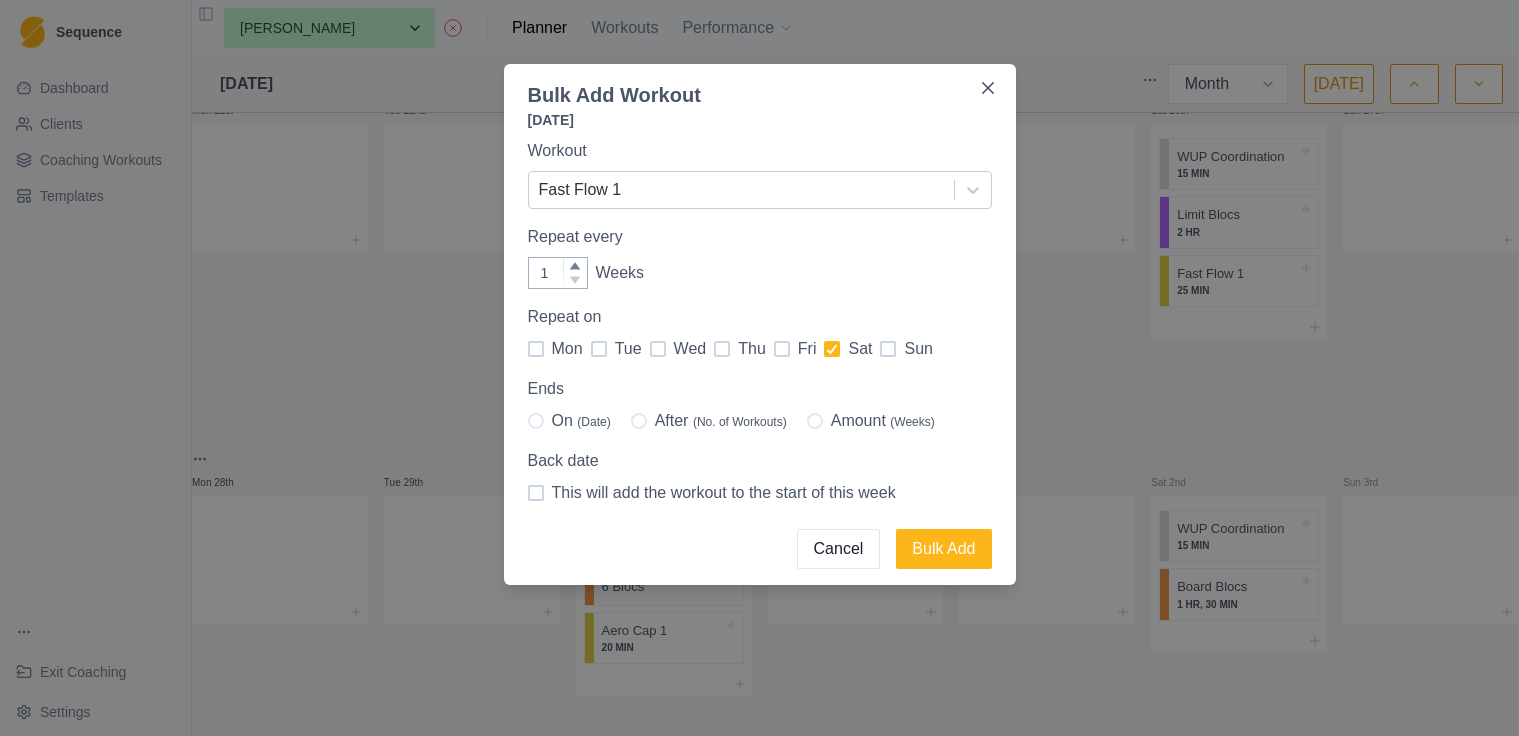 click at bounding box center [815, 421] 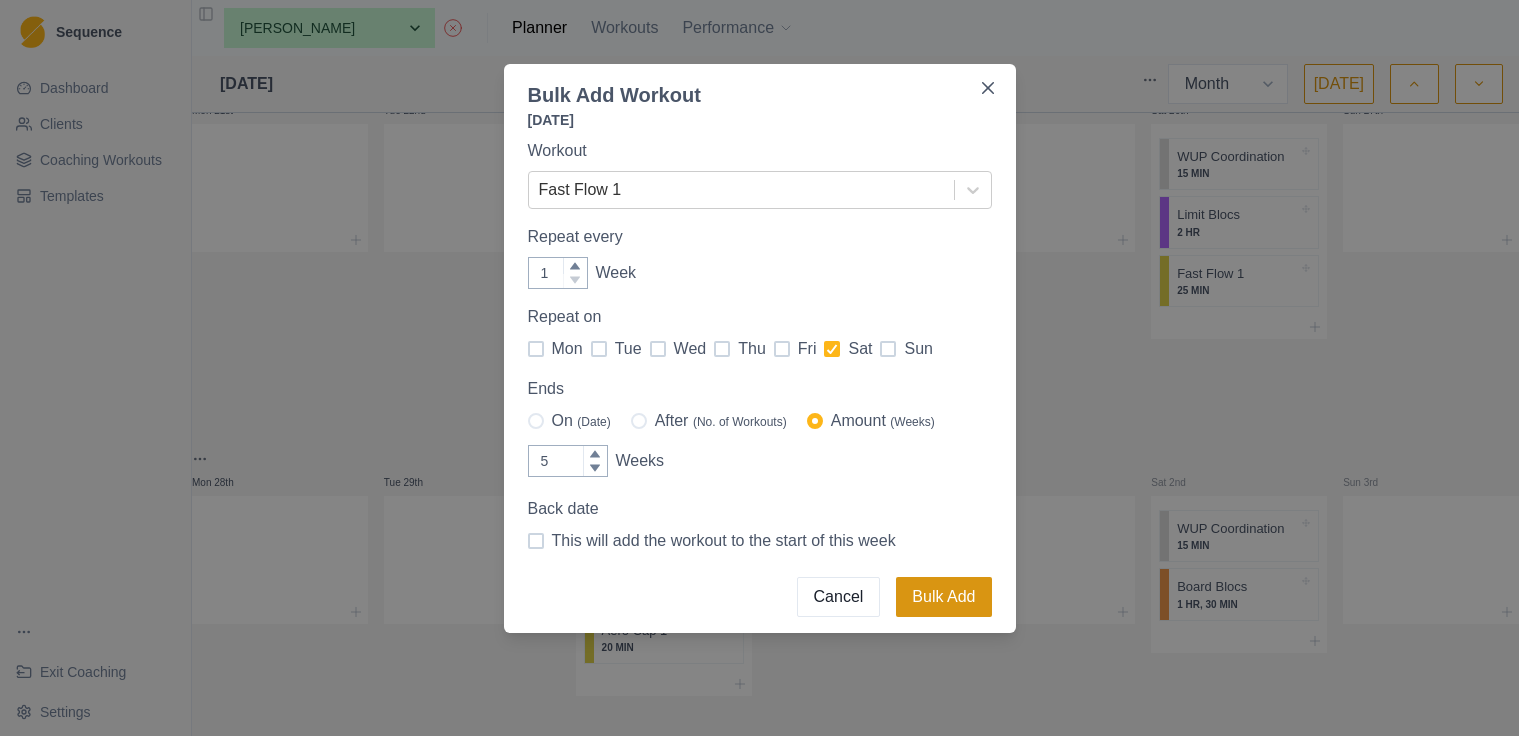 click on "Bulk Add" at bounding box center [943, 597] 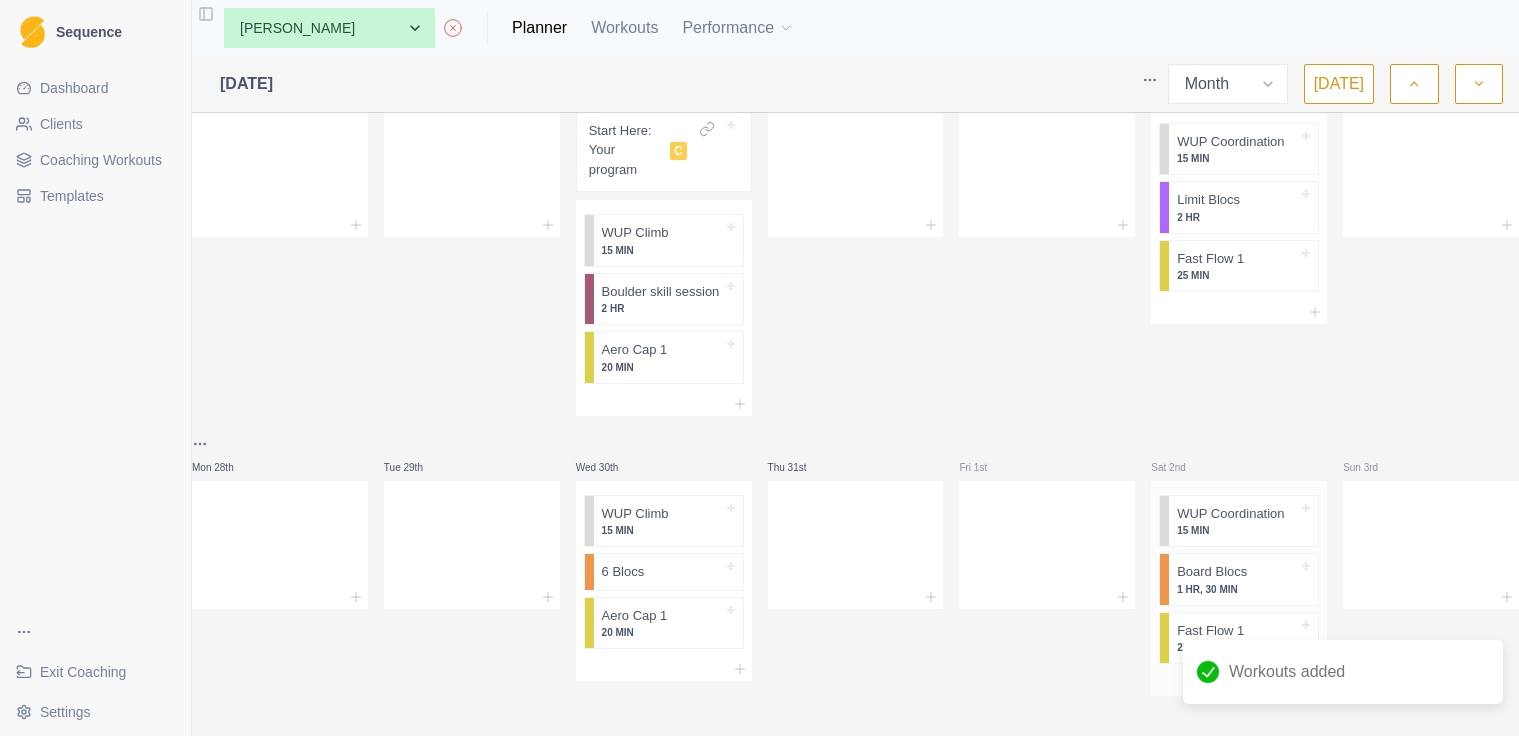 scroll, scrollTop: 762, scrollLeft: 0, axis: vertical 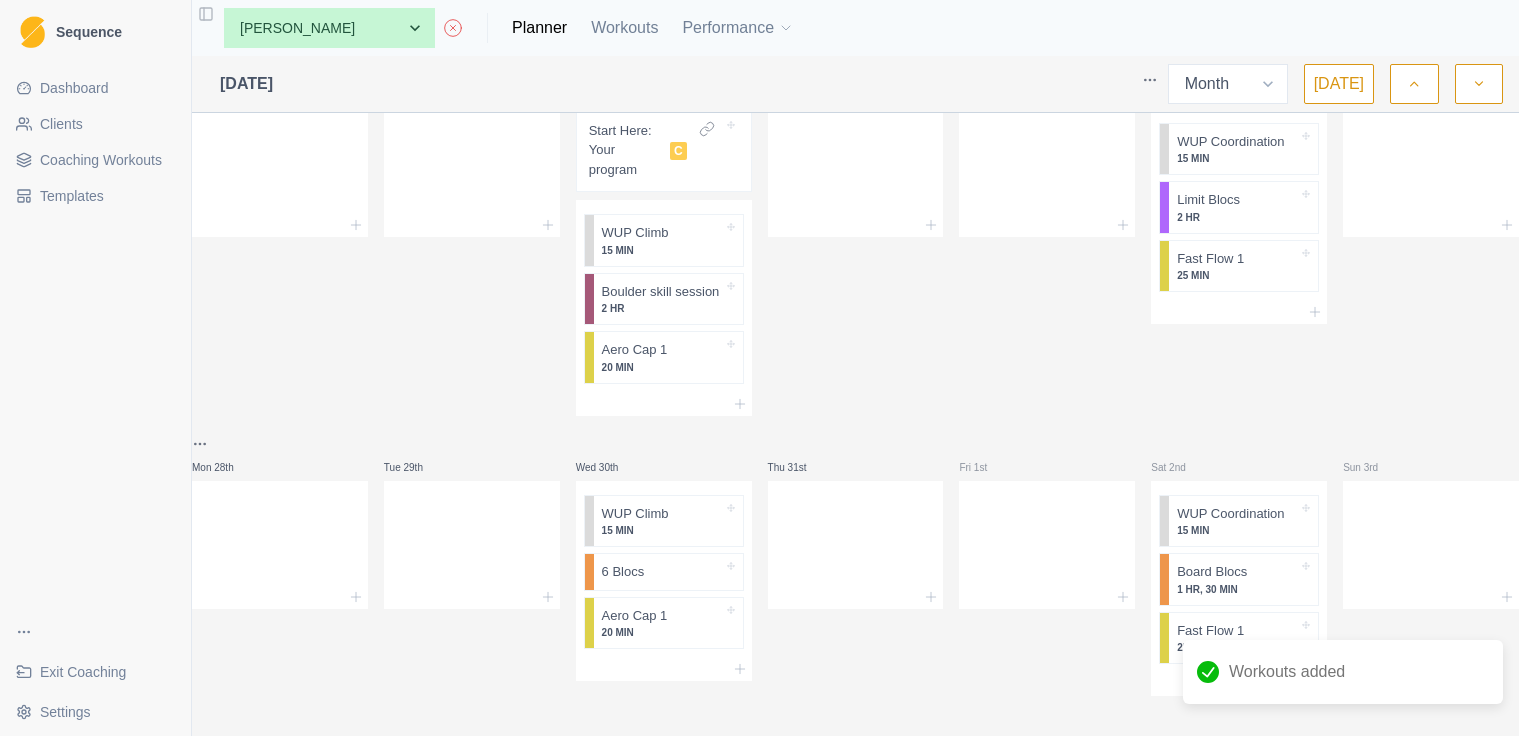 click 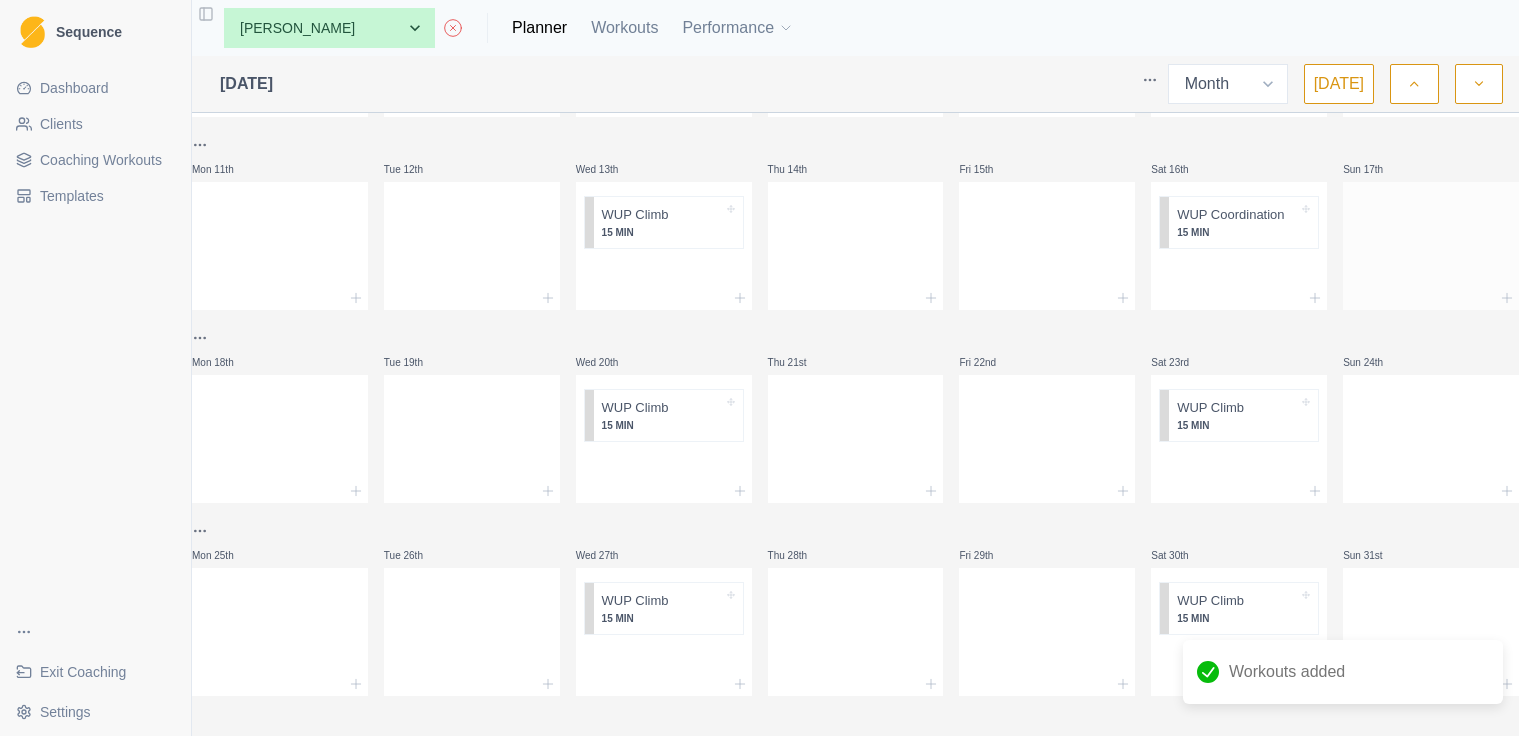 scroll, scrollTop: 391, scrollLeft: 0, axis: vertical 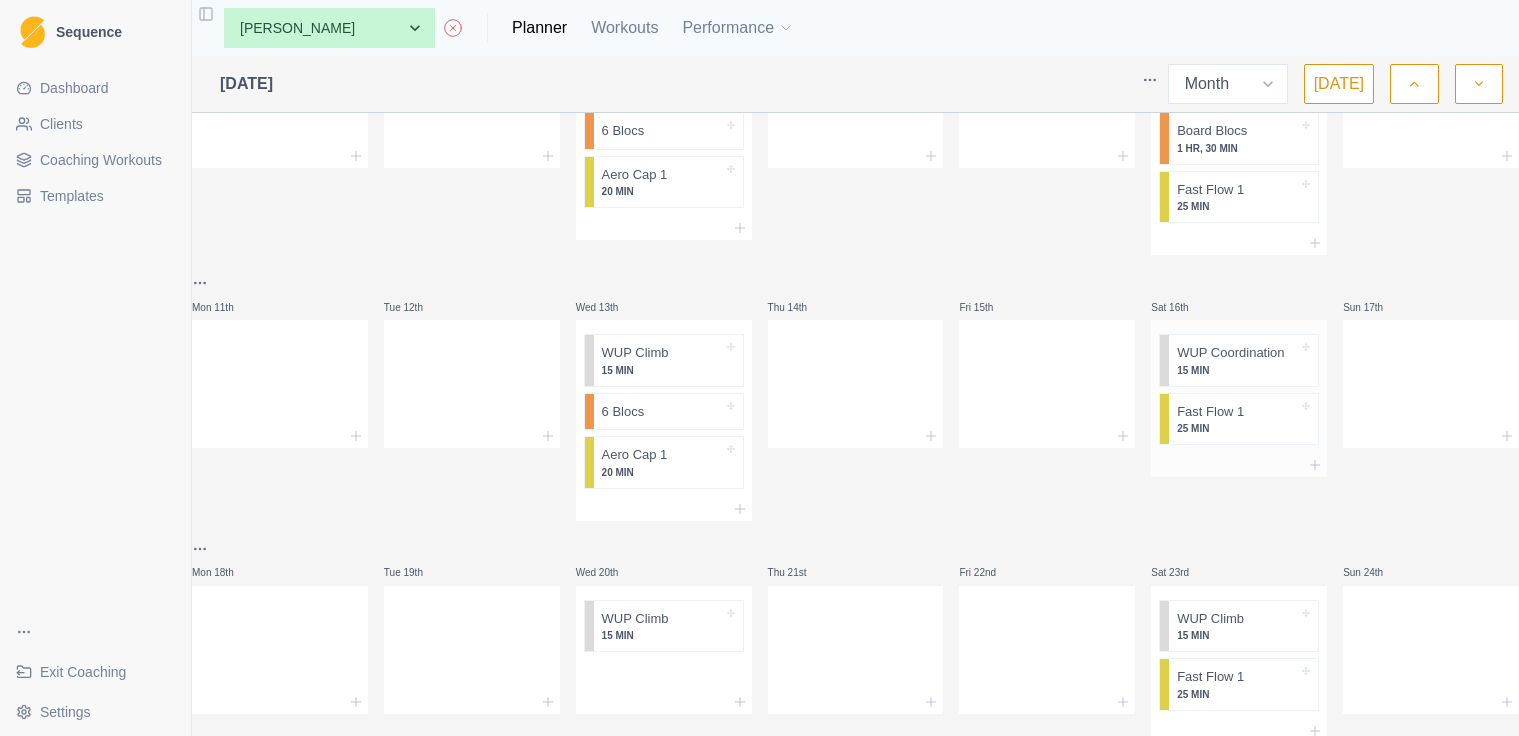 click at bounding box center (1239, 465) 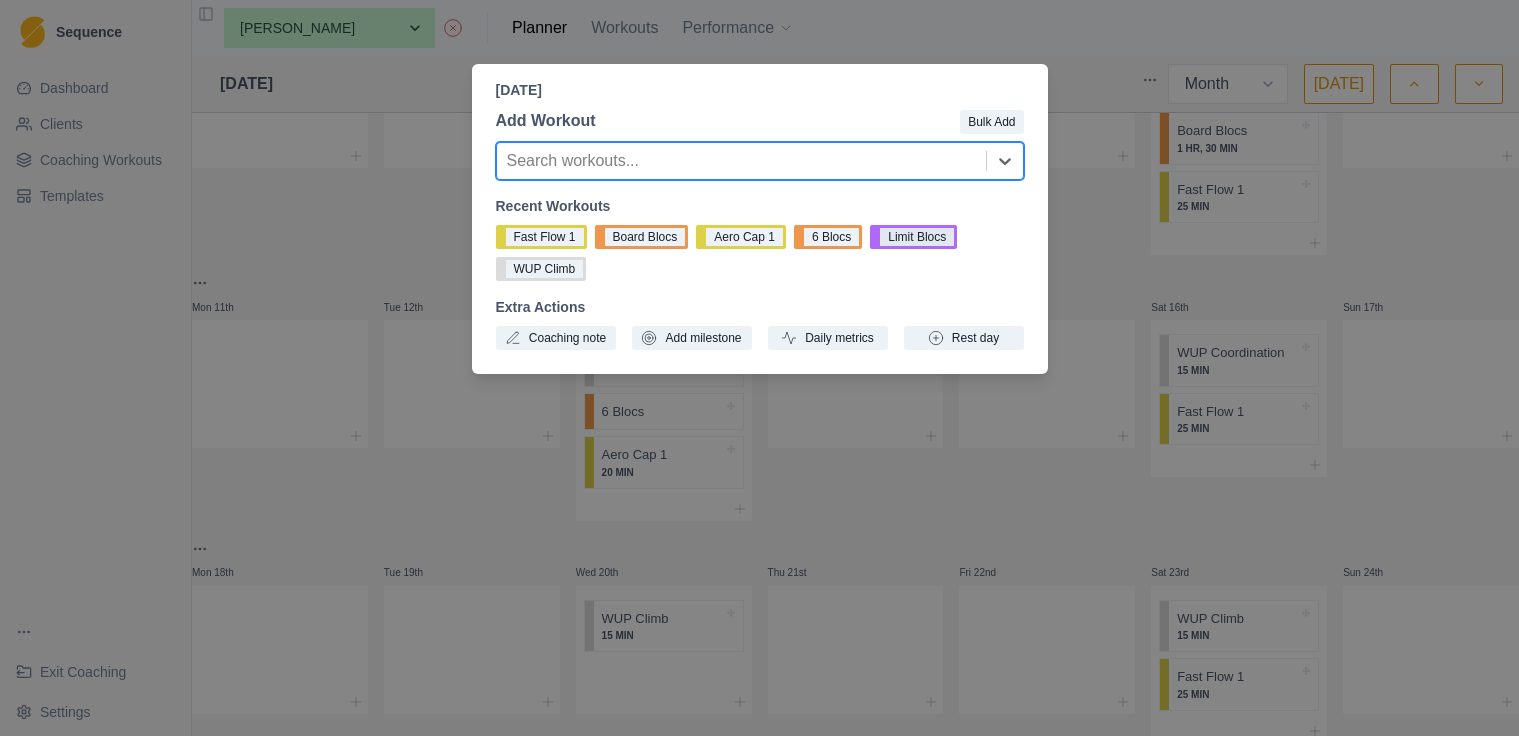 click on "Limit Blocs" at bounding box center (913, 237) 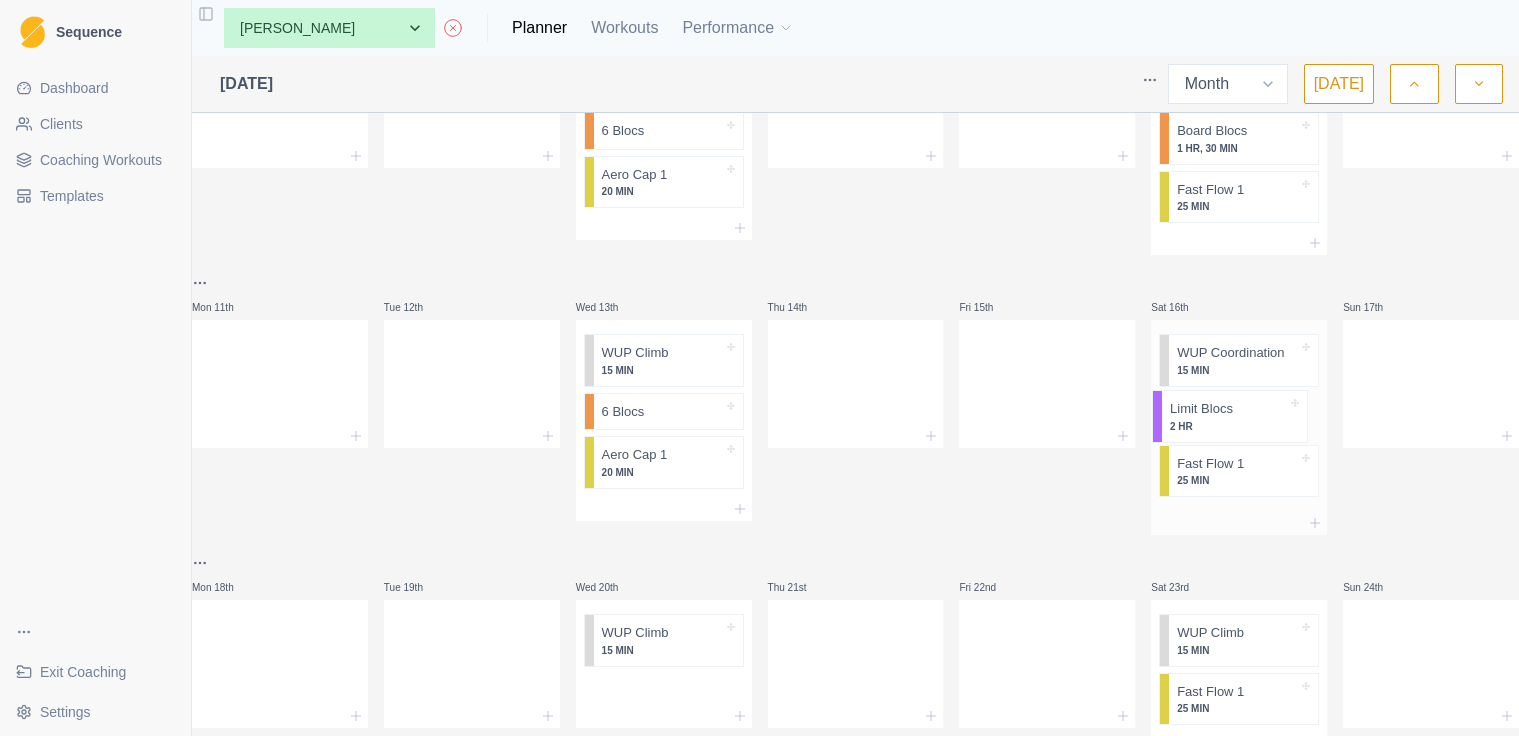 drag, startPoint x: 1218, startPoint y: 471, endPoint x: 1218, endPoint y: 409, distance: 62 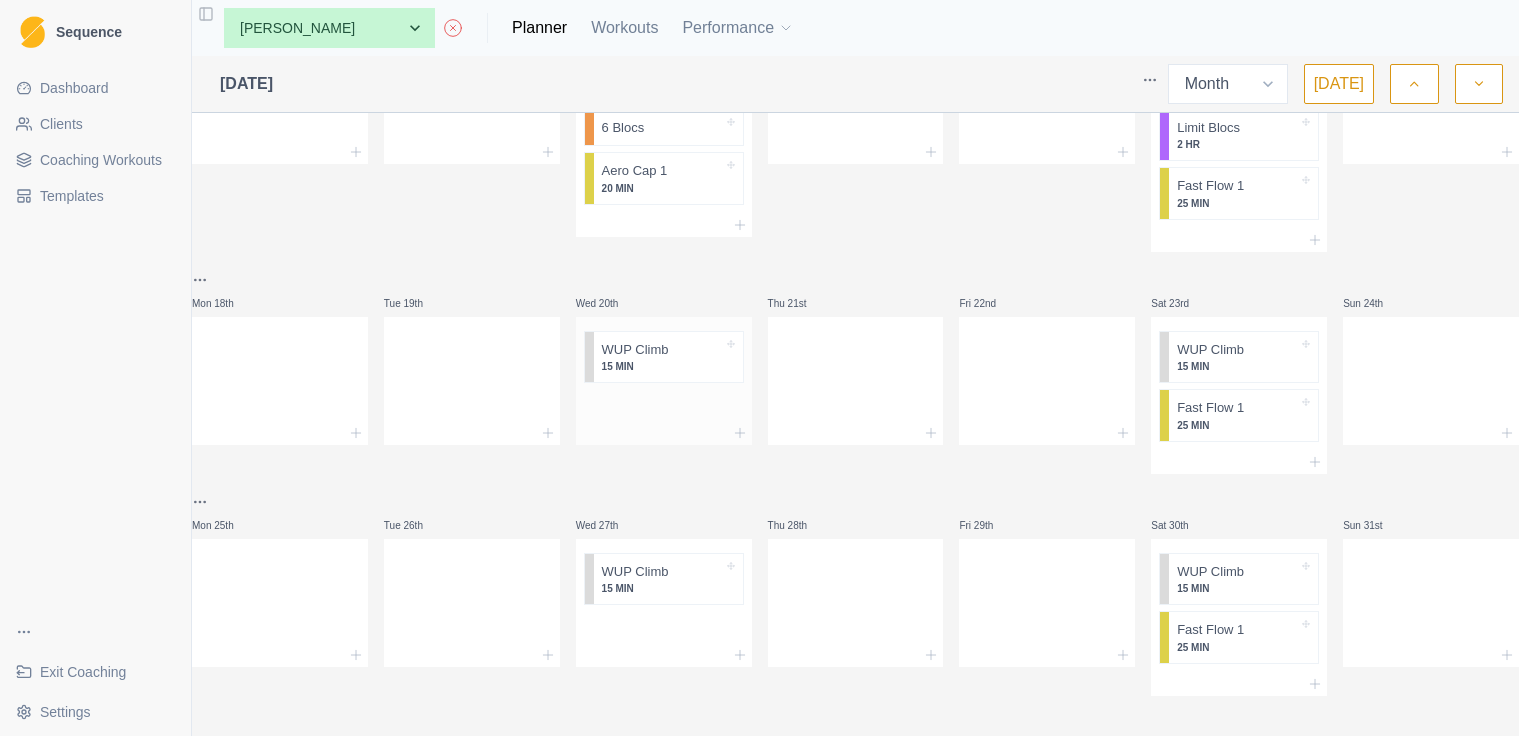 scroll, scrollTop: 705, scrollLeft: 0, axis: vertical 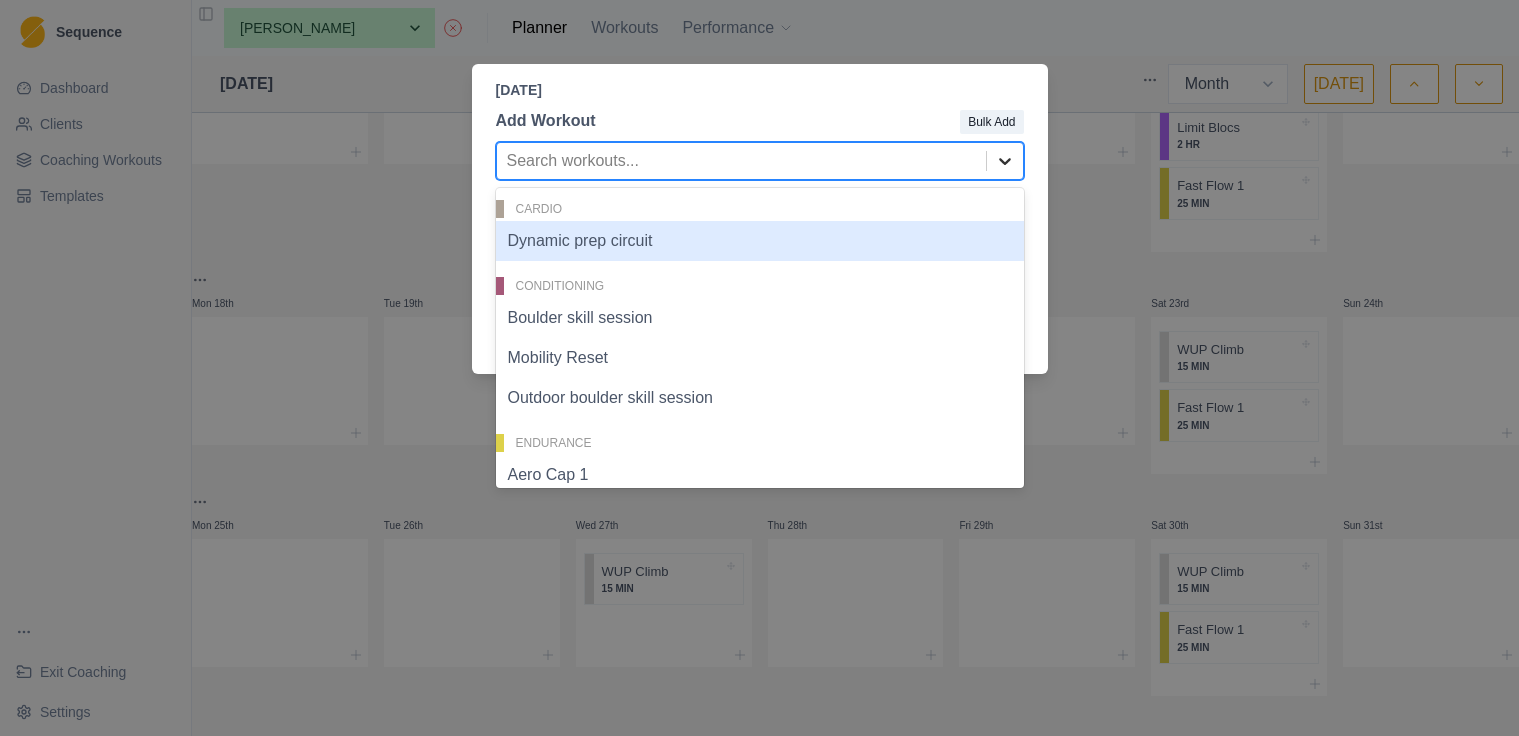 click 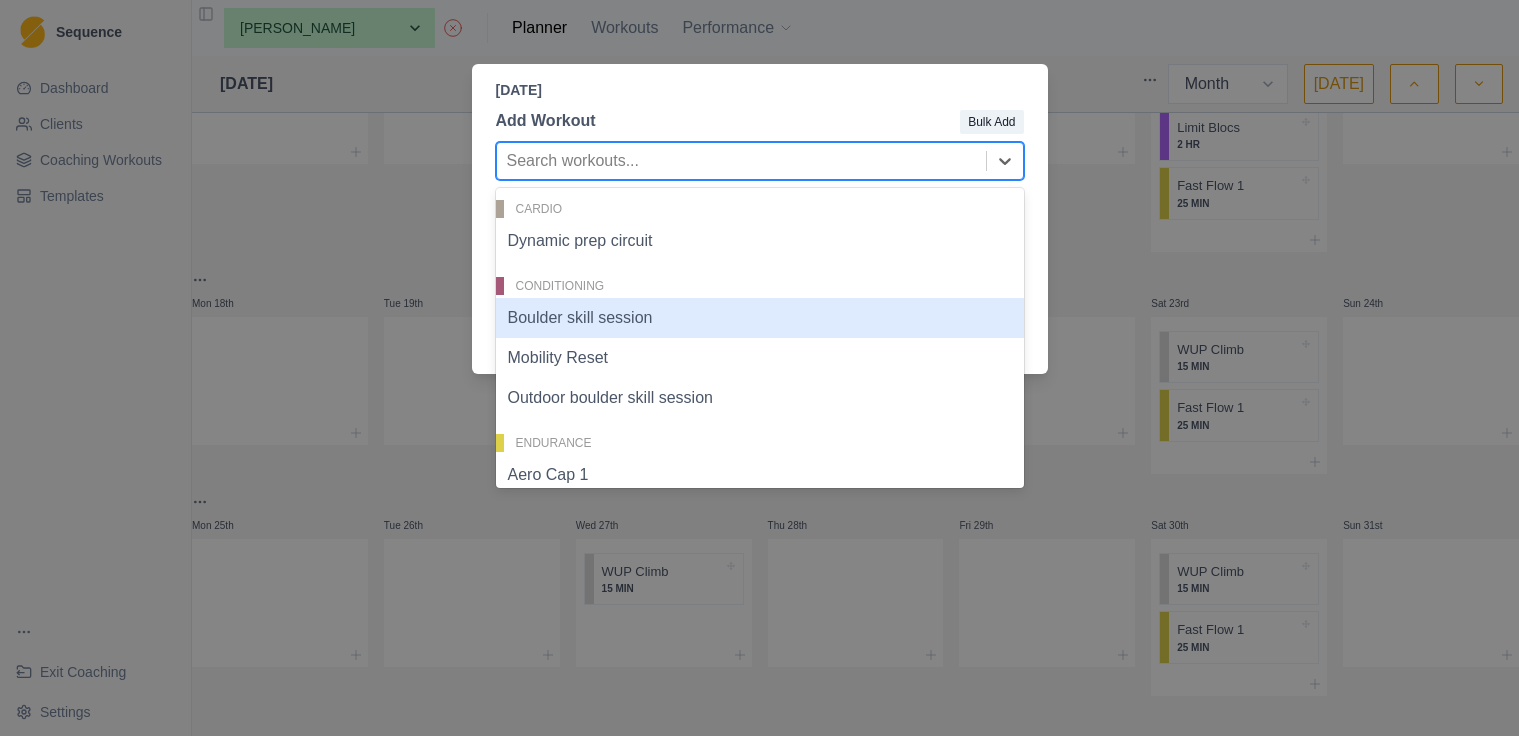 click on "Boulder skill session" at bounding box center [760, 318] 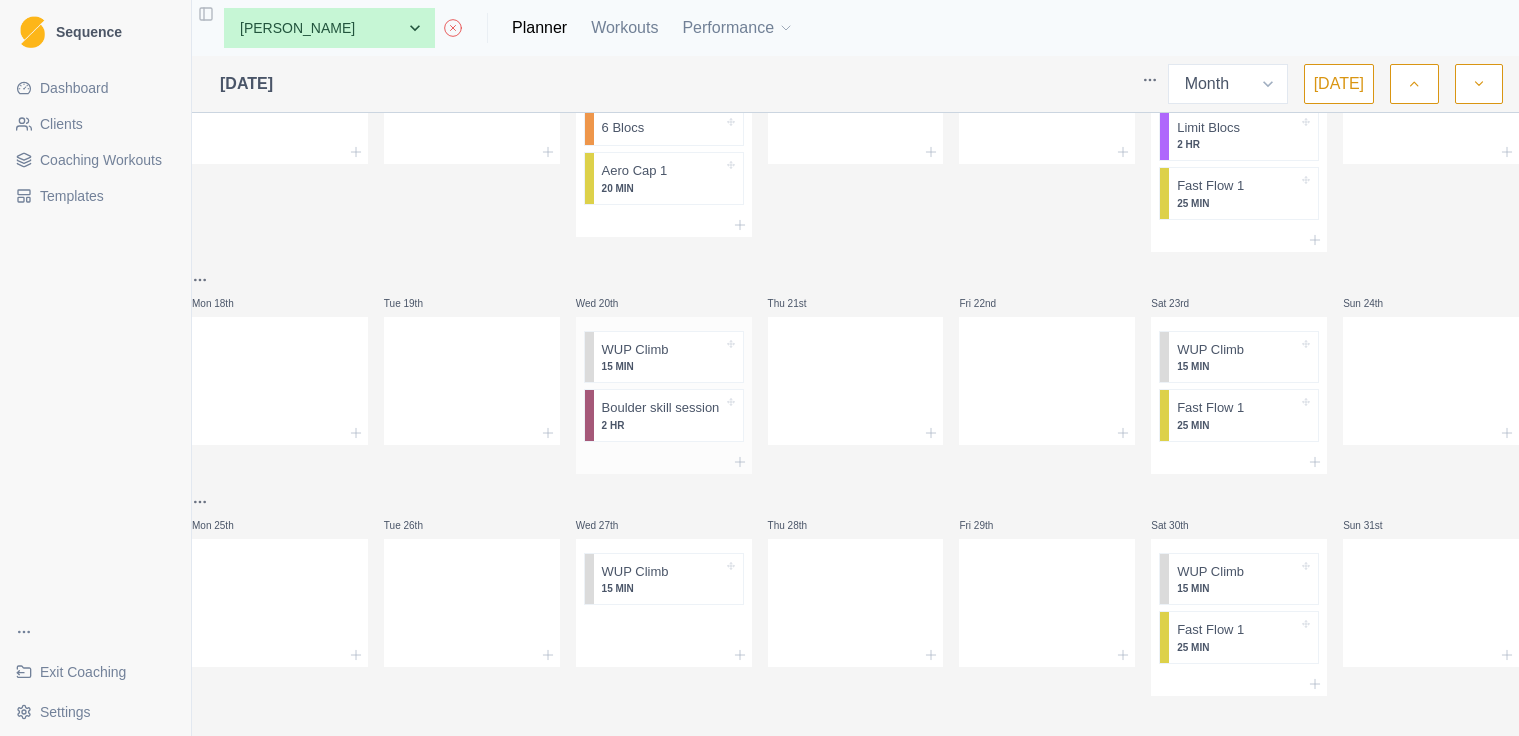 click at bounding box center (664, 462) 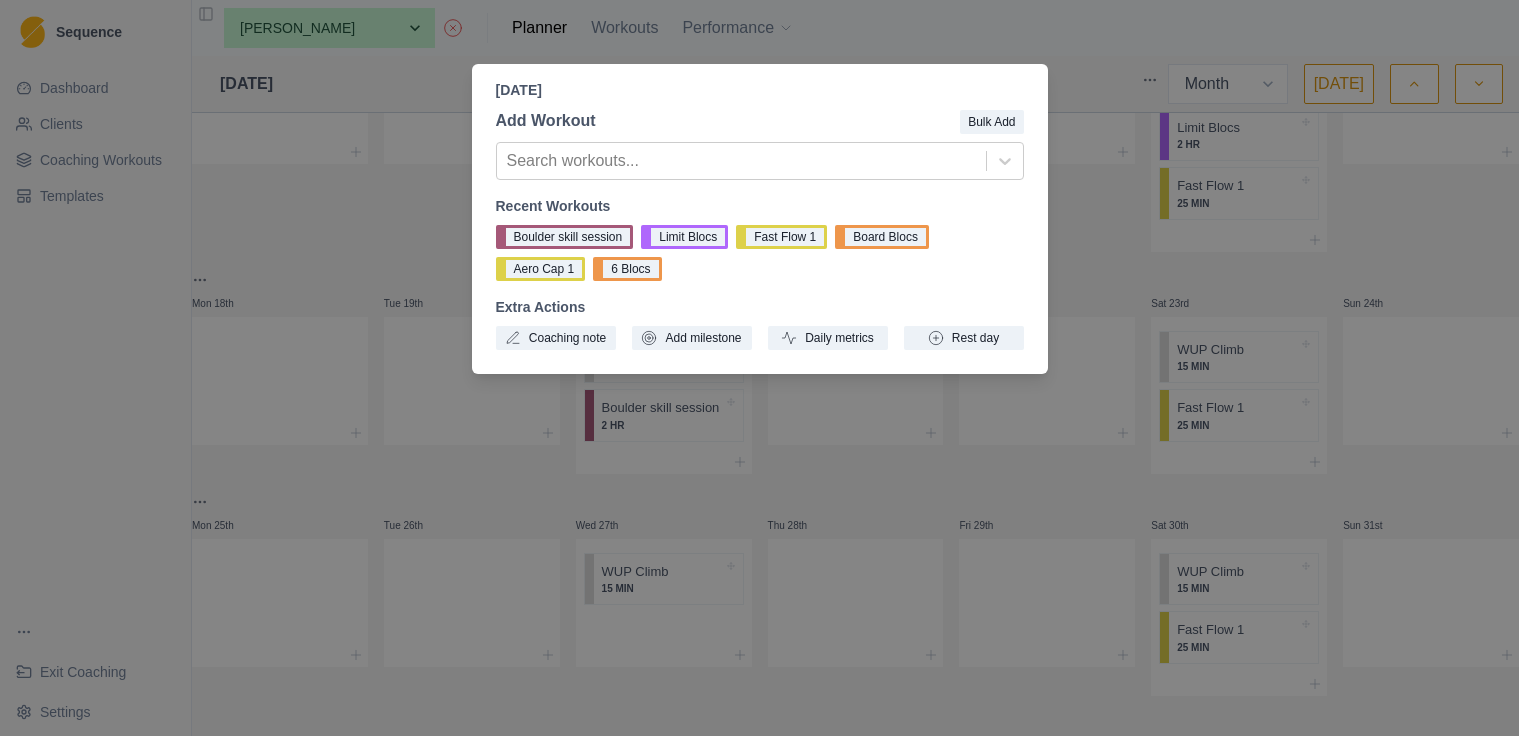 click on "[DATE] Add Workout Bulk Add Search workouts... Recent Workouts Boulder skill session  Limit Blocs Fast Flow 1 Board Blocs  Aero Cap 1 6 Blocs Extra Actions Coaching note Add milestone Daily metrics Rest day" at bounding box center [759, 368] 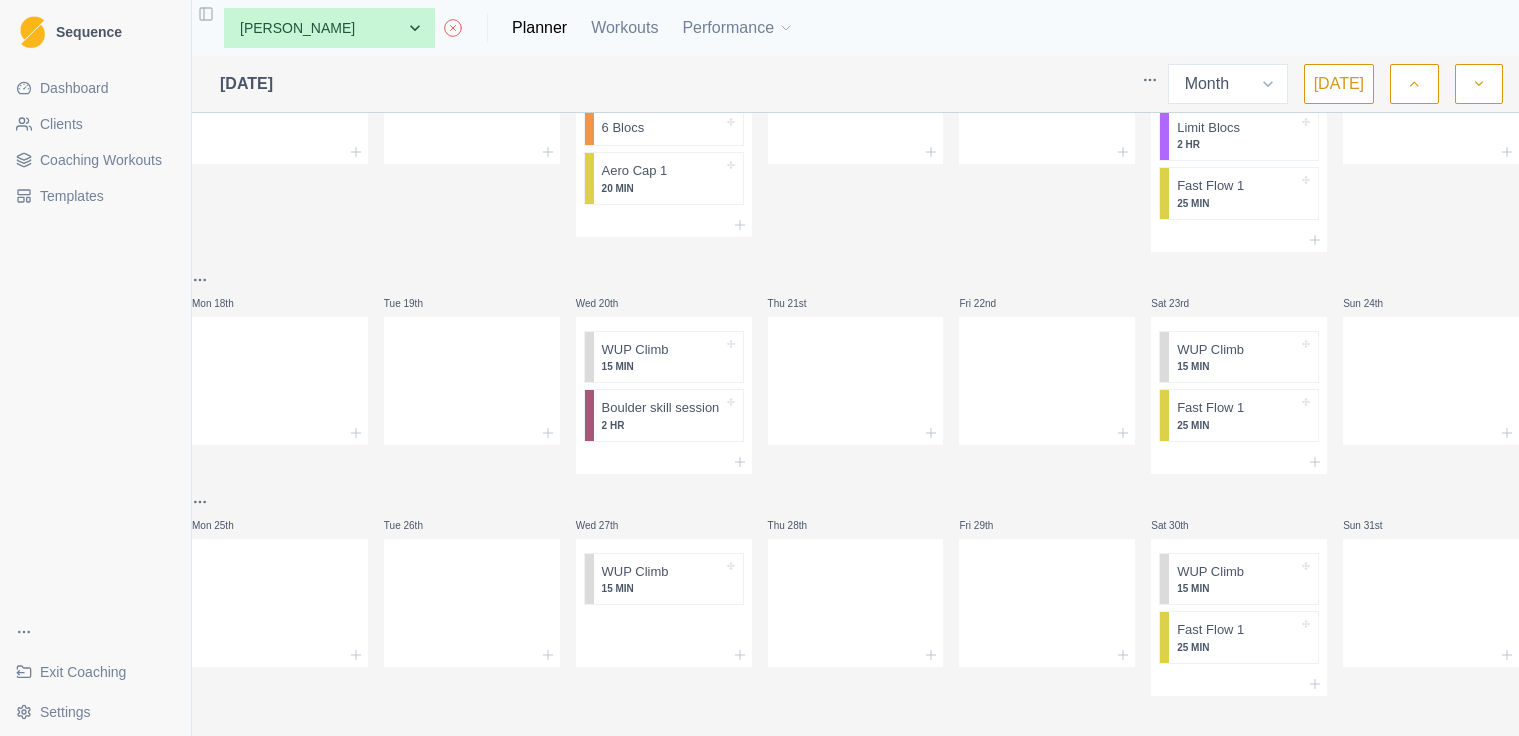 click on "Coaching Workouts" at bounding box center [101, 160] 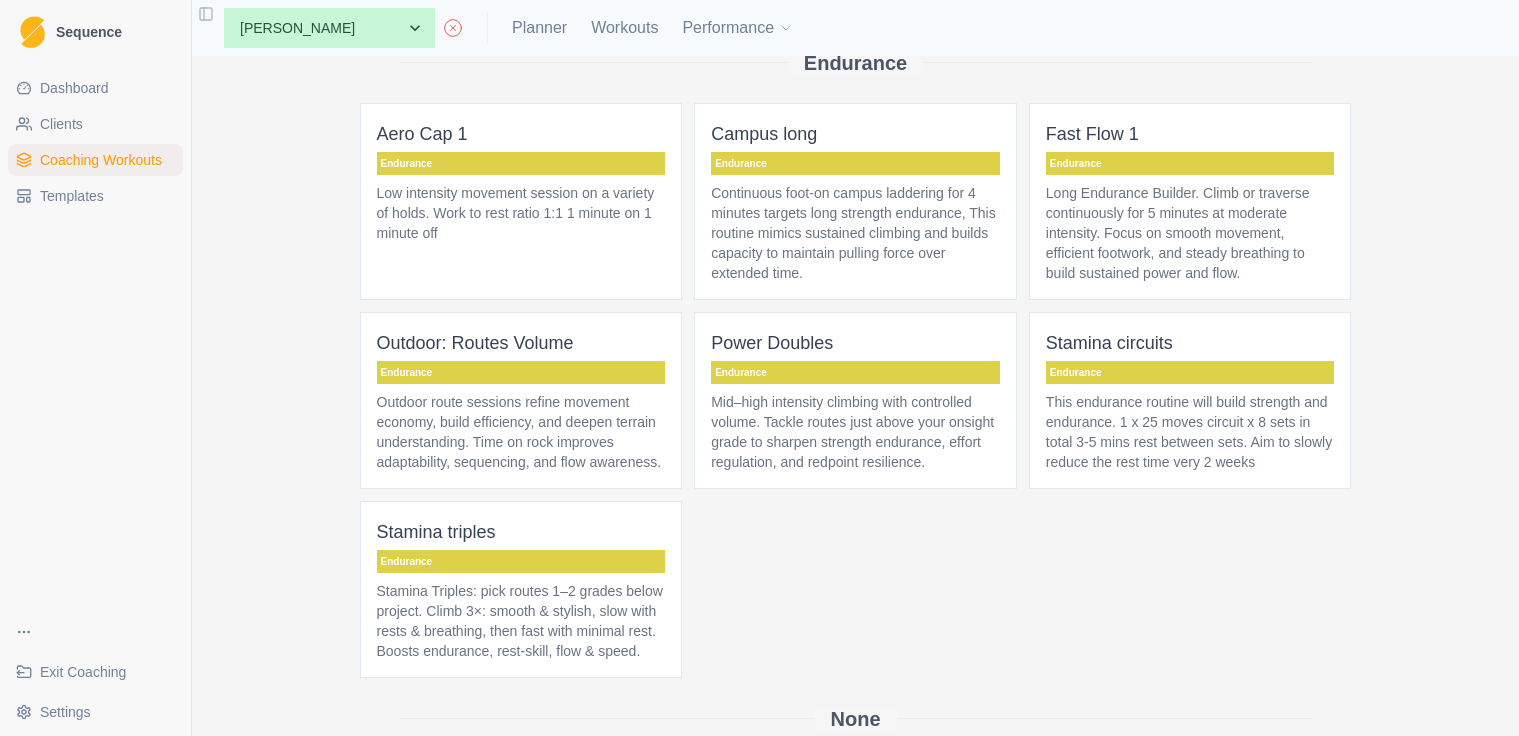 scroll, scrollTop: 2956, scrollLeft: 0, axis: vertical 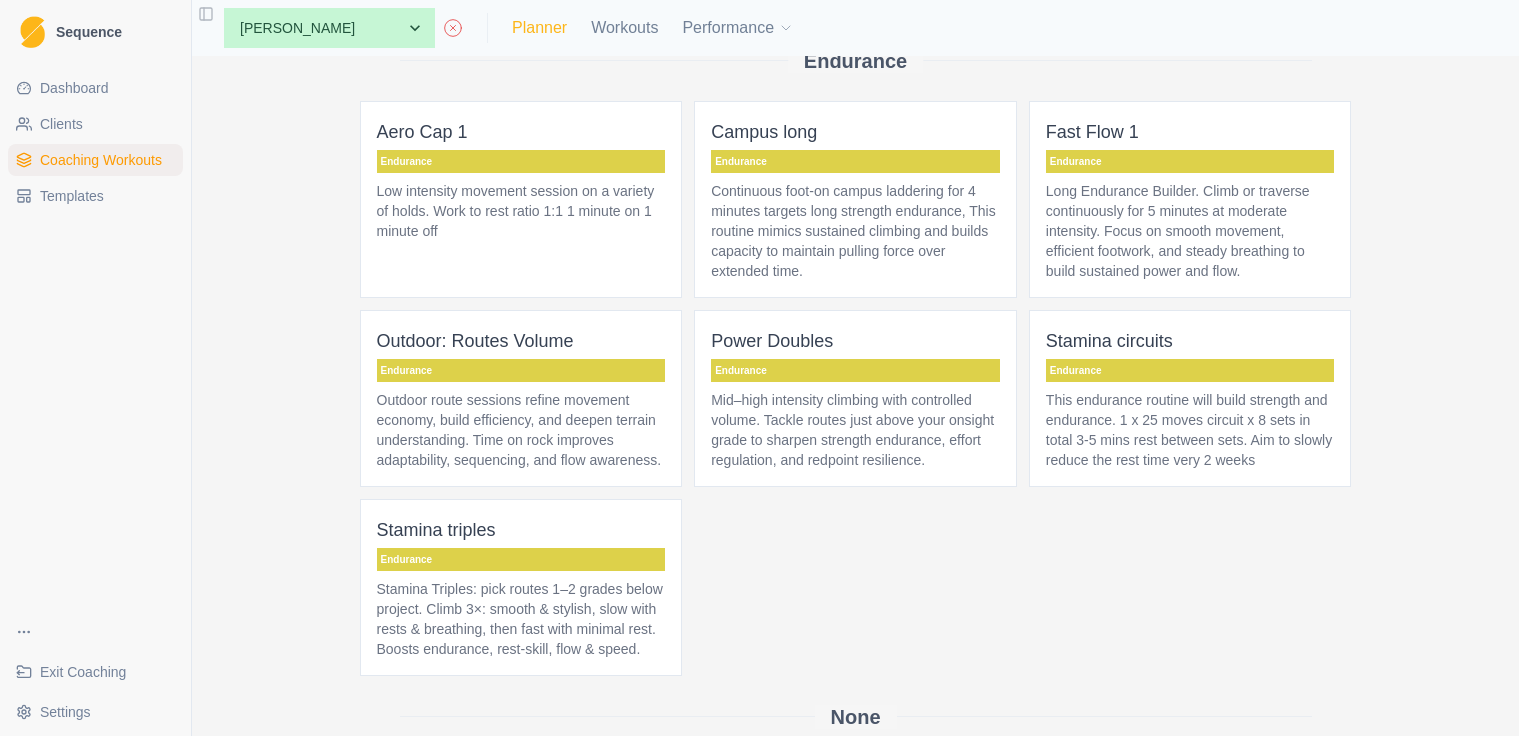 click on "Planner" at bounding box center (539, 28) 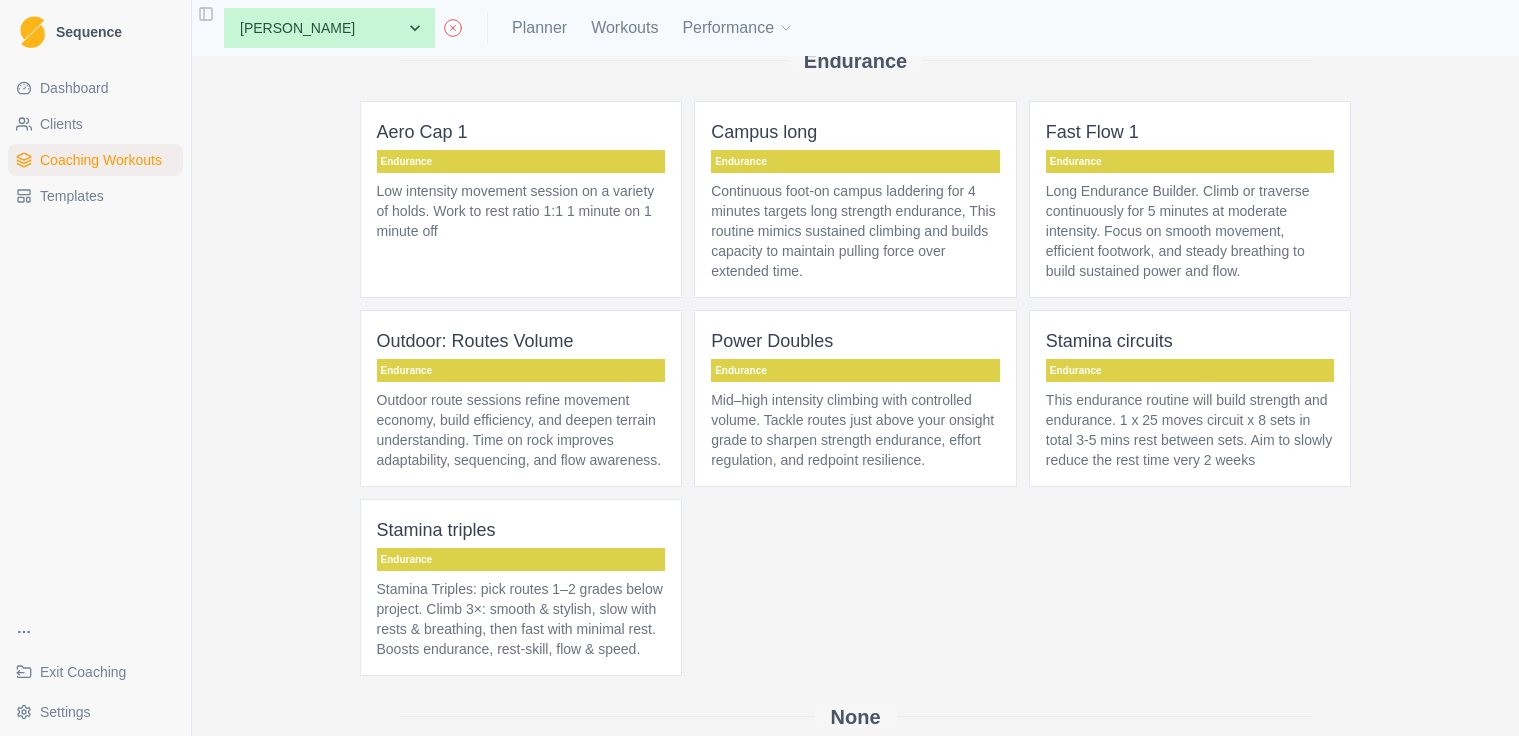 scroll, scrollTop: 0, scrollLeft: 0, axis: both 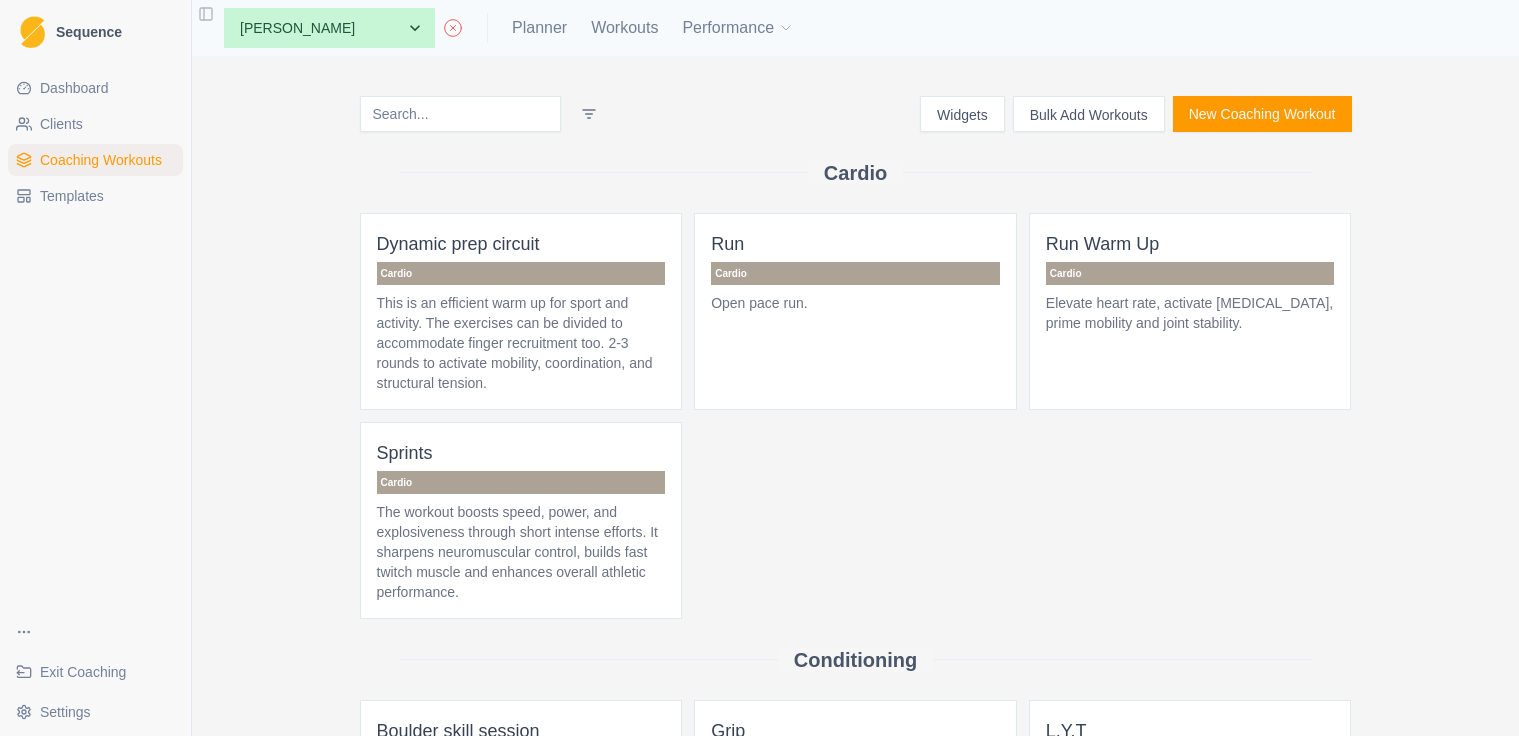 select on "month" 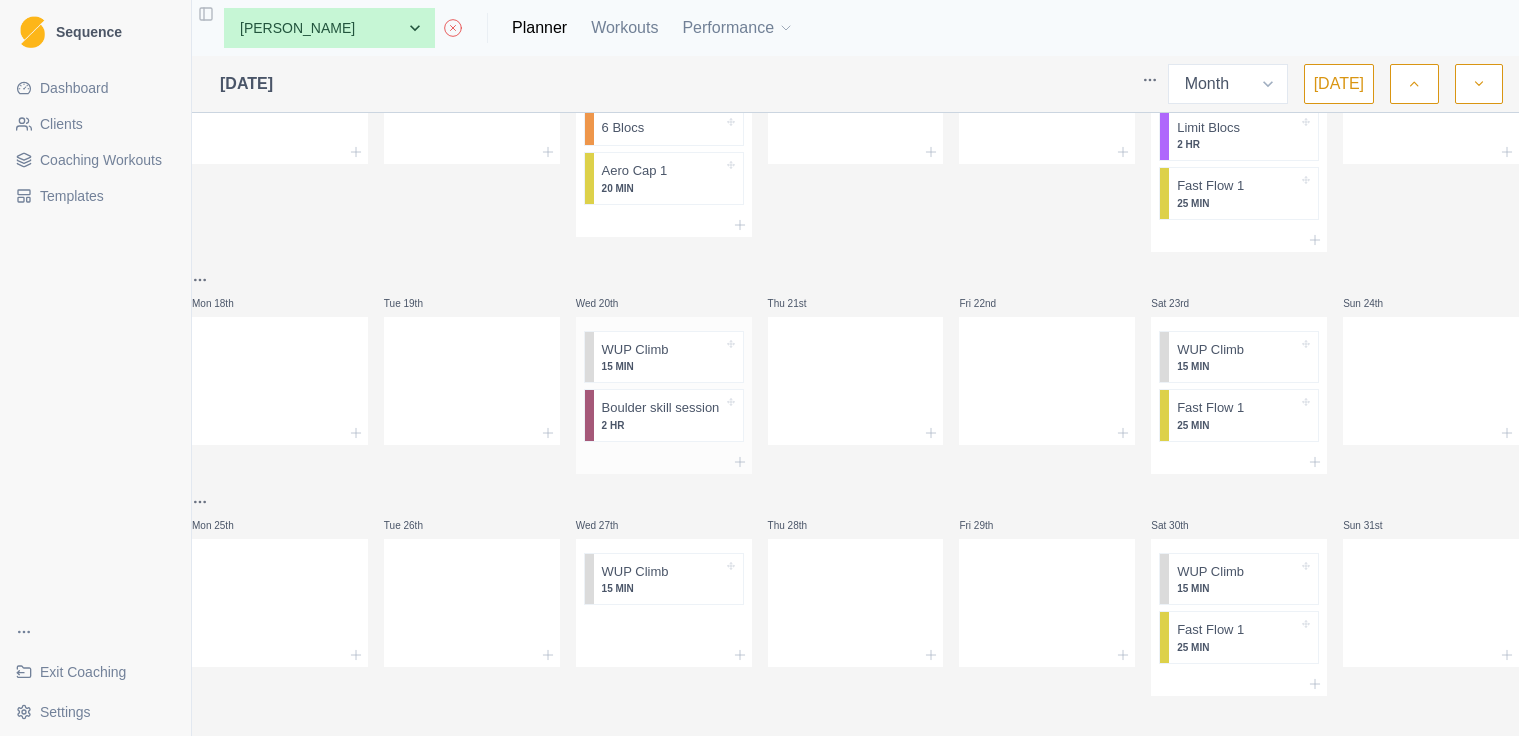 scroll, scrollTop: 724, scrollLeft: 0, axis: vertical 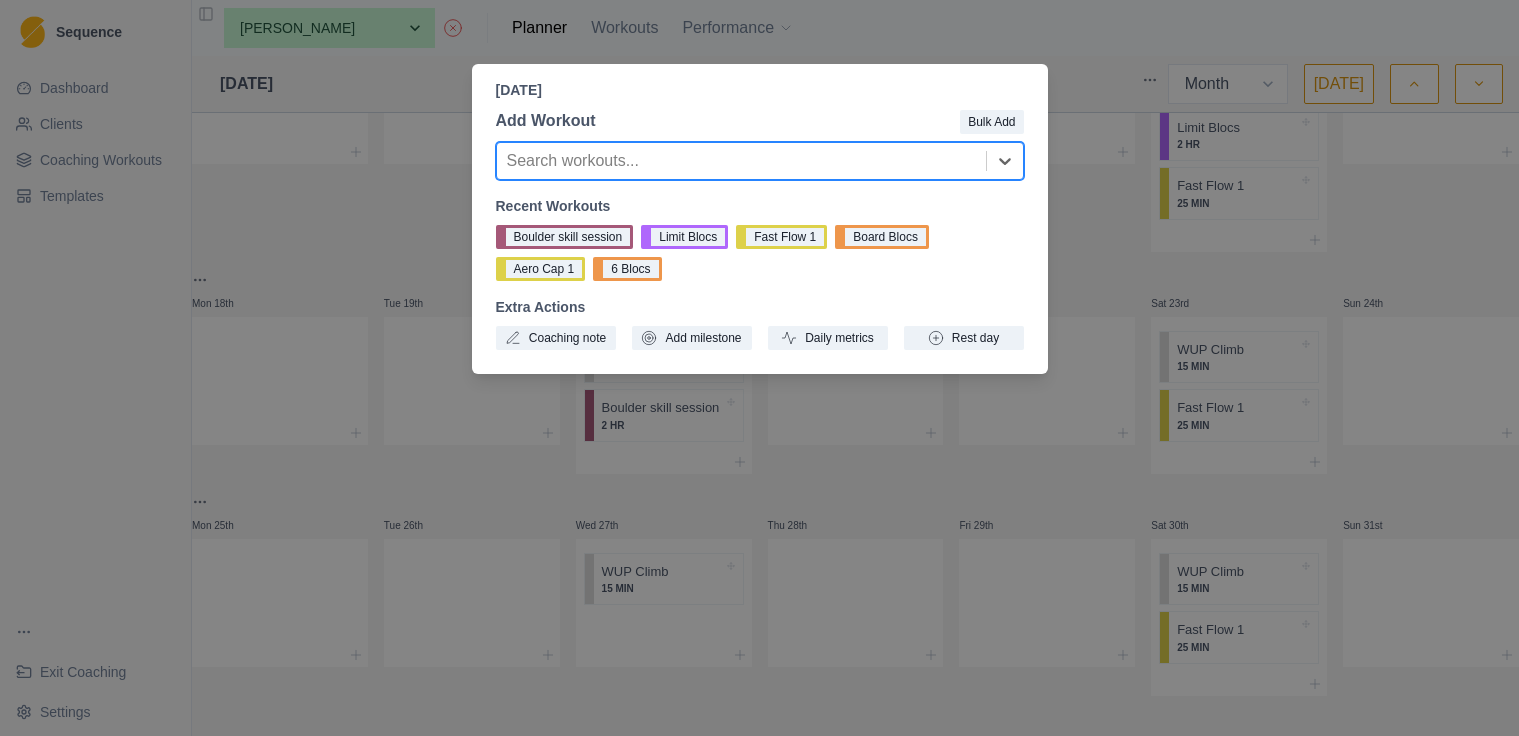 click on "[DATE] Add Workout Bulk Add Search workouts... Recent Workouts Boulder skill session  Limit Blocs Fast Flow 1 Board Blocs  Aero Cap 1 6 Blocs Extra Actions Coaching note Add milestone Daily metrics Rest day" at bounding box center (759, 368) 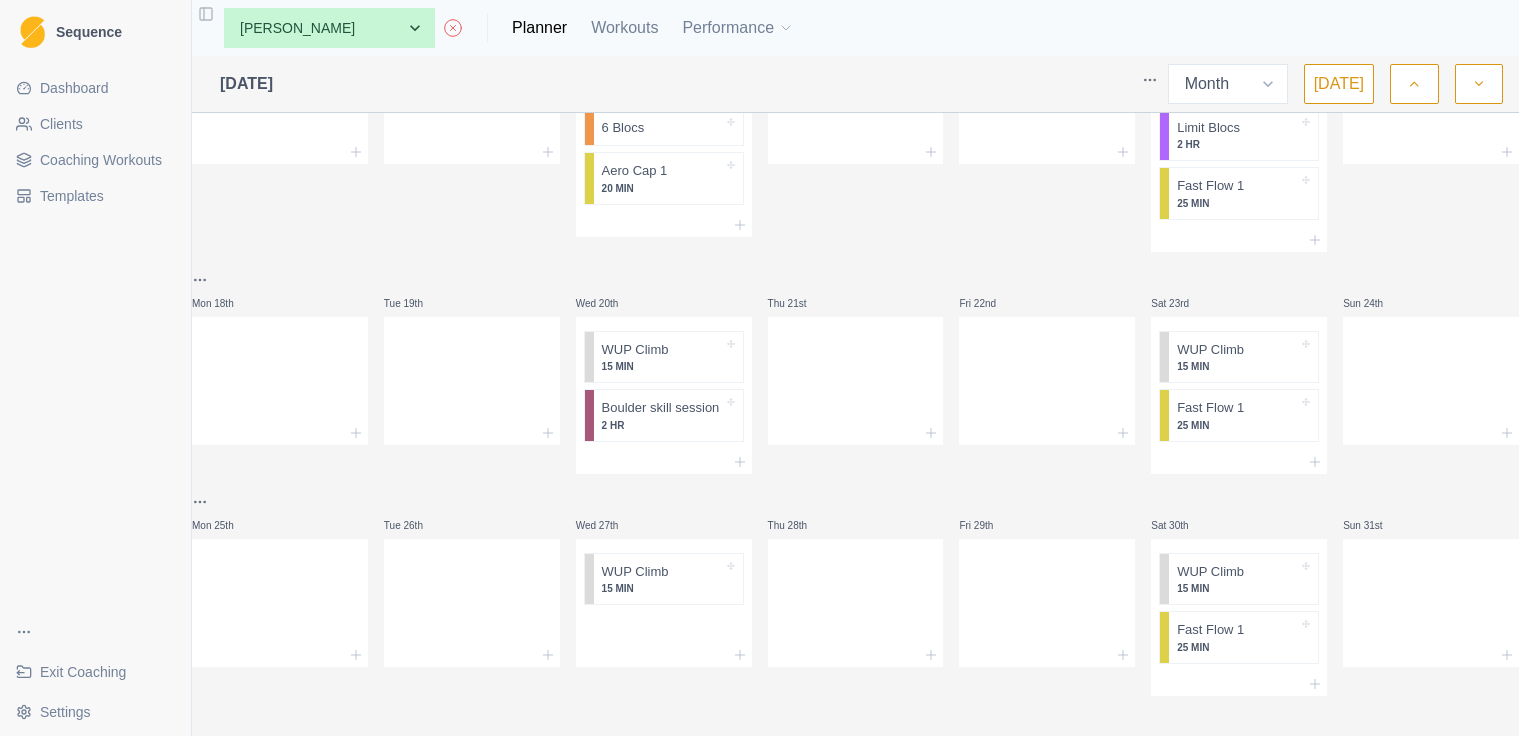 scroll, scrollTop: 0, scrollLeft: 0, axis: both 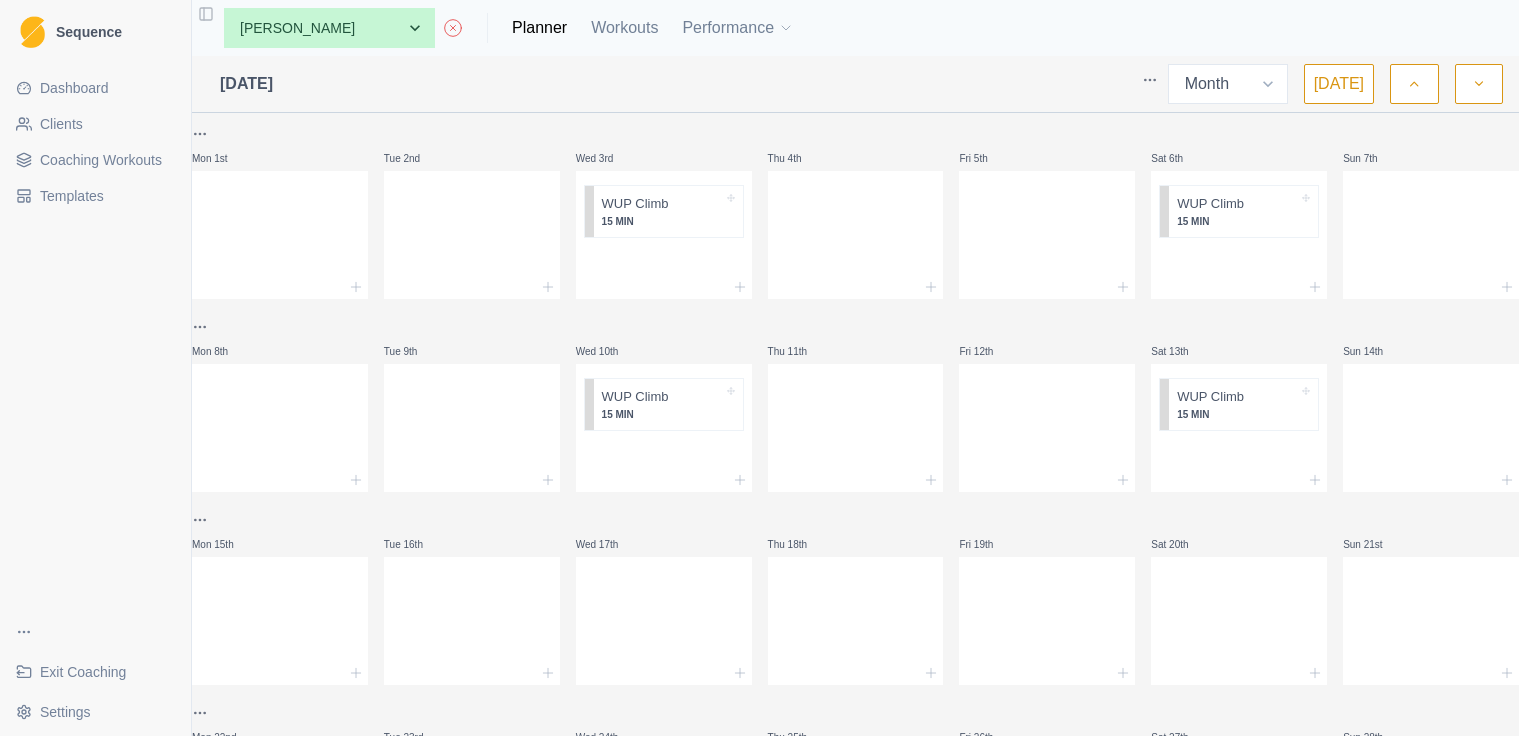 click 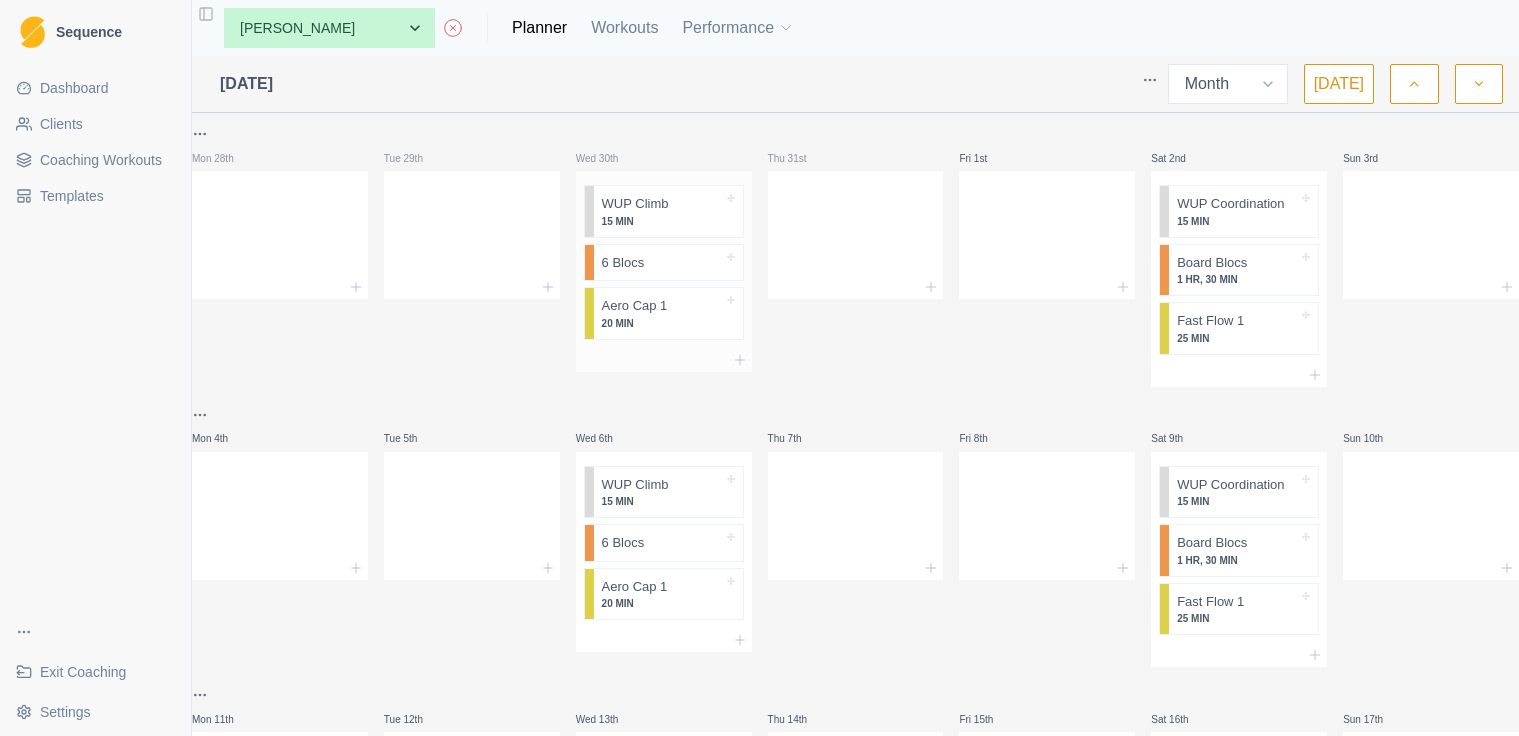 scroll, scrollTop: 0, scrollLeft: 0, axis: both 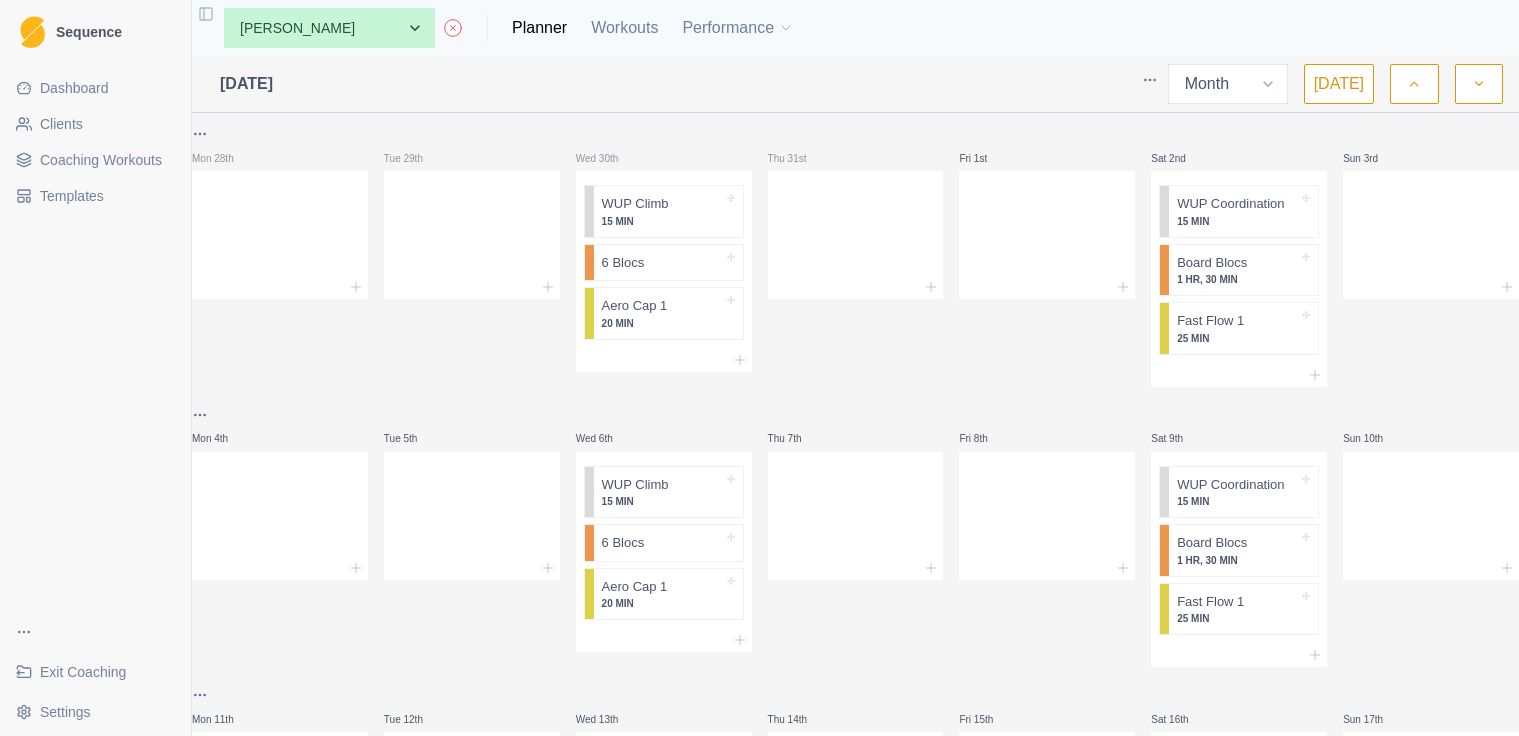 click at bounding box center (1414, 84) 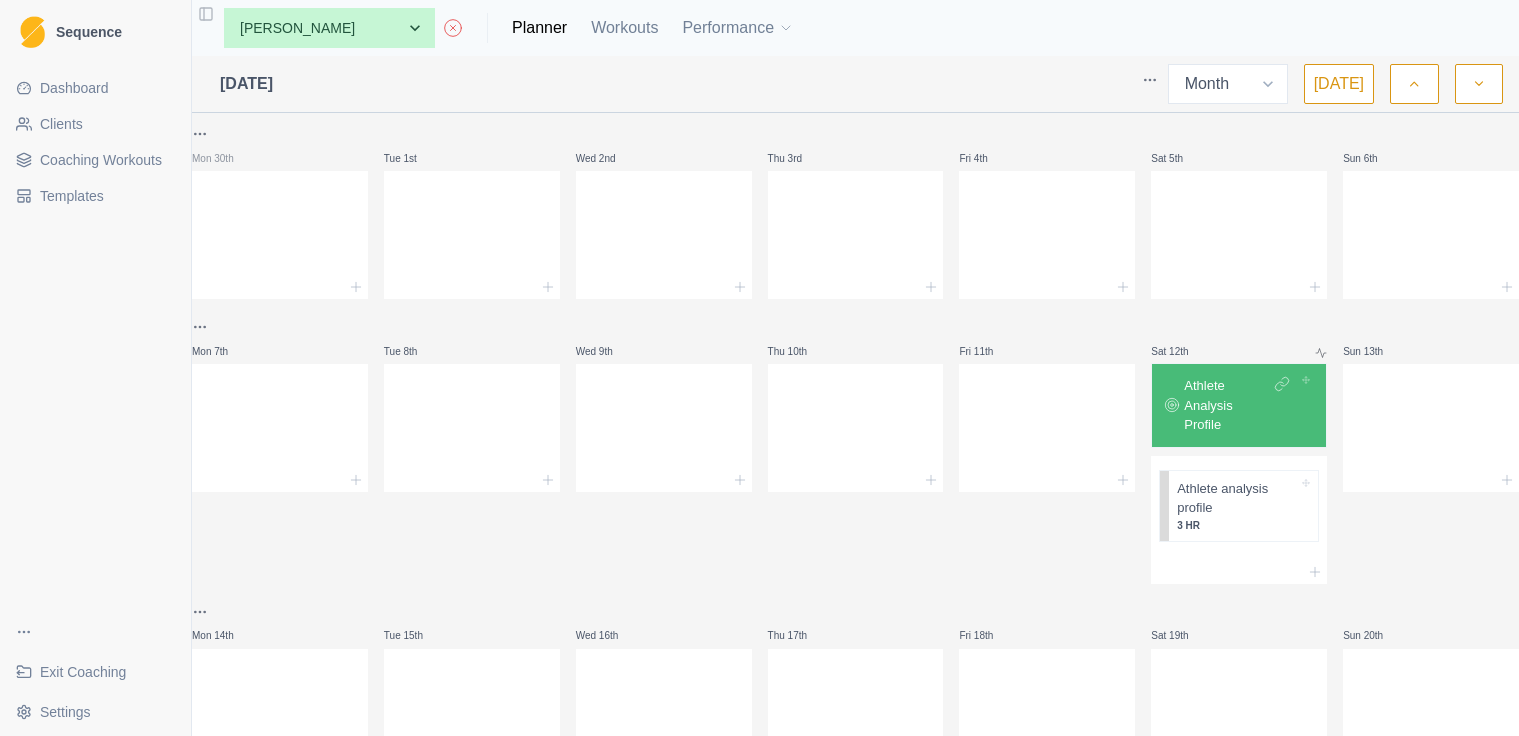 scroll, scrollTop: 0, scrollLeft: 0, axis: both 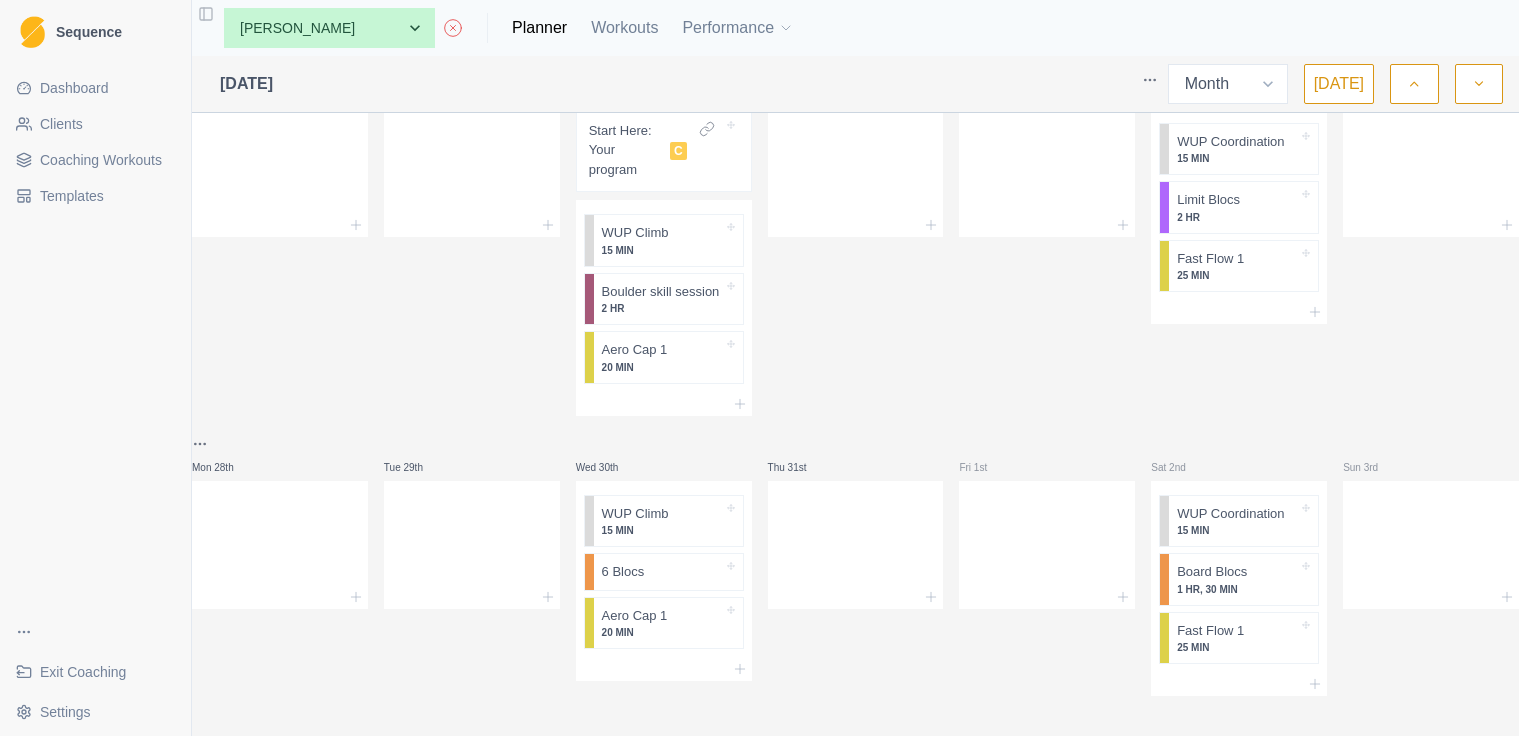 drag, startPoint x: 1468, startPoint y: 82, endPoint x: 1459, endPoint y: 96, distance: 16.643316 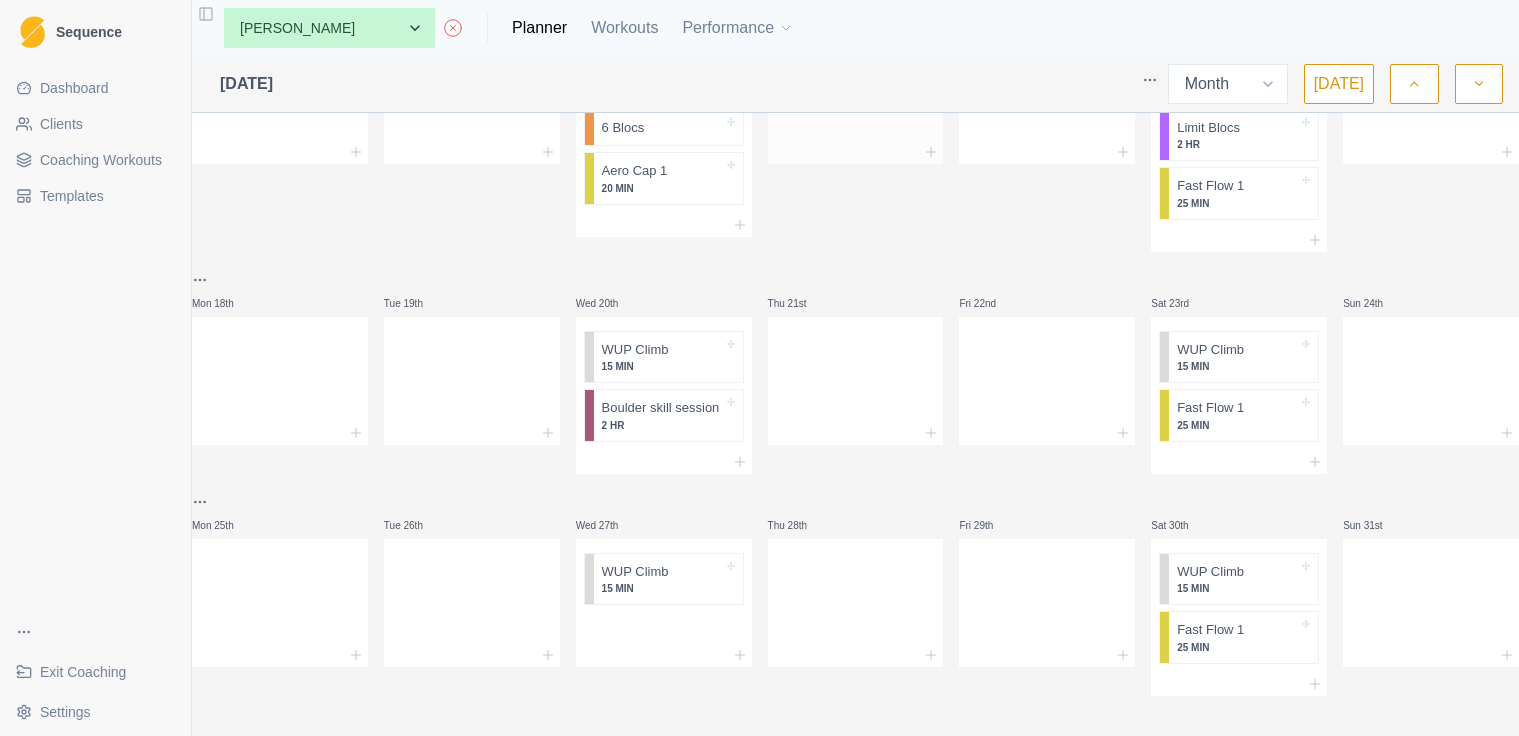 scroll, scrollTop: 722, scrollLeft: 0, axis: vertical 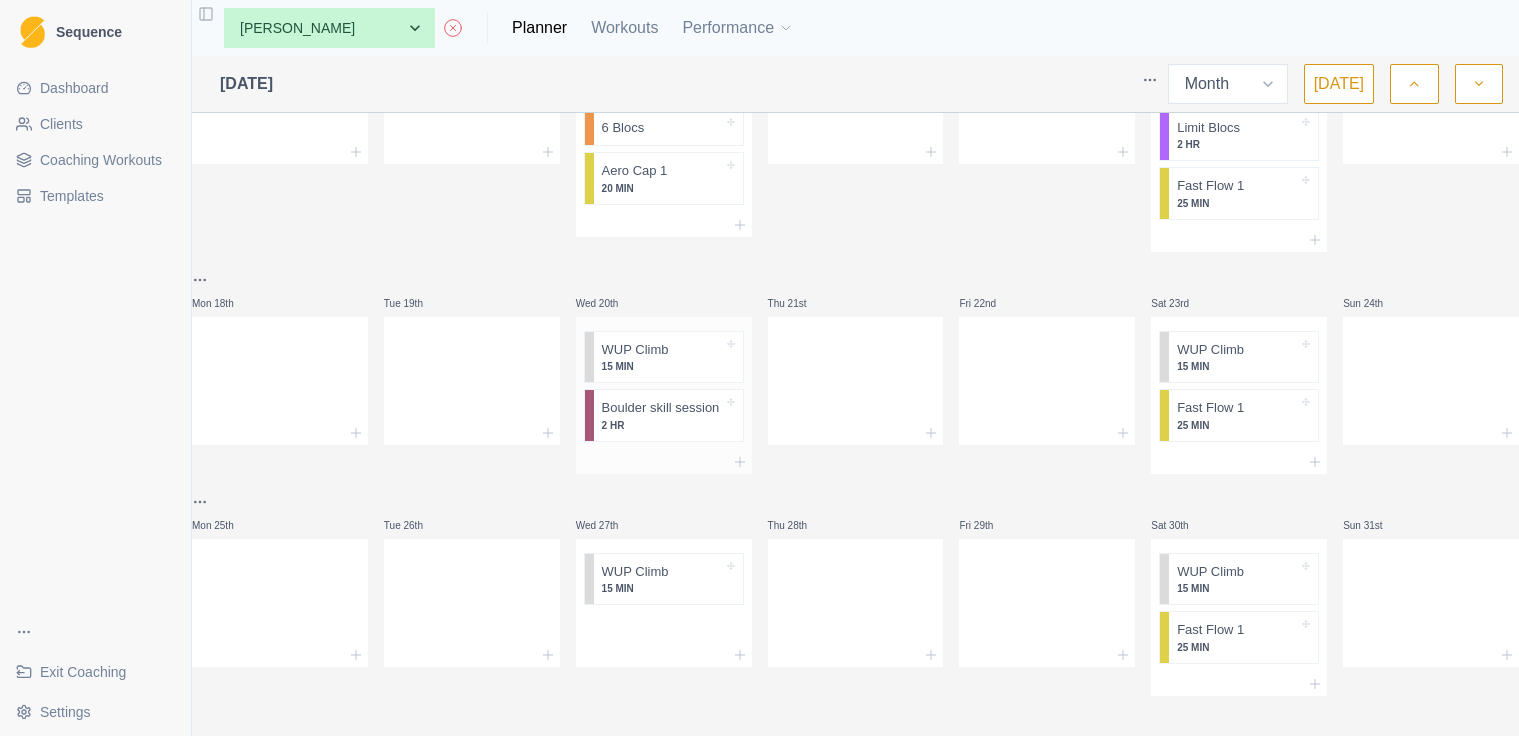 click at bounding box center [664, 462] 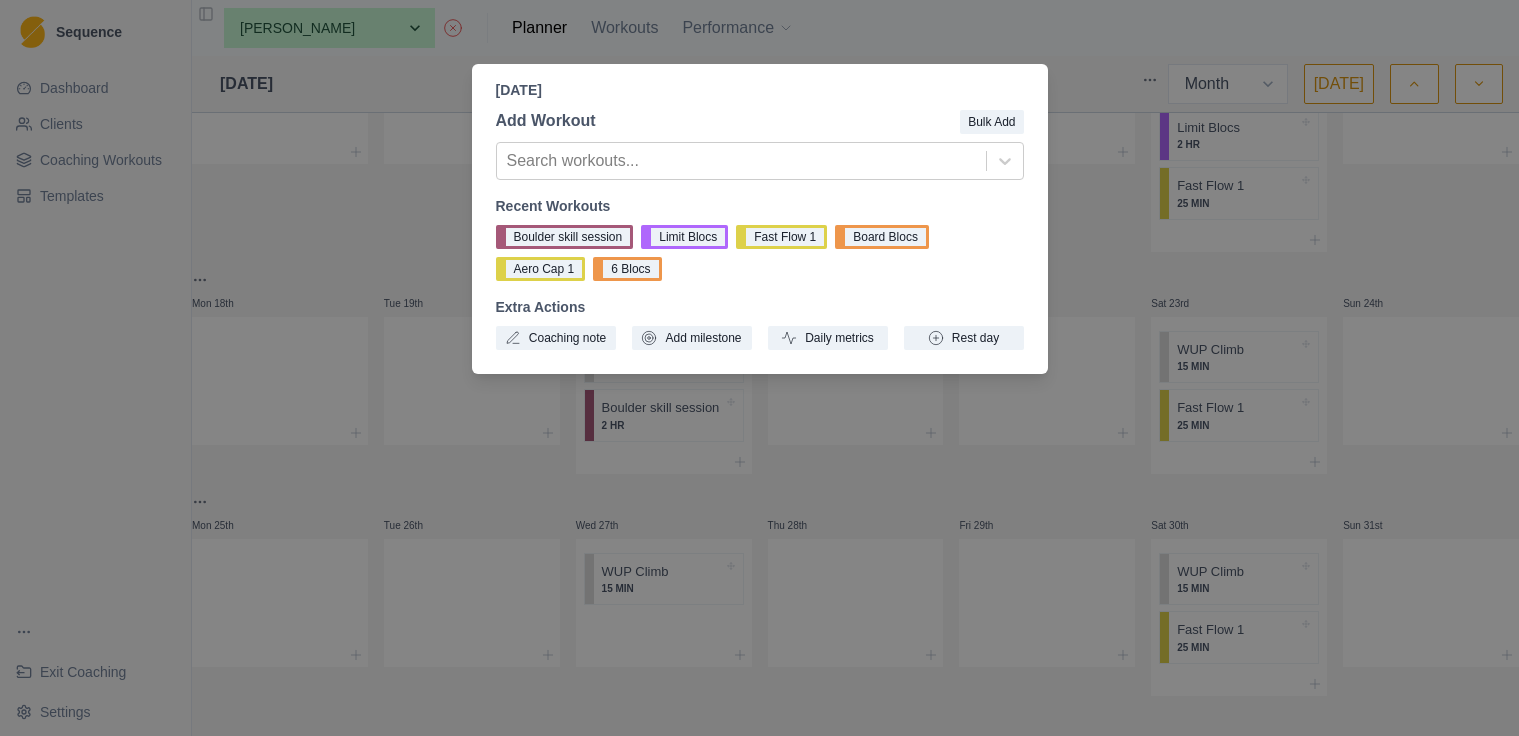 drag, startPoint x: 558, startPoint y: 270, endPoint x: 593, endPoint y: 287, distance: 38.910152 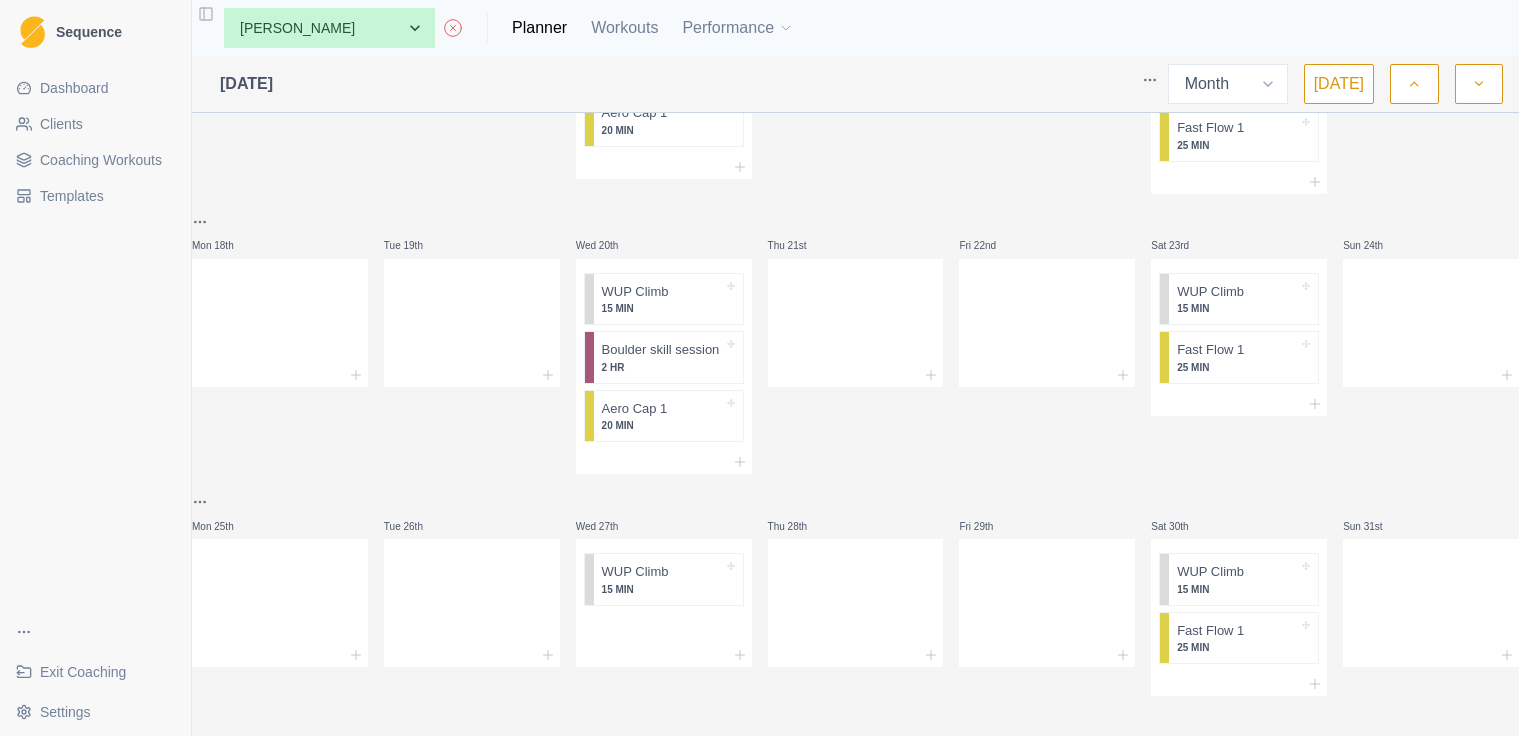 scroll, scrollTop: 782, scrollLeft: 0, axis: vertical 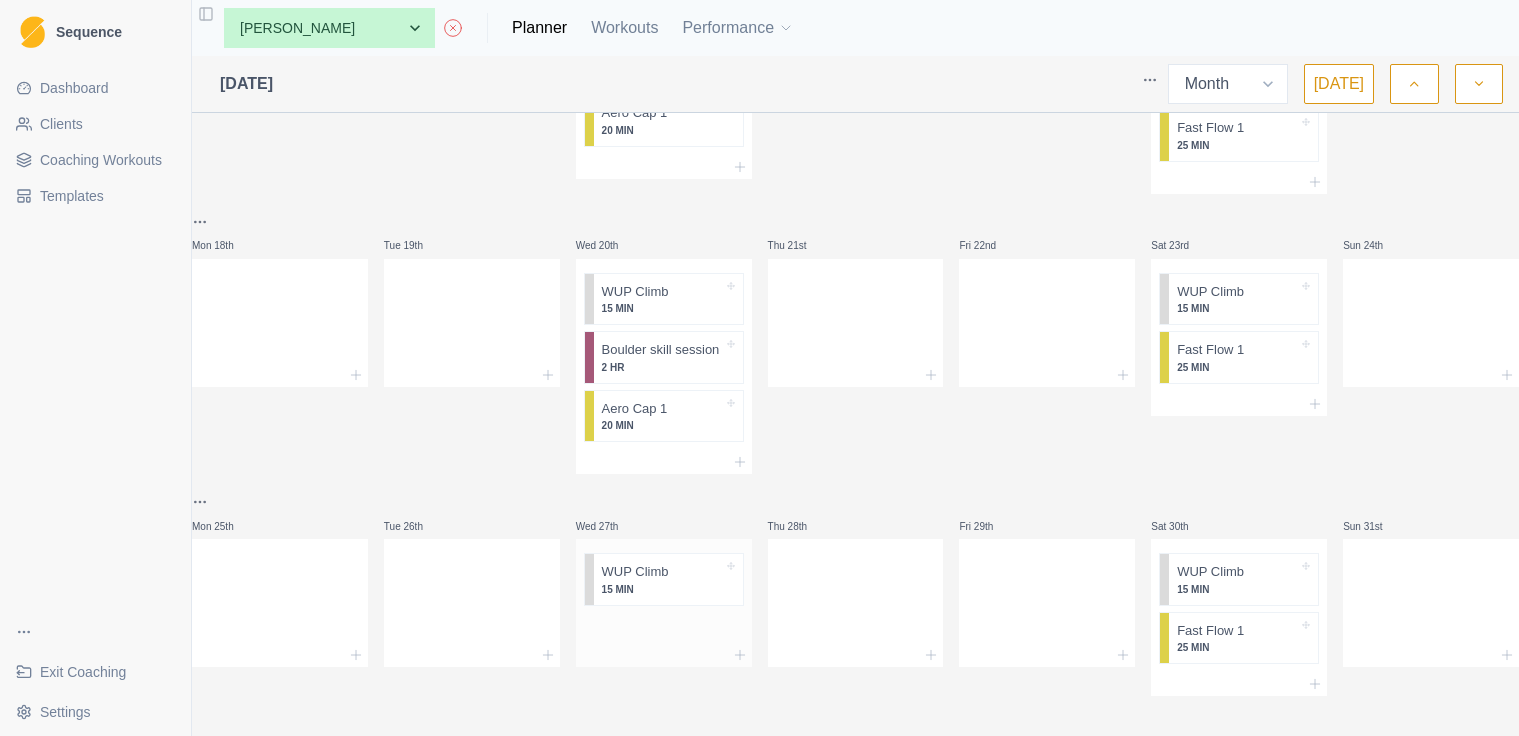 click at bounding box center (664, 629) 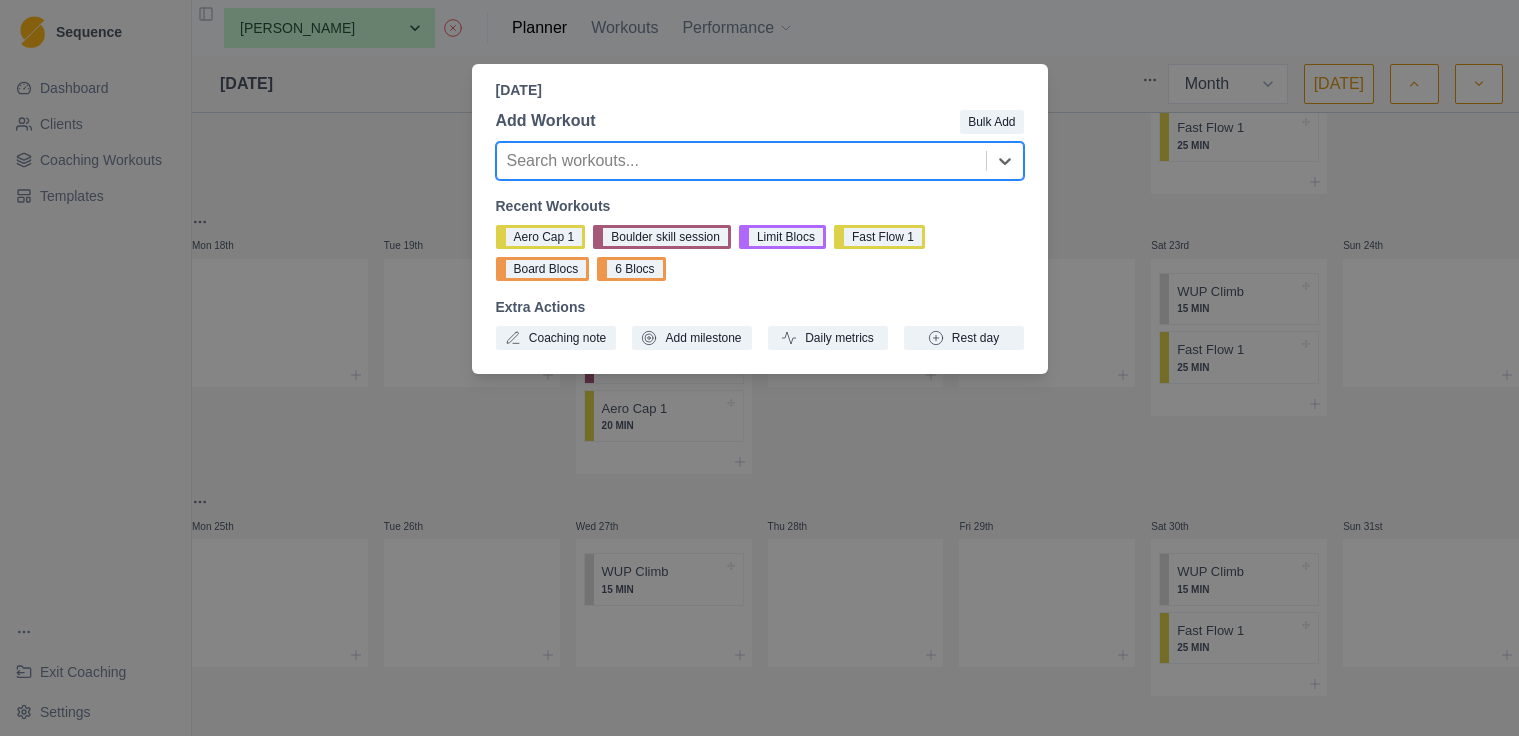 click on "[DATE] Add Workout Bulk Add Search workouts... Recent Workouts Aero Cap 1 Boulder skill session  Limit Blocs Fast Flow 1 Board Blocs  6 Blocs Extra Actions Coaching note Add milestone Daily metrics Rest day" at bounding box center [759, 368] 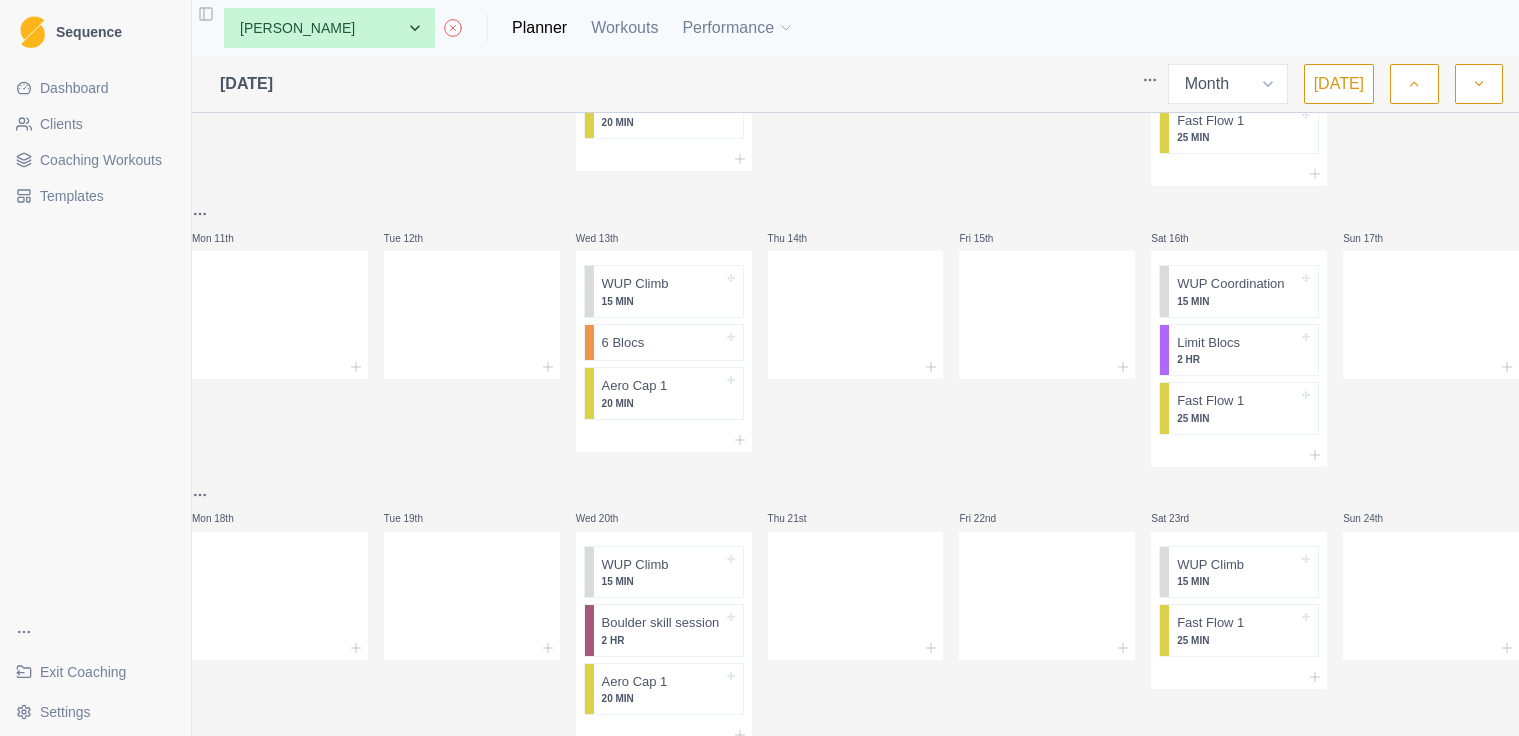 scroll, scrollTop: 650, scrollLeft: 0, axis: vertical 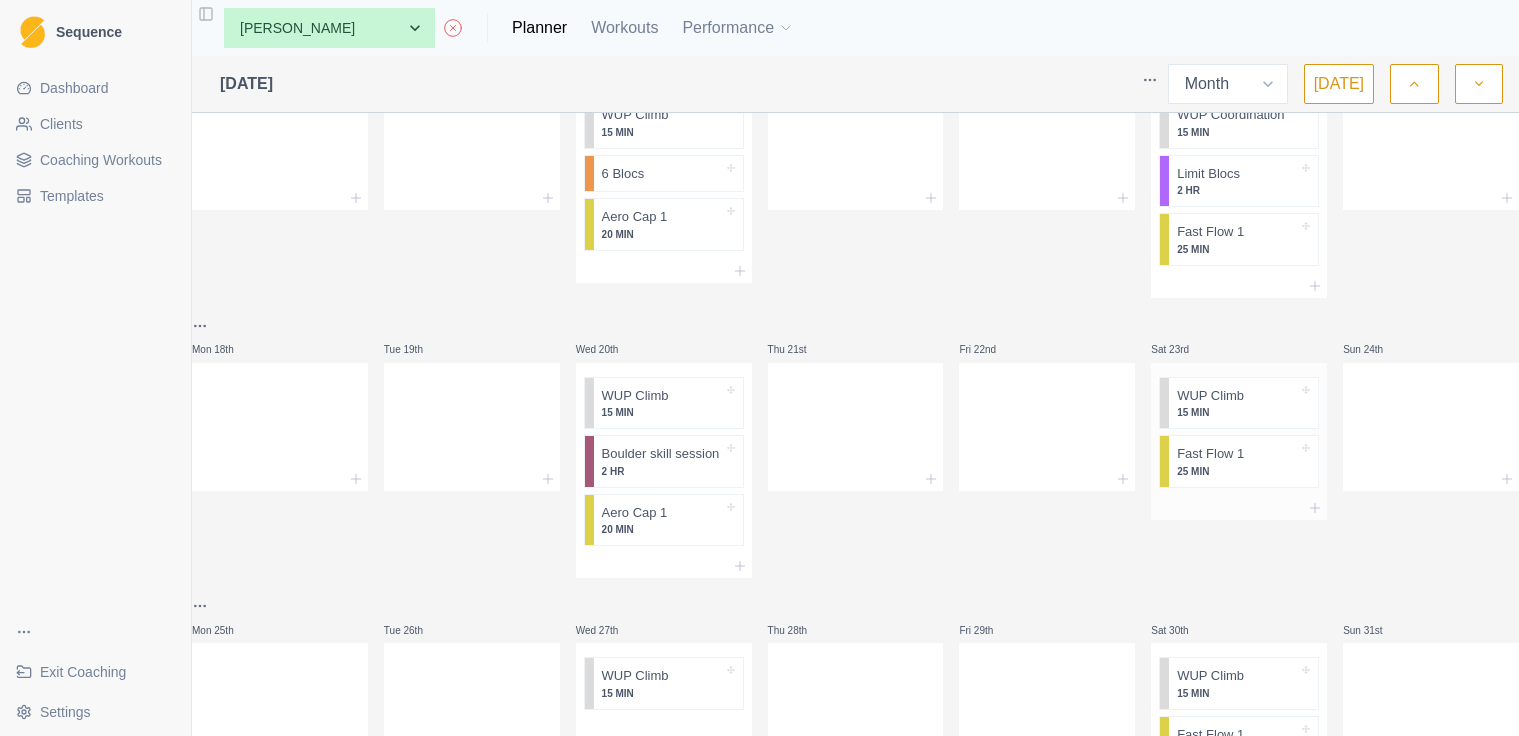 click at bounding box center (1239, 508) 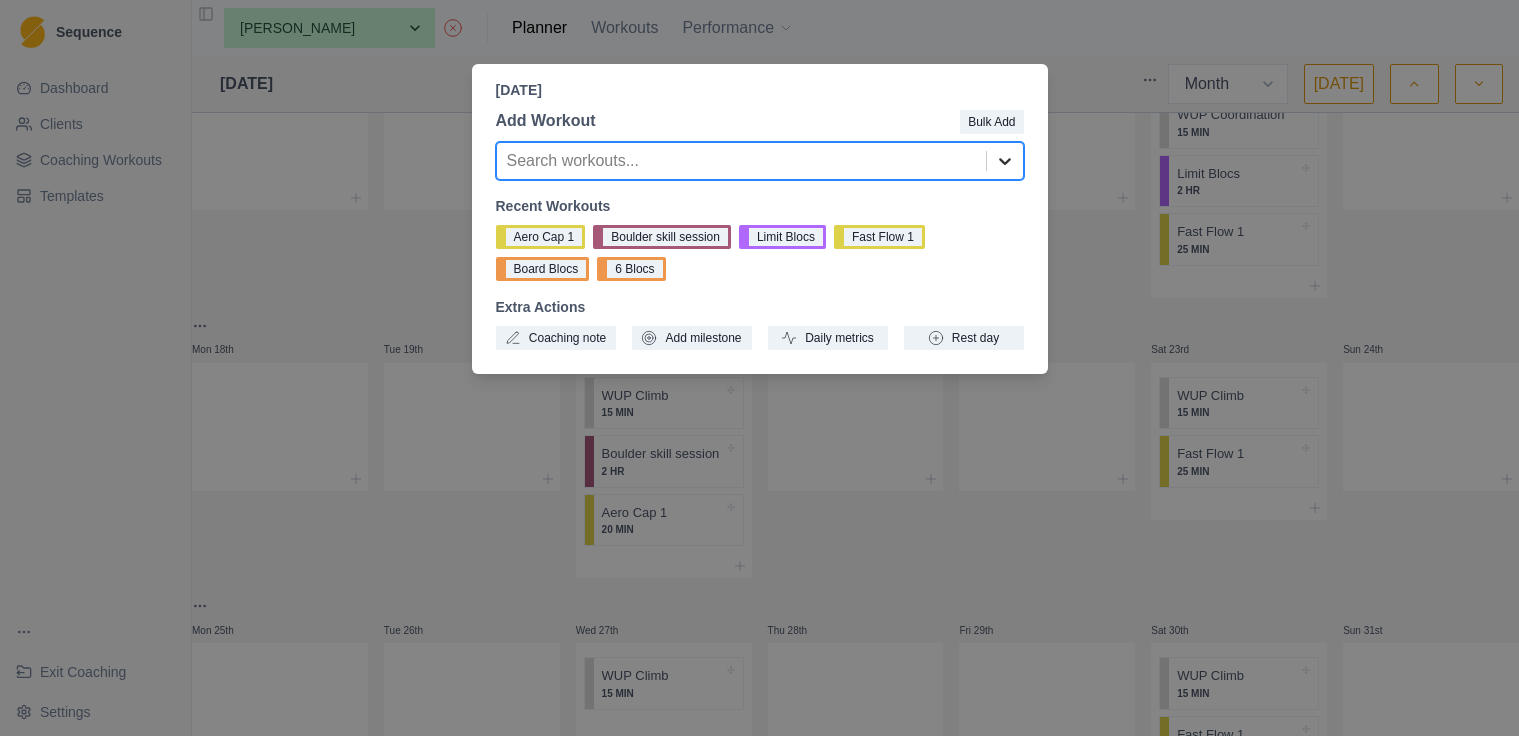 click 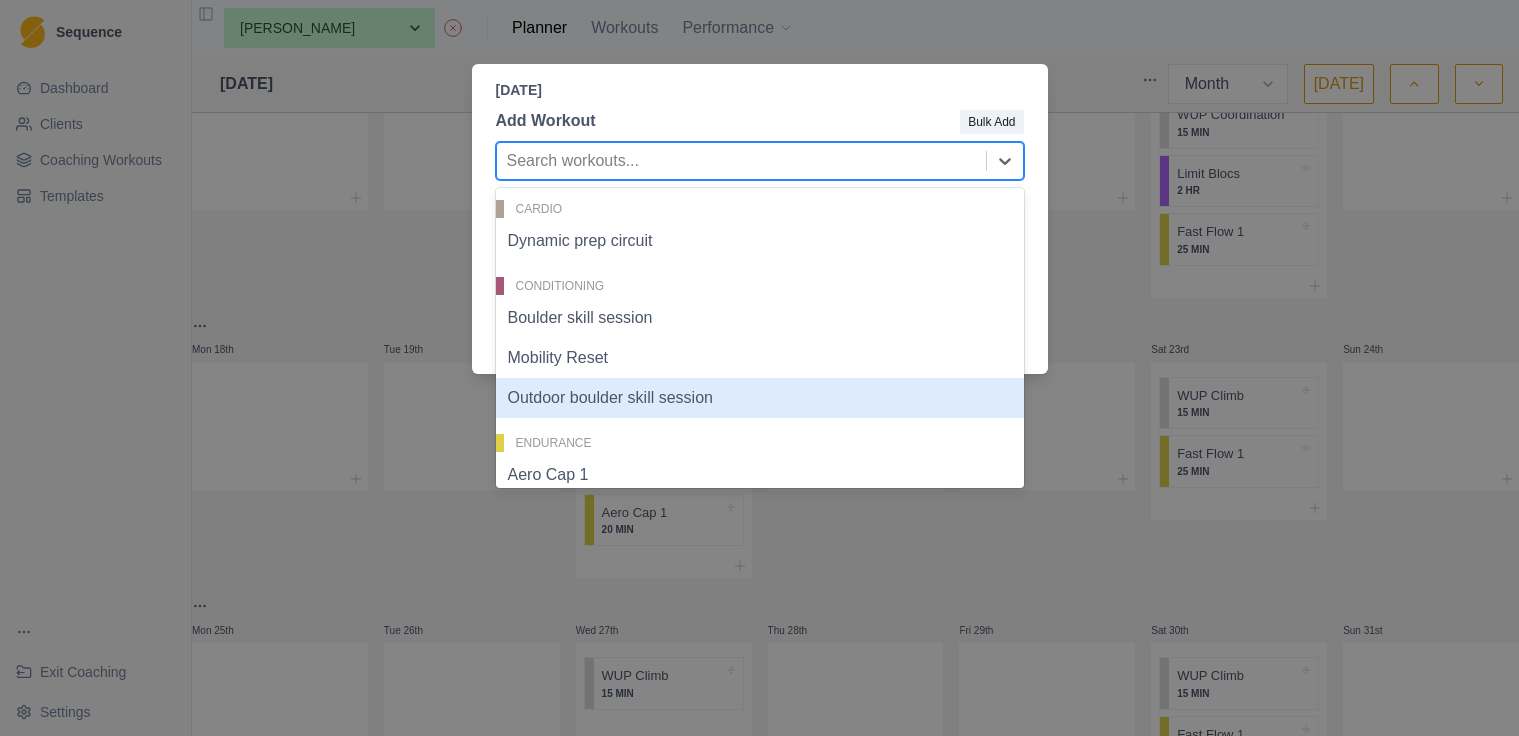click on "Outdoor boulder skill session" at bounding box center (760, 398) 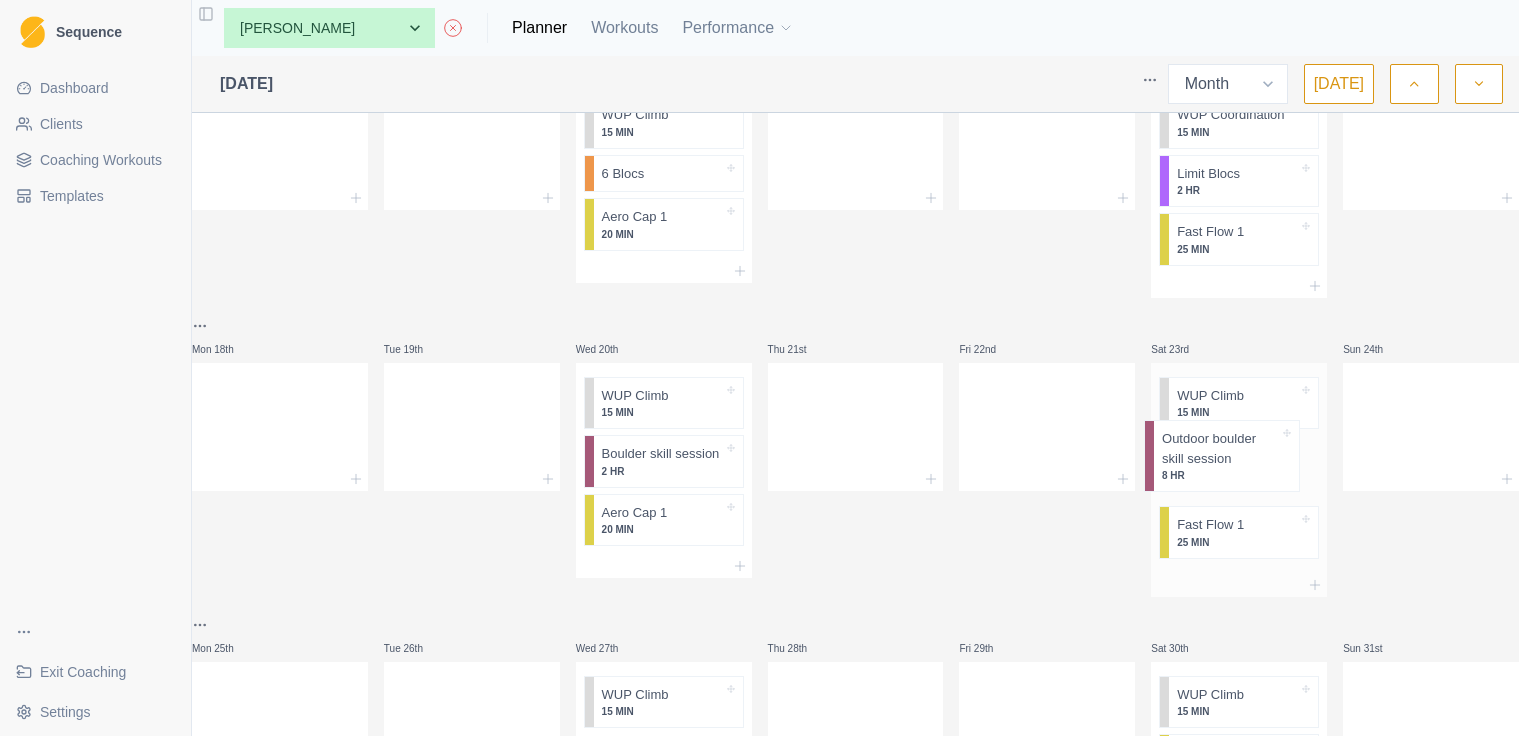drag, startPoint x: 1246, startPoint y: 528, endPoint x: 1236, endPoint y: 454, distance: 74.672615 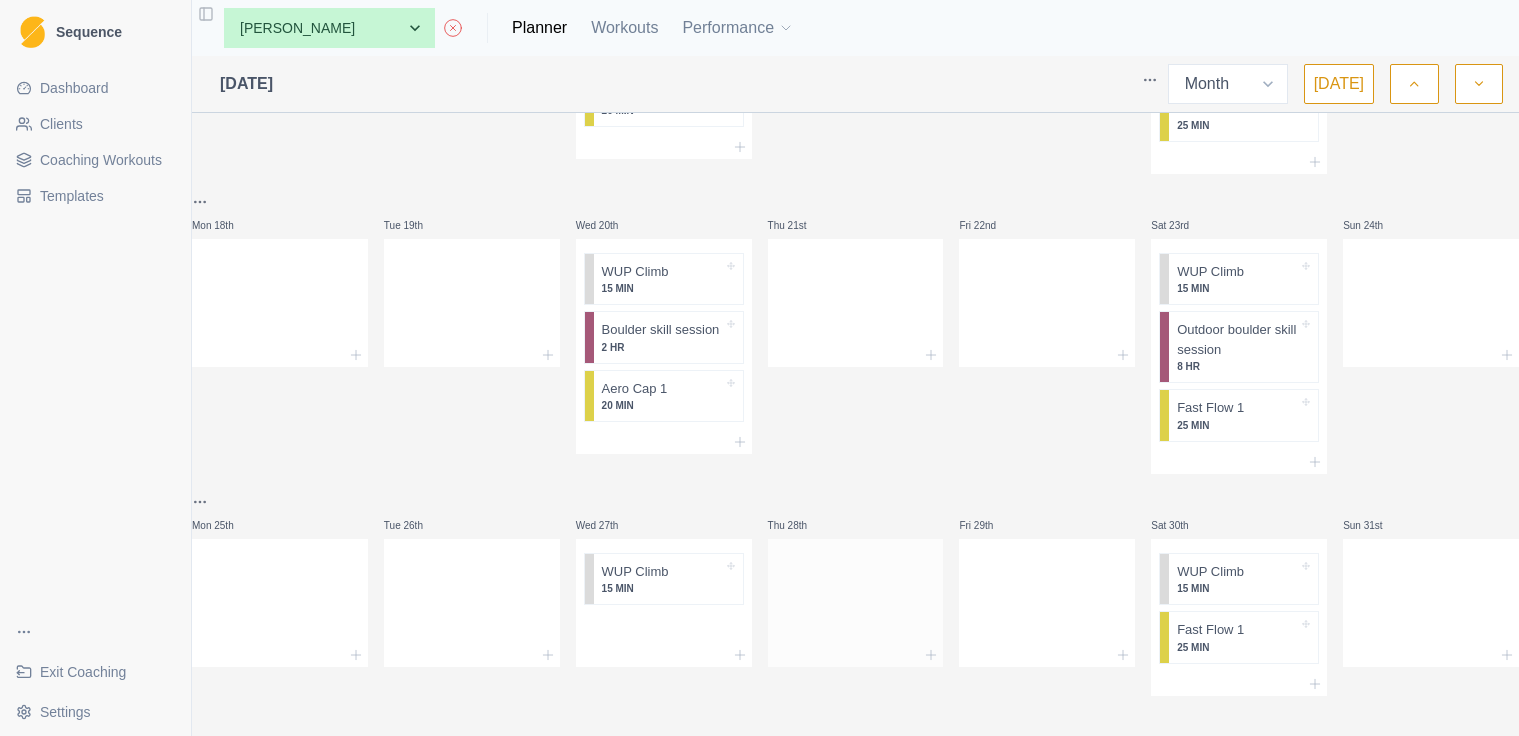 scroll, scrollTop: 782, scrollLeft: 0, axis: vertical 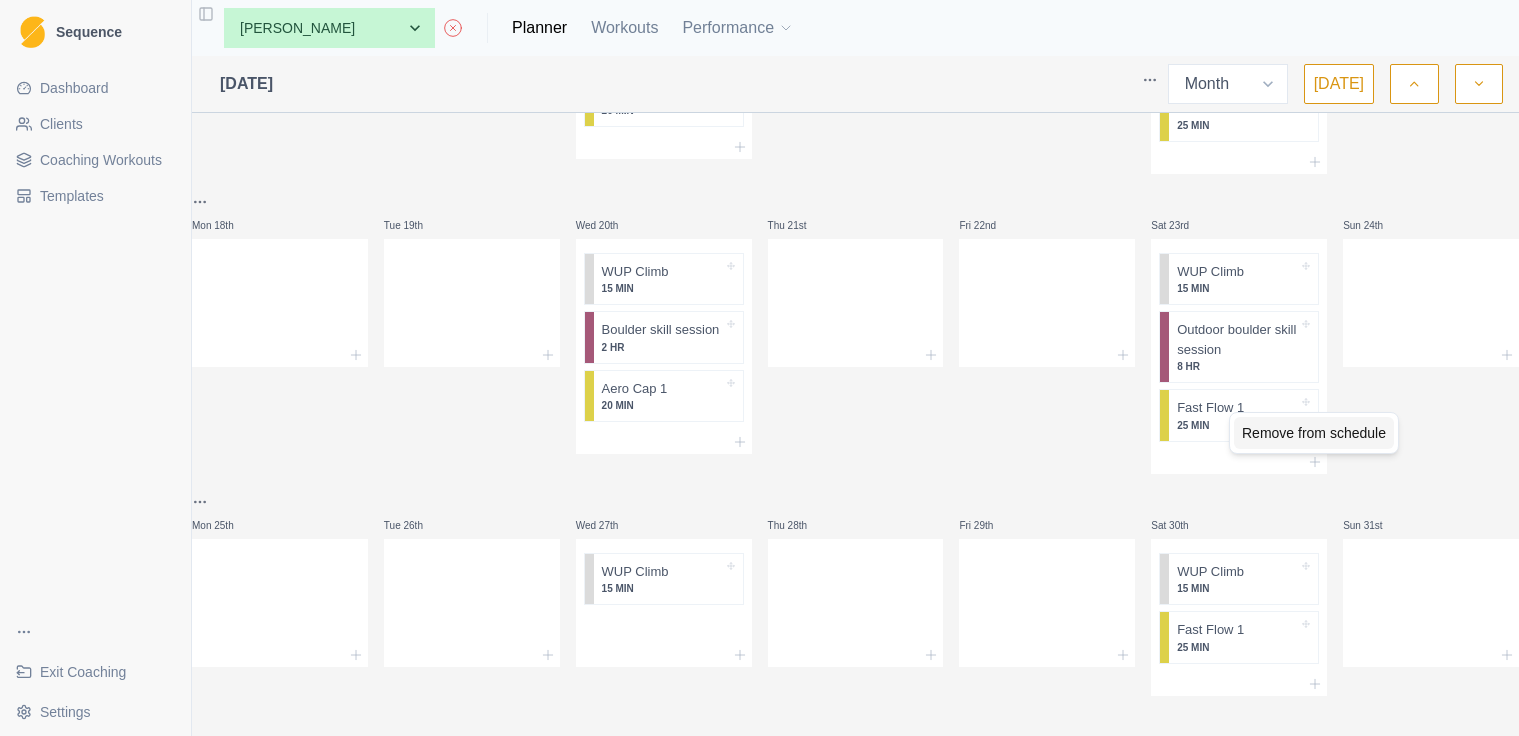 click on "Remove from schedule" at bounding box center [1314, 433] 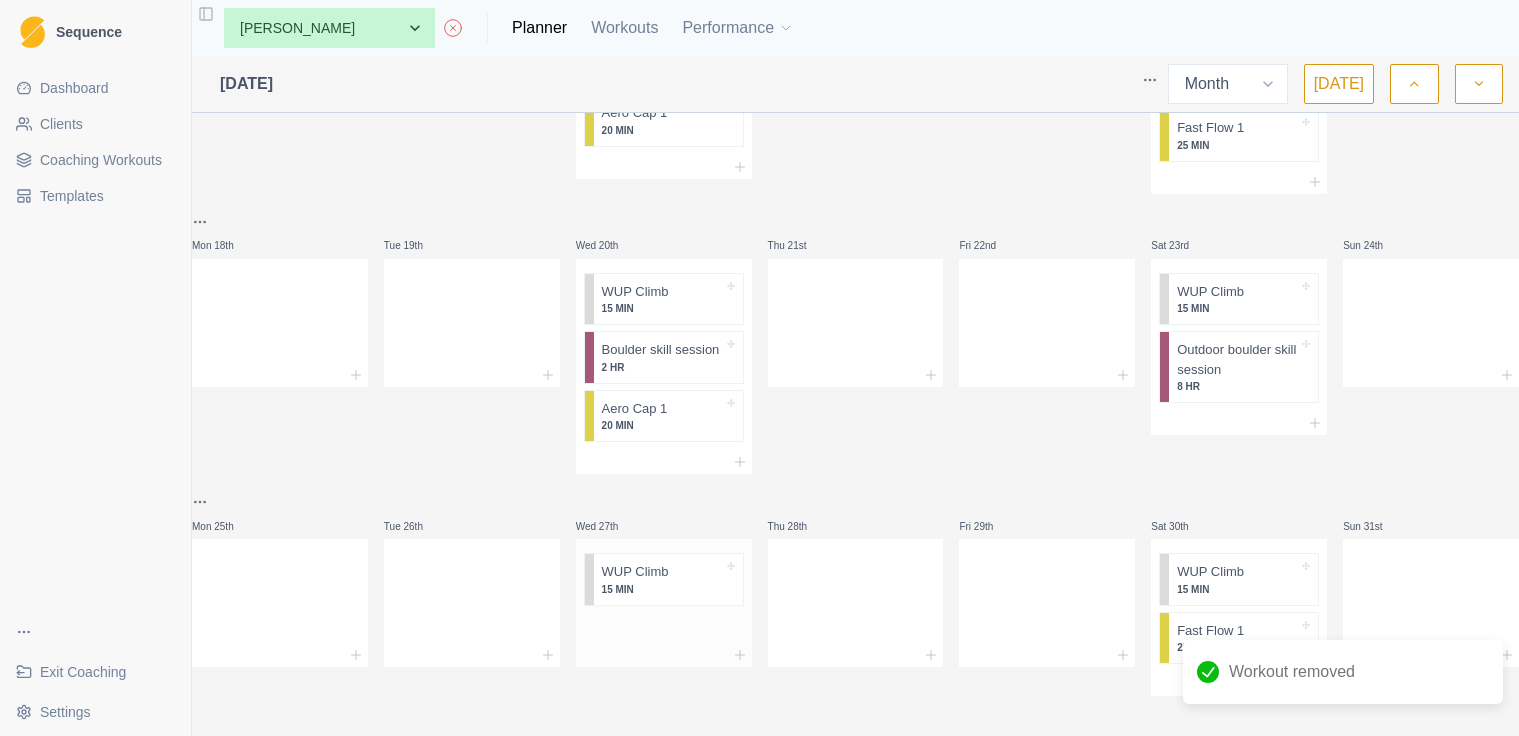 click at bounding box center [664, 629] 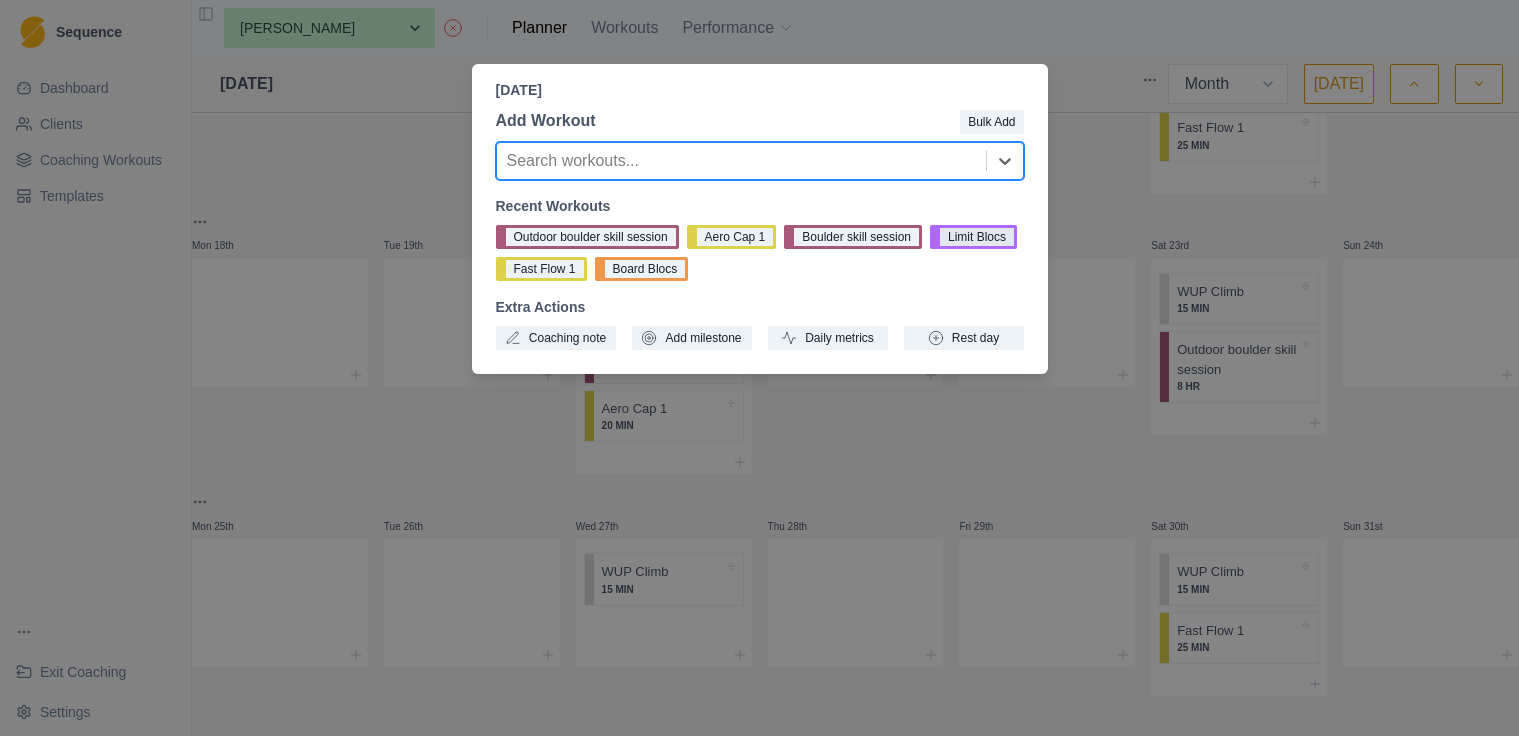 click on "Limit Blocs" at bounding box center (973, 237) 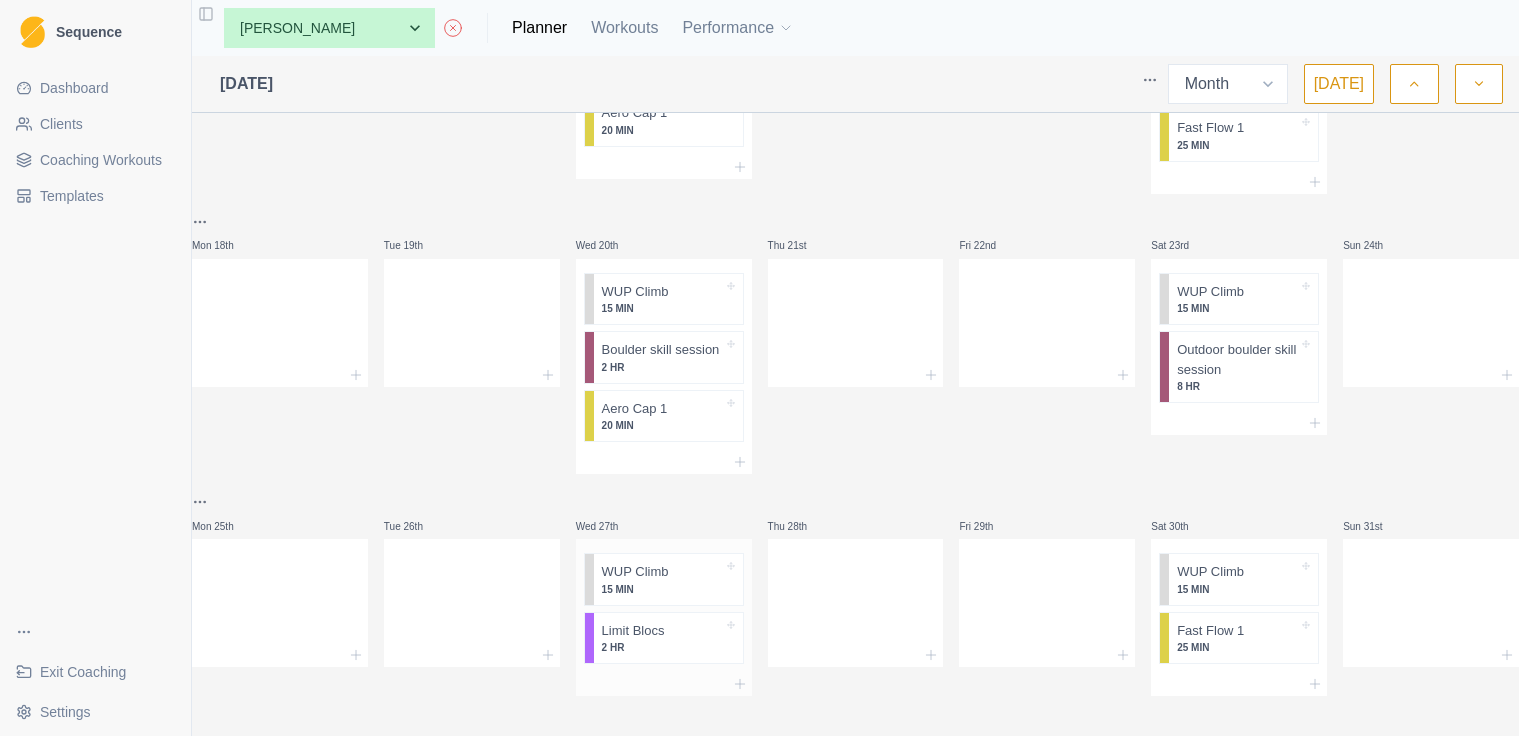 click at bounding box center (664, 684) 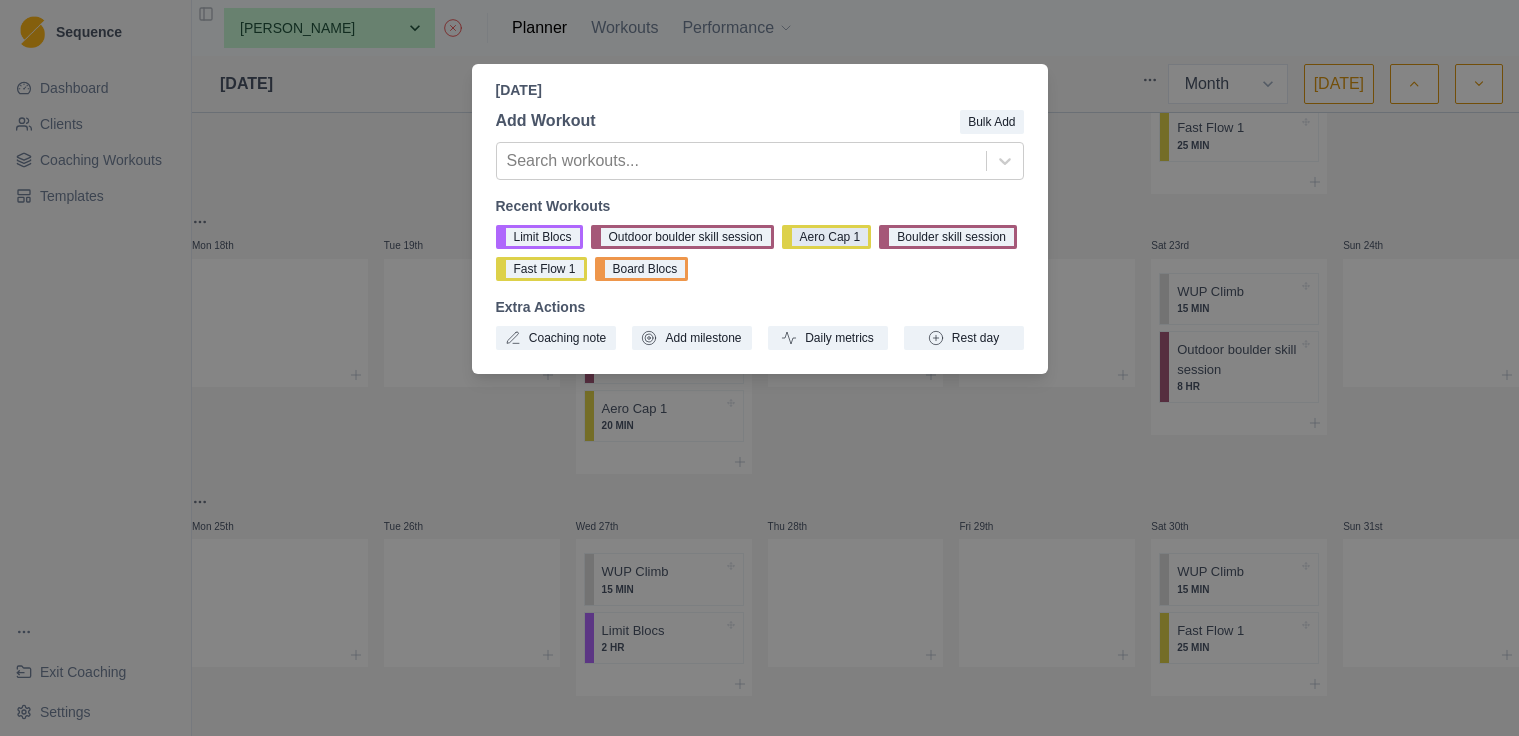 click on "Aero Cap 1" at bounding box center [827, 237] 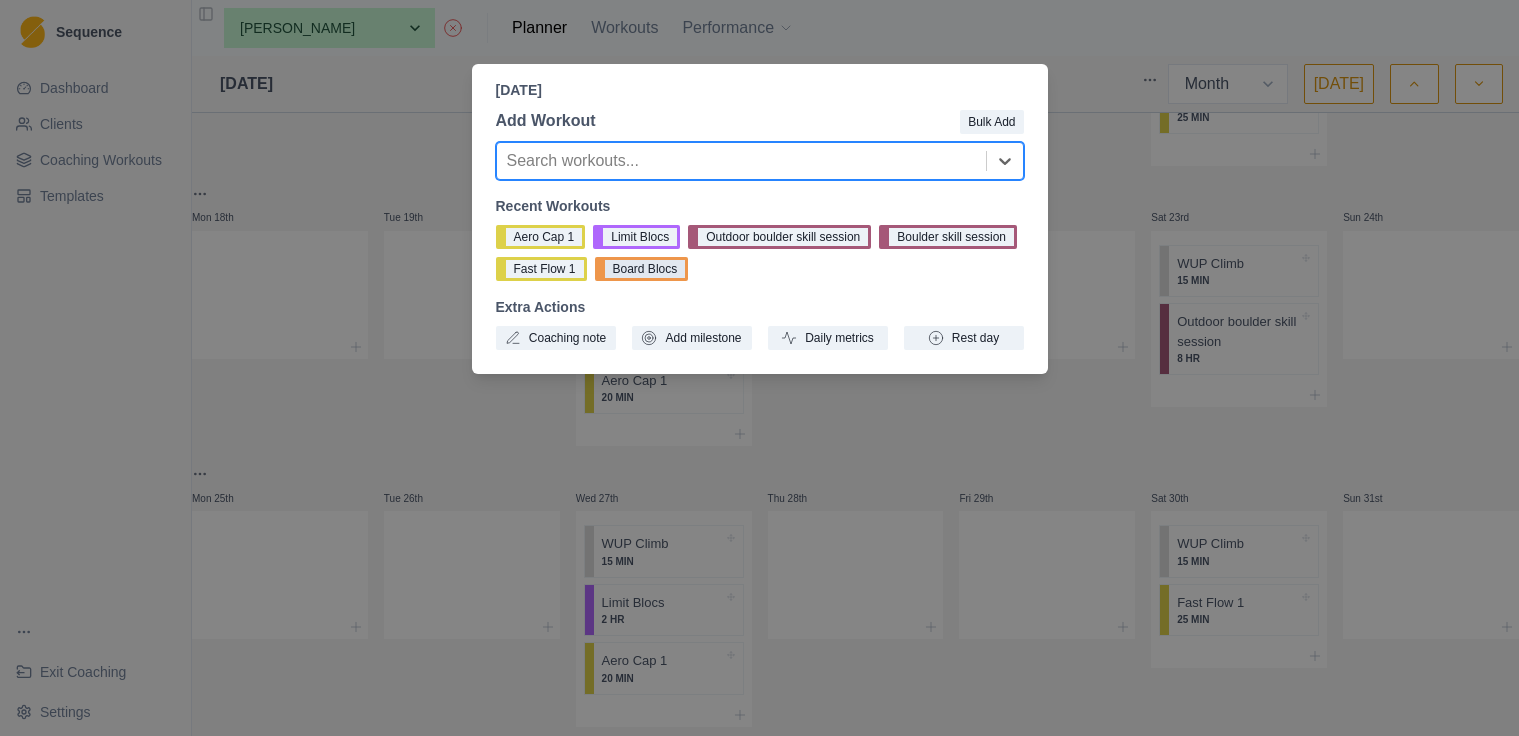 click on "Board Blocs" at bounding box center [642, 269] 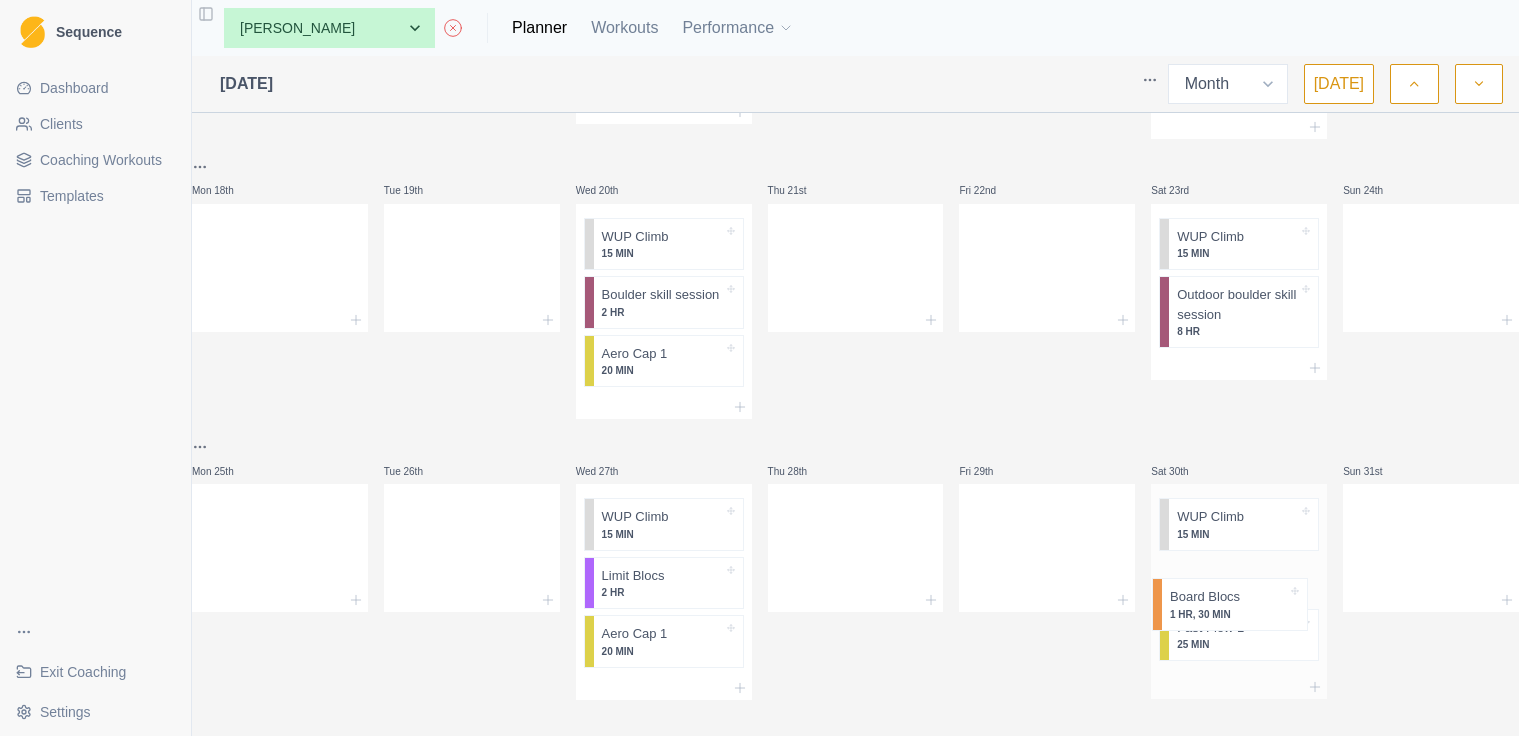 drag, startPoint x: 1217, startPoint y: 684, endPoint x: 1215, endPoint y: 603, distance: 81.02469 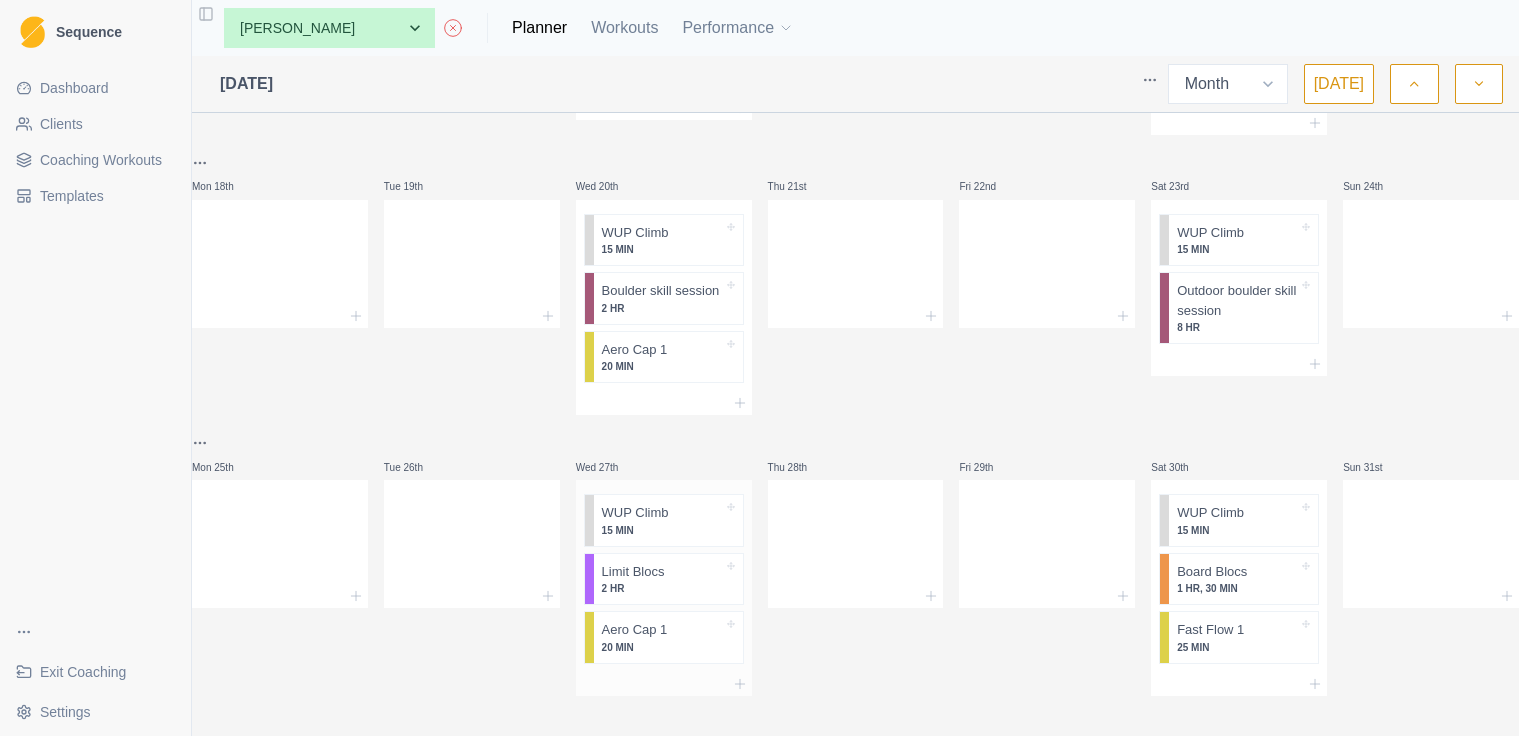 scroll, scrollTop: 840, scrollLeft: 0, axis: vertical 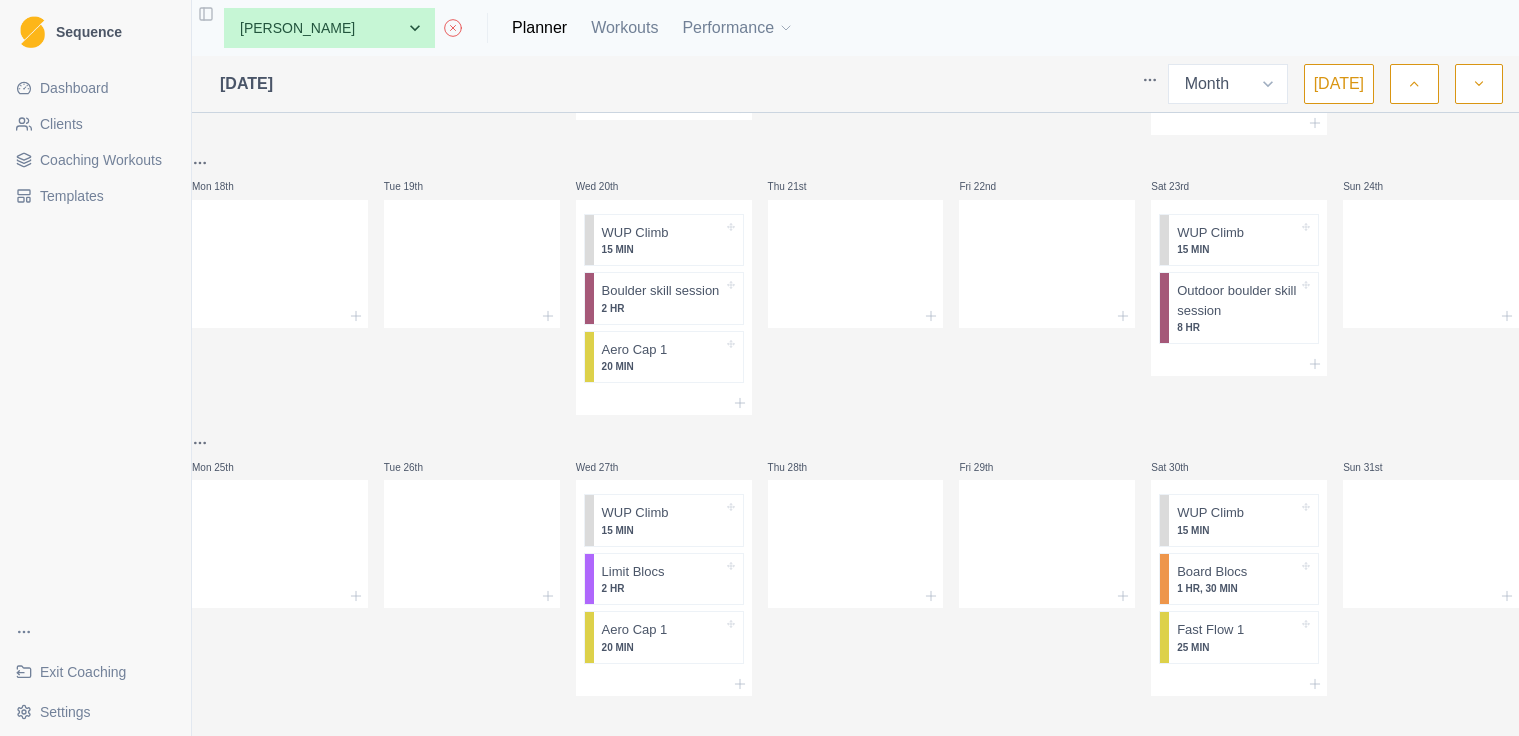 click at bounding box center [1479, 84] 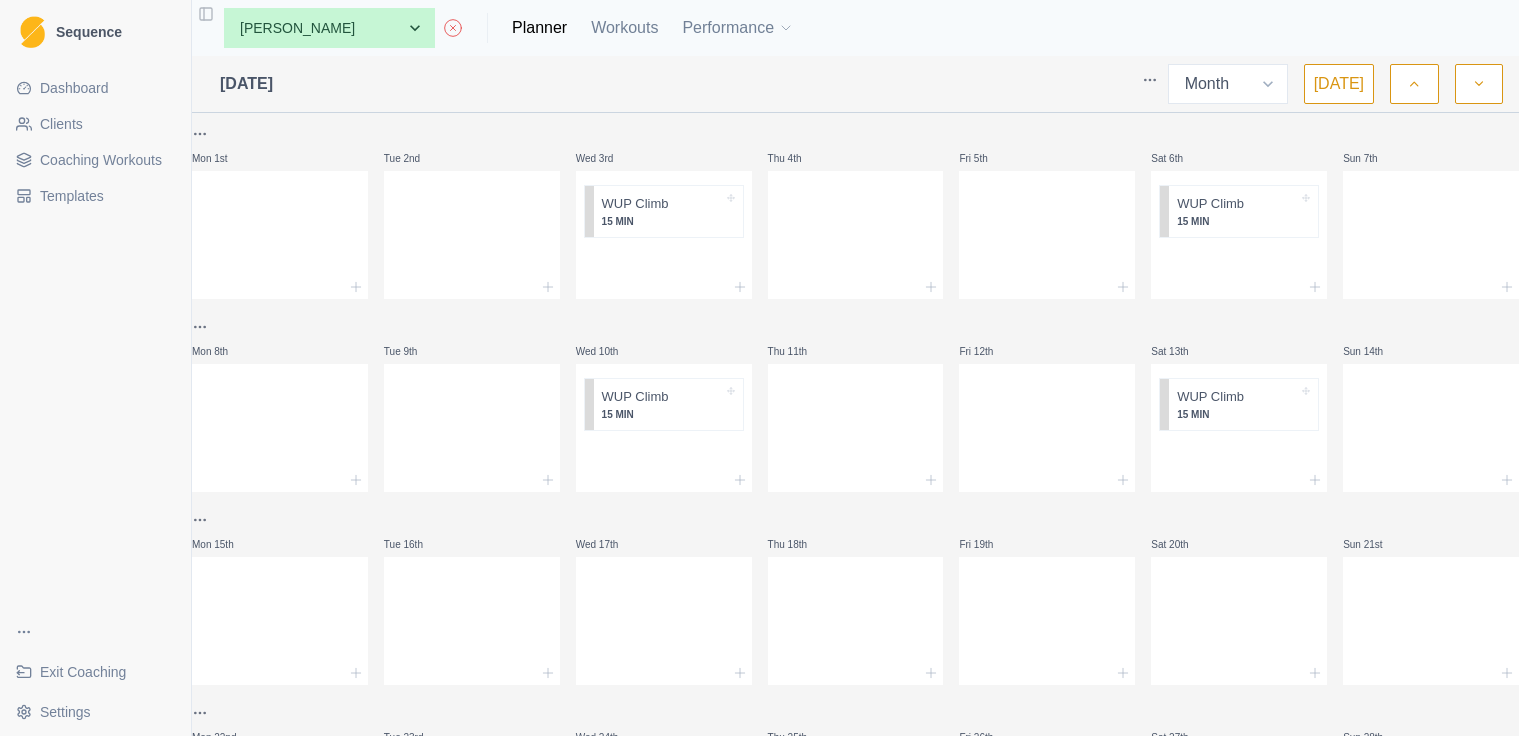 scroll, scrollTop: 0, scrollLeft: 0, axis: both 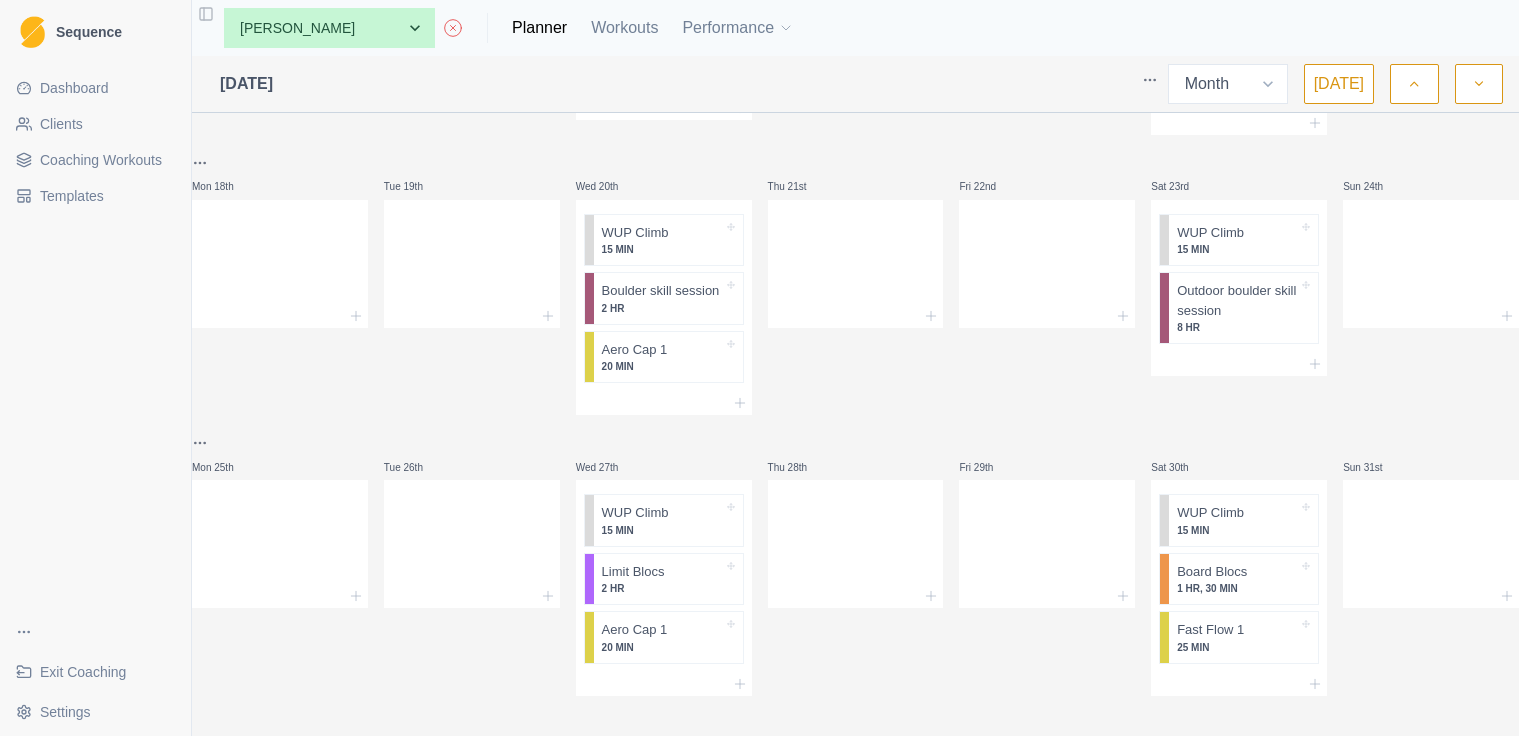 click 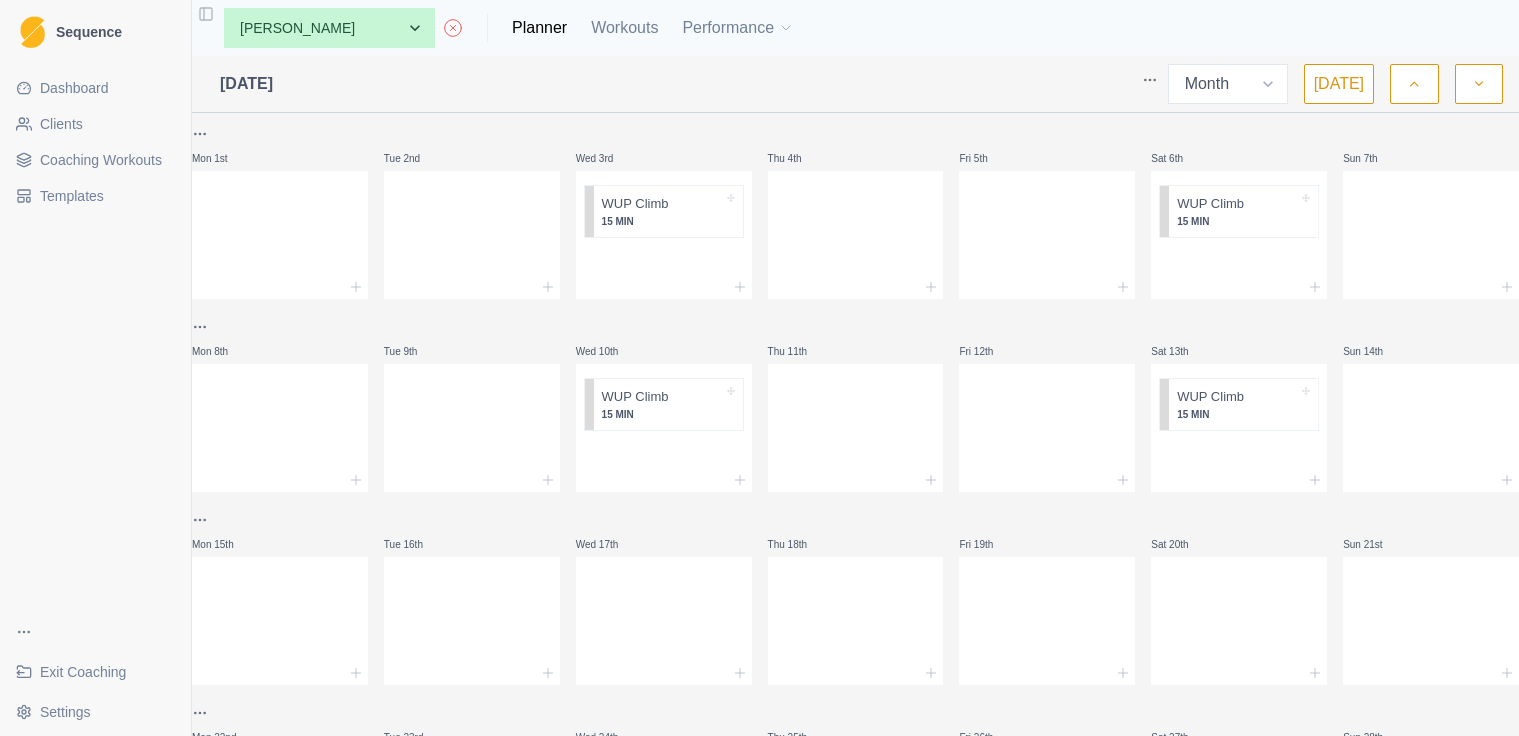 scroll, scrollTop: 0, scrollLeft: 0, axis: both 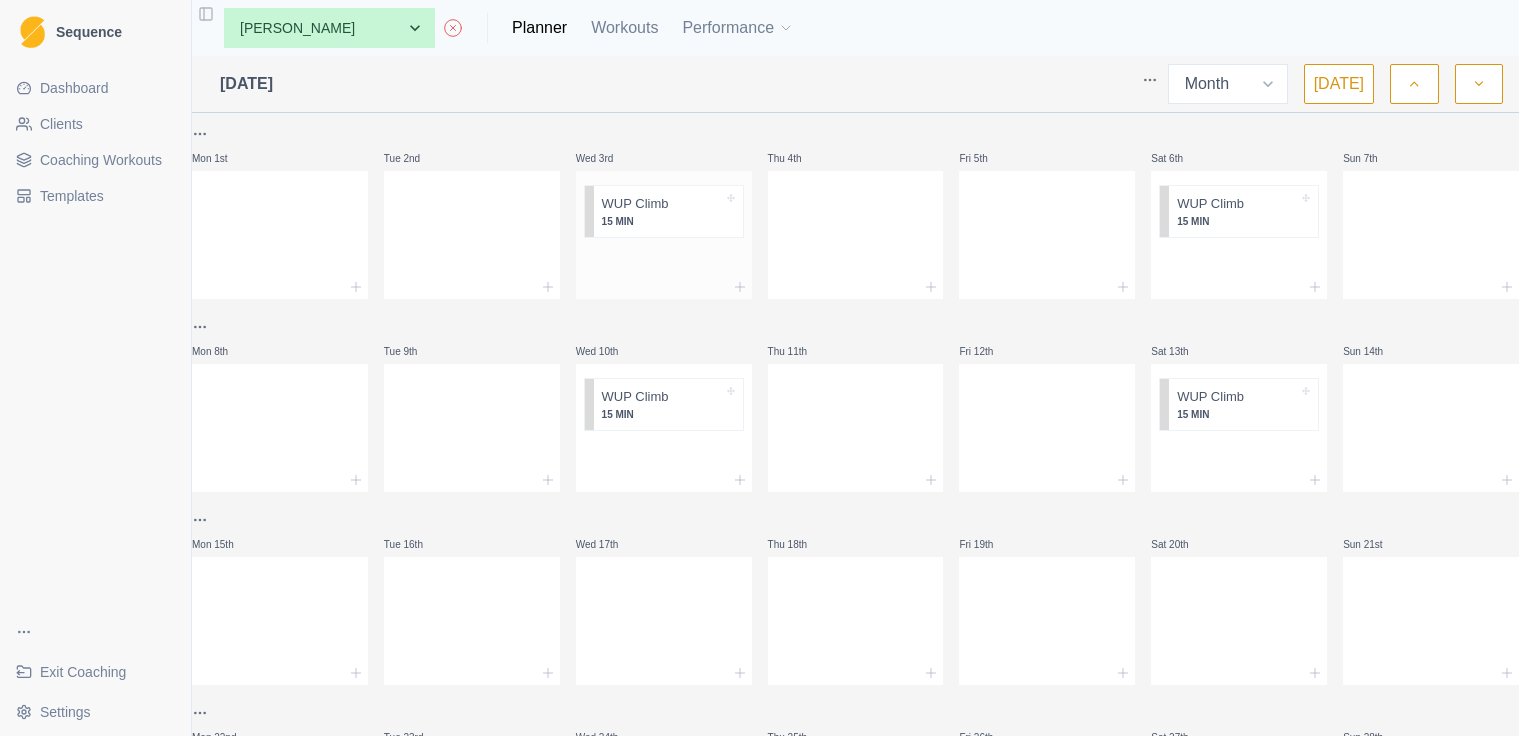 click at bounding box center (664, 261) 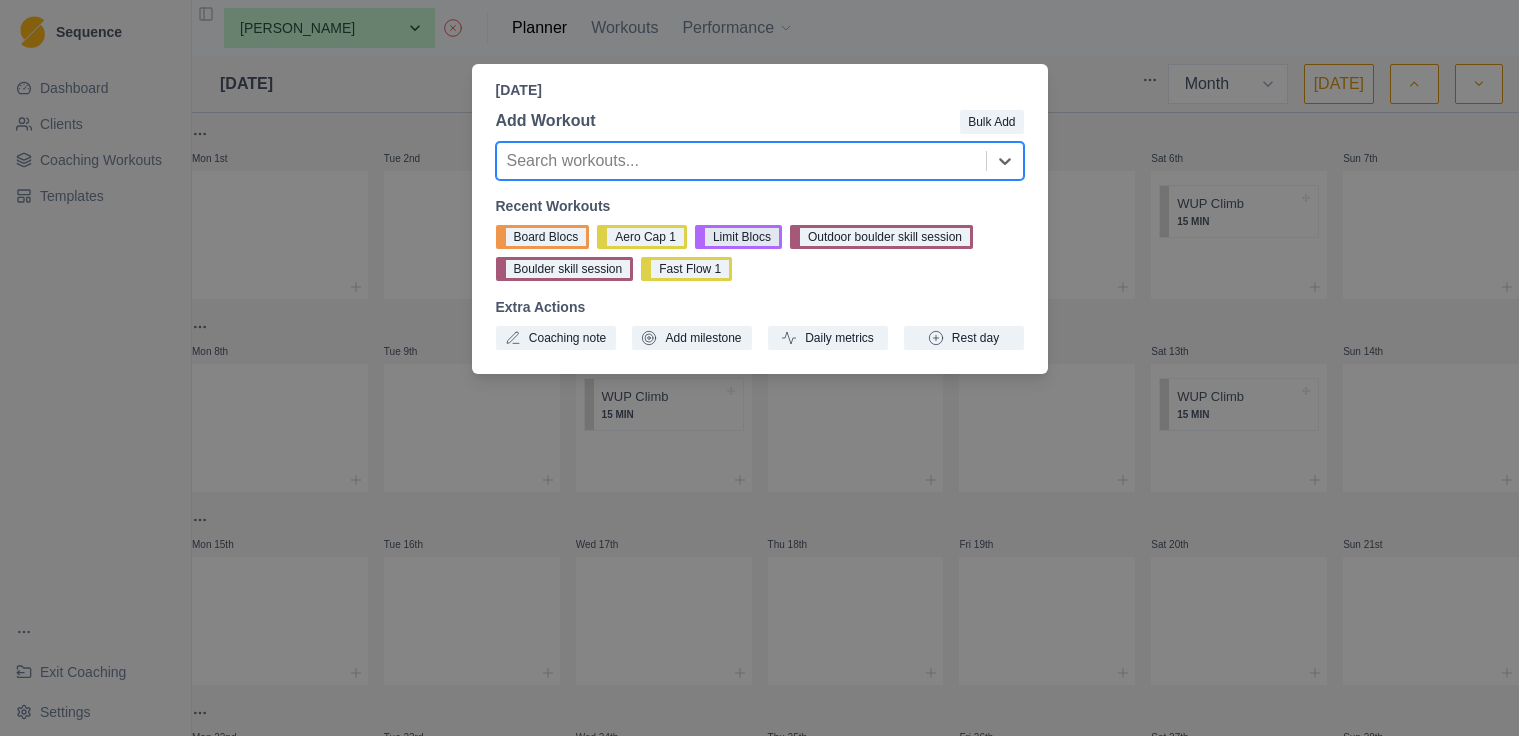 click on "Limit Blocs" at bounding box center [738, 237] 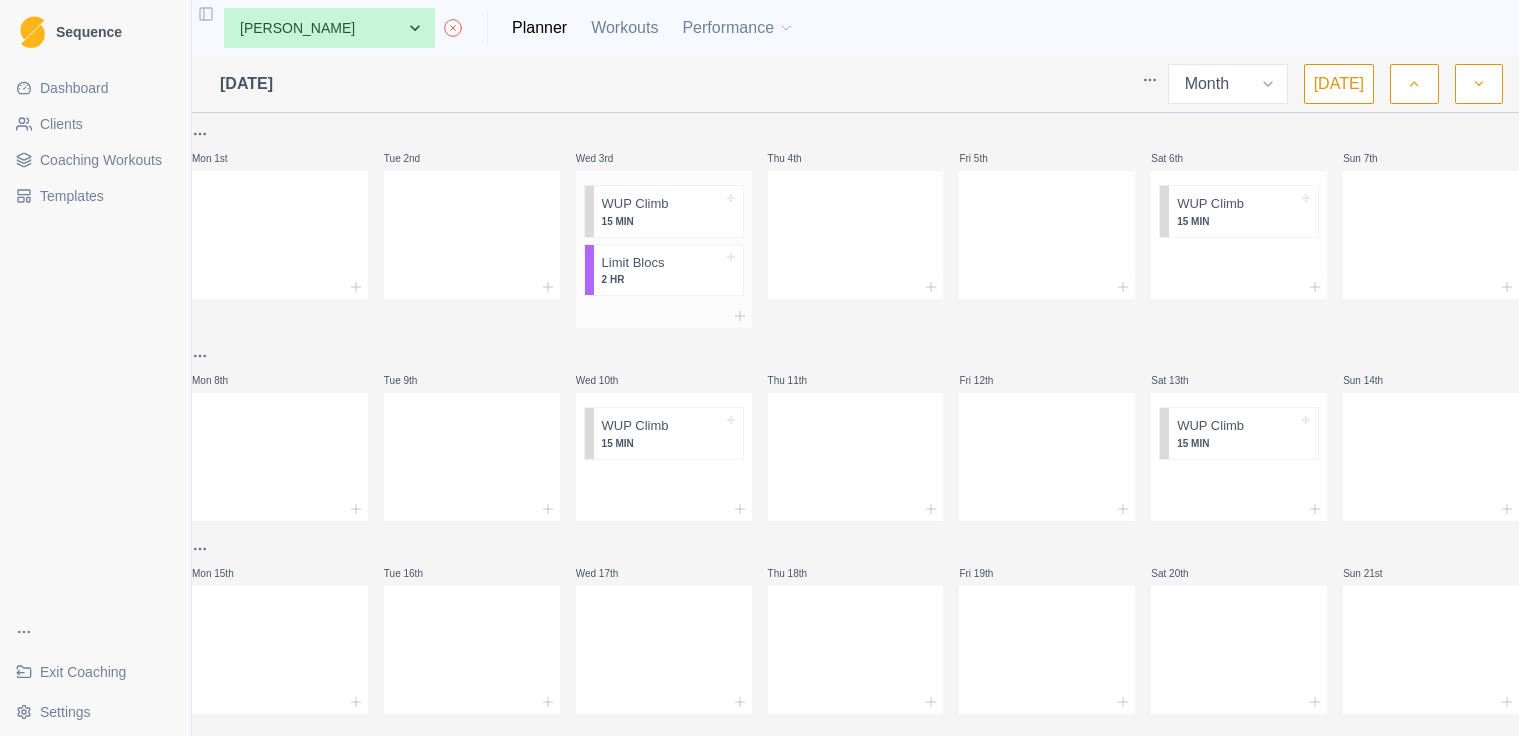 click at bounding box center (664, 316) 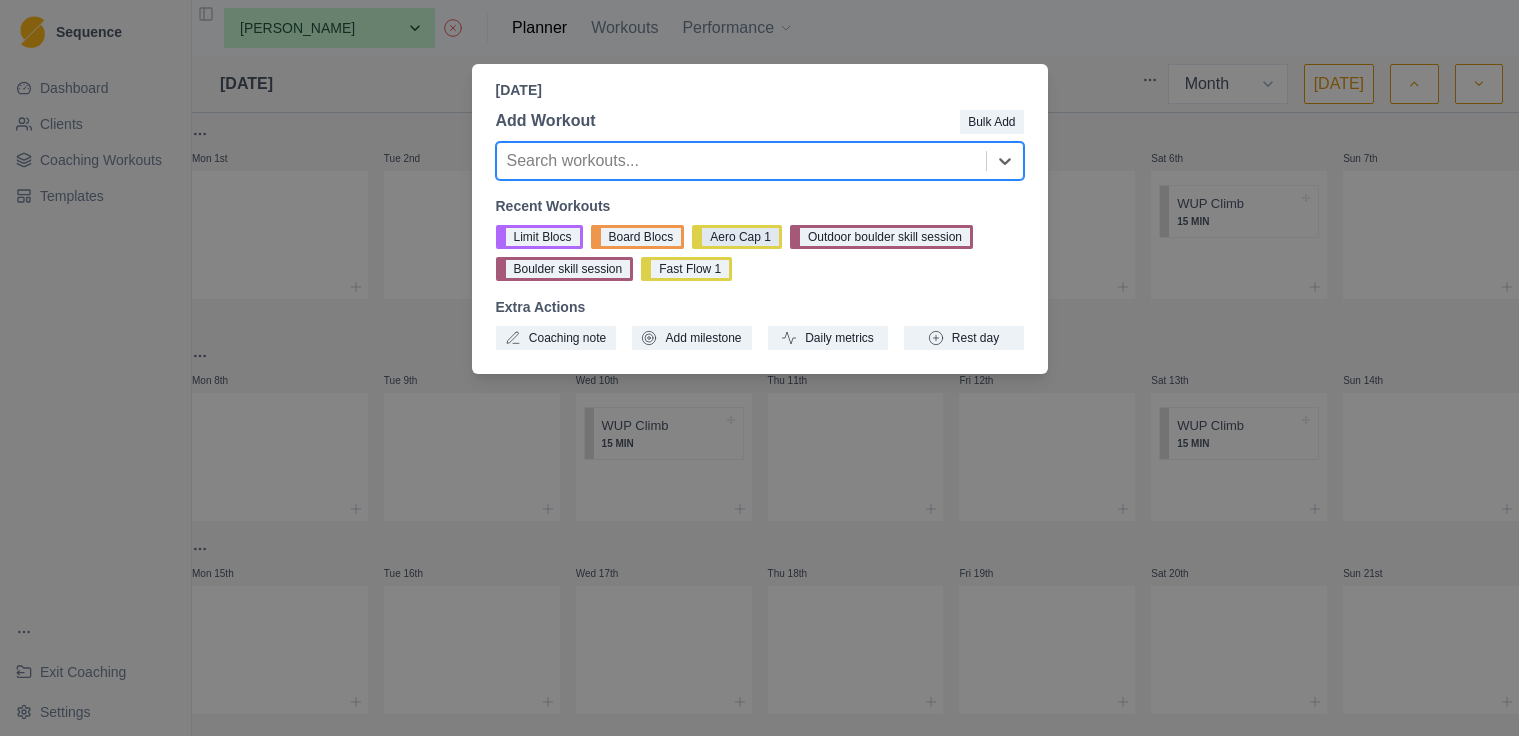 click on "Aero Cap 1" at bounding box center [737, 237] 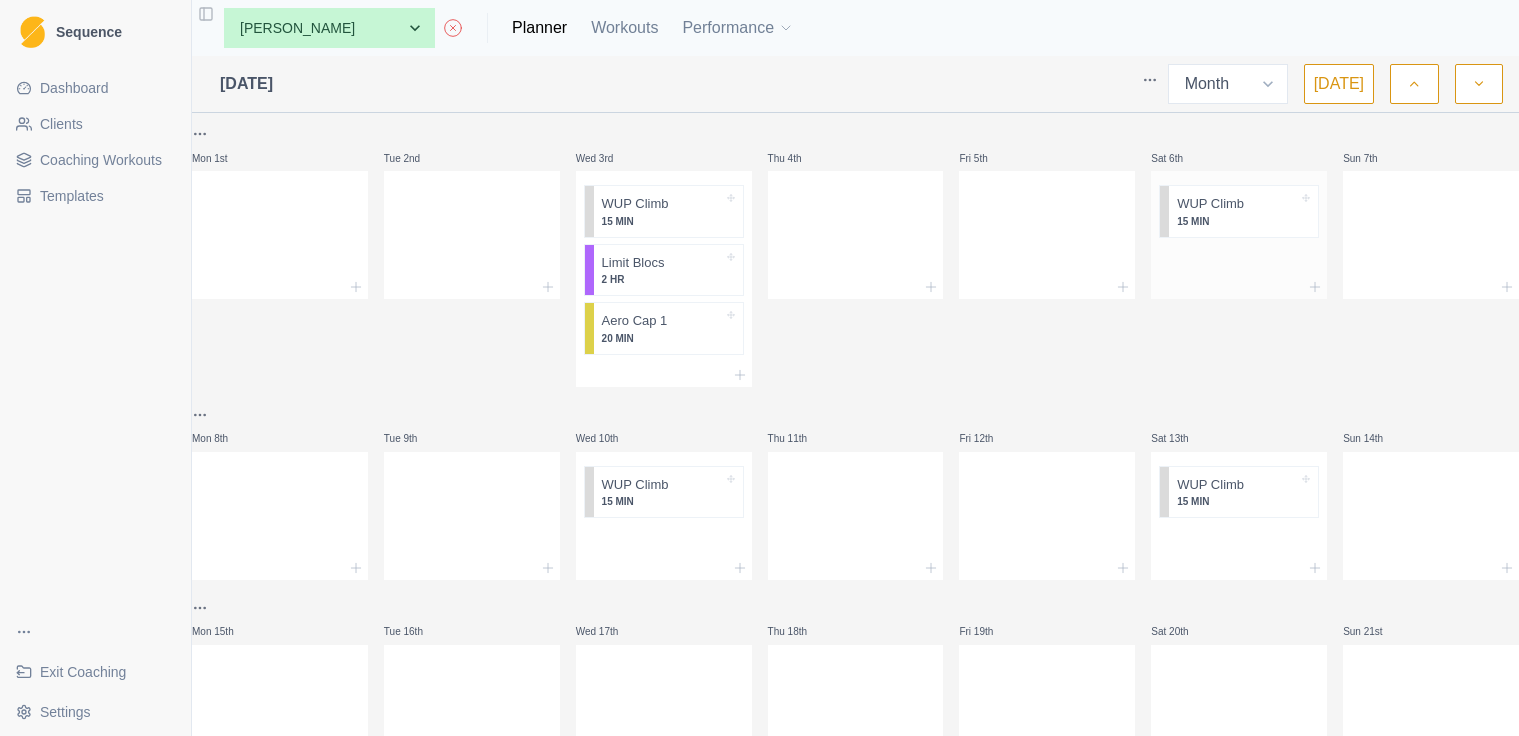 click at bounding box center (1239, 261) 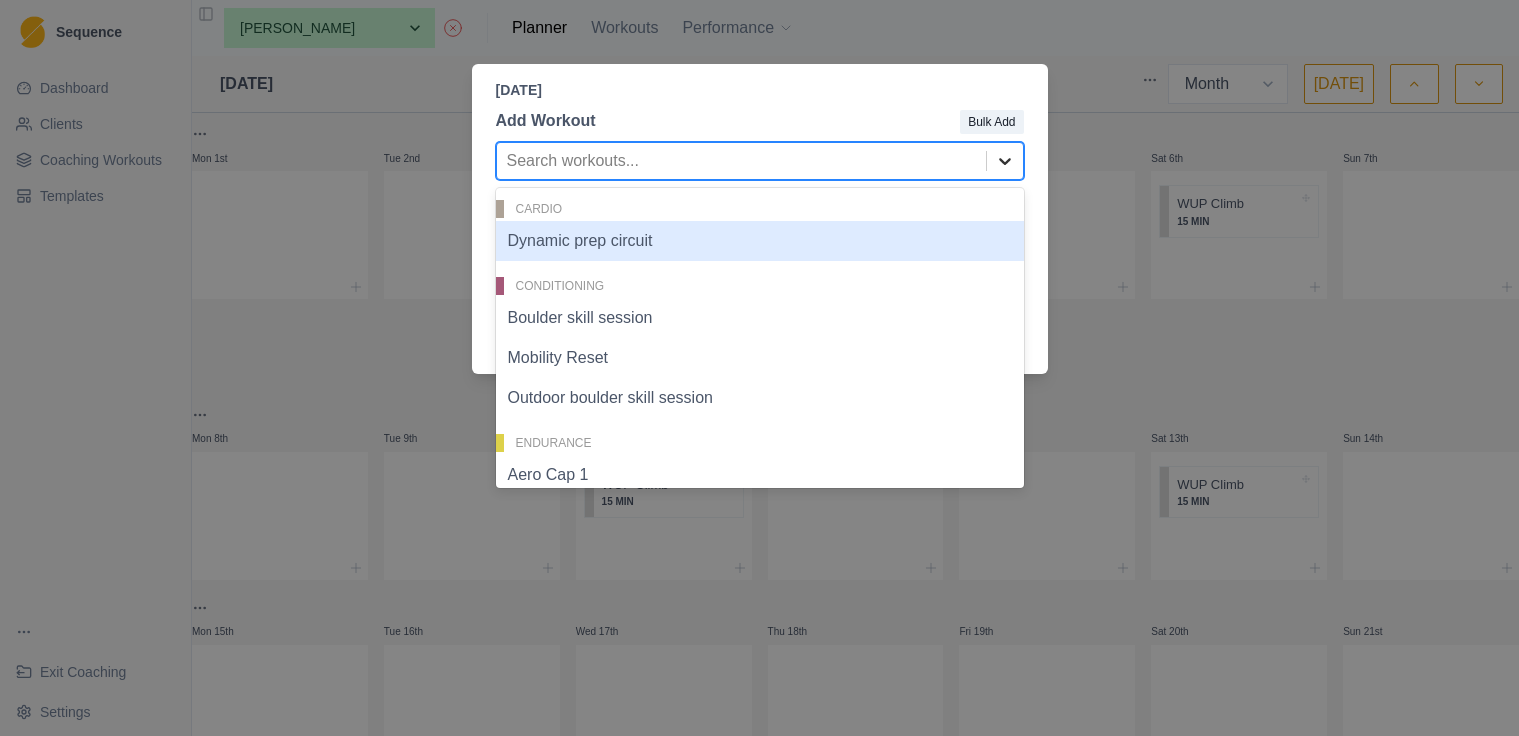 click 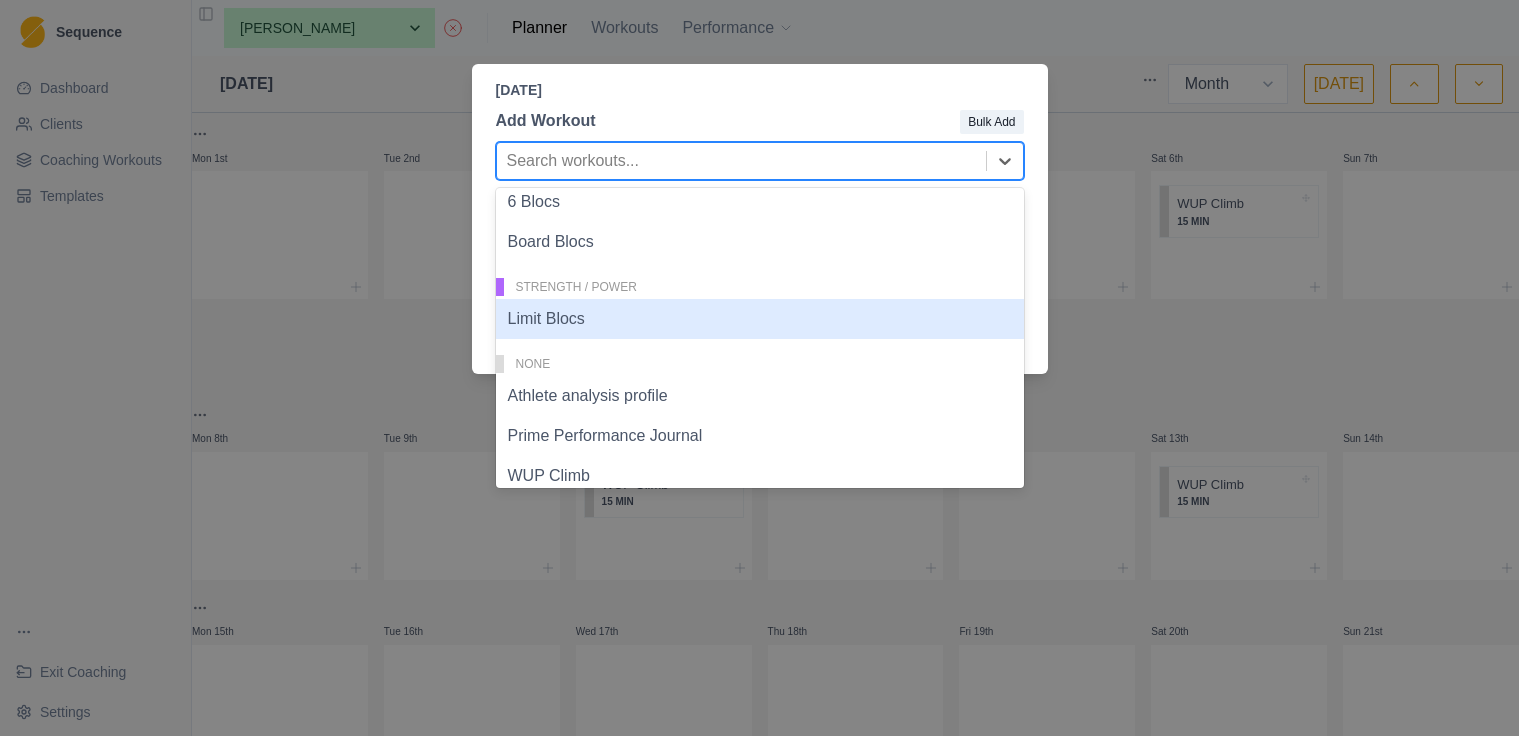 scroll, scrollTop: 368, scrollLeft: 0, axis: vertical 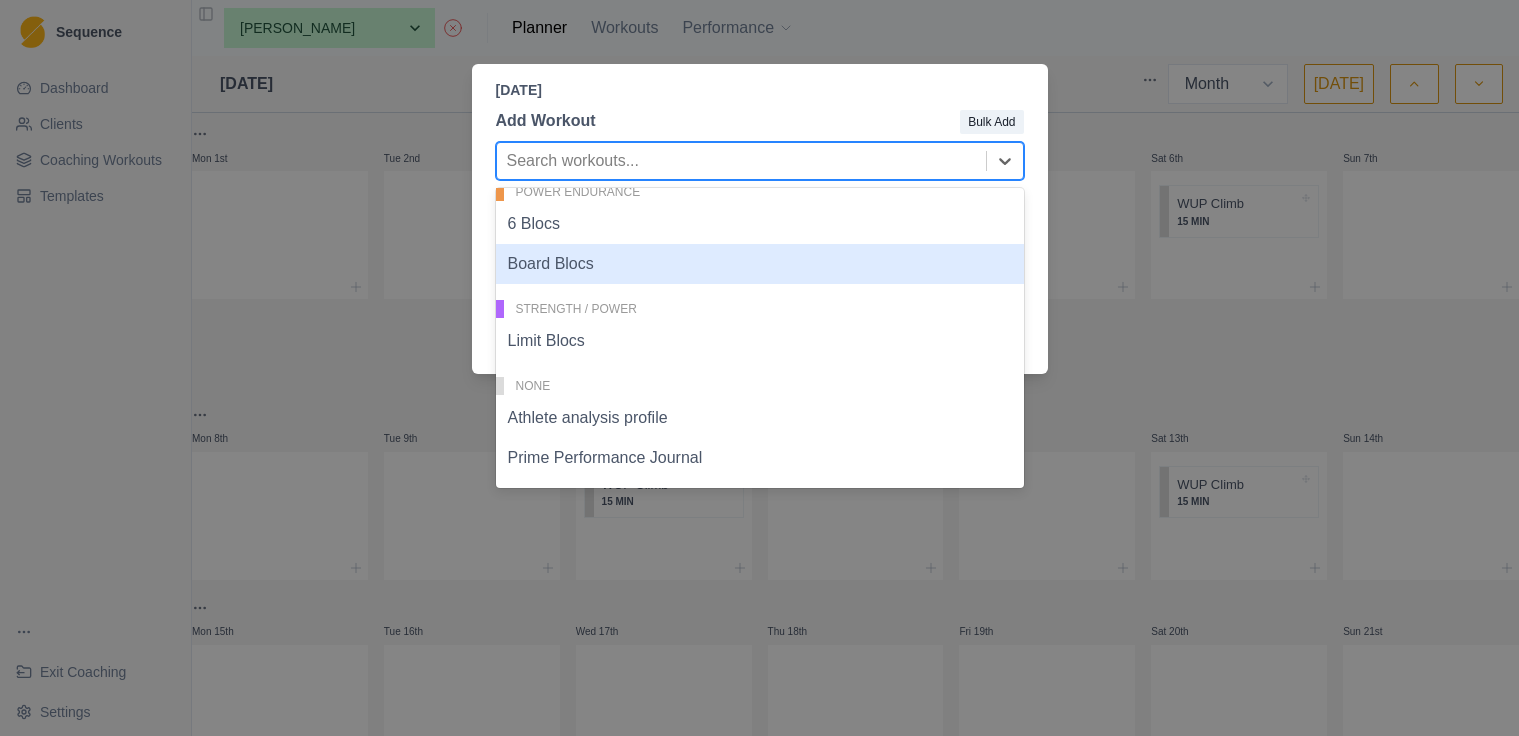 click on "Board Blocs" at bounding box center (760, 264) 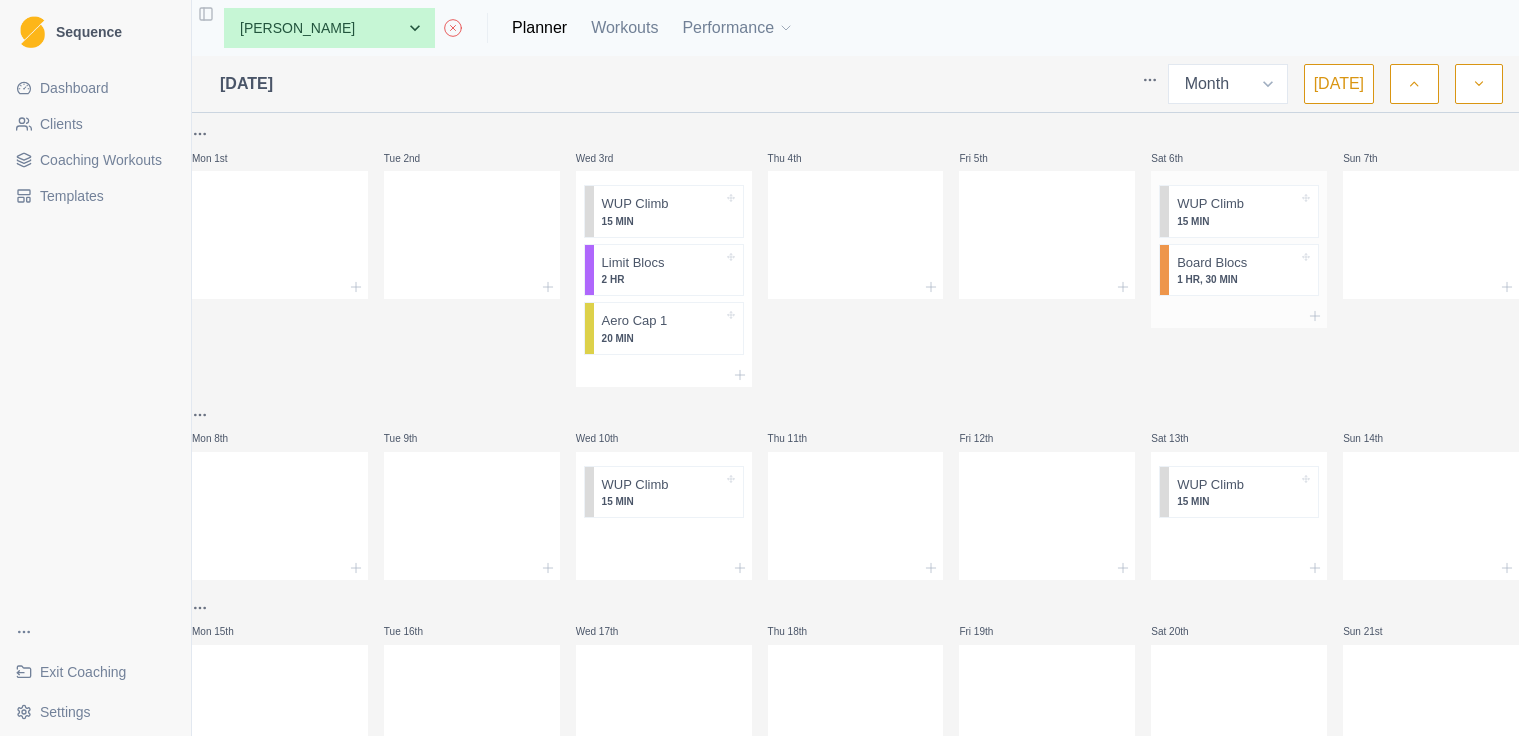 scroll, scrollTop: -4, scrollLeft: 0, axis: vertical 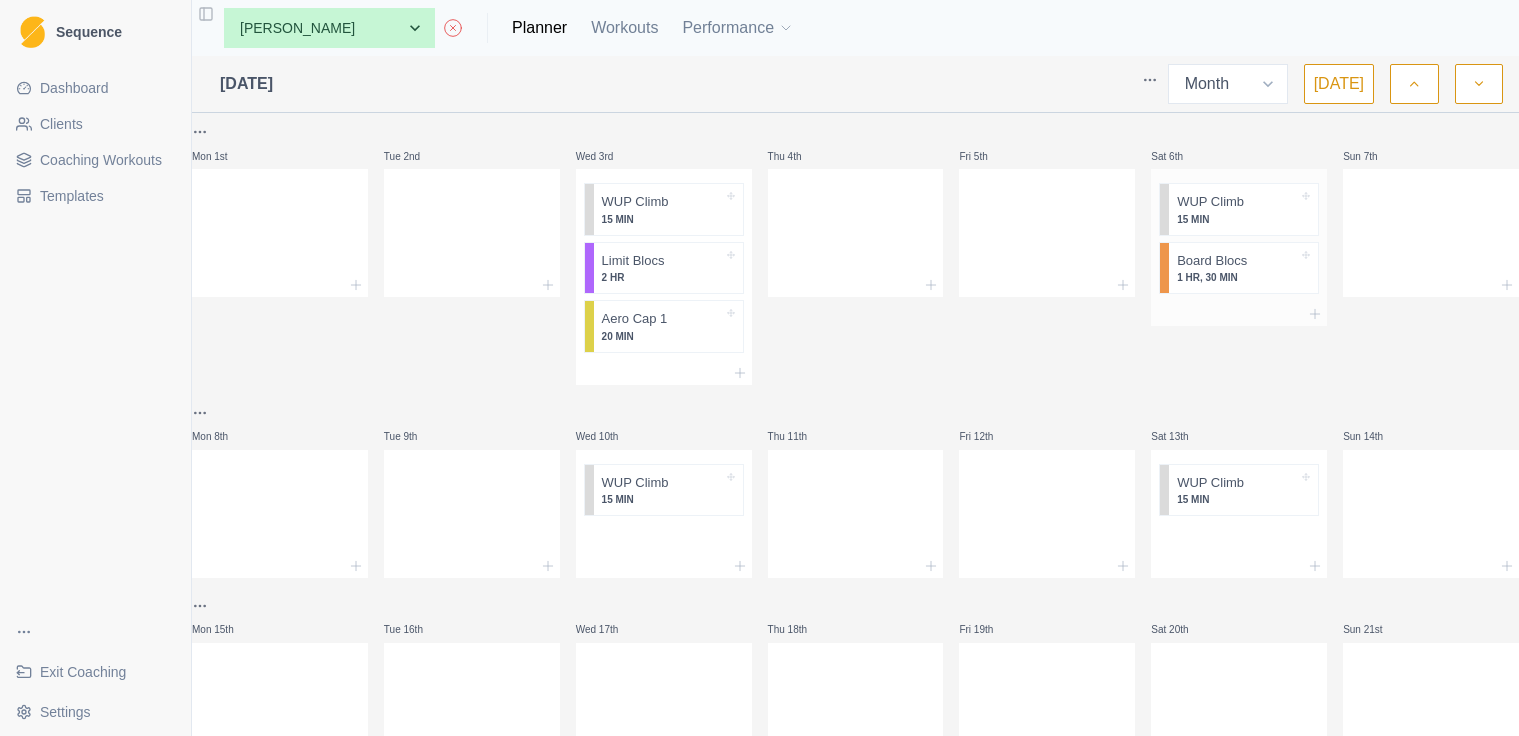 click at bounding box center [1239, 314] 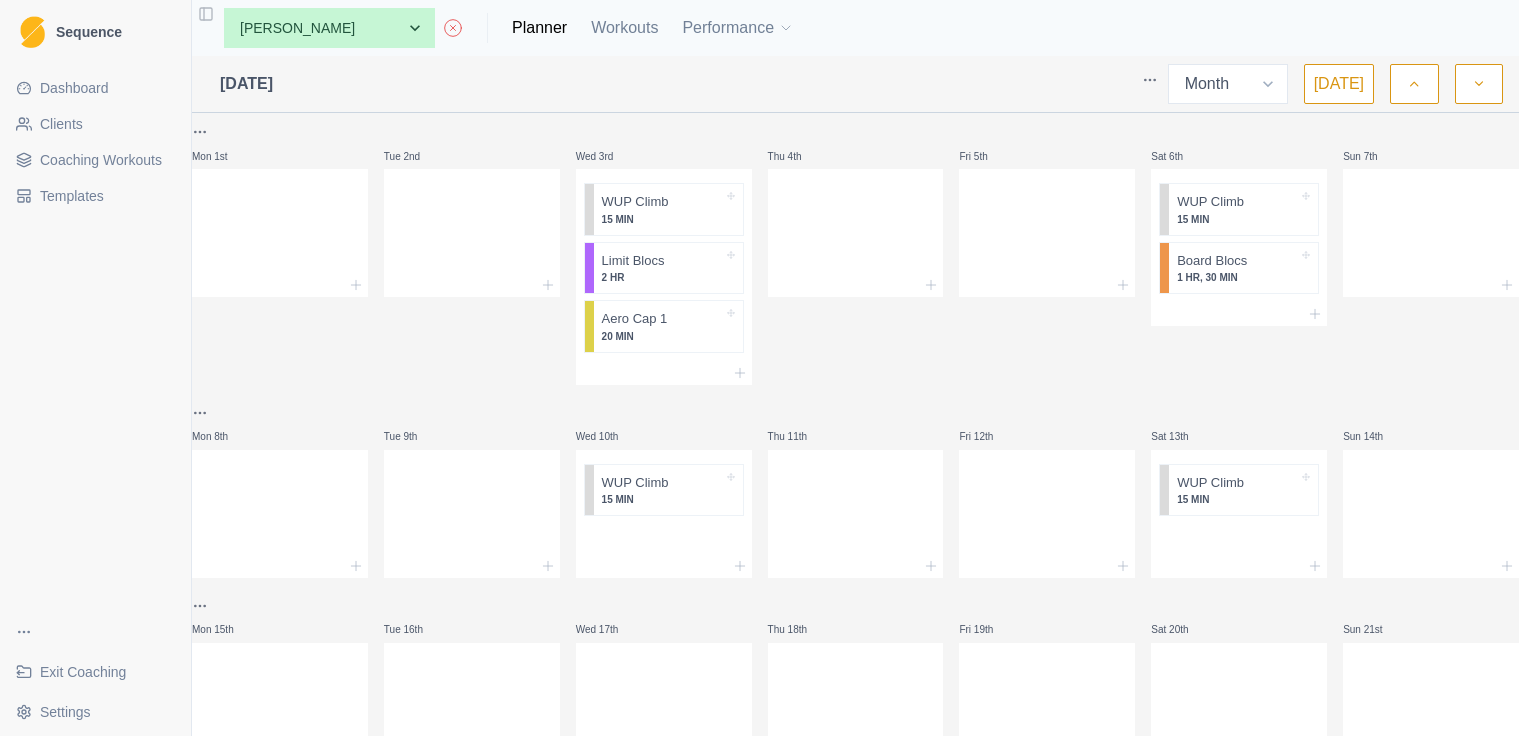 scroll, scrollTop: 0, scrollLeft: 0, axis: both 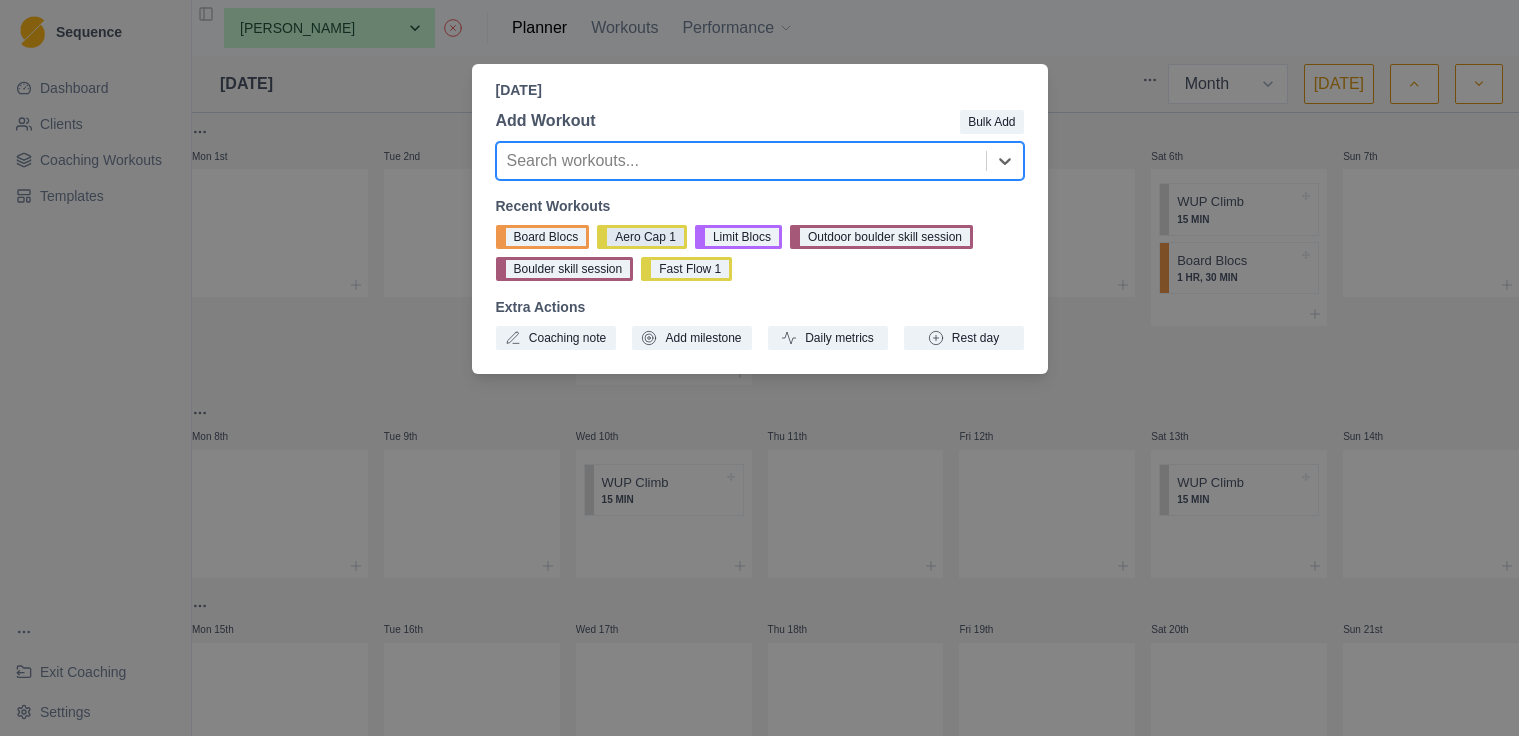 click on "Aero Cap 1" at bounding box center (642, 237) 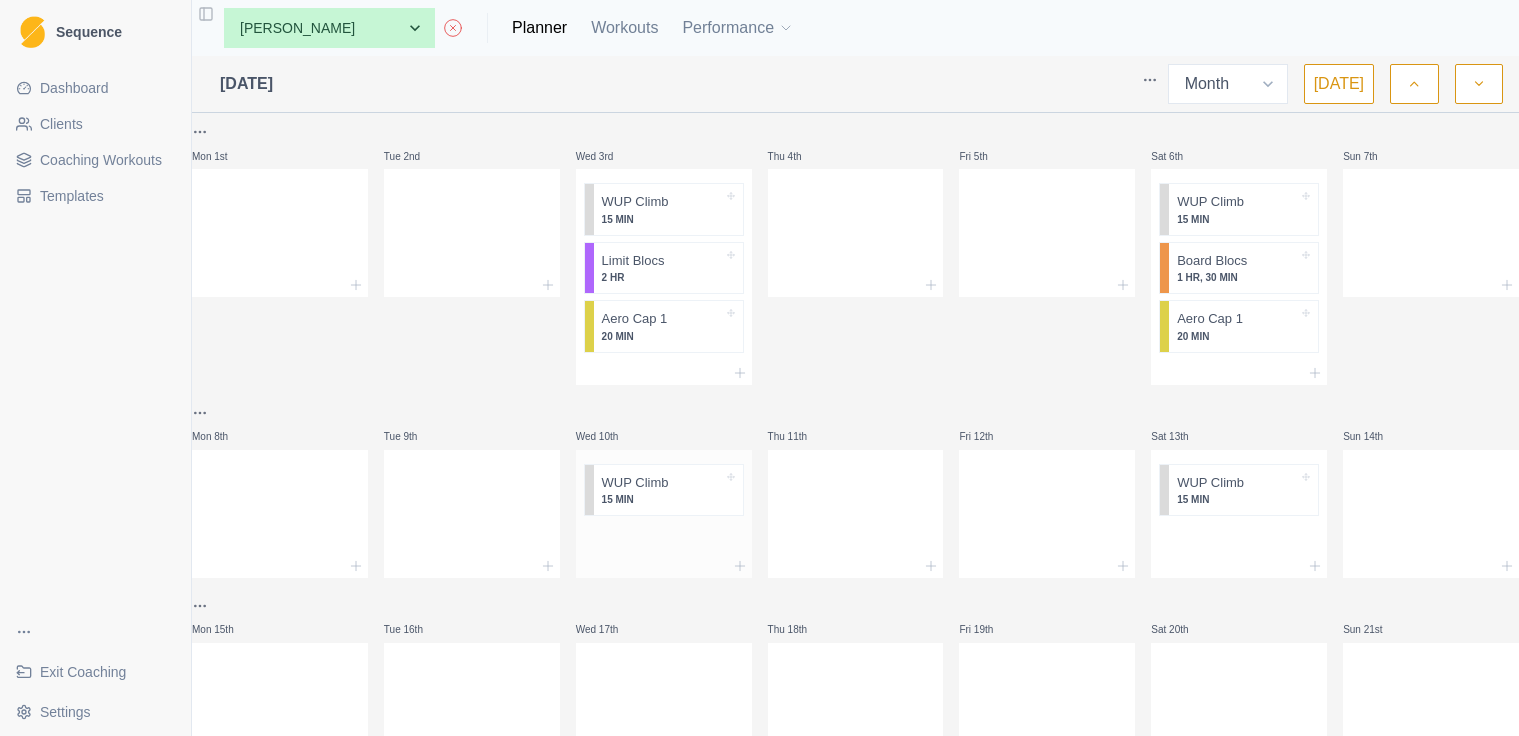 click at bounding box center (664, 566) 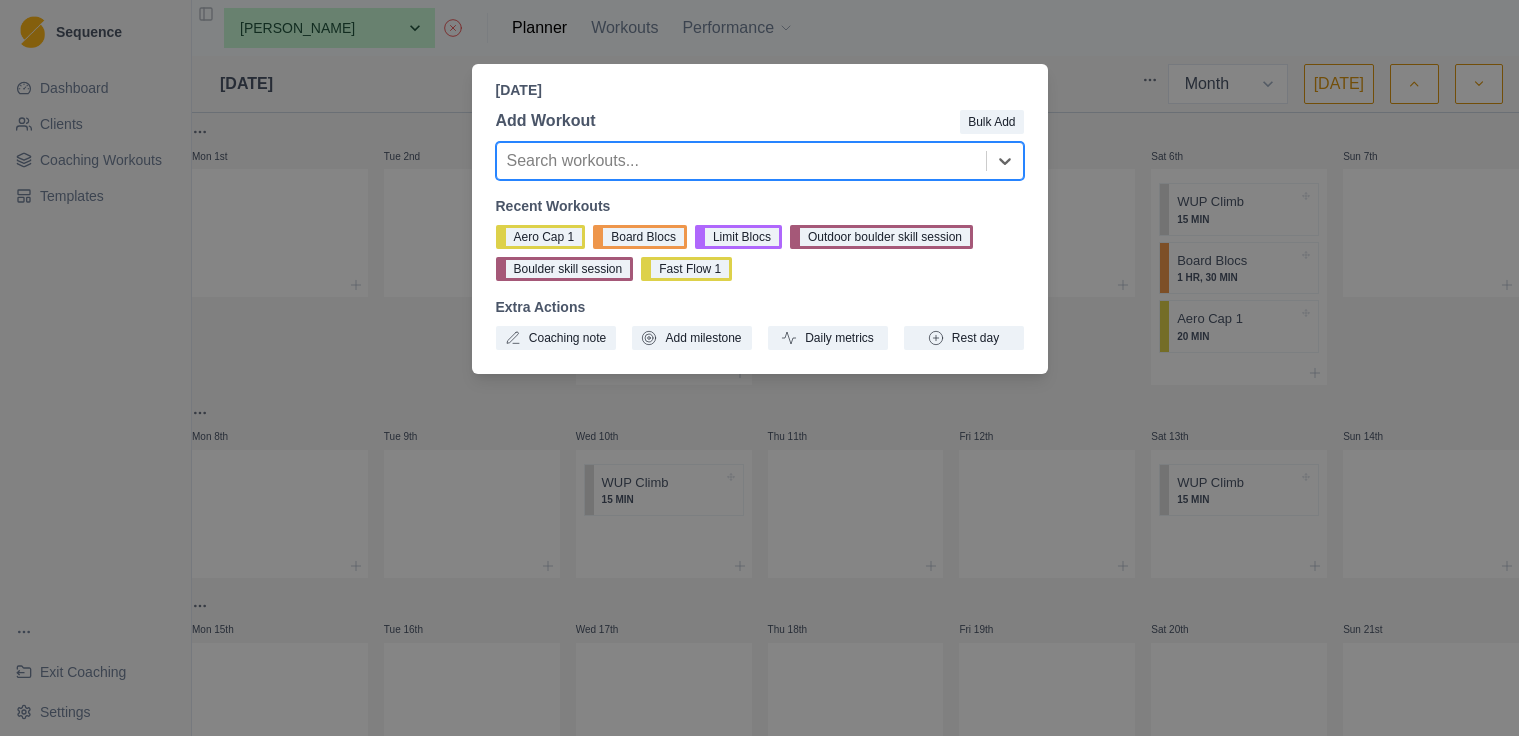 click at bounding box center [741, 161] 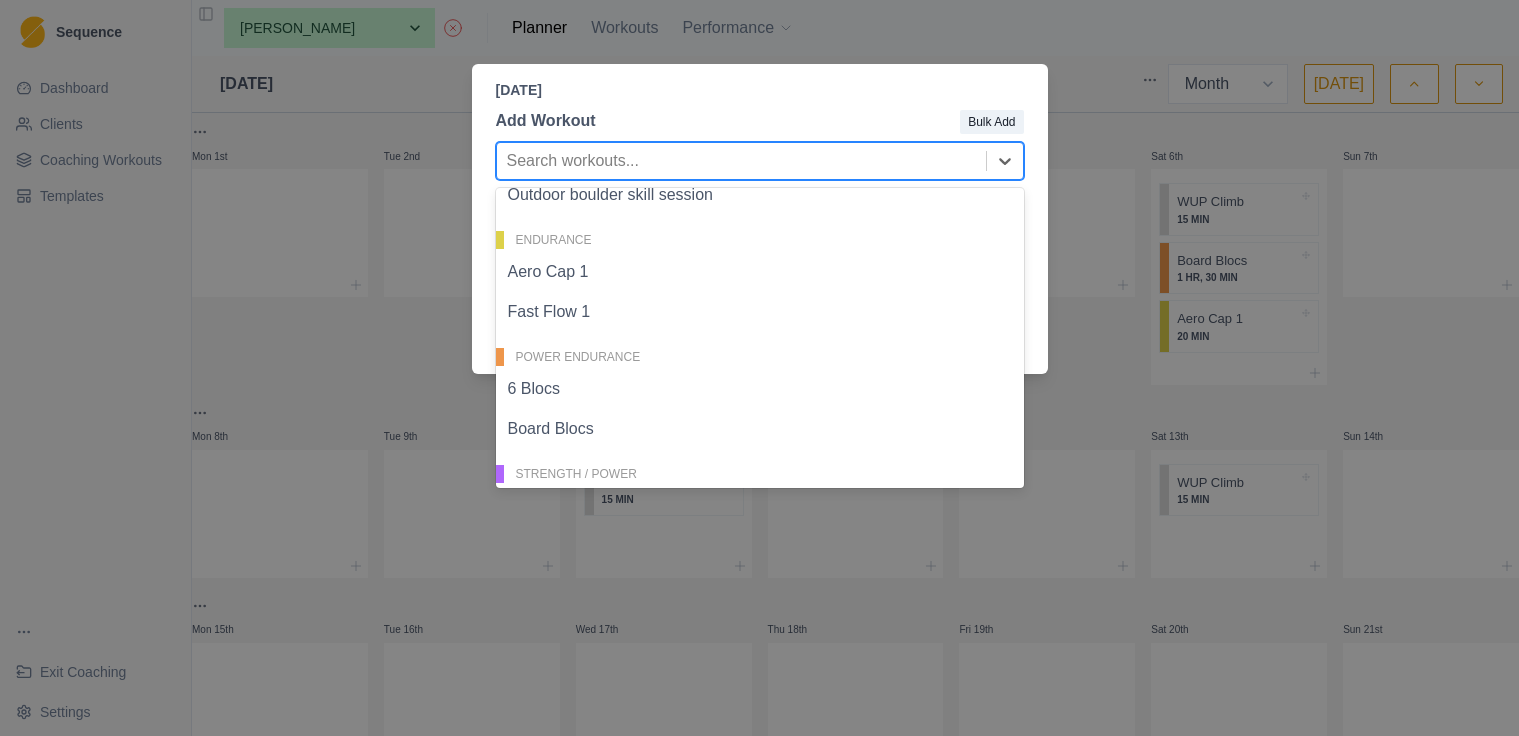 scroll, scrollTop: 274, scrollLeft: 0, axis: vertical 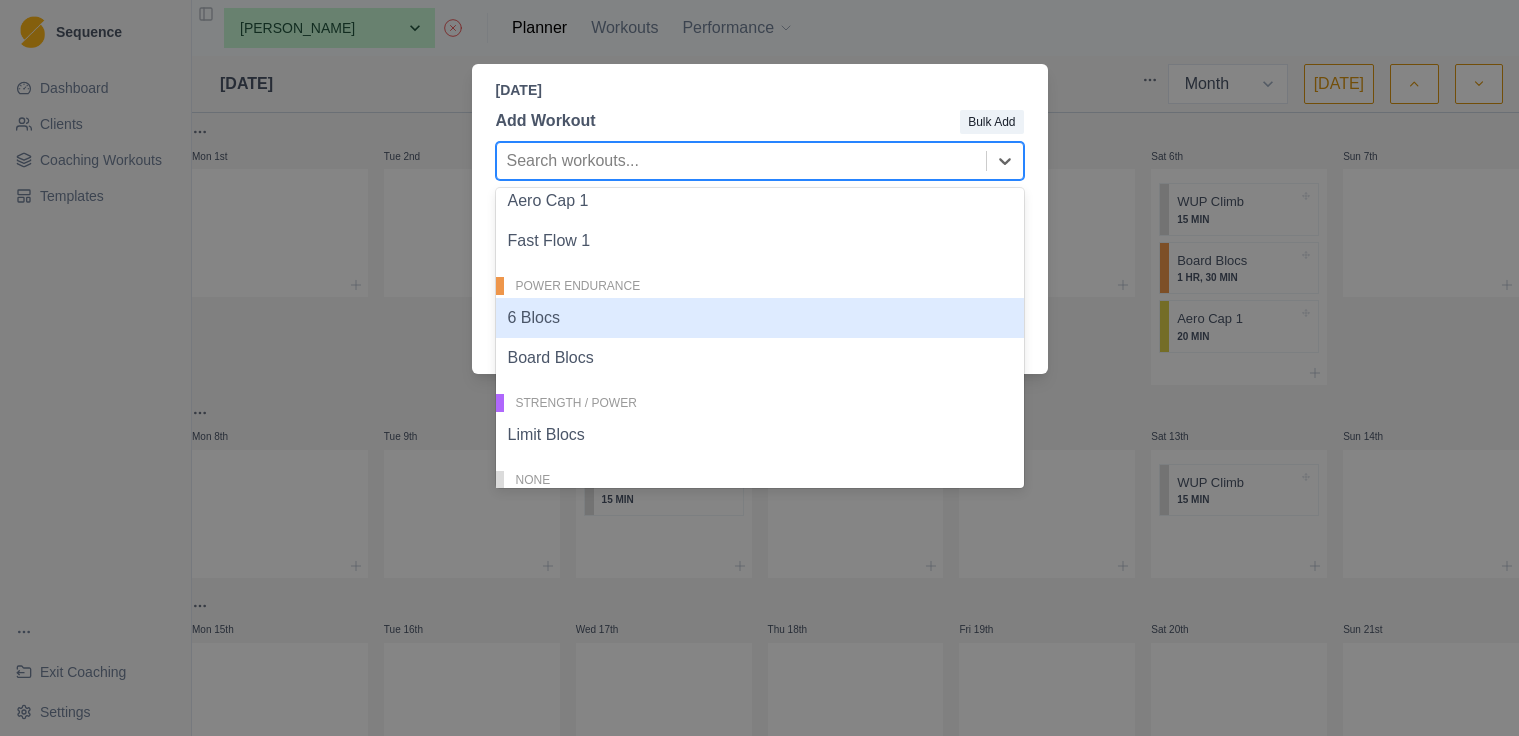 click on "6 Blocs" at bounding box center [760, 318] 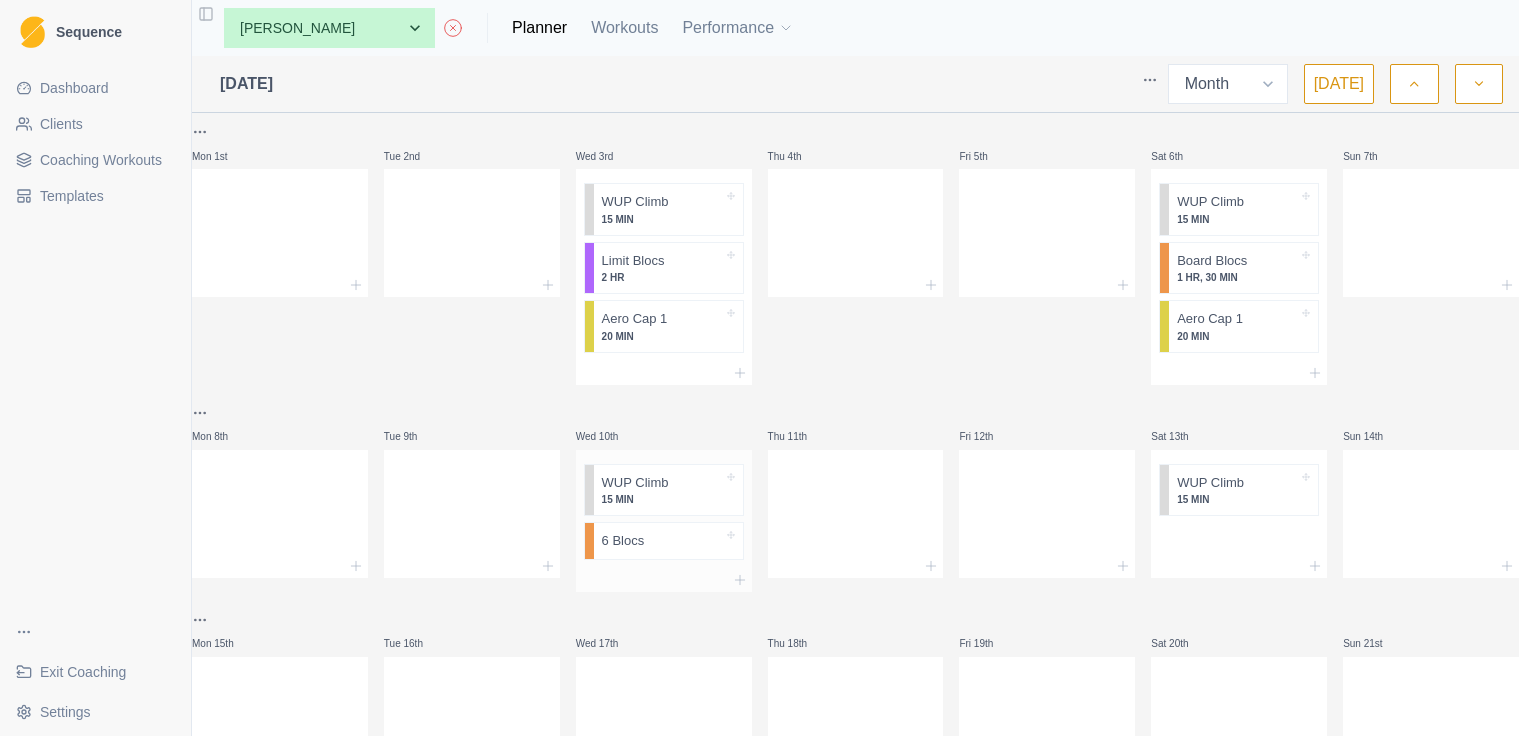 click at bounding box center [664, 580] 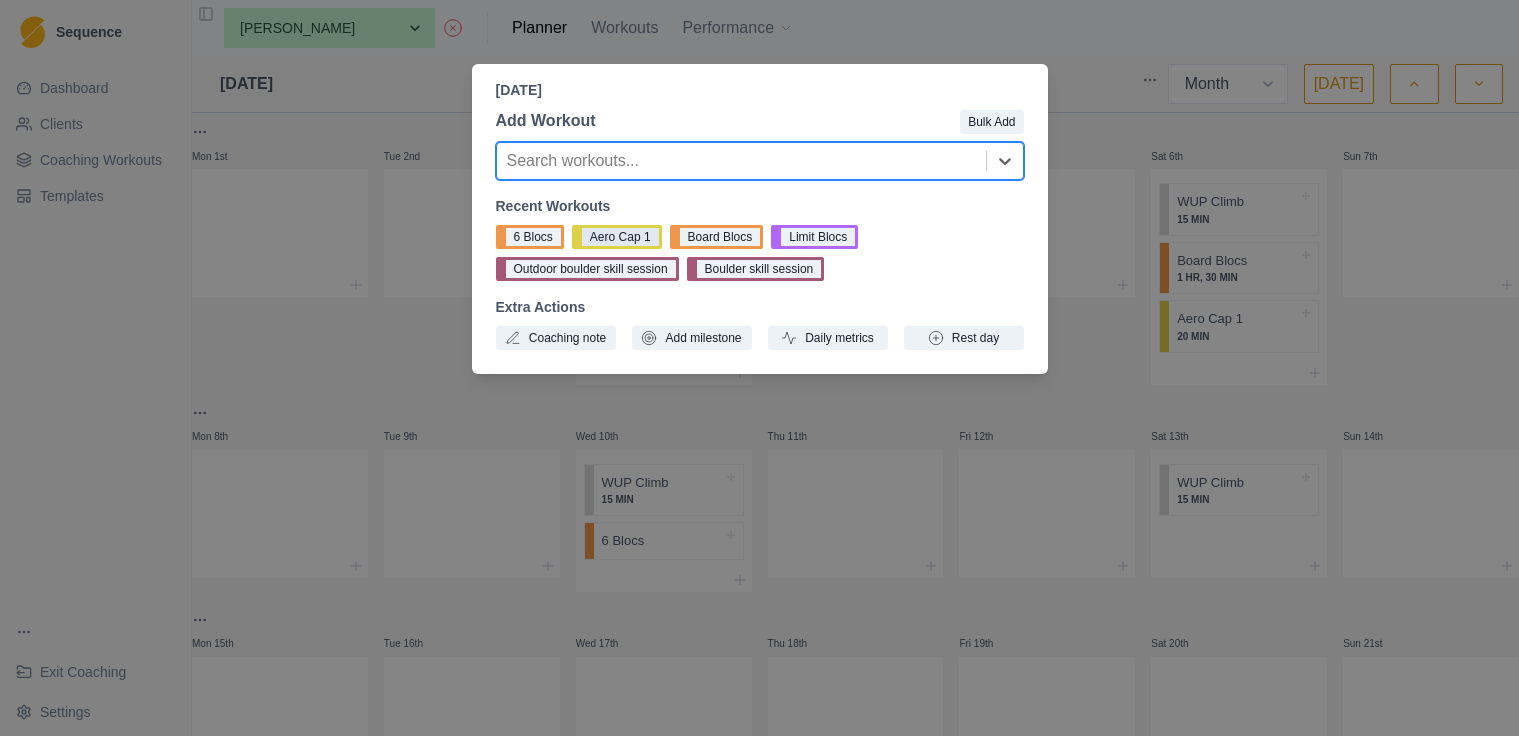 click on "Aero Cap 1" at bounding box center (617, 237) 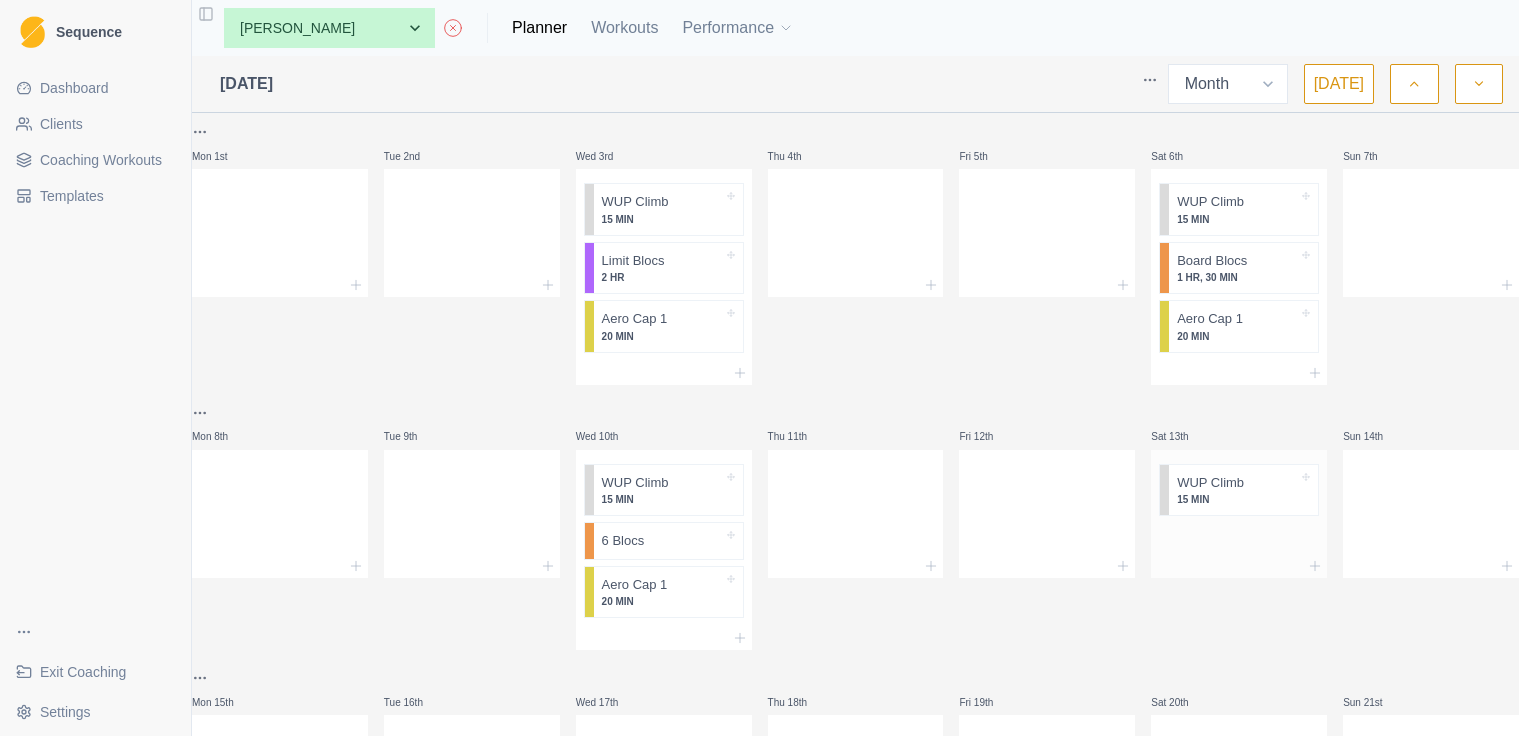 click at bounding box center (1239, 539) 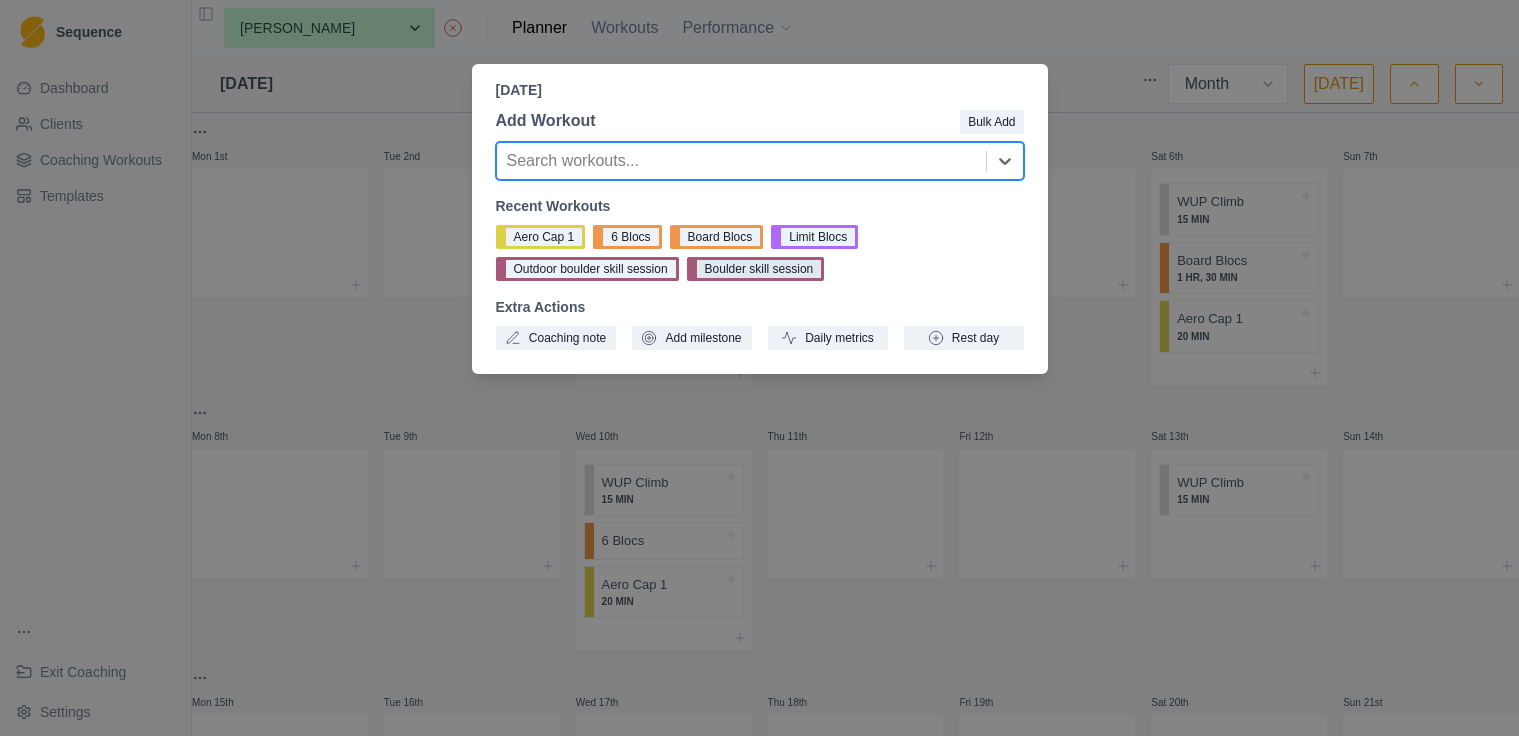 click on "Board Blocs" at bounding box center [717, 237] 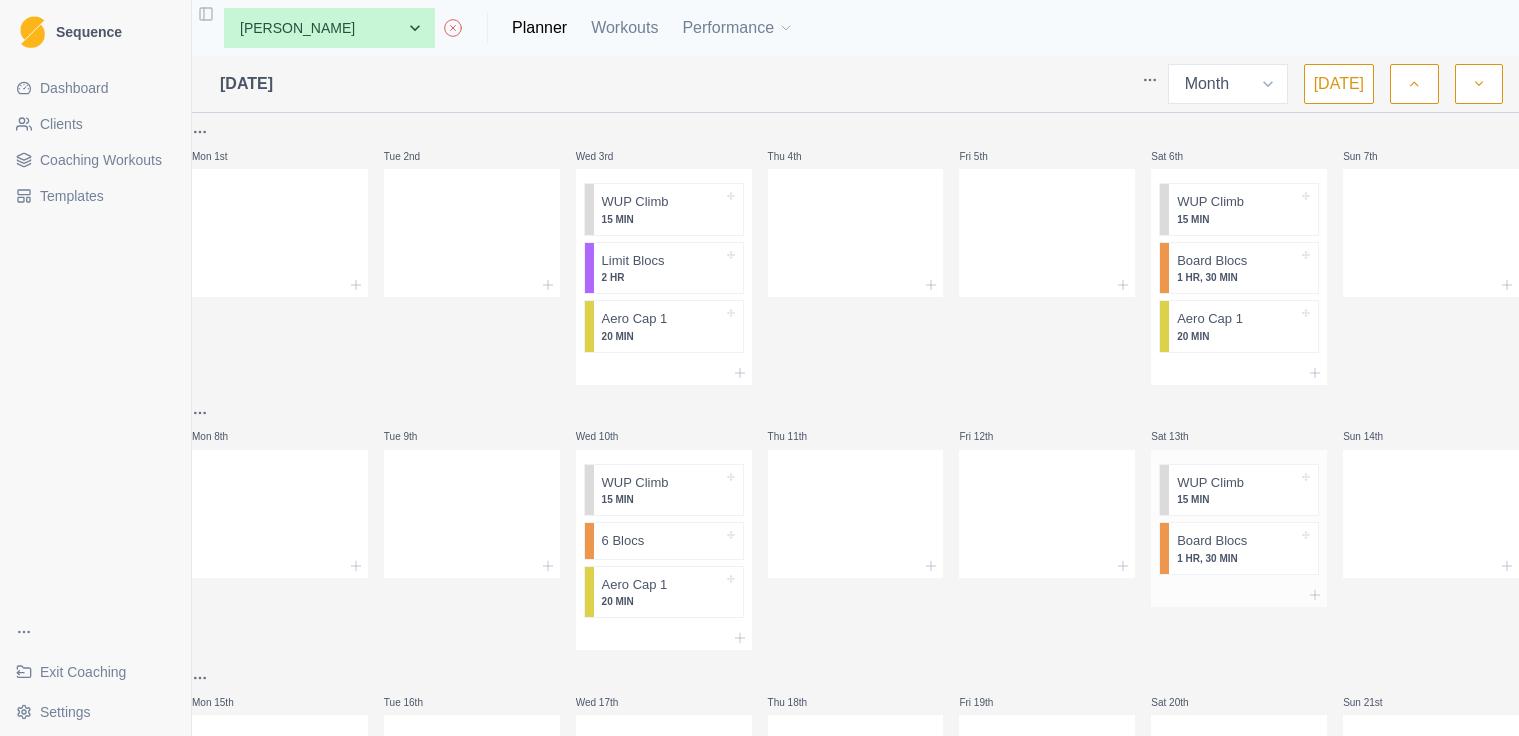 click at bounding box center [1239, 595] 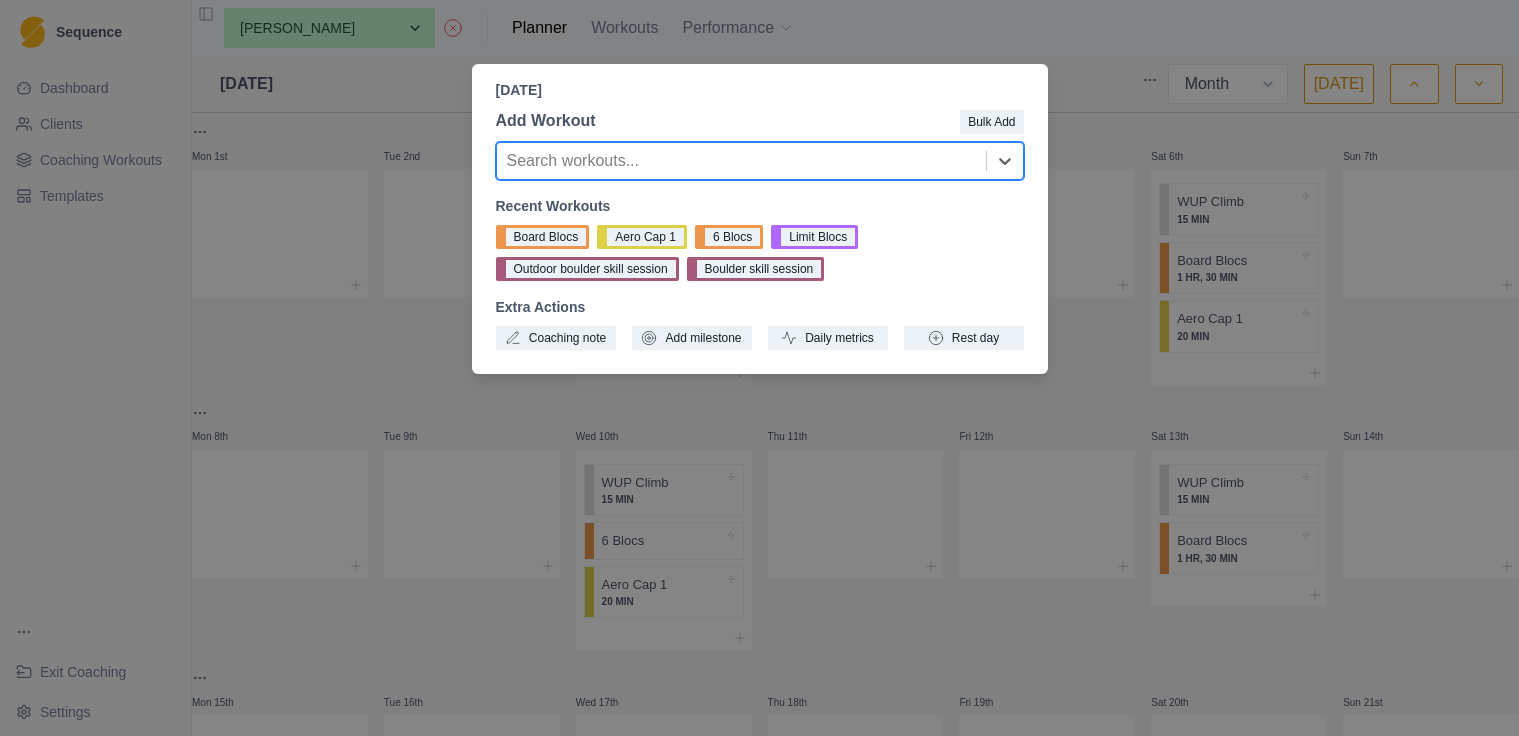 click at bounding box center [741, 161] 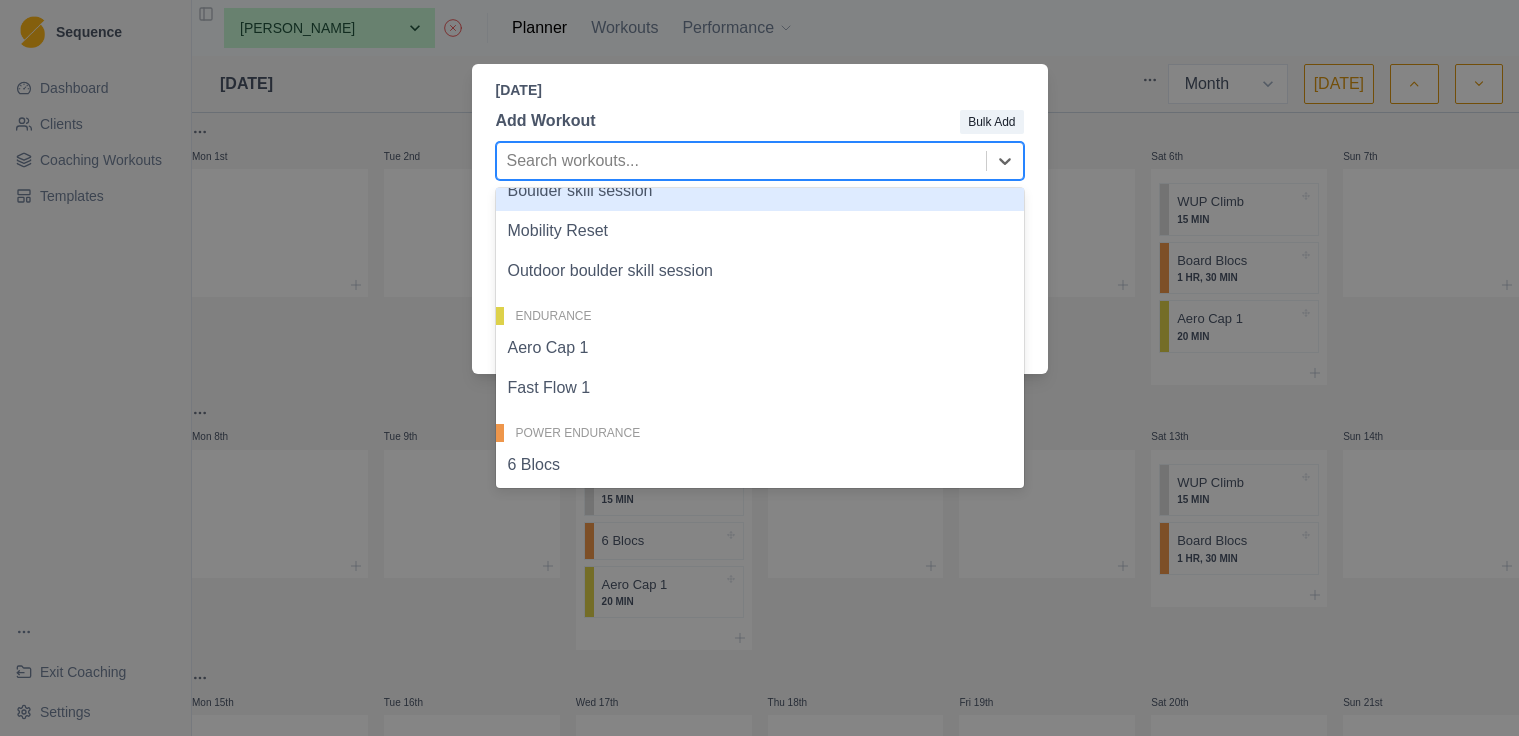 scroll, scrollTop: 124, scrollLeft: 0, axis: vertical 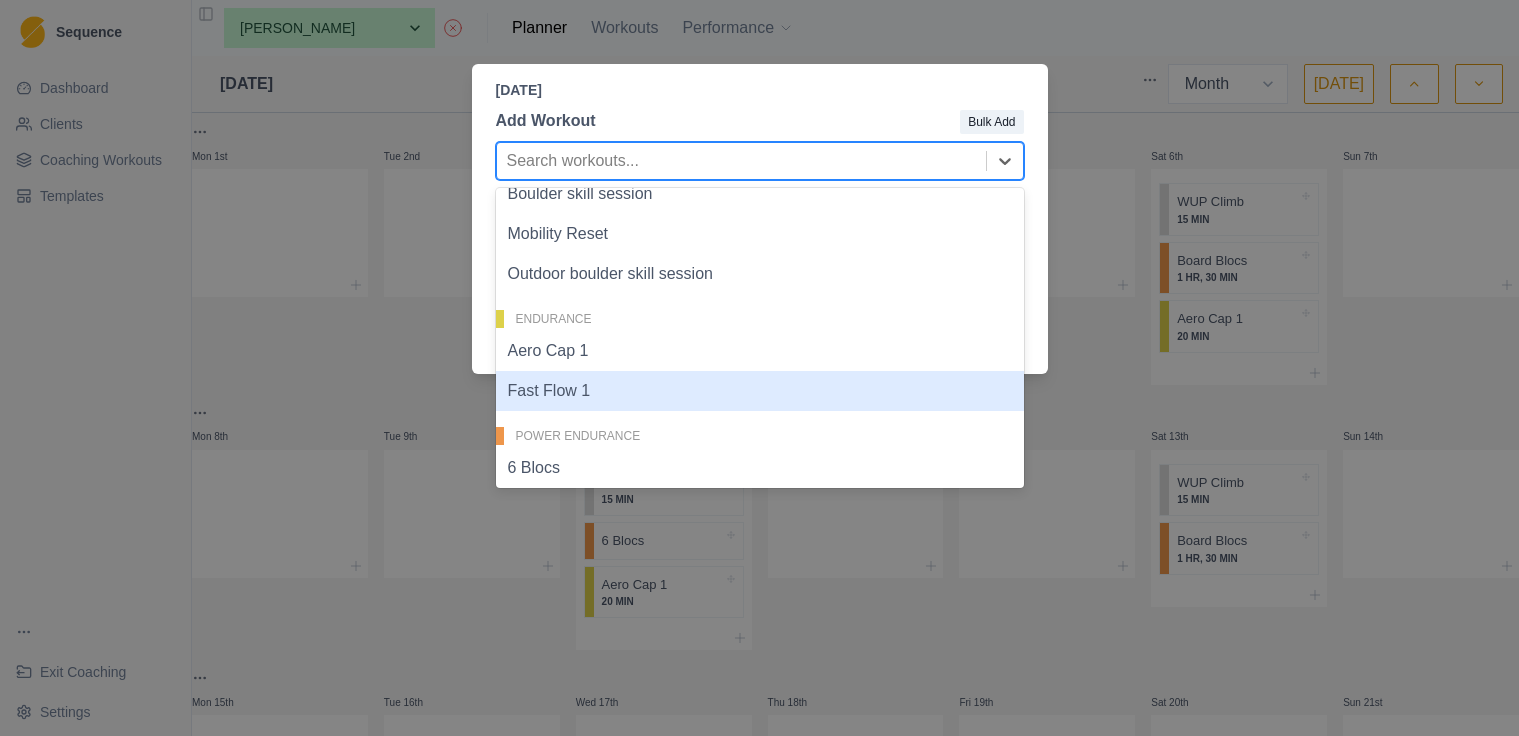 click on "Fast Flow 1" at bounding box center (760, 391) 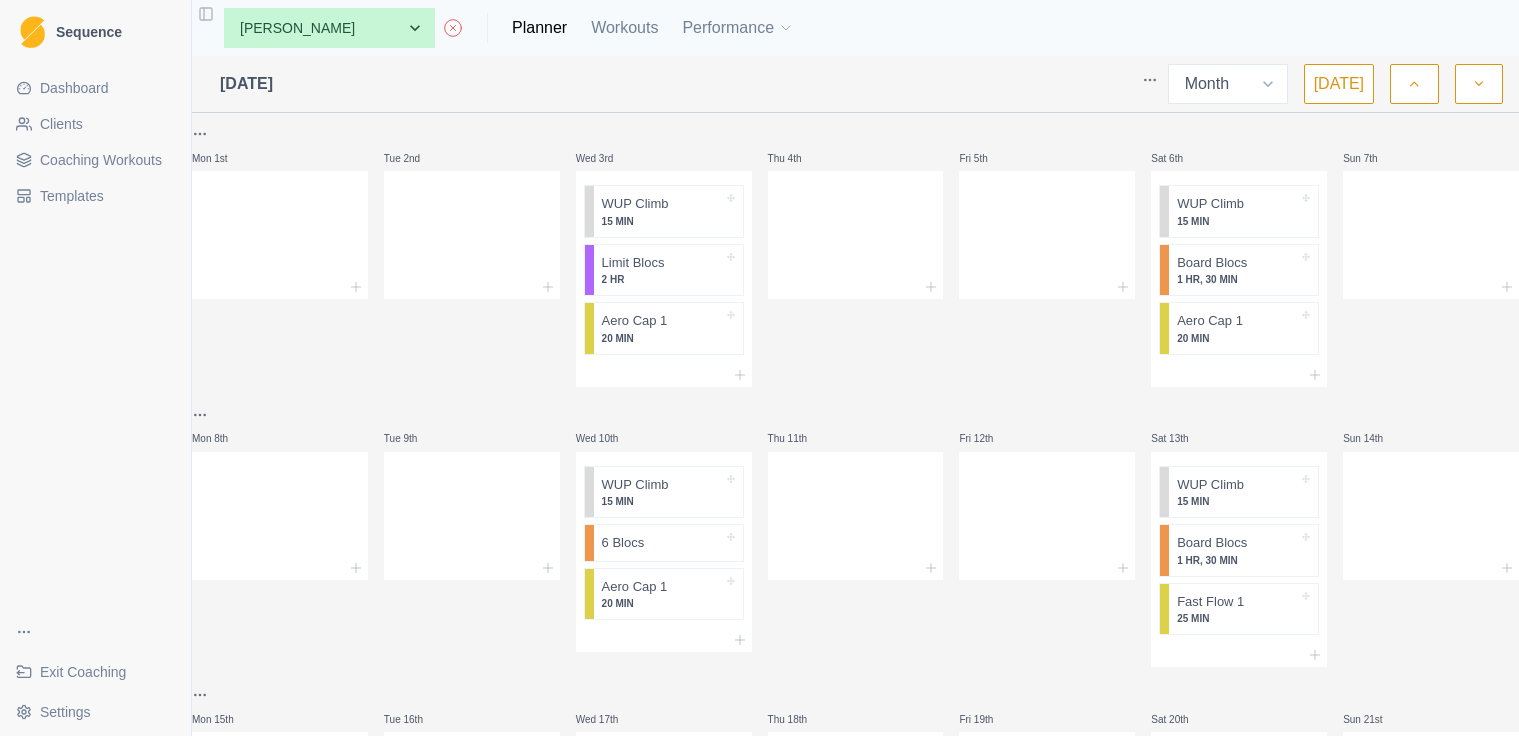 scroll, scrollTop: 0, scrollLeft: 0, axis: both 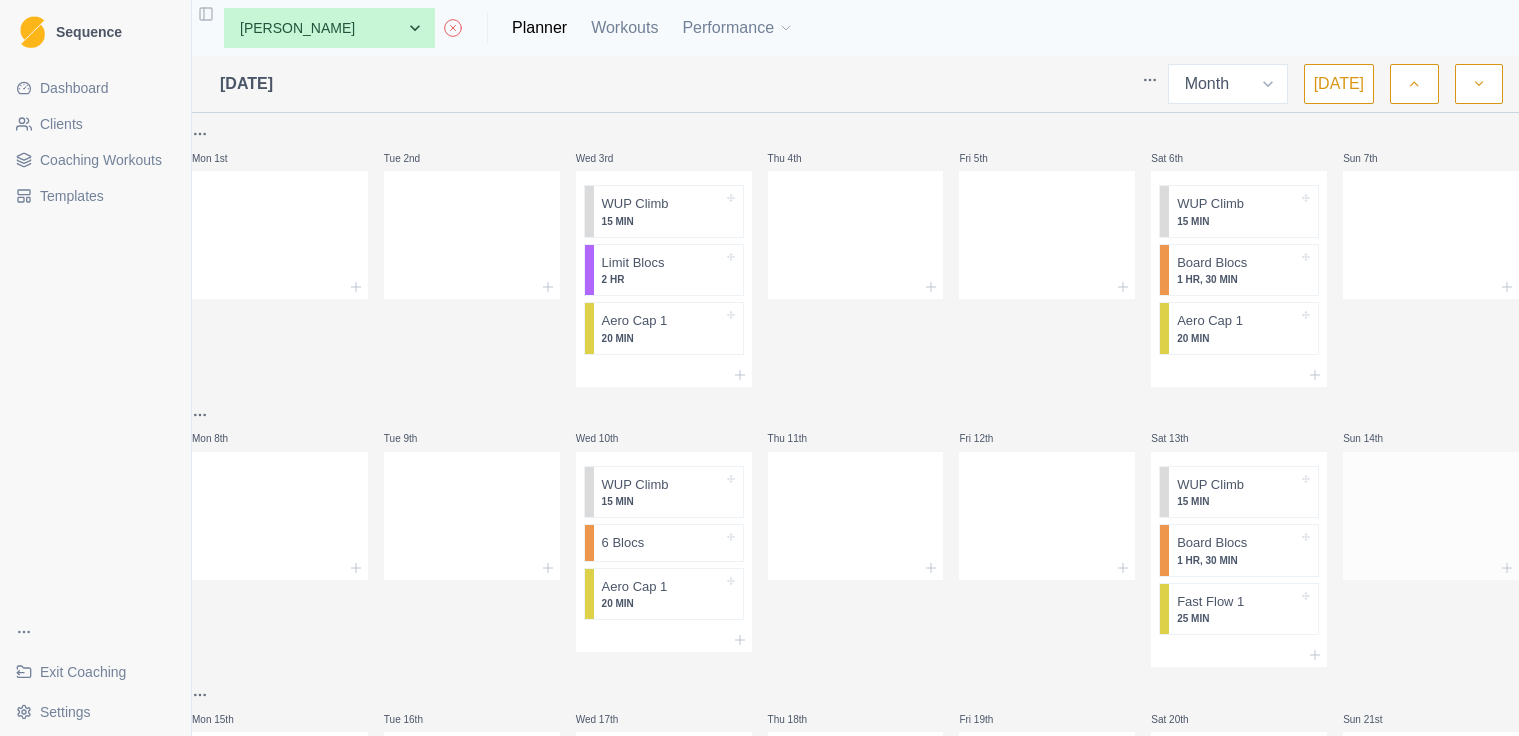 click at bounding box center (1431, 512) 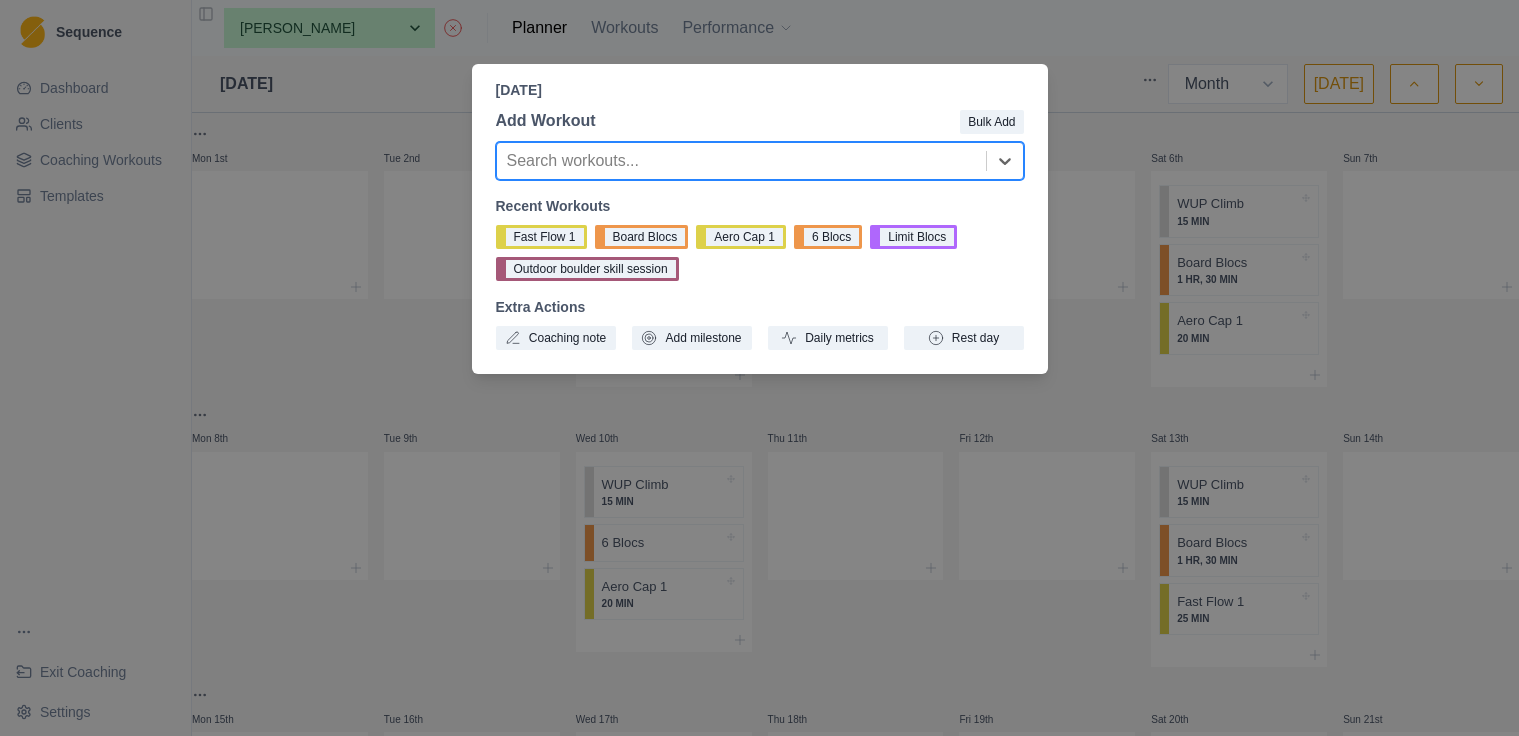 drag, startPoint x: 995, startPoint y: 340, endPoint x: 1029, endPoint y: 332, distance: 34.928497 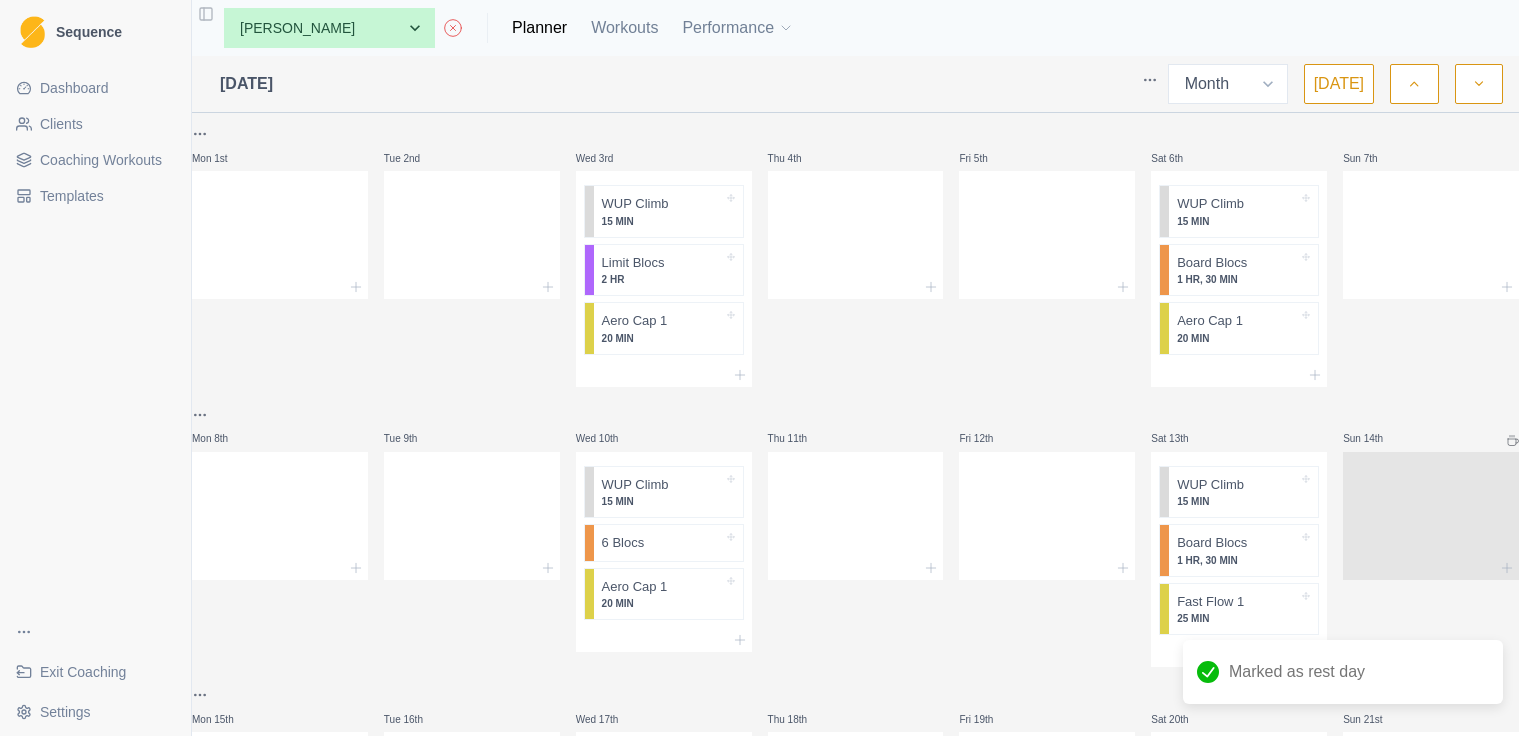 click at bounding box center (1431, 231) 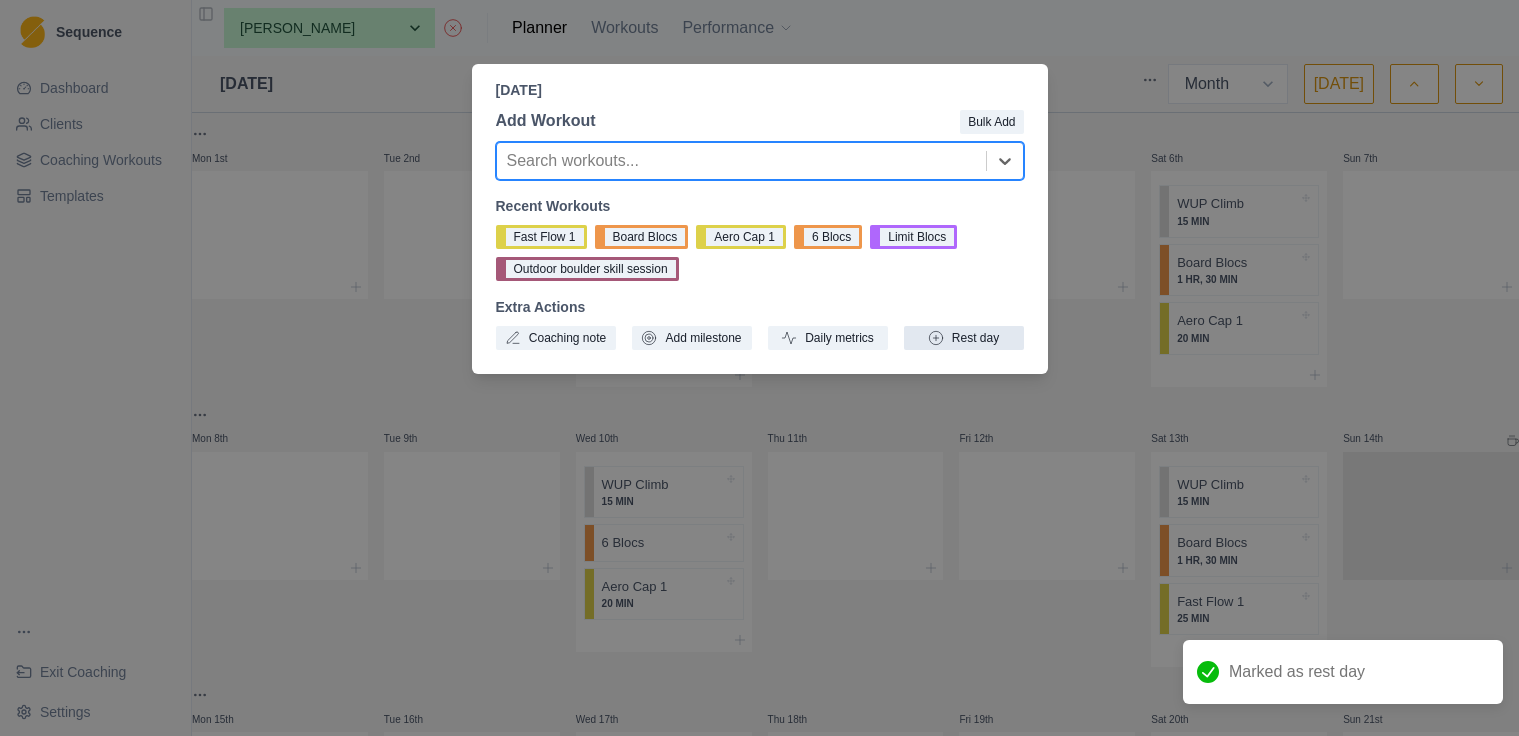 click on "Rest day" at bounding box center [964, 338] 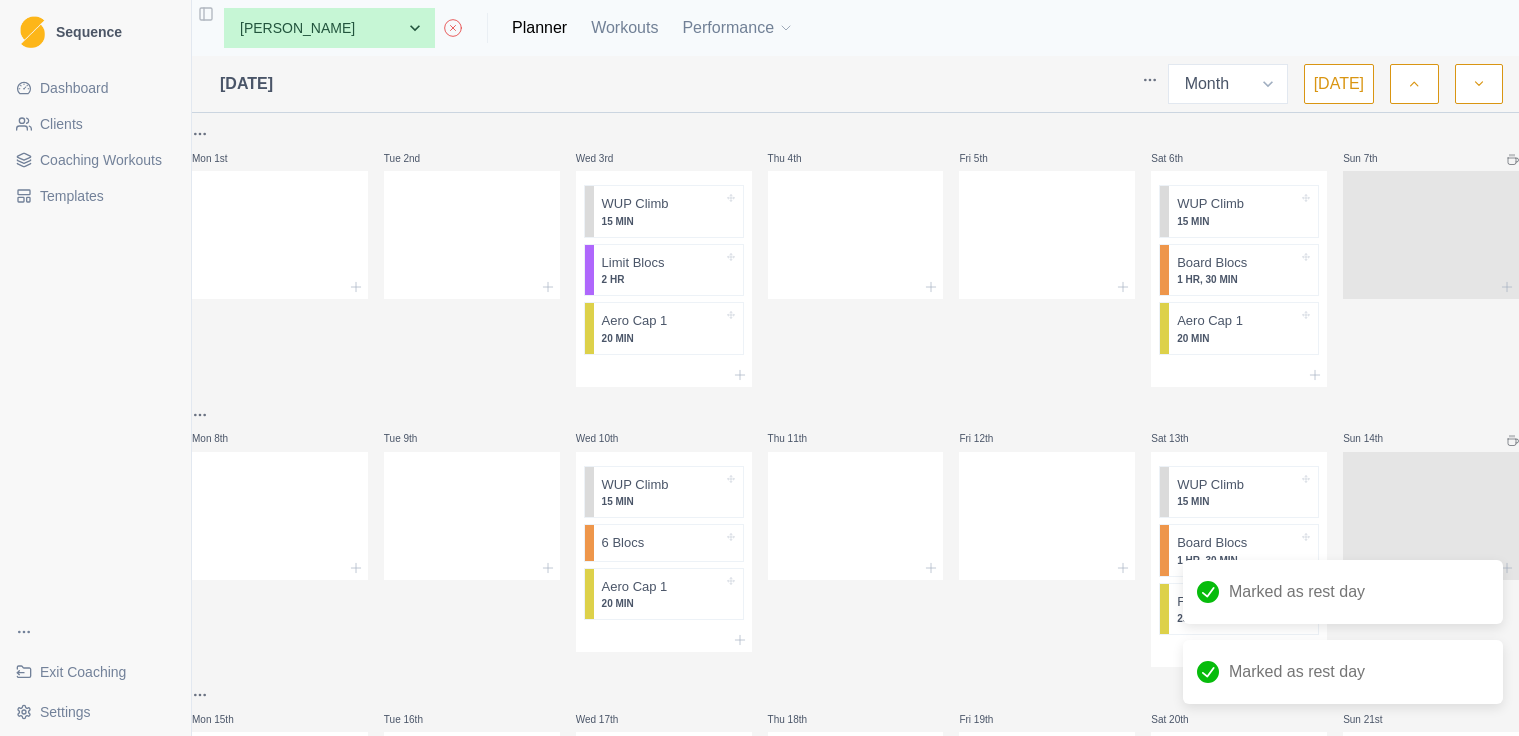 click 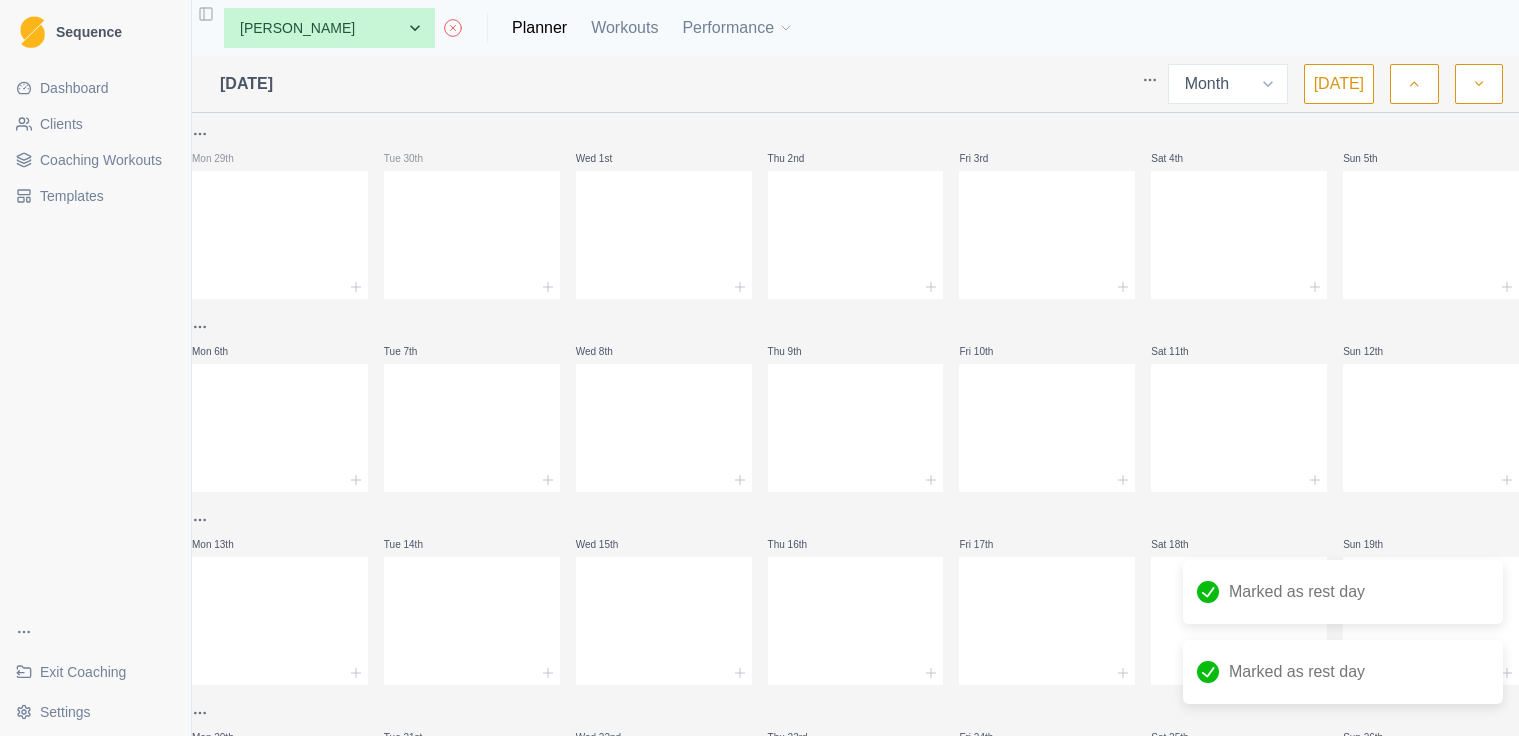 click 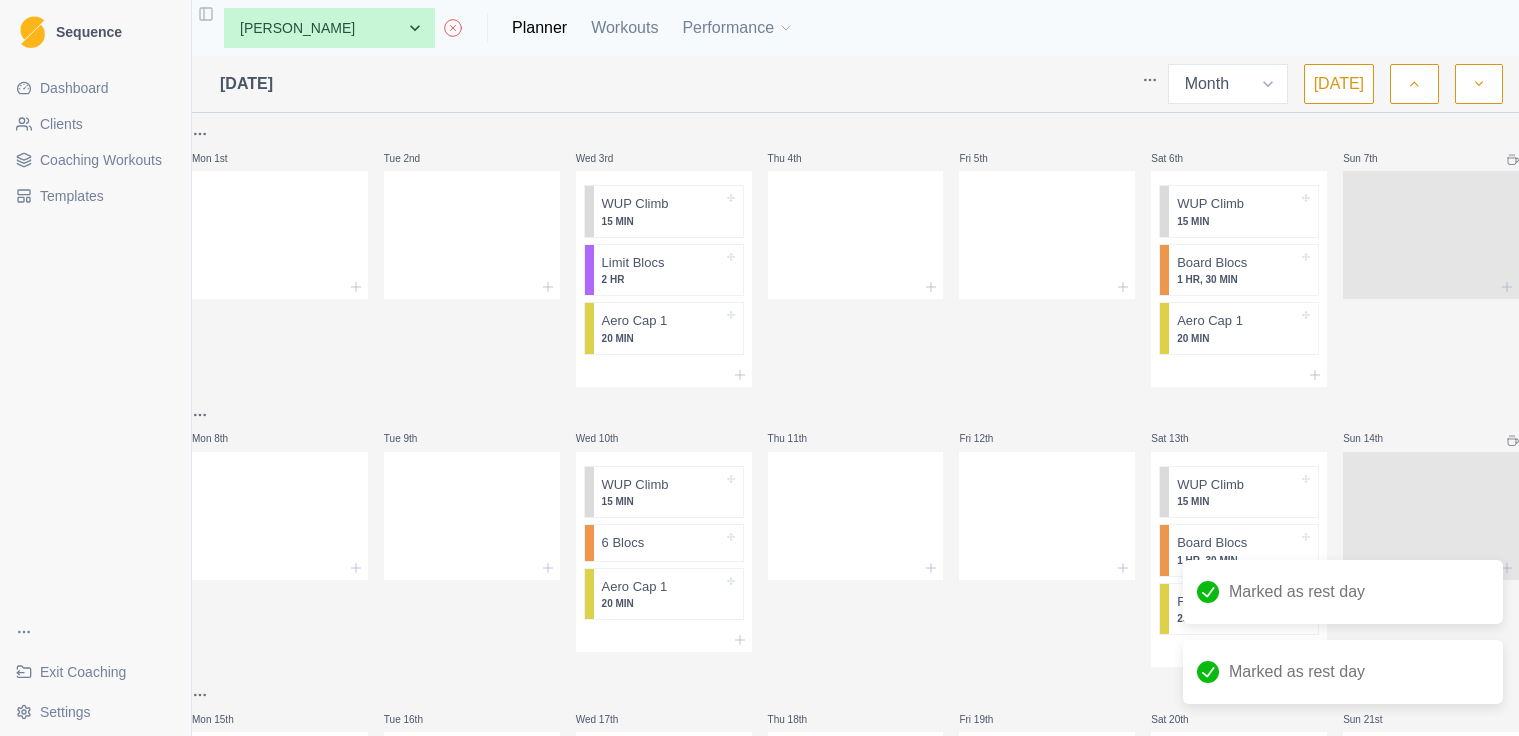 click 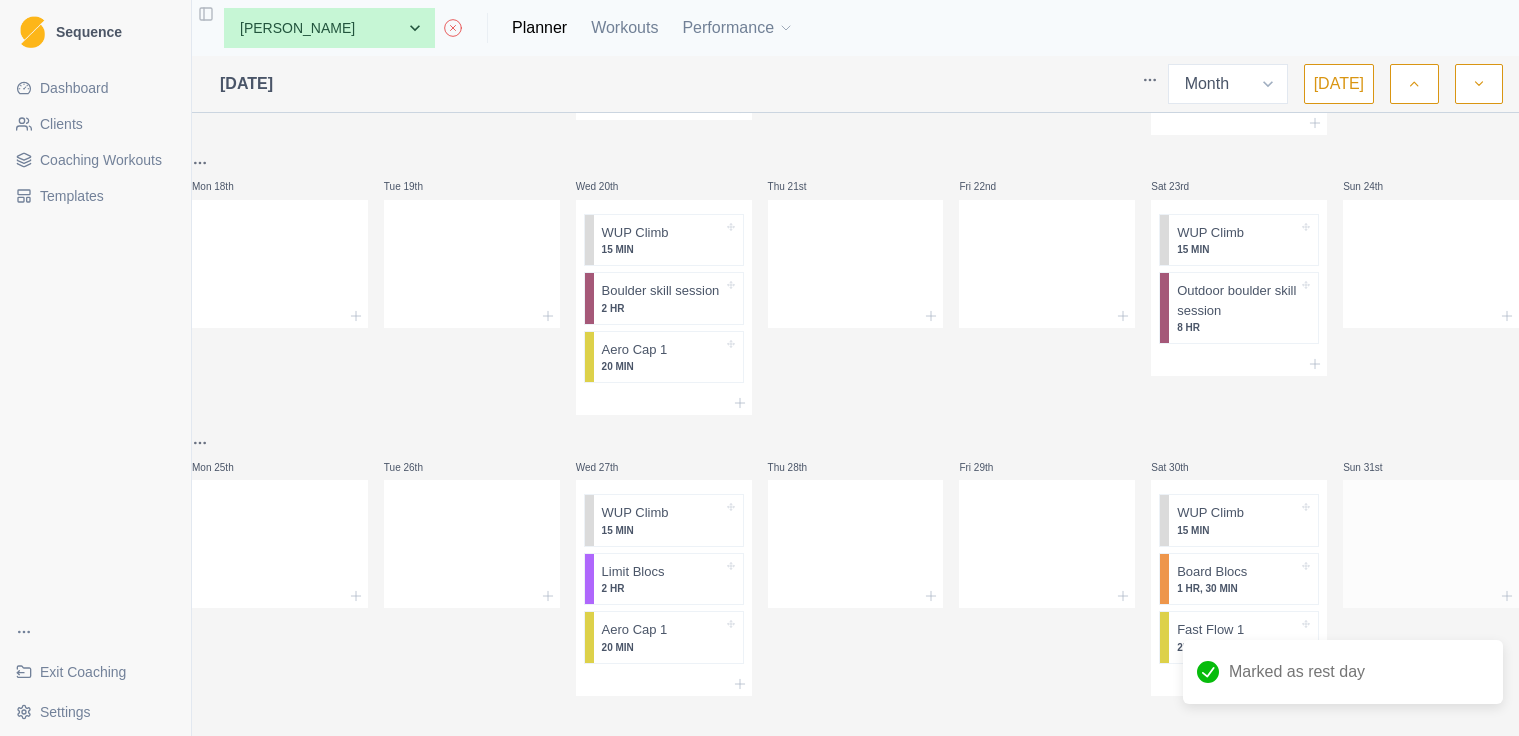 scroll, scrollTop: 840, scrollLeft: 0, axis: vertical 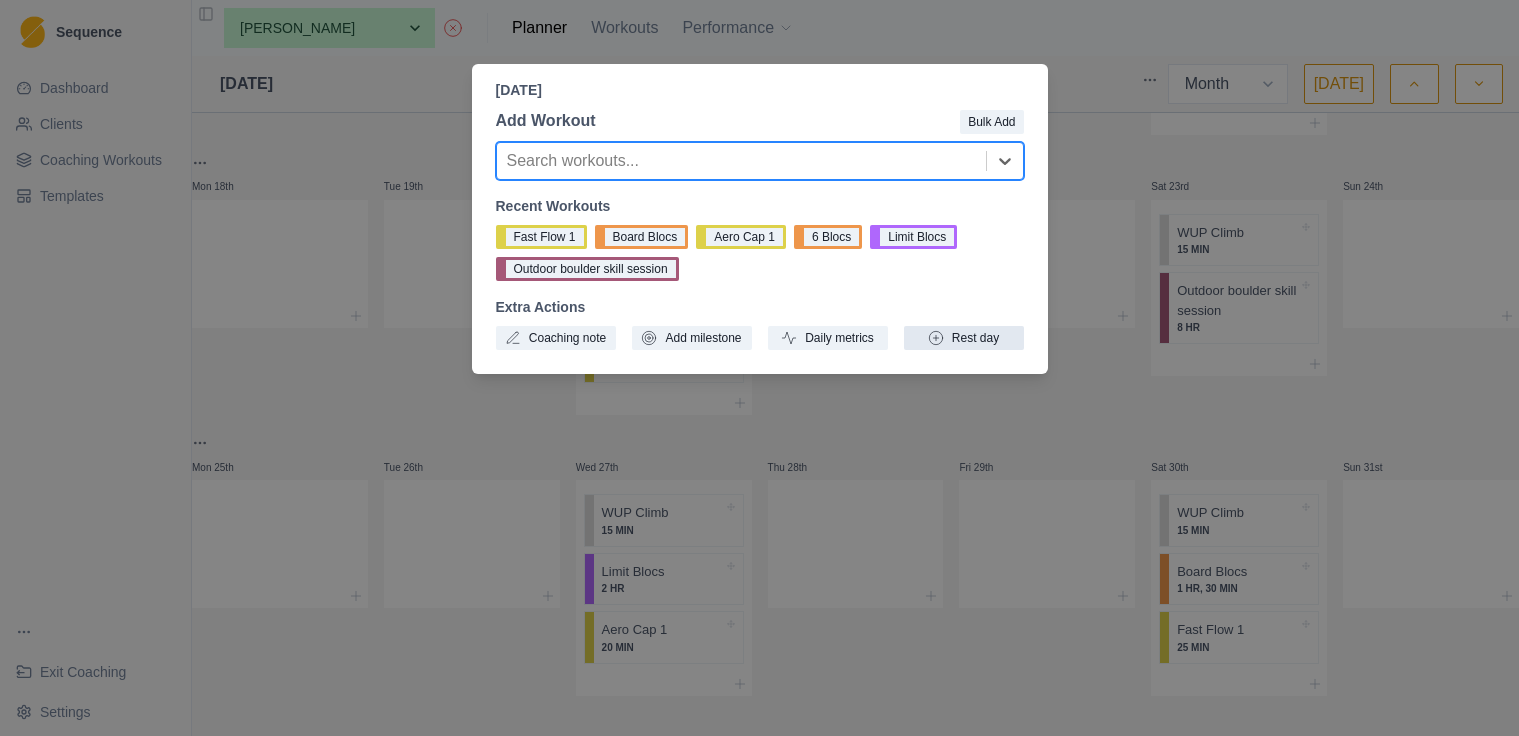 click on "Rest day" at bounding box center (964, 338) 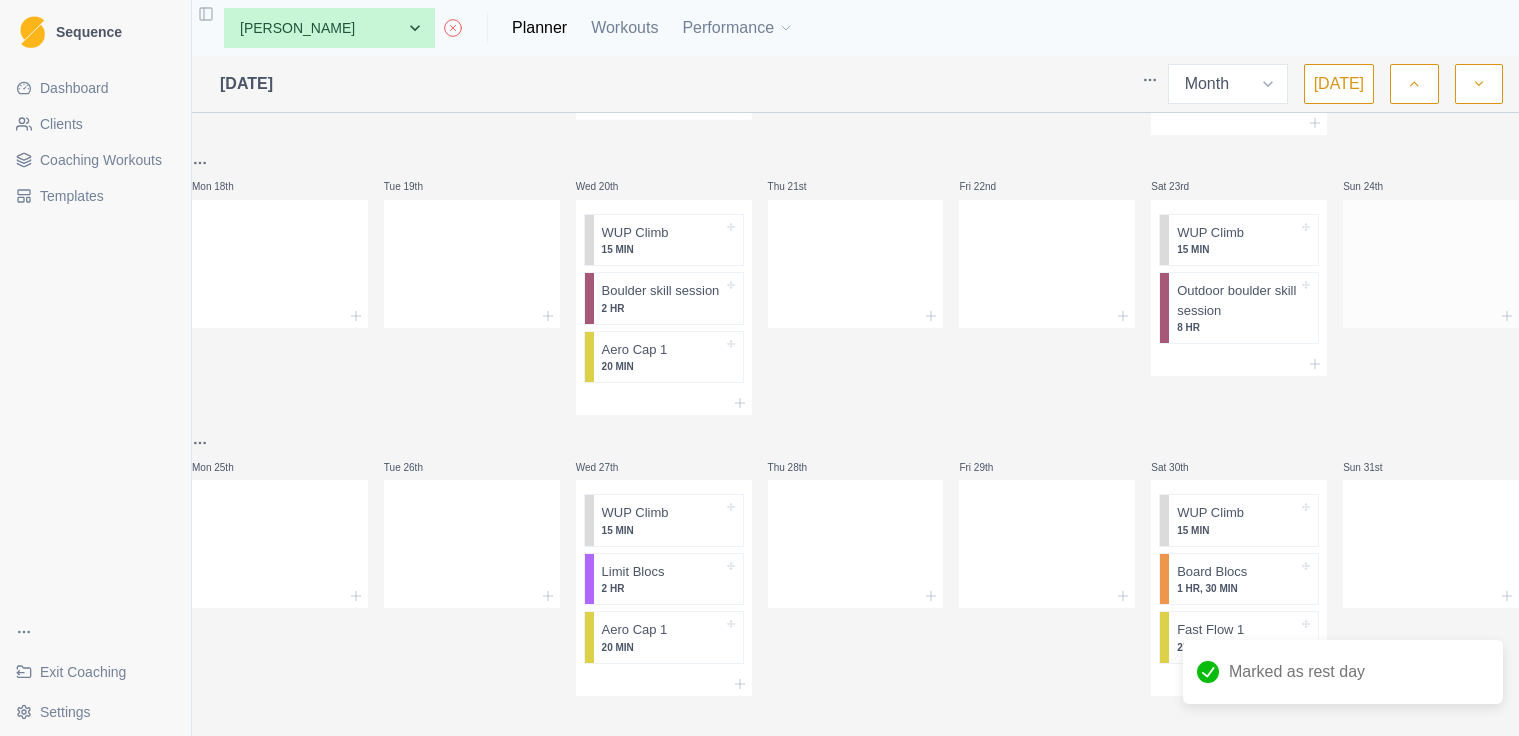 click at bounding box center [1431, 260] 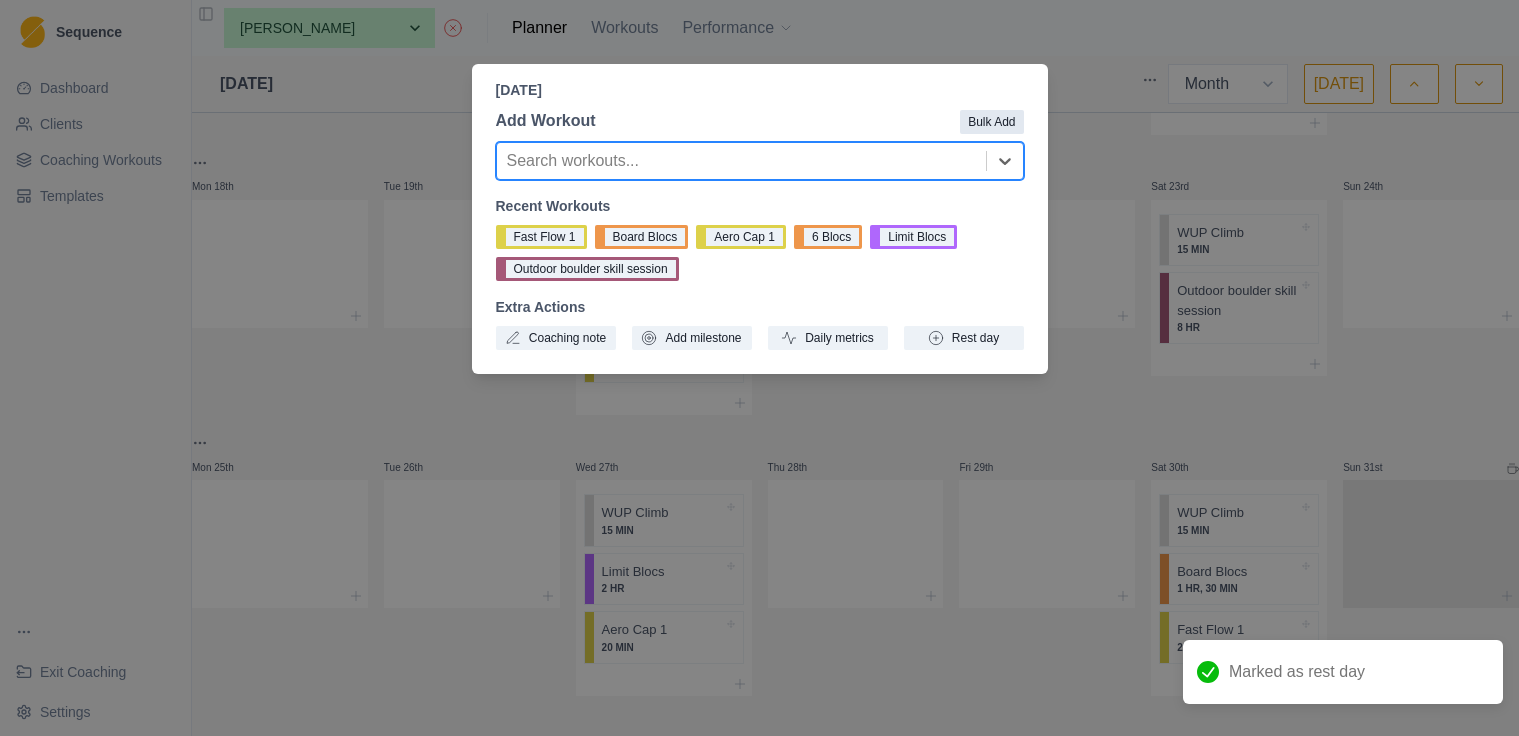 click on "Bulk Add" at bounding box center [991, 122] 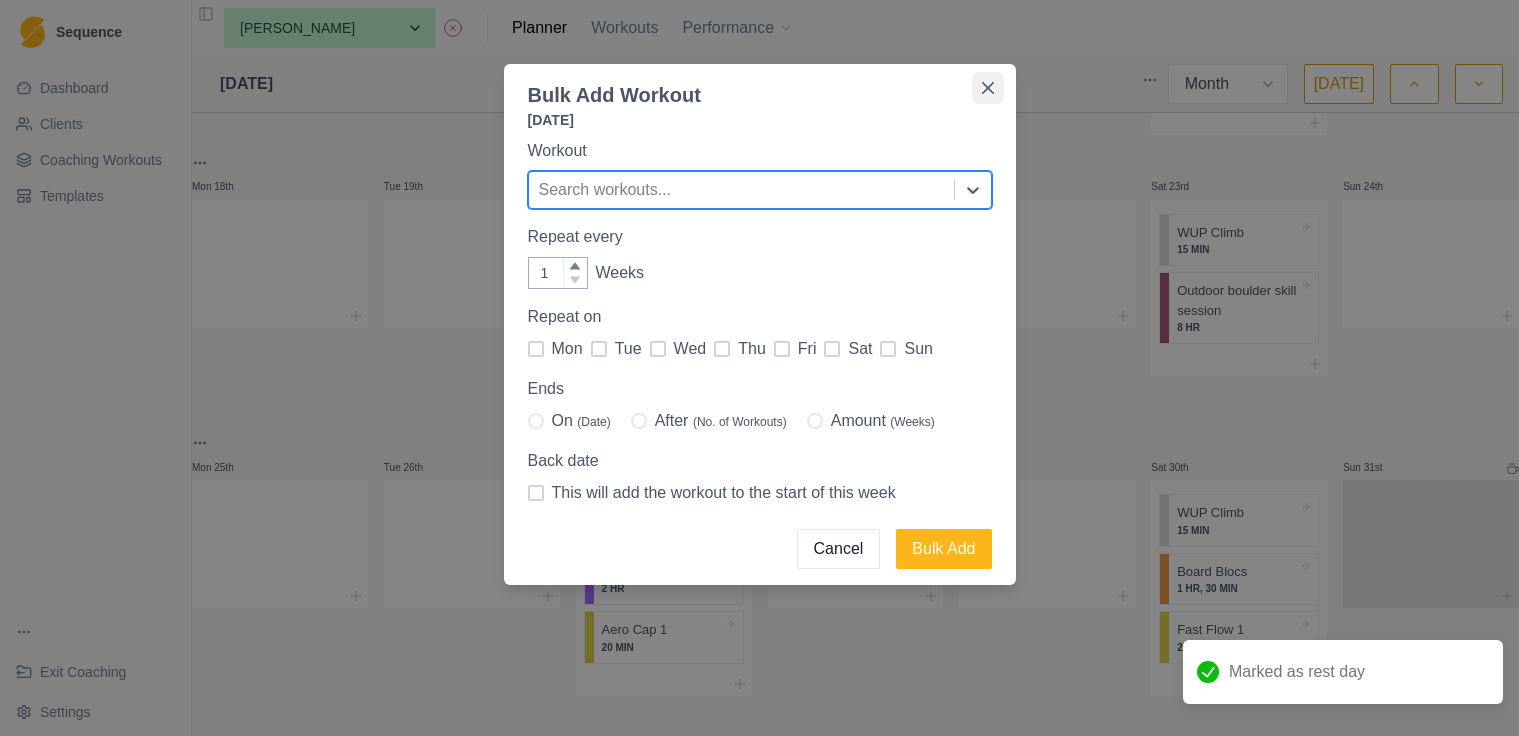 click 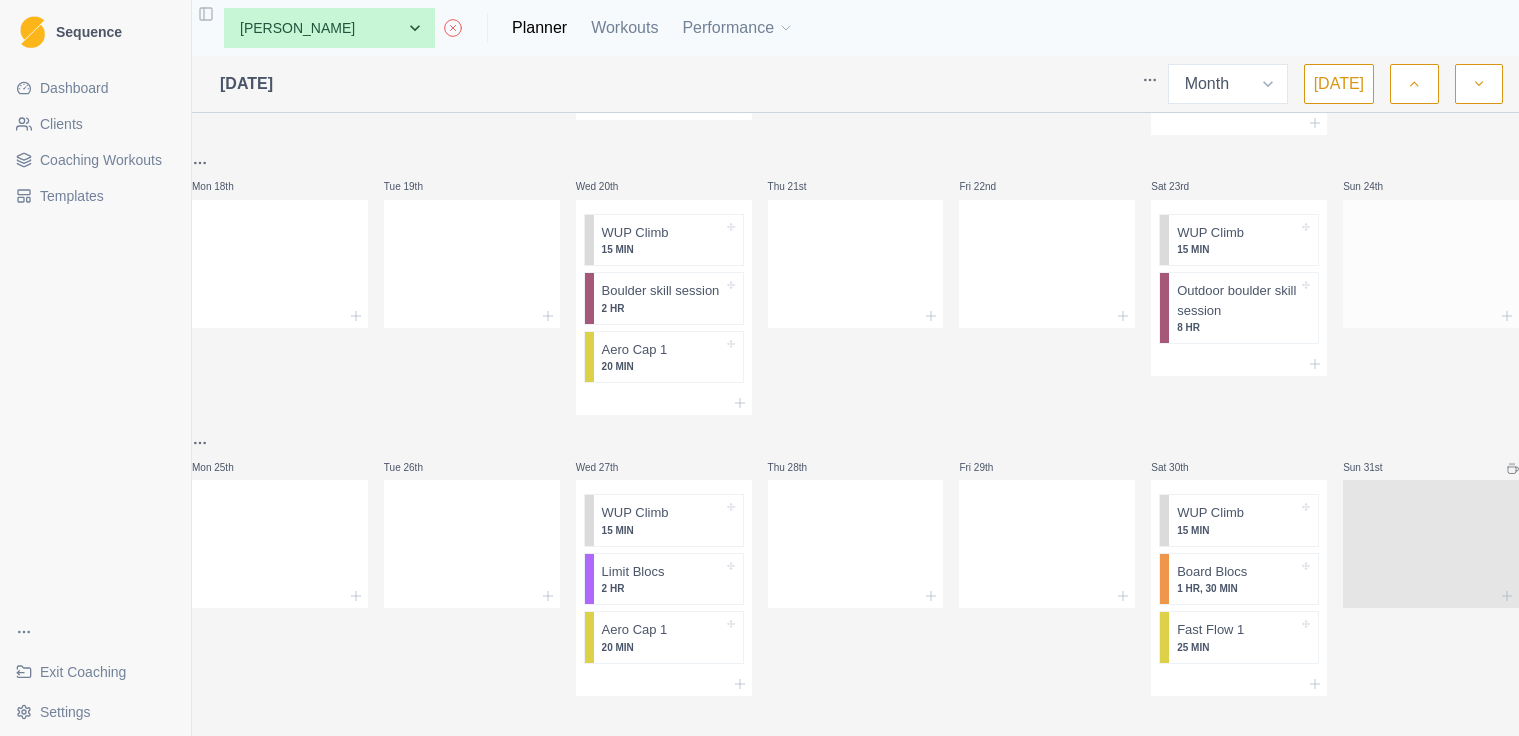 click at bounding box center [1431, 260] 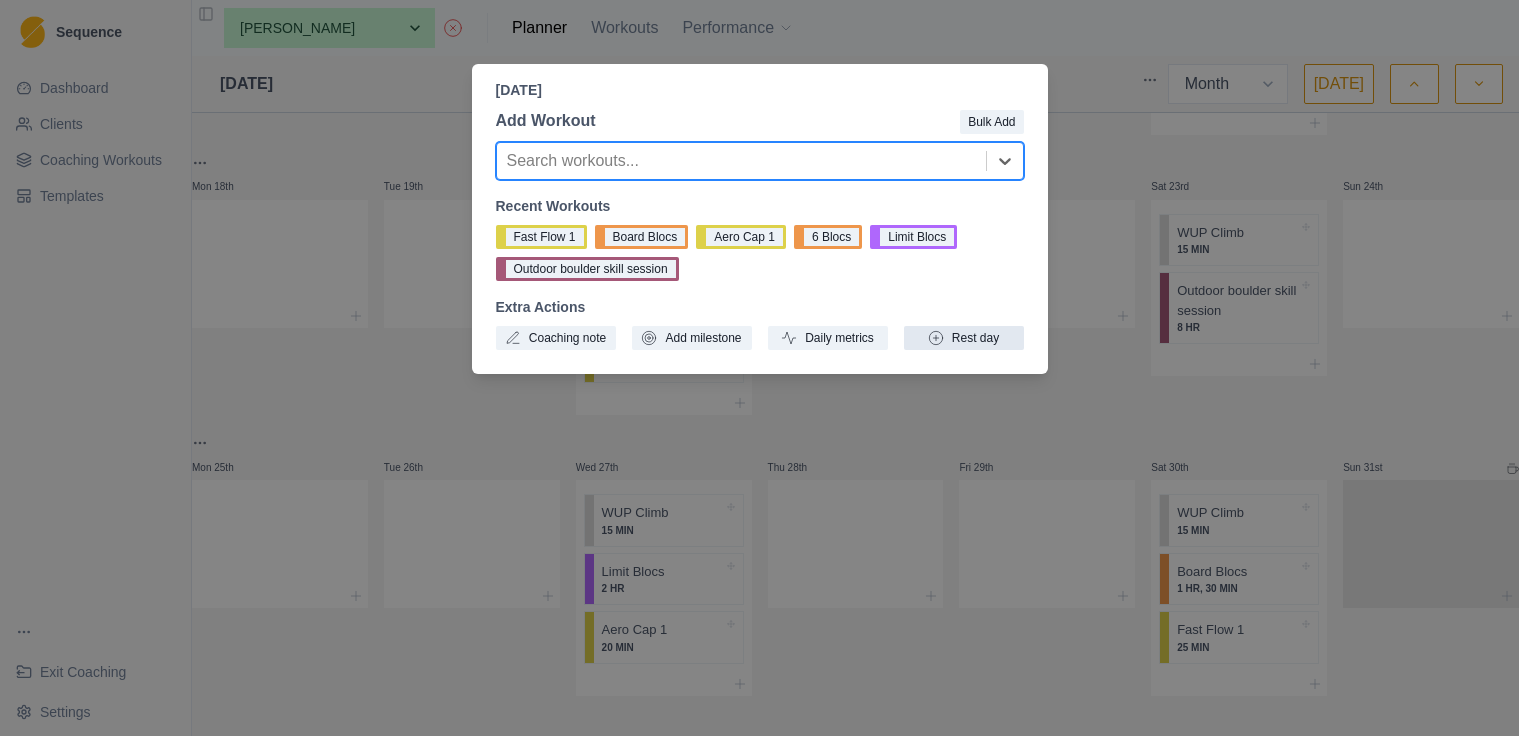 click on "Rest day" at bounding box center (964, 338) 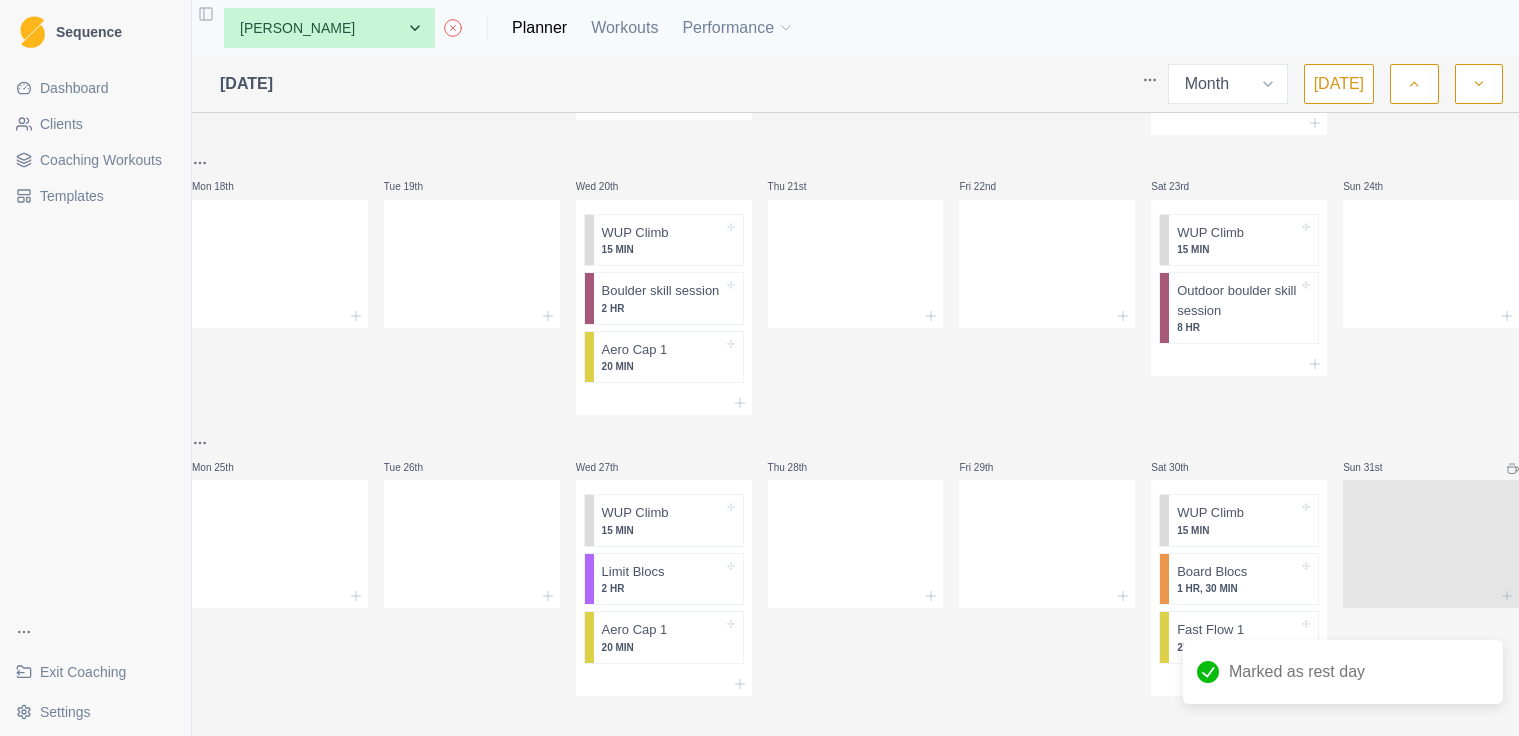 scroll, scrollTop: 839, scrollLeft: 0, axis: vertical 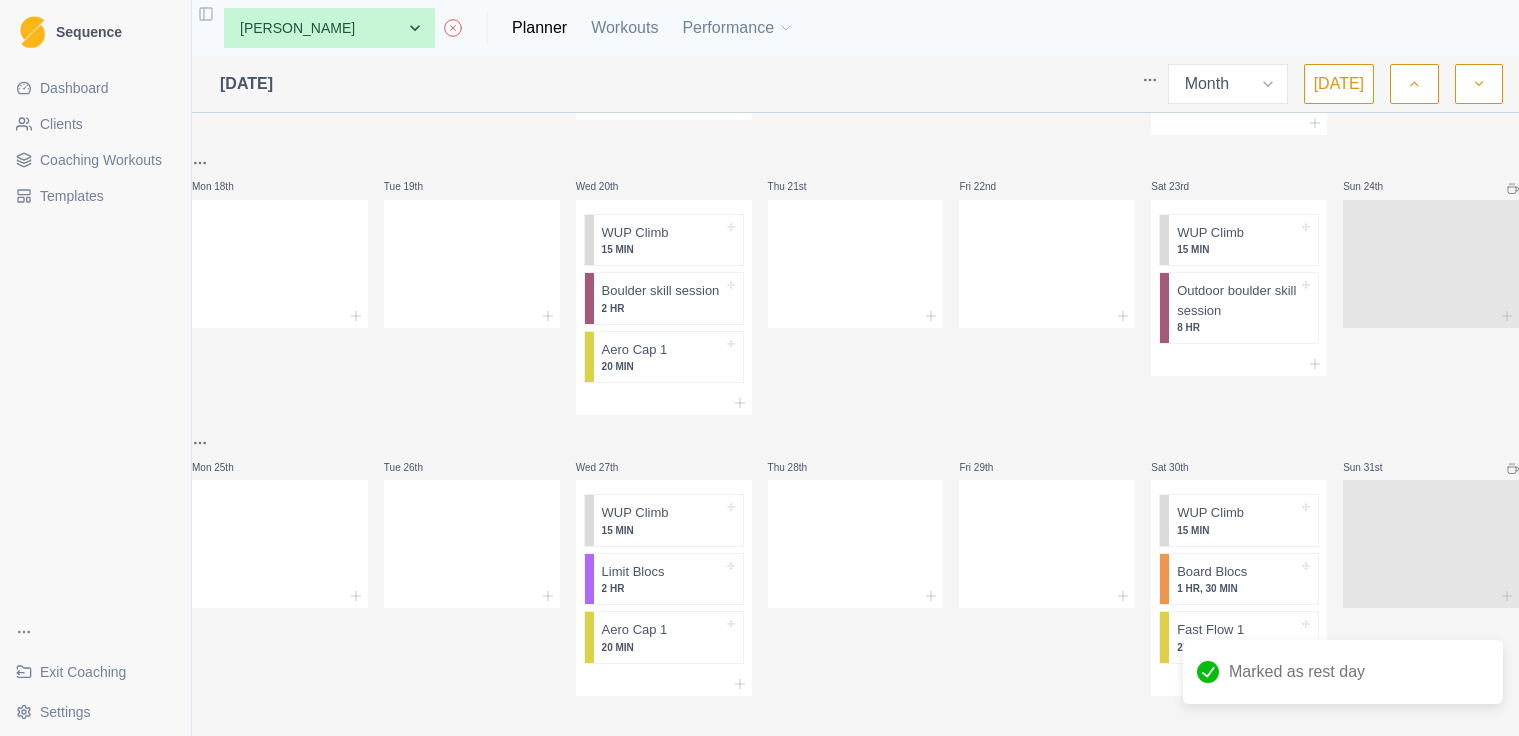 click 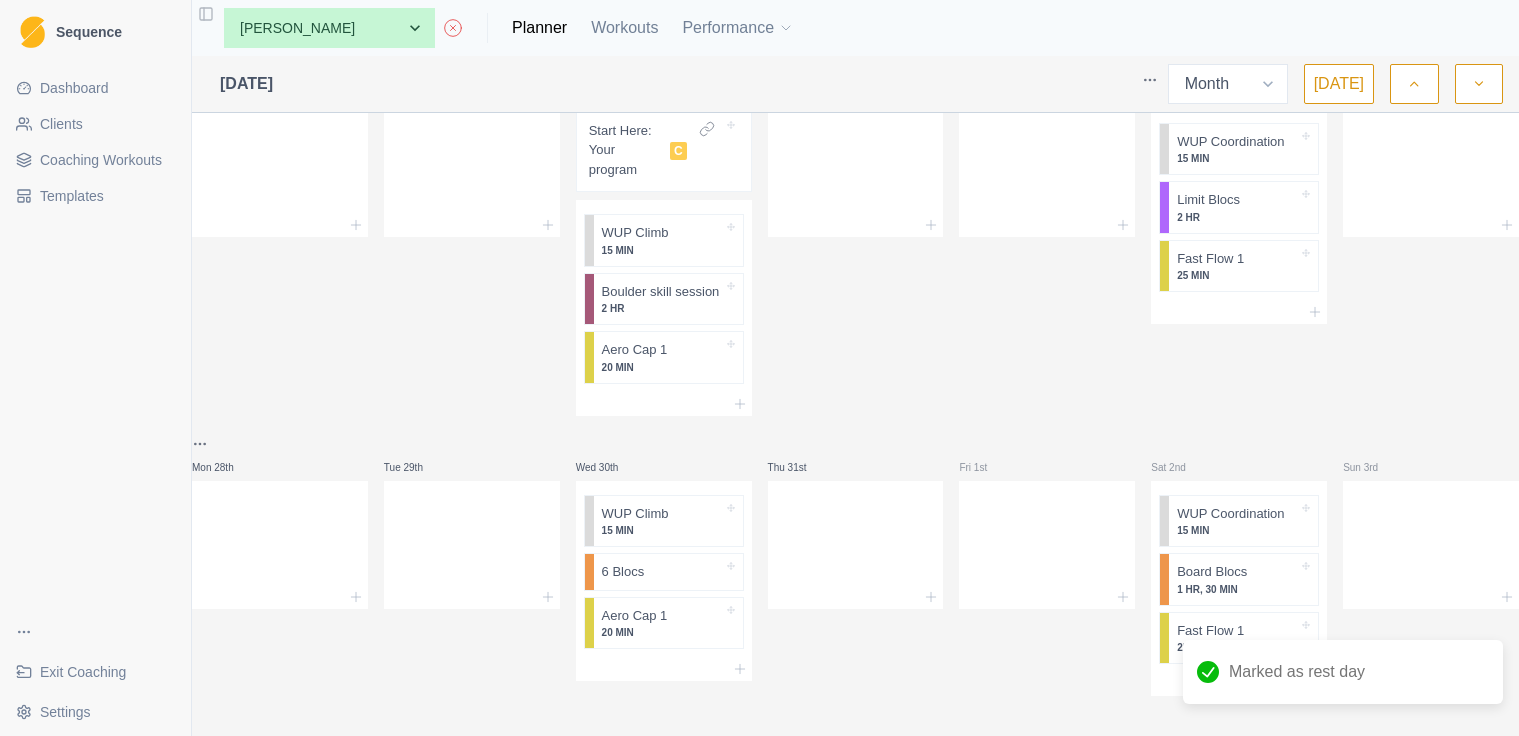 scroll, scrollTop: 762, scrollLeft: 0, axis: vertical 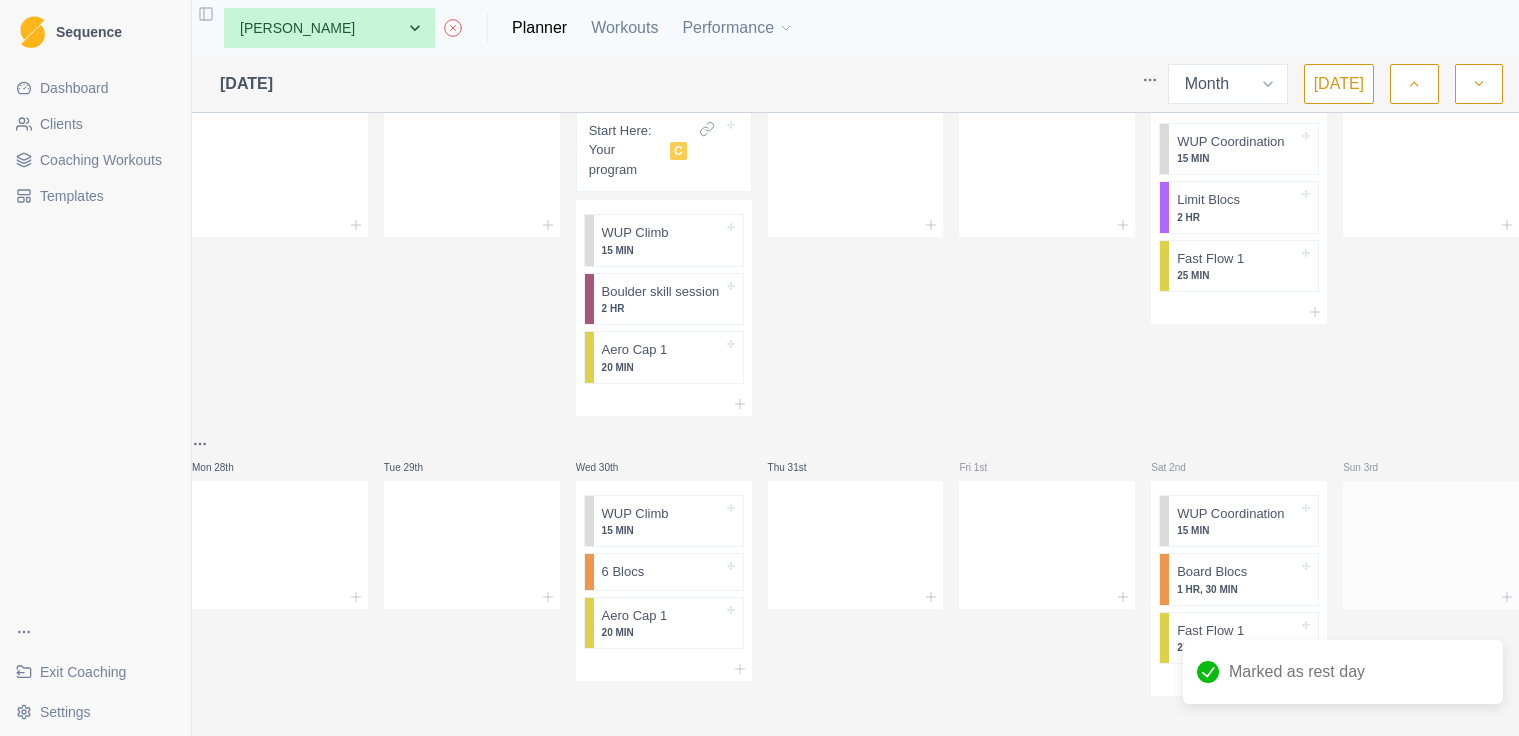 click at bounding box center (1431, 541) 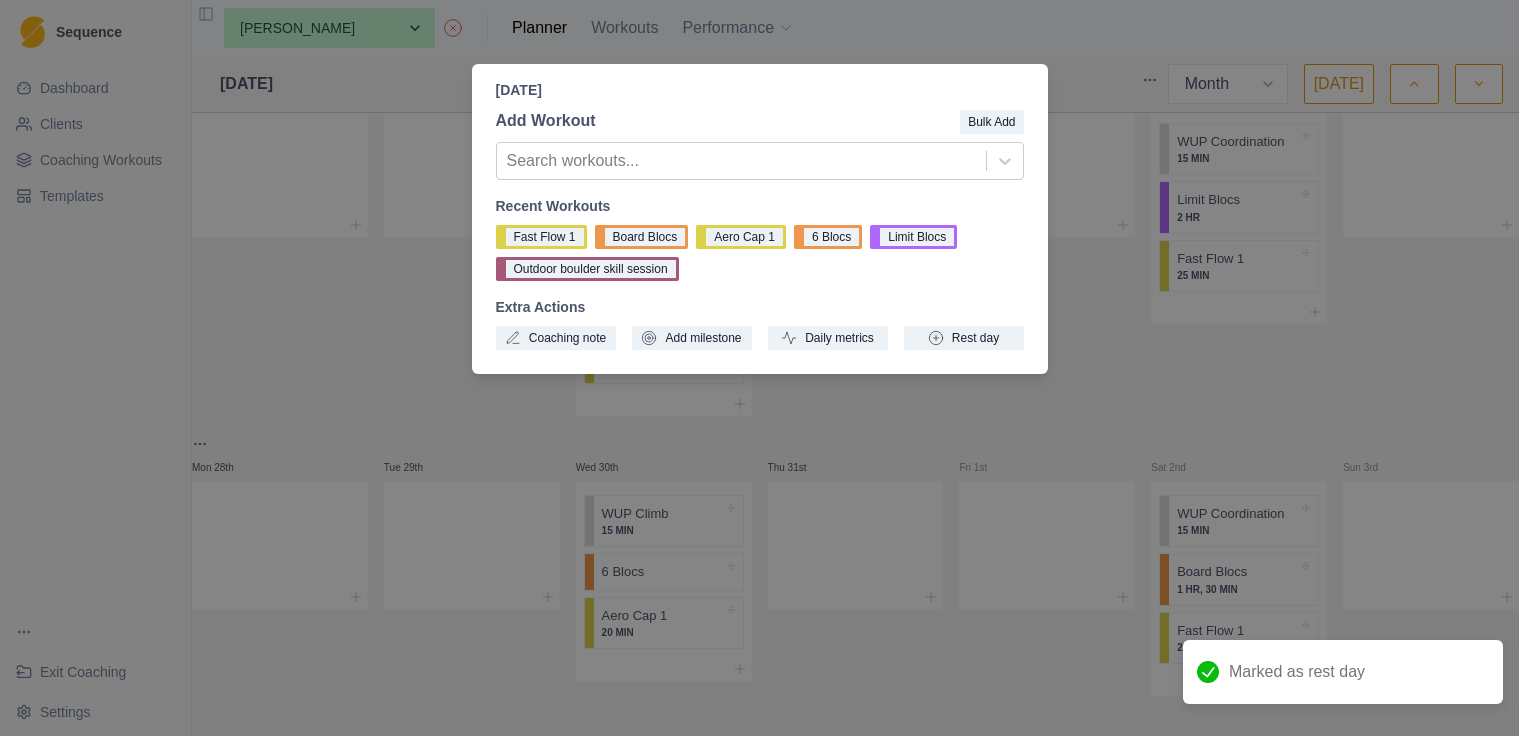 drag, startPoint x: 978, startPoint y: 341, endPoint x: 1203, endPoint y: 281, distance: 232.86263 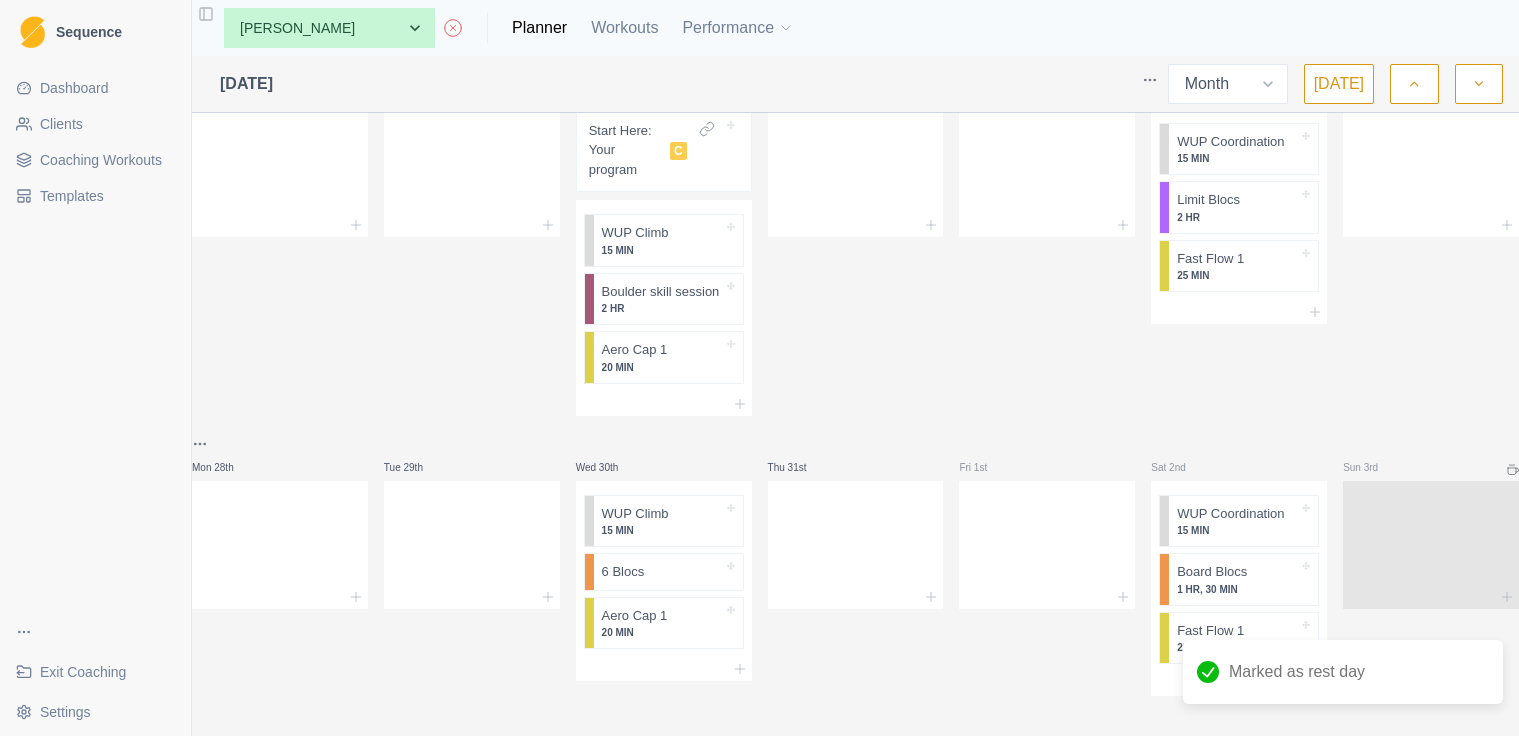 click at bounding box center (1431, 169) 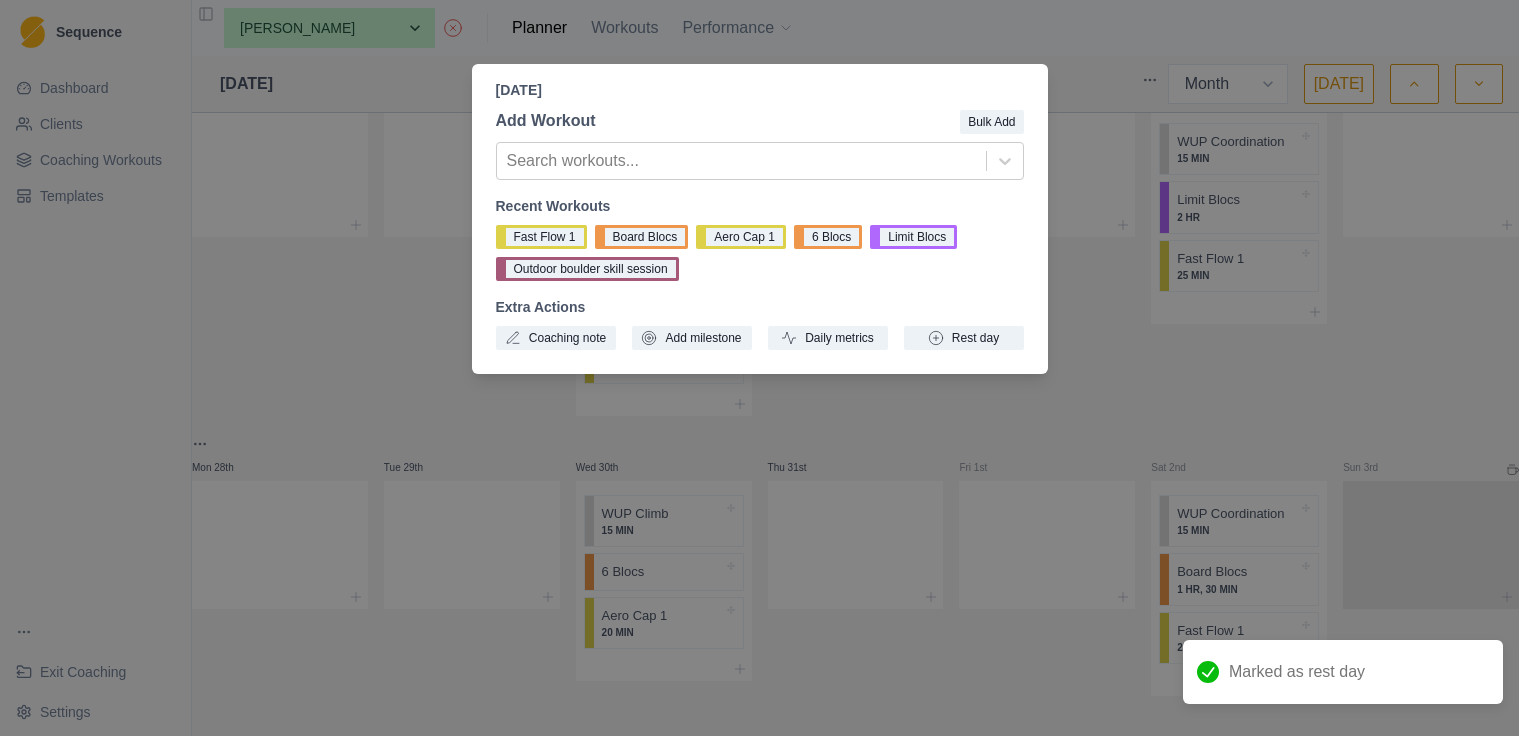 drag, startPoint x: 952, startPoint y: 338, endPoint x: 1098, endPoint y: 335, distance: 146.03082 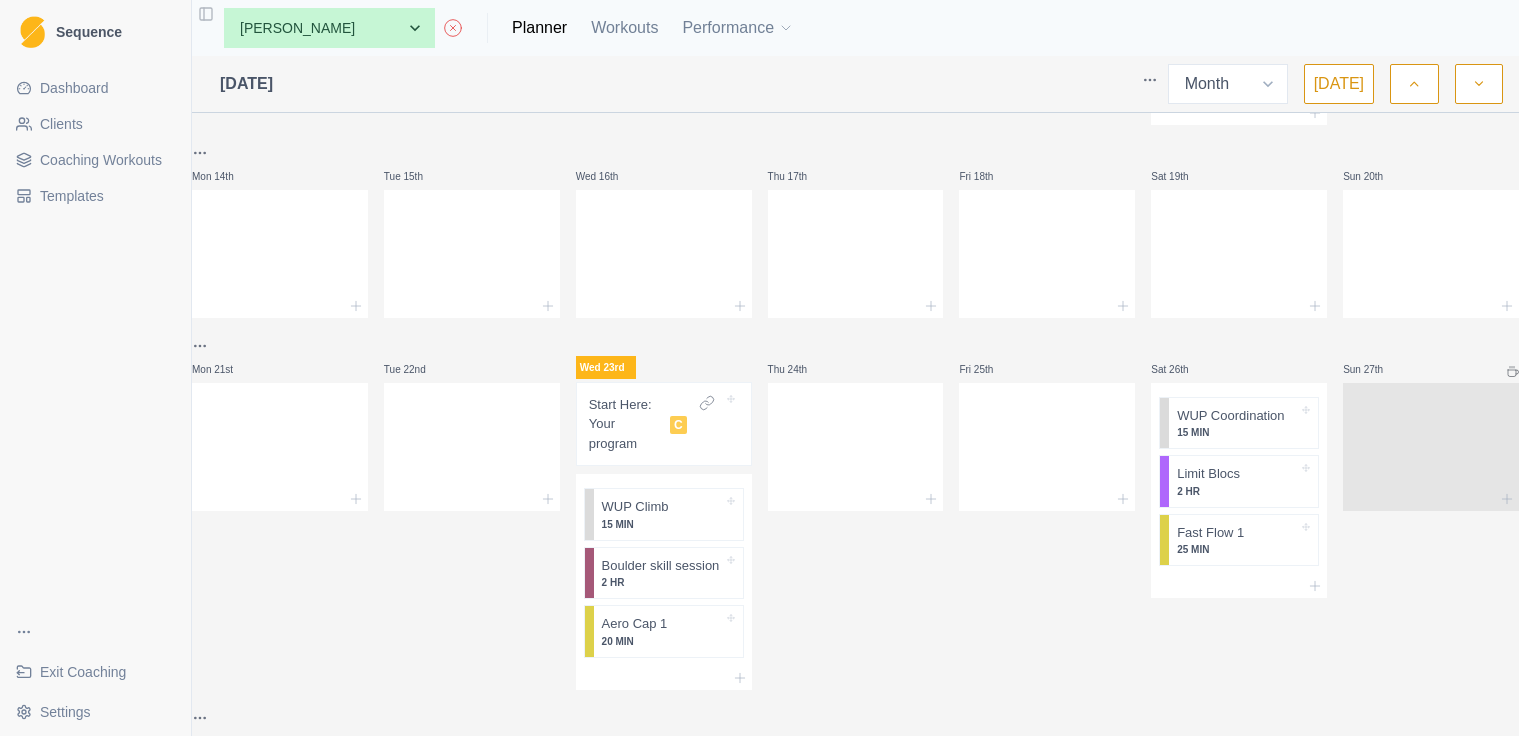 scroll, scrollTop: 608, scrollLeft: 0, axis: vertical 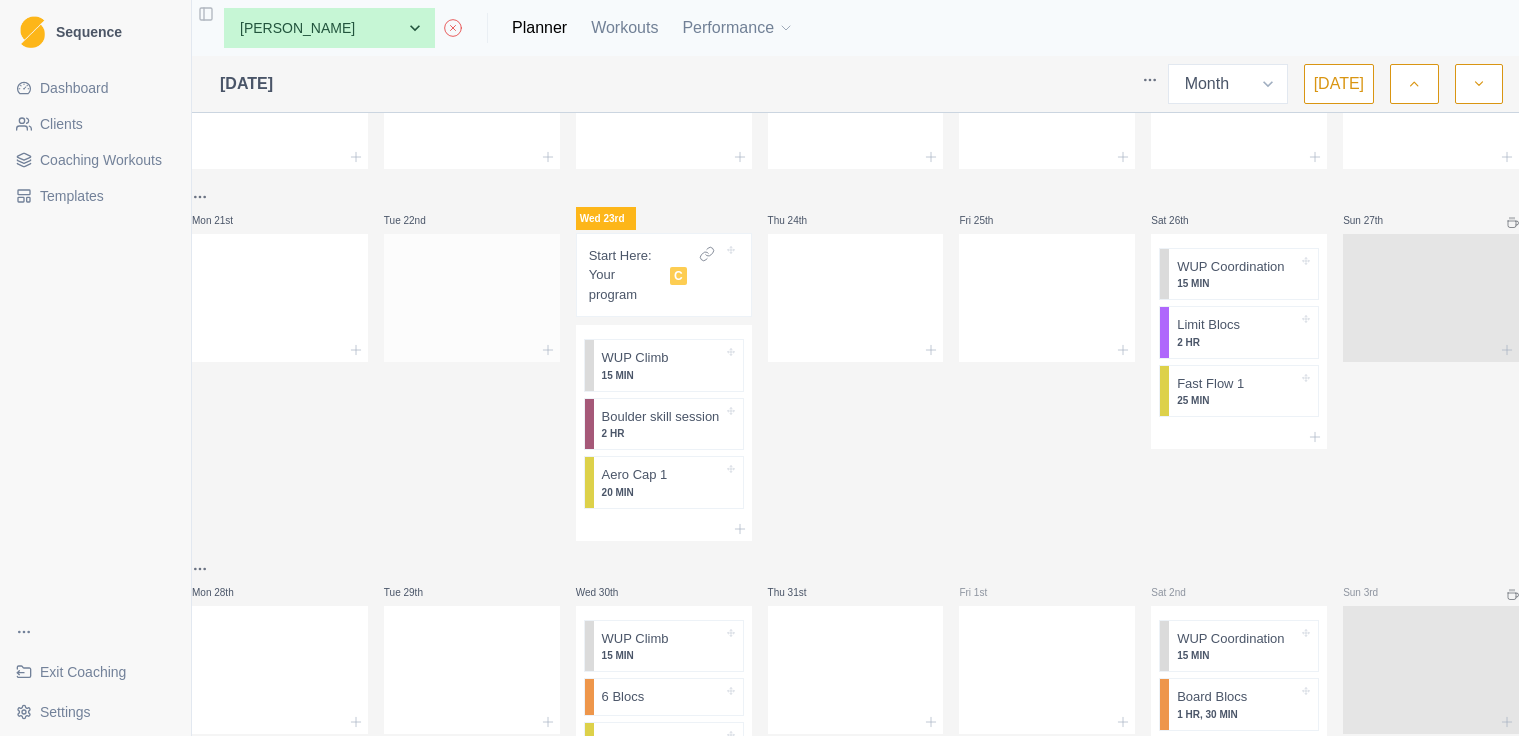 click at bounding box center [472, 294] 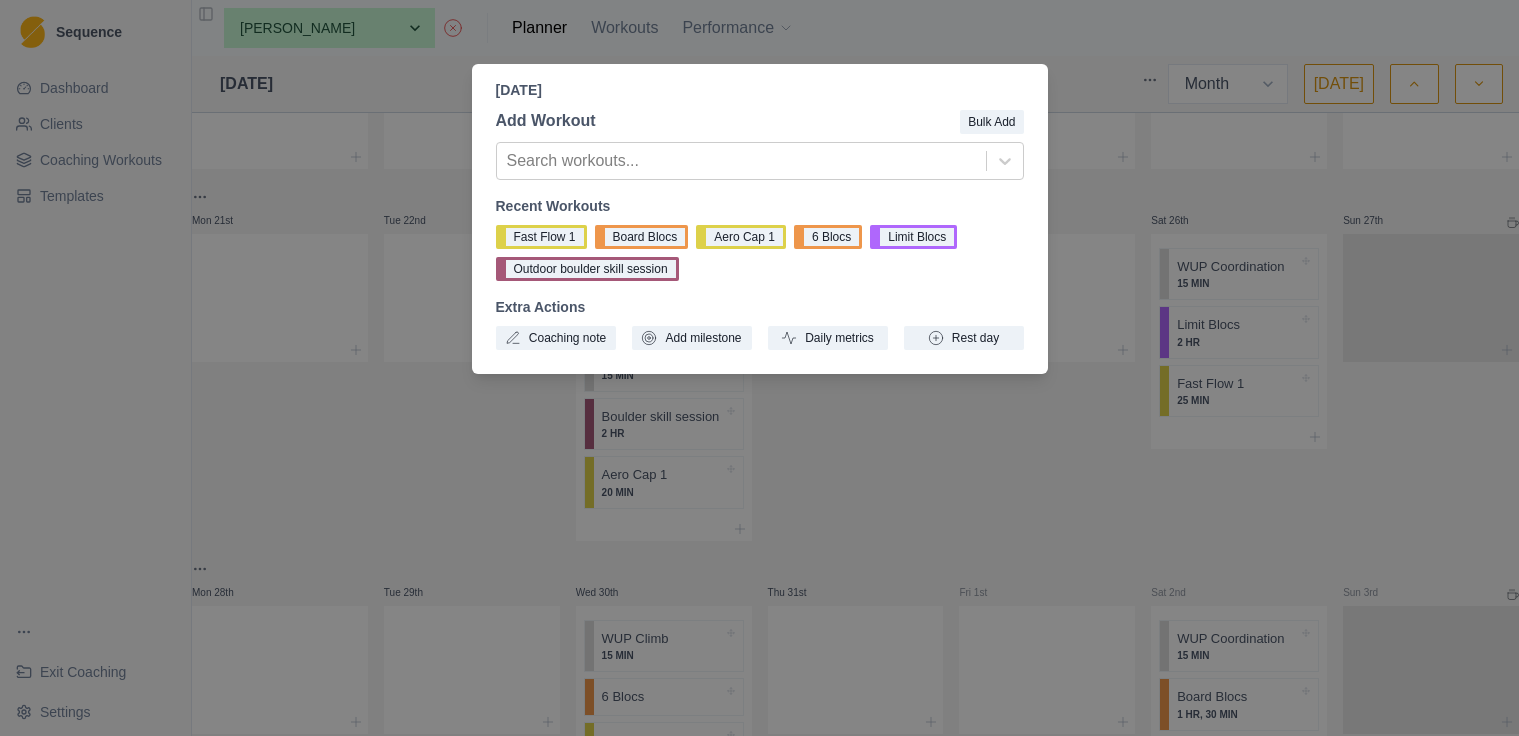 click on "[DATE]" at bounding box center [760, 90] 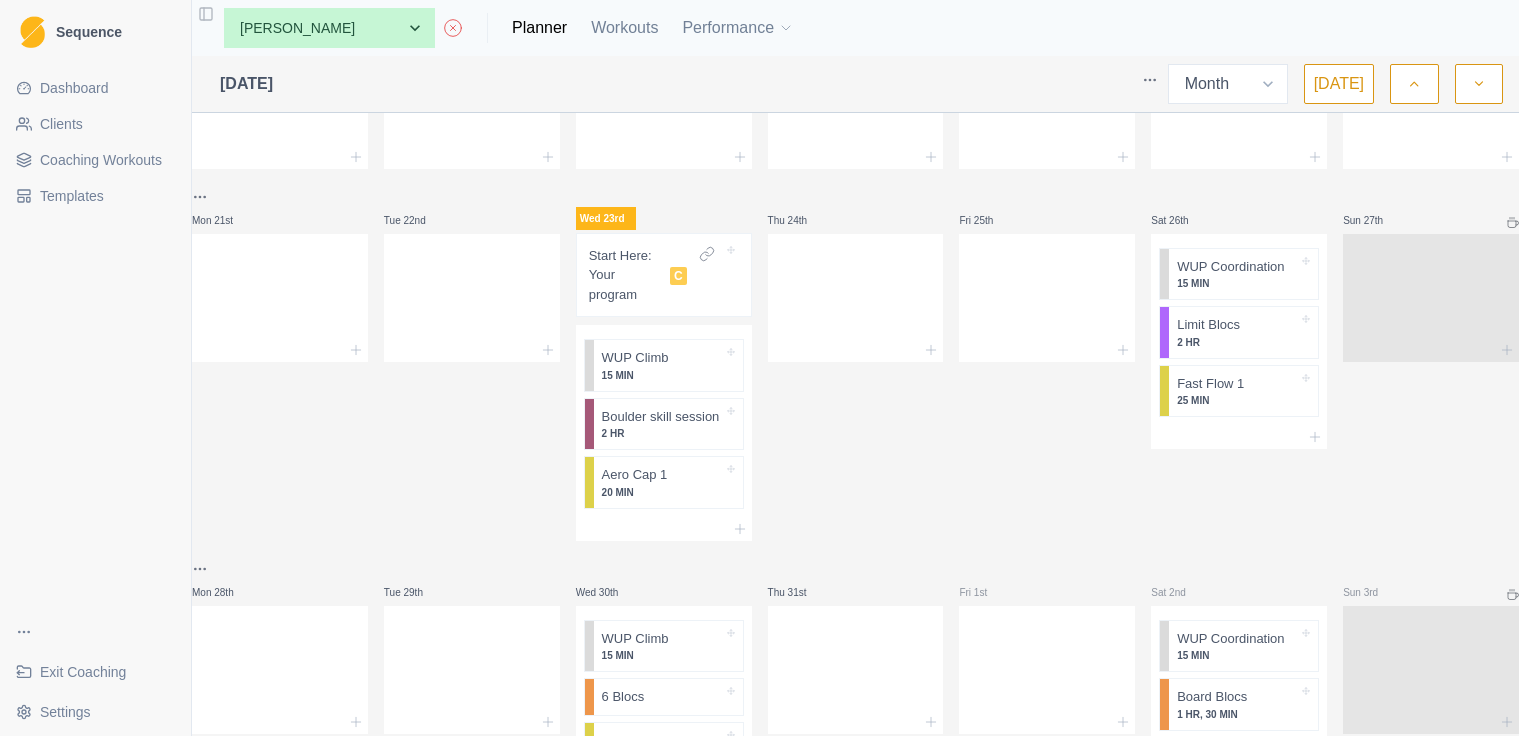 drag, startPoint x: 571, startPoint y: 34, endPoint x: 592, endPoint y: 40, distance: 21.84033 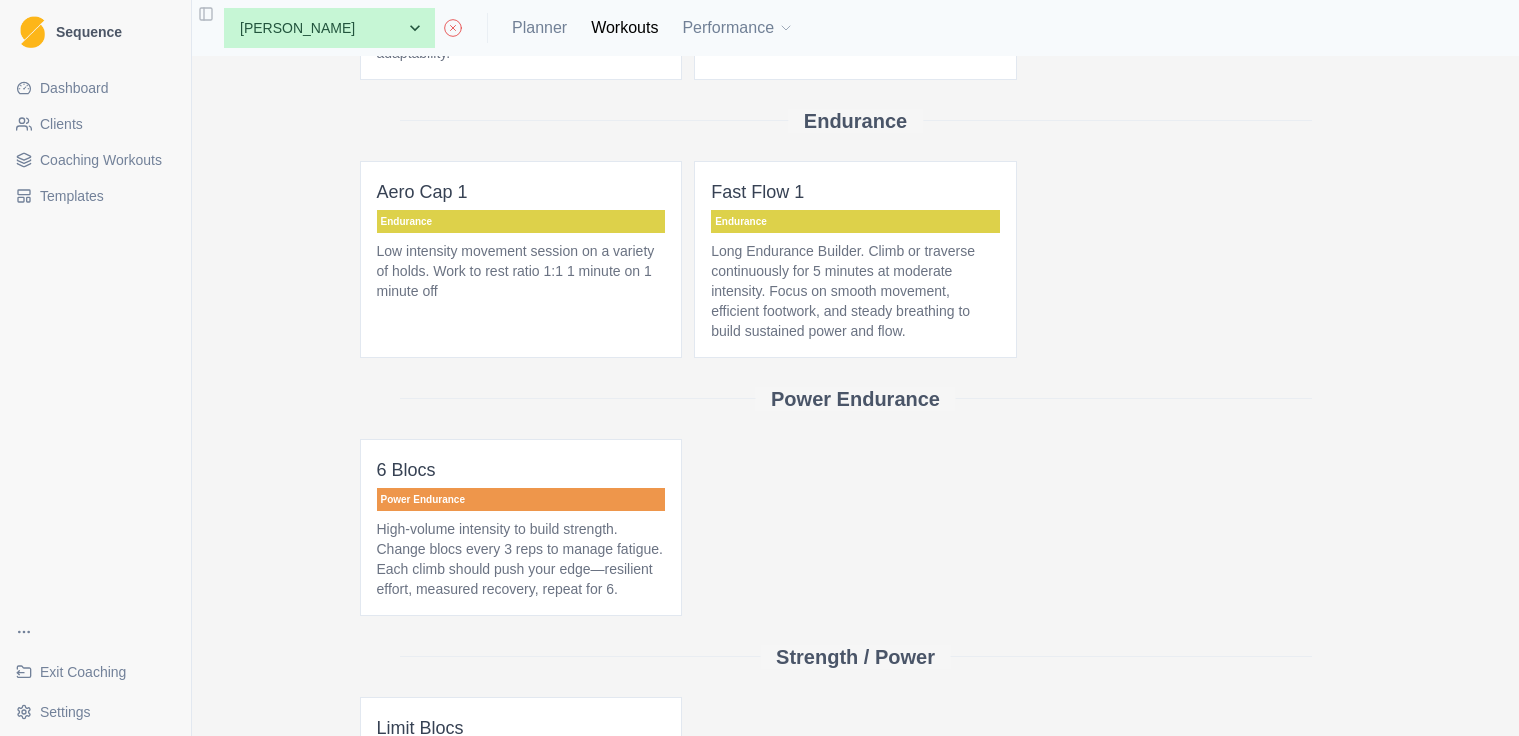 scroll, scrollTop: 0, scrollLeft: 0, axis: both 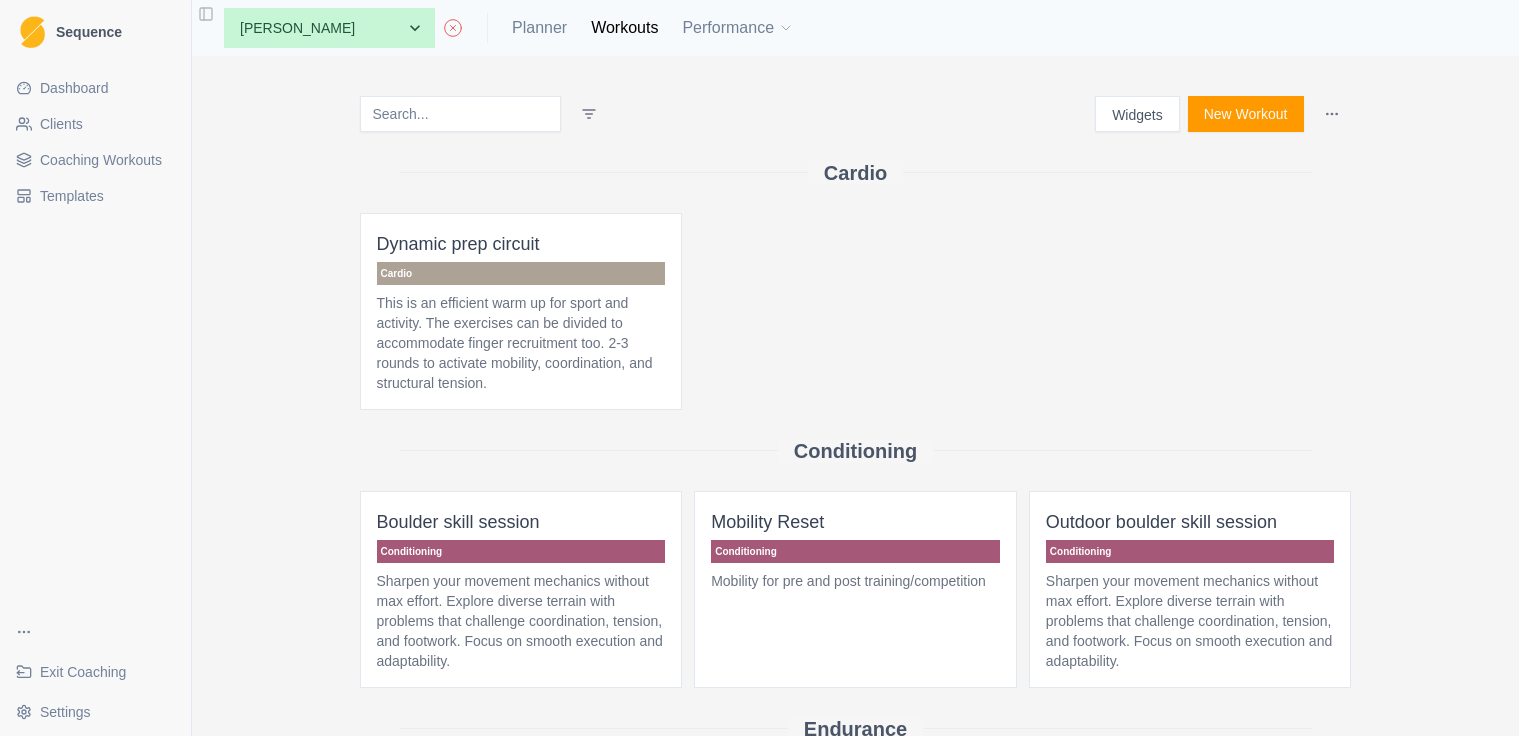 click on "Coaching Workouts" at bounding box center (101, 160) 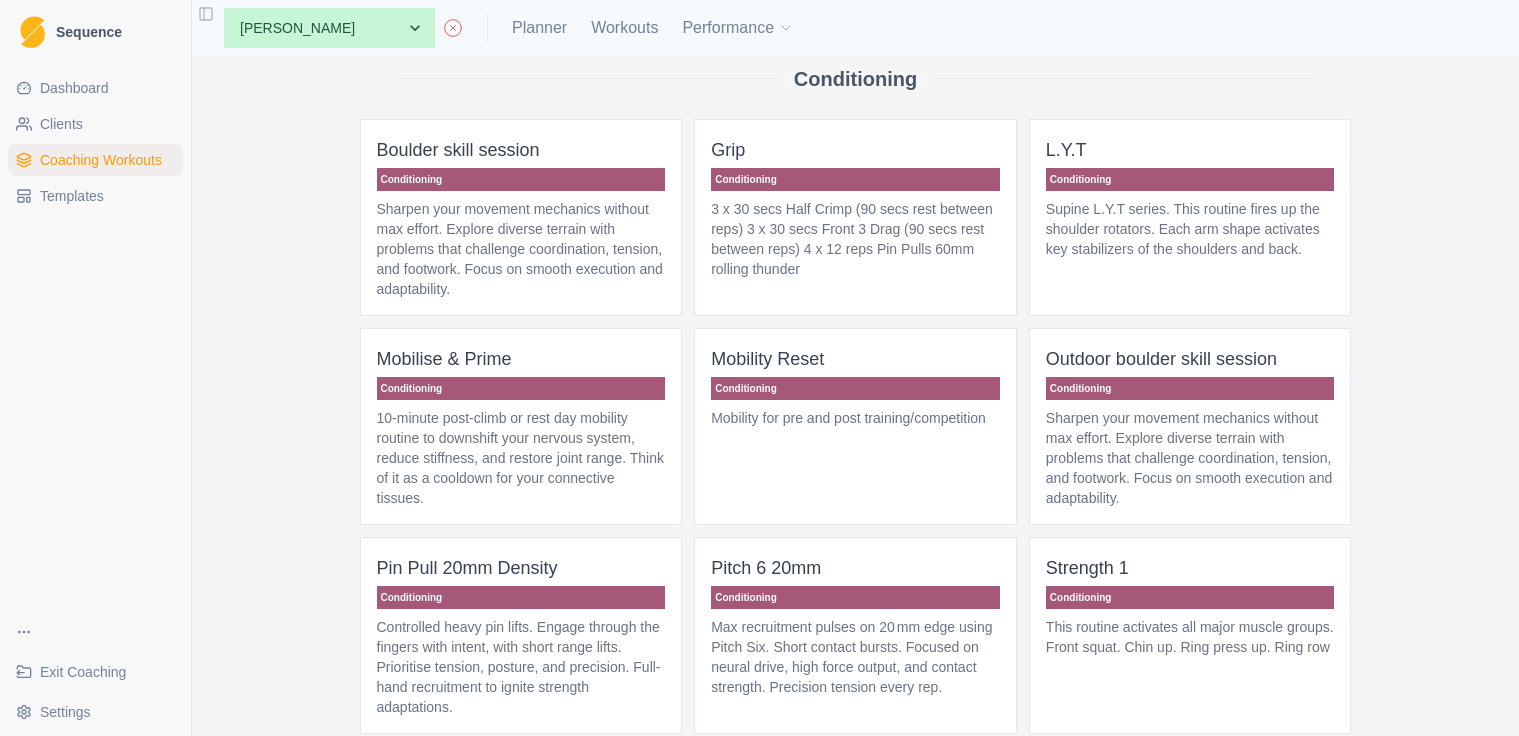 scroll, scrollTop: 580, scrollLeft: 0, axis: vertical 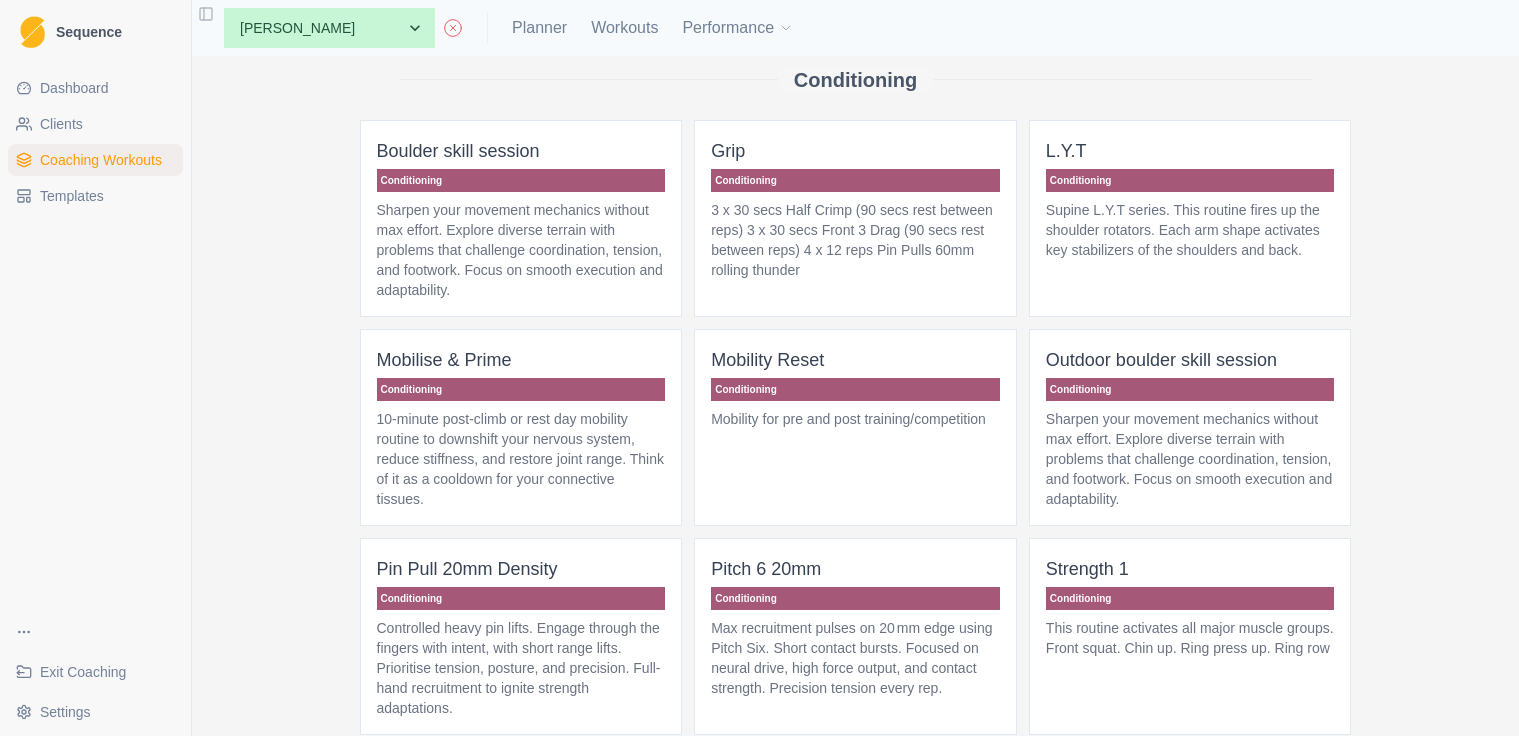 click on "Controlled heavy pin lifts. Engage through the fingers with intent, with short range lifts. Prioritise tension, posture, and precision. Full-hand recruitment to ignite strength adaptations." at bounding box center [521, 668] 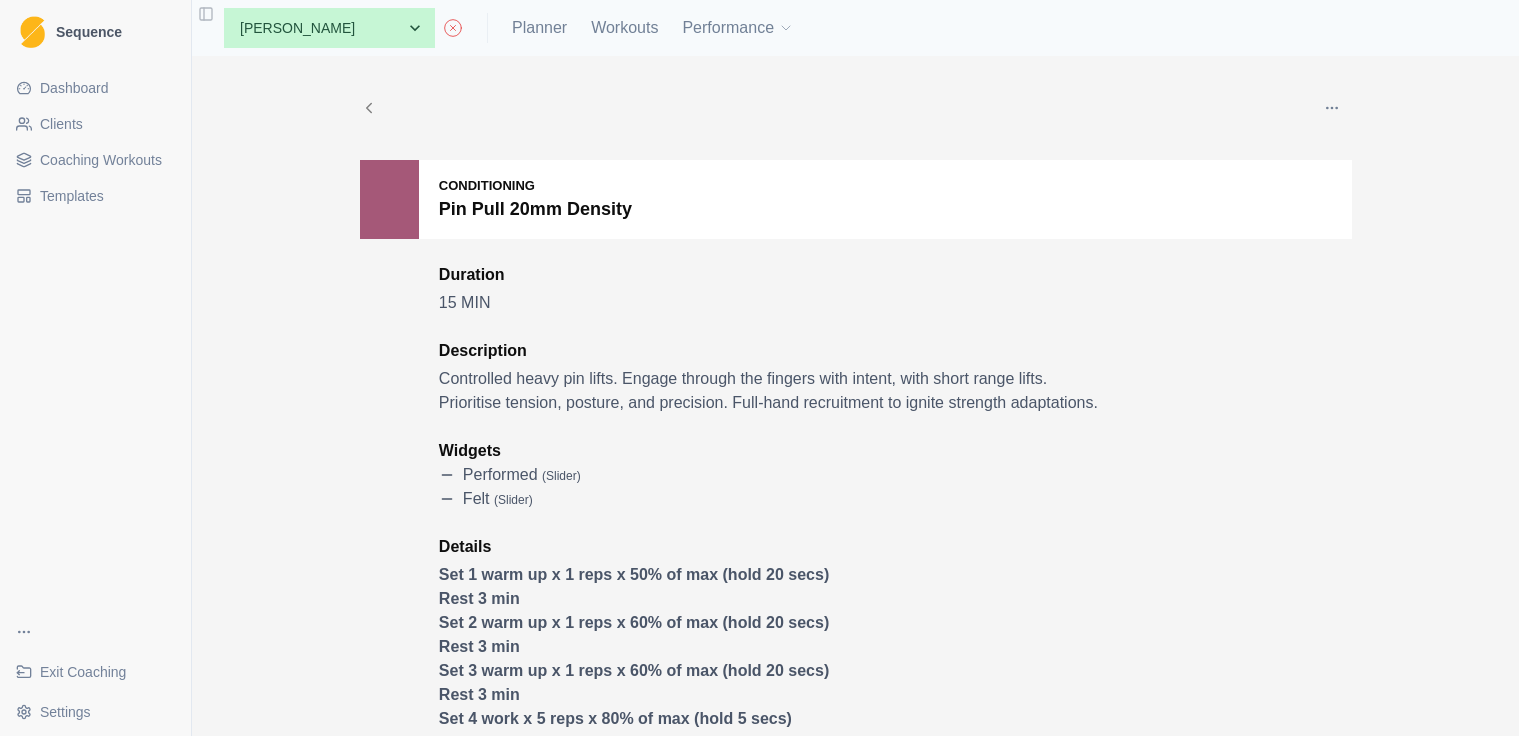 scroll, scrollTop: 0, scrollLeft: 0, axis: both 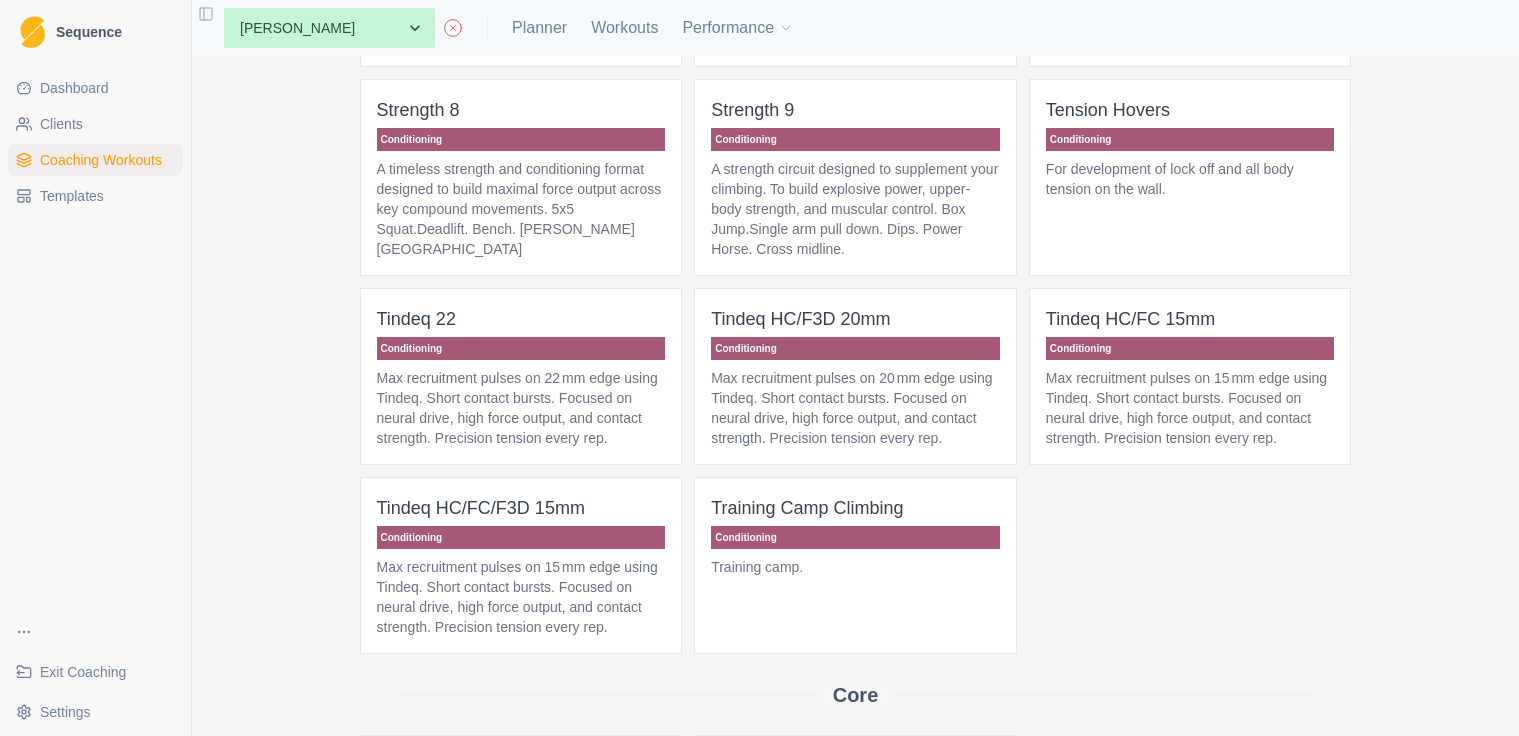 click on "Max recruitment pulses on 22 mm edge using Tindeq. Short contact bursts. Focused on neural drive, high force output, and contact strength. Precision tension every rep." at bounding box center [521, 408] 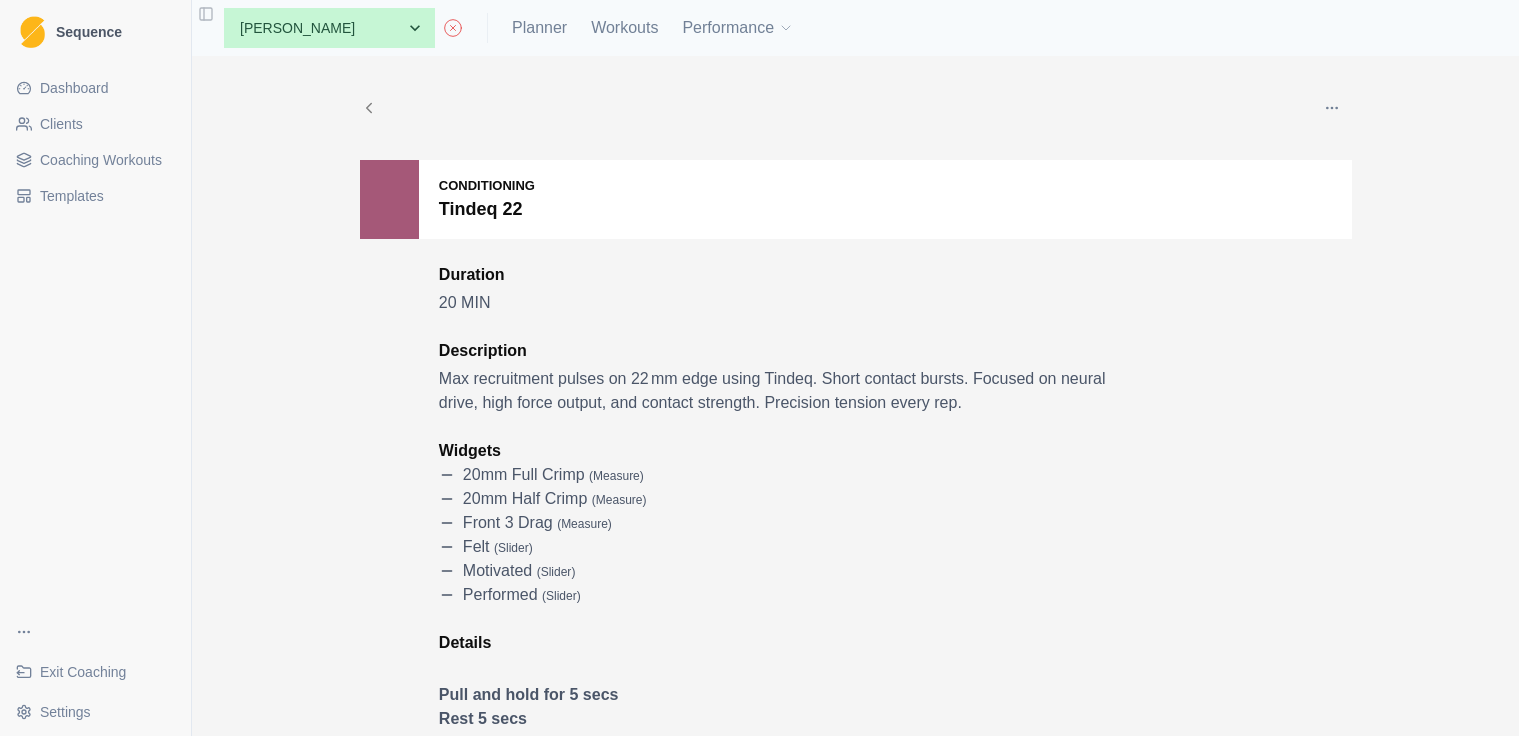 scroll, scrollTop: 0, scrollLeft: 0, axis: both 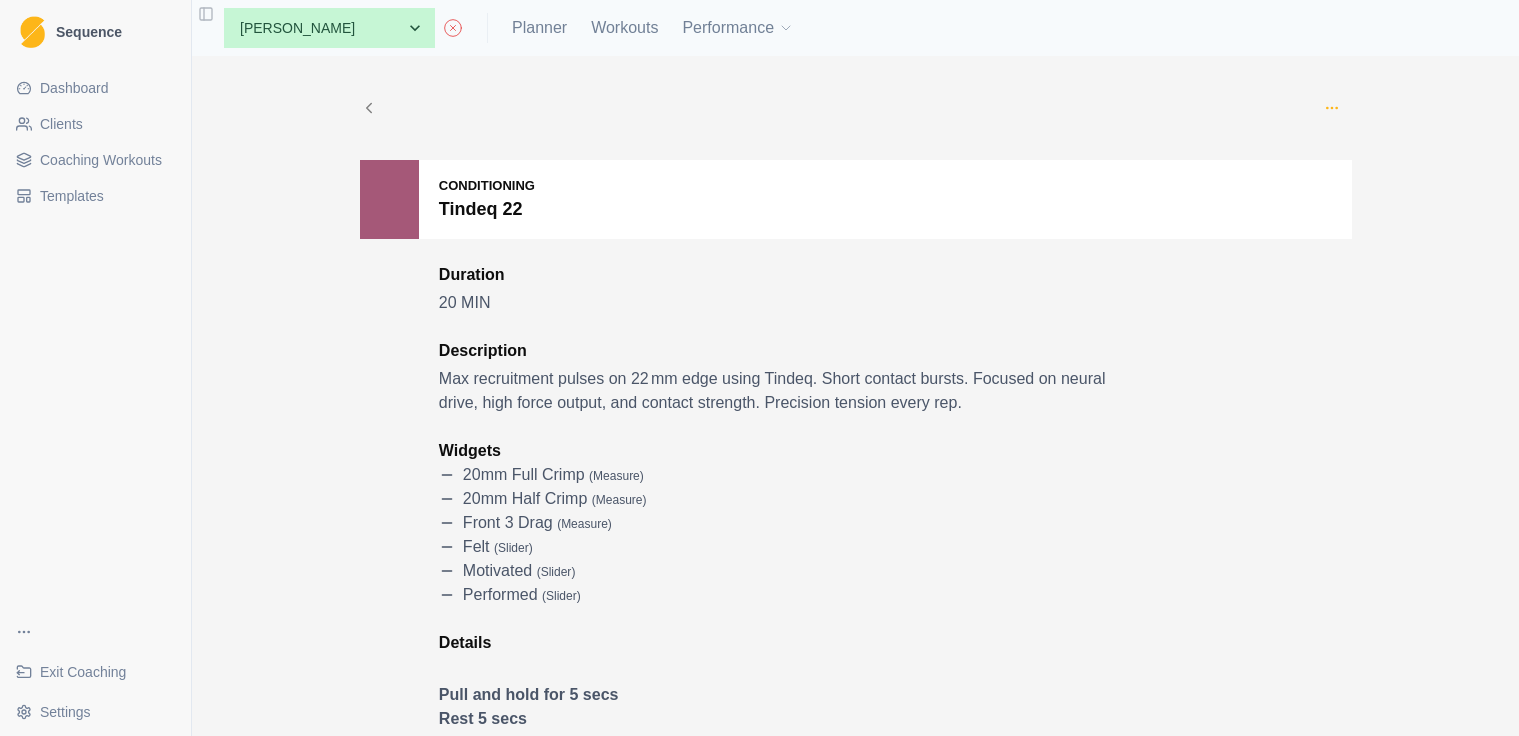 click 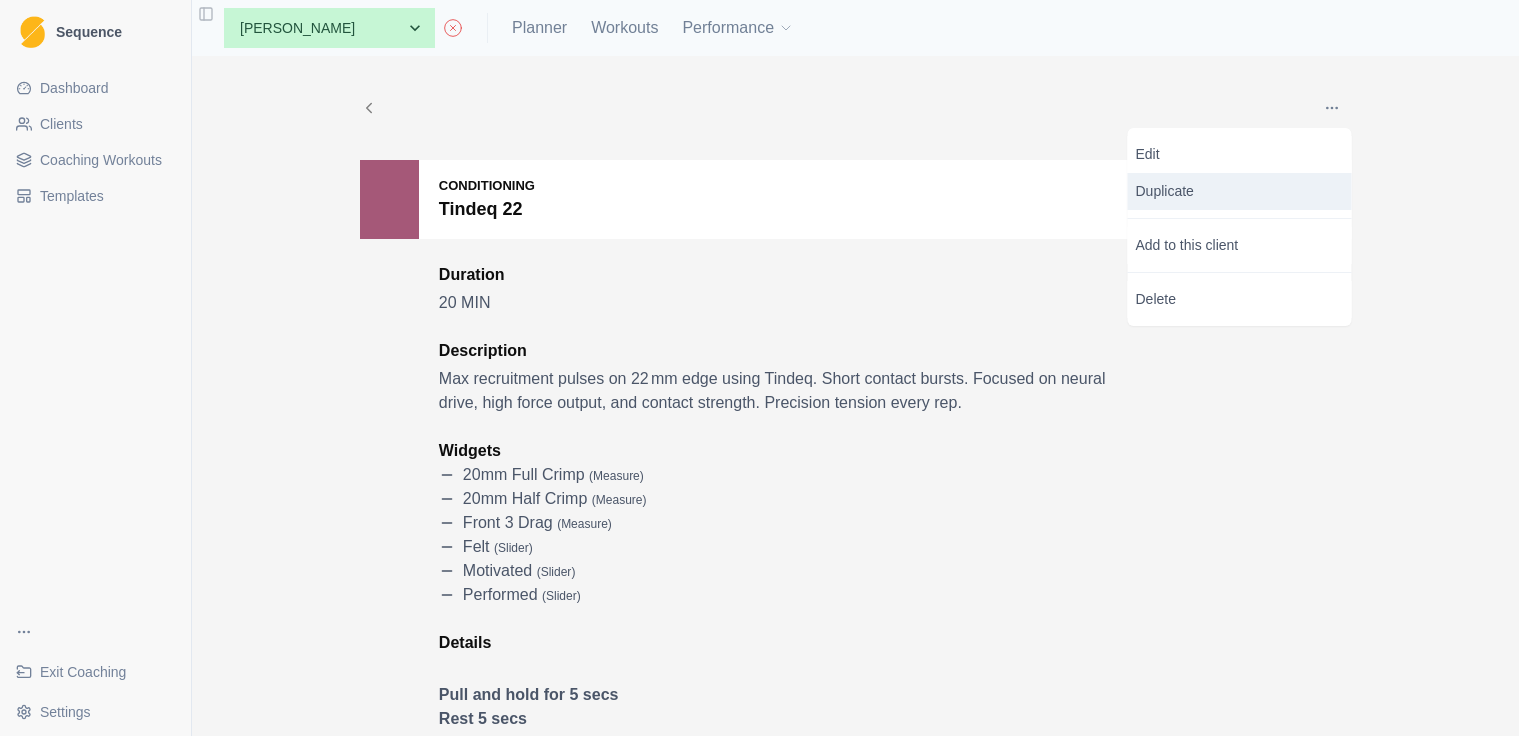 click on "Duplicate" at bounding box center (1240, 191) 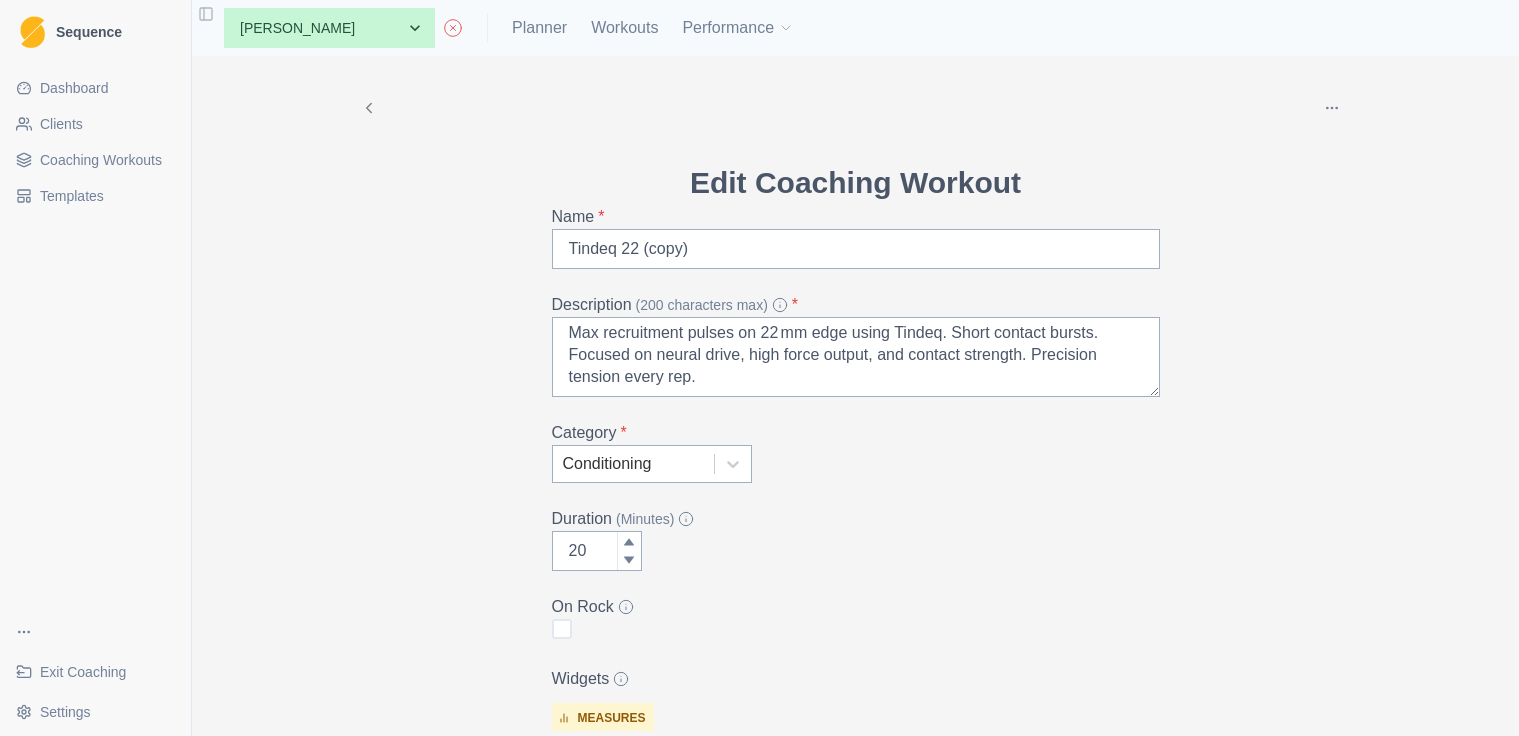 scroll, scrollTop: 4, scrollLeft: 0, axis: vertical 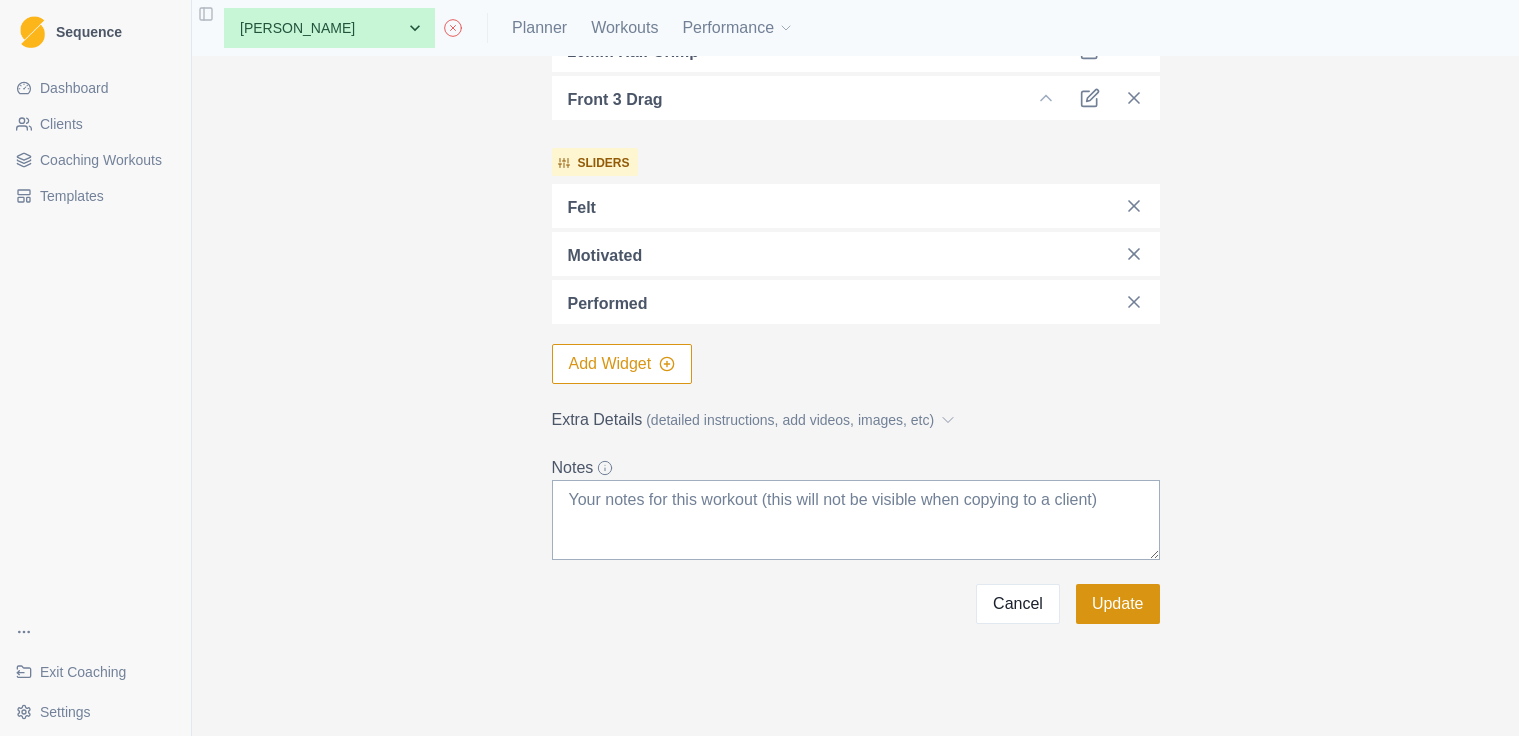 click on "Update" at bounding box center [1118, 604] 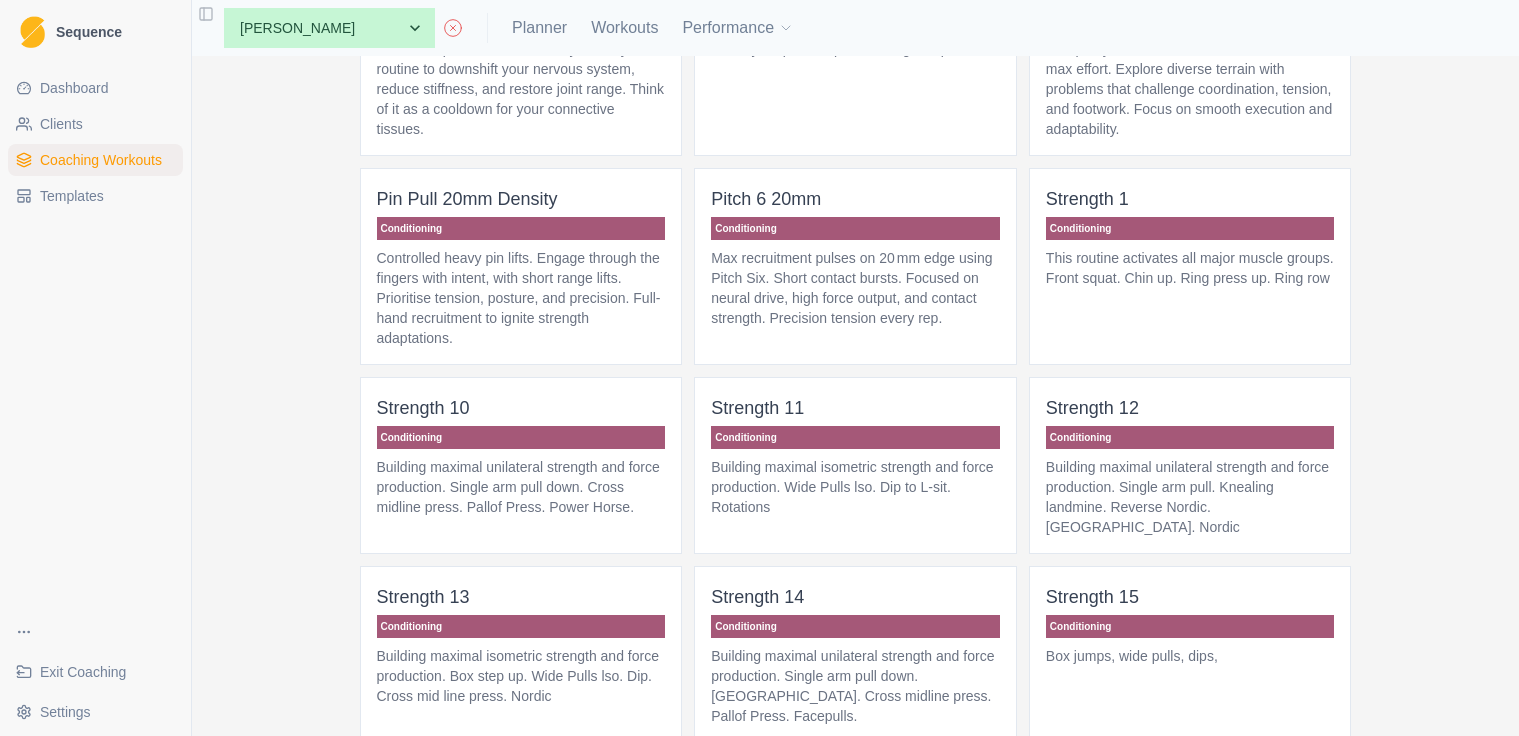 scroll, scrollTop: 966, scrollLeft: 0, axis: vertical 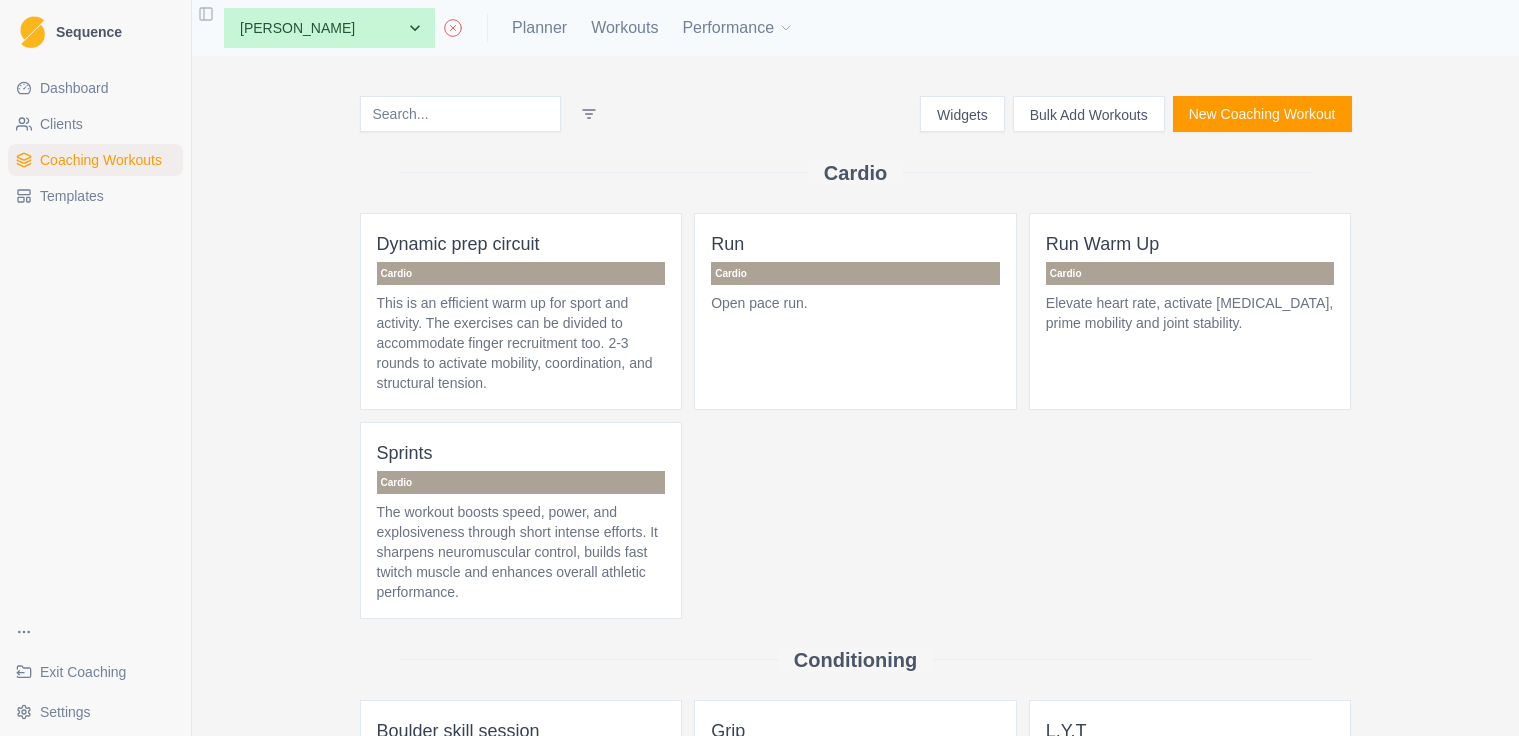 click on "Bulk Add Workouts" at bounding box center [1089, 114] 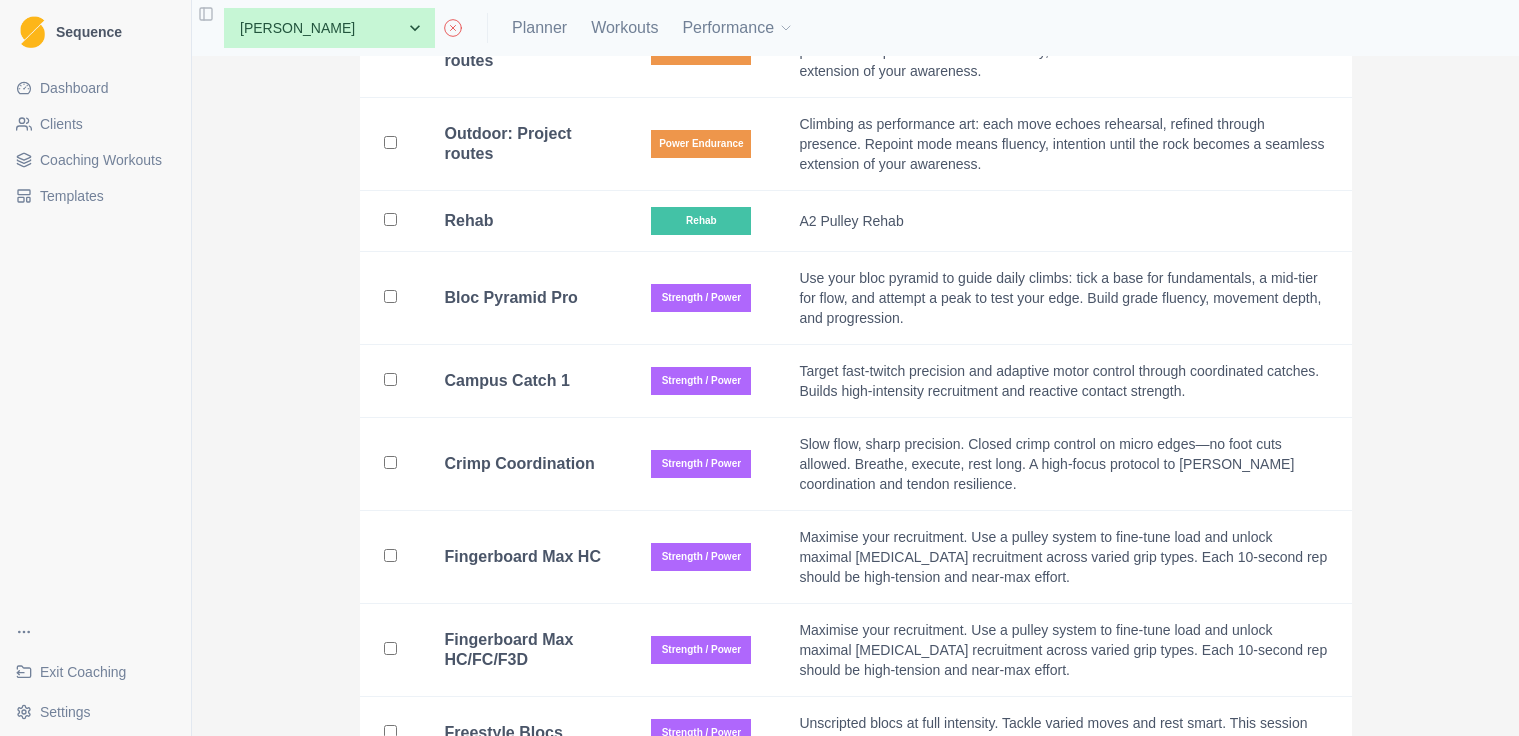 scroll, scrollTop: 4621, scrollLeft: 0, axis: vertical 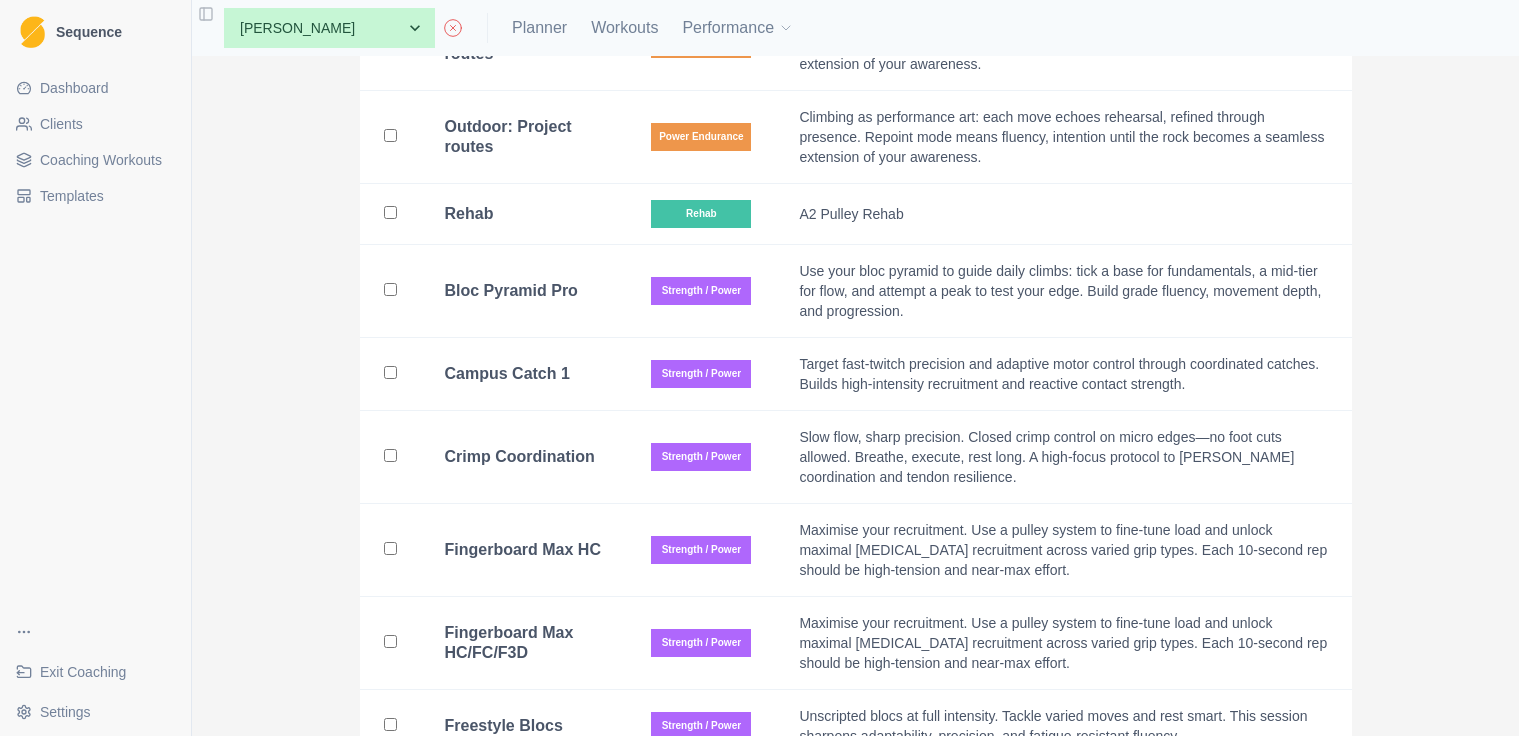 click at bounding box center [390, 641] 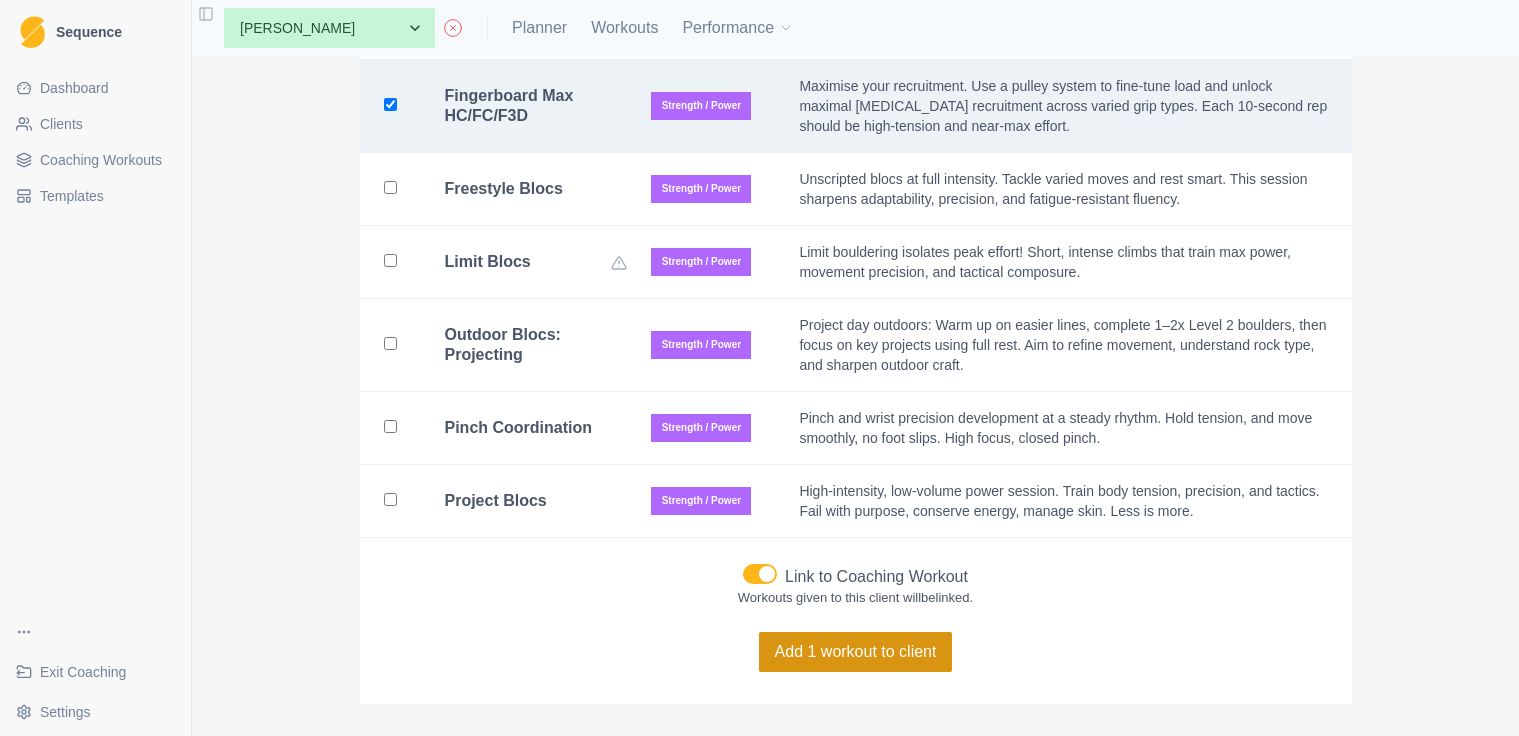 scroll, scrollTop: 5160, scrollLeft: 0, axis: vertical 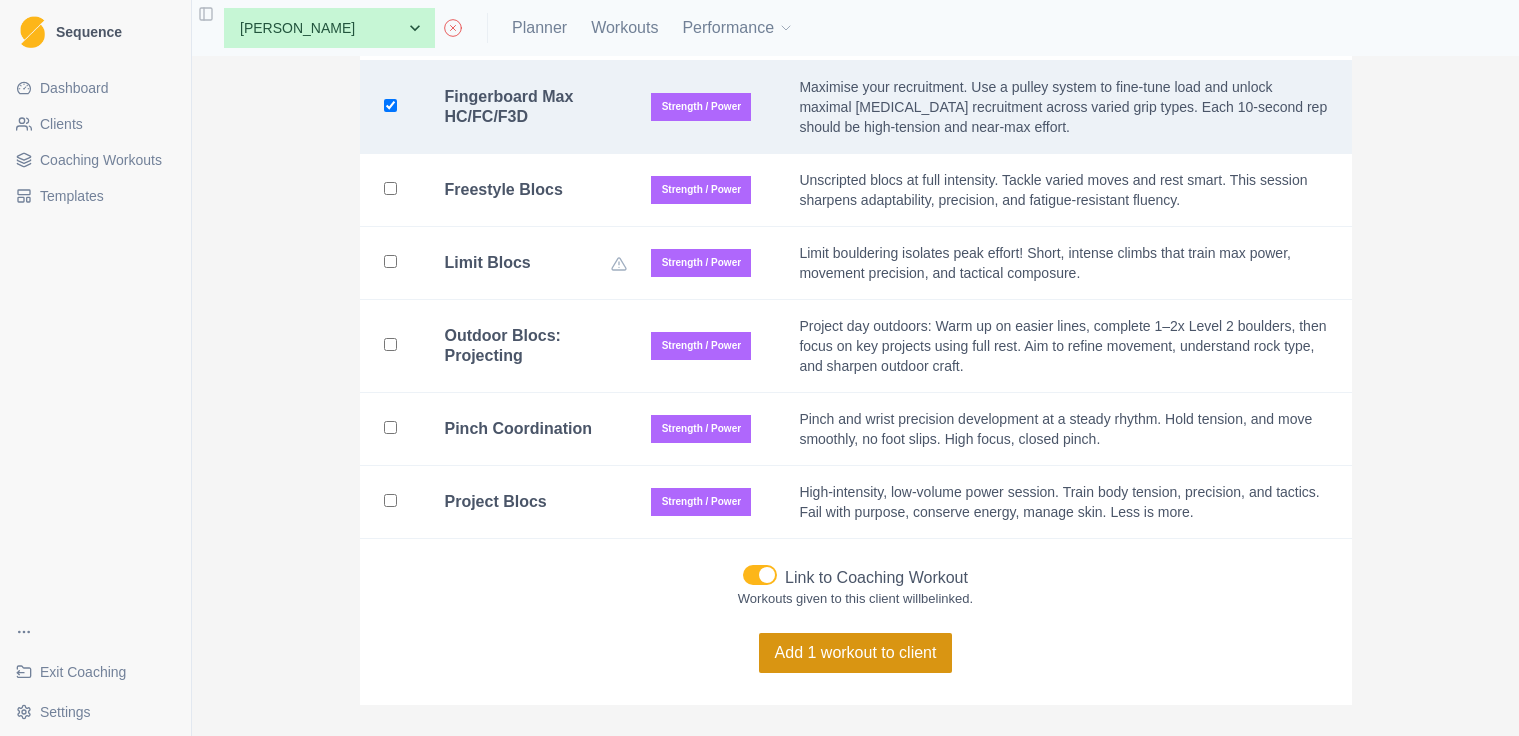 click on "Add 1 workout to client" at bounding box center [856, 653] 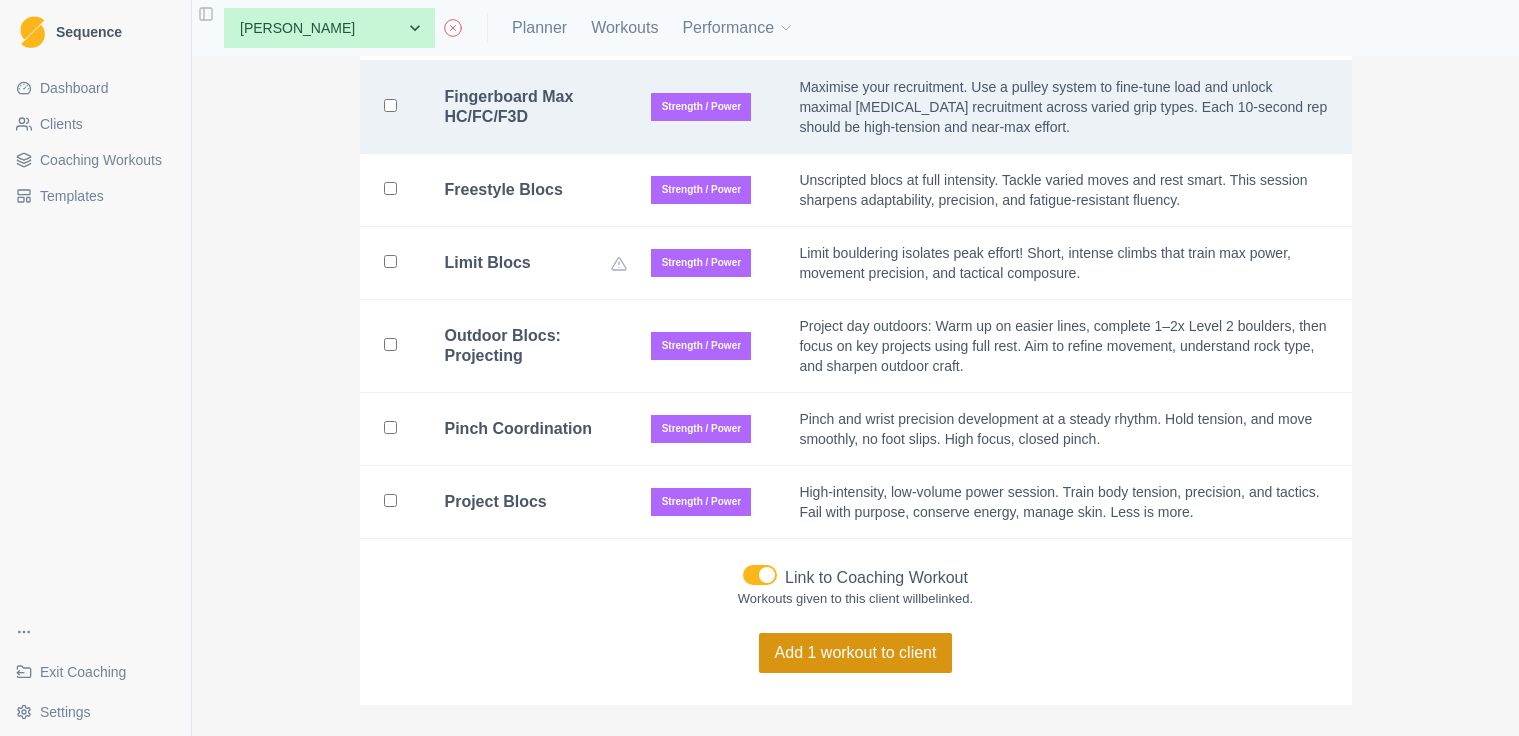 checkbox on "false" 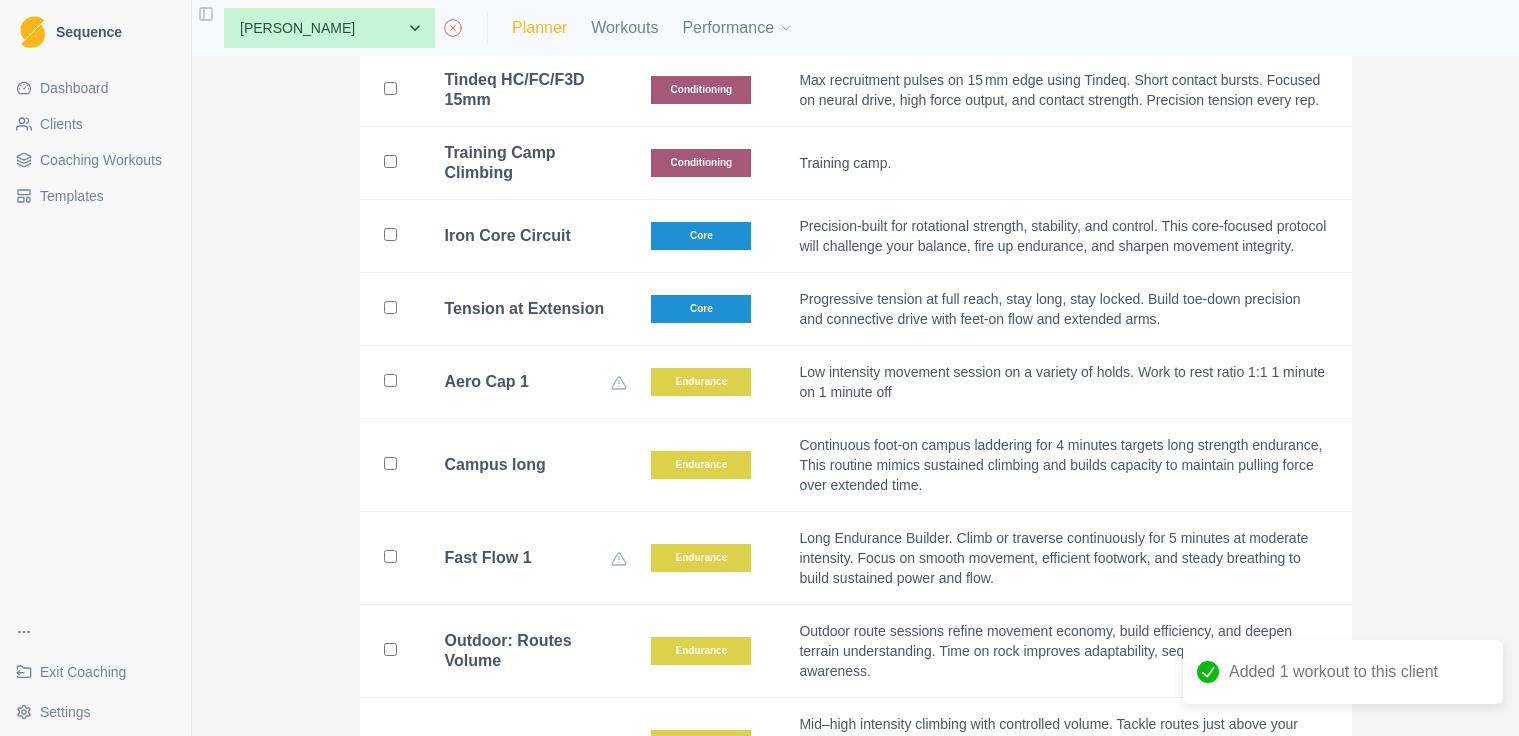 scroll, scrollTop: 2752, scrollLeft: 0, axis: vertical 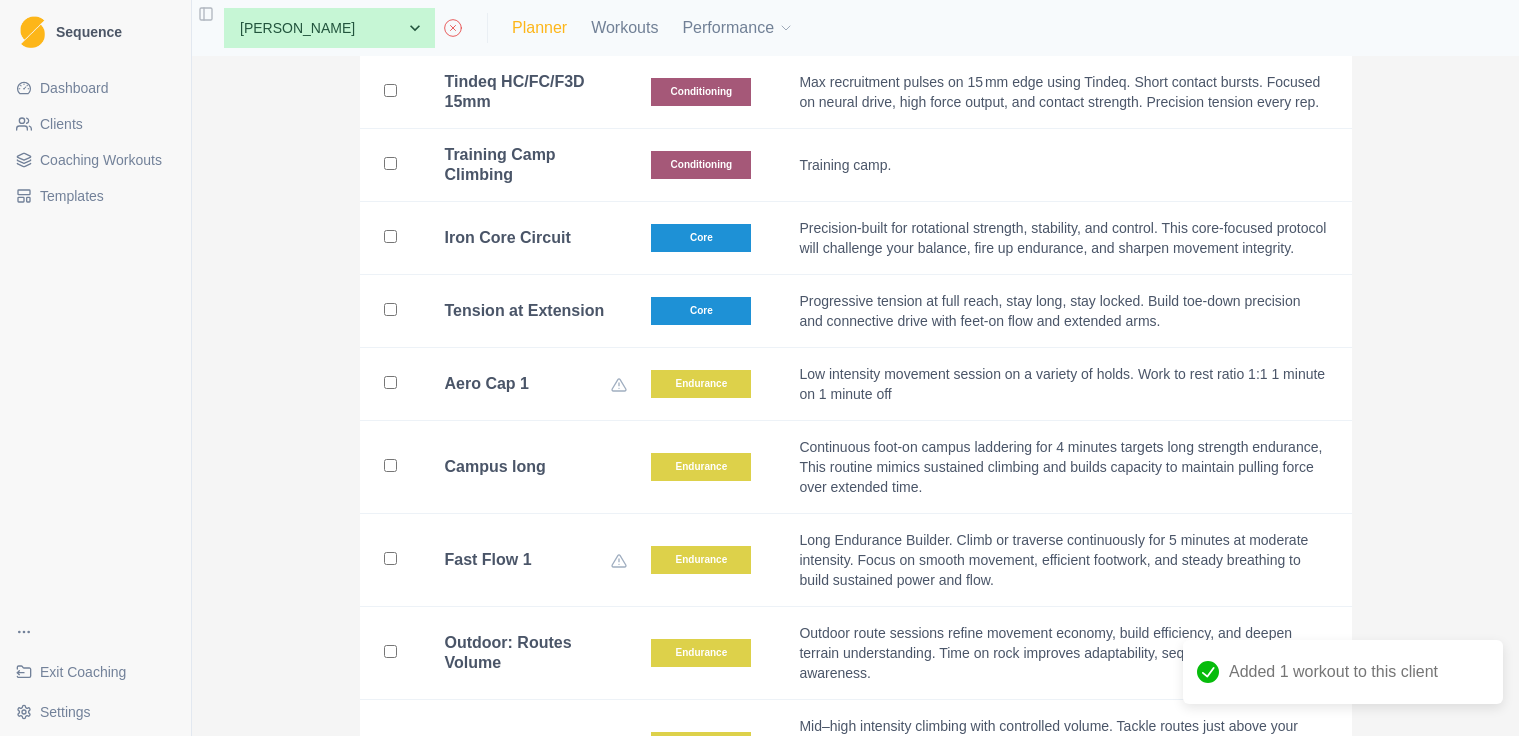 click on "Planner" at bounding box center (539, 28) 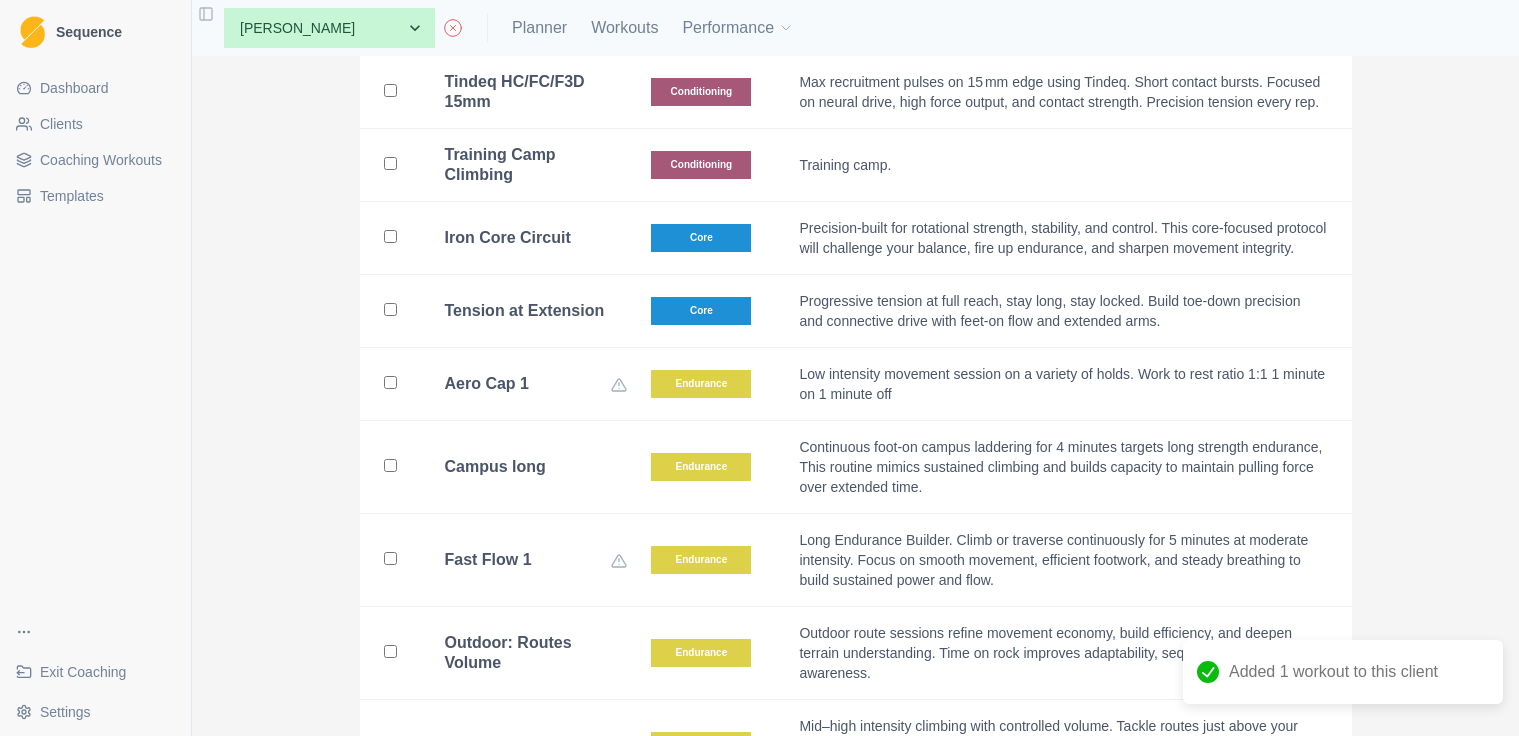 select on "month" 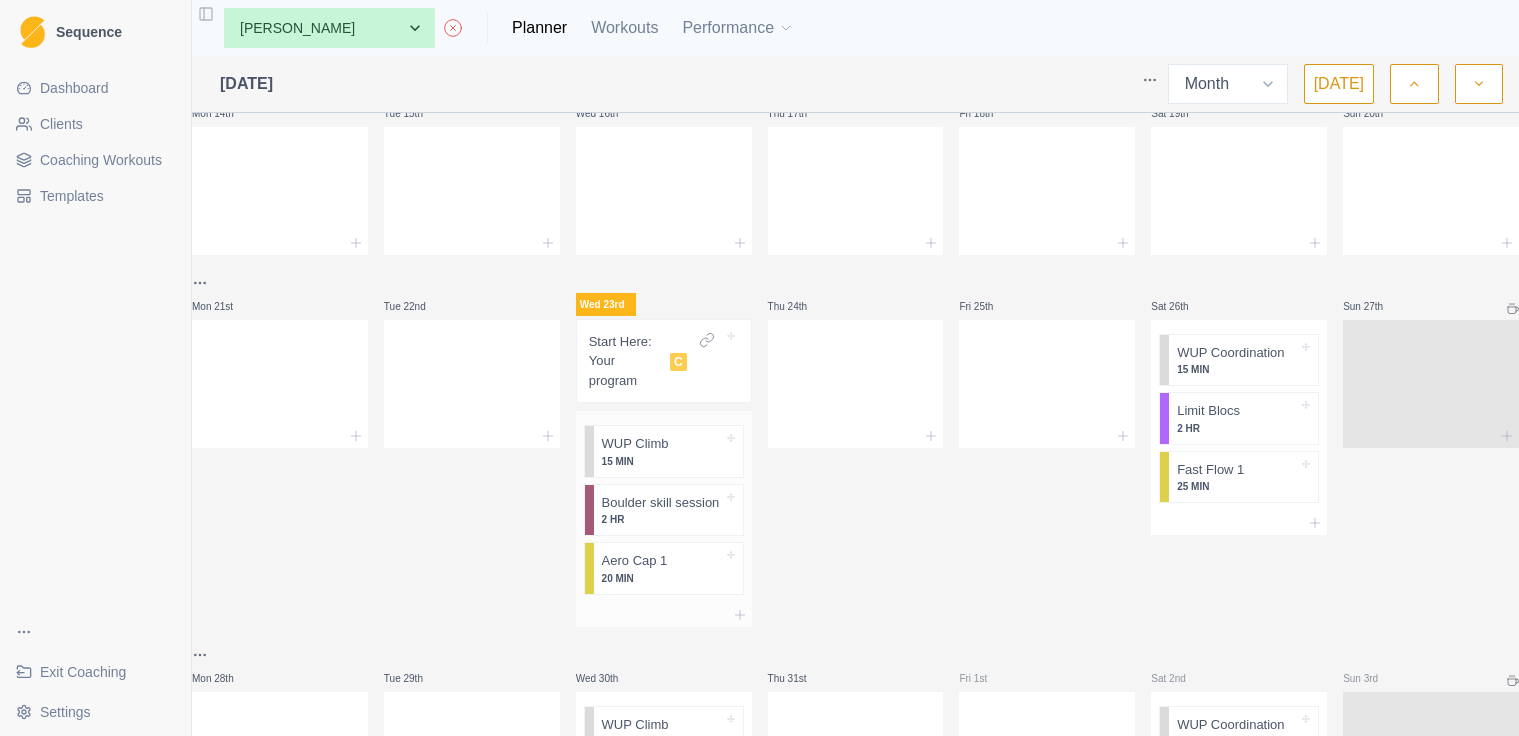 scroll, scrollTop: 519, scrollLeft: 0, axis: vertical 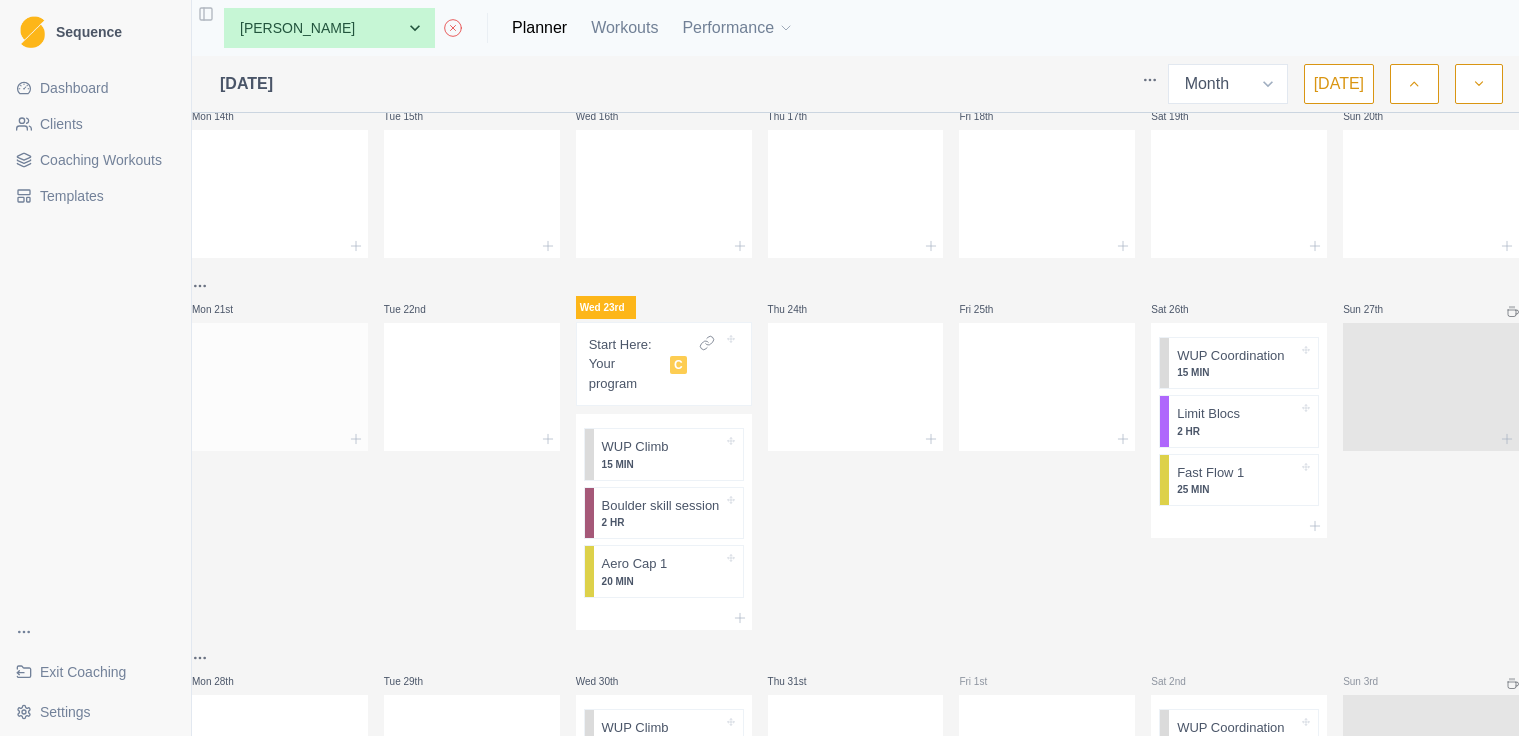 click at bounding box center (280, 383) 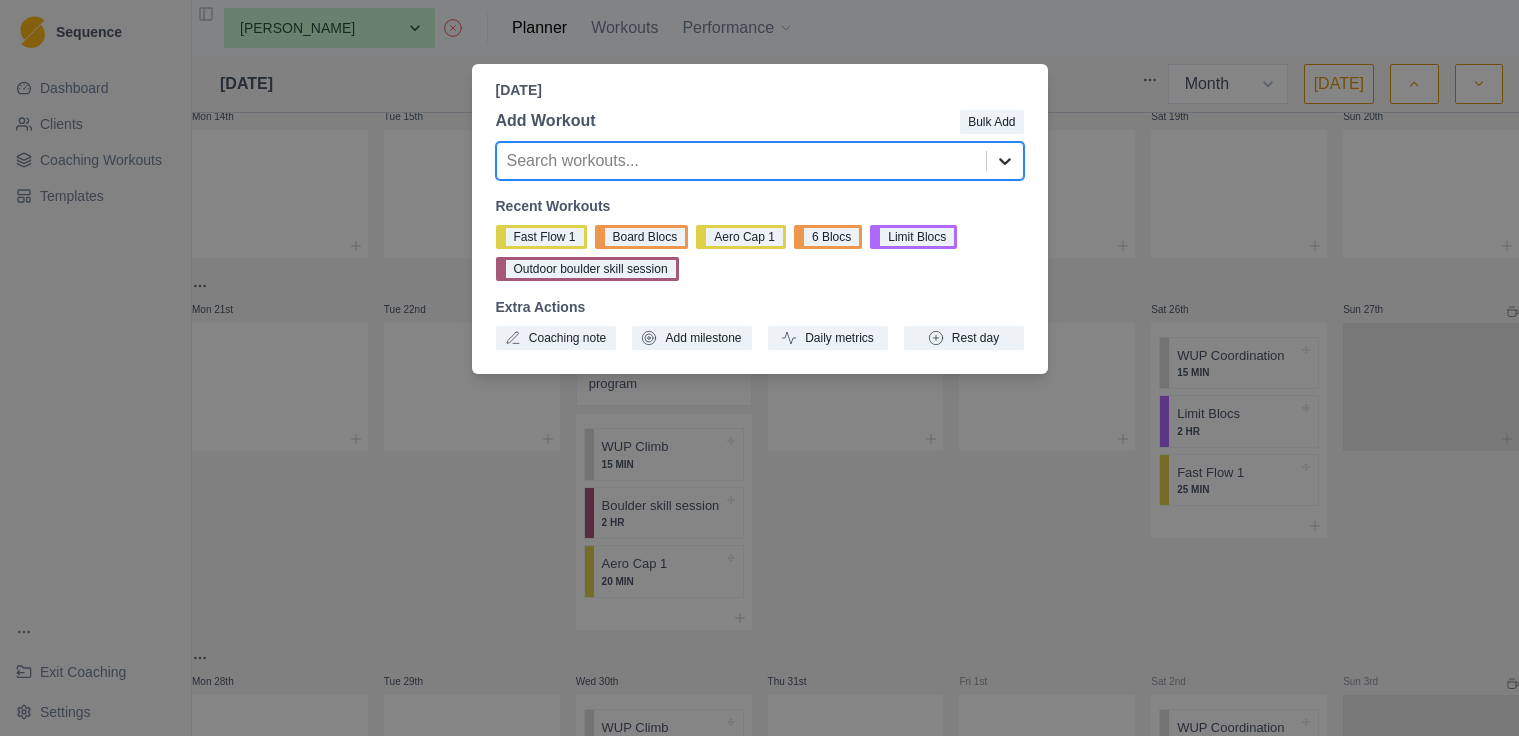 click 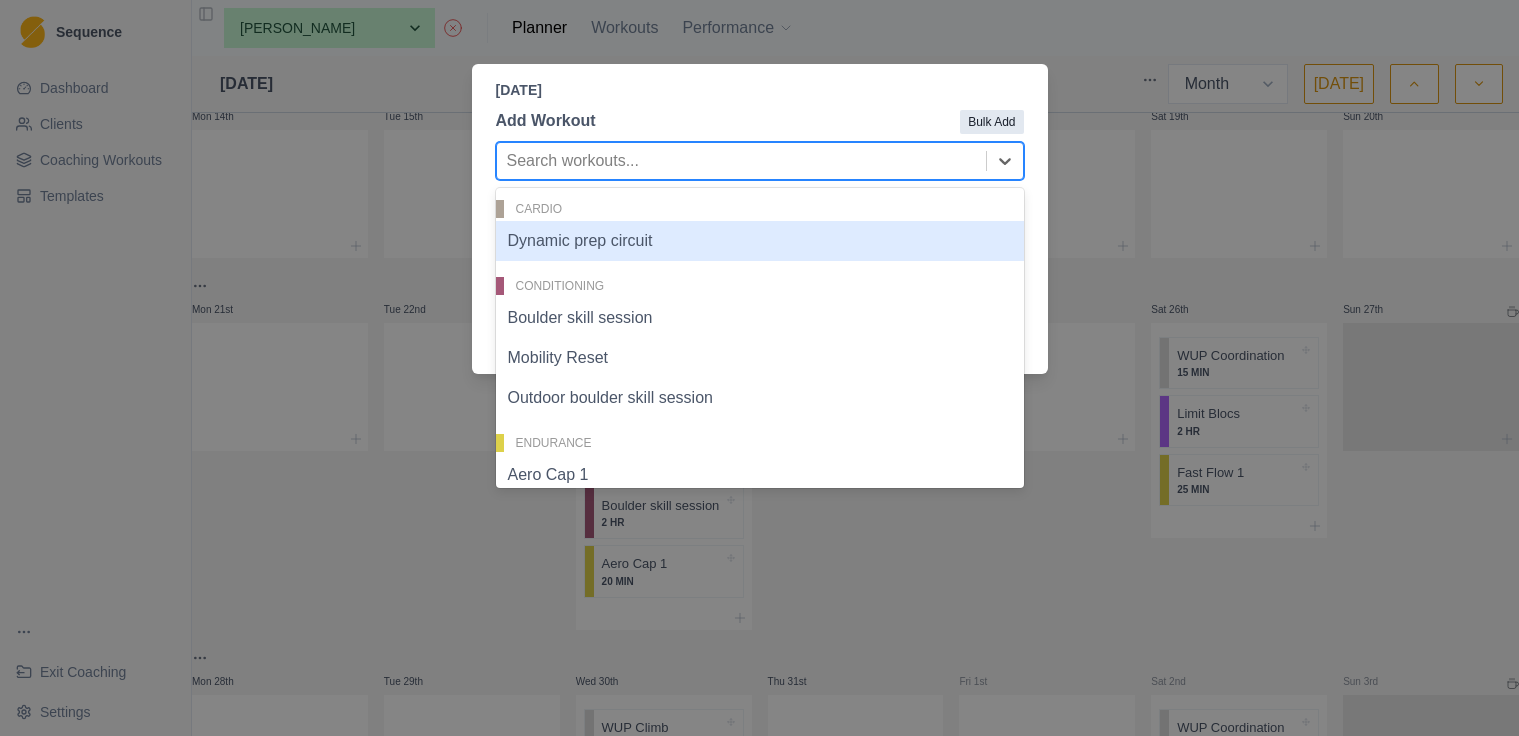click on "Bulk Add" at bounding box center (991, 122) 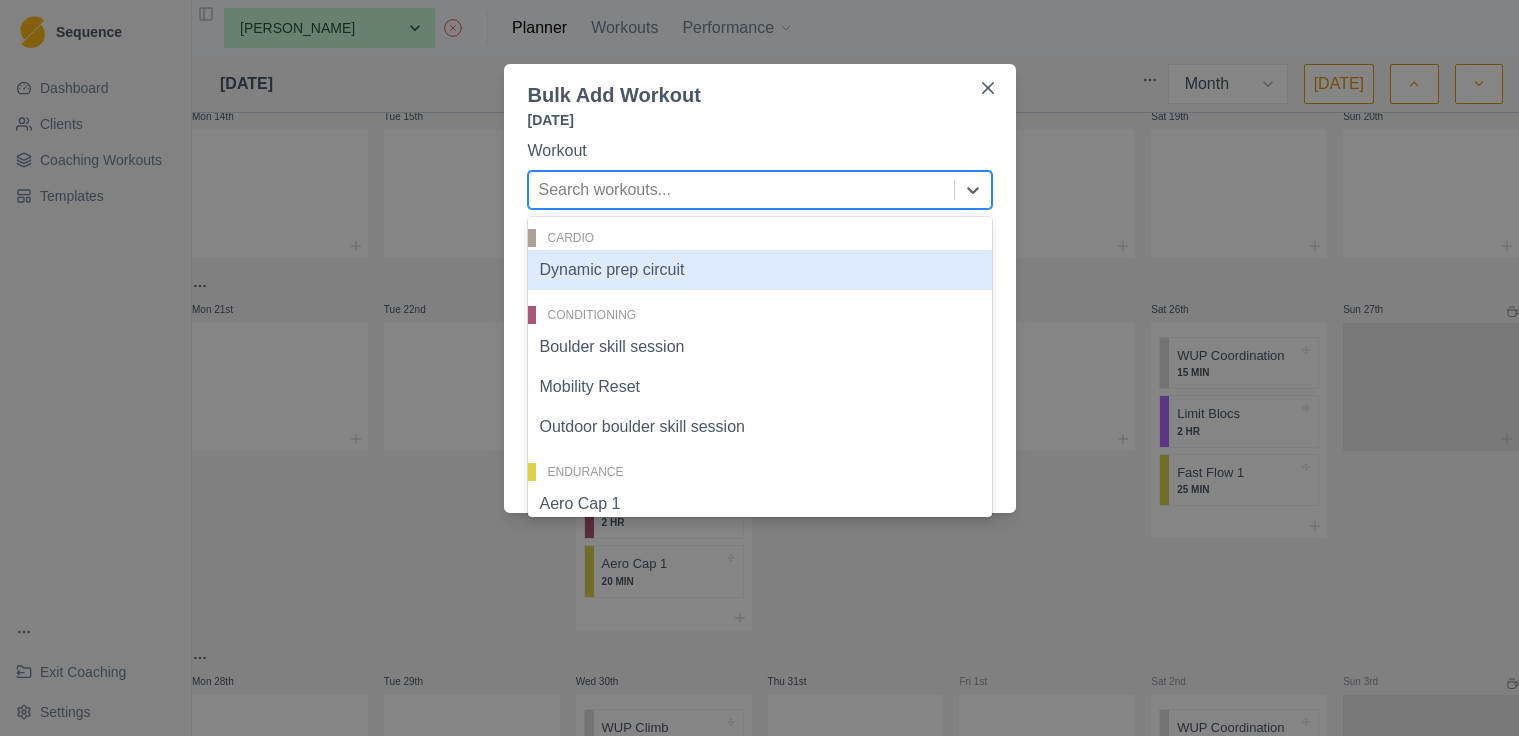 click at bounding box center [741, 190] 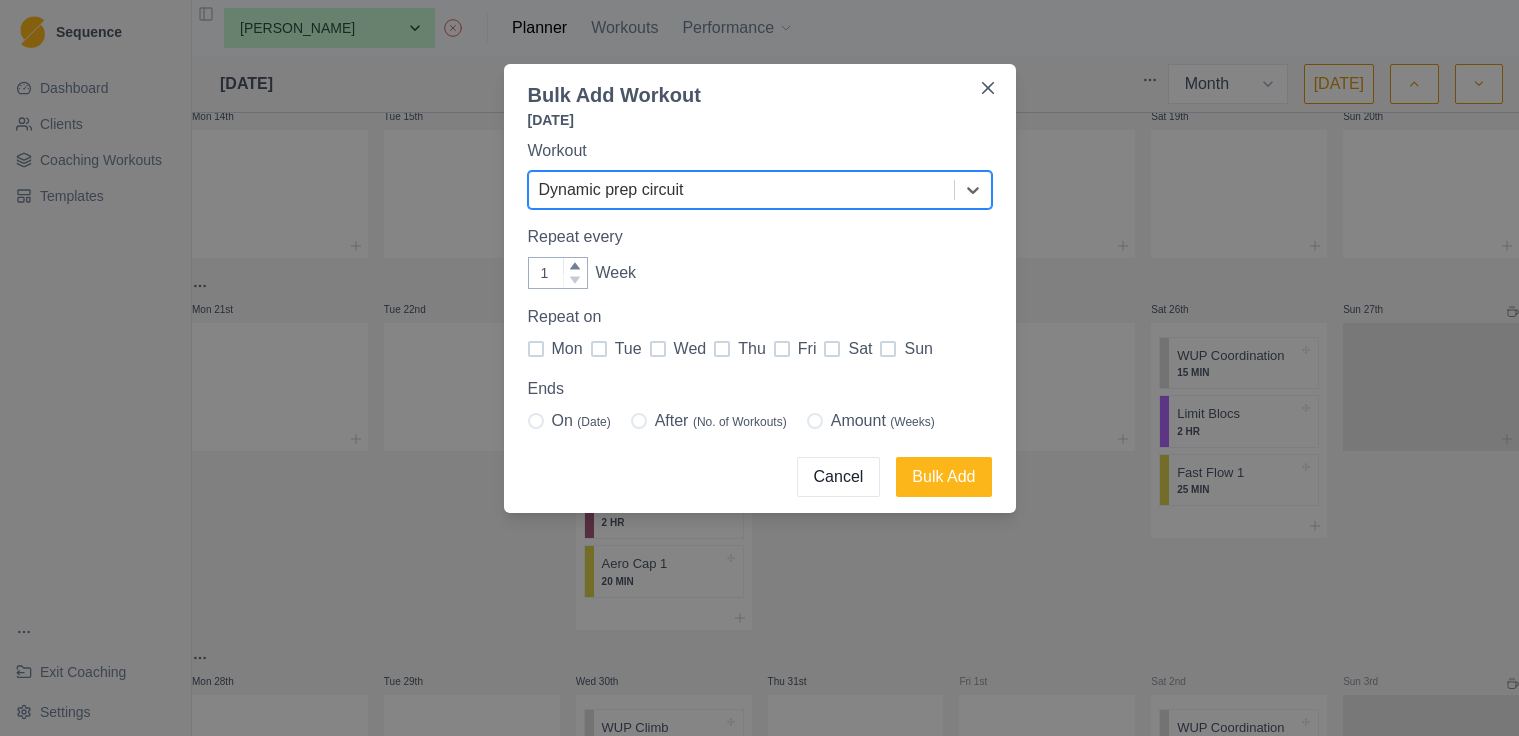 click at bounding box center (536, 349) 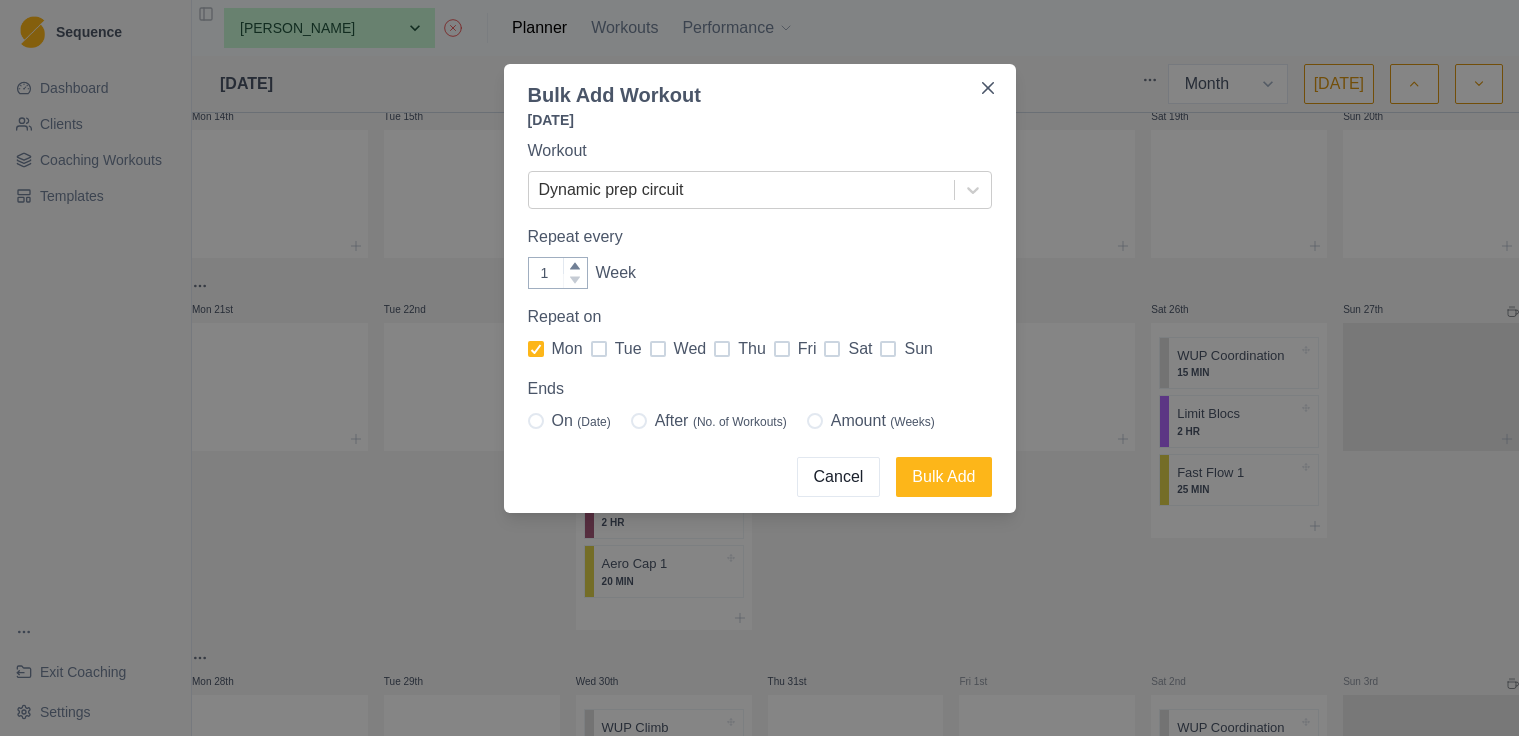 click at bounding box center (815, 421) 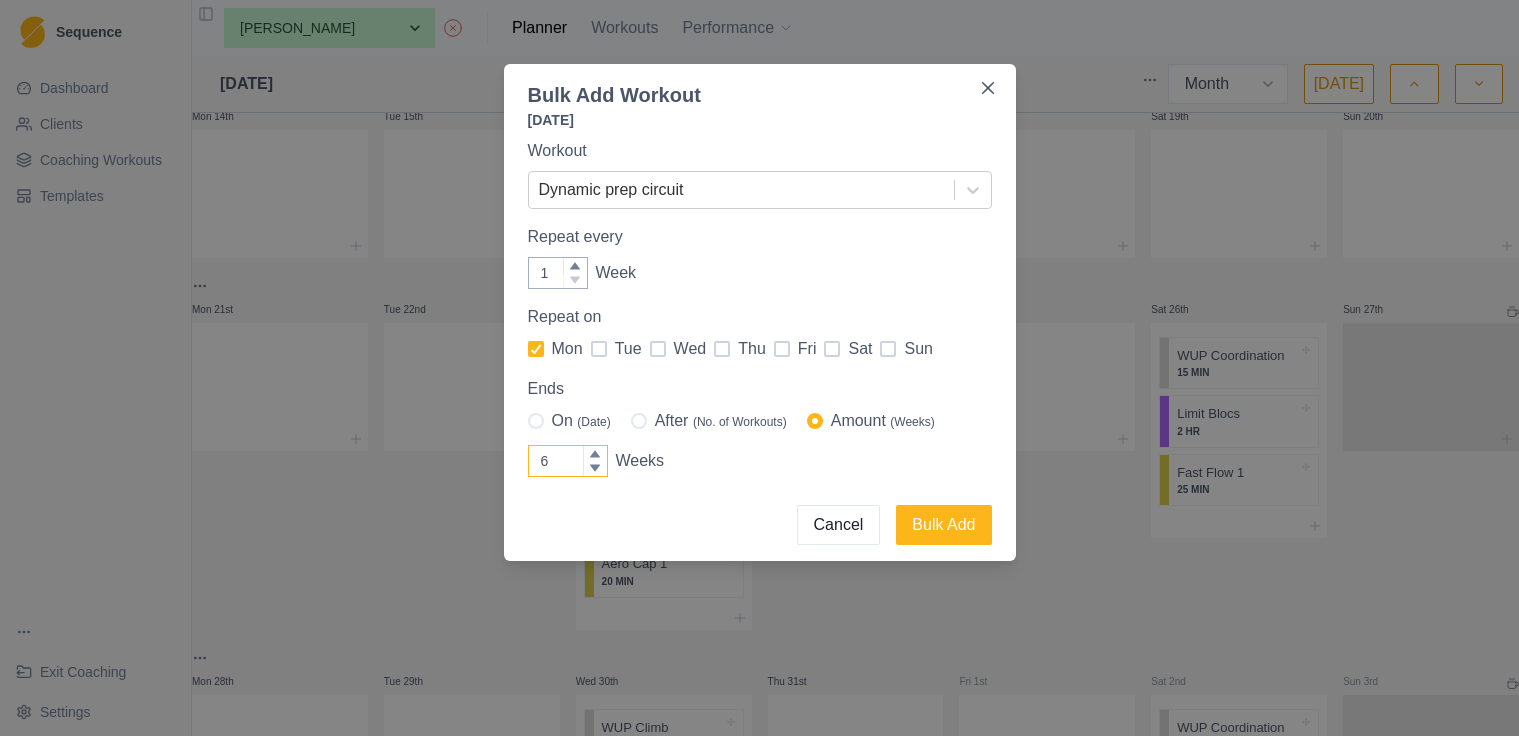 click 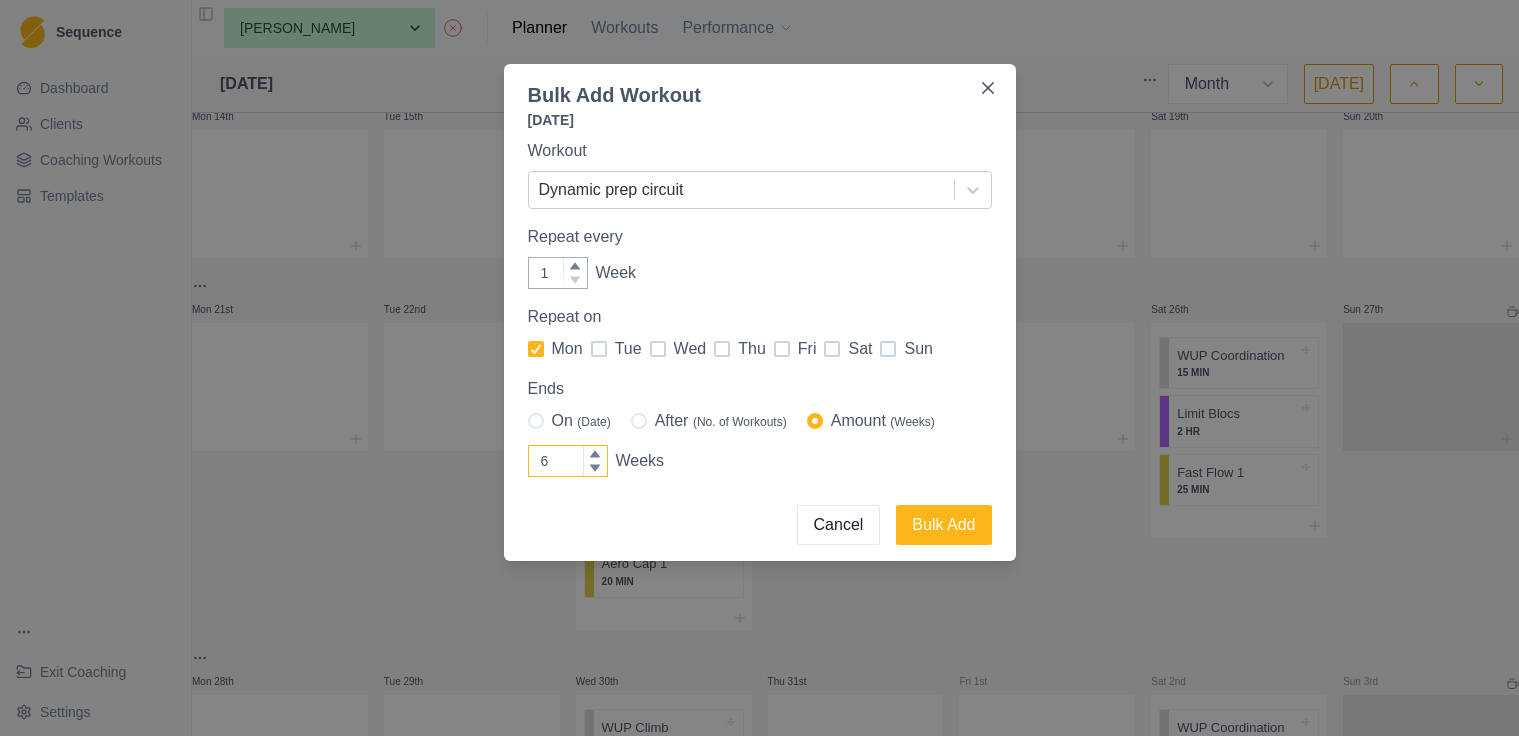 click on "6" at bounding box center [568, 461] 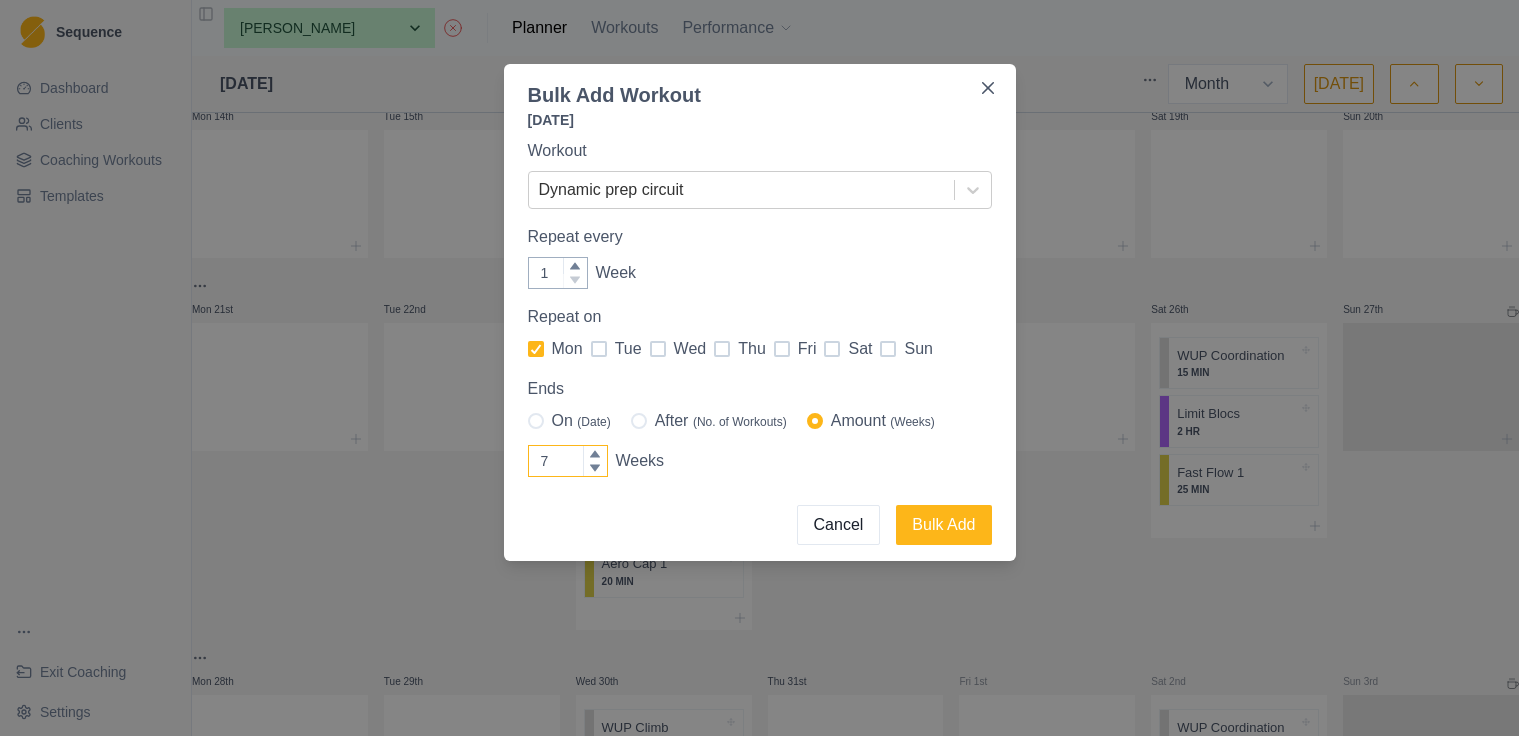 click 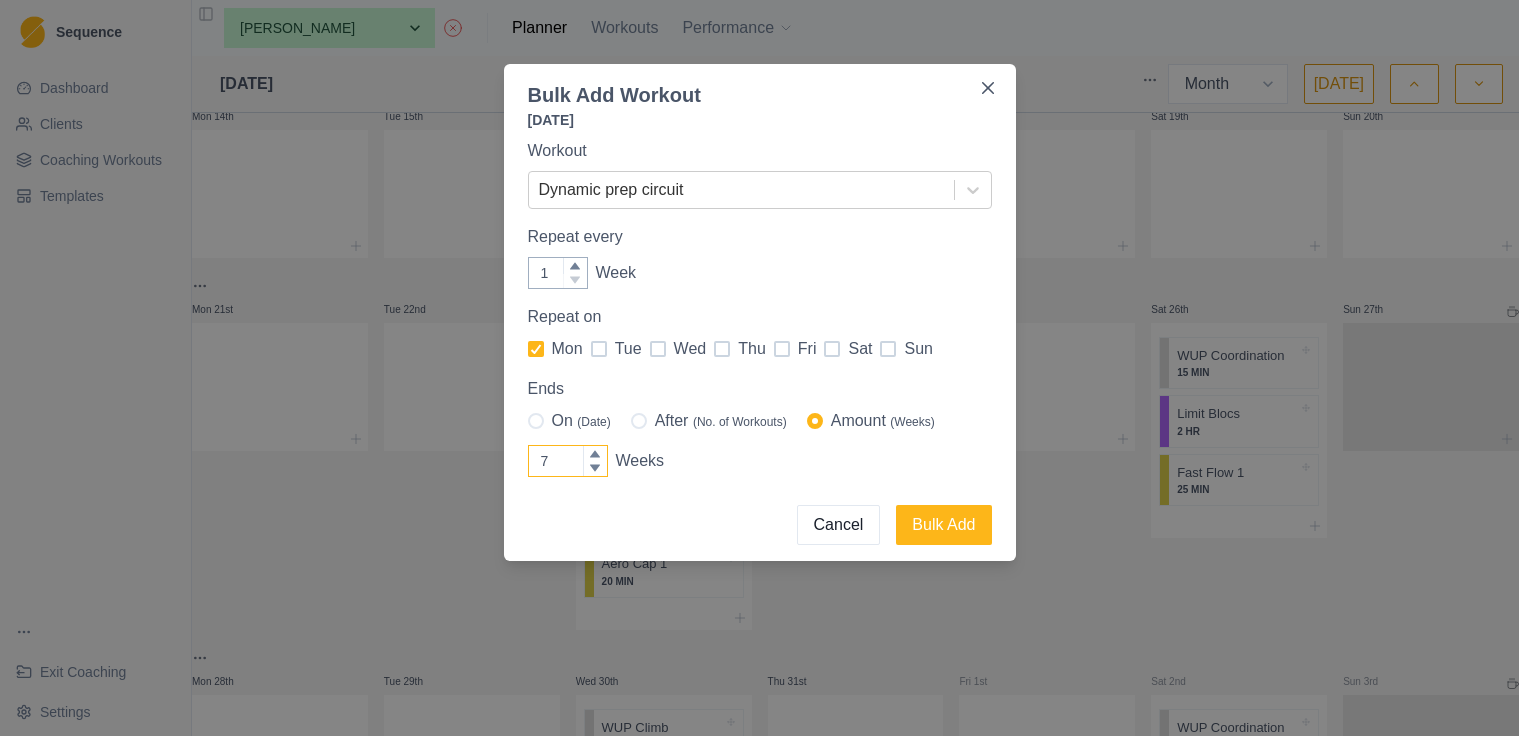 click on "7" at bounding box center (568, 461) 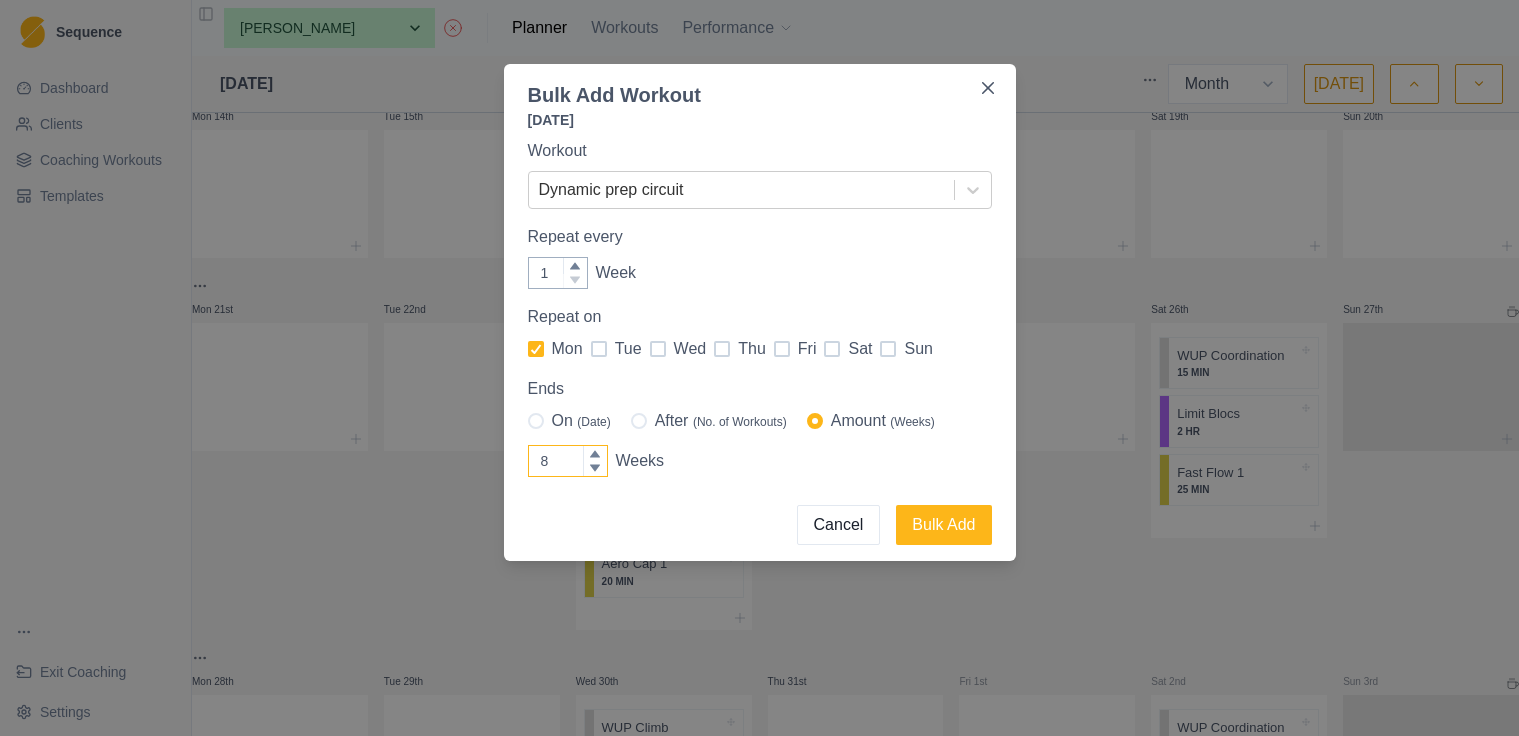 click 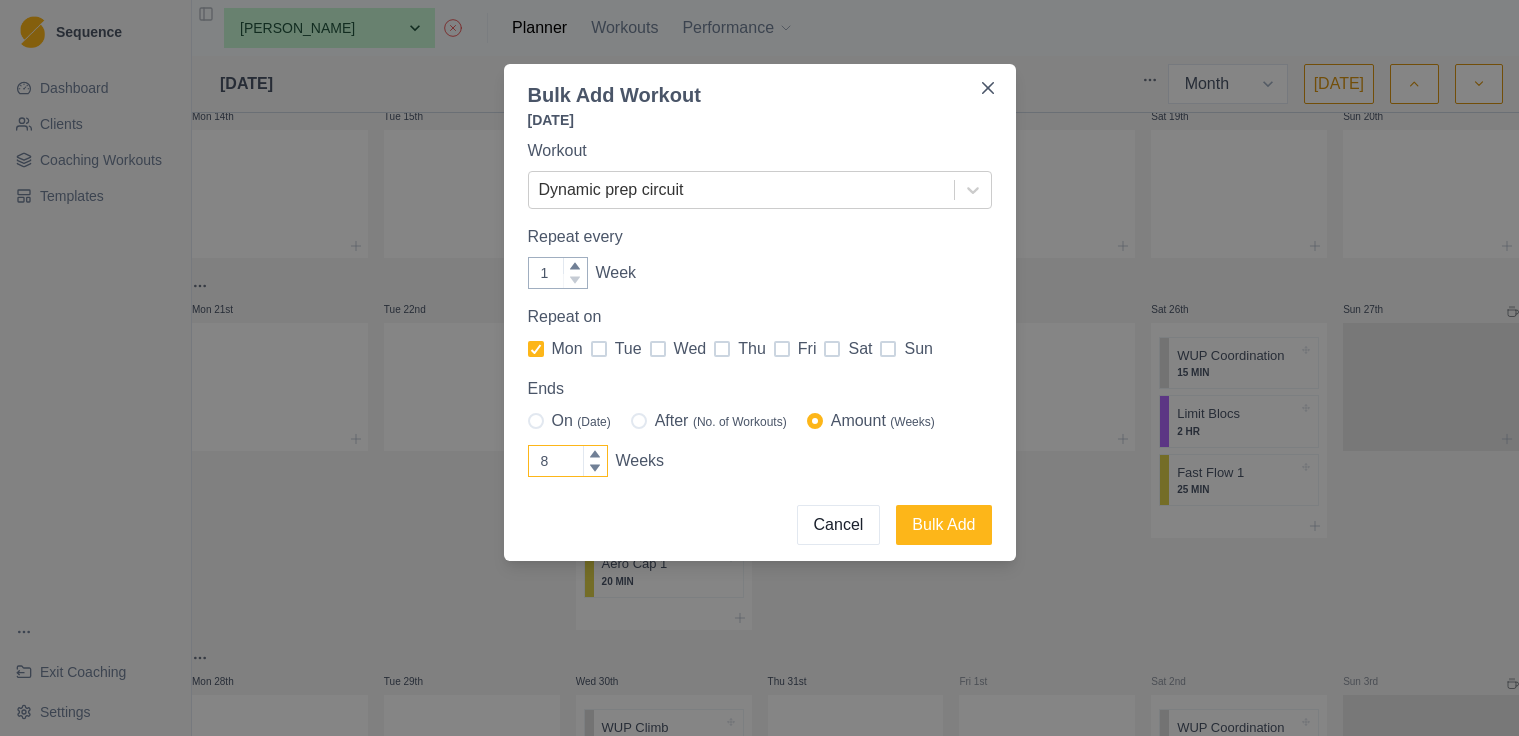 click on "8" at bounding box center (568, 461) 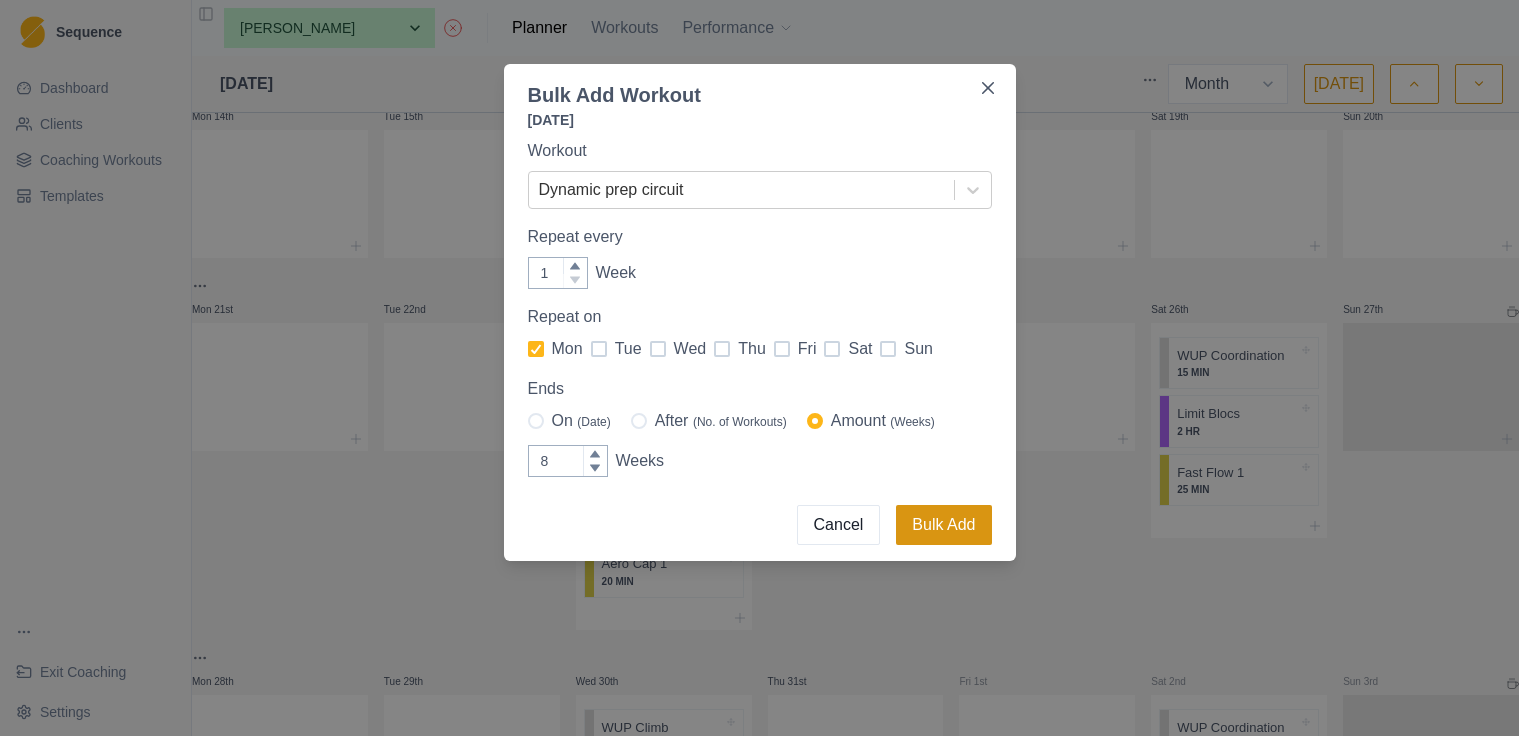 click on "Bulk Add" at bounding box center (943, 525) 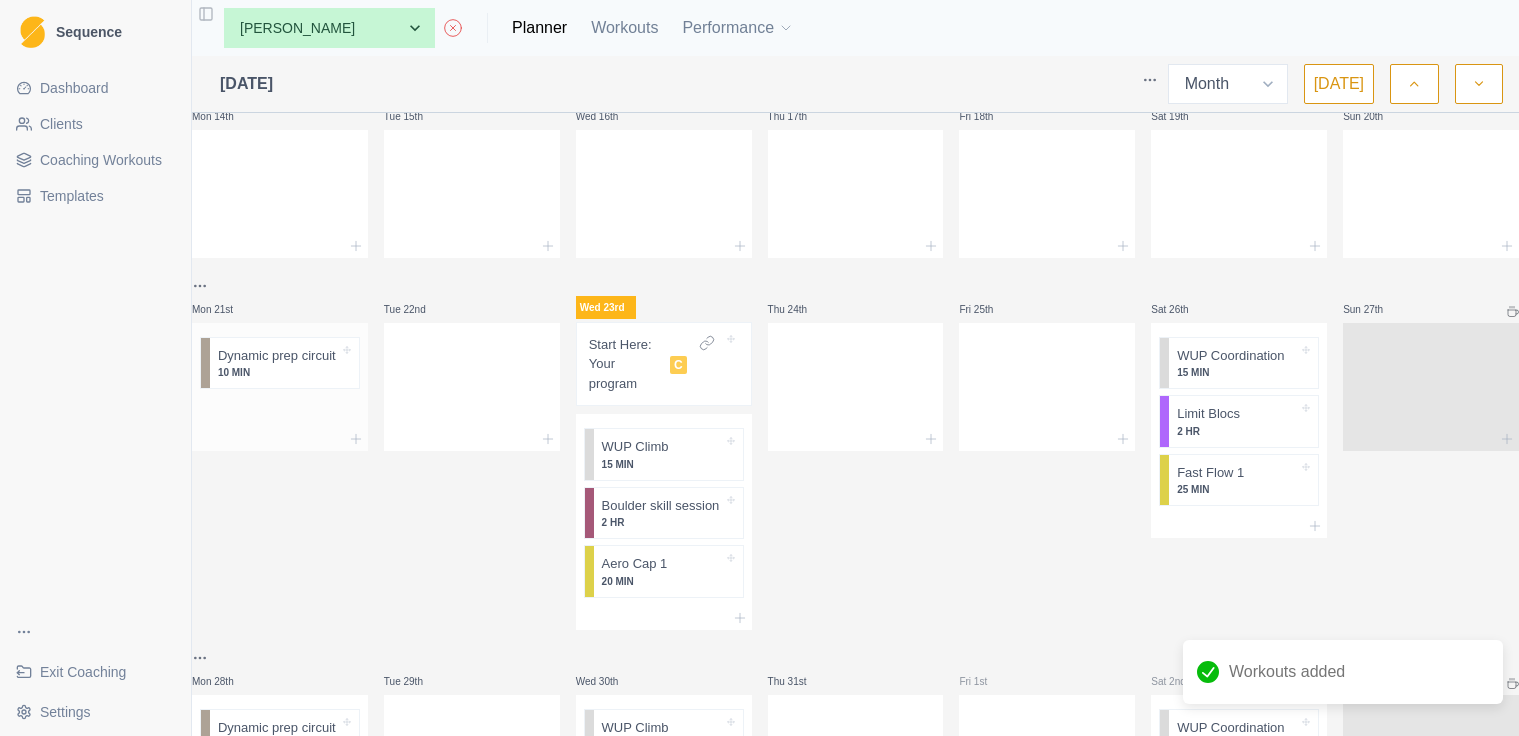 click at bounding box center [280, 412] 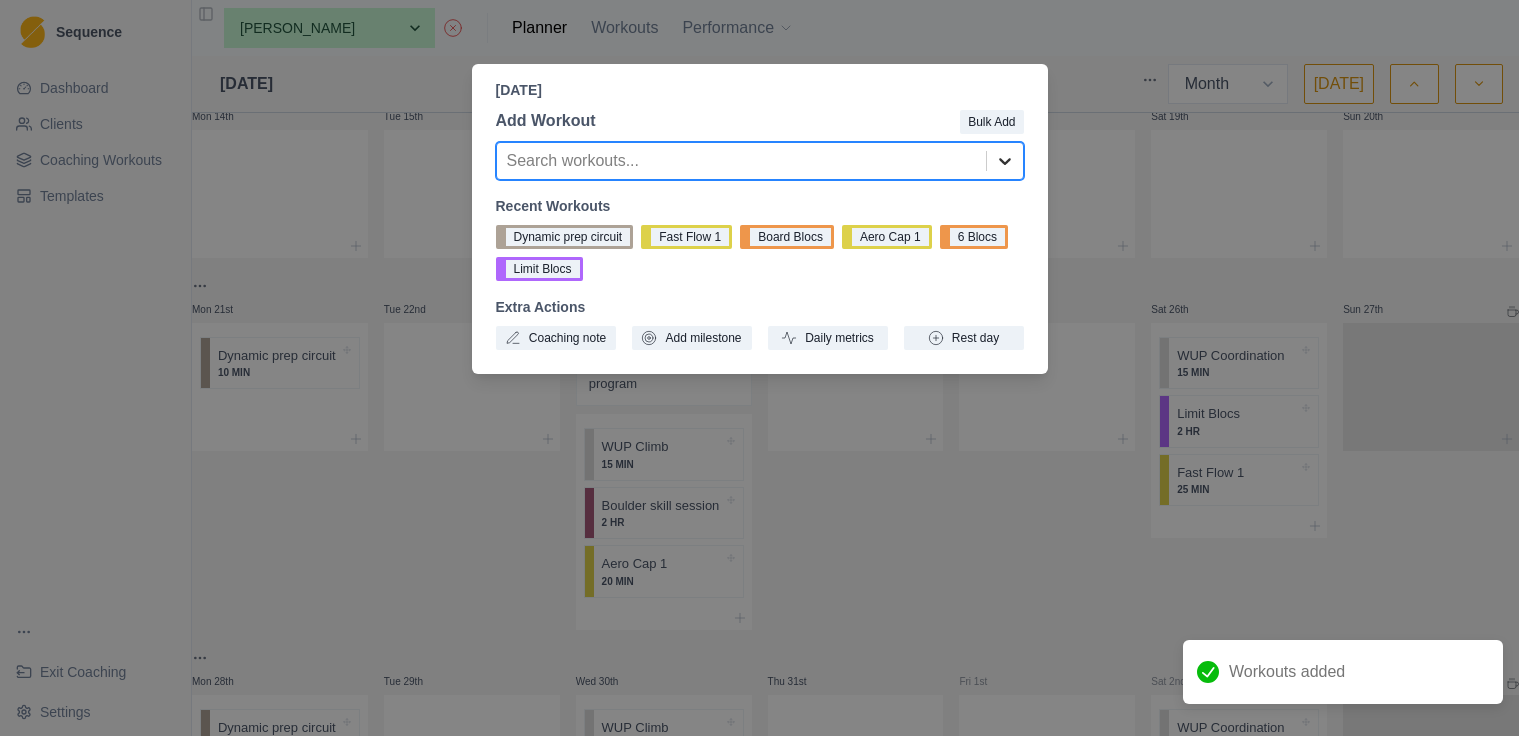 click 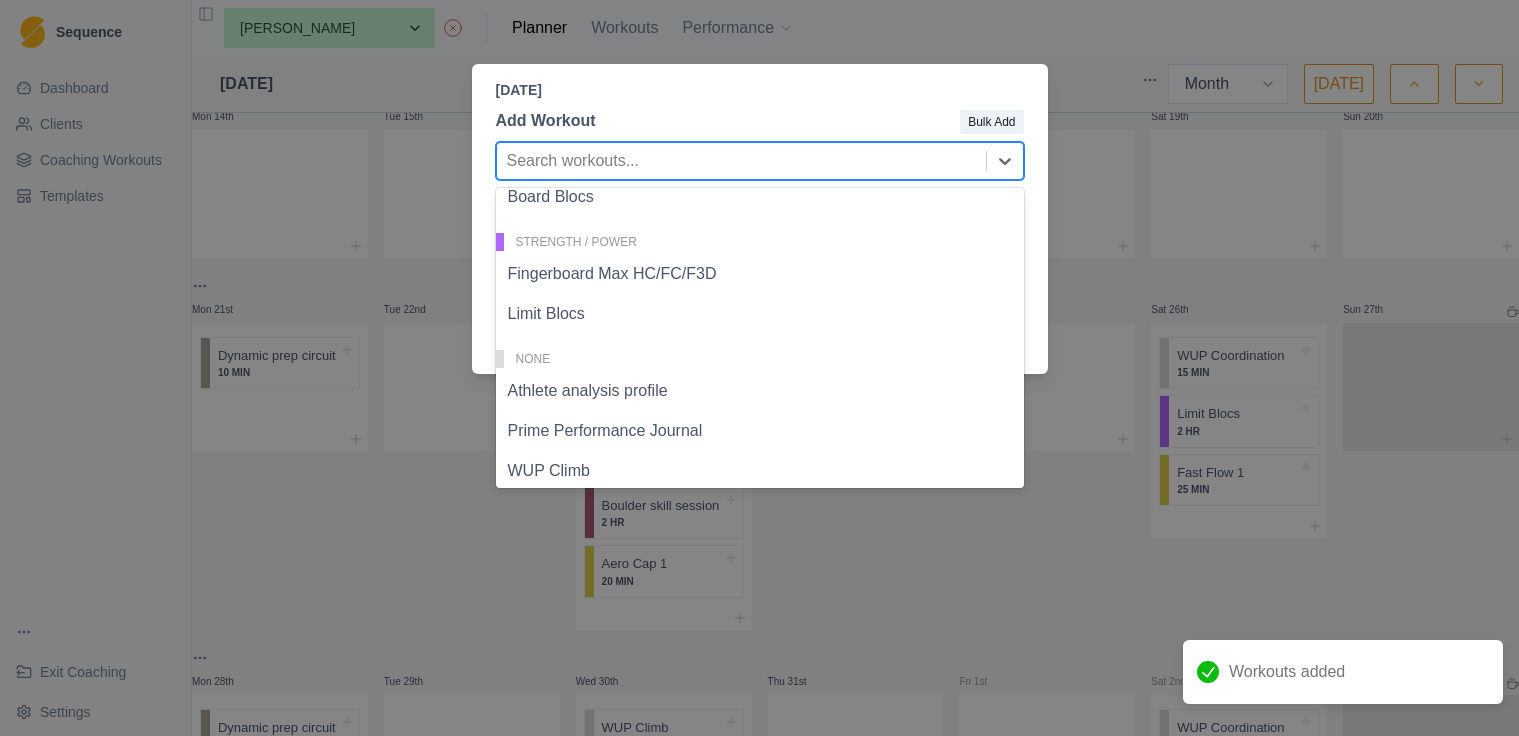 scroll, scrollTop: 408, scrollLeft: 0, axis: vertical 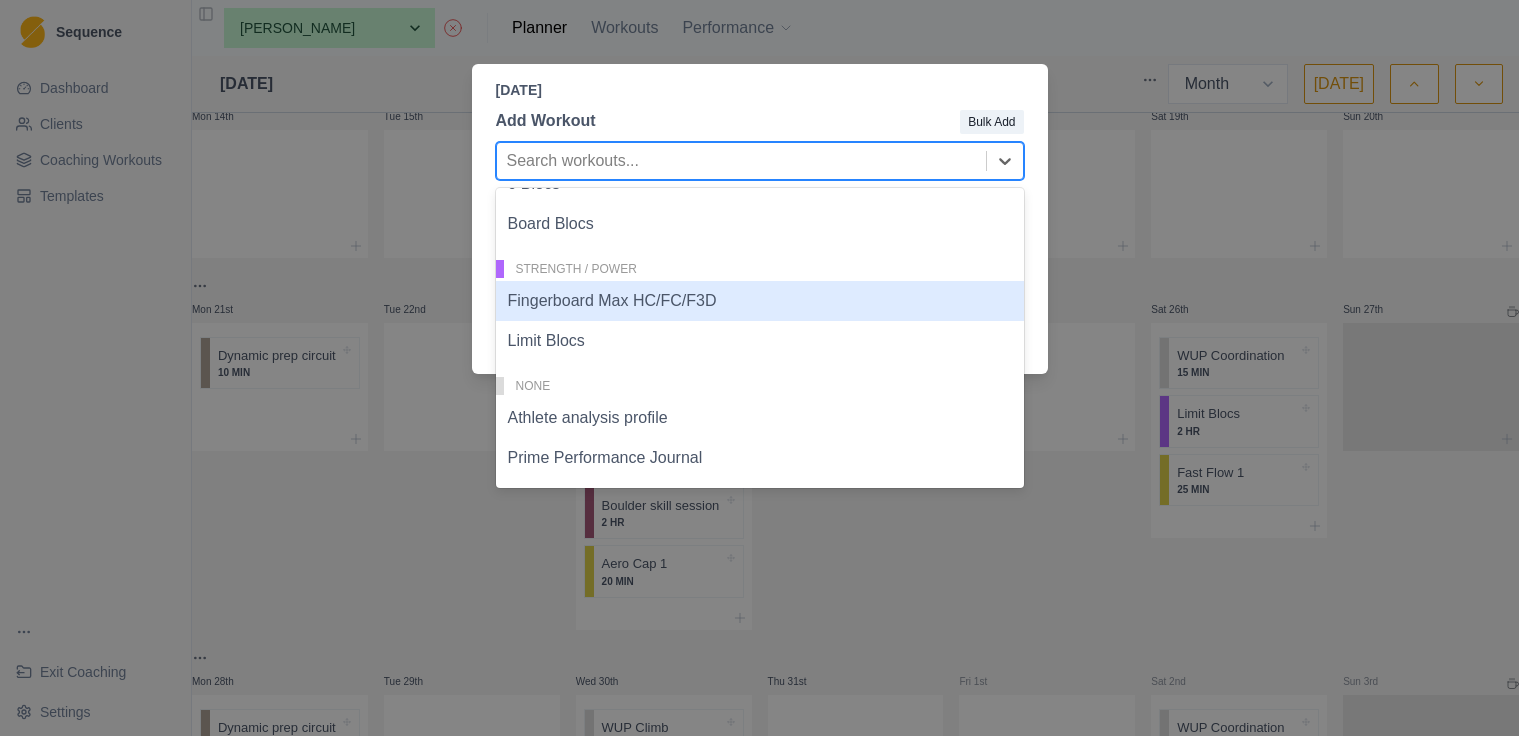 click on "Fingerboard Max HC/FC/F3D" at bounding box center [760, 301] 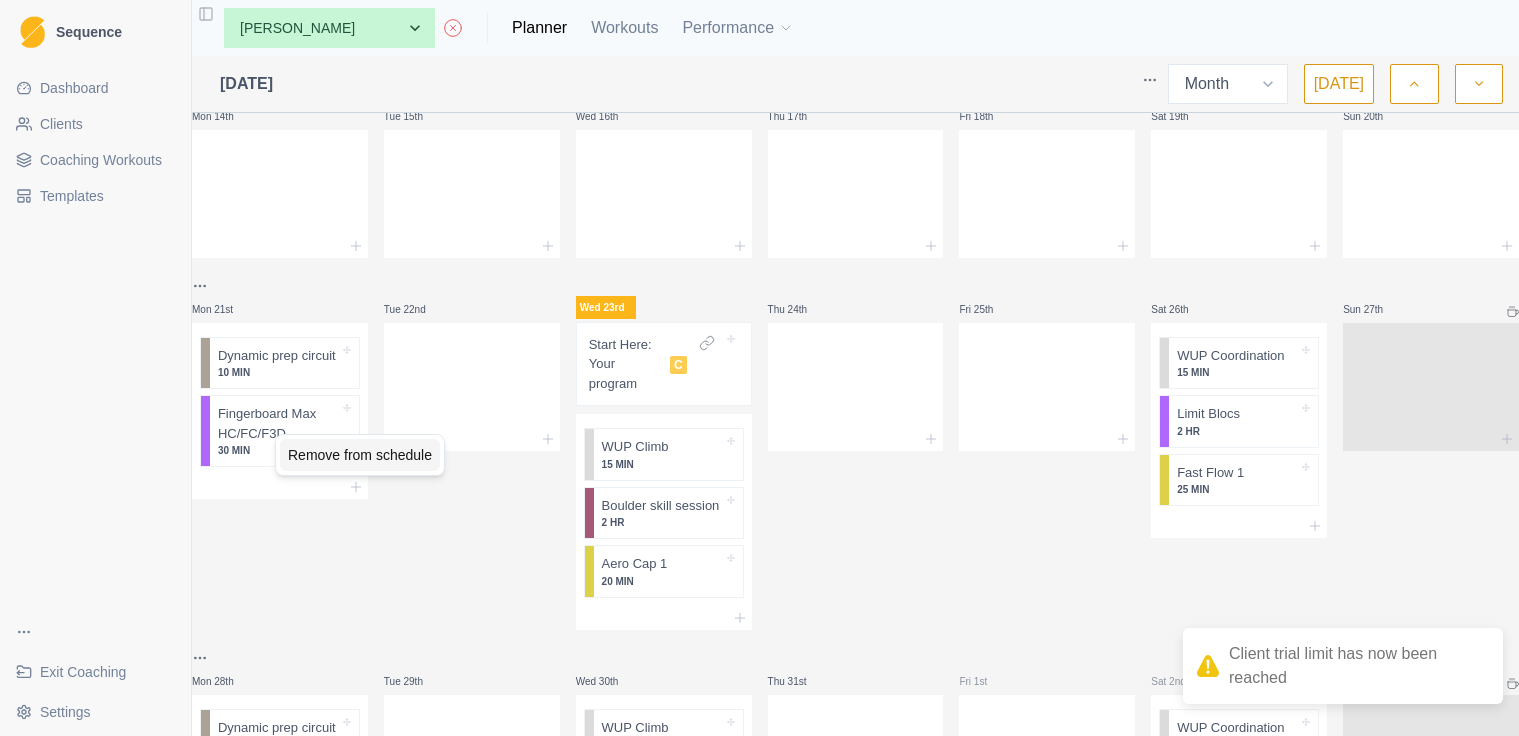 click on "Remove from schedule" at bounding box center (360, 455) 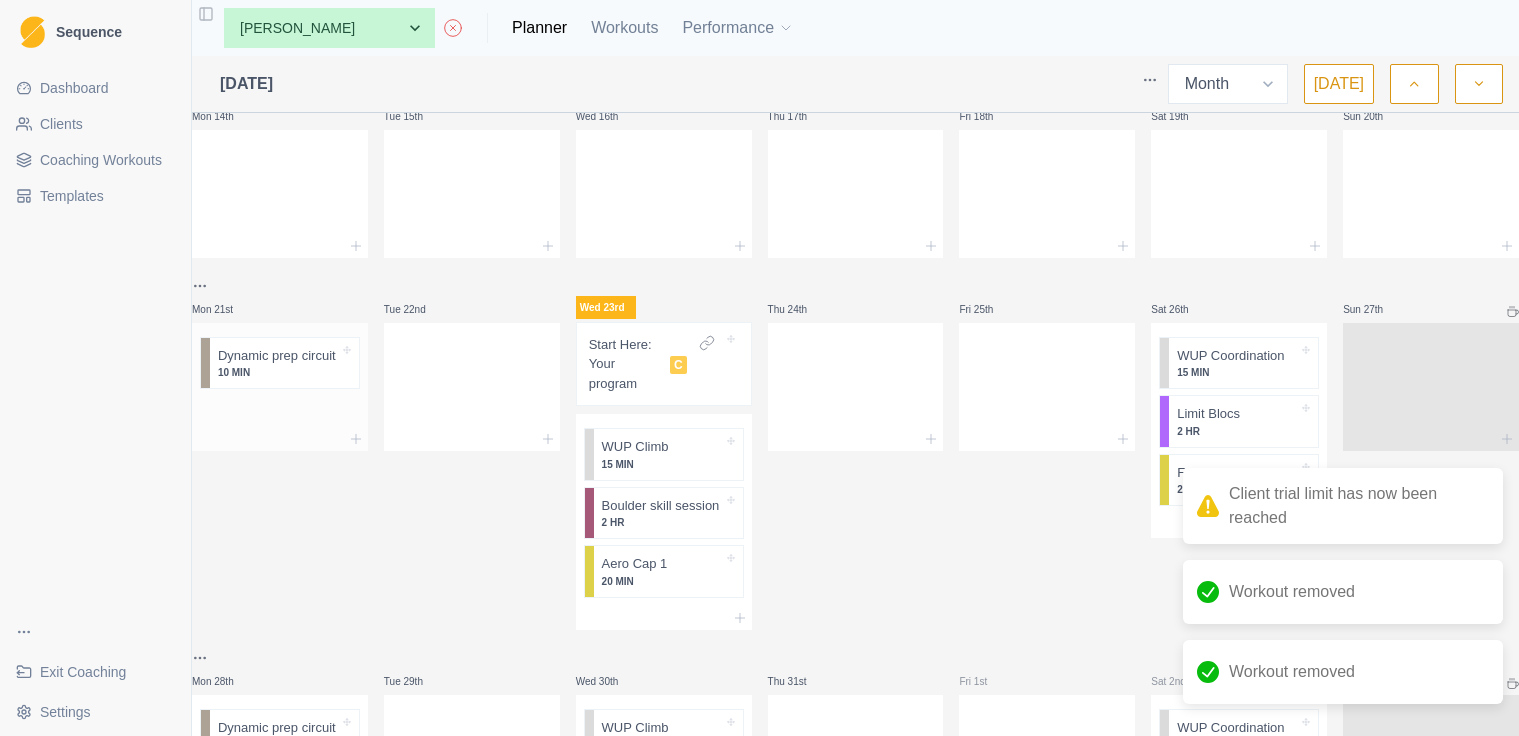 click at bounding box center (280, 439) 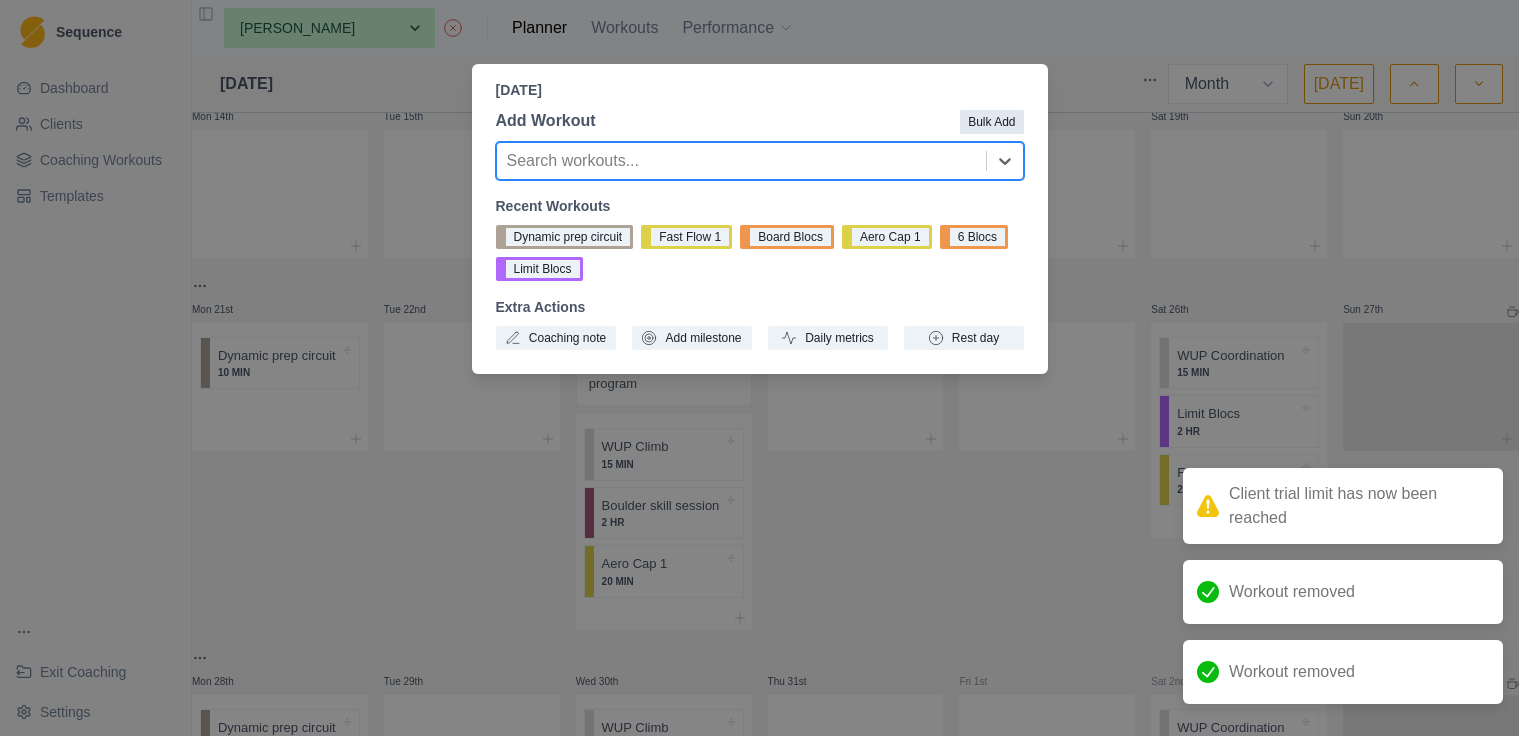 click on "Bulk Add" at bounding box center (991, 122) 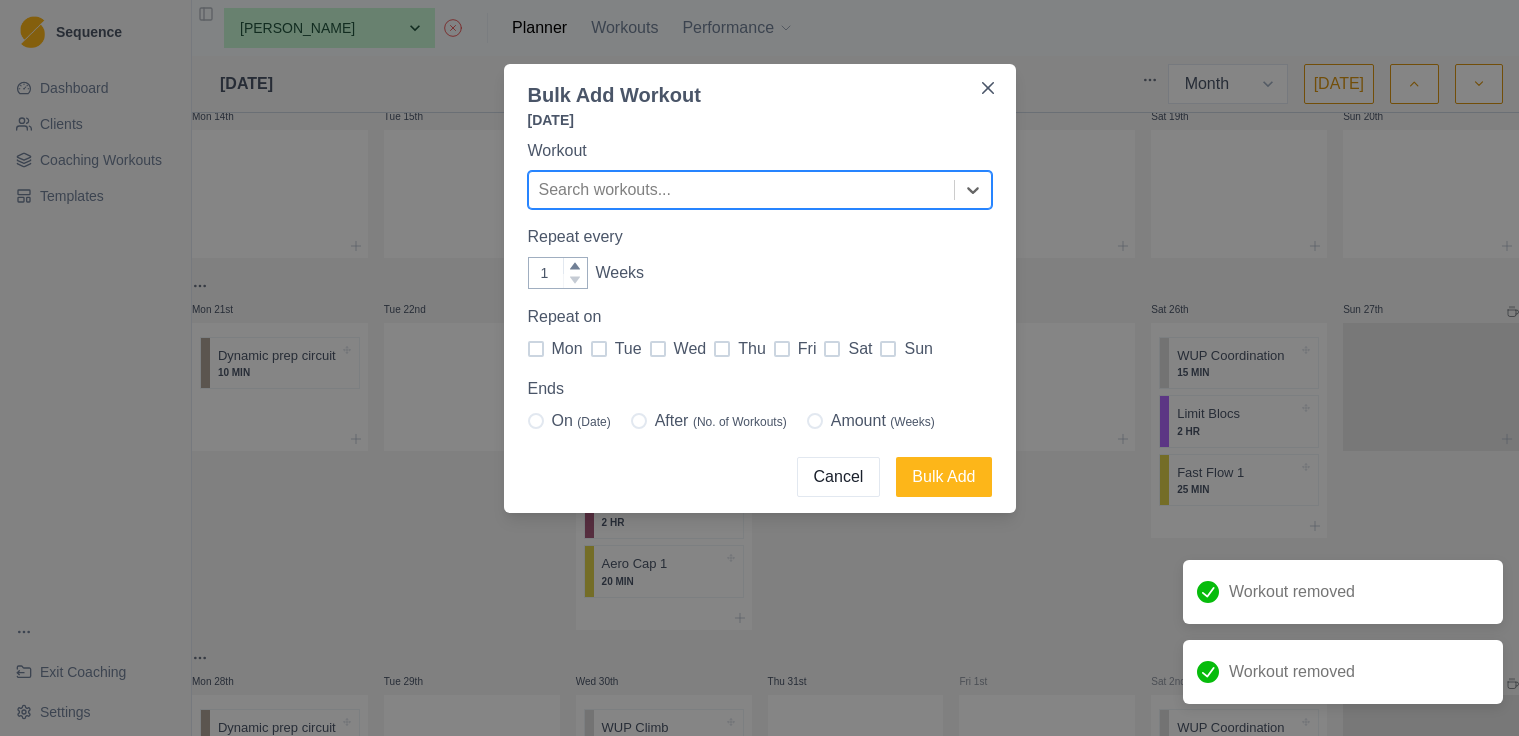 drag, startPoint x: 973, startPoint y: 193, endPoint x: 949, endPoint y: 208, distance: 28.301943 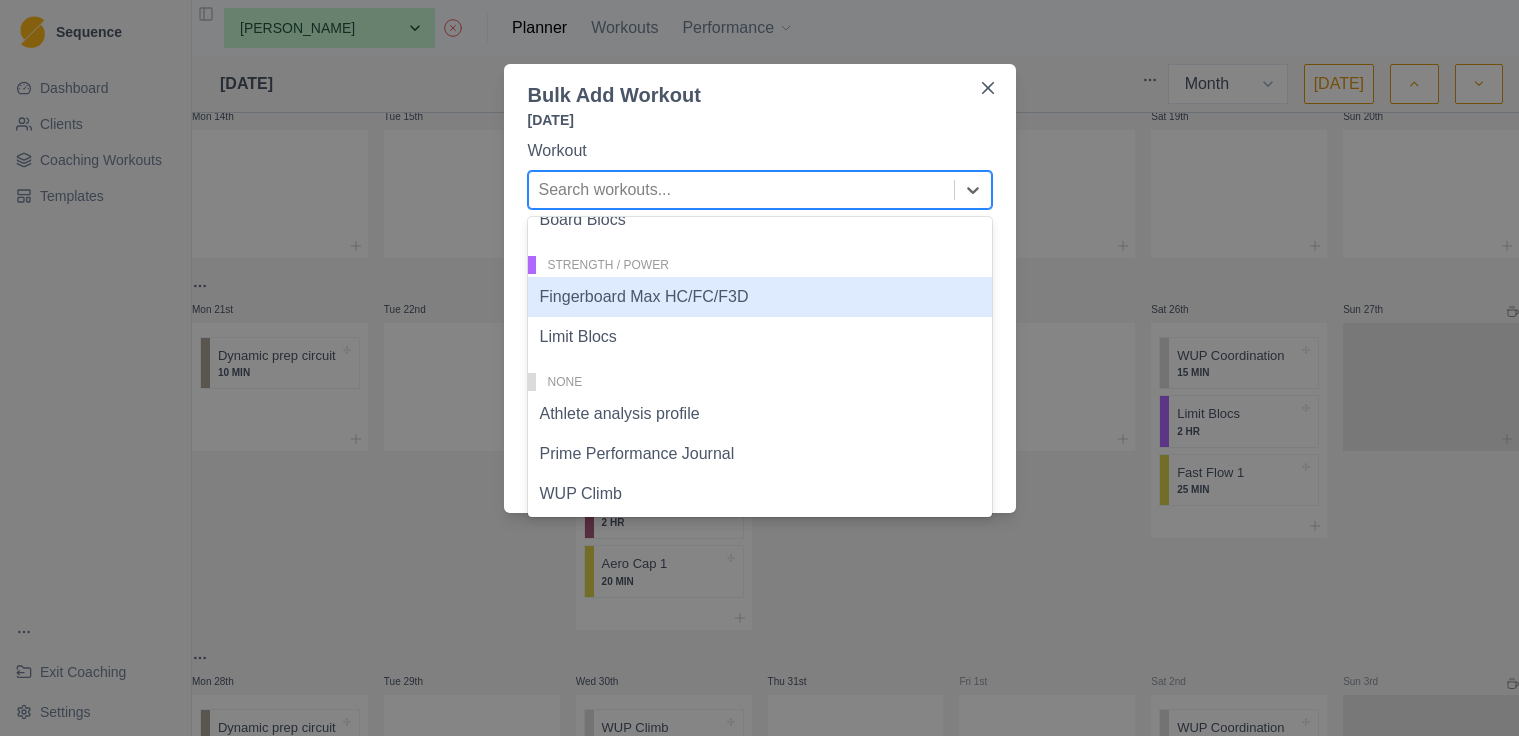 scroll, scrollTop: 435, scrollLeft: 0, axis: vertical 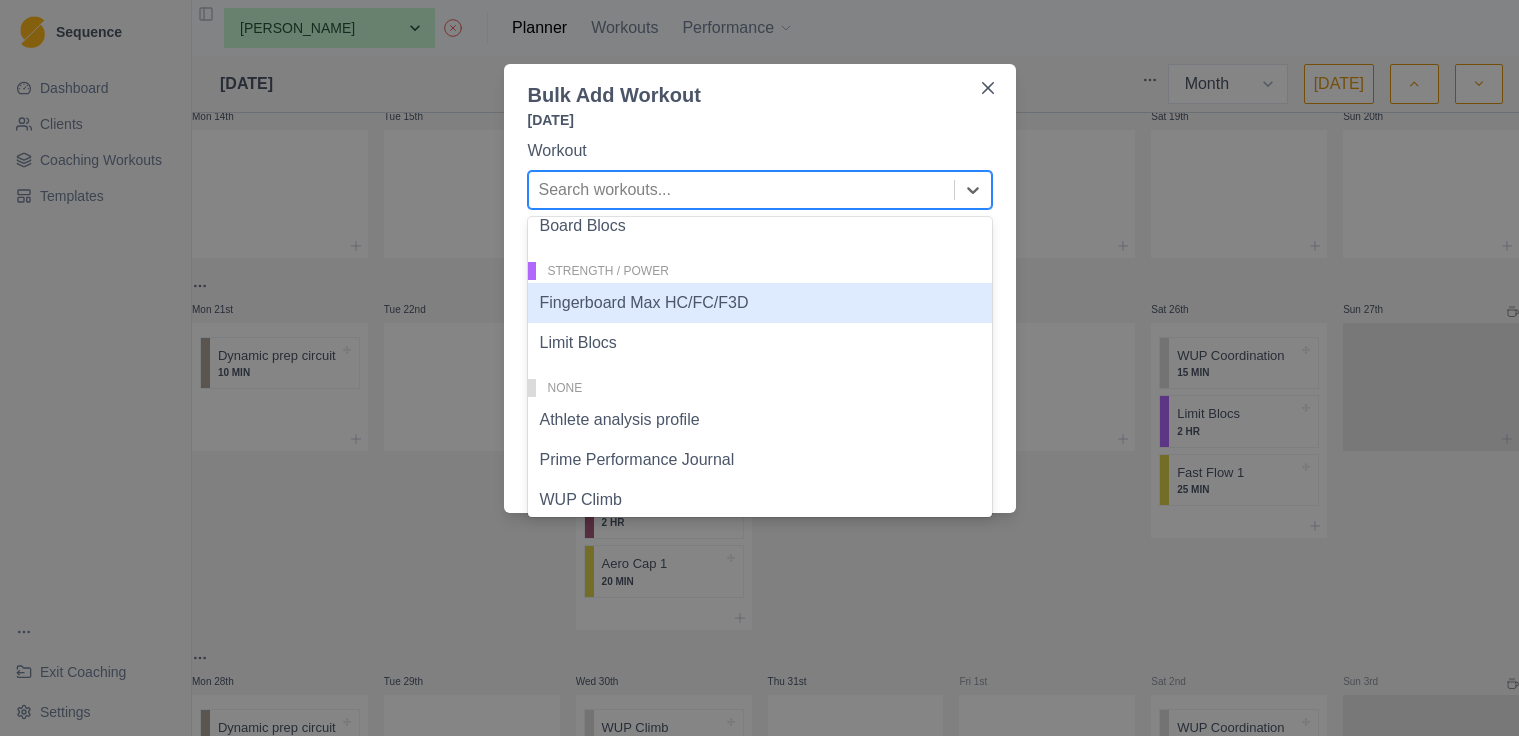 click on "Fingerboard Max HC/FC/F3D" at bounding box center [760, 303] 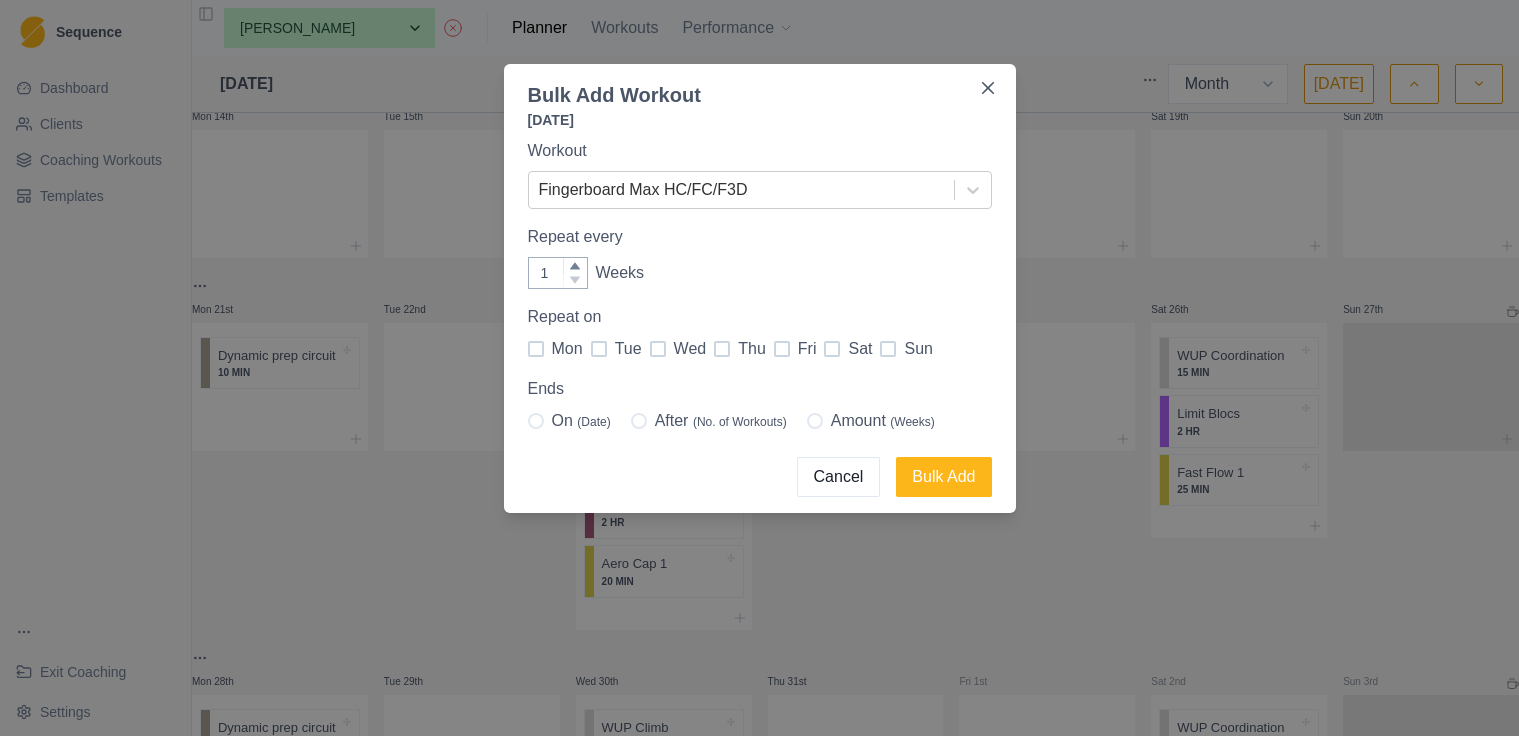 drag, startPoint x: 529, startPoint y: 353, endPoint x: 565, endPoint y: 352, distance: 36.013885 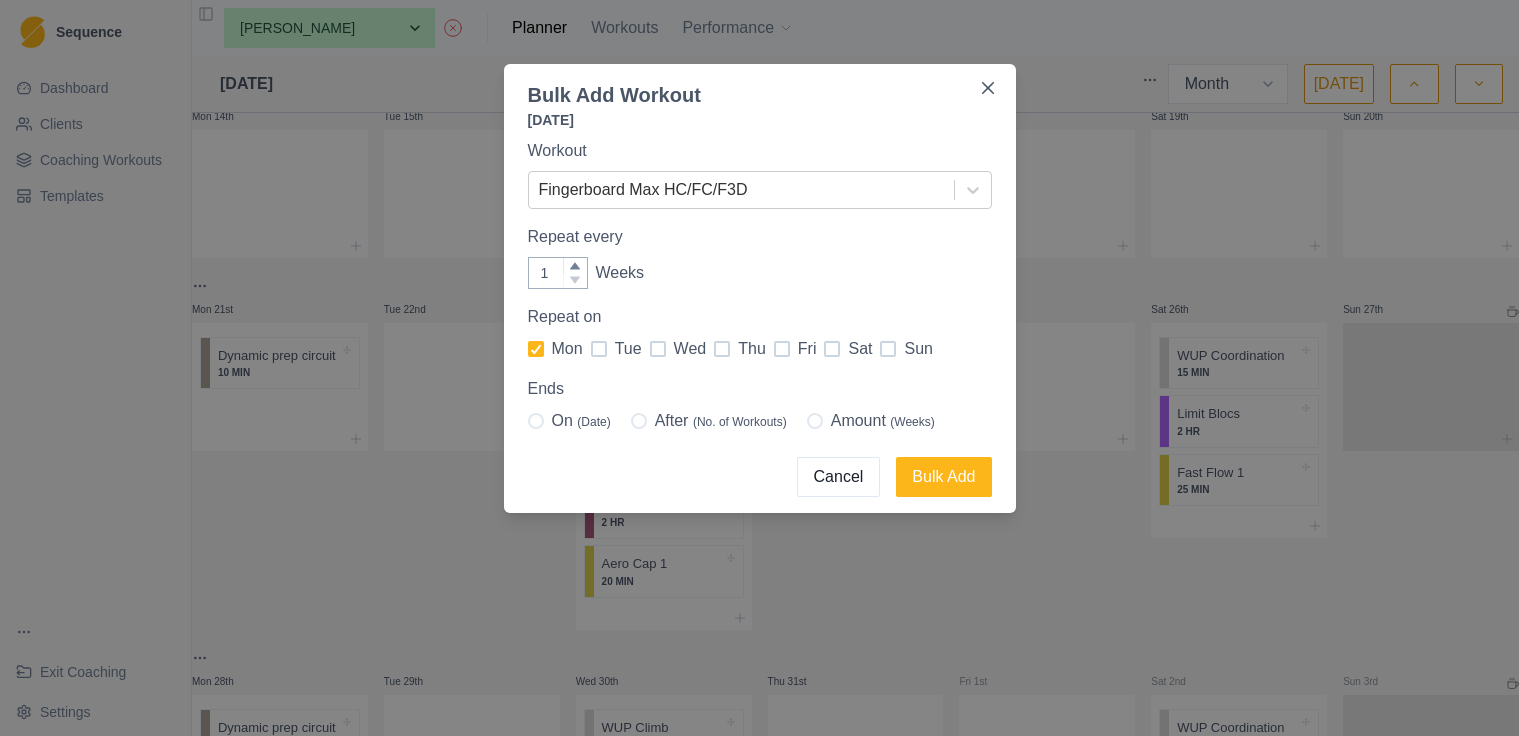 click at bounding box center [815, 421] 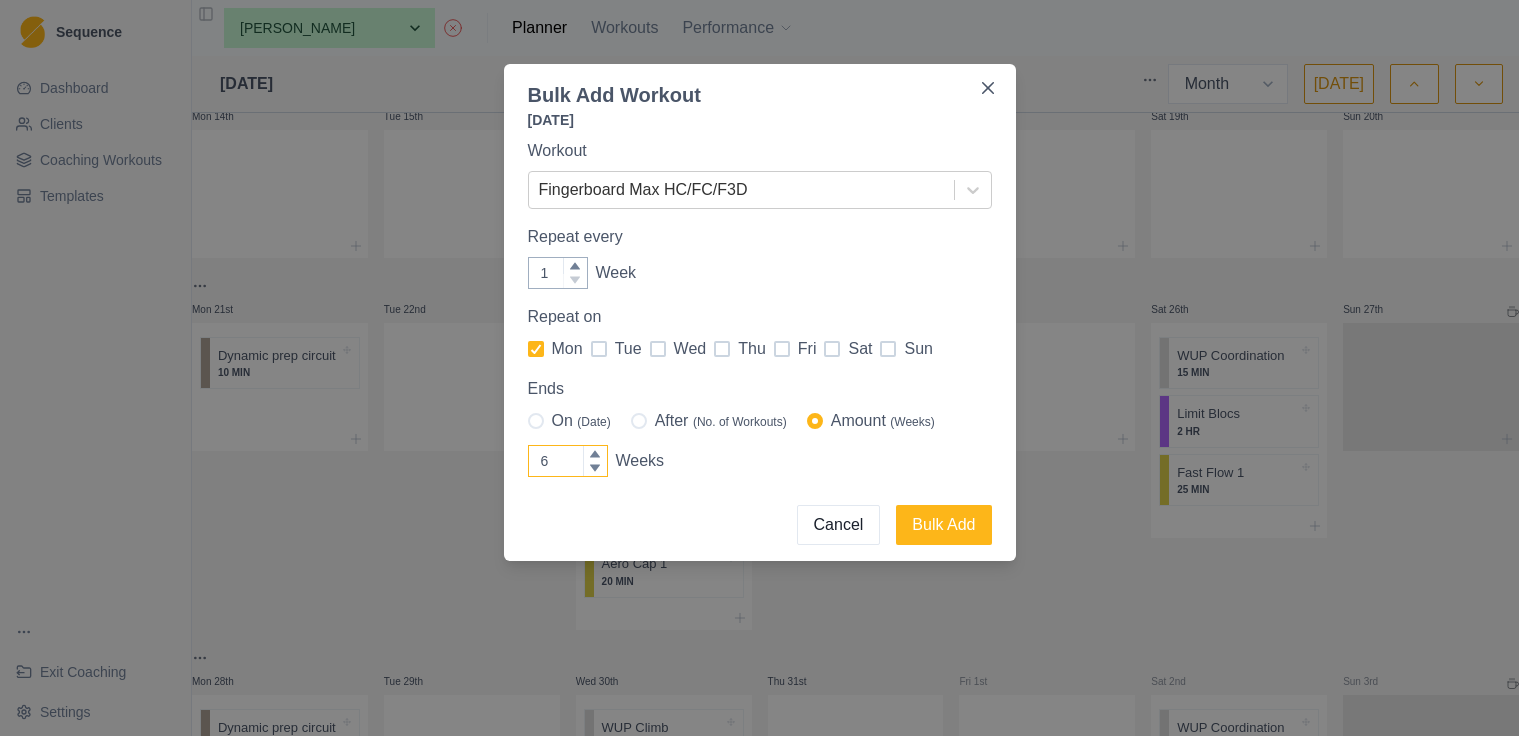 click 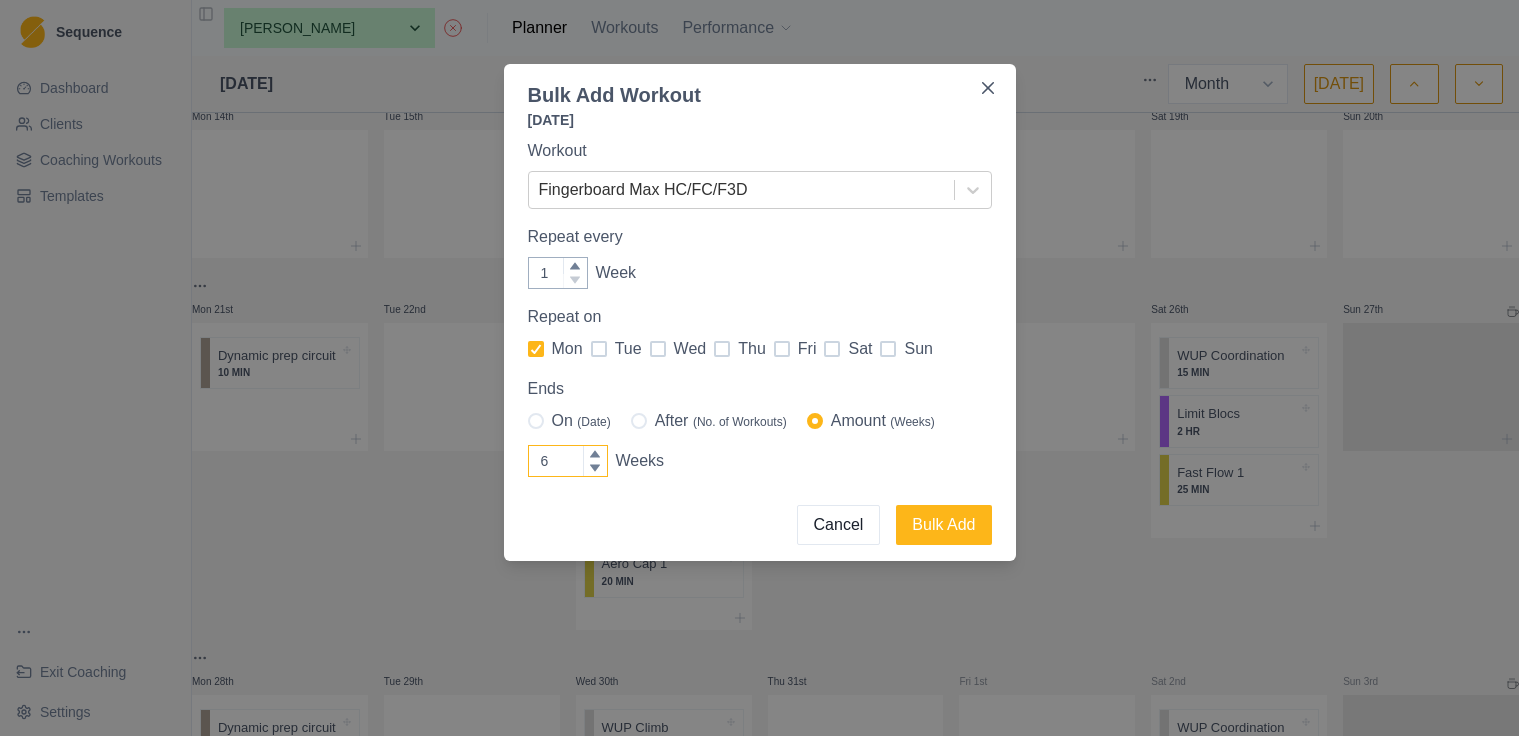 click on "6" at bounding box center [568, 461] 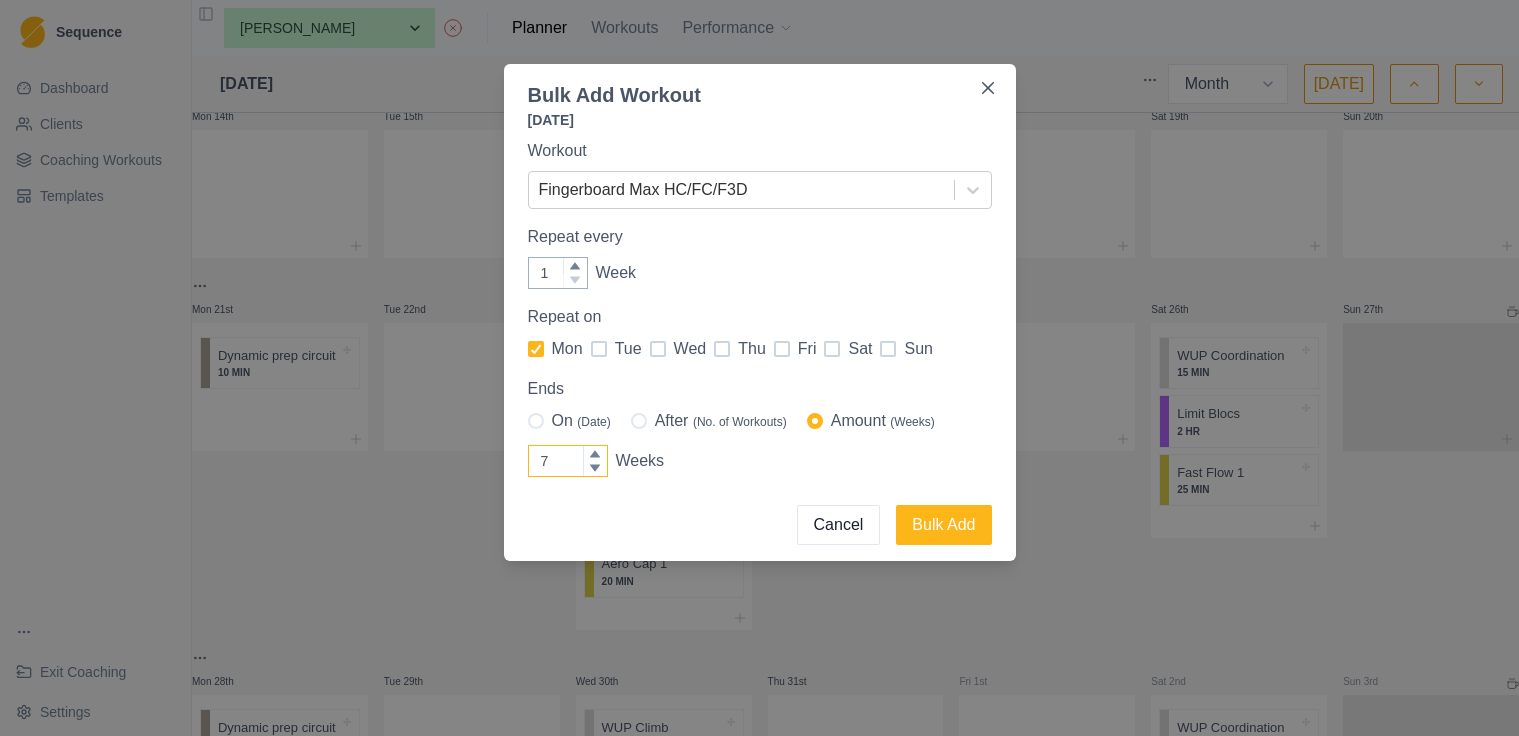 click 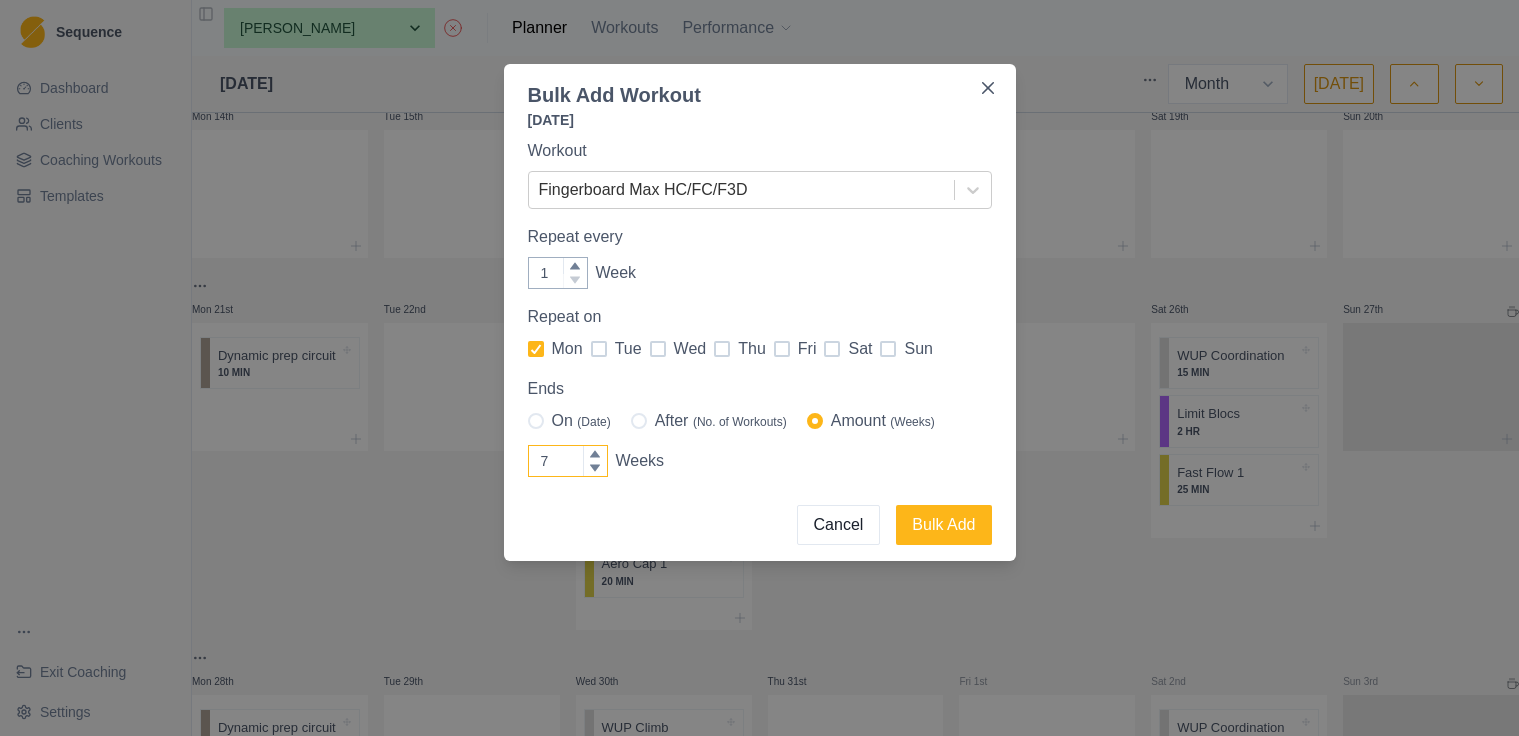 click on "7" at bounding box center [568, 461] 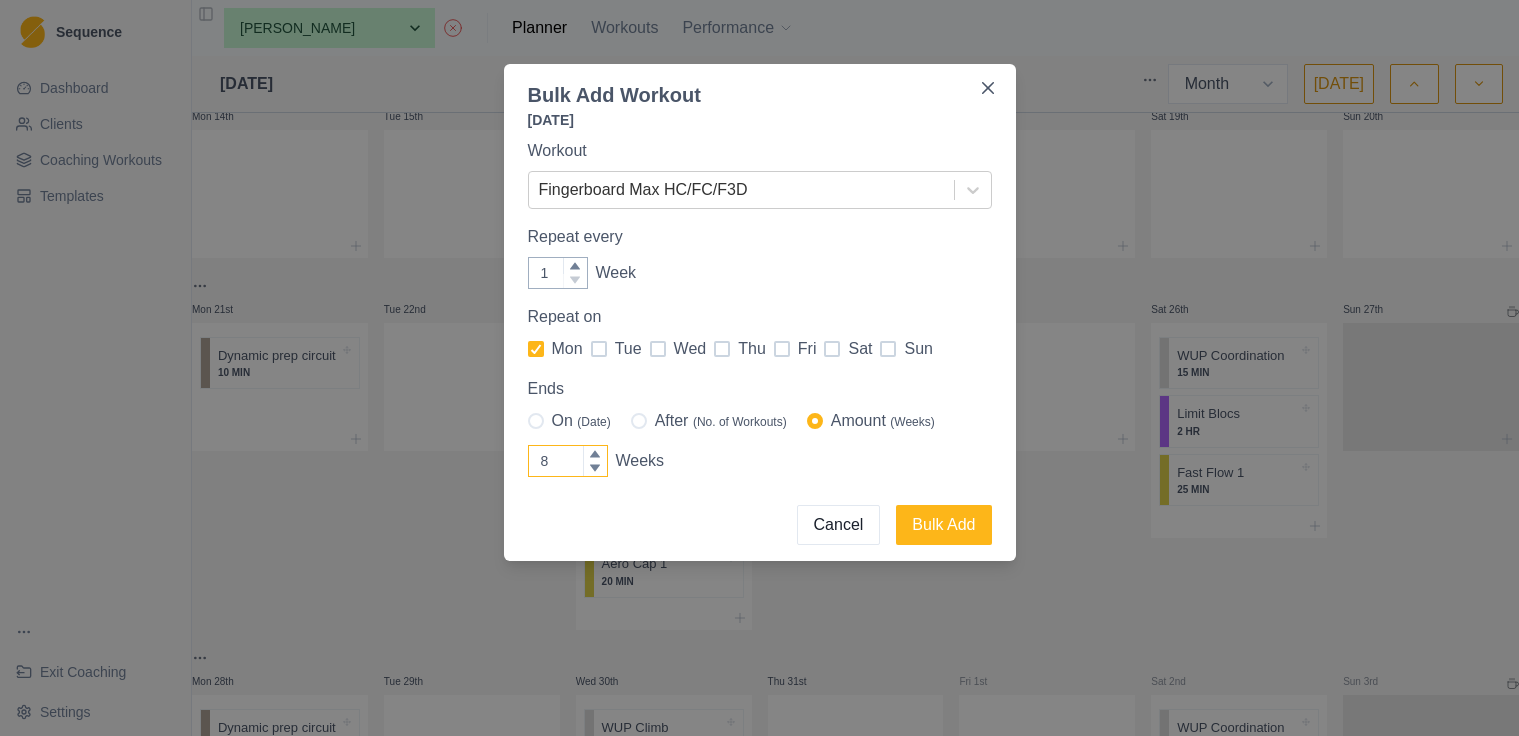 click 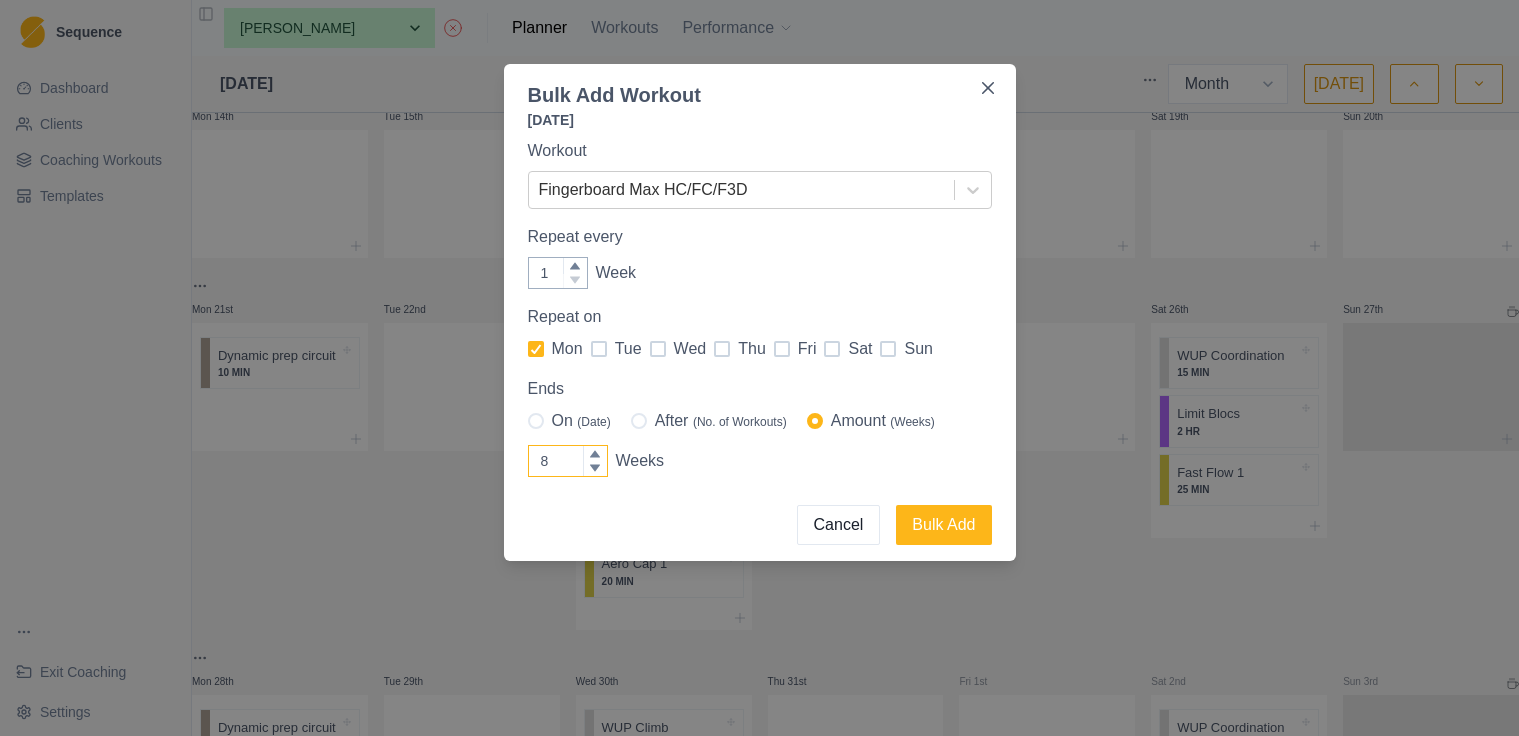 click on "8" at bounding box center [568, 461] 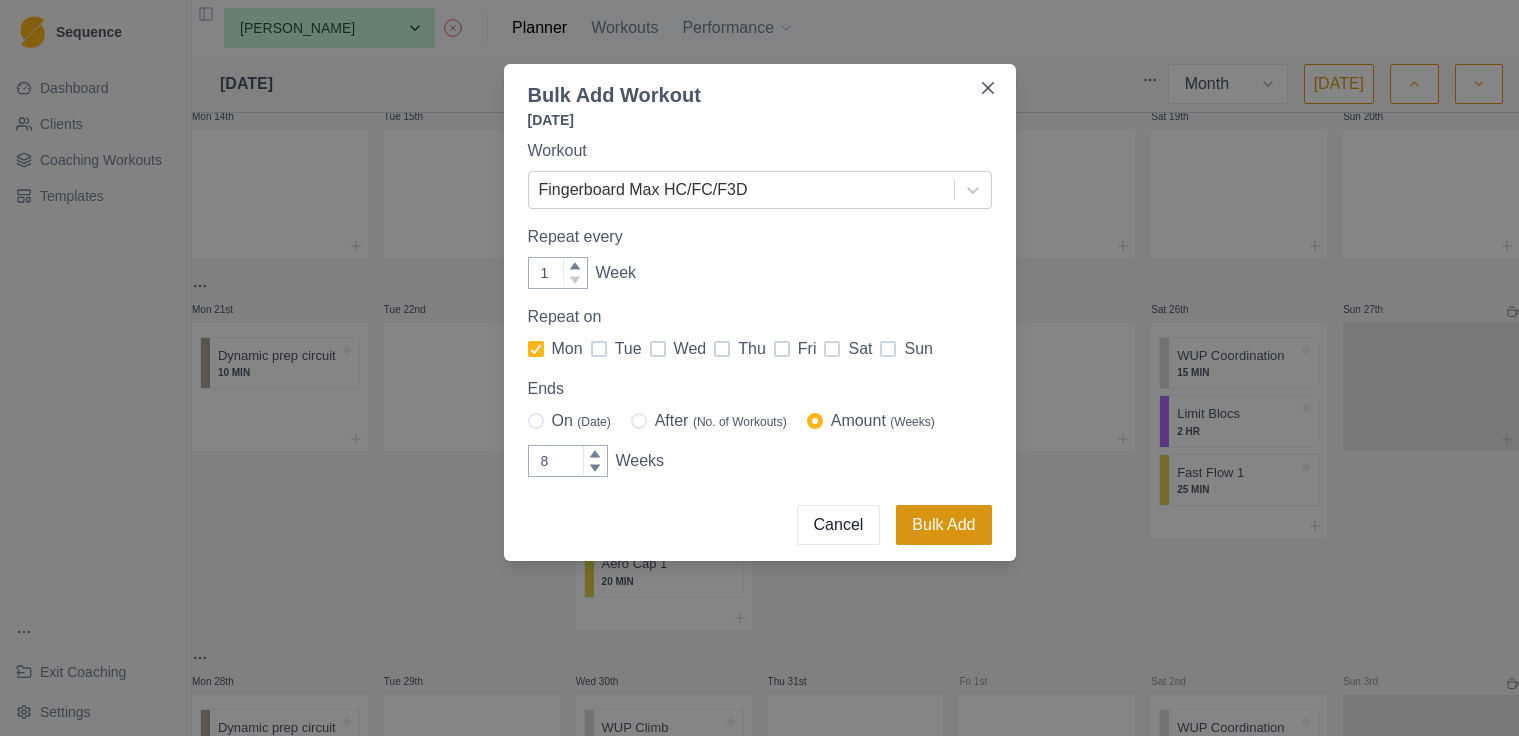 click on "Bulk Add" at bounding box center (943, 525) 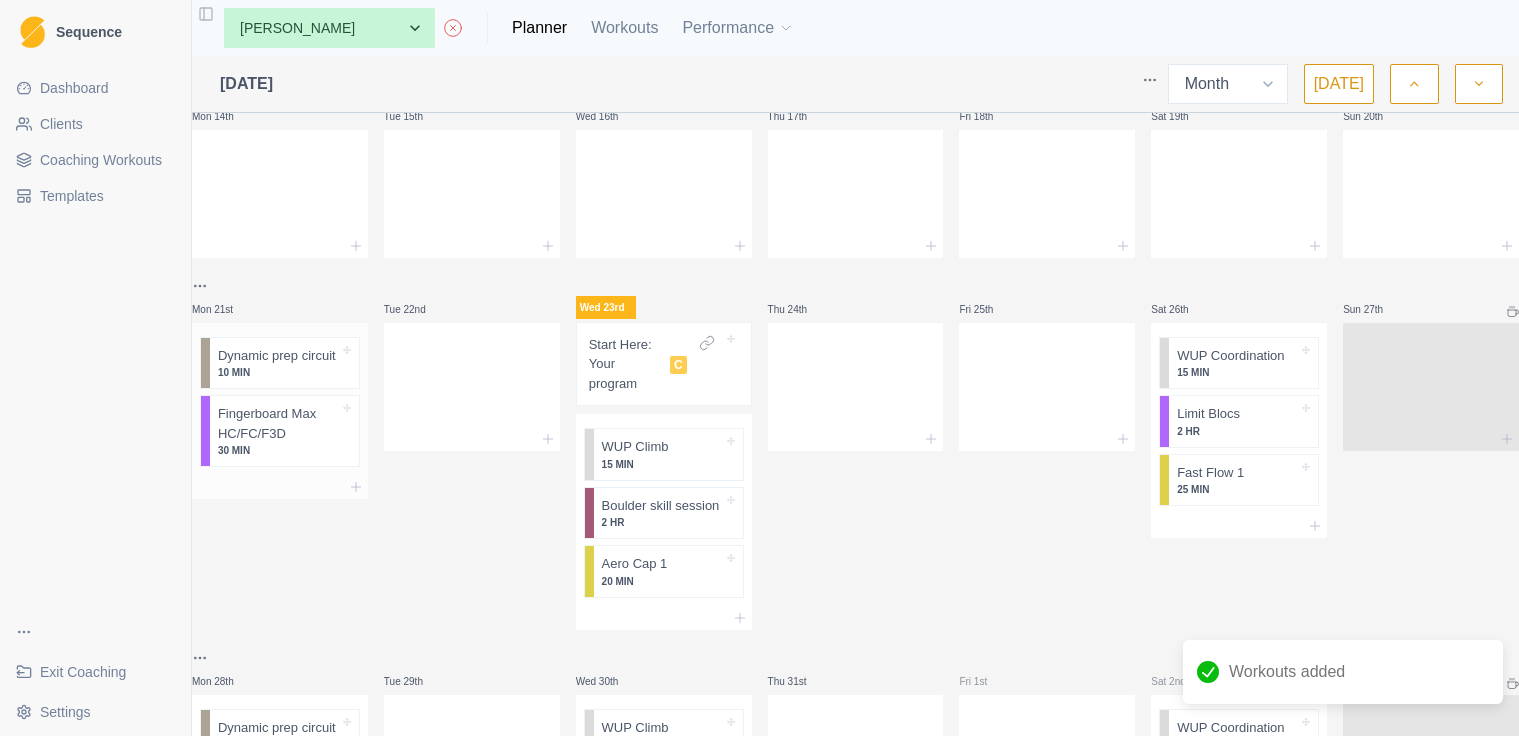 click on "Fingerboard Max HC/FC/F3D" at bounding box center (278, 423) 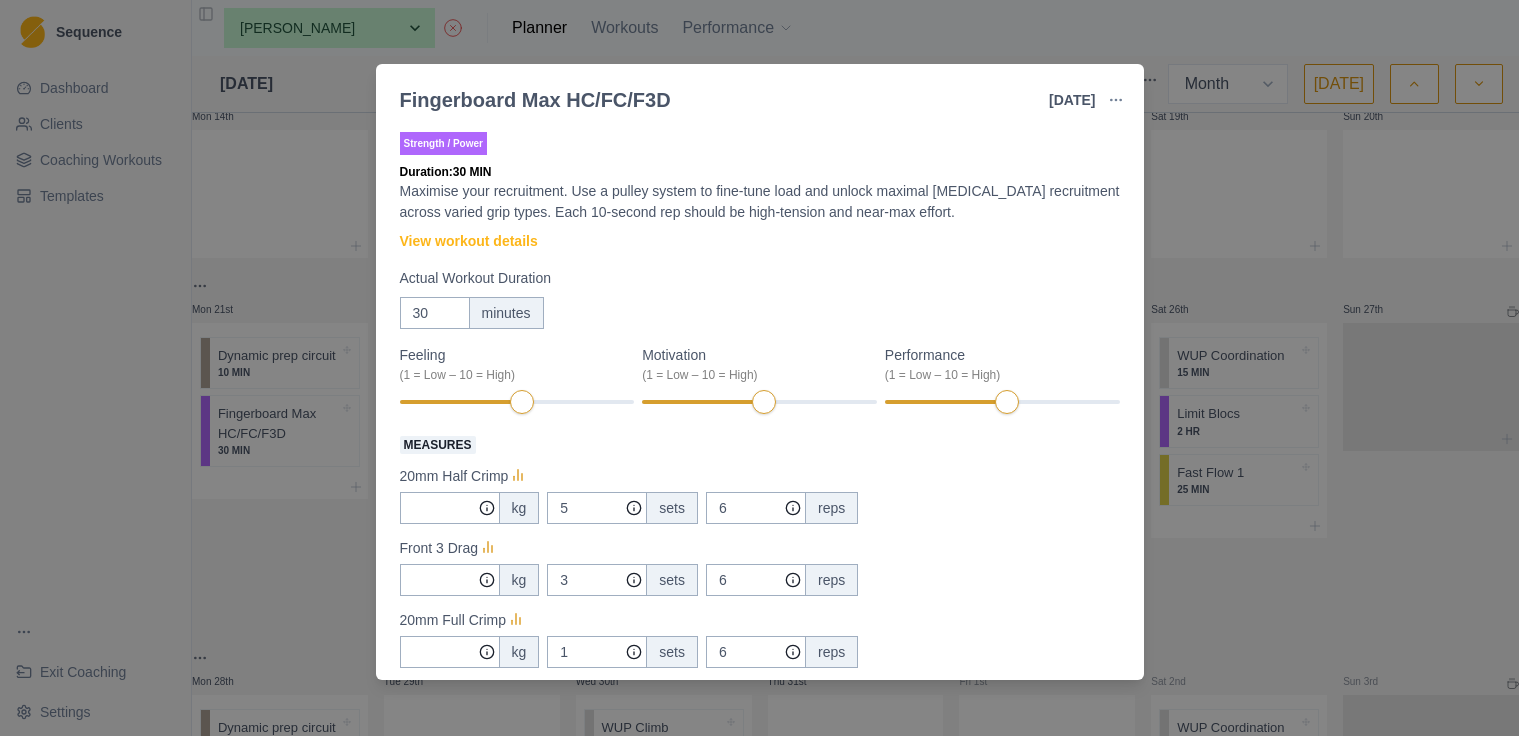 scroll, scrollTop: 0, scrollLeft: 0, axis: both 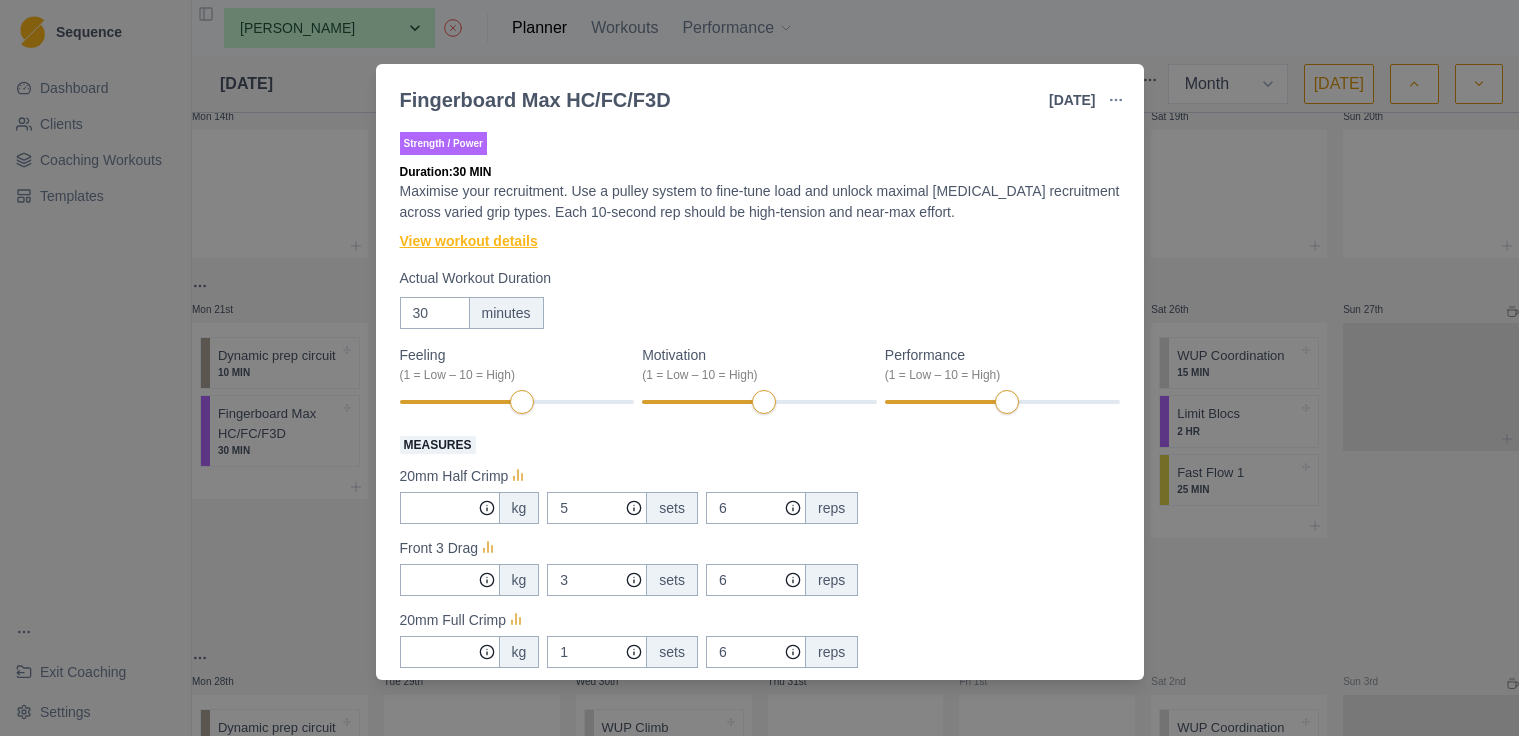 click on "View workout details" at bounding box center (469, 241) 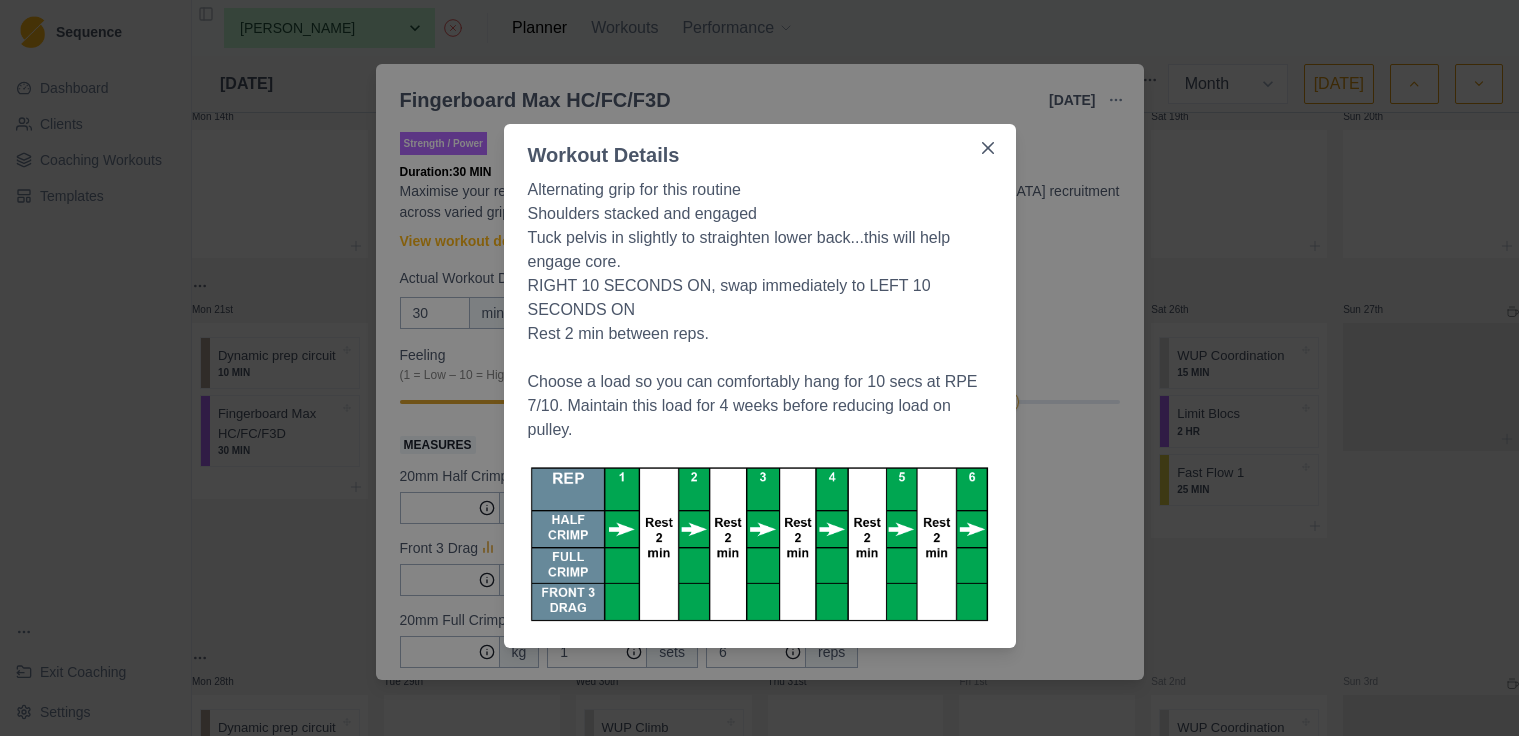 click on "Workout Details Alternating grip for this routine Shoulders stacked and engaged Tuck pelvis in slightly to straighten lower back...this will help engage core. RIGHT 10 SECONDS ON, swap immediately to LEFT 10 SECONDS ON Rest 2 min between reps. Choose a load so you can comfortably hang for 10 secs at RPE 7/10. Maintain this load for 4 weeks before reducing load on pulley." at bounding box center (759, 368) 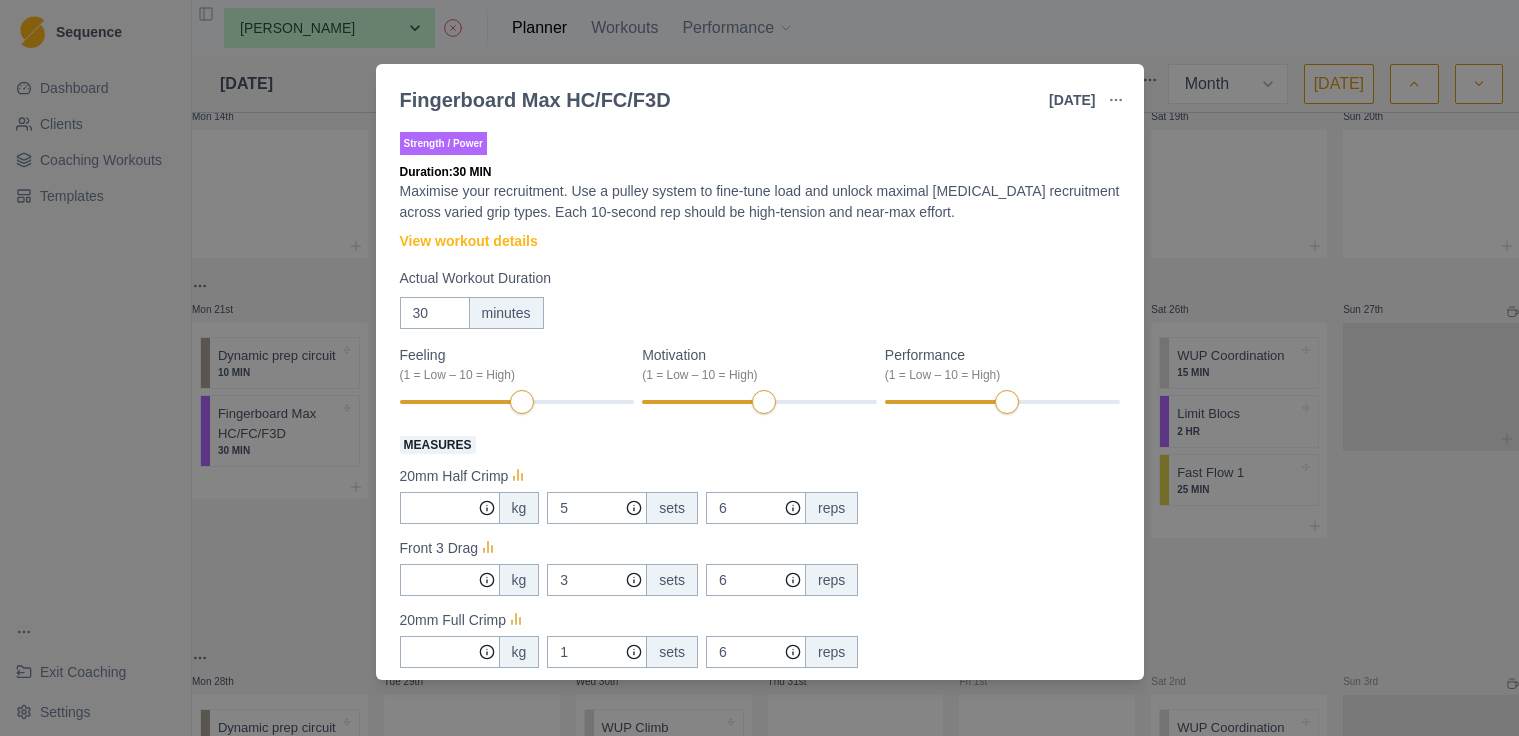 click on "Fingerboard Max HC/FC/F3D [DATE] Link To Goal View Workout Metrics Edit Original Workout Reschedule Workout Remove From Schedule Strength / Power Duration:  30 MIN Maximise your recruitment. Use a pulley system to fine-tune load and unlock maximal [MEDICAL_DATA] recruitment across varied grip types. Each 10-second rep should be high-tension and near-max effort. View workout details Actual Workout Duration 30 minutes Feeling (1 = Low – 10 = High) Motivation (1 = Low – 10 = High) Performance (1 = Low – 10 = High) Measures 20mm Half Crimp kg 5 sets 6 reps Front 3 Drag kg 3 sets 6 reps 20mm Full Crimp kg 1 sets 6 reps Training Notes View previous training notes Mark as Incomplete Complete Workout" at bounding box center [759, 368] 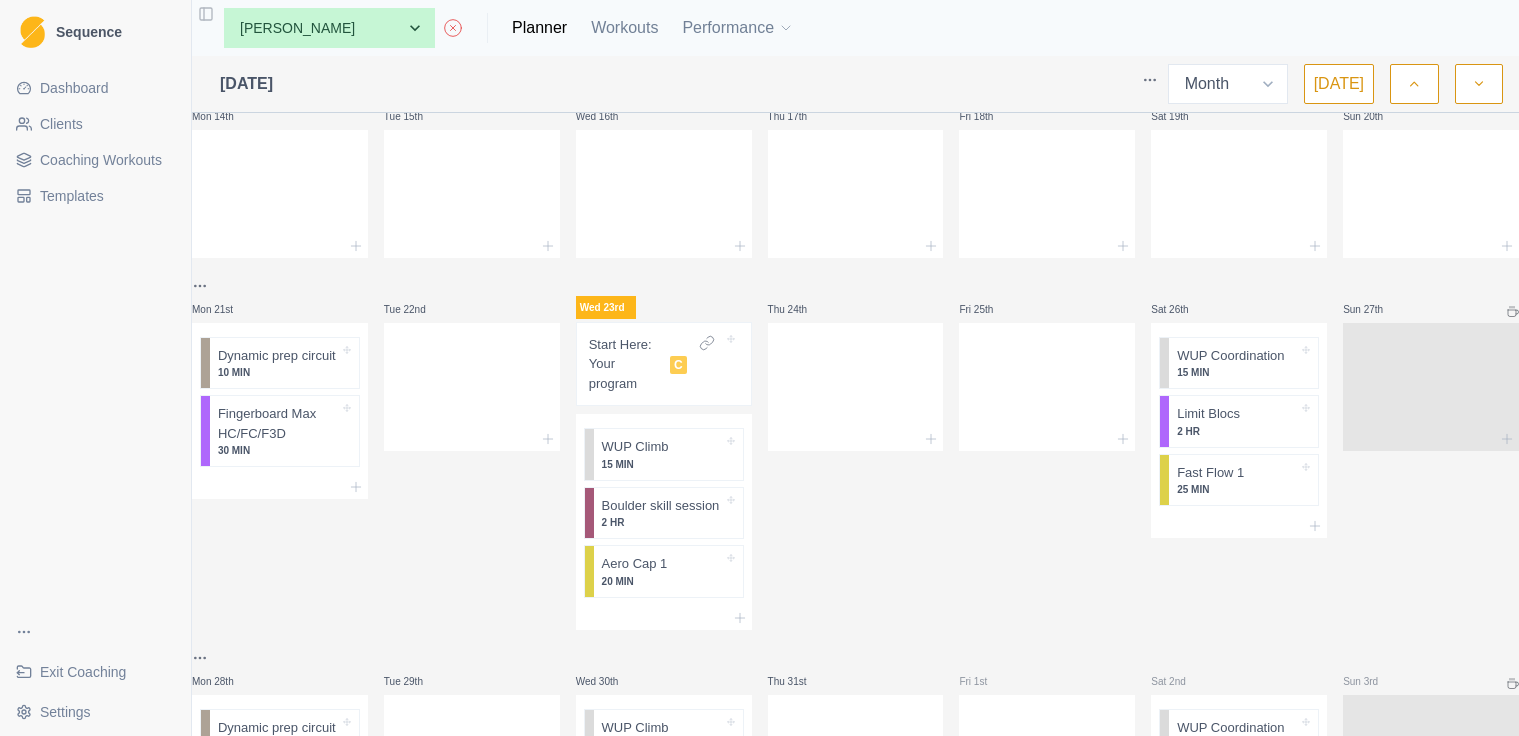 click on "30 MIN" at bounding box center (278, 450) 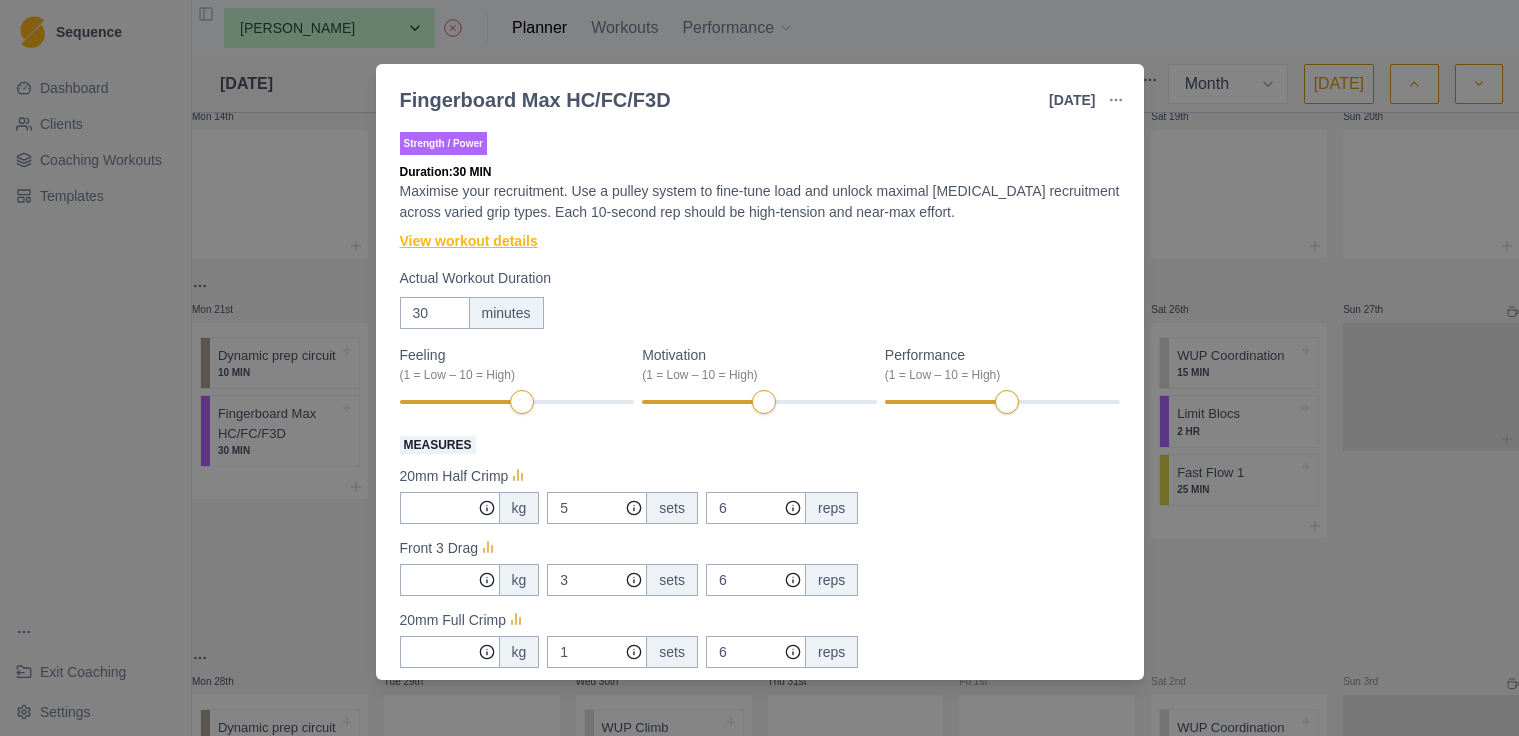 click on "View workout details" at bounding box center [469, 241] 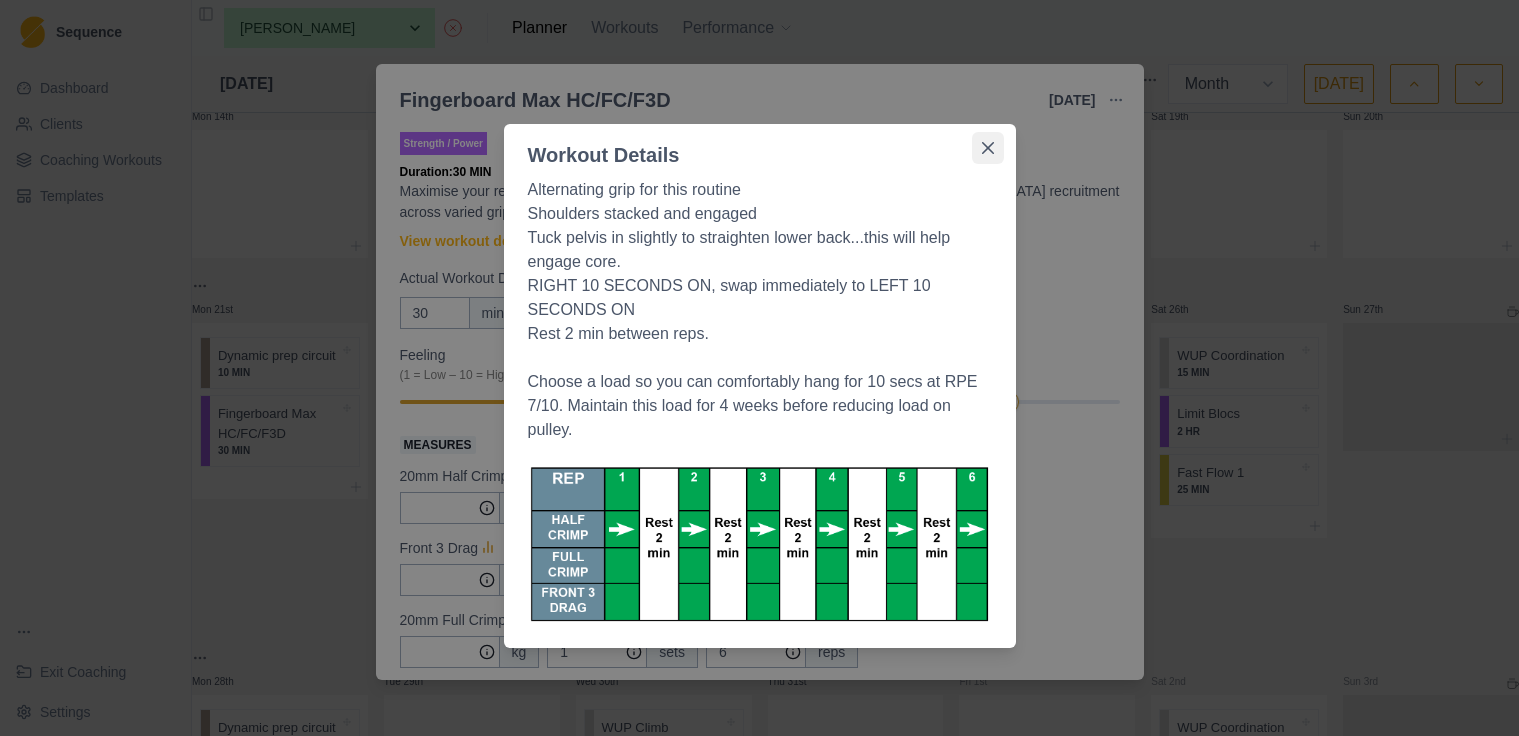 click 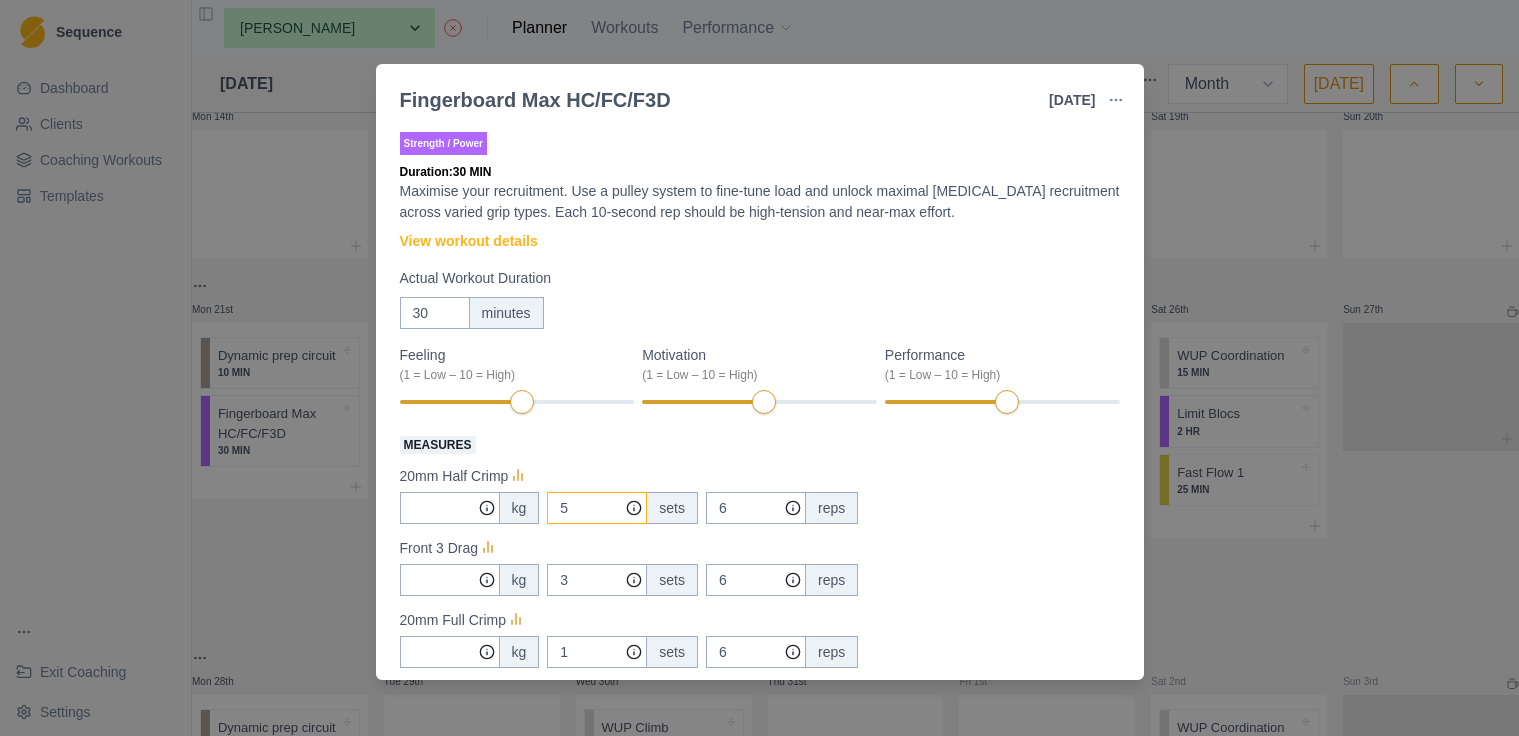 click on "5" at bounding box center (597, 508) 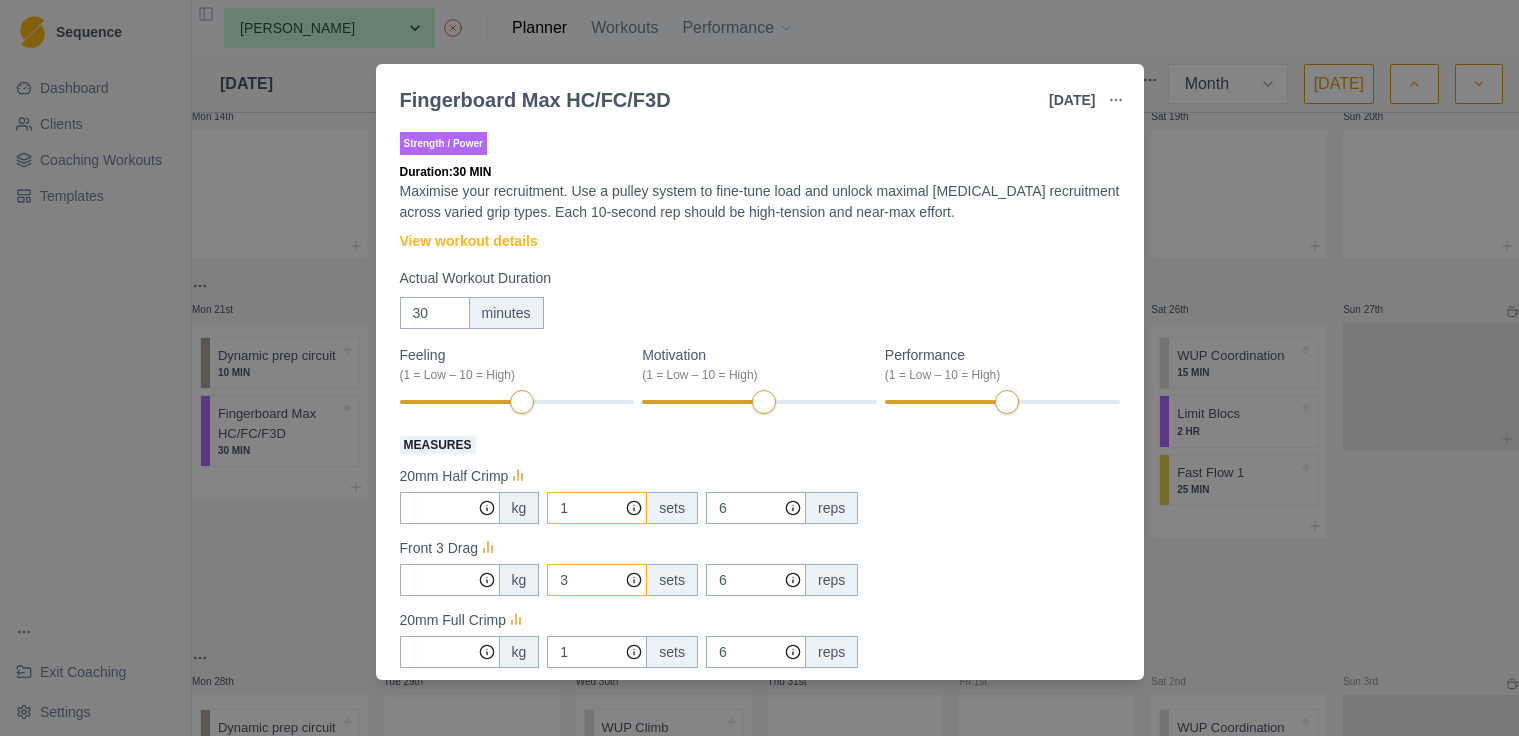 type on "1" 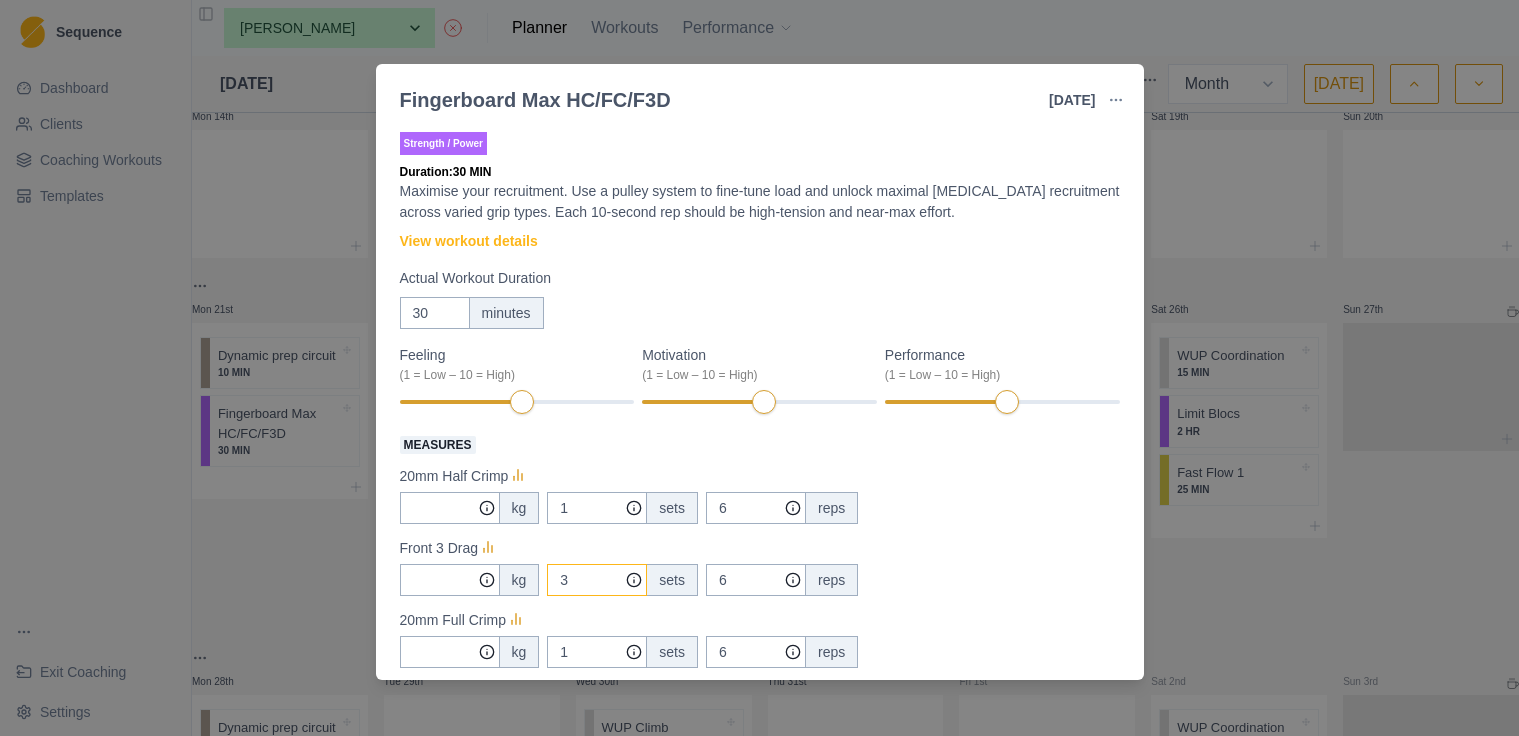click on "3" at bounding box center (597, 508) 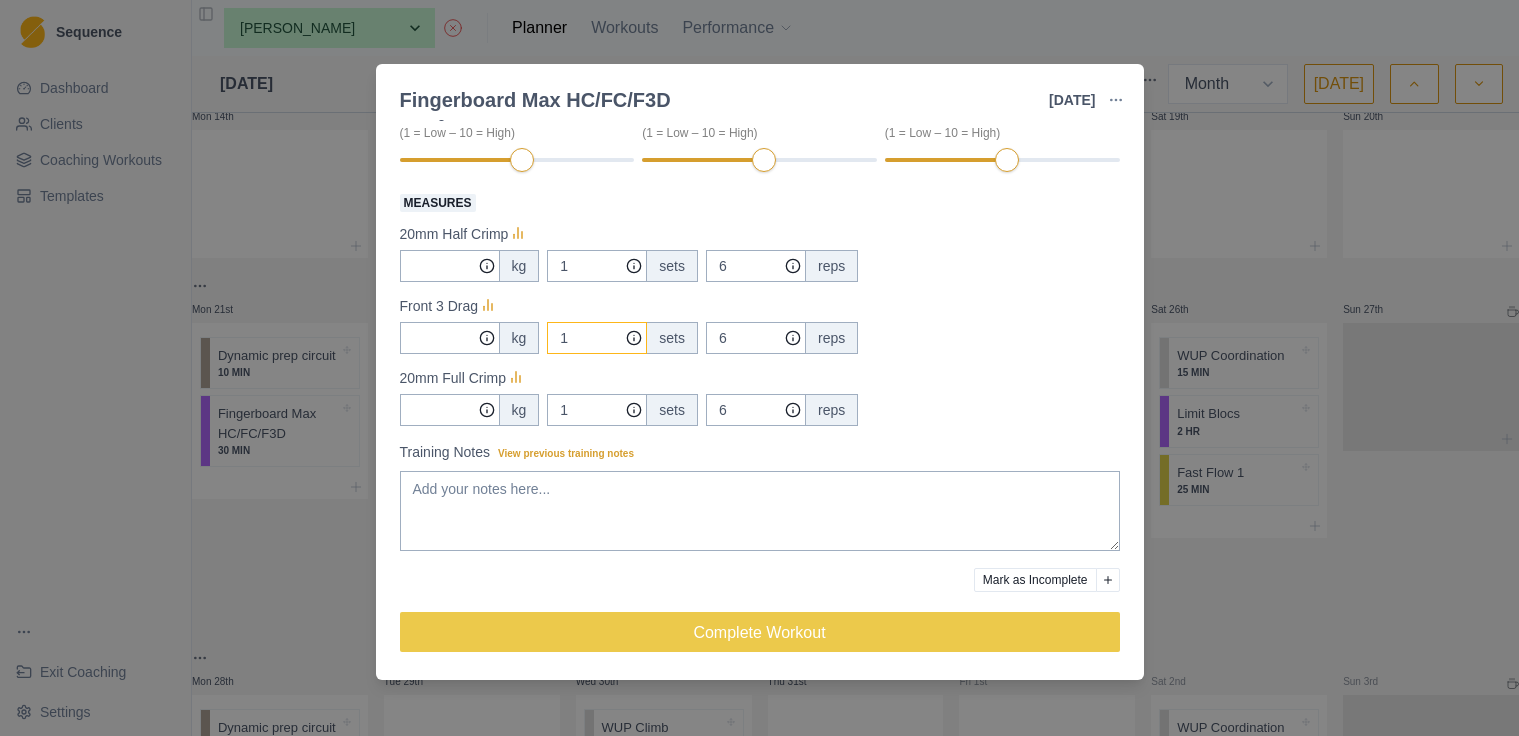scroll, scrollTop: 243, scrollLeft: 0, axis: vertical 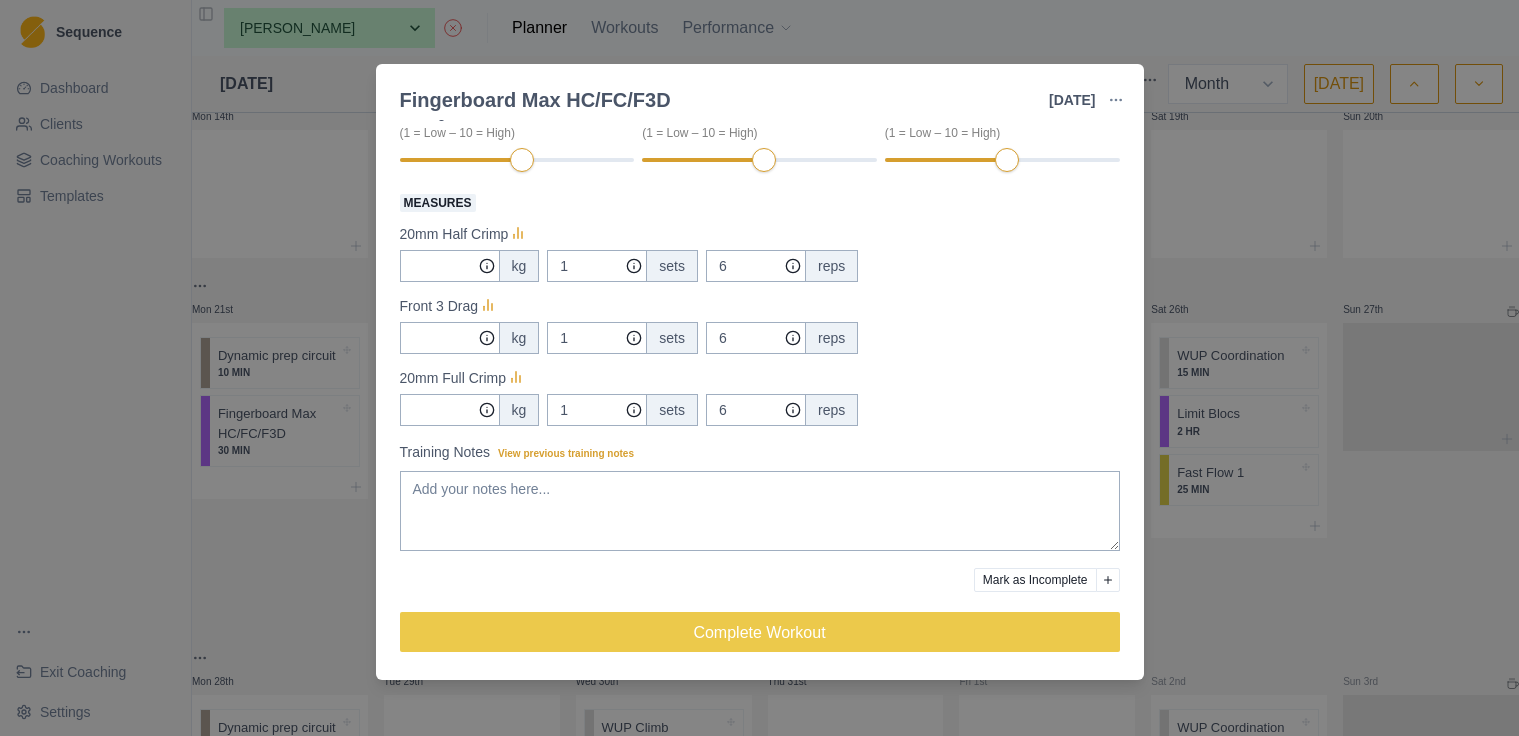 click on "Fingerboard Max HC/FC/F3D [DATE] Link To Goal View Workout Metrics Edit Original Workout Reschedule Workout Remove From Schedule Strength / Power Duration:  30 MIN Maximise your recruitment. Use a pulley system to fine-tune load and unlock maximal [MEDICAL_DATA] recruitment across varied grip types. Each 10-second rep should be high-tension and near-max effort. View workout details Actual Workout Duration 30 minutes Feeling (1 = Low – 10 = High) Motivation (1 = Low – 10 = High) Performance (1 = Low – 10 = High) Measures 20mm Half Crimp kg 1 sets 6 reps Front 3 Drag kg 1 sets 6 reps 20mm Full Crimp kg 1 sets 6 reps Training Notes View previous training notes Mark as Incomplete Complete Workout" at bounding box center (759, 368) 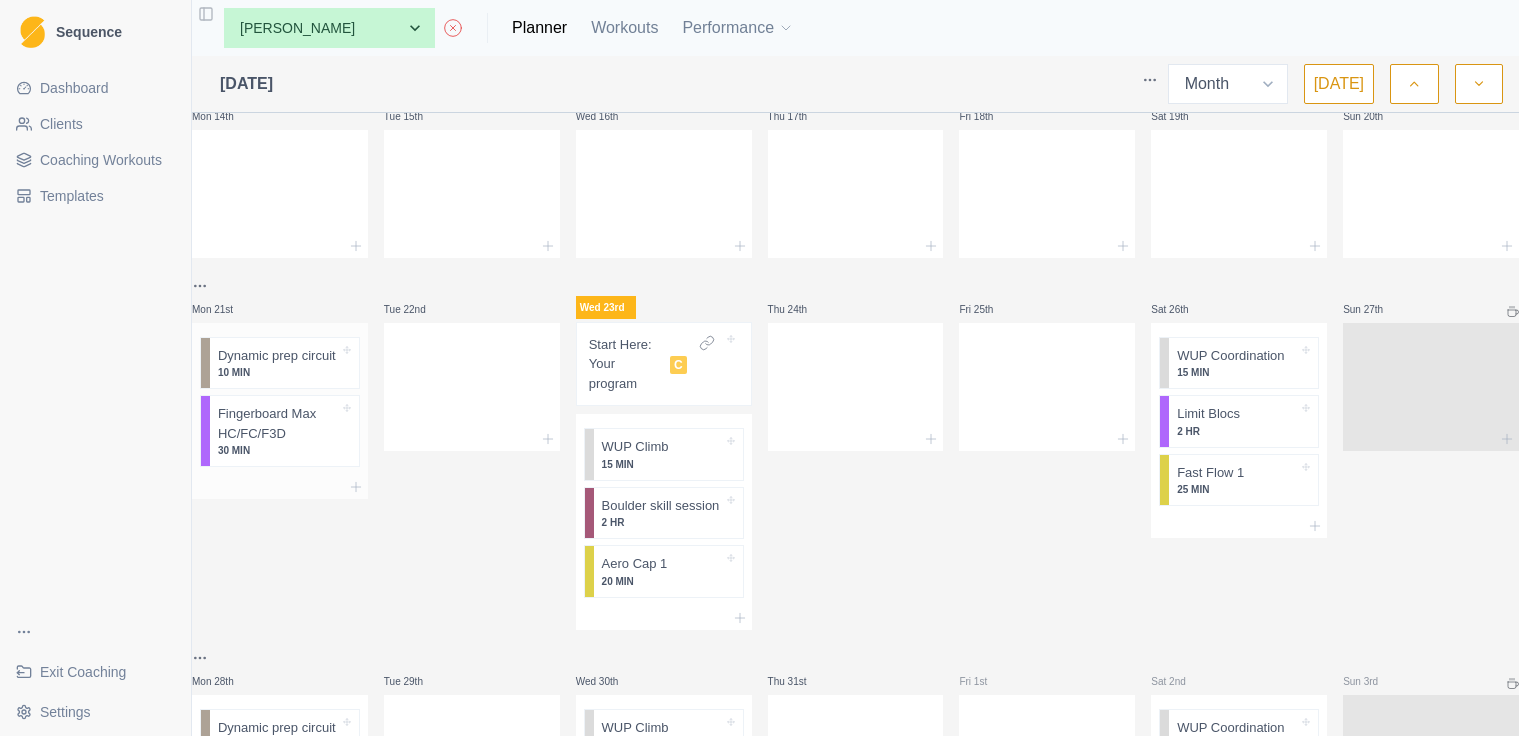 click on "Fingerboard Max HC/FC/F3D" at bounding box center [278, 423] 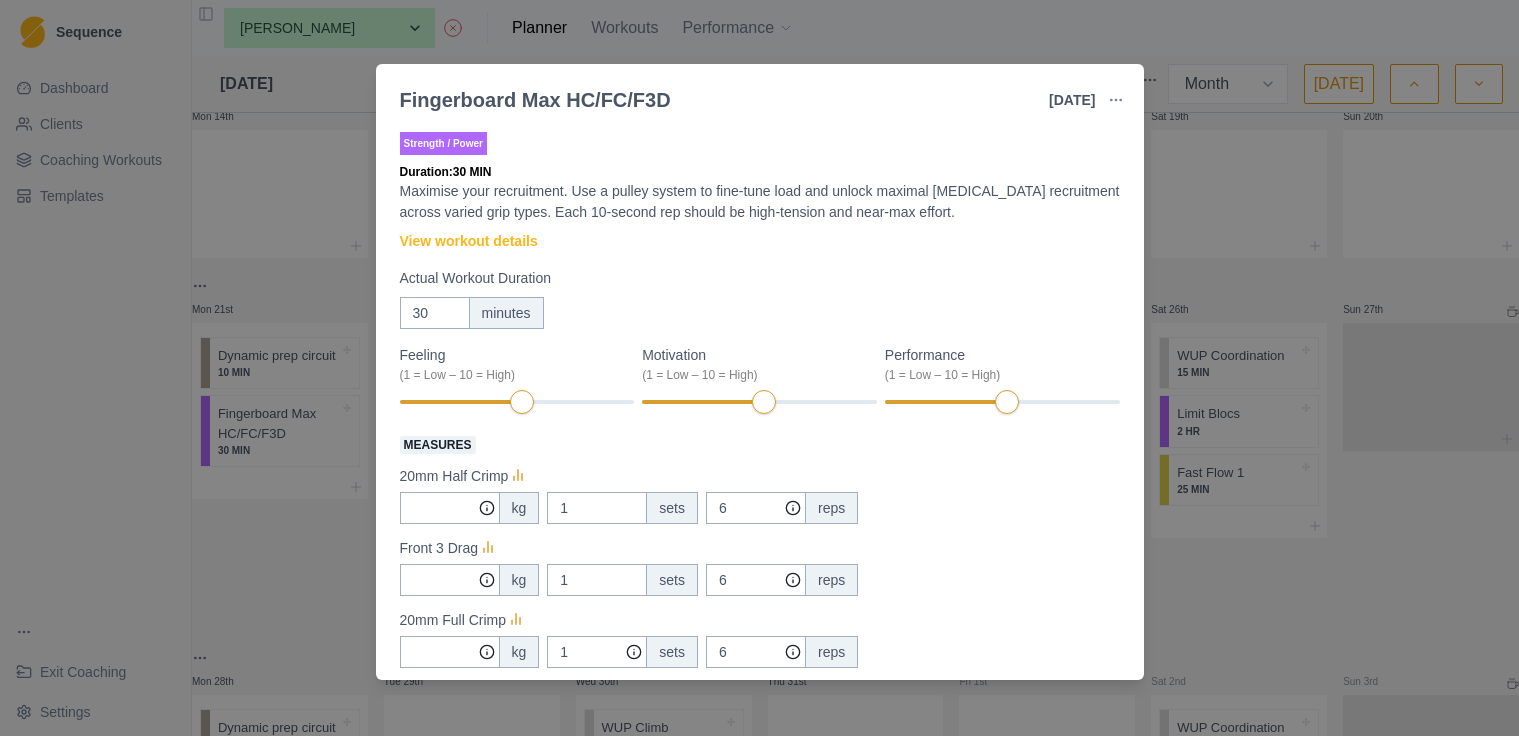 click on "Fingerboard Max HC/FC/F3D [DATE] Link To Goal View Workout Metrics Edit Original Workout Reschedule Workout Remove From Schedule Strength / Power Duration:  30 MIN Maximise your recruitment. Use a pulley system to fine-tune load and unlock maximal [MEDICAL_DATA] recruitment across varied grip types. Each 10-second rep should be high-tension and near-max effort. View workout details Actual Workout Duration 30 minutes Feeling (1 = Low – 10 = High) Motivation (1 = Low – 10 = High) Performance (1 = Low – 10 = High) Measures 20mm Half Crimp kg 1 sets 6 reps Front 3 Drag kg 1 sets 6 reps 20mm Full Crimp kg 1 sets 6 reps Training Notes View previous training notes Mark as Incomplete Complete Workout" at bounding box center (759, 368) 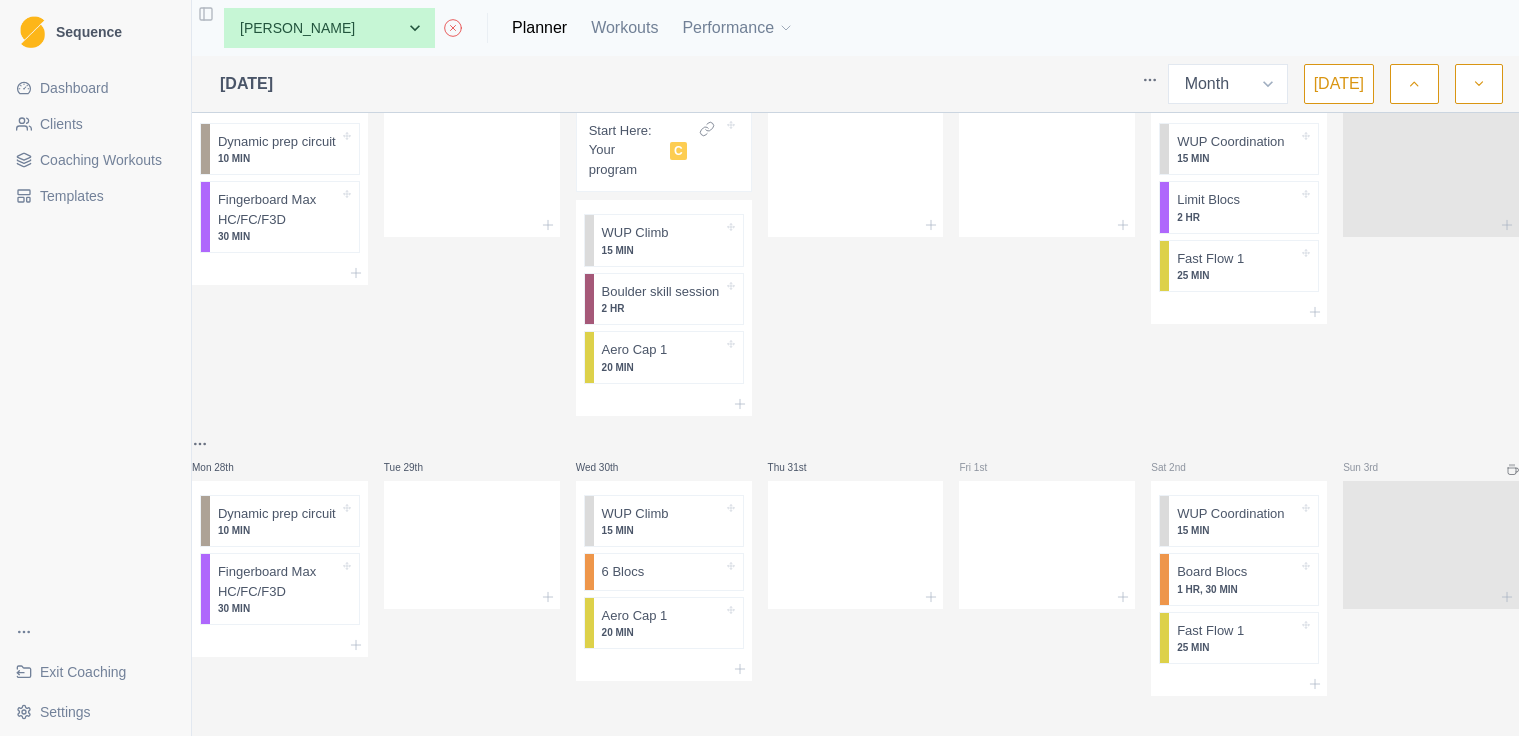 scroll, scrollTop: 762, scrollLeft: 0, axis: vertical 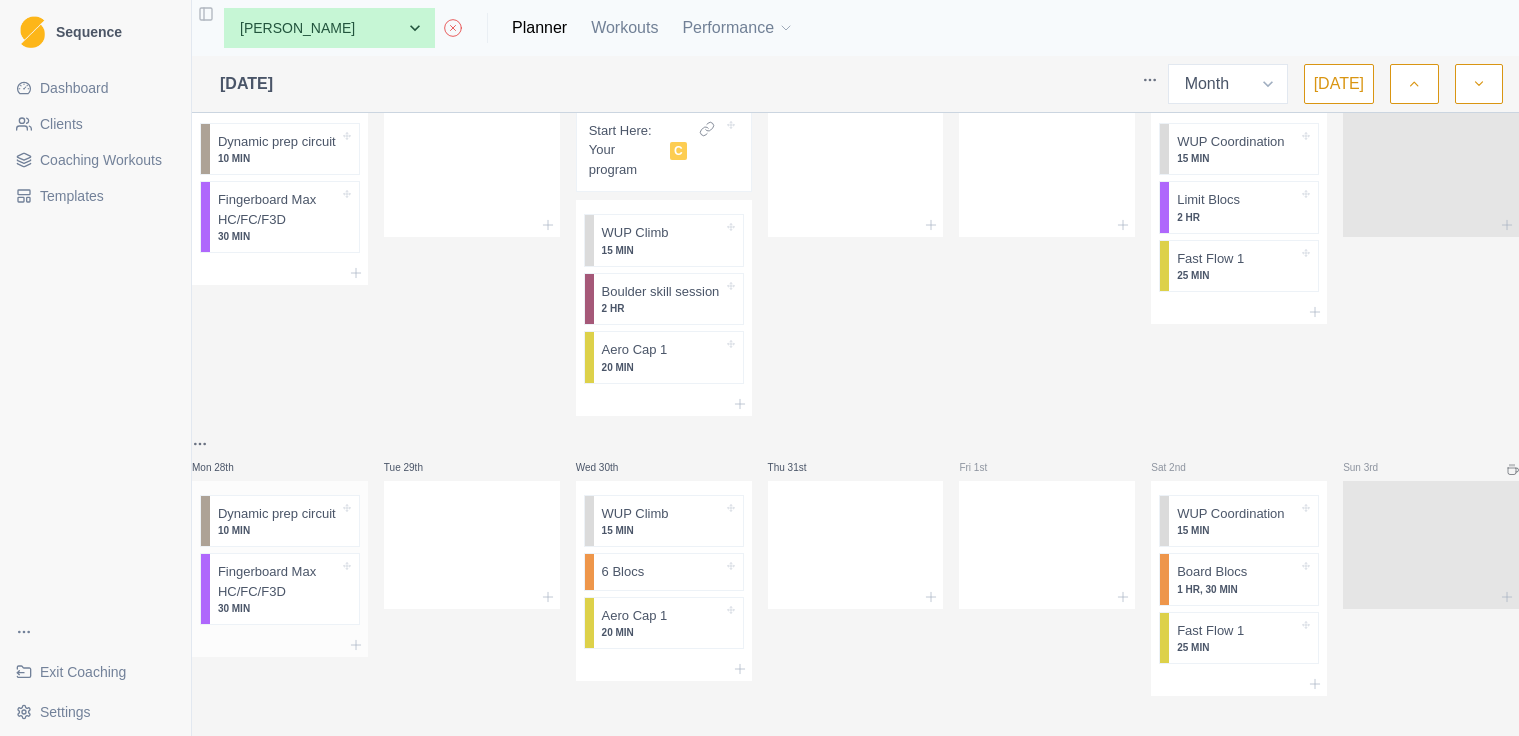 click on "30 MIN" at bounding box center [278, 608] 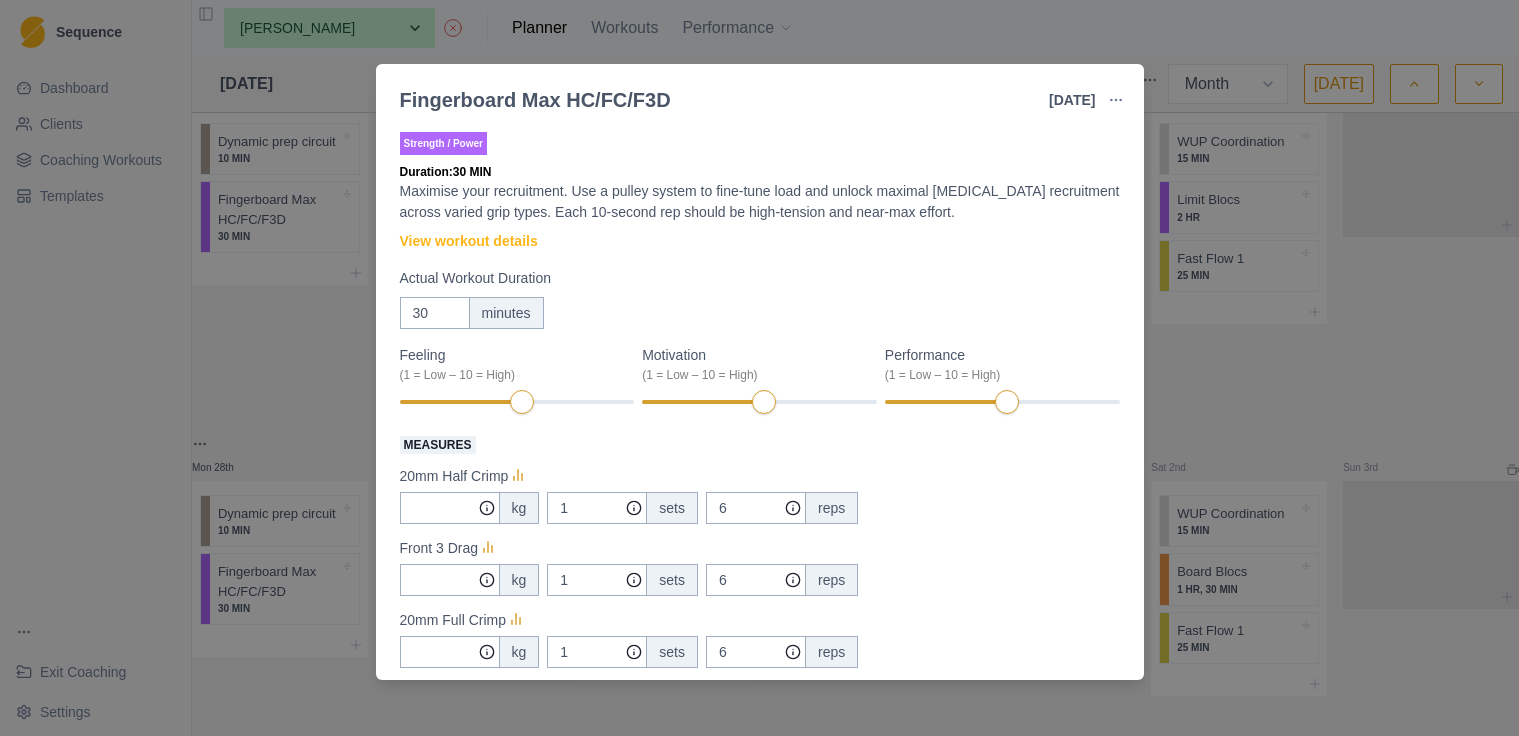 click on "Fingerboard Max HC/FC/F3D [DATE] Link To Goal View Workout Metrics Edit Original Workout Reschedule Workout Remove From Schedule Strength / Power Duration:  30 MIN Maximise your recruitment. Use a pulley system to fine-tune load and unlock maximal [MEDICAL_DATA] recruitment across varied grip types. Each 10-second rep should be high-tension and near-max effort. View workout details Actual Workout Duration 30 minutes Feeling (1 = Low – 10 = High) Motivation (1 = Low – 10 = High) Performance (1 = Low – 10 = High) Measures 20mm Half Crimp kg 1 sets 6 reps Front 3 Drag kg 1 sets 6 reps 20mm Full Crimp kg 1 sets 6 reps Training Notes View previous training notes Mark as Incomplete Complete Workout" at bounding box center [759, 368] 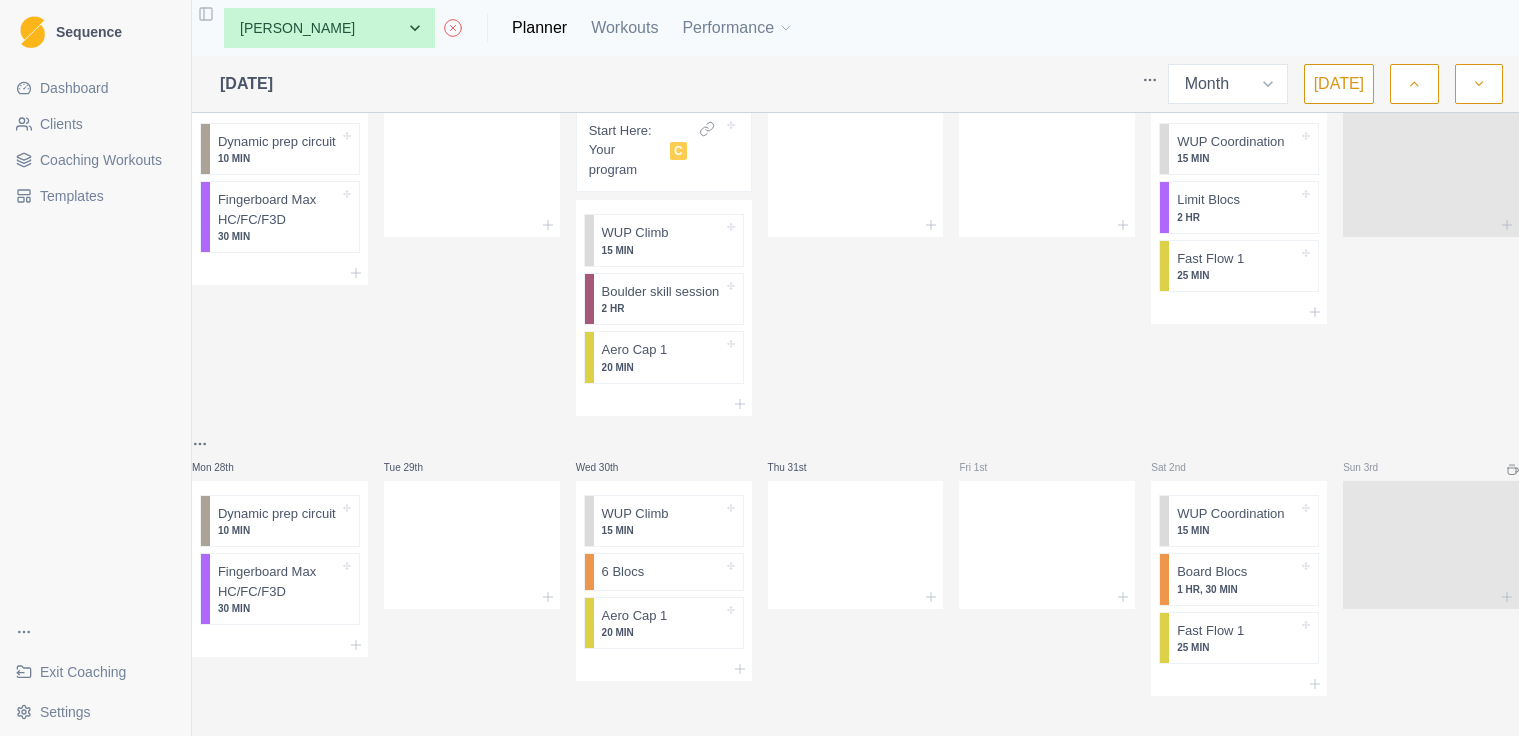 scroll, scrollTop: 0, scrollLeft: 0, axis: both 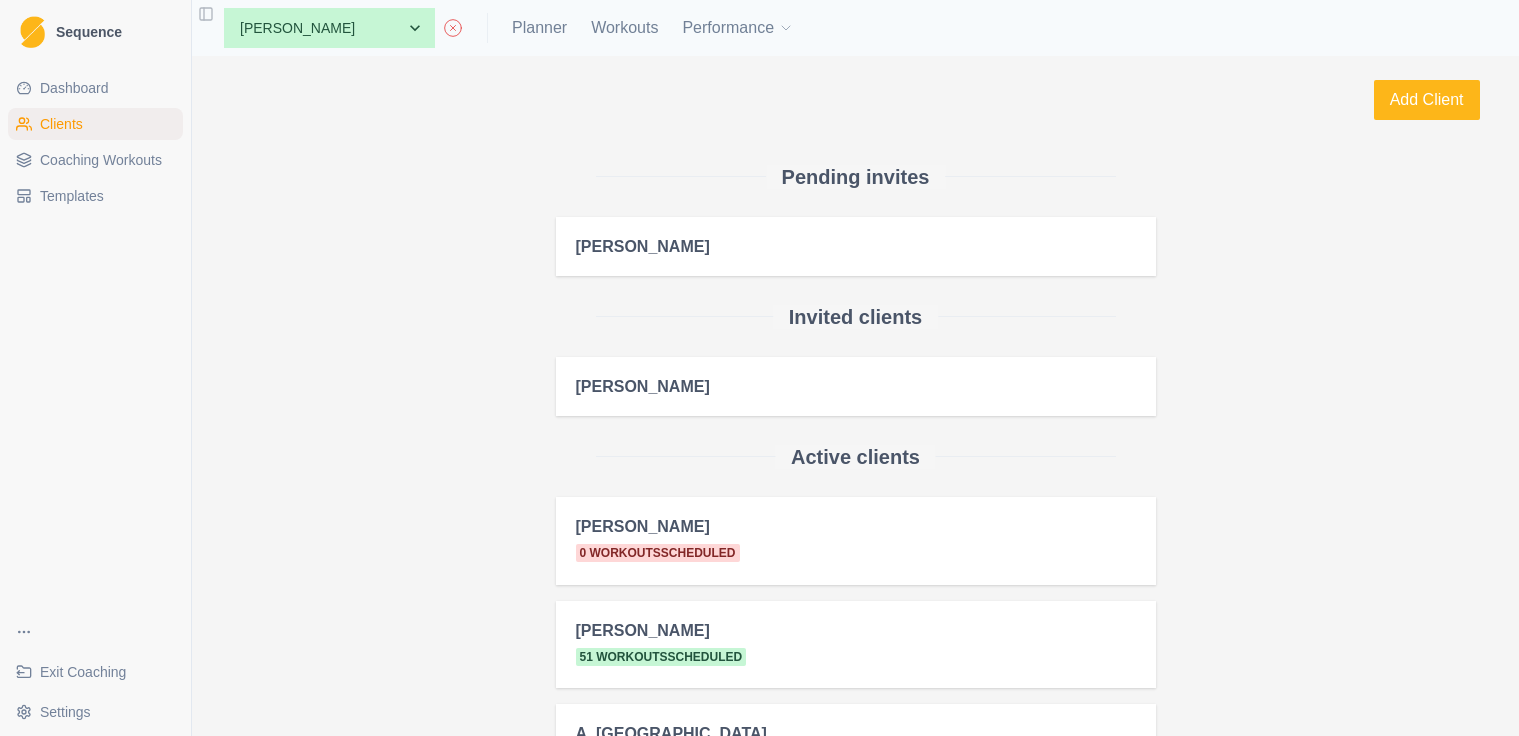 click on "[PERSON_NAME]" at bounding box center [856, 246] 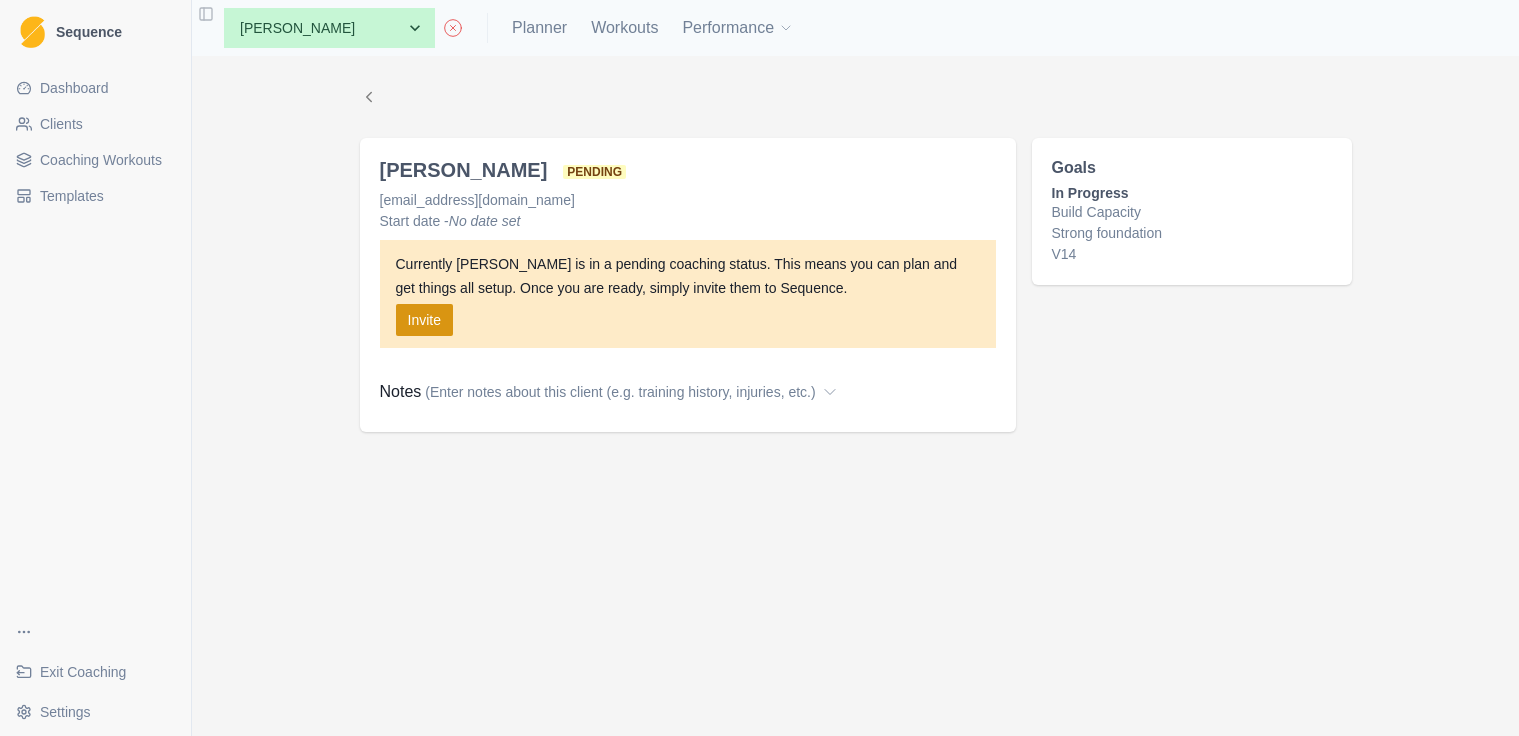 click on "Invite" at bounding box center (424, 320) 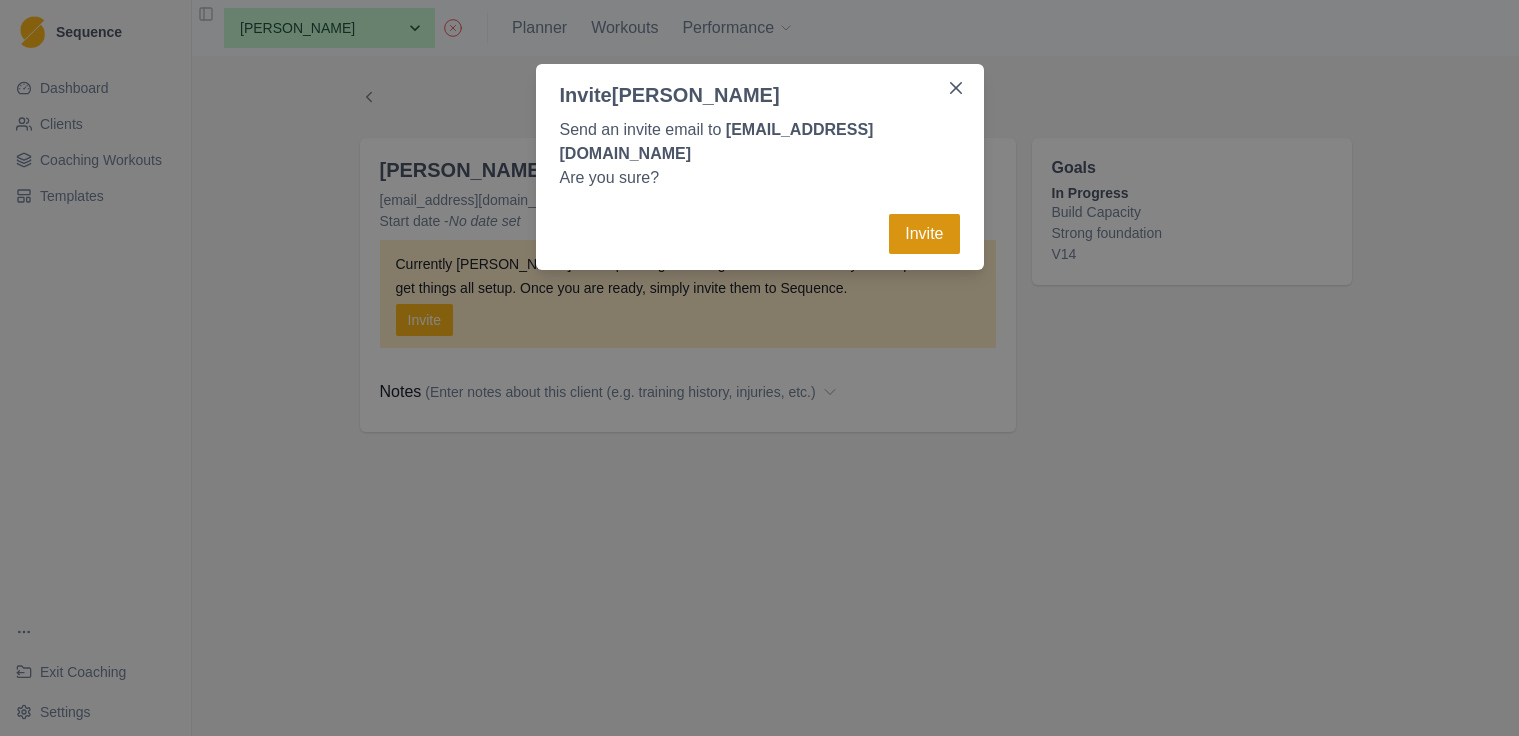click on "Invite" at bounding box center (924, 234) 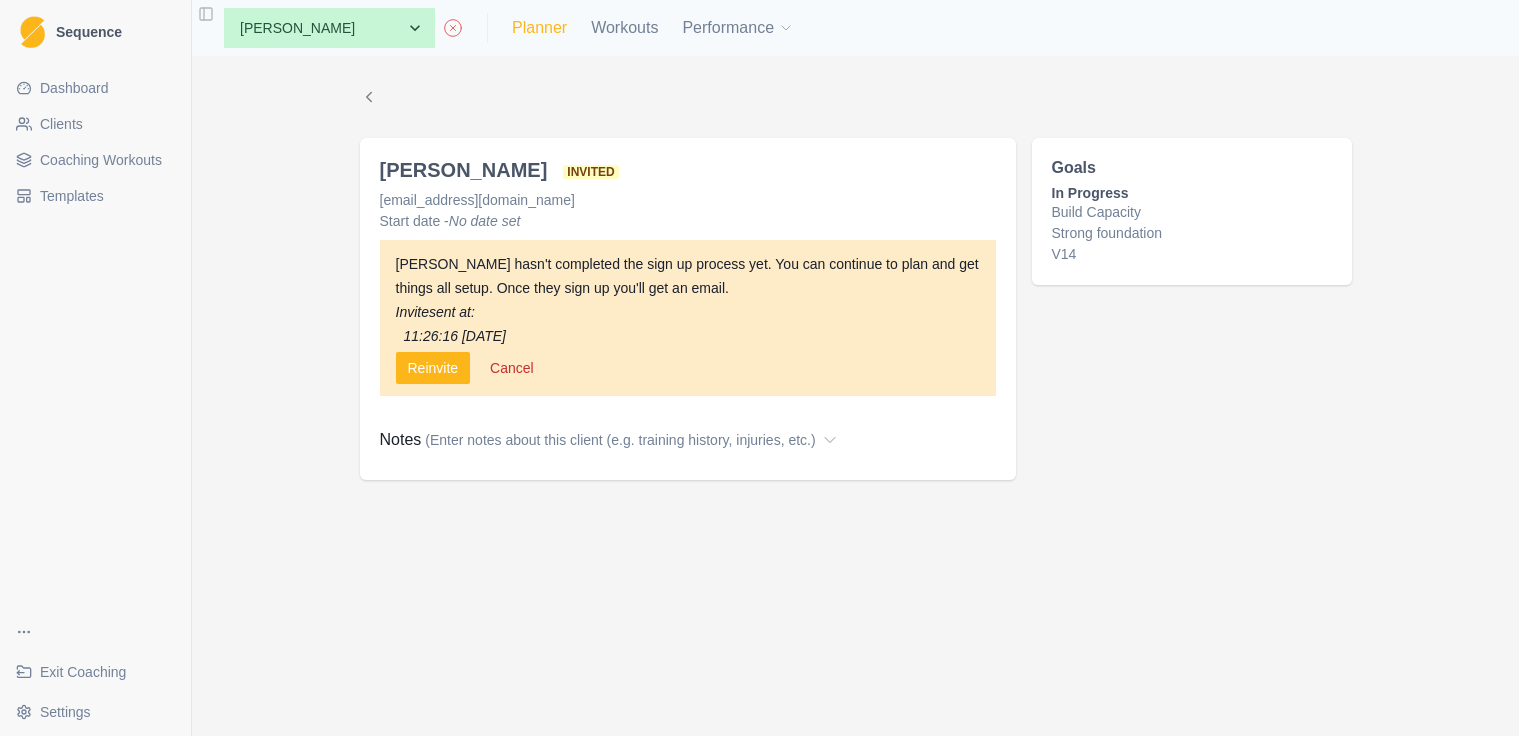 click on "Planner" at bounding box center [539, 28] 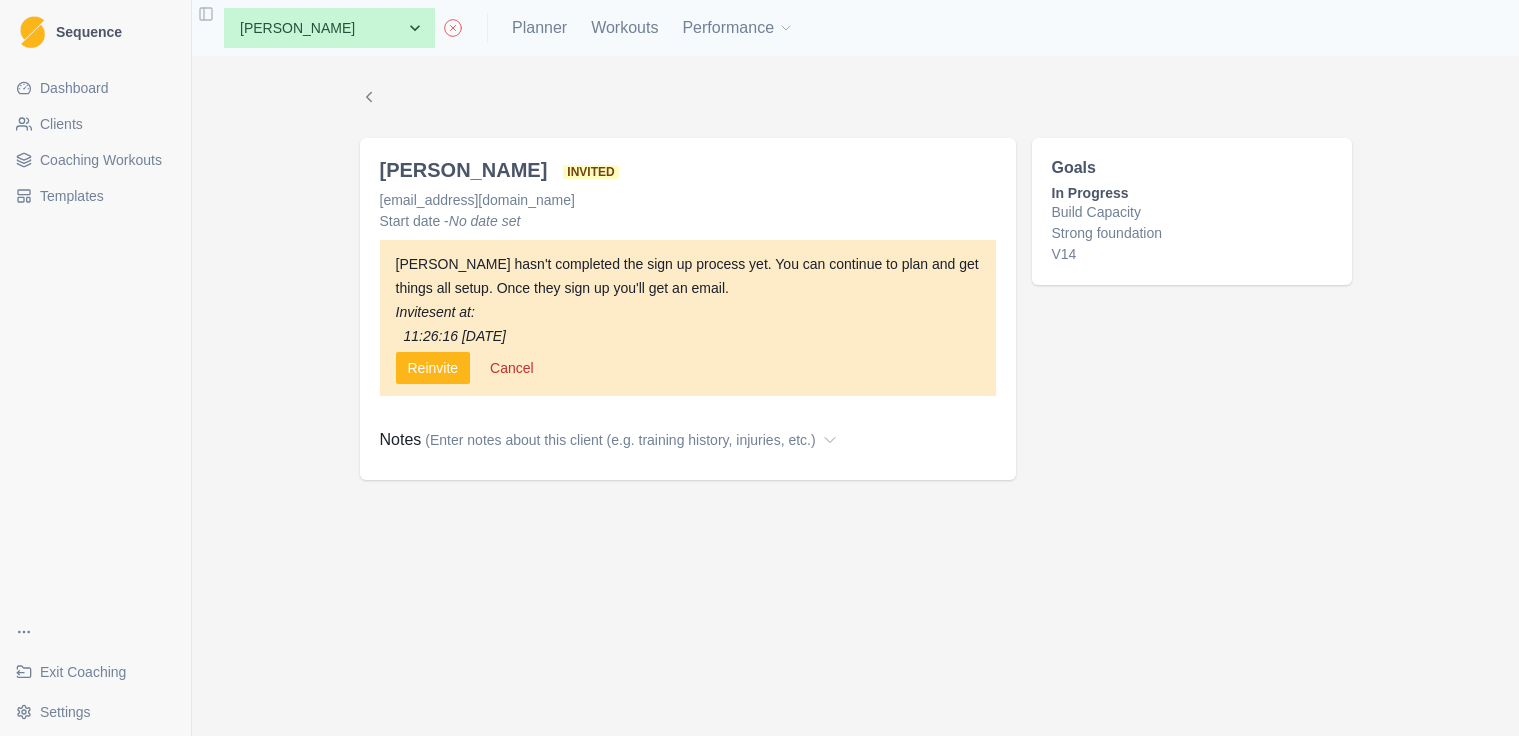 select on "month" 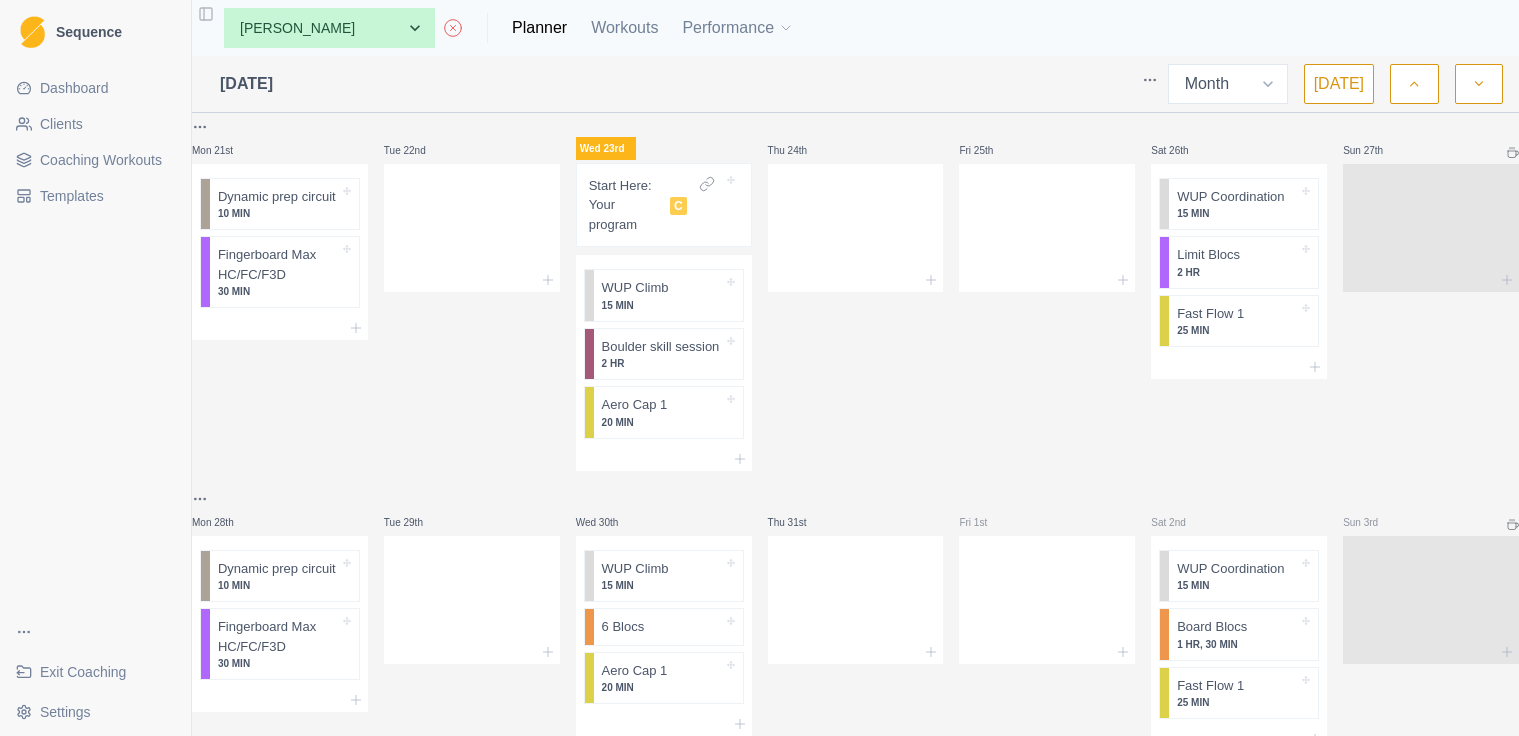 scroll, scrollTop: 687, scrollLeft: 0, axis: vertical 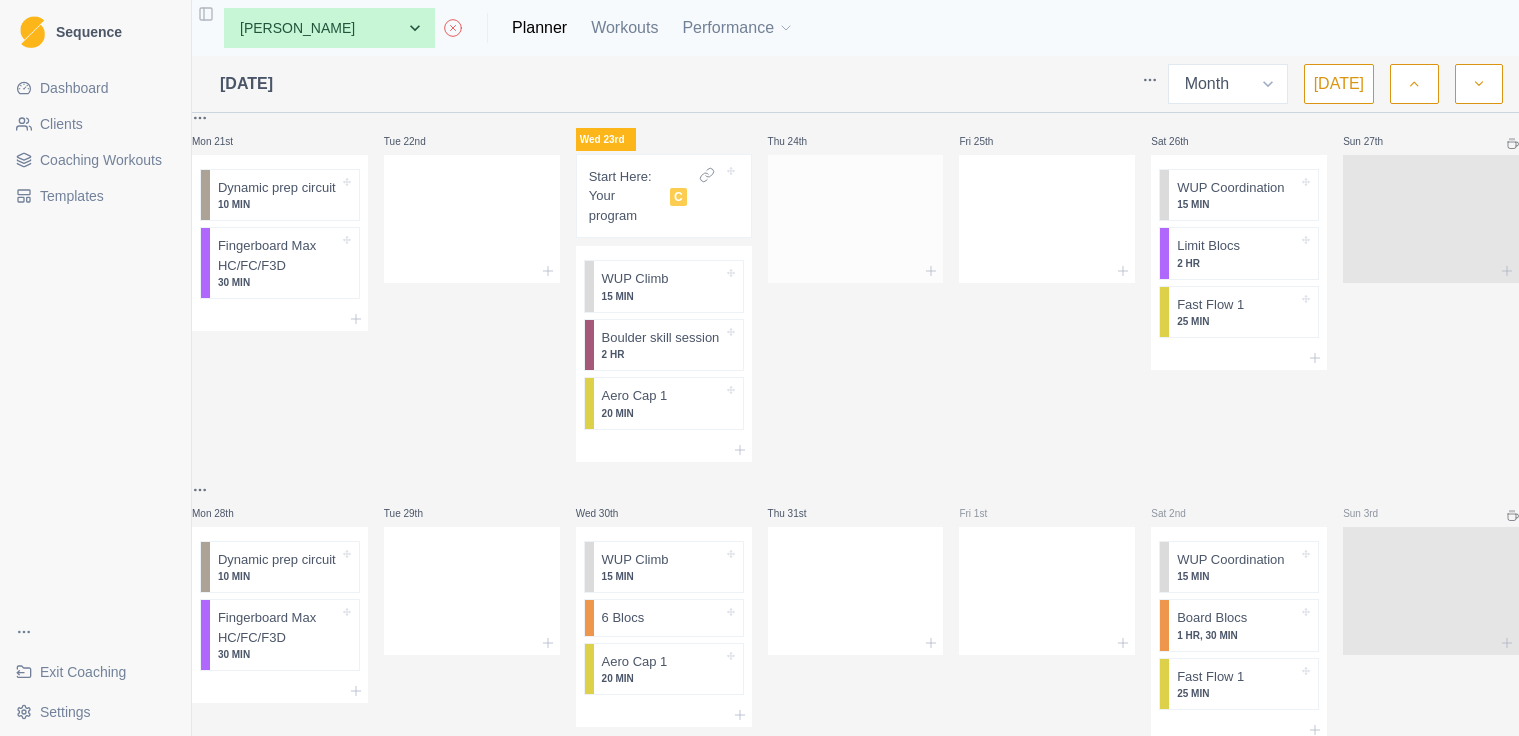 click at bounding box center (856, 215) 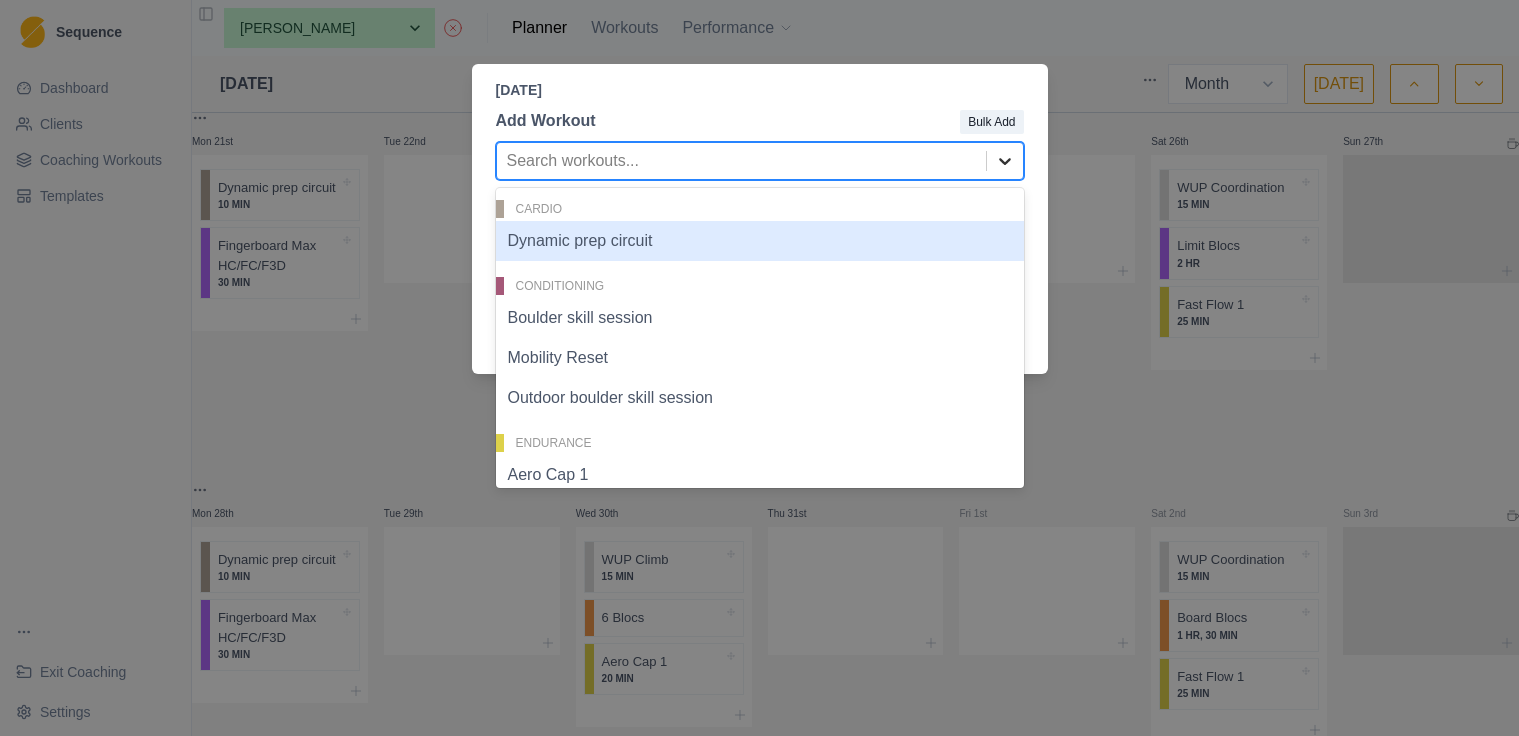 click 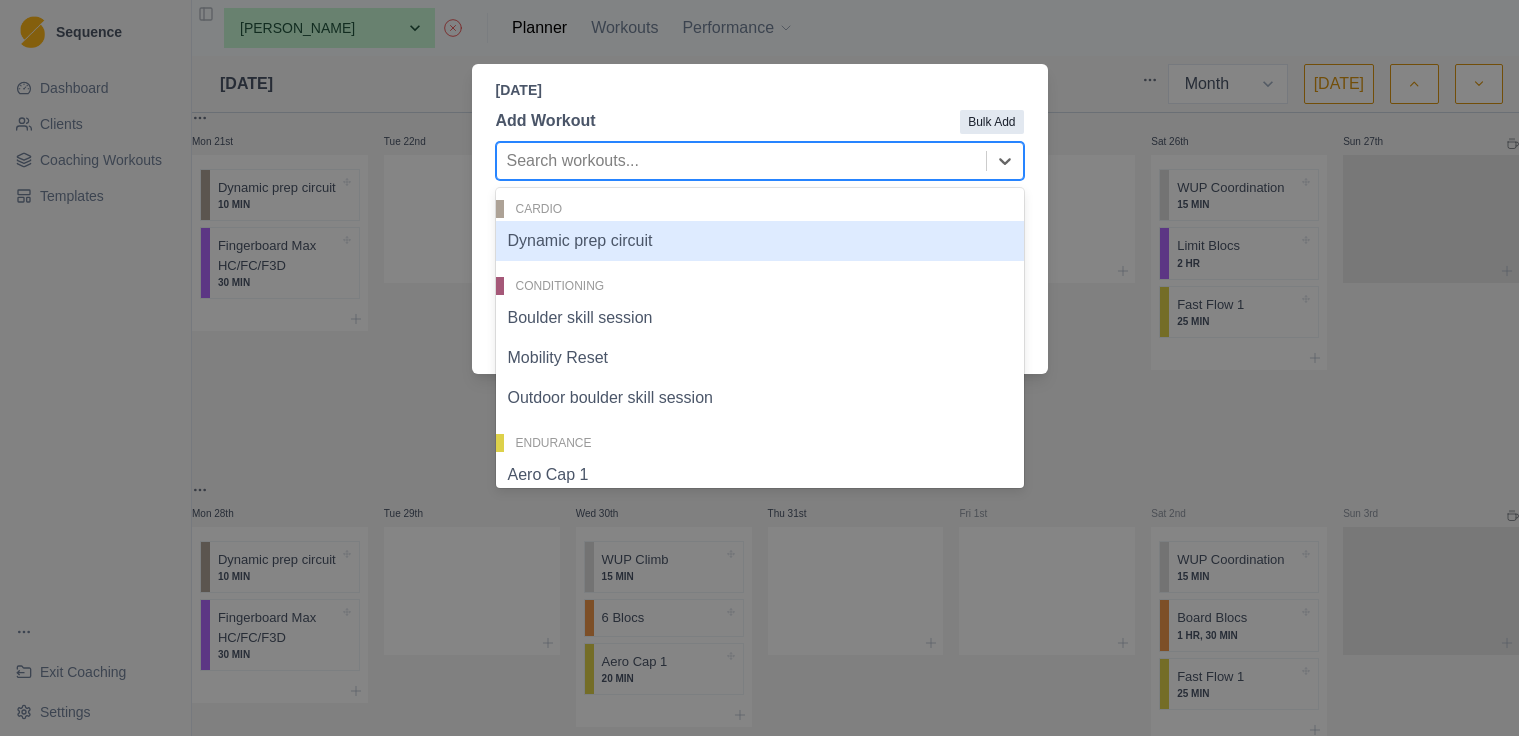 click on "Bulk Add" at bounding box center [991, 122] 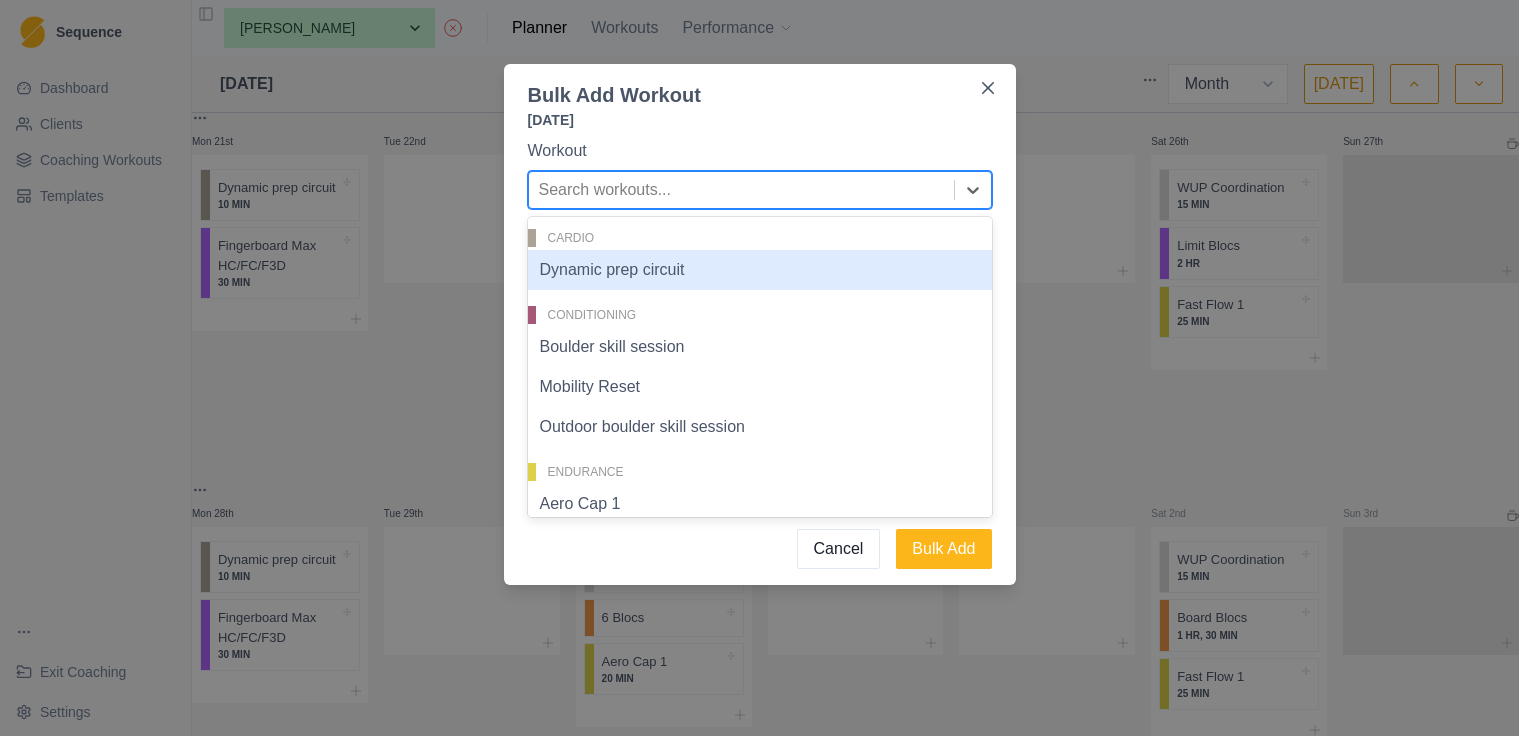 click at bounding box center [741, 190] 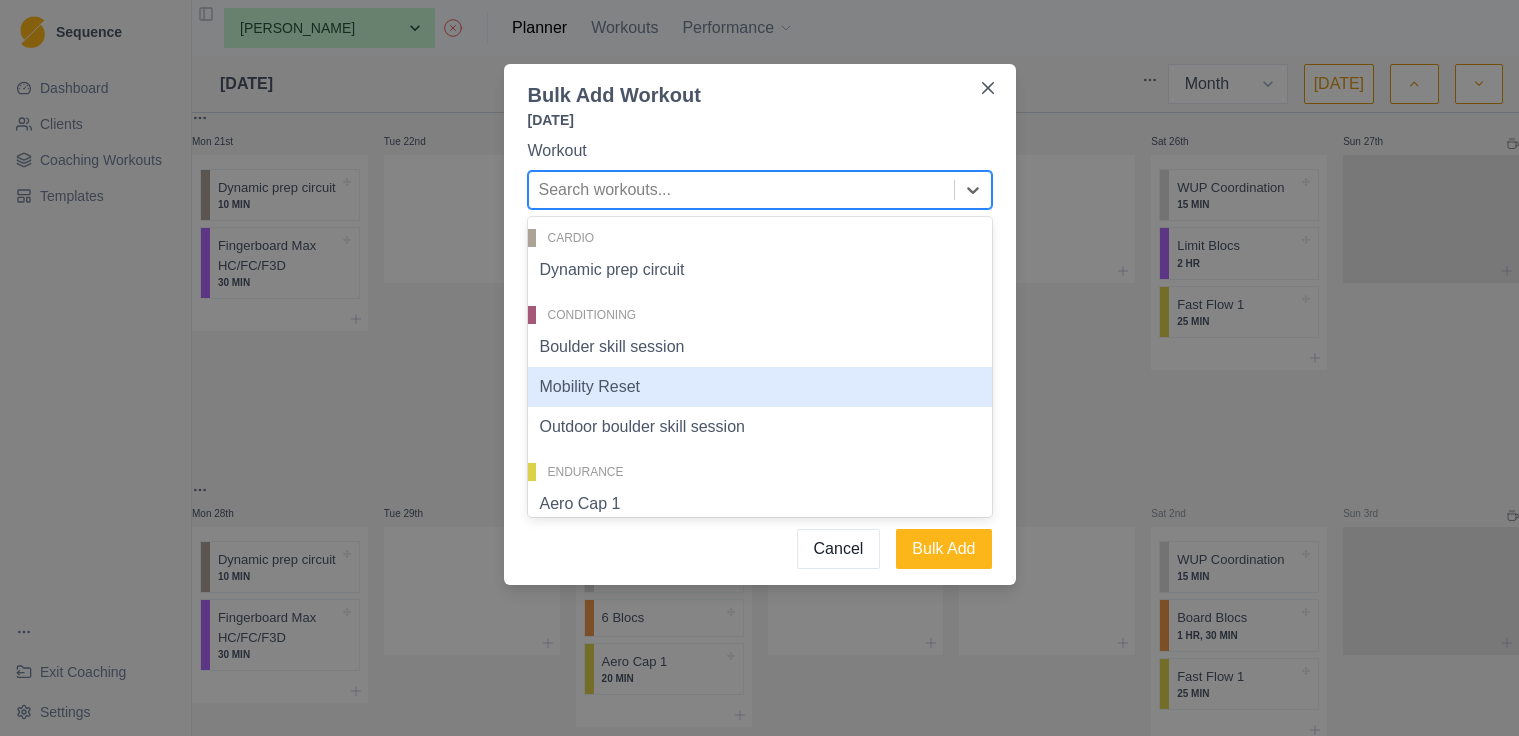 click on "Mobility Reset" at bounding box center [760, 387] 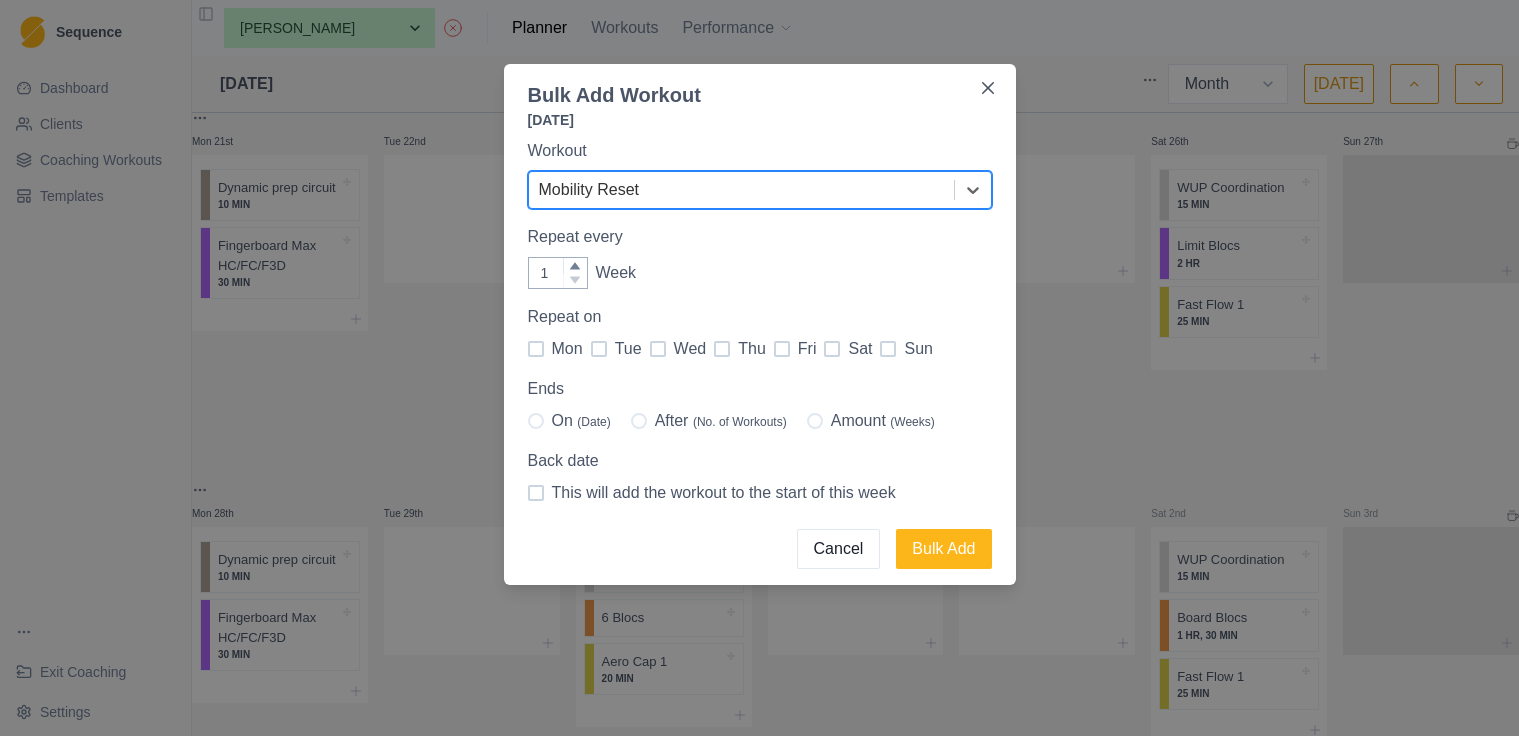 click at bounding box center [722, 349] 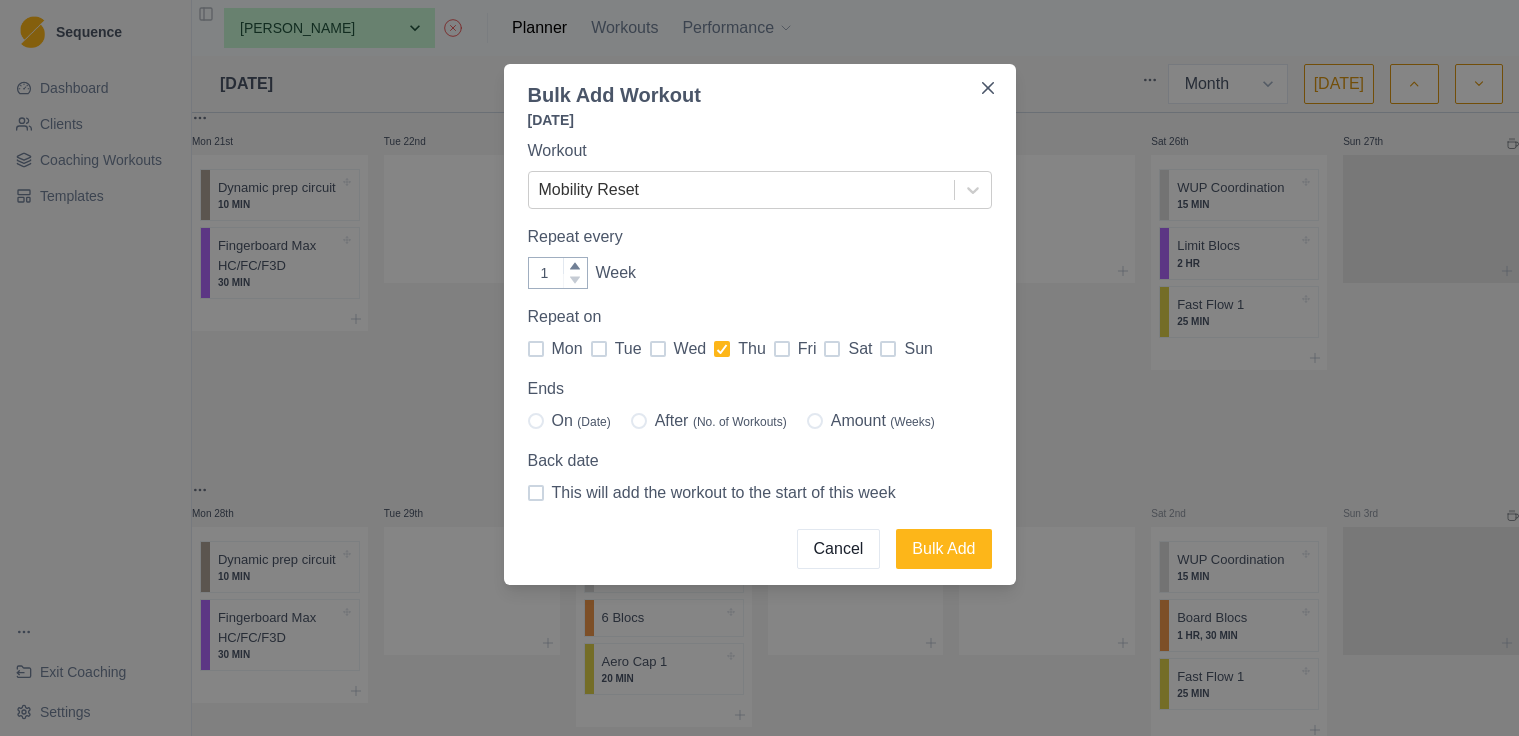 click at bounding box center [815, 421] 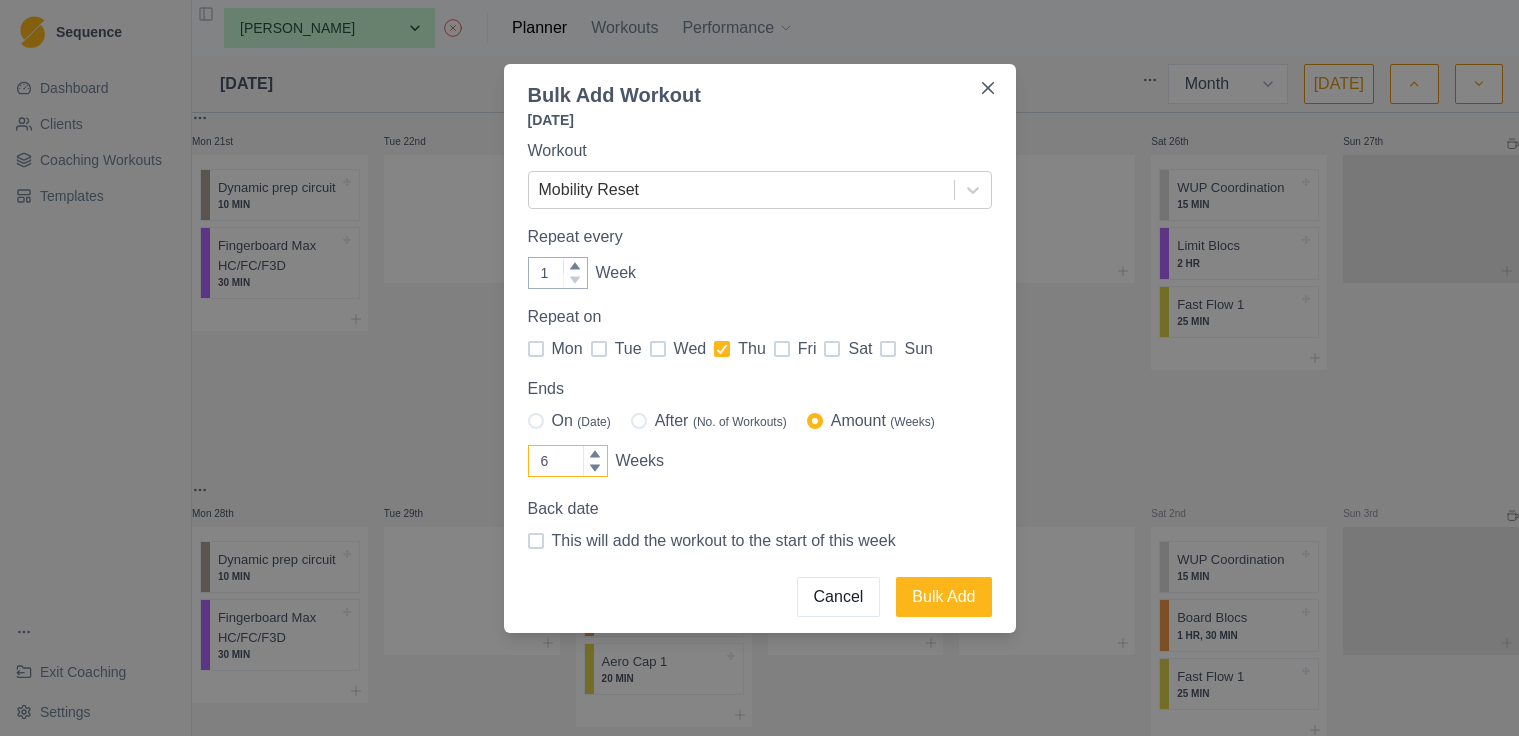 click 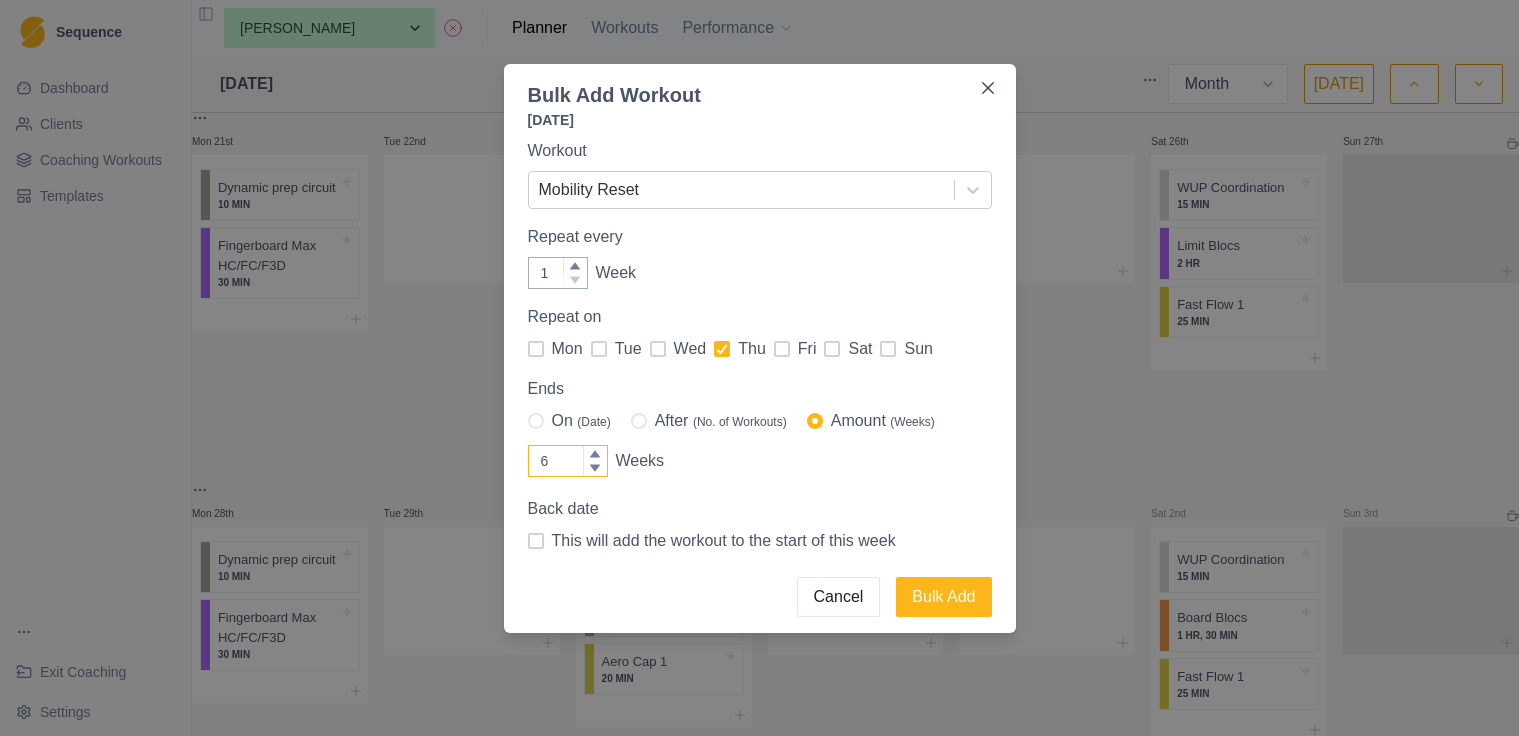click on "6" at bounding box center [568, 461] 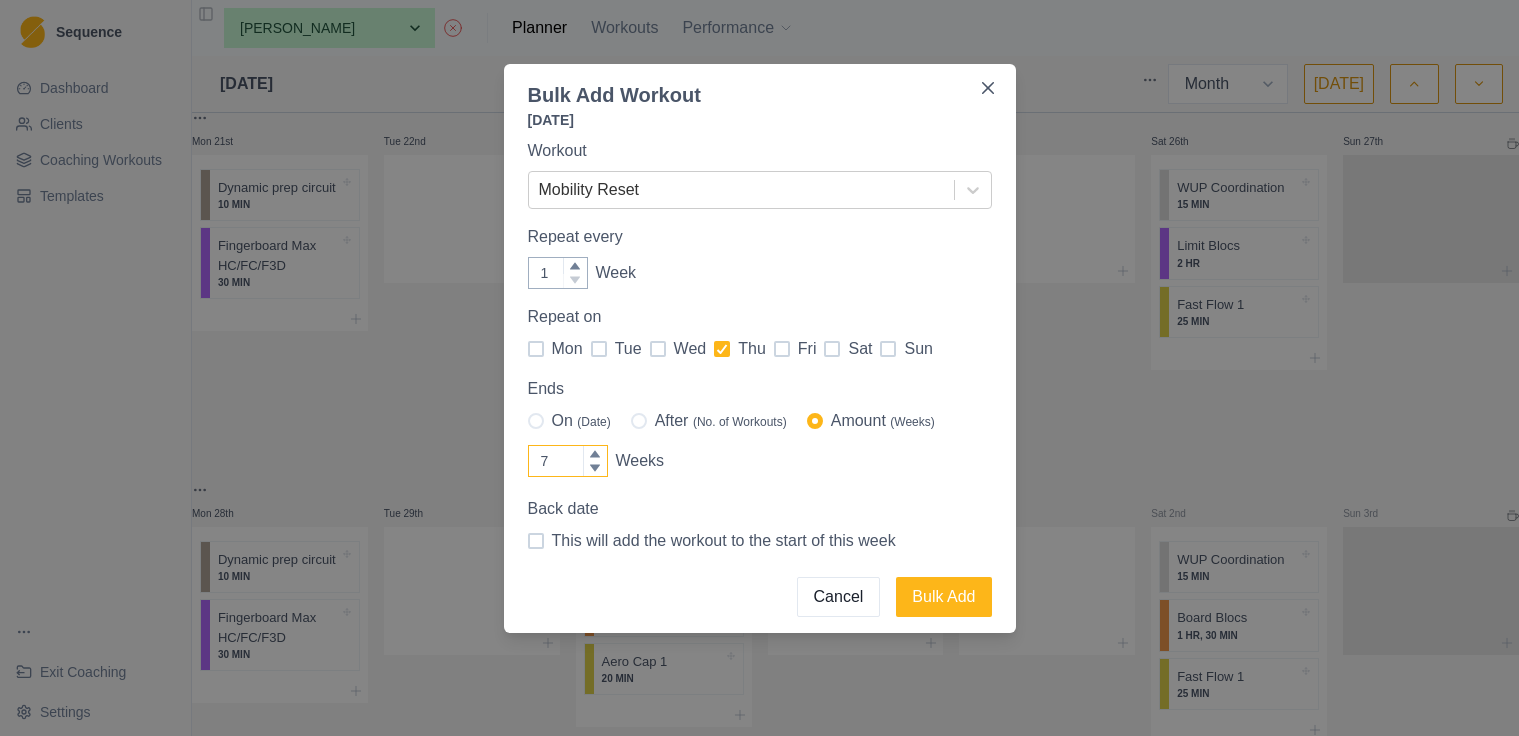 click 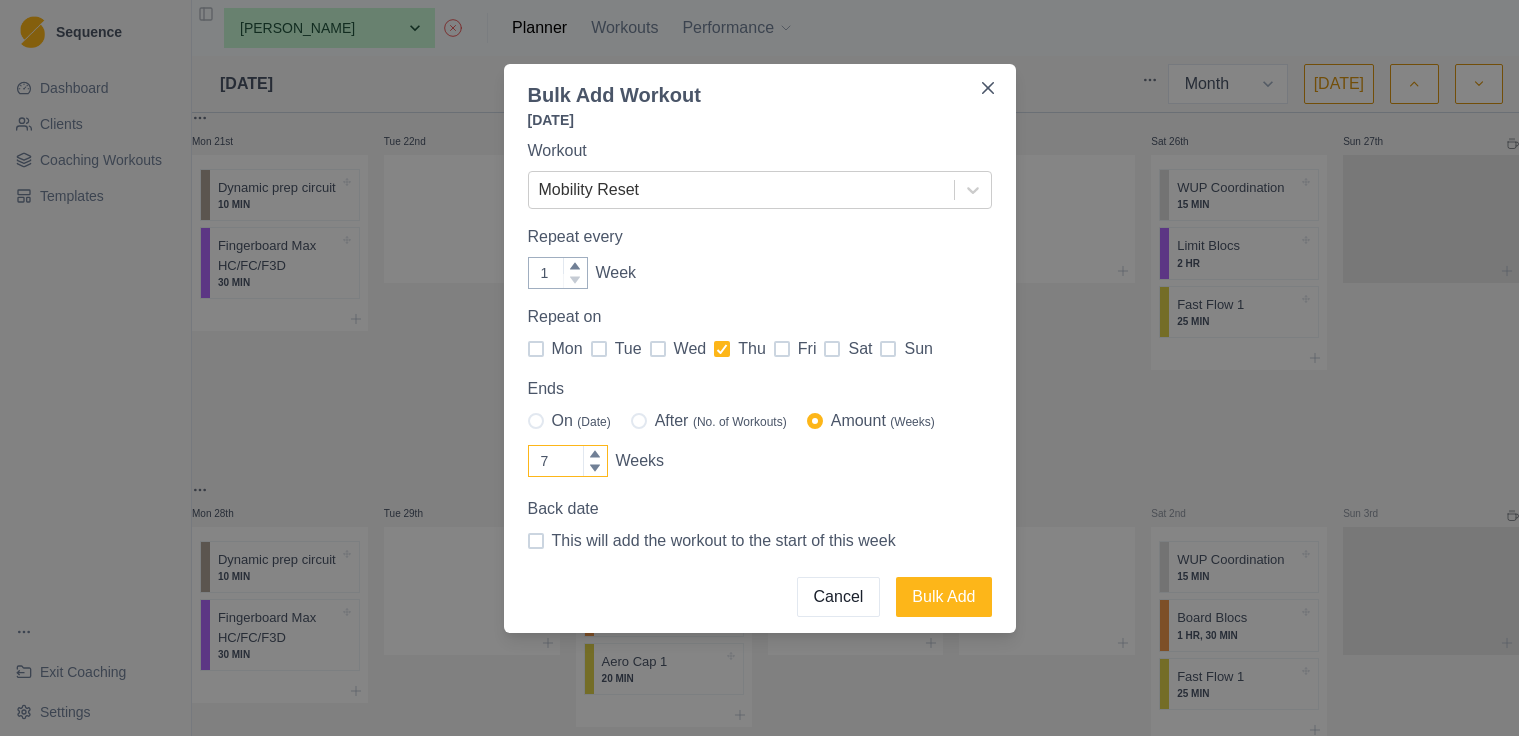 click on "7" at bounding box center (568, 461) 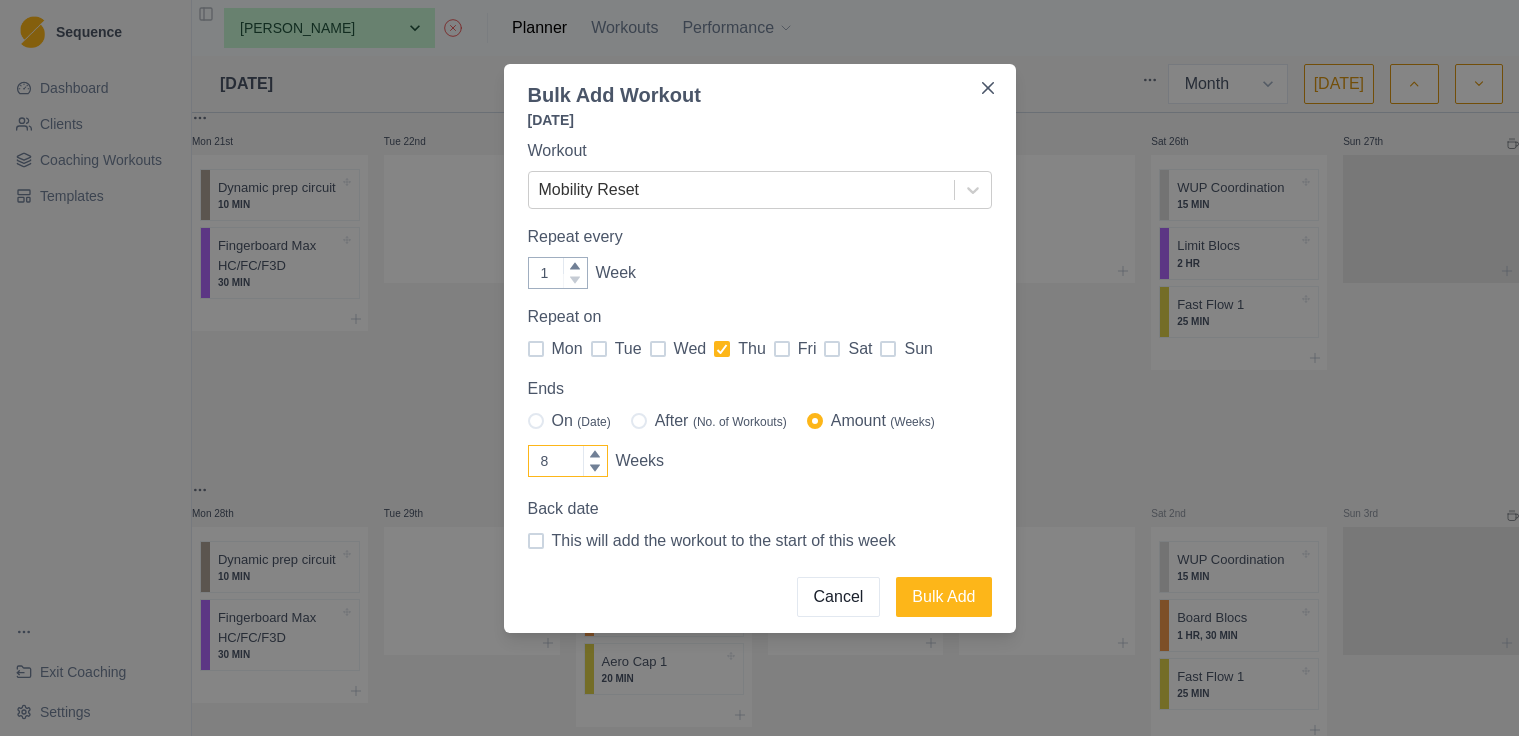 click 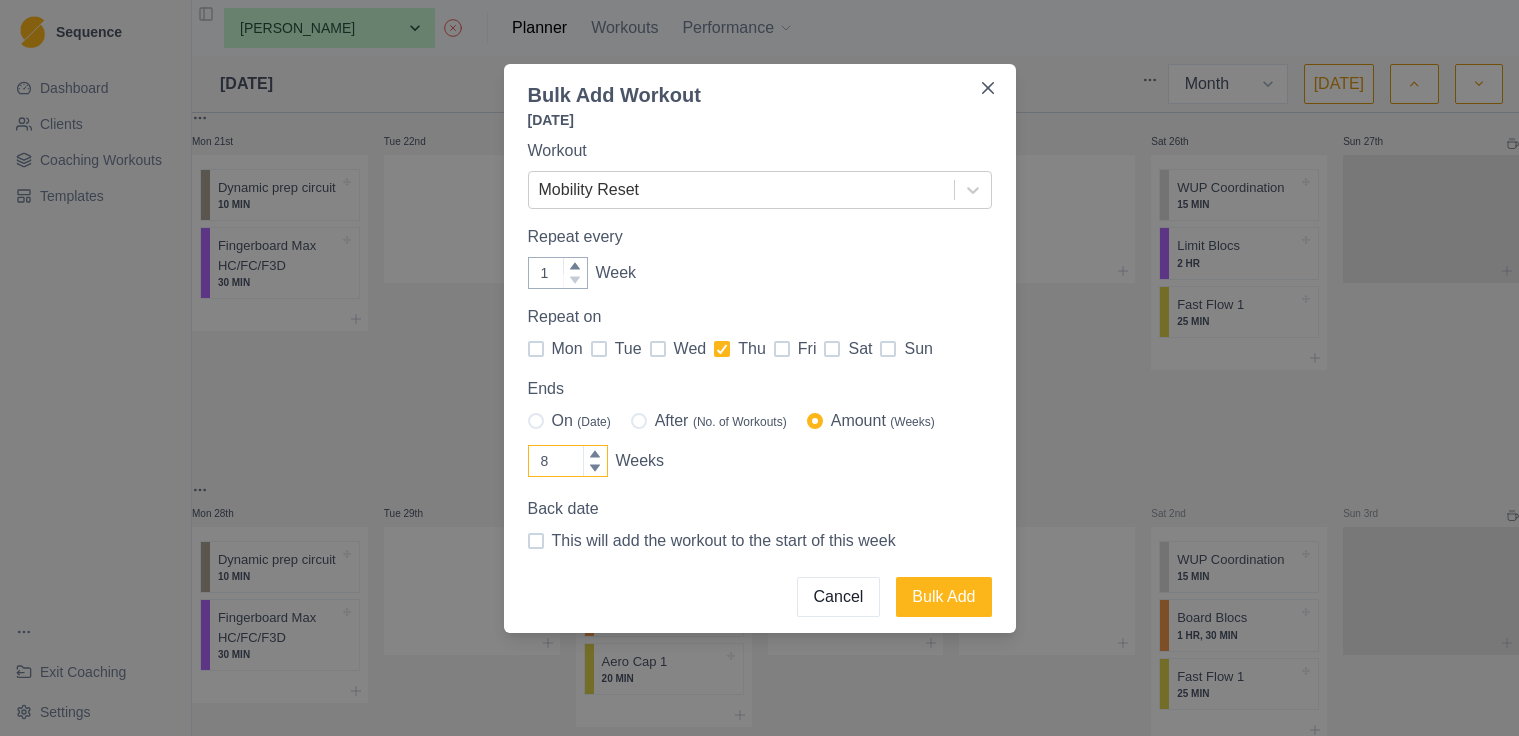 click on "8" at bounding box center (568, 461) 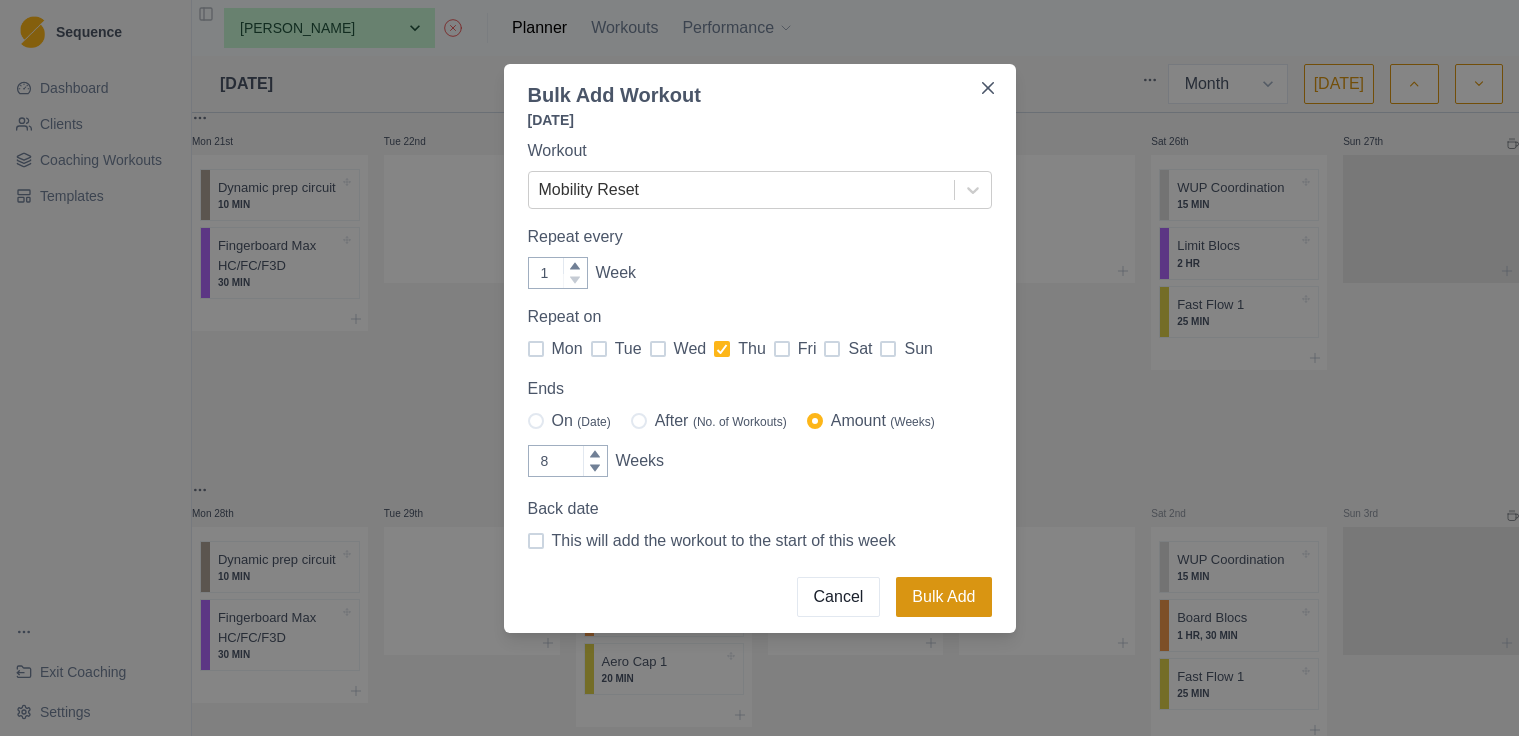 click on "Bulk Add" at bounding box center [943, 597] 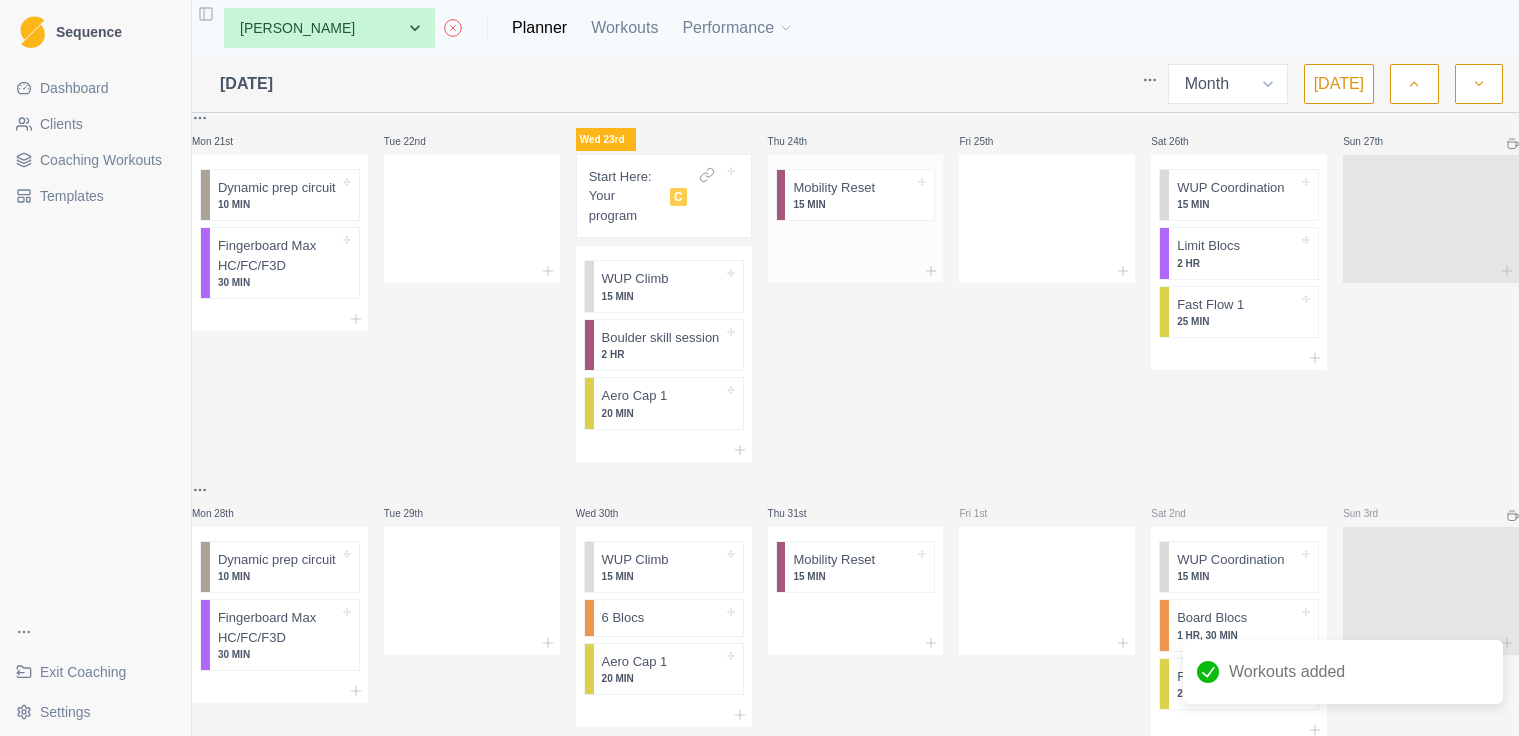 click on "15 MIN" at bounding box center (853, 204) 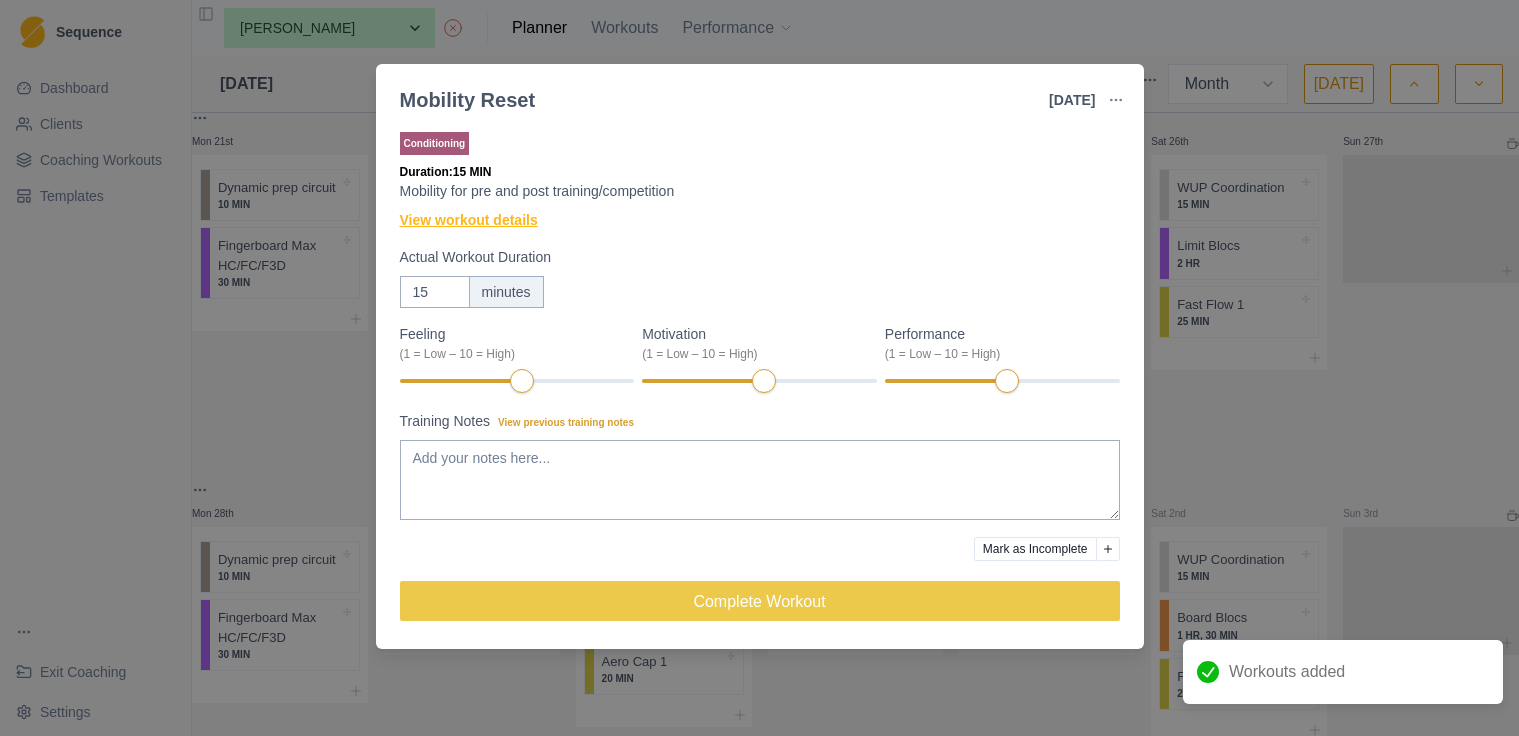 click on "View workout details" at bounding box center (469, 220) 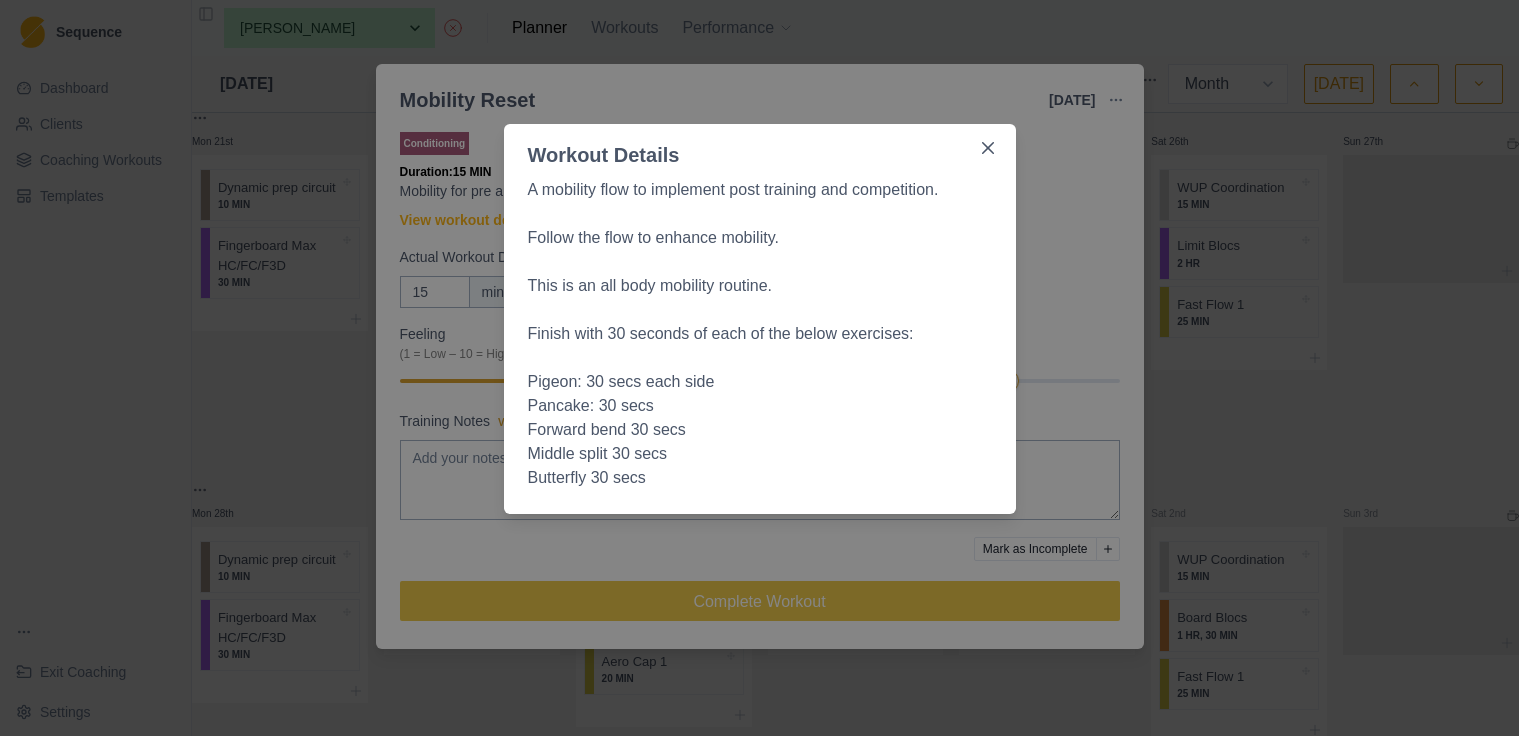 click on "Workout Details A mobility flow to implement post training and competition. Follow the flow to enhance mobility. This is an all body mobility routine. Finish with 30 seconds of each of the below exercises: Pigeon: 30 secs each side Pancake: 30 secs Forward bend 30 secs Middle split 30 secs Butterfly 30 secs" at bounding box center (759, 368) 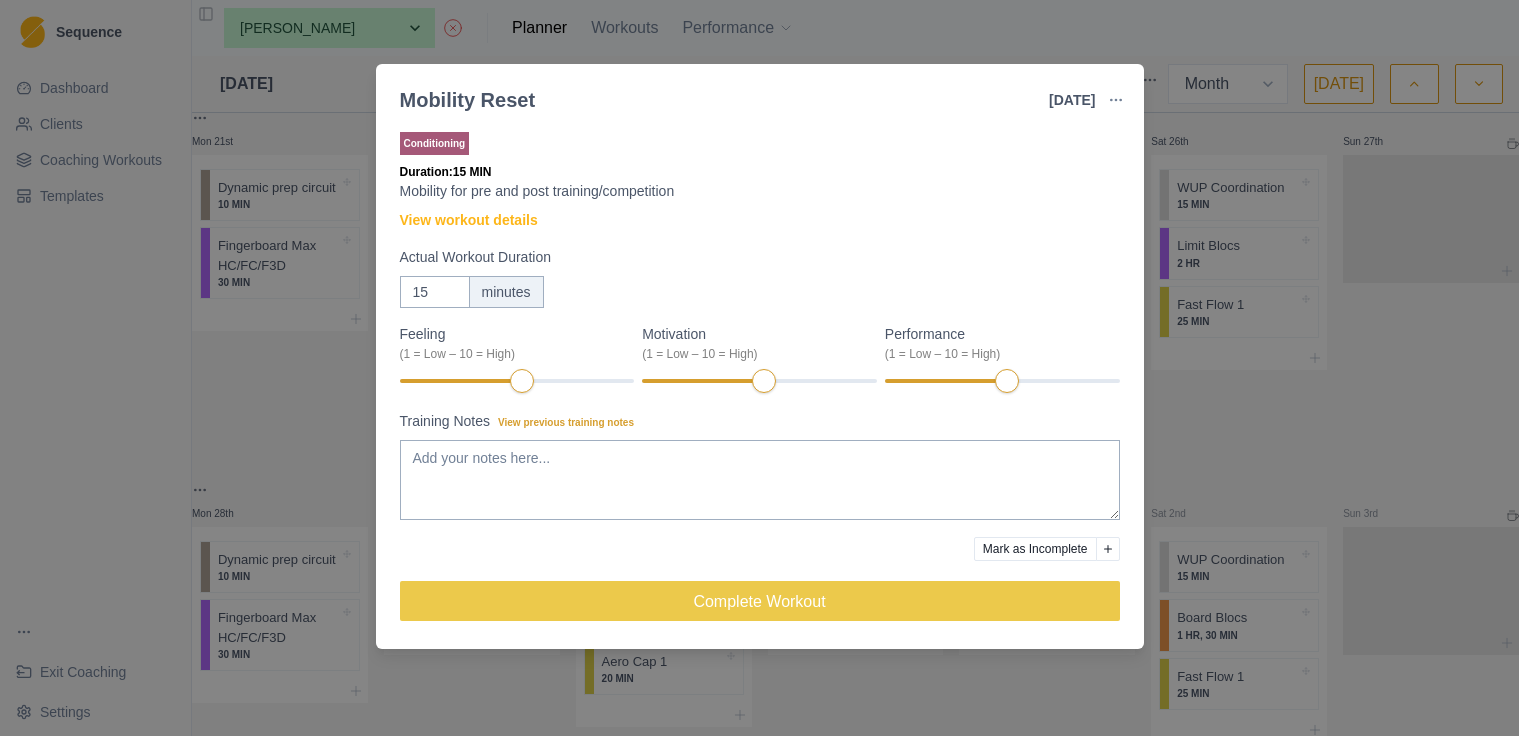 click on "Mobility Reset [DATE] Link To Goal View Workout Metrics Edit Original Workout Reschedule Workout Remove From Schedule Conditioning Duration:  15 MIN Mobility for pre and post training/competition View workout details Actual Workout Duration 15 minutes Feeling (1 = Low – 10 = High) Motivation (1 = Low – 10 = High) Performance (1 = Low – 10 = High) Training Notes View previous training notes Mark as Incomplete Complete Workout" at bounding box center [759, 368] 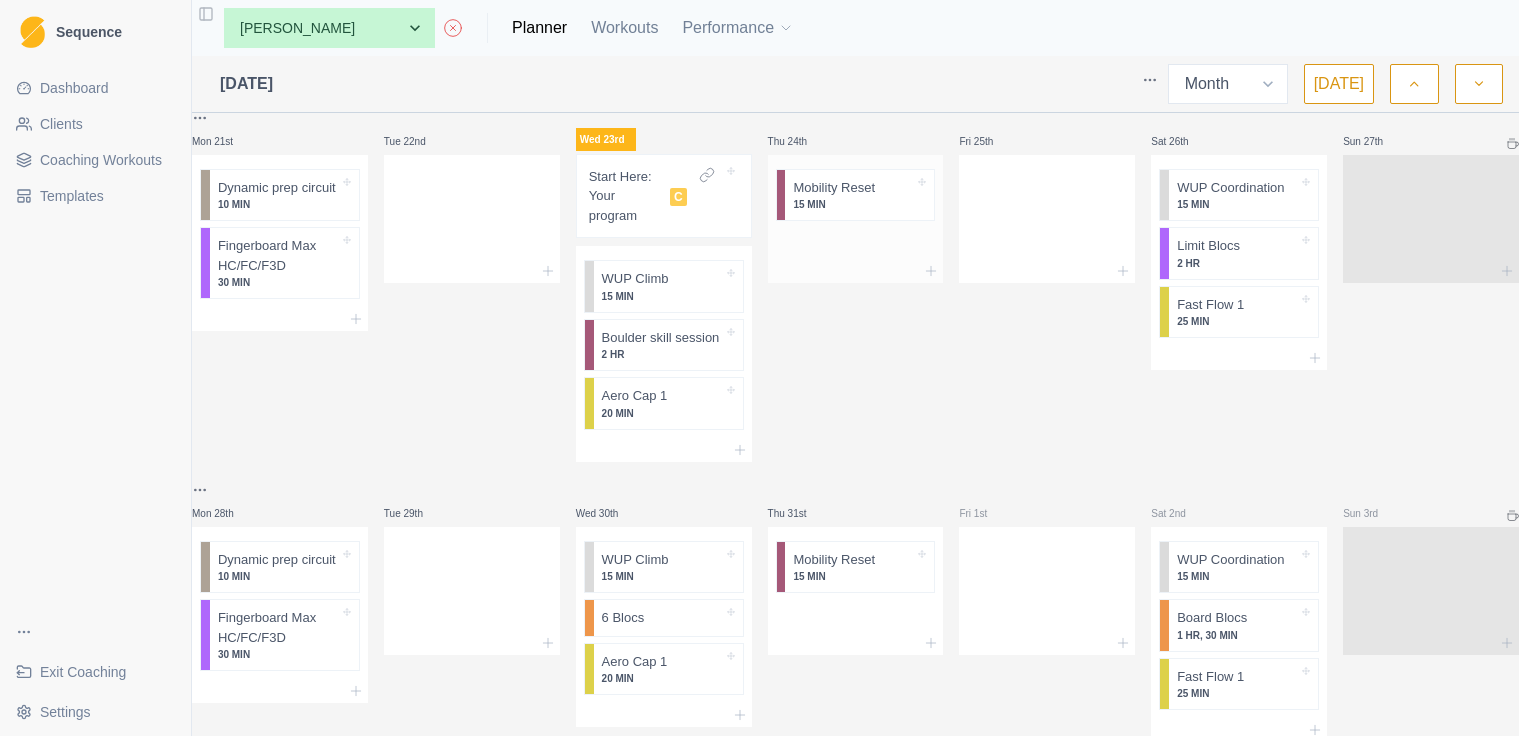 click at bounding box center (856, 271) 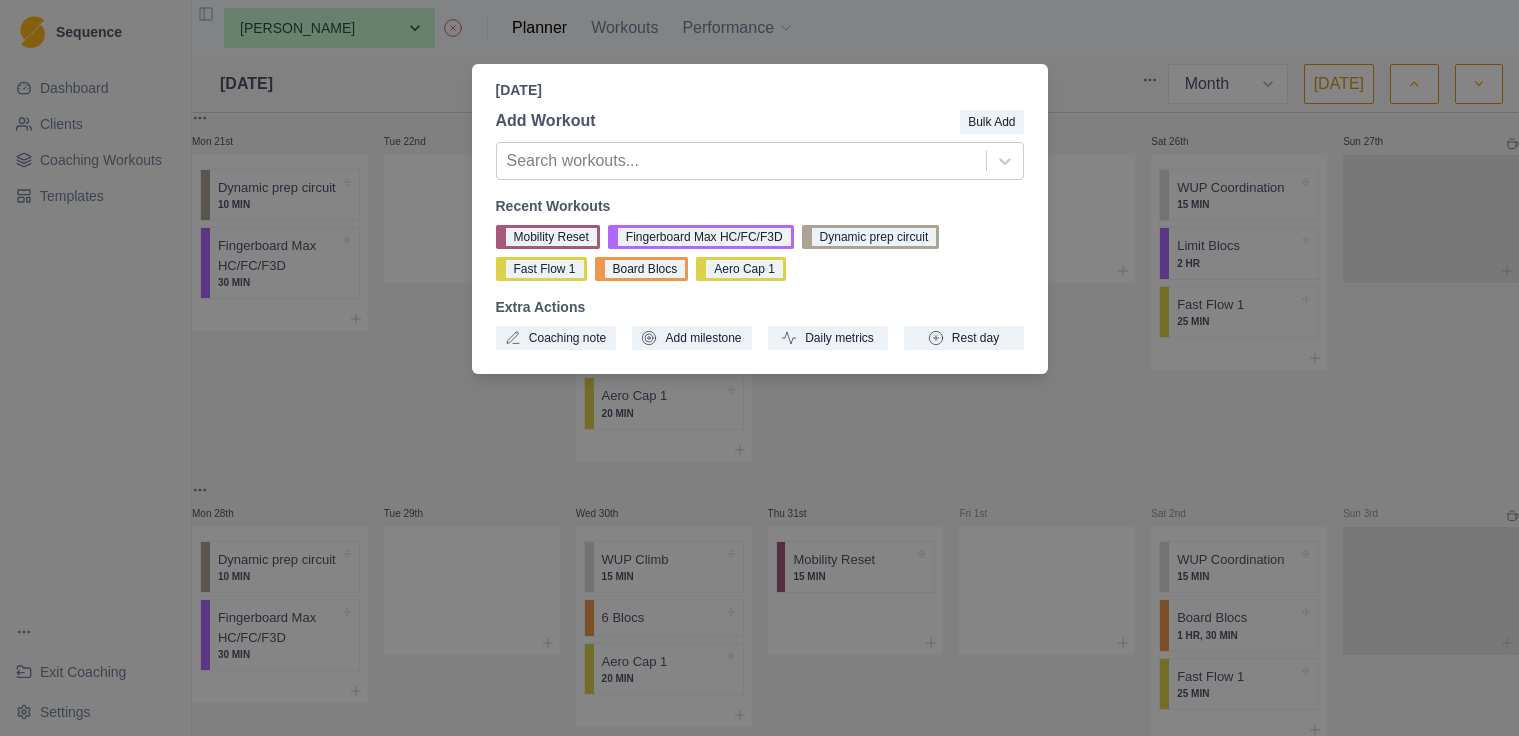 click on "[DATE] Add Workout Bulk Add Search workouts... Recent Workouts Mobility Reset Fingerboard Max HC/FC/F3D Dynamic prep circuit Fast Flow 1 Board Blocs  Aero Cap 1 Extra Actions Coaching note Add milestone Daily metrics Rest day" at bounding box center [759, 368] 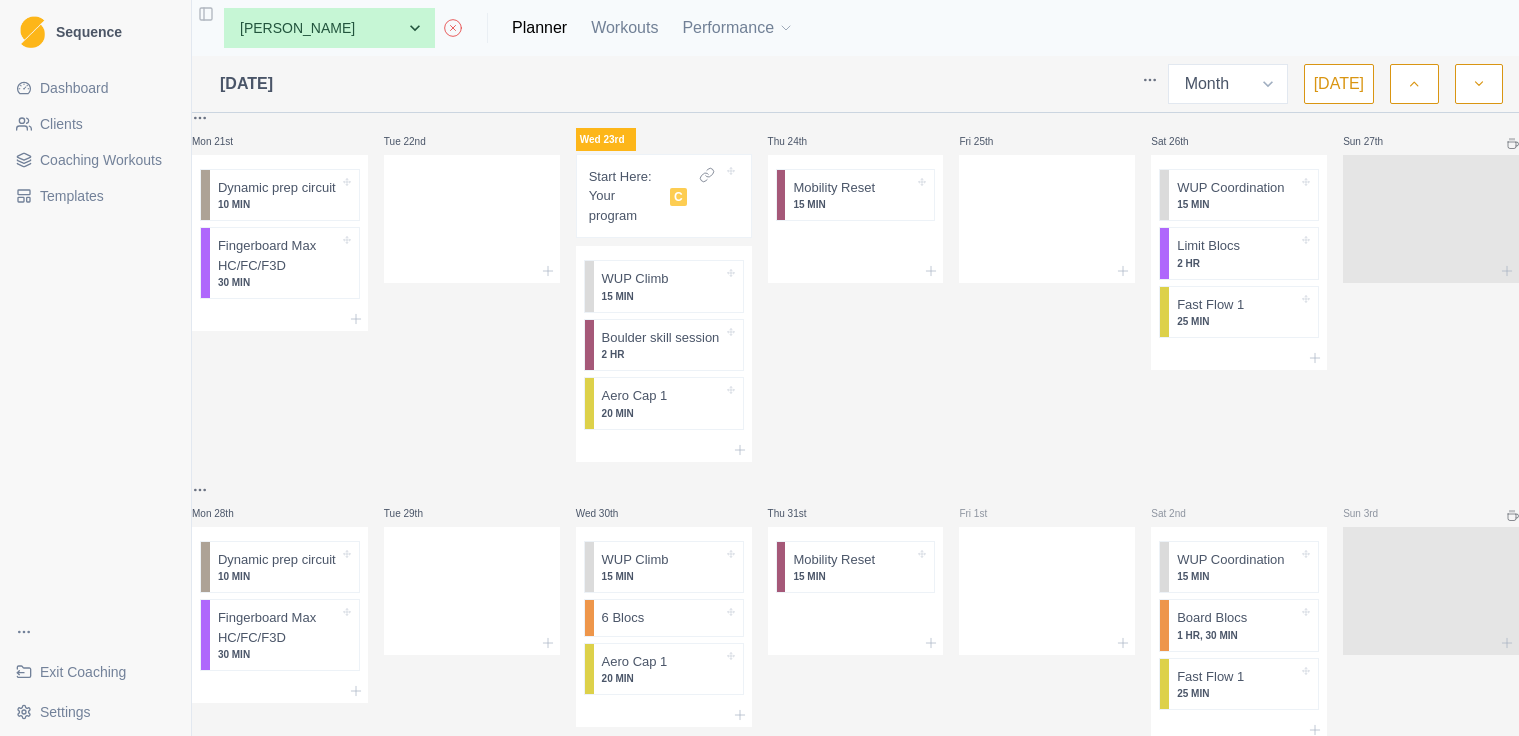 click on "Coaching Workouts" at bounding box center (101, 160) 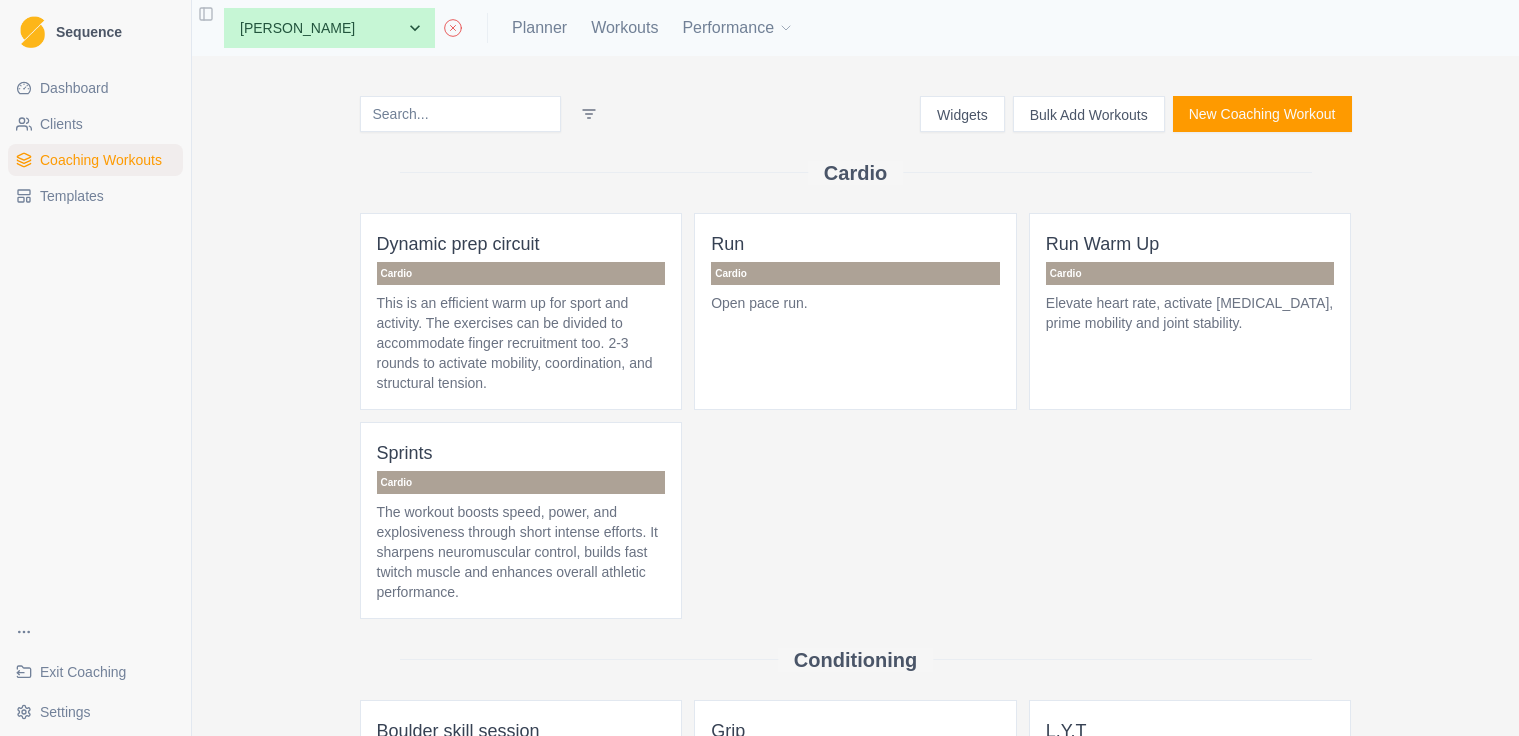 scroll, scrollTop: 0, scrollLeft: 0, axis: both 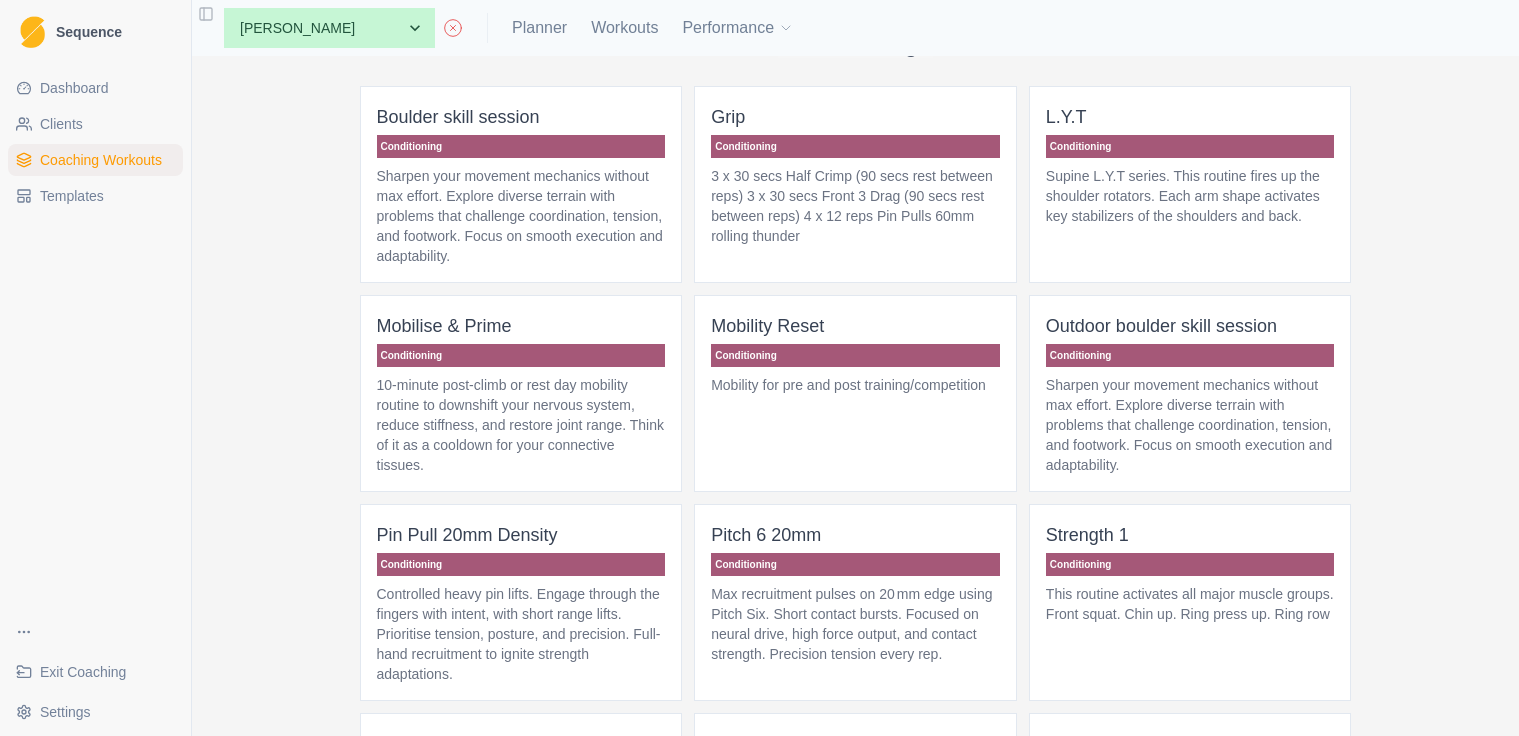 click on "Mobility for pre and post training/competition" at bounding box center (855, 385) 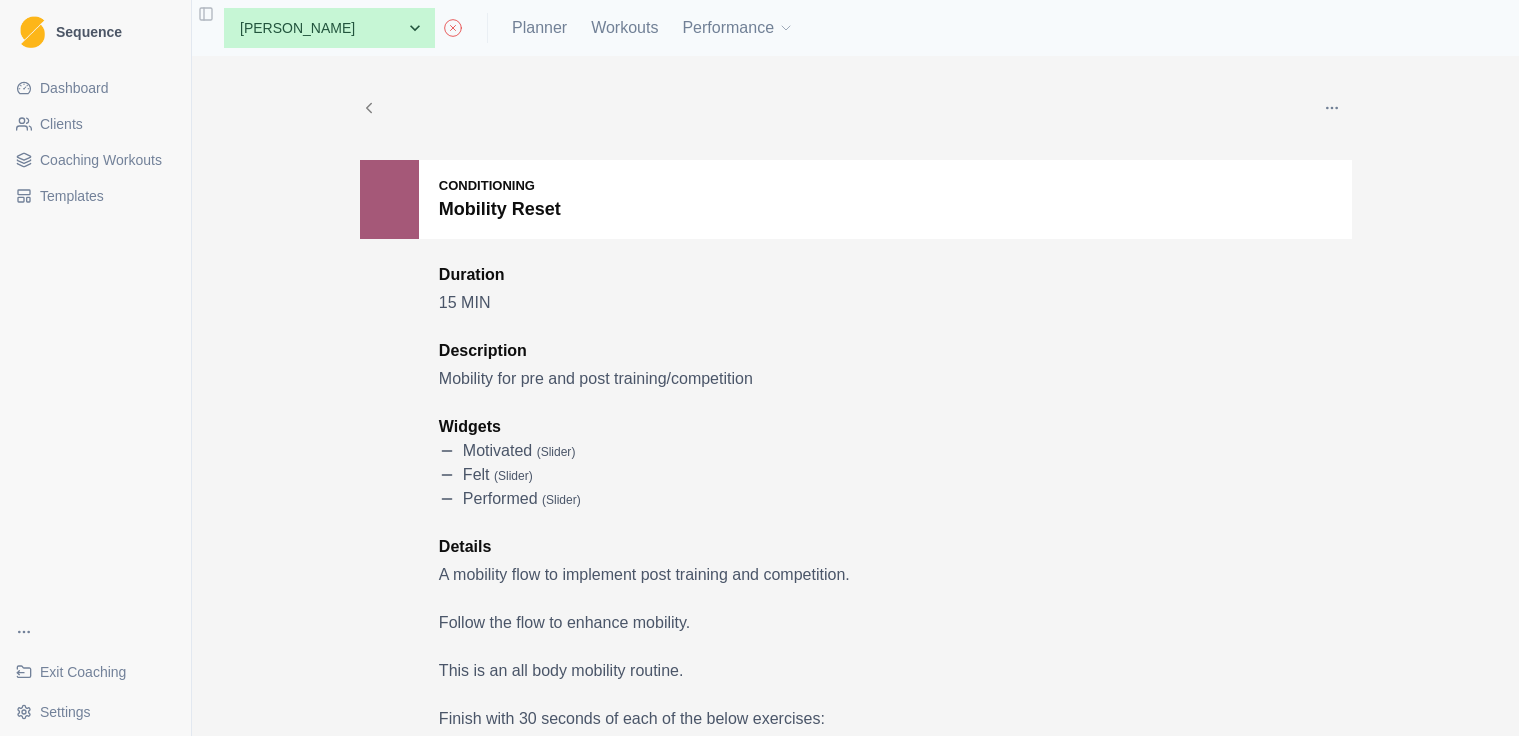 scroll, scrollTop: 0, scrollLeft: 0, axis: both 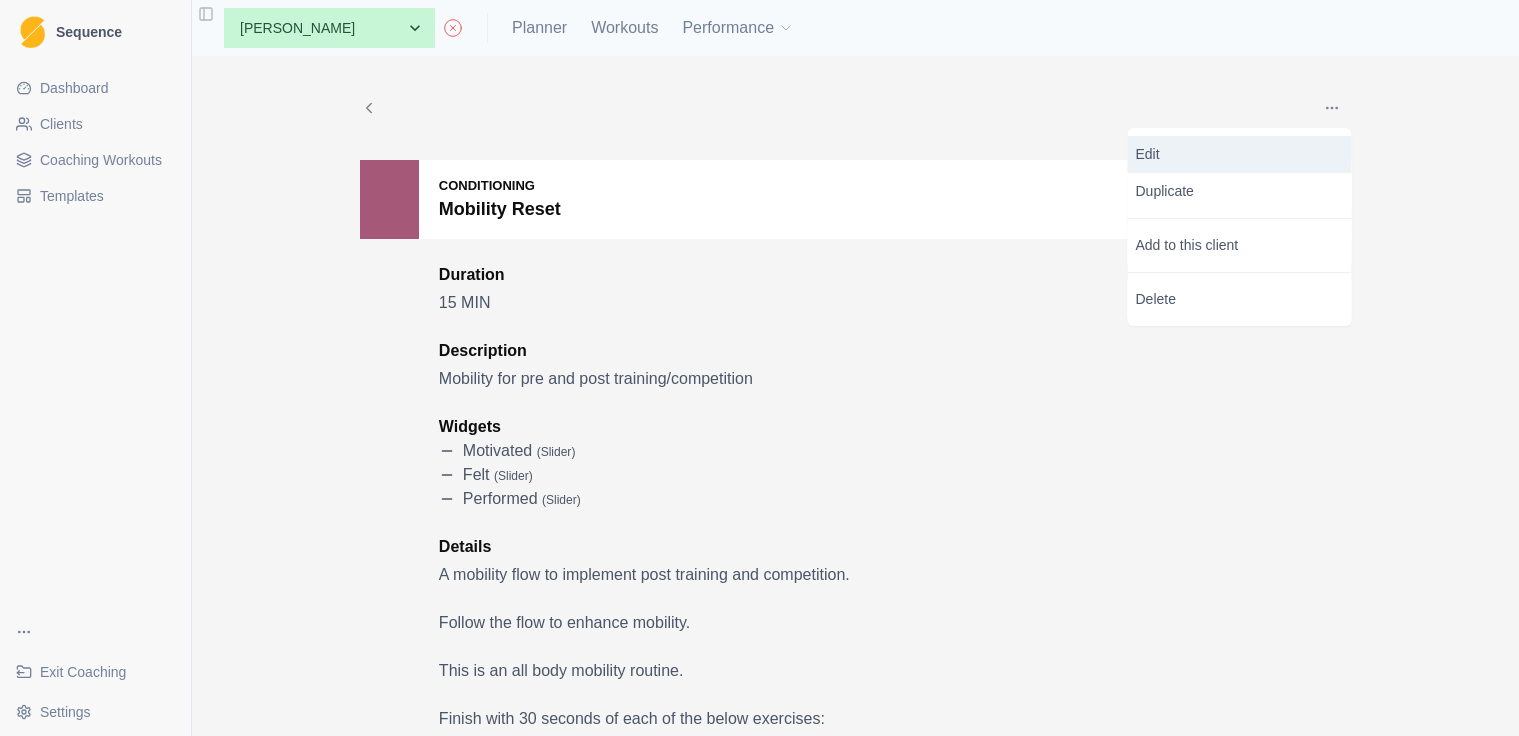 click on "Edit" at bounding box center [1240, 154] 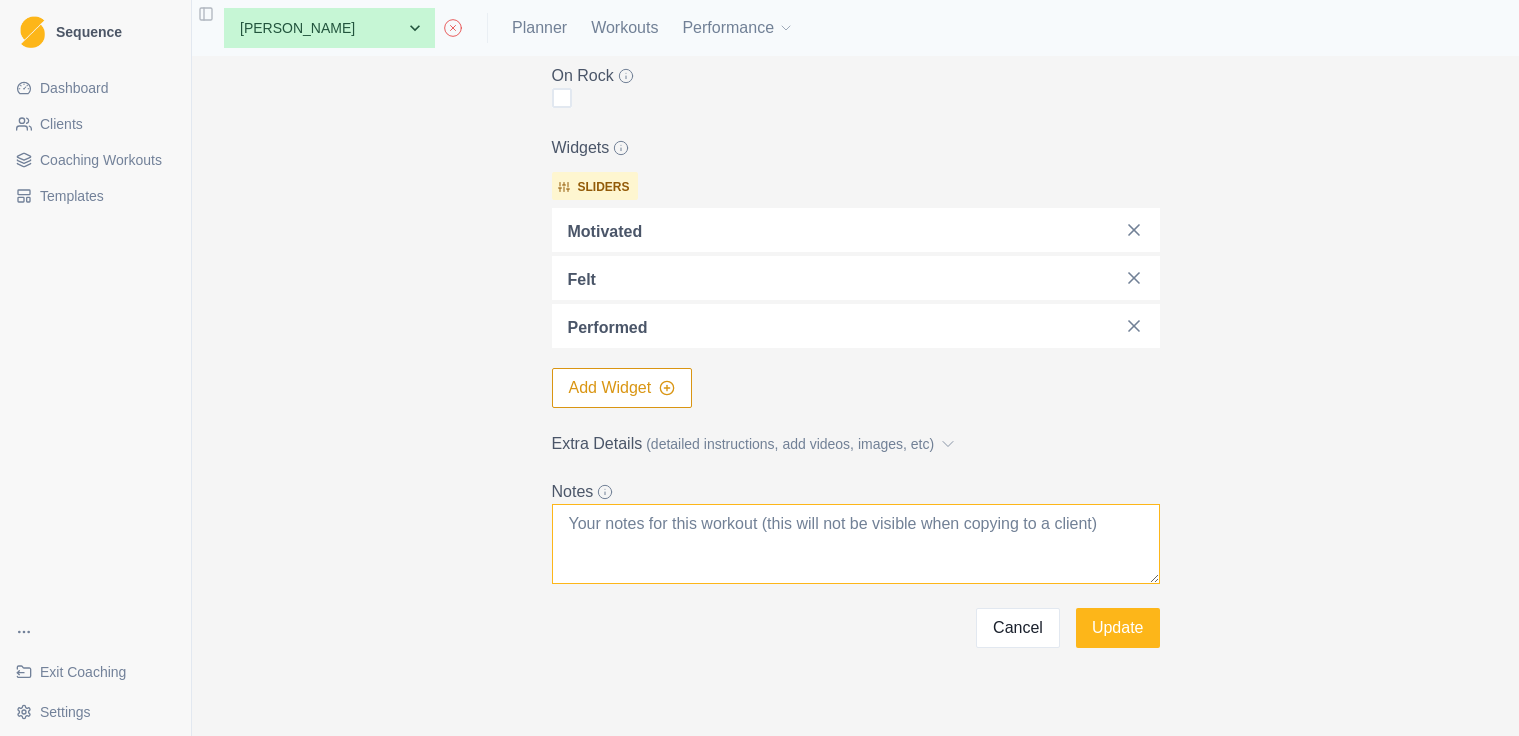 scroll, scrollTop: 555, scrollLeft: 0, axis: vertical 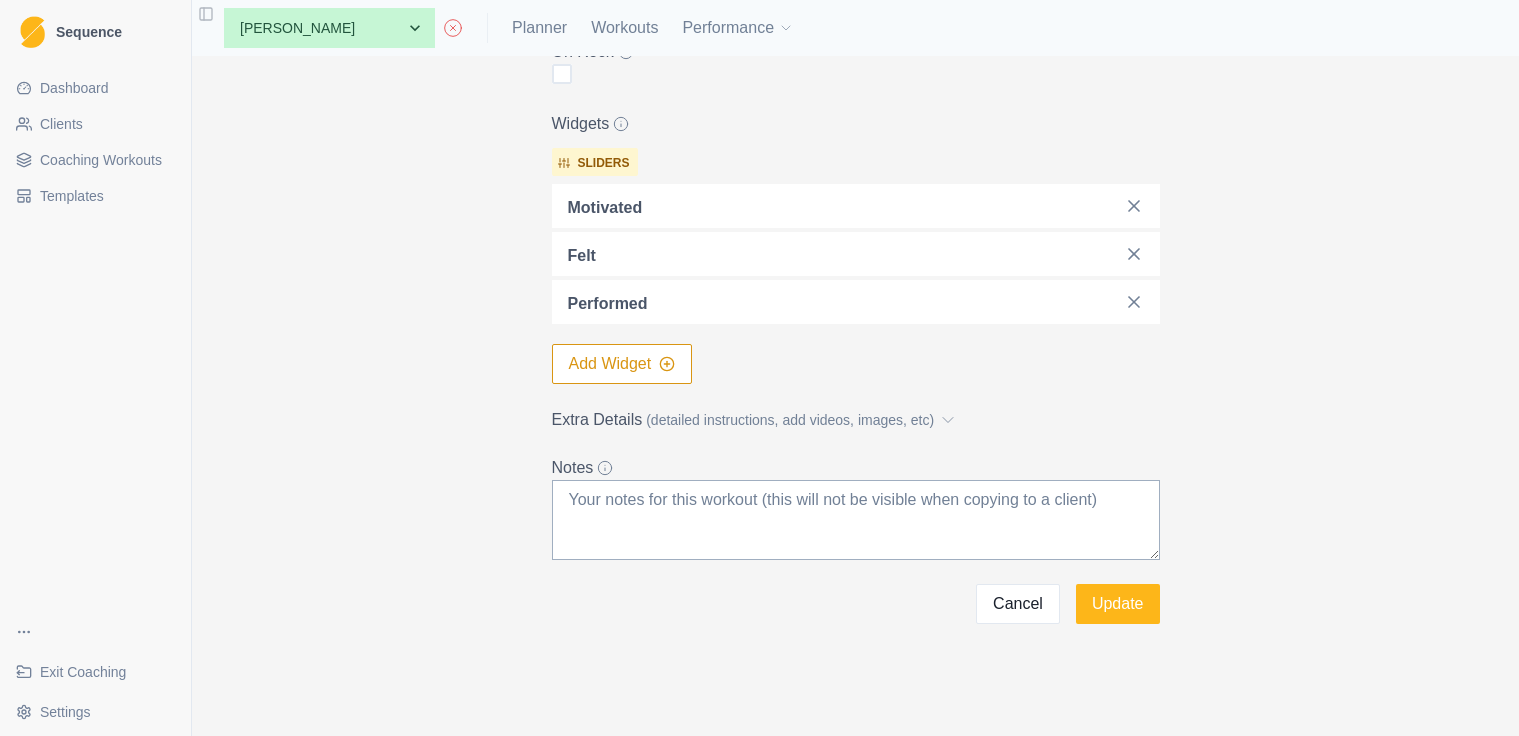 click on "(detailed instructions, add videos, images, etc)" at bounding box center [790, 420] 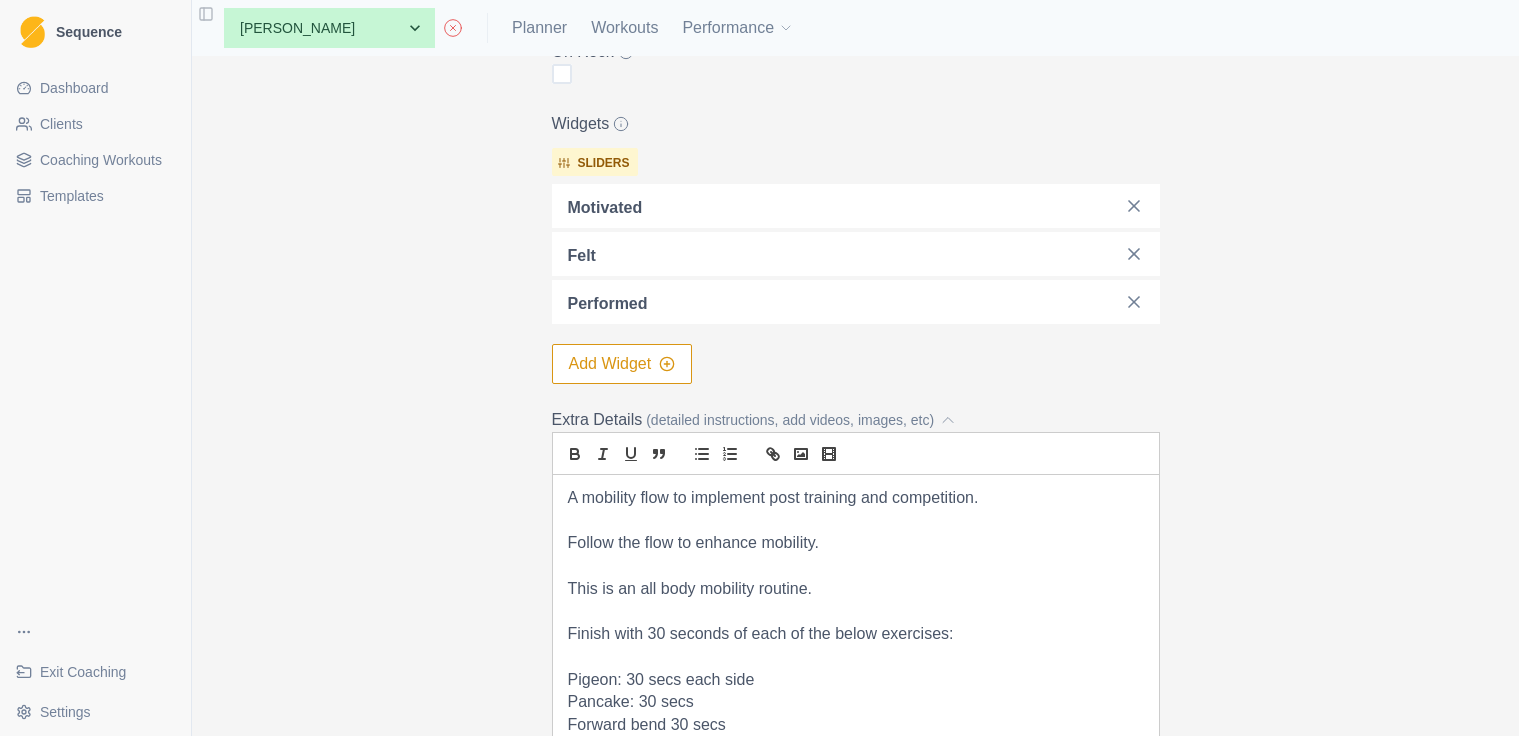 scroll, scrollTop: 828, scrollLeft: 0, axis: vertical 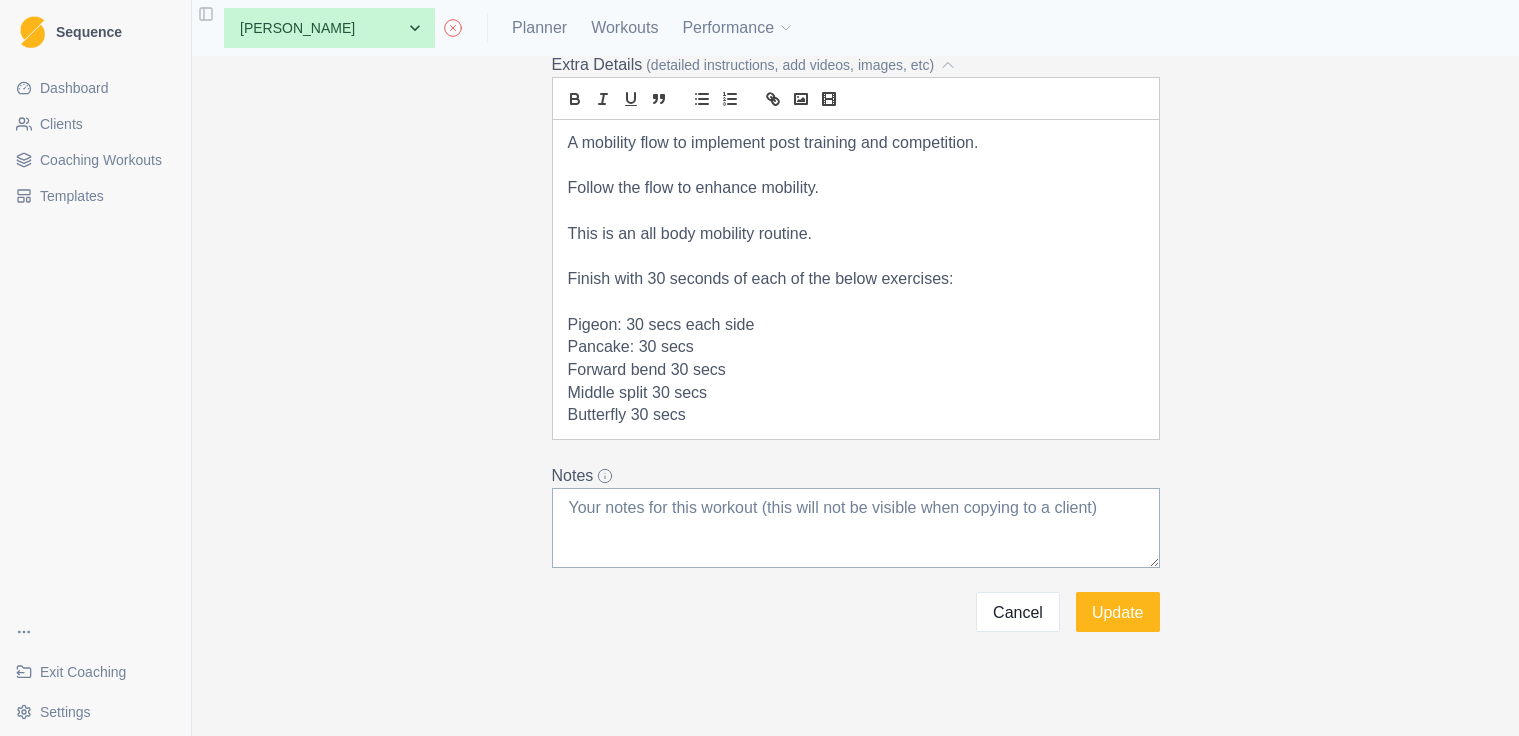 click on "Butterfly 30 secs" at bounding box center [856, 415] 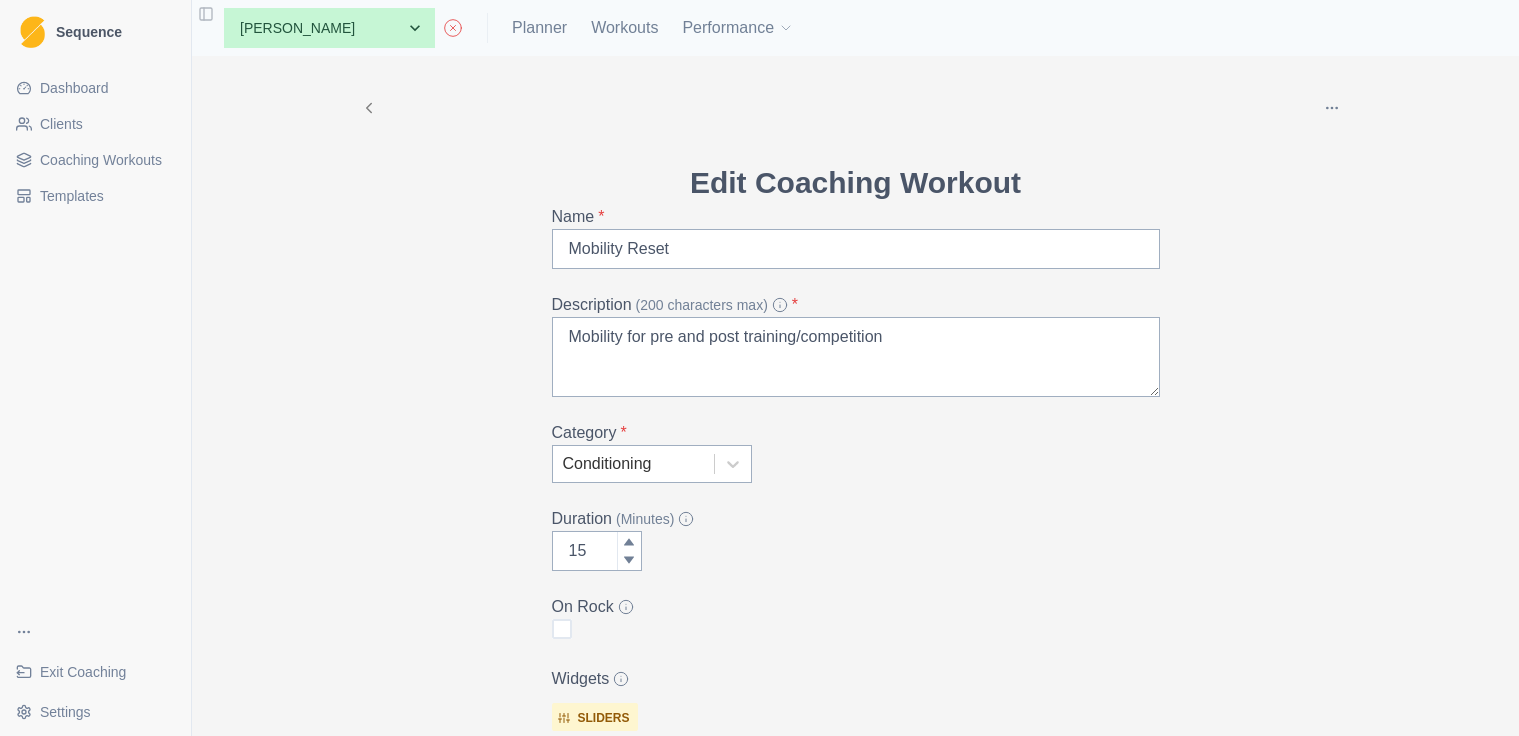 scroll, scrollTop: 0, scrollLeft: 0, axis: both 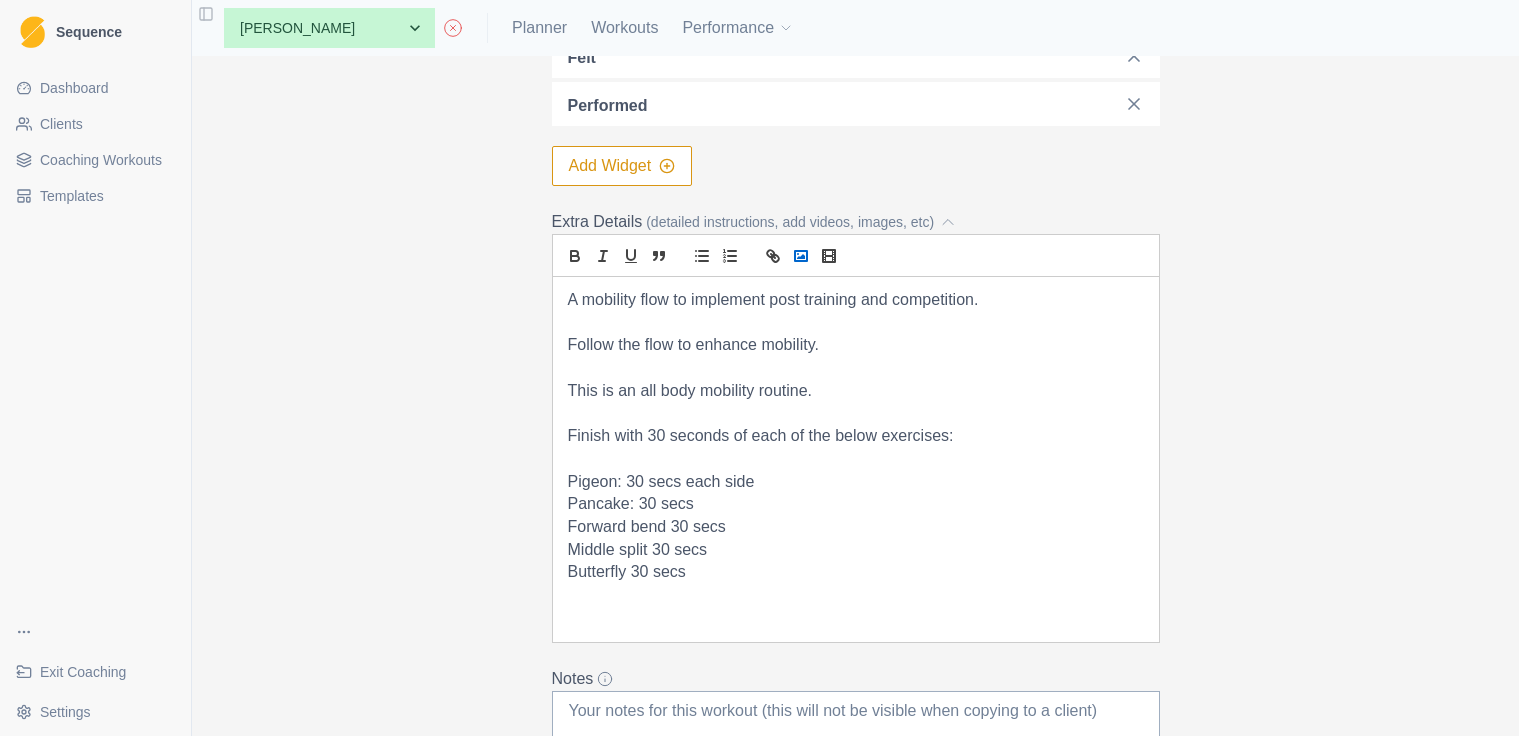 click 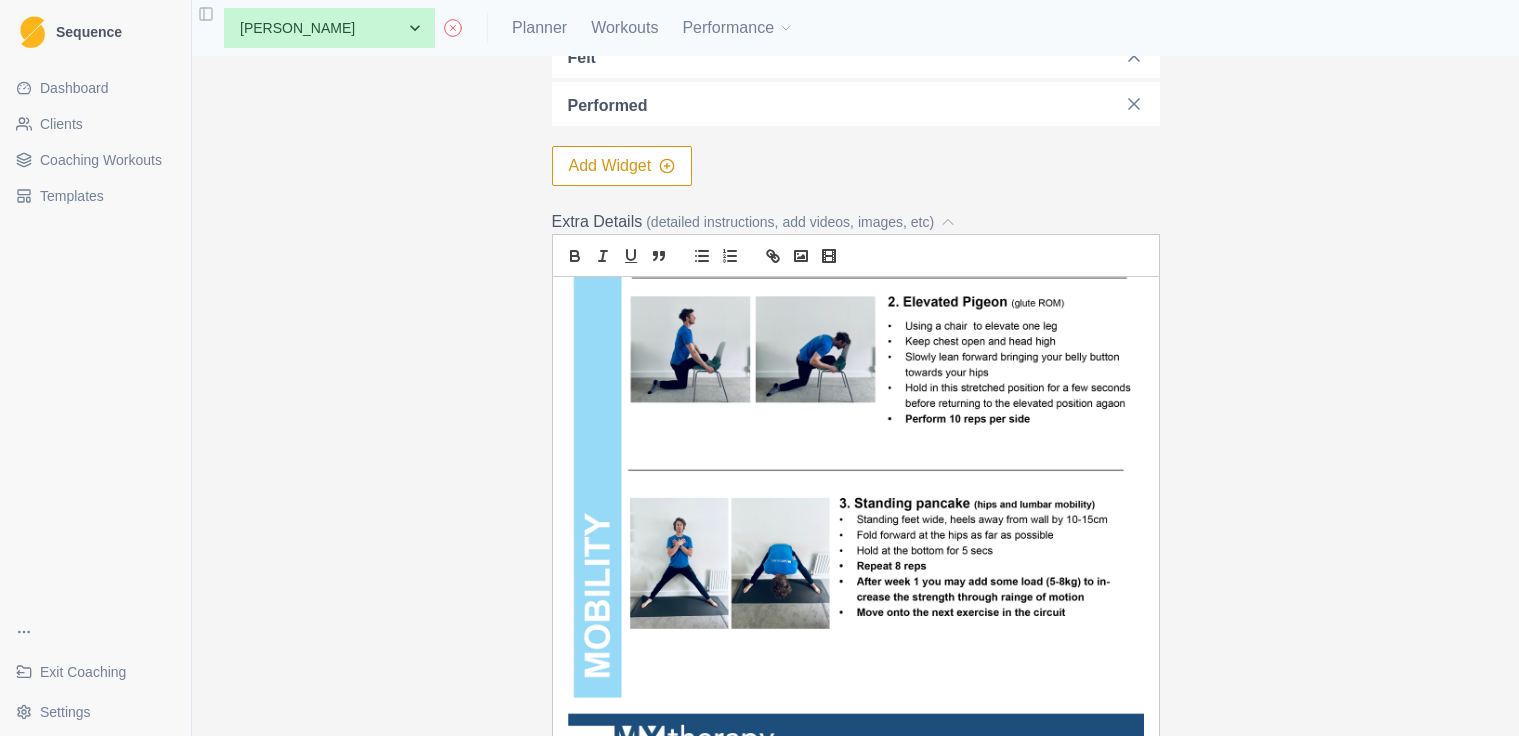 scroll, scrollTop: 647, scrollLeft: 0, axis: vertical 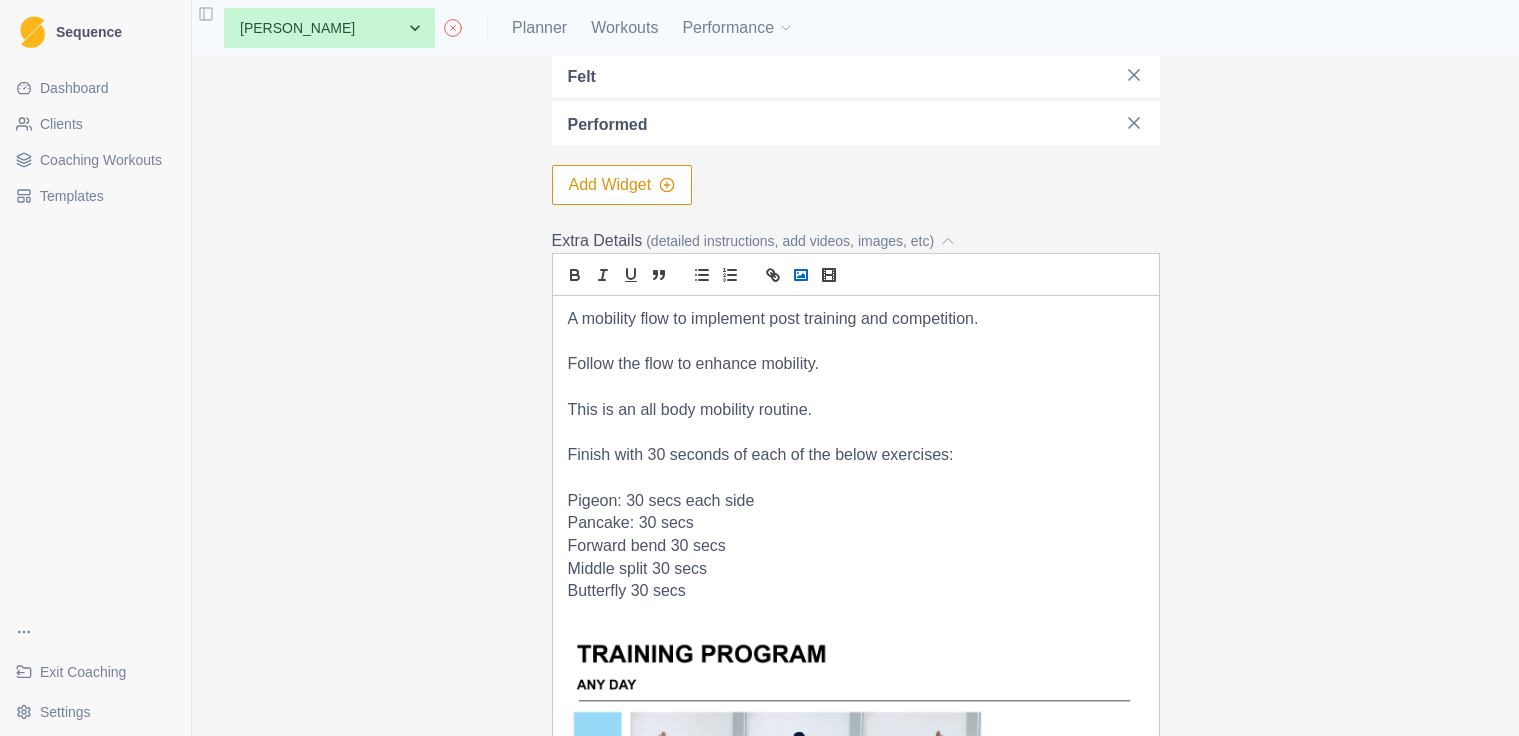 click 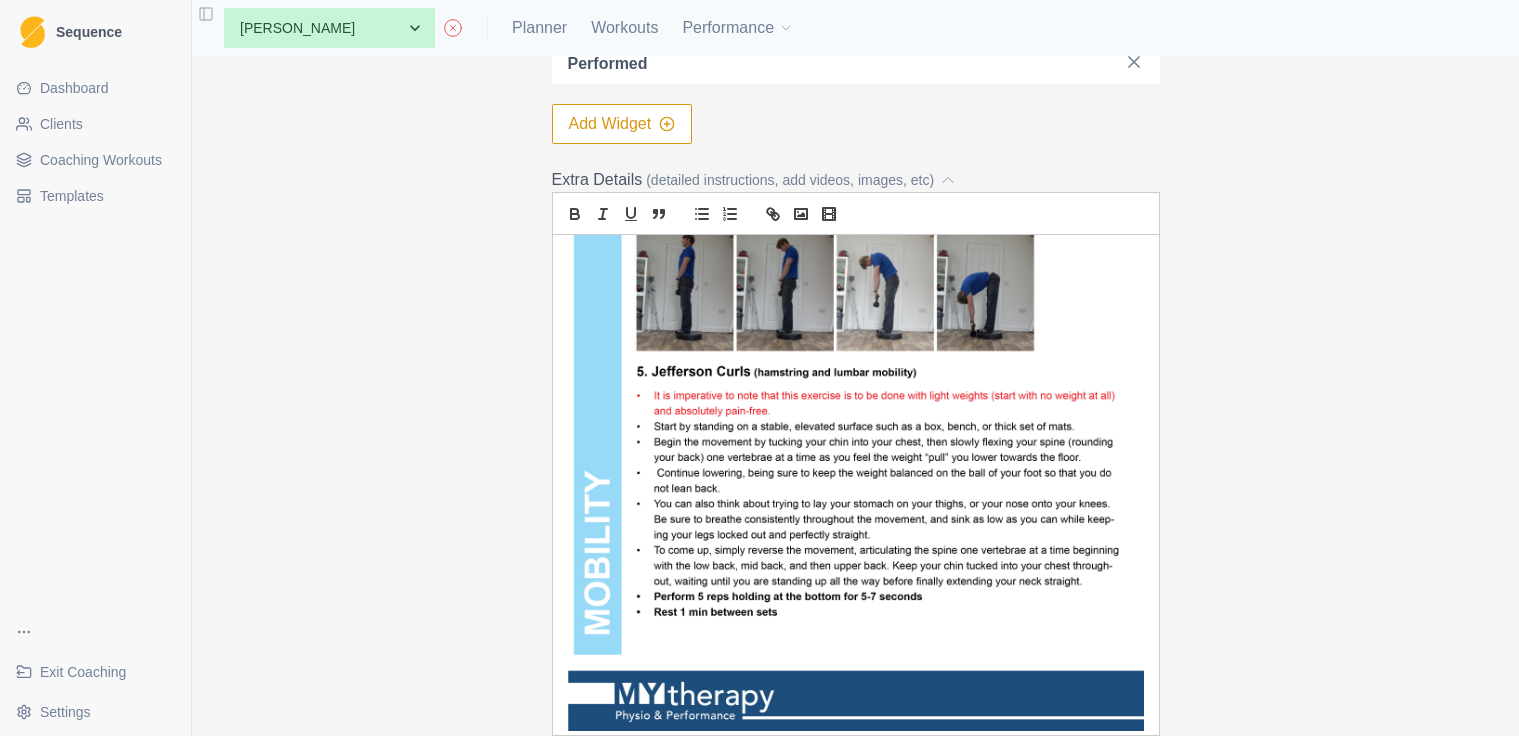 scroll, scrollTop: 1462, scrollLeft: 0, axis: vertical 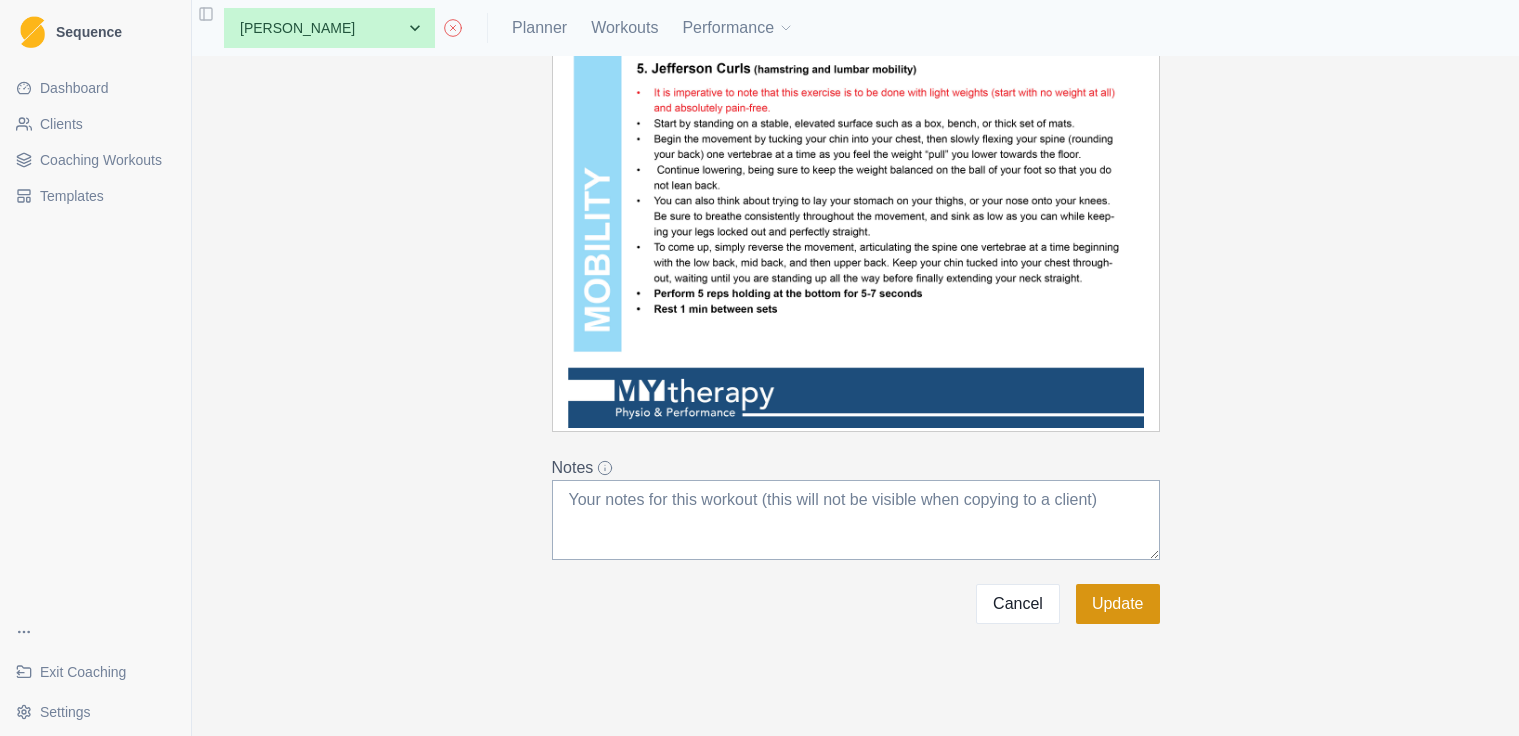 click on "Update" at bounding box center [1118, 604] 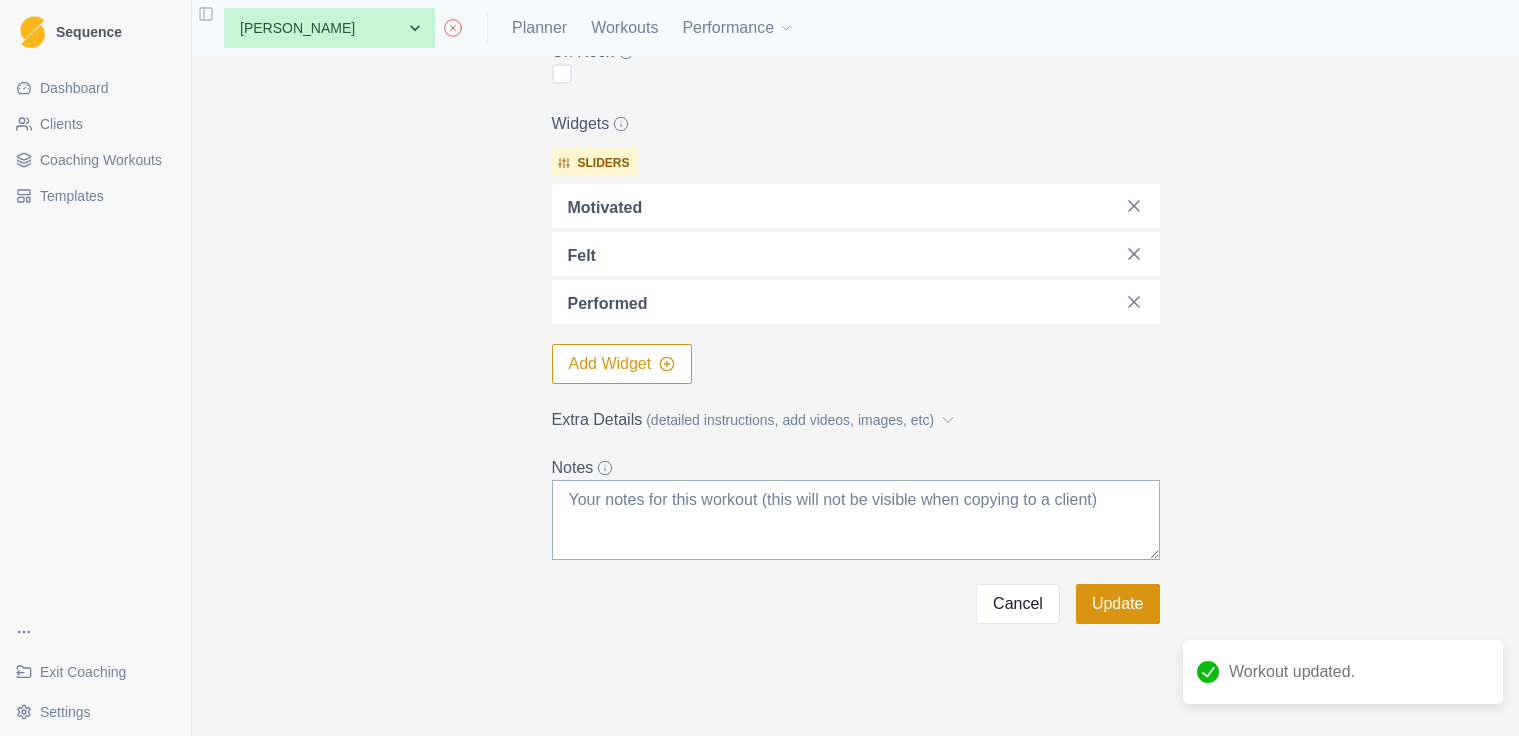 scroll, scrollTop: 0, scrollLeft: 0, axis: both 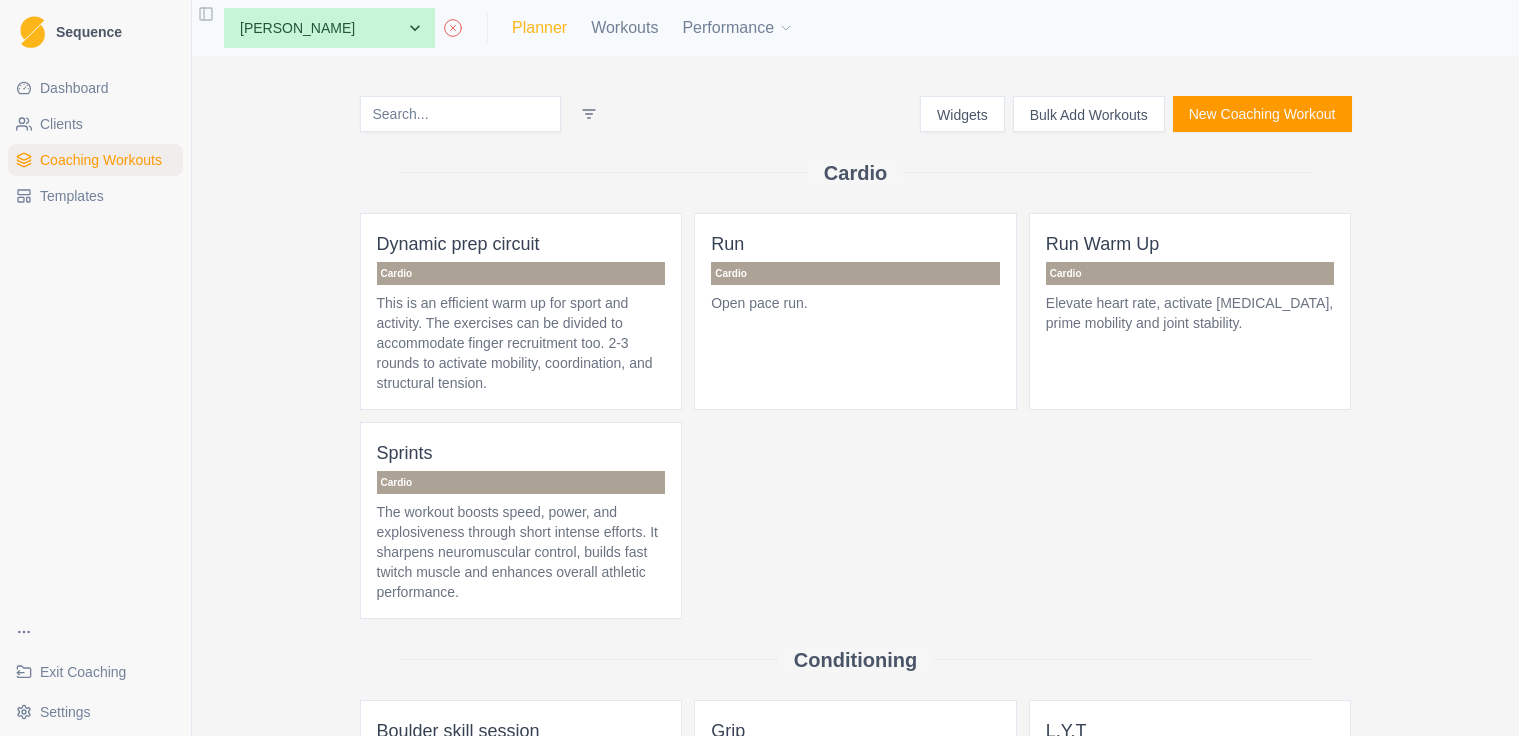 click on "Planner" at bounding box center [539, 28] 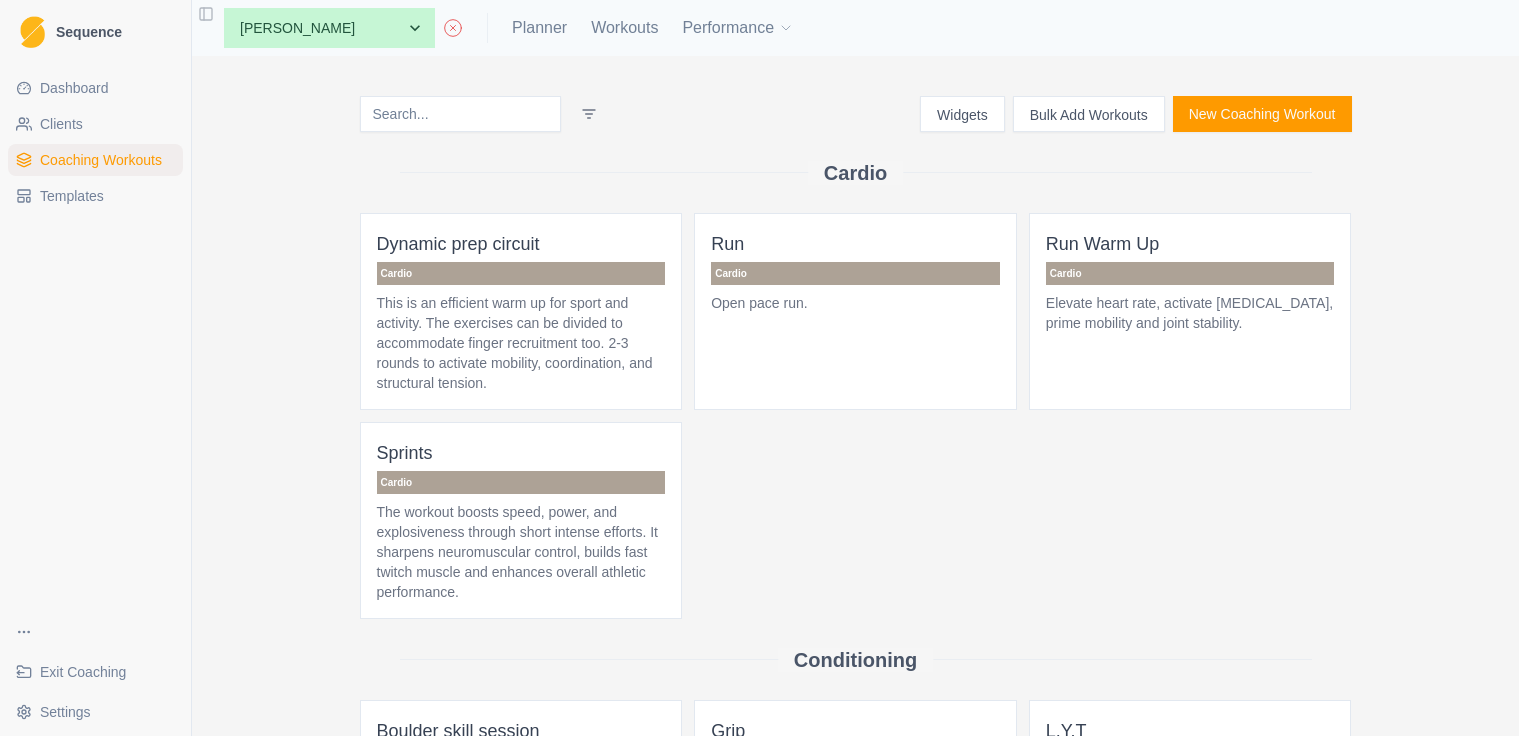 select on "month" 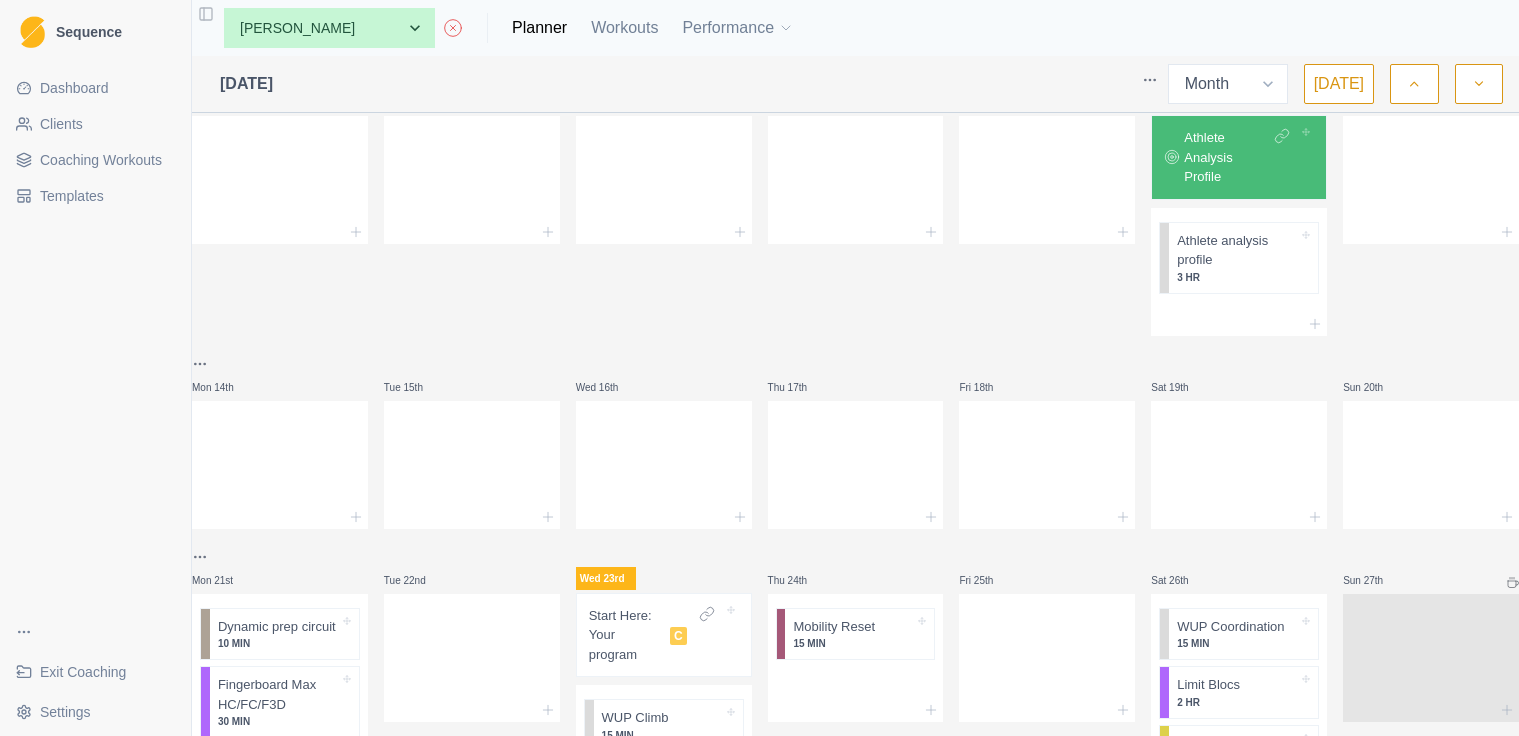 scroll, scrollTop: 656, scrollLeft: 0, axis: vertical 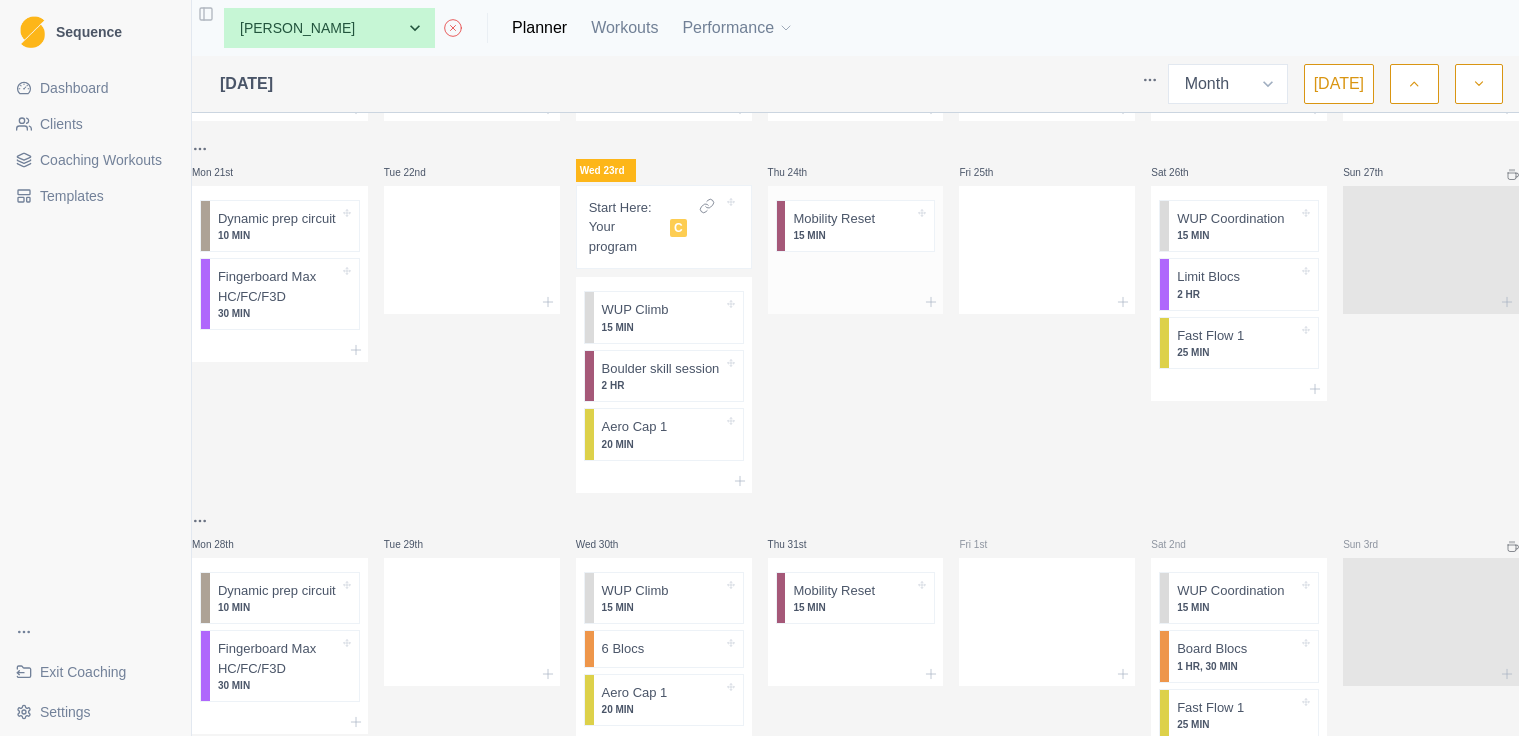 click on "15 MIN" at bounding box center (853, 235) 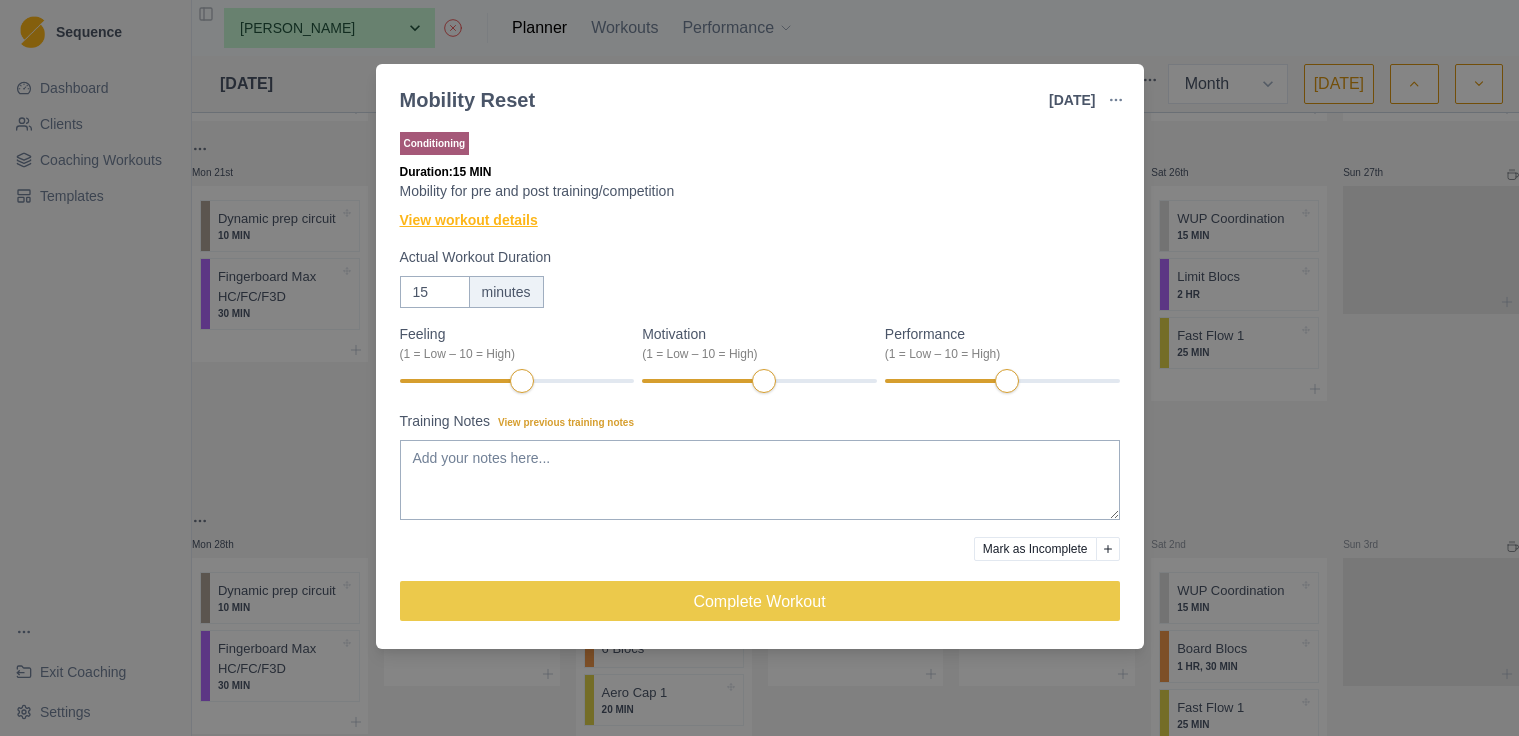 click on "View workout details" at bounding box center (469, 220) 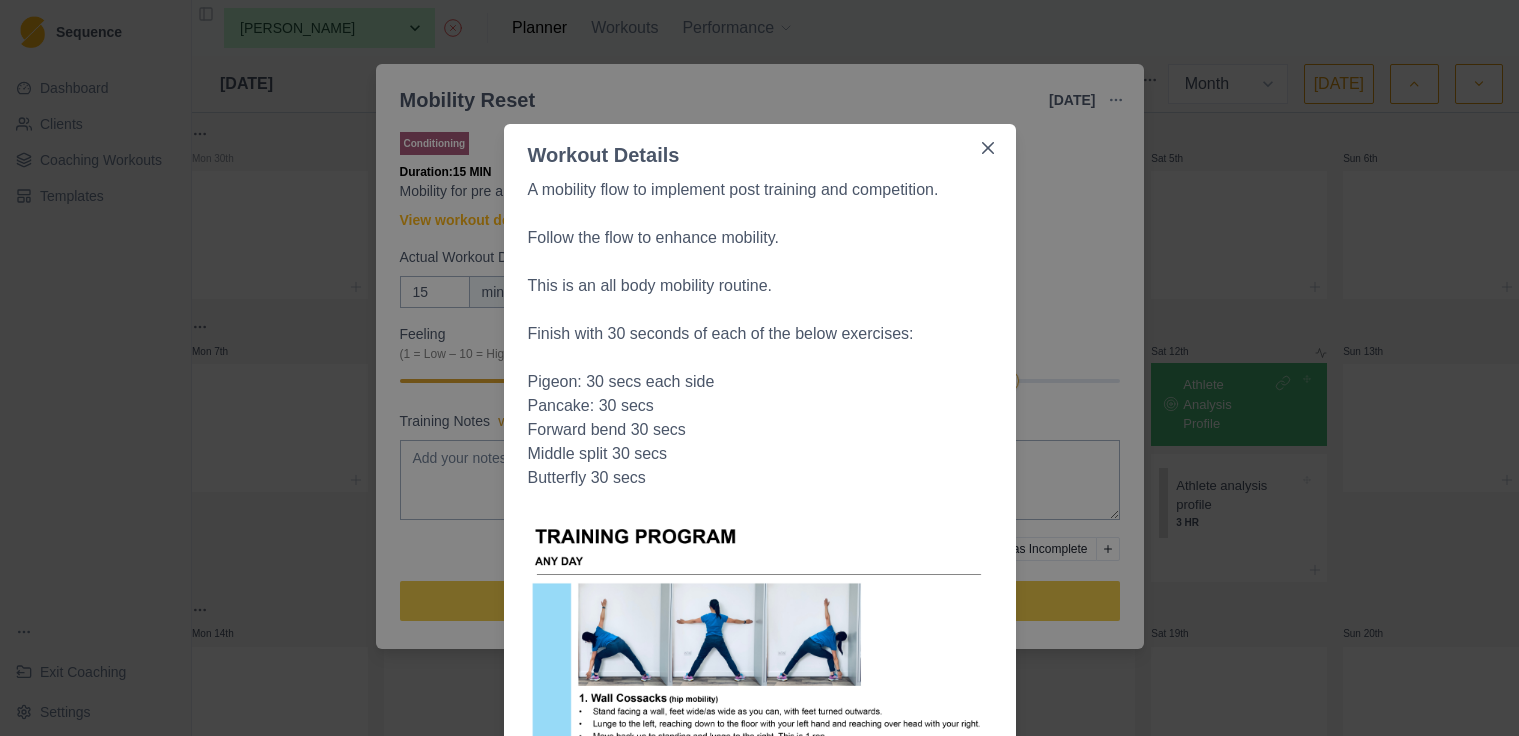 select on "month" 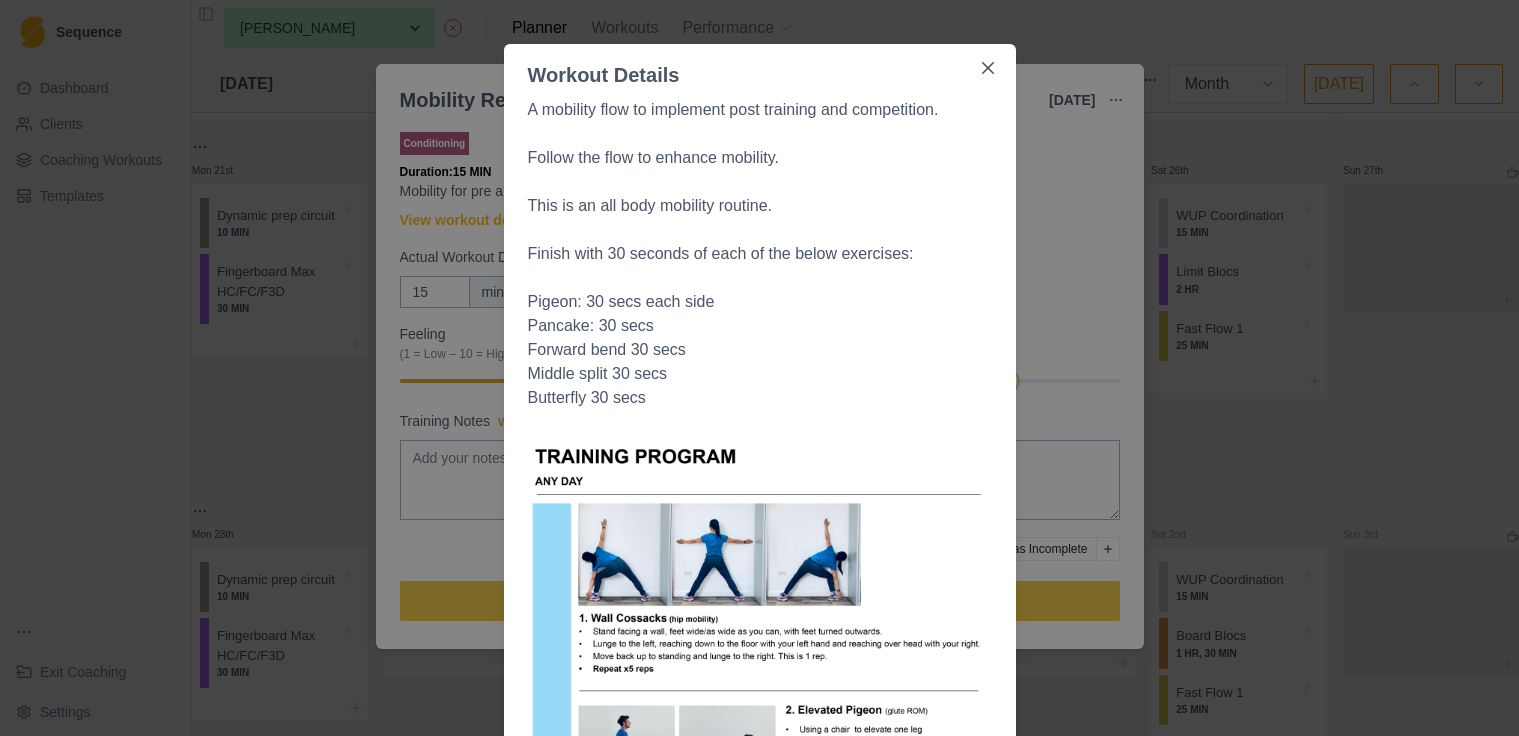 scroll, scrollTop: 0, scrollLeft: 0, axis: both 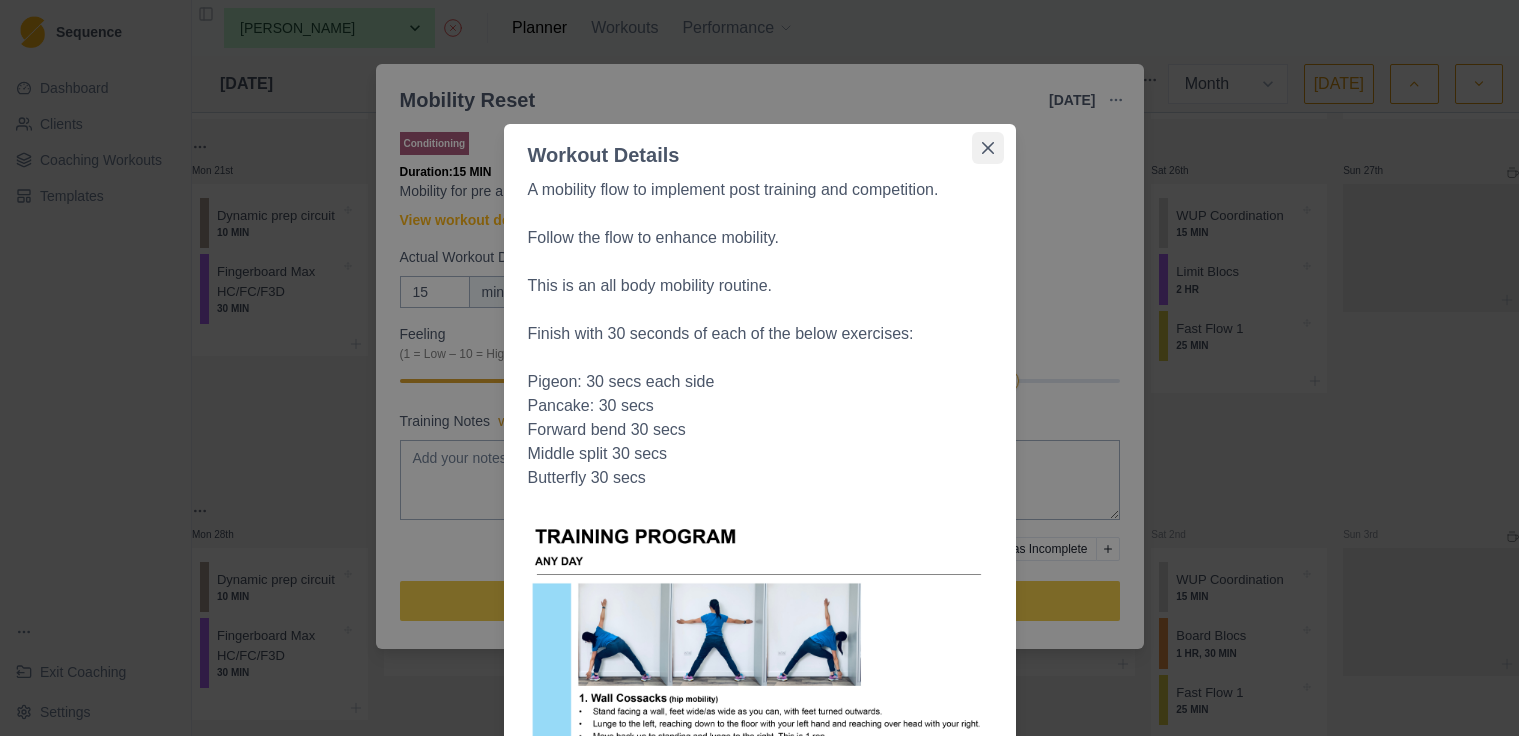 click 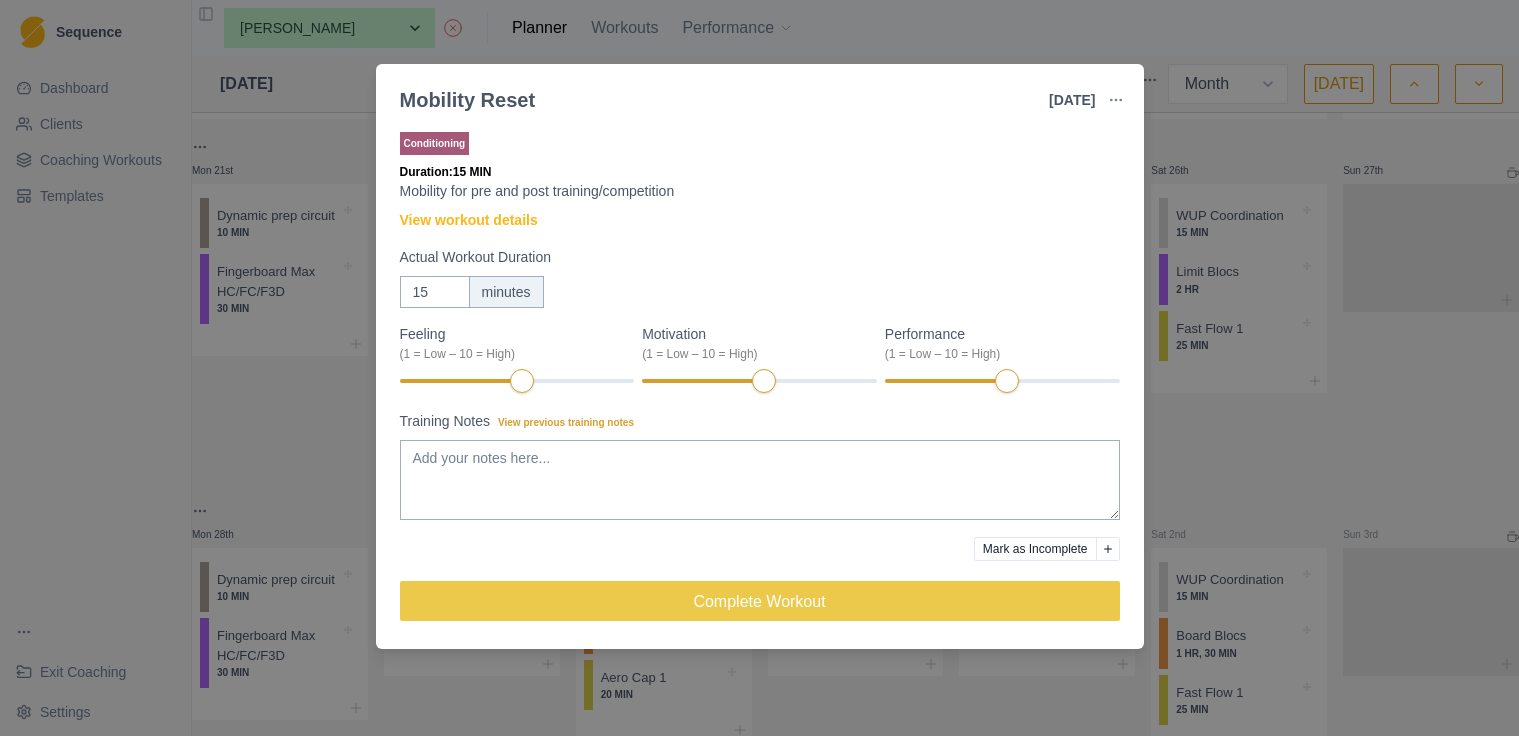 click on "Mobility Reset [DATE] Link To Goal View Workout Metrics Edit Original Workout Reschedule Workout Remove From Schedule Conditioning Duration:  15 MIN Mobility for pre and post training/competition View workout details Actual Workout Duration 15 minutes Feeling (1 = Low – 10 = High) Motivation (1 = Low – 10 = High) Performance (1 = Low – 10 = High) Training Notes View previous training notes Mark as Incomplete Complete Workout" at bounding box center [759, 368] 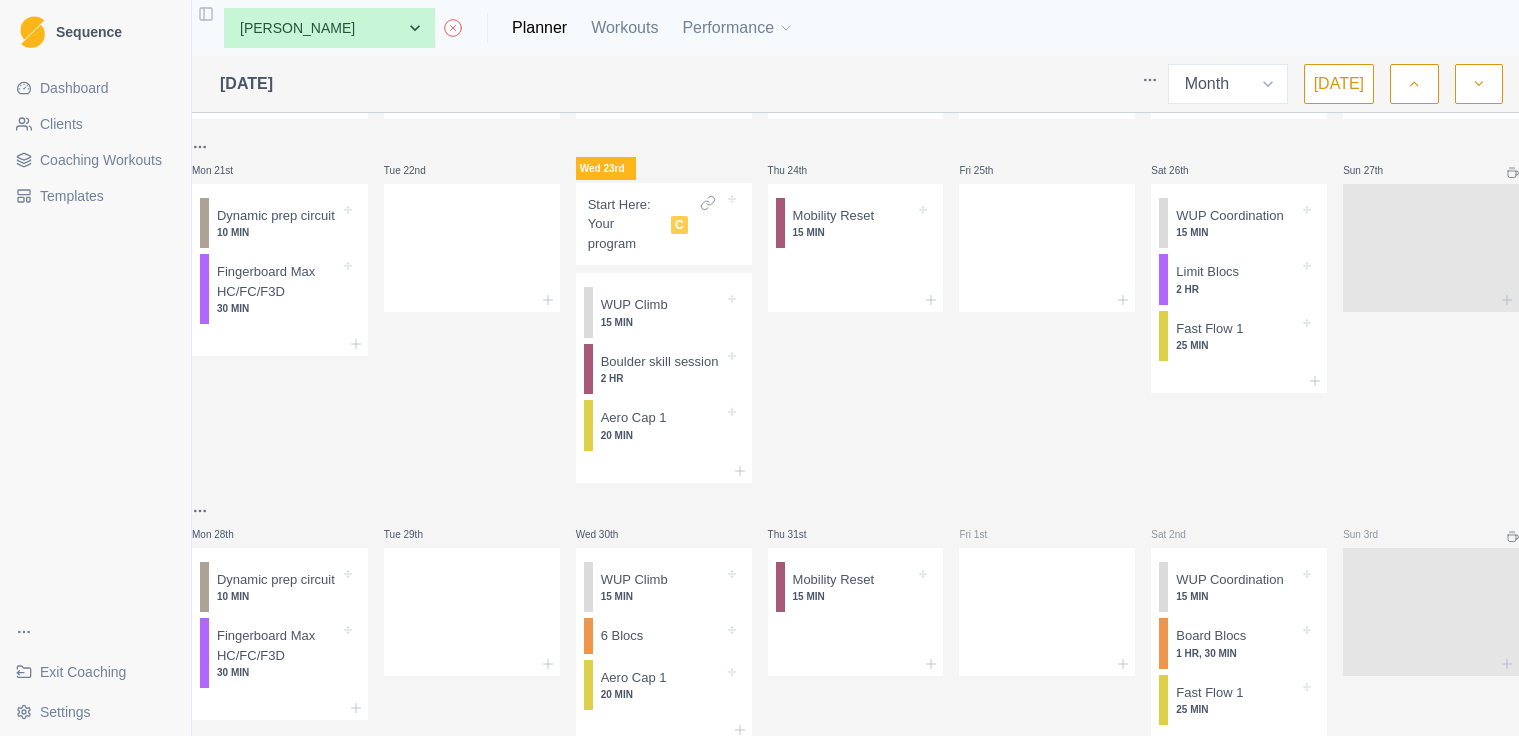 click on "Coaching Workouts" at bounding box center (101, 160) 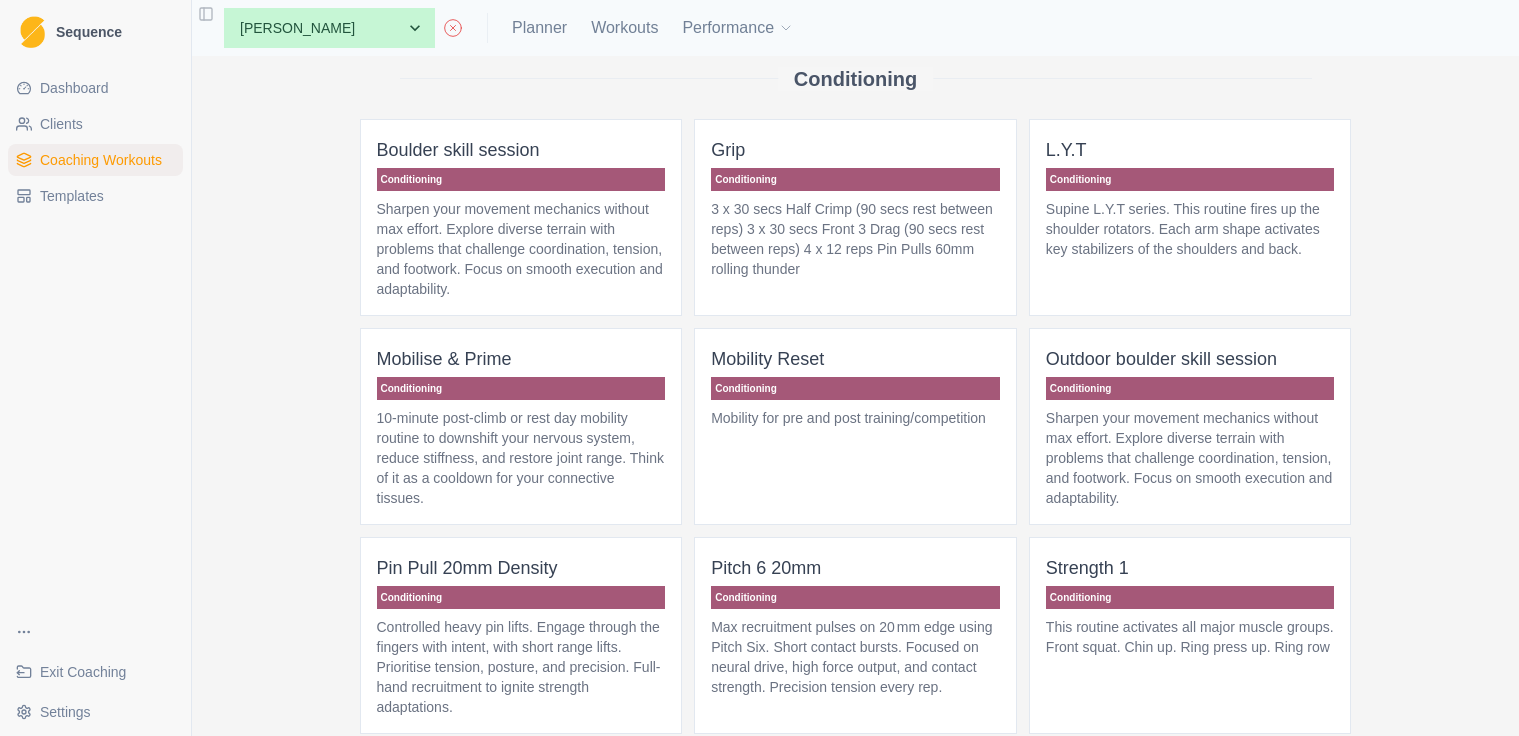 scroll, scrollTop: 583, scrollLeft: 0, axis: vertical 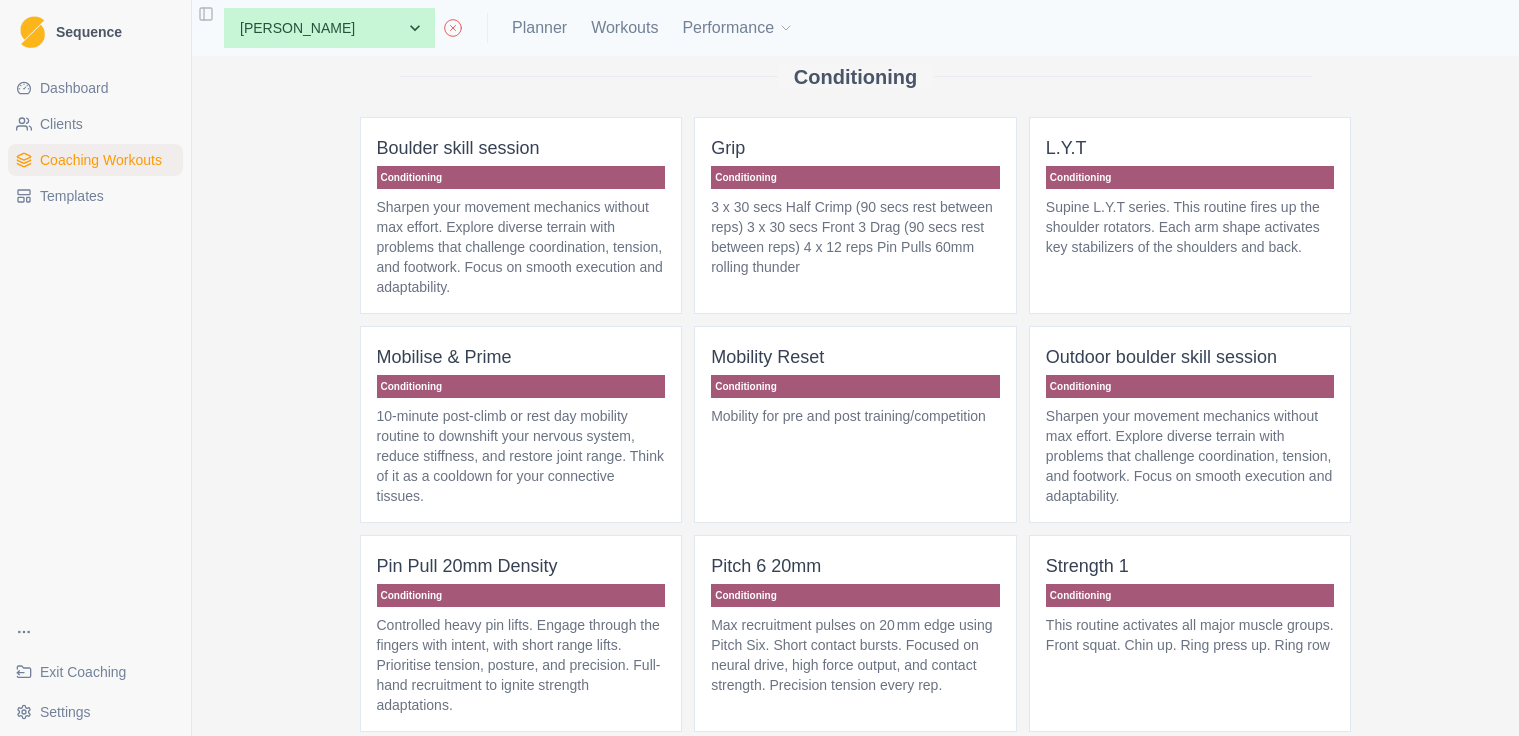 click on "Mobility Reset" at bounding box center [855, 357] 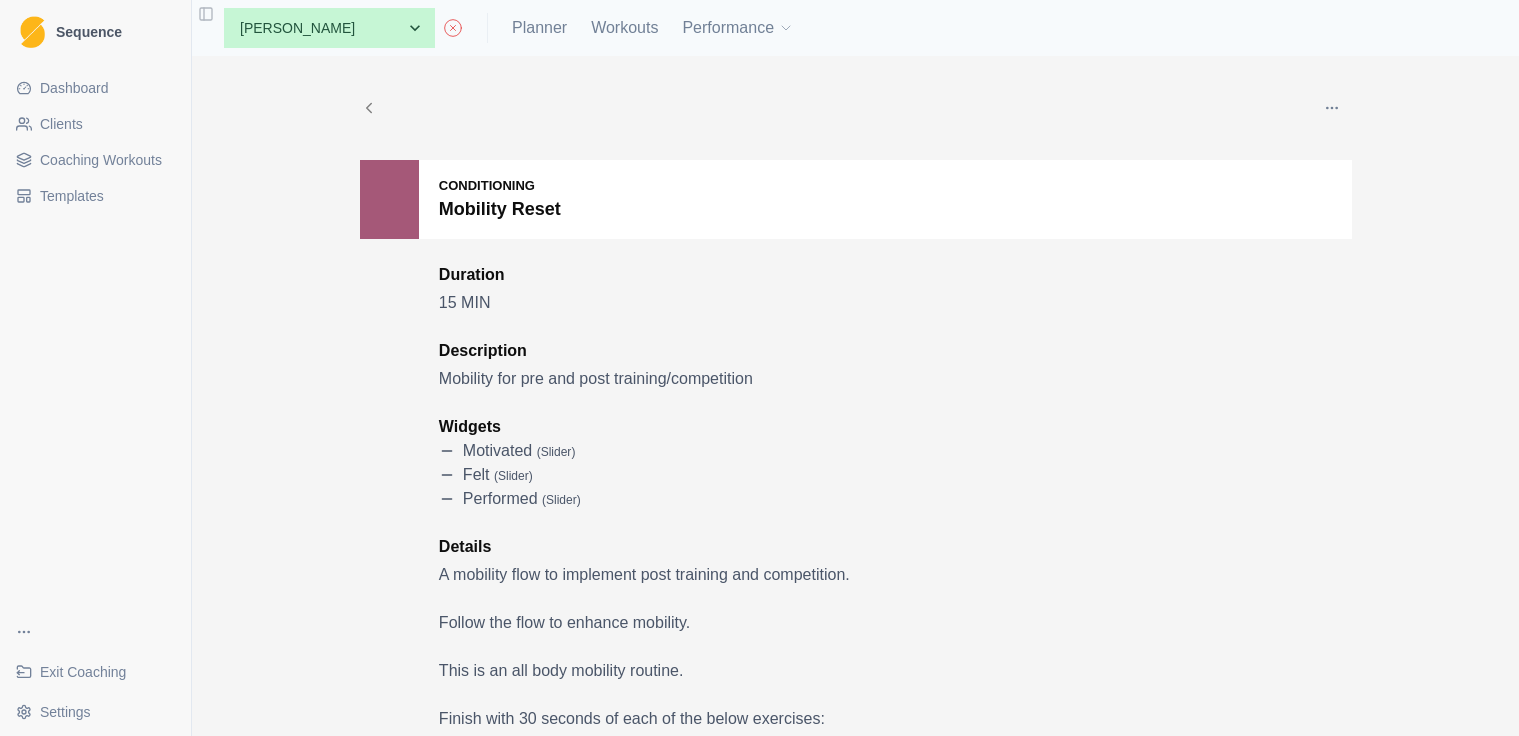 scroll, scrollTop: 0, scrollLeft: 0, axis: both 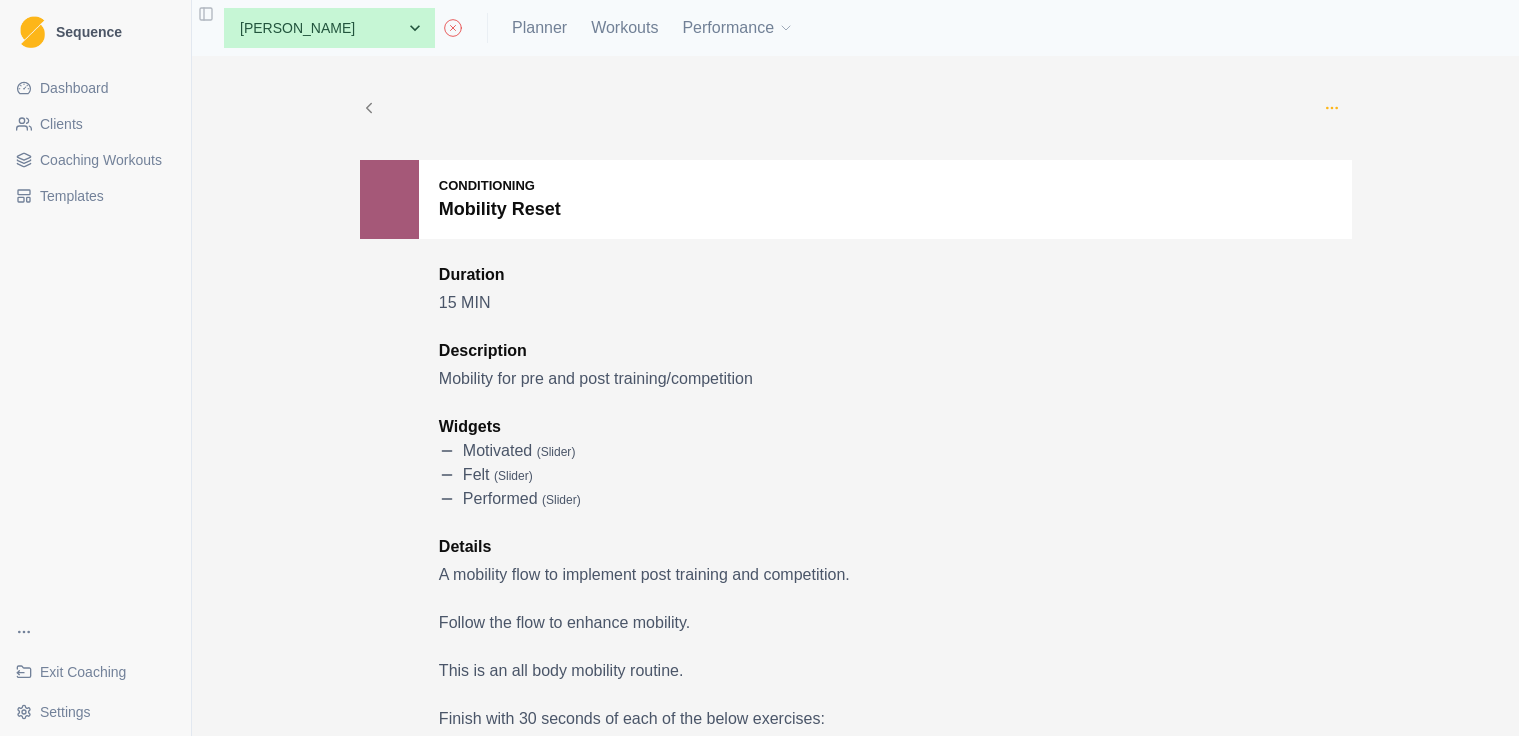 click 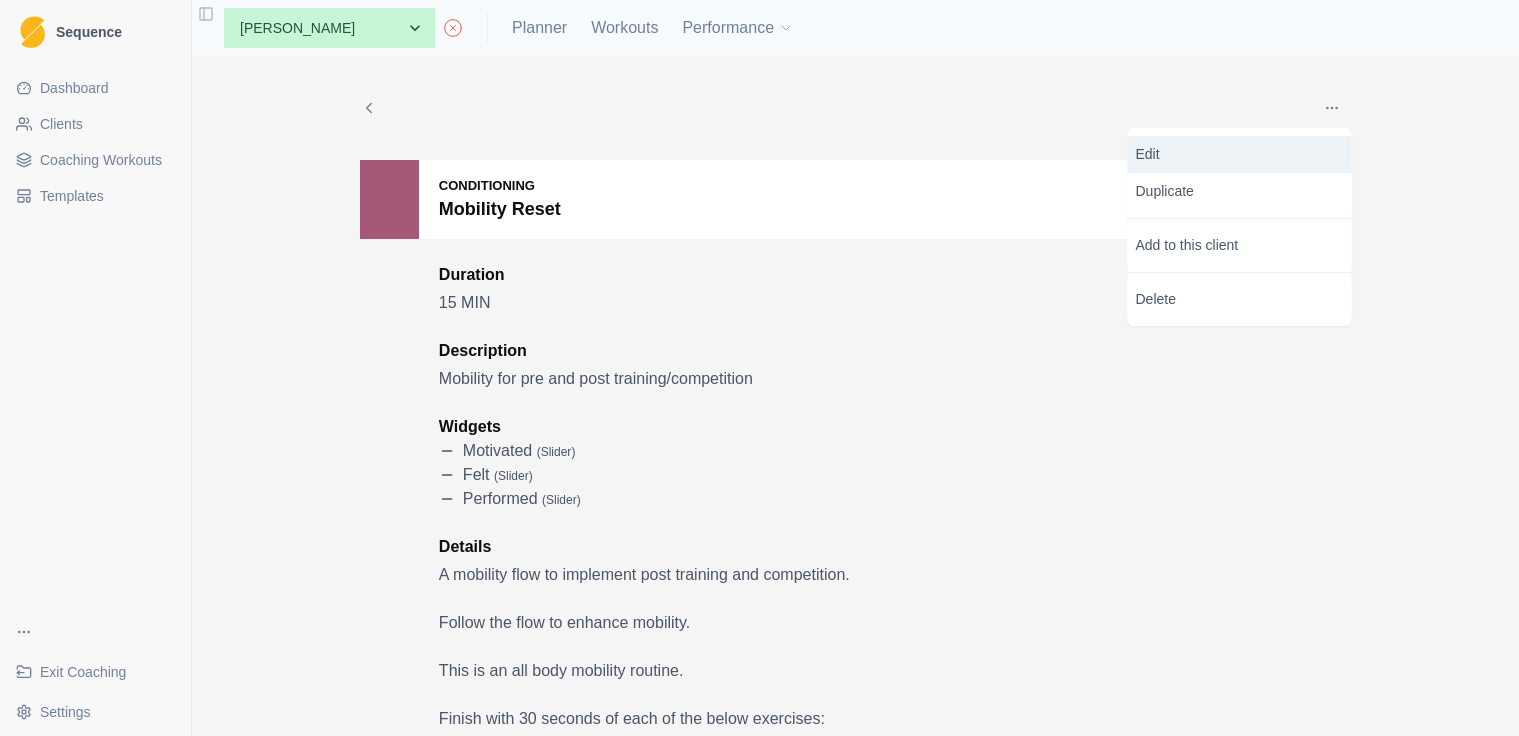 click on "Edit" at bounding box center [1240, 154] 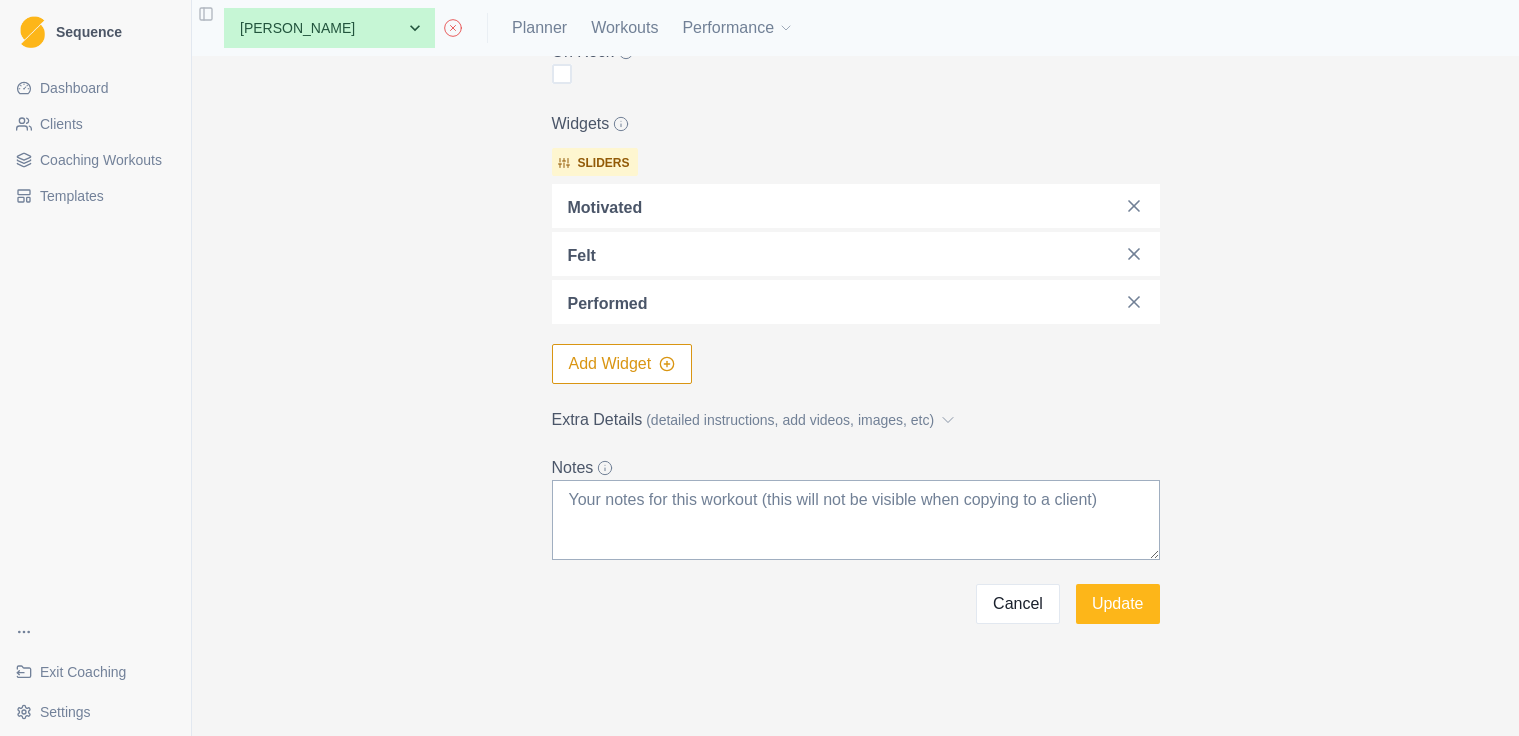scroll, scrollTop: 555, scrollLeft: 0, axis: vertical 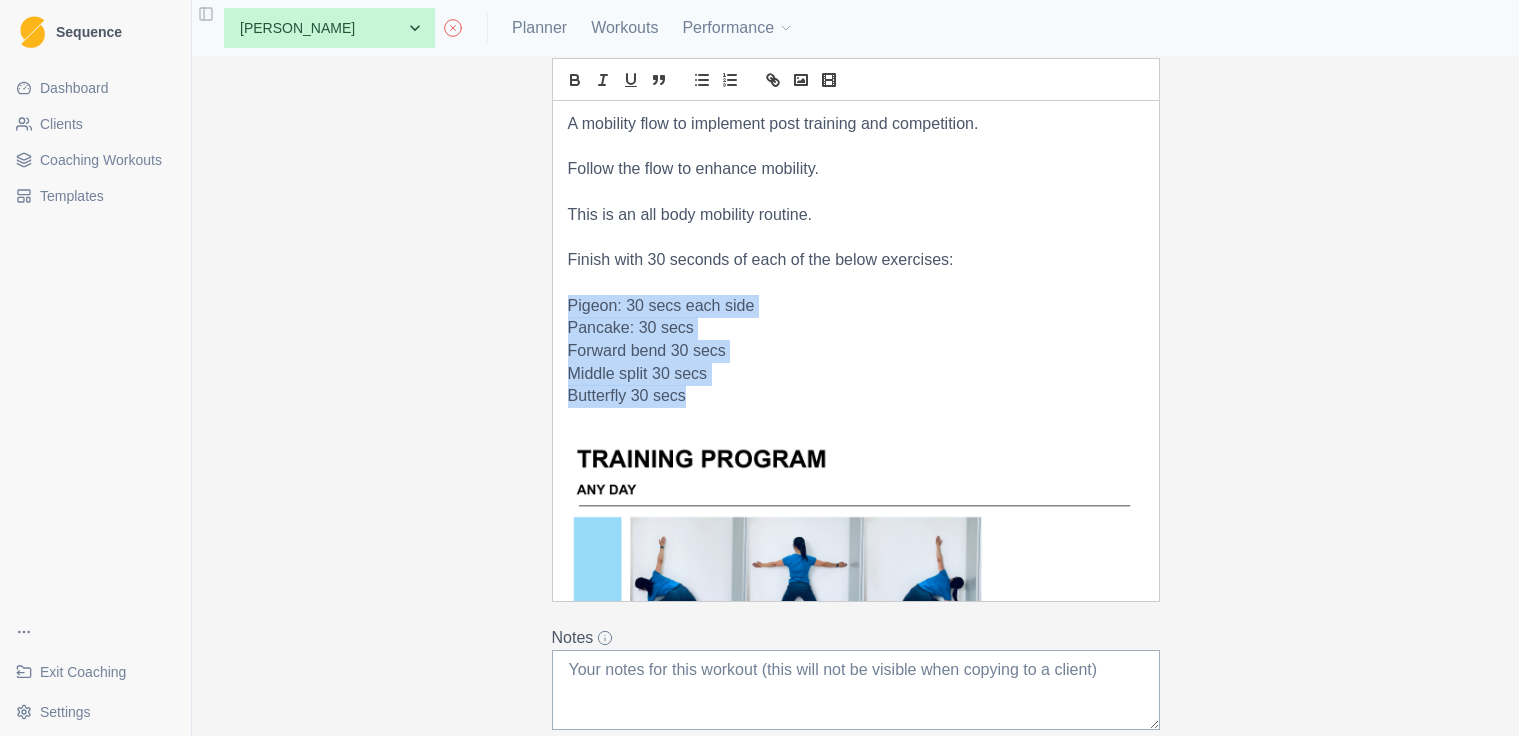 drag, startPoint x: 721, startPoint y: 390, endPoint x: 565, endPoint y: 296, distance: 182.13182 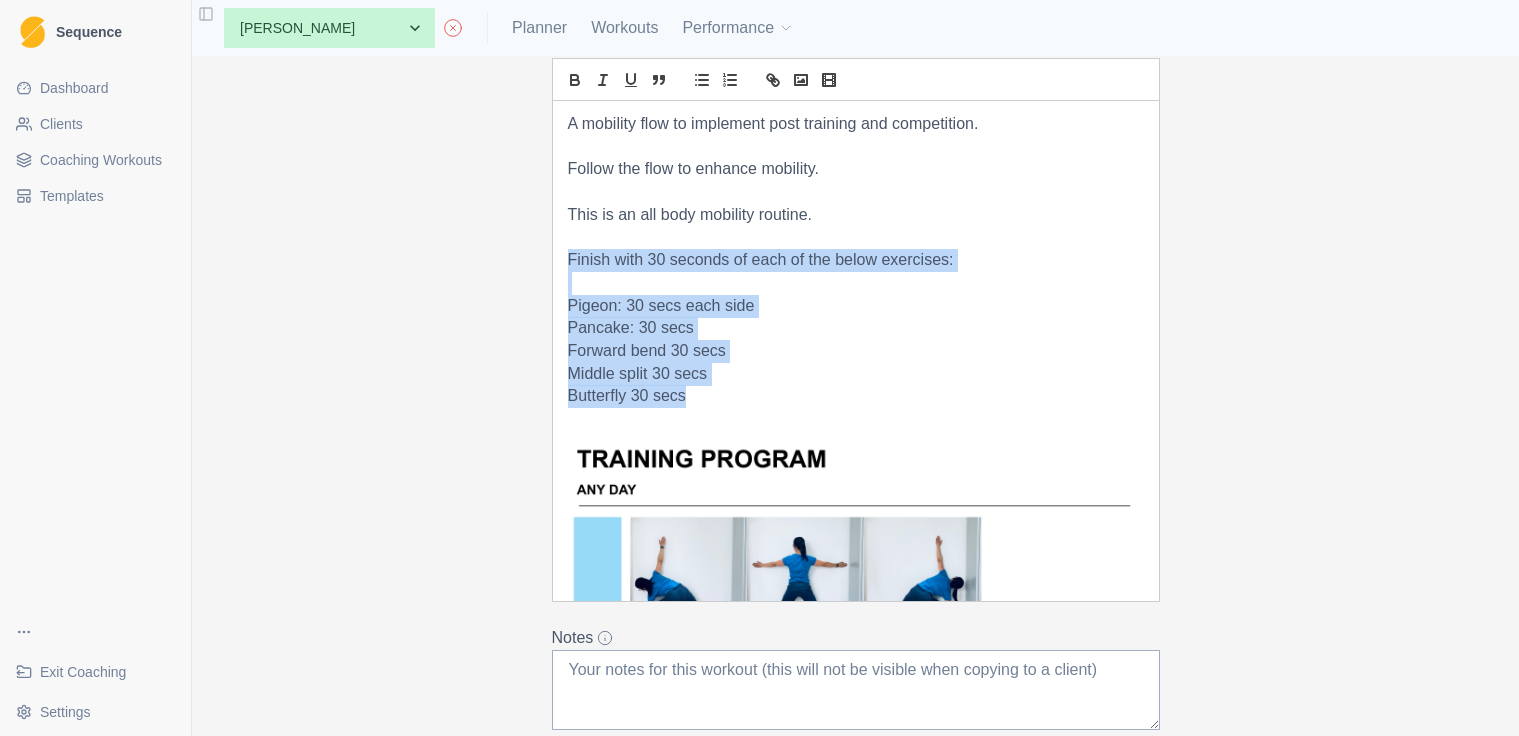 drag, startPoint x: 798, startPoint y: 388, endPoint x: 565, endPoint y: 256, distance: 267.79282 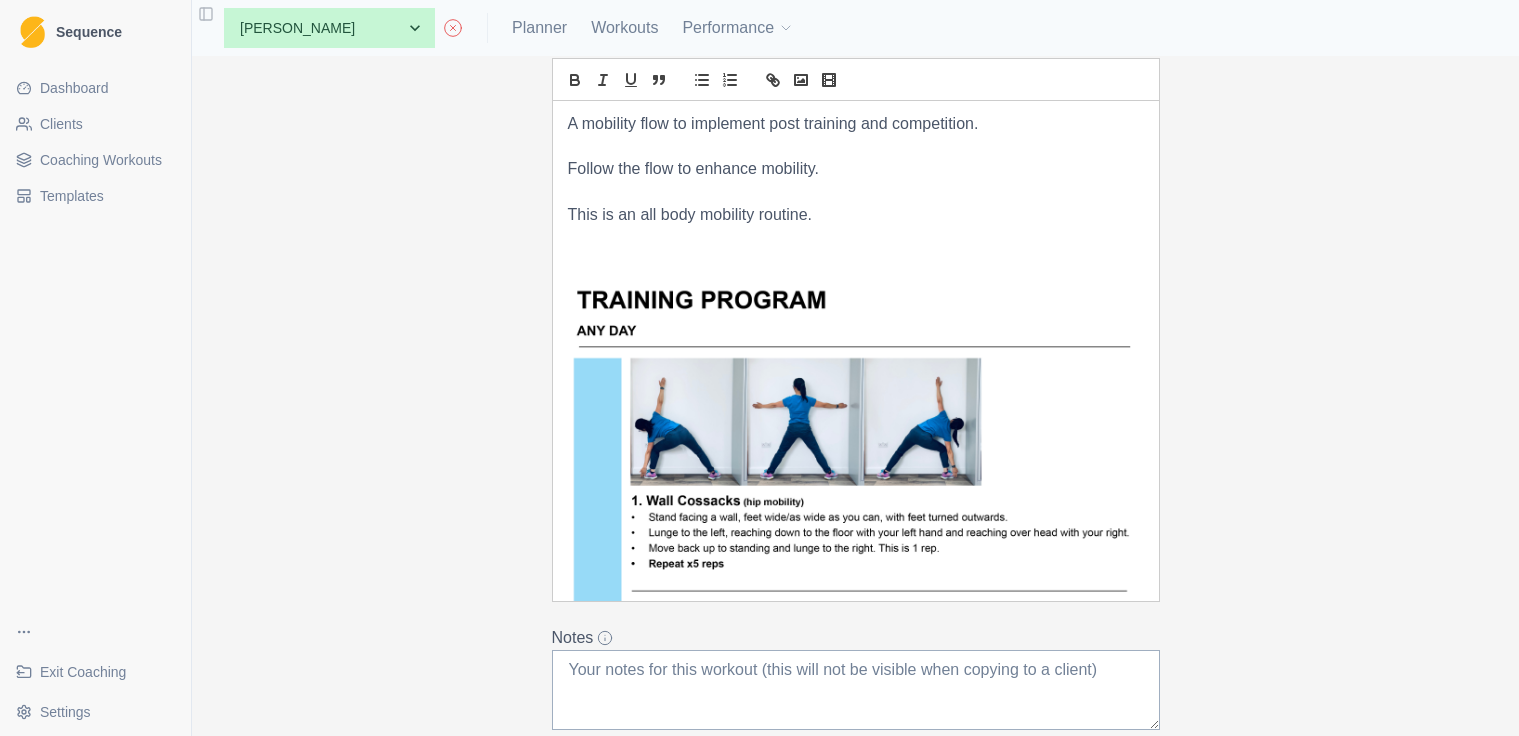 scroll, scrollTop: -2, scrollLeft: 0, axis: vertical 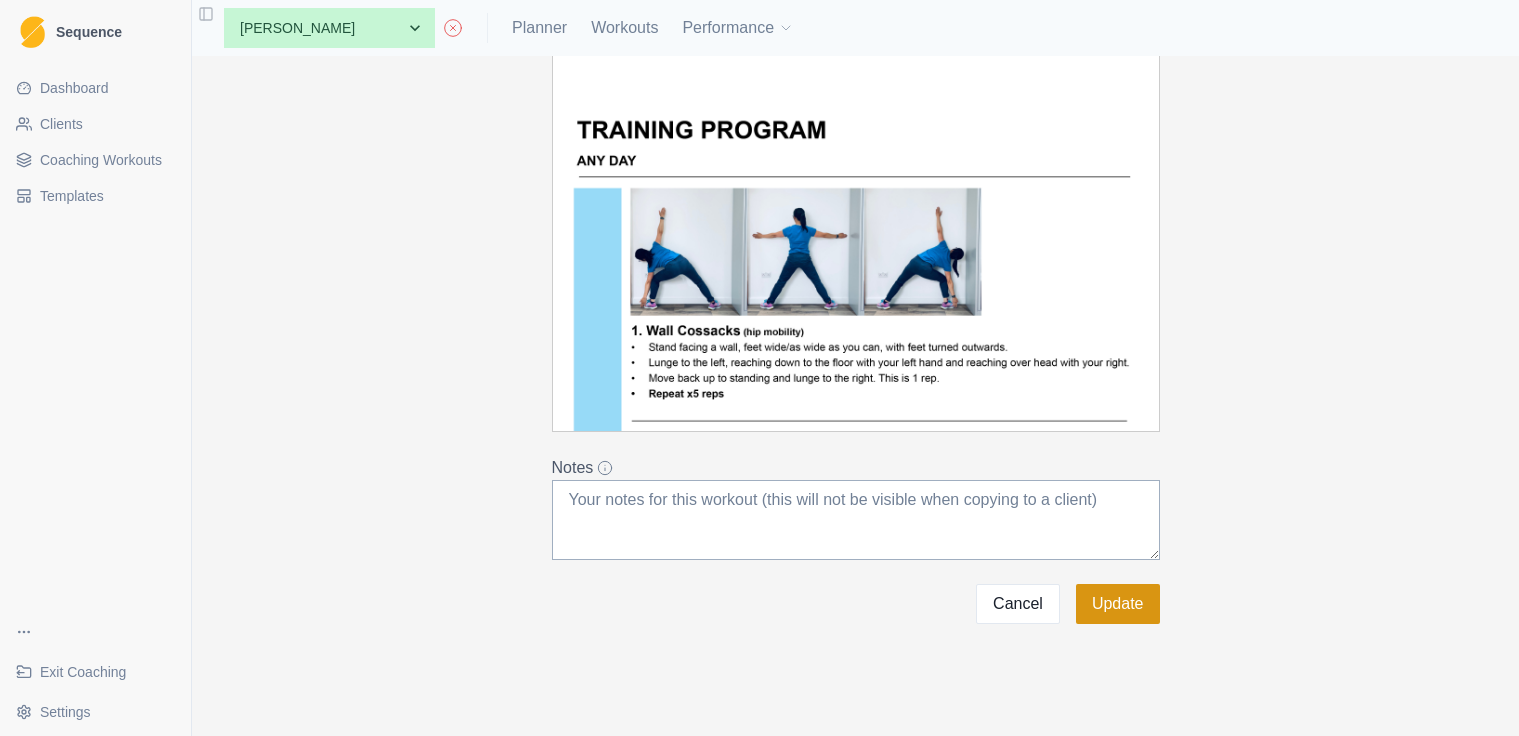 click on "Update" at bounding box center [1118, 604] 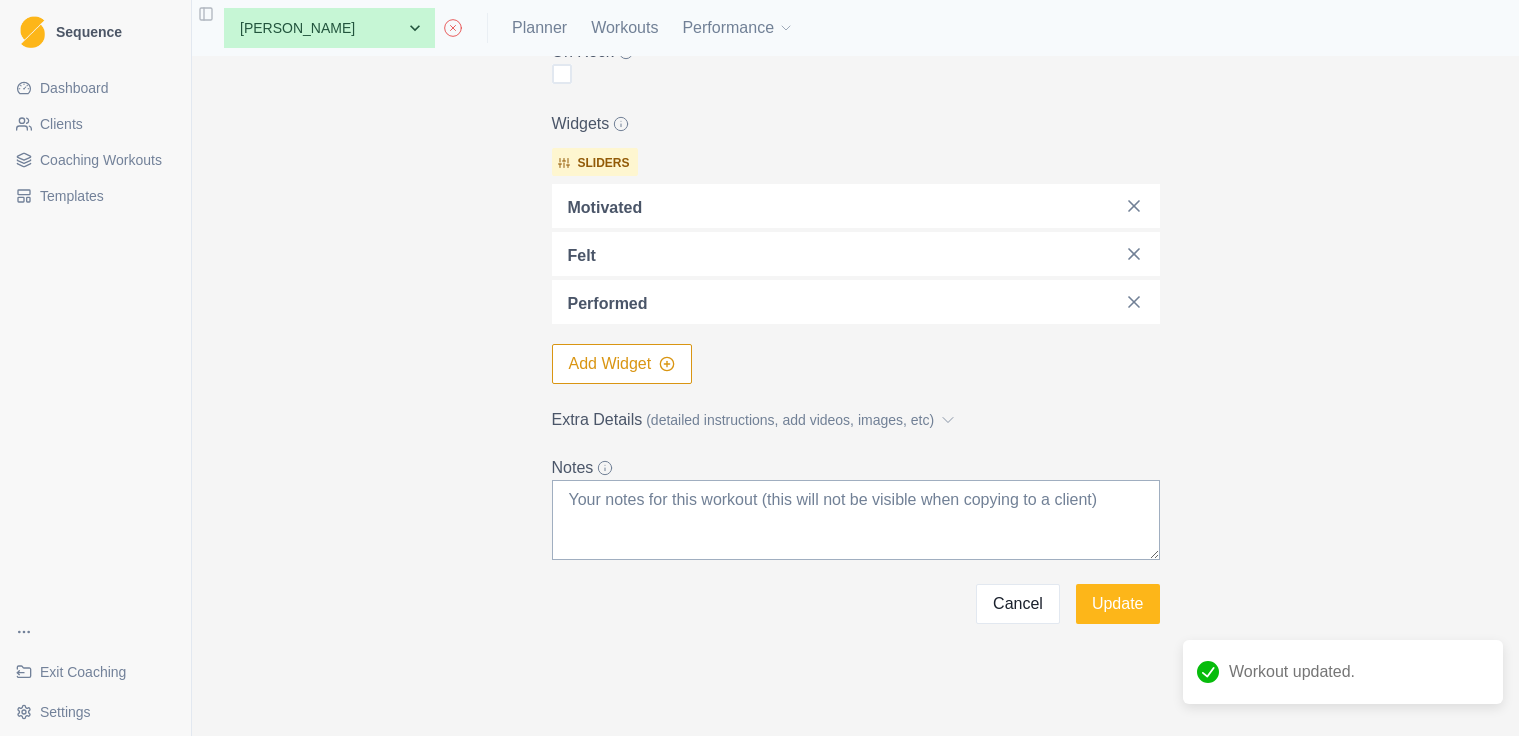 scroll 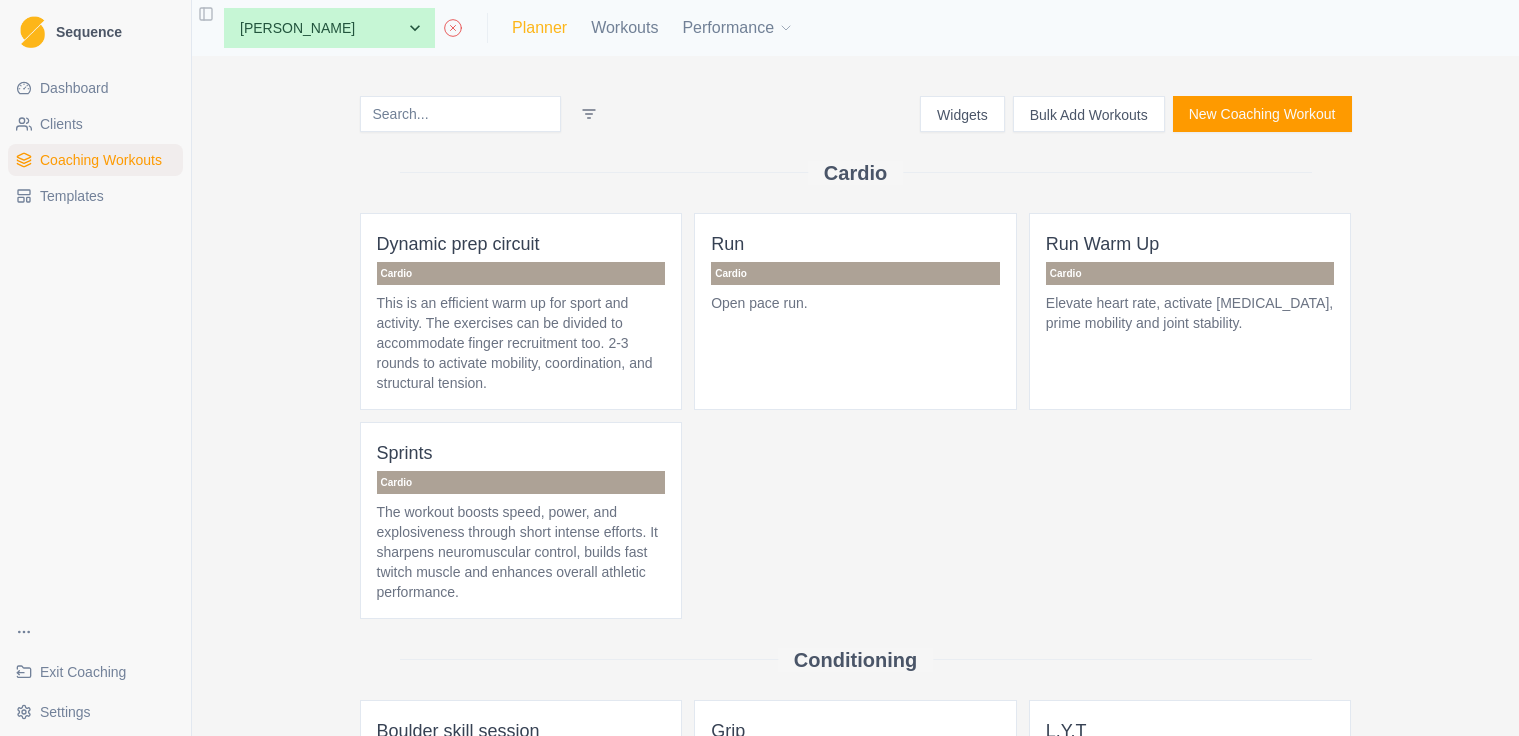 click on "Planner" at bounding box center (539, 28) 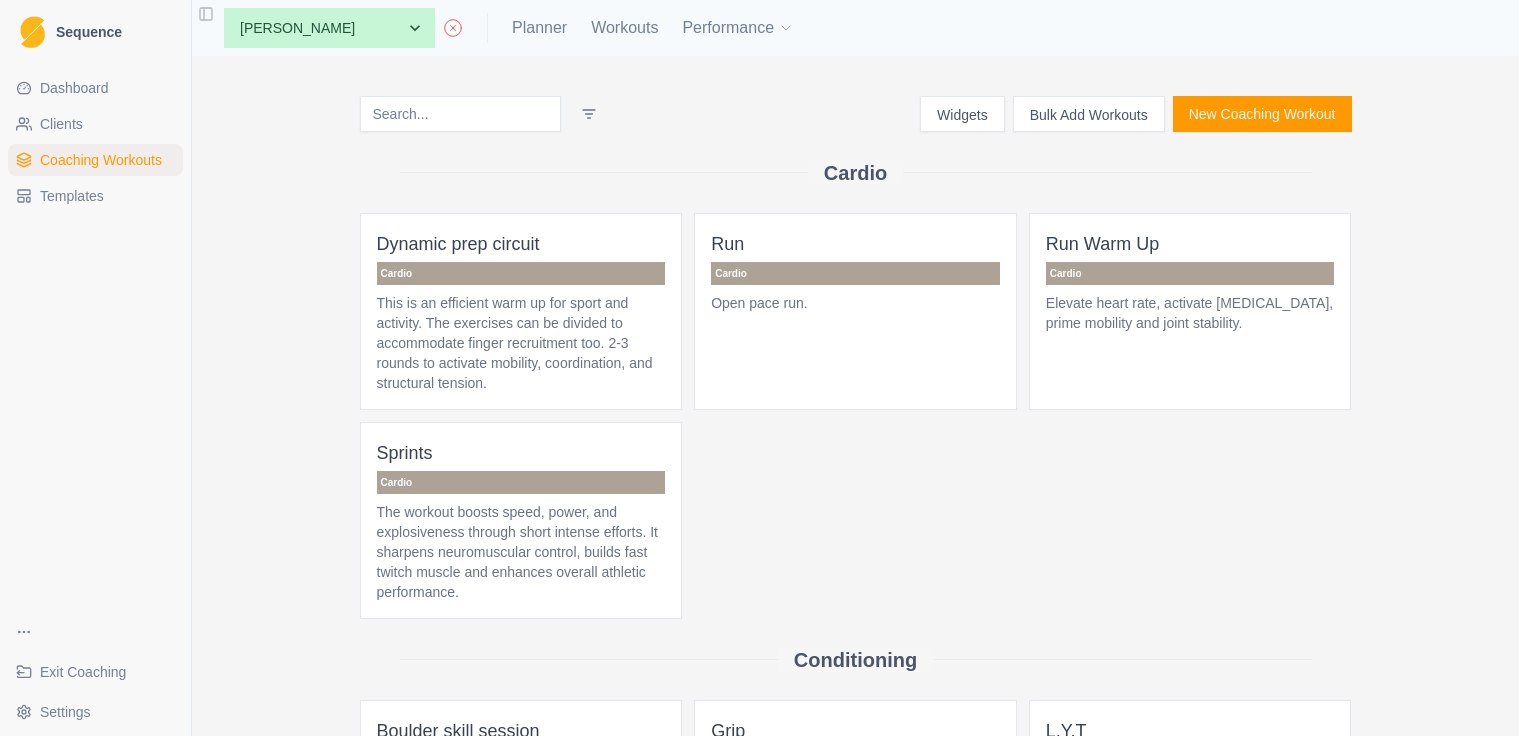 select on "month" 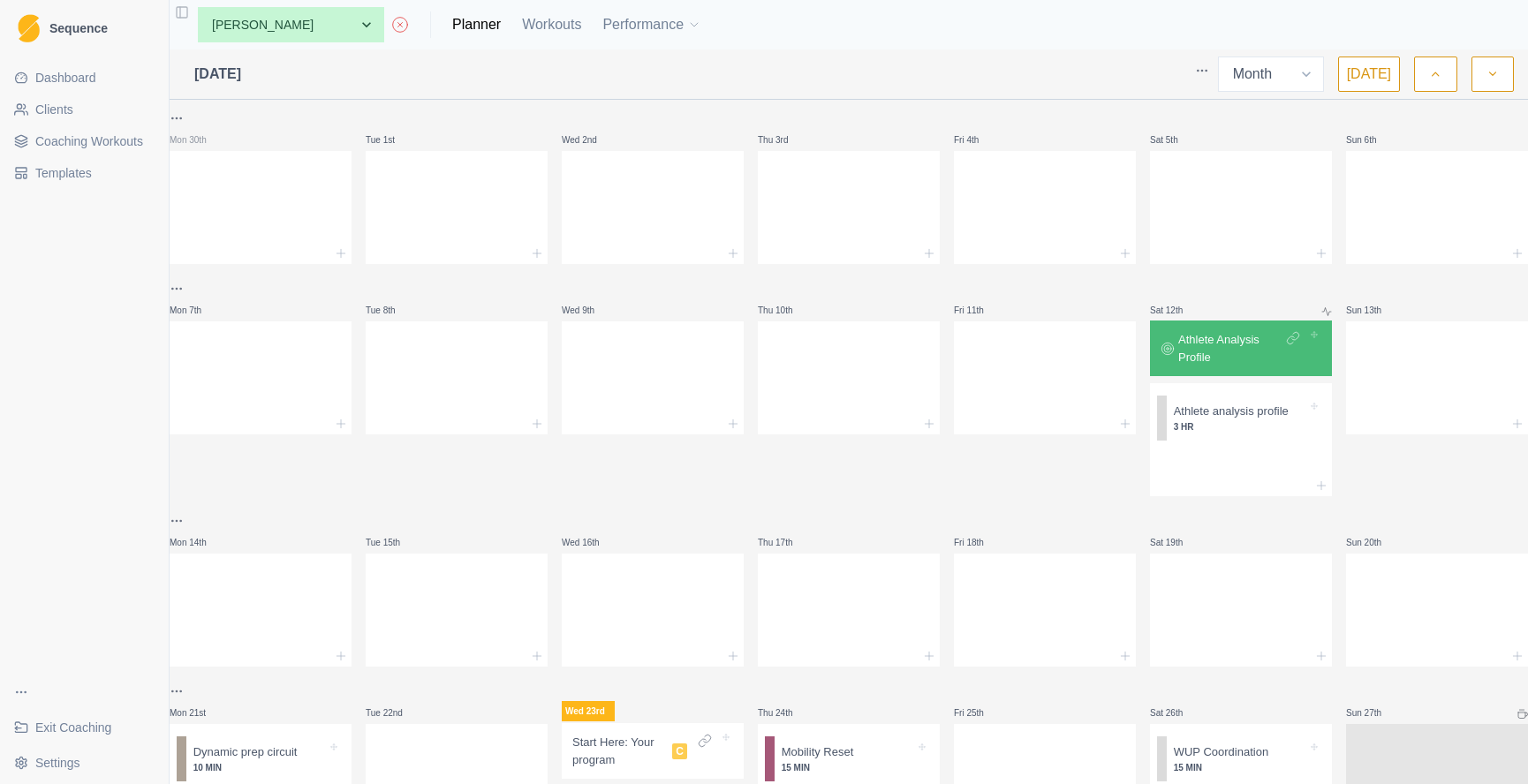 scroll, scrollTop: 5, scrollLeft: 0, axis: vertical 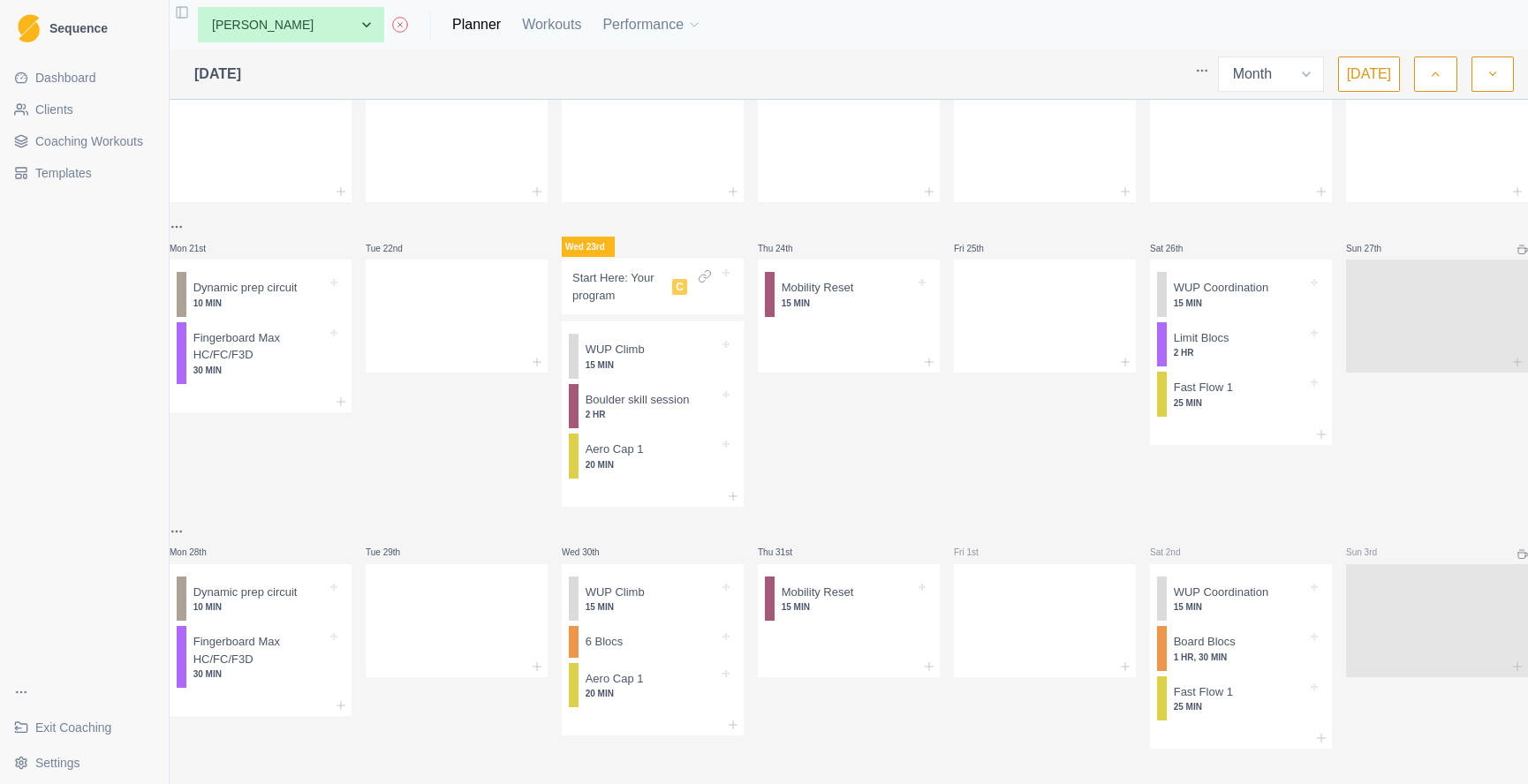 click on "Start Here: Your program" at bounding box center (618, 286) 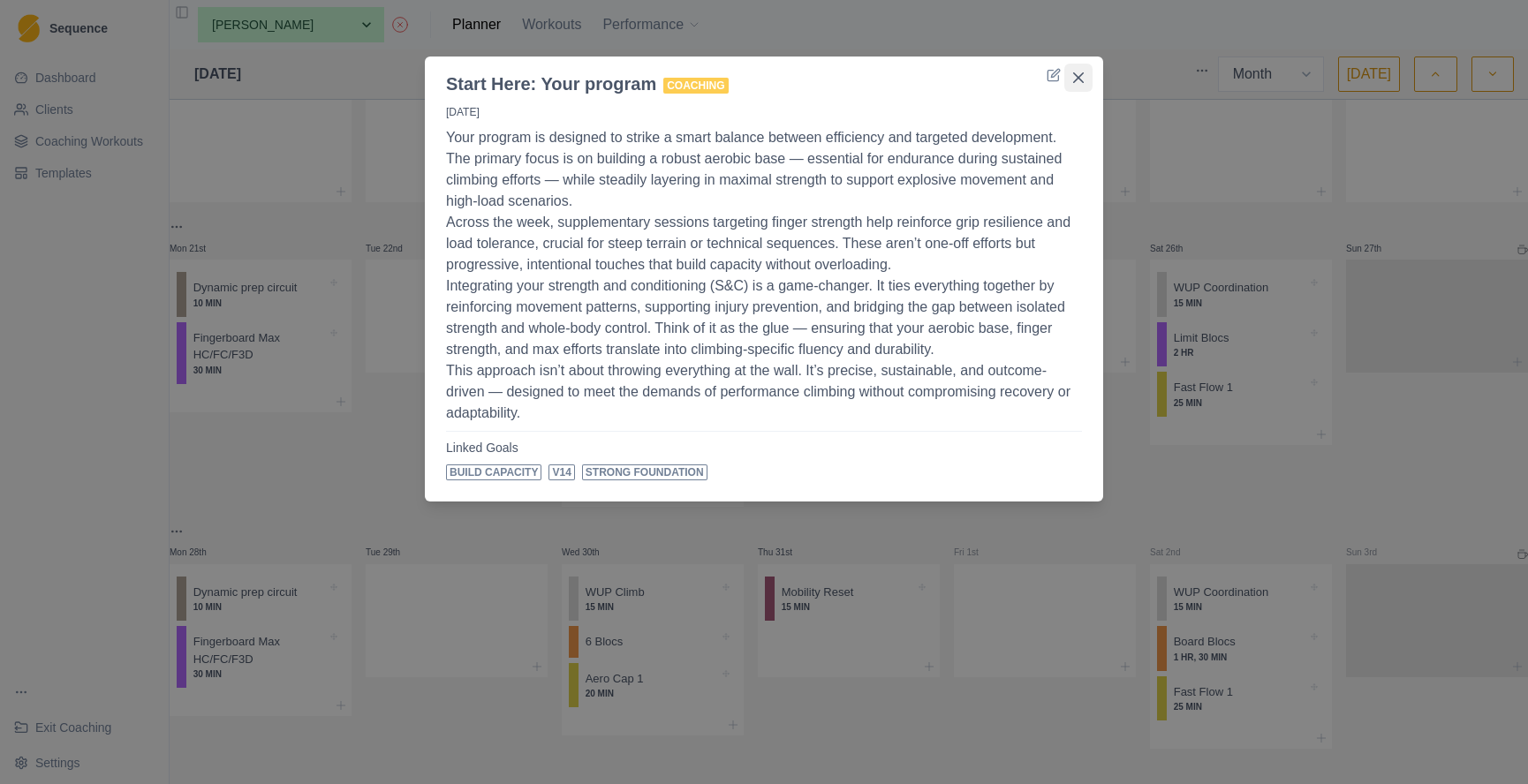 click 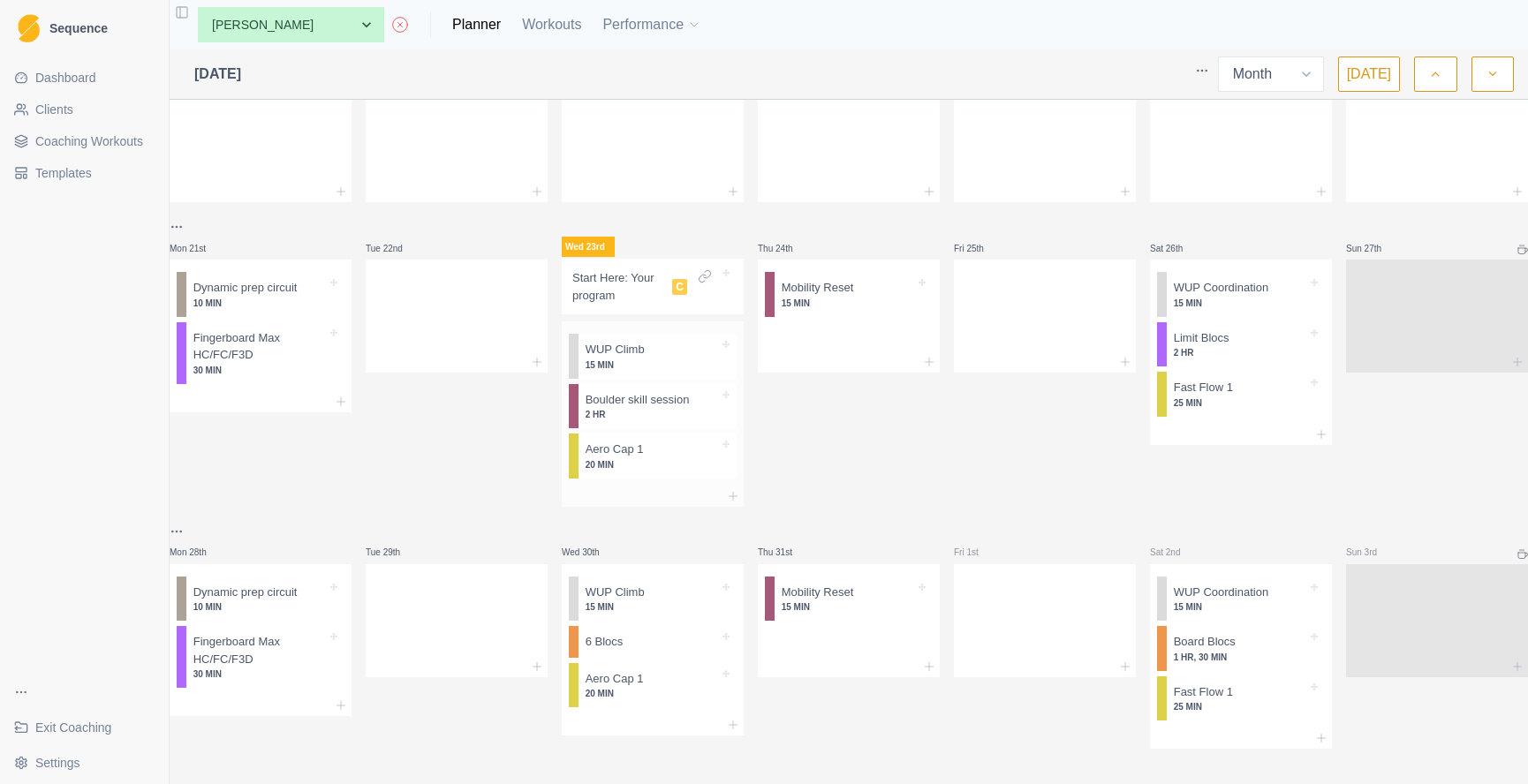 click on "15 MIN" at bounding box center [652, 365] 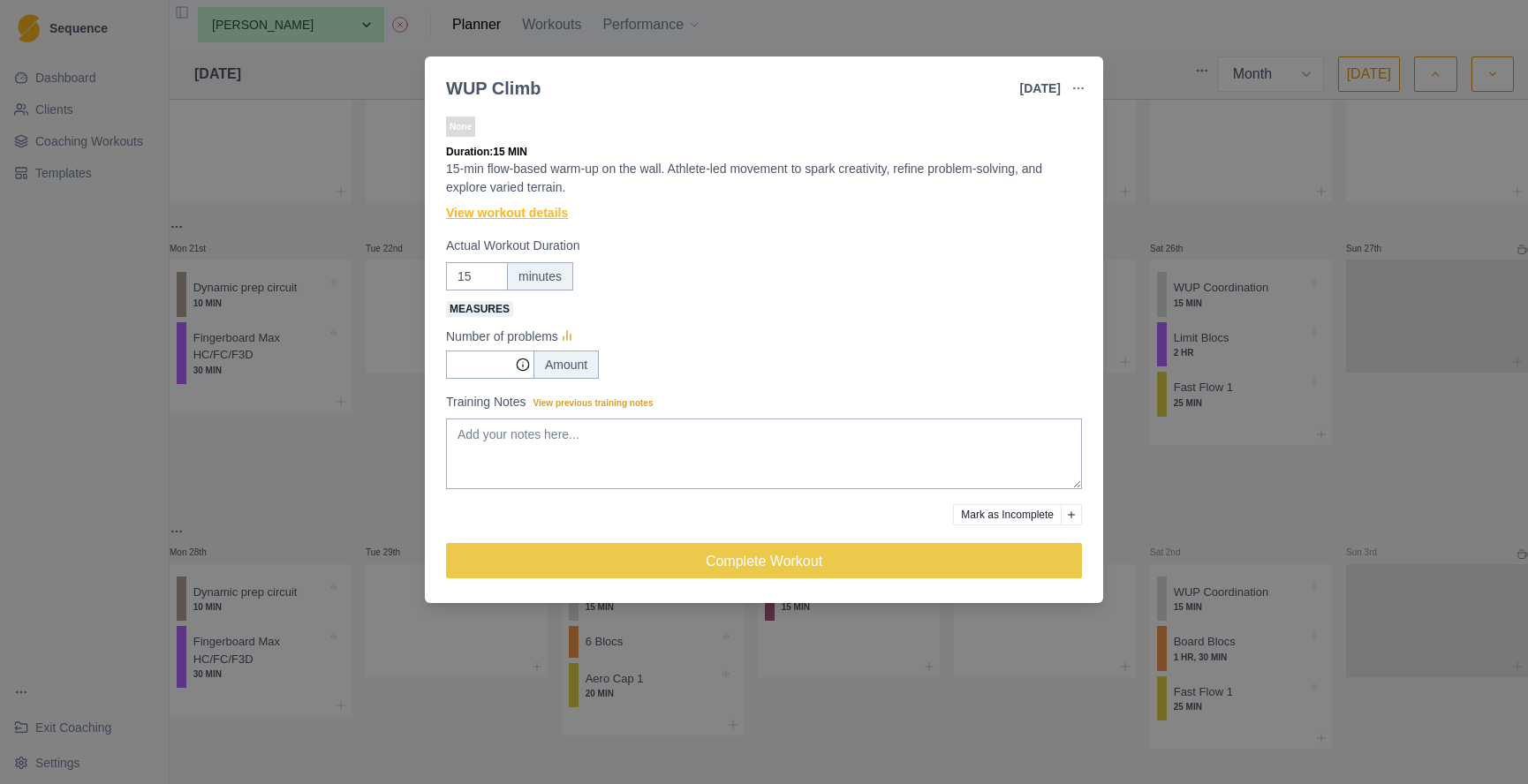 click on "View workout details" at bounding box center (507, 213) 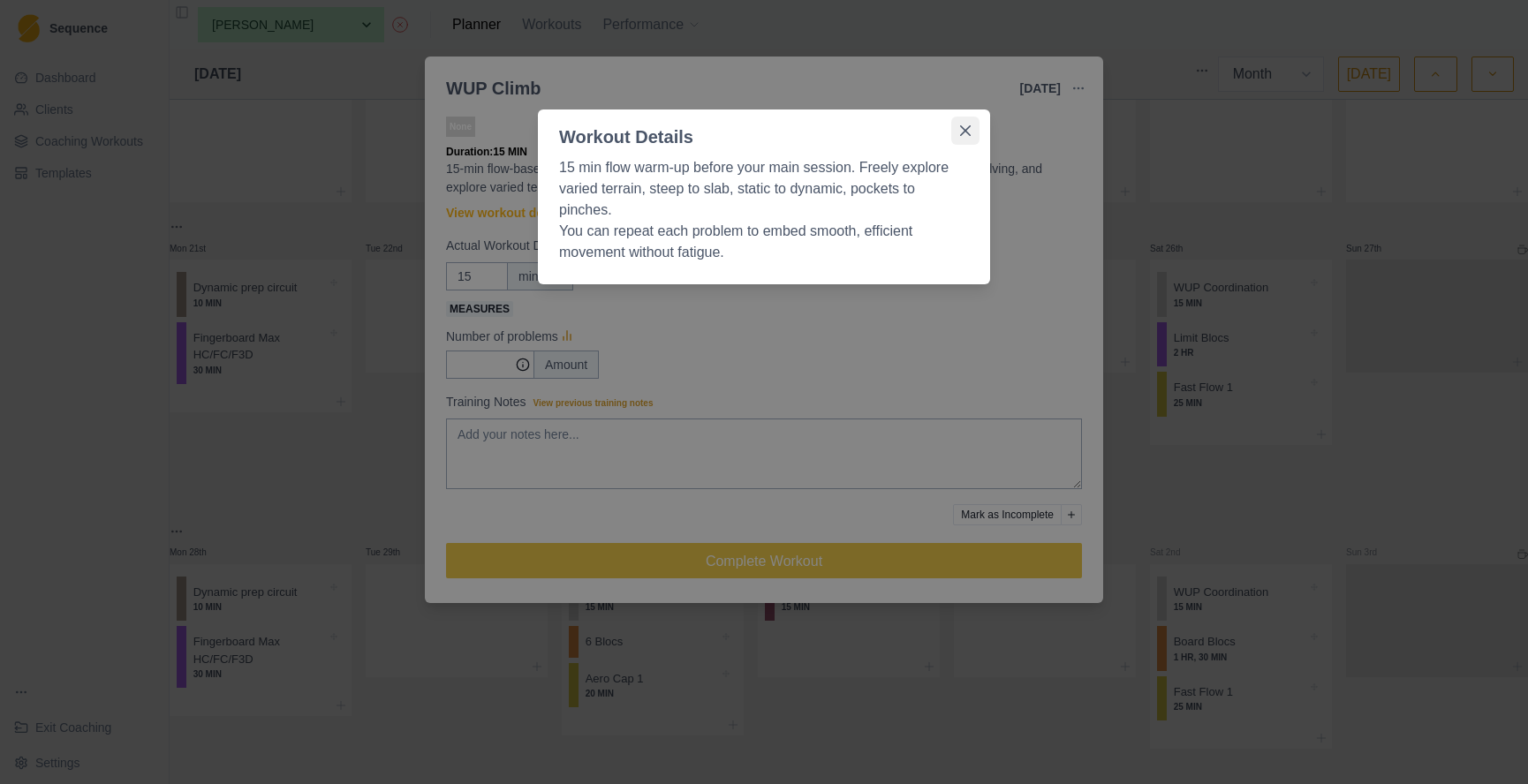 click 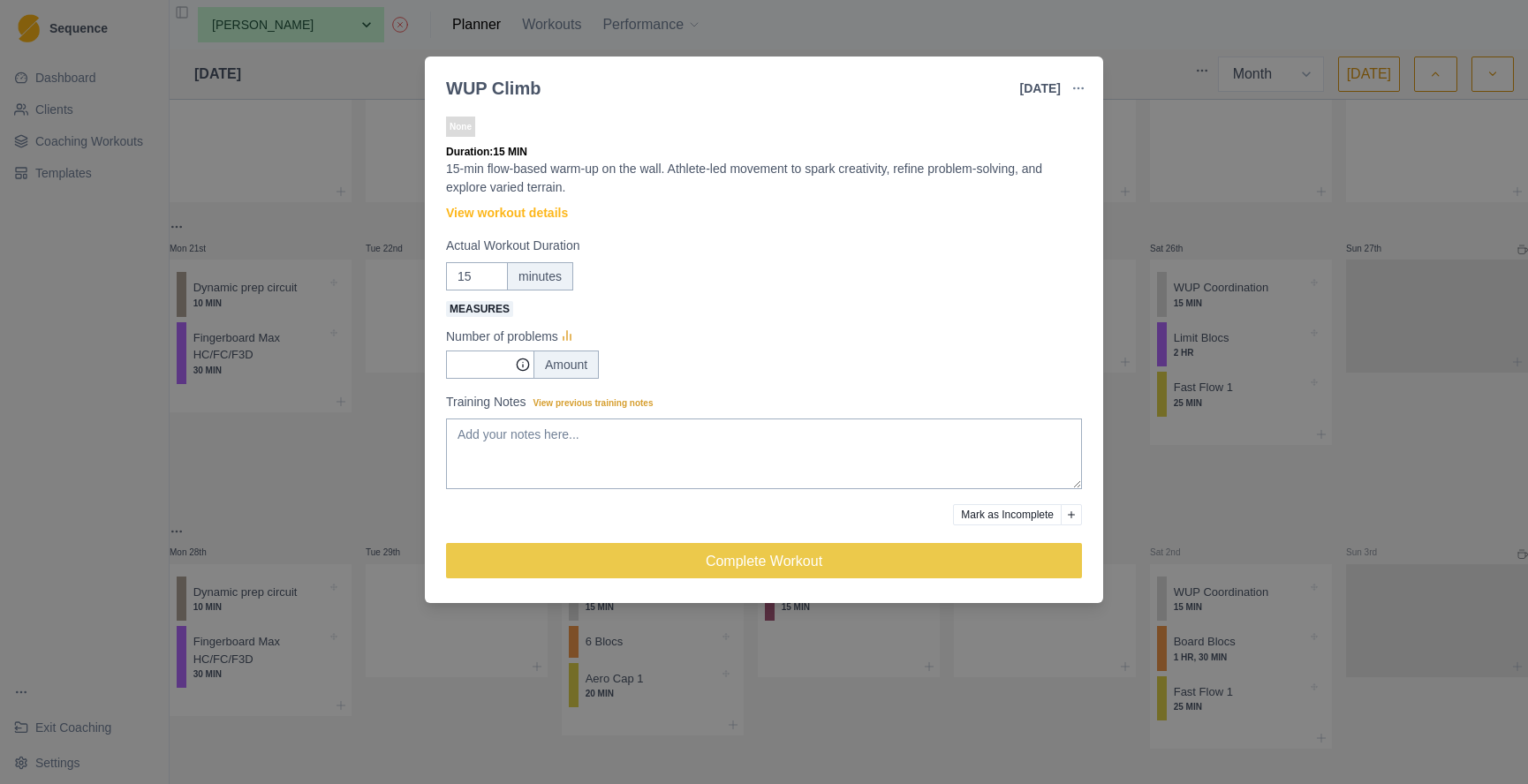 click on "WUP Climb 23 Jul 2025 Link To Goal View Workout Metrics Edit Original Workout Reschedule Workout Remove From Schedule None Duration:  15 MIN 15-min flow-based warm-up on the wall. Athlete-led movement to spark creativity, refine problem-solving, and explore varied terrain.  View workout details Actual Workout Duration 15 minutes Measures Number of problems Amount Training Notes View previous training notes Mark as Incomplete Complete Workout" at bounding box center (764, 392) 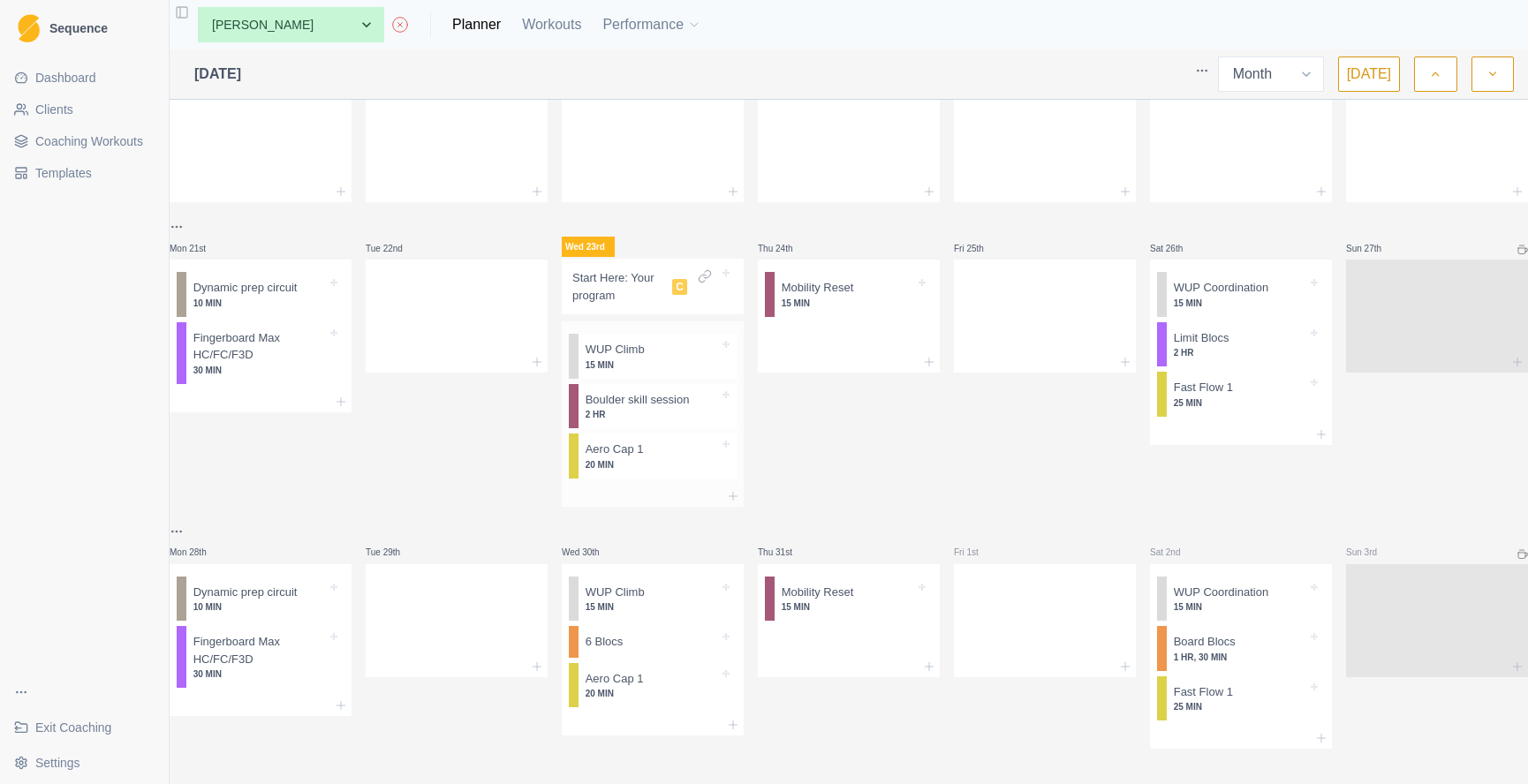 click on "2 HR" at bounding box center [652, 414] 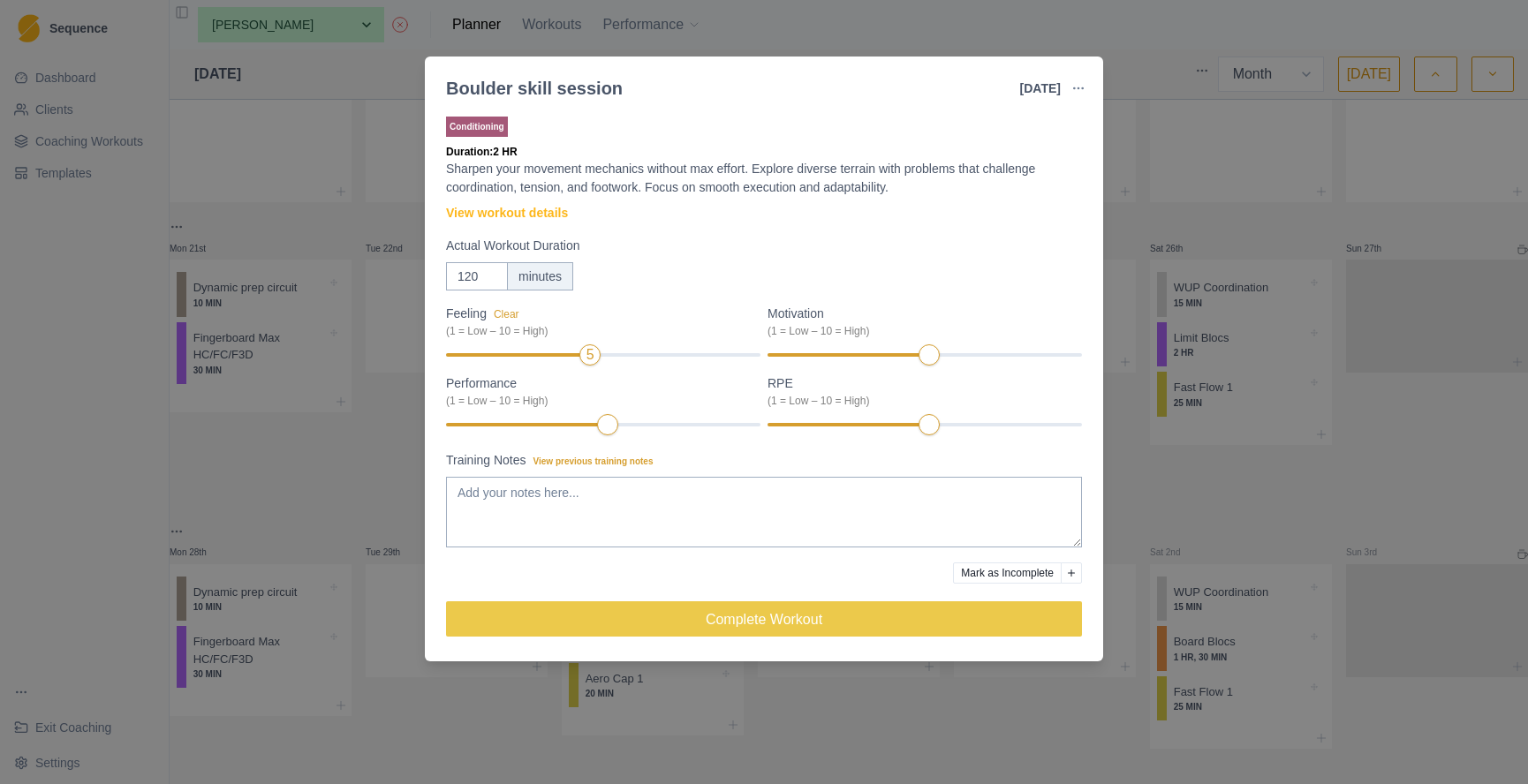 click on "Boulder skill session  23 Jul 2025 Link To Goal View Workout Metrics Edit Original Workout Reschedule Workout Remove From Schedule Conditioning Duration:  2 HR Sharpen your movement mechanics without max effort. Explore diverse terrain with problems that challenge coordination, tension, and footwork. Focus on smooth execution and adaptability. View workout details Actual Workout Duration 120 minutes Feeling Clear (1 = Low – 10 = High) 5 Motivation (1 = Low – 10 = High) Performance (1 = Low – 10 = High) RPE (1 = Low – 10 = High) Training Notes View previous training notes Mark as Incomplete Complete Workout" at bounding box center [764, 392] 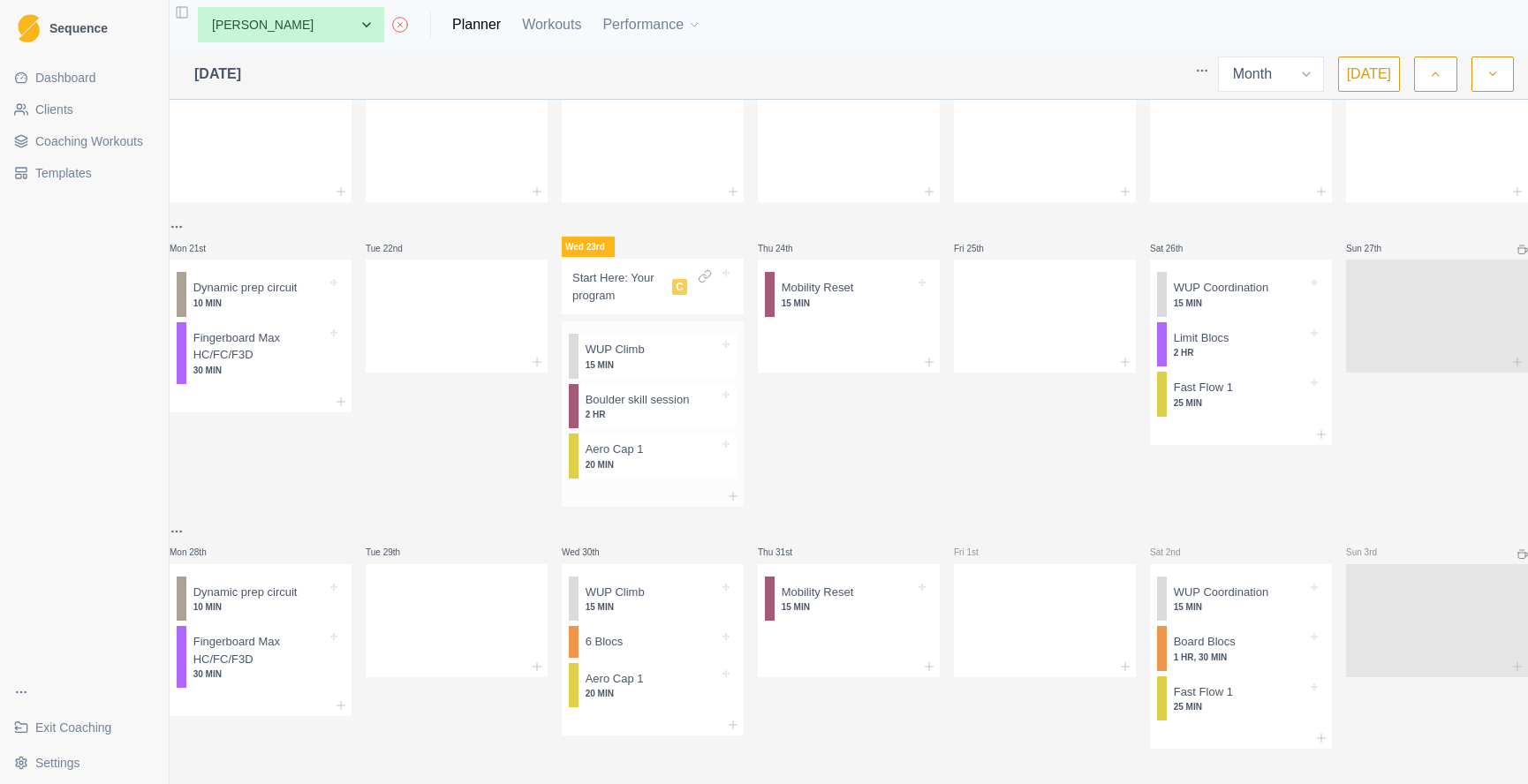 click on "20 MIN" at bounding box center [652, 464] 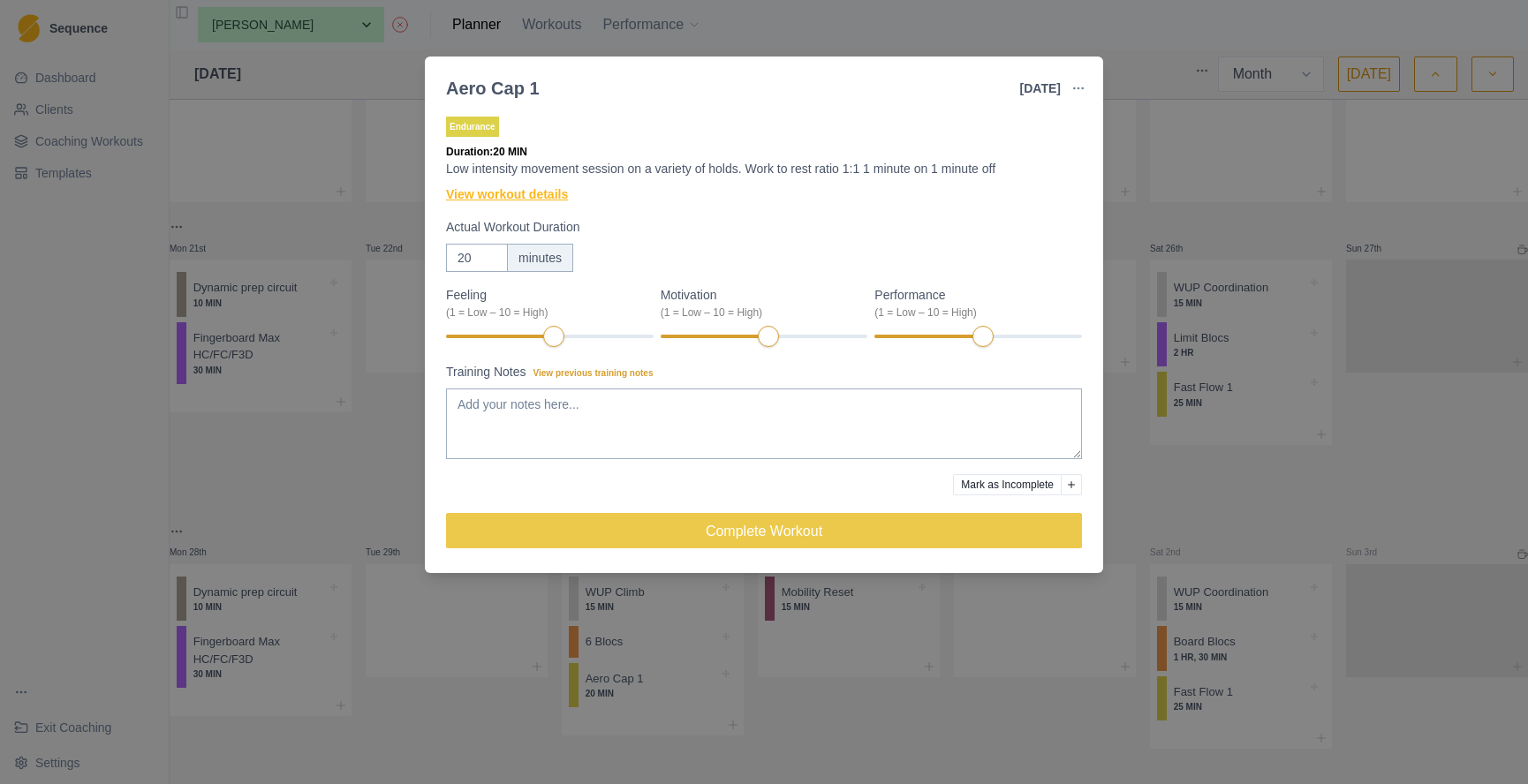 click on "View workout details" at bounding box center (507, 194) 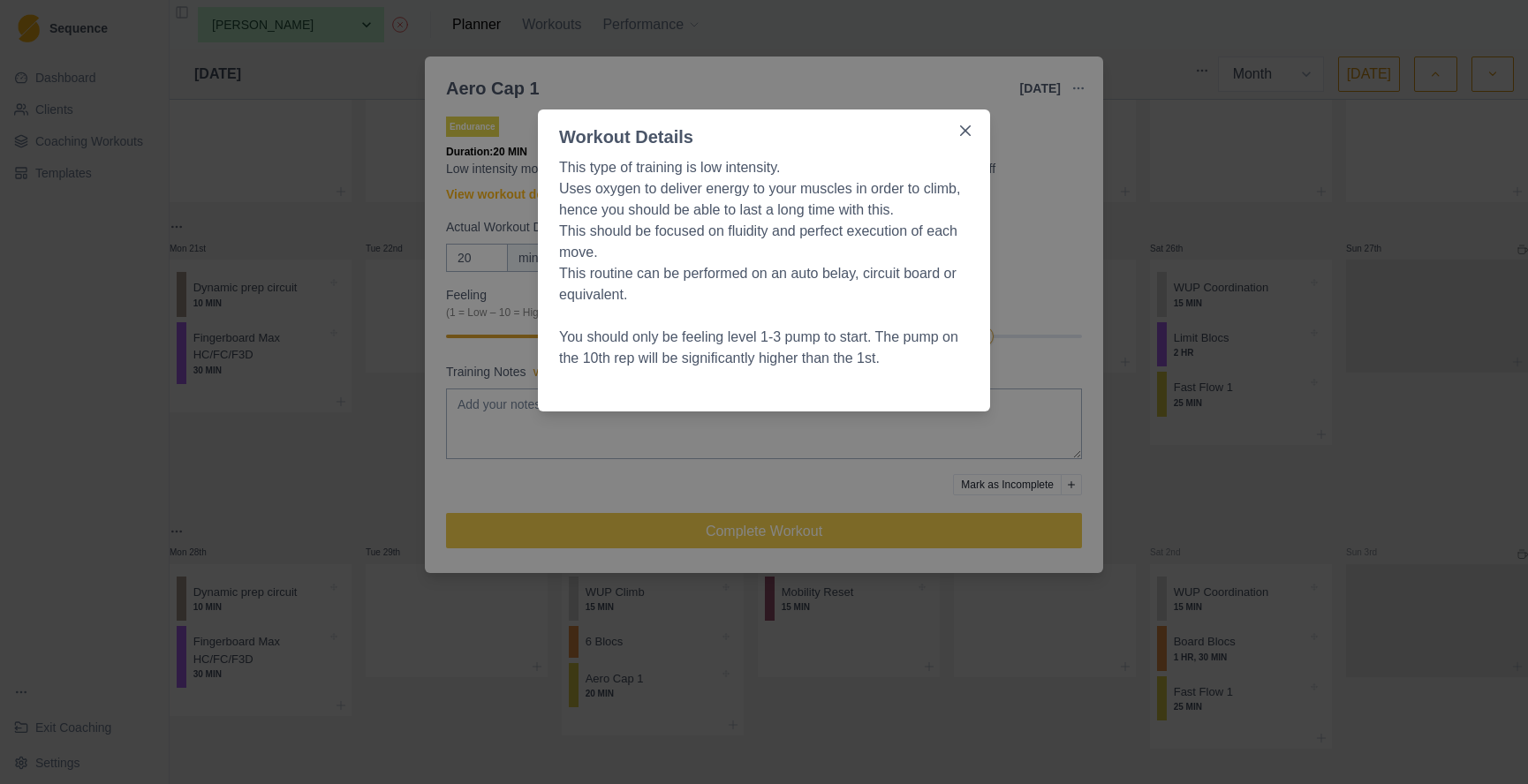 click on "Workout Details This type of training is low intensity. Uses oxygen to deliver energy to your muscles in order to climb, hence you should be able to last a long time with this. This should be focused on fluidity and perfect execution of each move.  This routine can be performed on an auto belay, circuit board or equivalent.  You should only be feeling level 1-3 pump to start. The pump on the 10th rep will be significantly higher than the 1st." at bounding box center (764, 392) 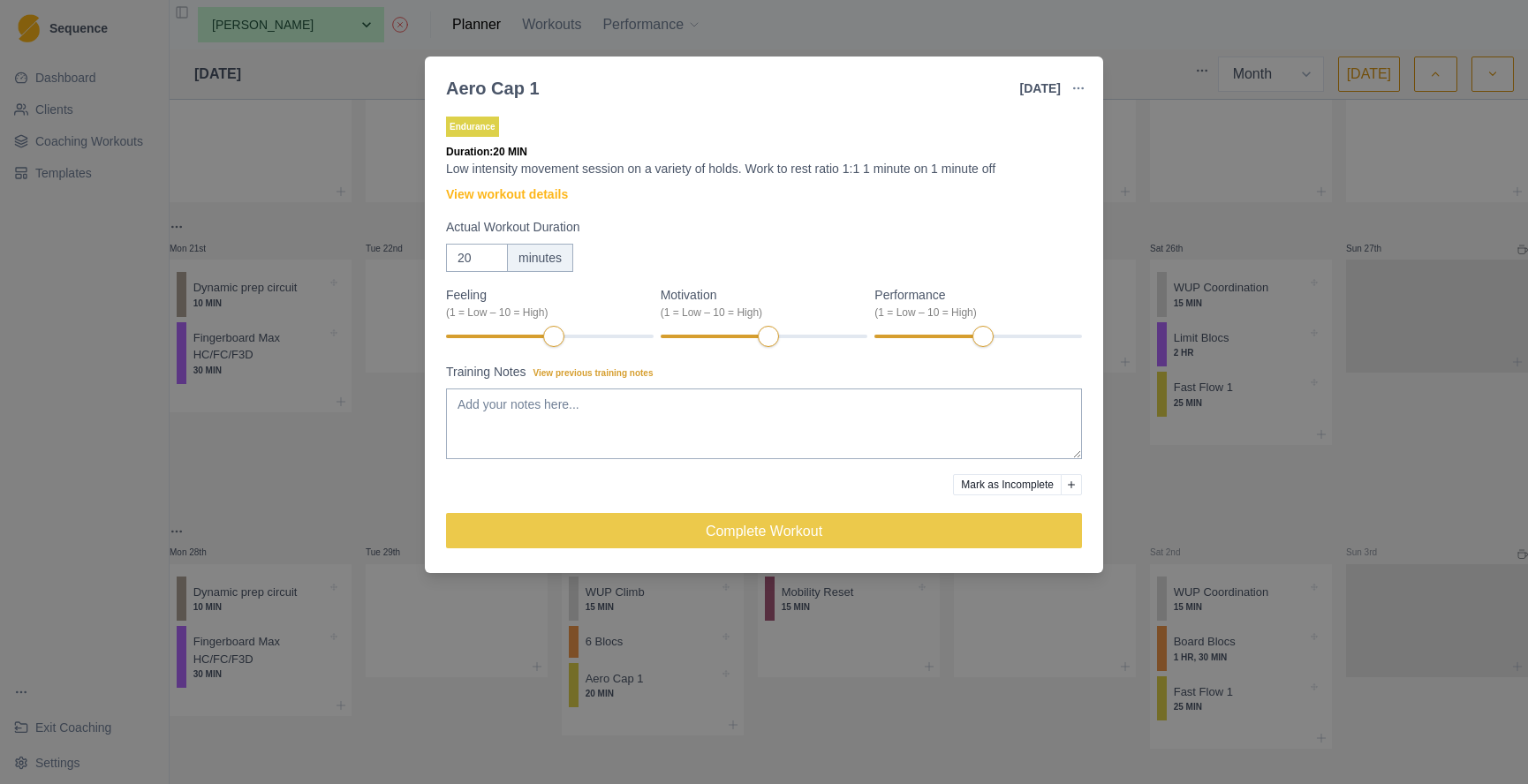 click on "Aero Cap 1 23 Jul 2025 Link To Goal View Workout Metrics Edit Original Workout Reschedule Workout Remove From Schedule Endurance Duration:  20 MIN Low intensity movement session on a variety of holds. Work to rest ratio 1:1
1 minute on 1 minute off View workout details Actual Workout Duration 20 minutes Feeling (1 = Low – 10 = High) Motivation (1 = Low – 10 = High) Performance (1 = Low – 10 = High) Training Notes View previous training notes Mark as Incomplete Complete Workout" at bounding box center (764, 392) 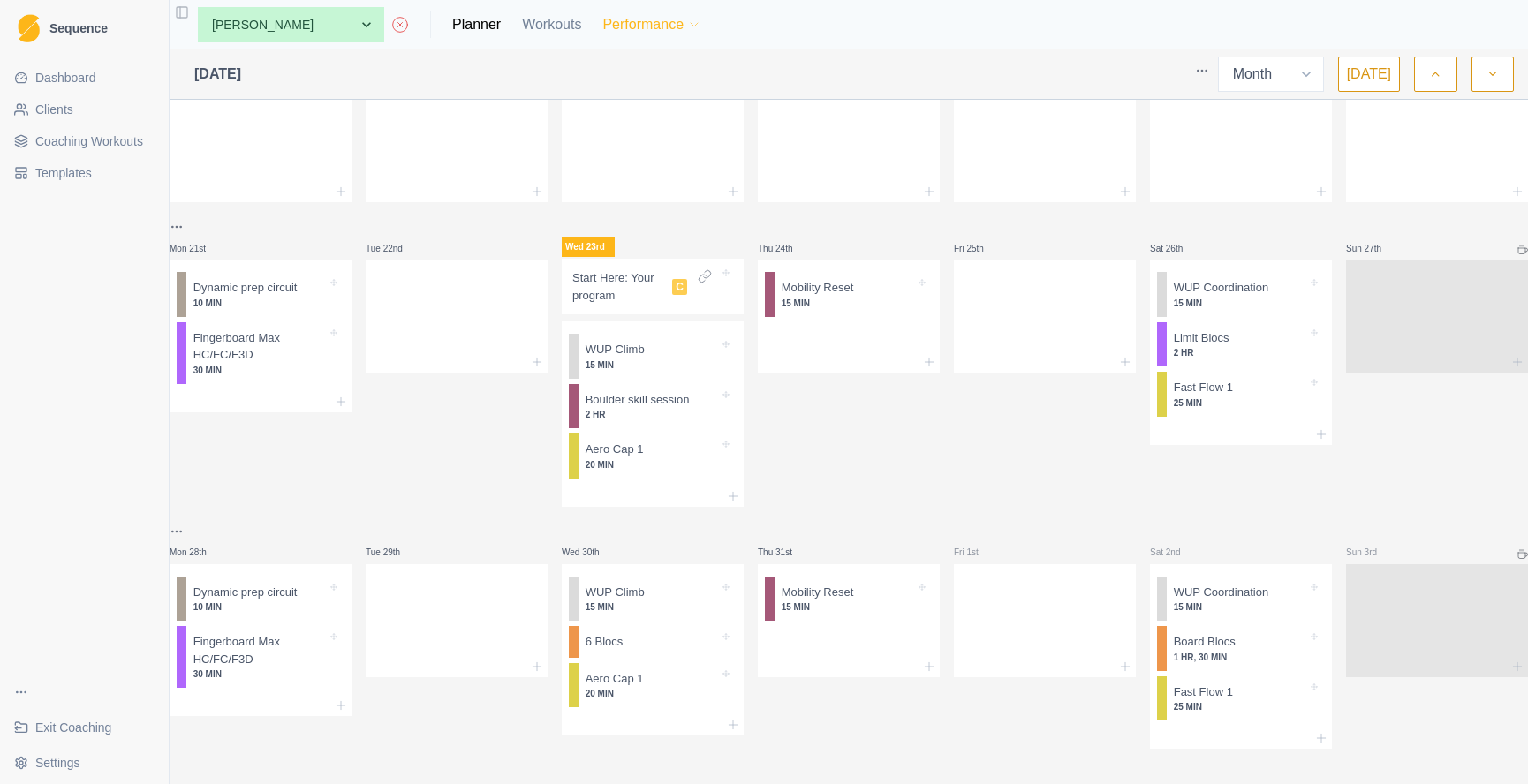 click on "Performance" at bounding box center [652, 25] 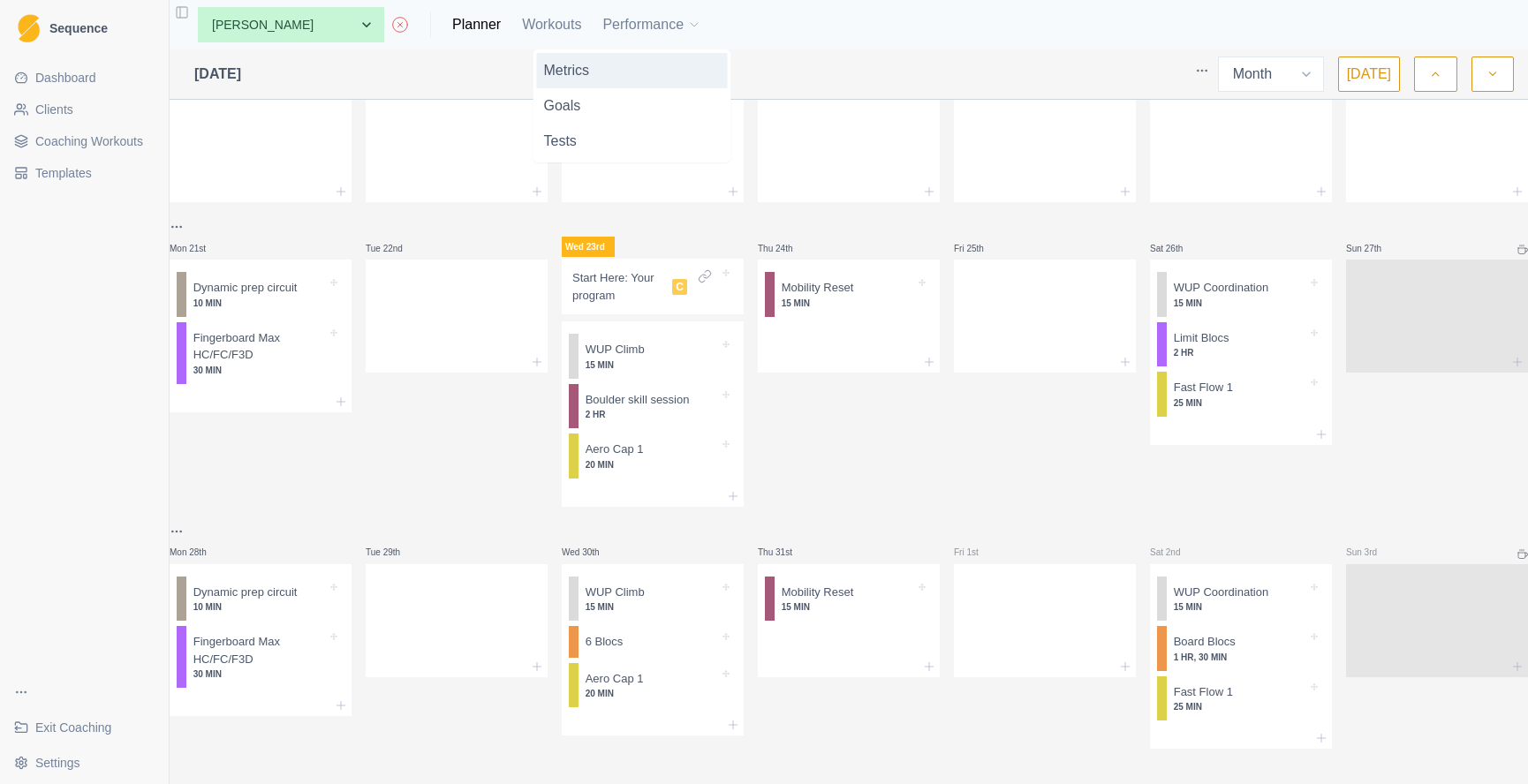 click on "Metrics" at bounding box center (632, 71) 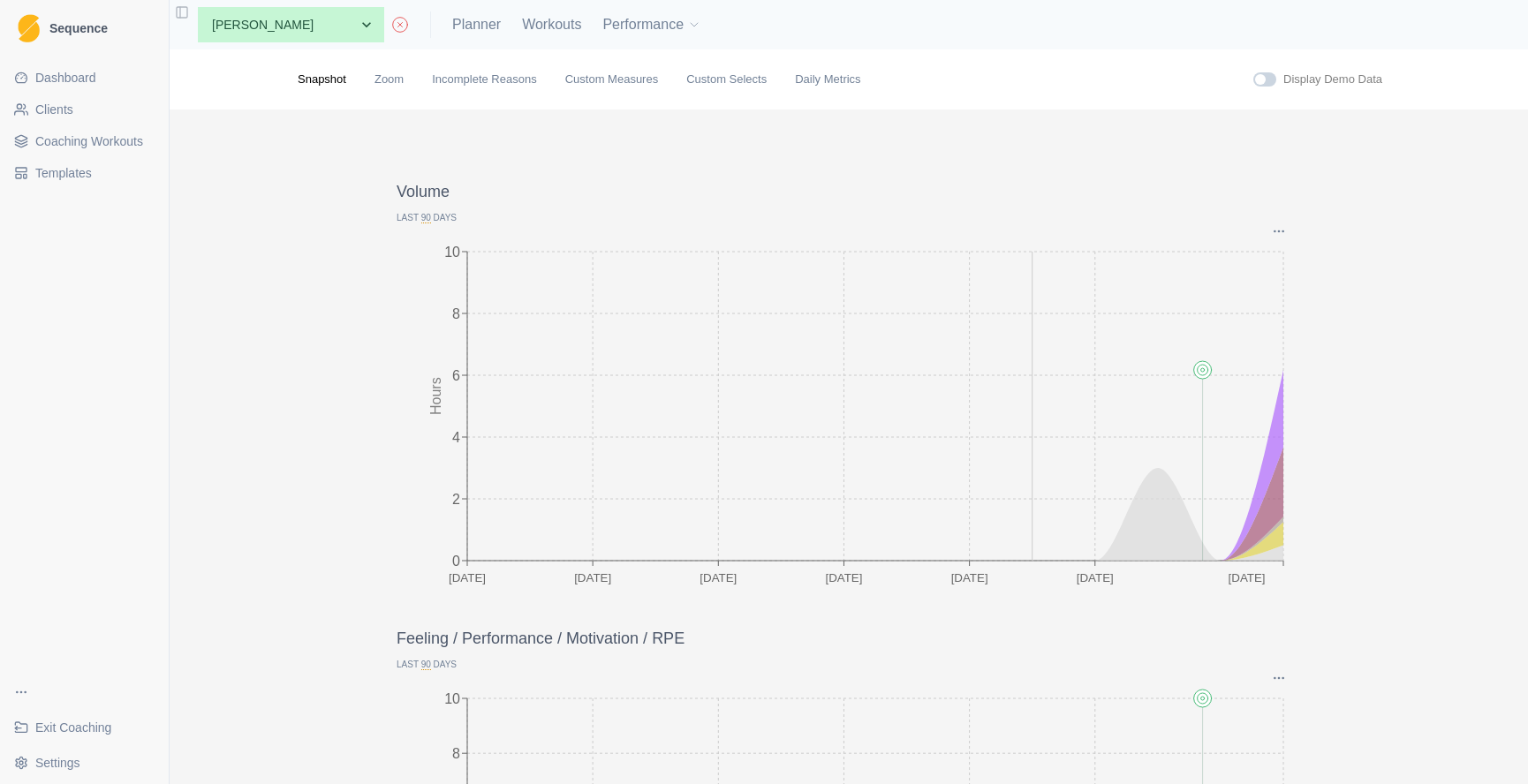 scroll, scrollTop: 0, scrollLeft: 0, axis: both 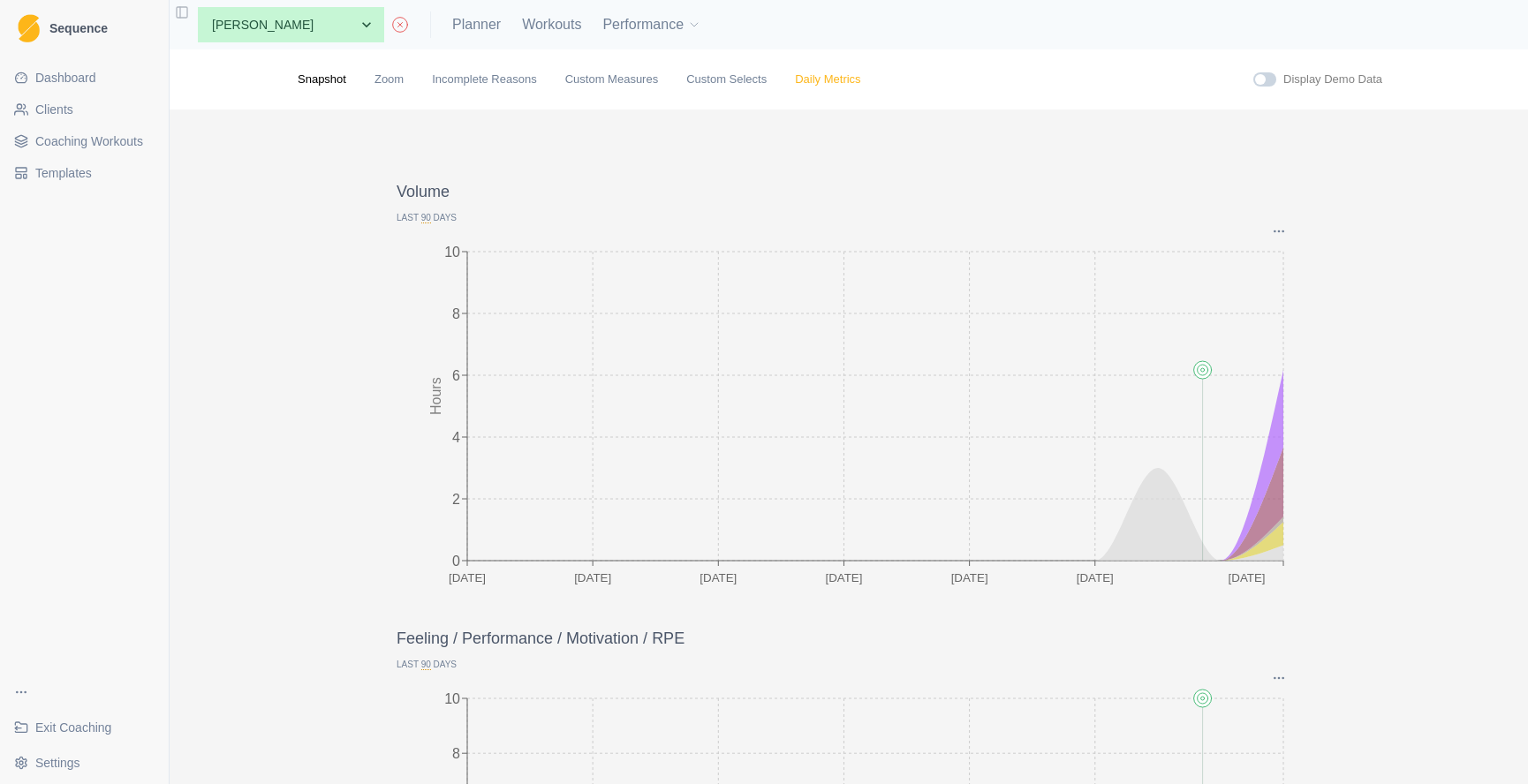 click on "Daily Metrics" at bounding box center (828, 79) 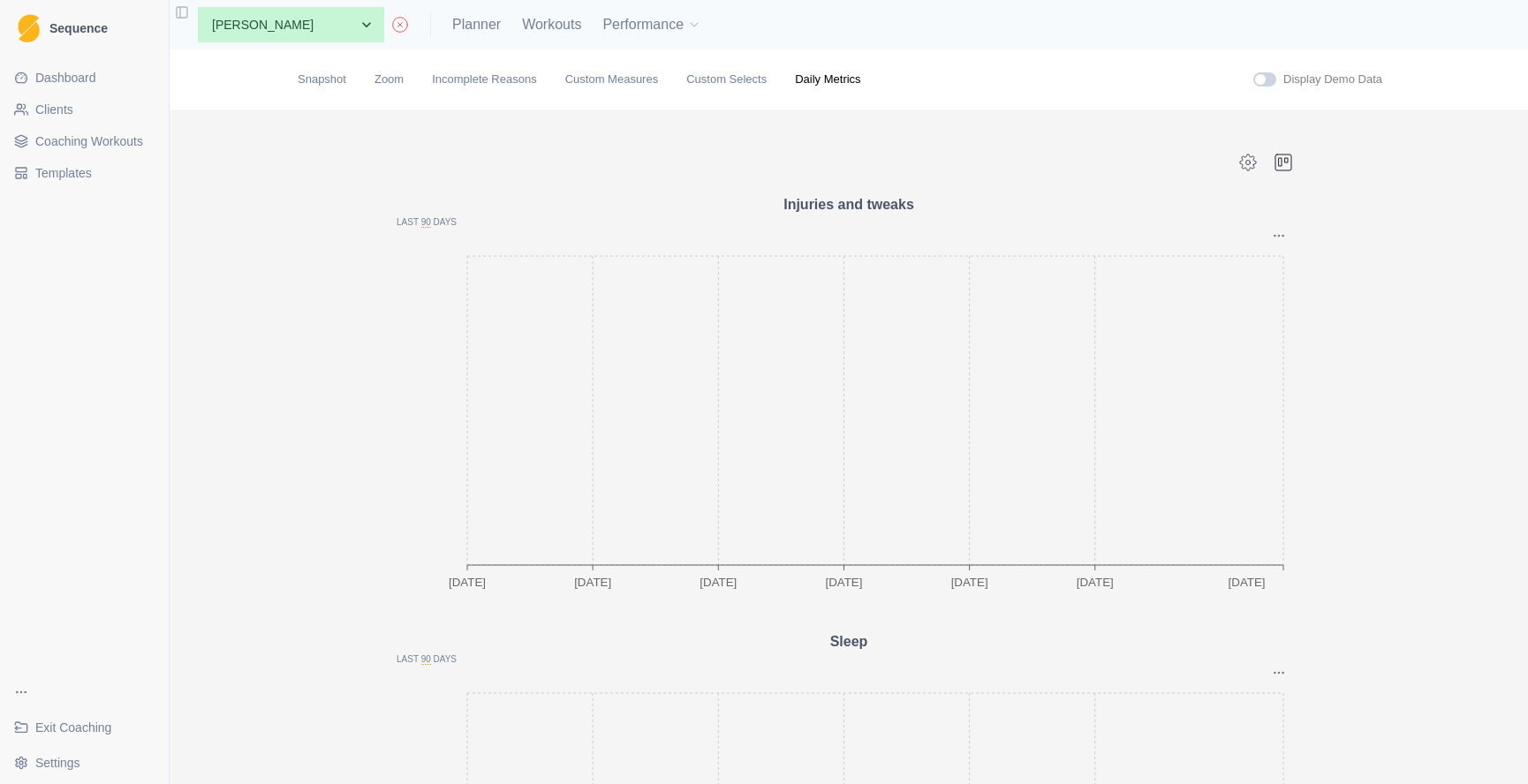 scroll, scrollTop: 0, scrollLeft: 0, axis: both 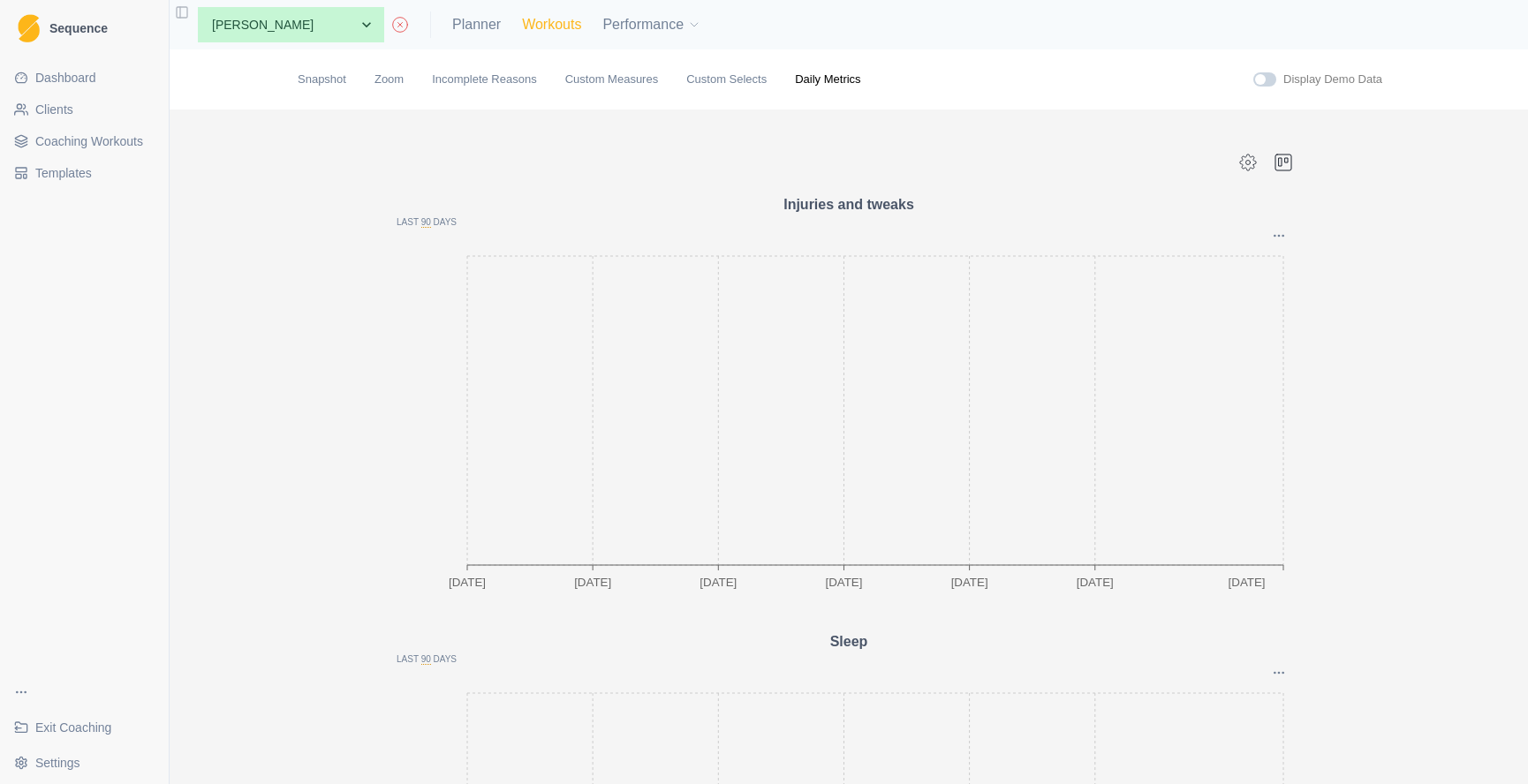 click on "Workouts" at bounding box center [551, 25] 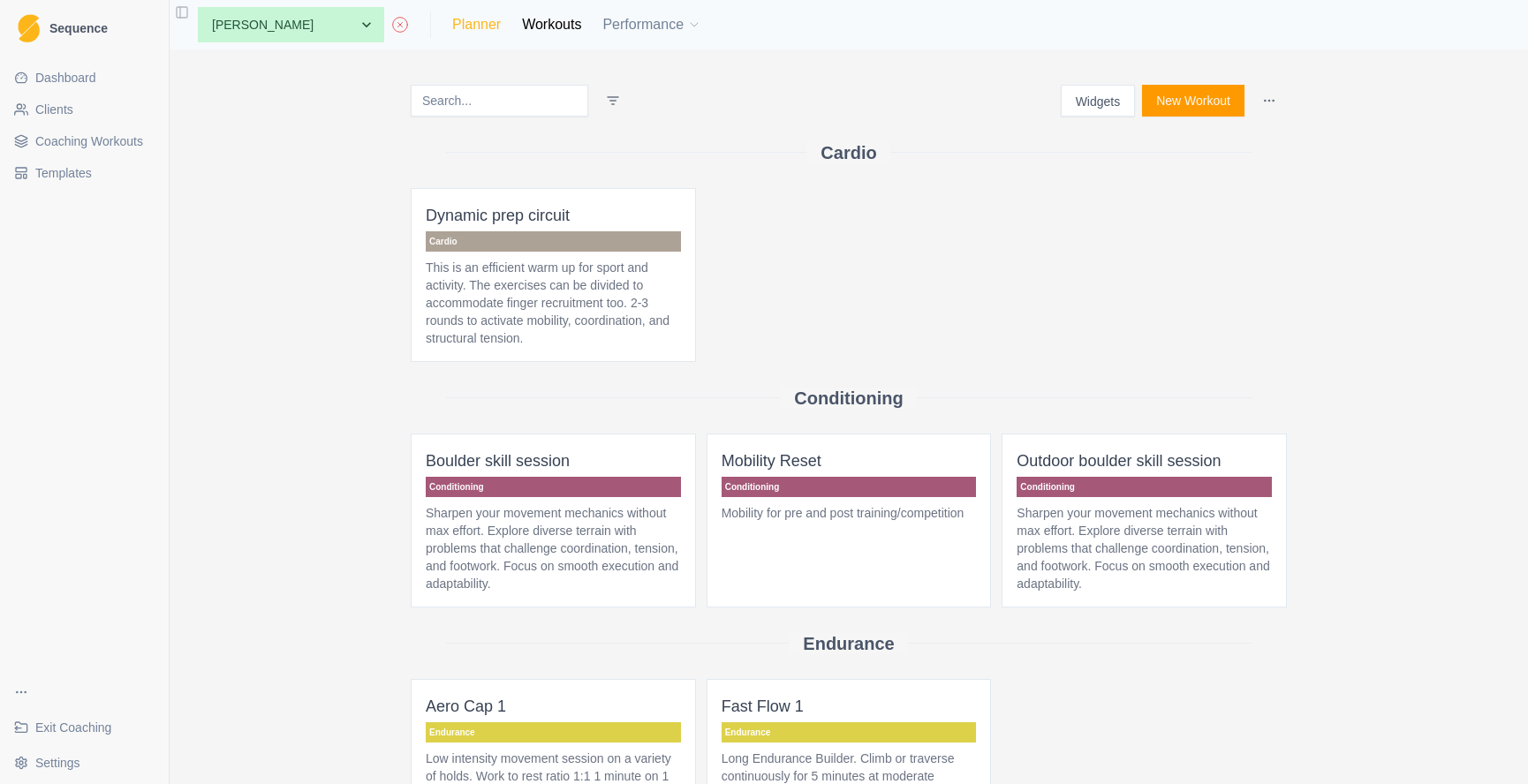 click on "Planner" at bounding box center [476, 25] 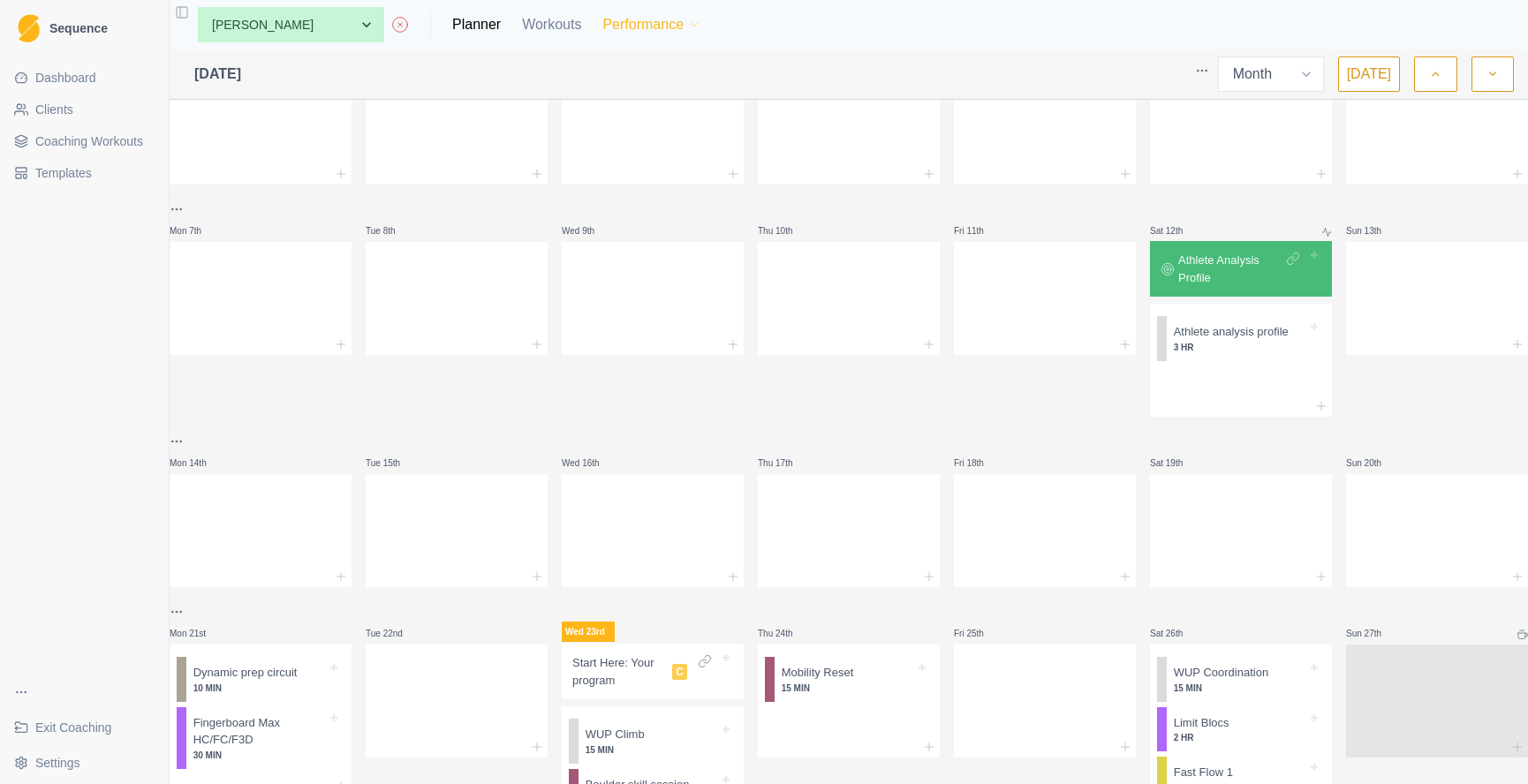 scroll, scrollTop: 48, scrollLeft: 0, axis: vertical 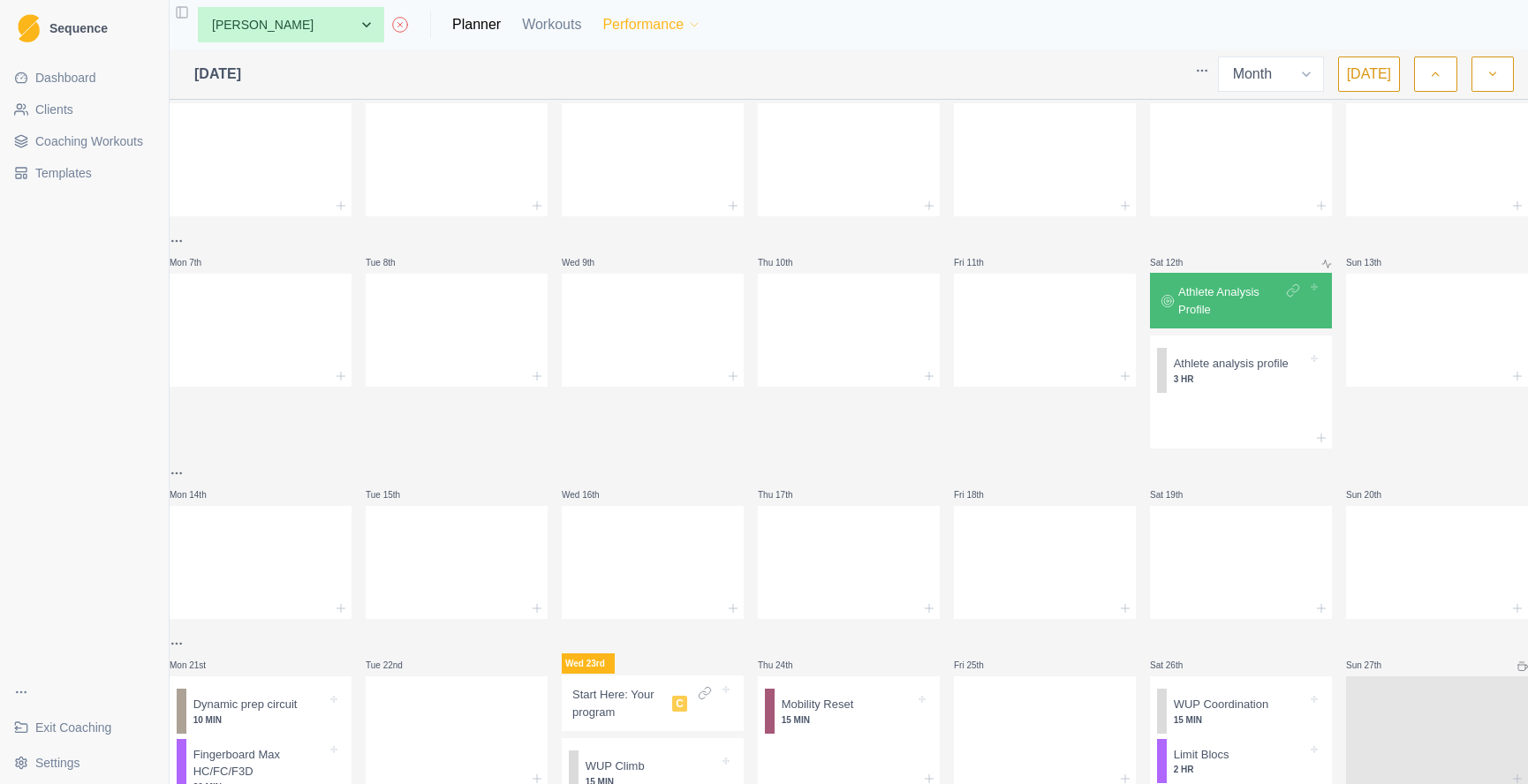 click on "Performance" at bounding box center [652, 25] 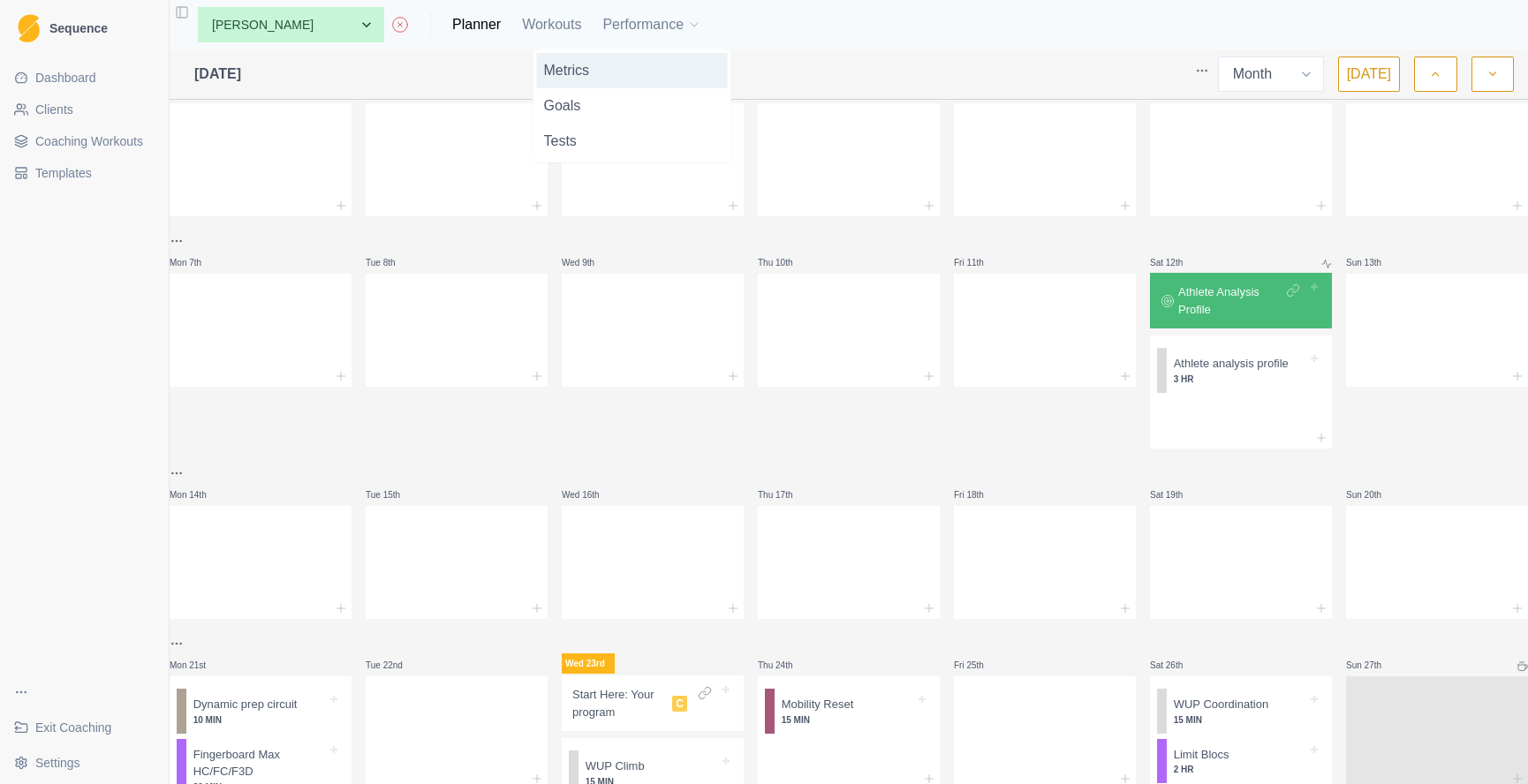 click on "Metrics" at bounding box center [632, 71] 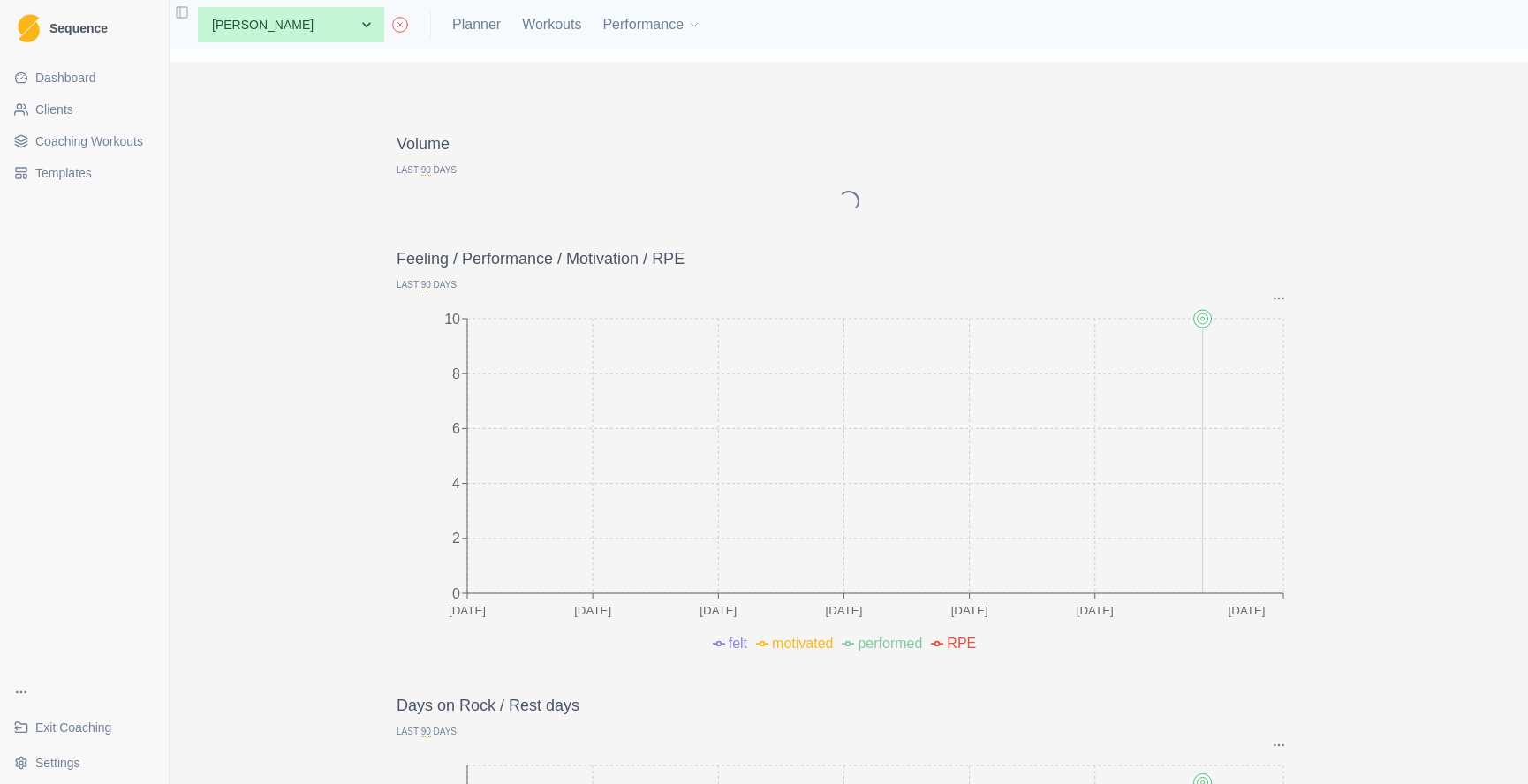 scroll, scrollTop: 0, scrollLeft: 0, axis: both 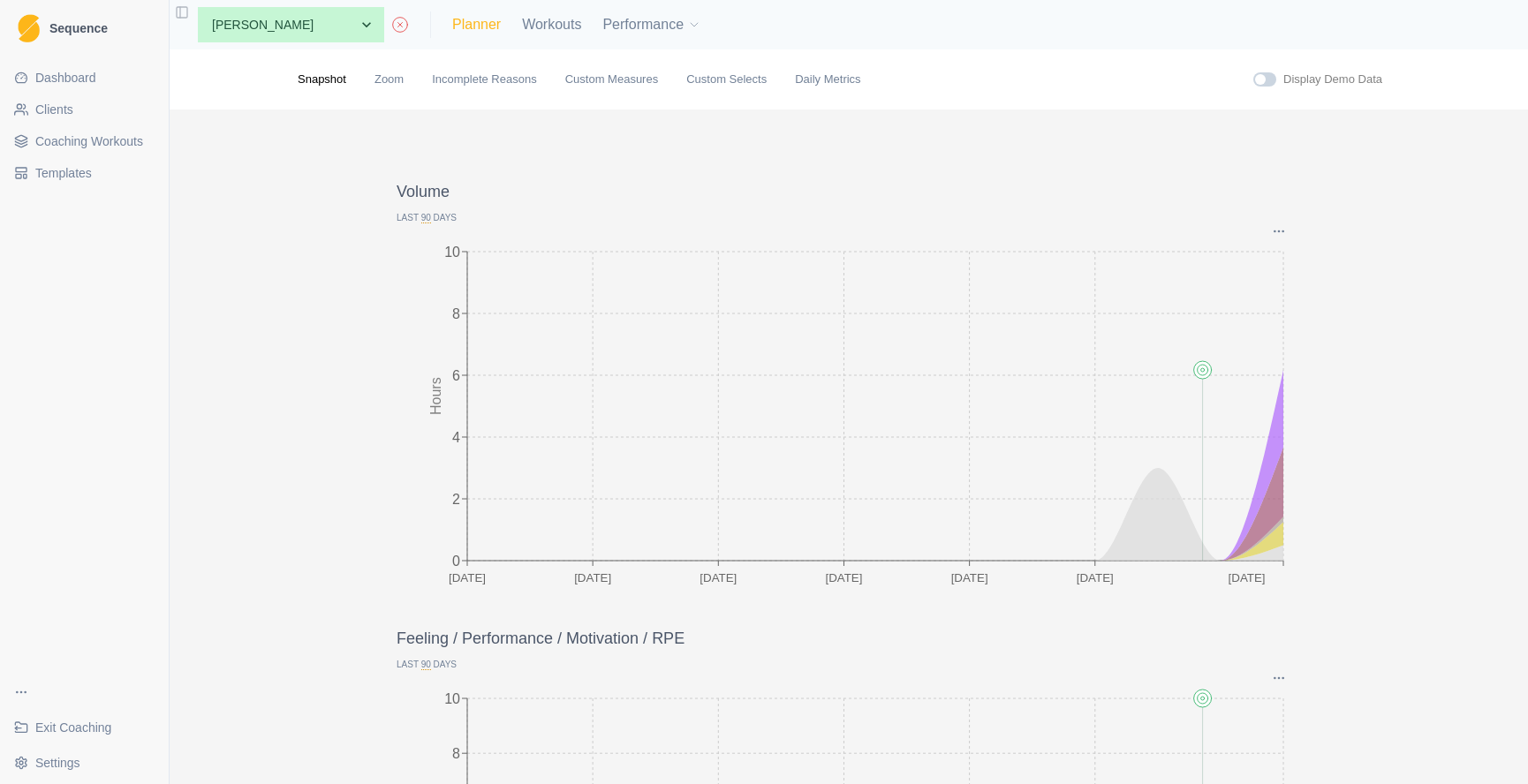 click on "Planner" at bounding box center (476, 25) 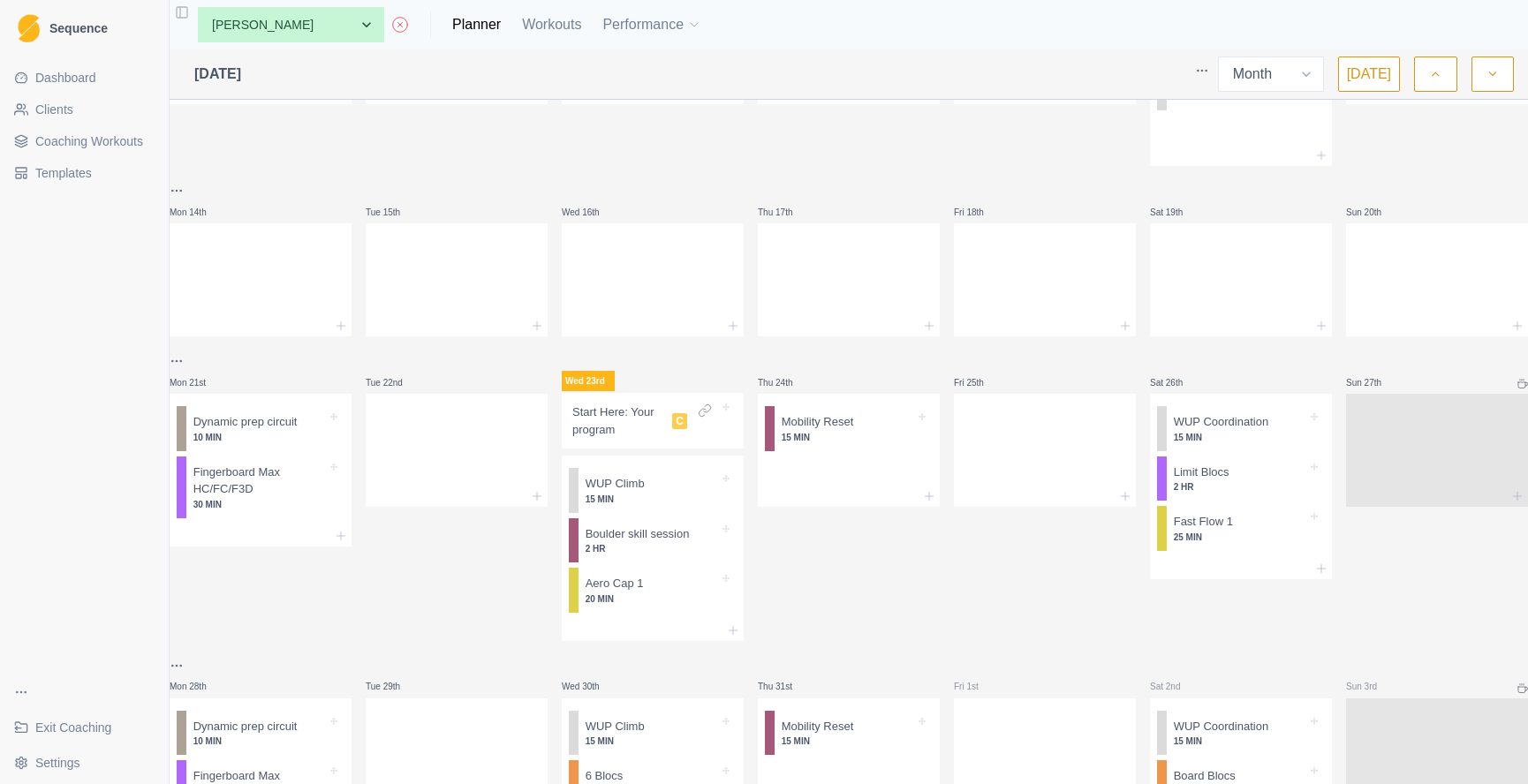 scroll, scrollTop: 403, scrollLeft: 0, axis: vertical 